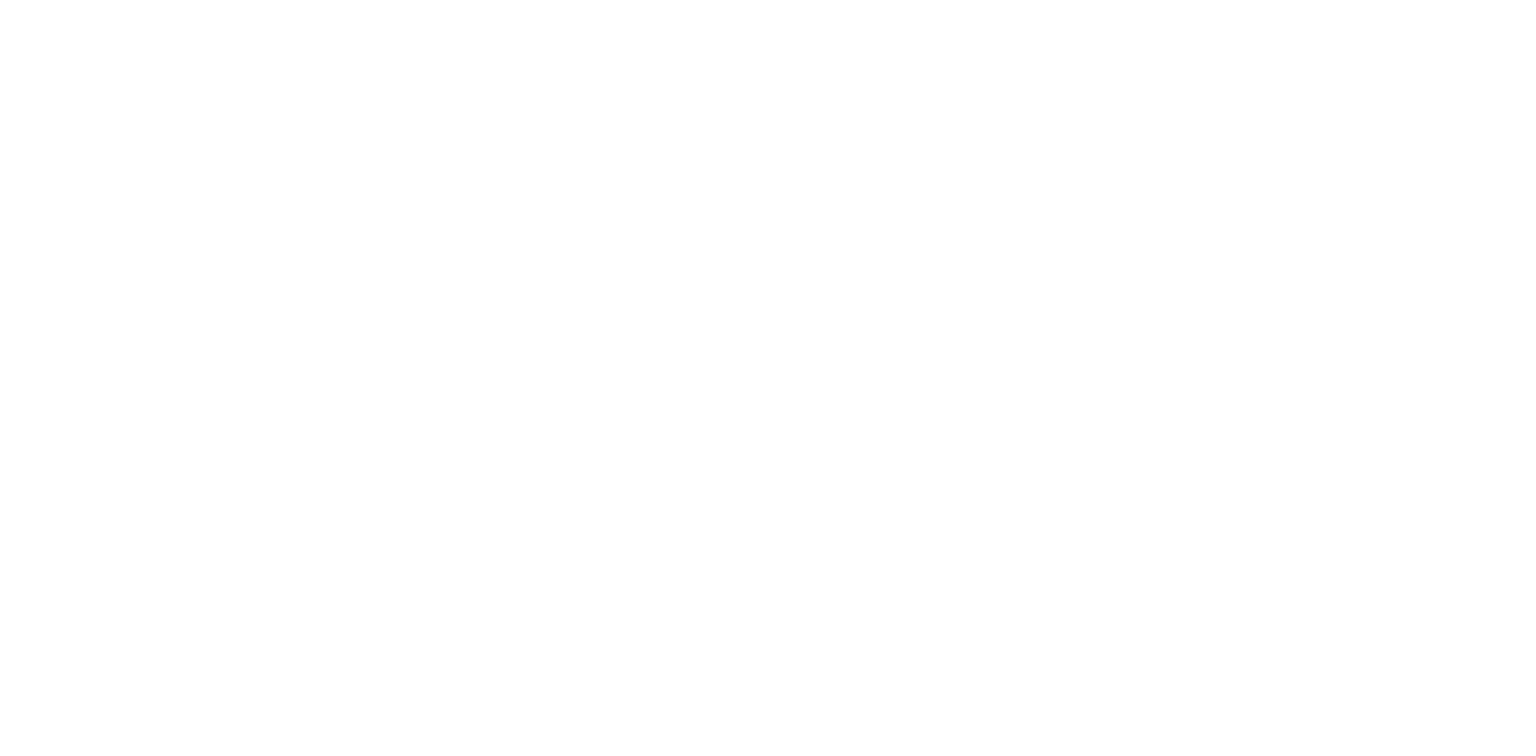scroll, scrollTop: 0, scrollLeft: 0, axis: both 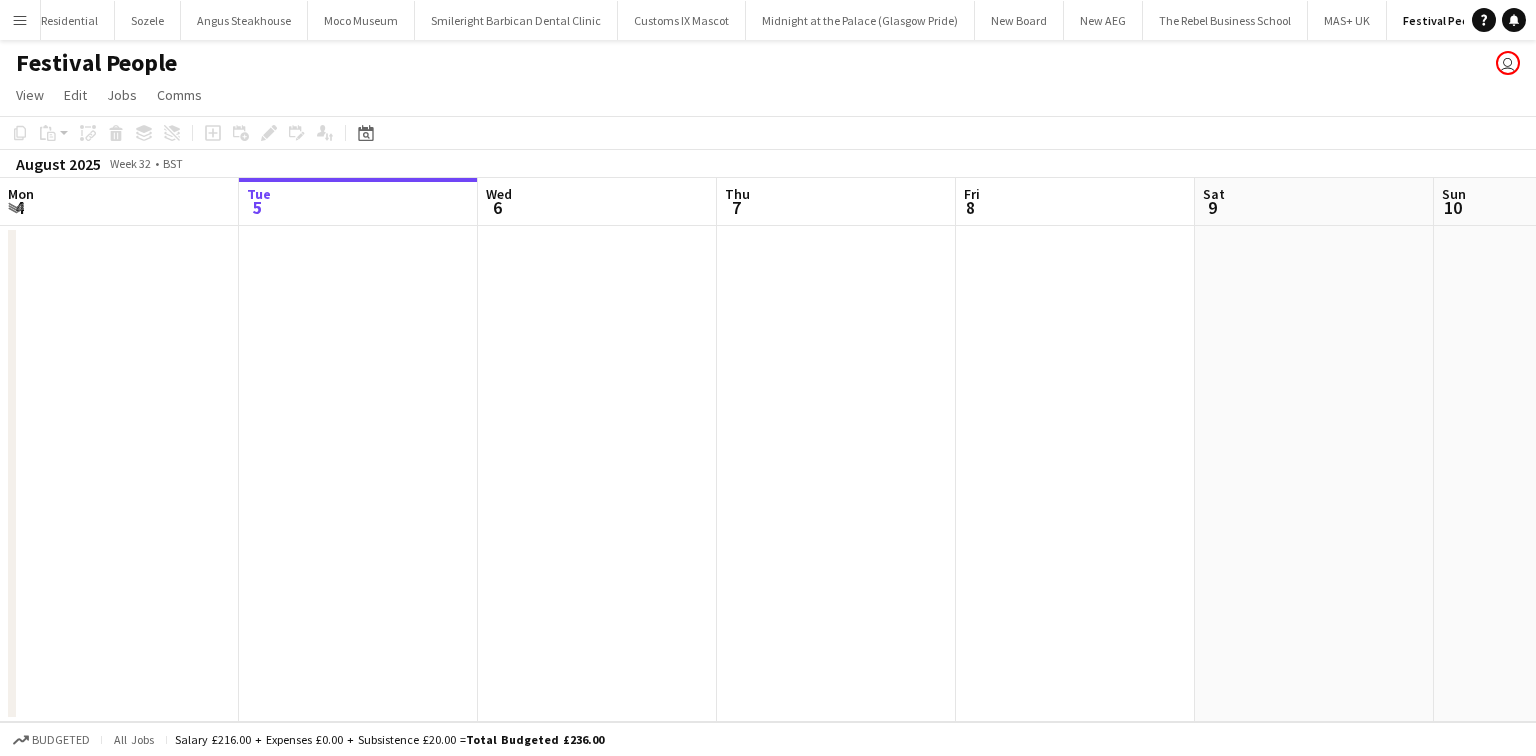 click on "Menu" at bounding box center (20, 20) 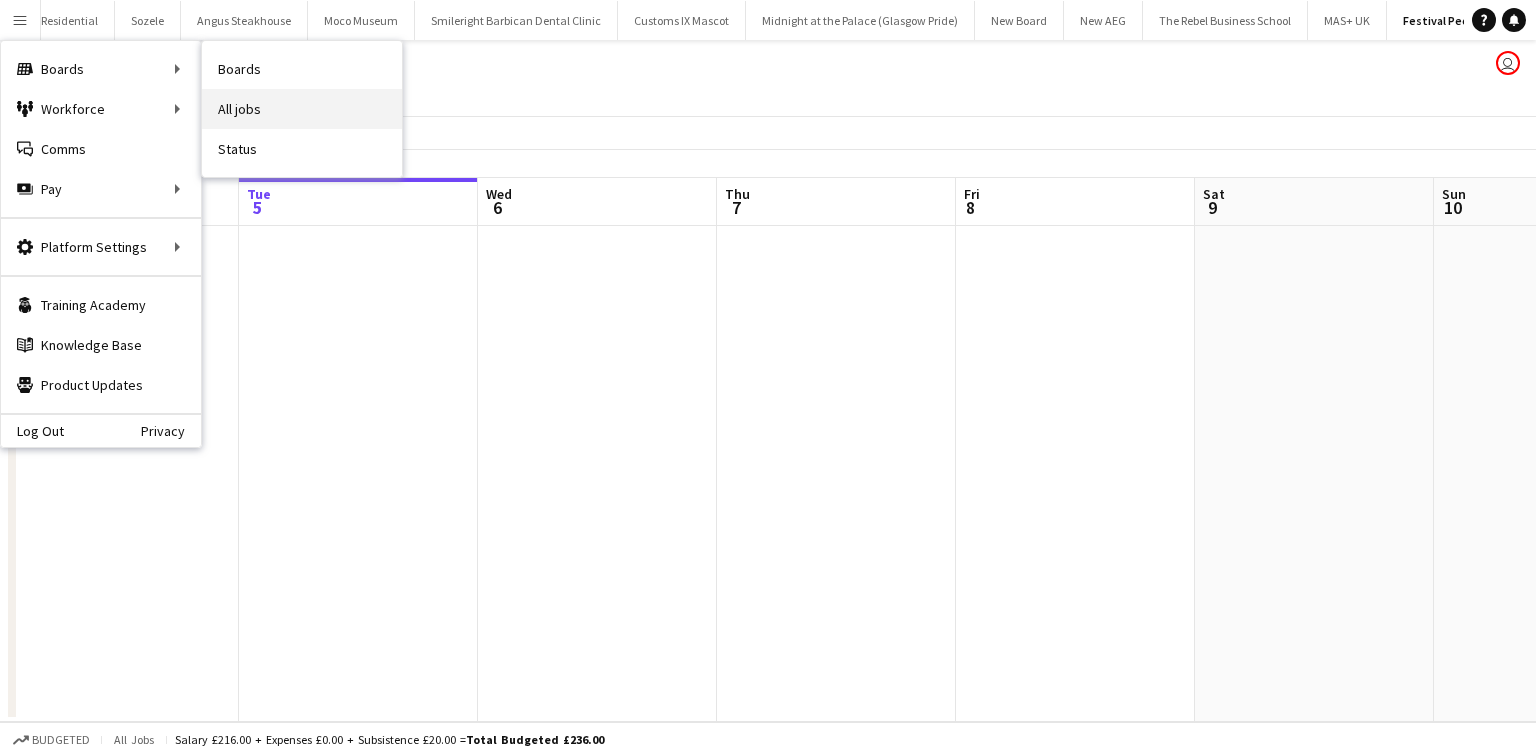 click on "All jobs" at bounding box center (302, 109) 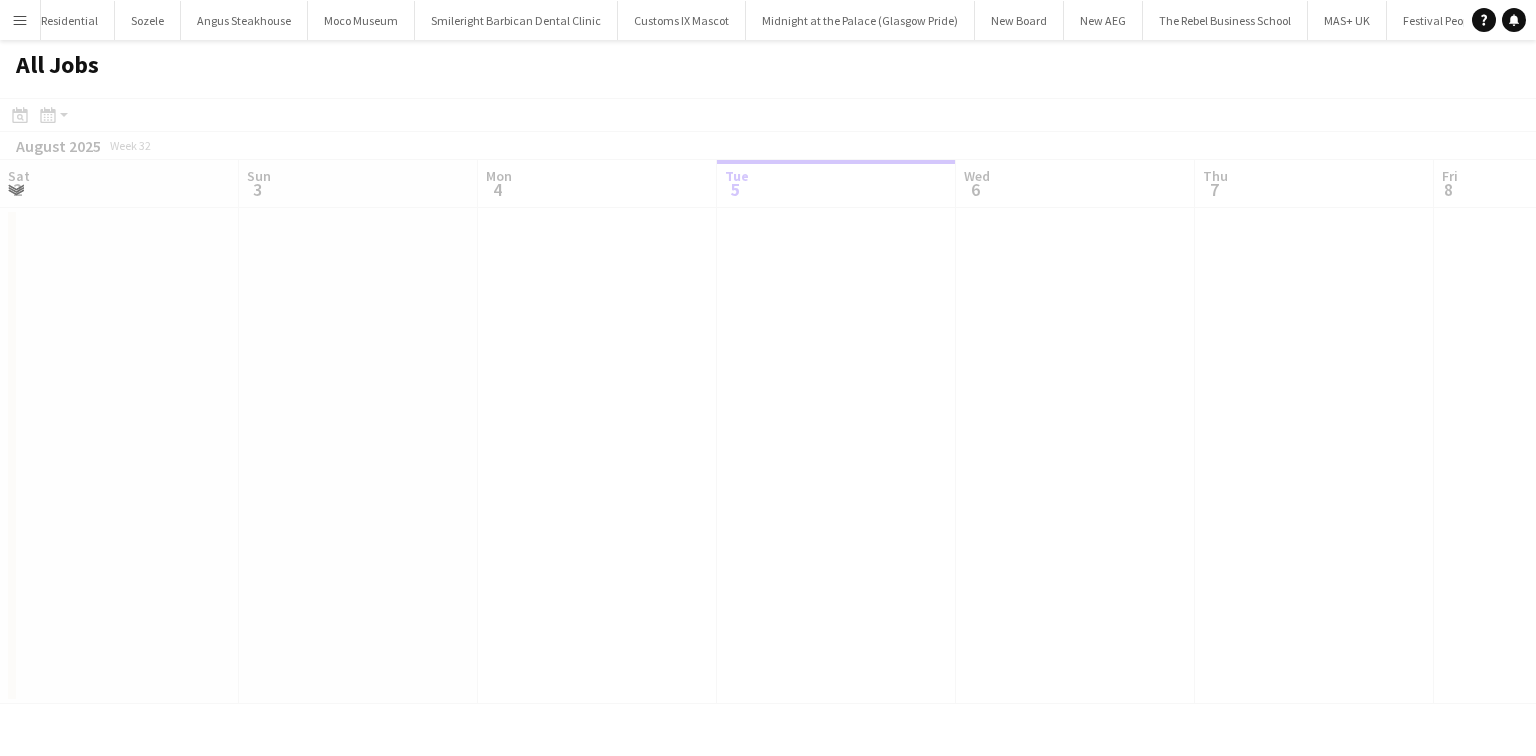 scroll, scrollTop: 0, scrollLeft: 478, axis: horizontal 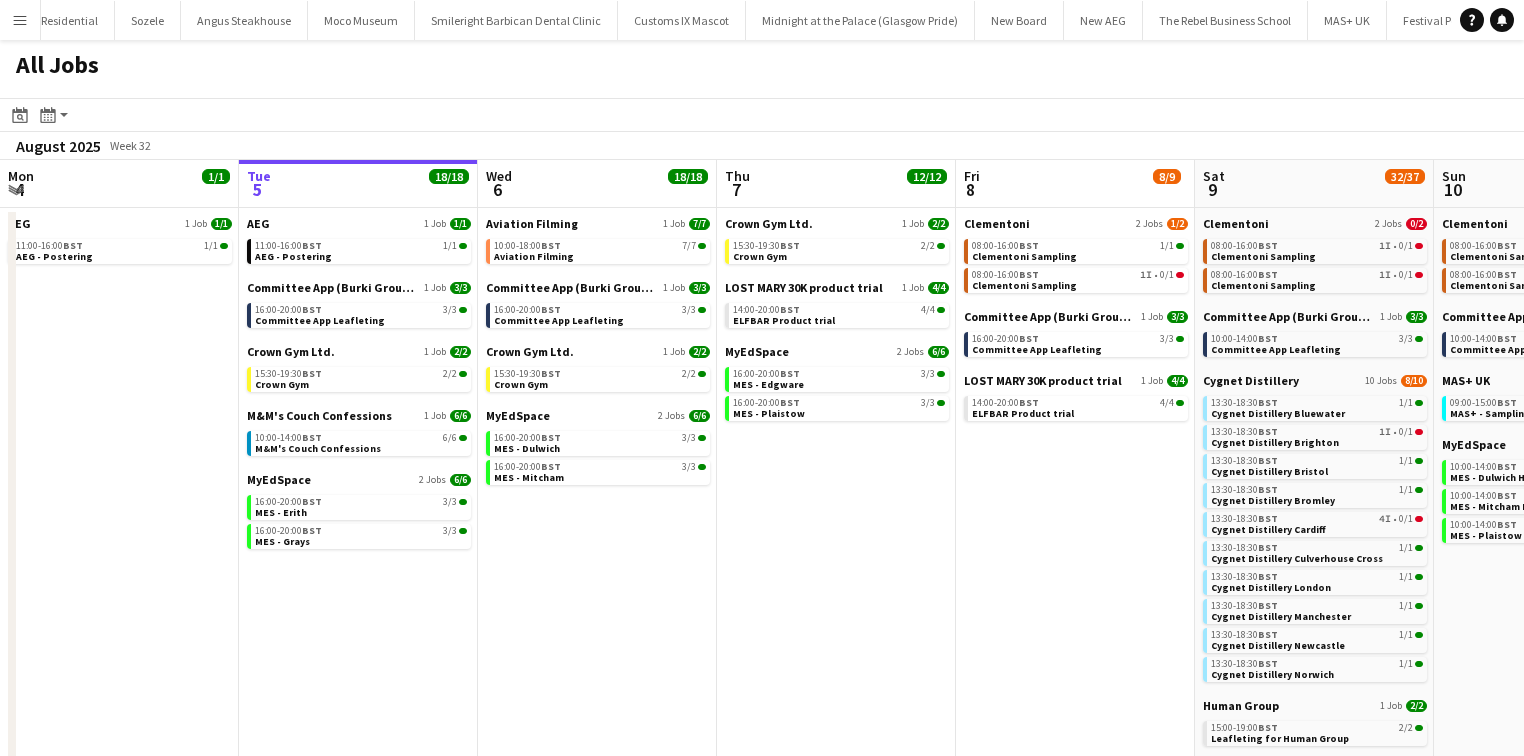 click on "Menu" at bounding box center [20, 20] 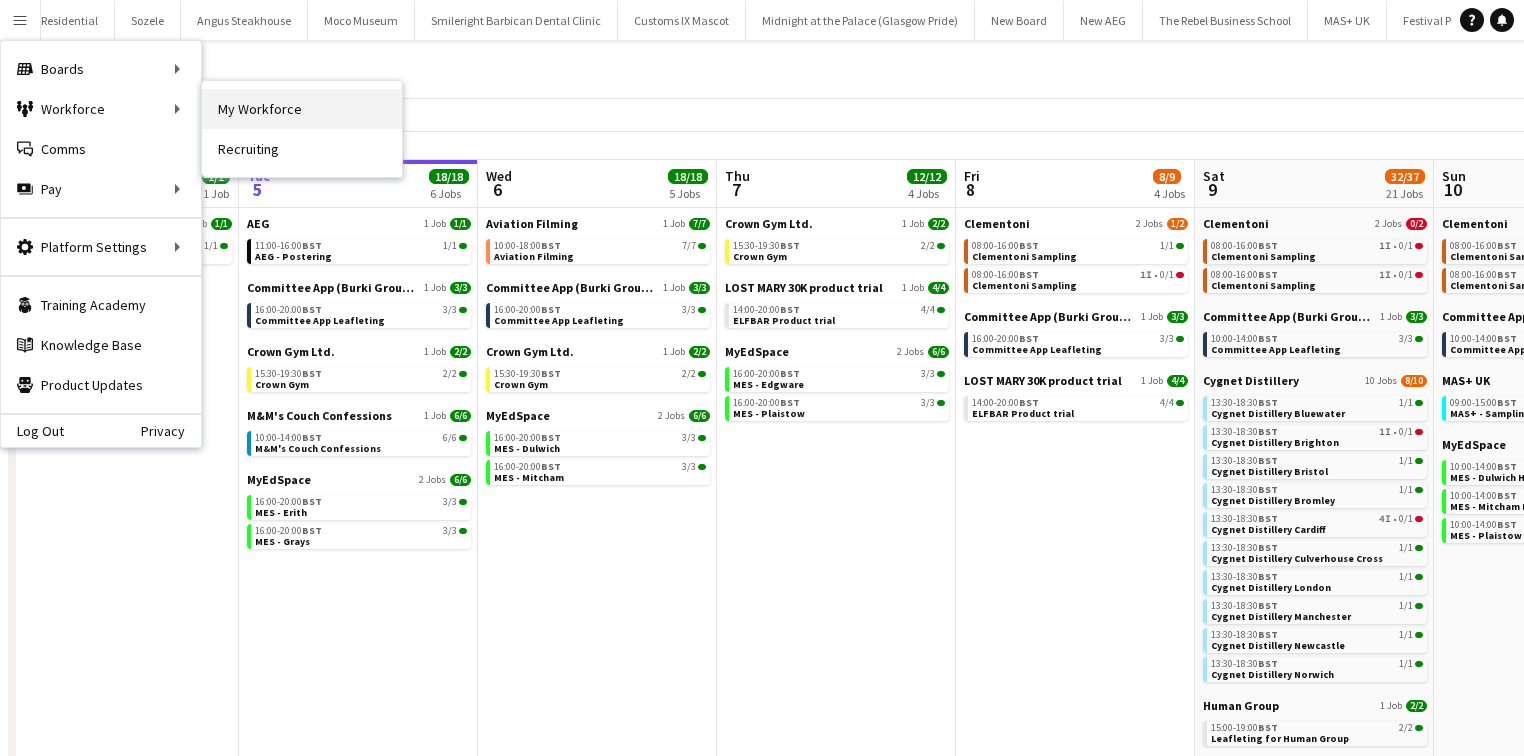 click on "My Workforce" at bounding box center [302, 109] 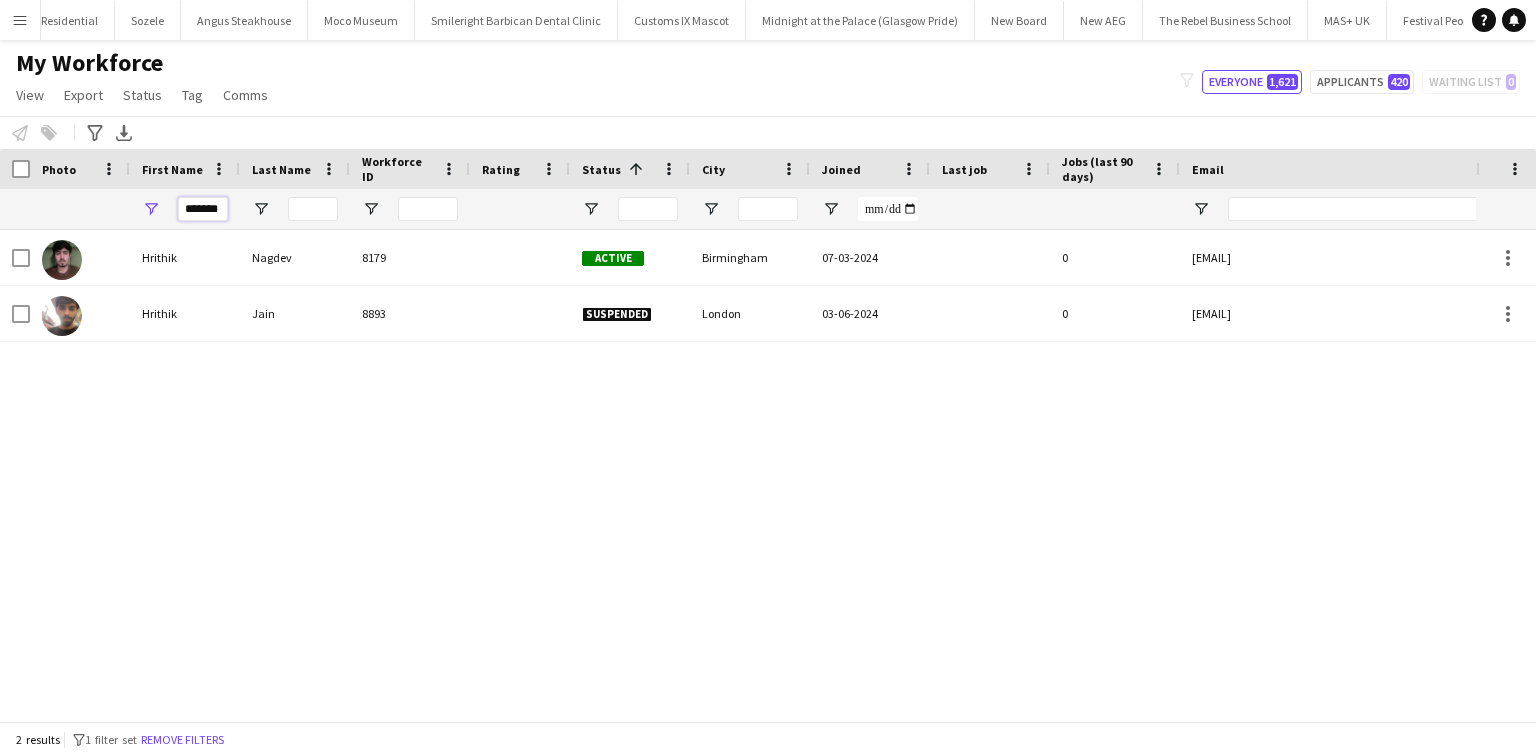 click on "*******" at bounding box center (203, 209) 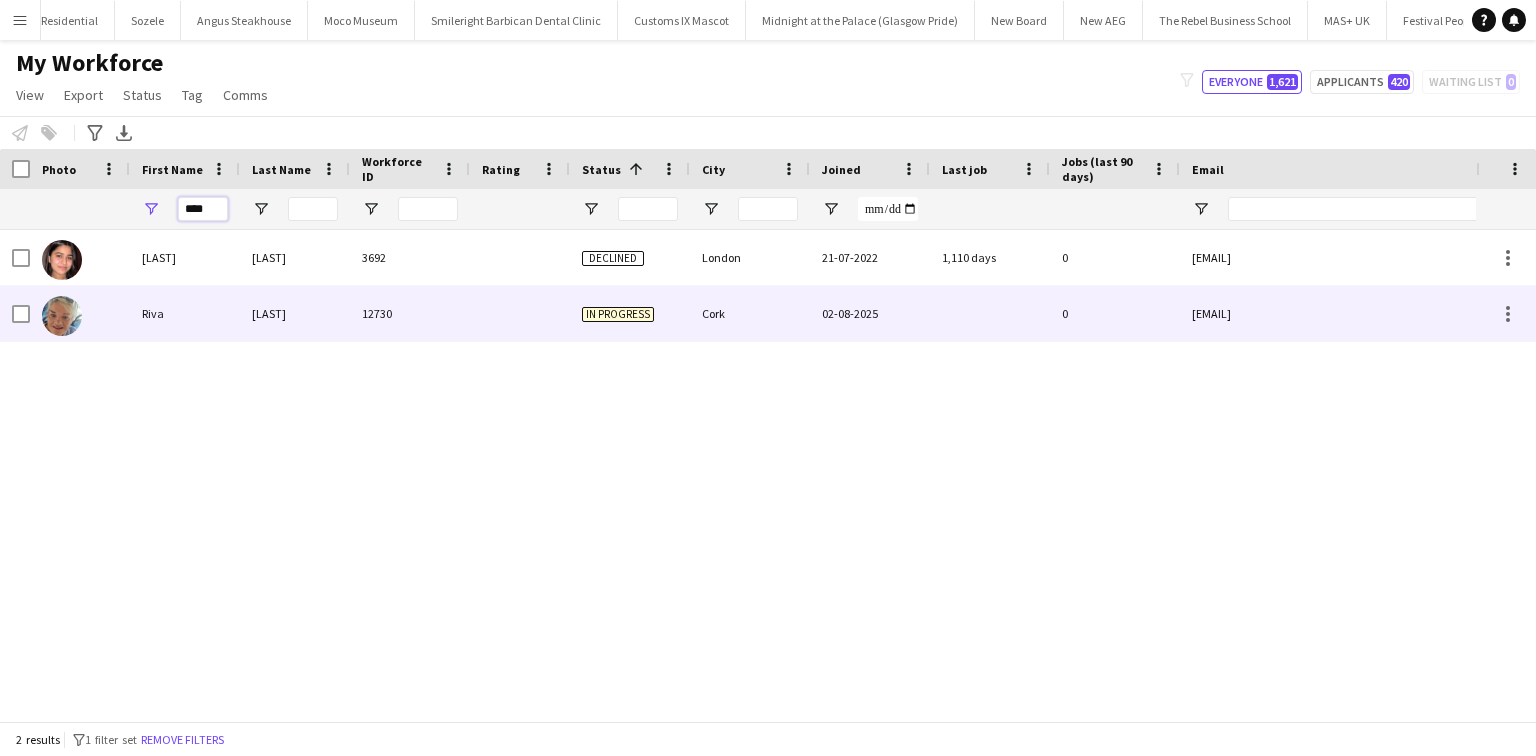 type on "****" 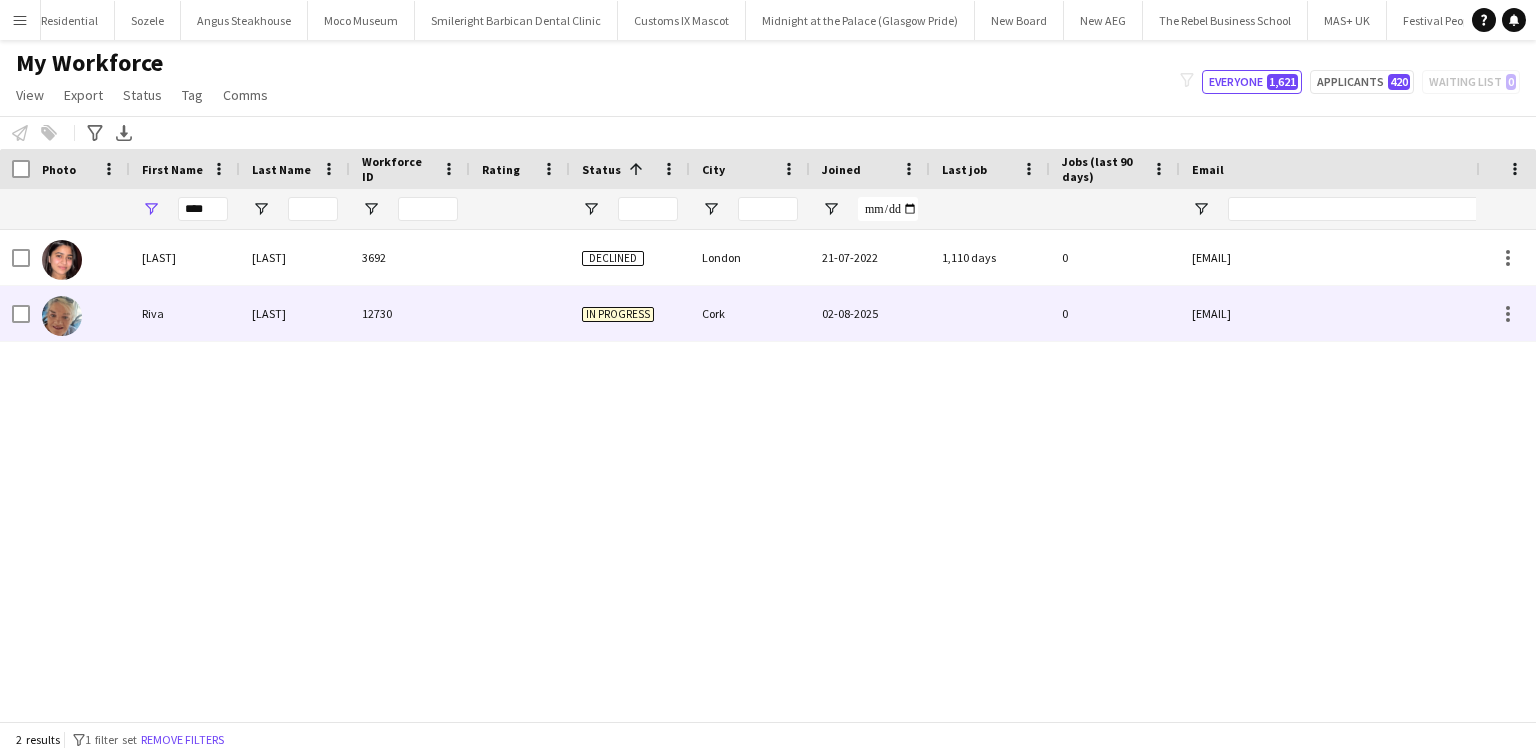 click on "Lawlor" at bounding box center [295, 313] 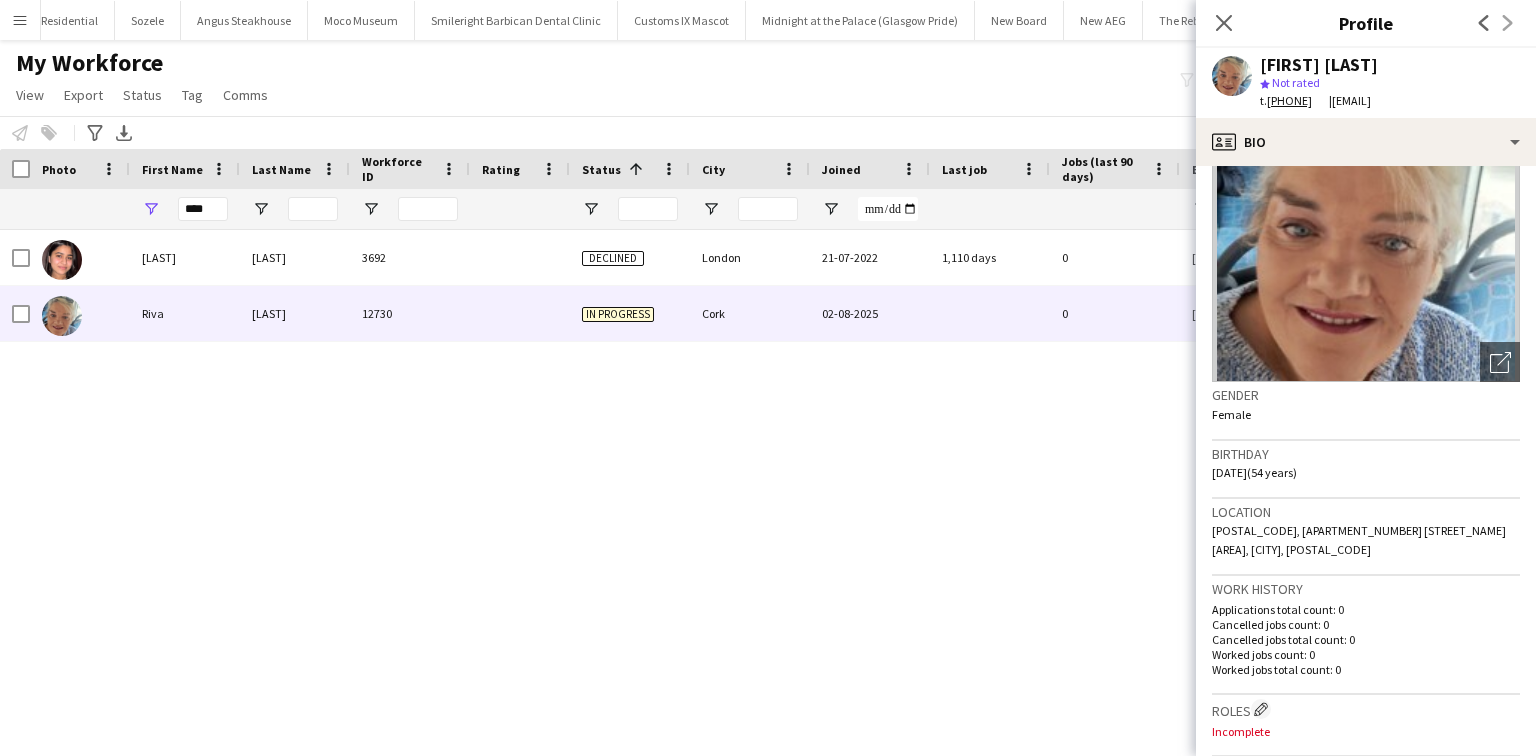 scroll, scrollTop: 0, scrollLeft: 0, axis: both 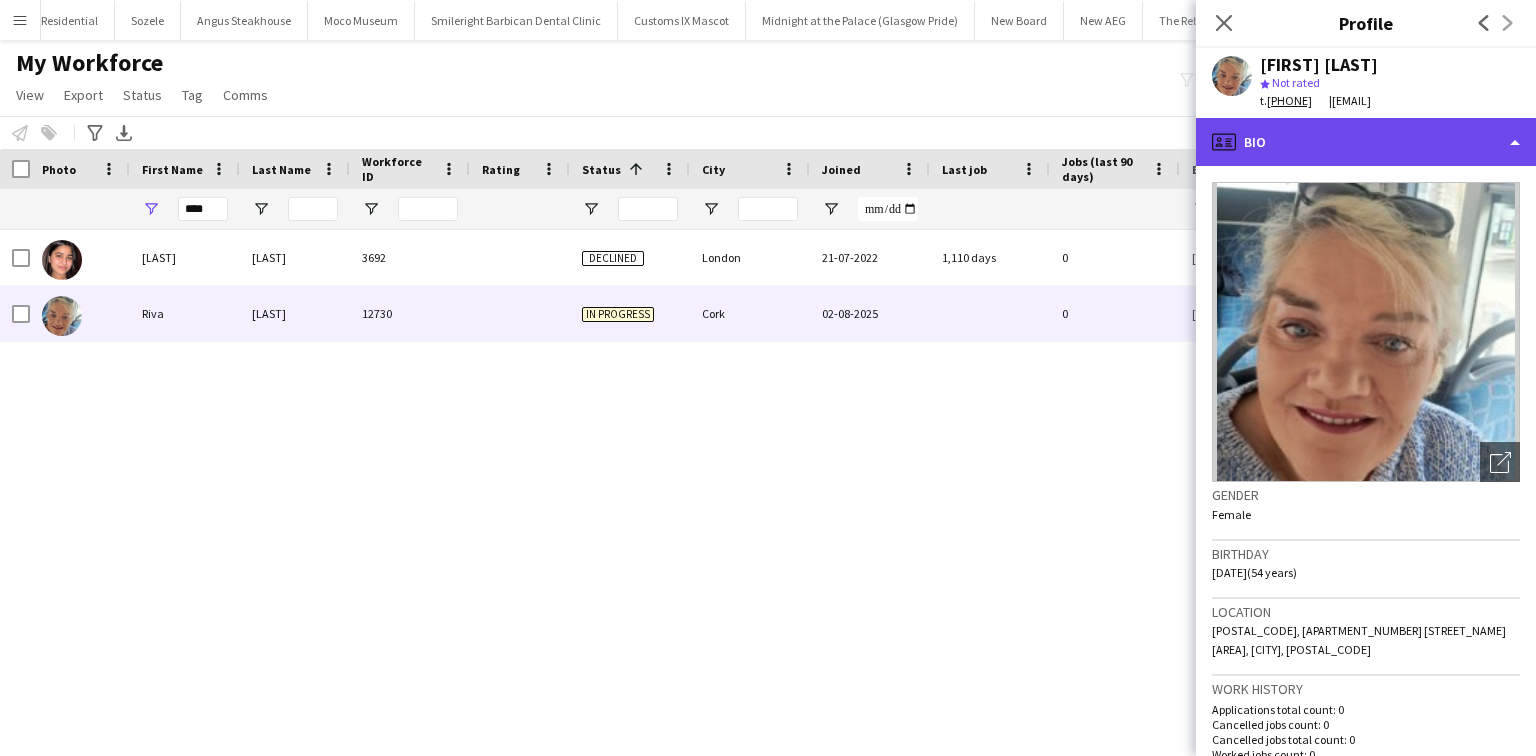 click on "profile
Bio" 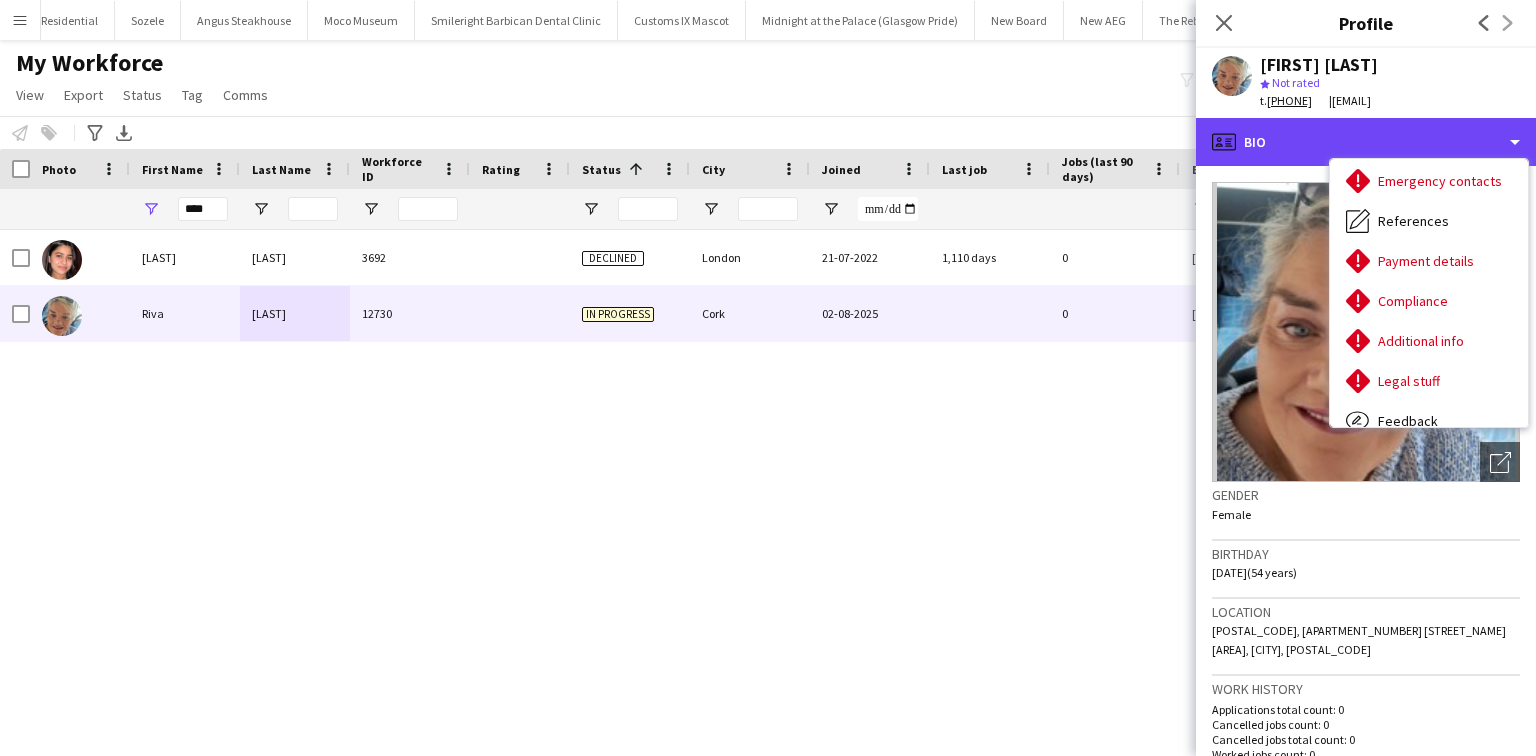 scroll, scrollTop: 167, scrollLeft: 0, axis: vertical 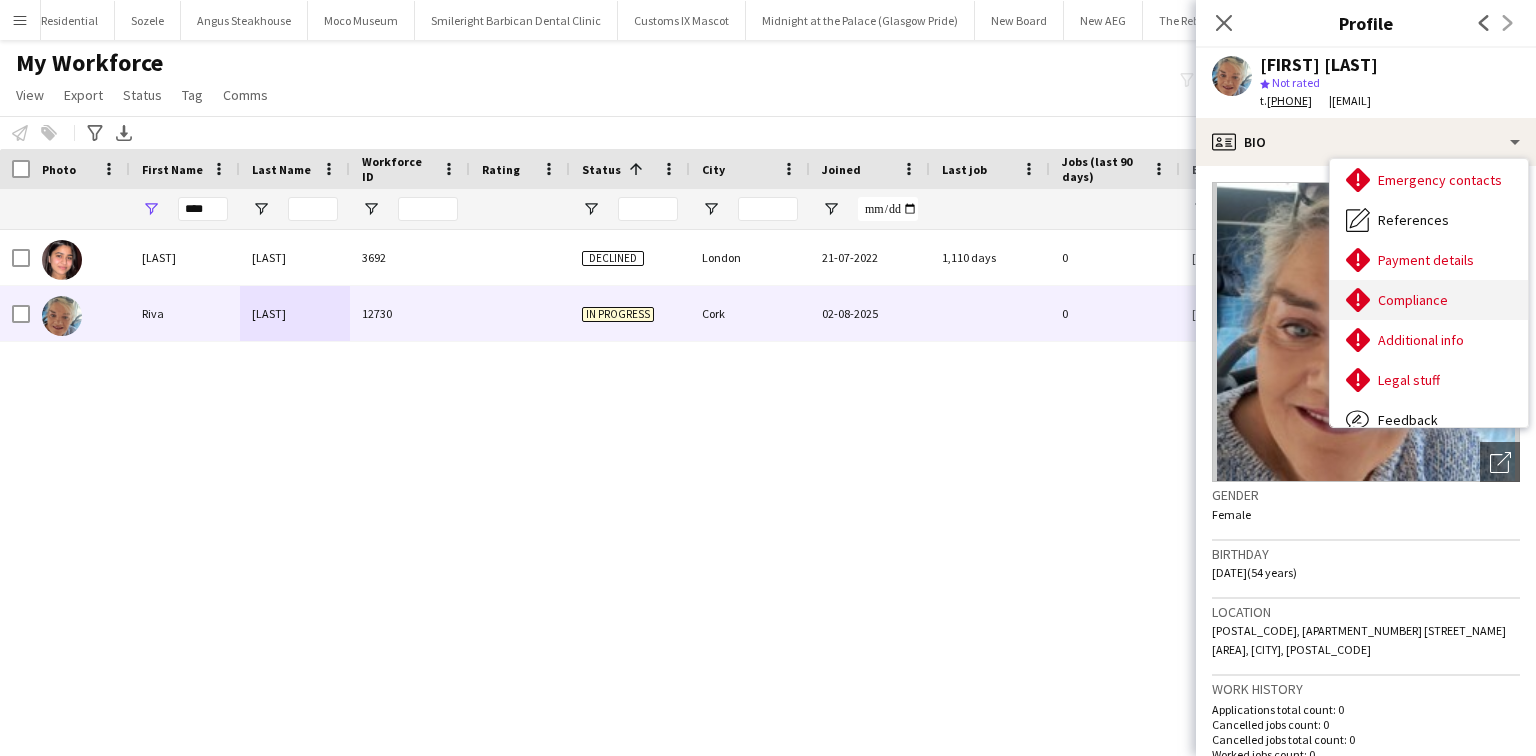 click on "Compliance
Compliance" at bounding box center [1429, 300] 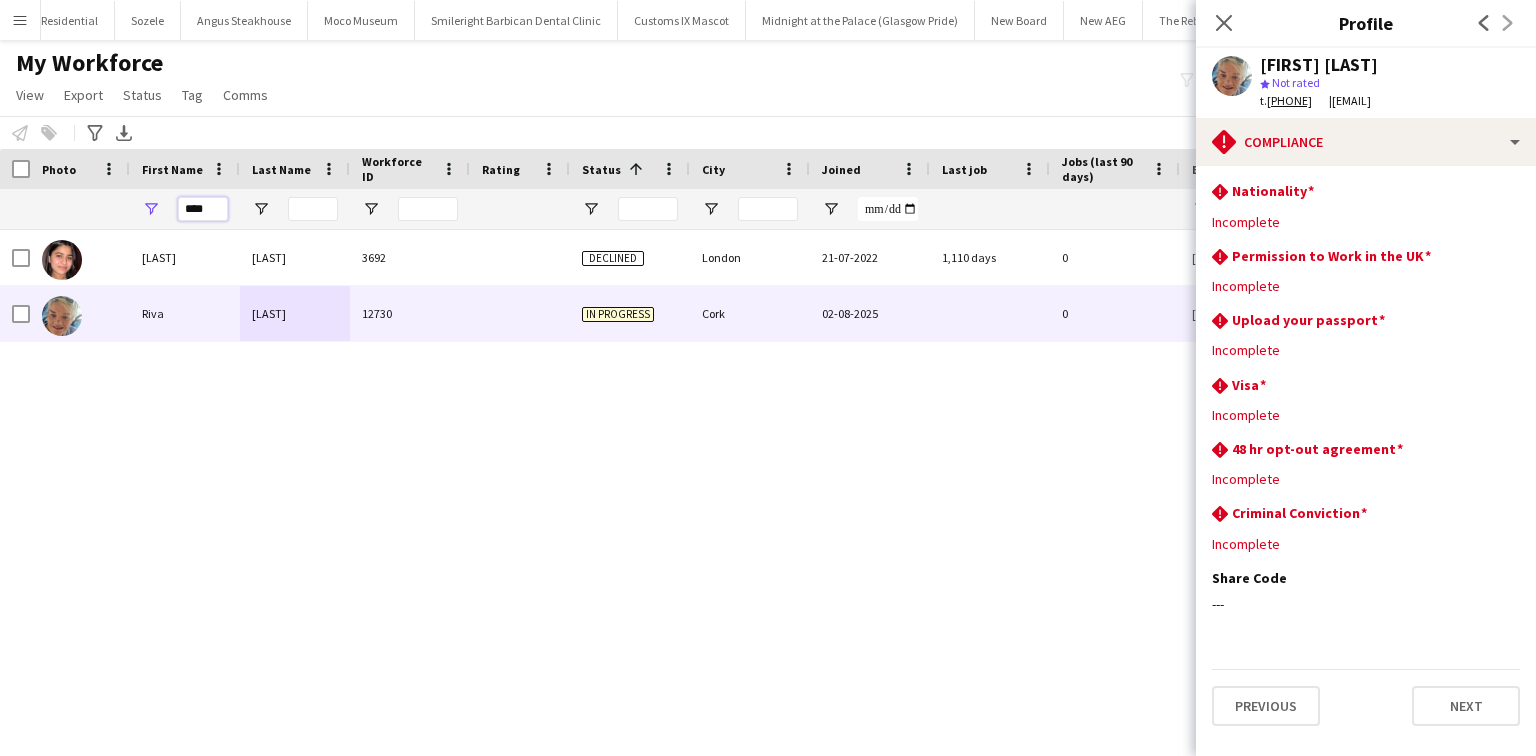 click on "****" at bounding box center (203, 209) 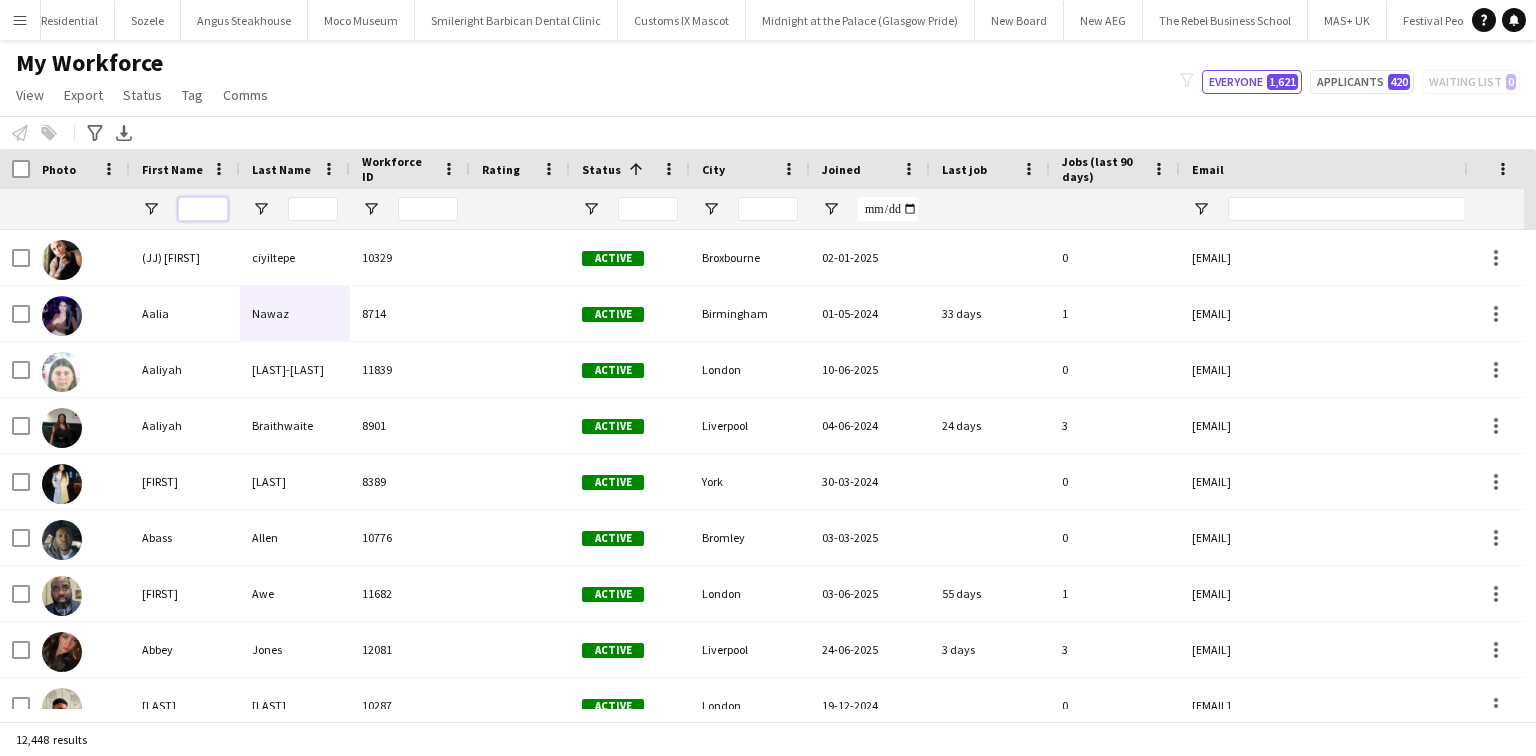 type 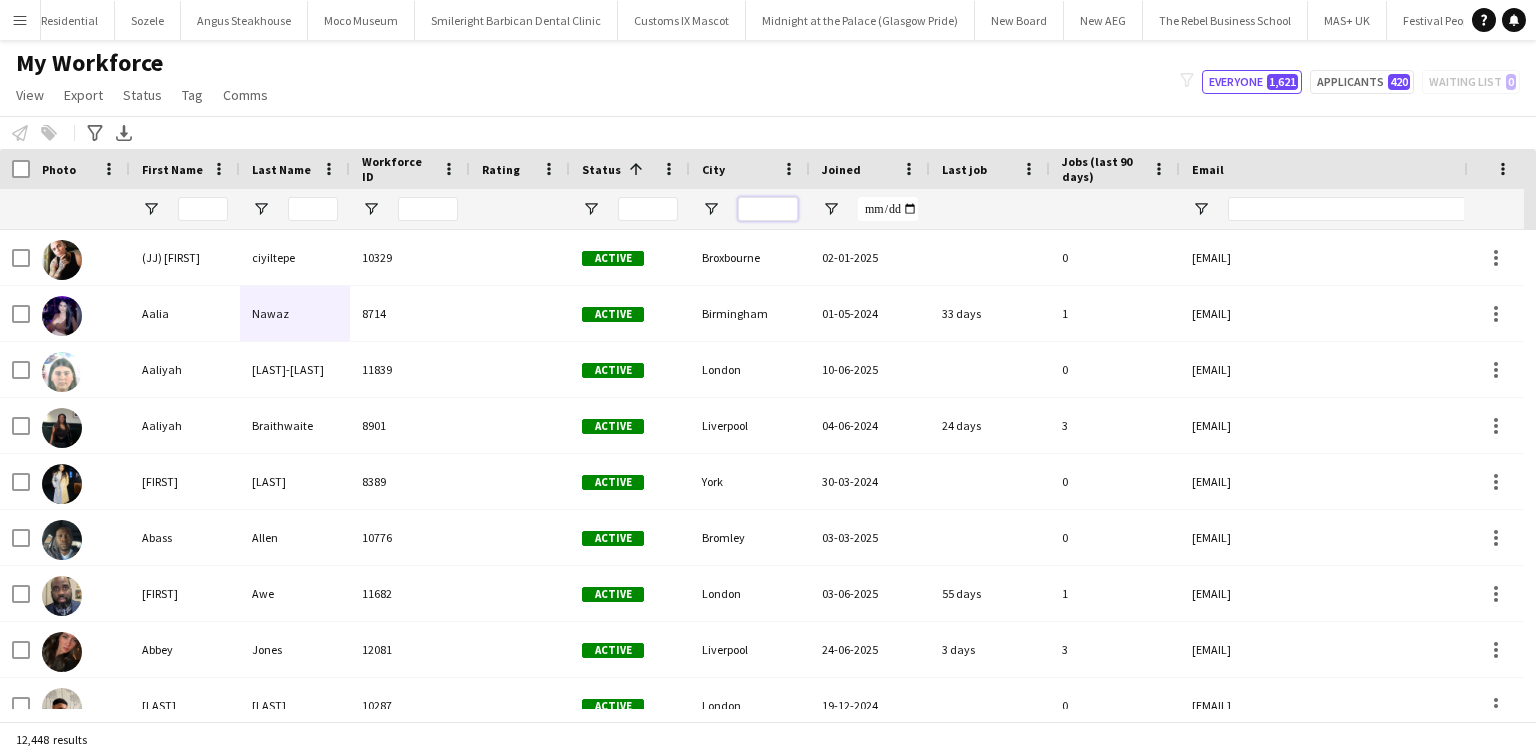 click at bounding box center (768, 209) 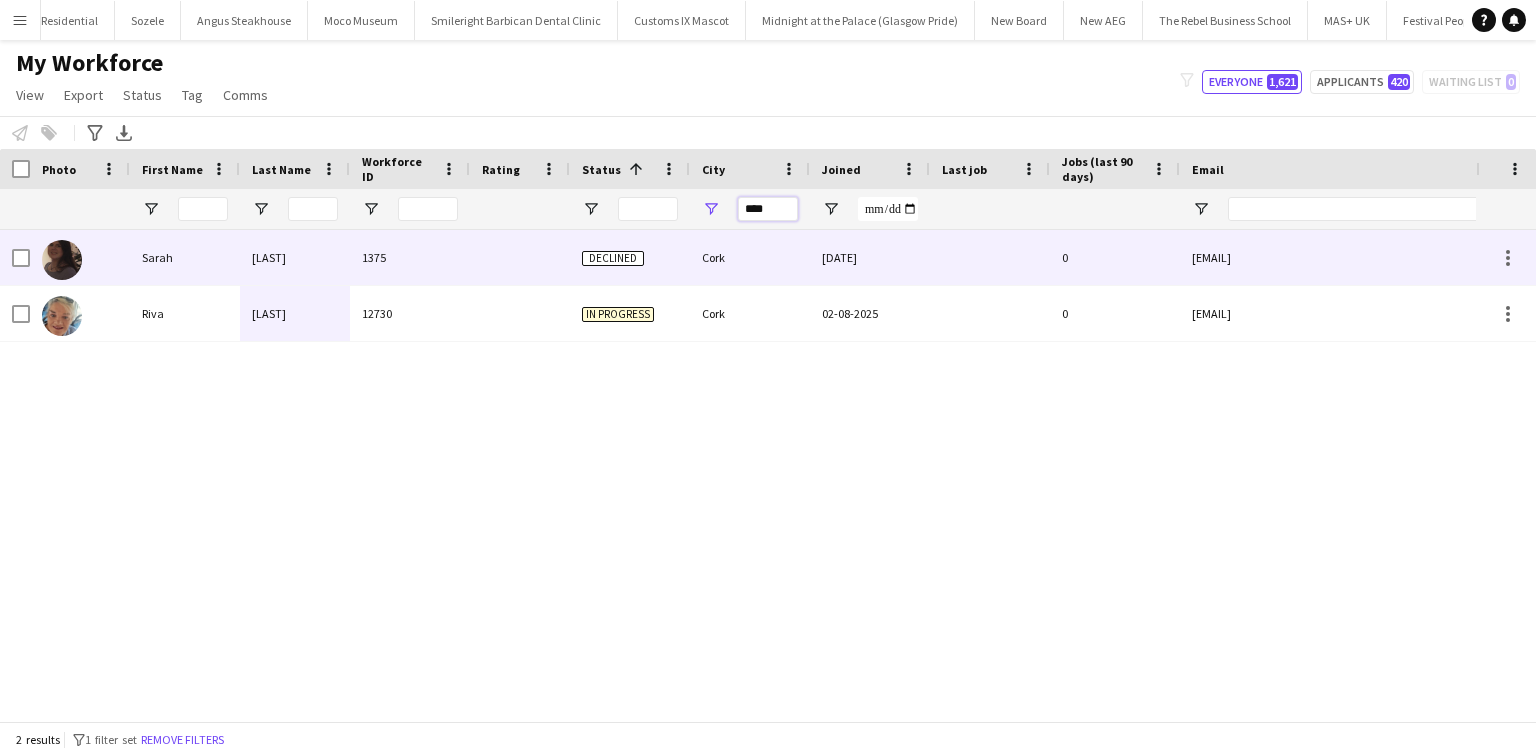 type on "****" 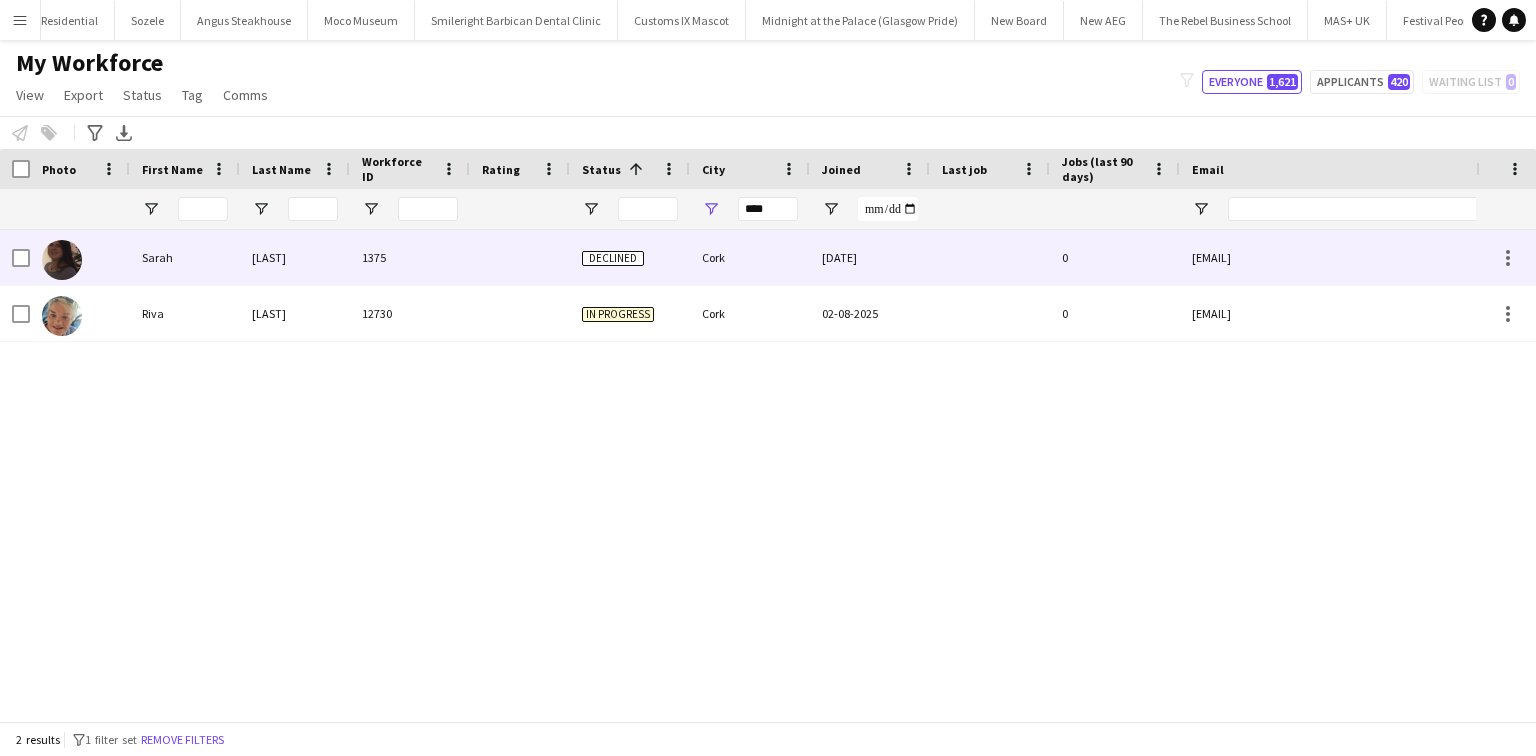 click at bounding box center (520, 257) 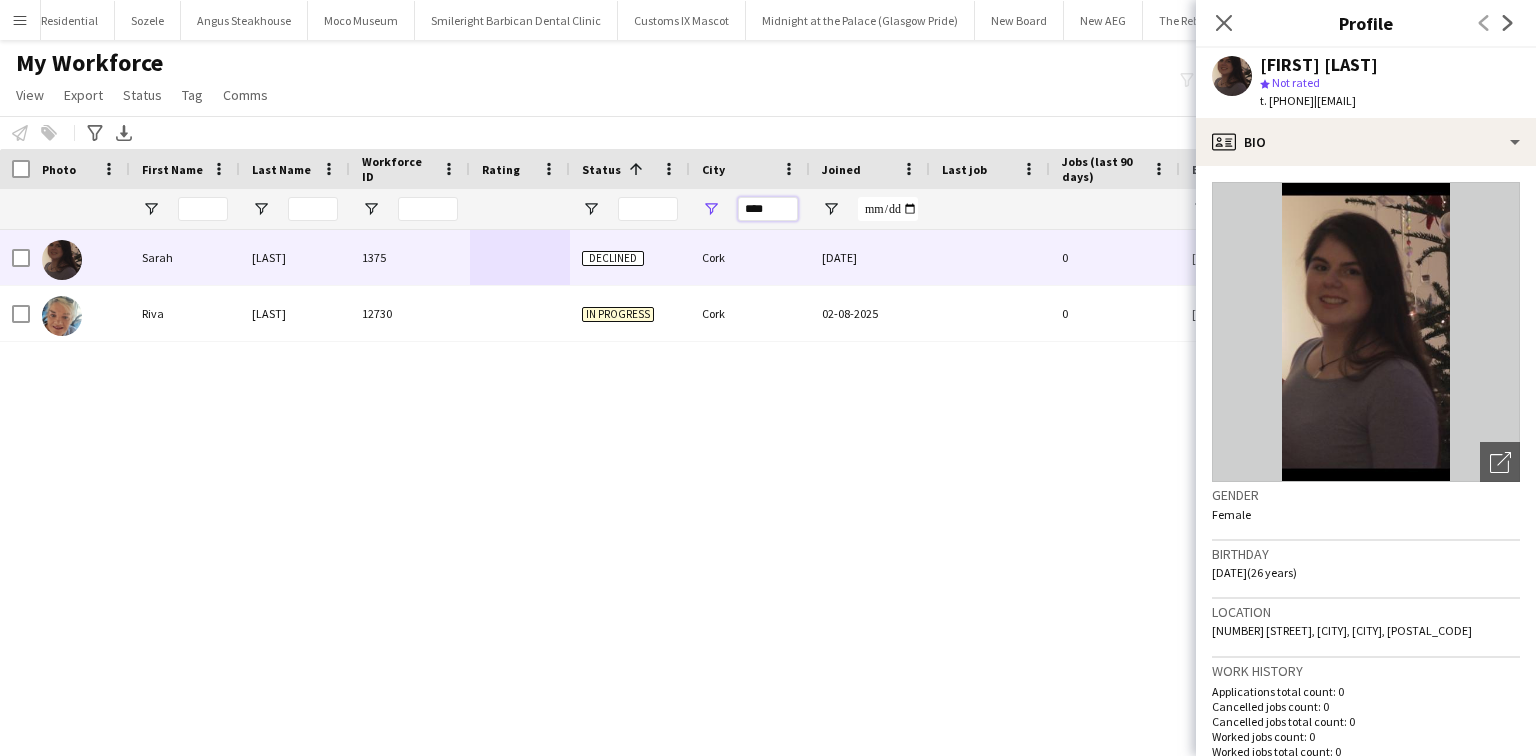 click on "****" at bounding box center (768, 209) 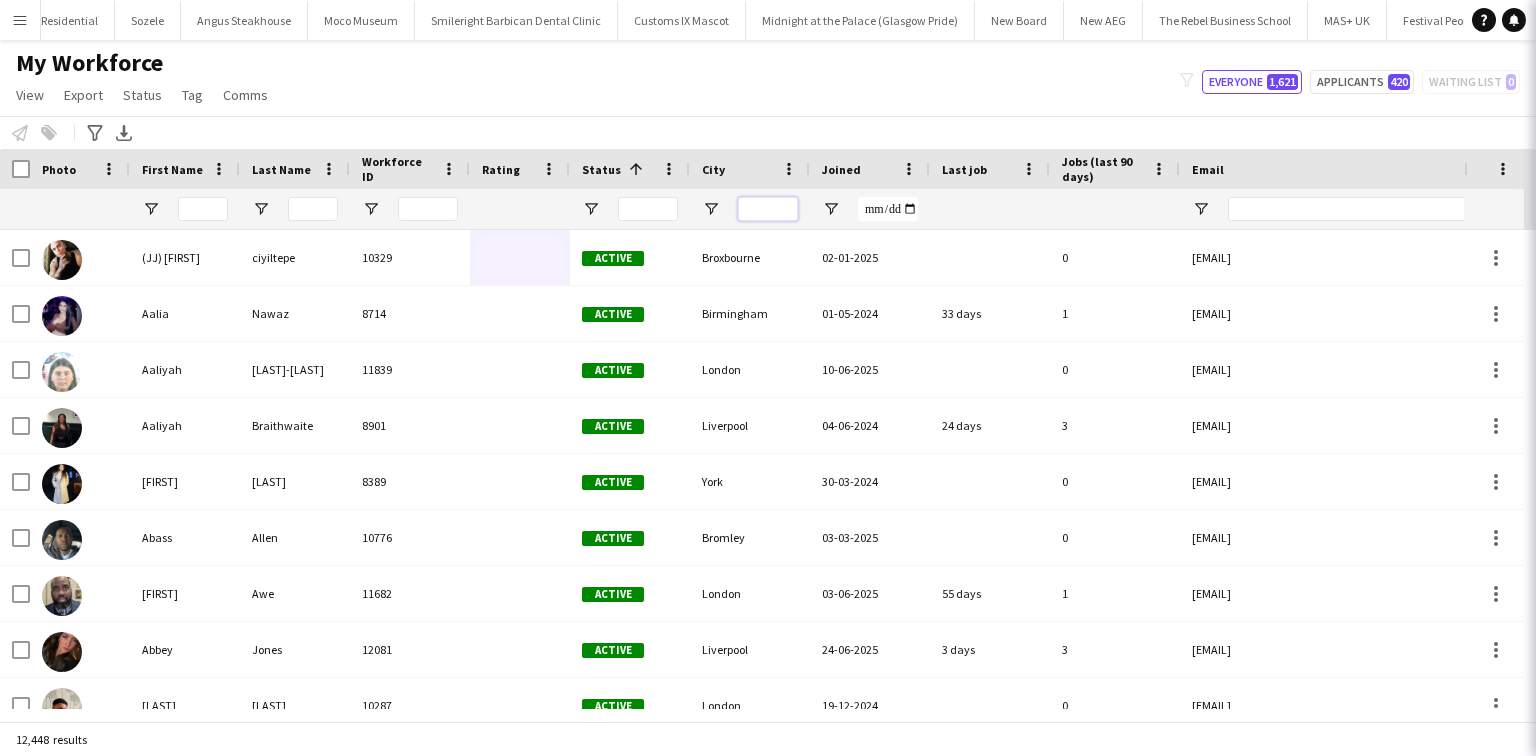 type 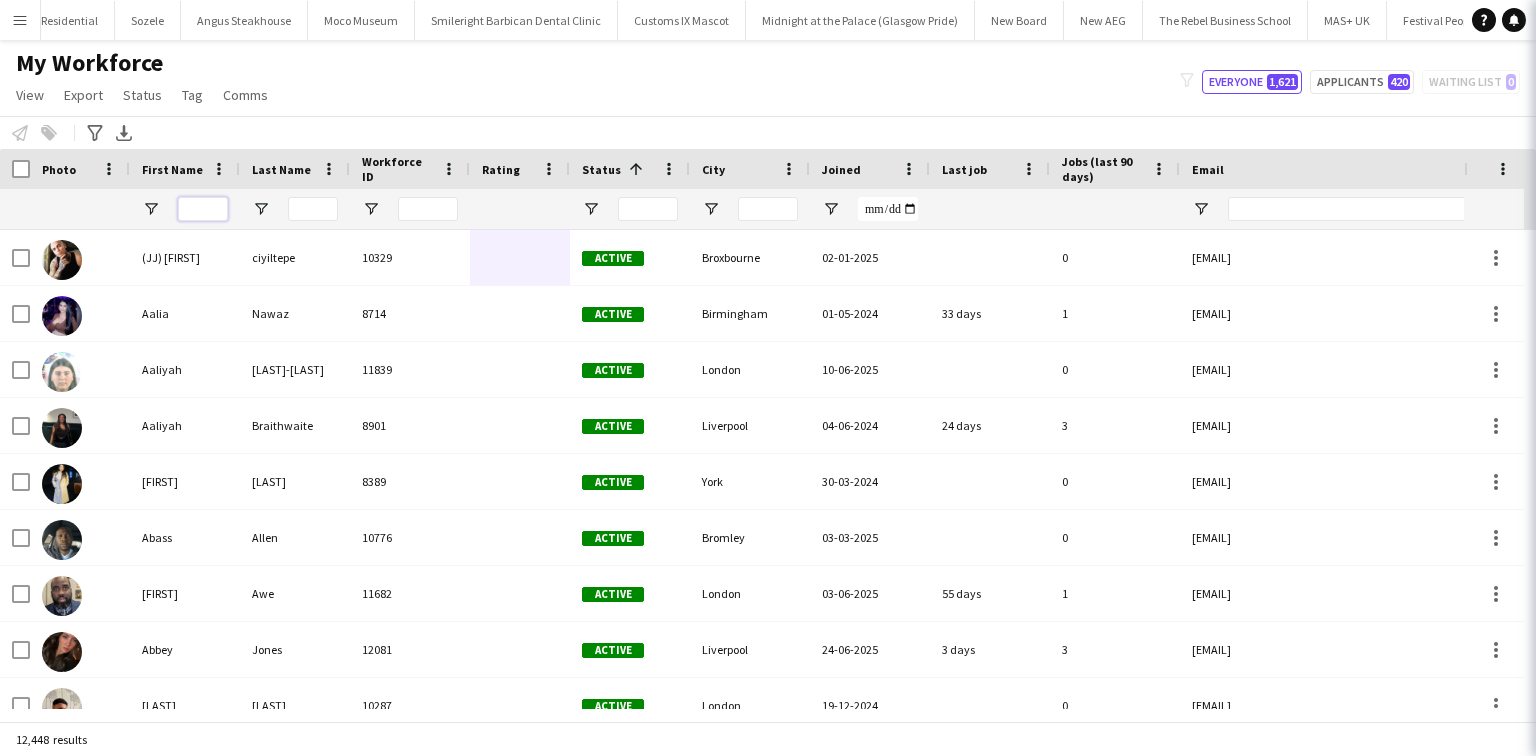 click at bounding box center (203, 209) 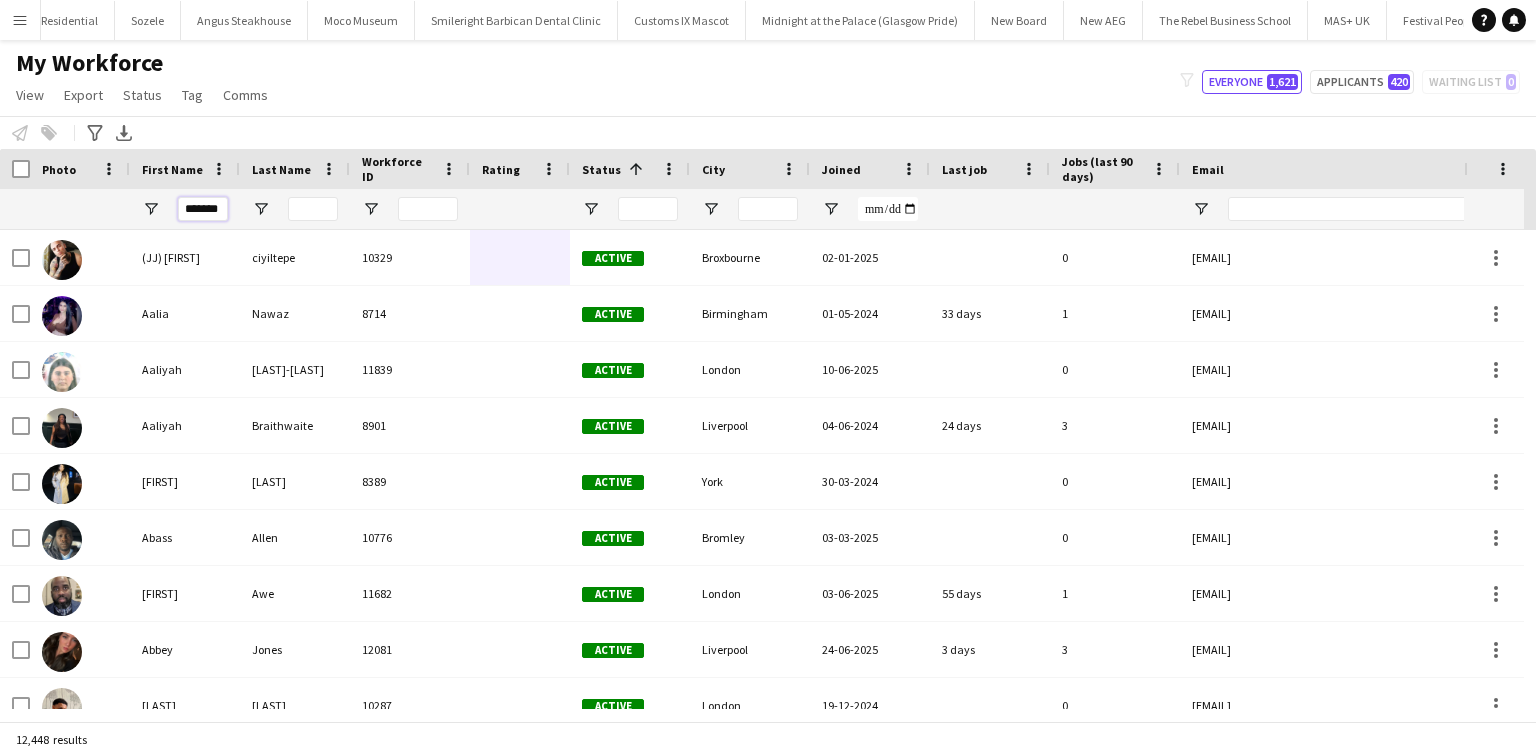 scroll, scrollTop: 0, scrollLeft: 4, axis: horizontal 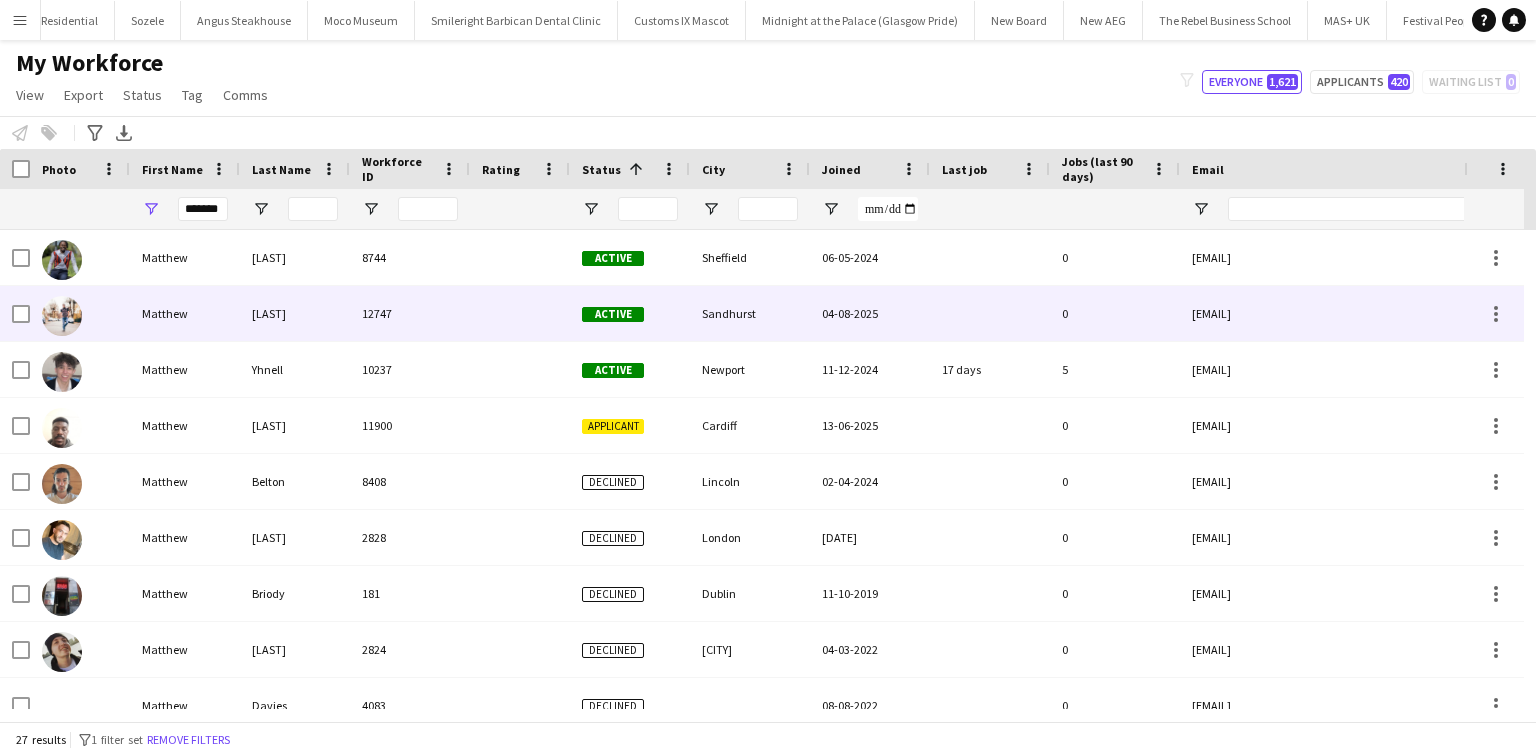 click on "Matthew" at bounding box center [185, 313] 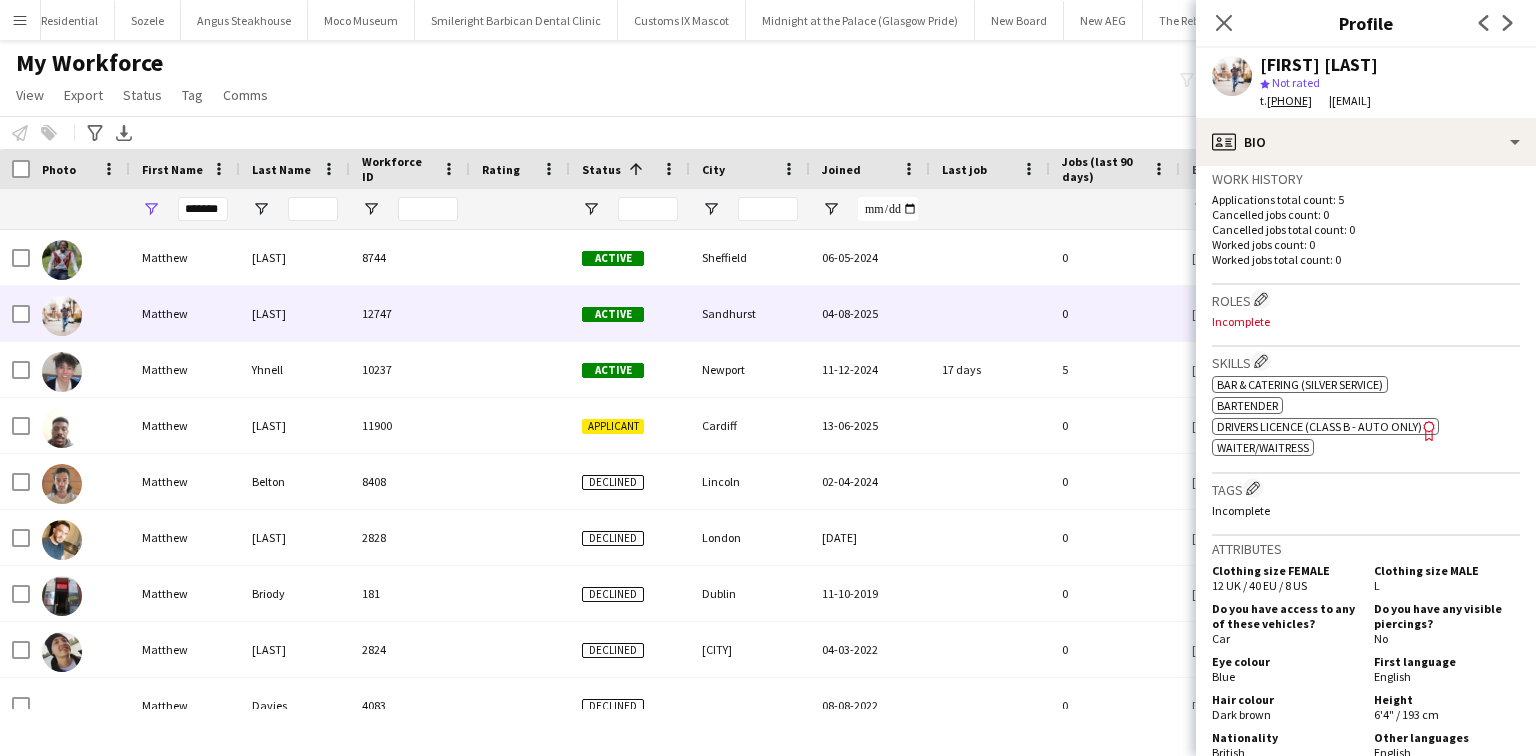 scroll, scrollTop: 653, scrollLeft: 0, axis: vertical 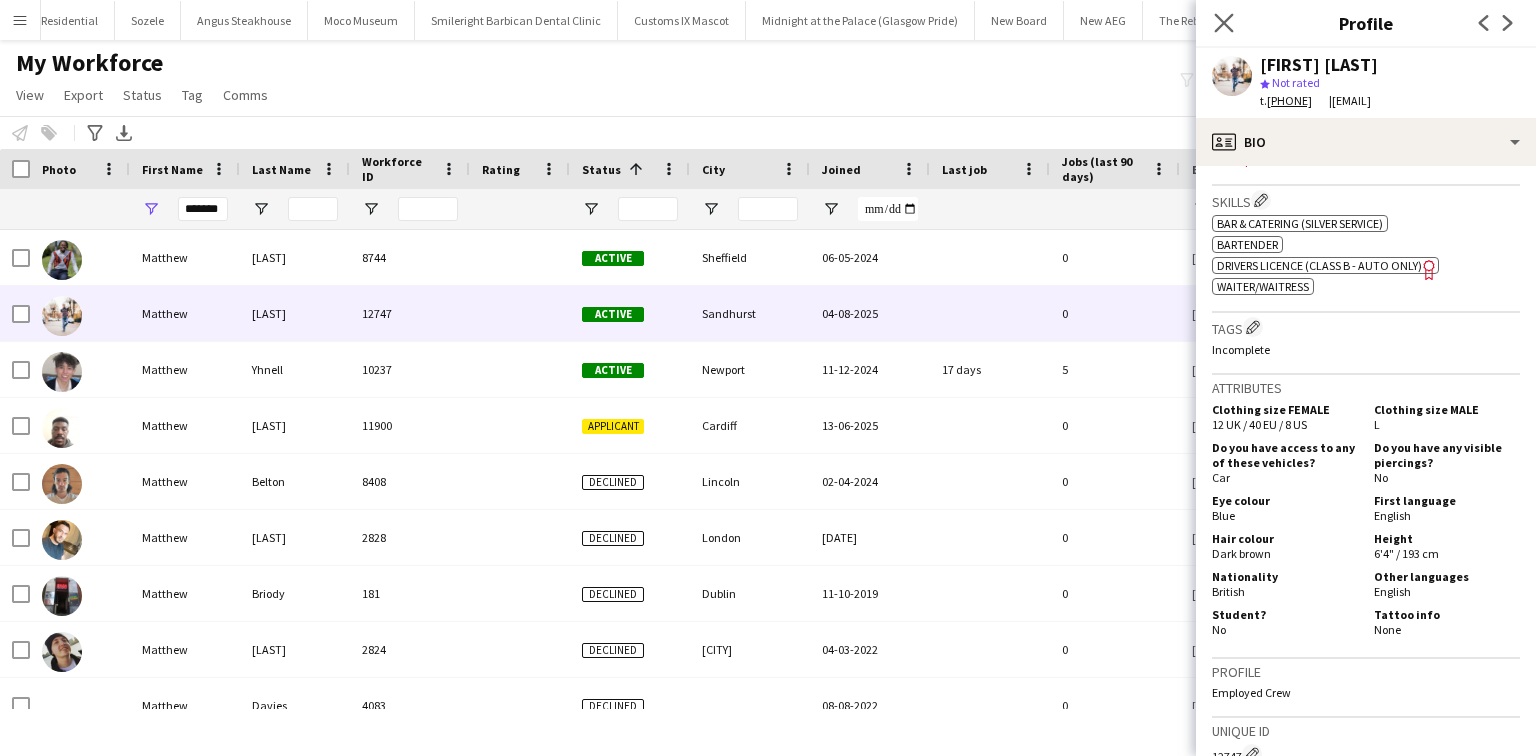 click on "Close pop-in" 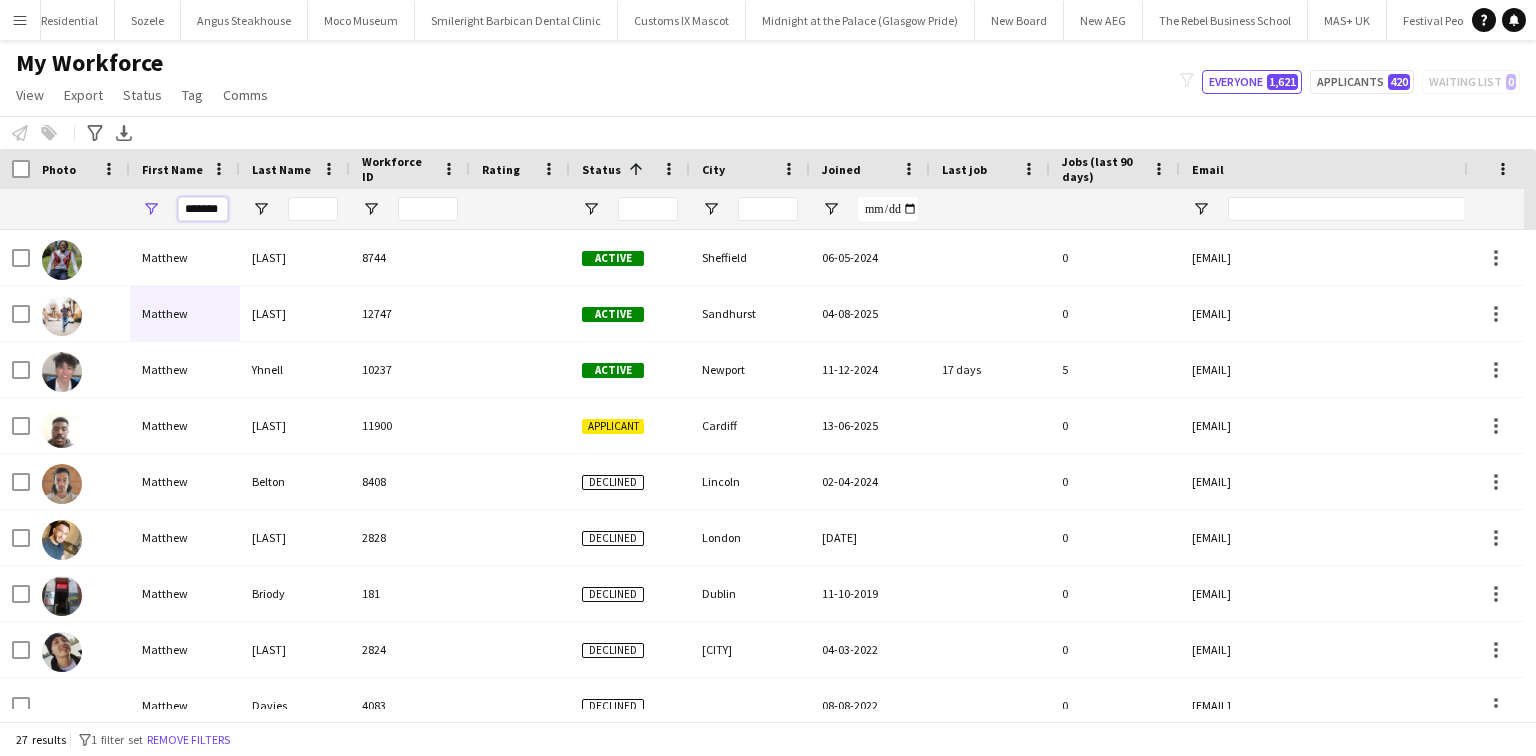 click on "*******" at bounding box center [203, 209] 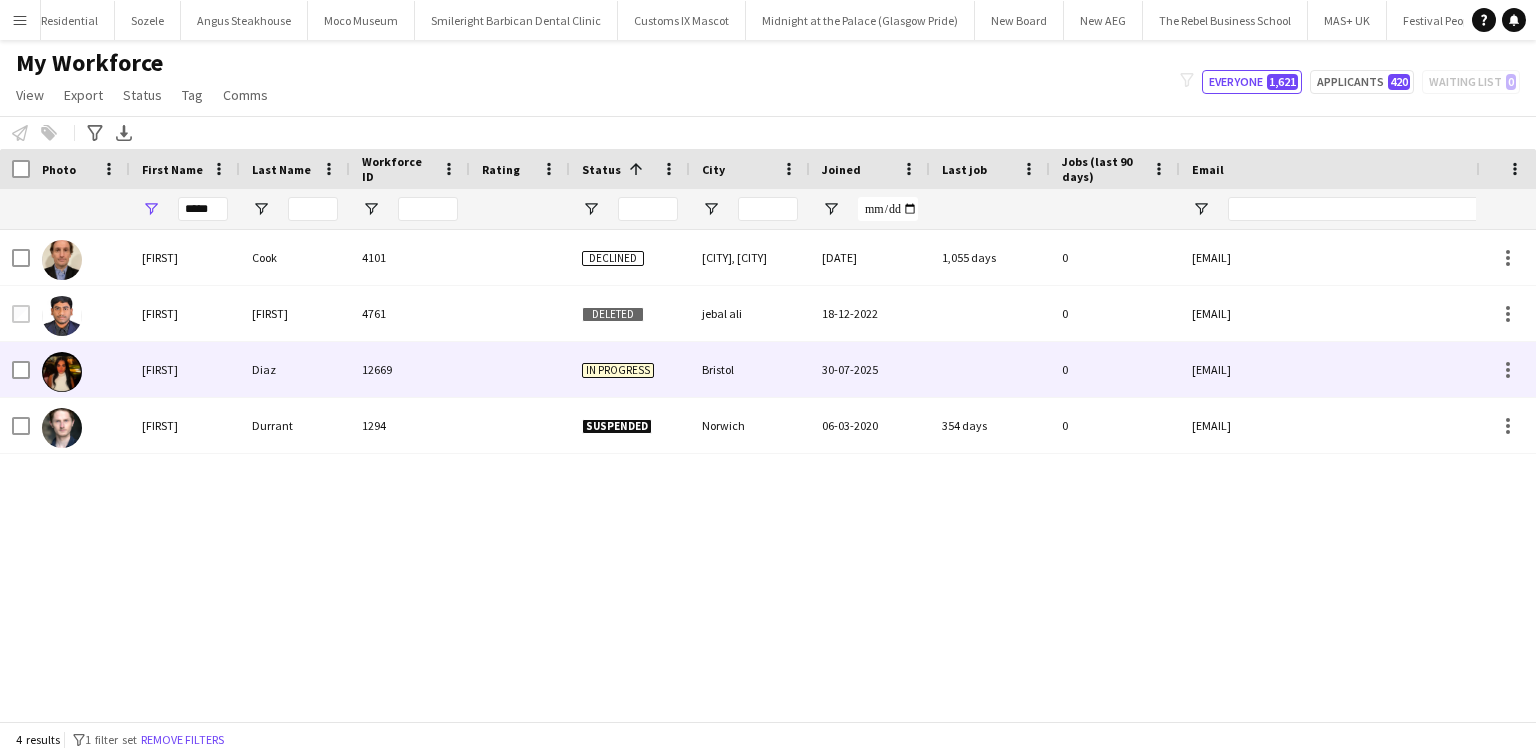 click on "Allanna" at bounding box center (185, 369) 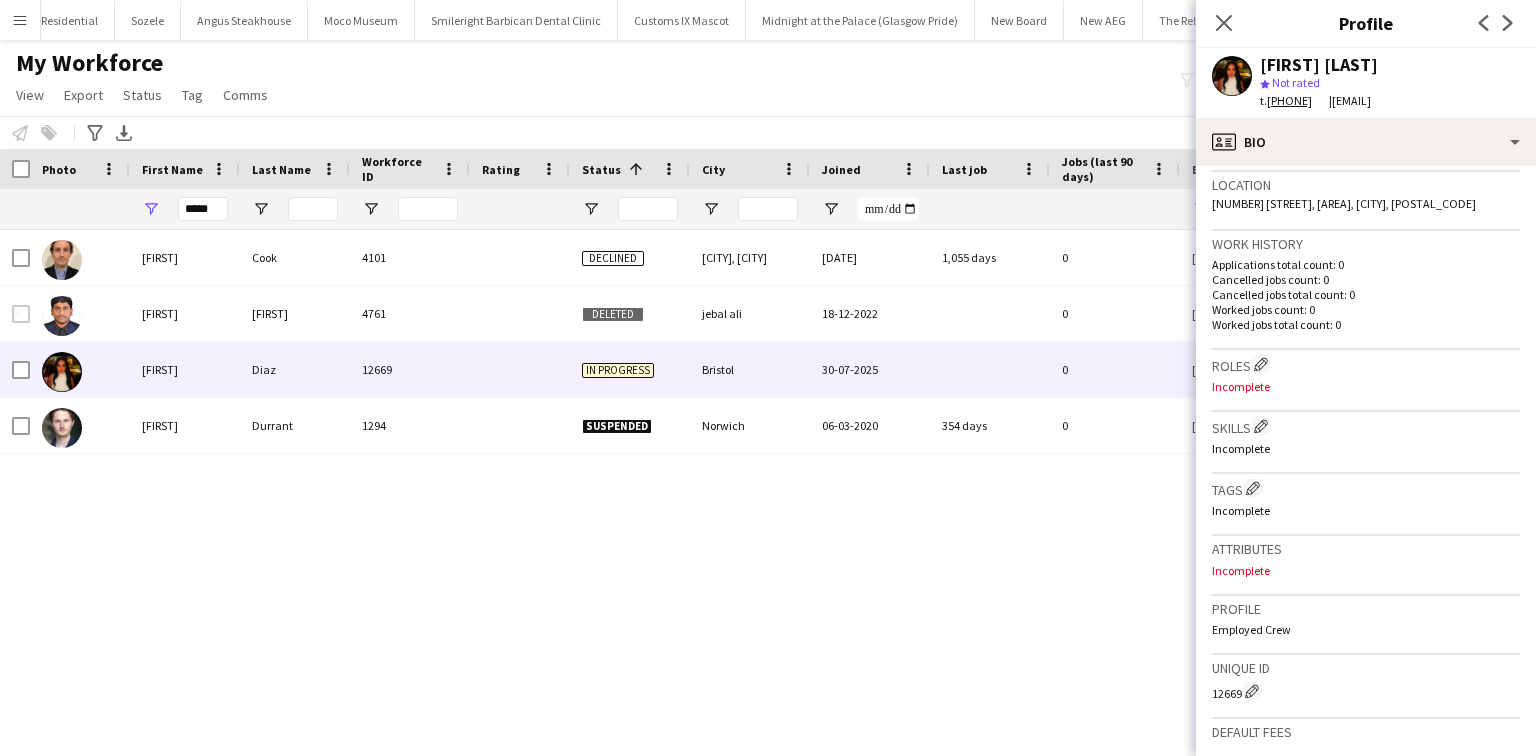 scroll, scrollTop: 428, scrollLeft: 0, axis: vertical 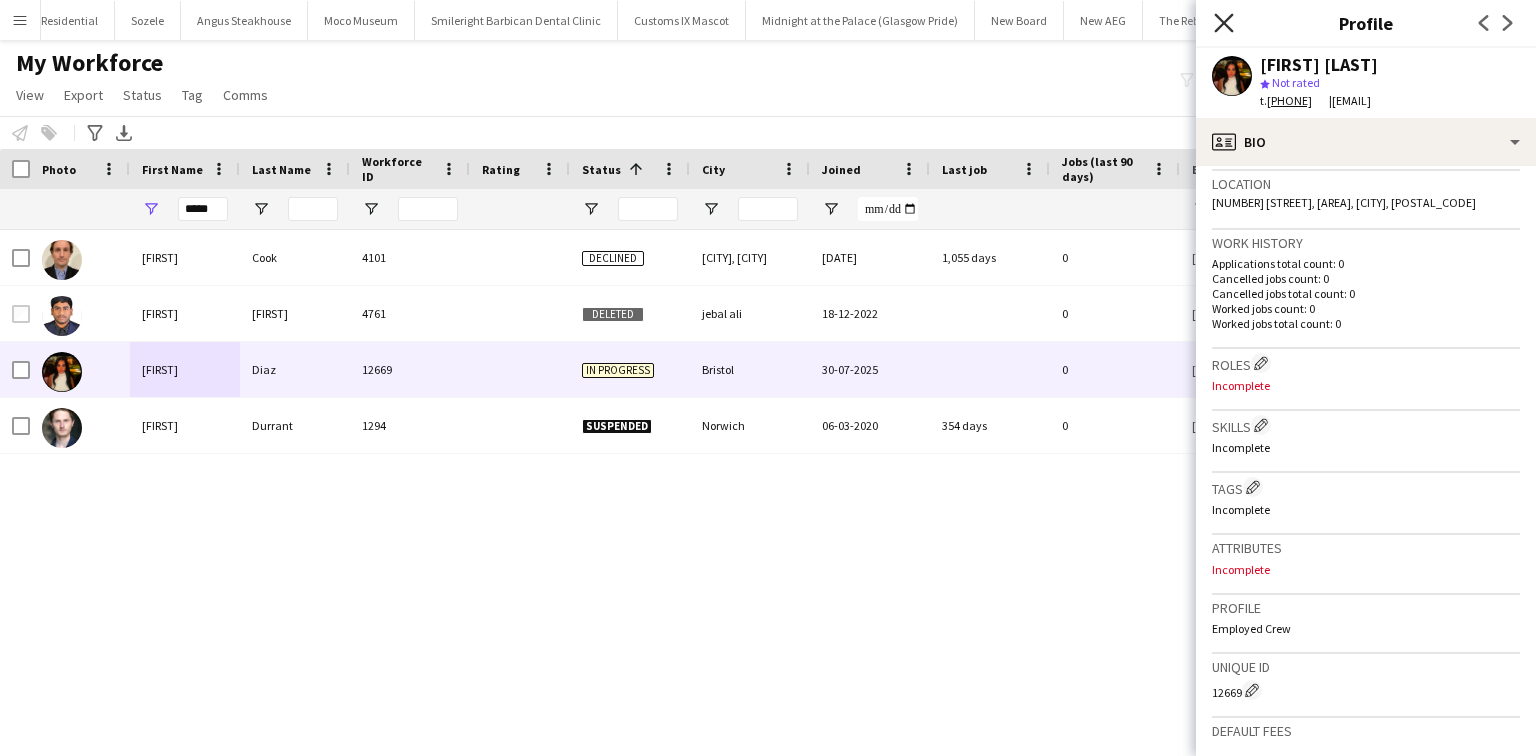 click on "Close pop-in" 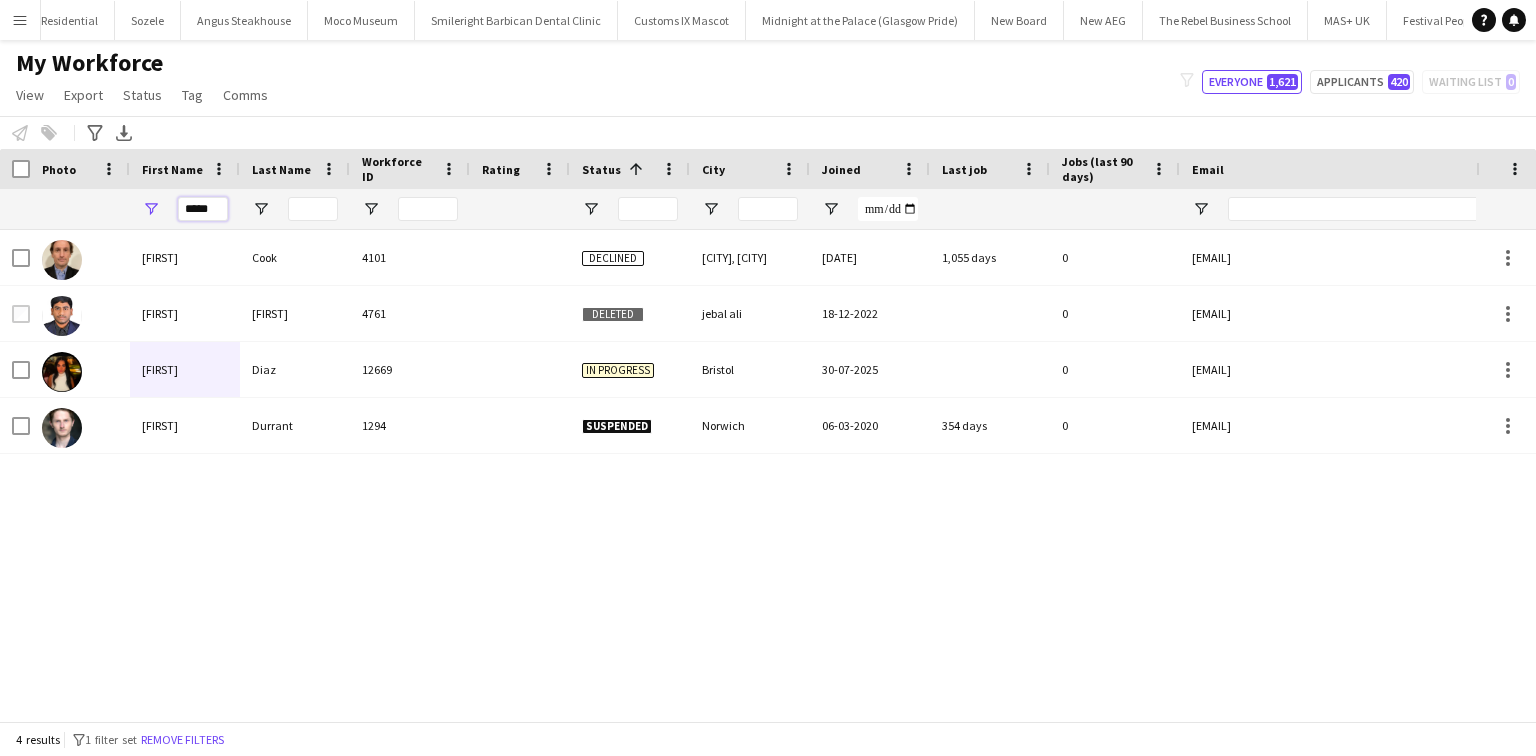 click on "*****" at bounding box center [203, 209] 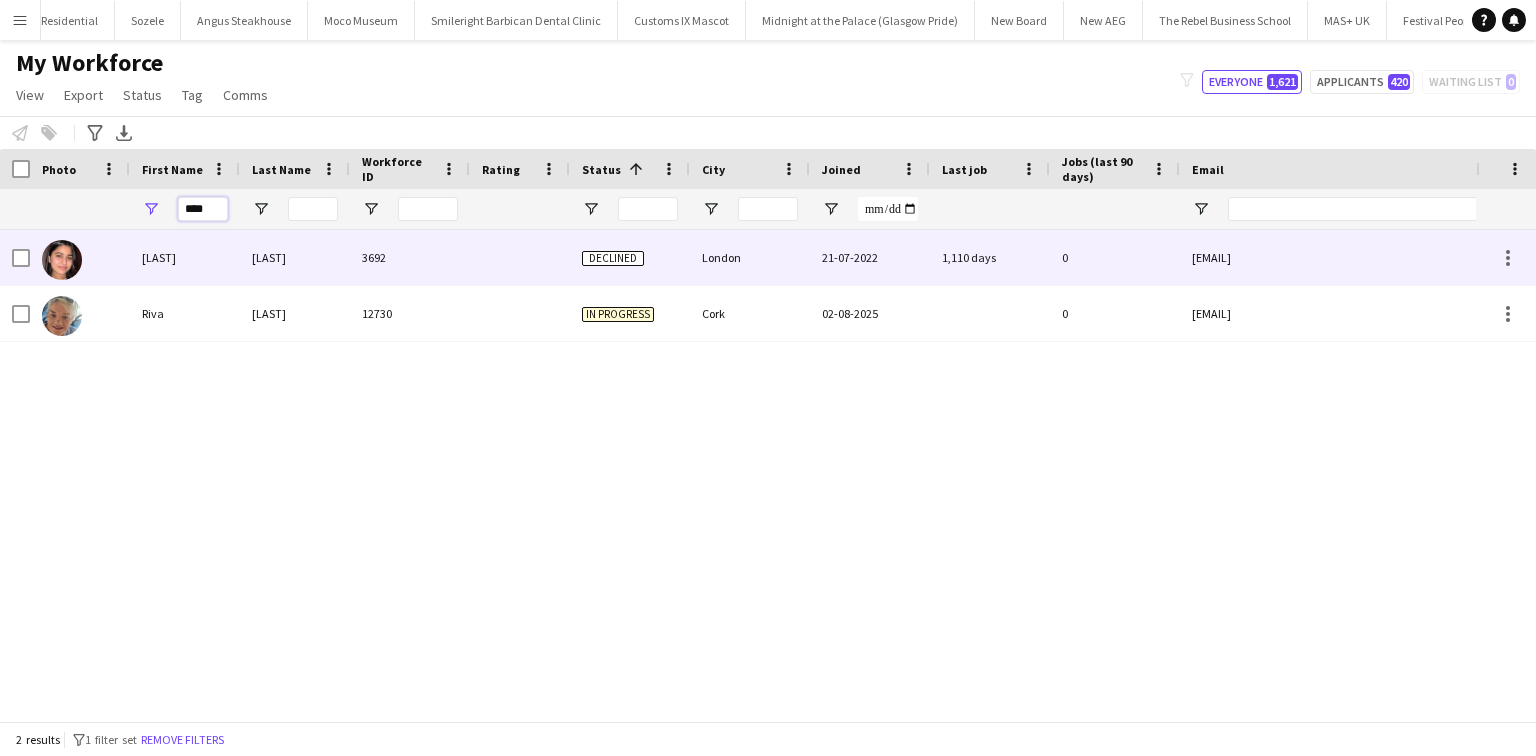 type on "****" 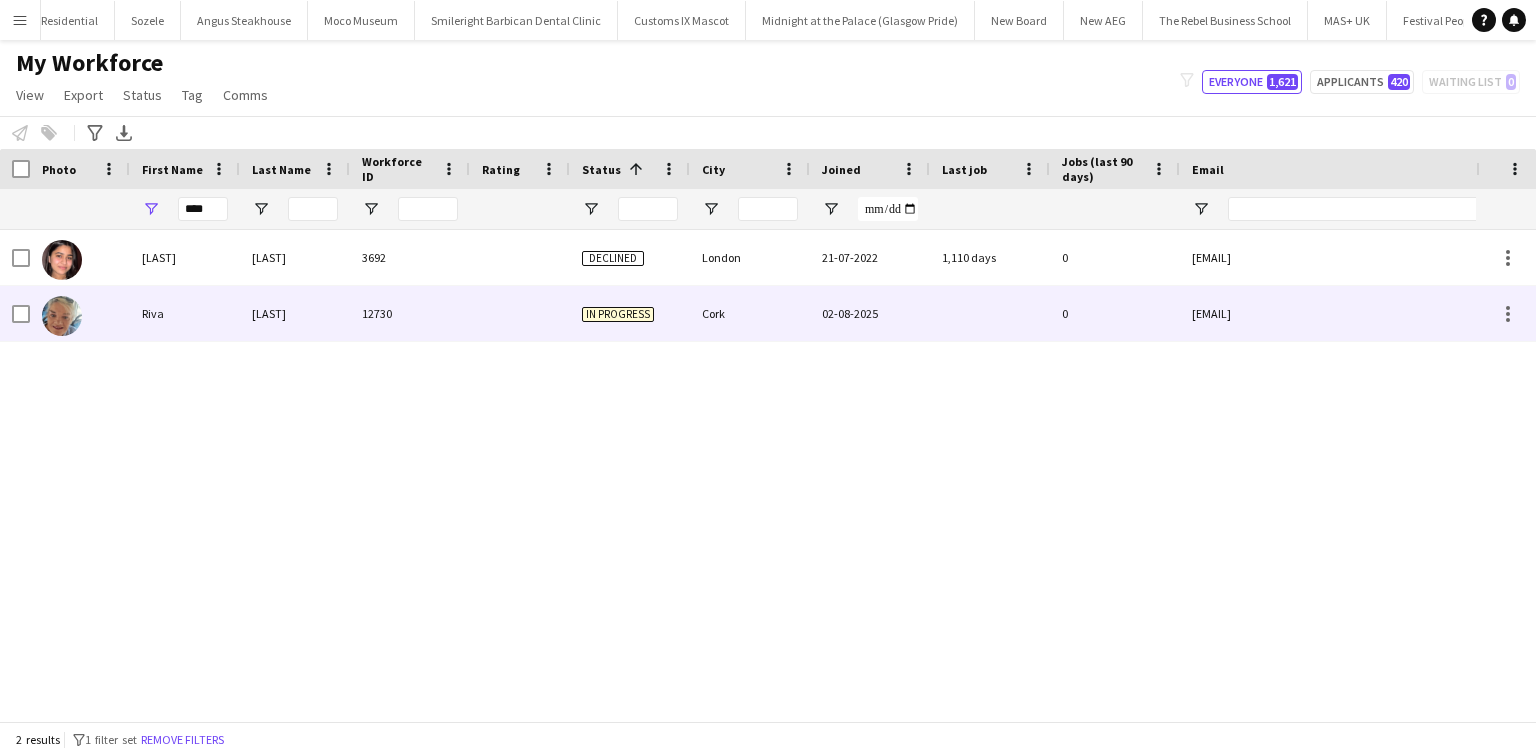 click on "Riva" at bounding box center [185, 313] 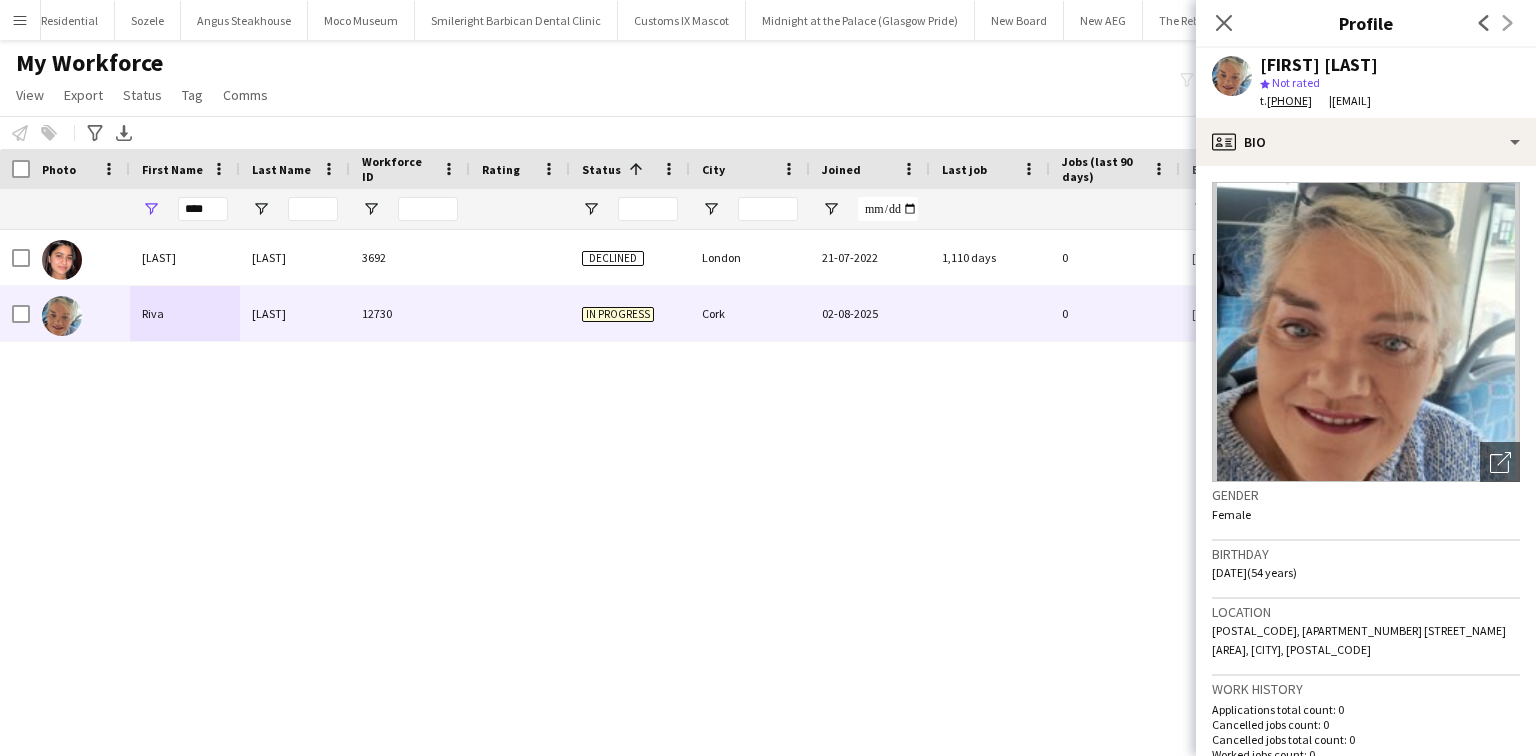 click on "+353830478880" at bounding box center [1298, 100] 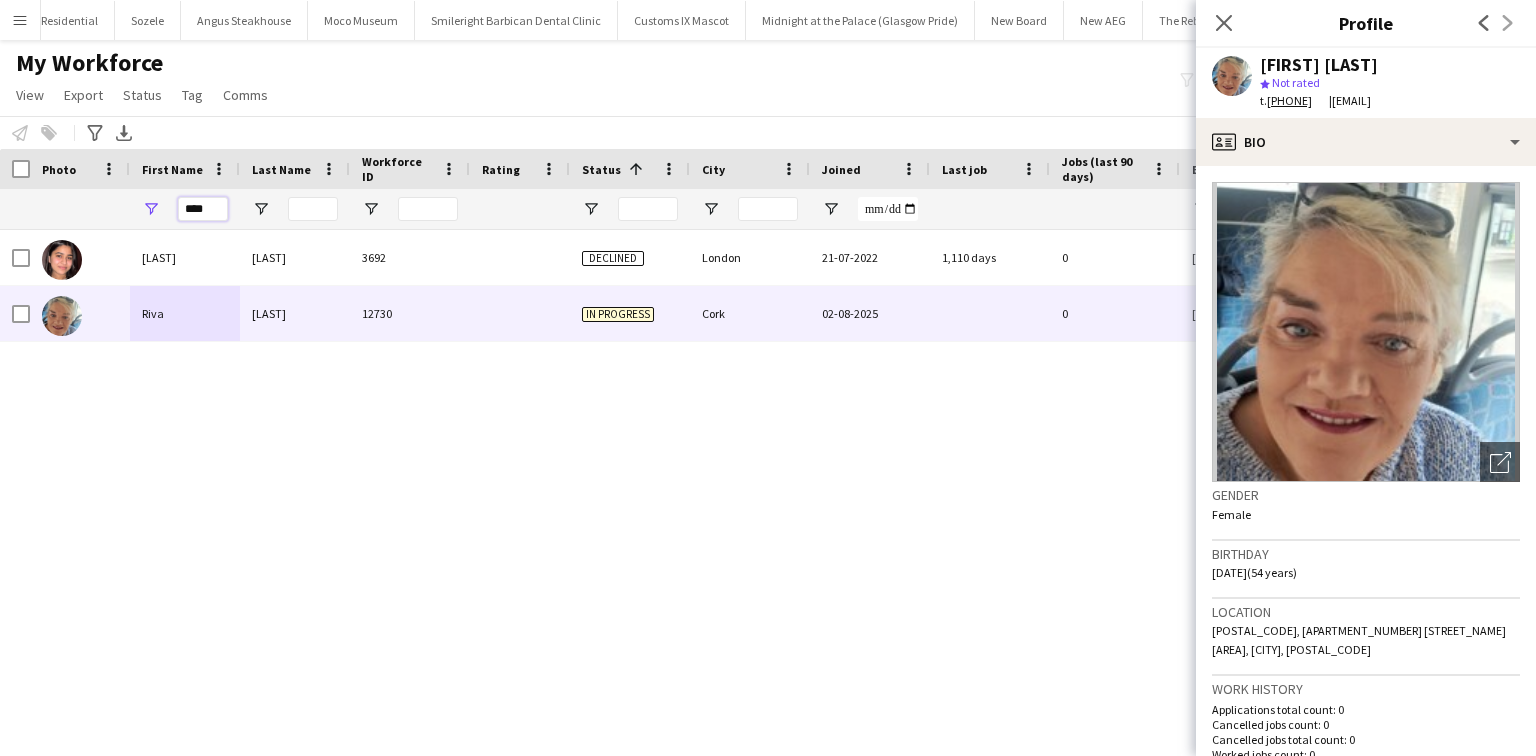 click on "****" at bounding box center (203, 209) 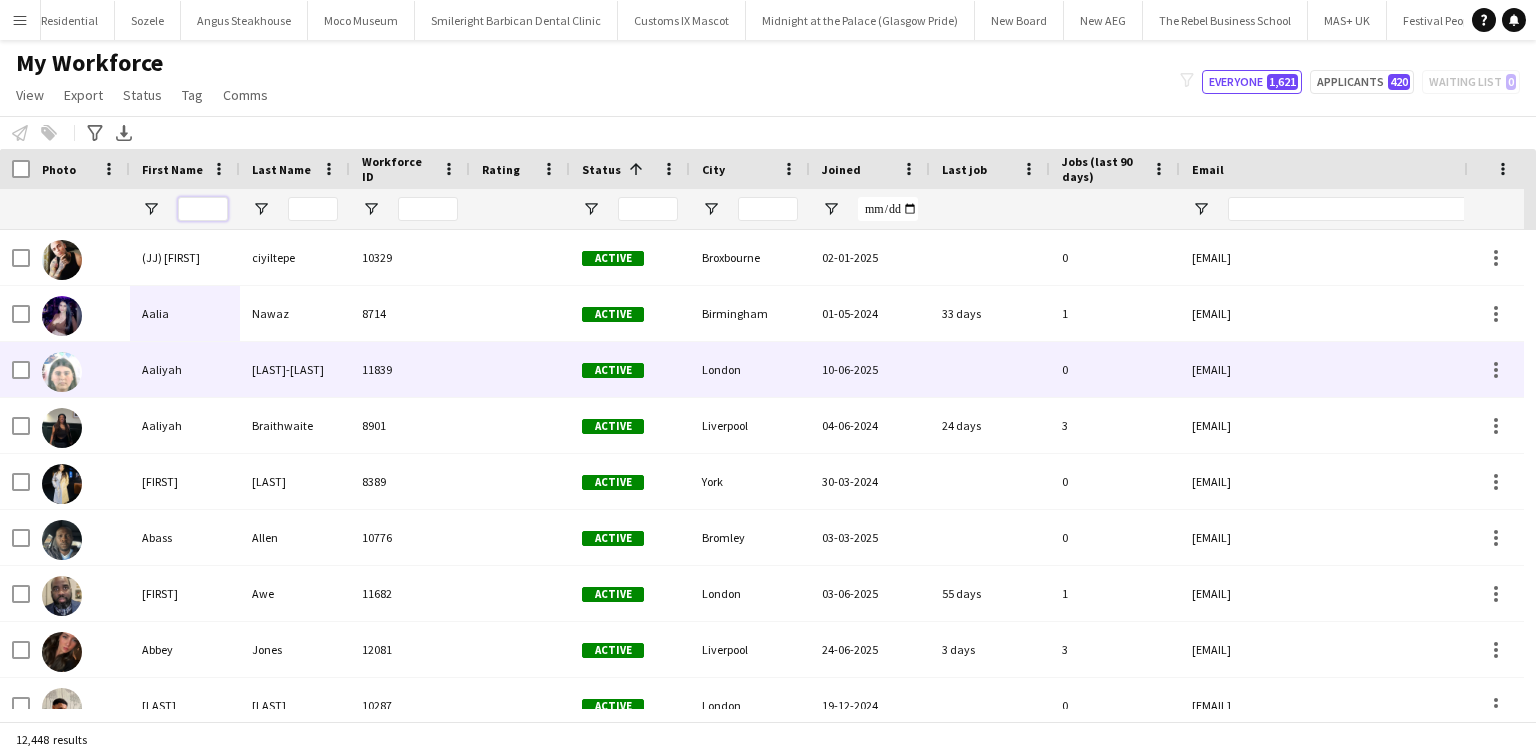 scroll, scrollTop: 0, scrollLeft: 342, axis: horizontal 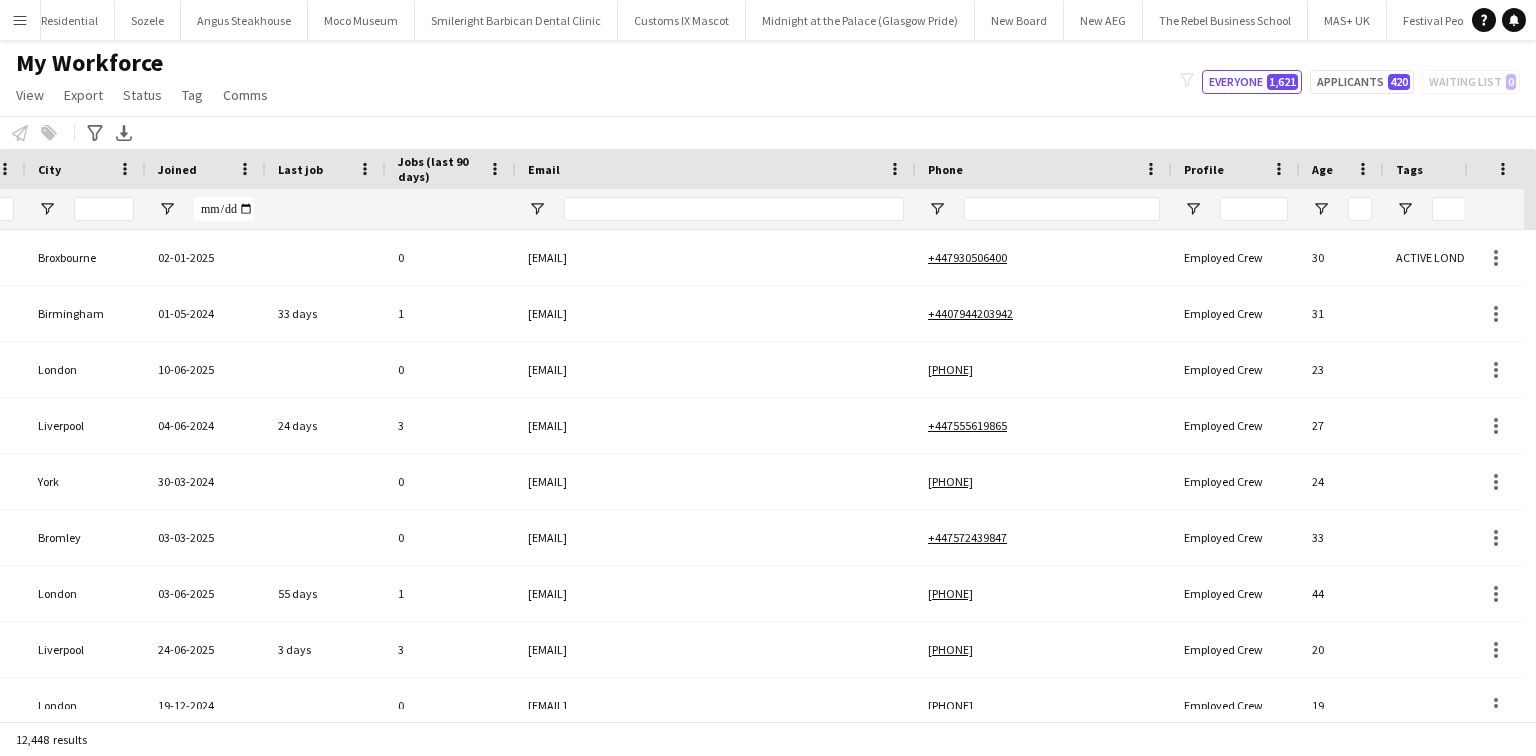 type 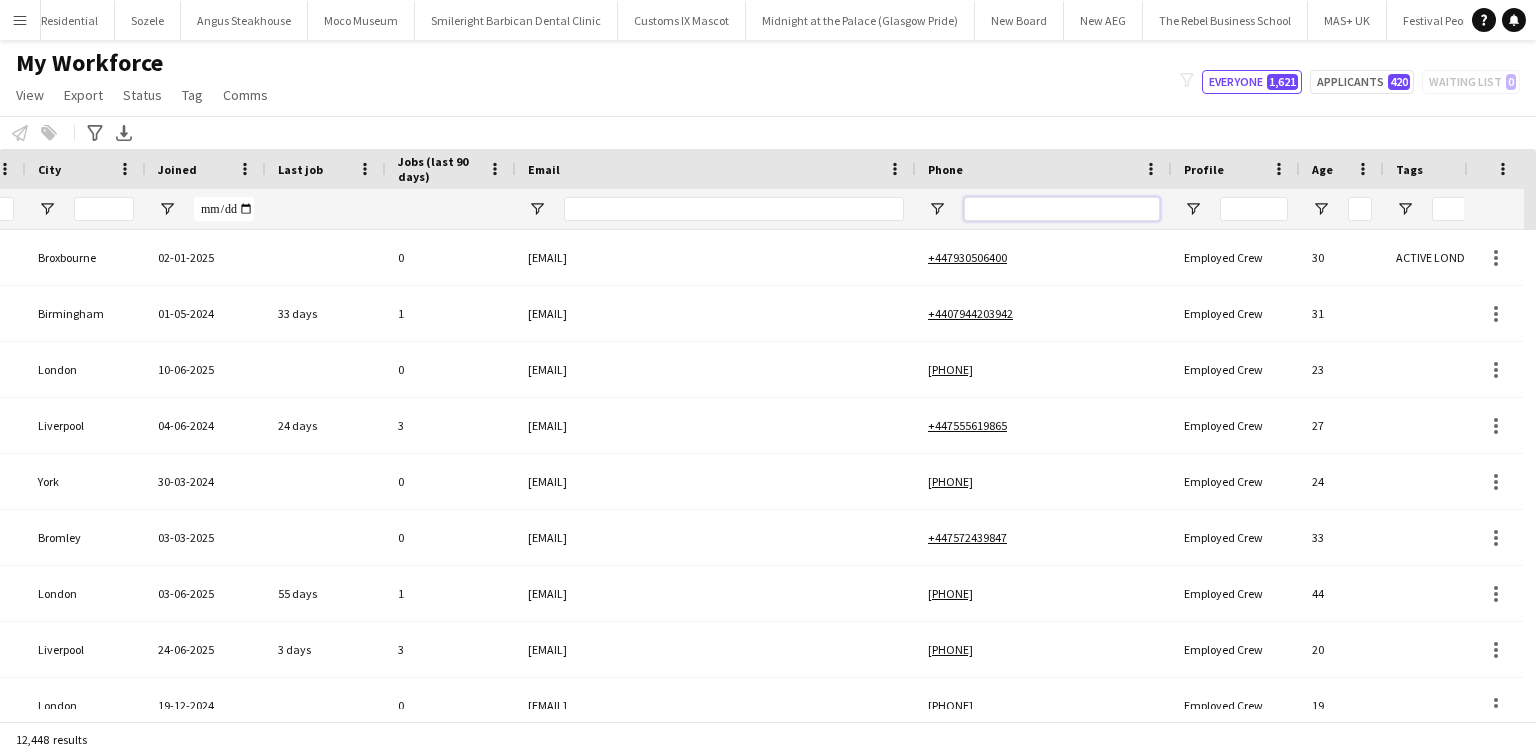 click at bounding box center (1062, 209) 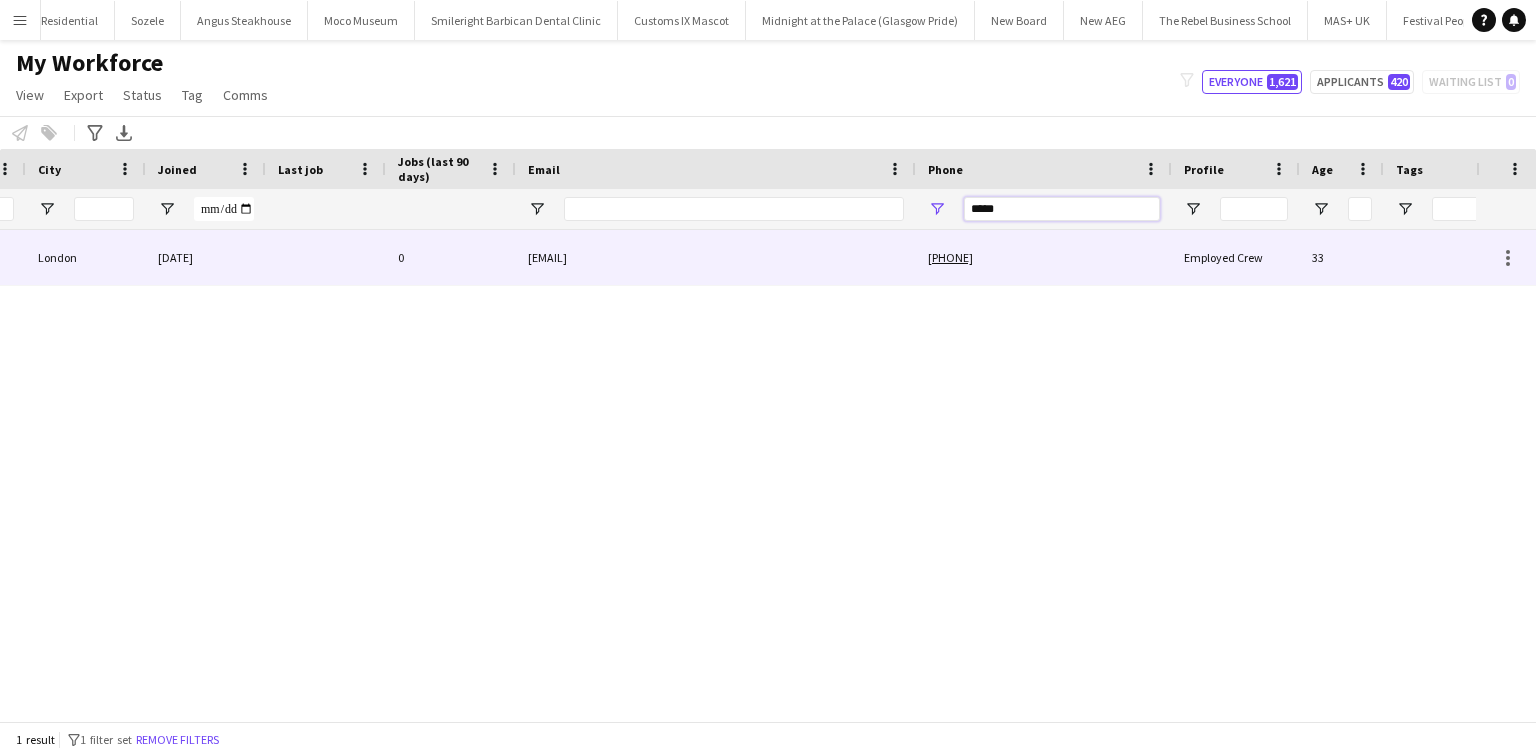 type on "*****" 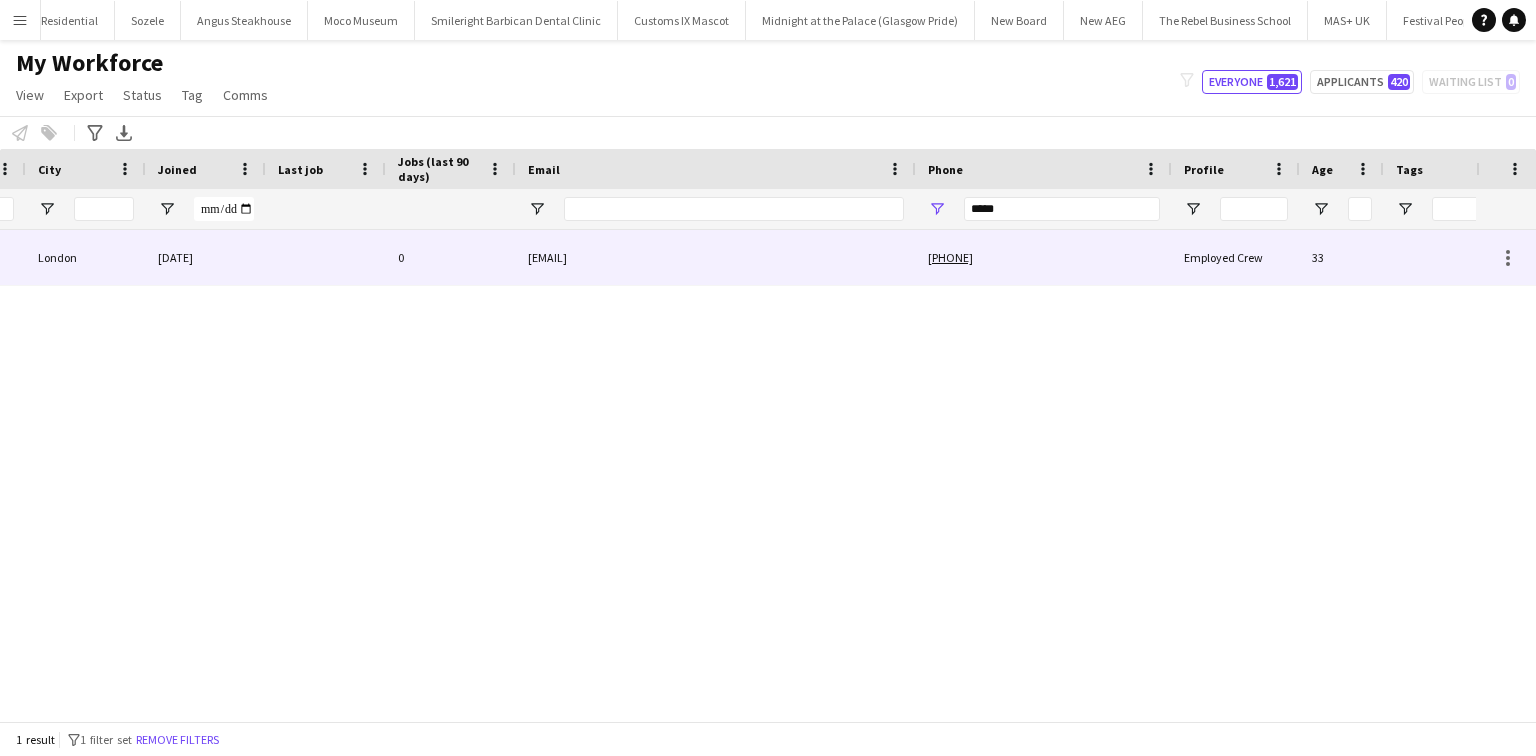 click on "iradin@hotmail.co.uk" at bounding box center [716, 257] 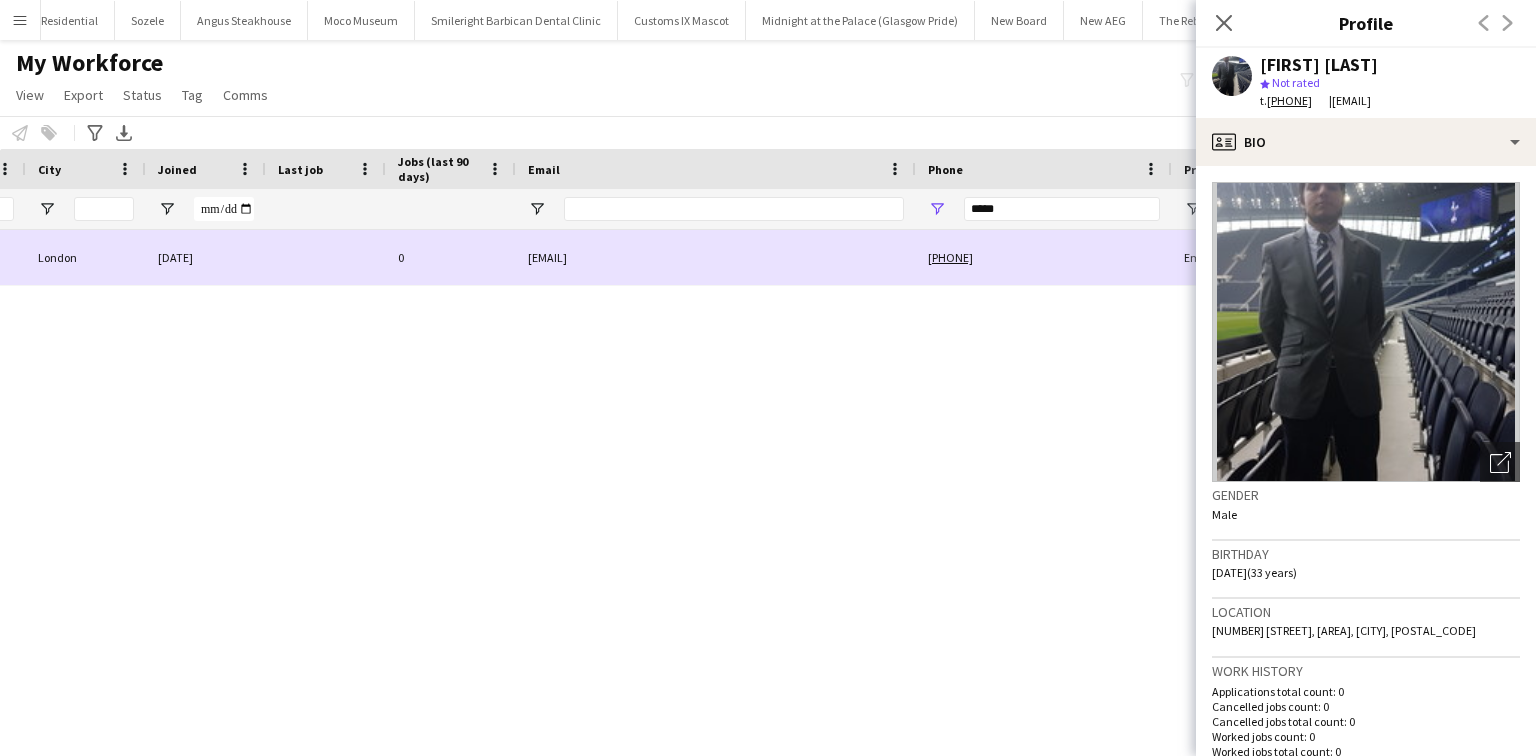 scroll, scrollTop: 0, scrollLeft: 0, axis: both 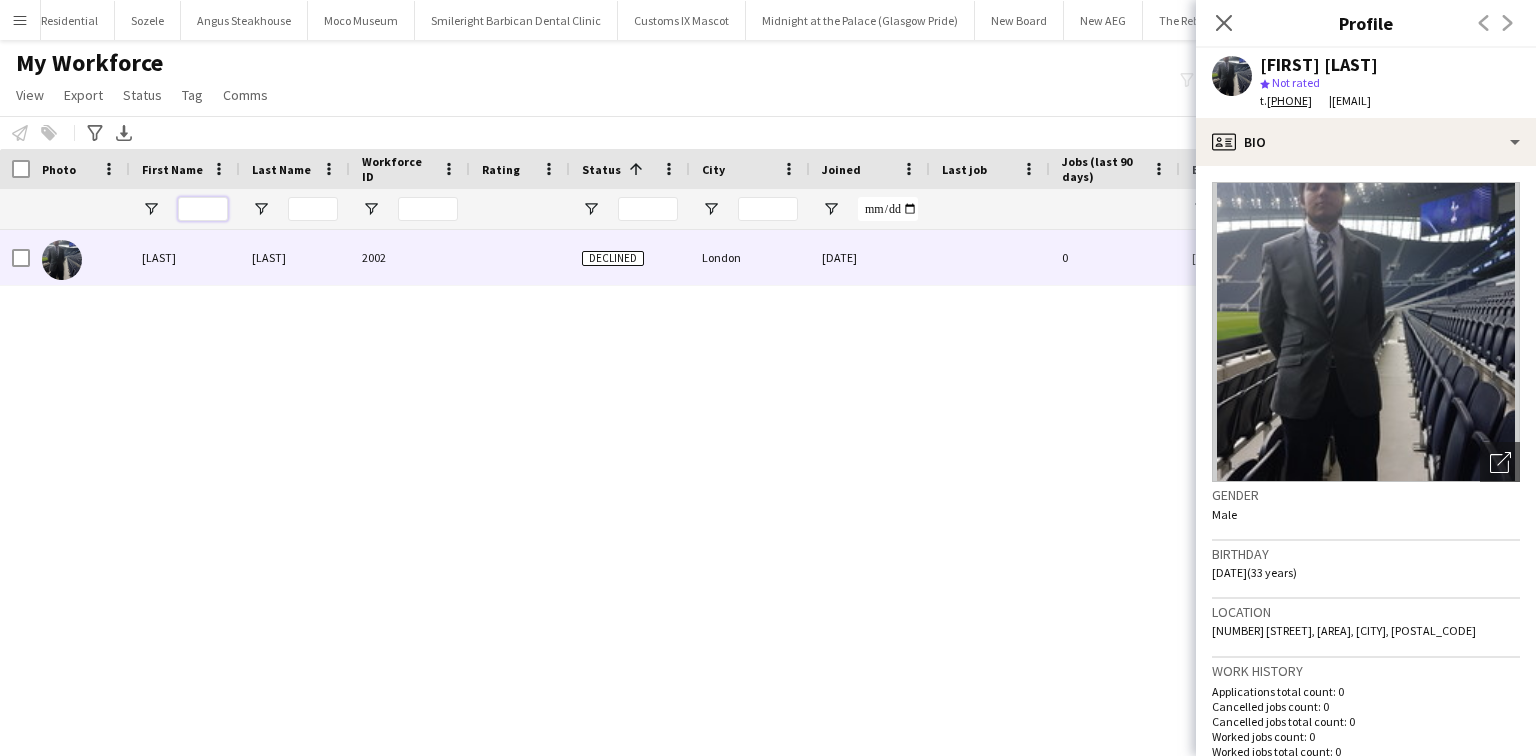 click at bounding box center [203, 209] 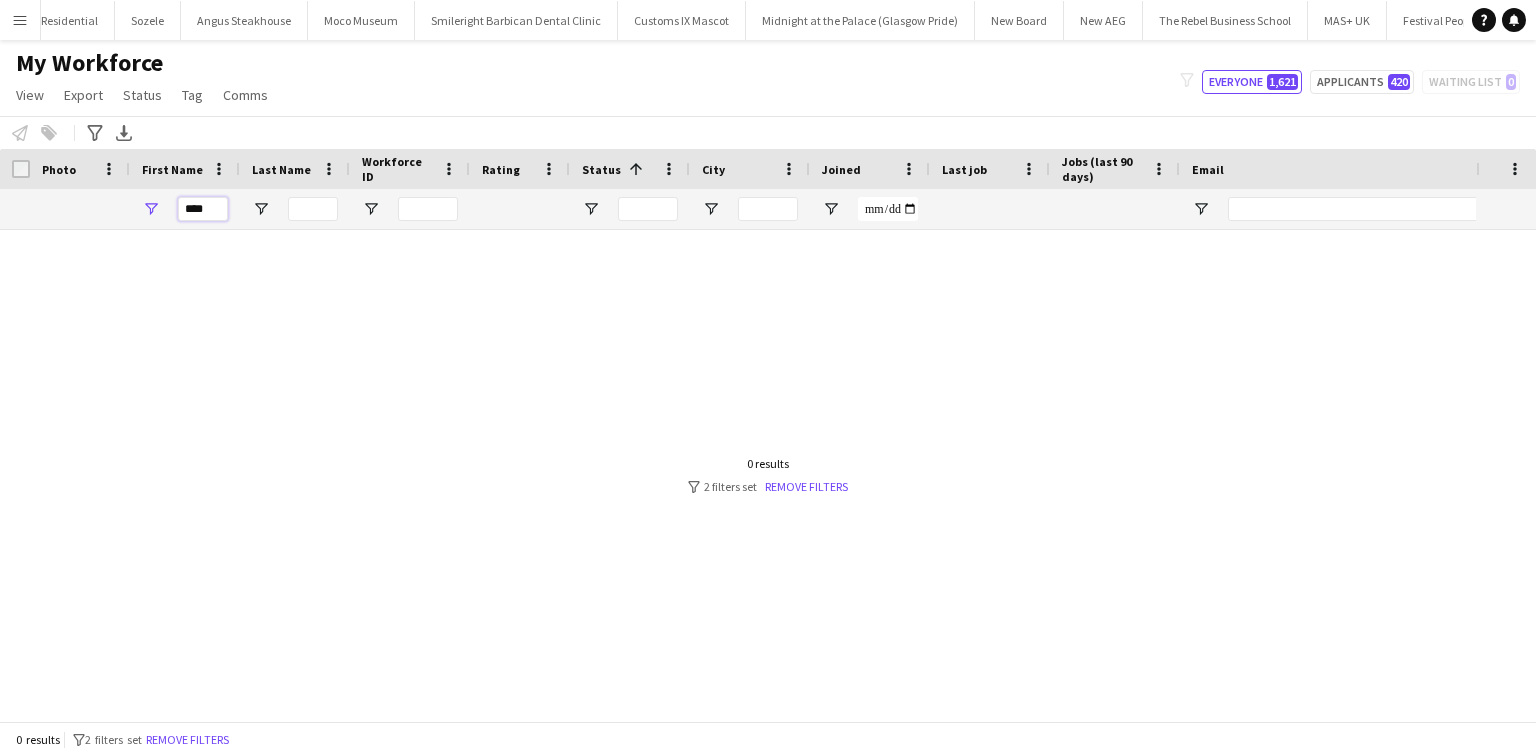 scroll, scrollTop: 0, scrollLeft: 487, axis: horizontal 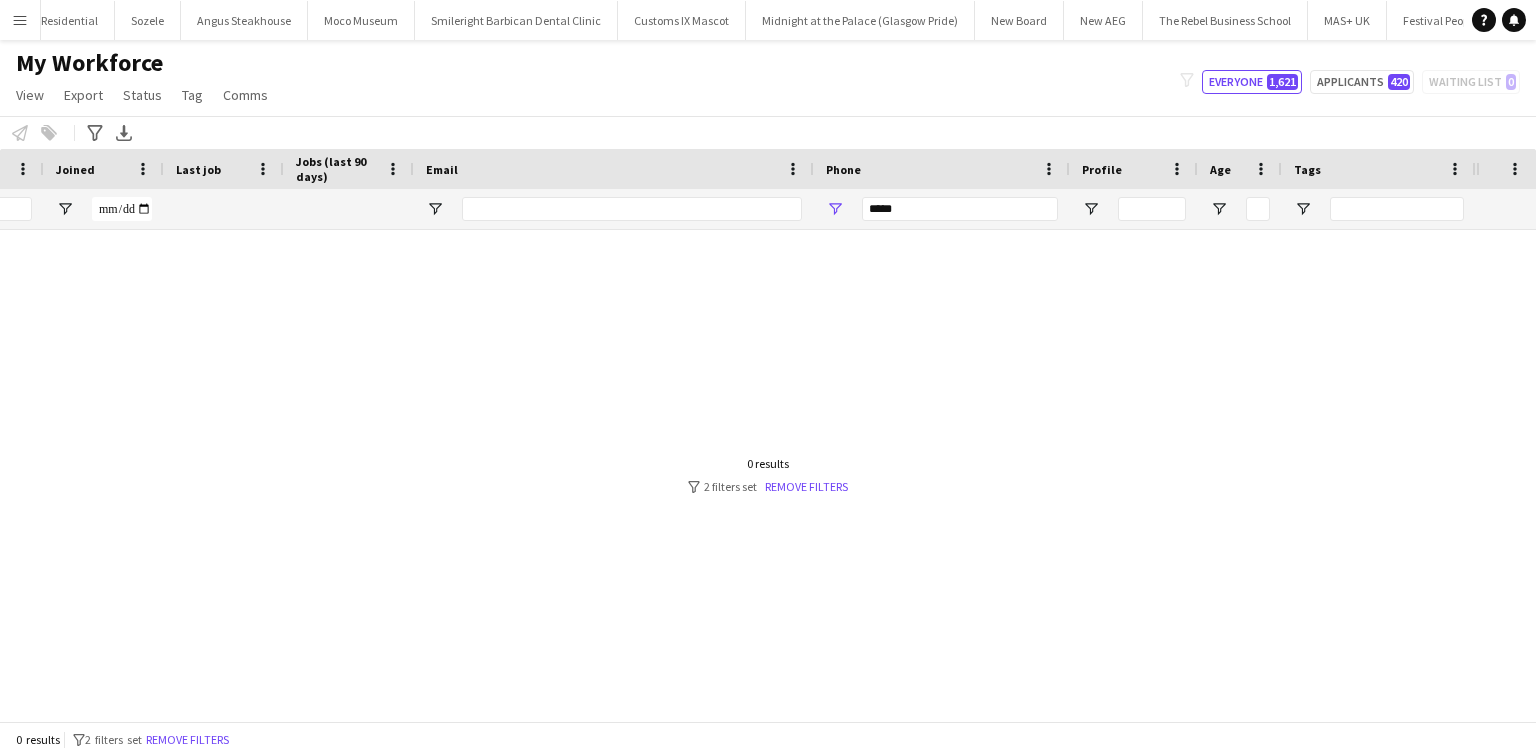 type on "****" 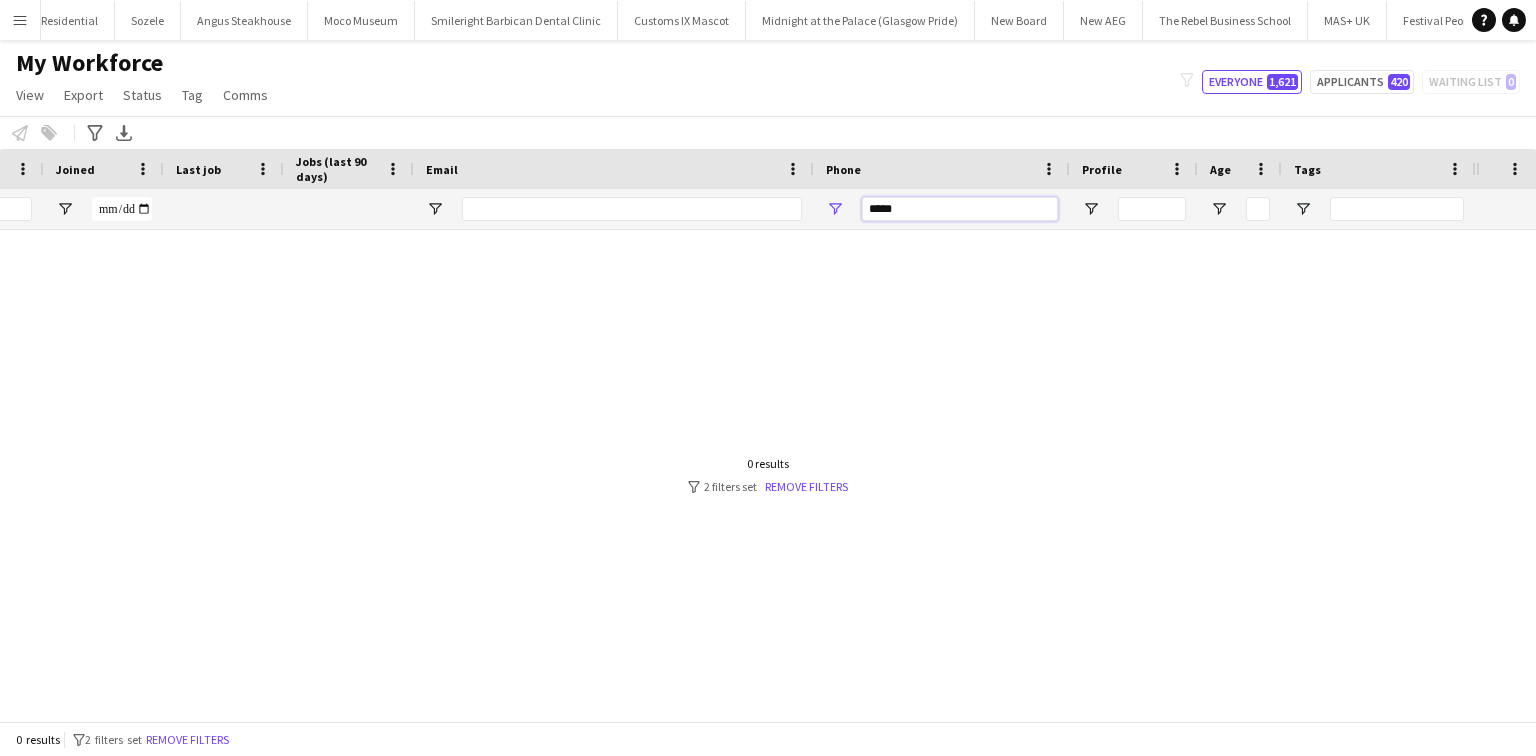 click on "*****" at bounding box center [960, 209] 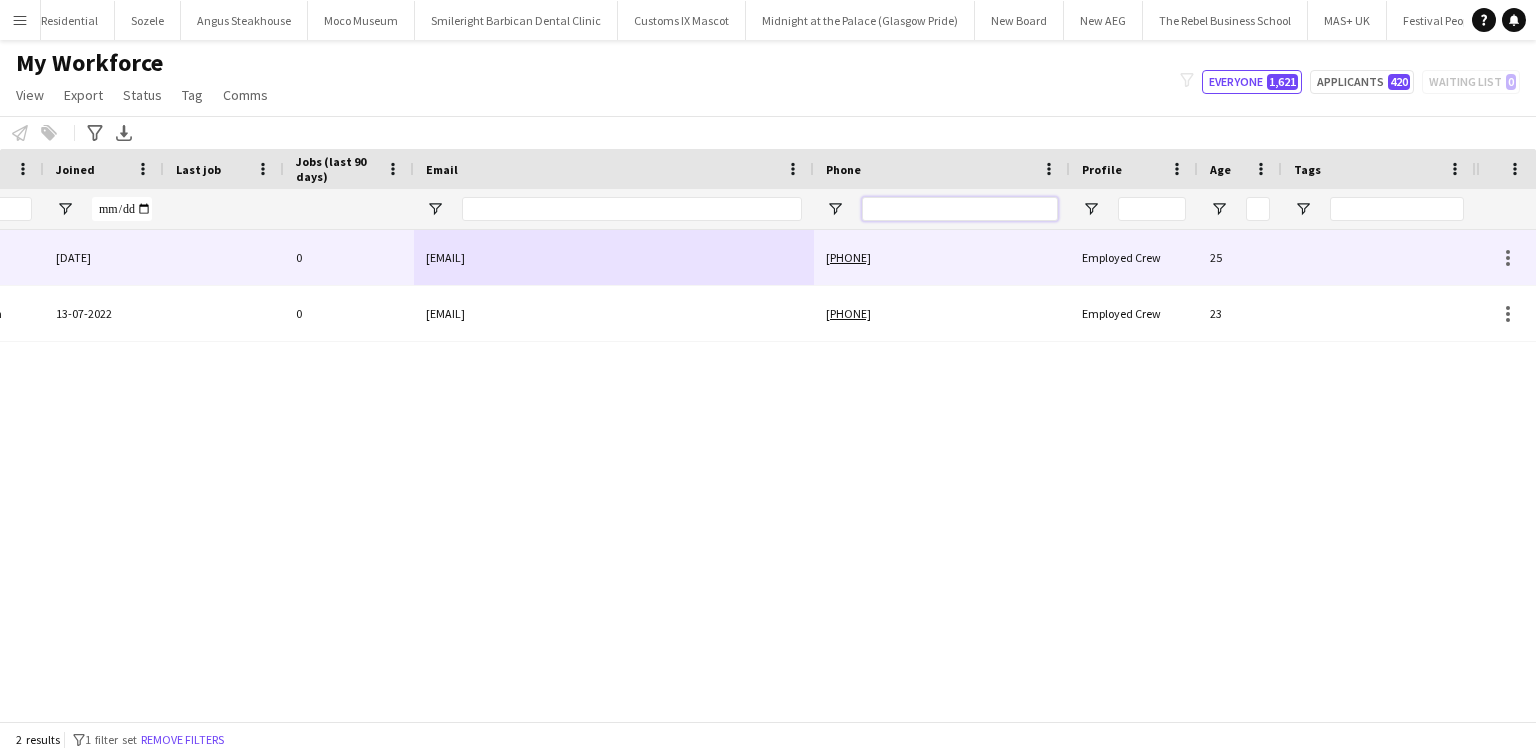 scroll, scrollTop: 0, scrollLeft: 322, axis: horizontal 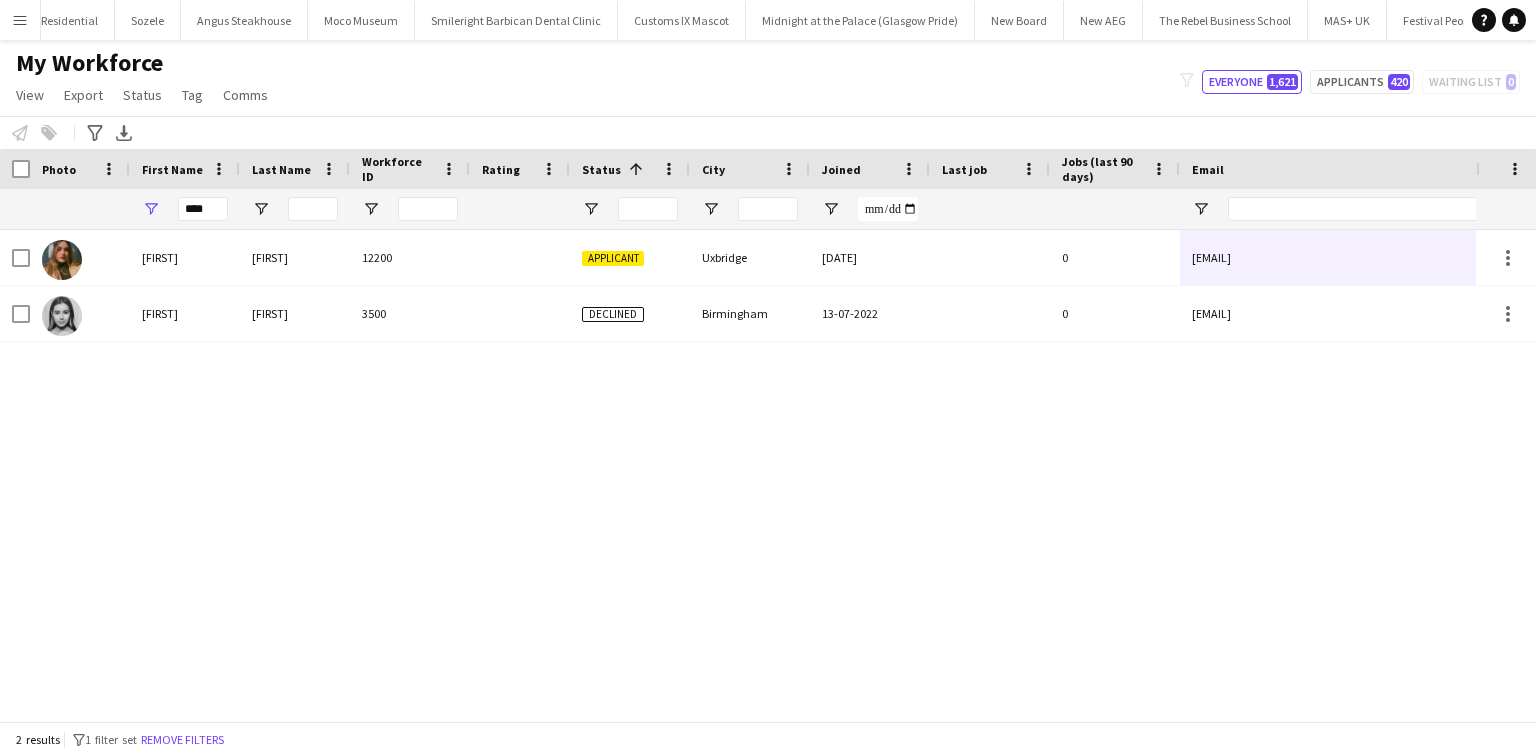 type 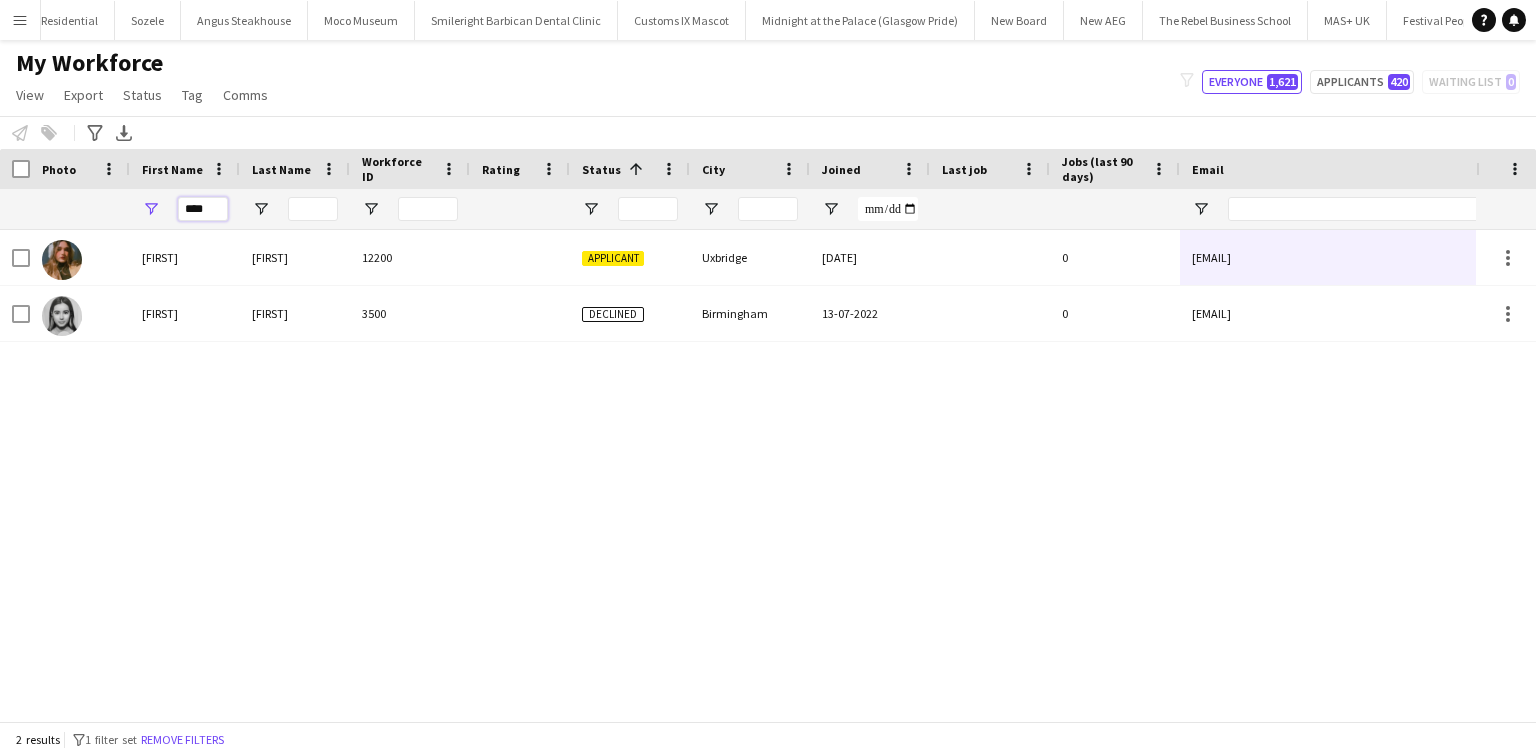 click on "****" at bounding box center (203, 209) 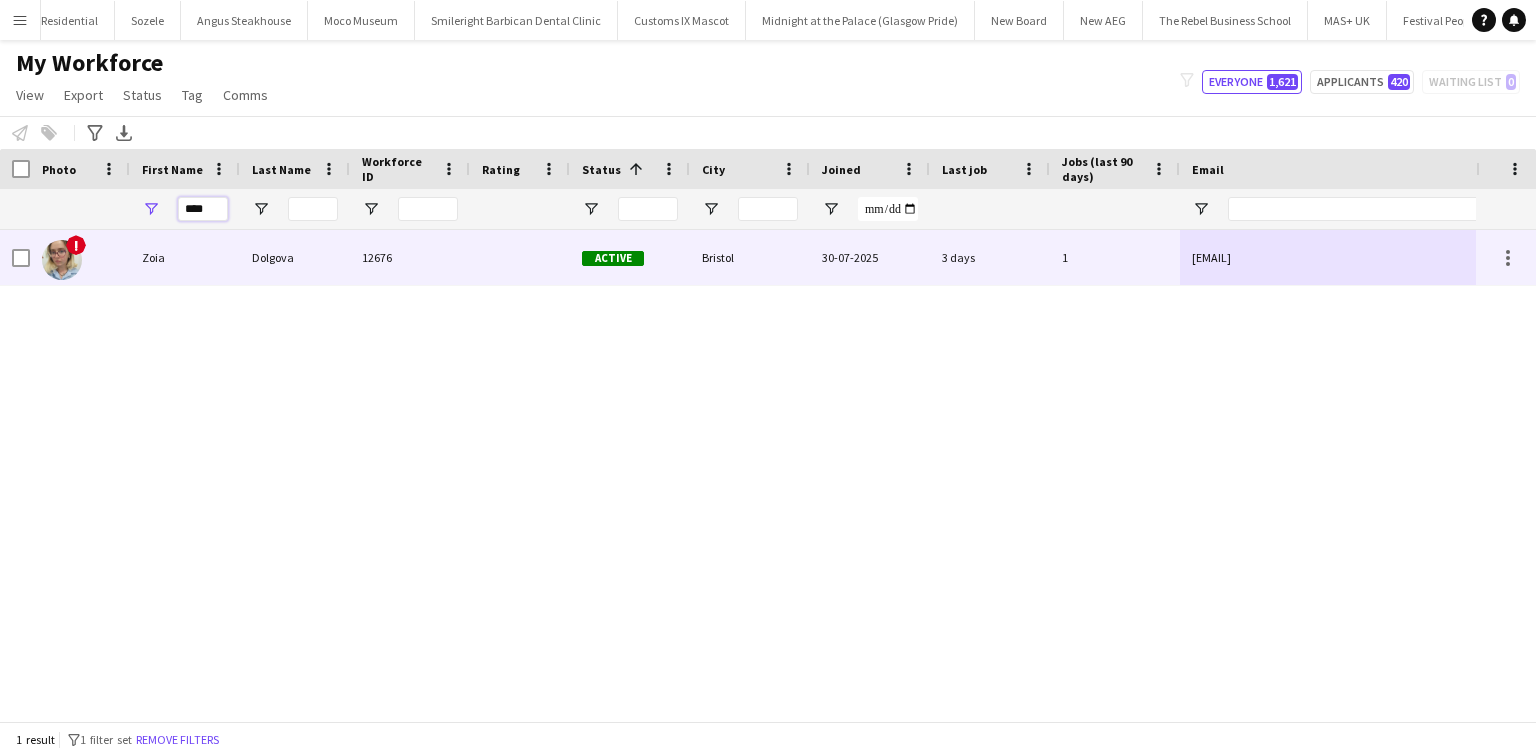 type on "****" 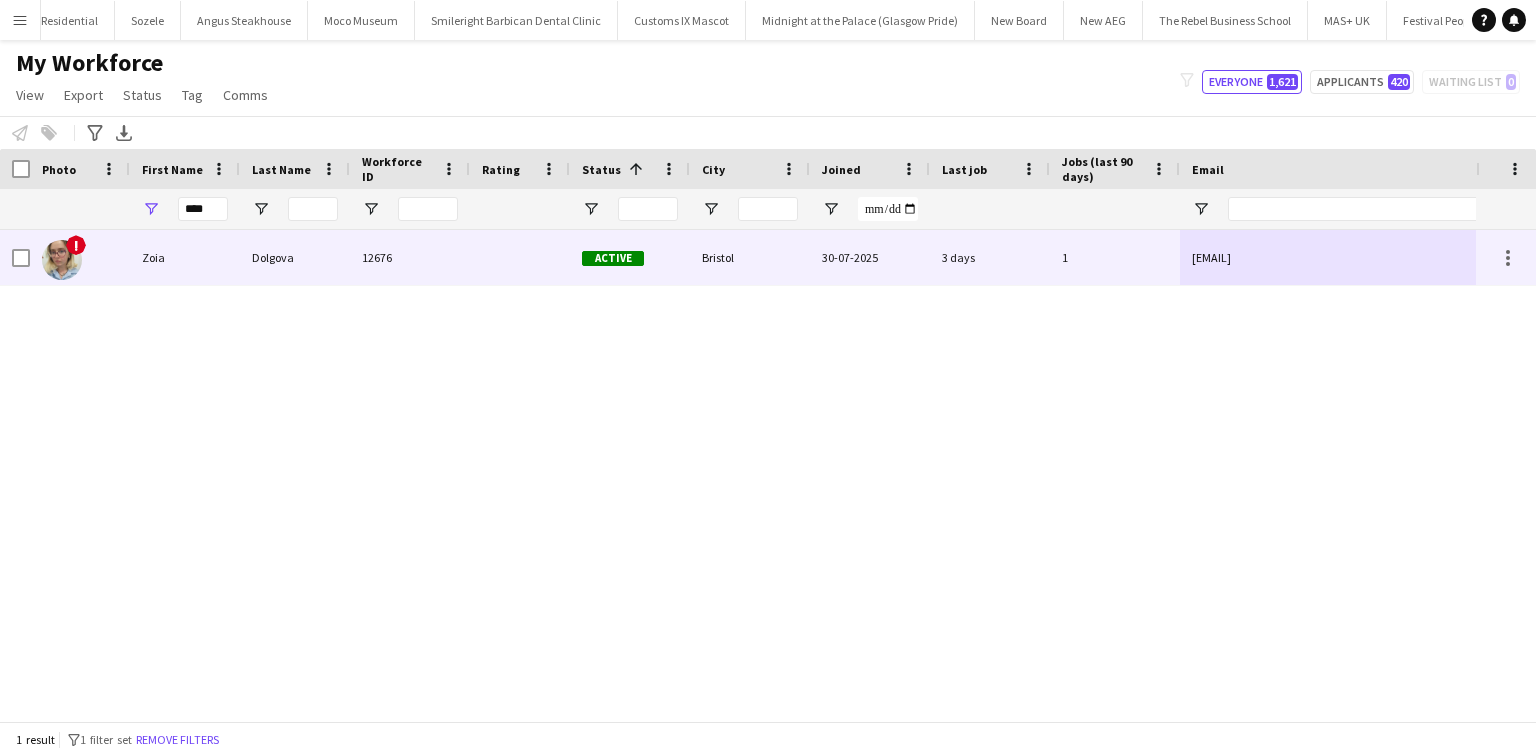 click on "Zoia" at bounding box center (185, 257) 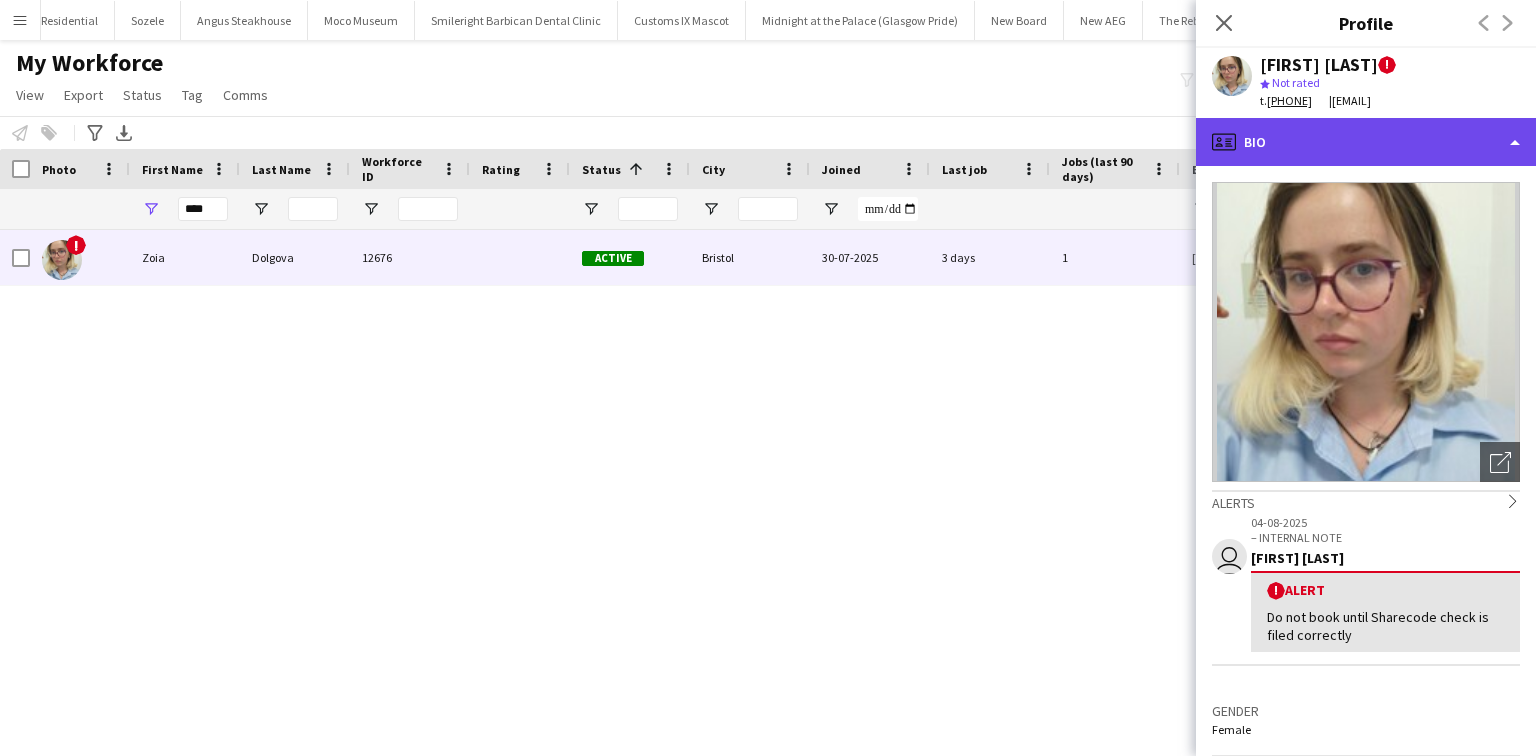 click on "profile
Bio" 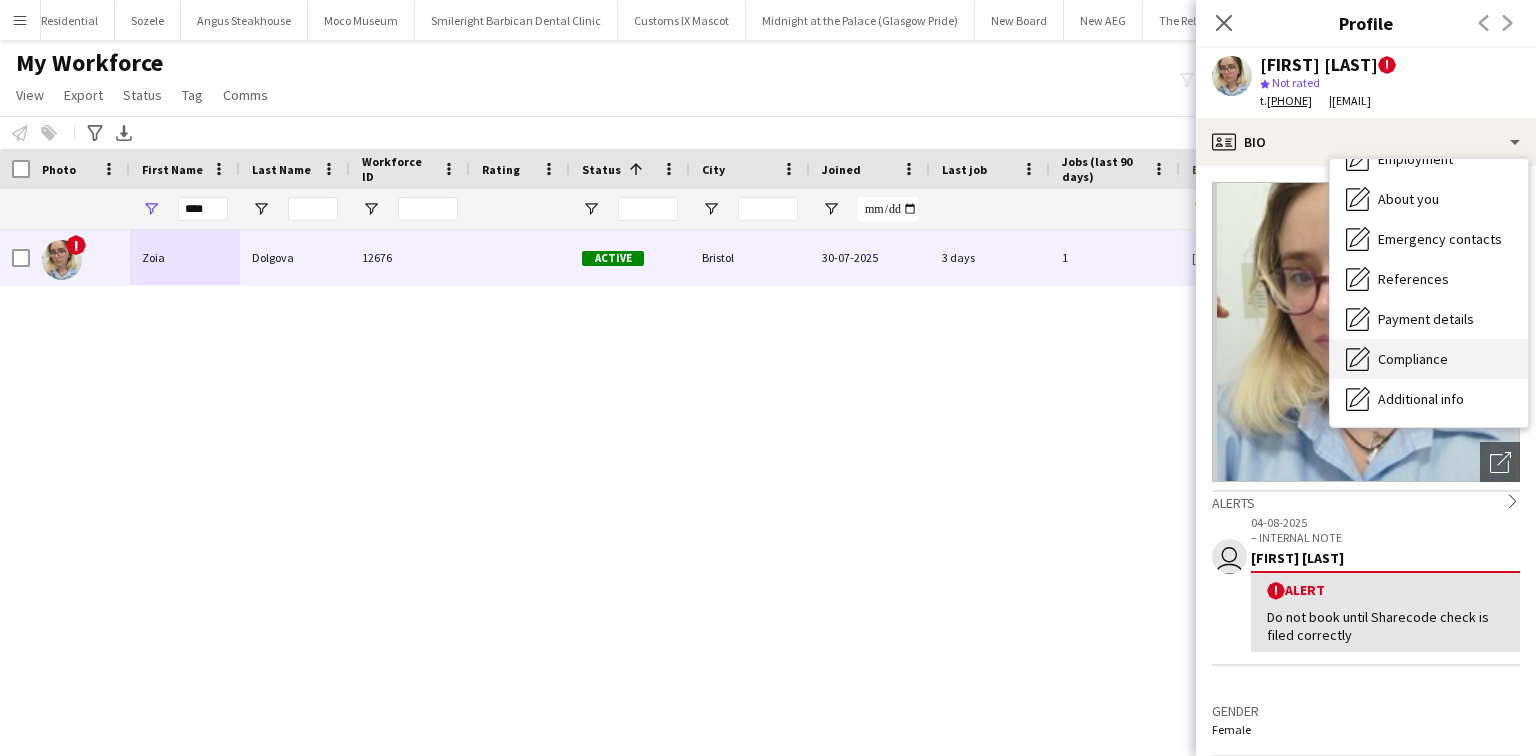 click on "Compliance" at bounding box center (1413, 359) 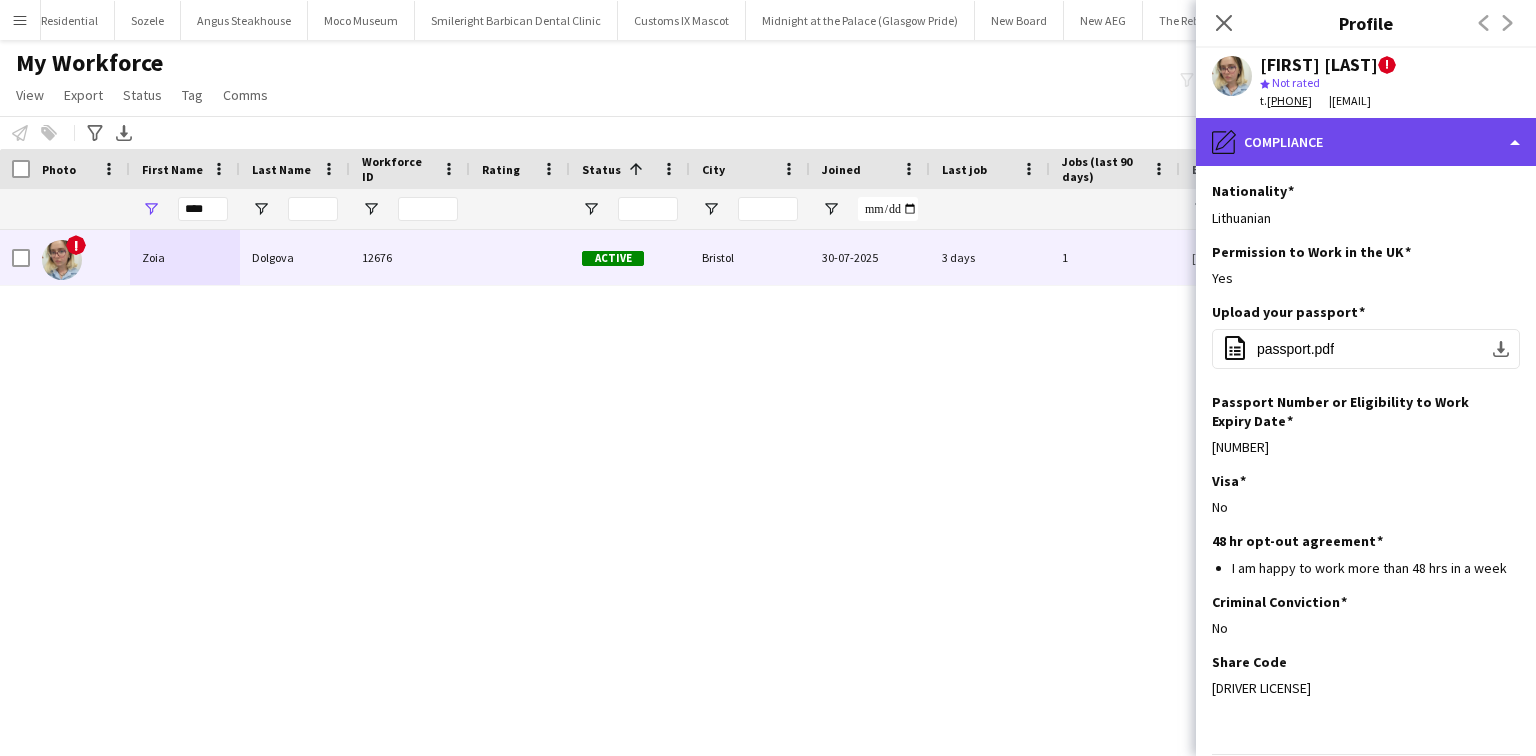 click on "pencil4
Compliance" 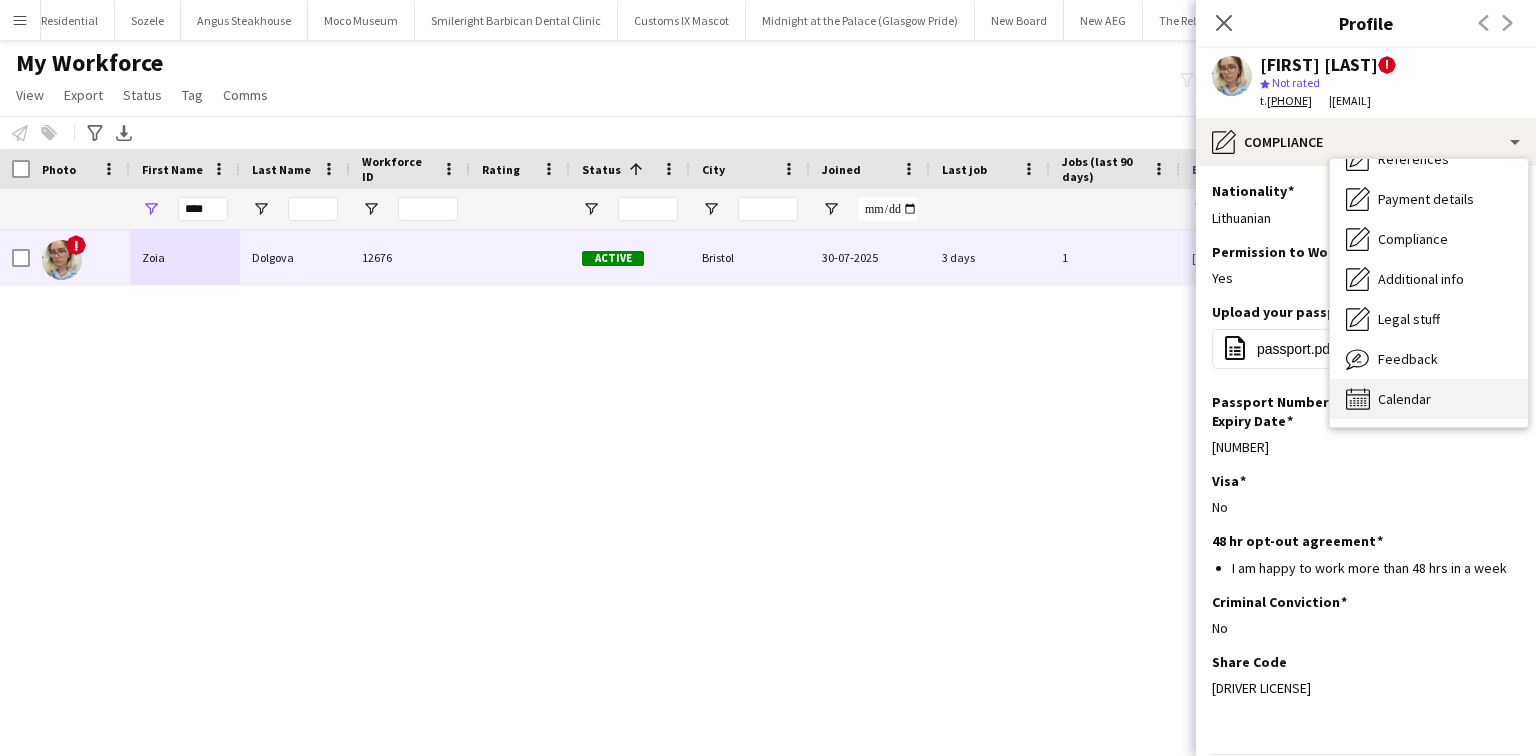 click on "Calendar
Calendar" at bounding box center (1429, 399) 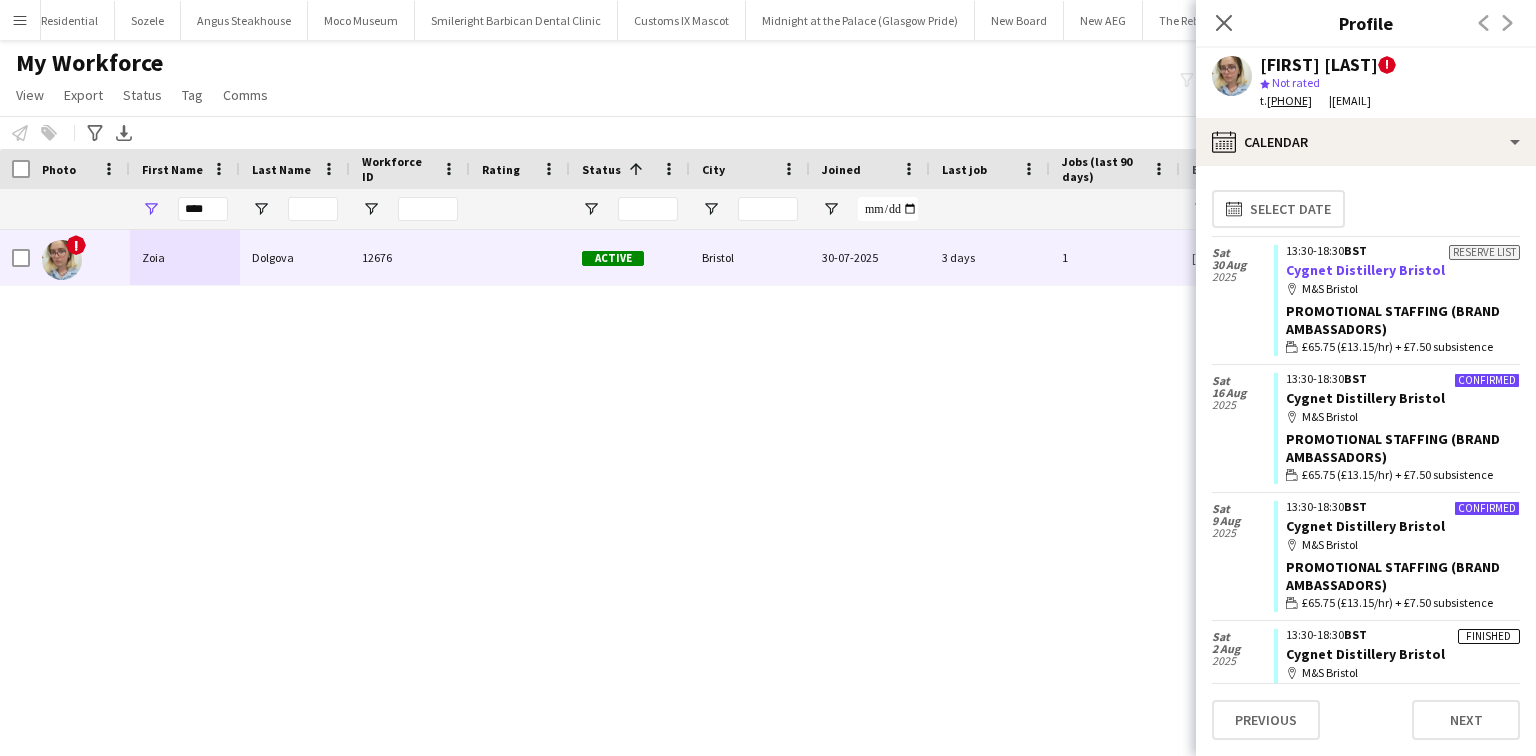 click on "Cygnet Distillery Bristol" 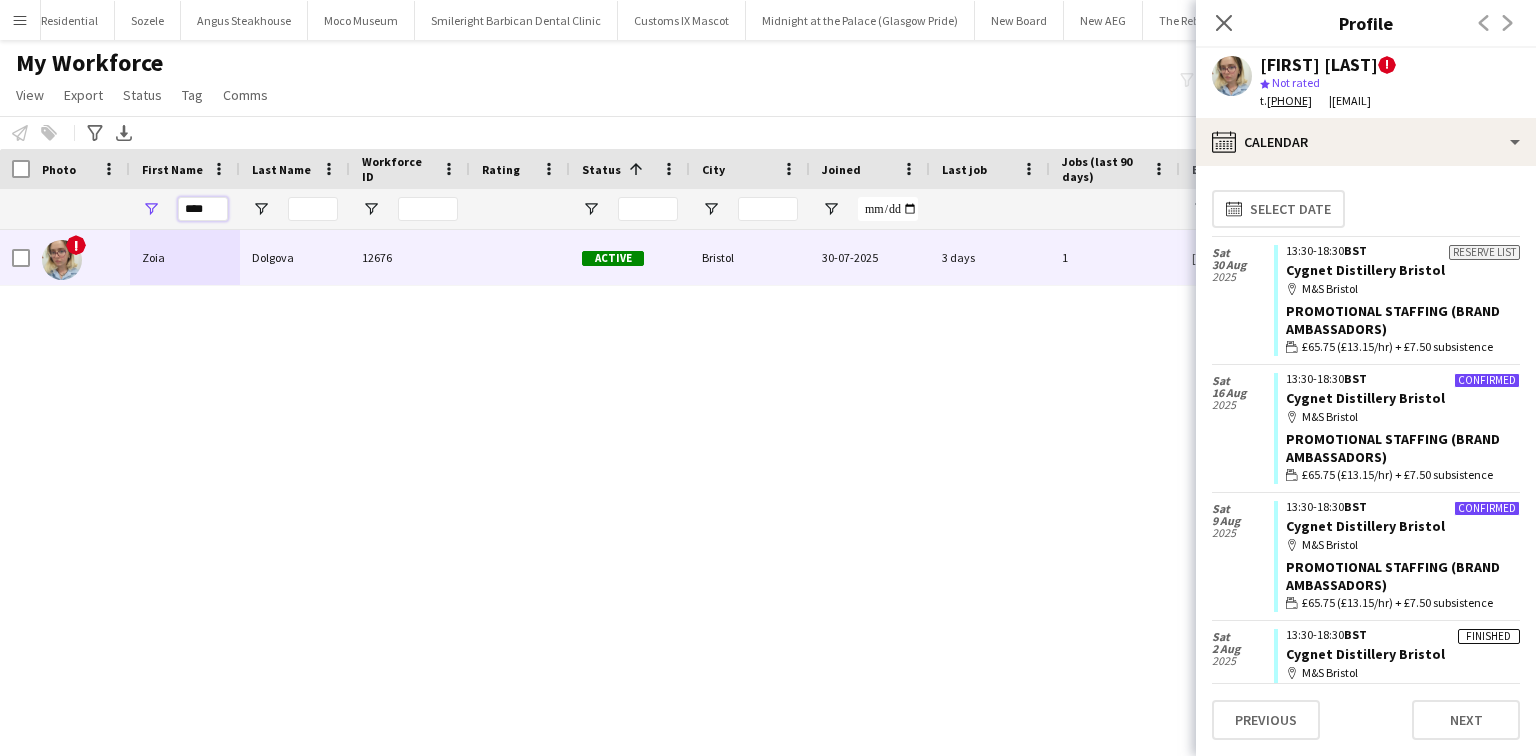 click on "****" at bounding box center [203, 209] 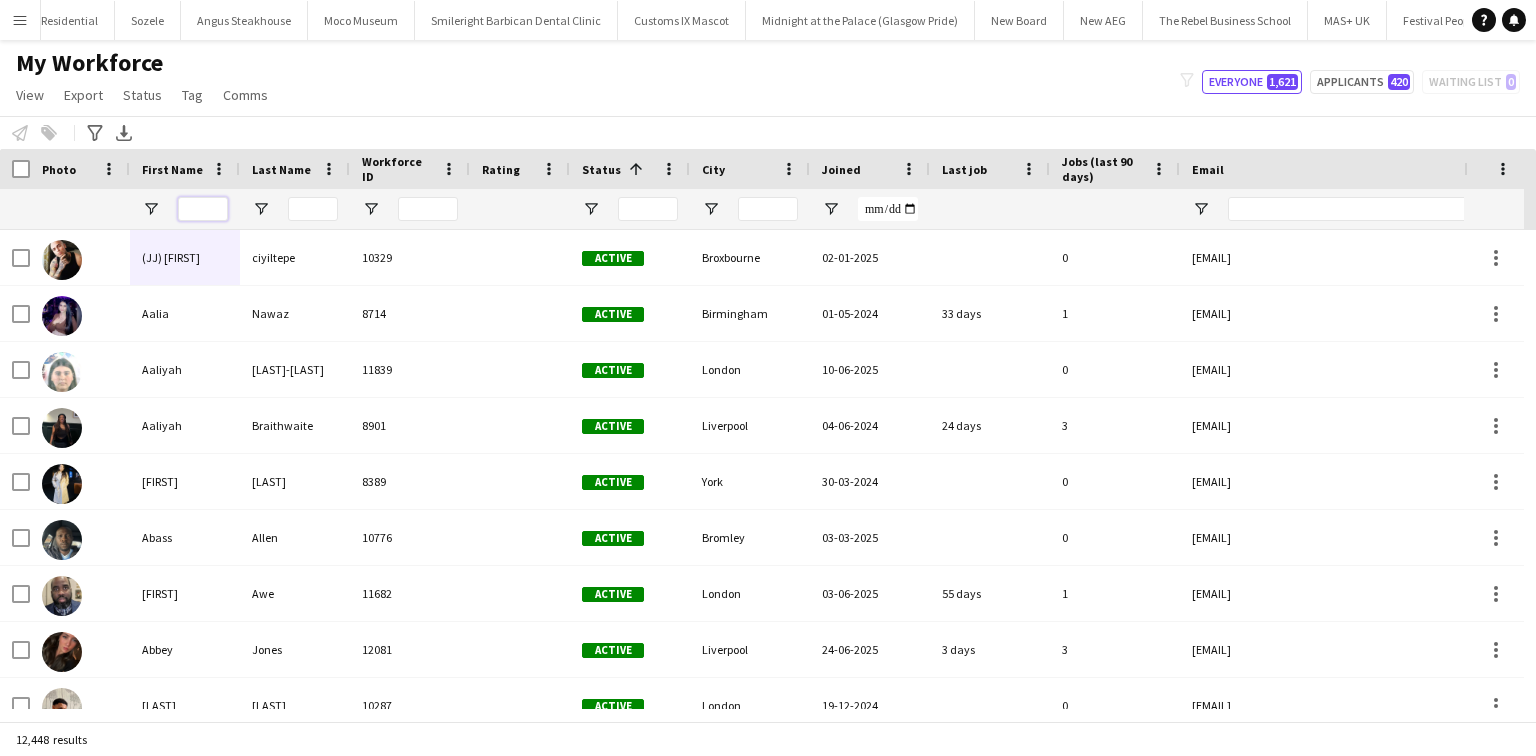 click at bounding box center [203, 209] 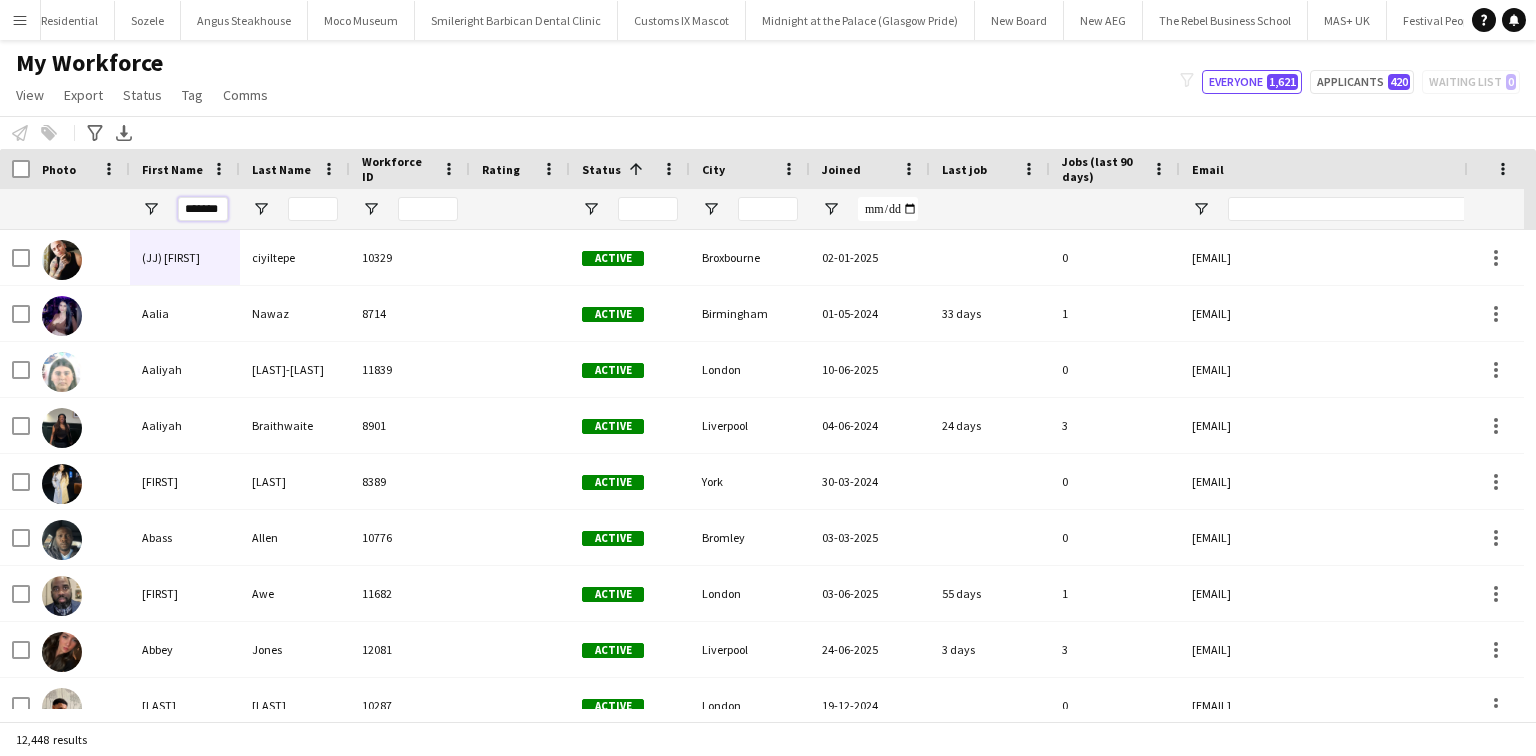 type on "********" 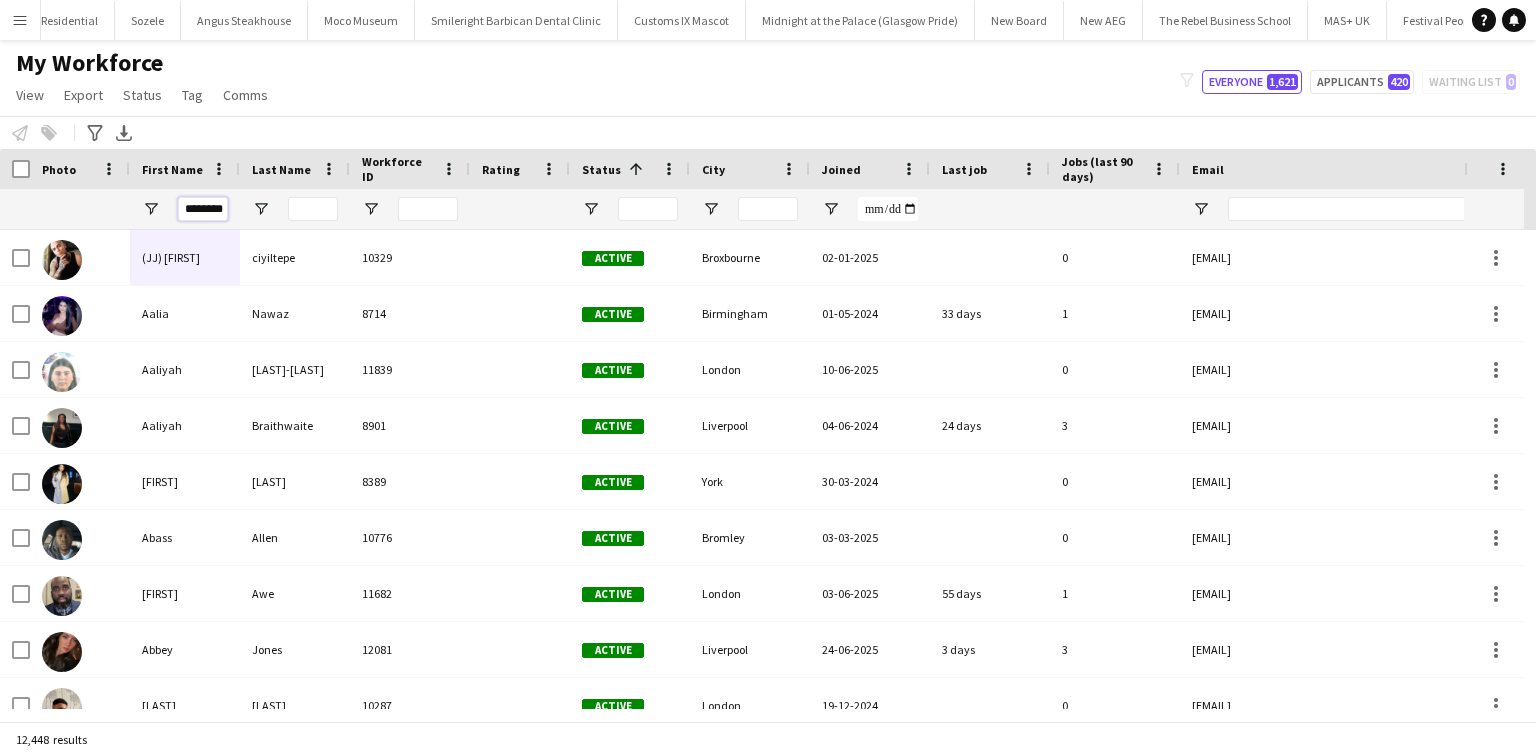 scroll, scrollTop: 0, scrollLeft: 13, axis: horizontal 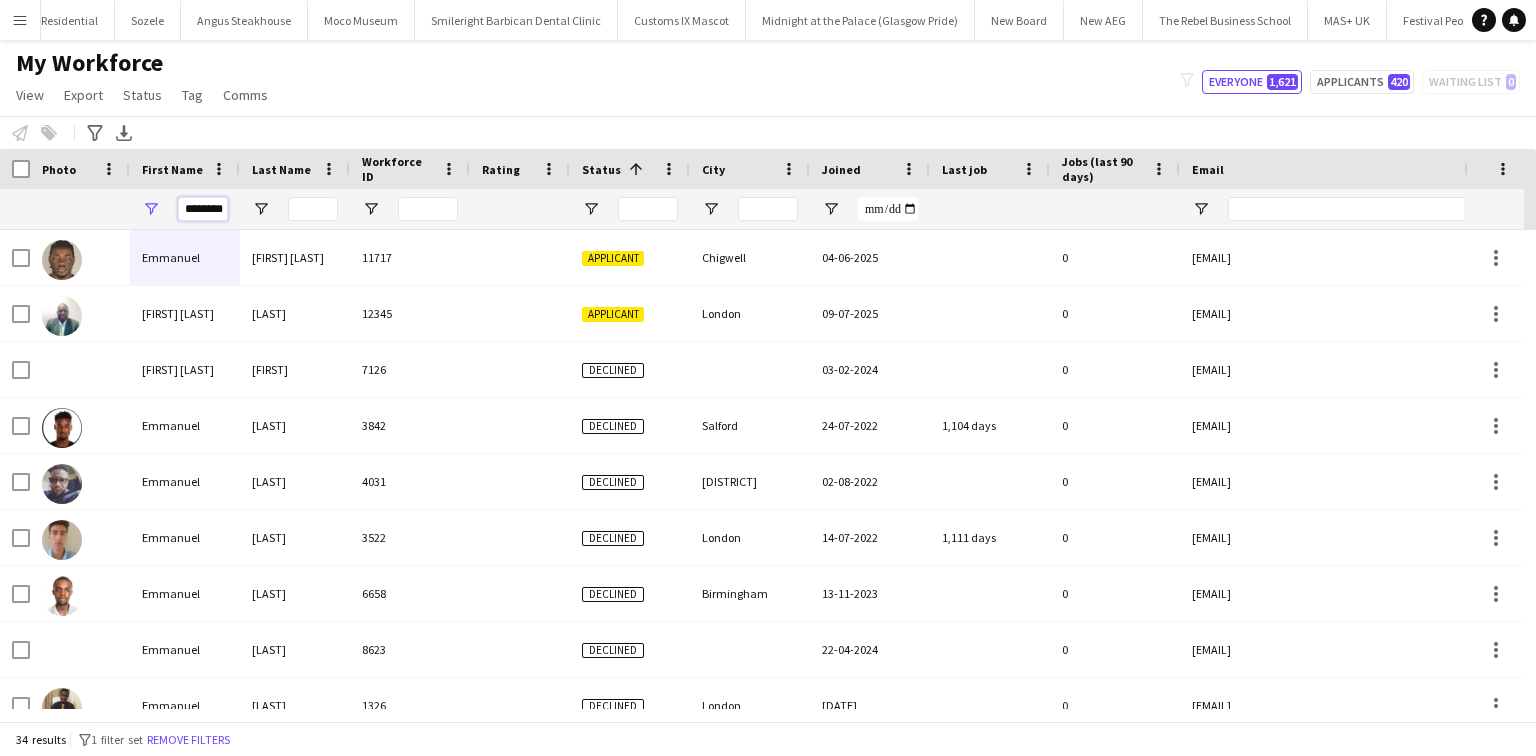 click on "********" at bounding box center [203, 209] 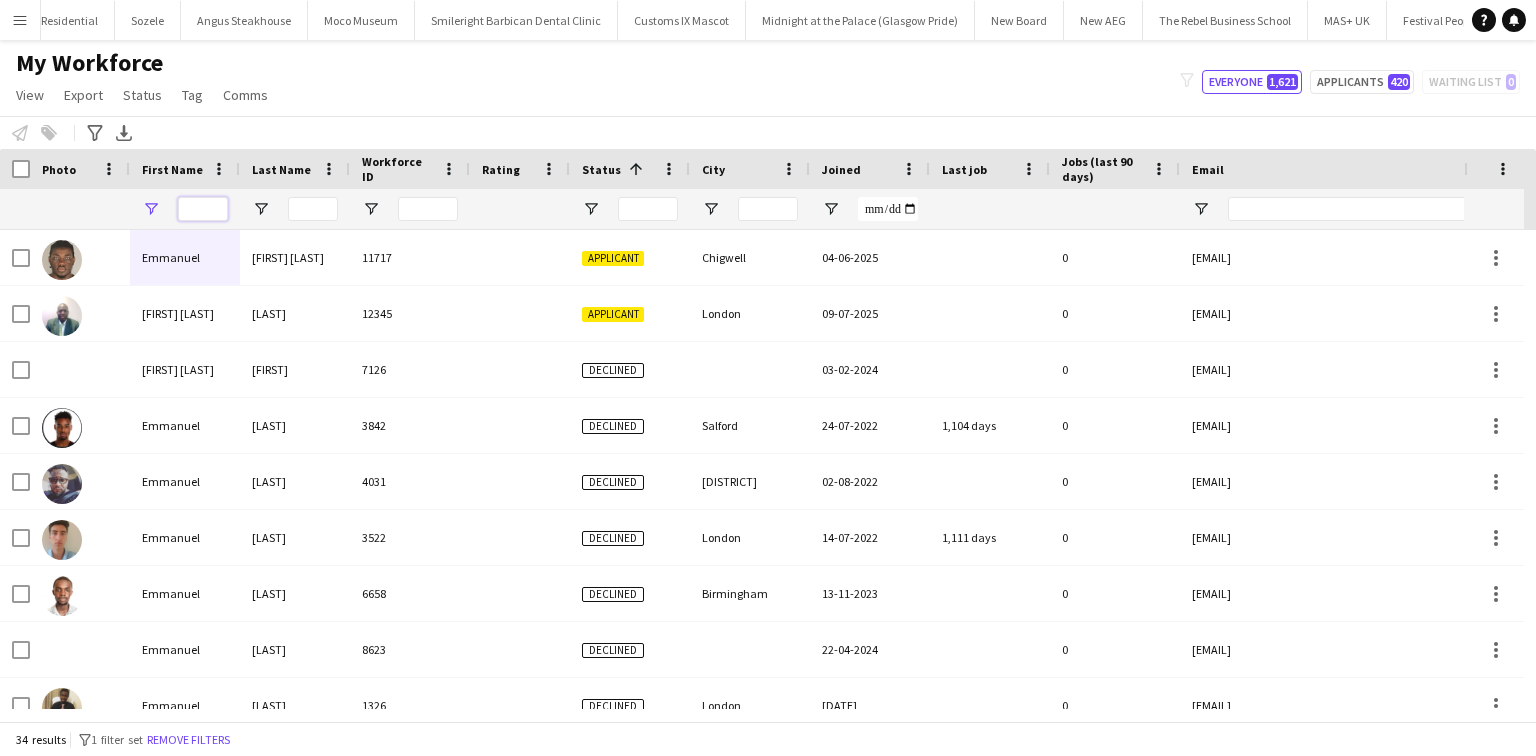 scroll, scrollTop: 0, scrollLeft: 0, axis: both 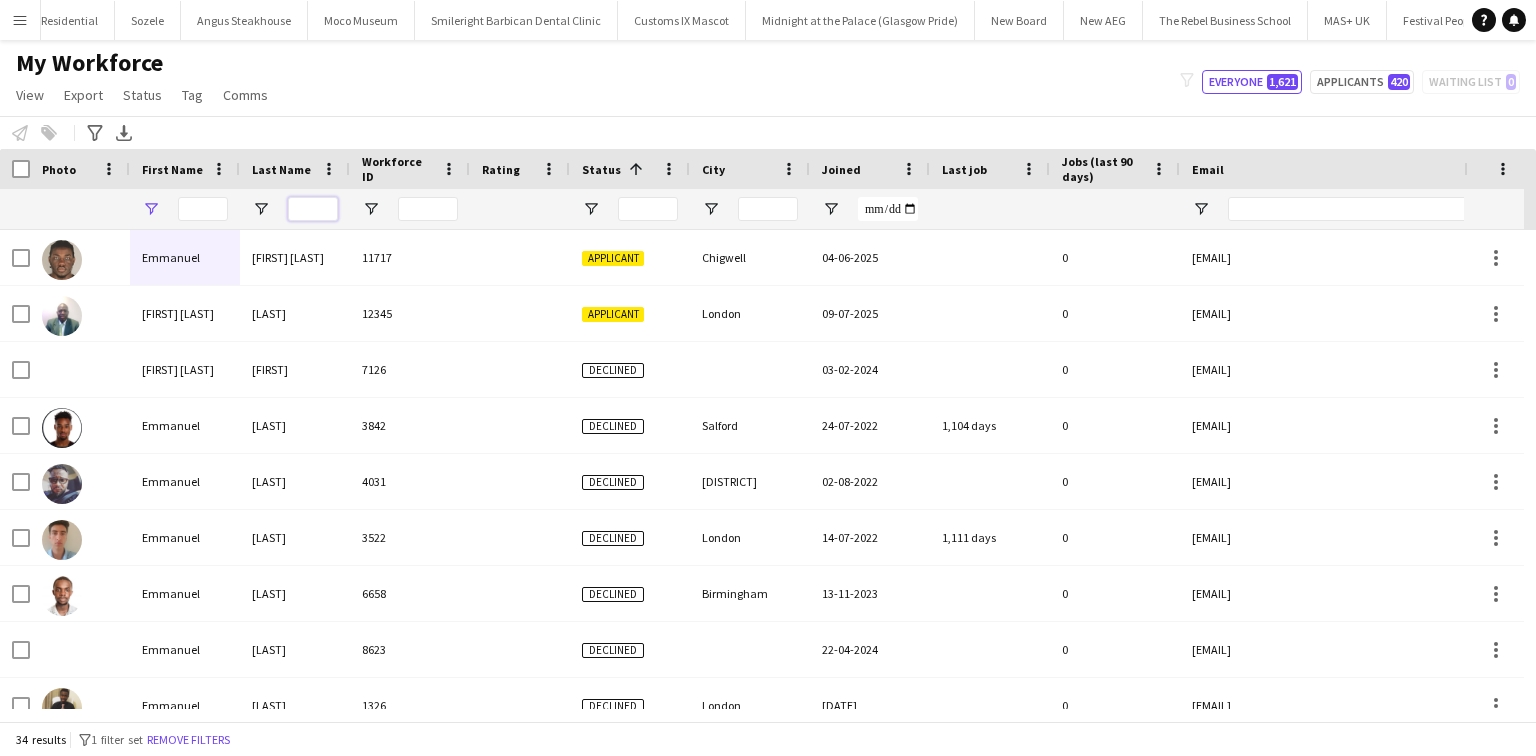 click at bounding box center [313, 209] 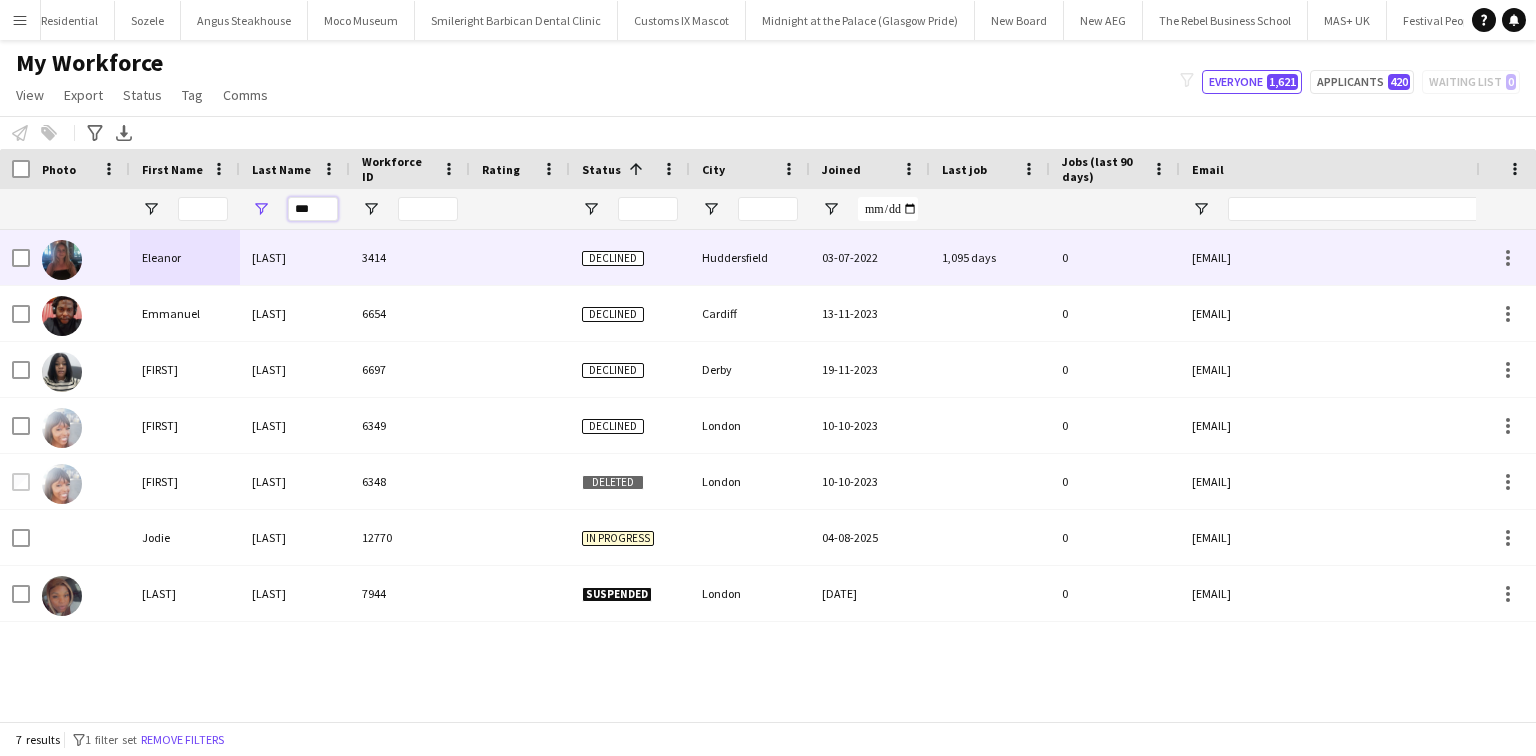 type on "***" 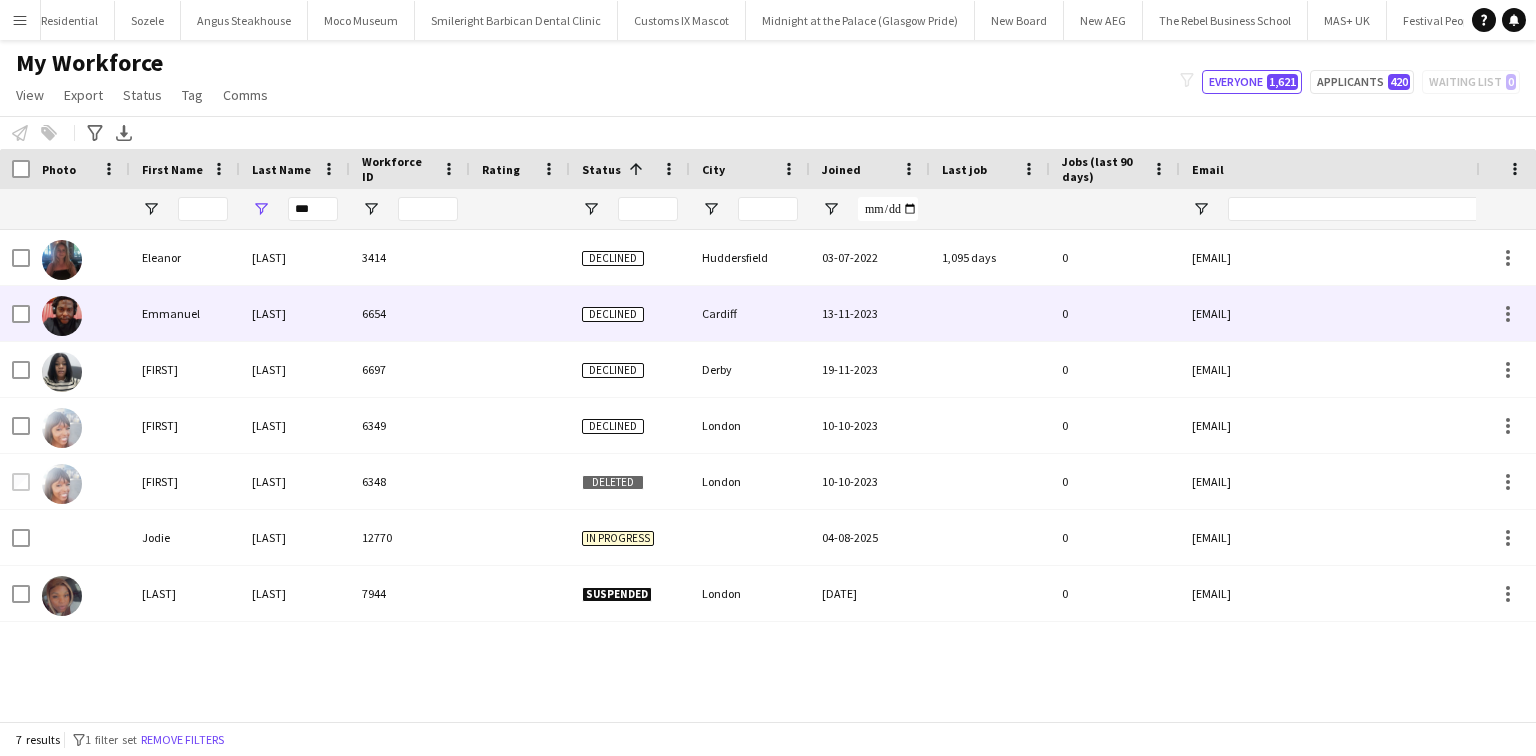 click on "Orhewere" at bounding box center [295, 313] 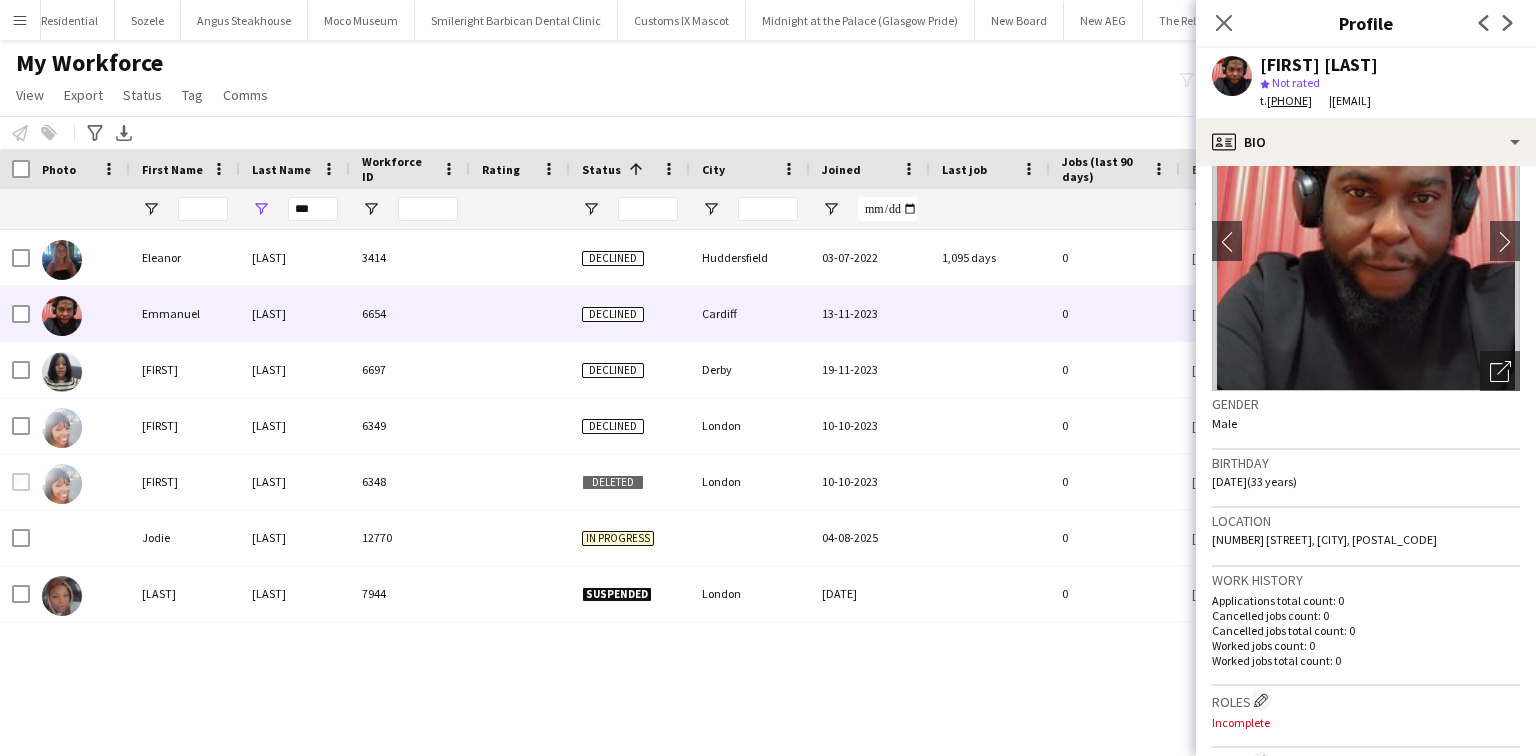 scroll, scrollTop: 240, scrollLeft: 0, axis: vertical 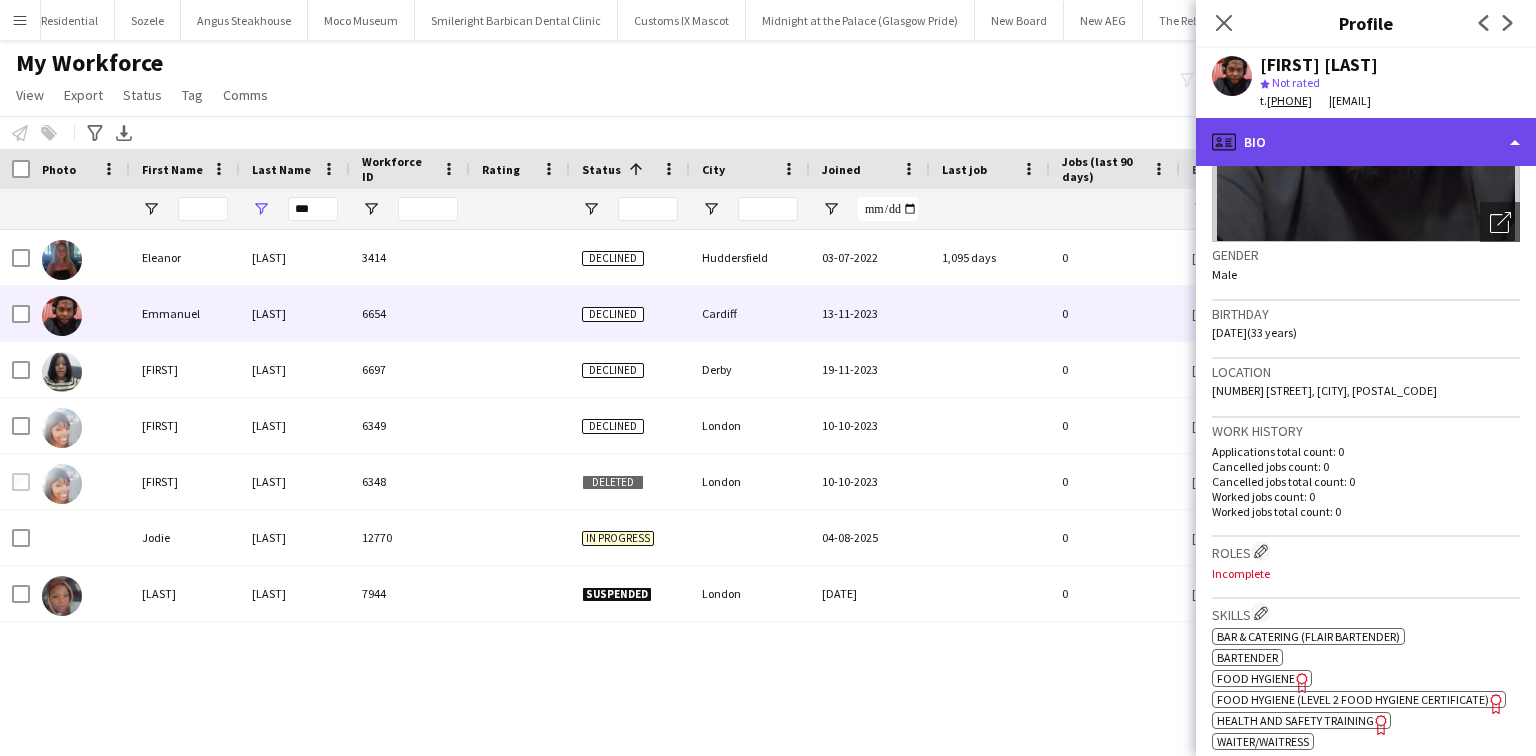 click on "profile
Bio" 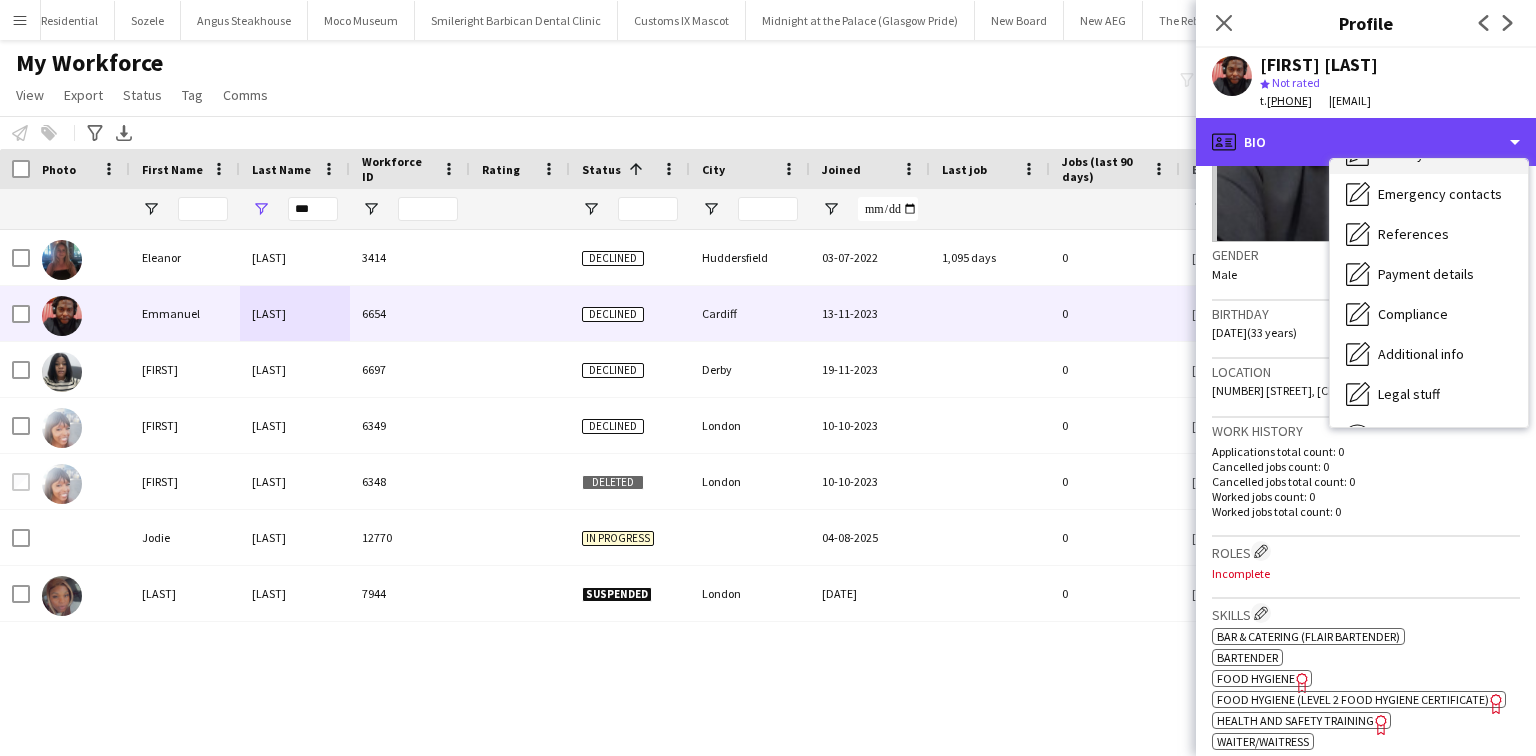 scroll, scrollTop: 228, scrollLeft: 0, axis: vertical 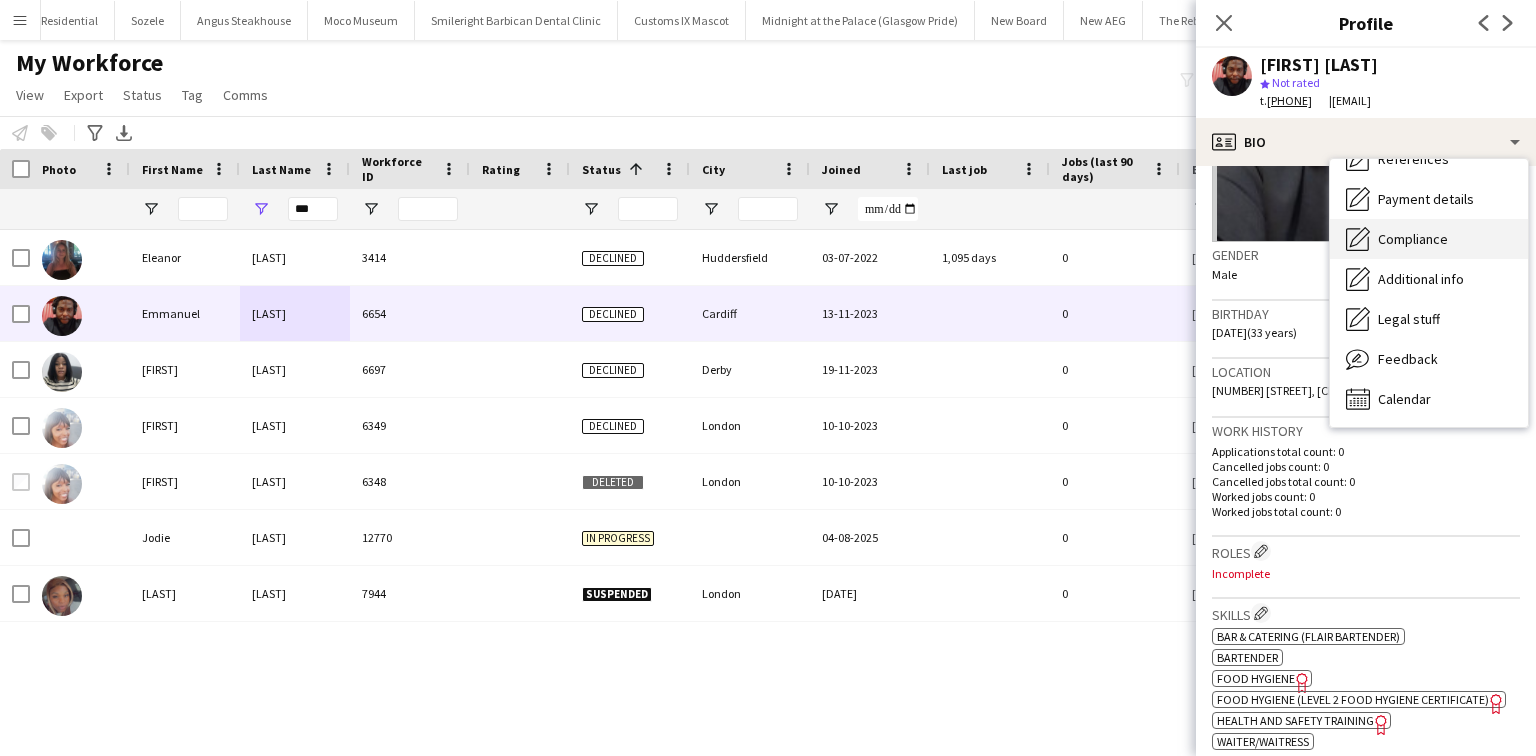 click on "Compliance
Compliance" at bounding box center [1429, 239] 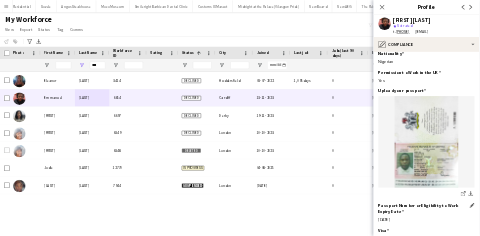 scroll, scrollTop: 17, scrollLeft: 0, axis: vertical 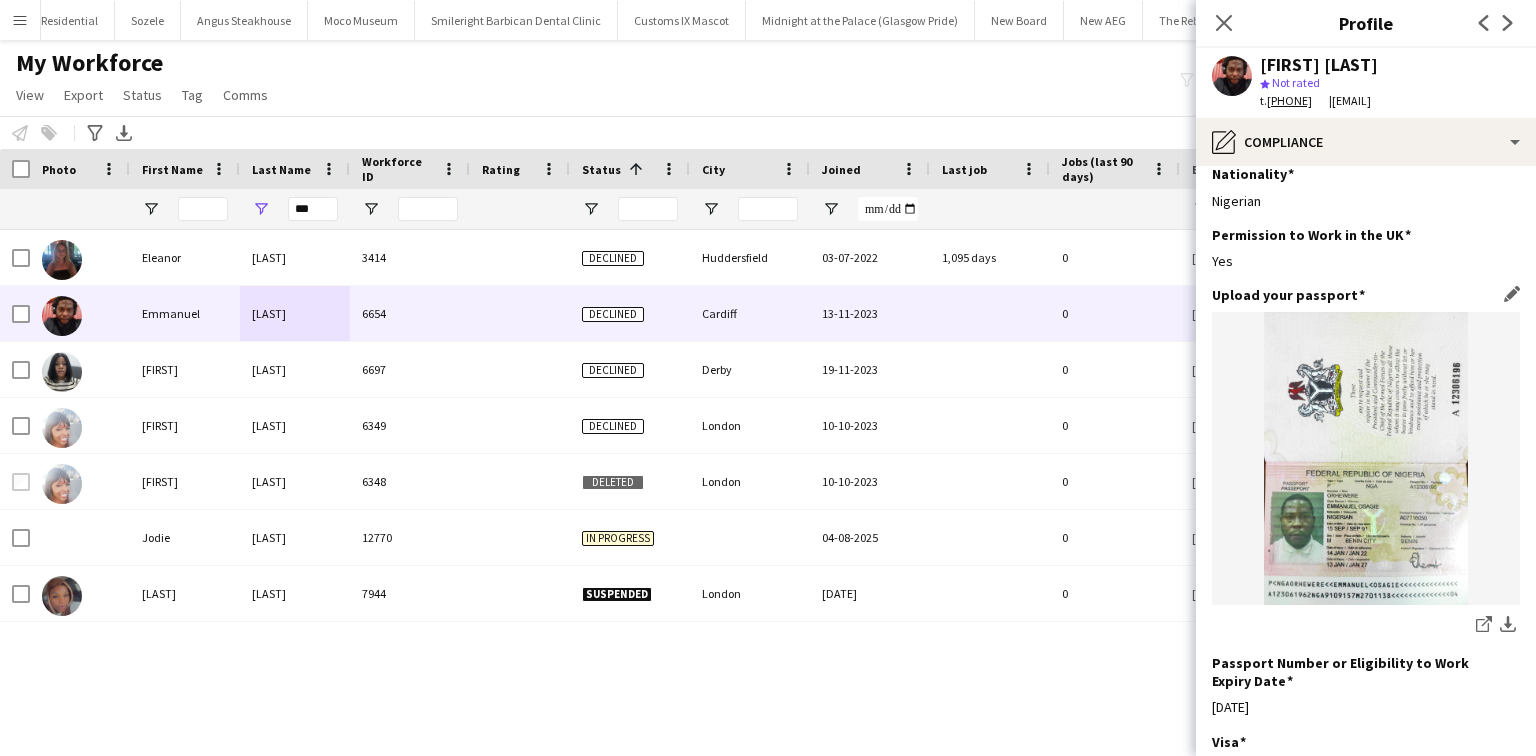 click 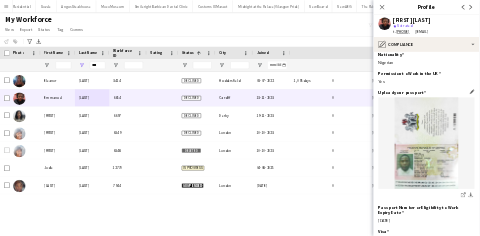 scroll, scrollTop: 0, scrollLeft: 776, axis: horizontal 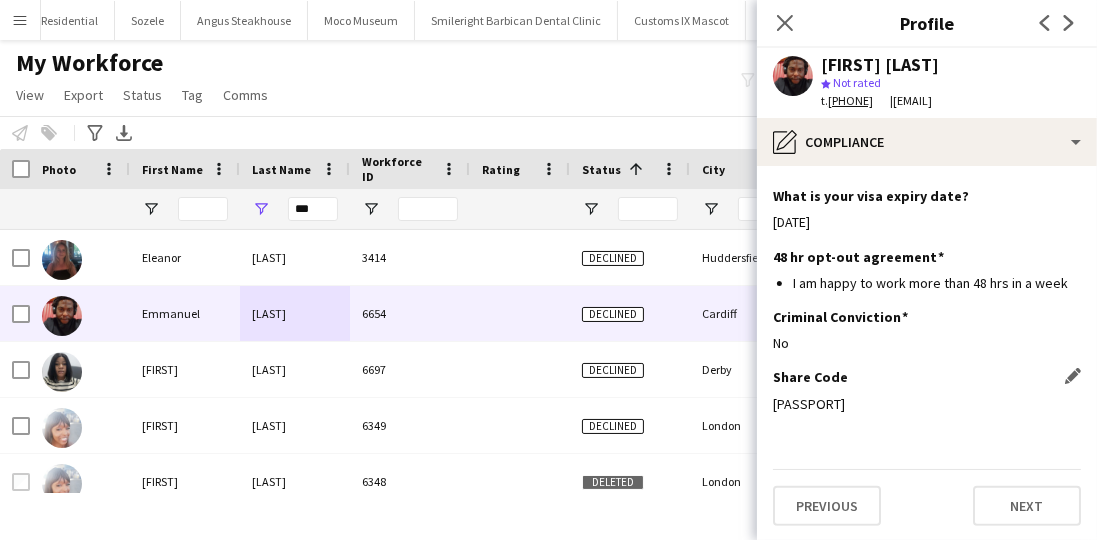 click on "Share Code
Edit this field
WKZ45X5GZ" 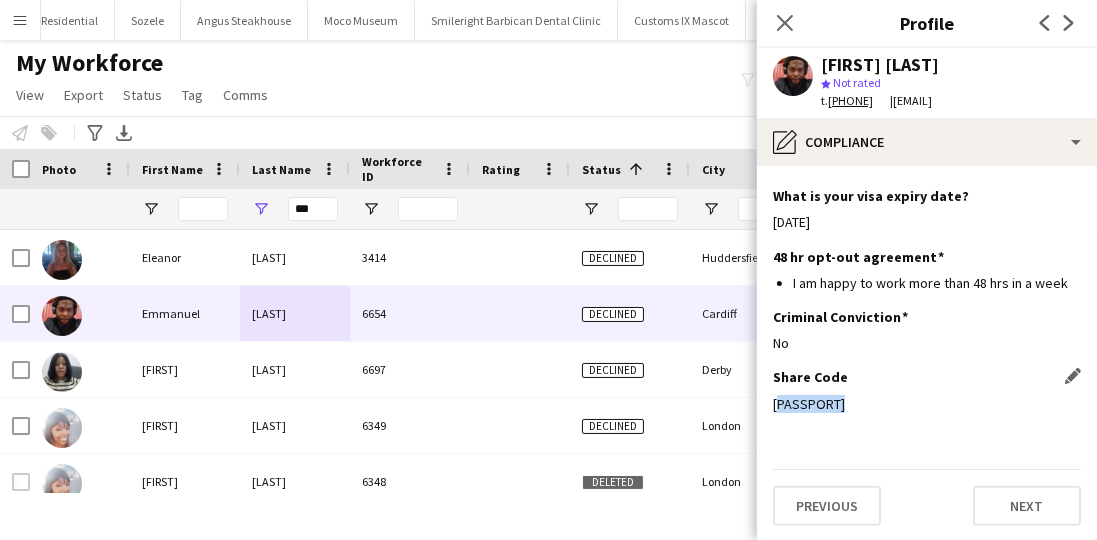 click on "WKZ45X5GZ" 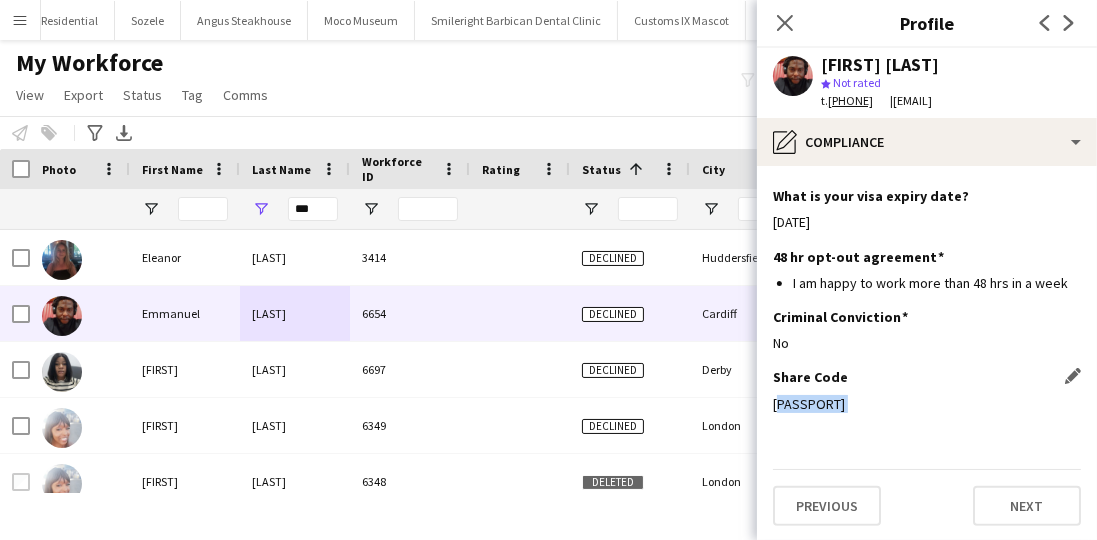 click on "WKZ45X5GZ" 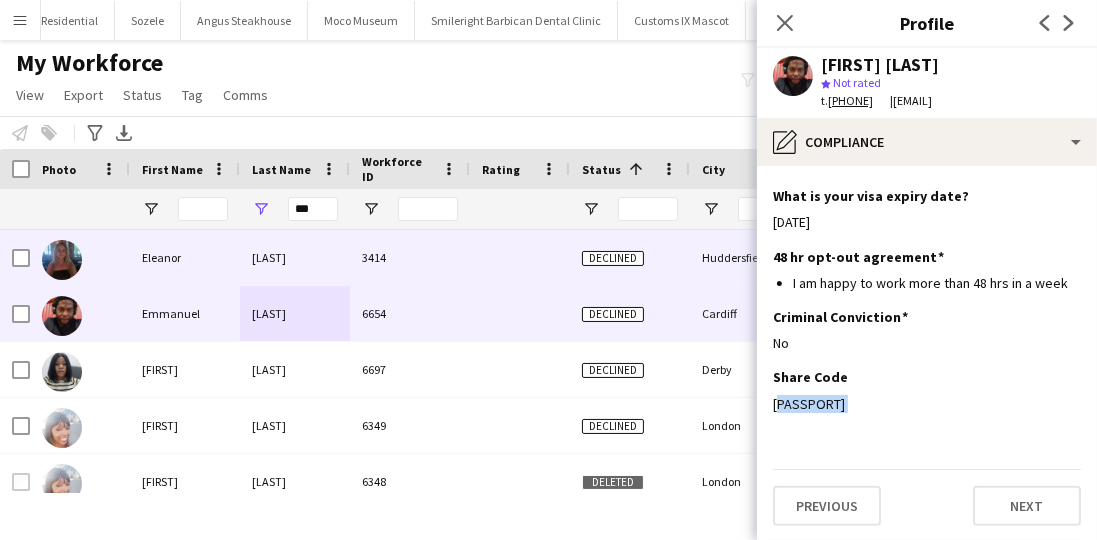 copy on "WKZ45X5GZ" 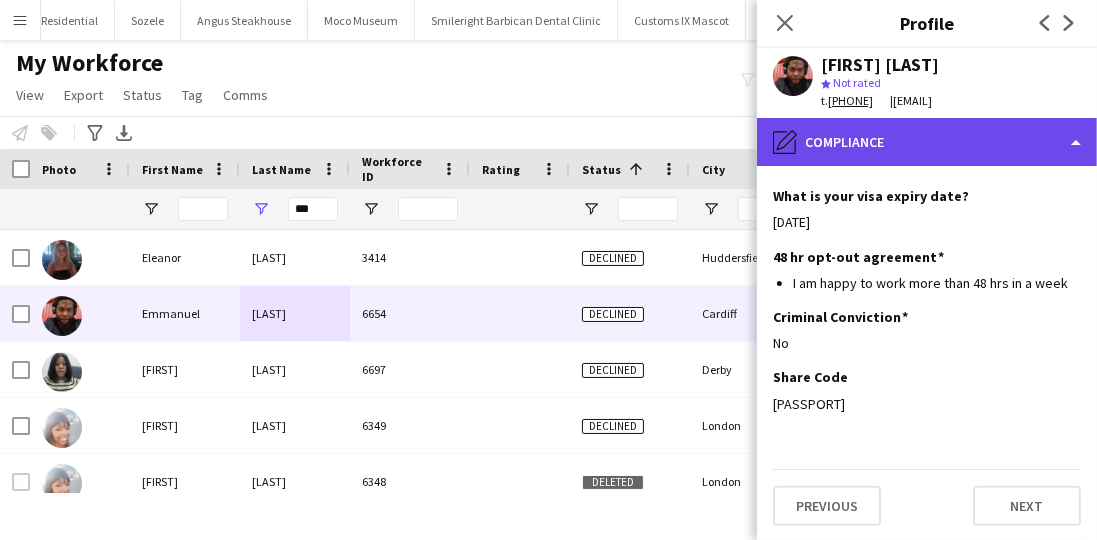 click on "pencil4
Compliance" 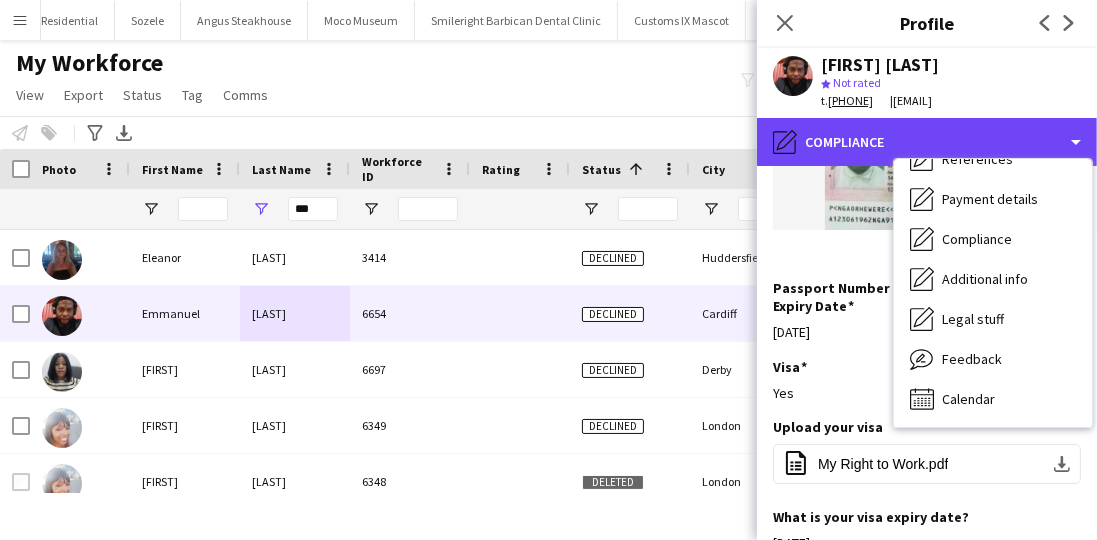 scroll, scrollTop: 370, scrollLeft: 0, axis: vertical 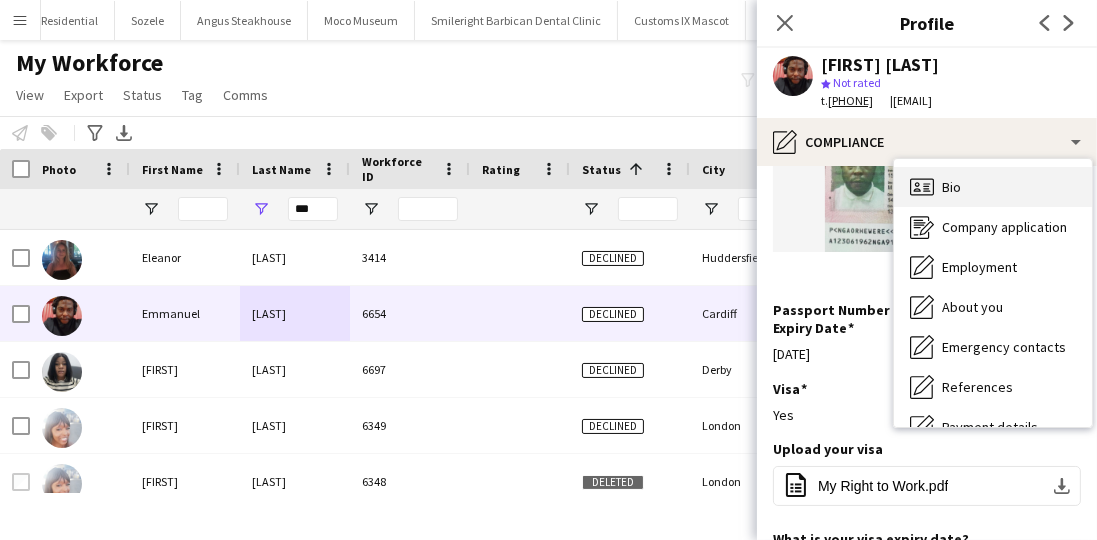 click on "Bio" at bounding box center (951, 187) 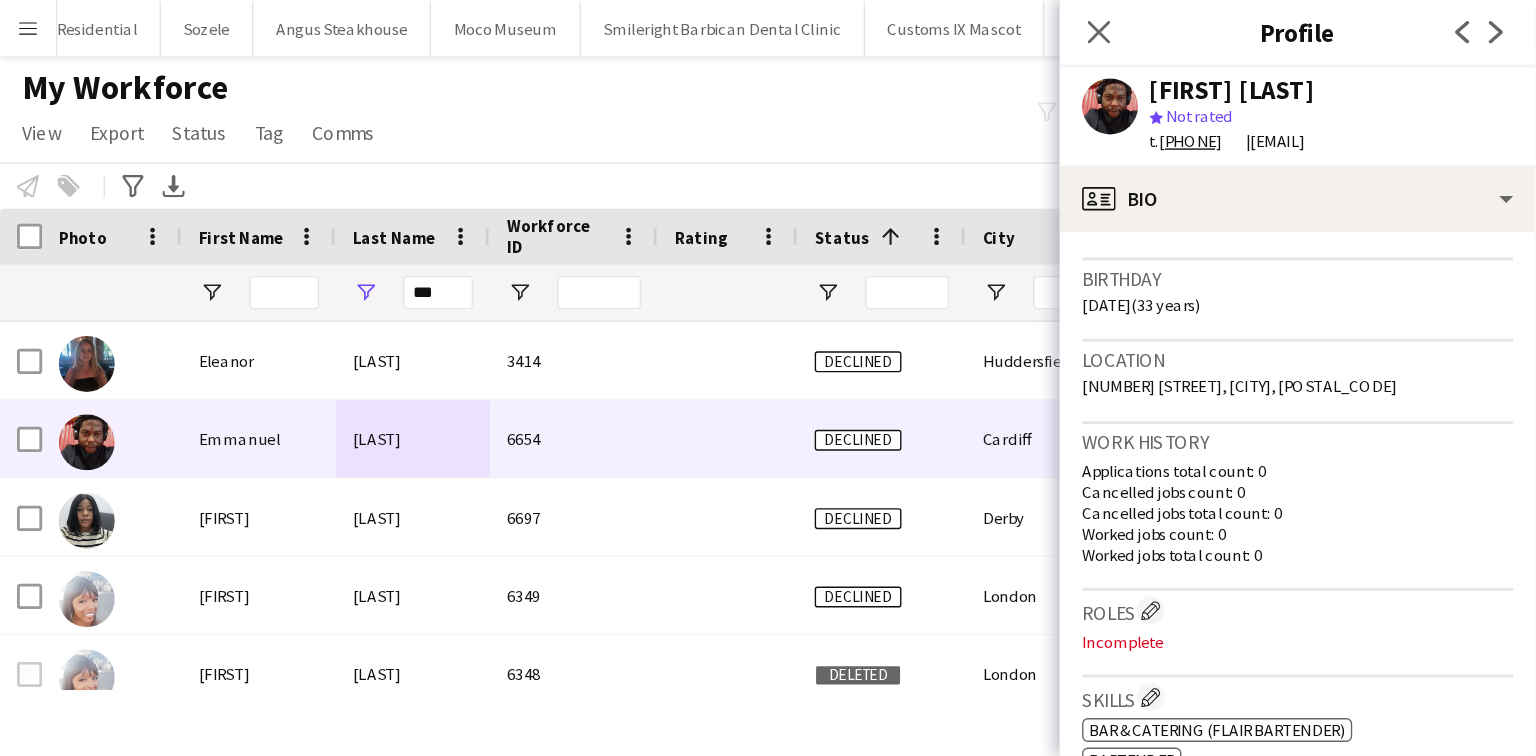 scroll, scrollTop: 400, scrollLeft: 0, axis: vertical 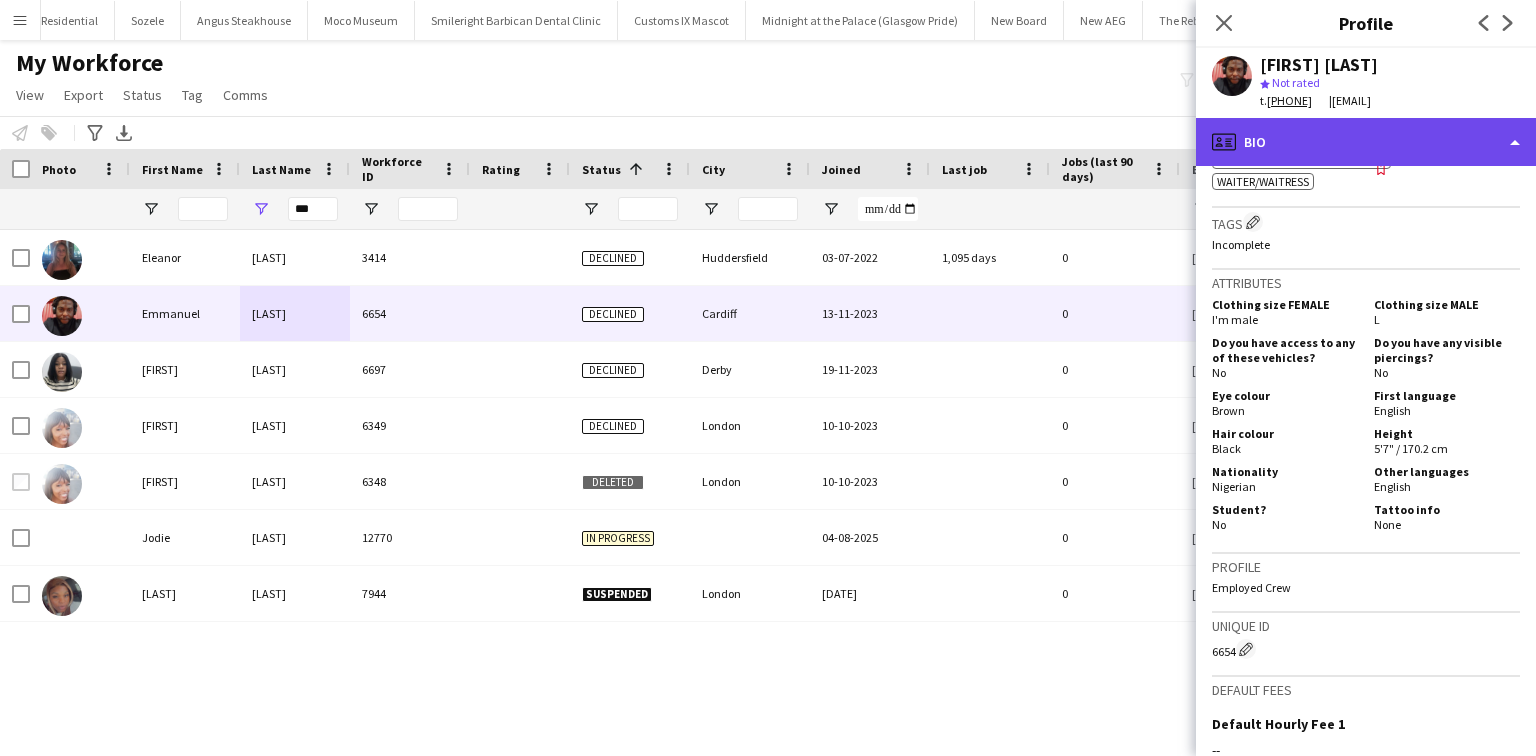 click on "profile
Bio" 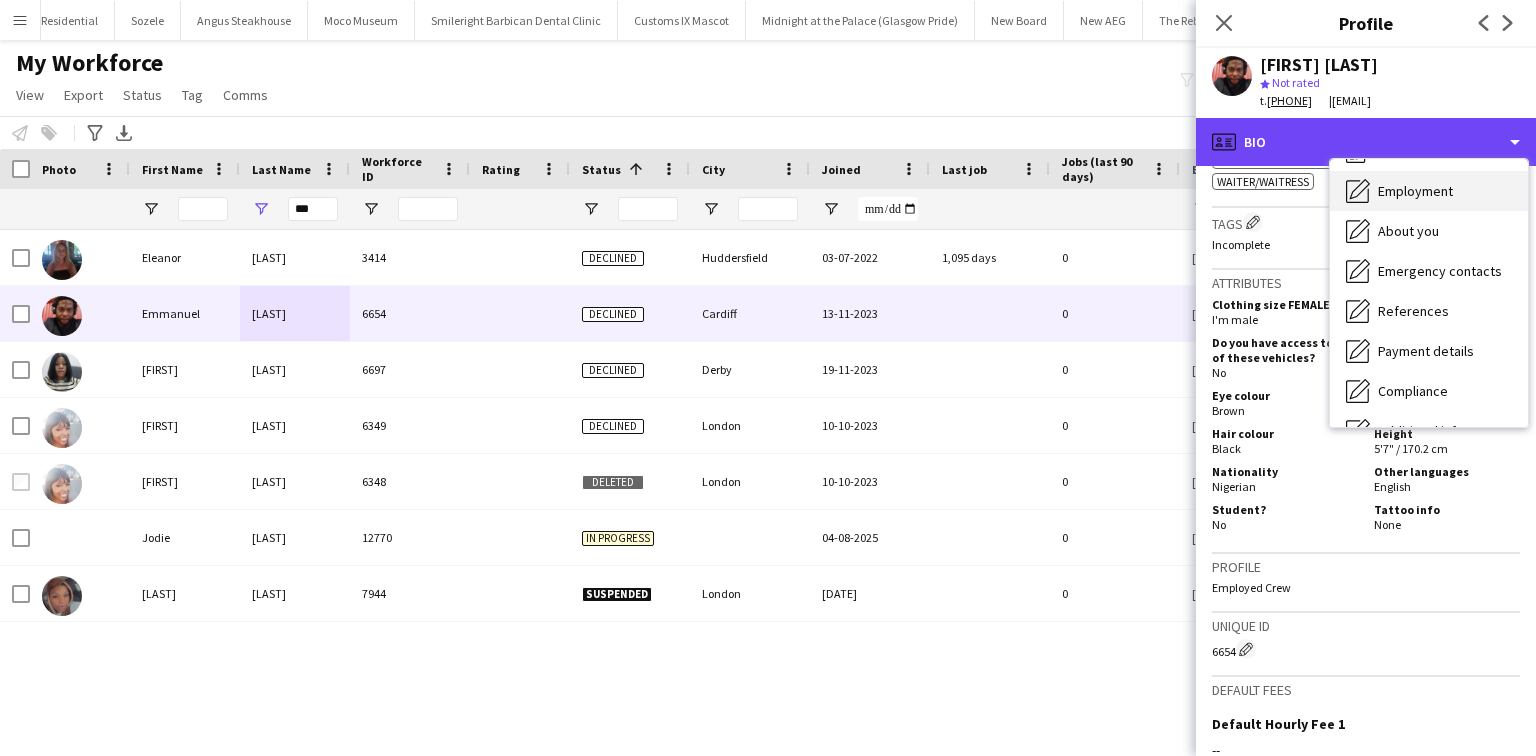 scroll, scrollTop: 160, scrollLeft: 0, axis: vertical 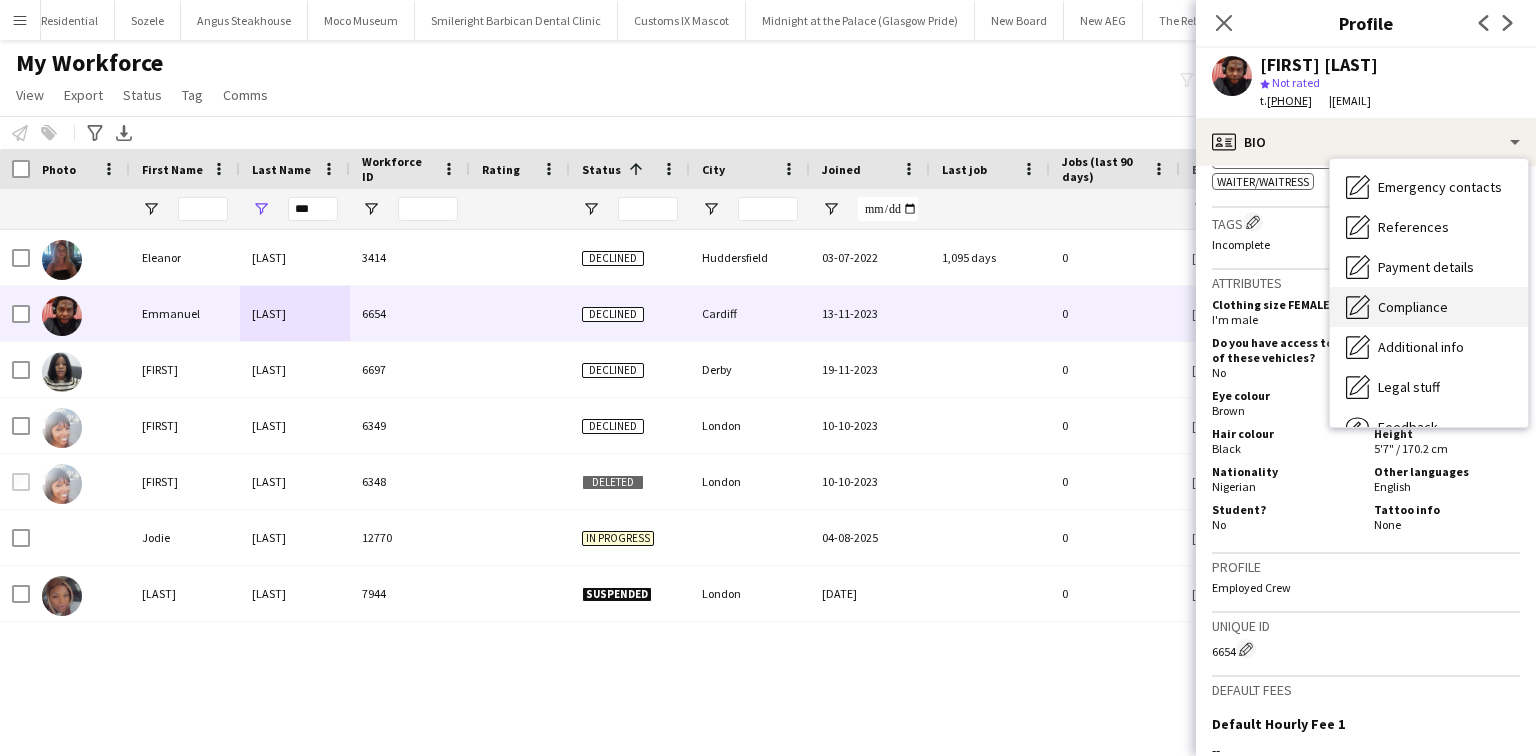 click on "Compliance" at bounding box center [1413, 307] 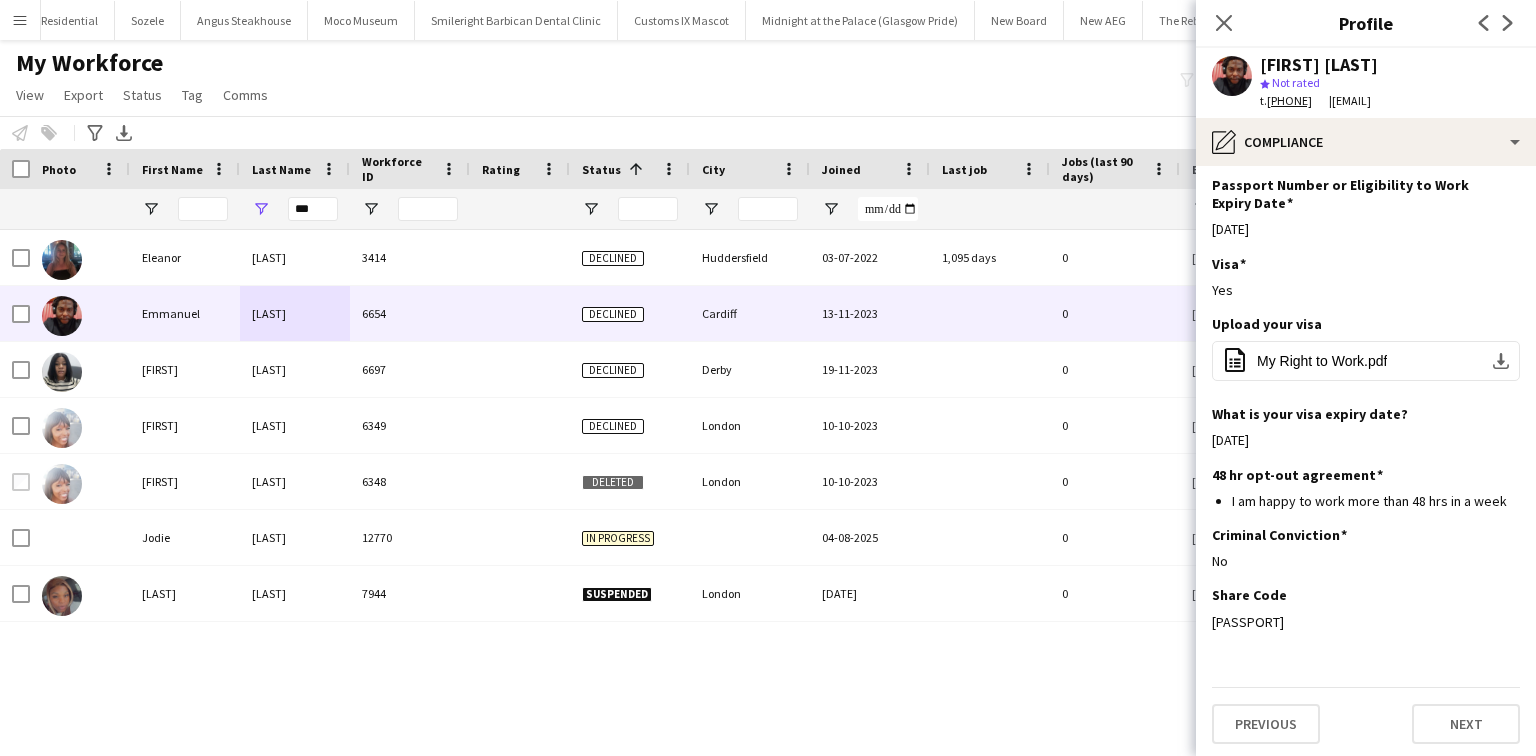 scroll, scrollTop: 497, scrollLeft: 0, axis: vertical 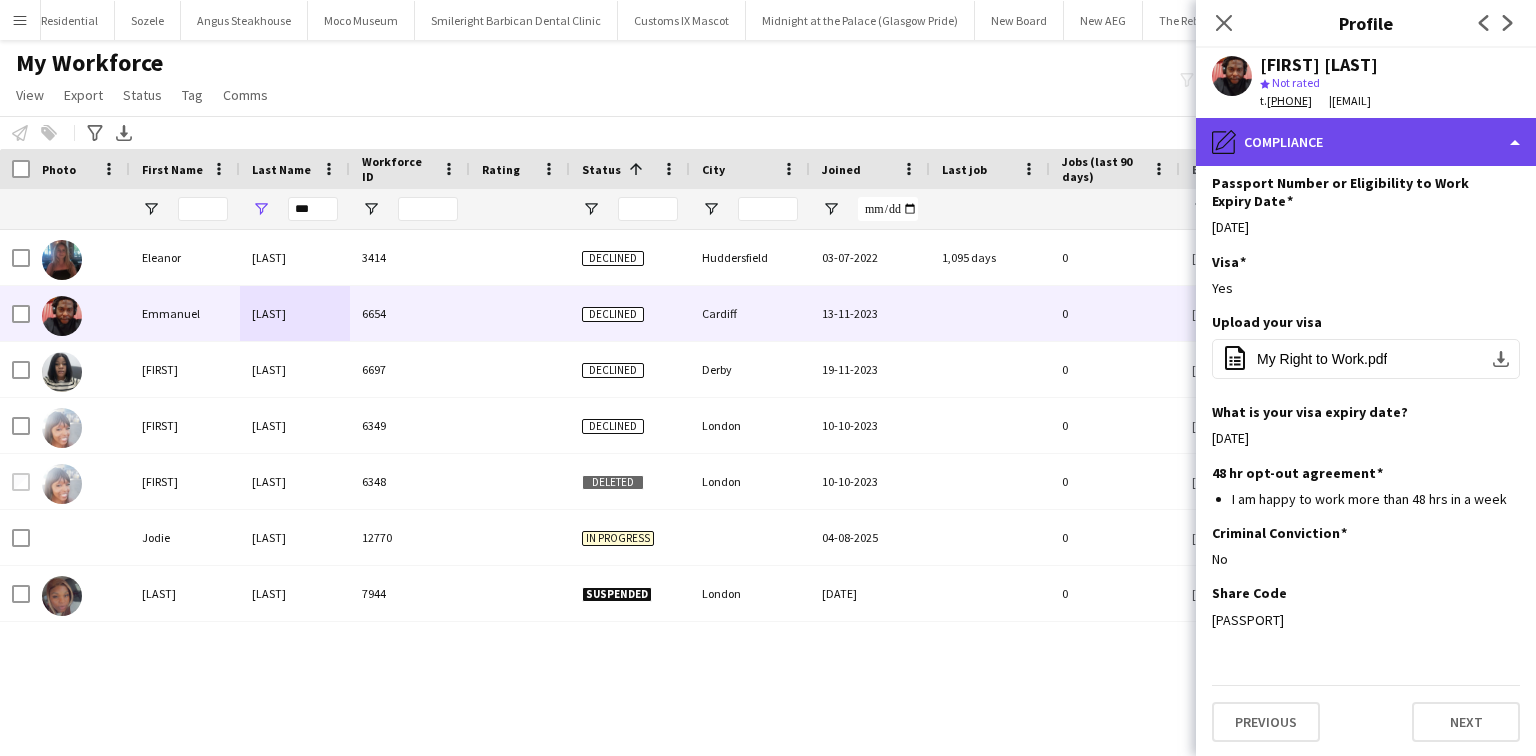 click on "pencil4
Compliance" 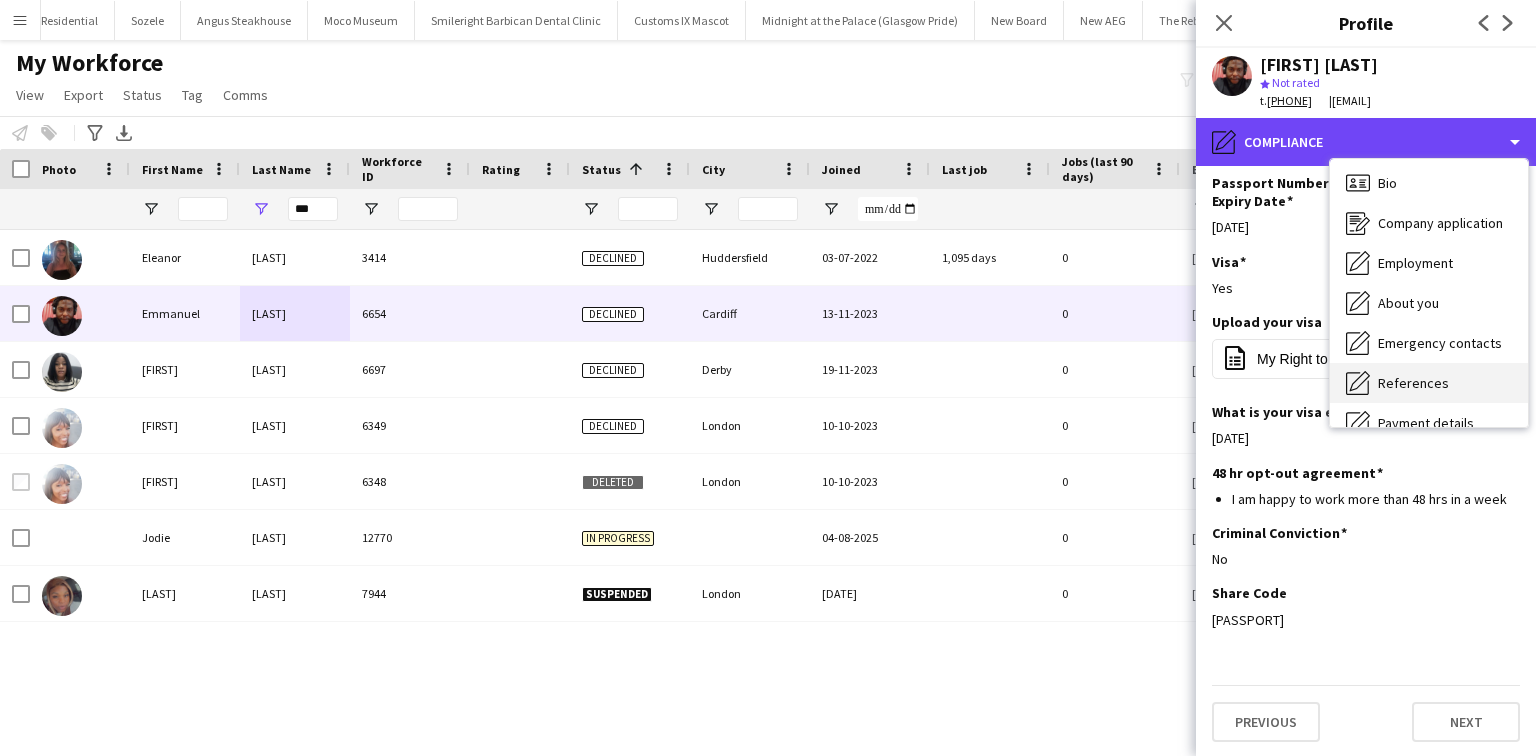 scroll, scrollTop: 0, scrollLeft: 0, axis: both 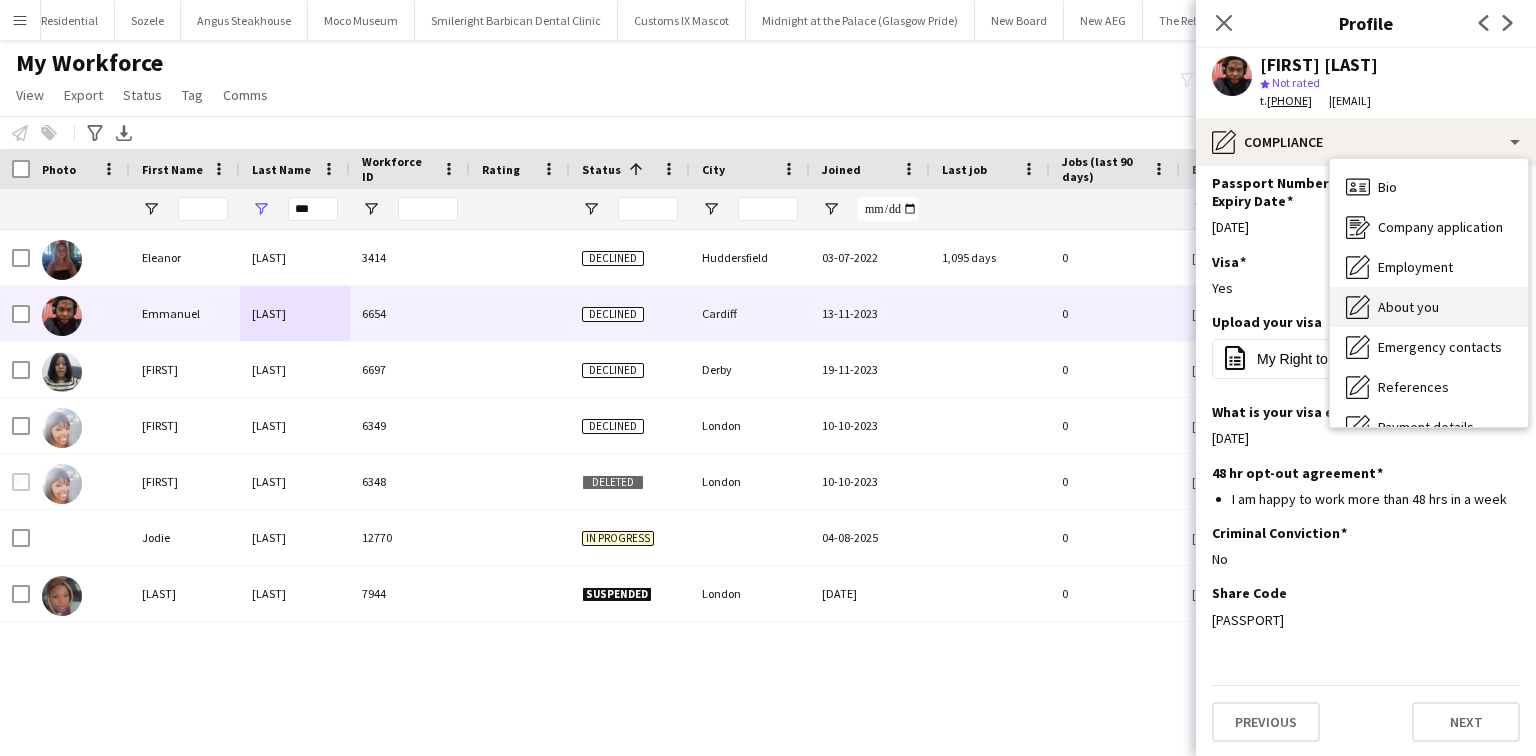 click on "About you
About you" at bounding box center (1429, 307) 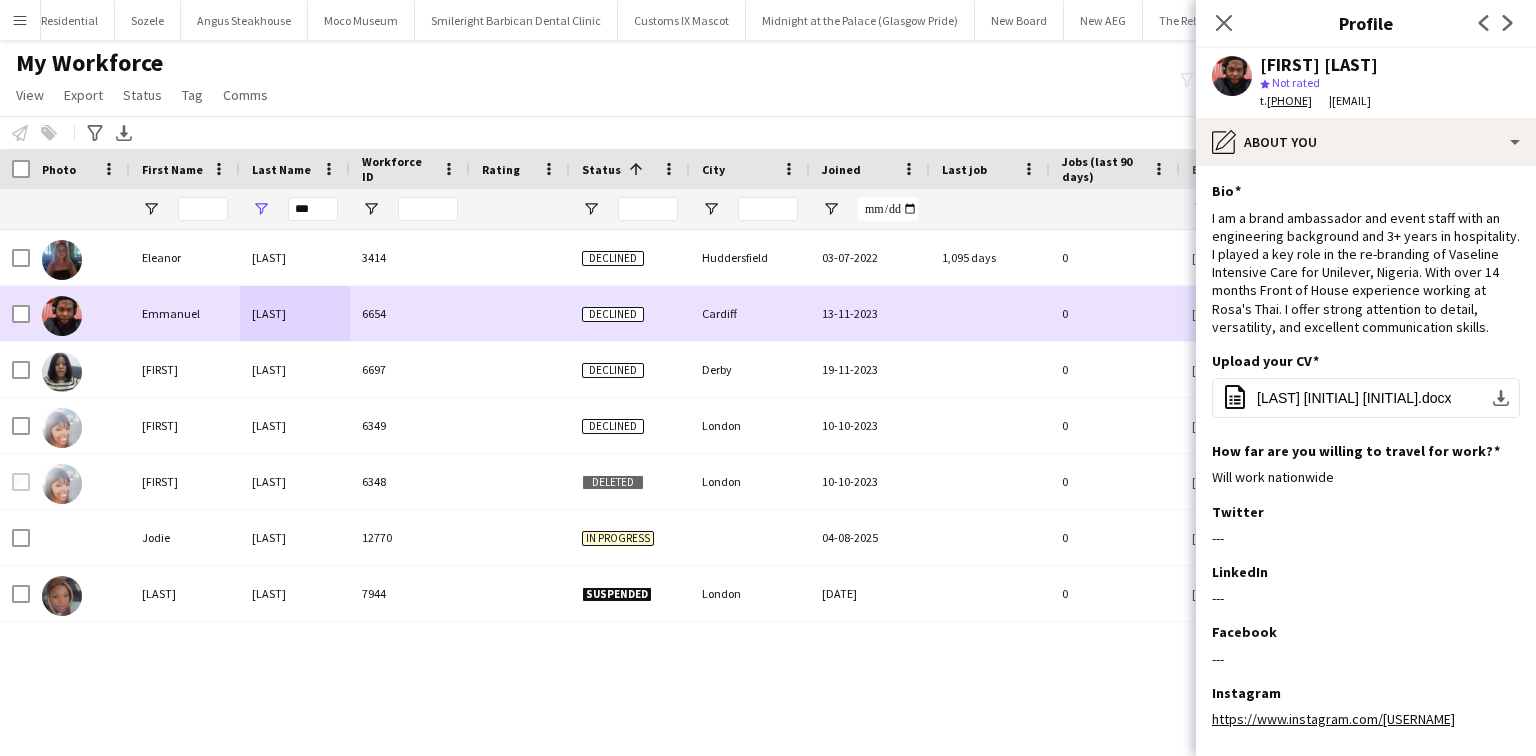 click at bounding box center [80, 313] 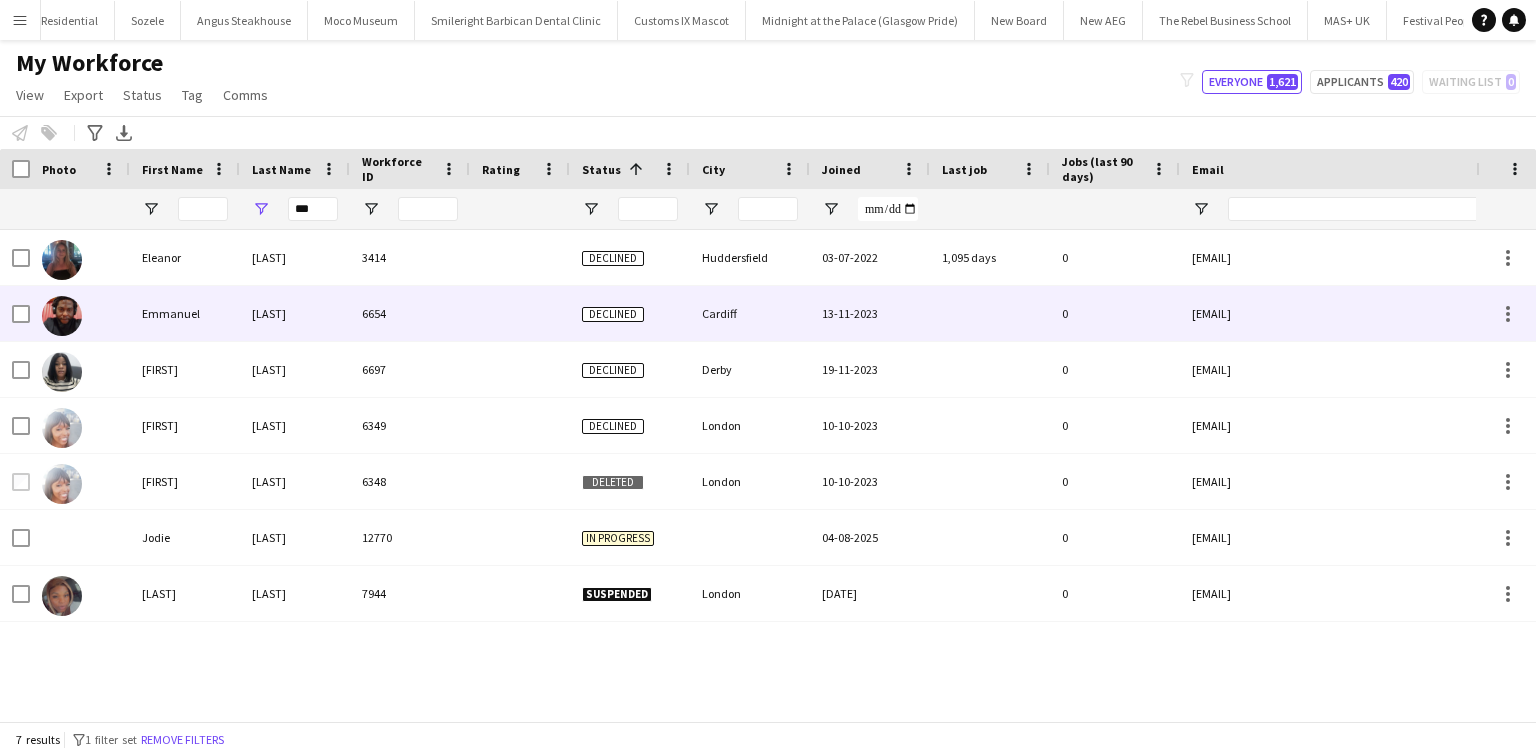 click at bounding box center [15, 313] 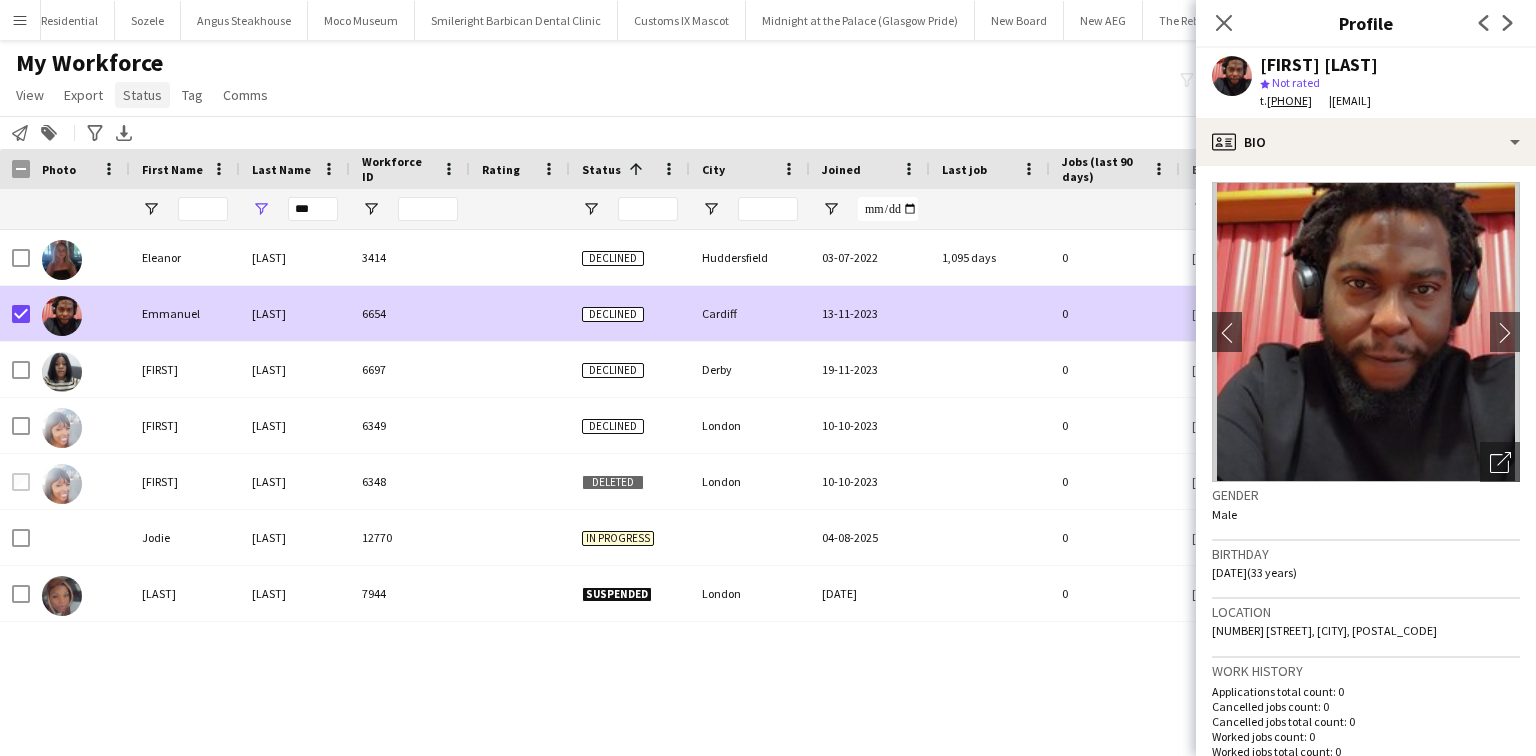 click on "Status" 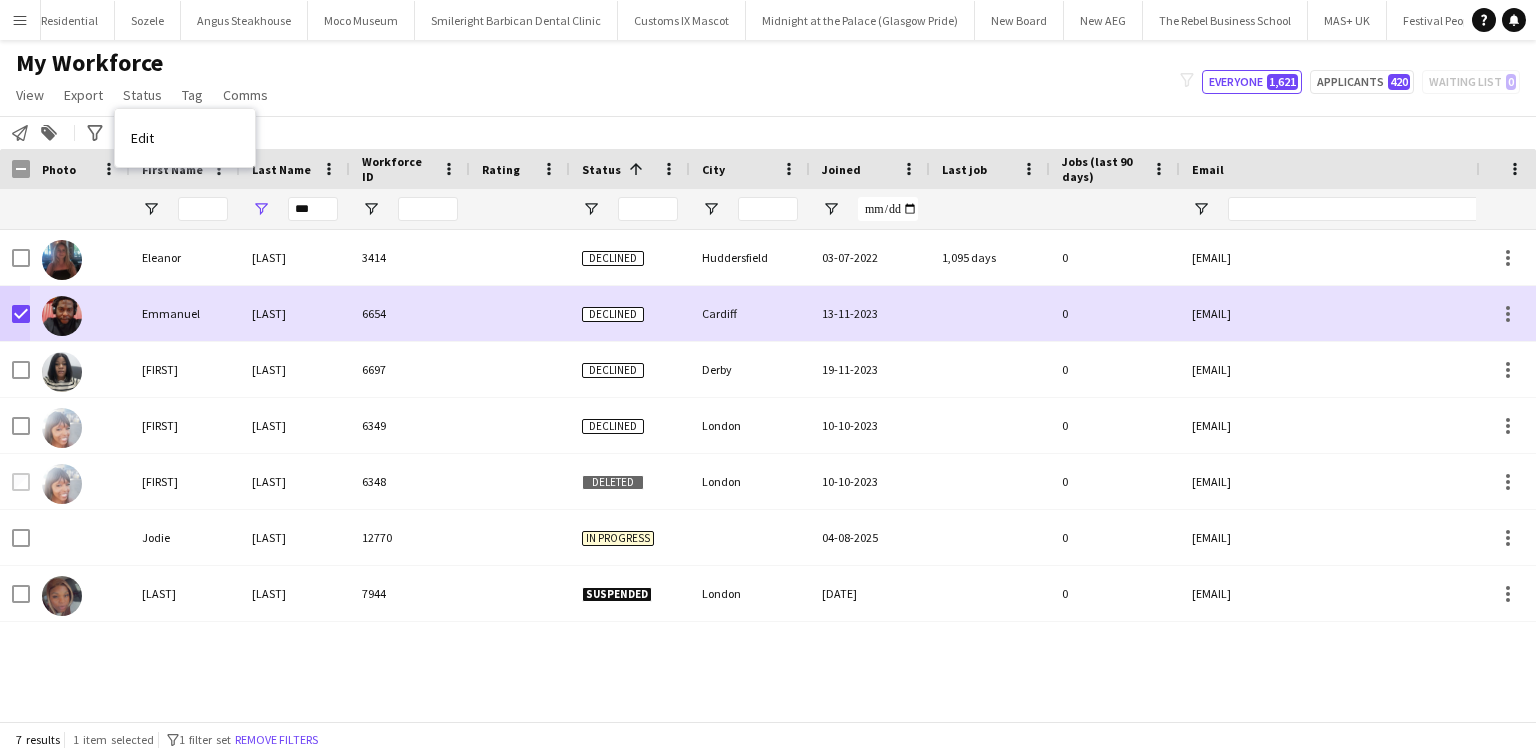 click on "Edit" at bounding box center (185, 138) 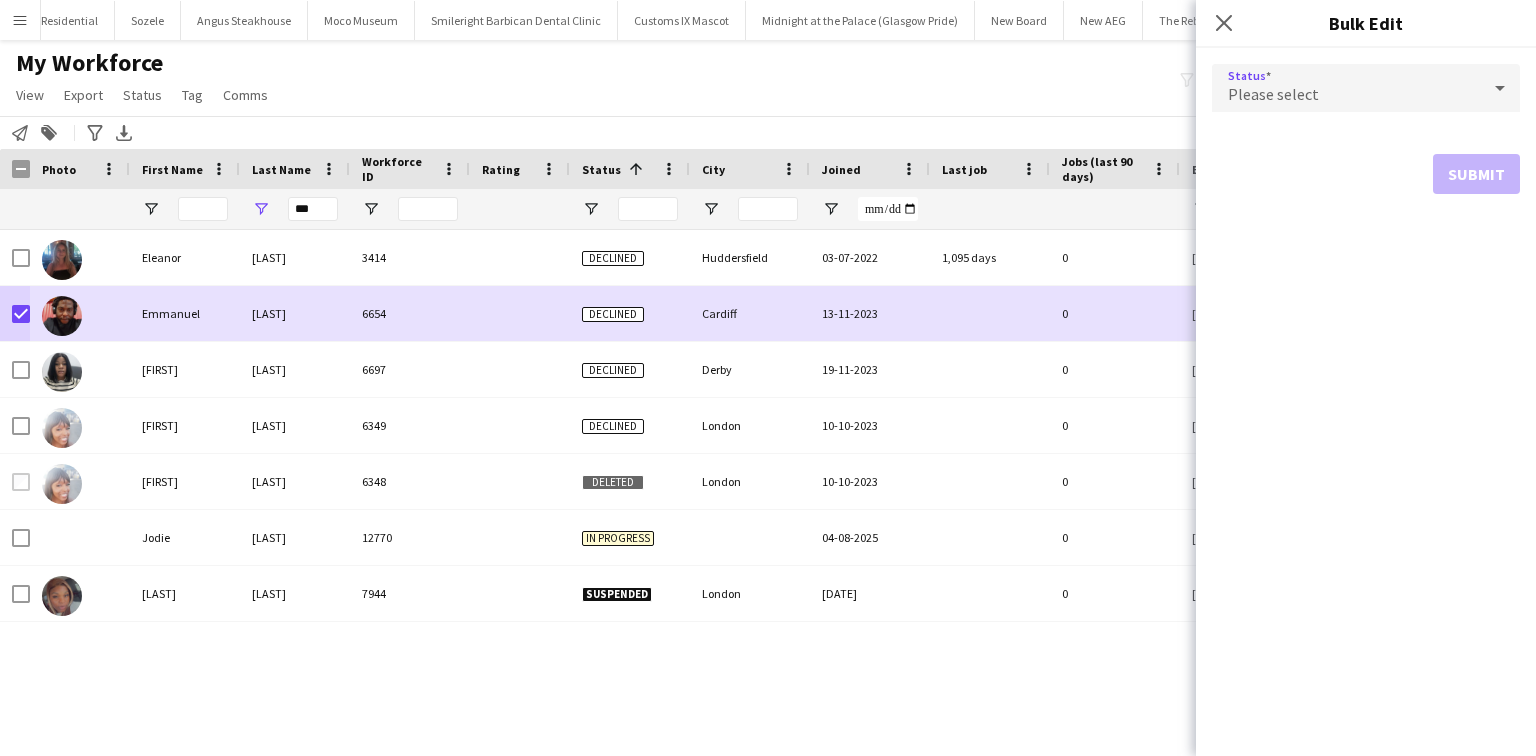 click on "Please select" at bounding box center [1273, 94] 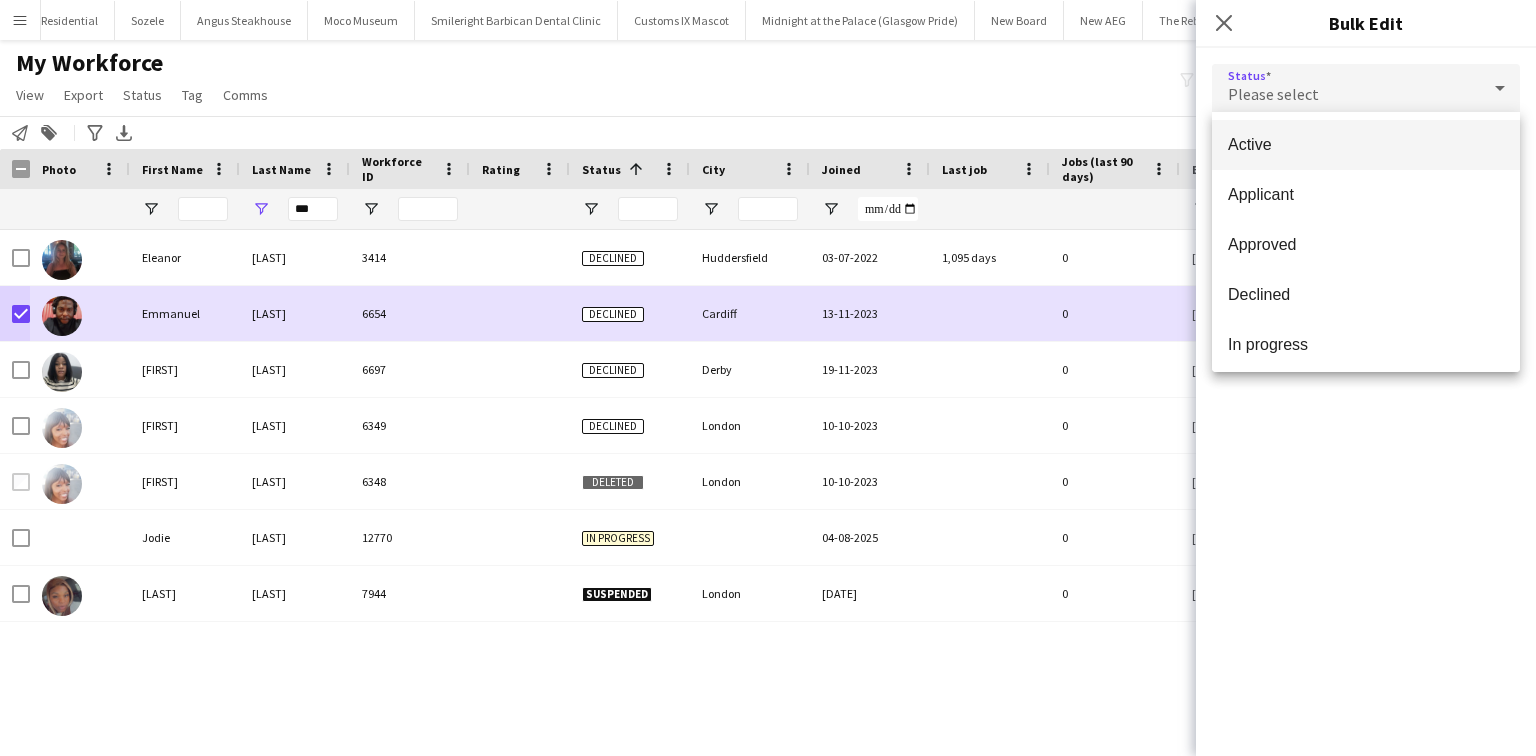 click on "Active" at bounding box center (1366, 144) 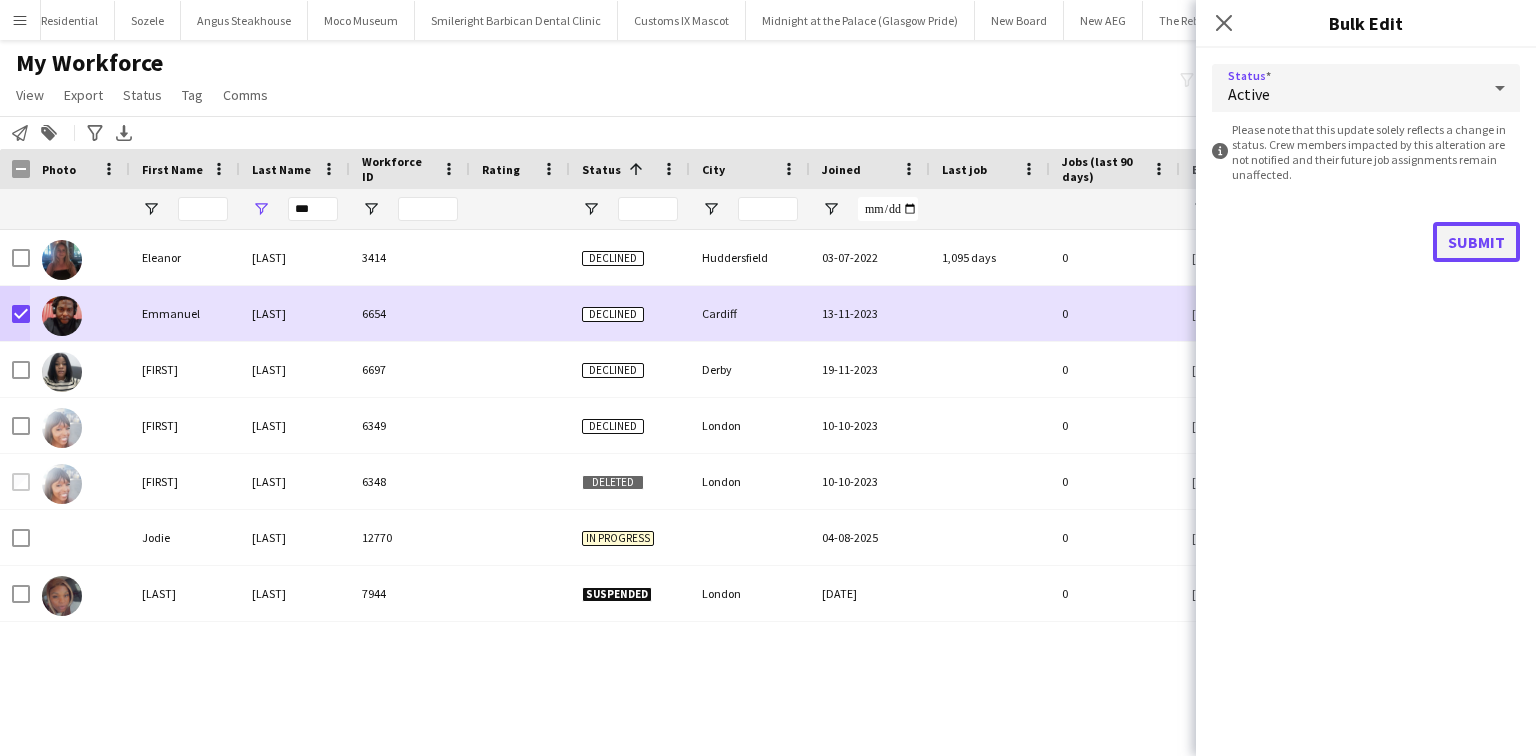 click on "Submit" 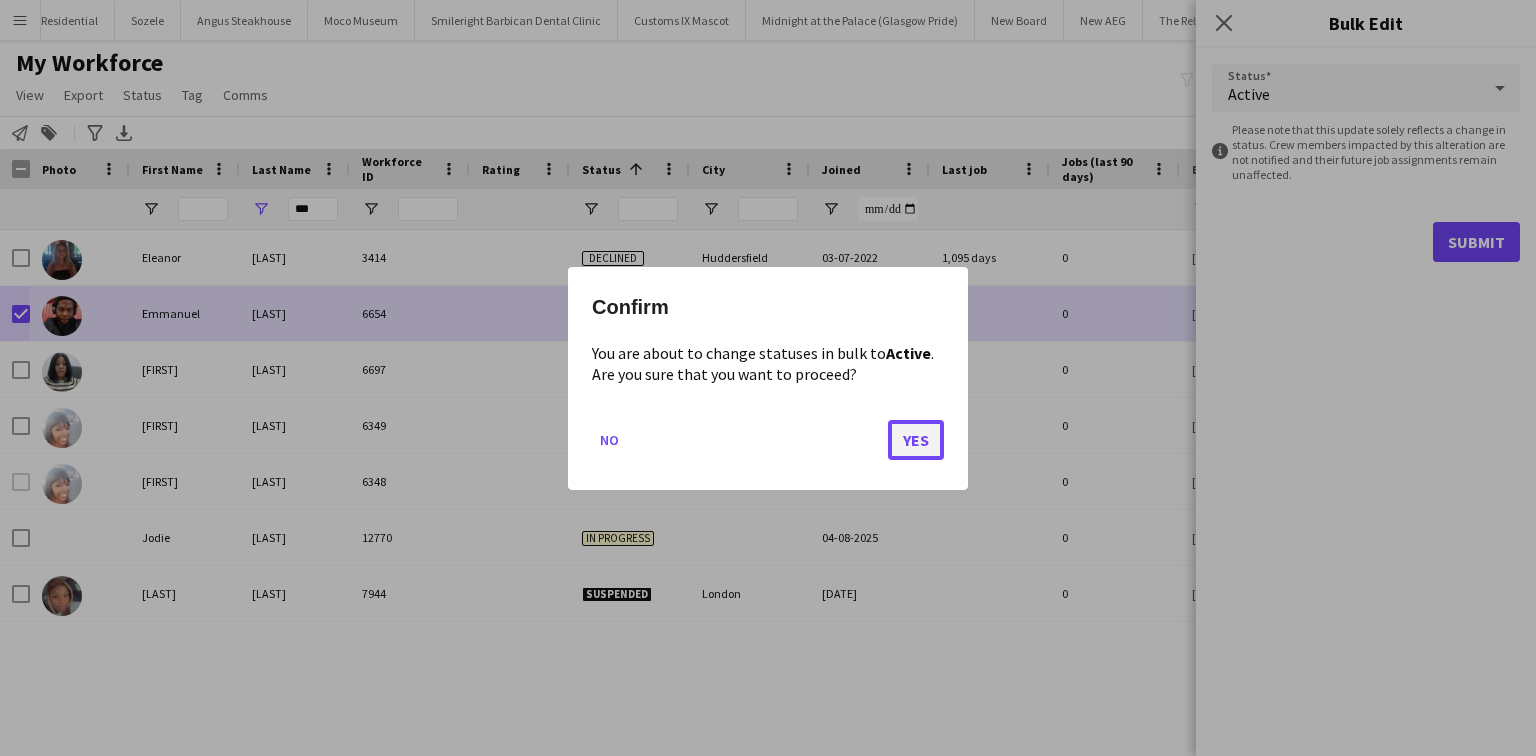 click on "Yes" 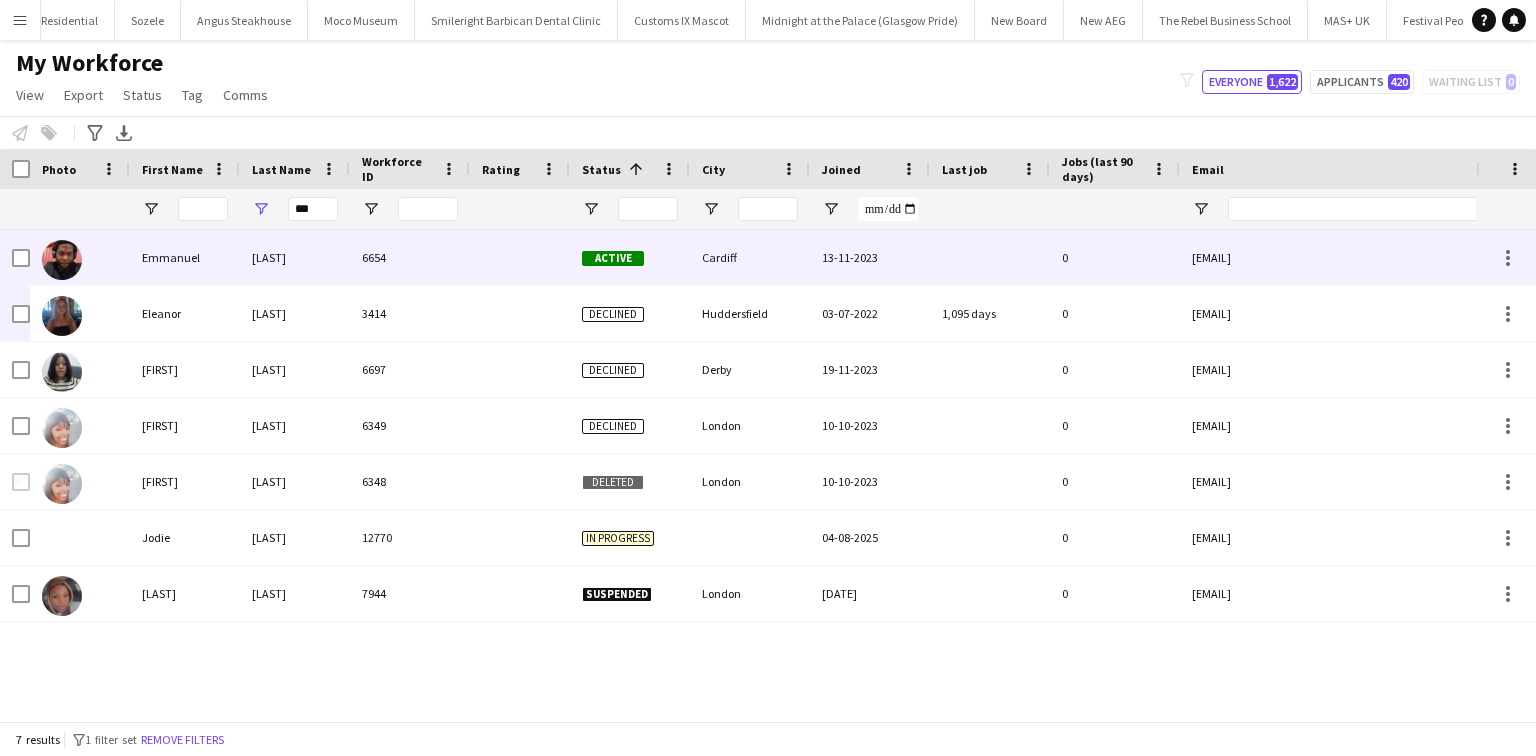 click on "Orhewere" at bounding box center (295, 257) 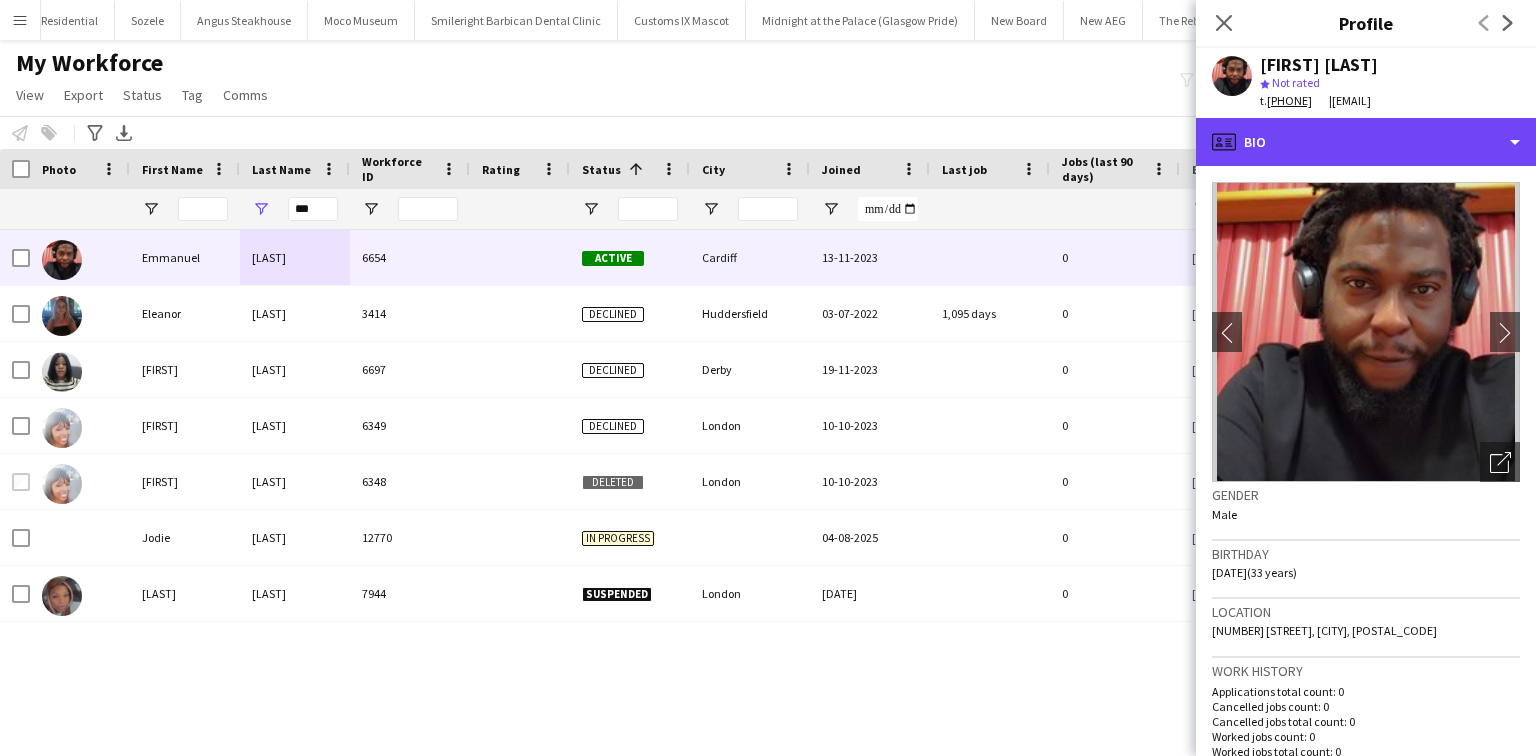 drag, startPoint x: 1368, startPoint y: 156, endPoint x: 1362, endPoint y: 167, distance: 12.529964 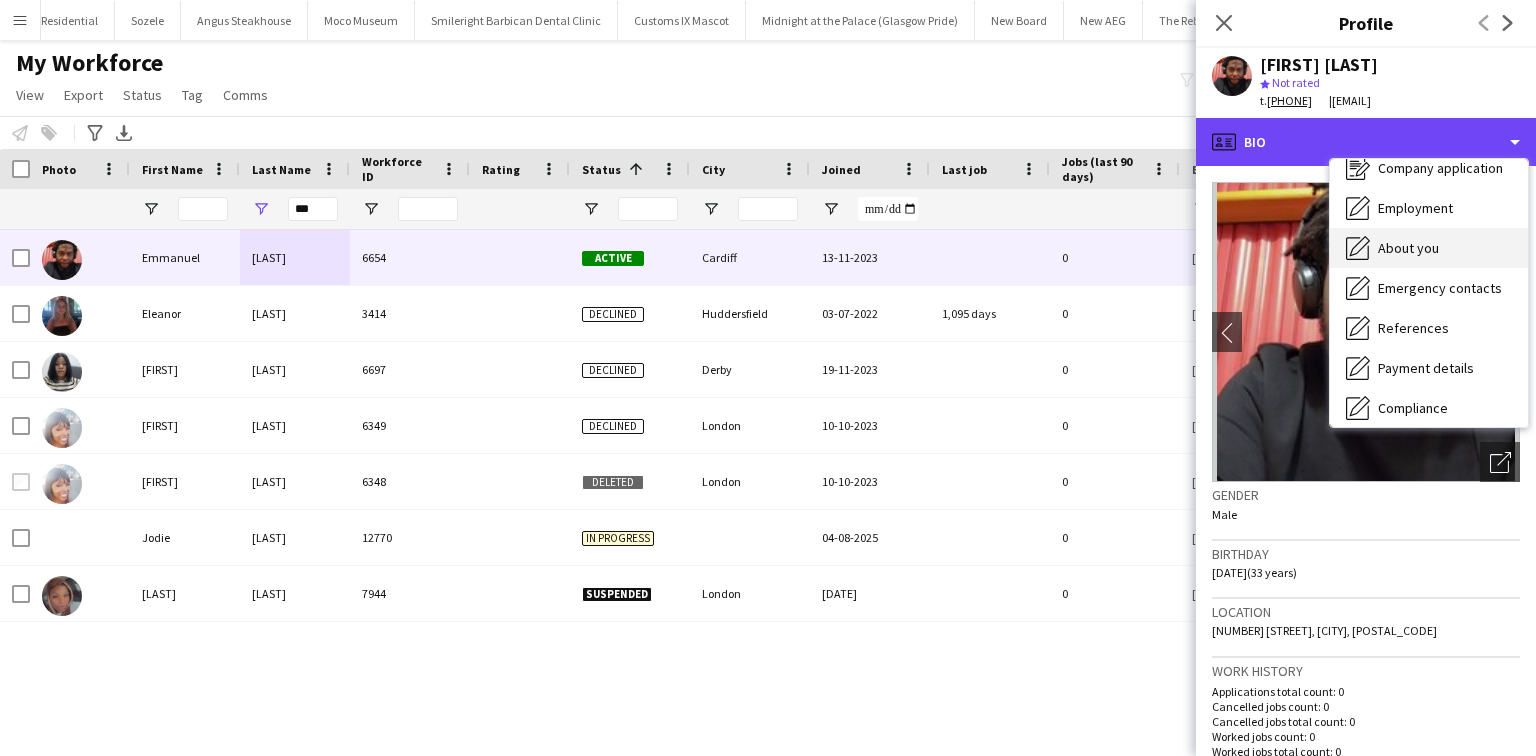scroll, scrollTop: 160, scrollLeft: 0, axis: vertical 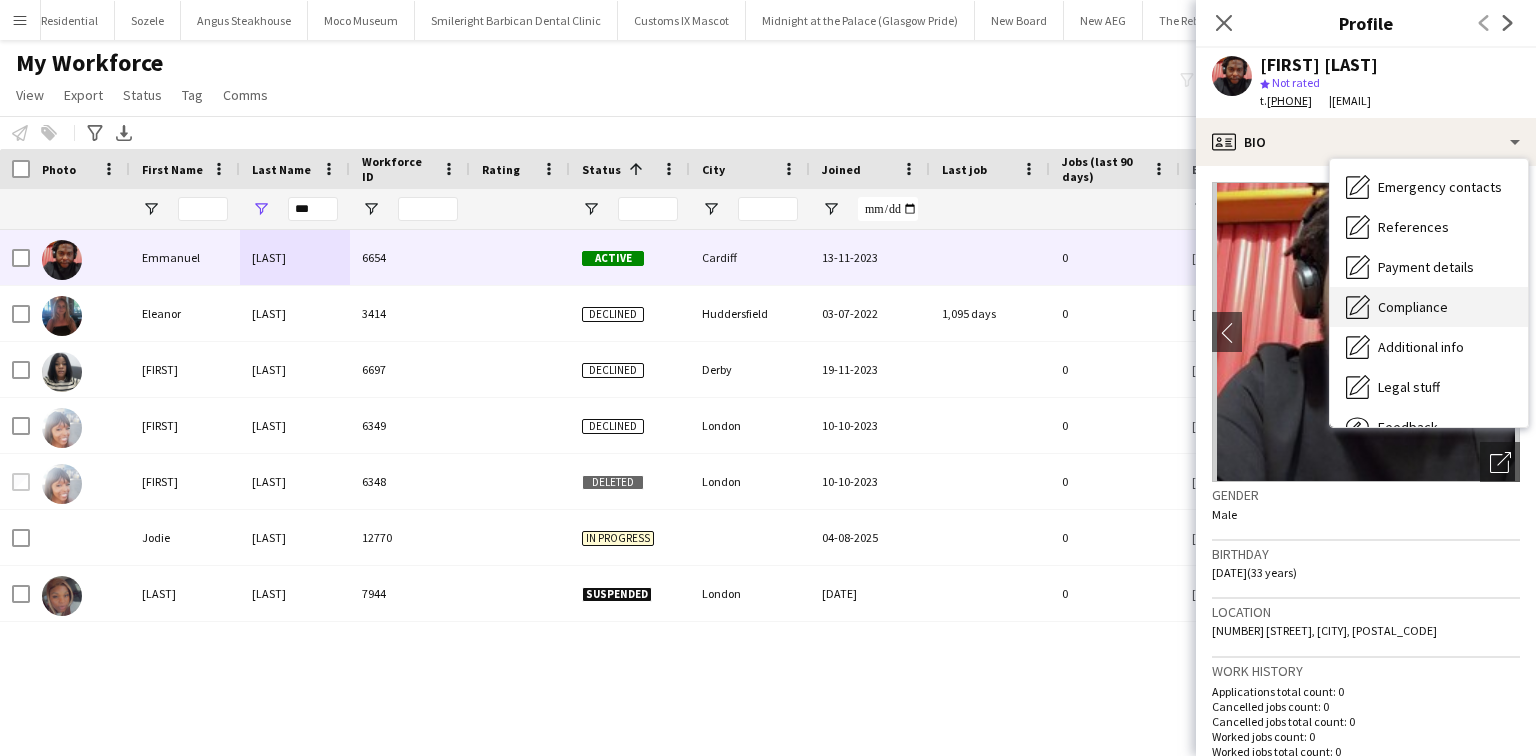 click on "Compliance
Compliance" at bounding box center (1429, 307) 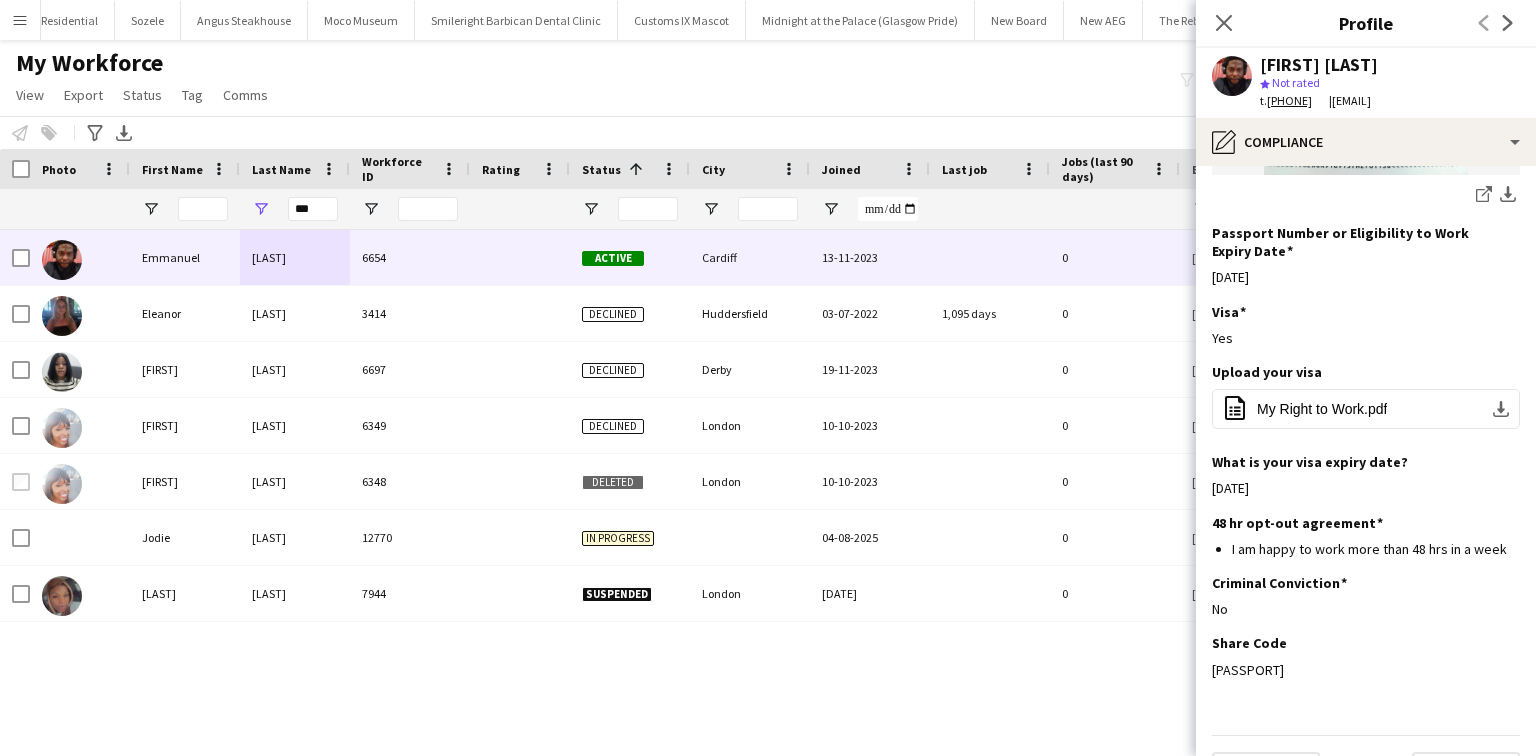 scroll, scrollTop: 497, scrollLeft: 0, axis: vertical 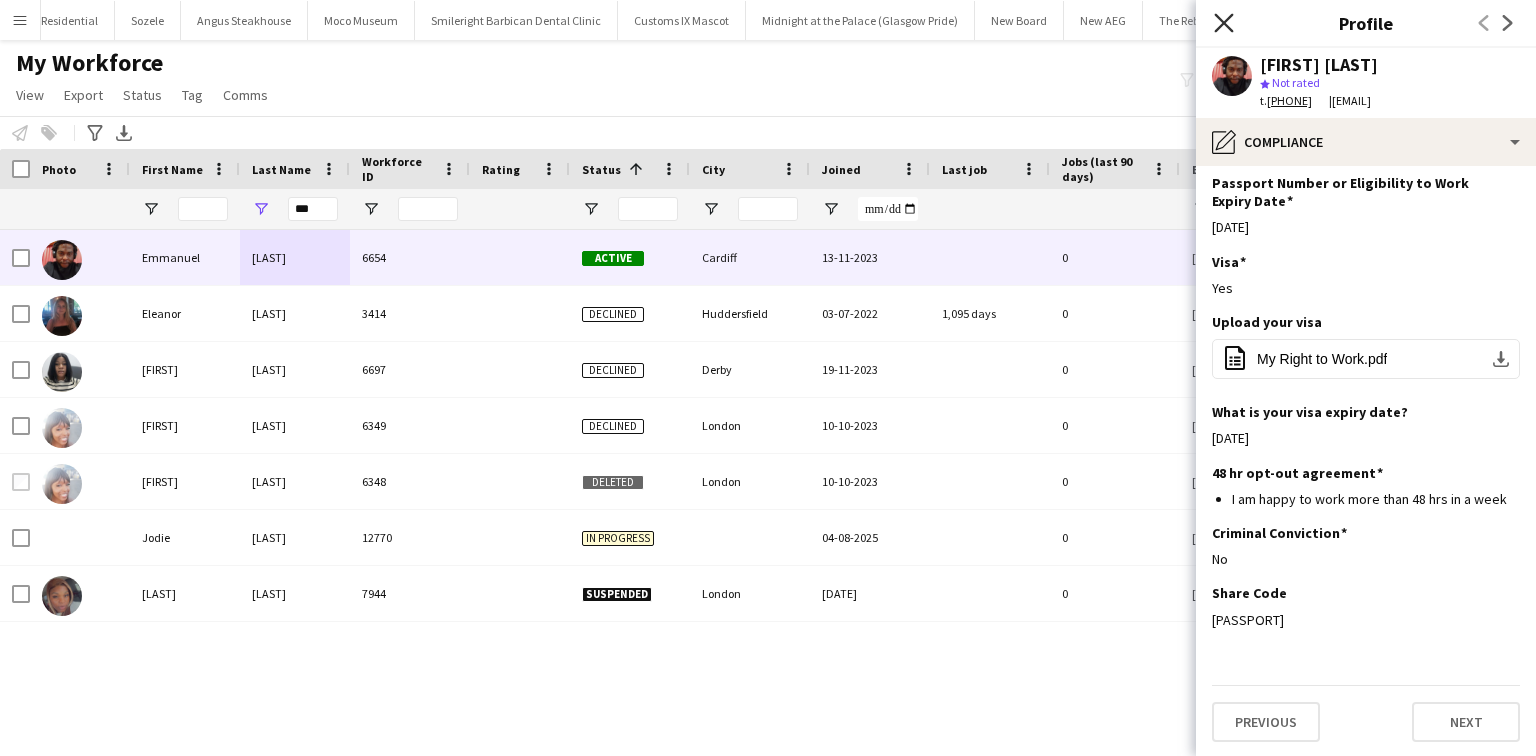 click 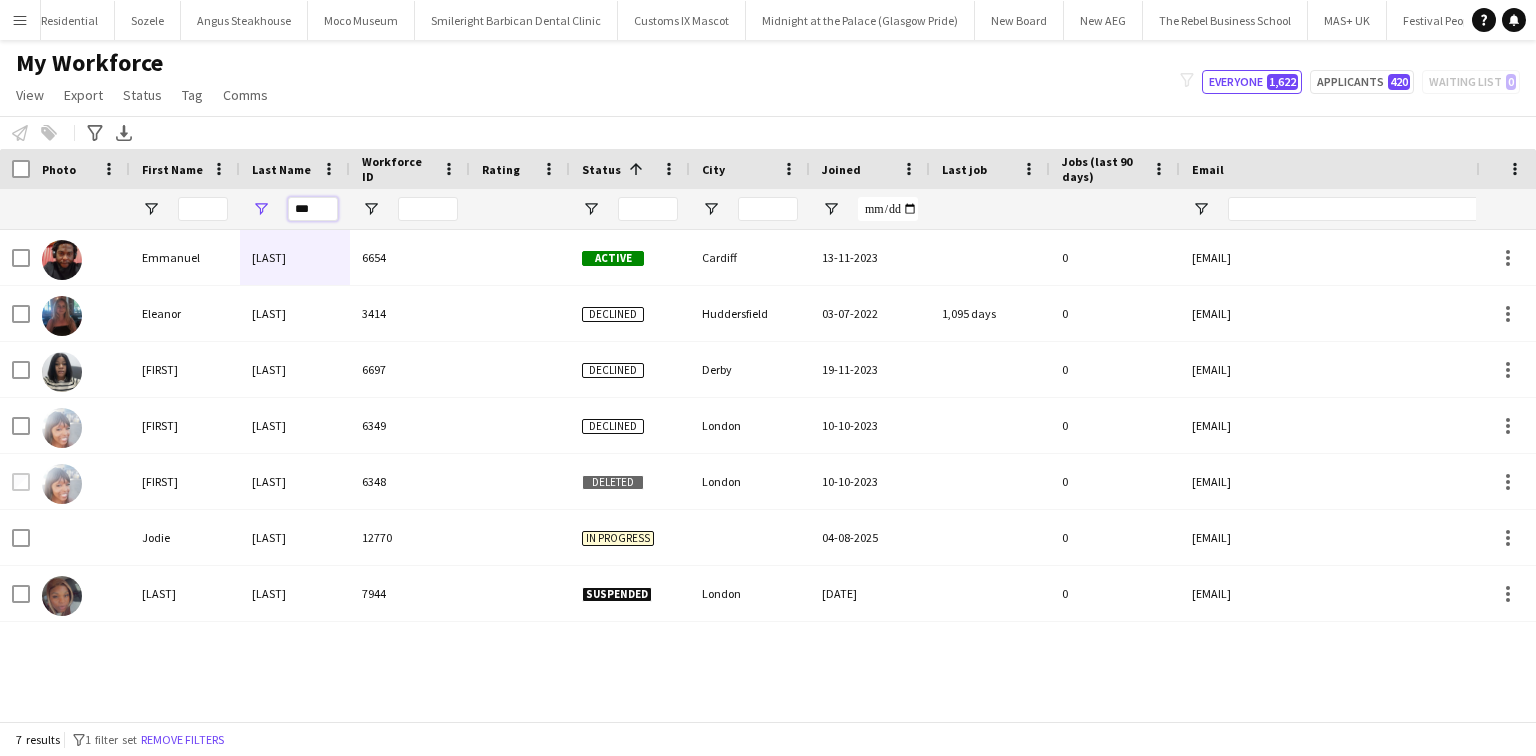 click on "***" at bounding box center [313, 209] 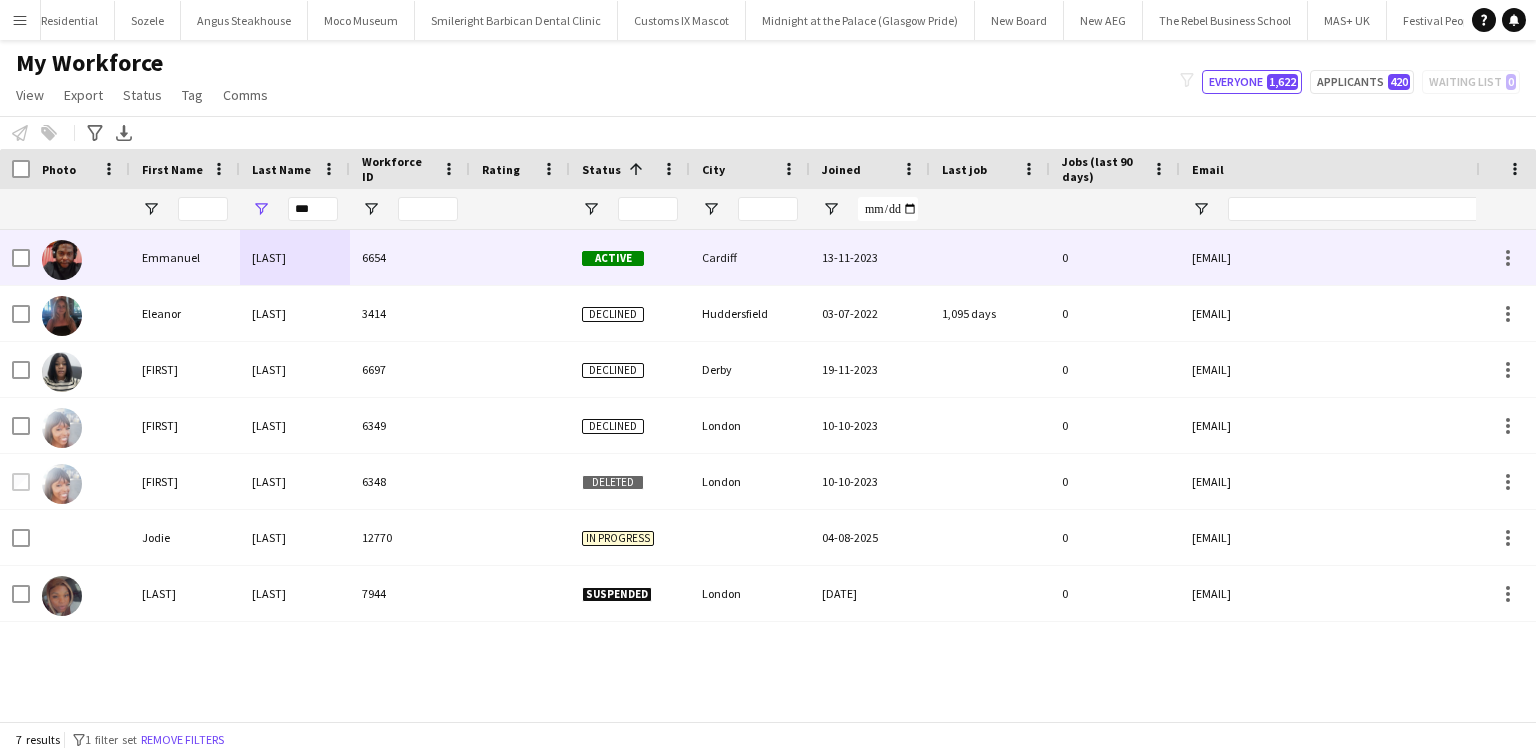 click on "6654" at bounding box center (410, 257) 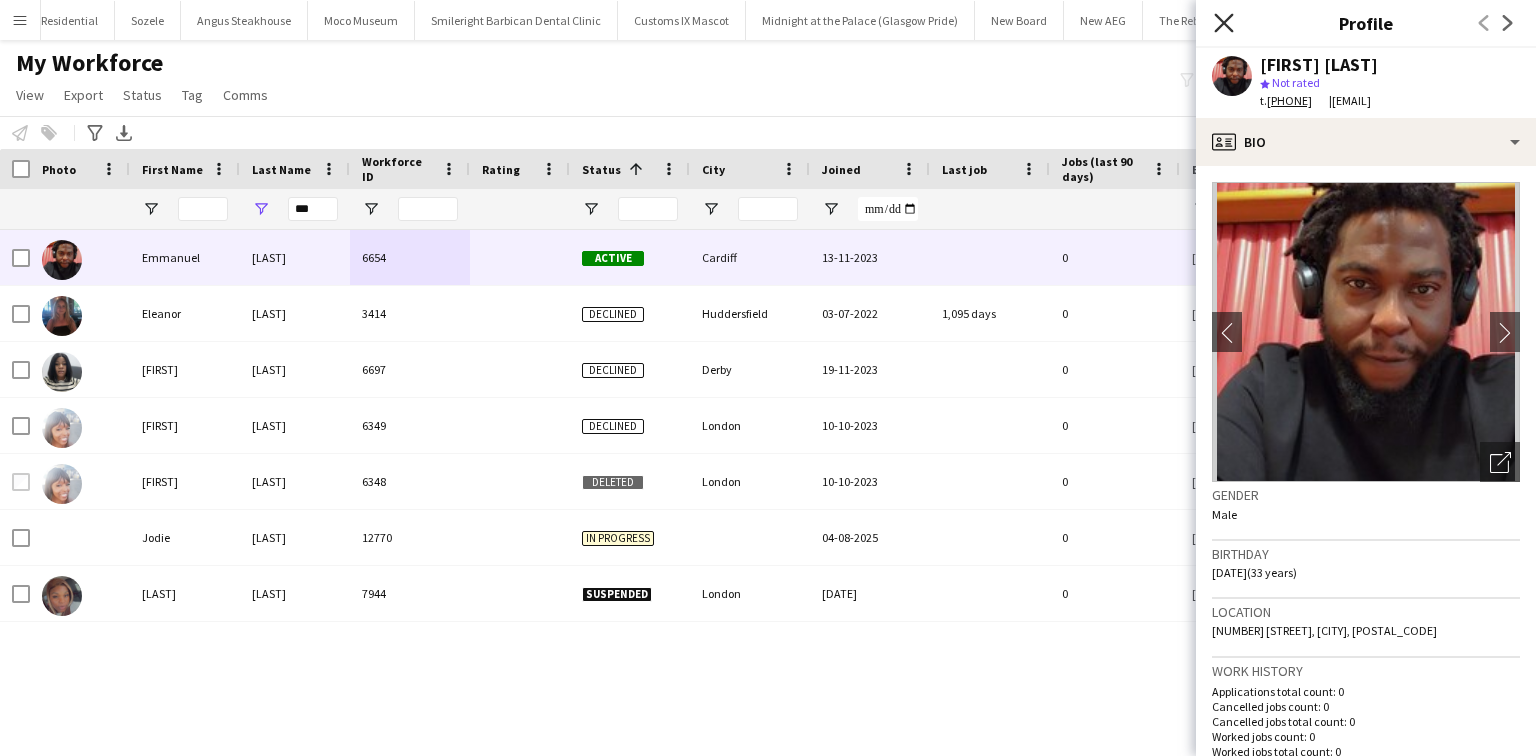 click on "Close pop-in" 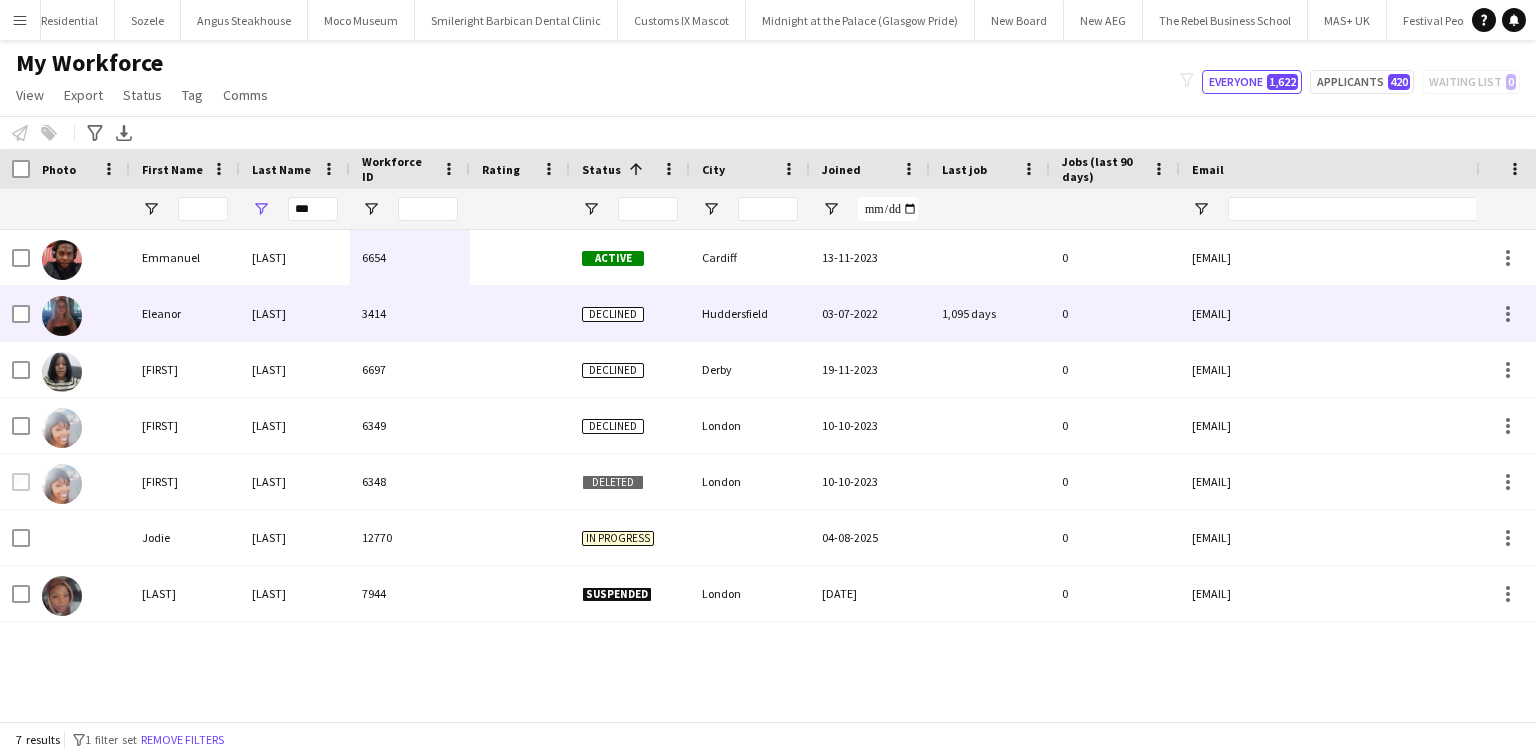 click on "3414" at bounding box center [410, 313] 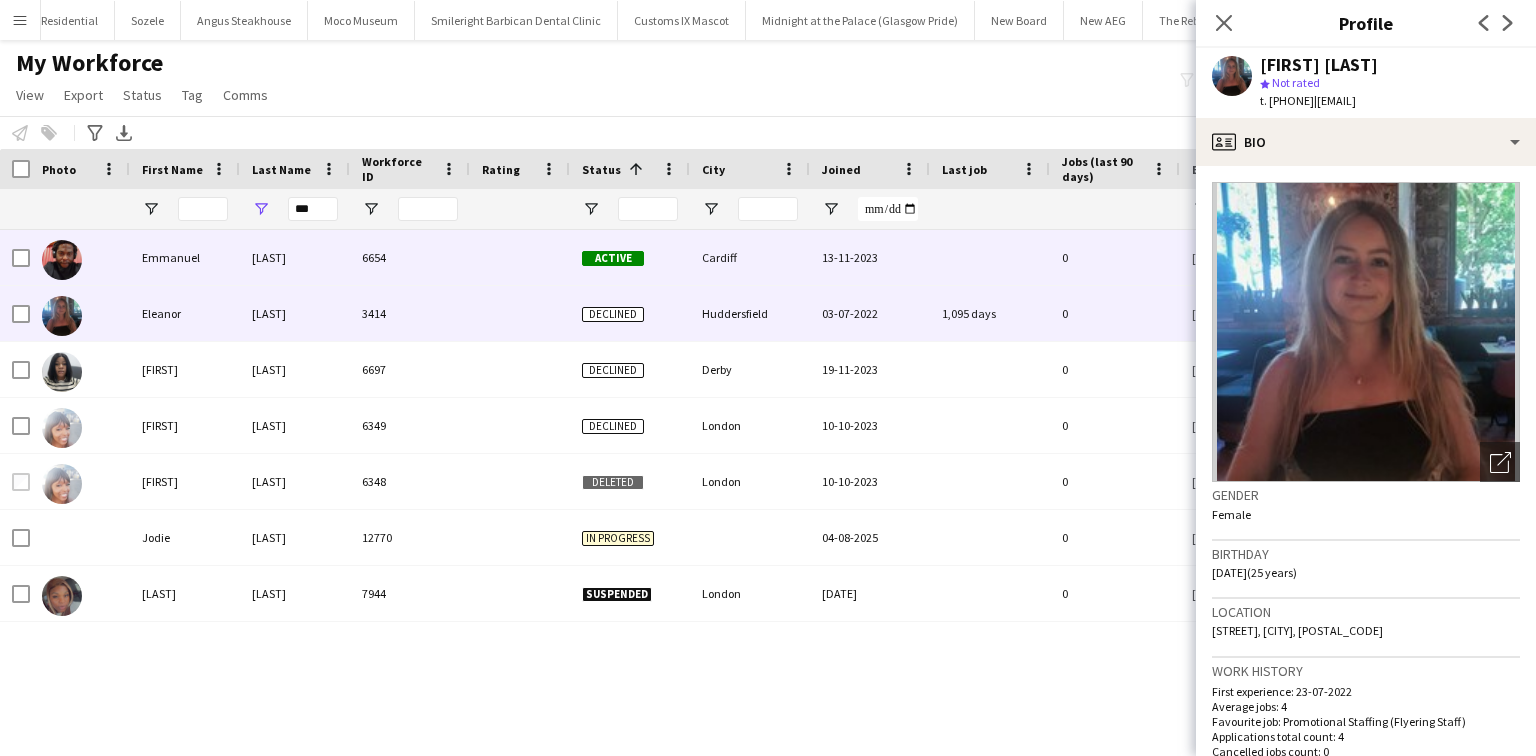 click on "6654" at bounding box center [410, 257] 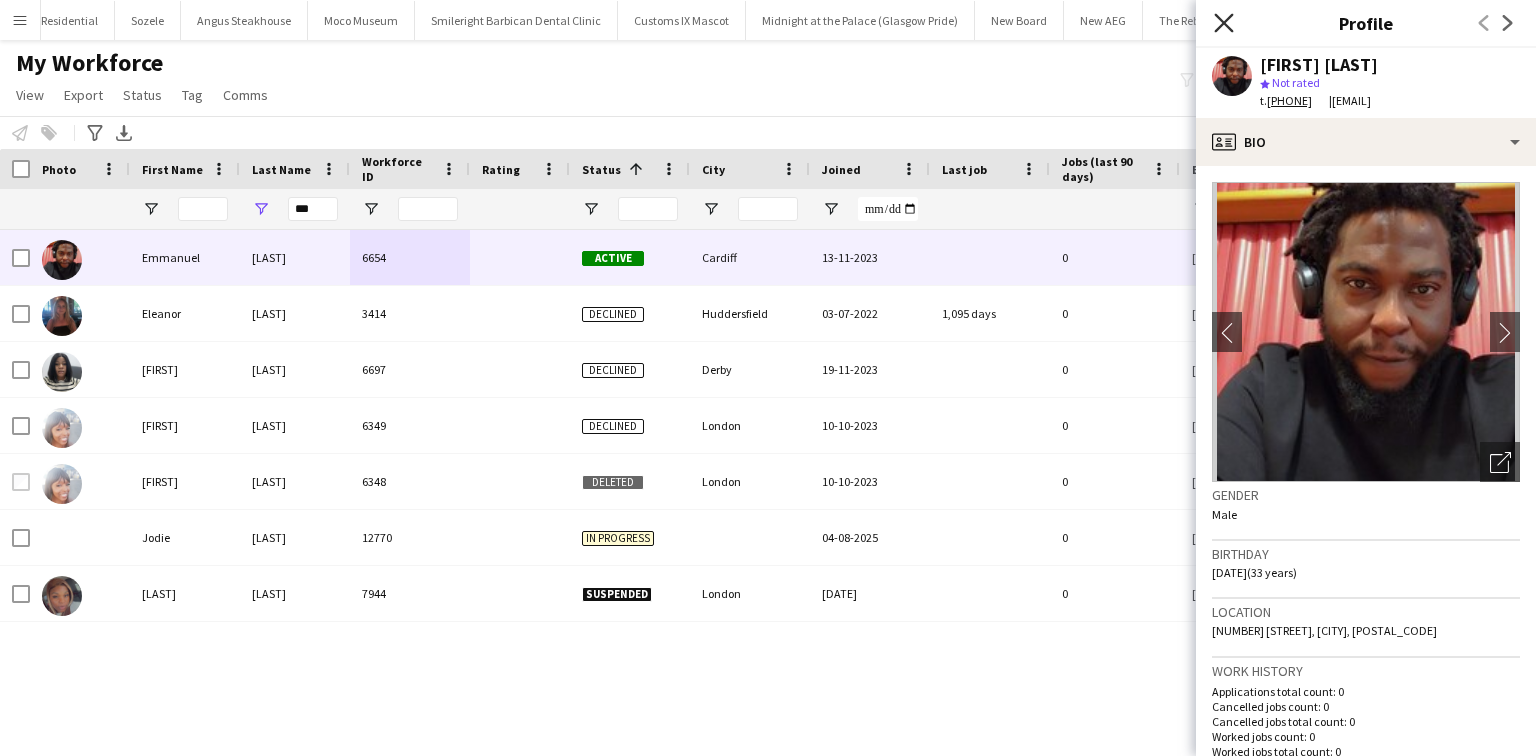 click 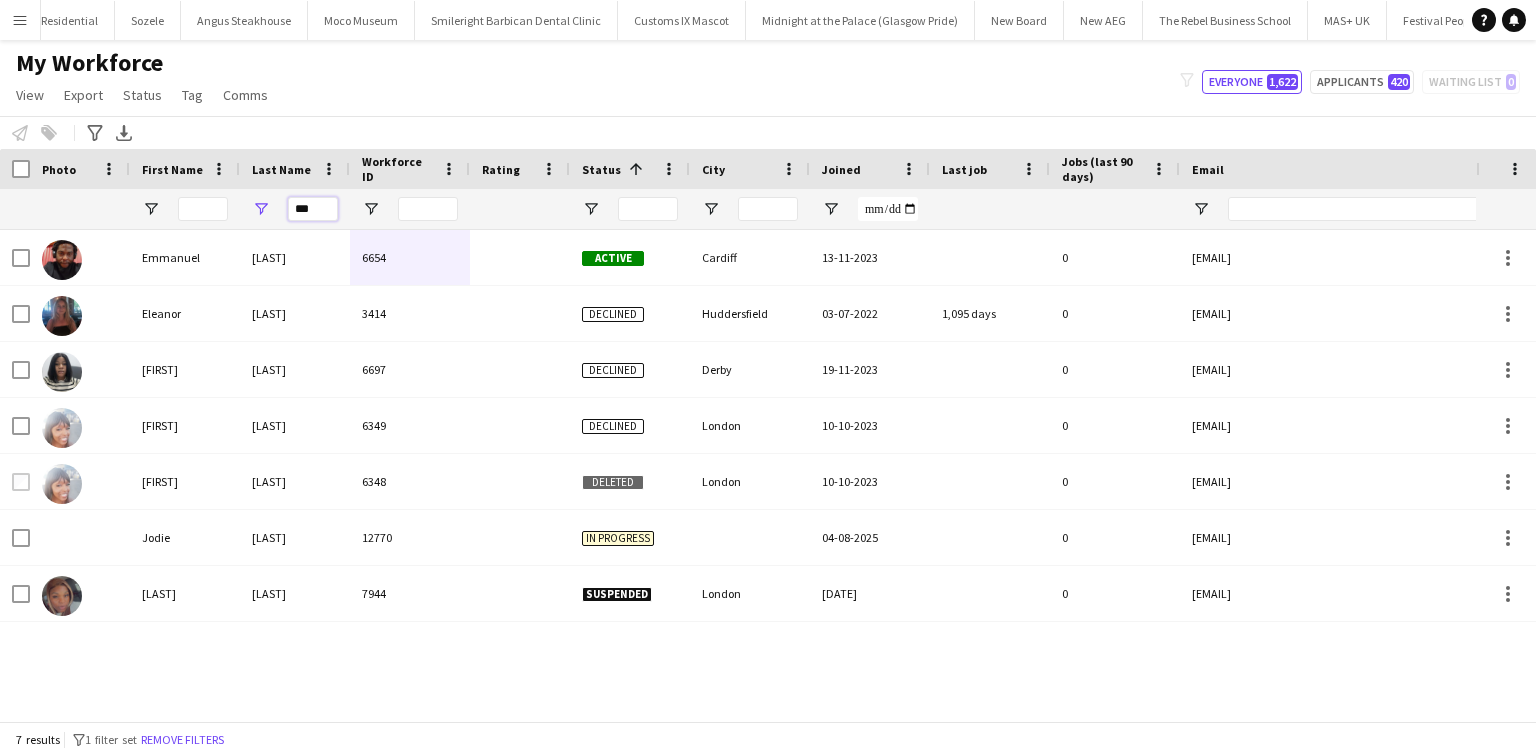 click on "***" at bounding box center [313, 209] 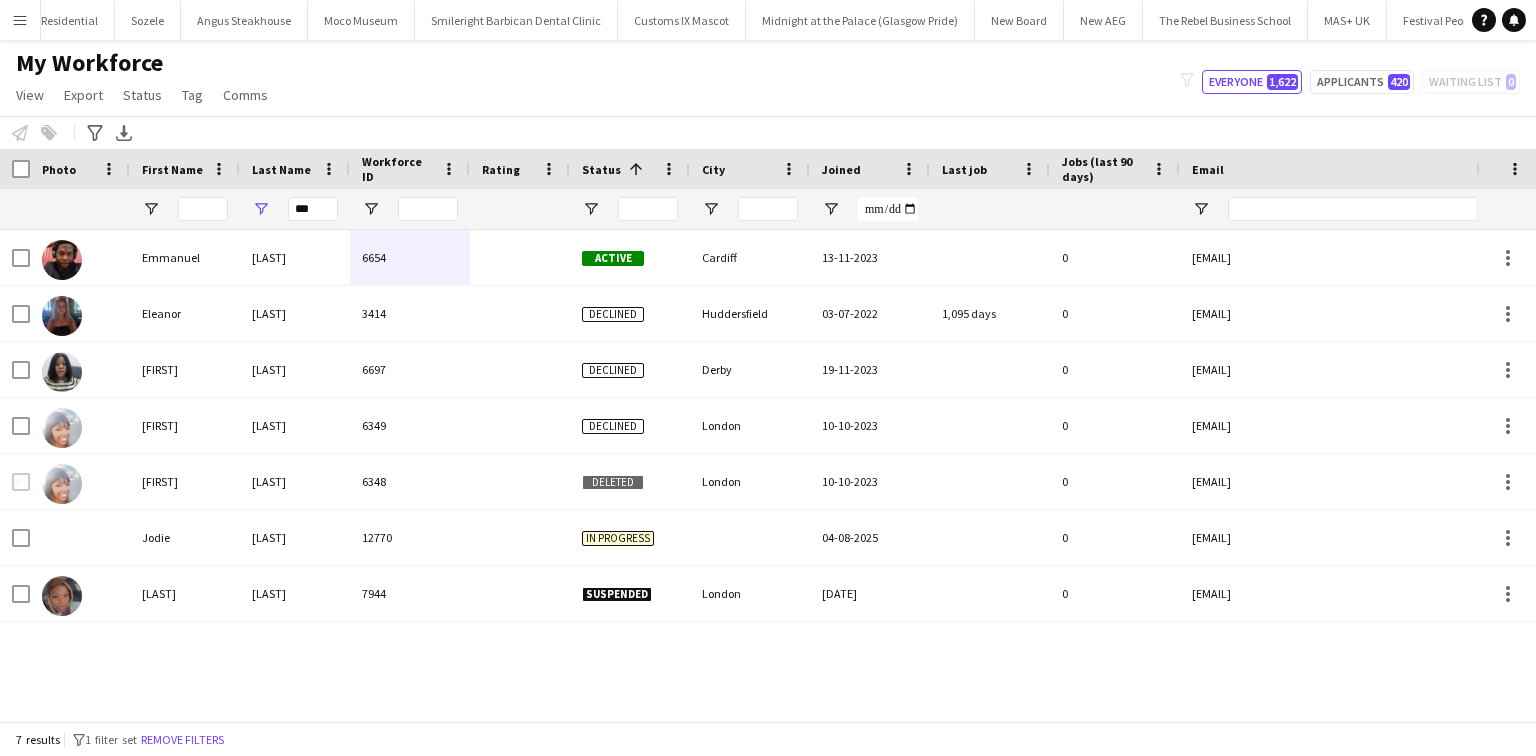 click on "Menu" at bounding box center [20, 20] 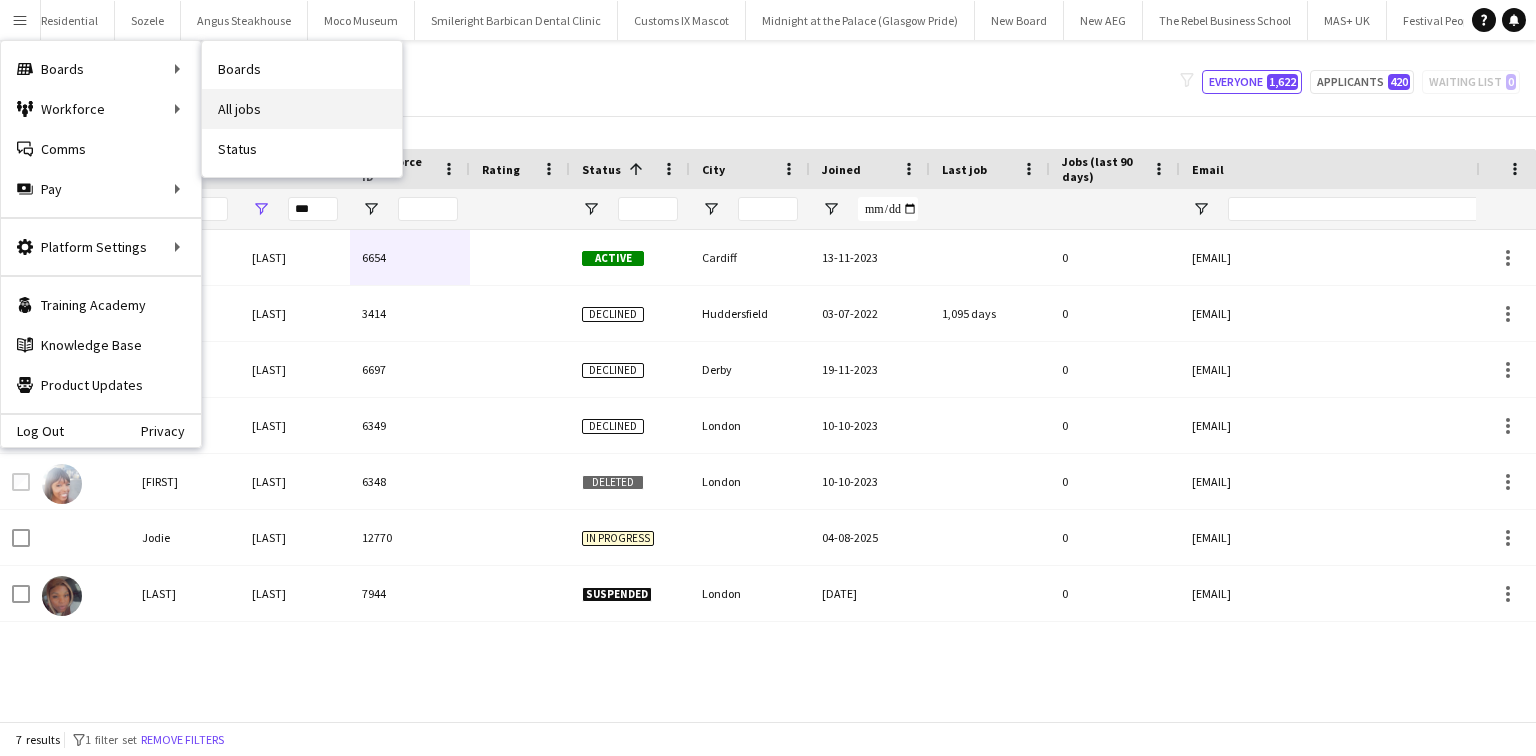 click on "All jobs" at bounding box center (302, 109) 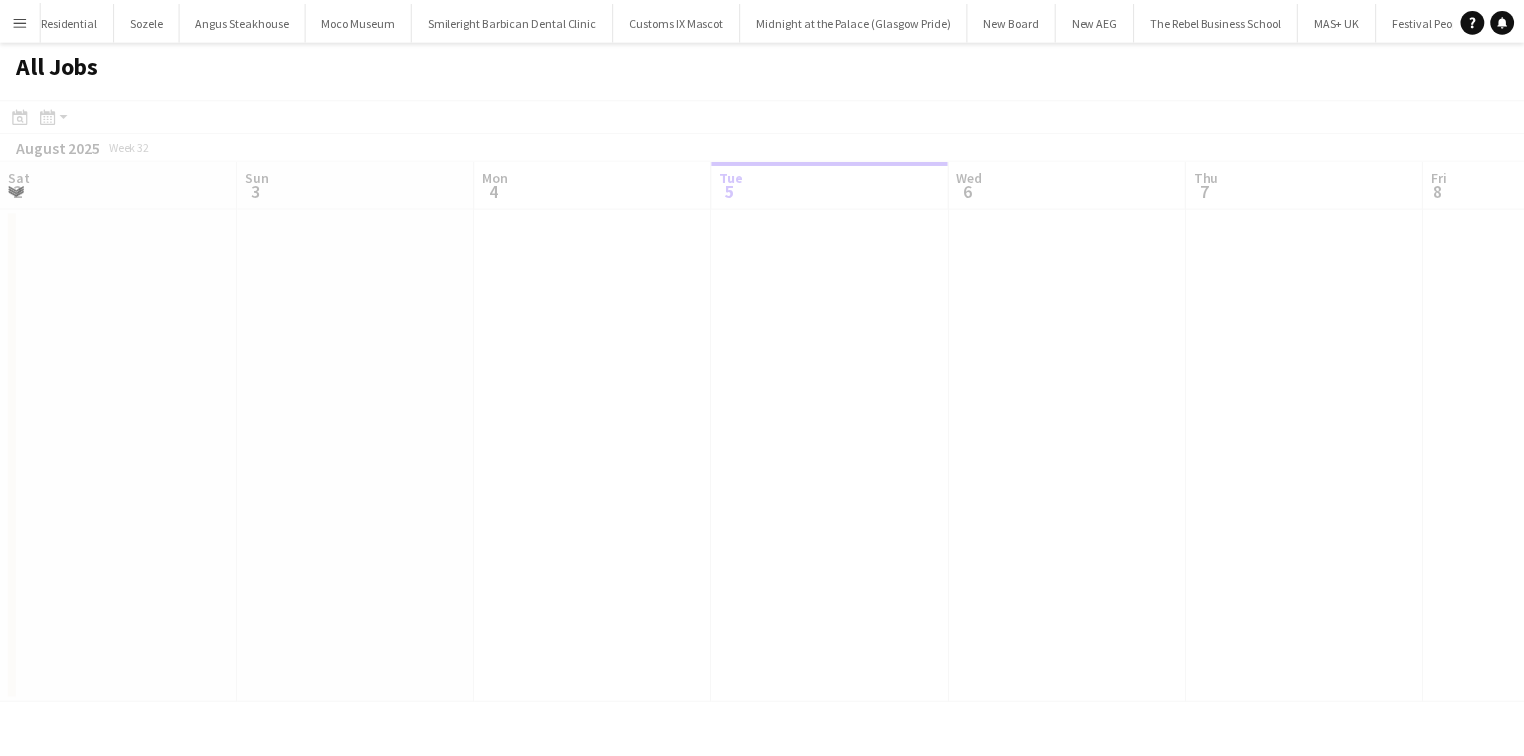 scroll, scrollTop: 0, scrollLeft: 478, axis: horizontal 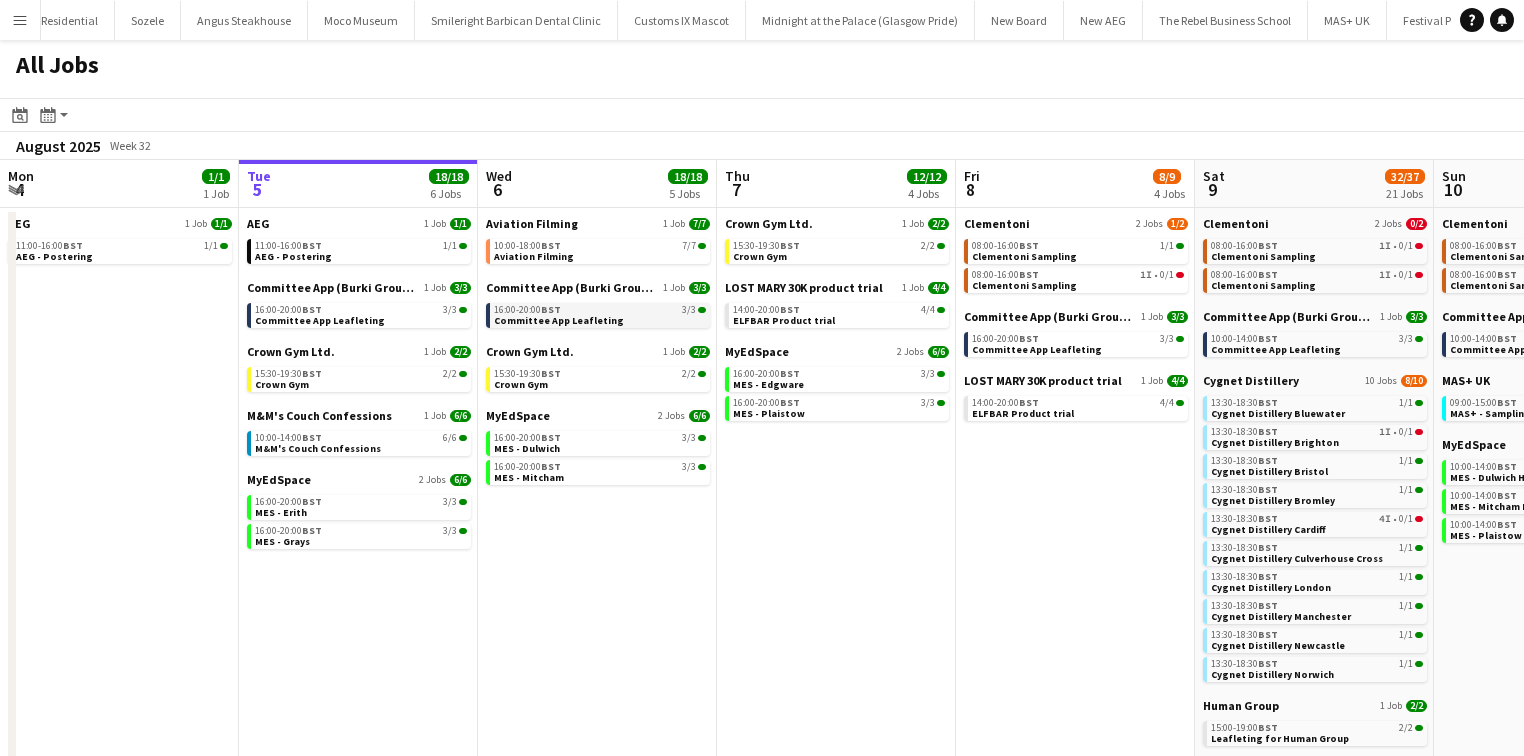 click on "16:00-20:00    BST   3/3" at bounding box center (600, 310) 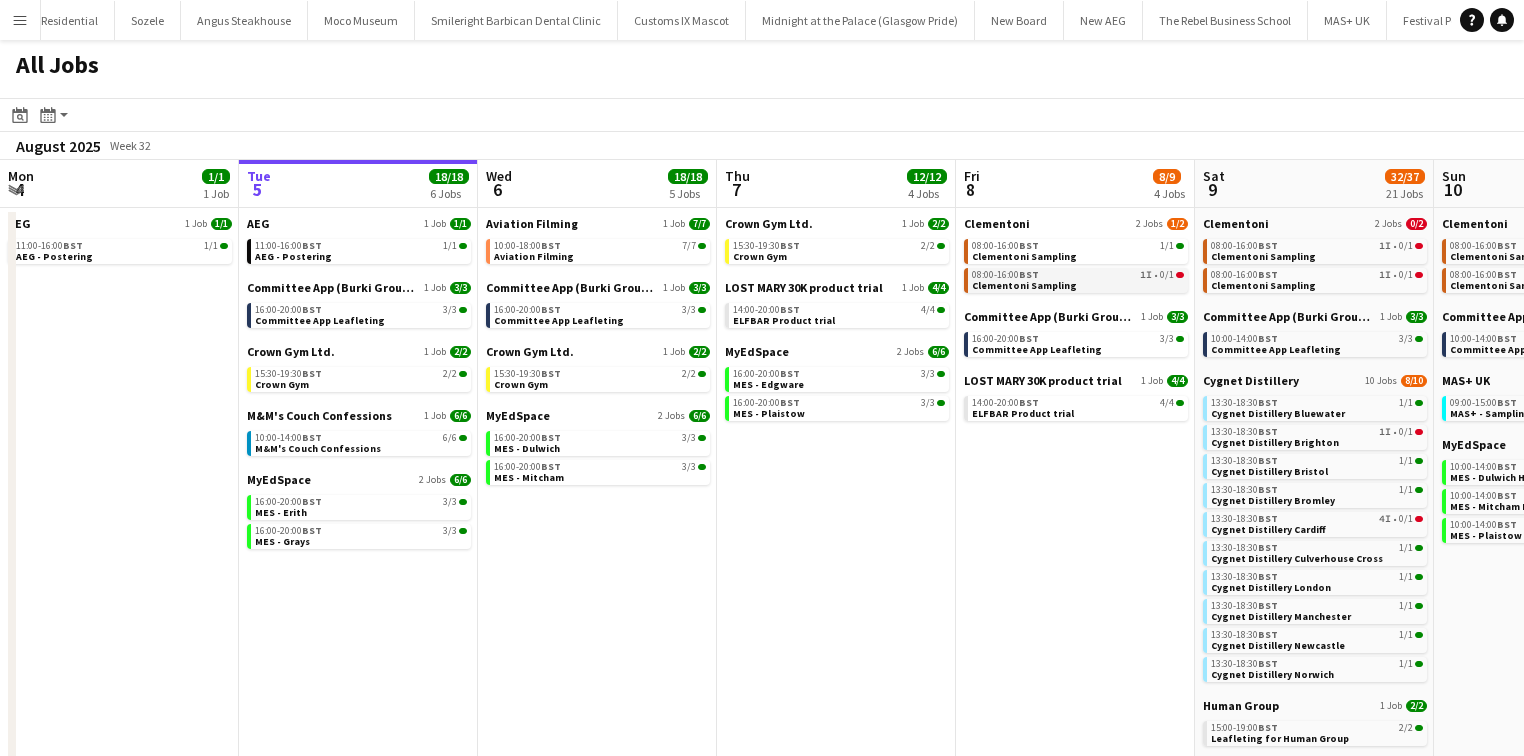 click on "Clementoni Sampling" at bounding box center [1024, 285] 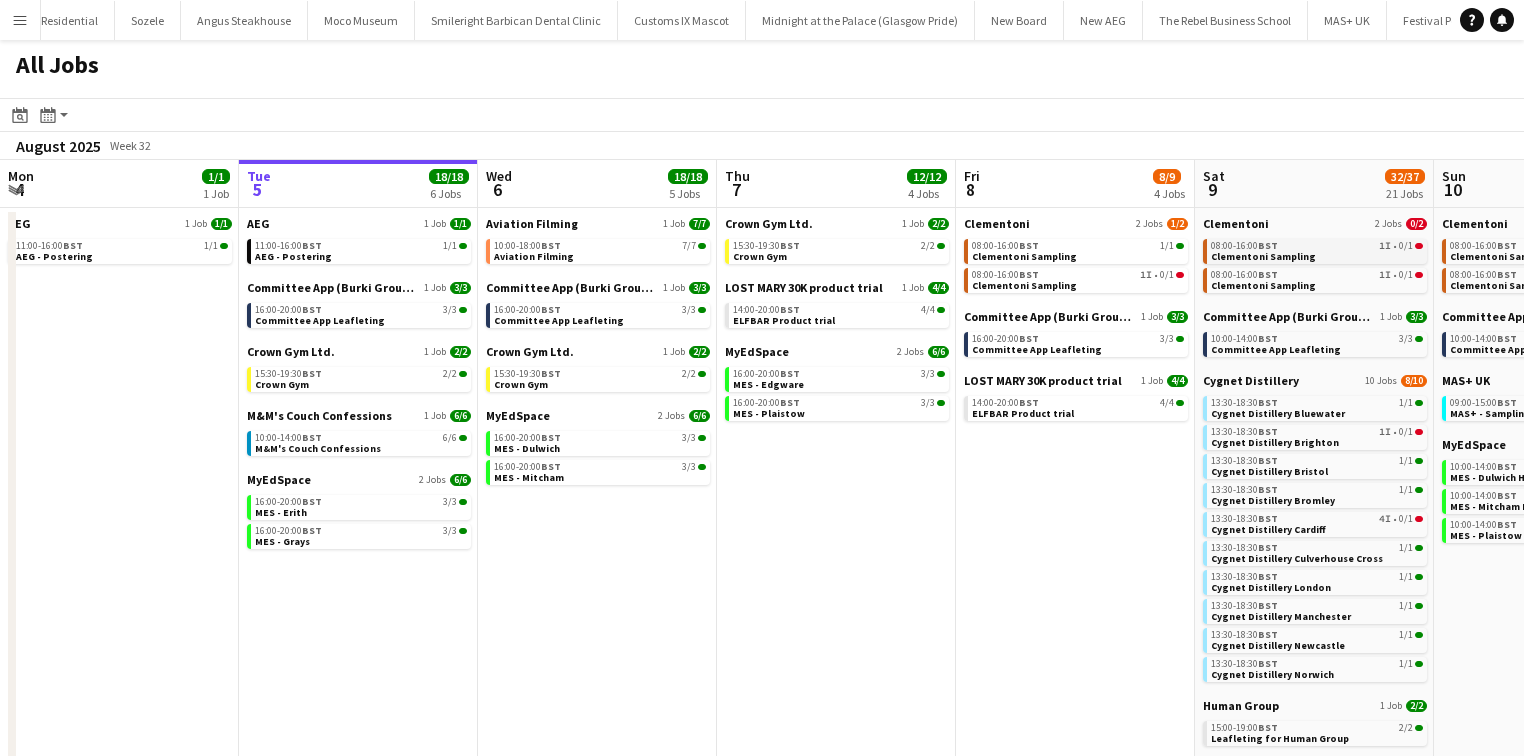 click on "Clementoni Sampling" at bounding box center [1263, 256] 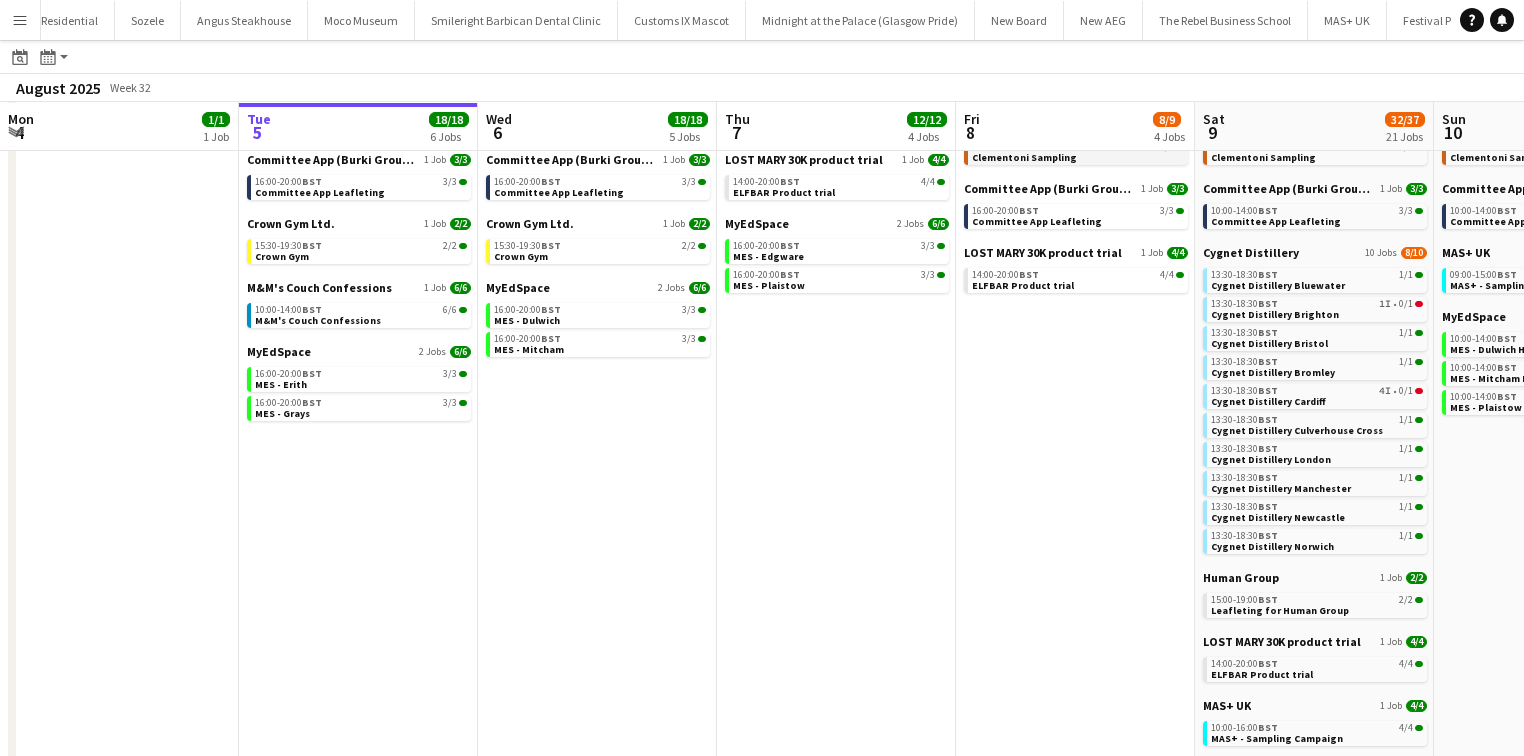 scroll, scrollTop: 127, scrollLeft: 0, axis: vertical 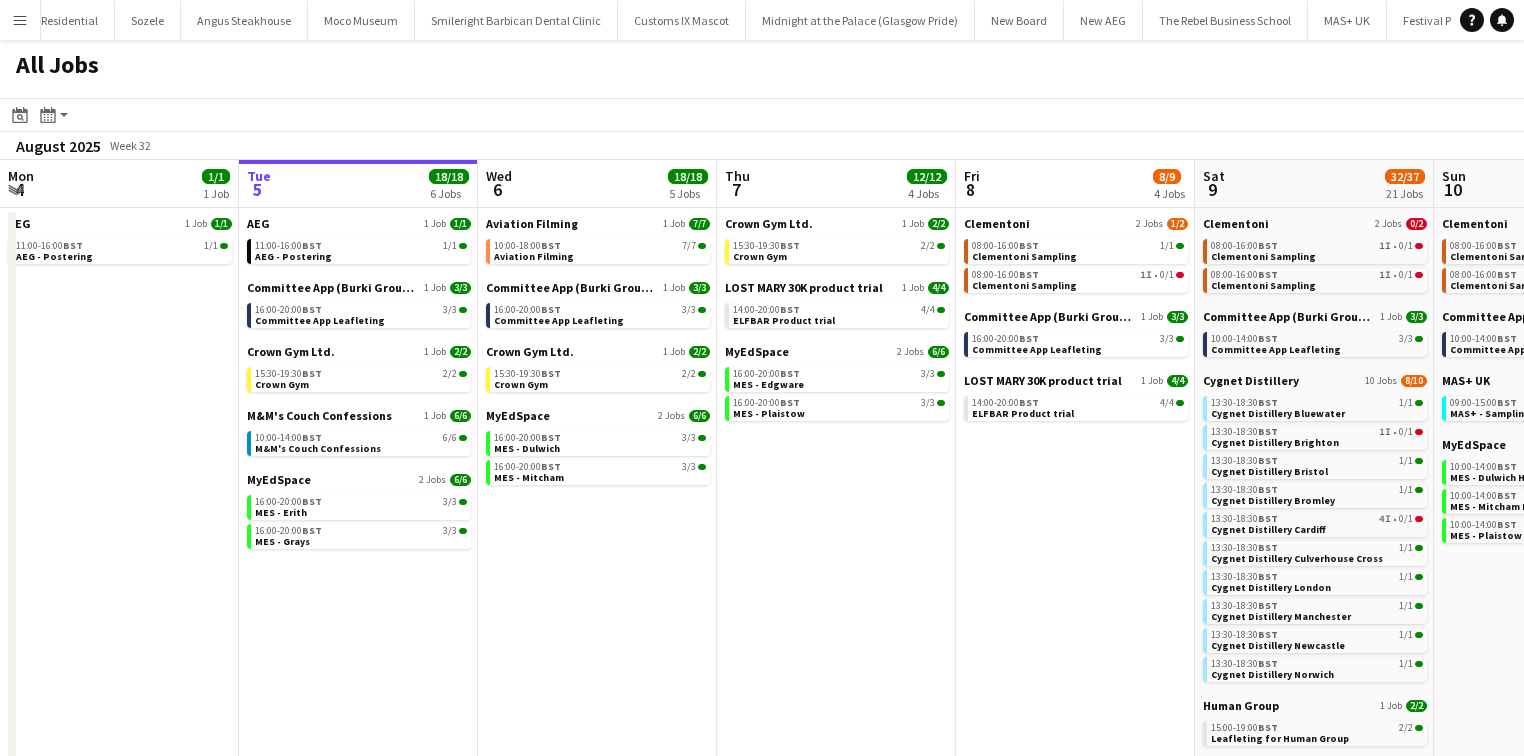 click on "Menu" at bounding box center [20, 20] 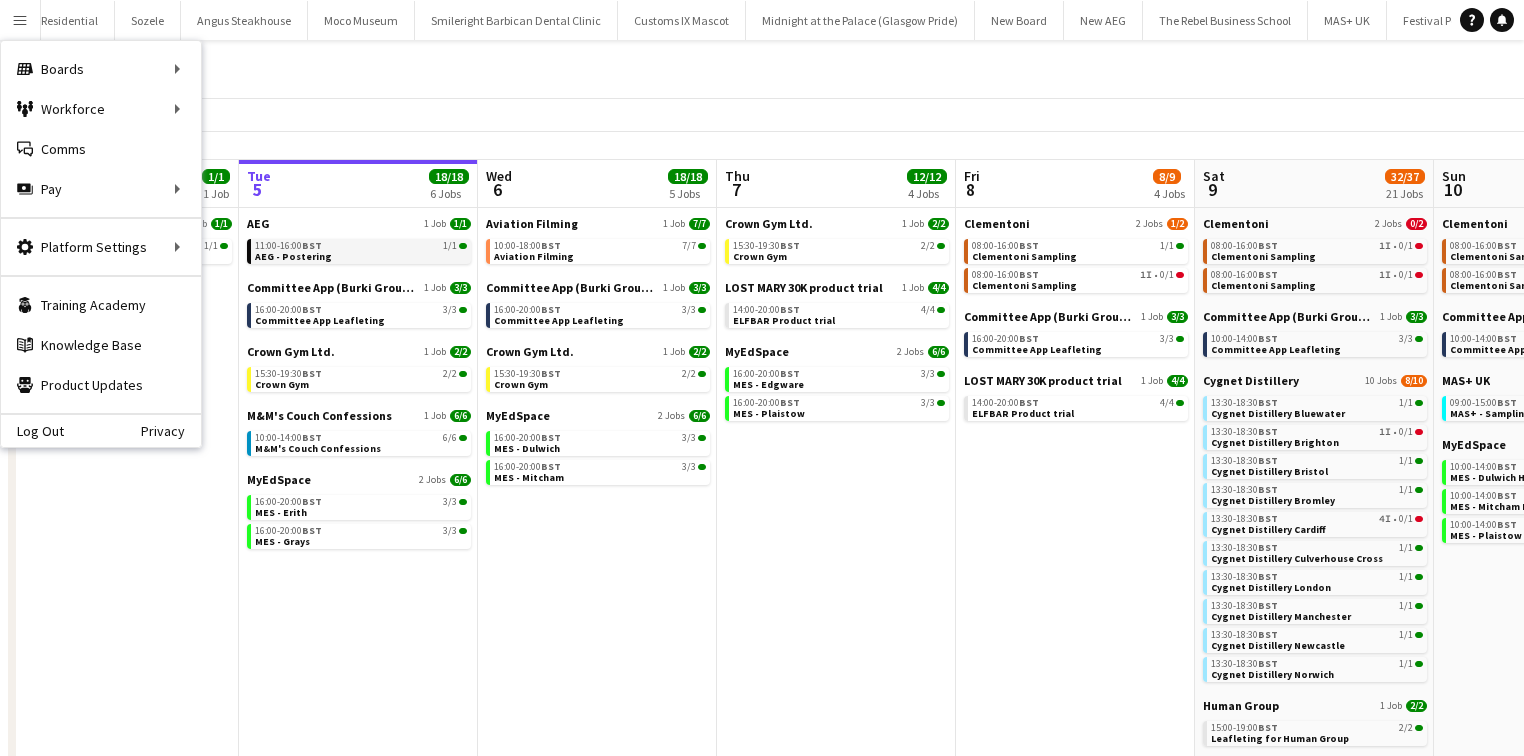 click on "11:00-16:00    BST   1/1" at bounding box center (361, 246) 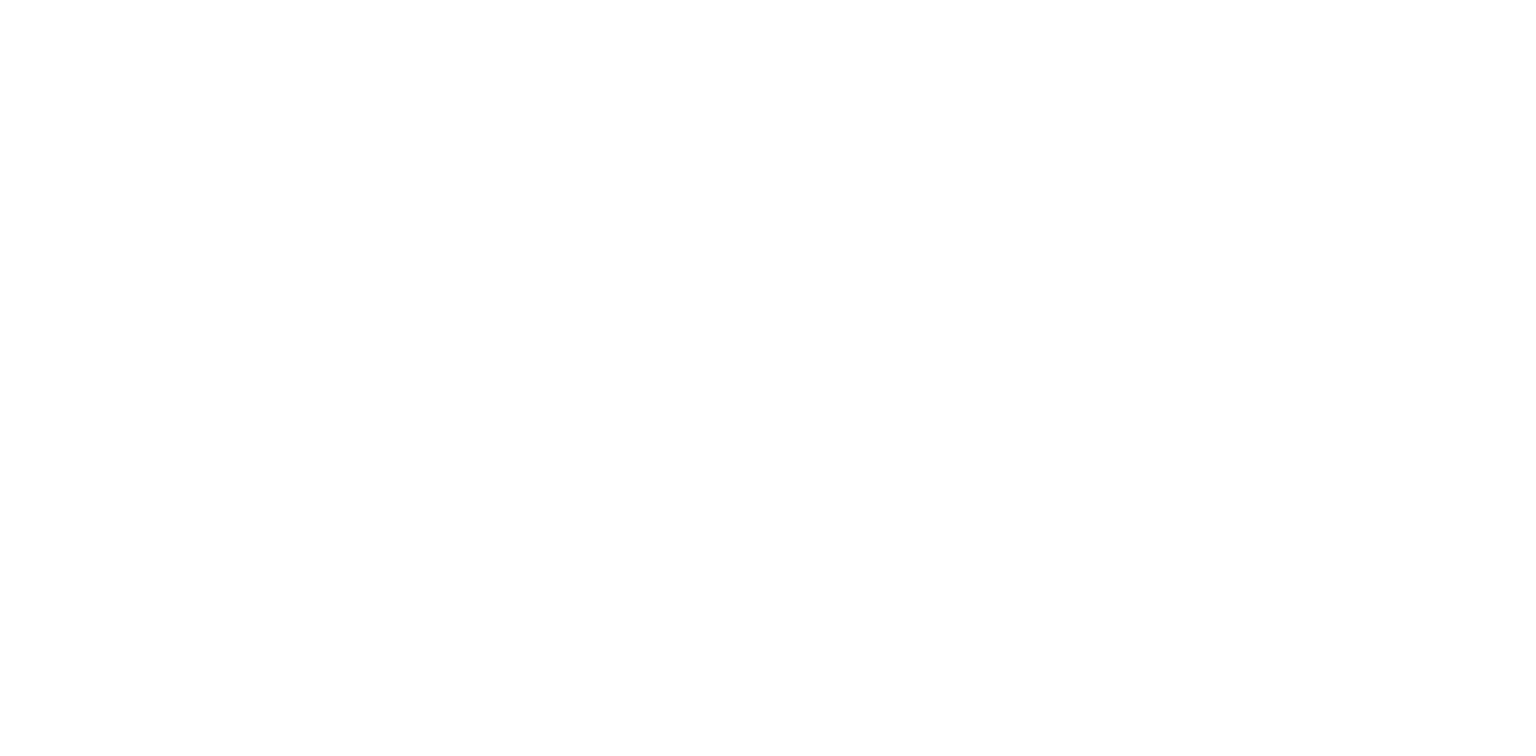 scroll, scrollTop: 0, scrollLeft: 0, axis: both 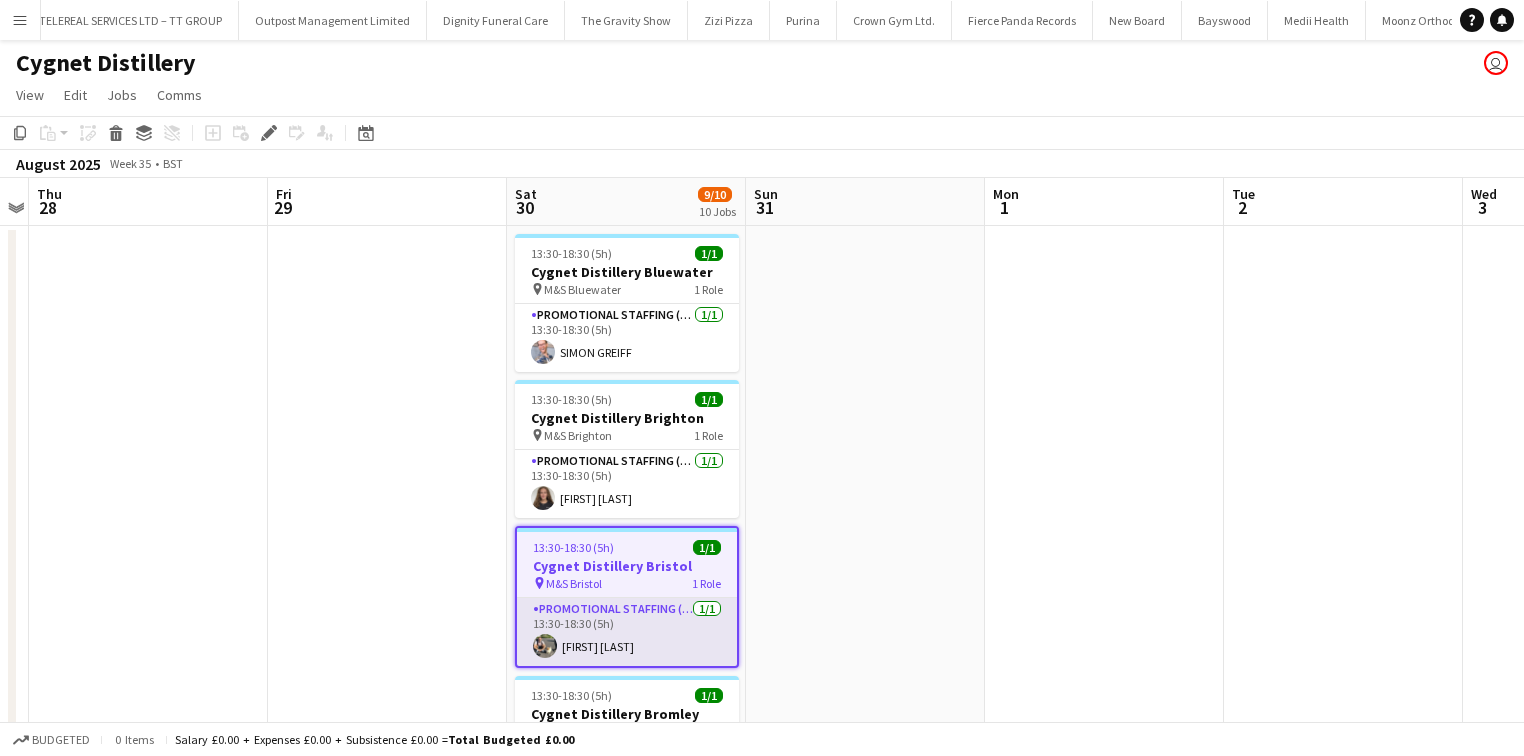 click on "Promotional Staffing (Brand Ambassadors)   1/1   13:30-18:30 (5h)
Michal Kuman" at bounding box center [627, 632] 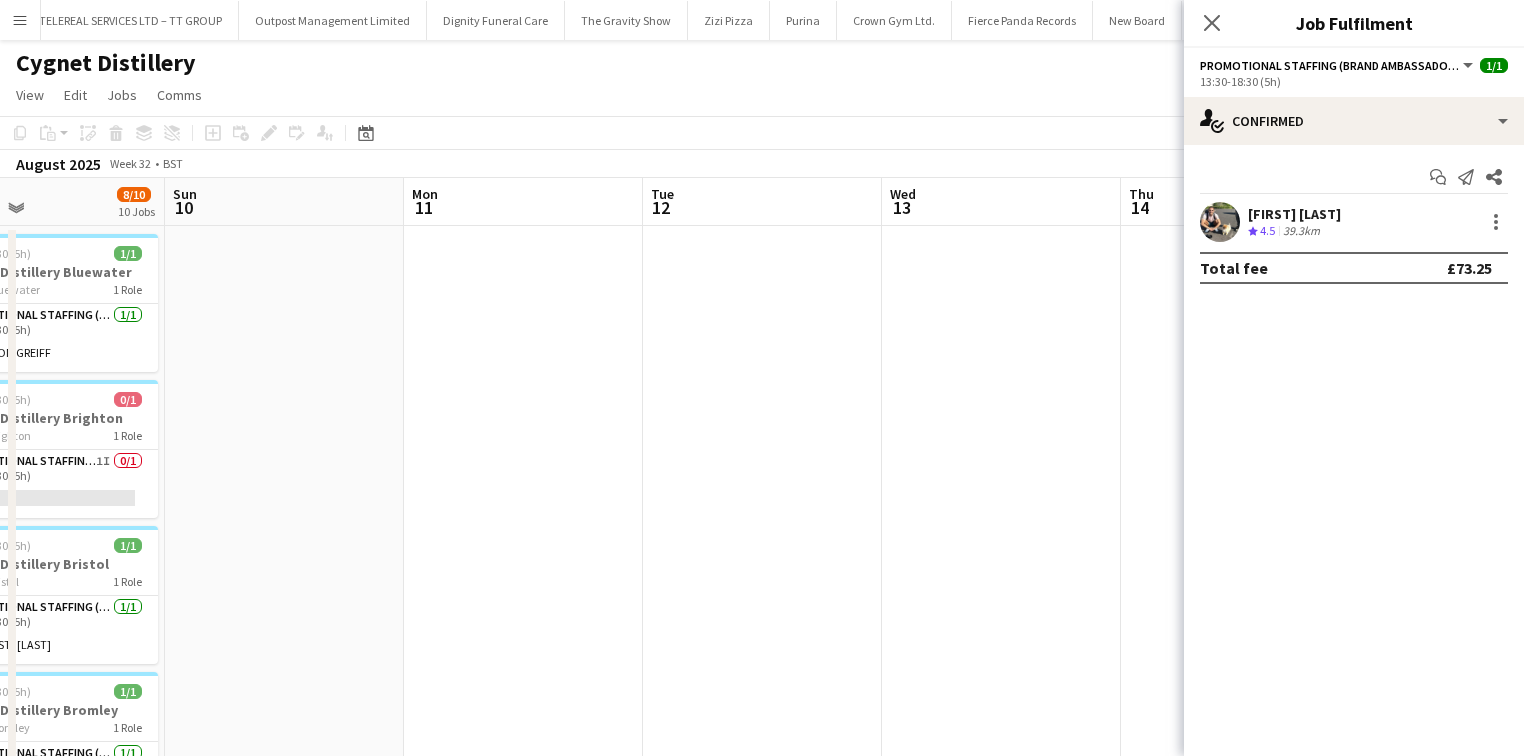 scroll, scrollTop: 0, scrollLeft: 528, axis: horizontal 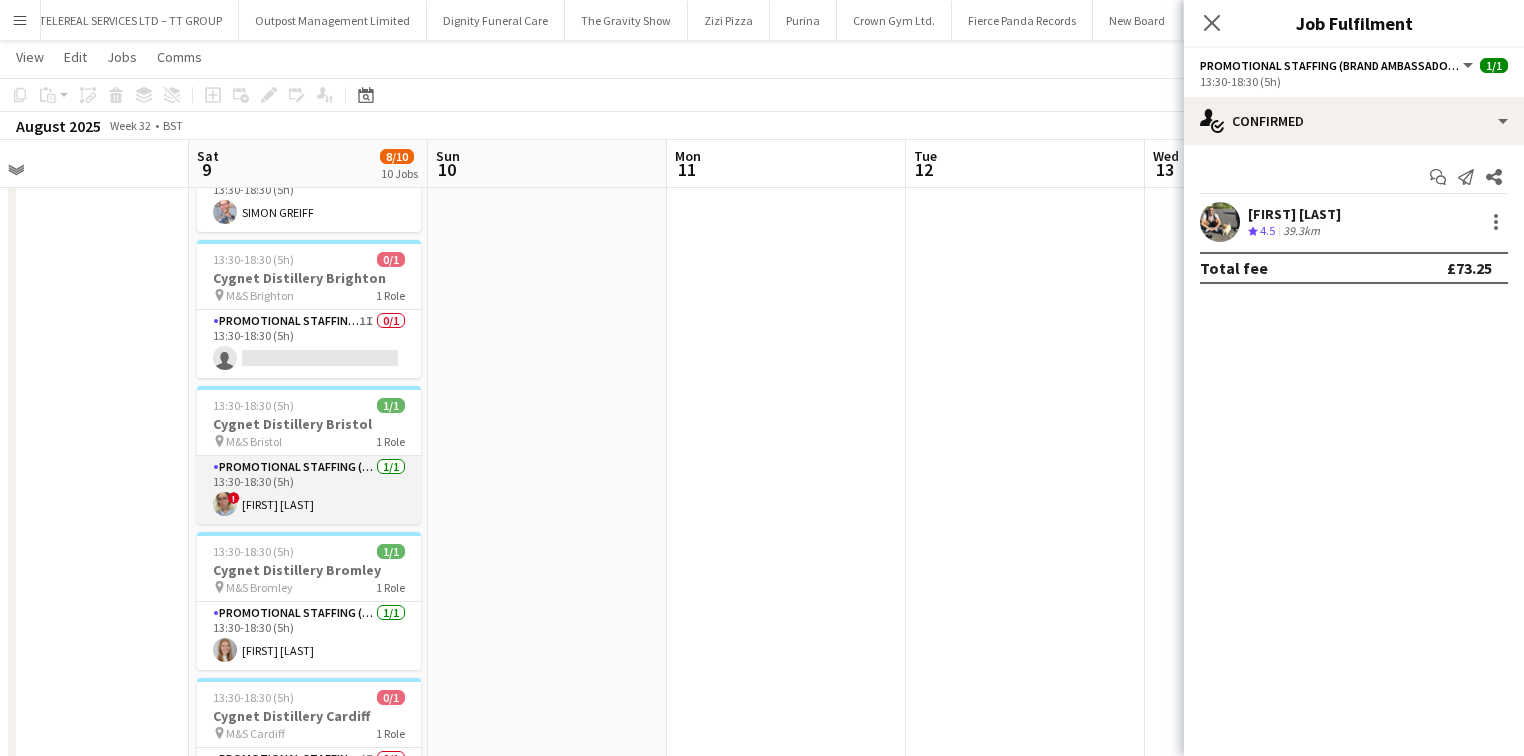 click on "Promotional Staffing (Brand Ambassadors)   1/1   13:30-18:30 (5h)
! Zoia Dolgova" at bounding box center (309, 490) 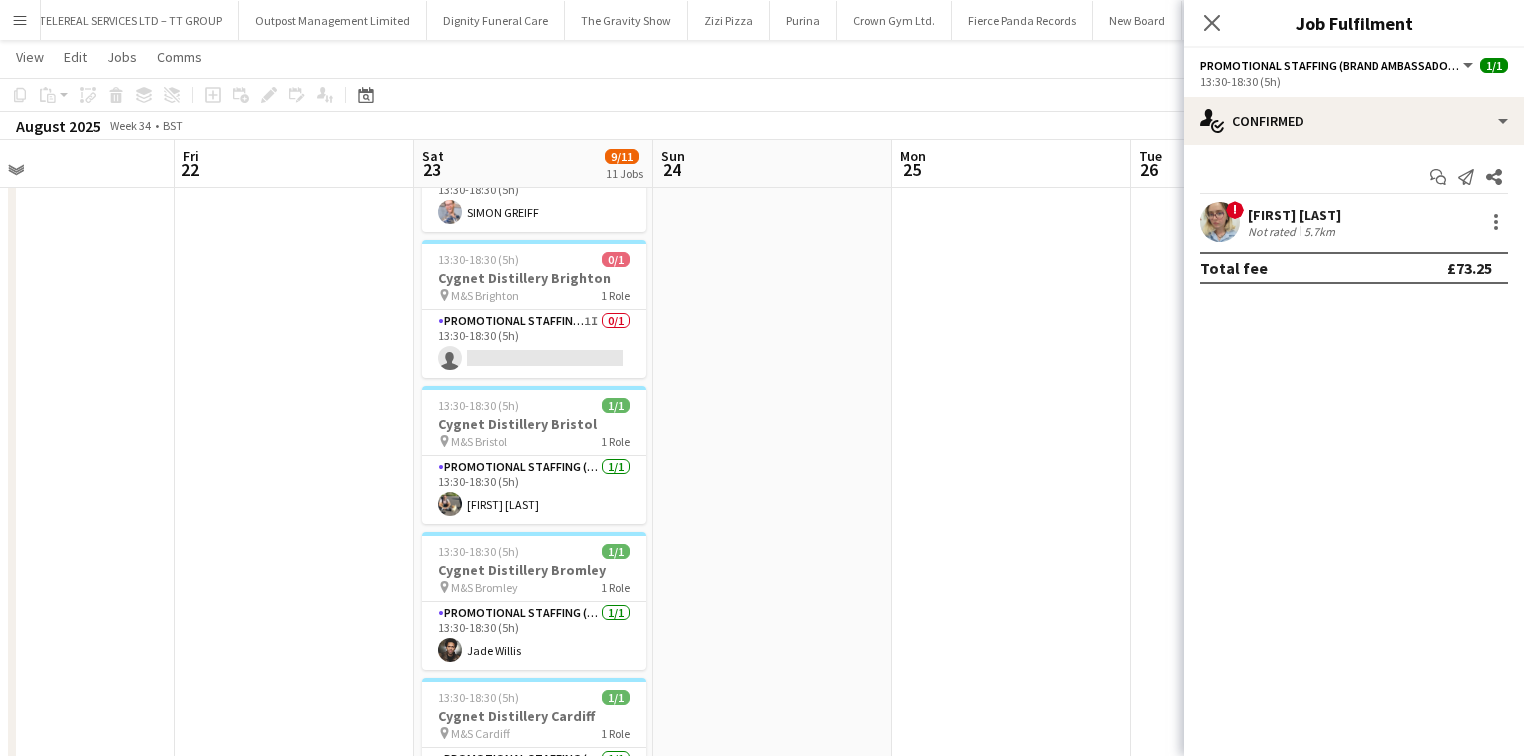 scroll, scrollTop: 0, scrollLeft: 782, axis: horizontal 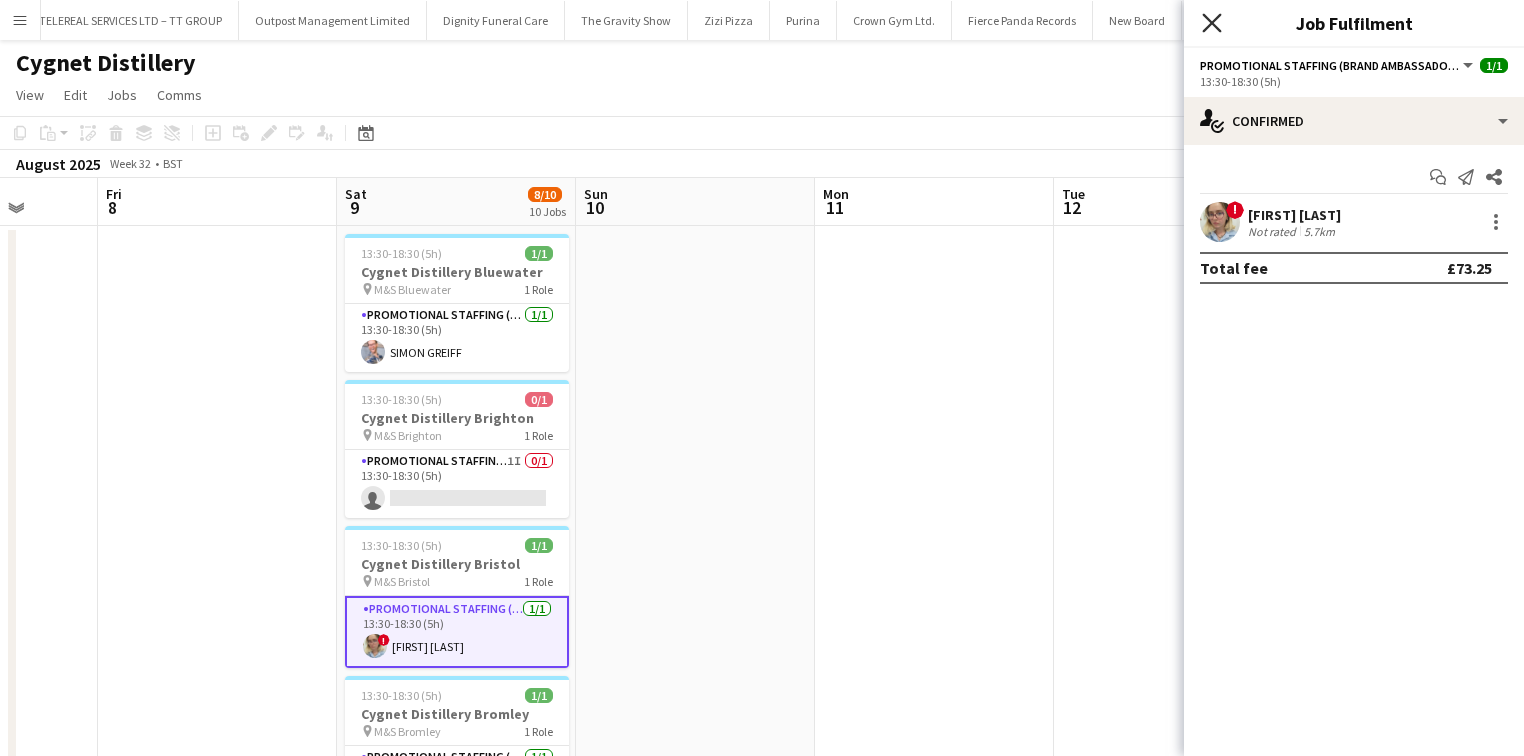 click 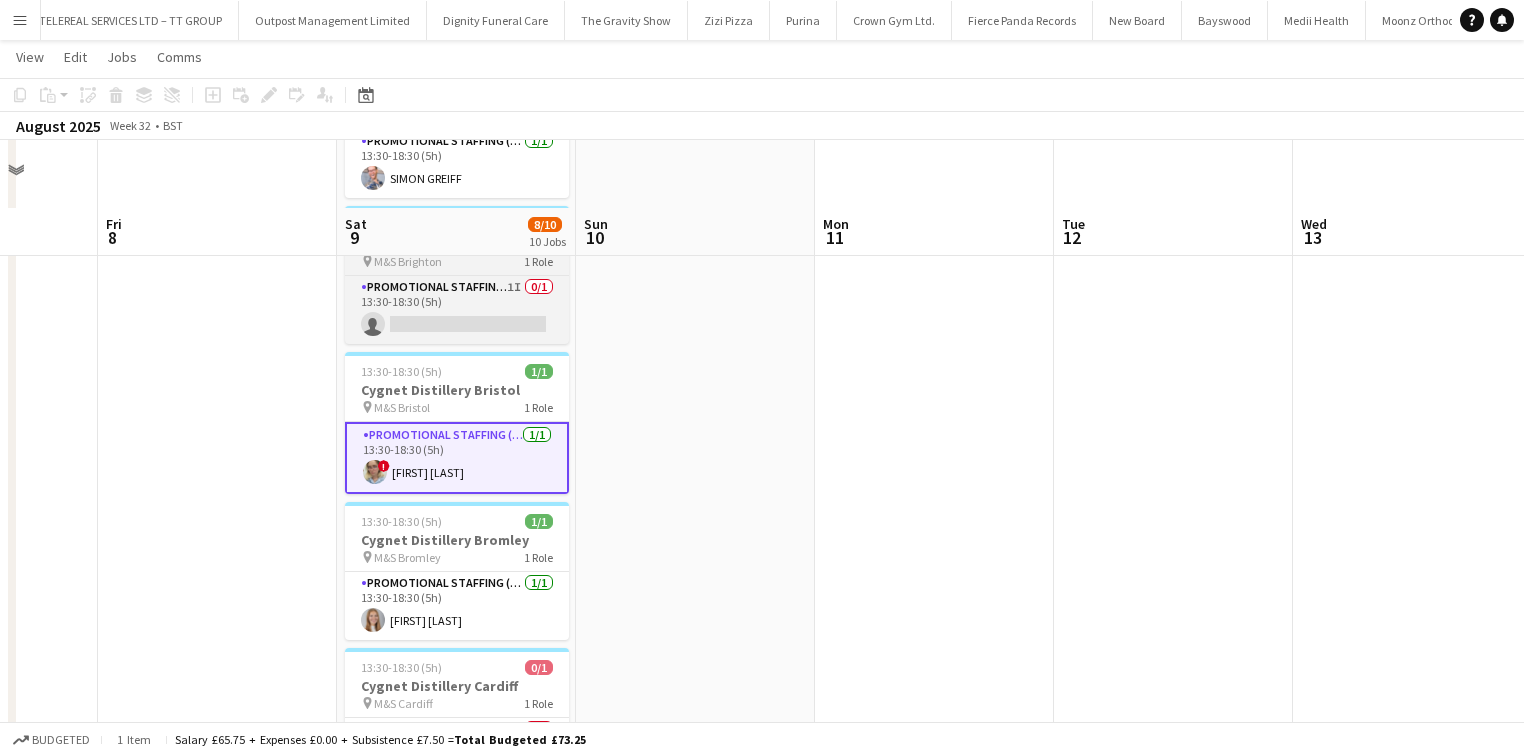 scroll, scrollTop: 240, scrollLeft: 0, axis: vertical 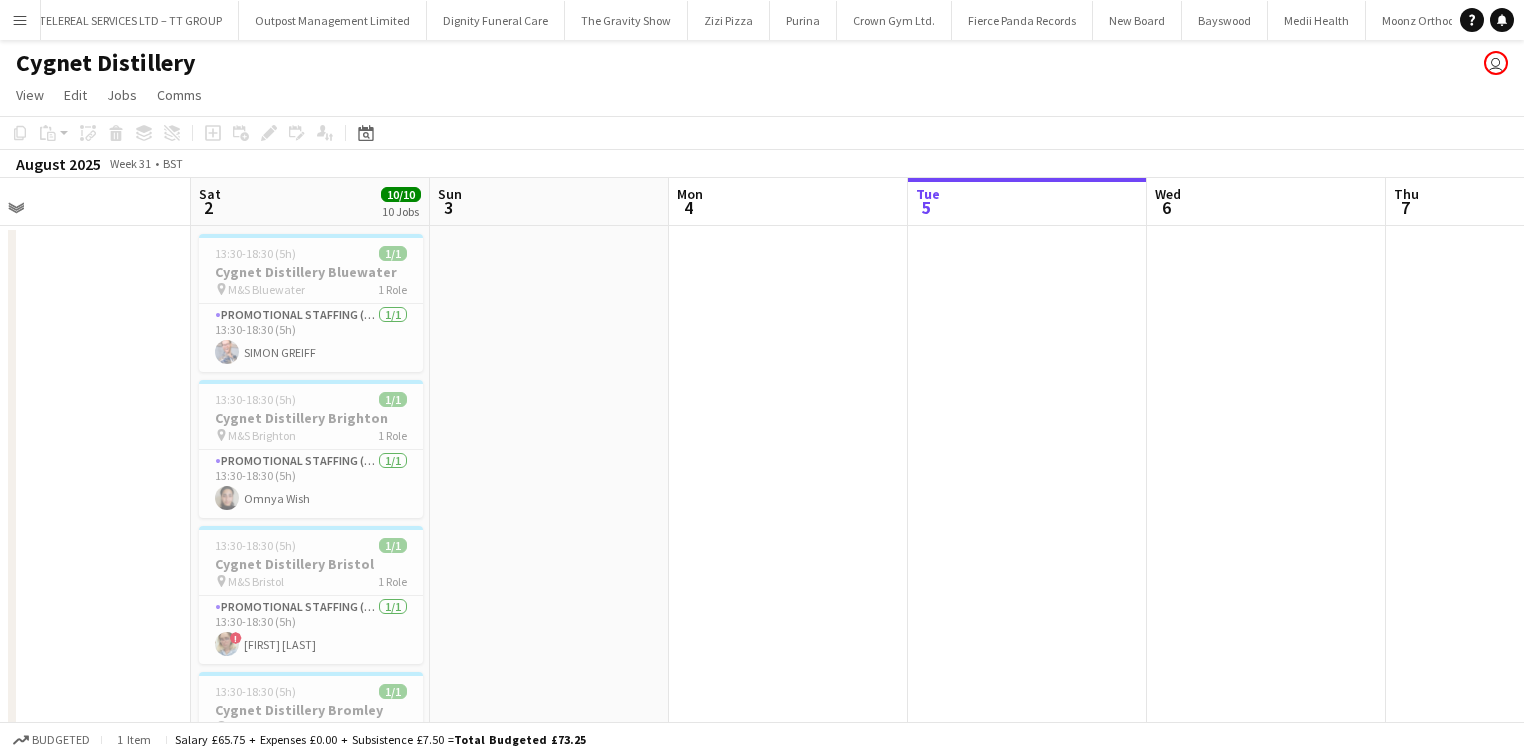 click at bounding box center (788, 1156) 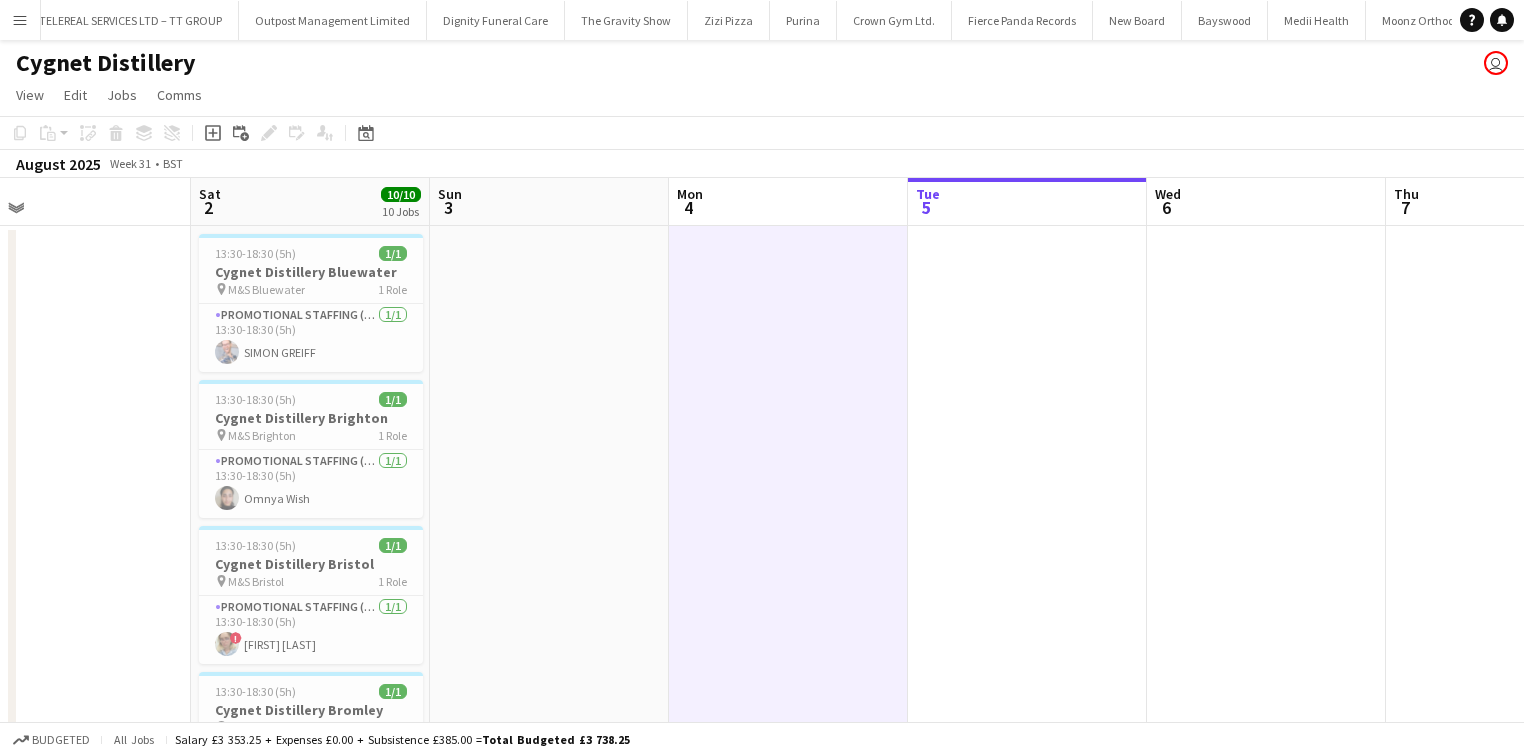 click on "Menu" at bounding box center (20, 20) 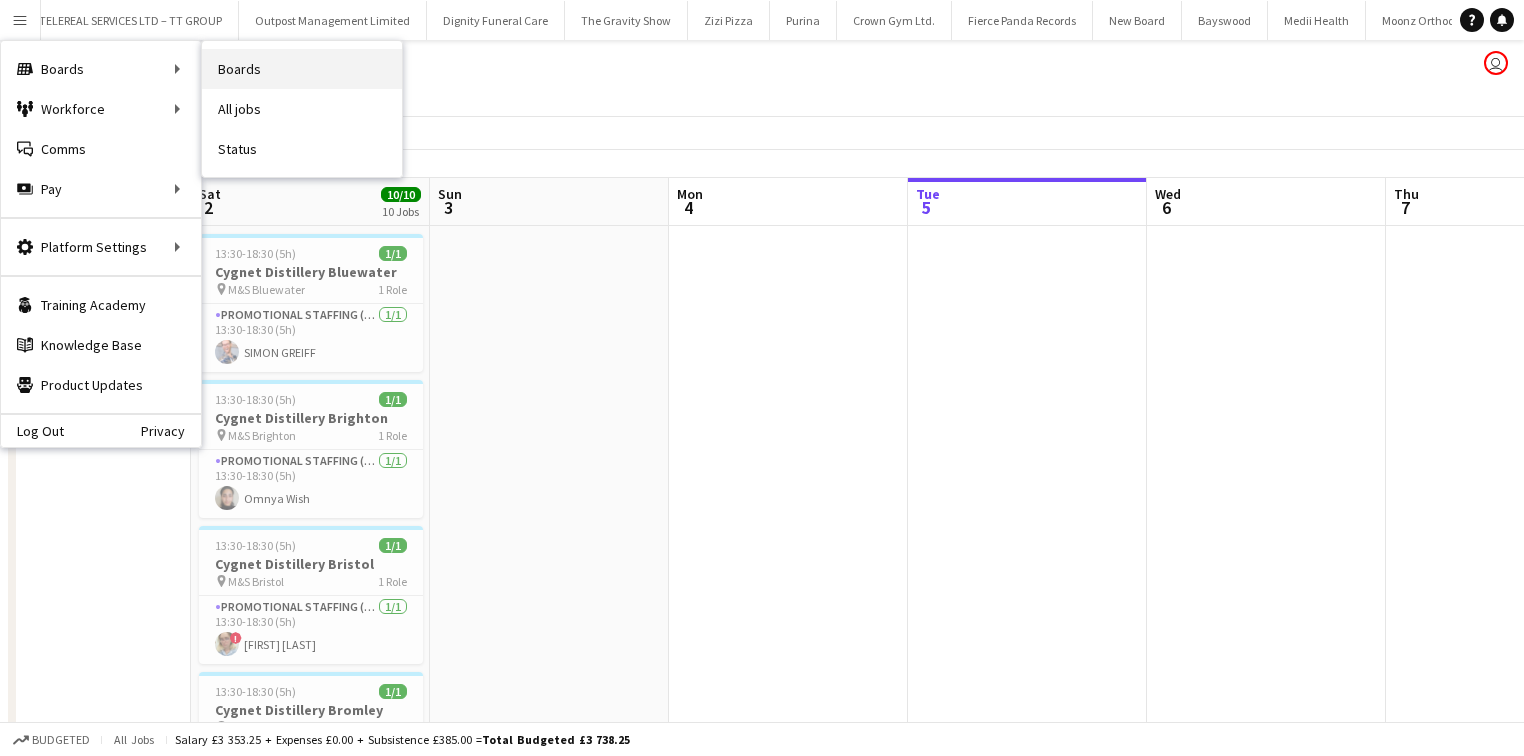 click on "Boards" at bounding box center (302, 69) 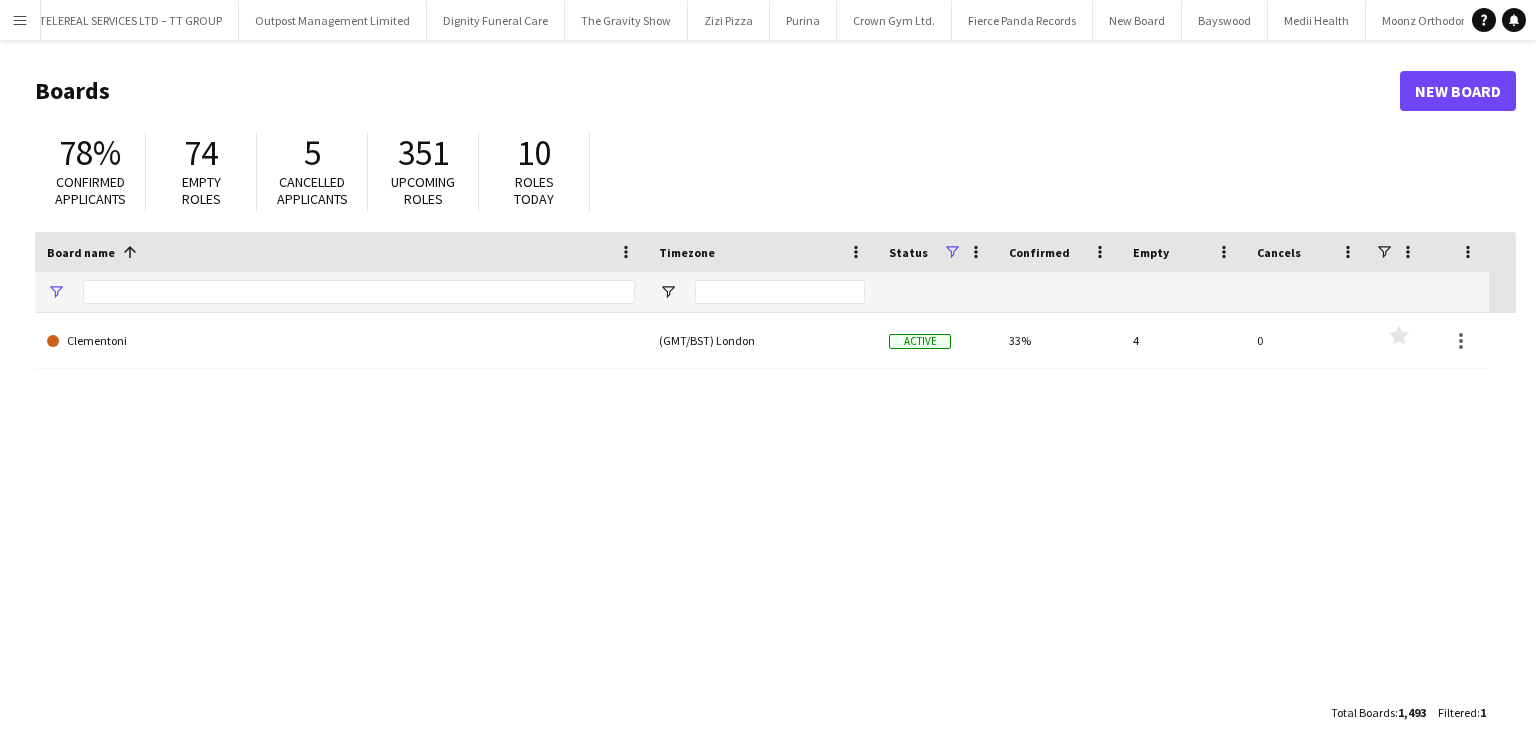 type on "******" 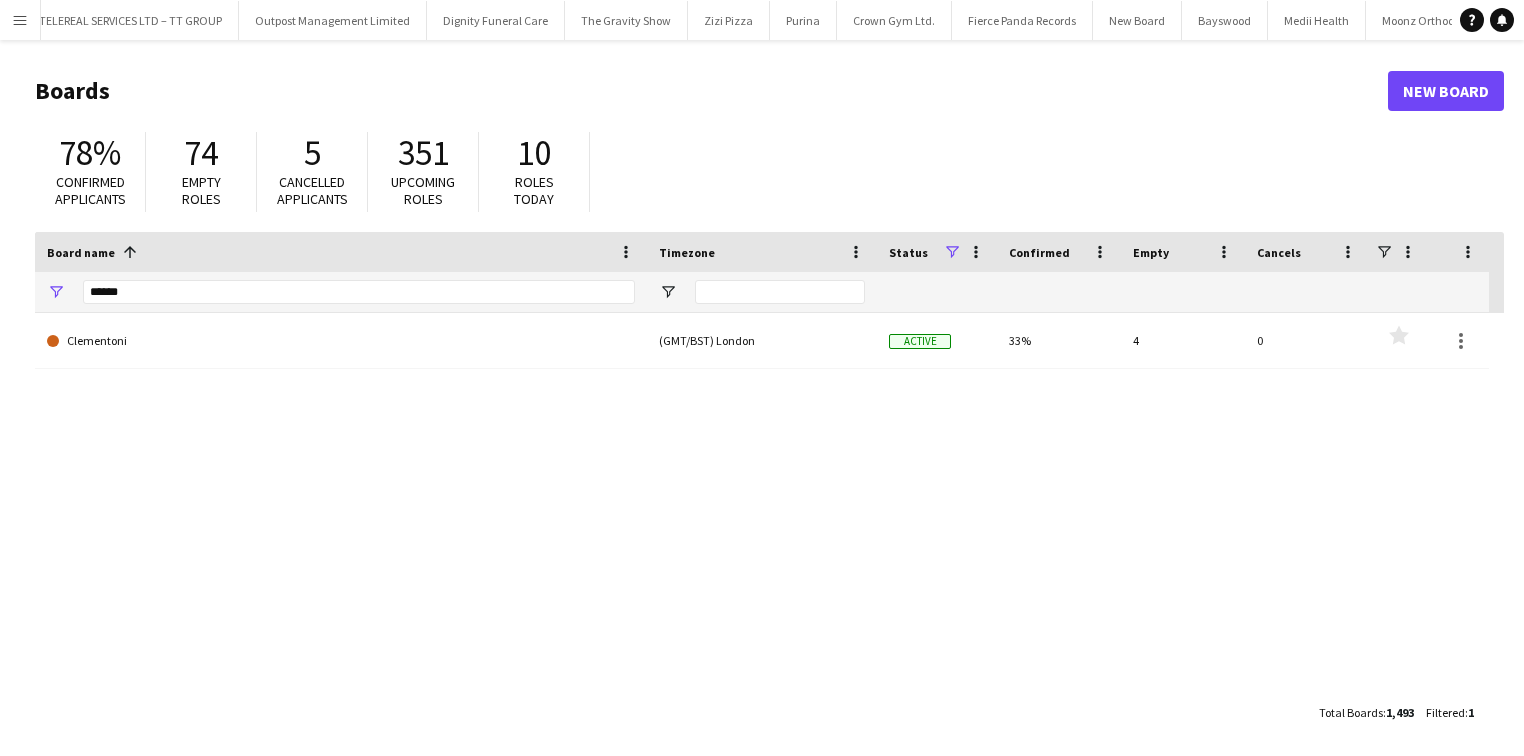click on "Menu" at bounding box center (20, 20) 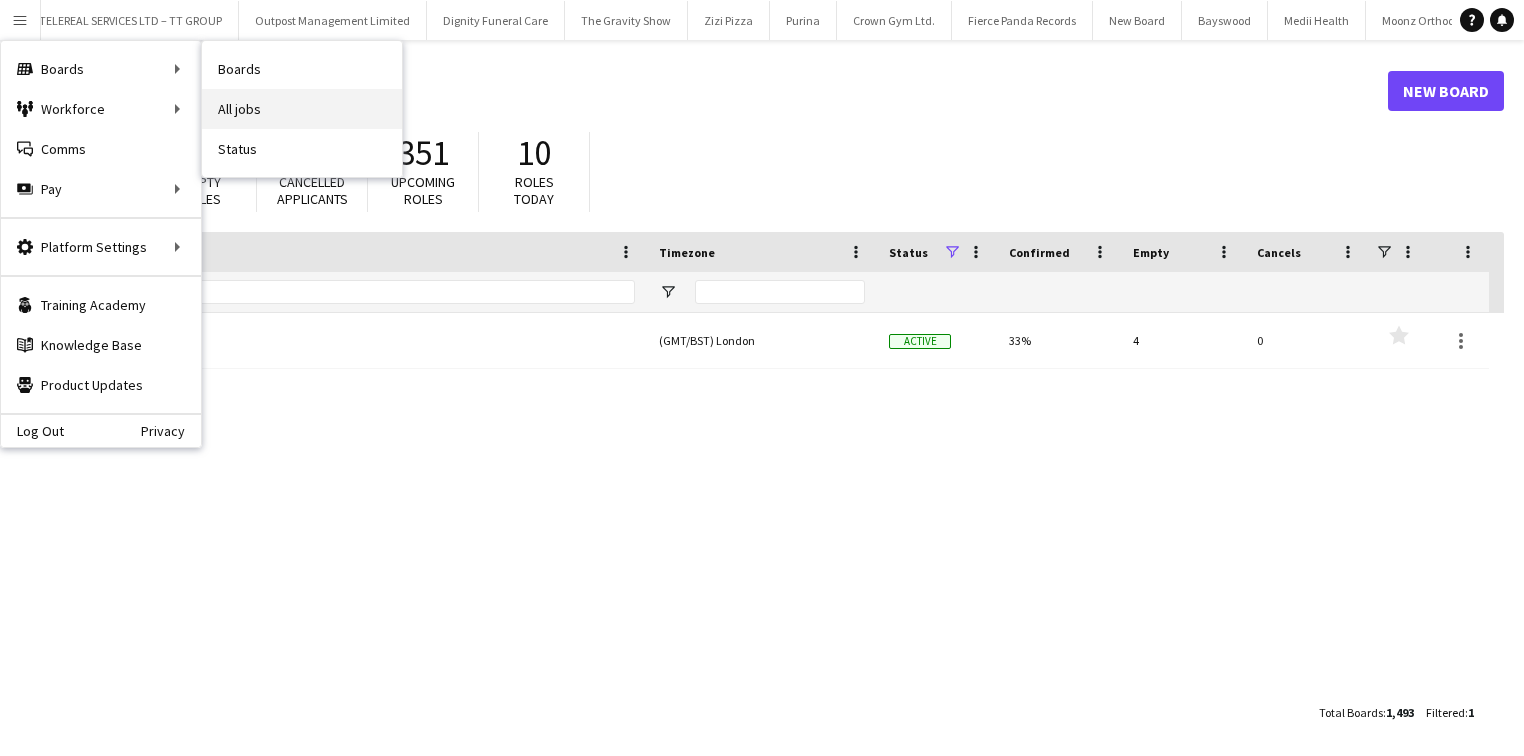click on "All jobs" at bounding box center (302, 109) 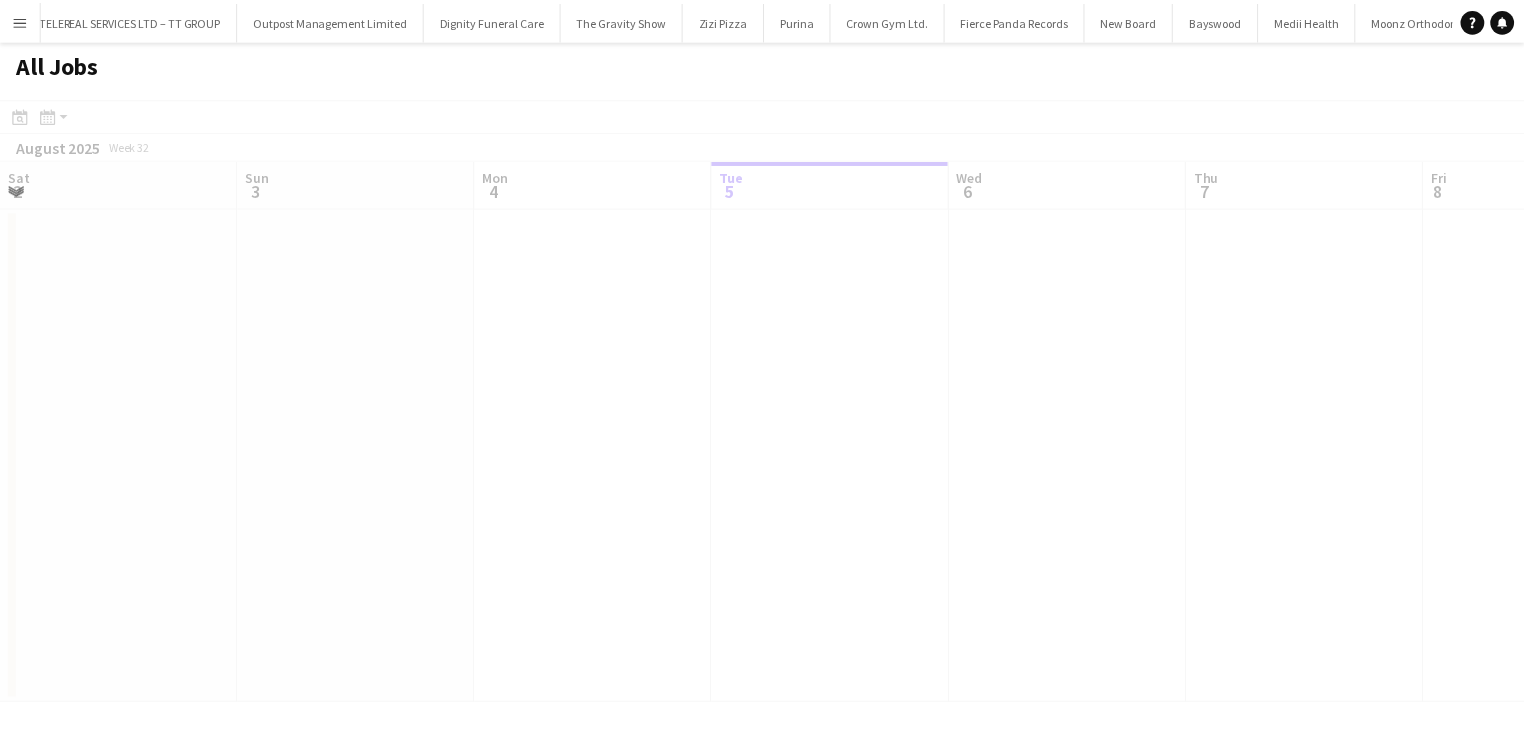 scroll, scrollTop: 0, scrollLeft: 478, axis: horizontal 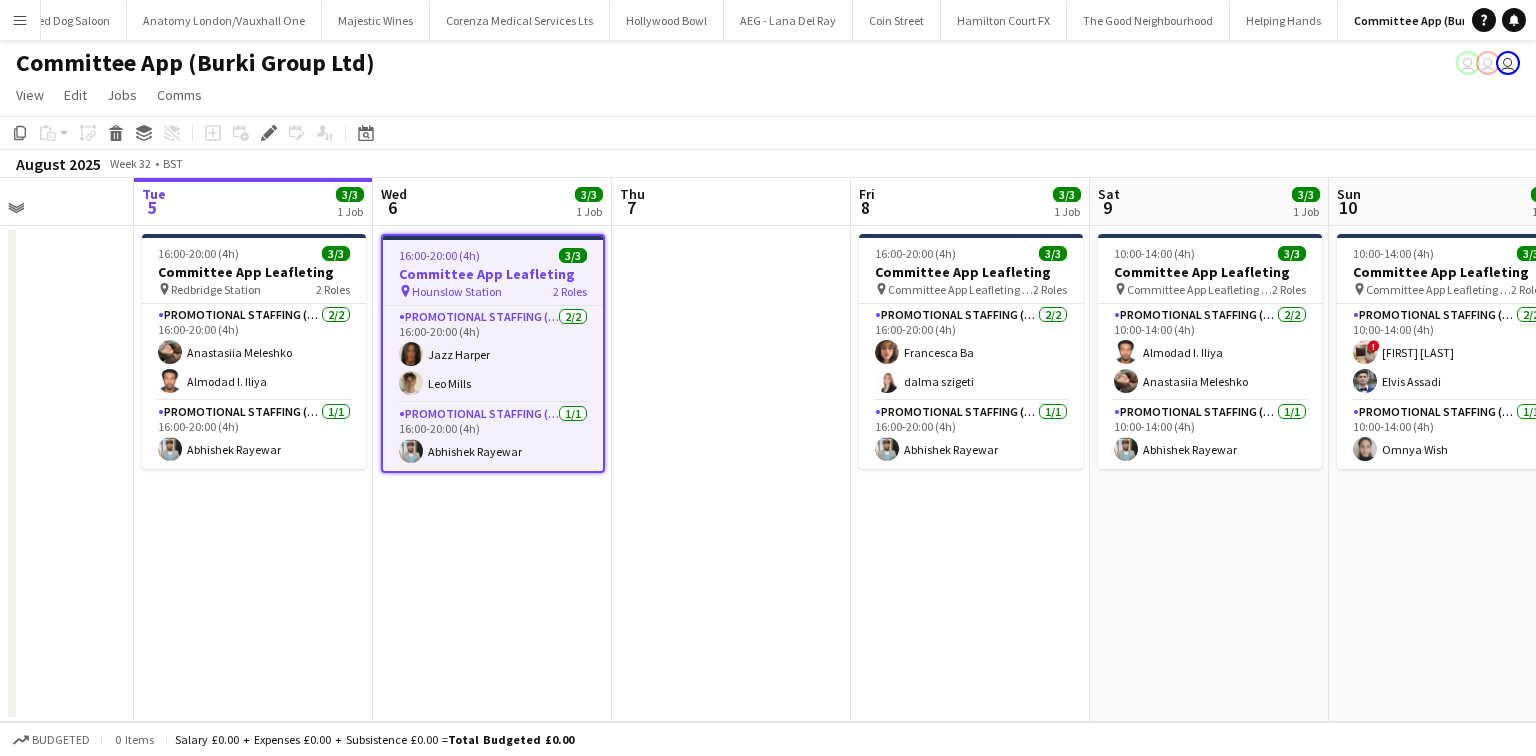 click on "Committee App Leafleting" at bounding box center [493, 274] 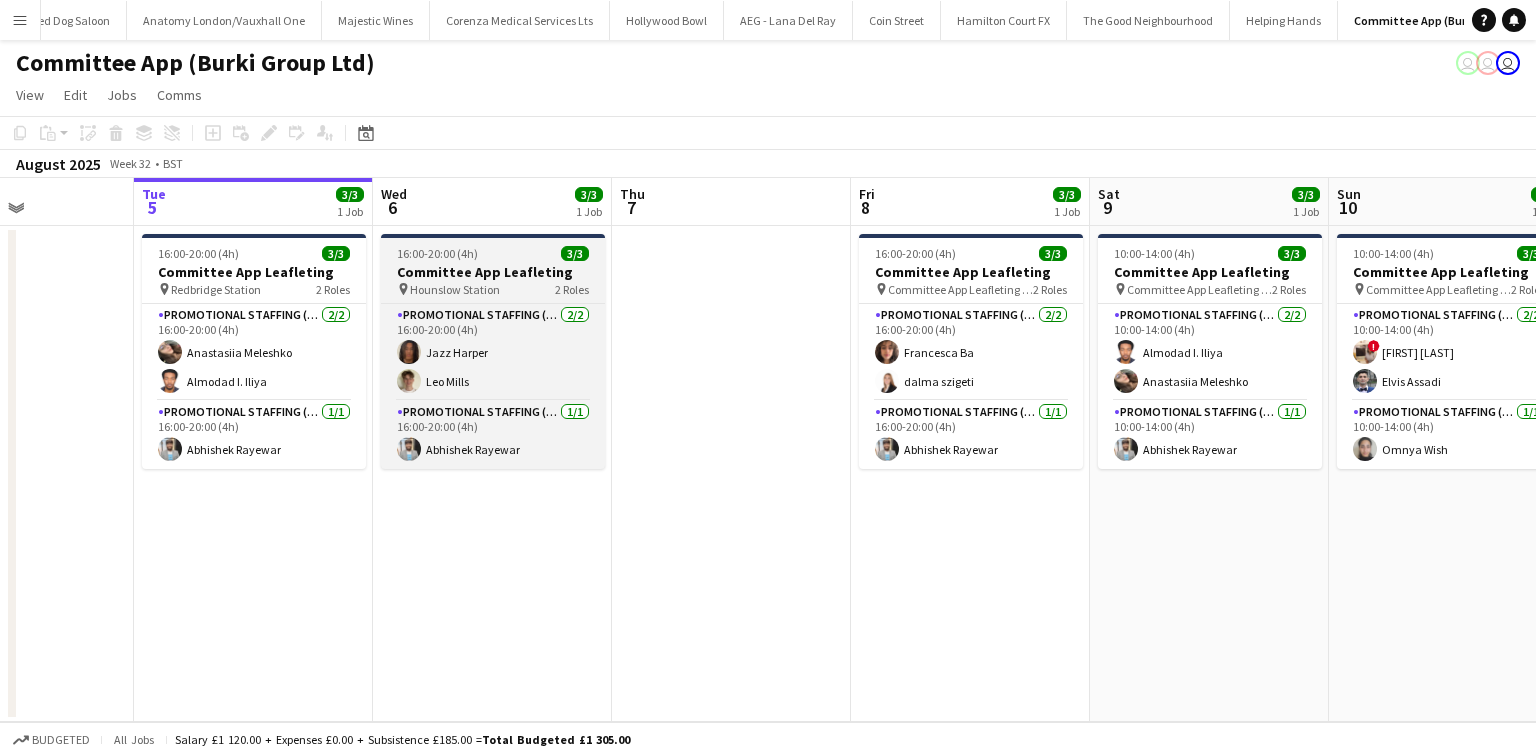 click on "pin
Hounslow Station   2 Roles" at bounding box center [493, 289] 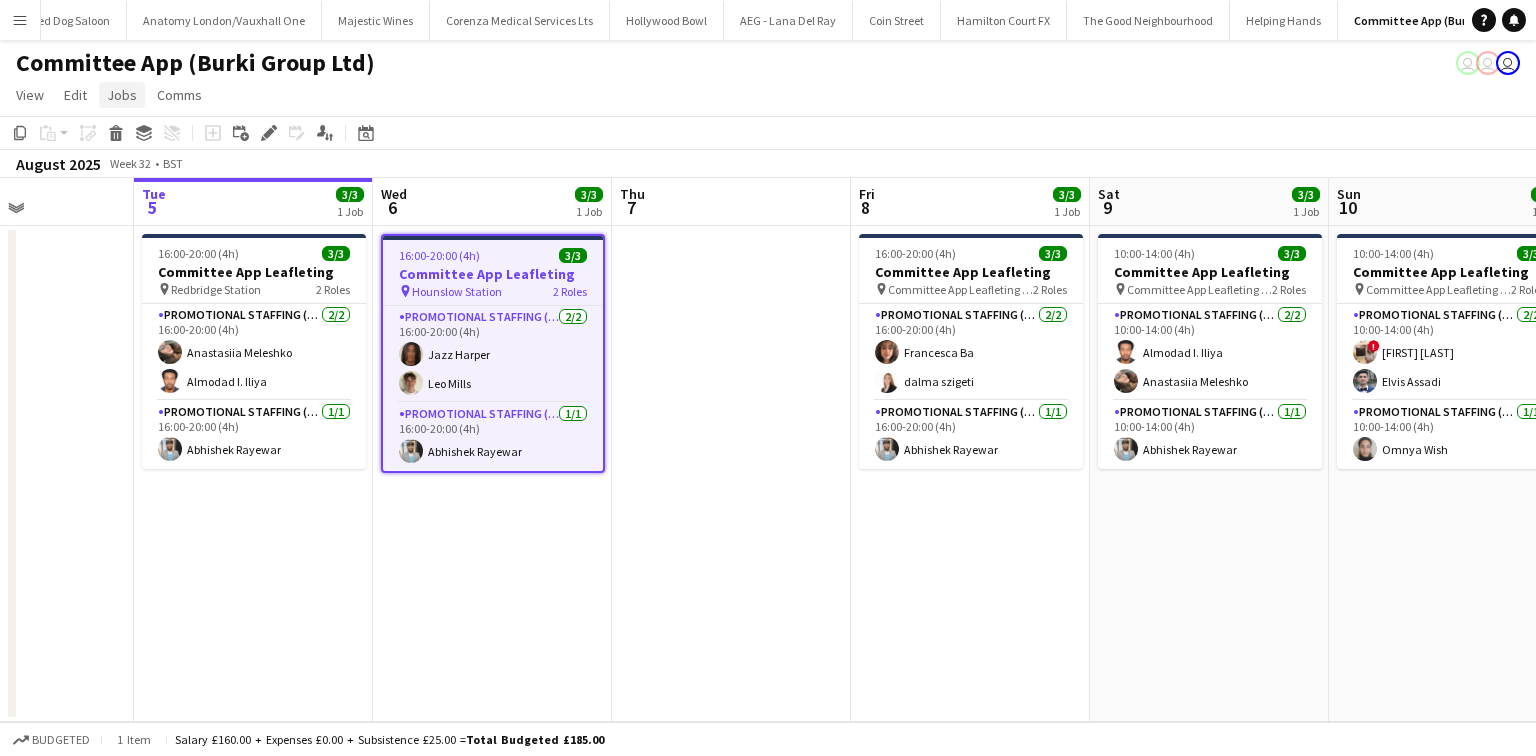 click on "Jobs" 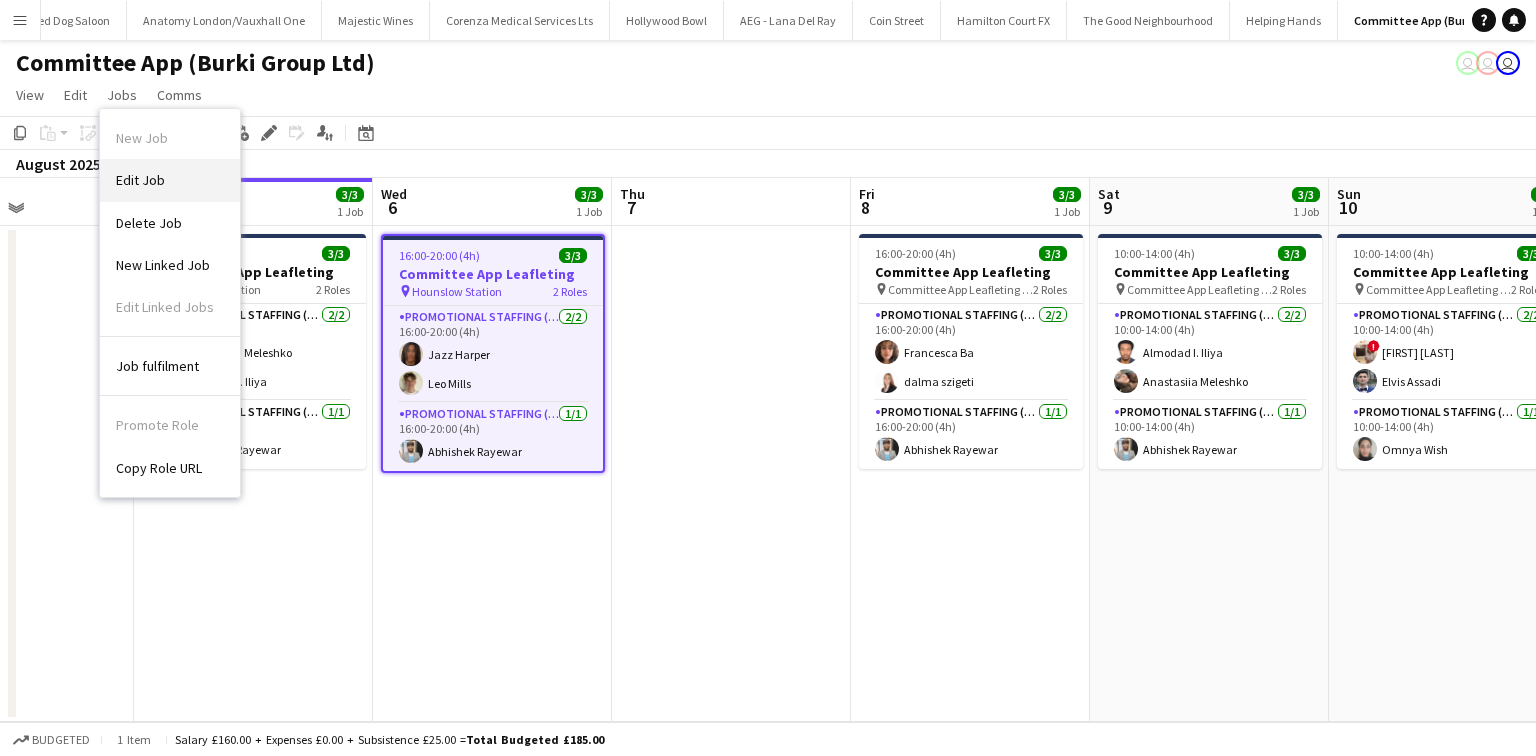 click on "Edit Job" at bounding box center [170, 180] 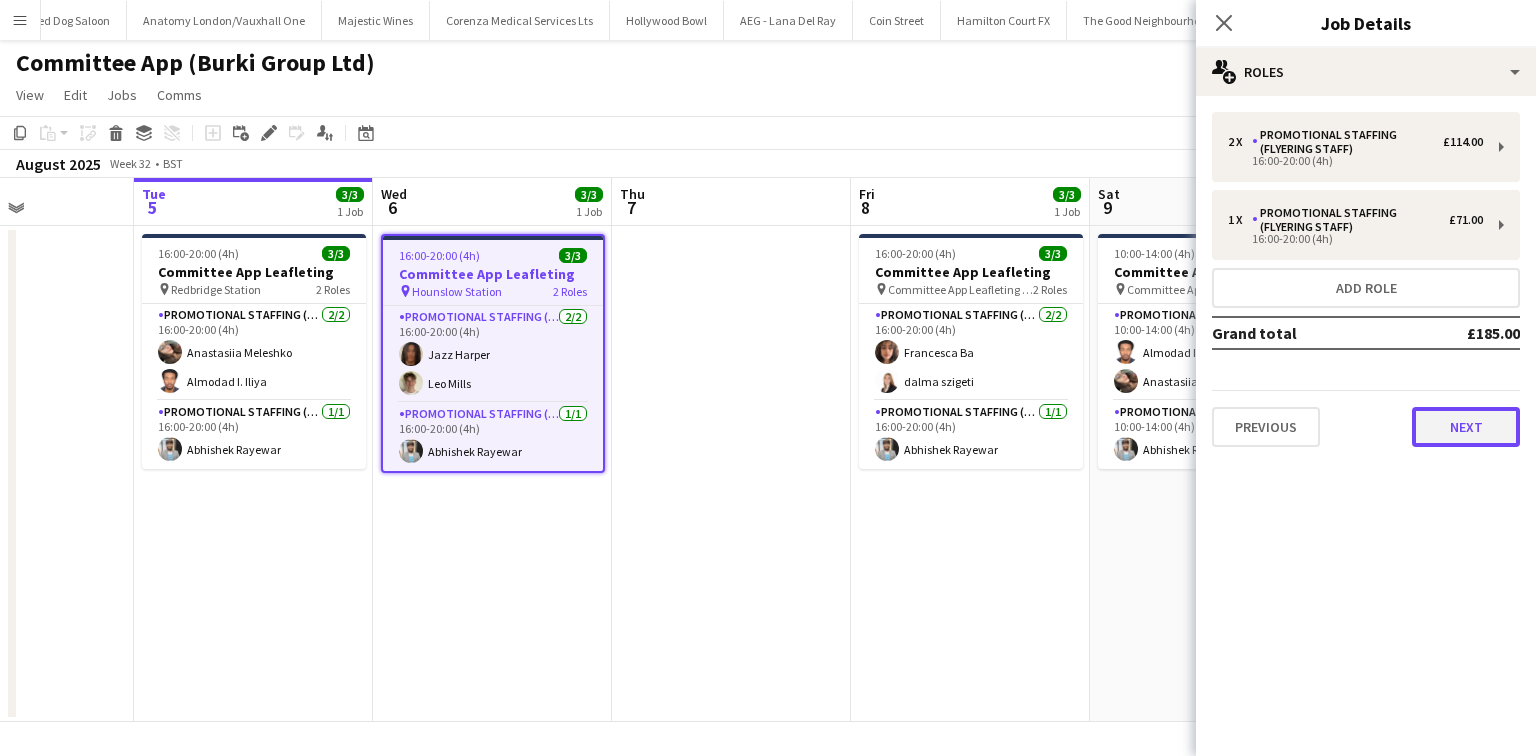 click on "Next" at bounding box center [1466, 427] 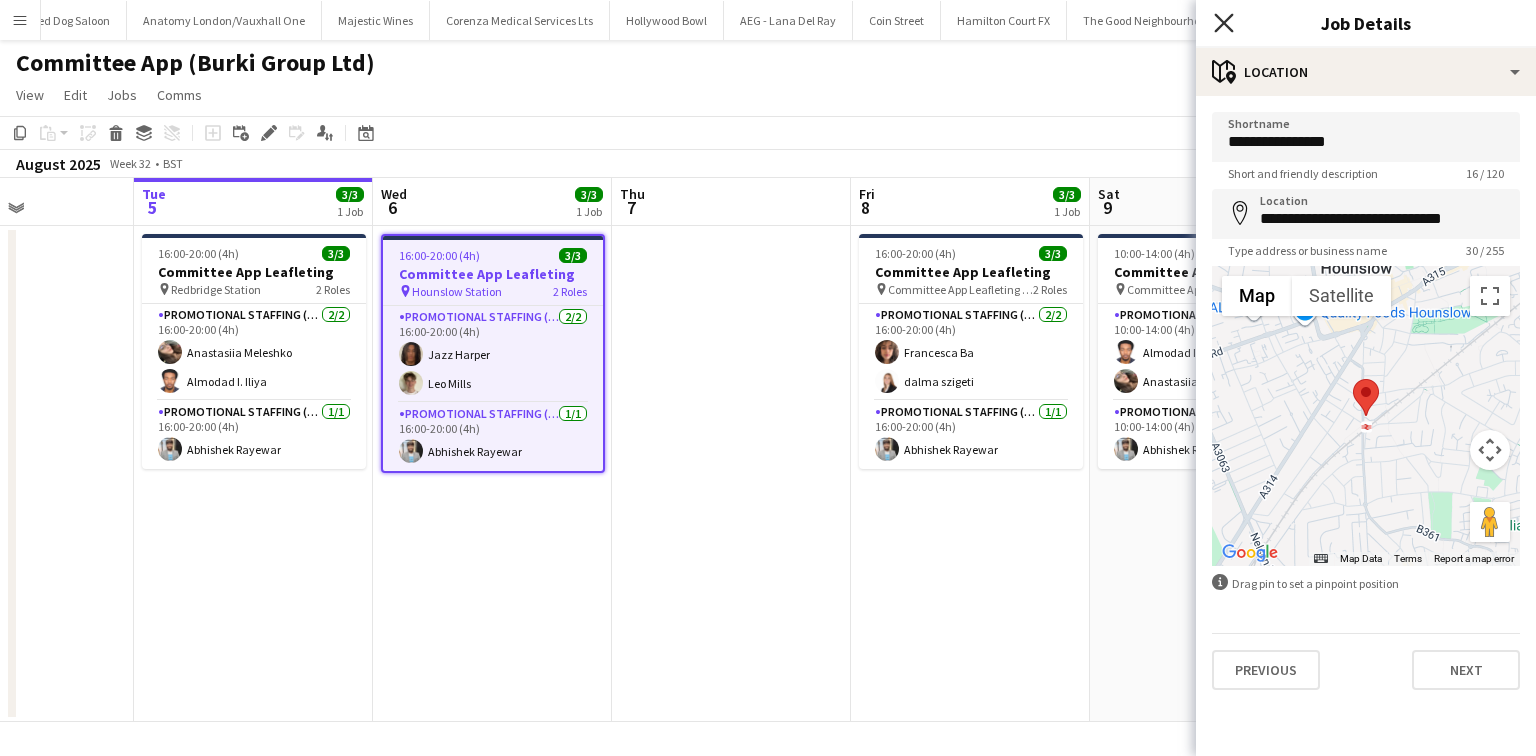 click 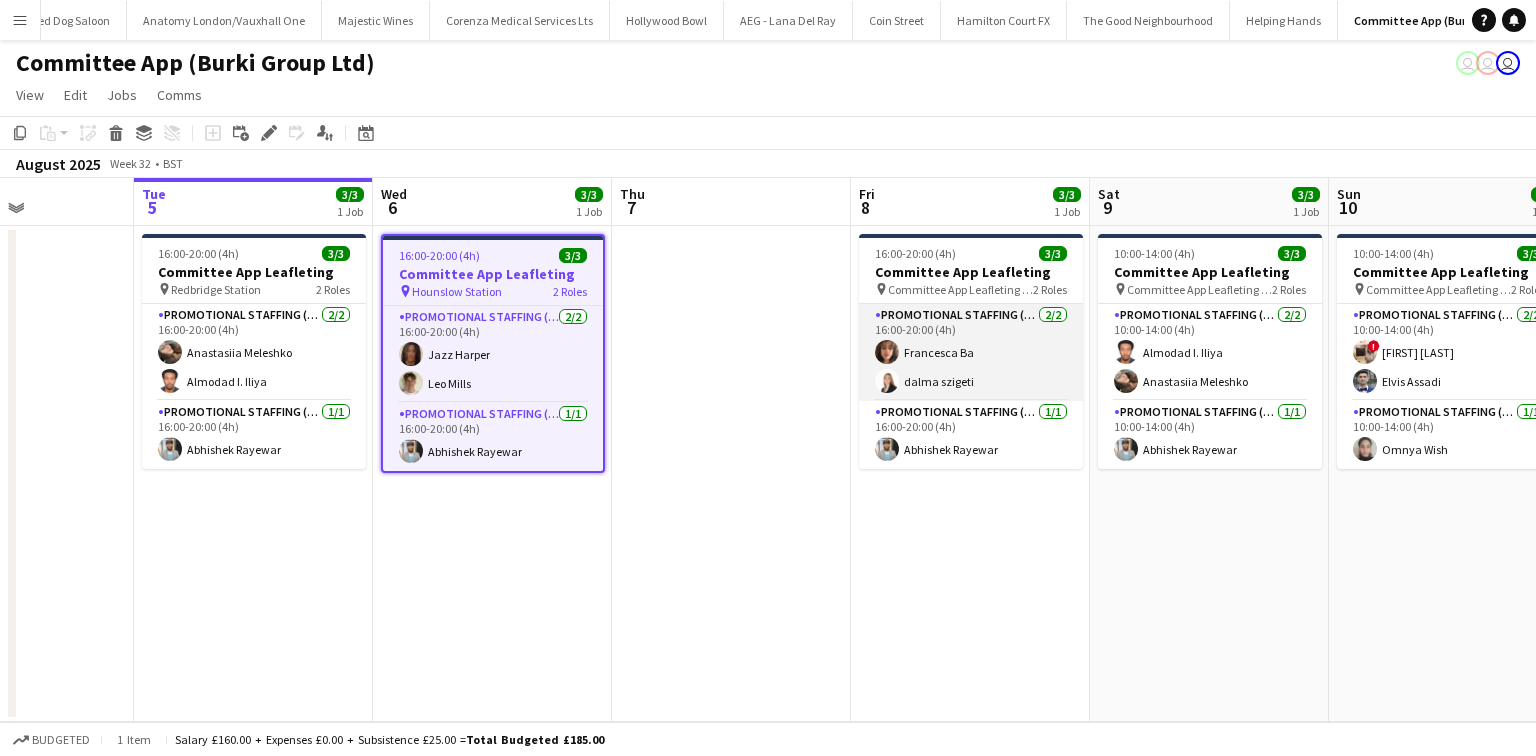 click on "Promotional Staffing (Flyering Staff)   2/2   16:00-20:00 (4h)
Francesca Ba dalma szigeti" at bounding box center (971, 352) 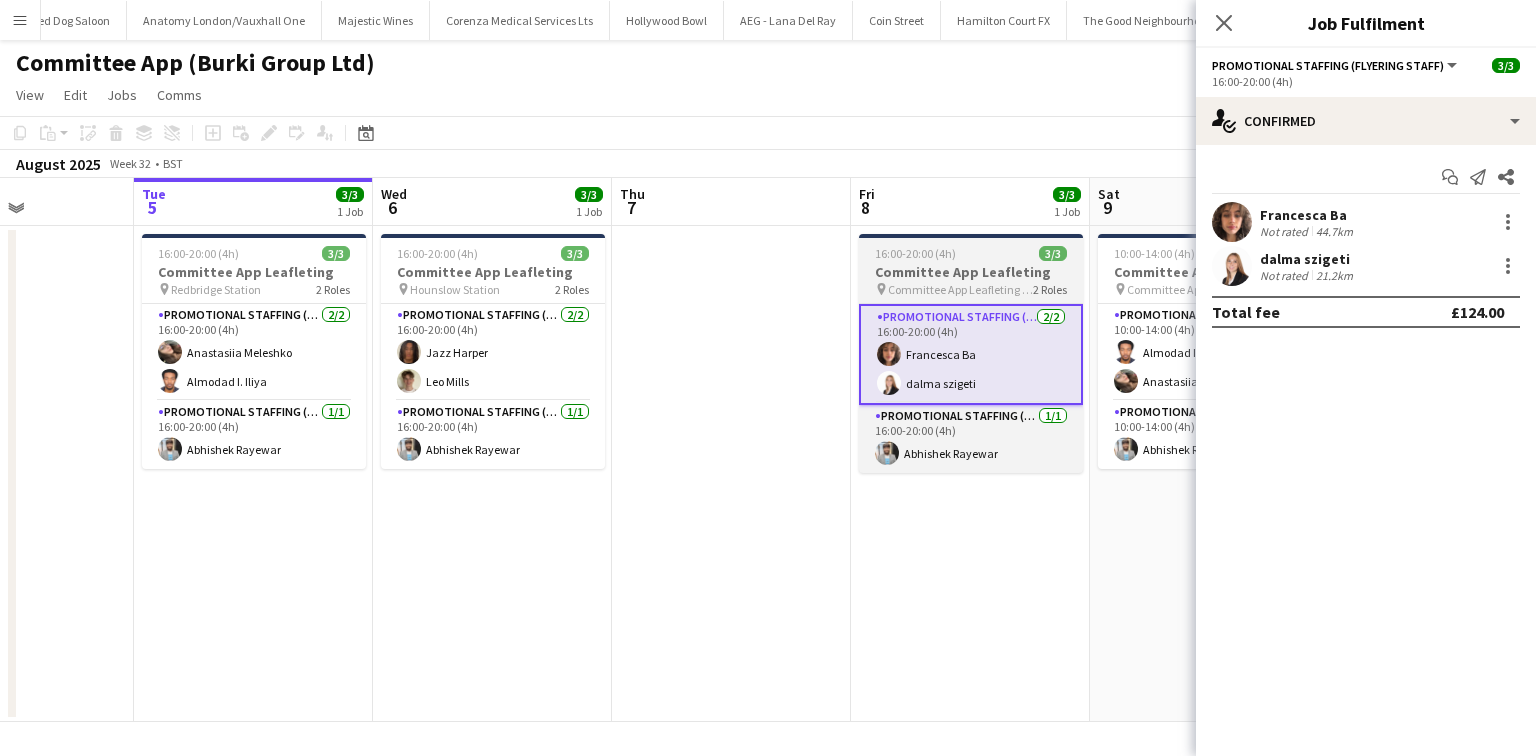 click on "Committee App Leafleting (Luton Centre)" at bounding box center (960, 289) 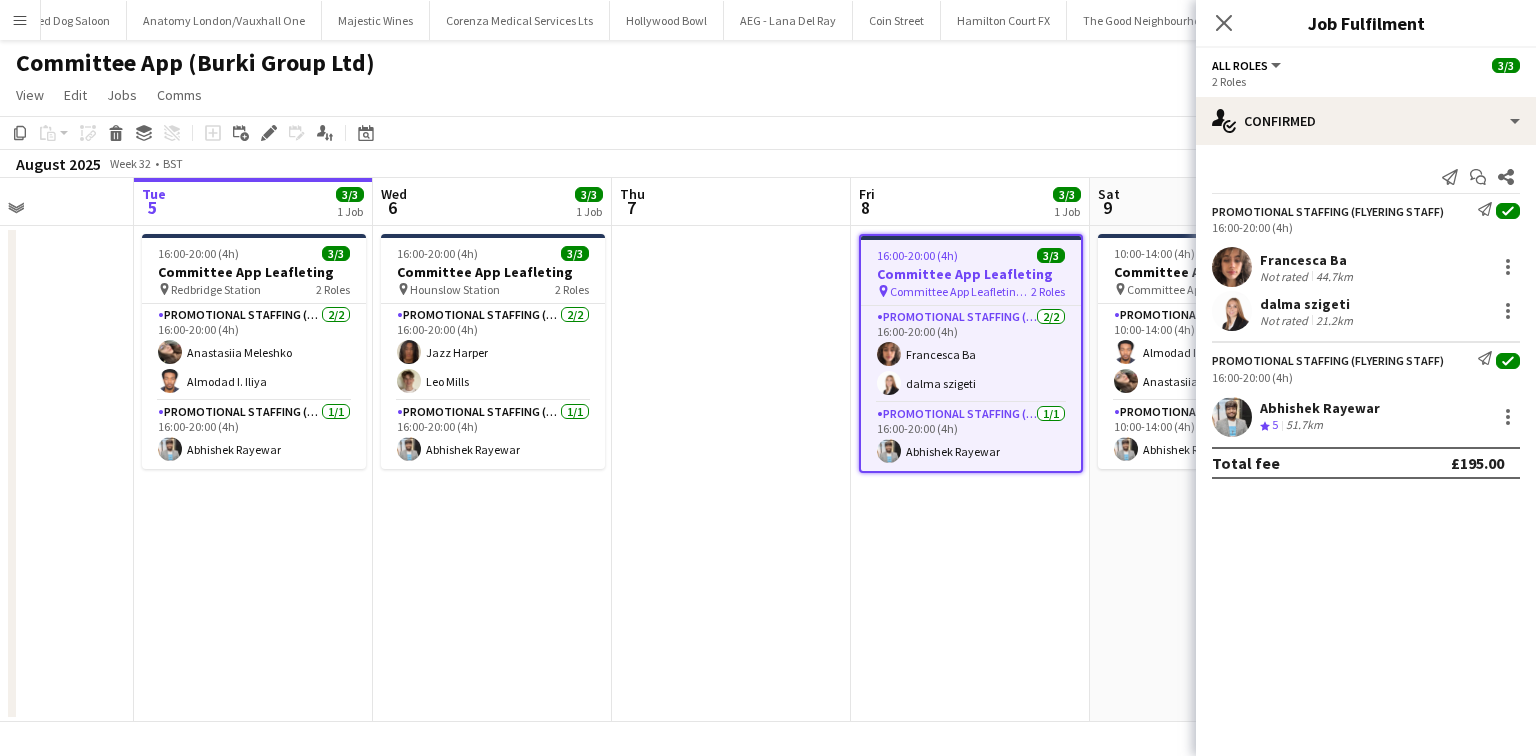 click on "View  Day view expanded Day view collapsed Month view Date picker Jump to today Expand Linked Jobs Collapse Linked Jobs  Edit  Copy Ctrl+C  Paste  Without Crew Ctrl+V With Crew Ctrl+Shift+V Paste as linked job  Group  Group Ungroup  Jobs  New Job Edit Job Delete Job New Linked Job Edit Linked Jobs Job fulfilment Promote Role Copy Role URL  Comms  Notify confirmed crew Create chat" 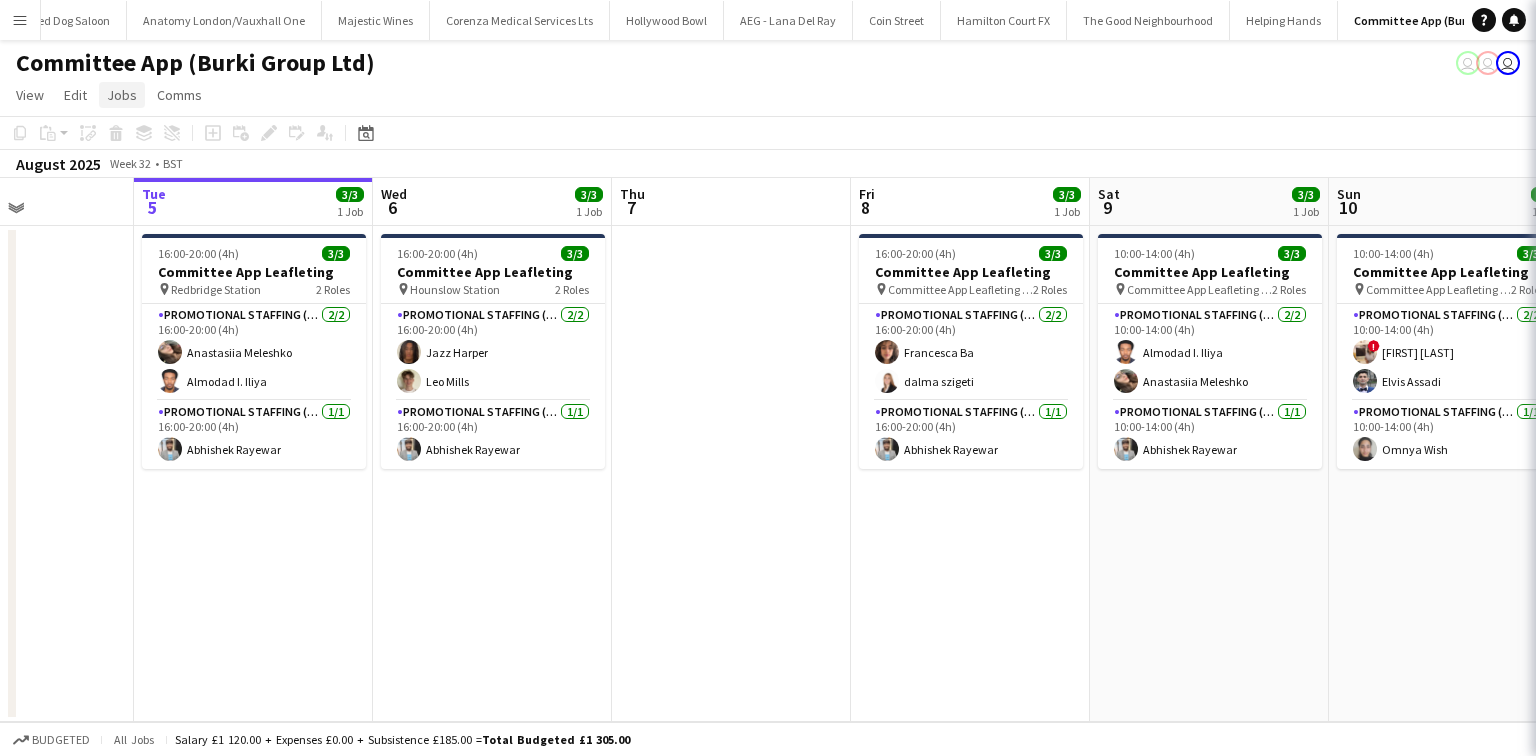 click on "Jobs" 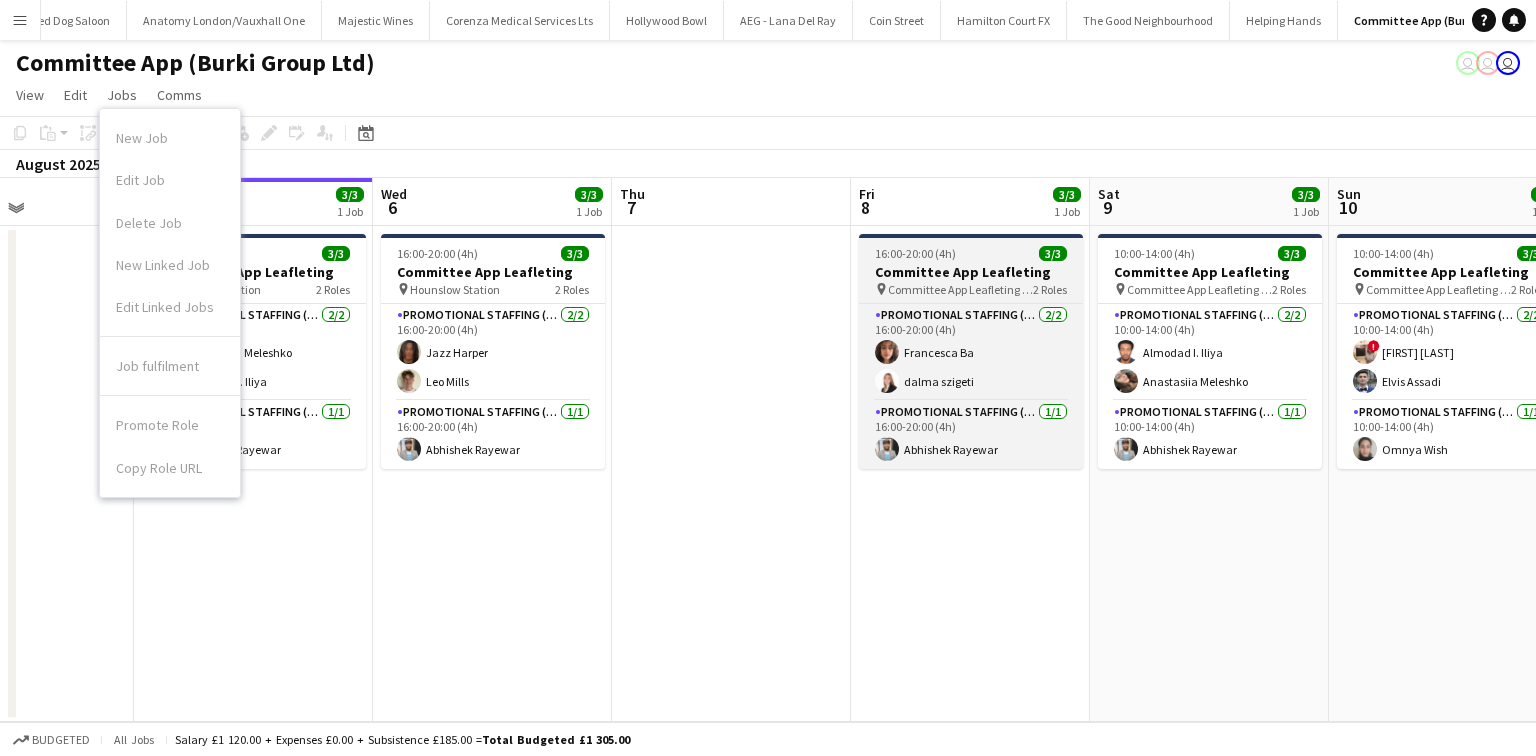 click on "16:00-20:00 (4h)    3/3   Committee App Leafleting
pin
Committee App Leafleting (Luton Centre)   2 Roles   Promotional Staffing (Flyering Staff)   2/2   16:00-20:00 (4h)
Francesca Ba dalma szigeti  Promotional Staffing (Flyering Staff)   1/1   16:00-20:00 (4h)
Abhishek Rayewar" at bounding box center (971, 351) 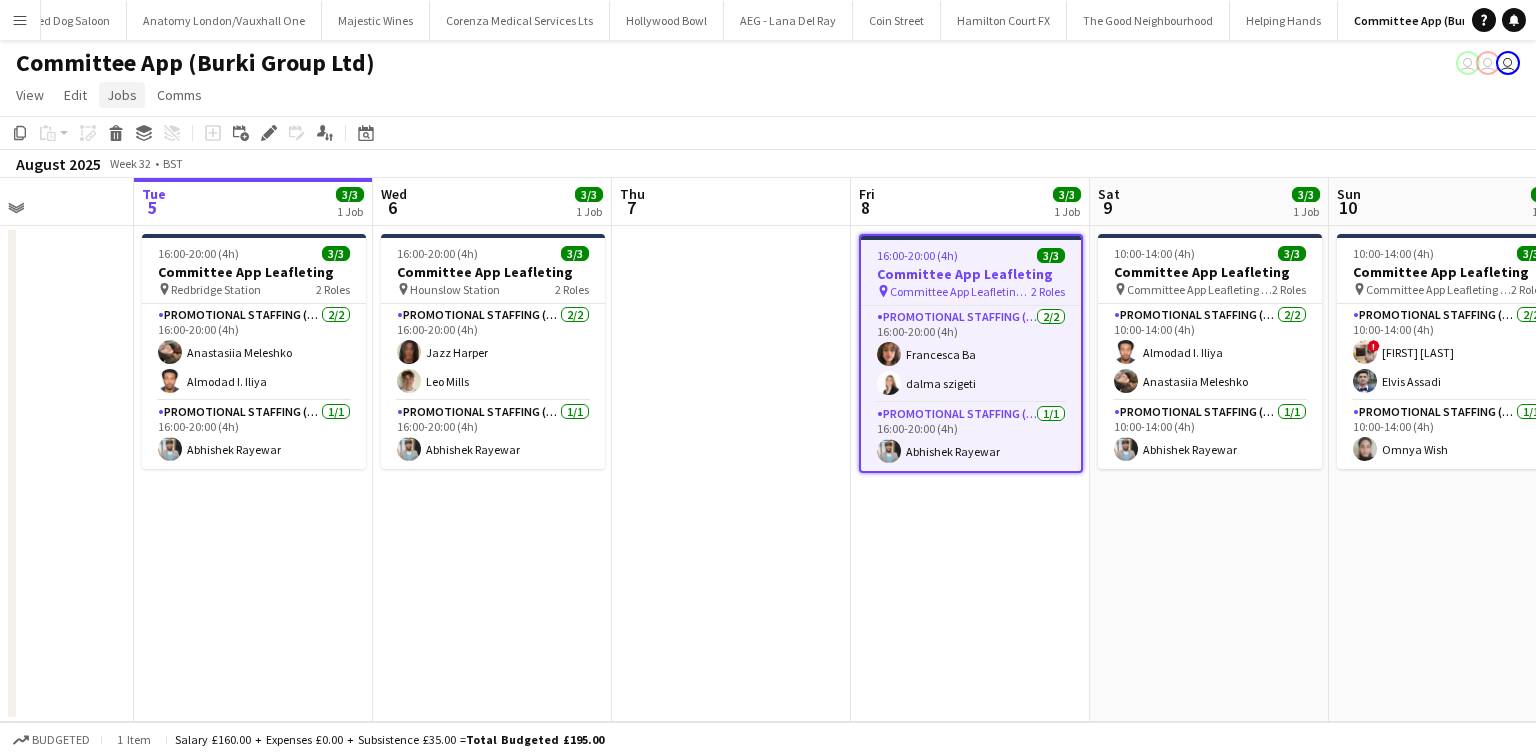 click on "Jobs" 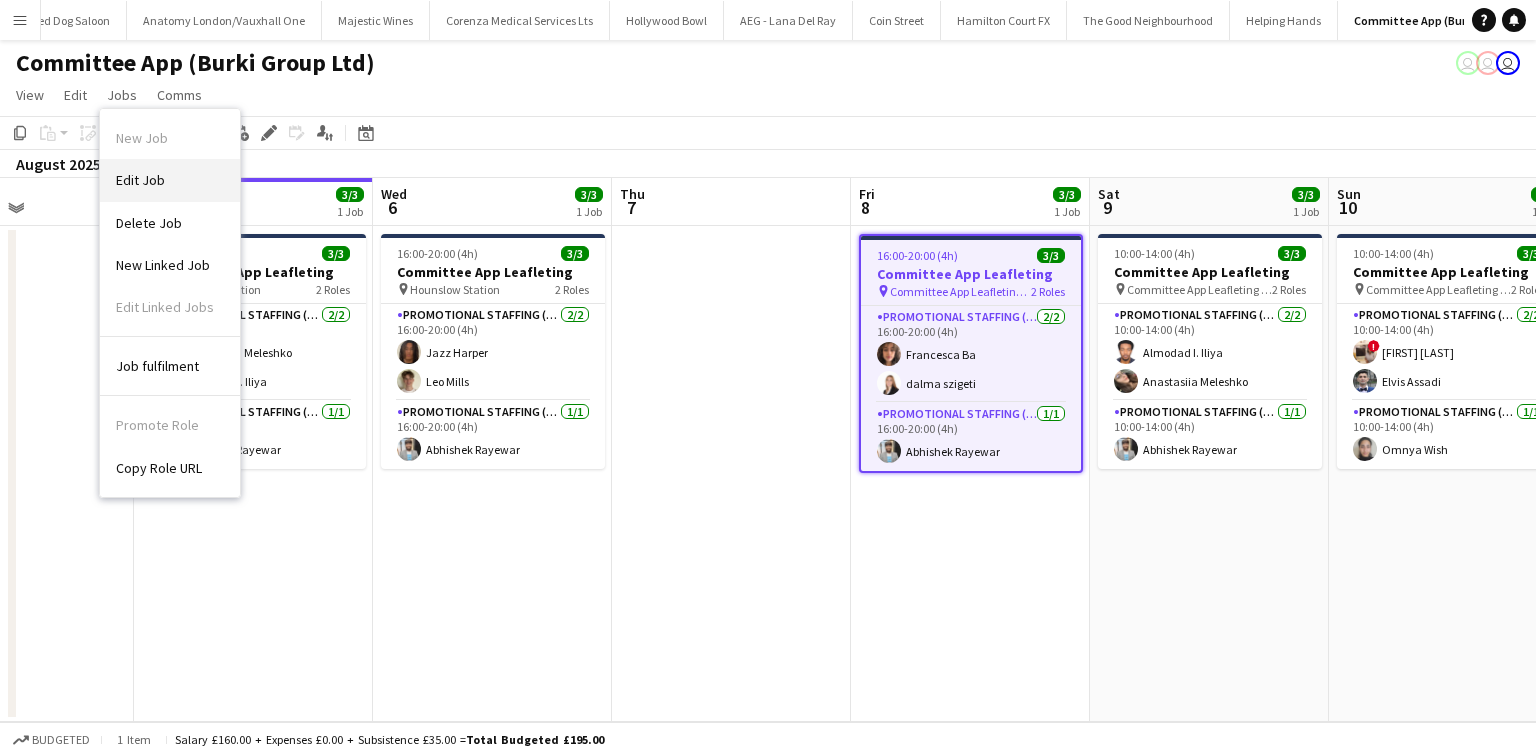 click on "Edit Job" at bounding box center [140, 180] 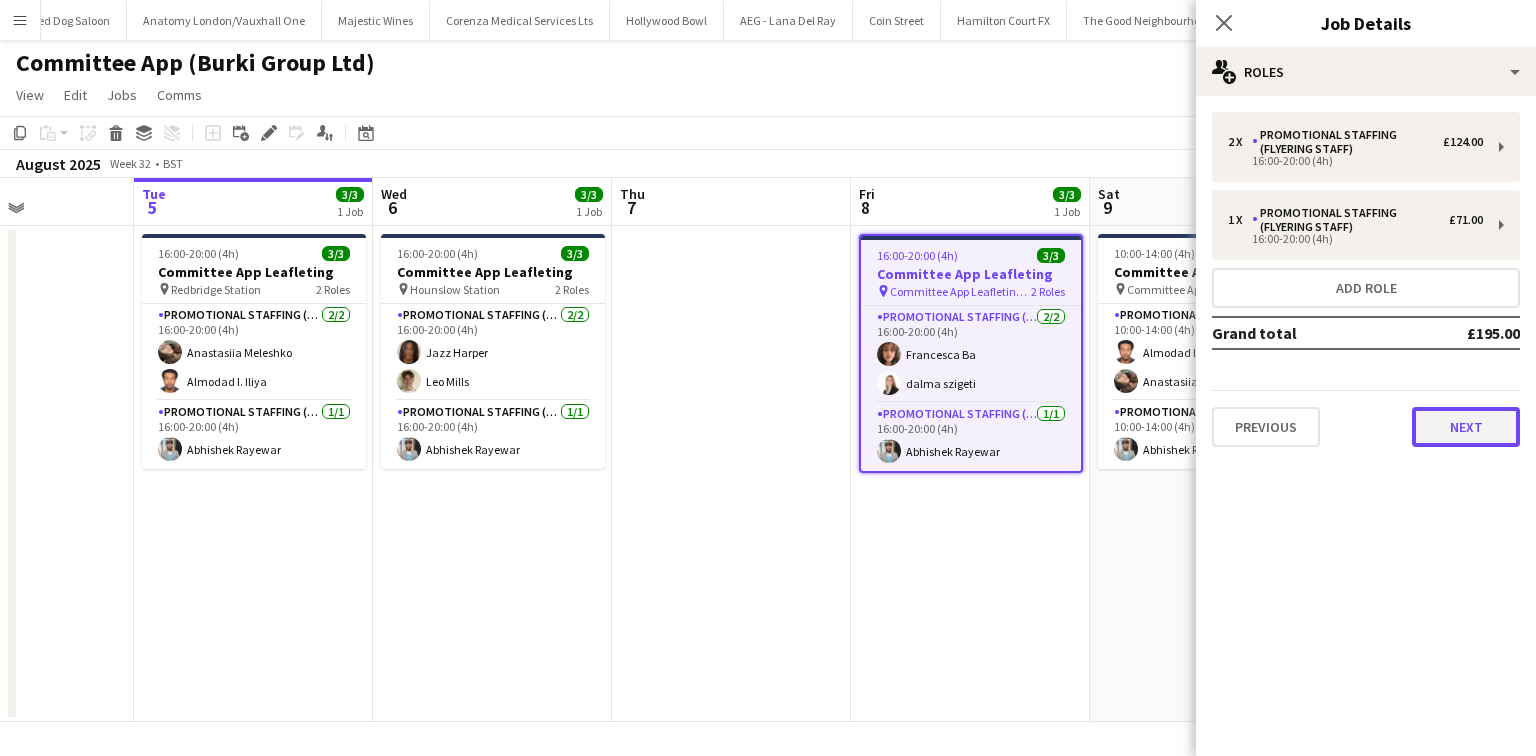 click on "Next" at bounding box center [1466, 427] 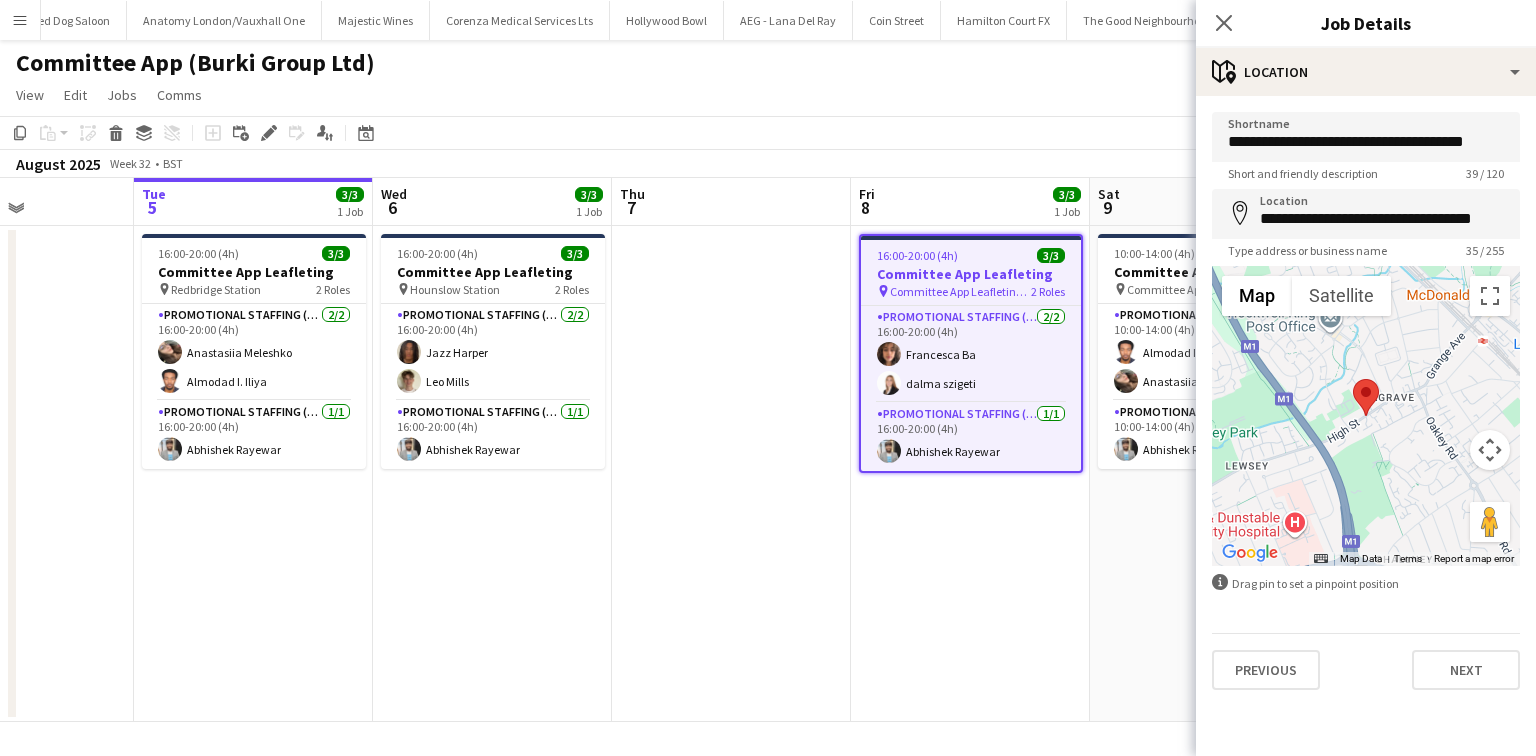 click on "2 Roles" at bounding box center (1048, 291) 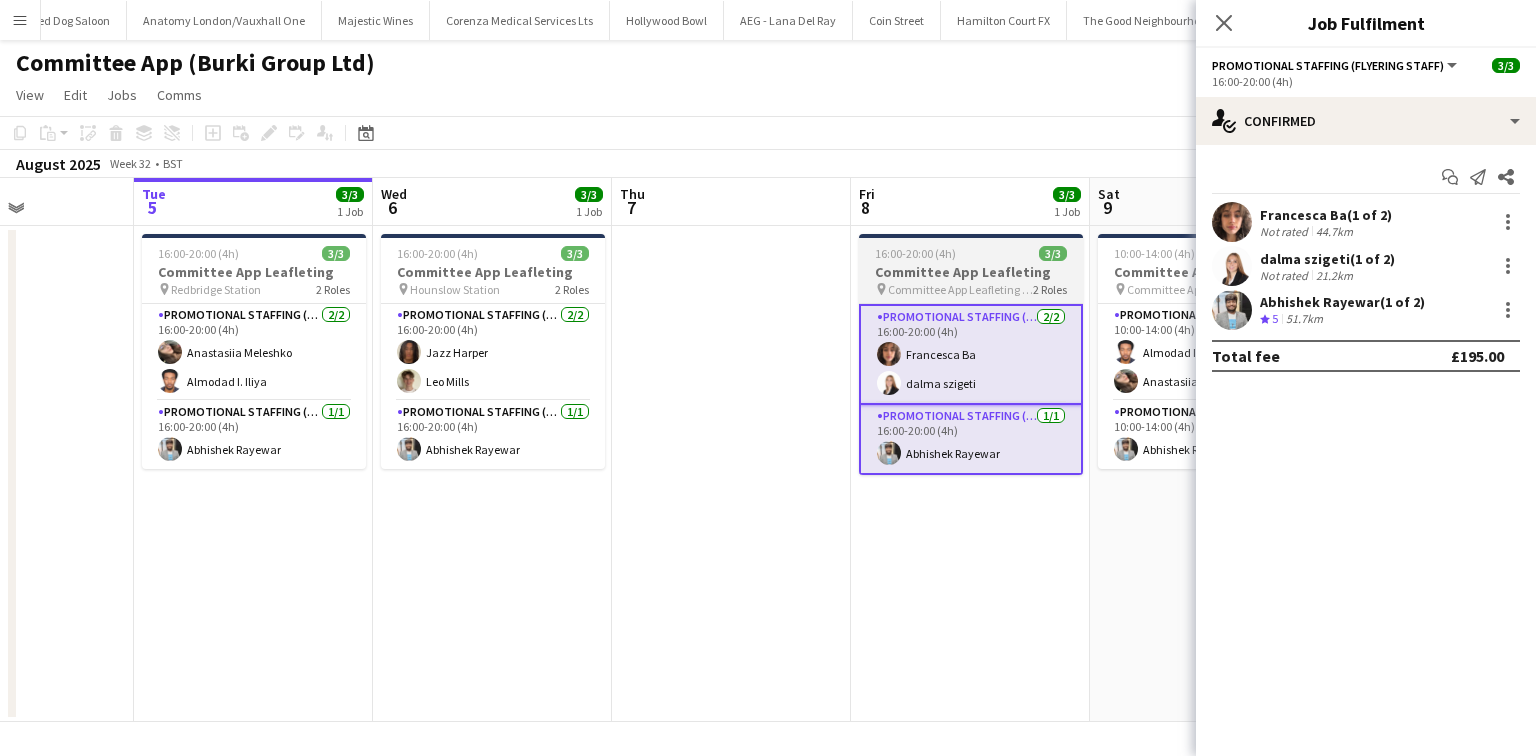 click on "16:00-20:00 (4h)    3/3" at bounding box center (971, 253) 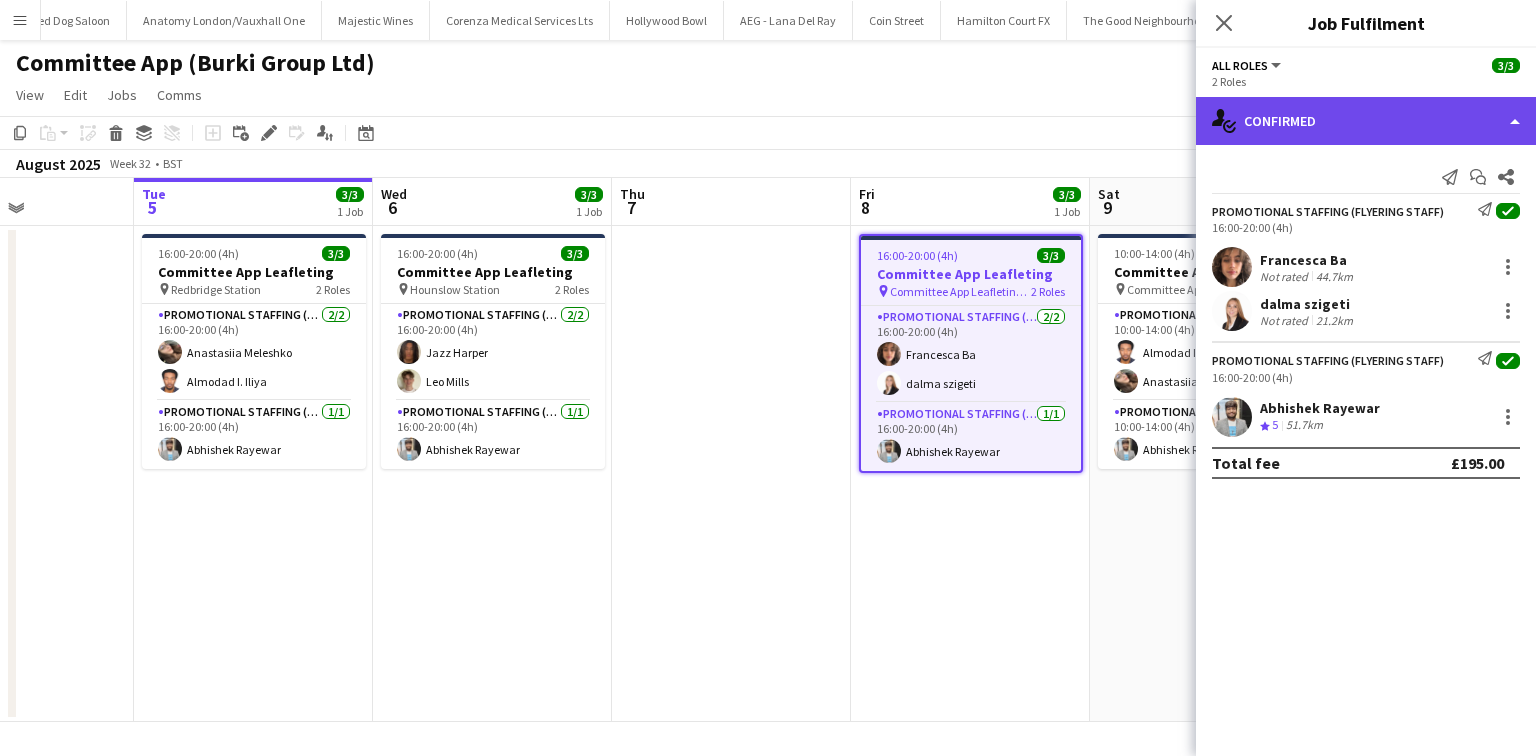 click on "single-neutral-actions-check-2
Confirmed" 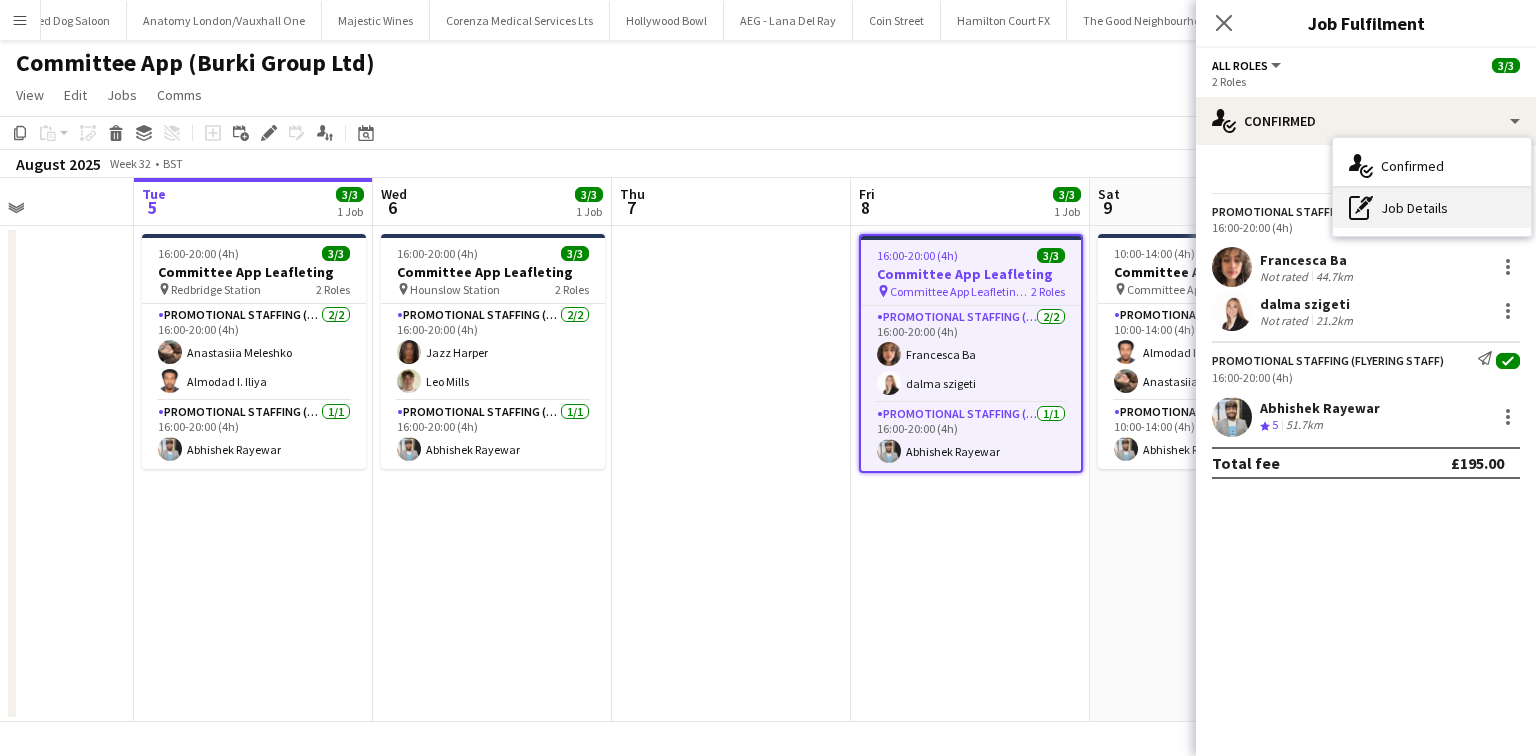 click on "pen-write
Job Details" at bounding box center (1432, 208) 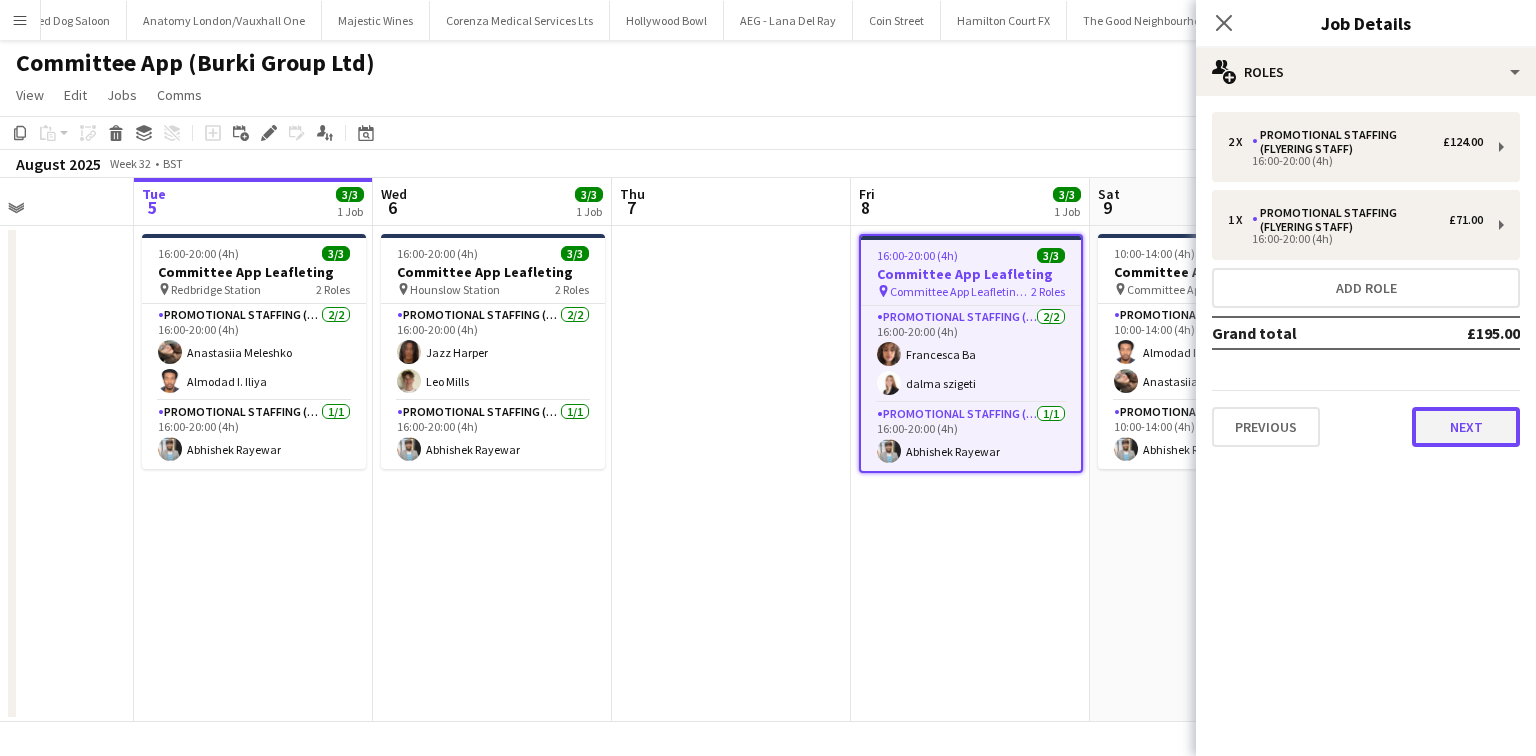click on "Next" at bounding box center (1466, 427) 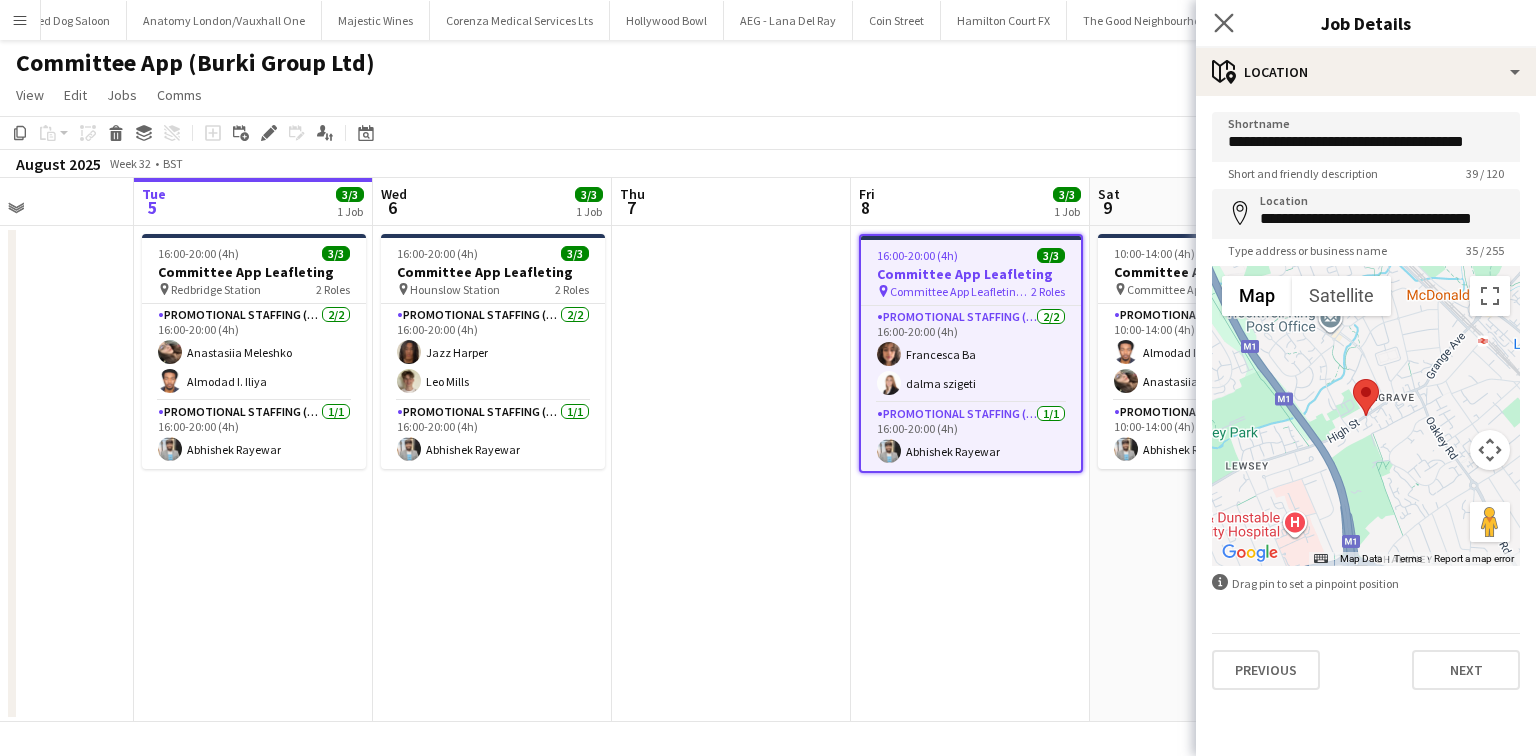click on "Close pop-in" 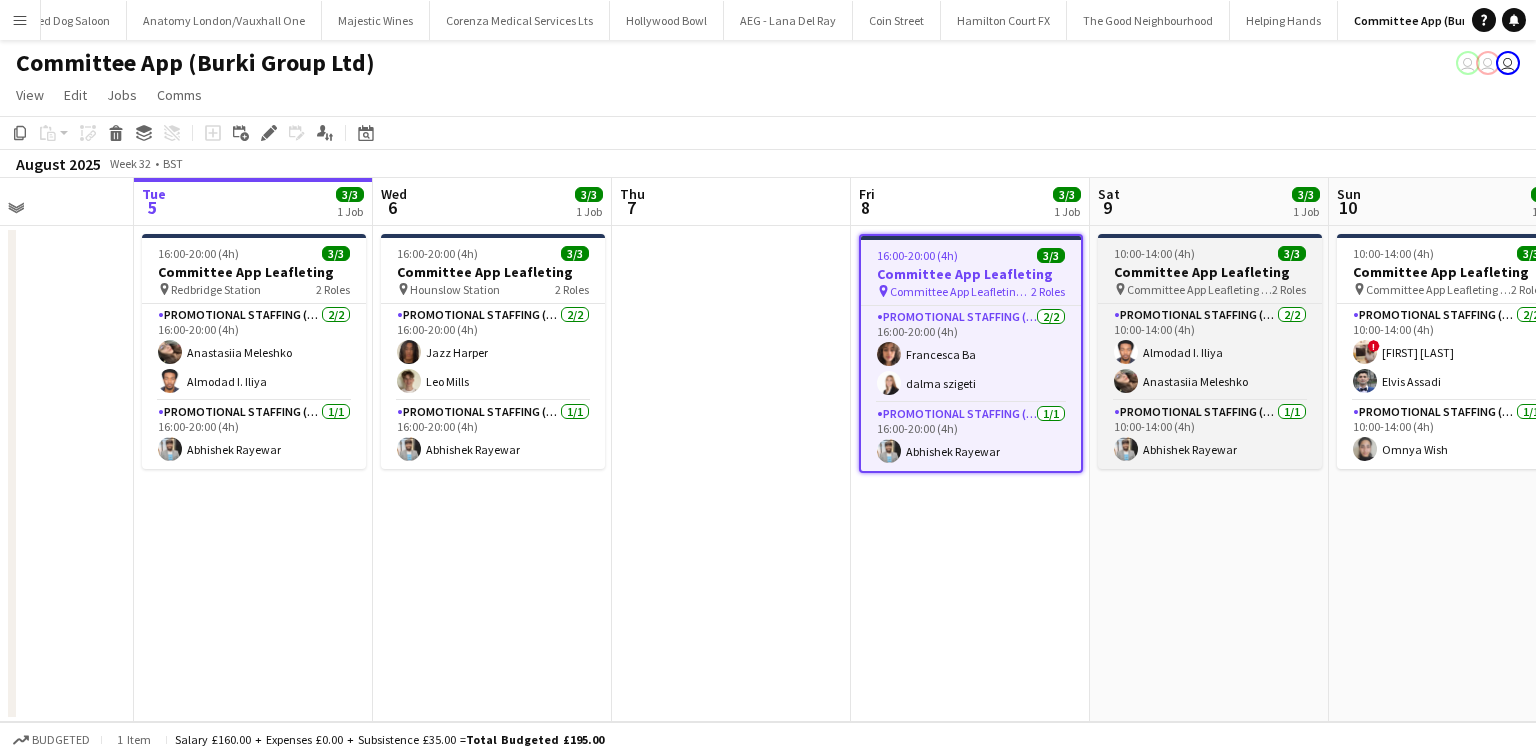 click at bounding box center [1210, 236] 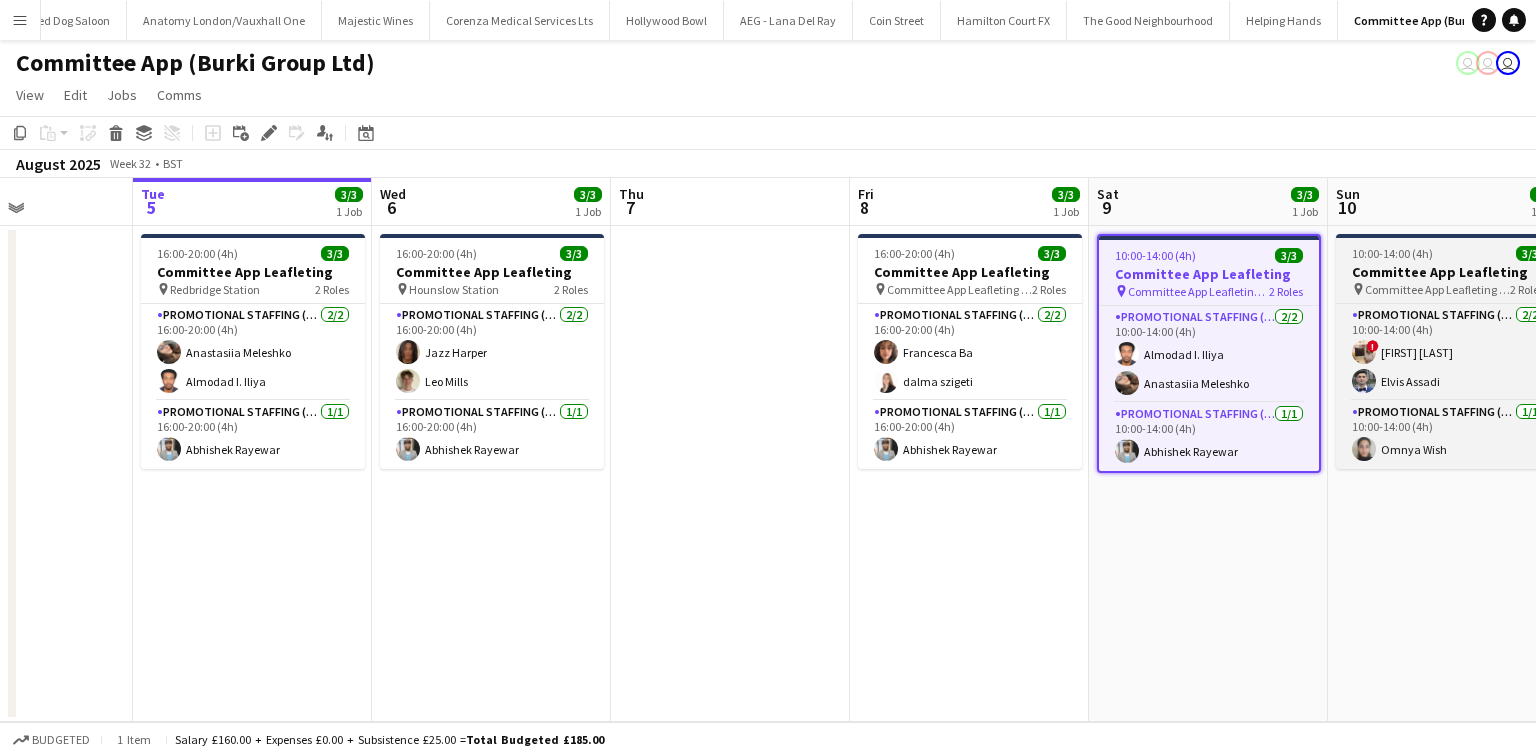 scroll, scrollTop: 0, scrollLeft: 821, axis: horizontal 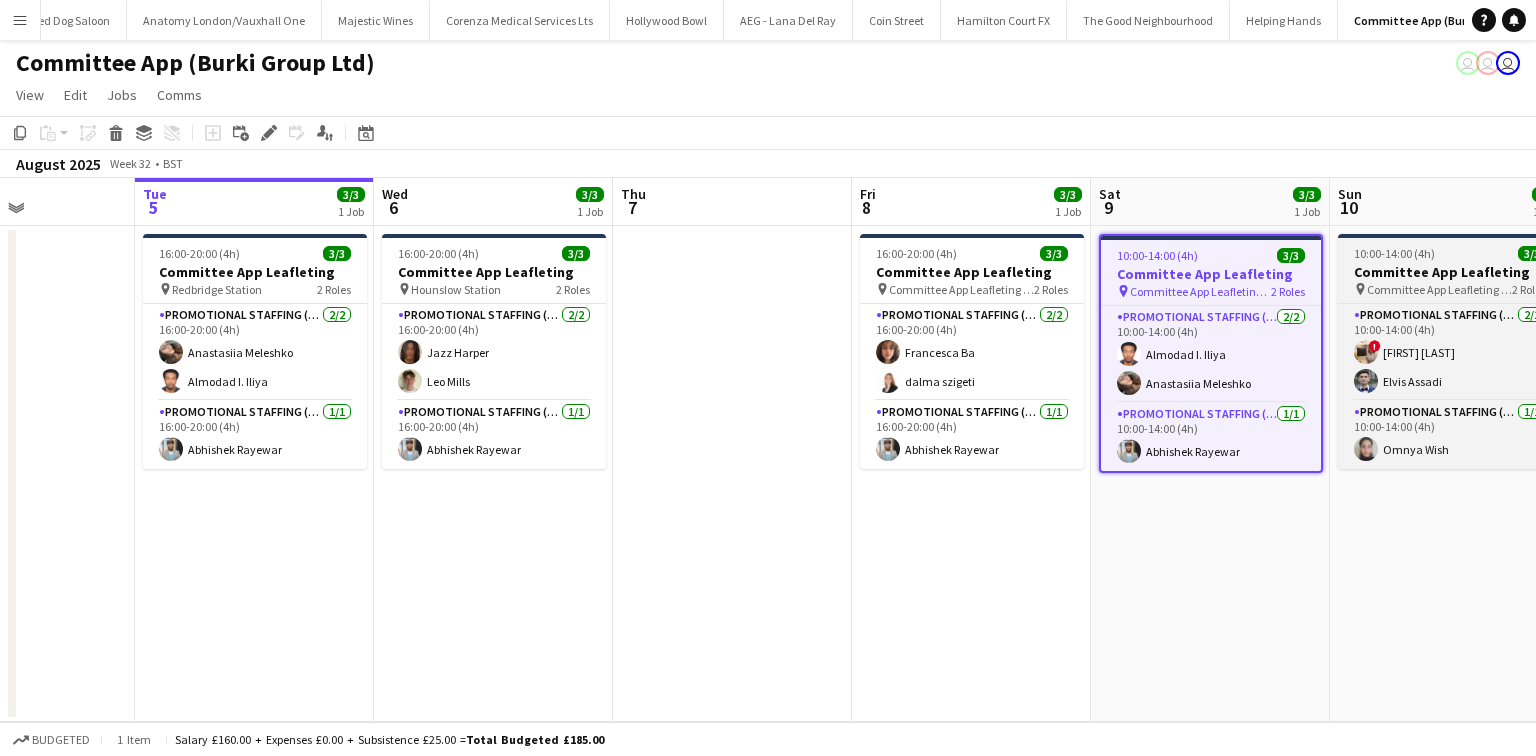 click on "Committee App Leafleting" at bounding box center [1450, 272] 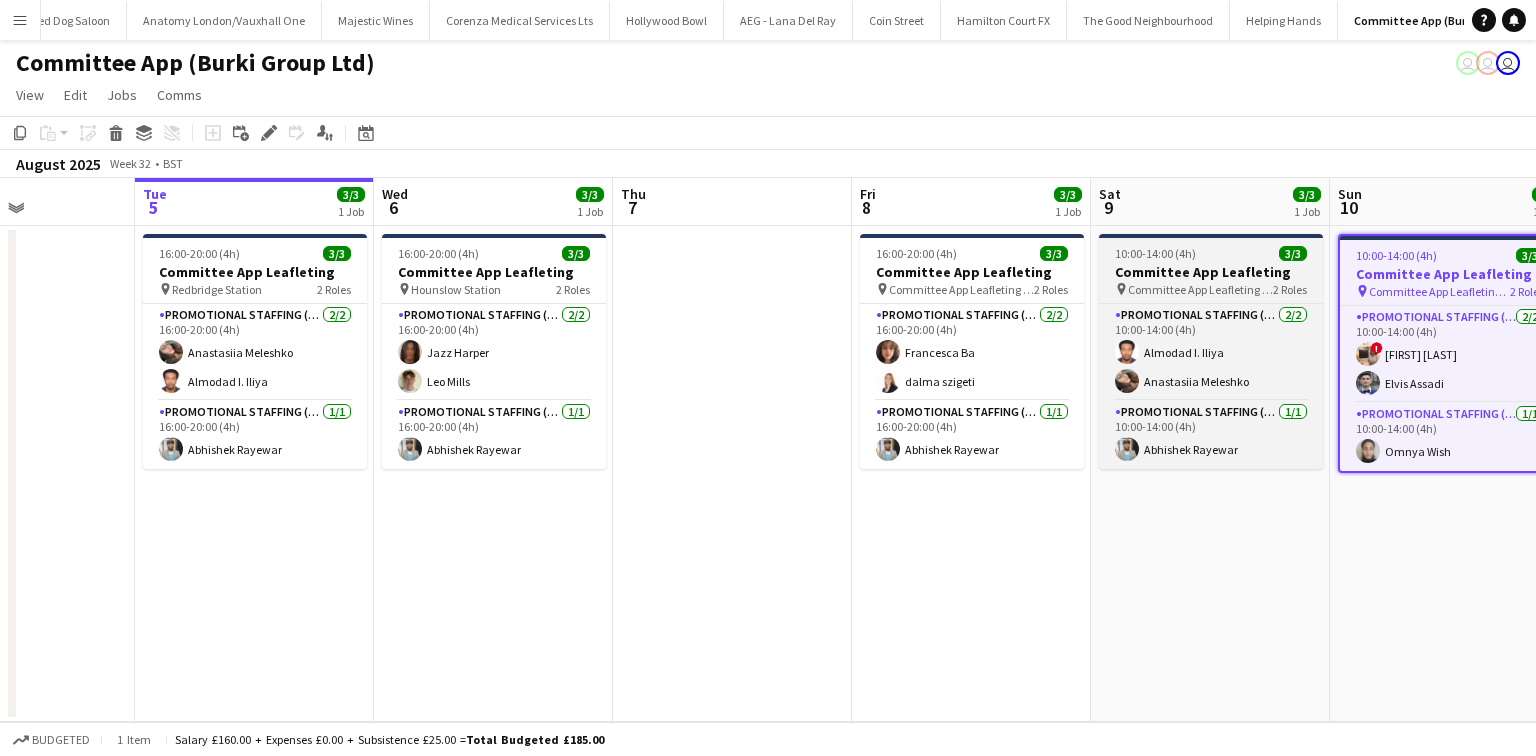 click on "Committee App Leafleting" at bounding box center [1211, 272] 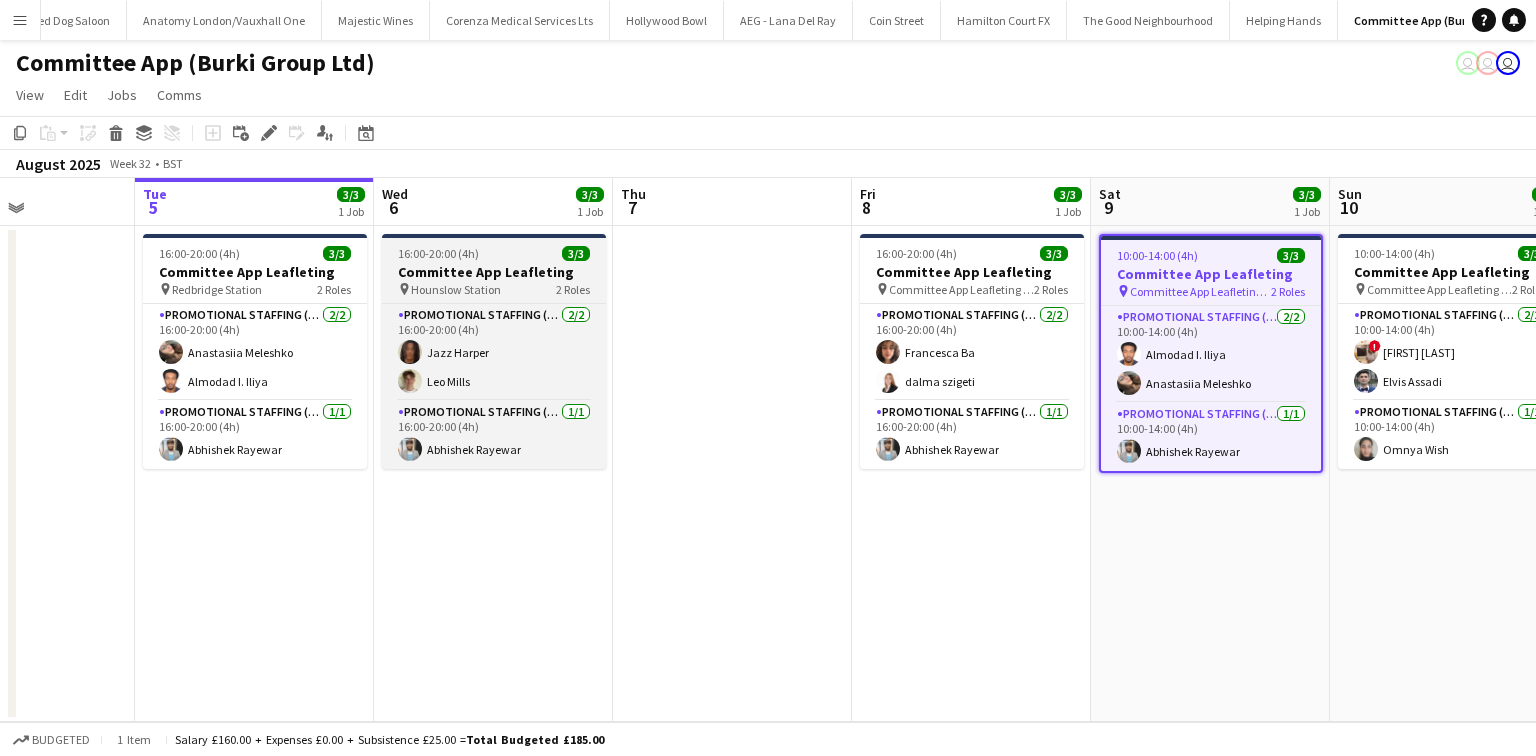 click on "Committee App Leafleting" at bounding box center (494, 272) 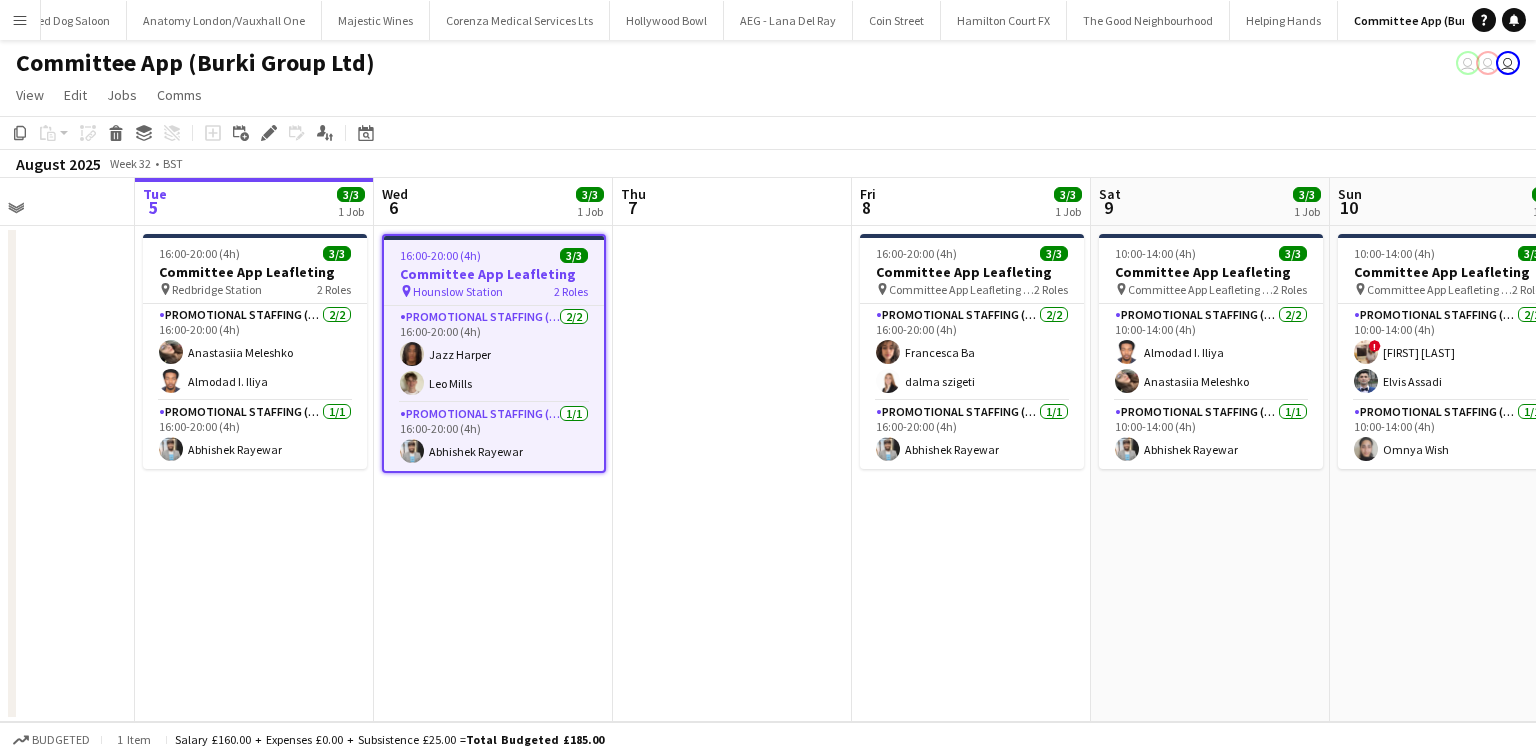 drag, startPoint x: 1044, startPoint y: 281, endPoint x: 820, endPoint y: 275, distance: 224.08034 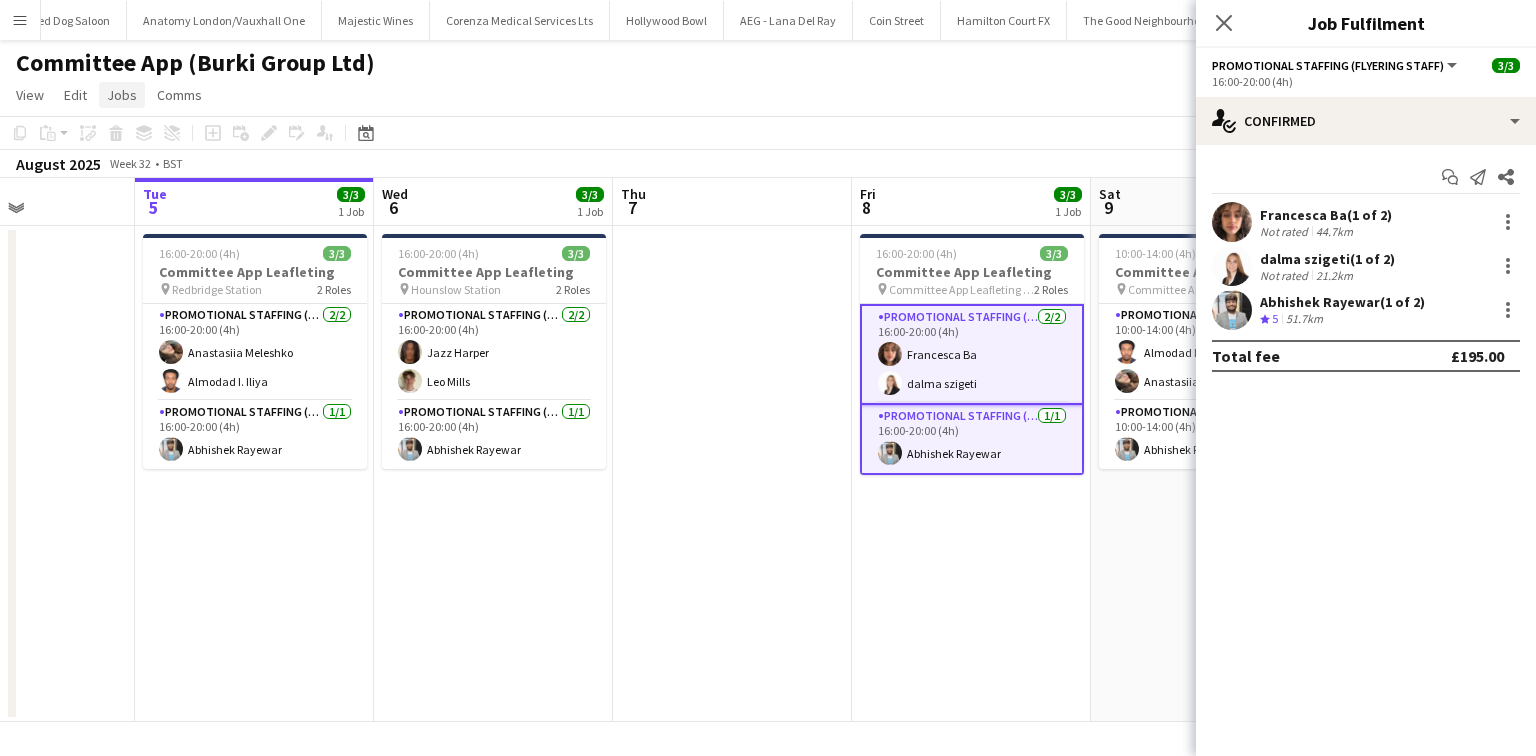 click on "Jobs" 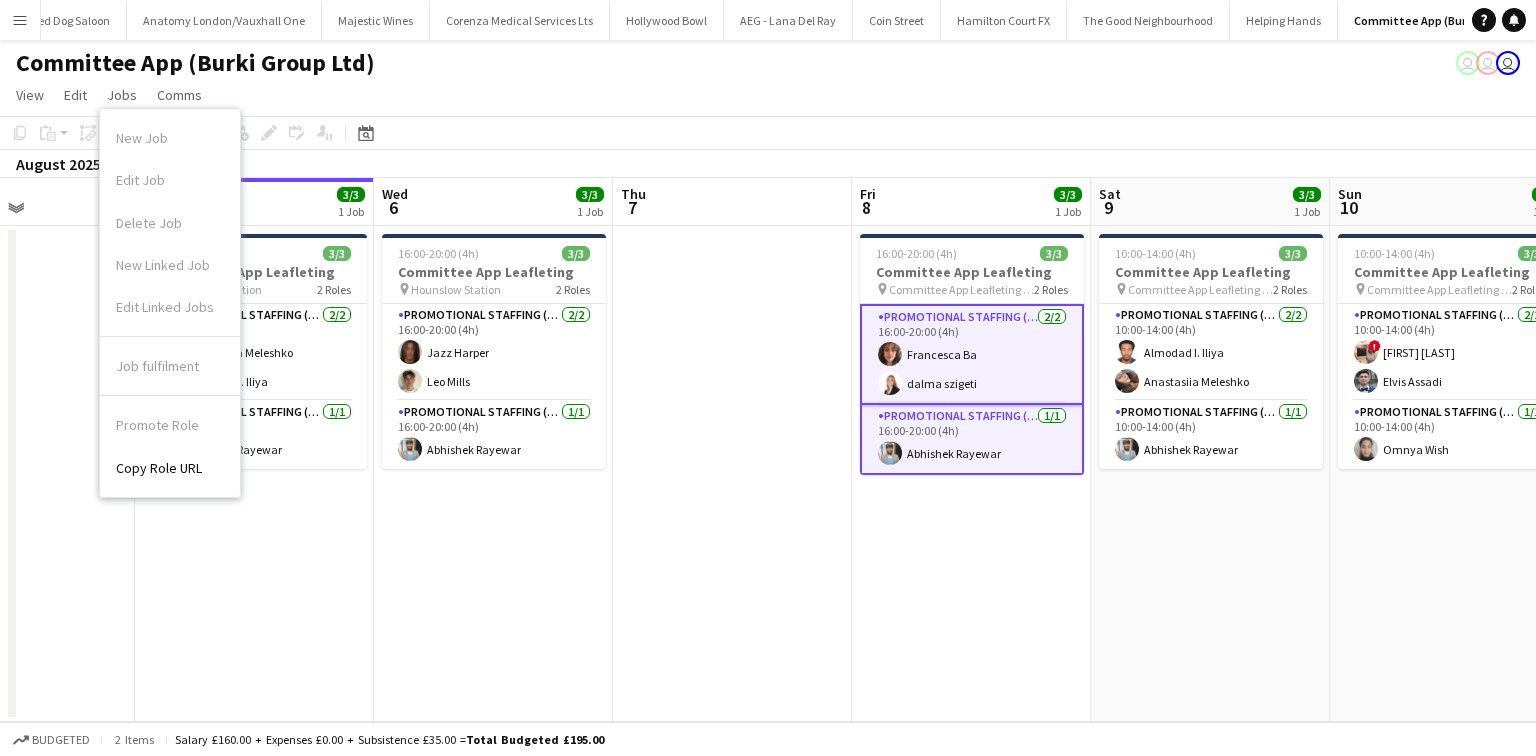 click at bounding box center [732, 474] 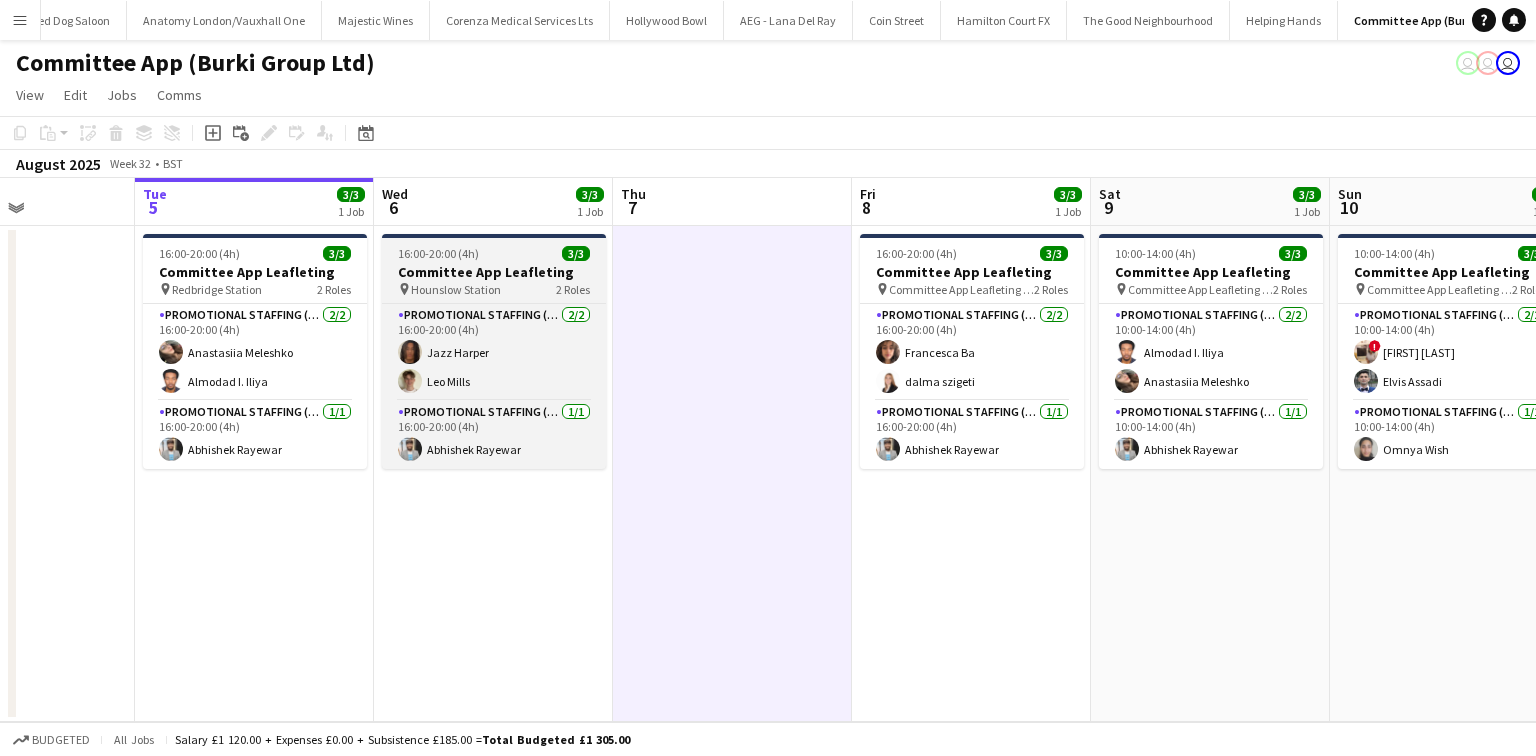 click on "2 Roles" at bounding box center (573, 289) 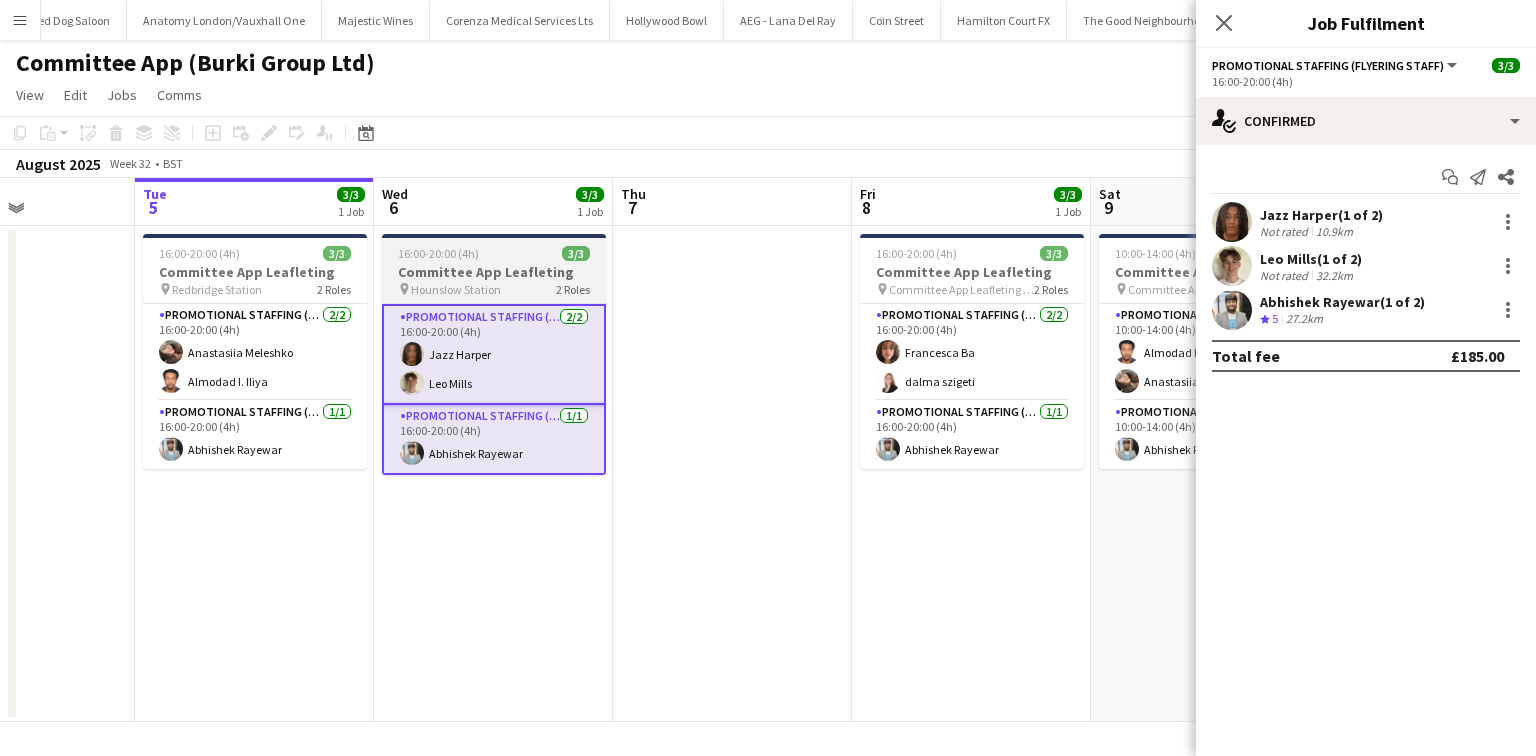 click on "Committee App Leafleting" at bounding box center (494, 272) 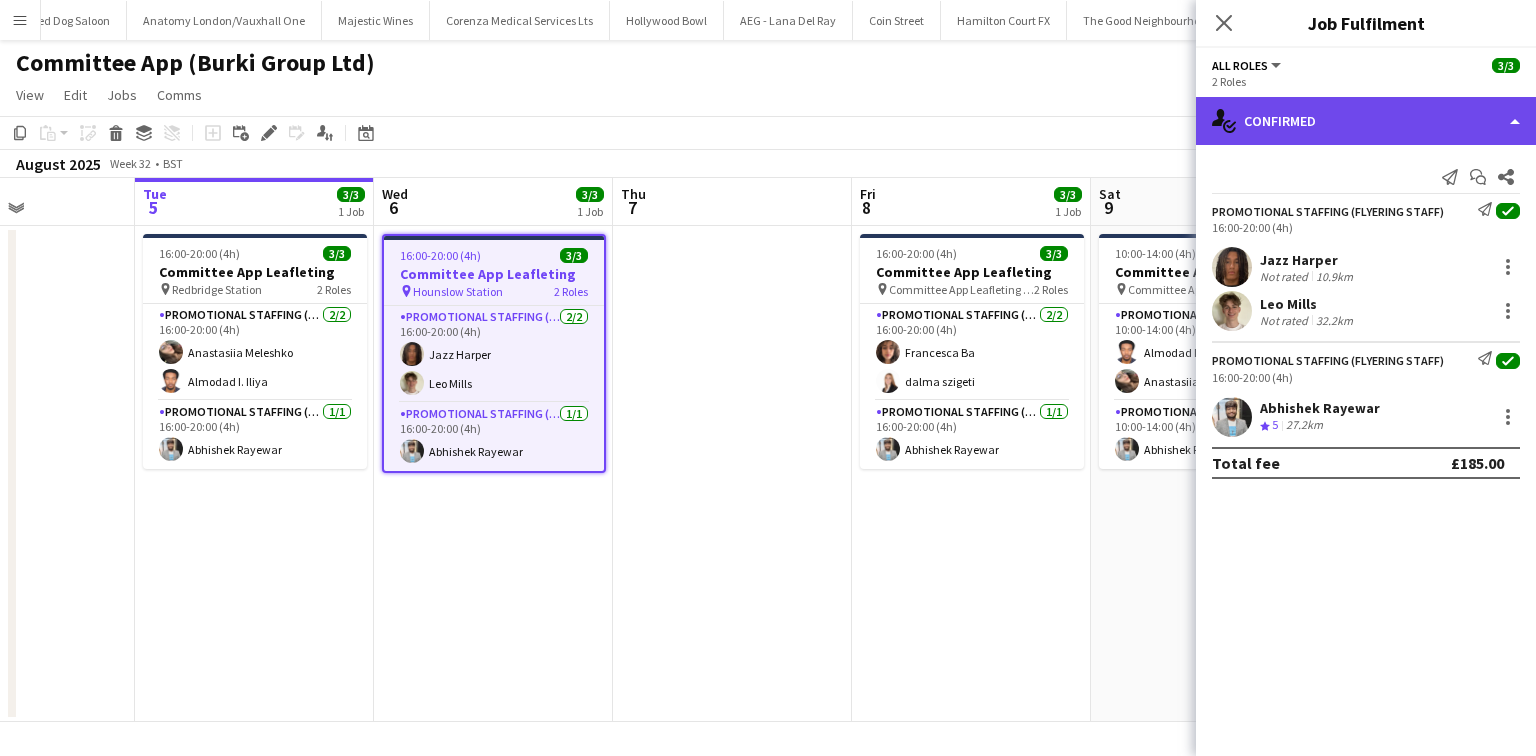 click on "single-neutral-actions-check-2
Confirmed" 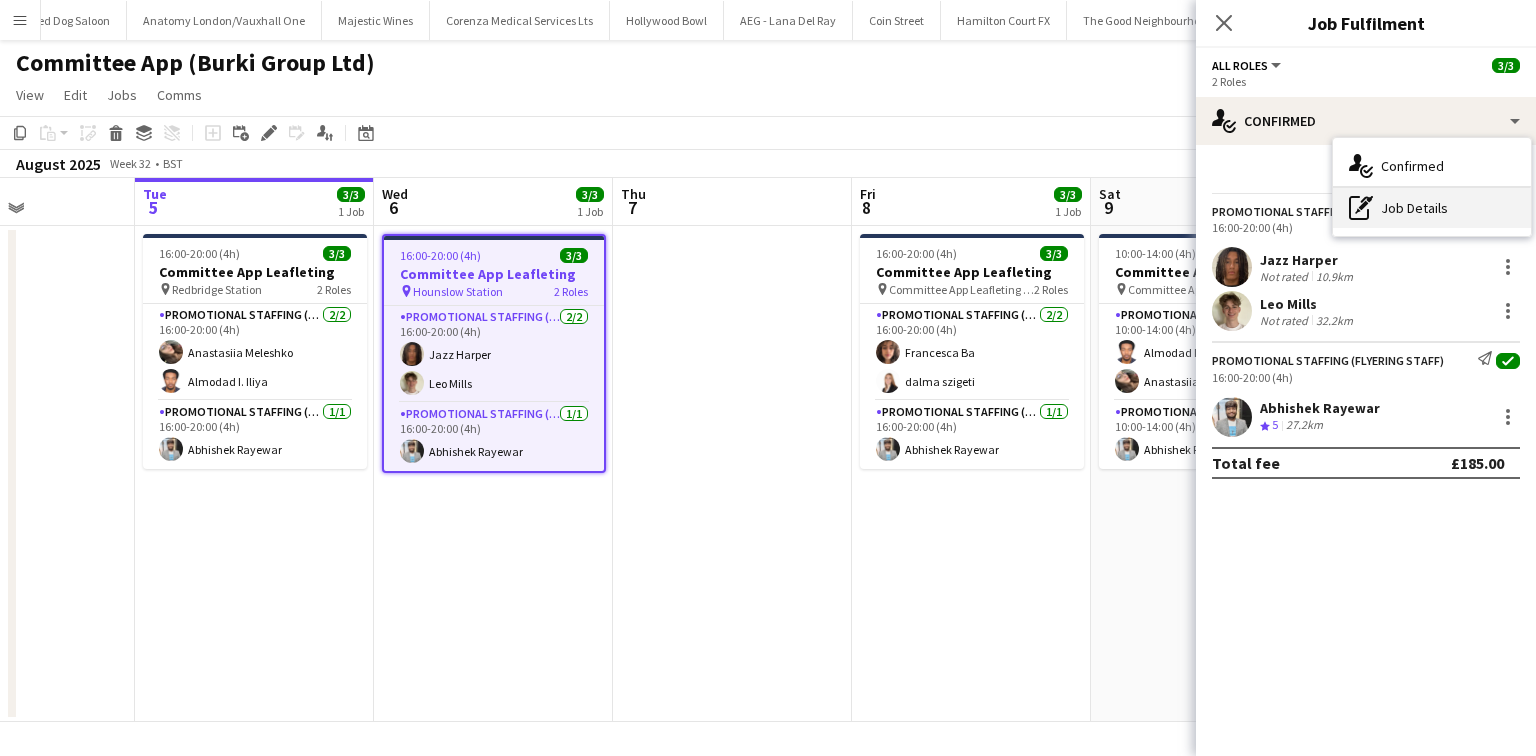 click on "pen-write
Job Details" at bounding box center [1432, 208] 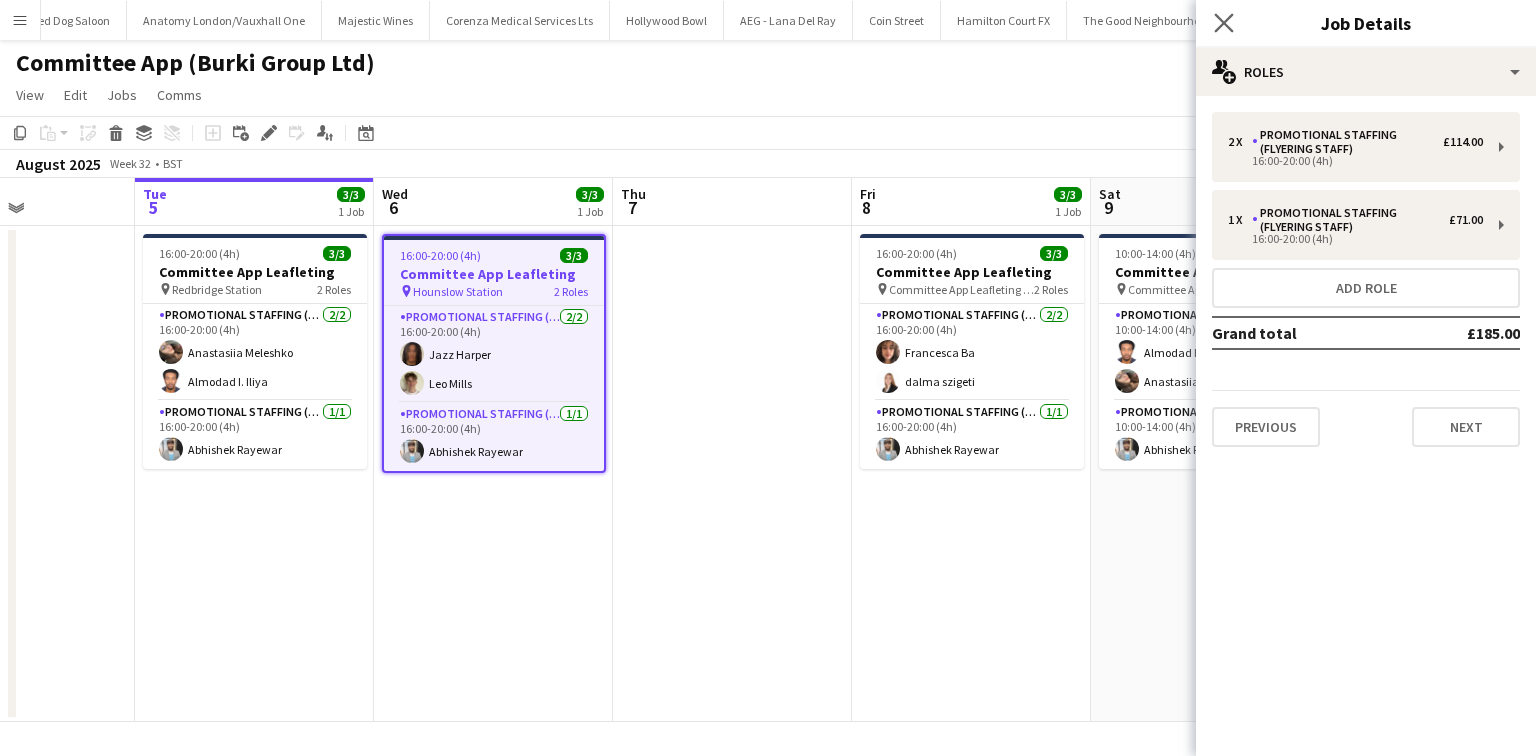 click on "Close pop-in" 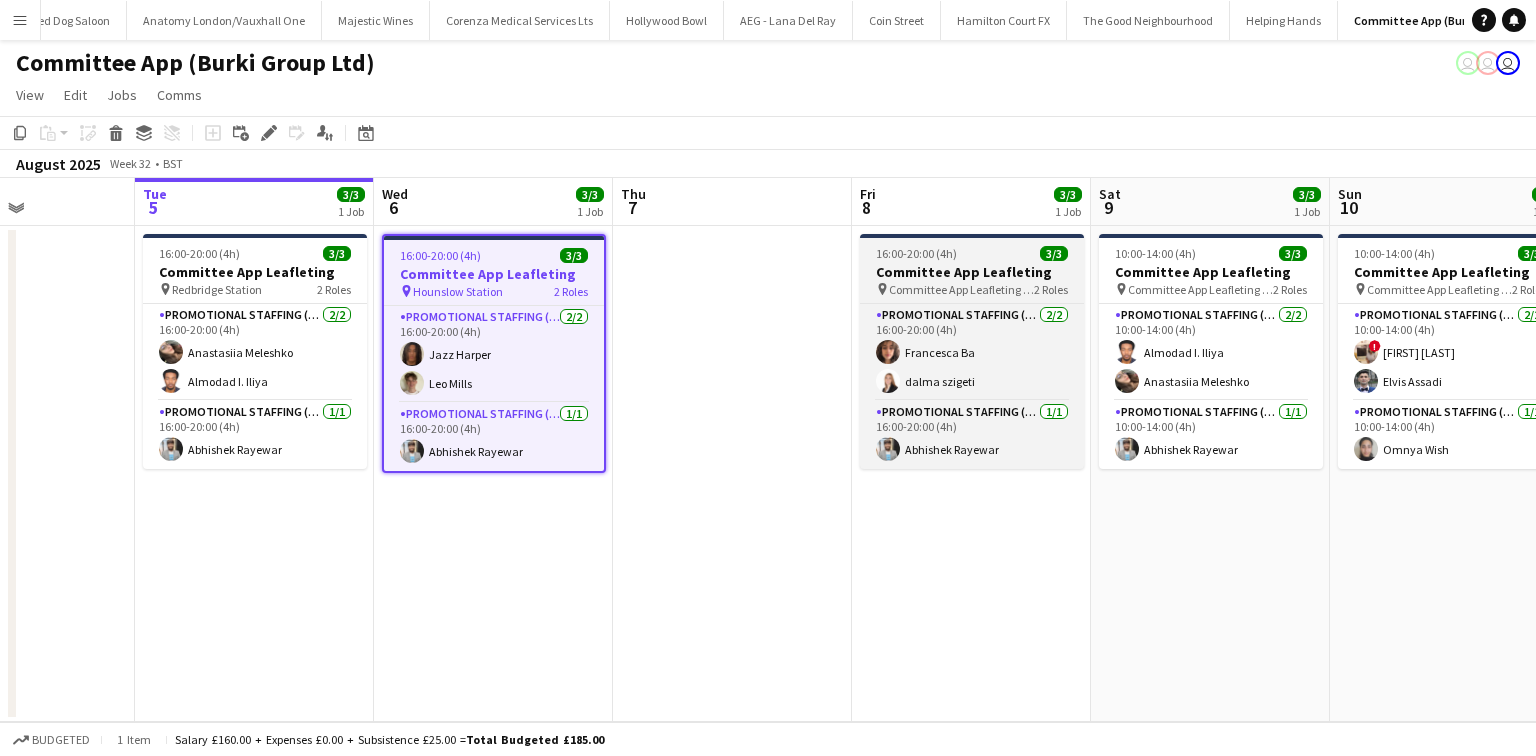 click on "16:00-20:00 (4h)    3/3" at bounding box center [972, 253] 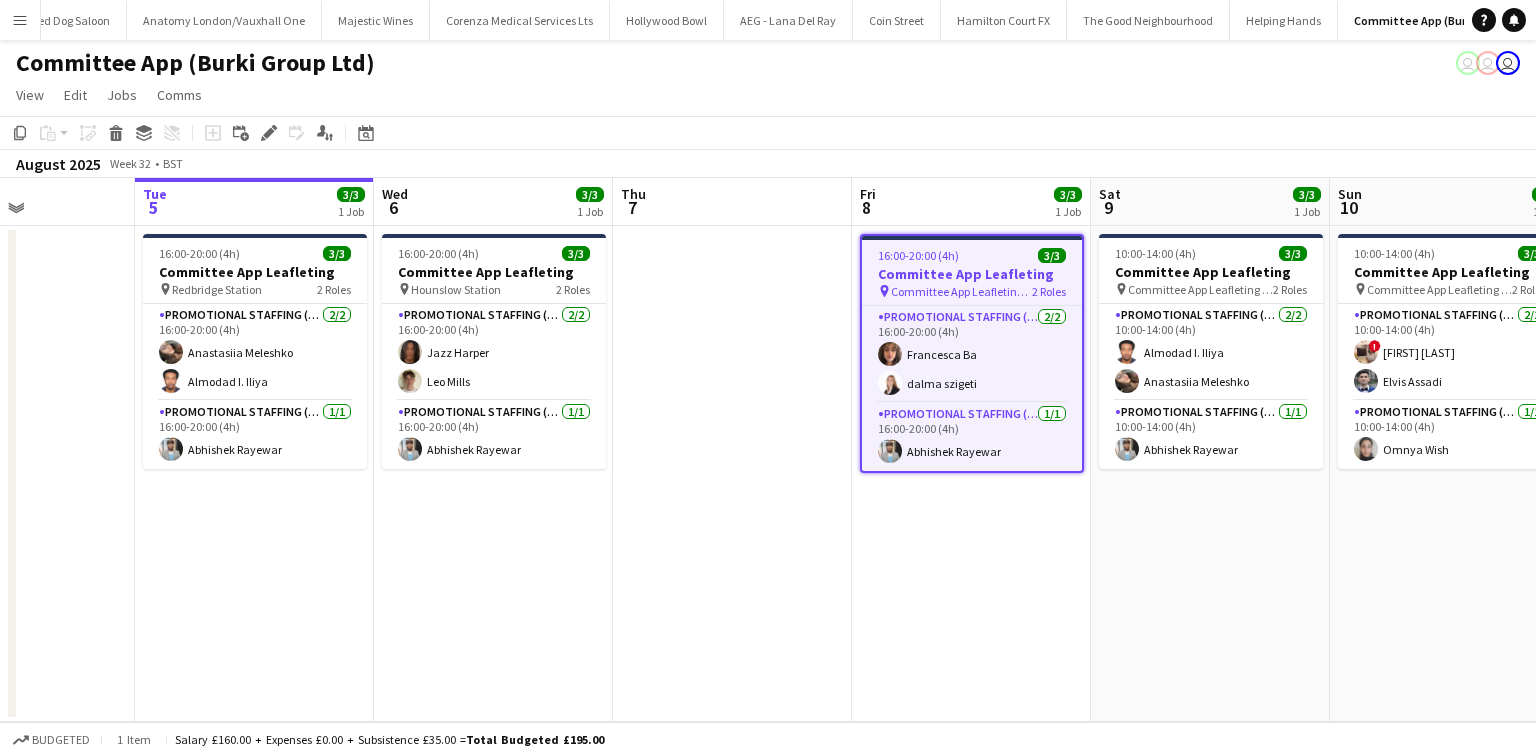 click on "Committee App Leafleting (Luton Centre)" at bounding box center [961, 291] 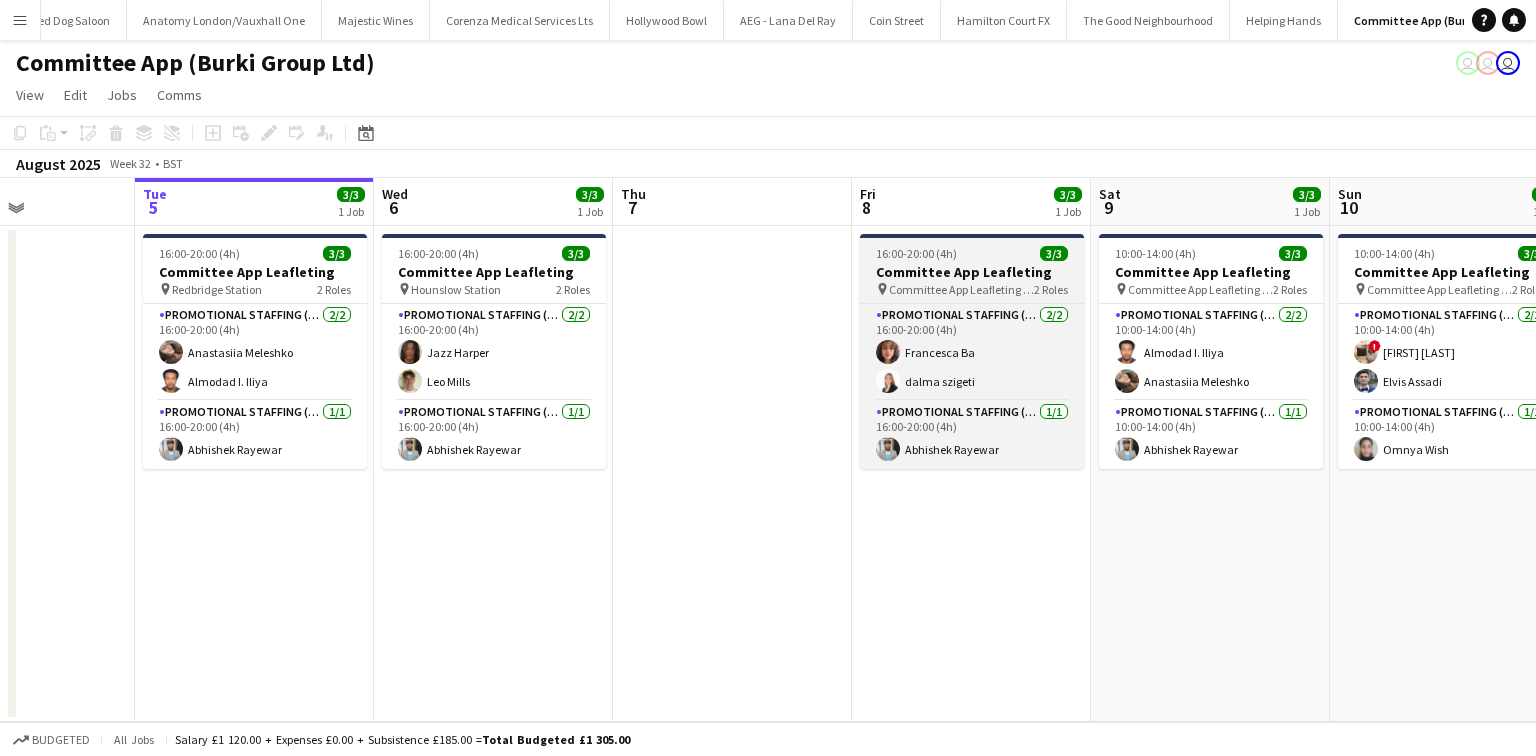 click on "Committee App Leafleting" at bounding box center (972, 272) 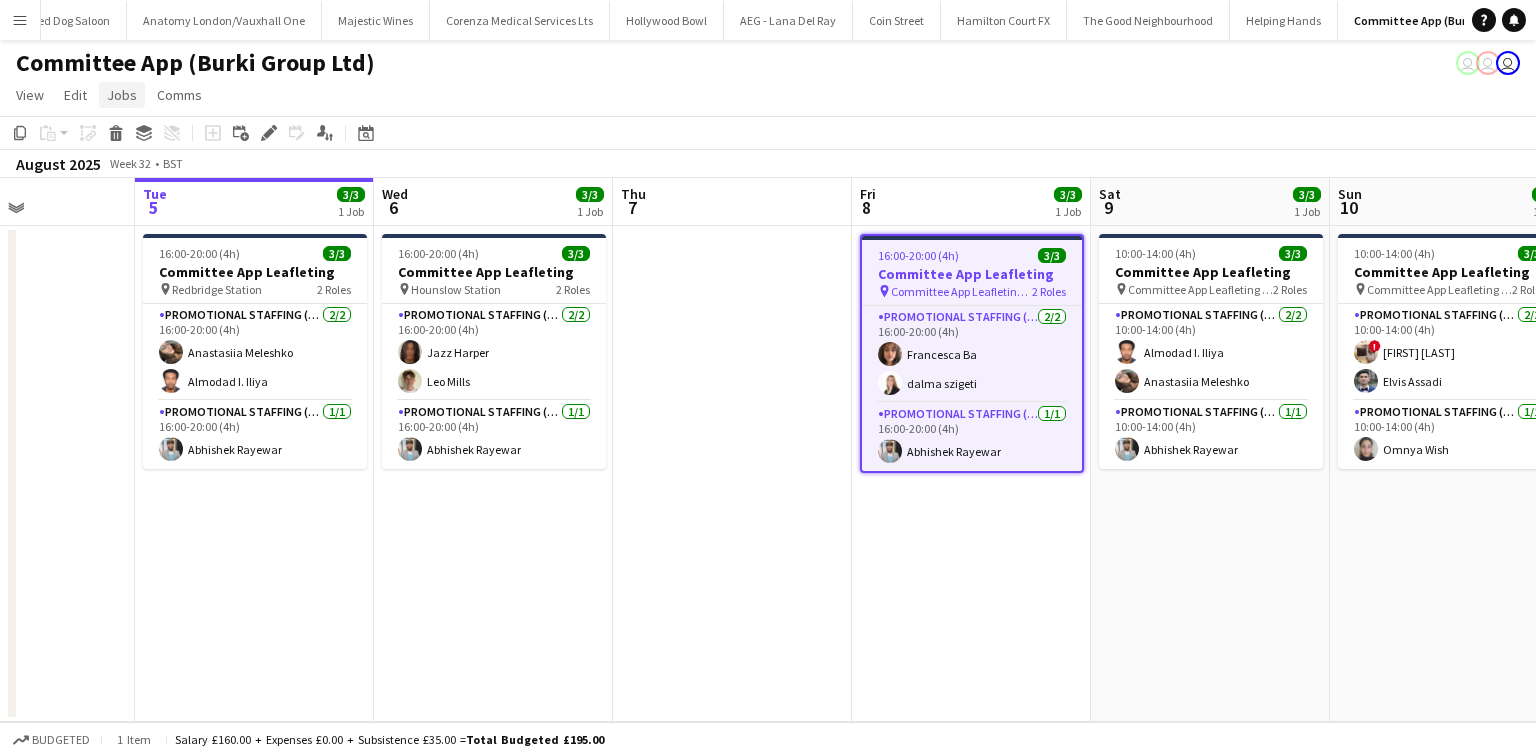 click on "Jobs" 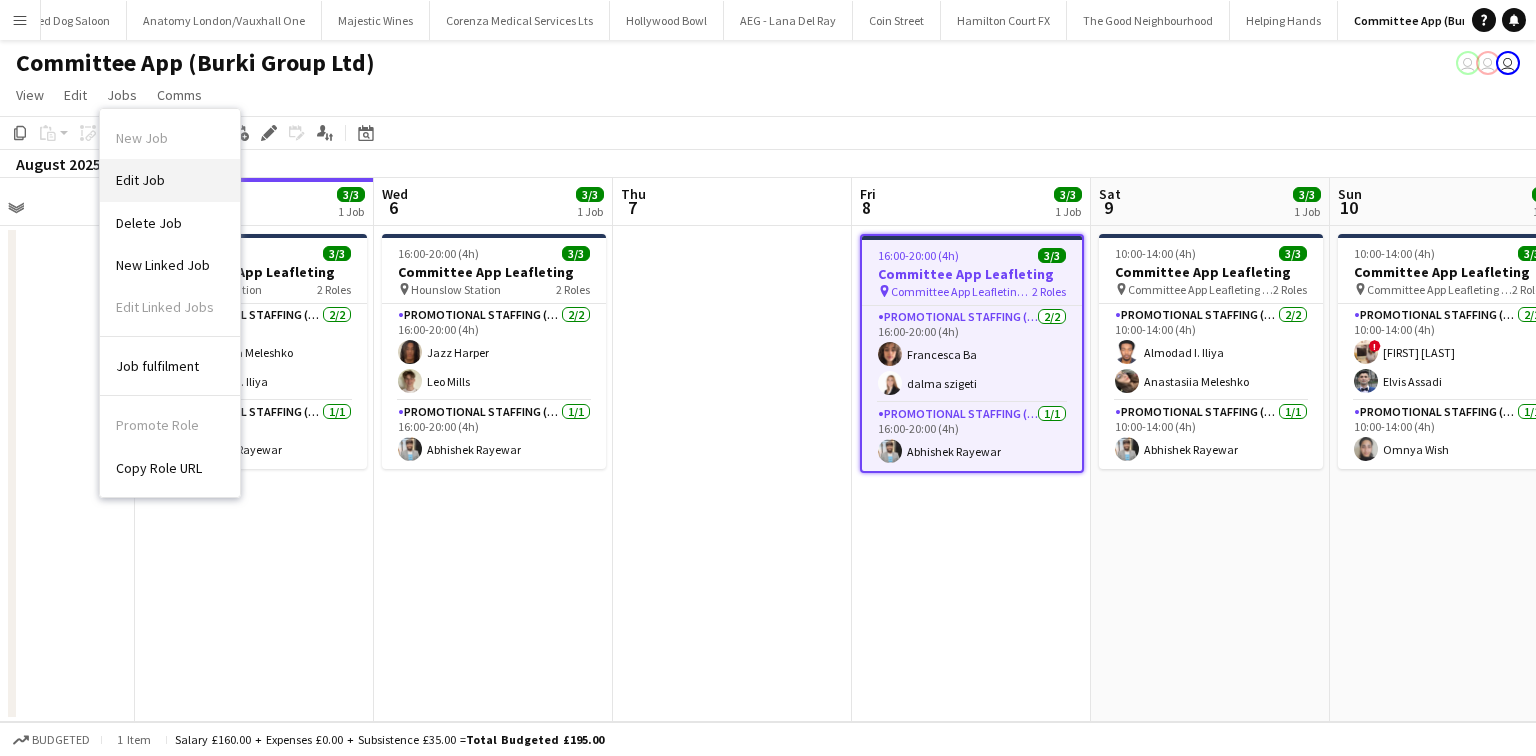 click on "Edit Job" at bounding box center [170, 180] 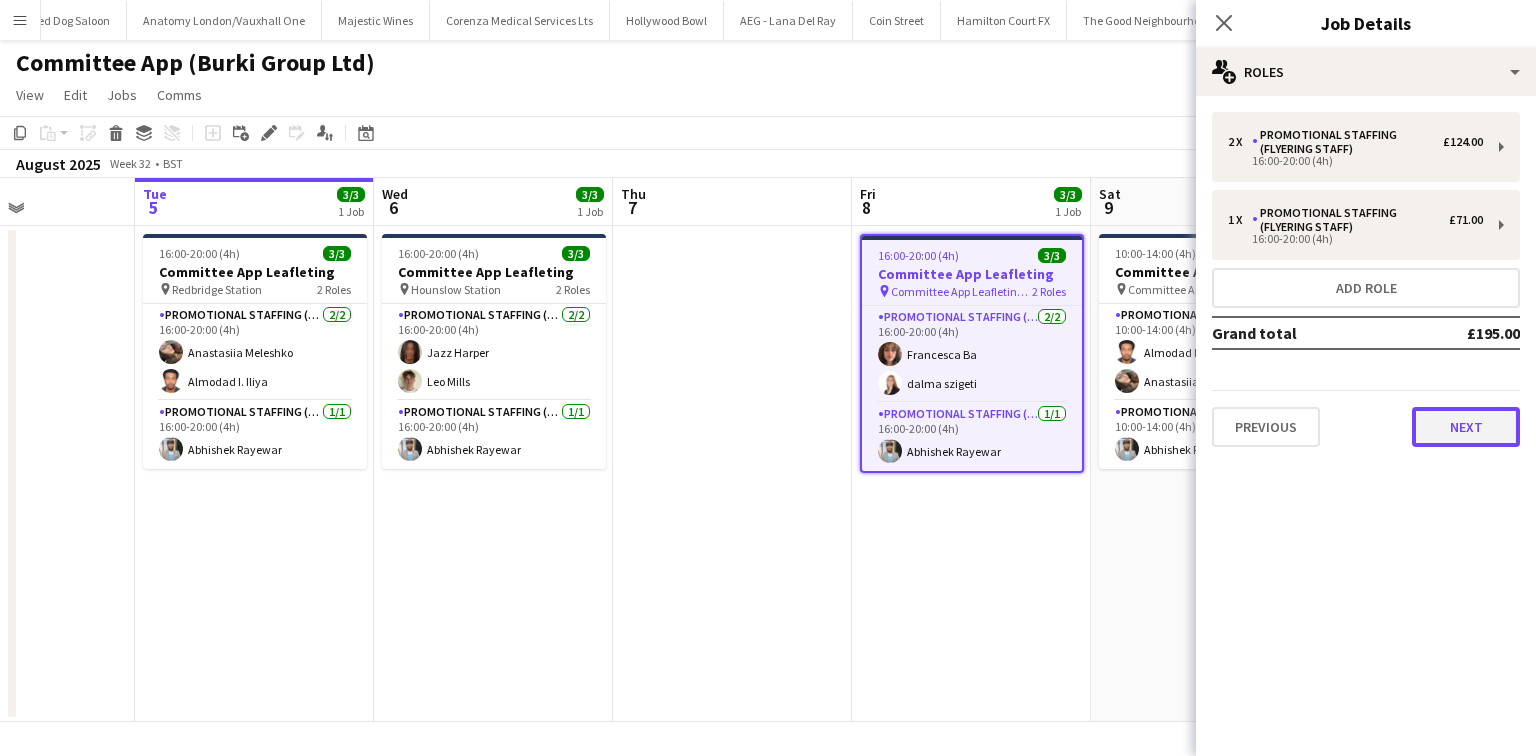 click on "Next" at bounding box center (1466, 427) 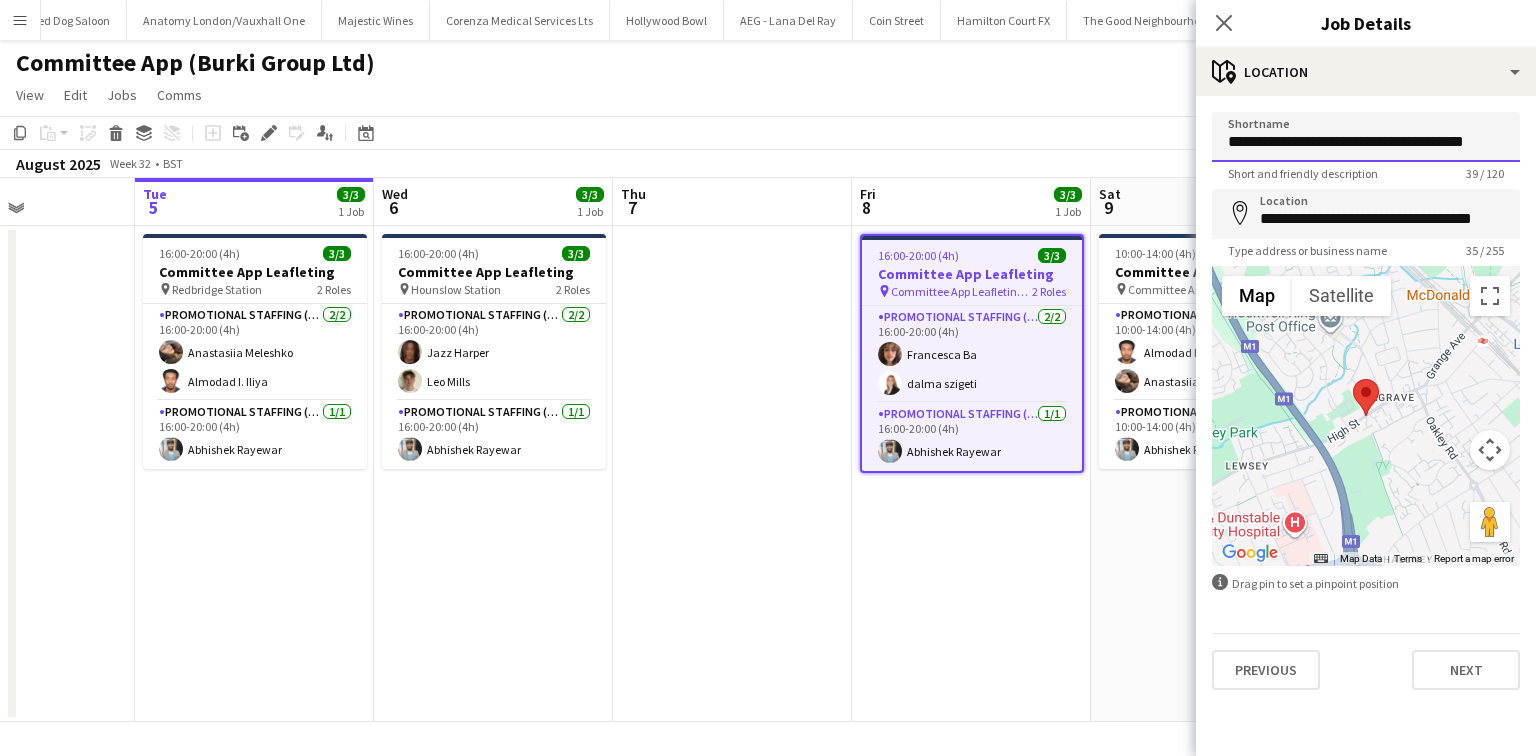 click on "**********" at bounding box center (1366, 137) 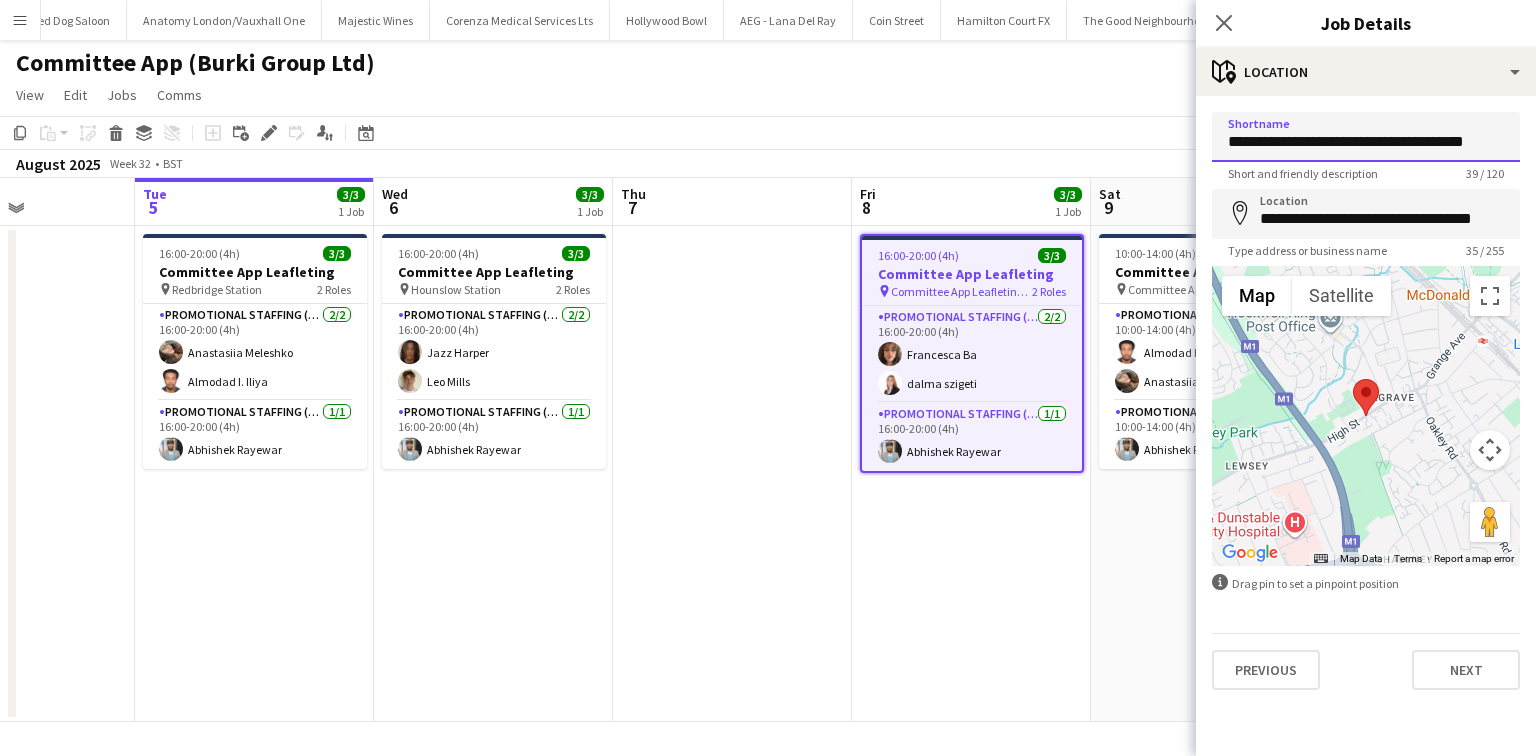 click on "**********" at bounding box center (1366, 137) 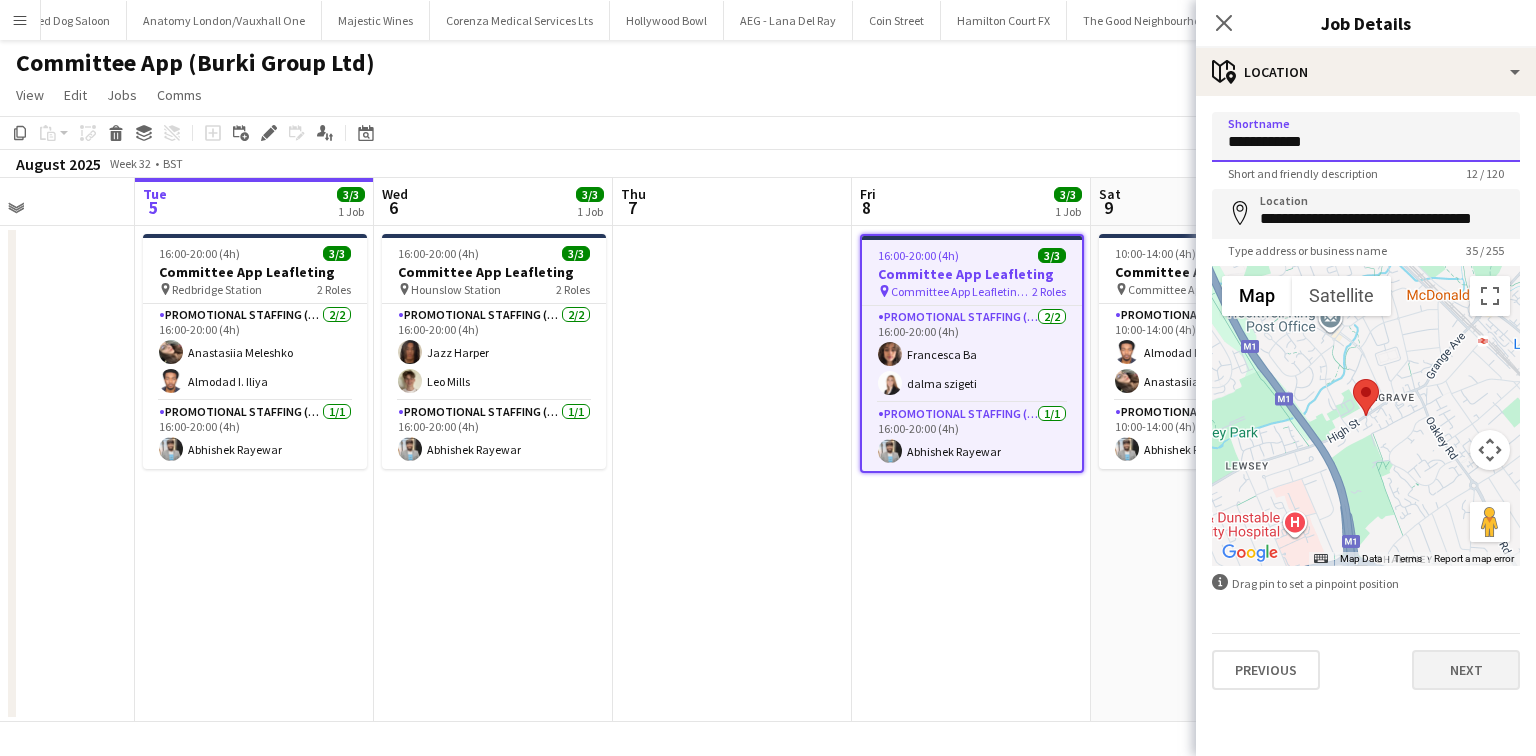 type on "**********" 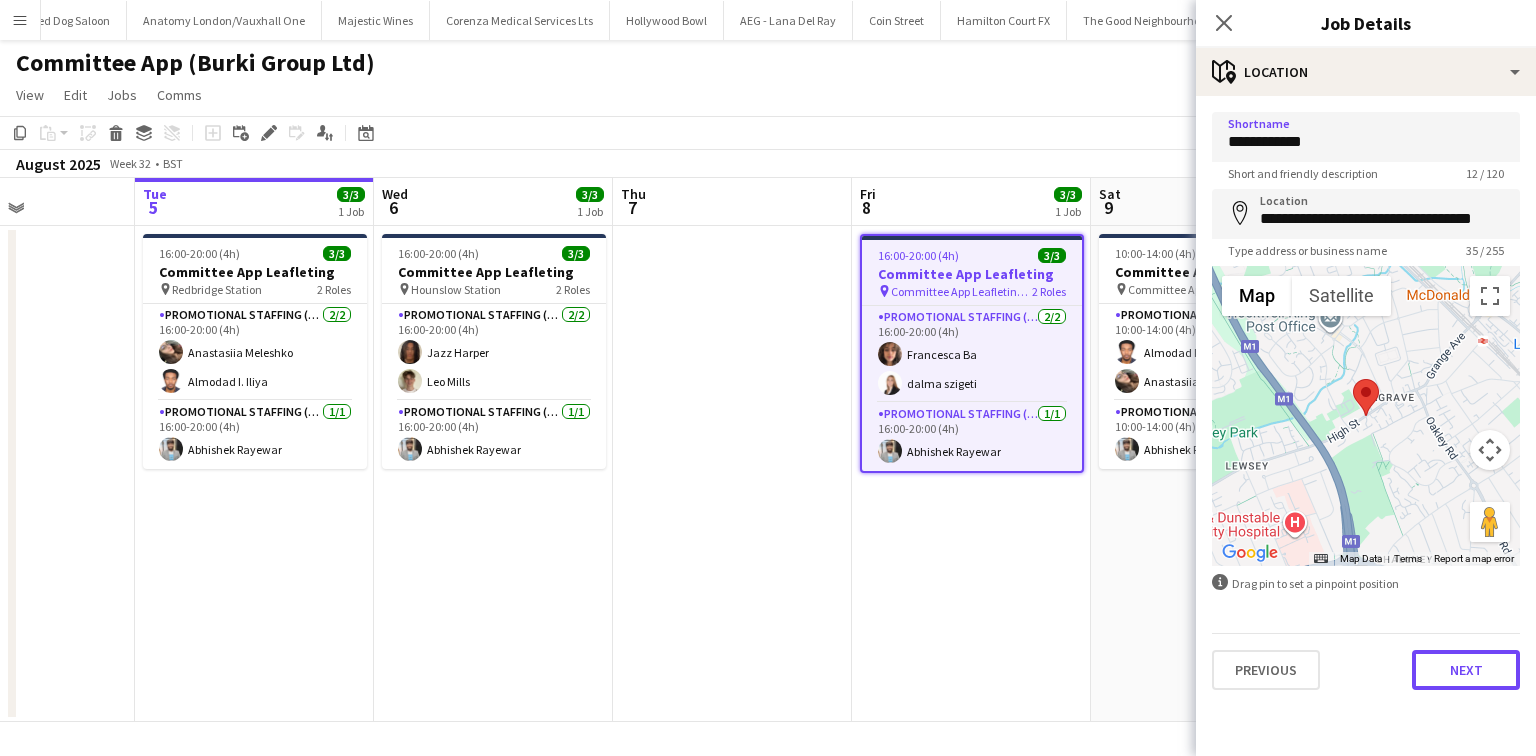 click on "Next" at bounding box center [1466, 670] 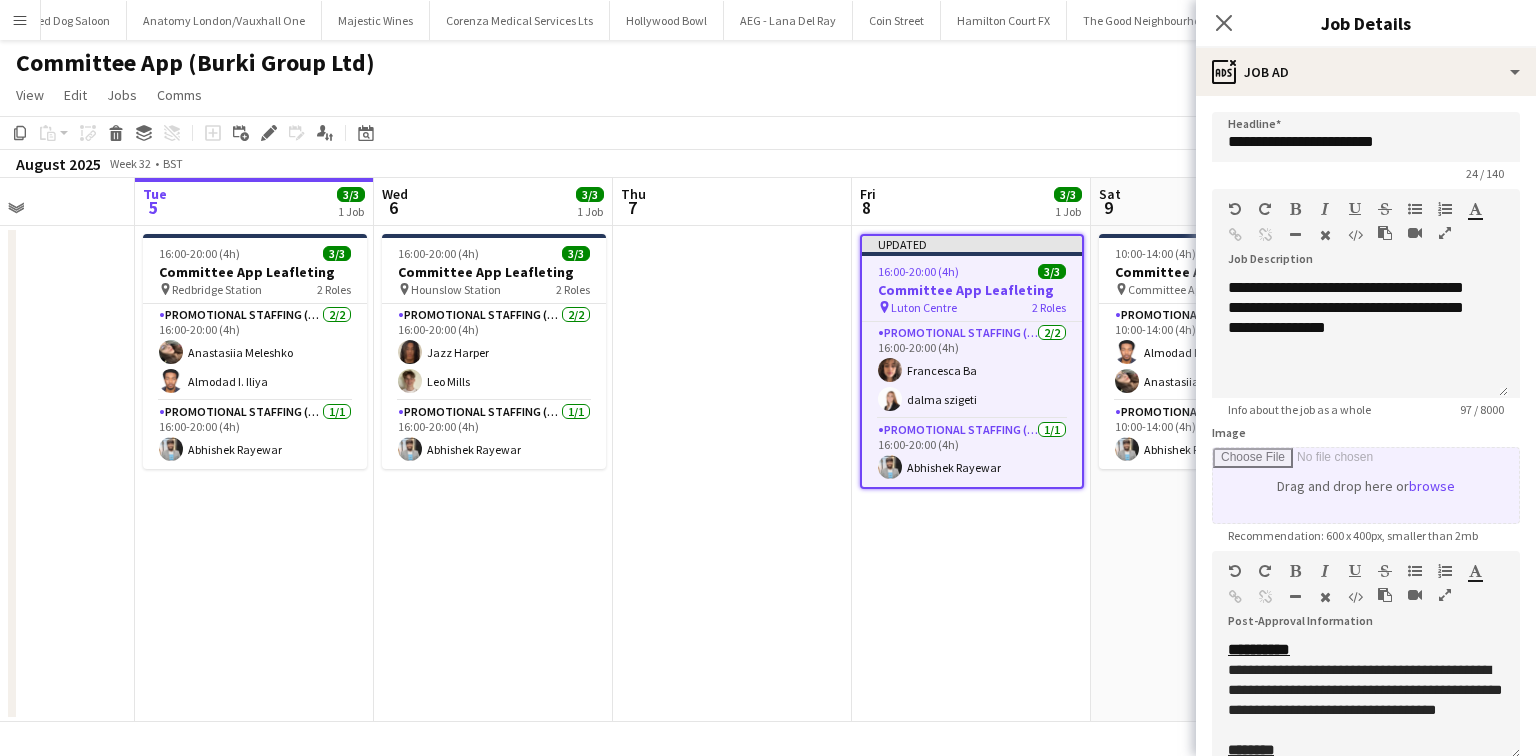 scroll, scrollTop: 245, scrollLeft: 0, axis: vertical 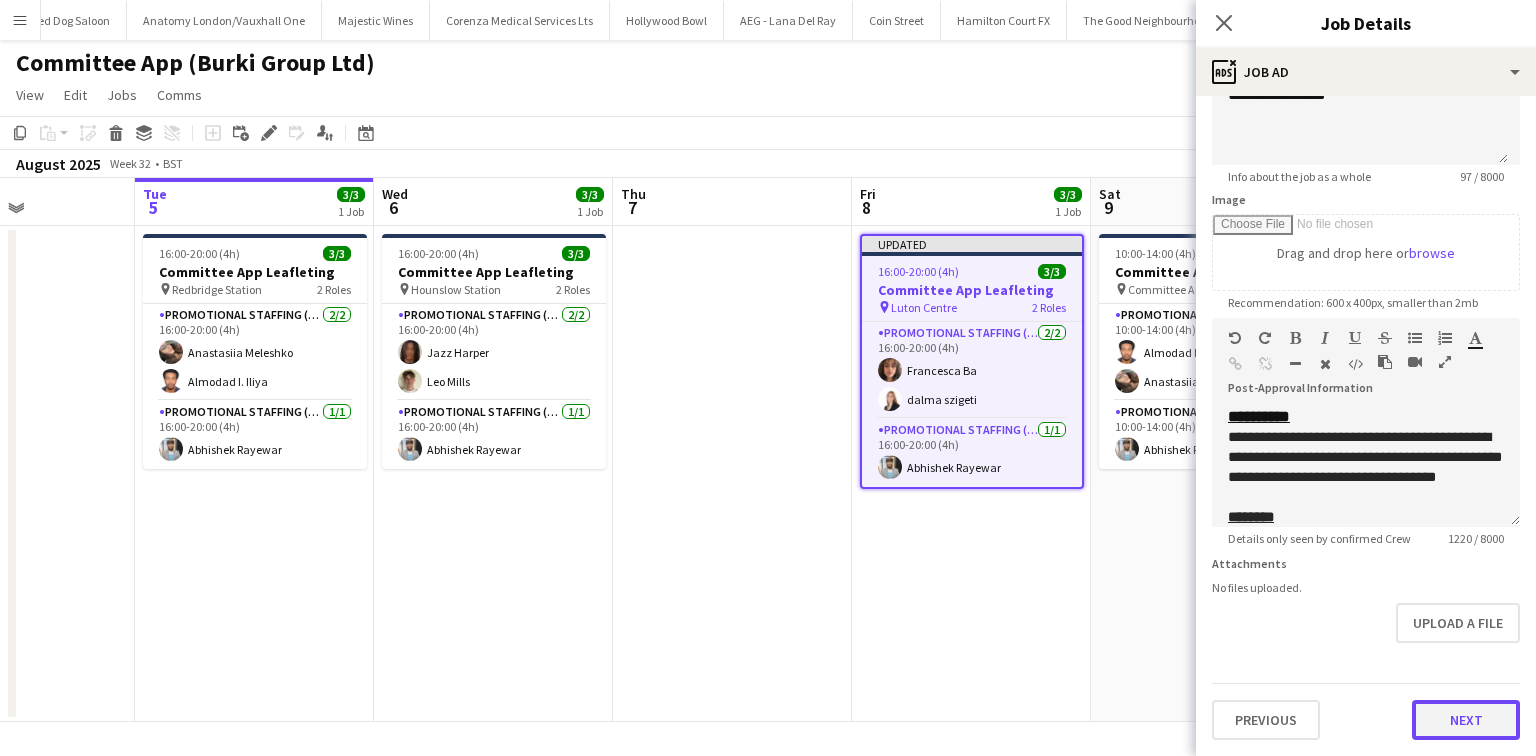 click on "Next" at bounding box center (1466, 720) 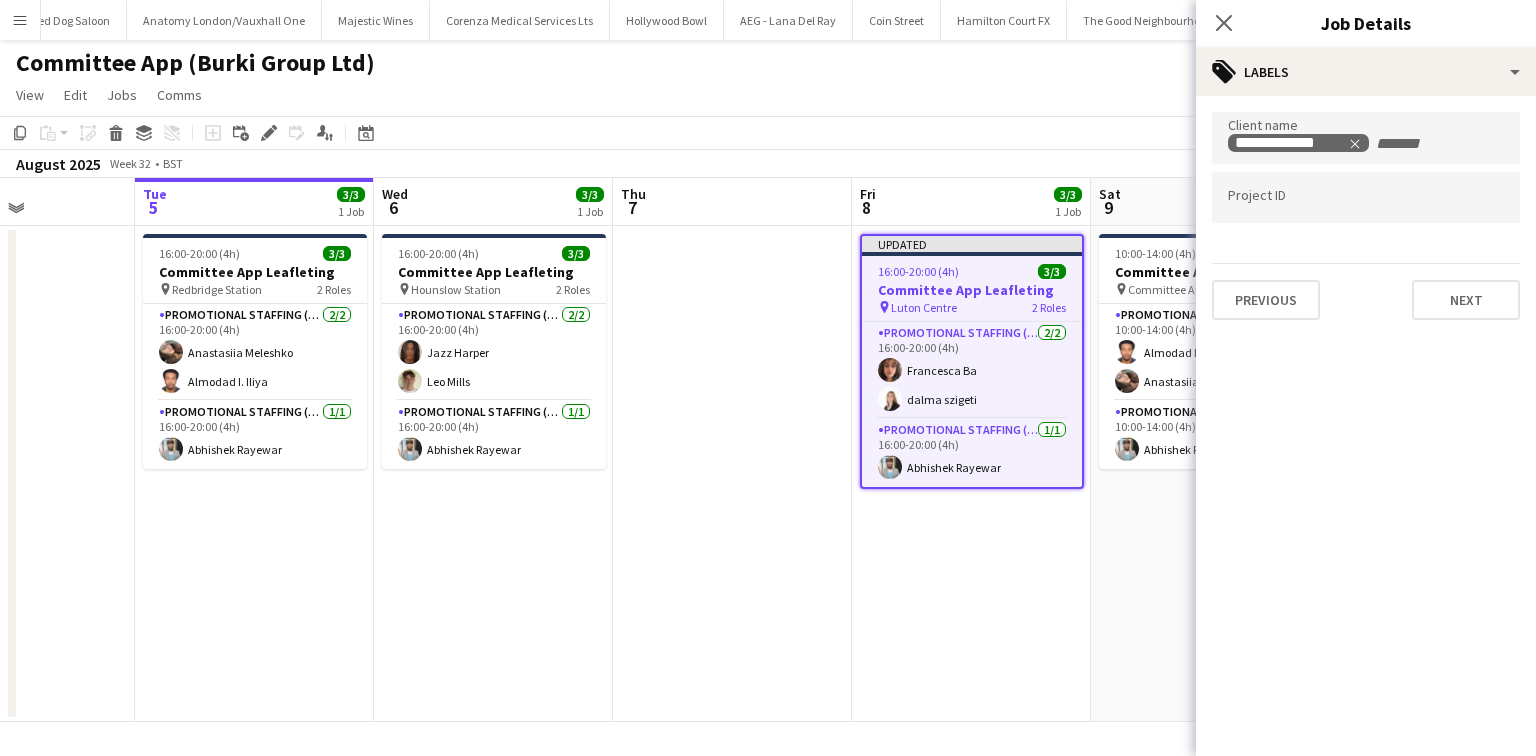 scroll, scrollTop: 0, scrollLeft: 0, axis: both 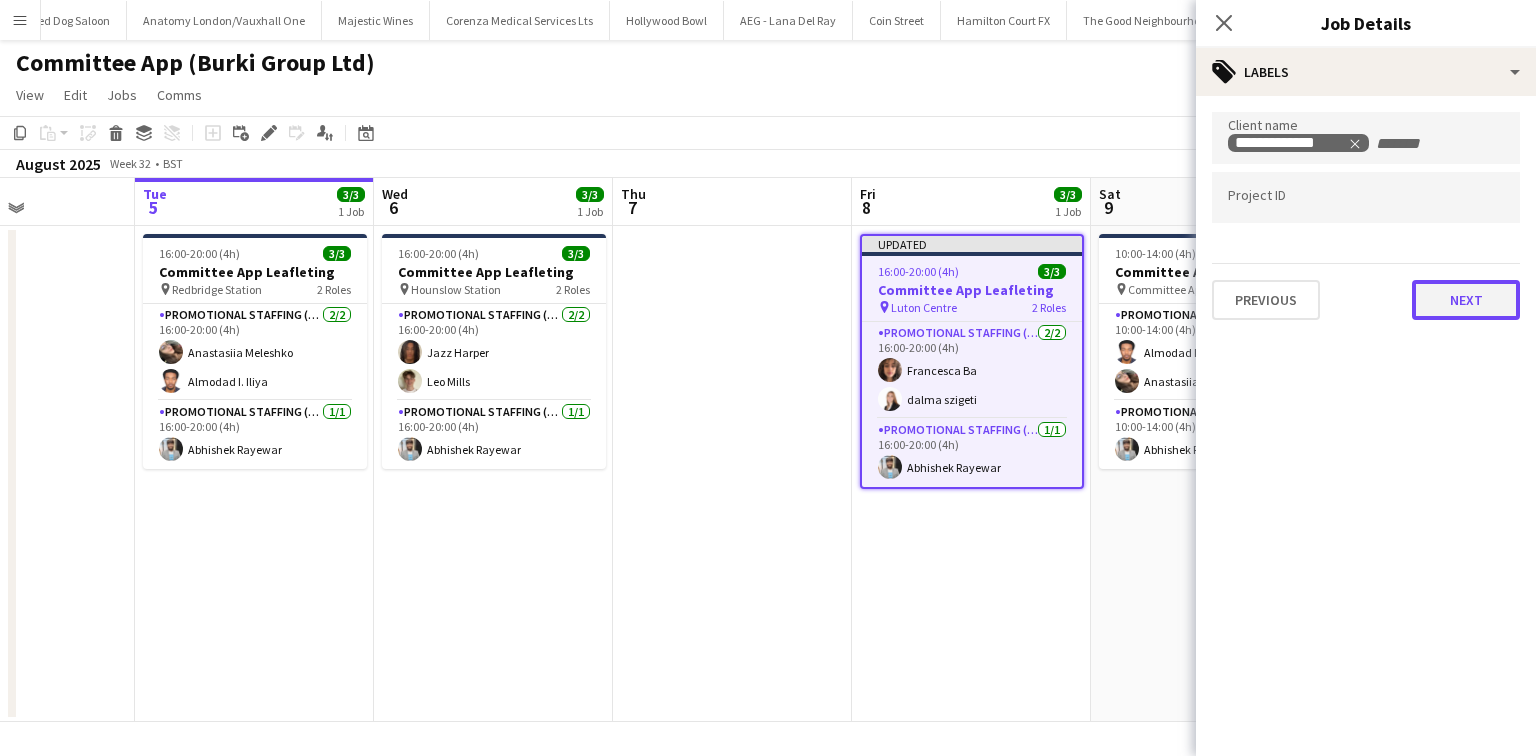 click on "Next" at bounding box center [1466, 300] 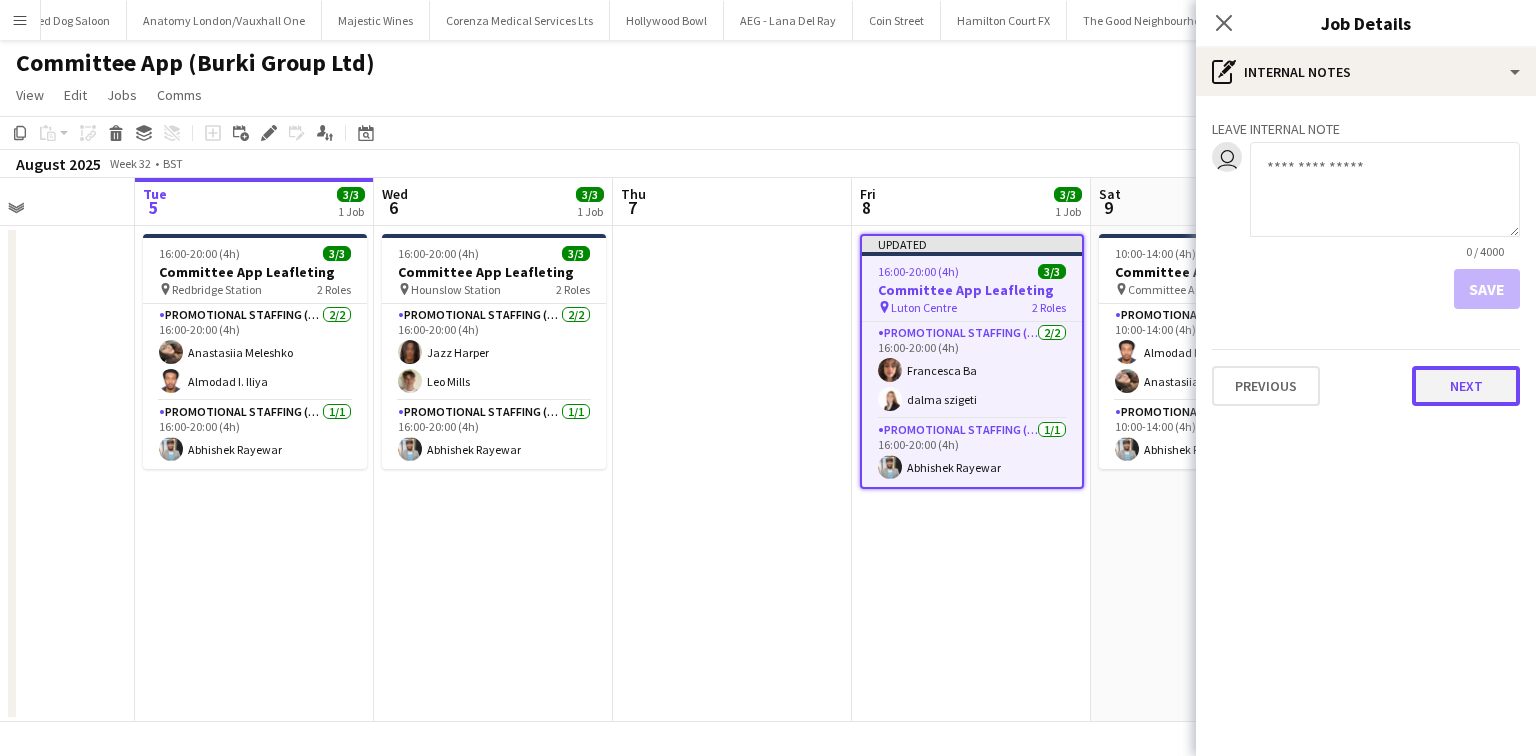 click on "Next" at bounding box center (1466, 386) 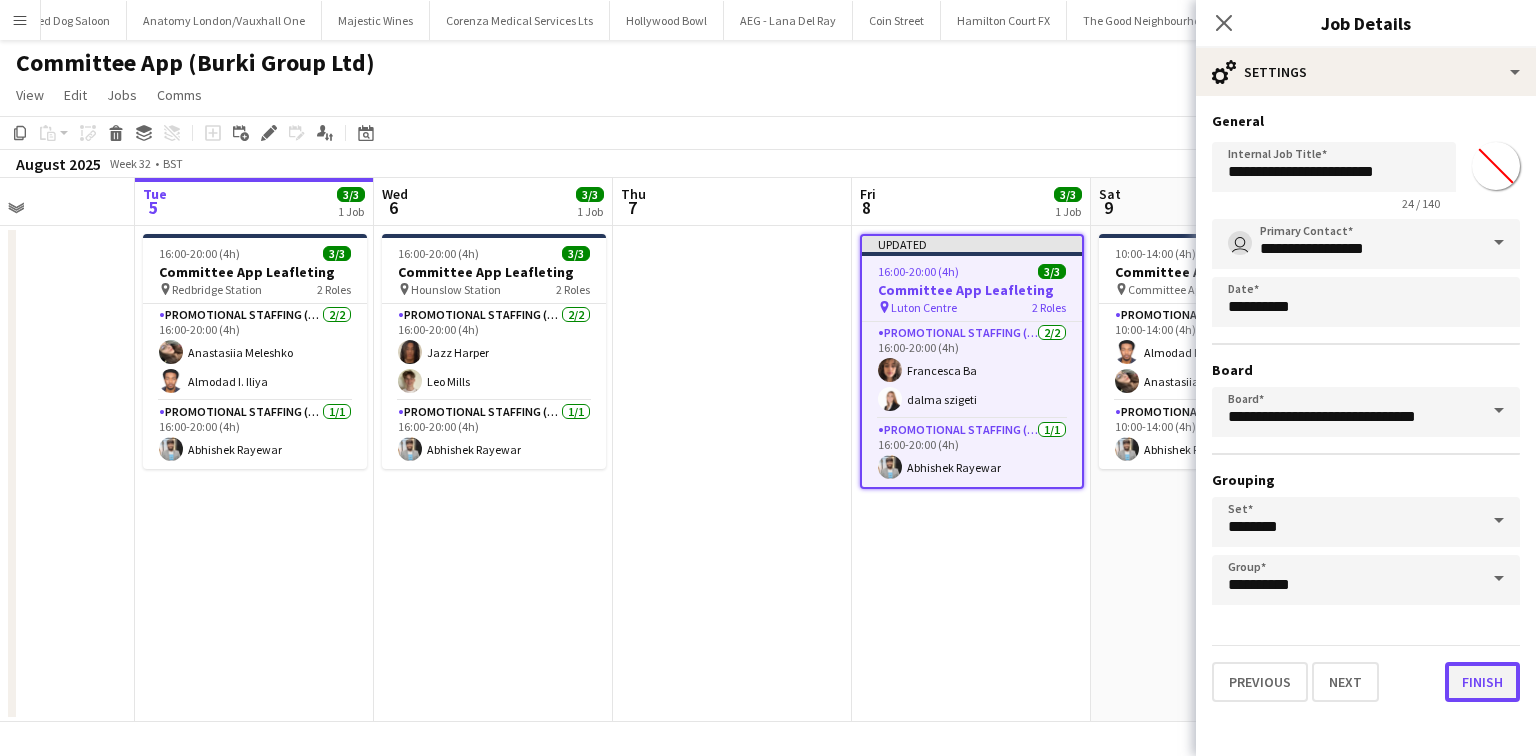 click on "Finish" at bounding box center [1482, 682] 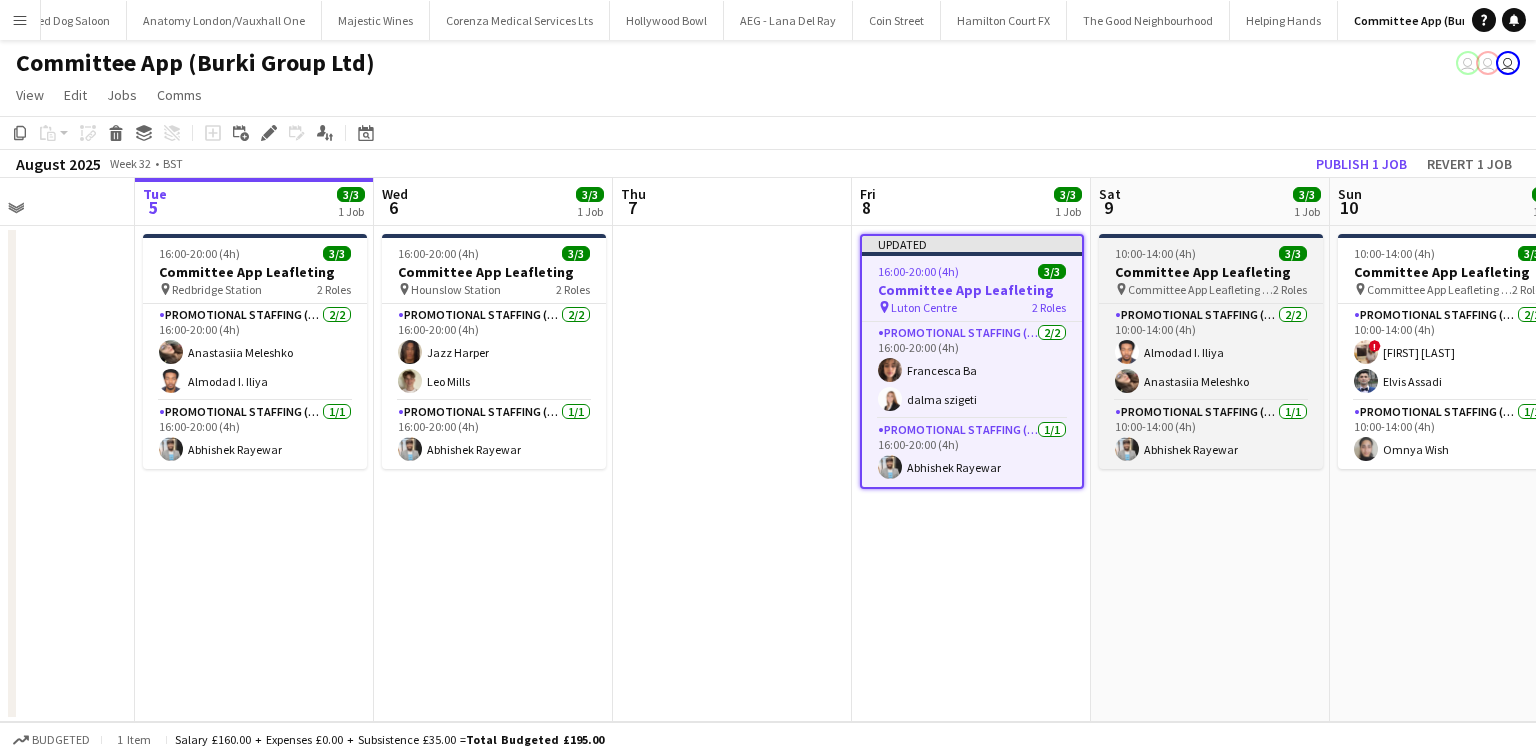 click on "10:00-14:00 (4h)    3/3" at bounding box center [1211, 253] 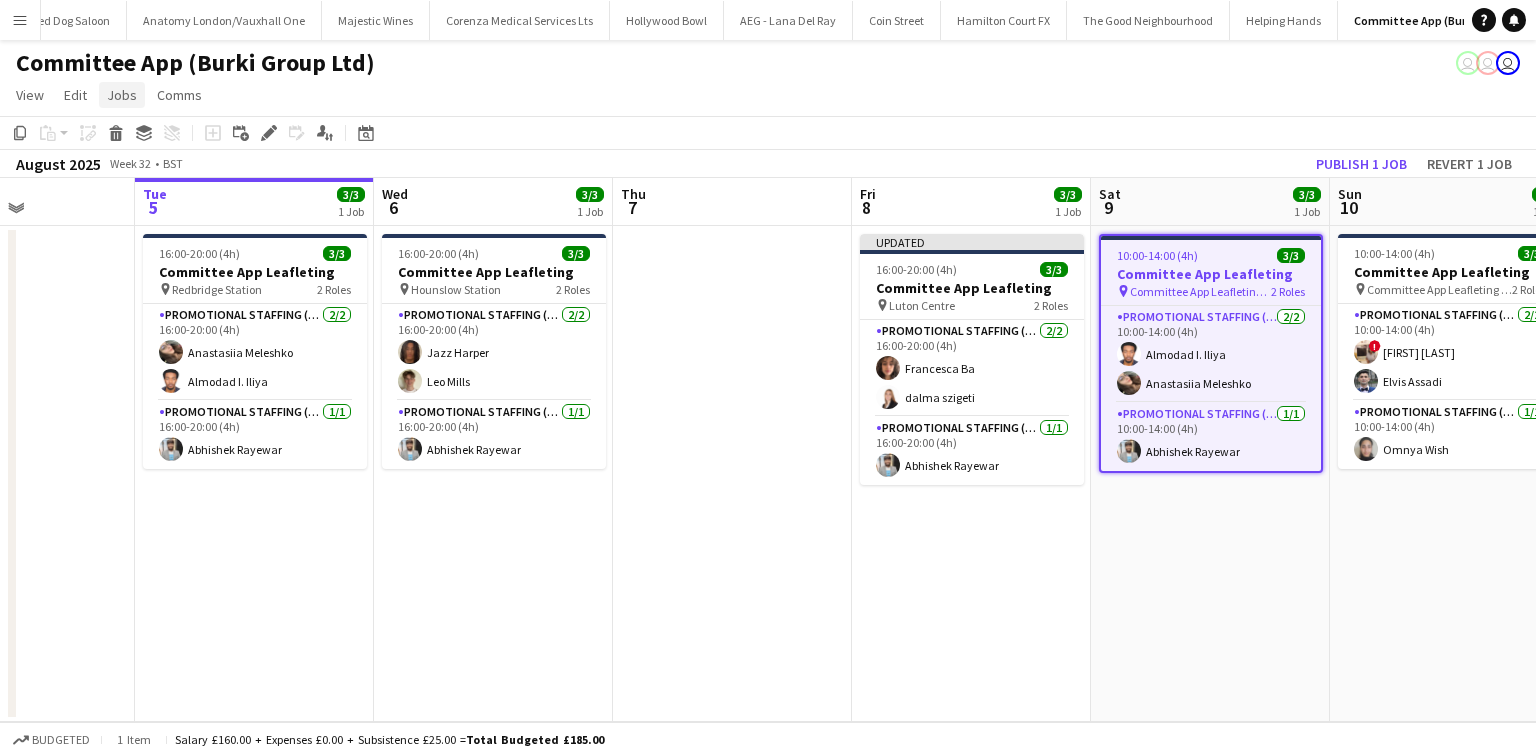 click on "Jobs" 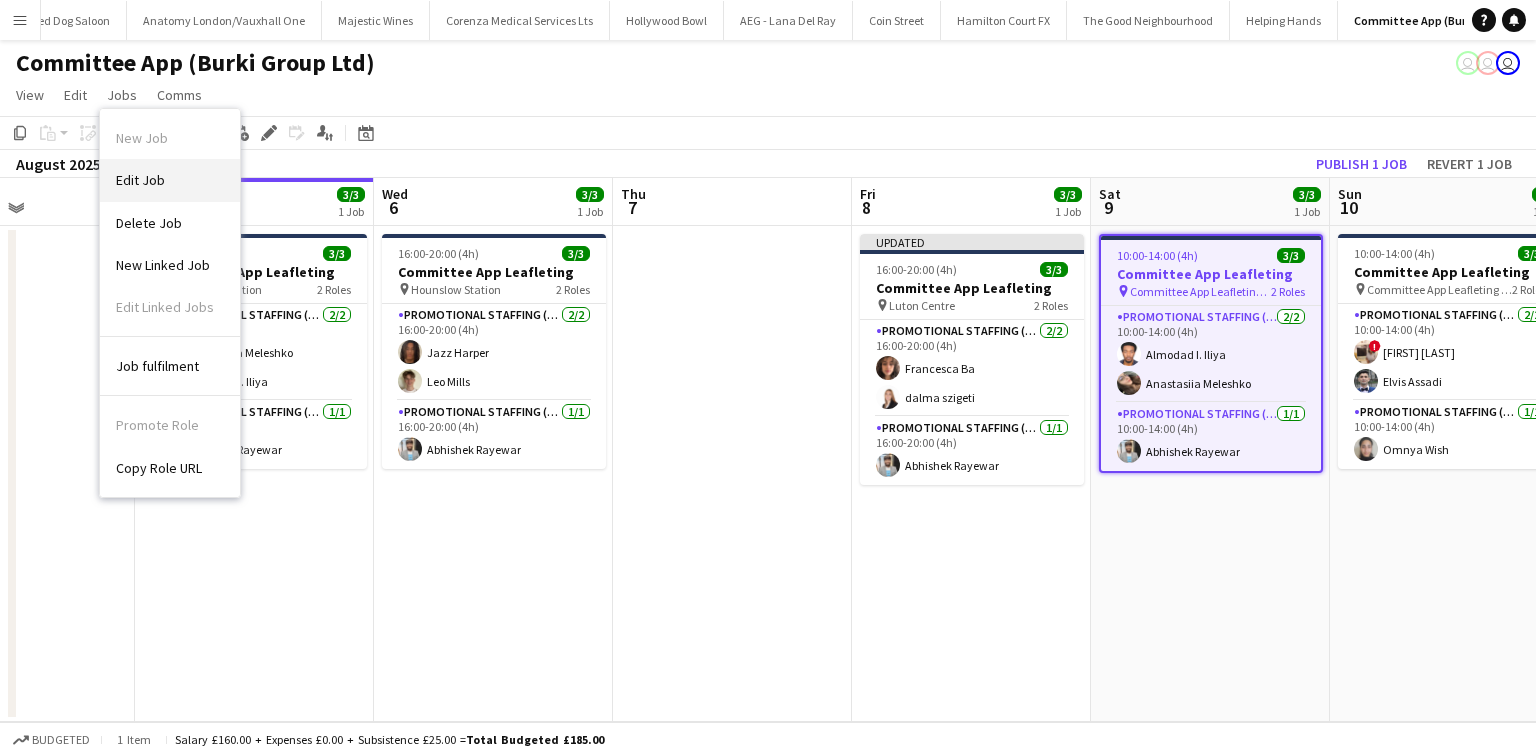 click on "Edit Job" at bounding box center (170, 180) 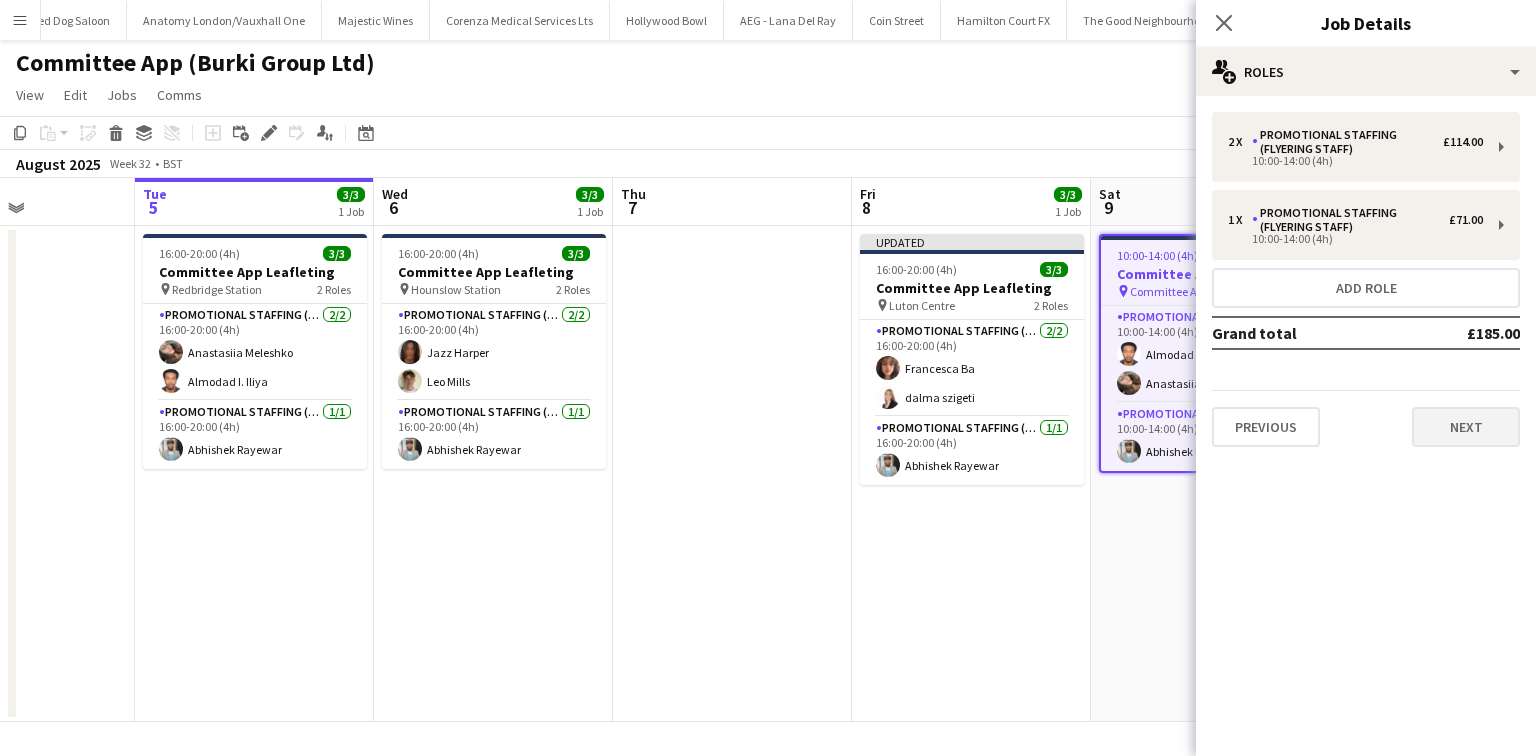 click on "Previous   Next" at bounding box center [1366, 418] 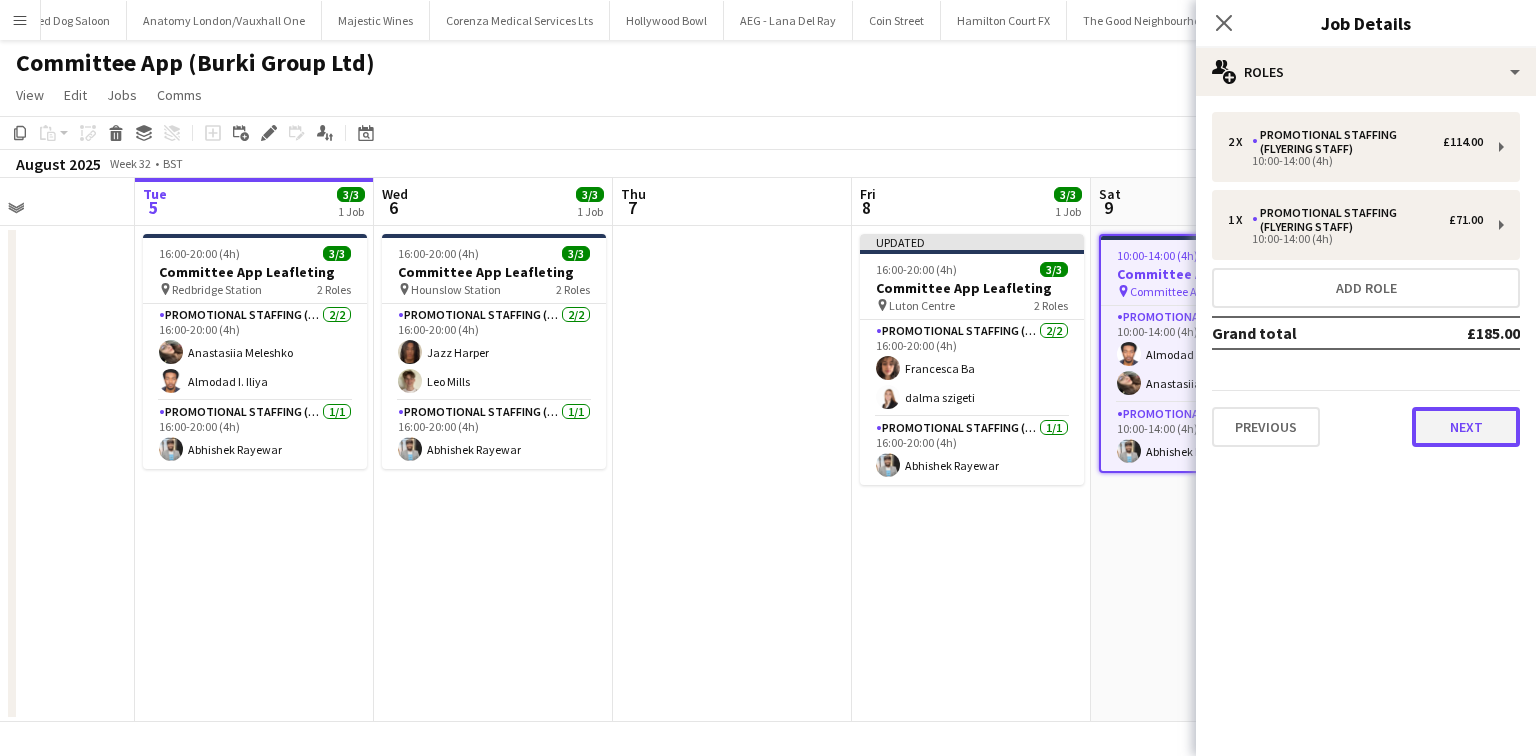 click on "Next" at bounding box center (1466, 427) 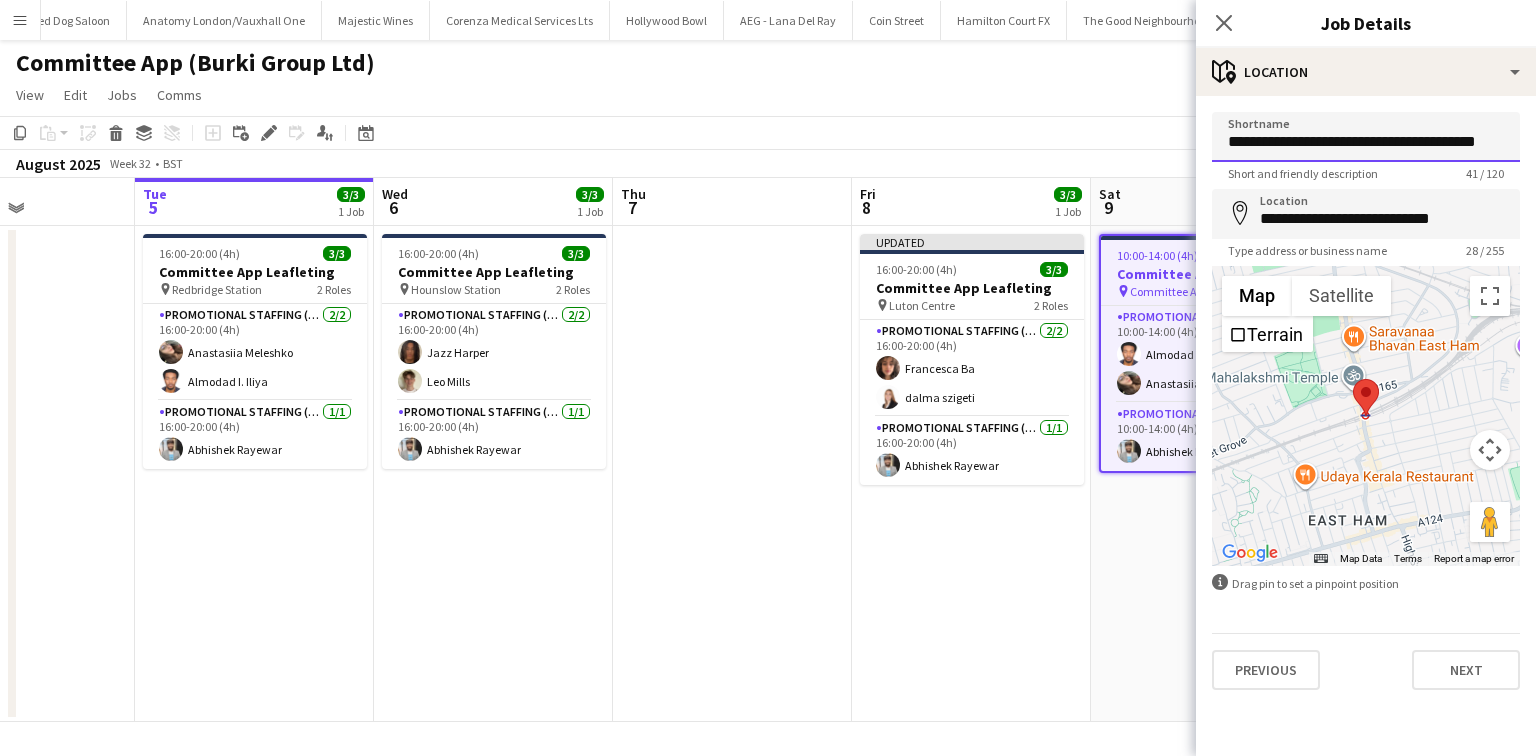 click on "**********" at bounding box center (1366, 137) 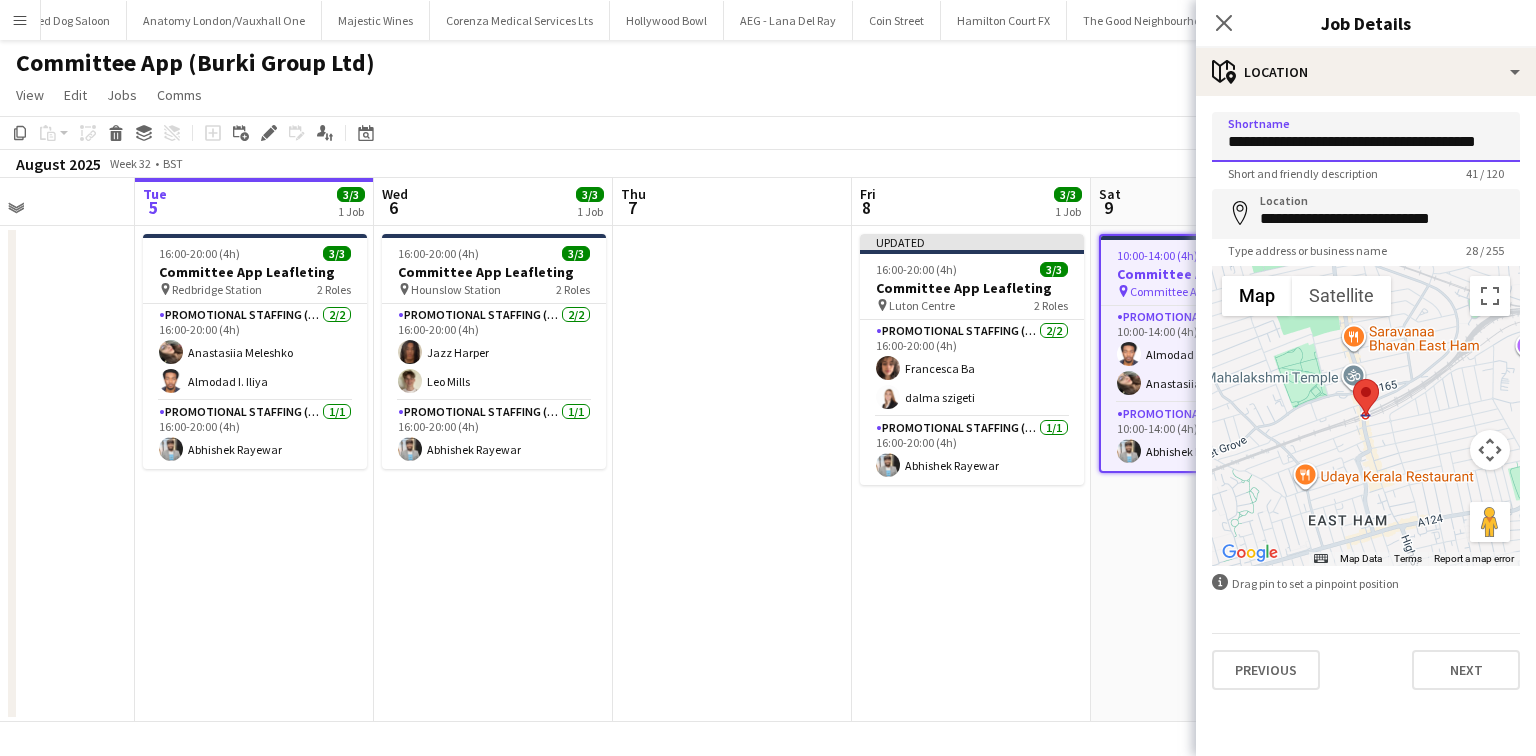 drag, startPoint x: 1409, startPoint y: 144, endPoint x: 1225, endPoint y: 139, distance: 184.06792 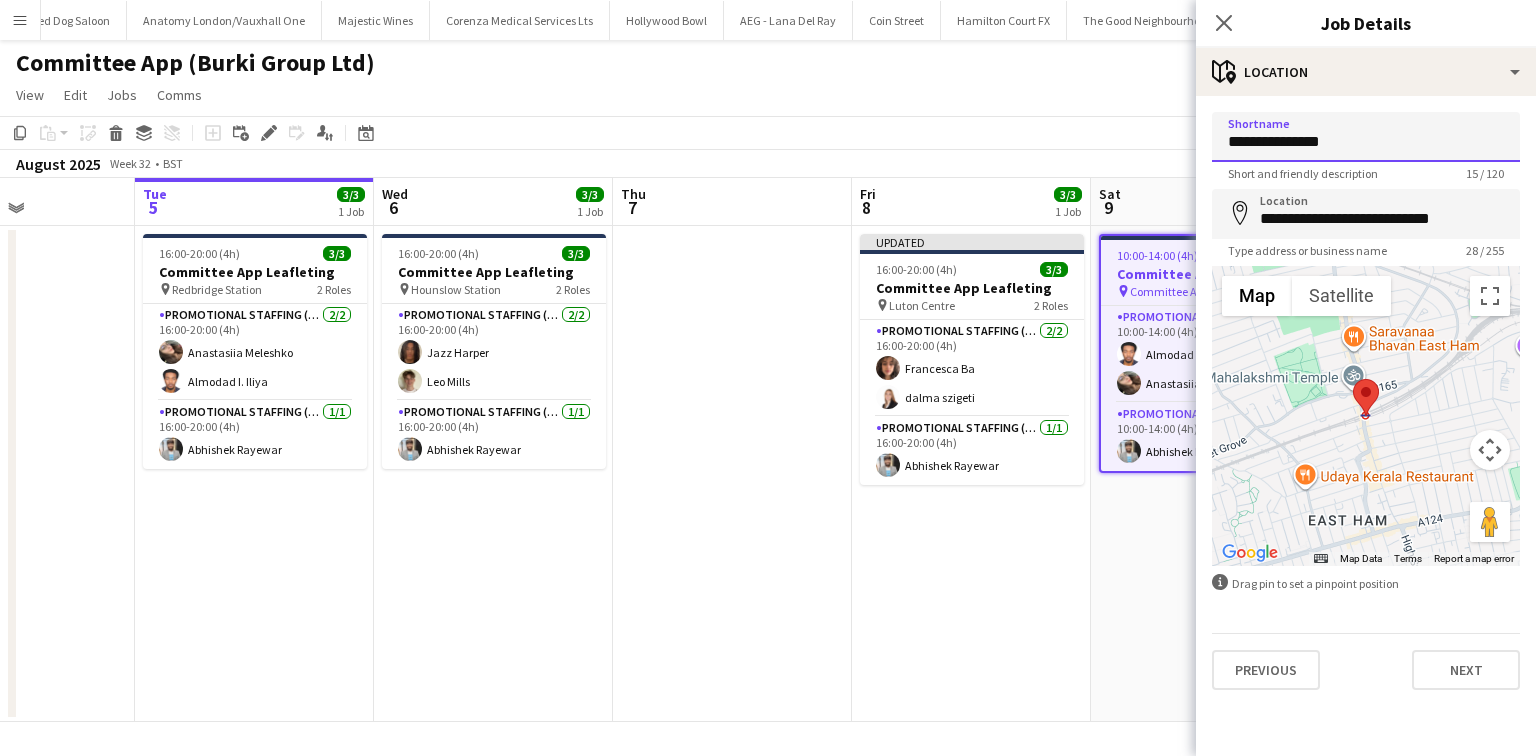 click on "**********" at bounding box center (1366, 137) 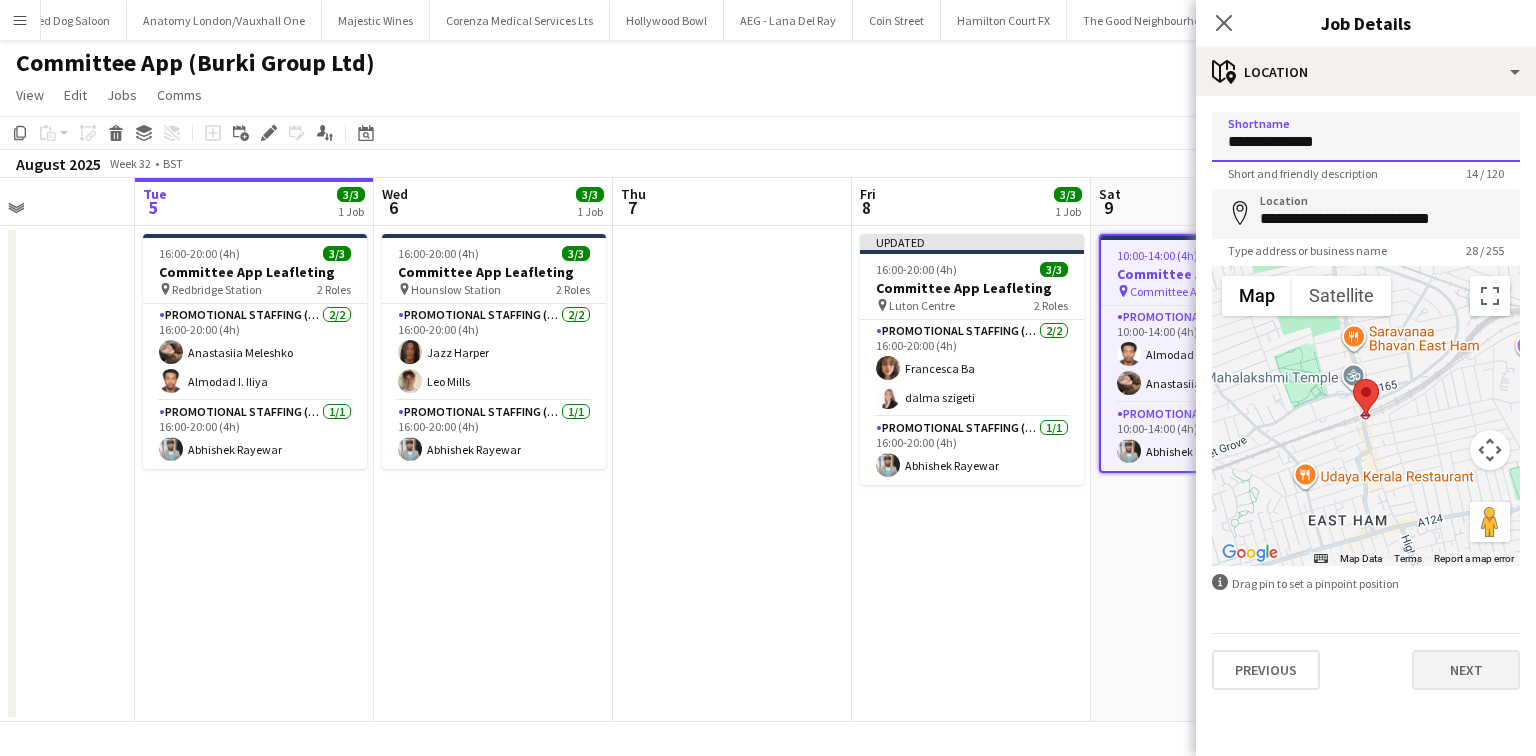 type on "**********" 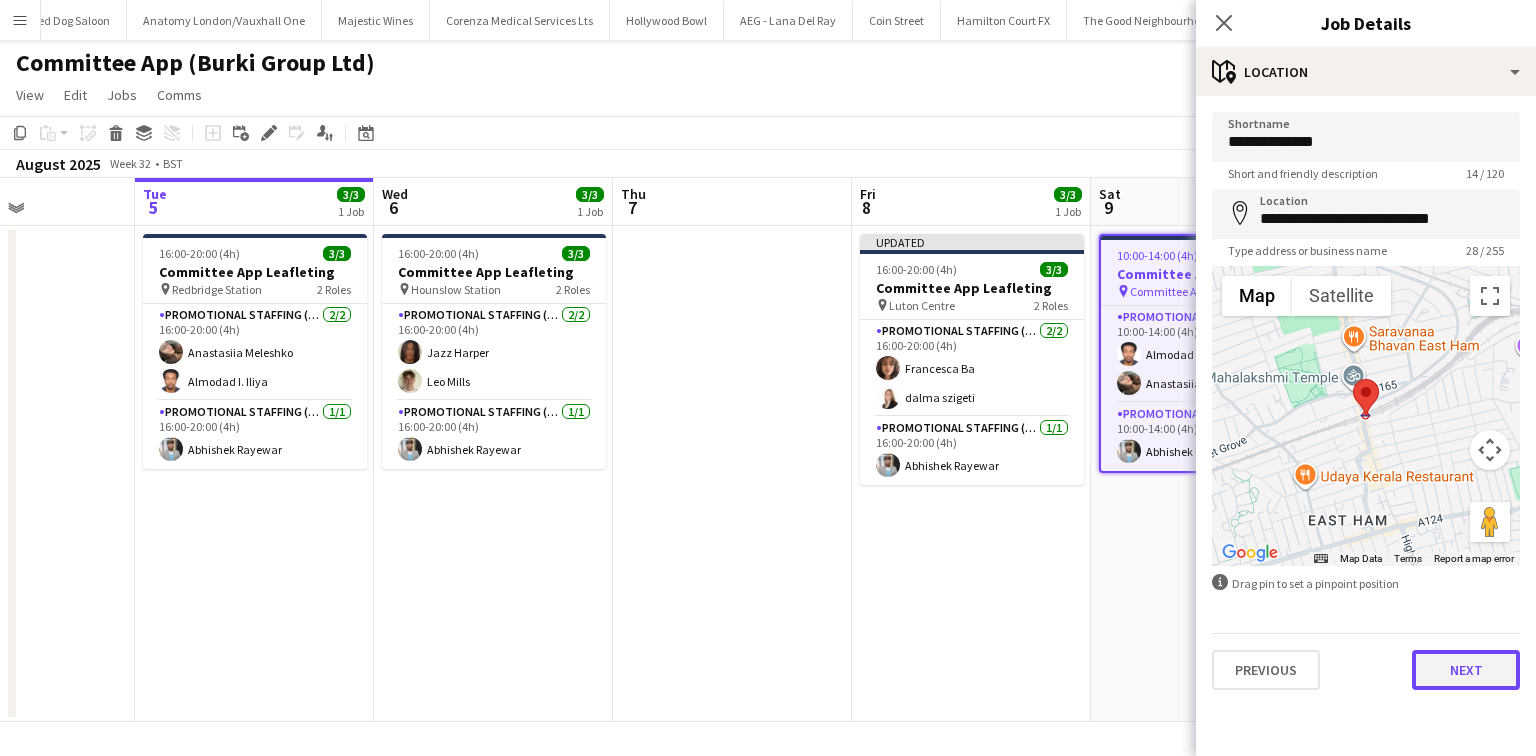 click on "Next" at bounding box center [1466, 670] 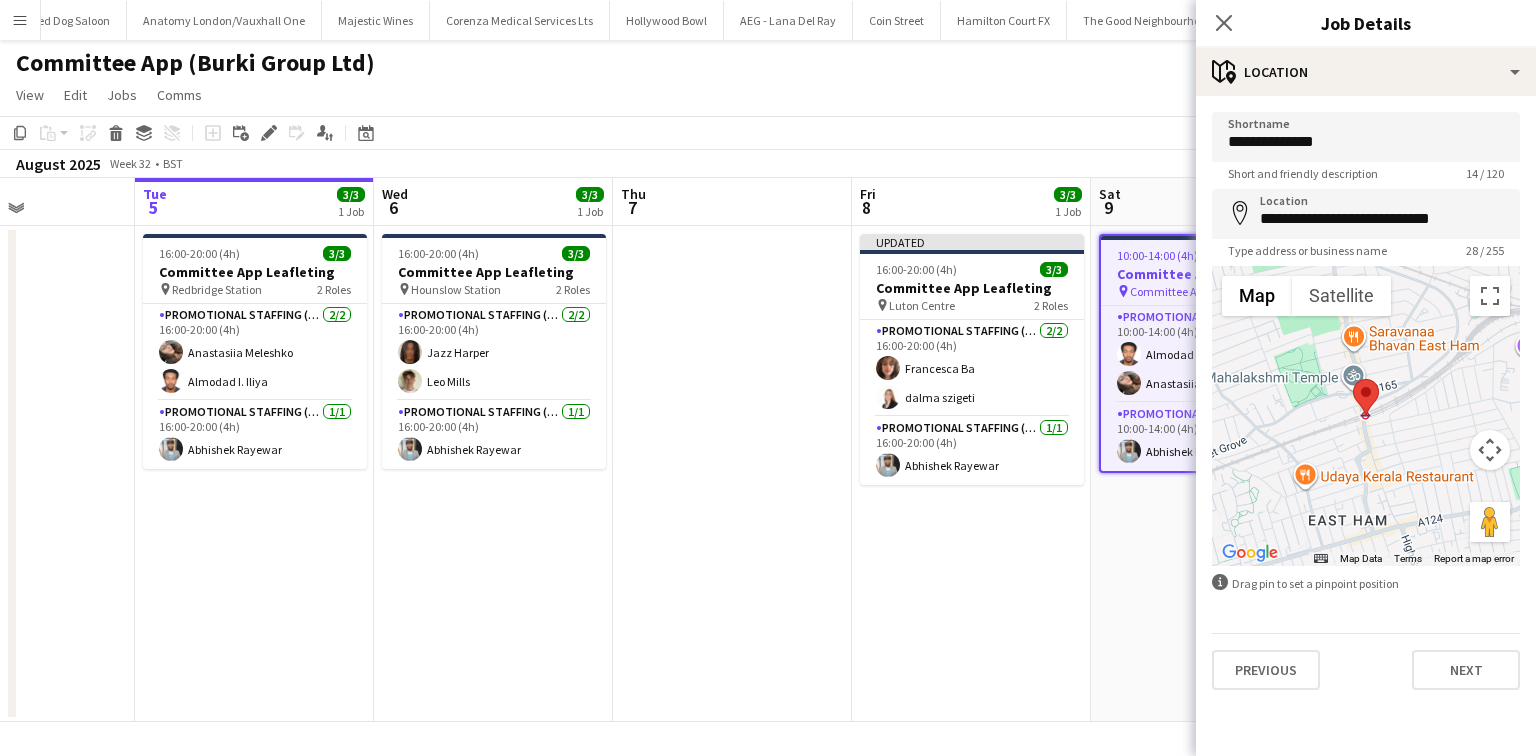 type on "*******" 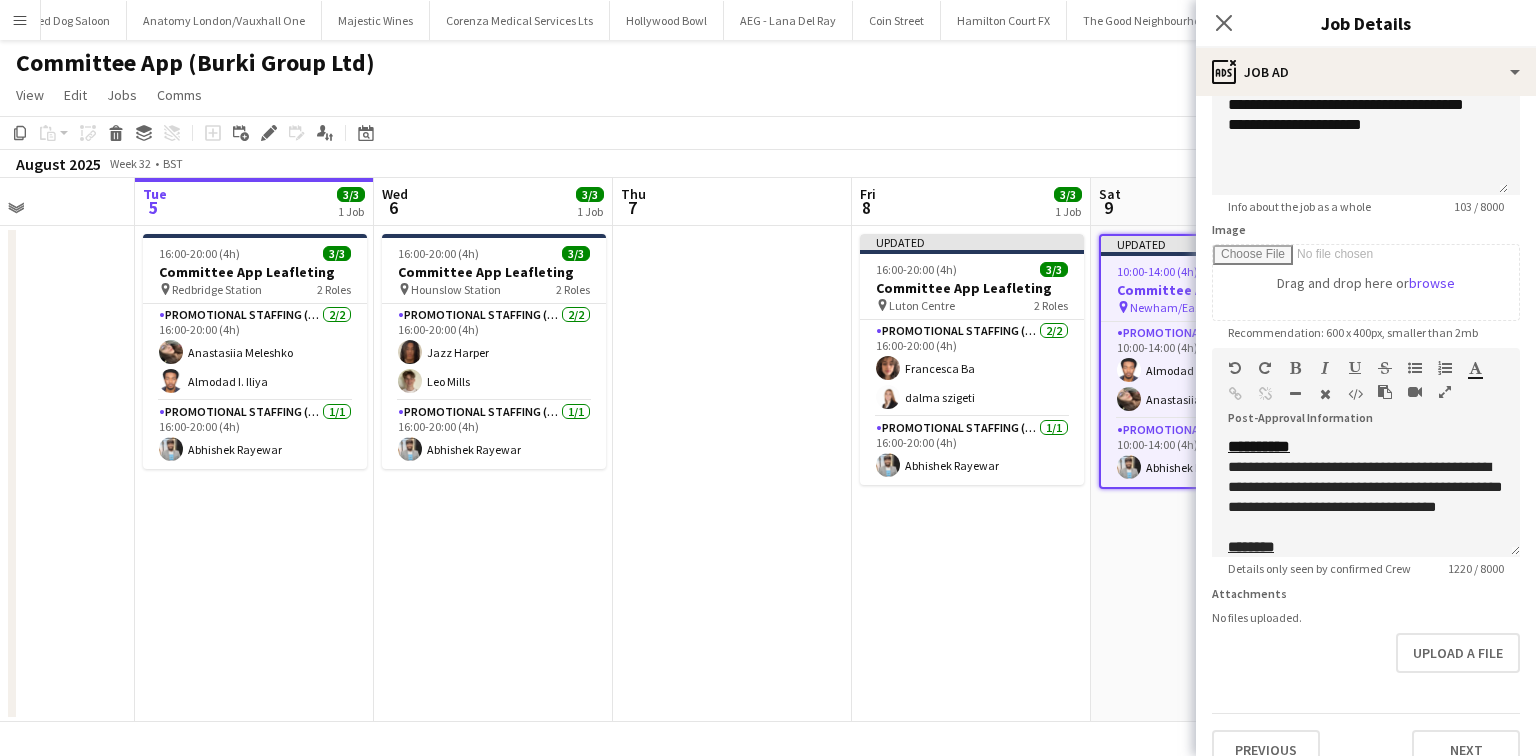 scroll, scrollTop: 245, scrollLeft: 0, axis: vertical 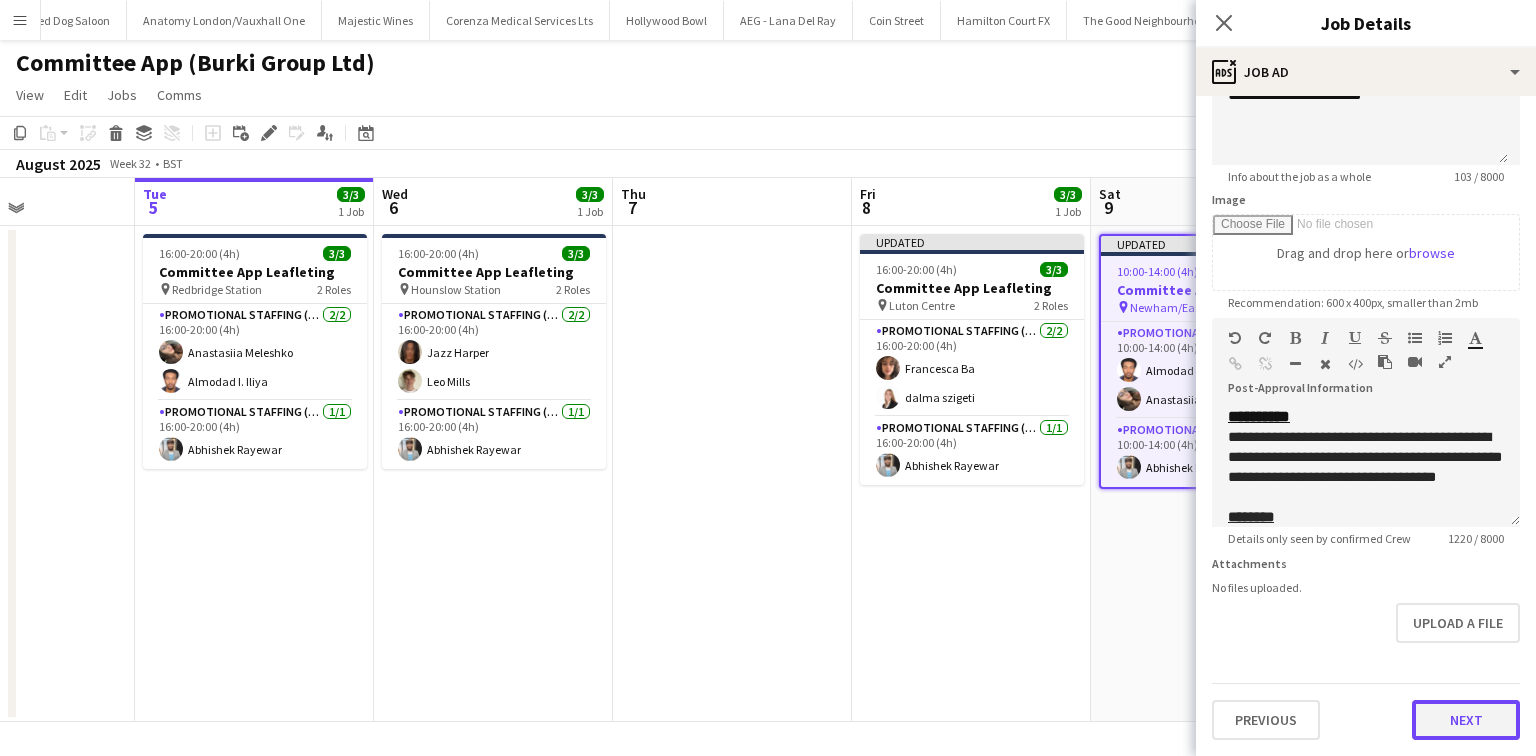 click on "Next" at bounding box center (1466, 720) 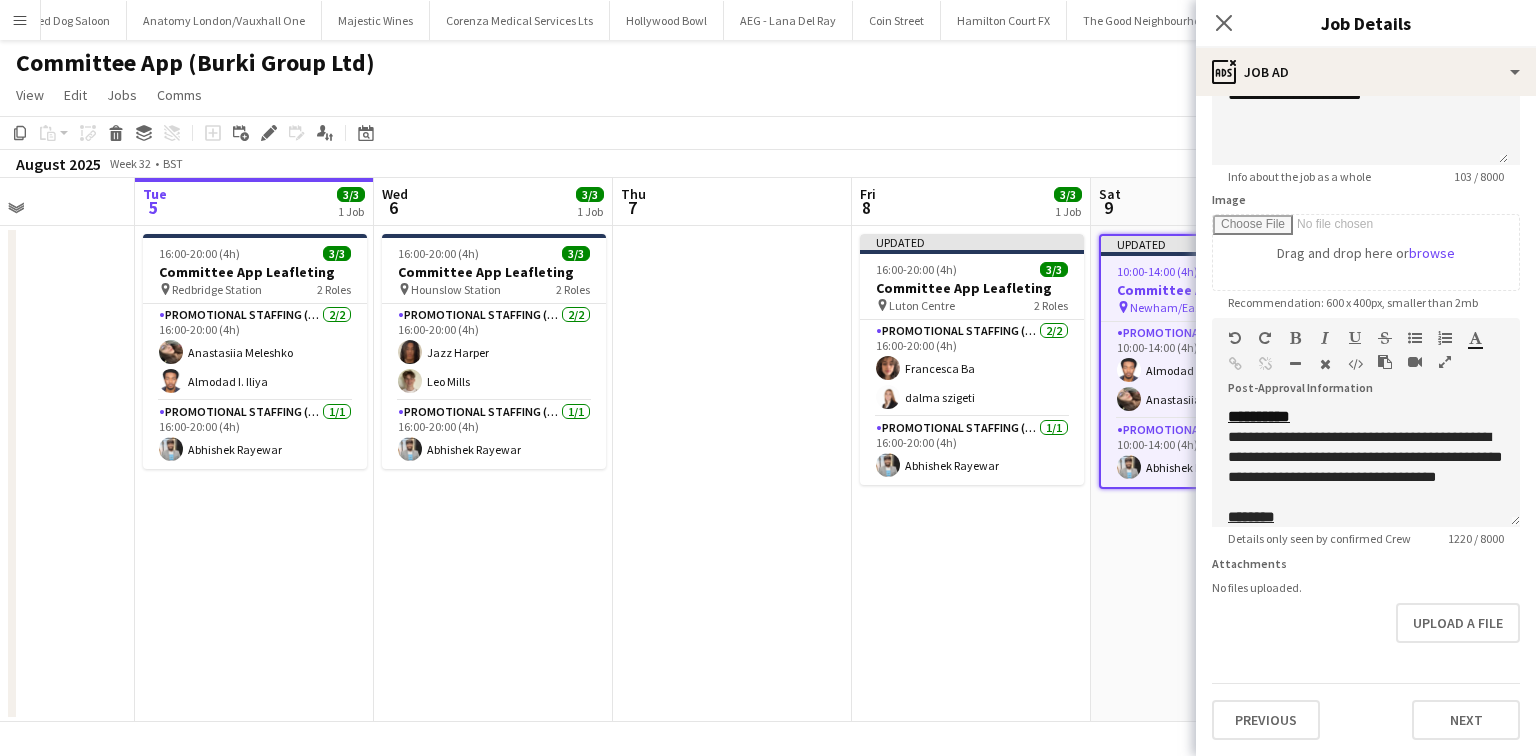 scroll, scrollTop: 0, scrollLeft: 0, axis: both 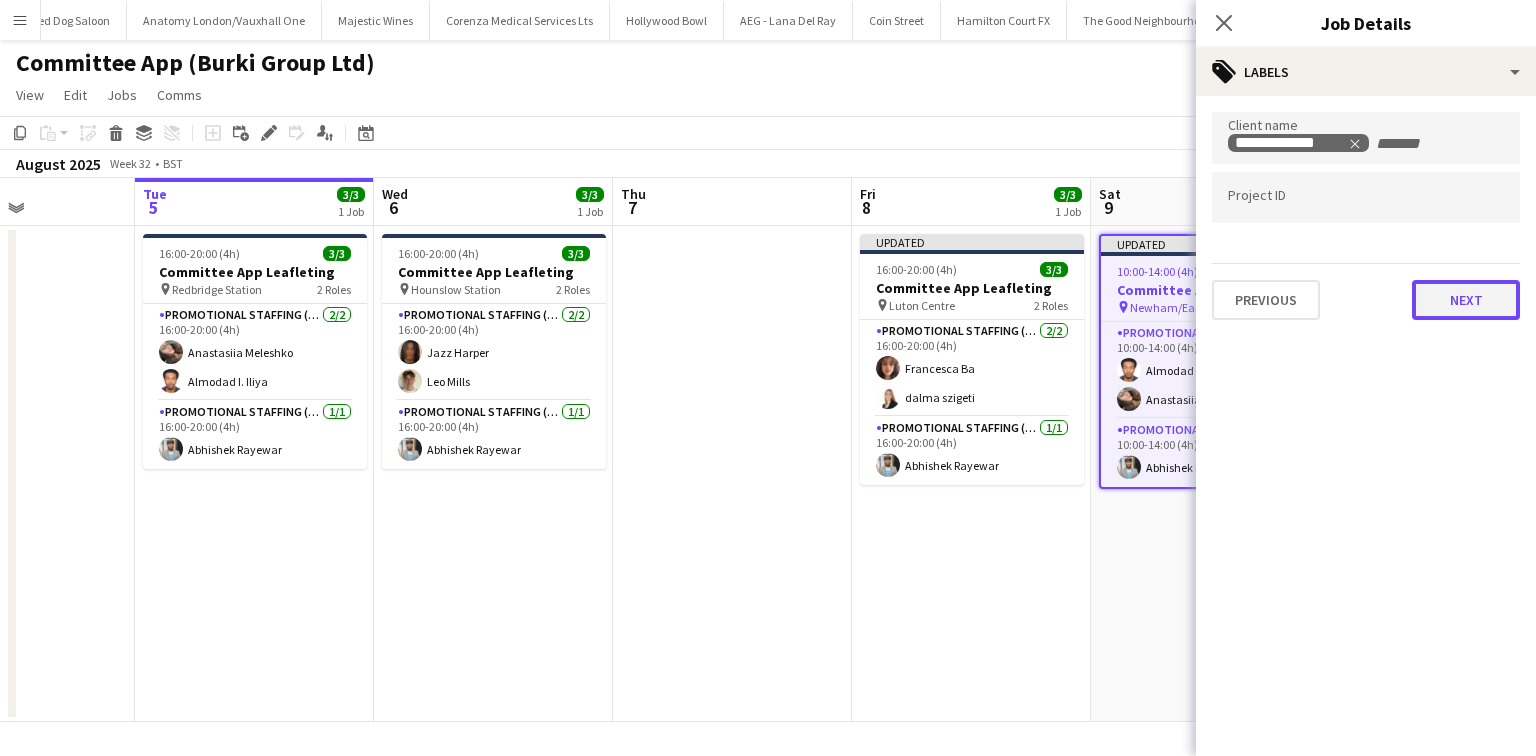 click on "Next" at bounding box center [1466, 300] 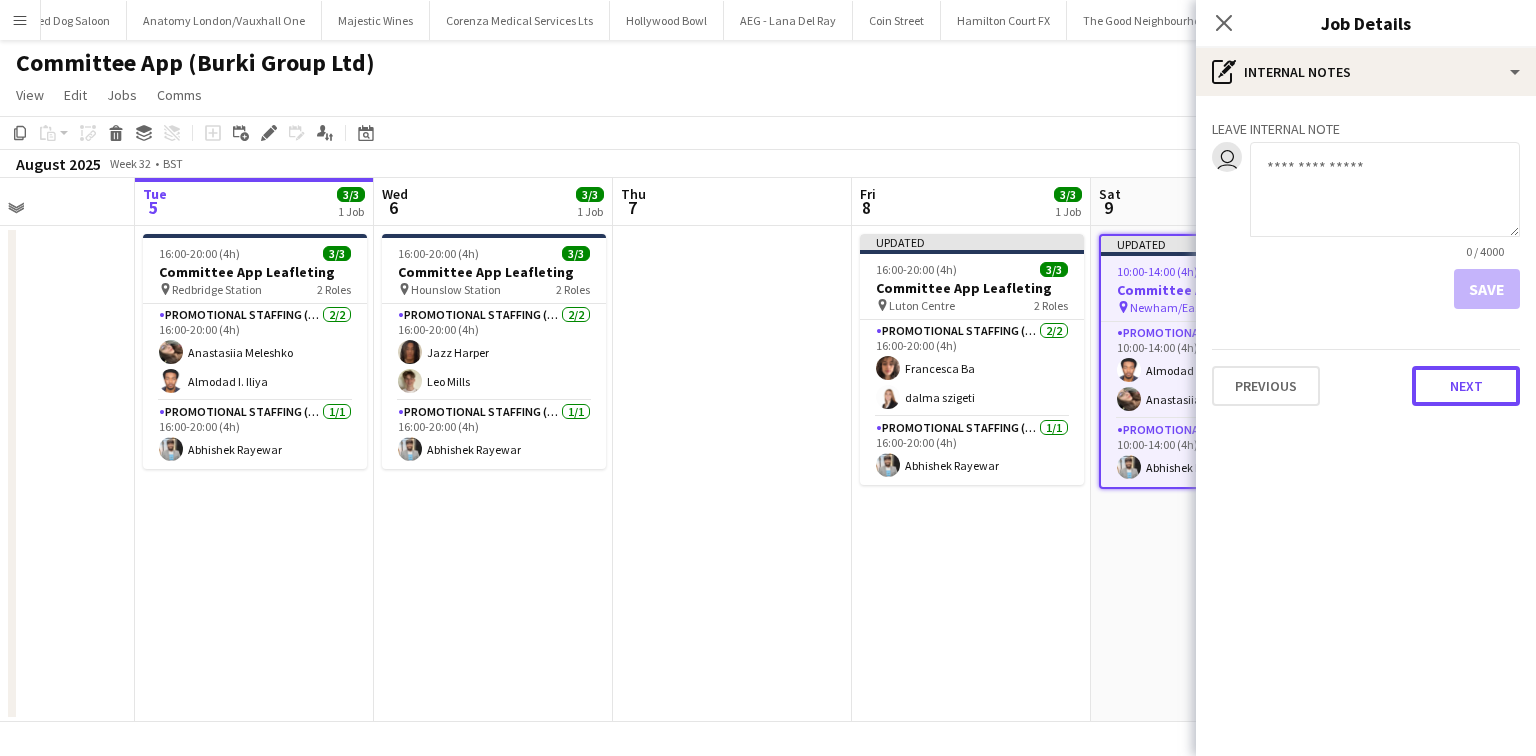 click on "Next" at bounding box center [1466, 386] 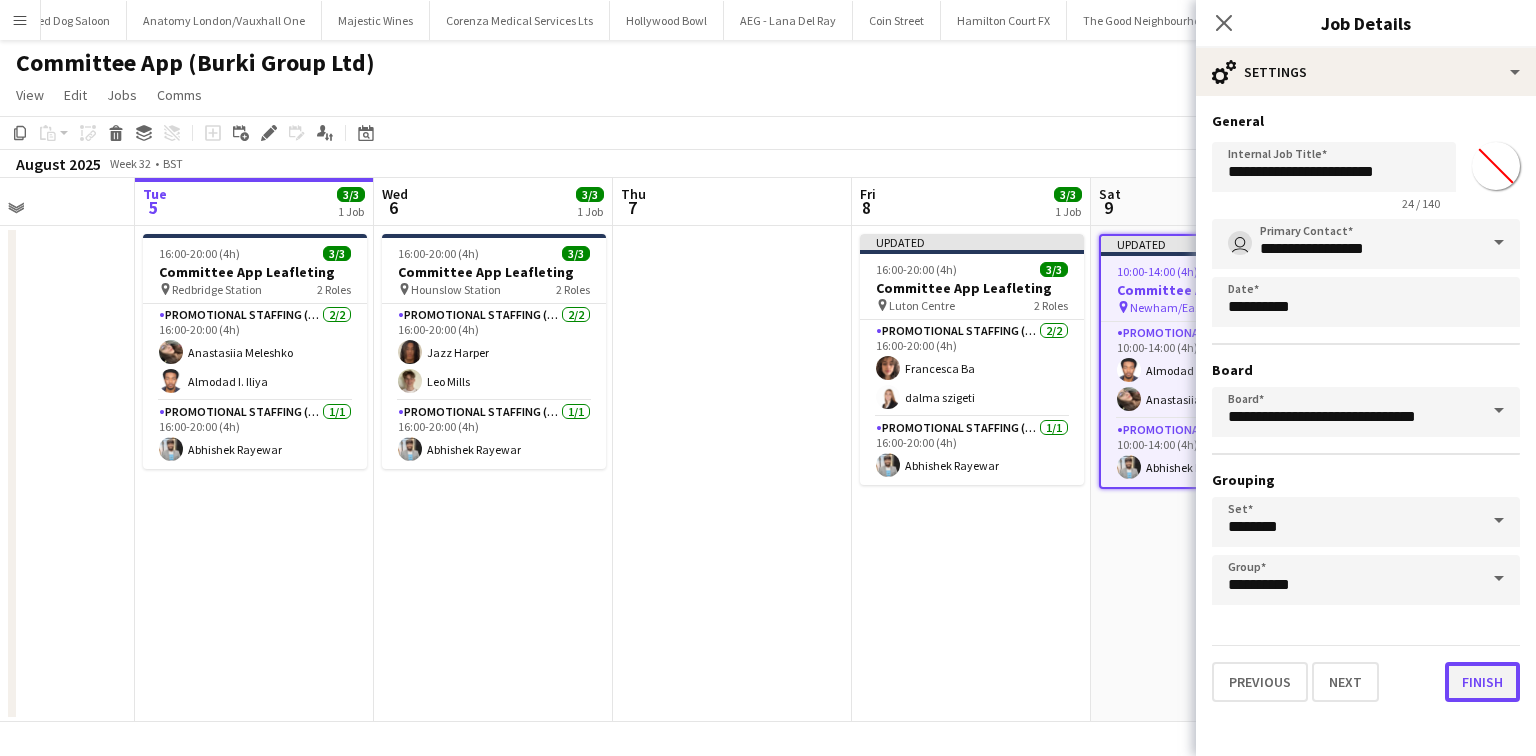 click on "Finish" at bounding box center (1482, 682) 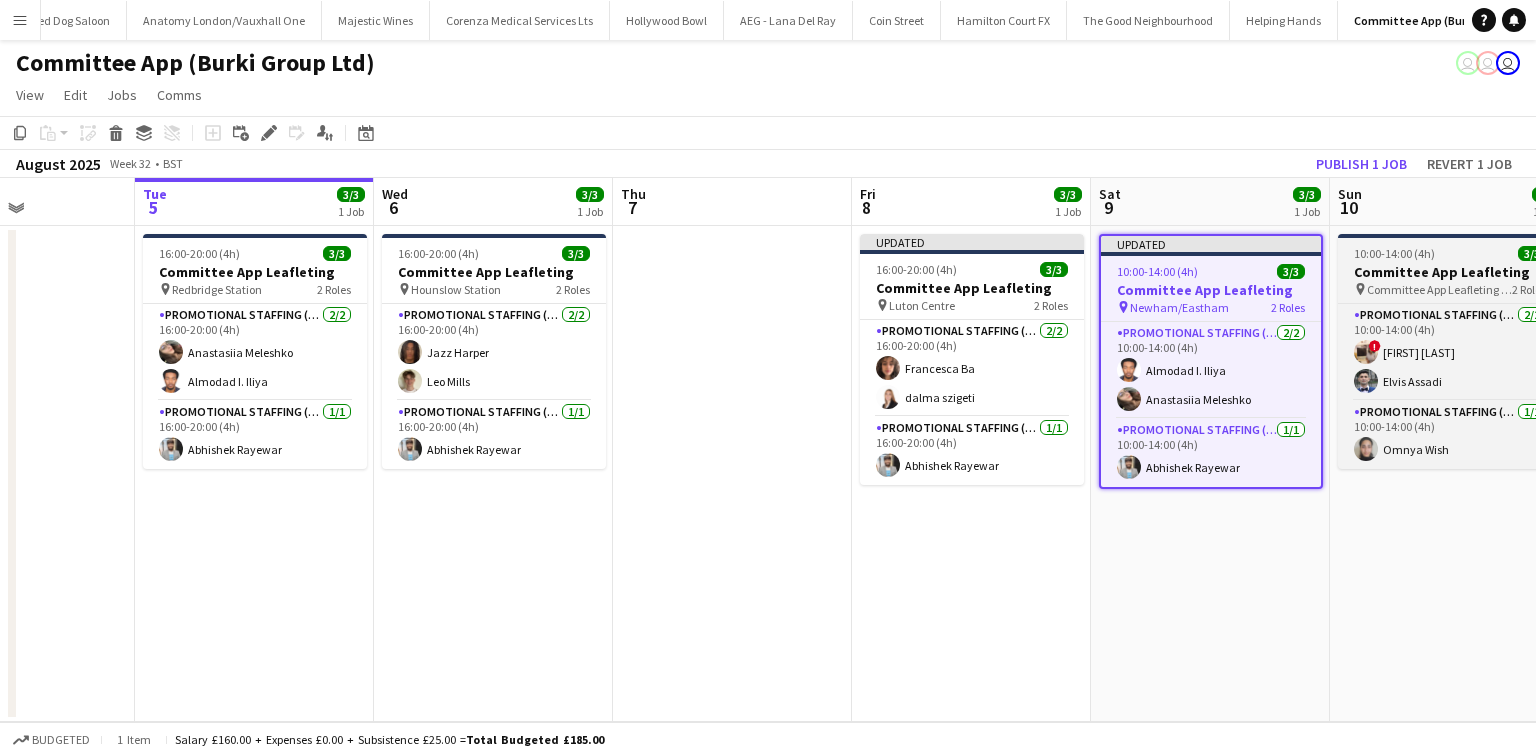 click on "10:00-14:00 (4h)" at bounding box center [1394, 253] 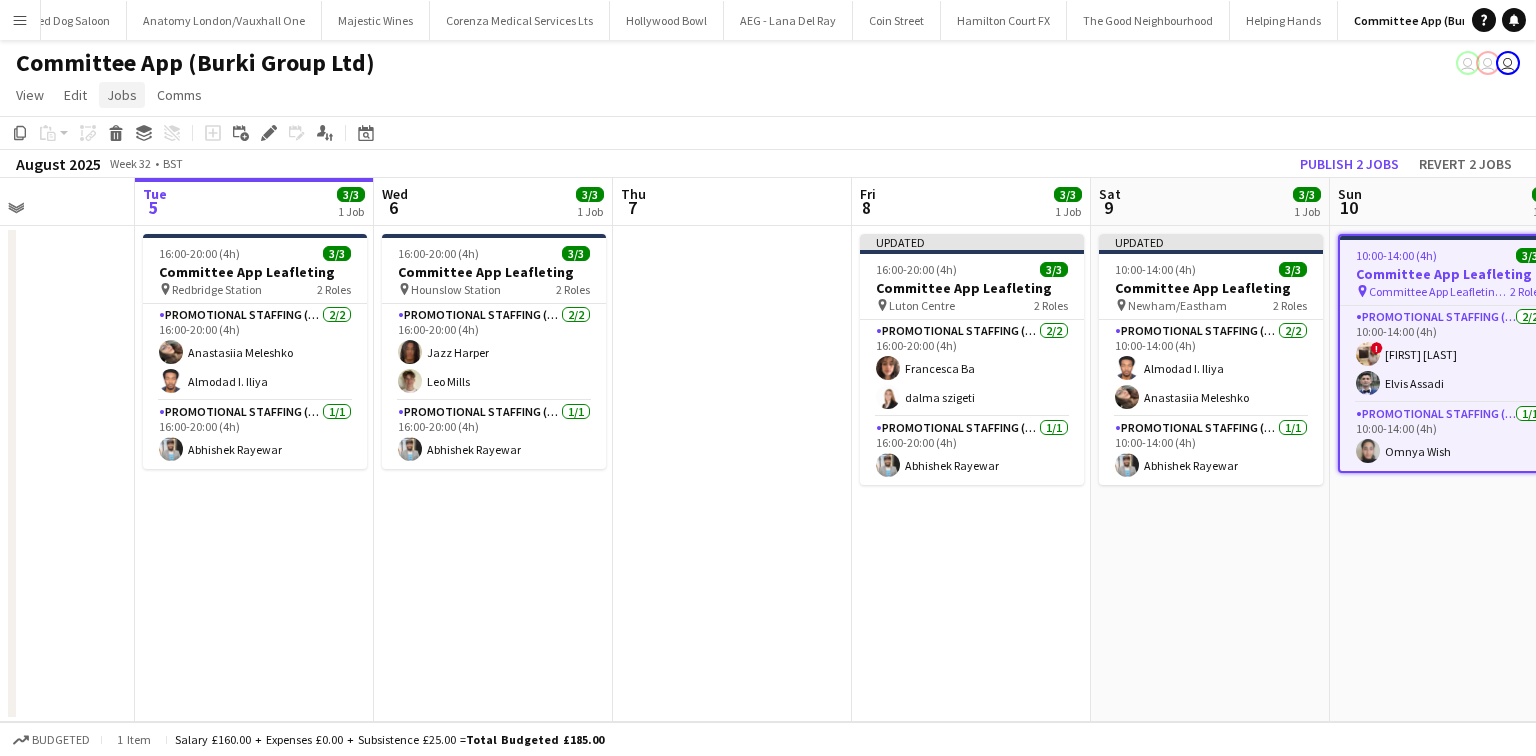 click on "Jobs" 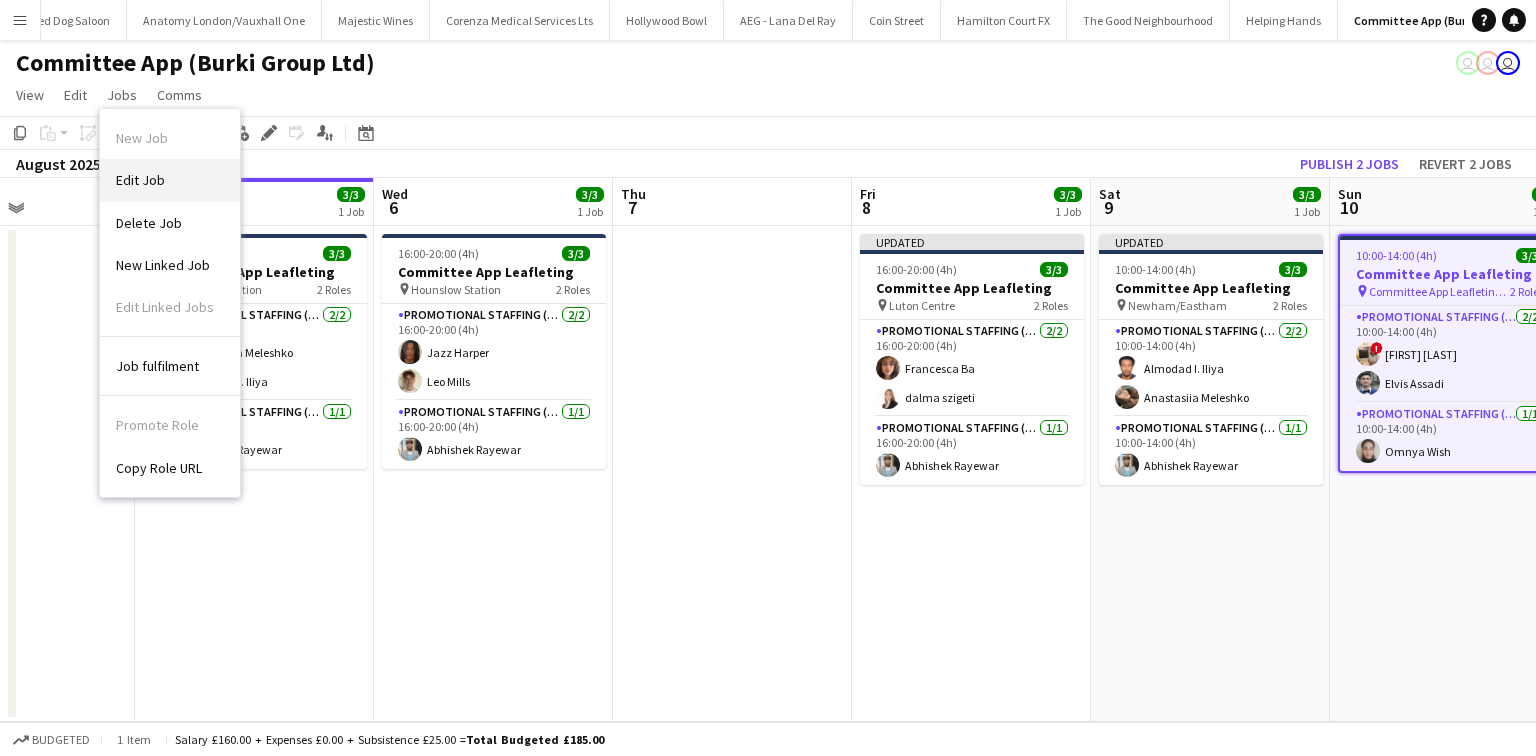 click on "Edit Job" at bounding box center [170, 180] 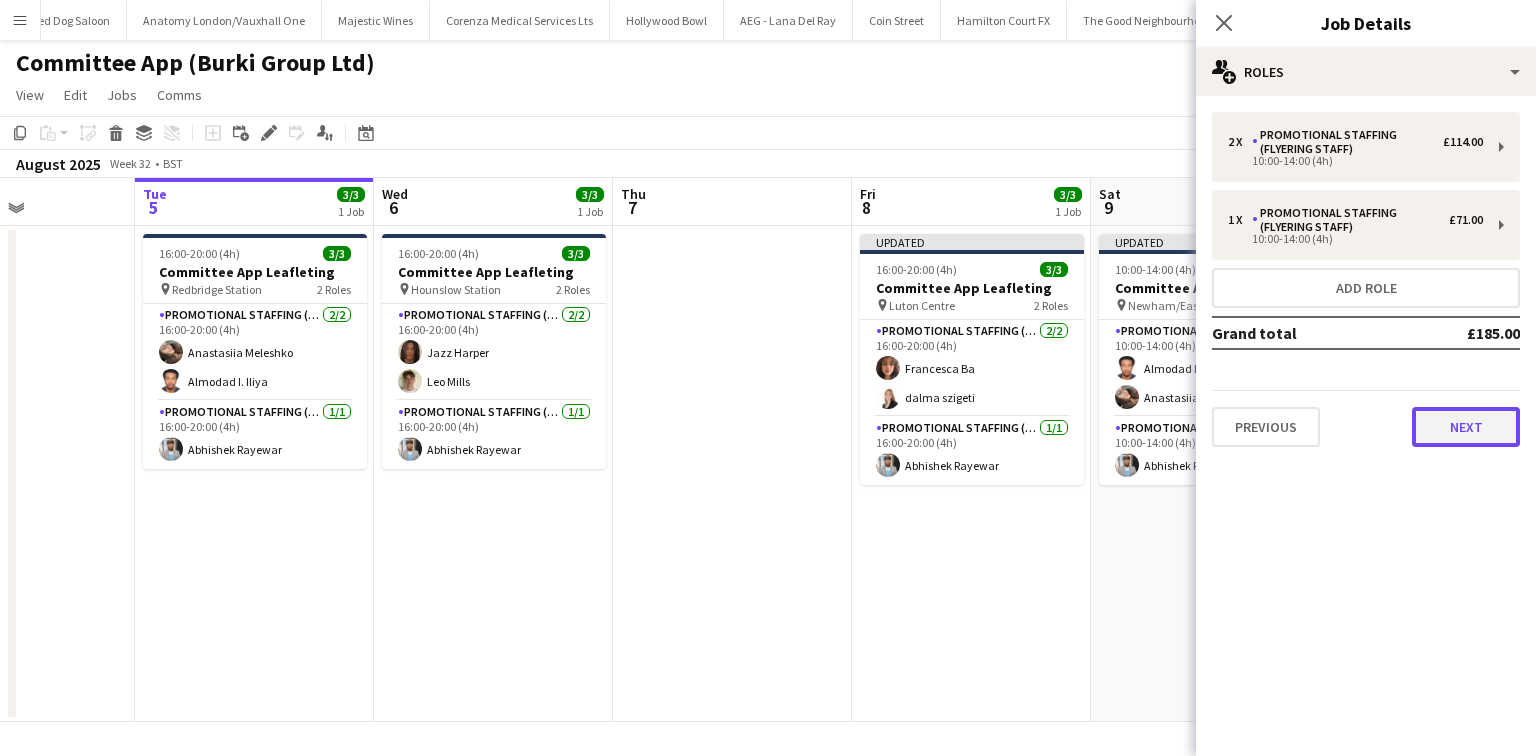 click on "Next" at bounding box center (1466, 427) 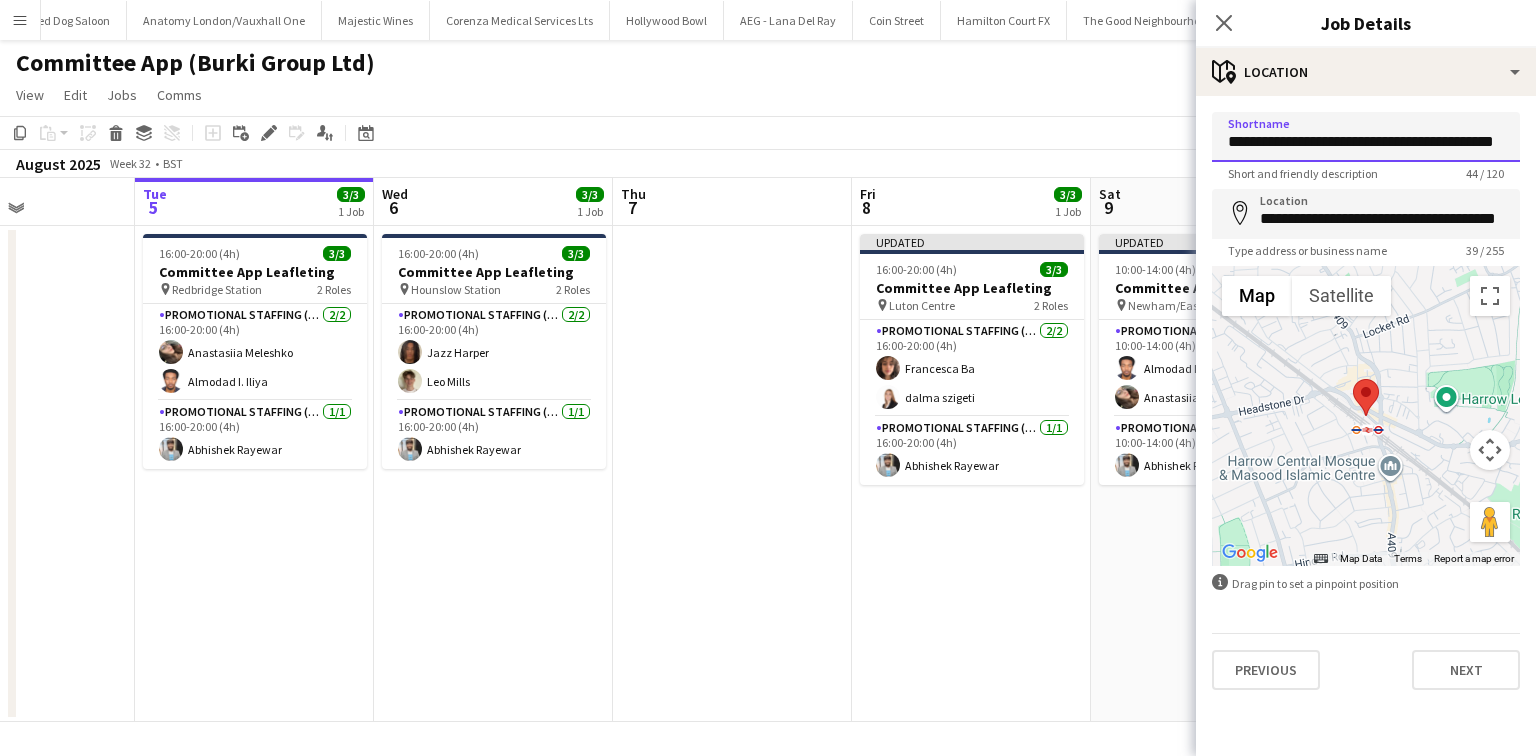 drag, startPoint x: 1411, startPoint y: 148, endPoint x: 1165, endPoint y: 144, distance: 246.03252 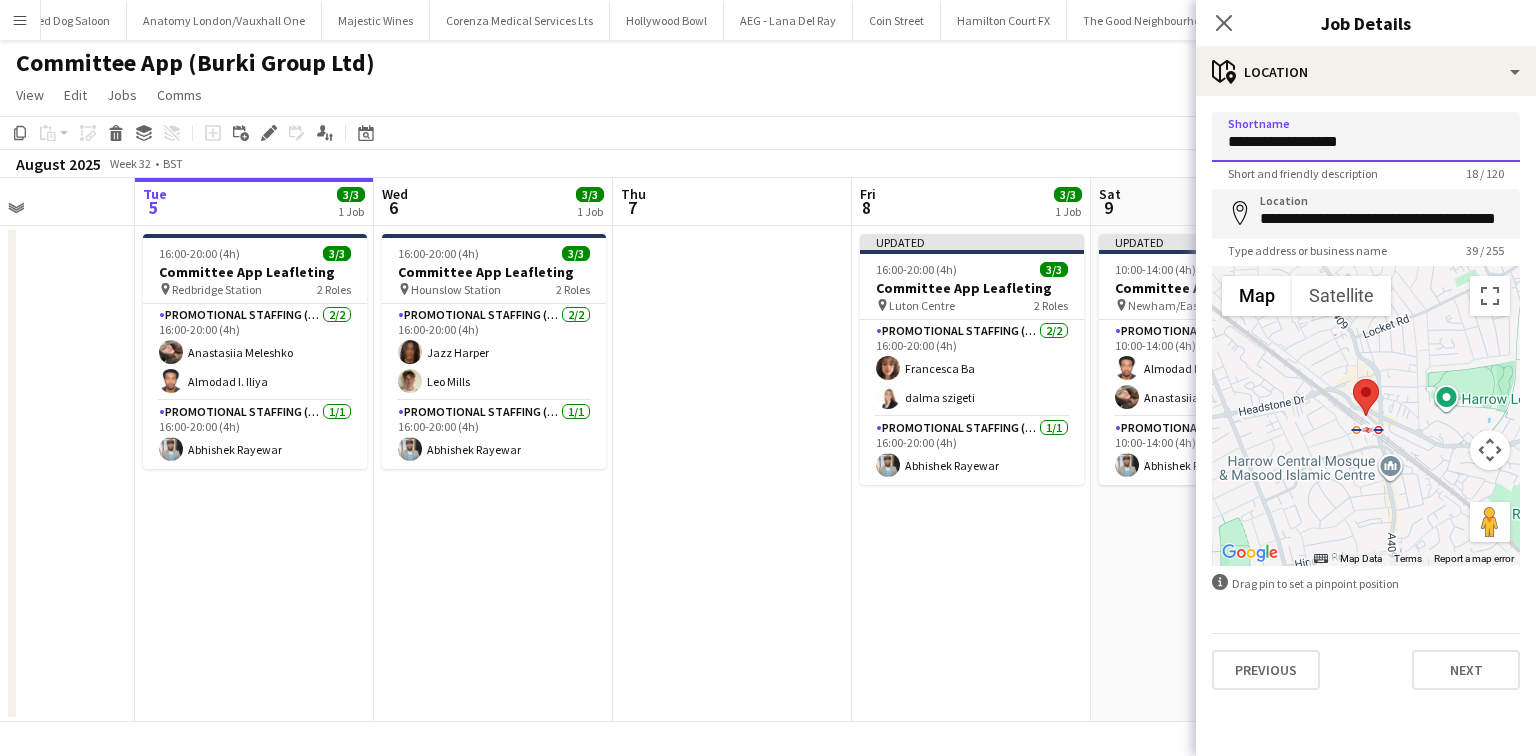 click on "**********" at bounding box center (1366, 137) 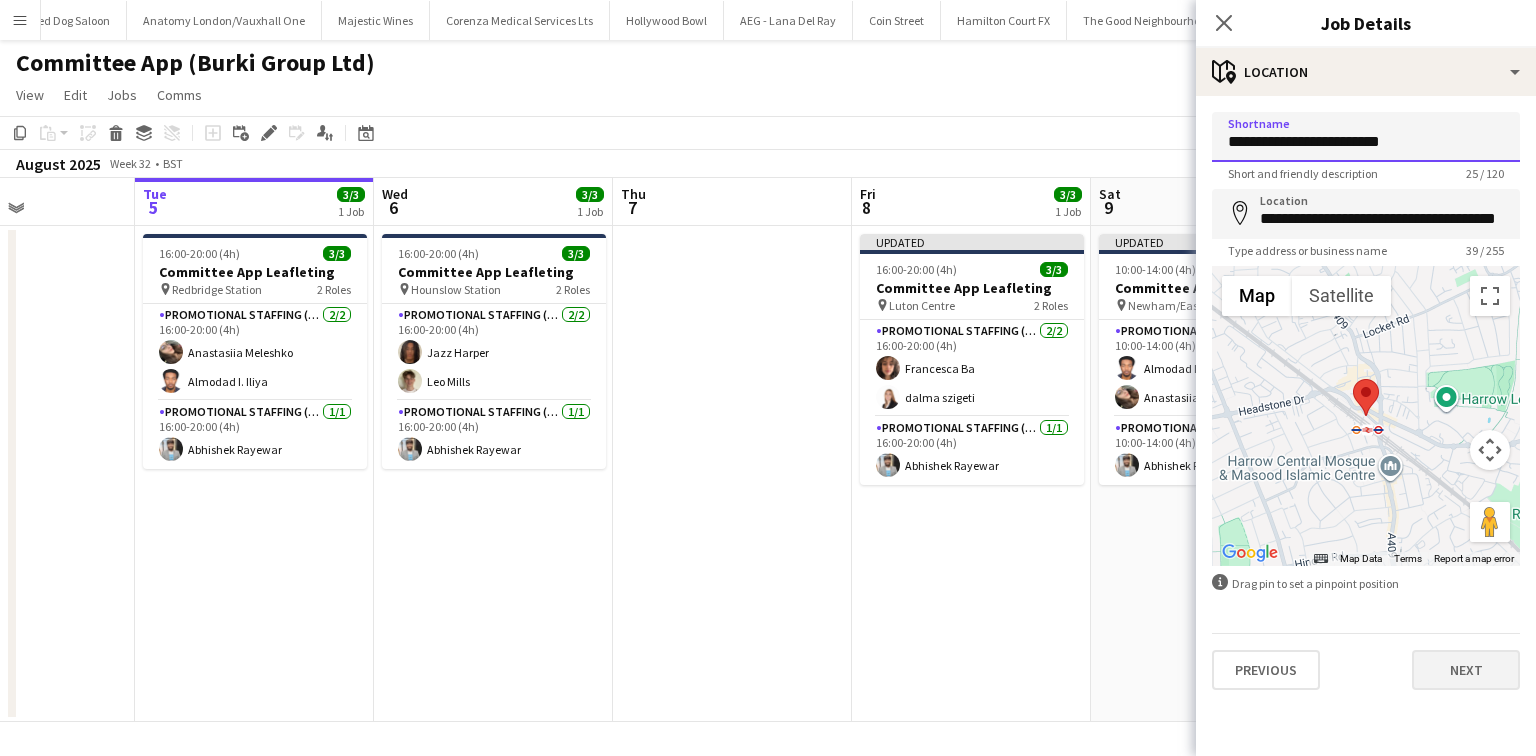 type on "**********" 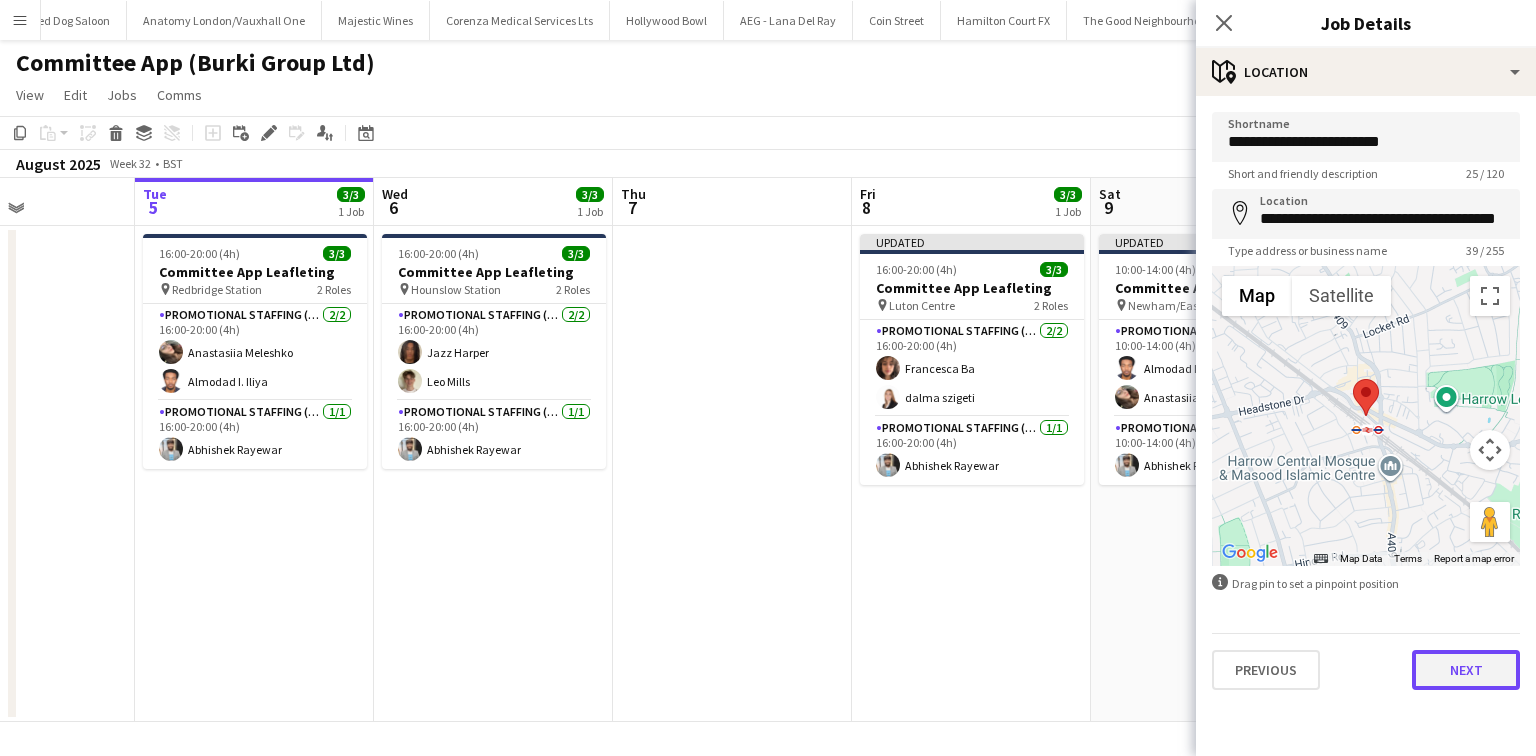 click on "Next" at bounding box center [1466, 670] 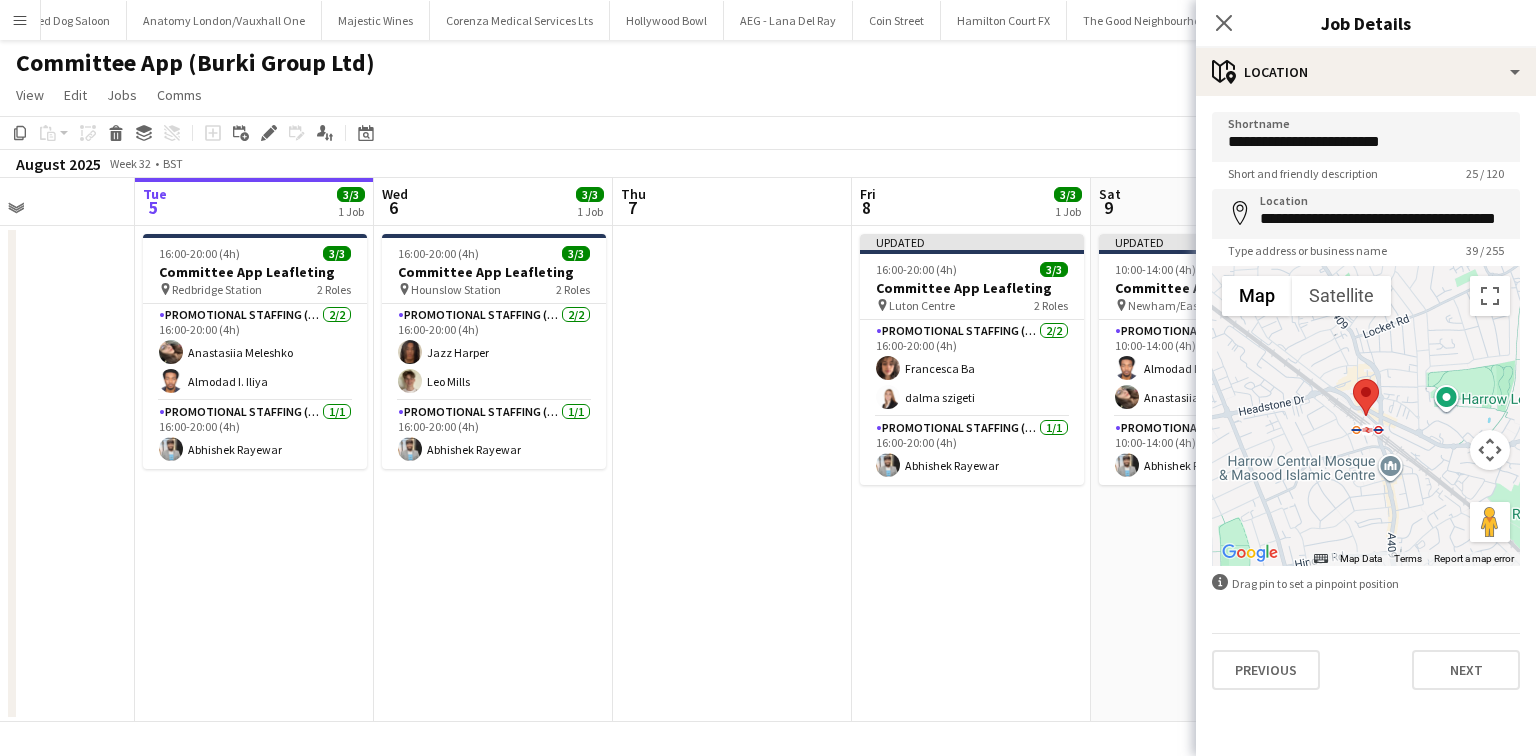 type on "*******" 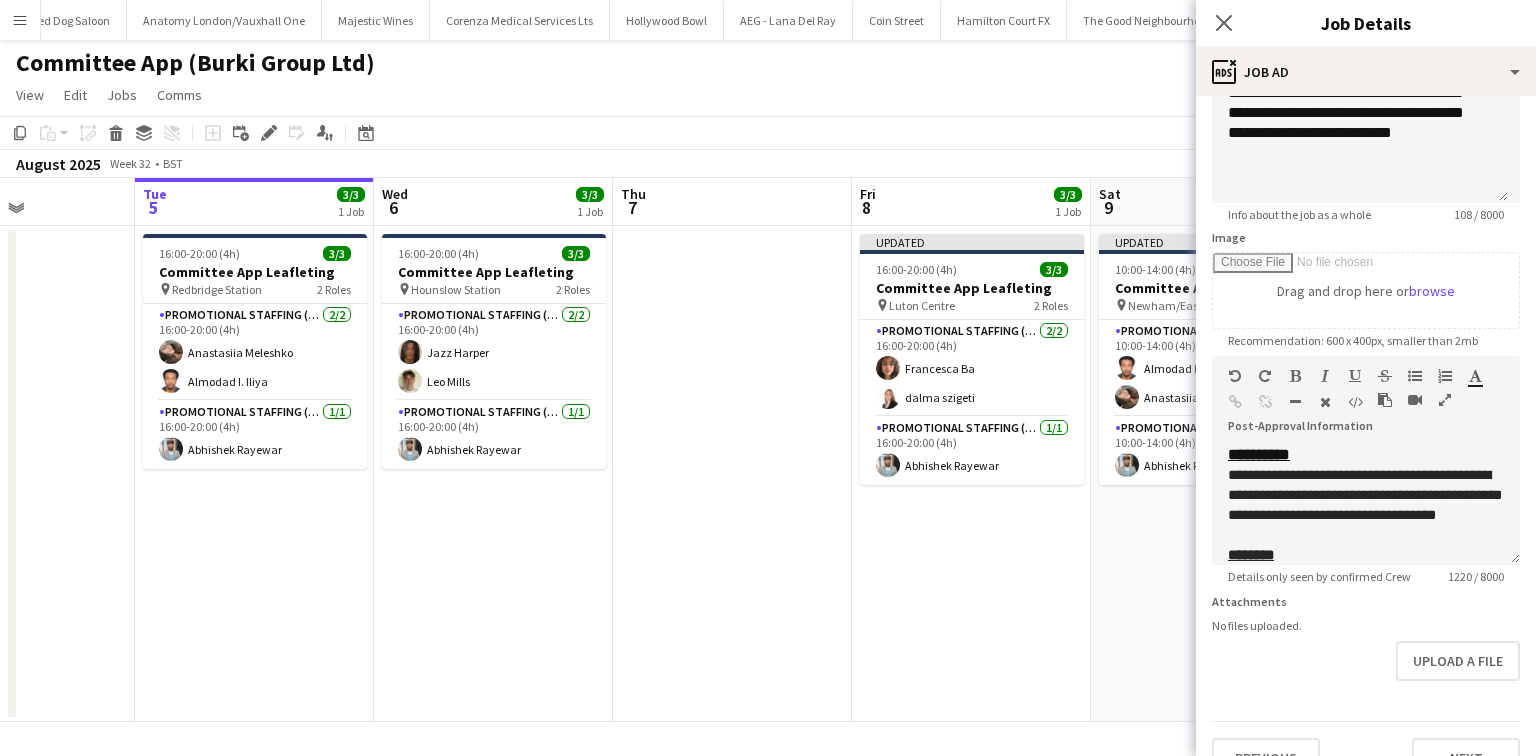 scroll, scrollTop: 245, scrollLeft: 0, axis: vertical 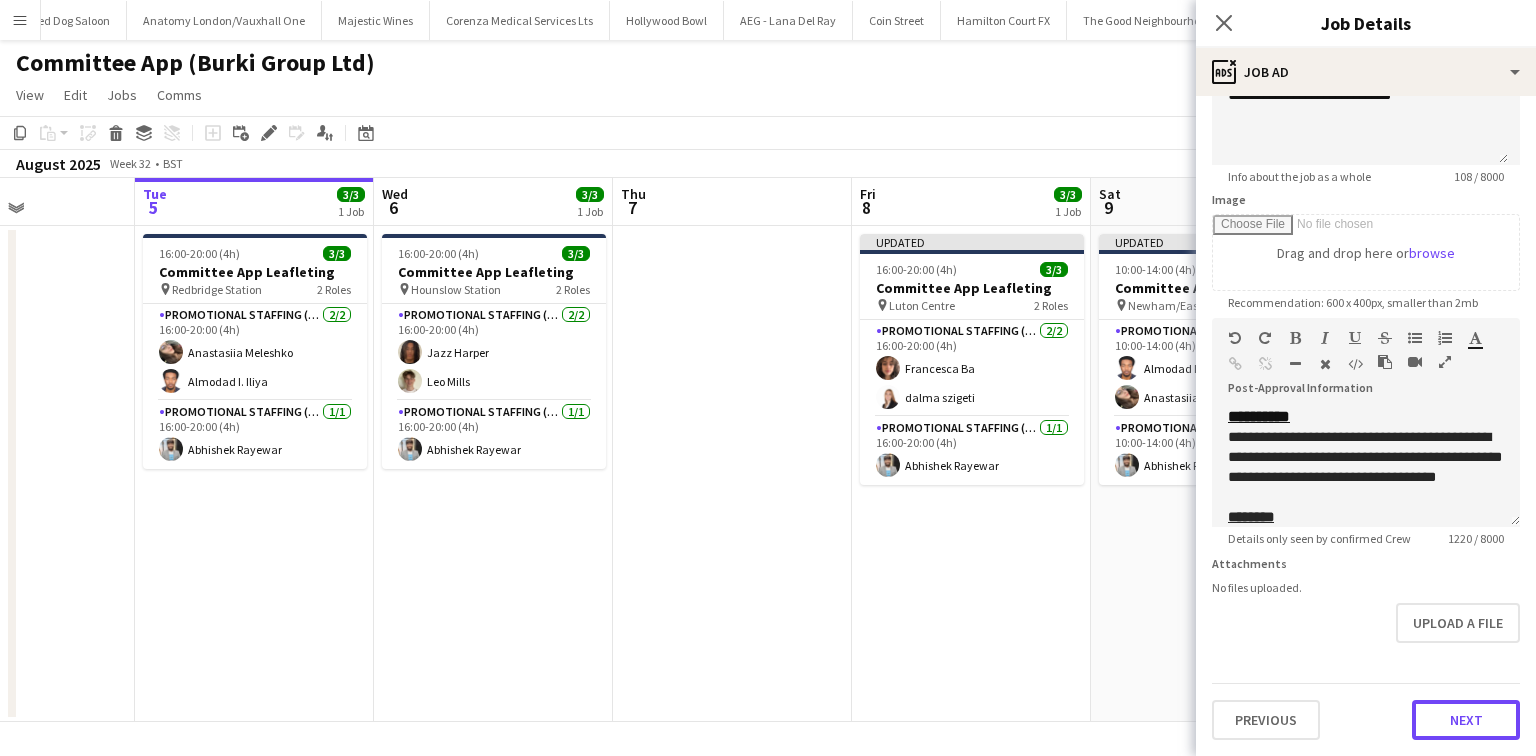 click on "Next" at bounding box center [1466, 720] 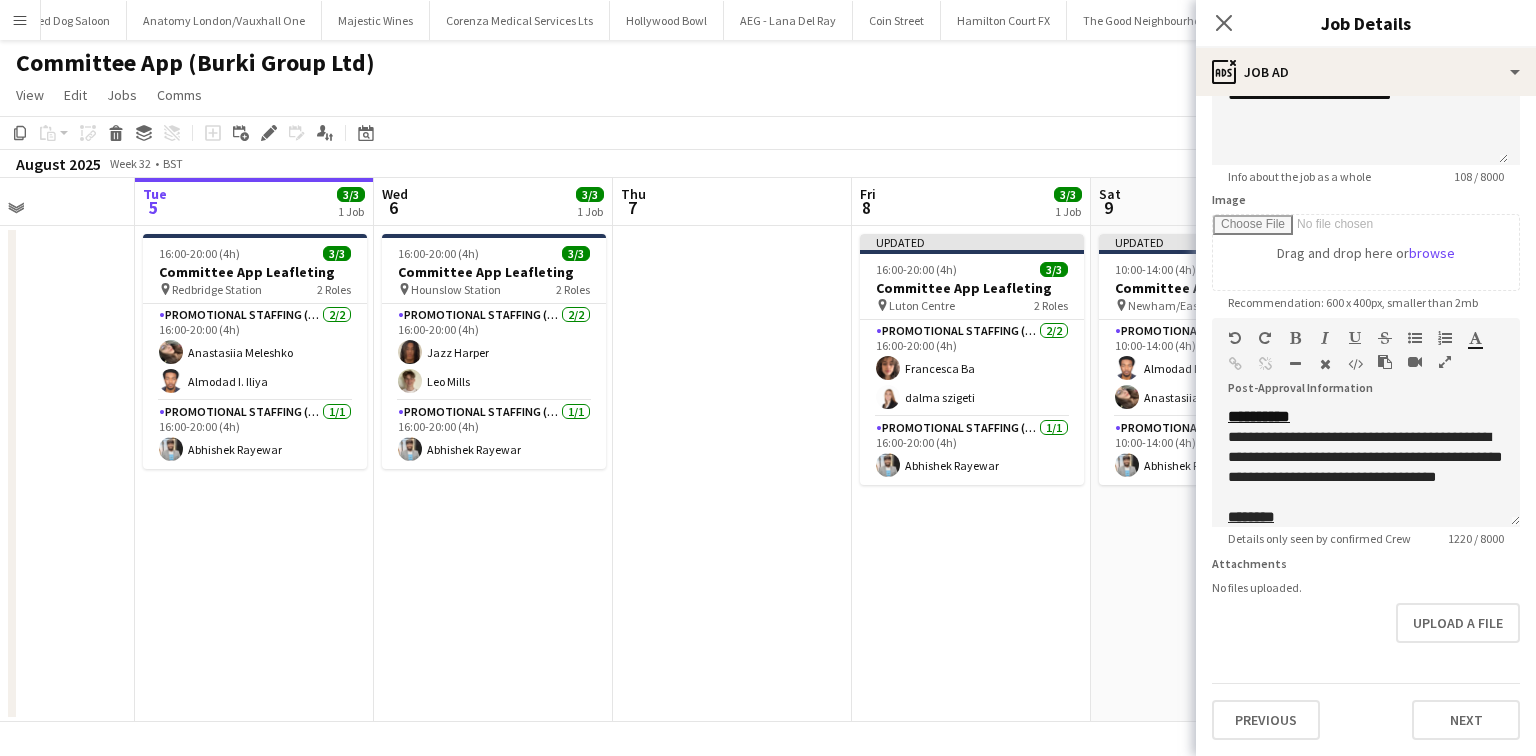 scroll, scrollTop: 0, scrollLeft: 0, axis: both 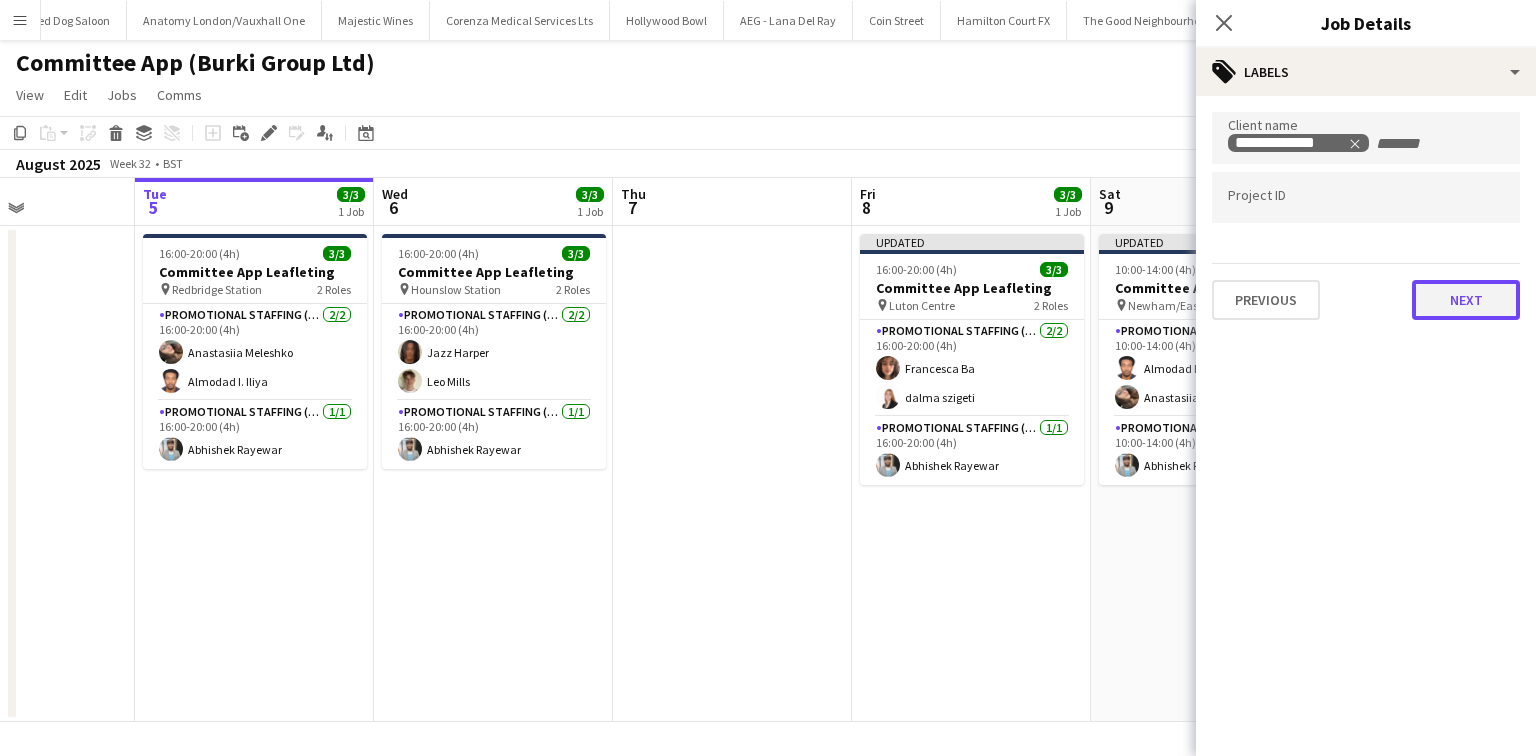 click on "Next" at bounding box center [1466, 300] 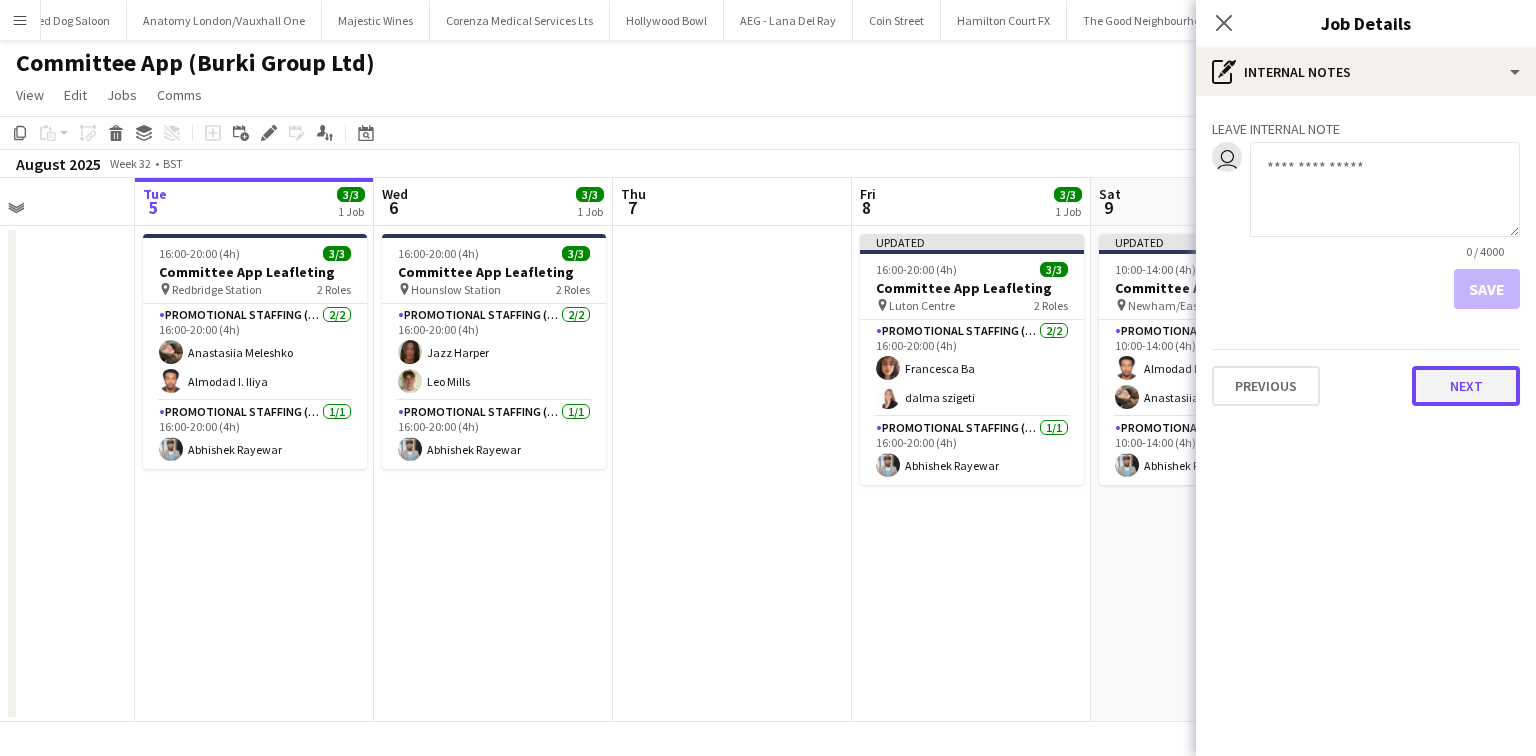 click on "Next" at bounding box center (1466, 386) 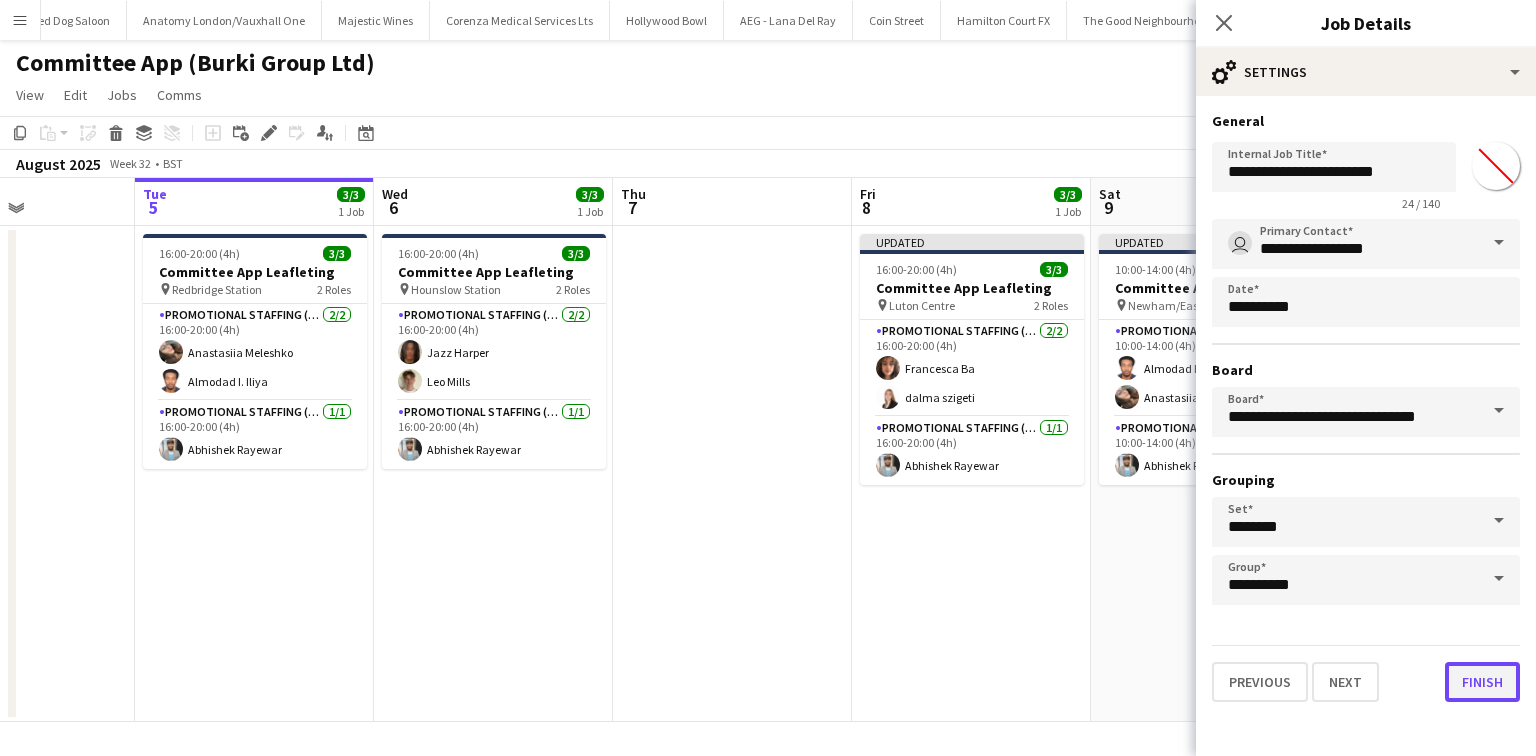 click on "Finish" at bounding box center (1482, 682) 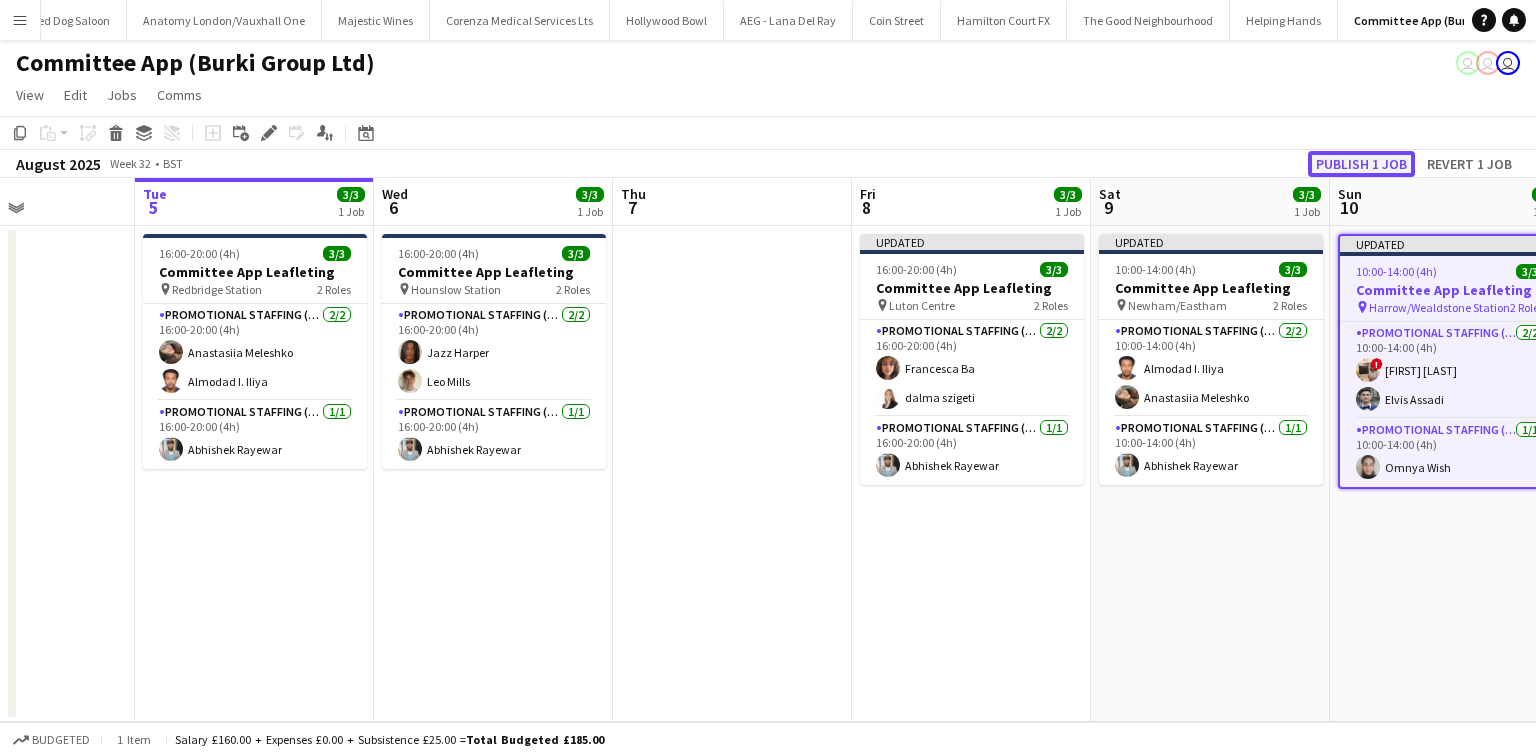 click on "Publish 1 job" 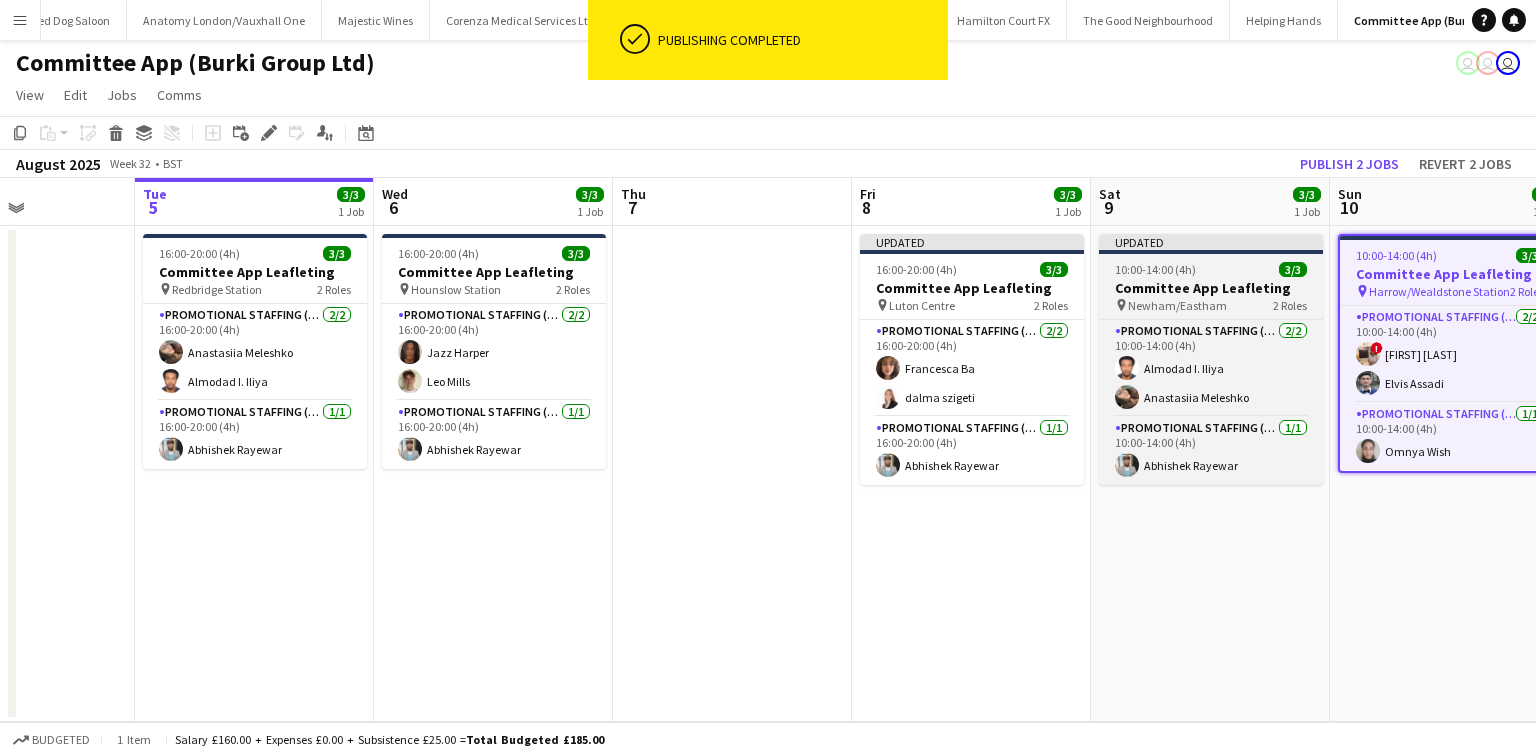 click on "Committee App Leafleting" at bounding box center [1211, 288] 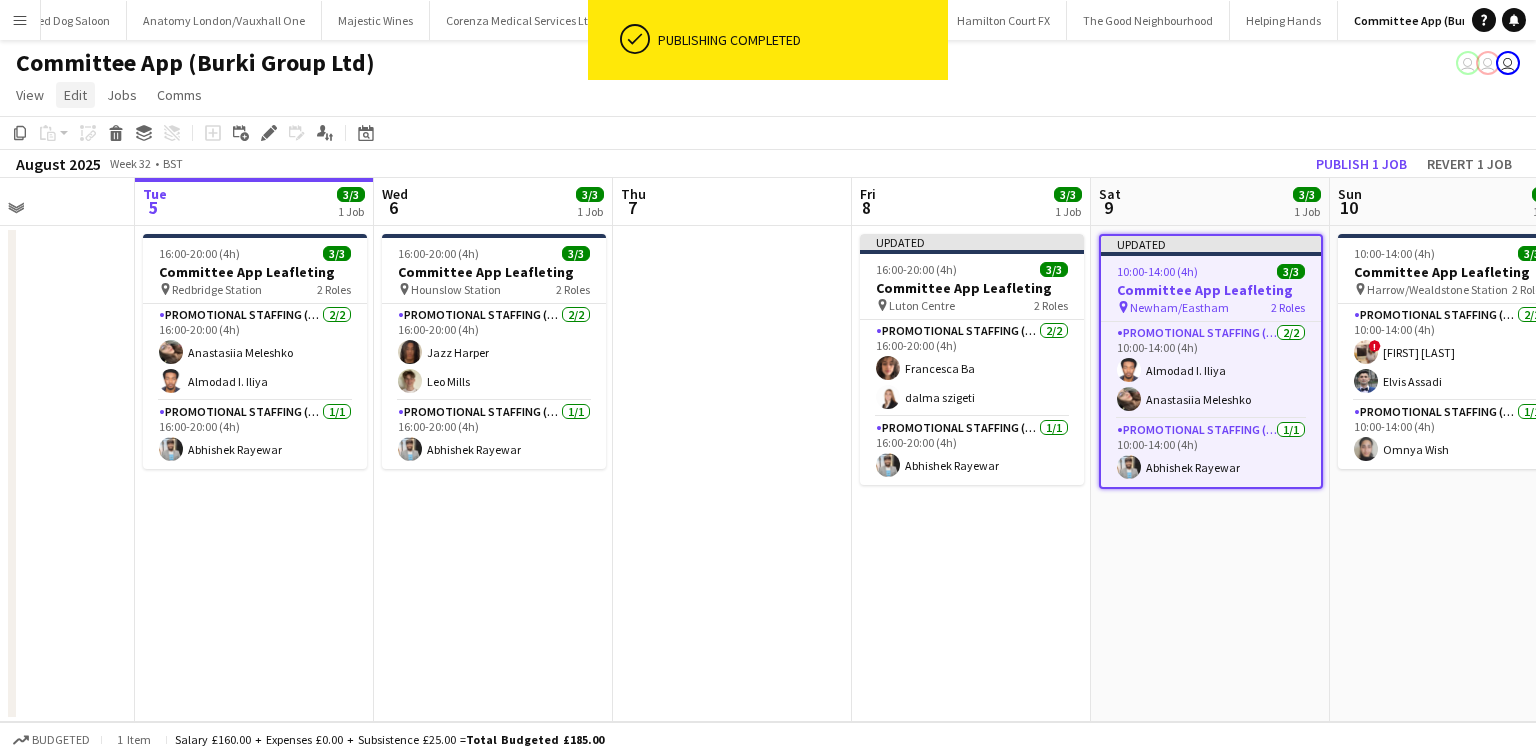 click on "Edit" 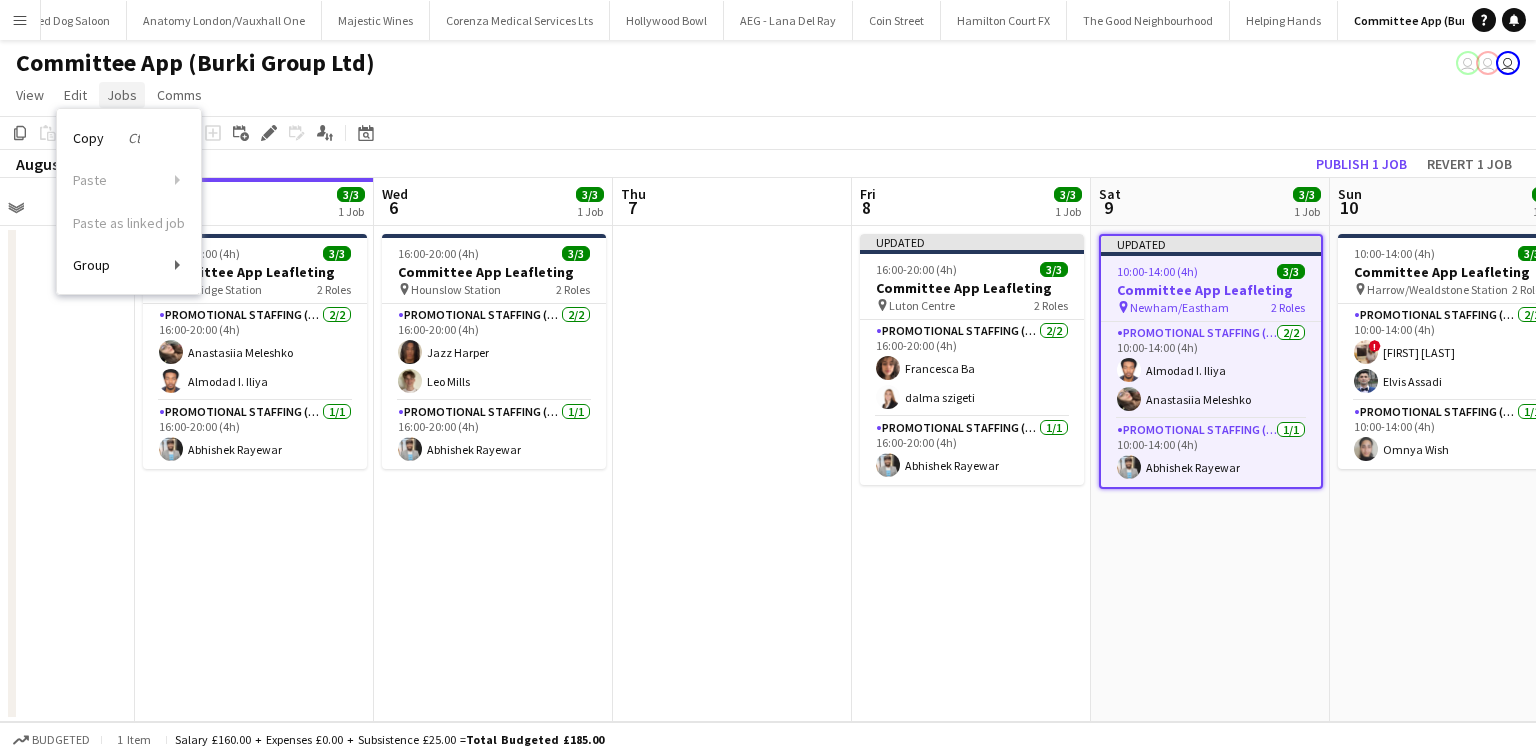 click on "Jobs" 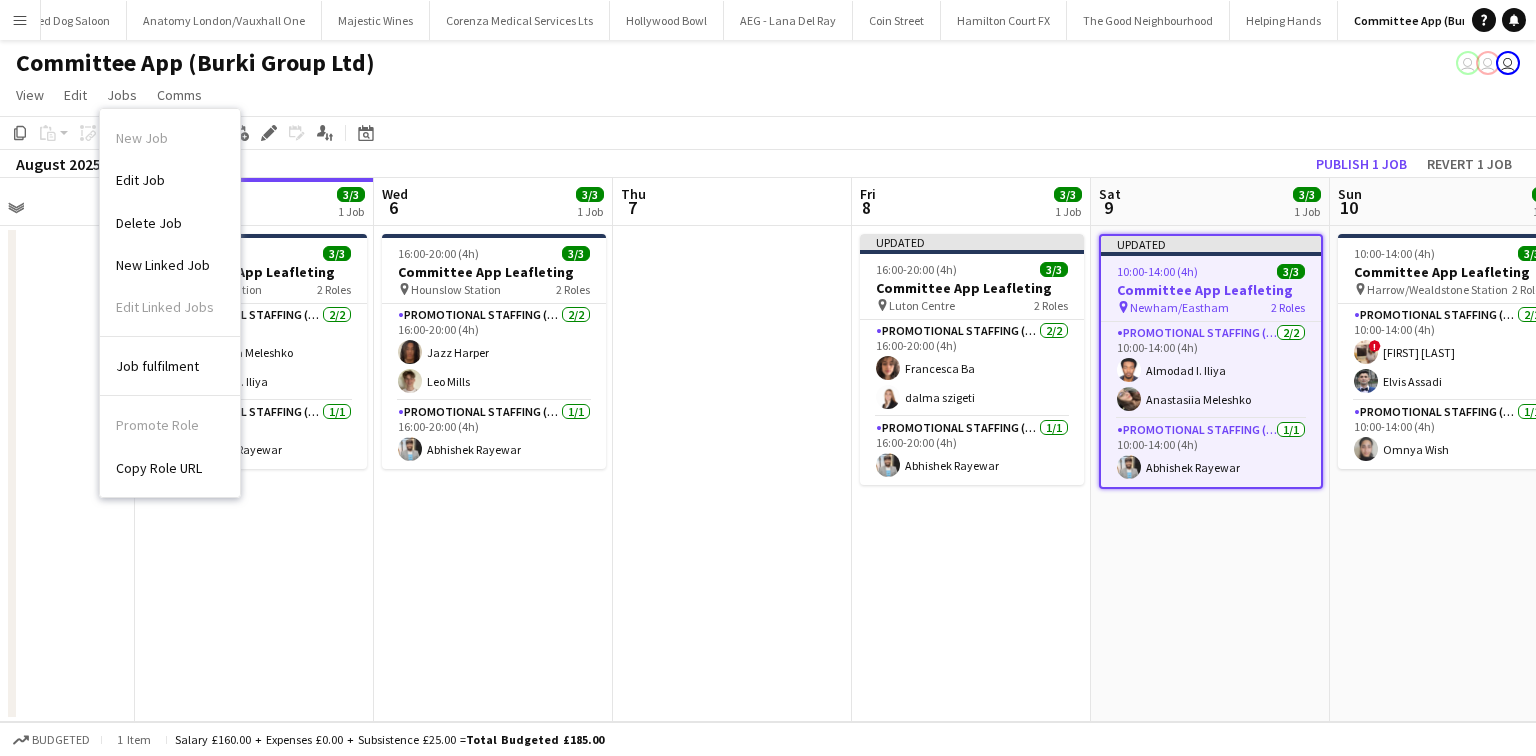 click on "Edit Job" at bounding box center (140, 180) 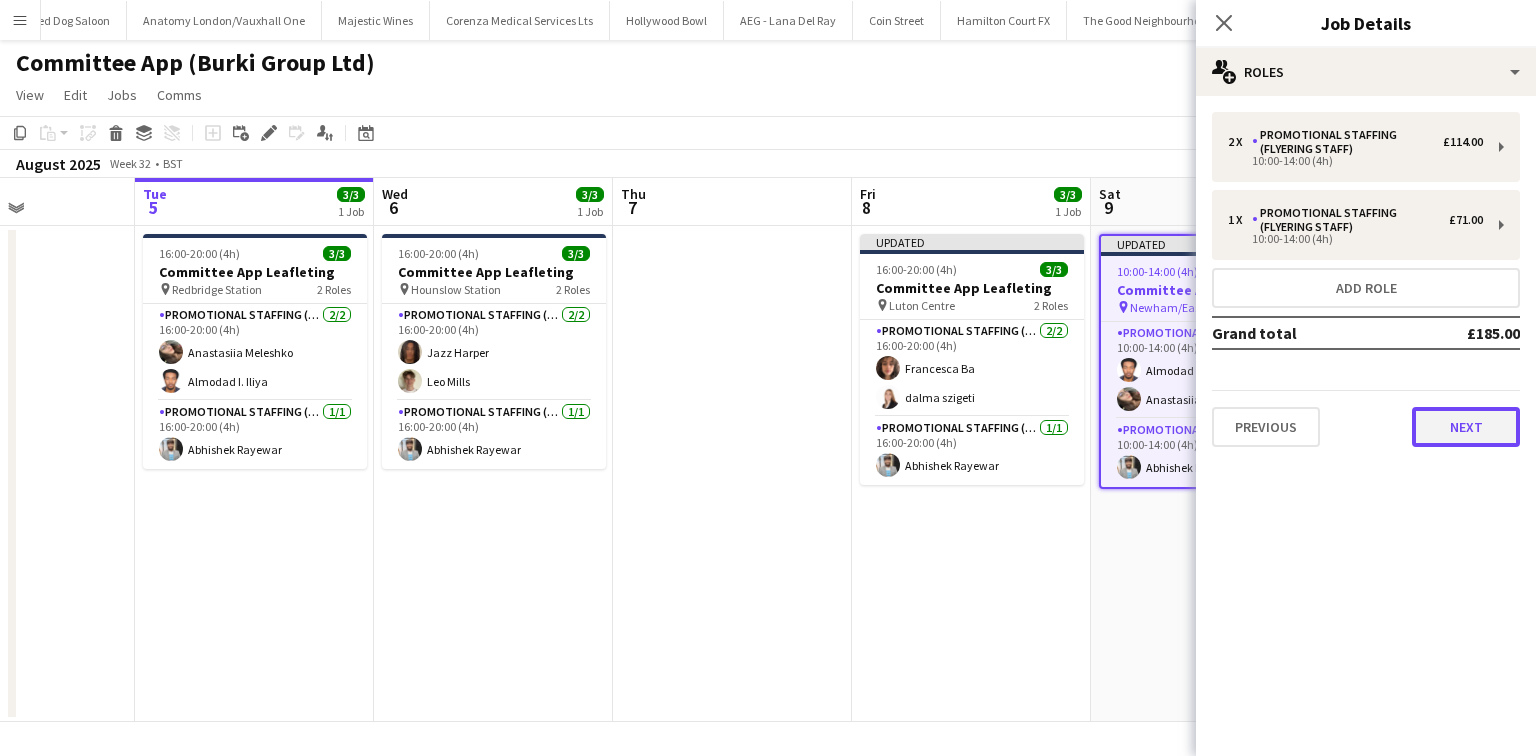 click on "Next" at bounding box center [1466, 427] 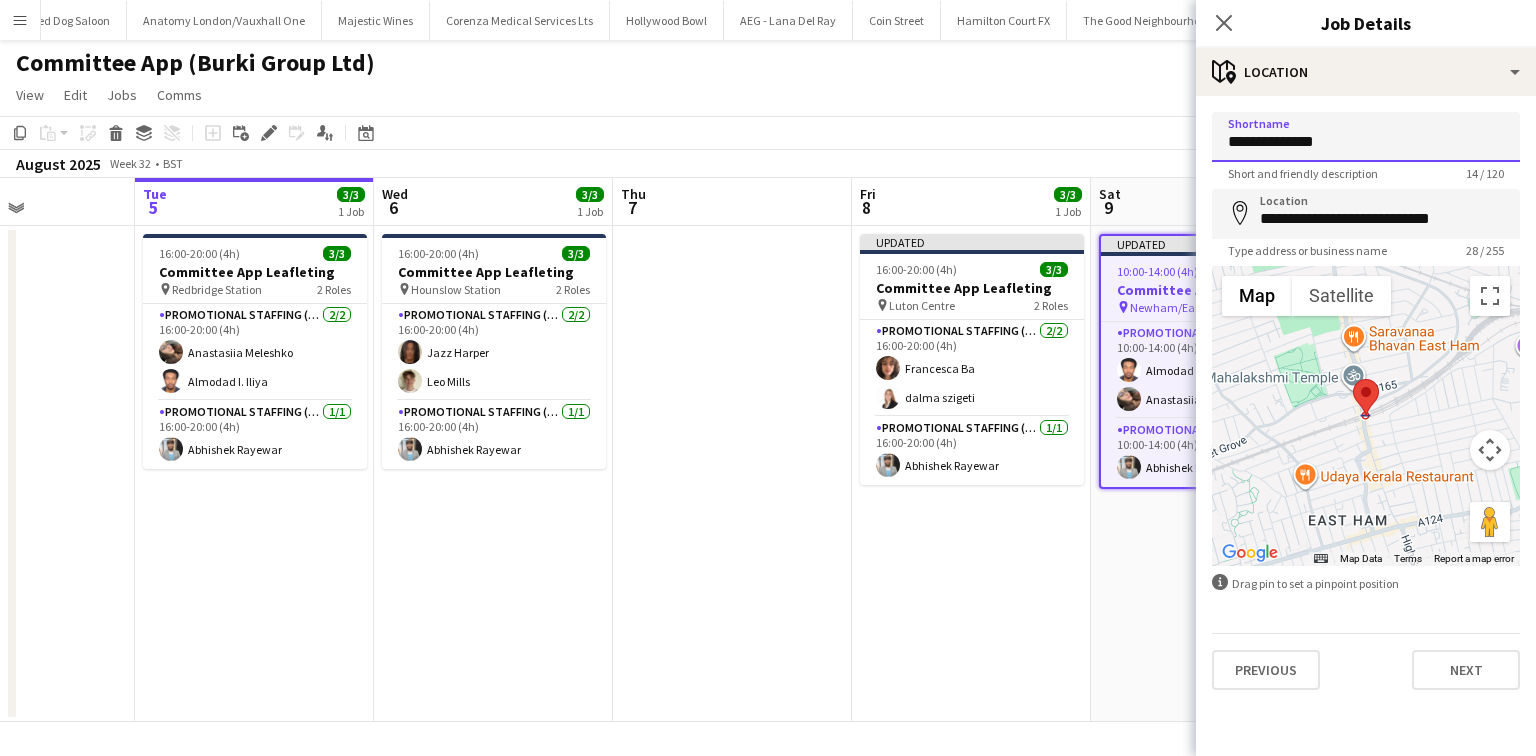 click on "**********" at bounding box center [1366, 137] 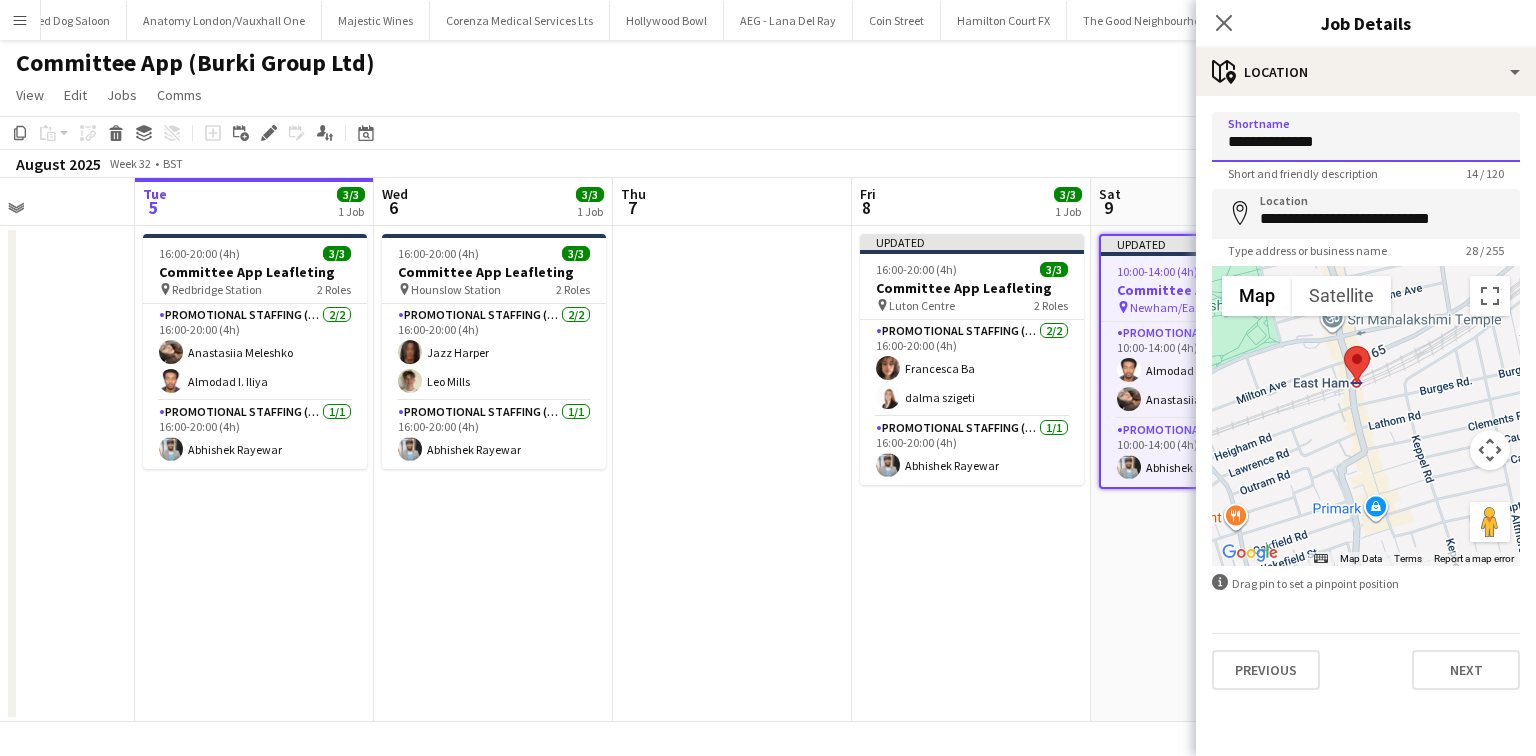 click on "**********" at bounding box center [1366, 137] 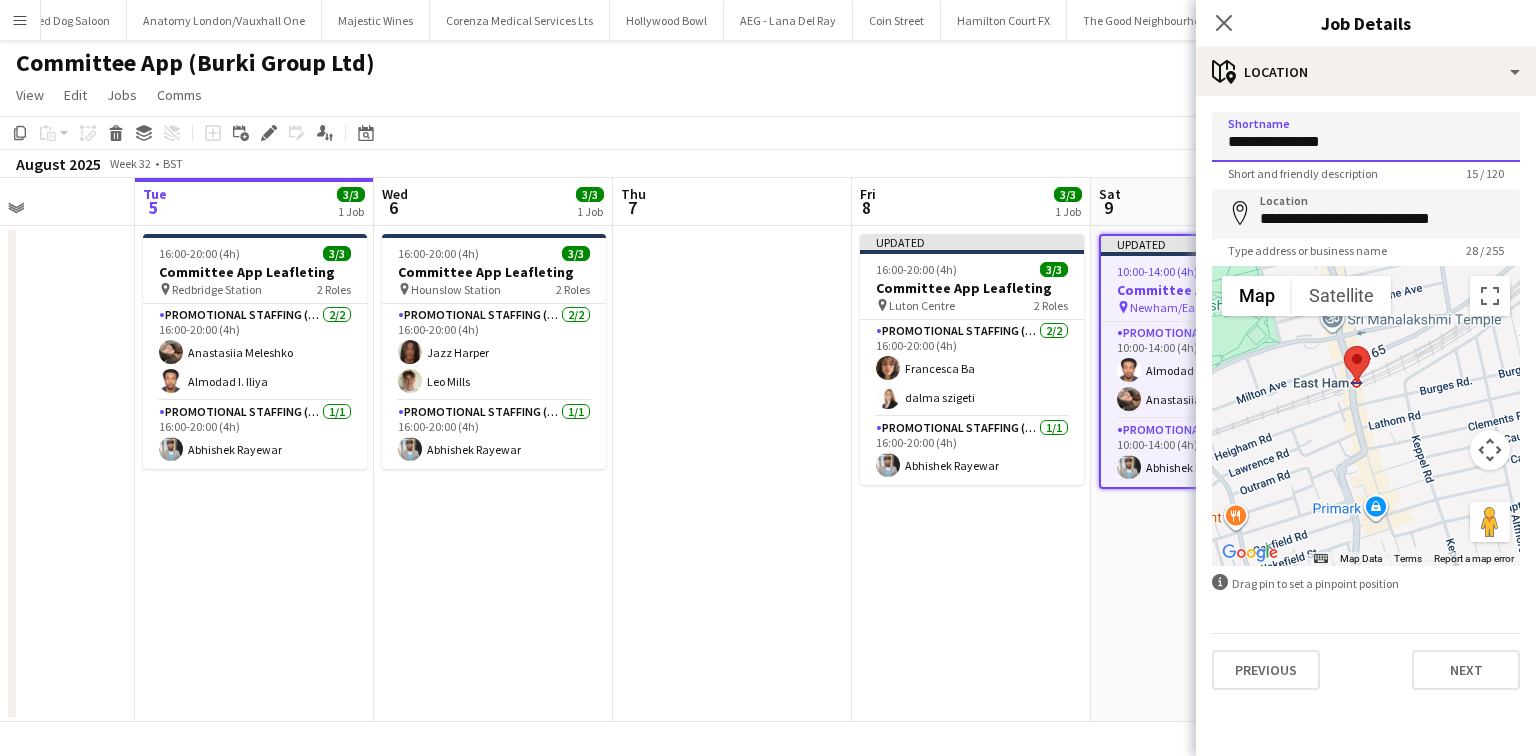 click on "**********" at bounding box center [1366, 137] 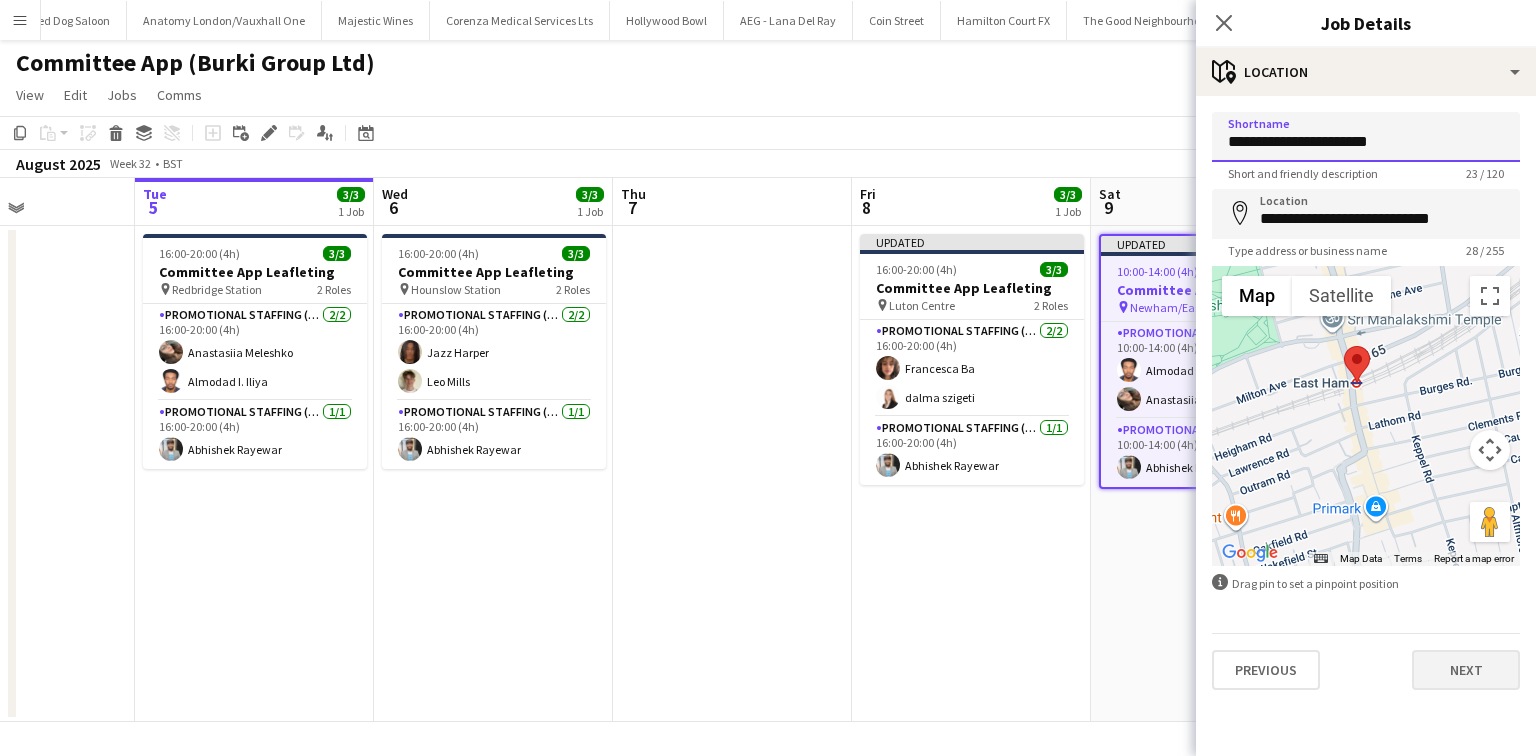 type on "**********" 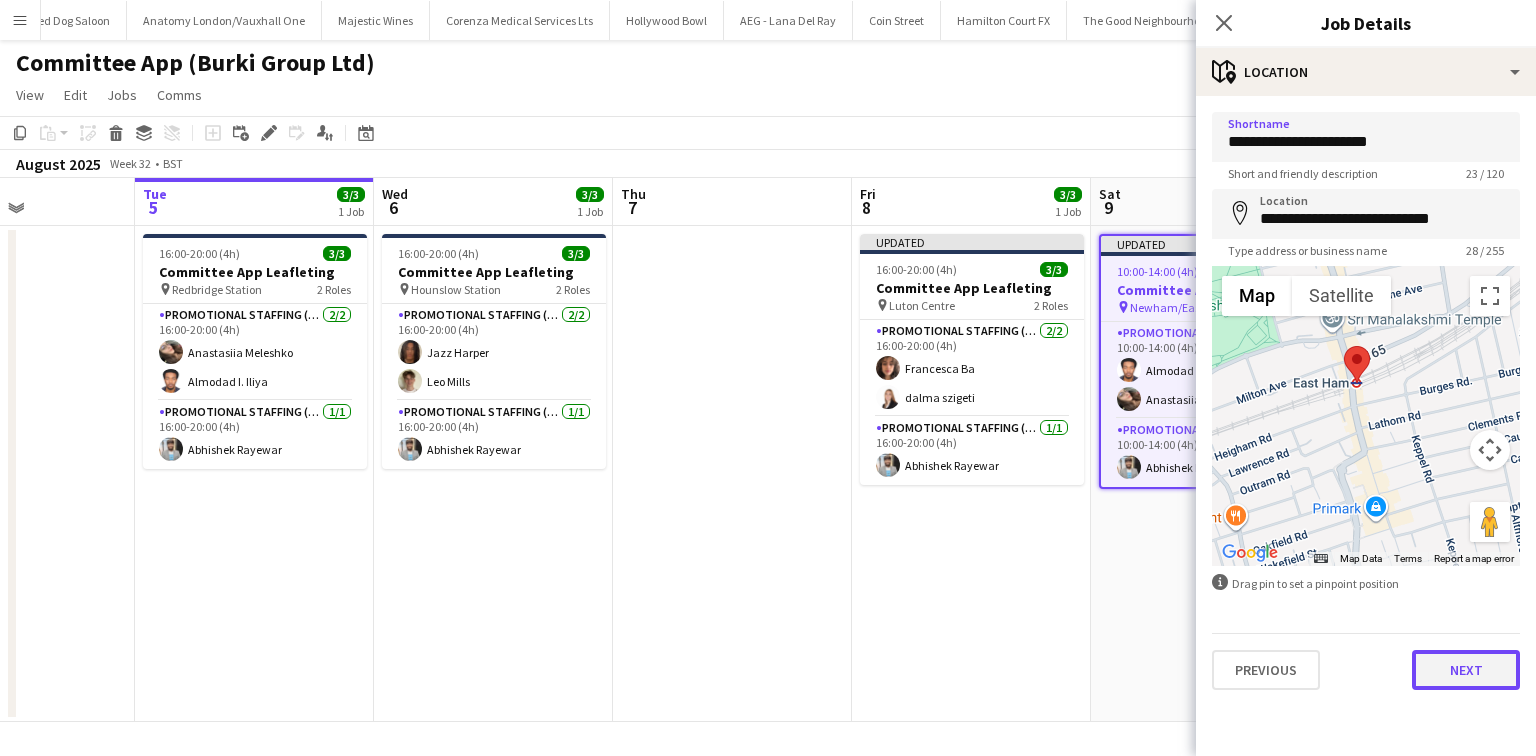 click on "Next" at bounding box center (1466, 670) 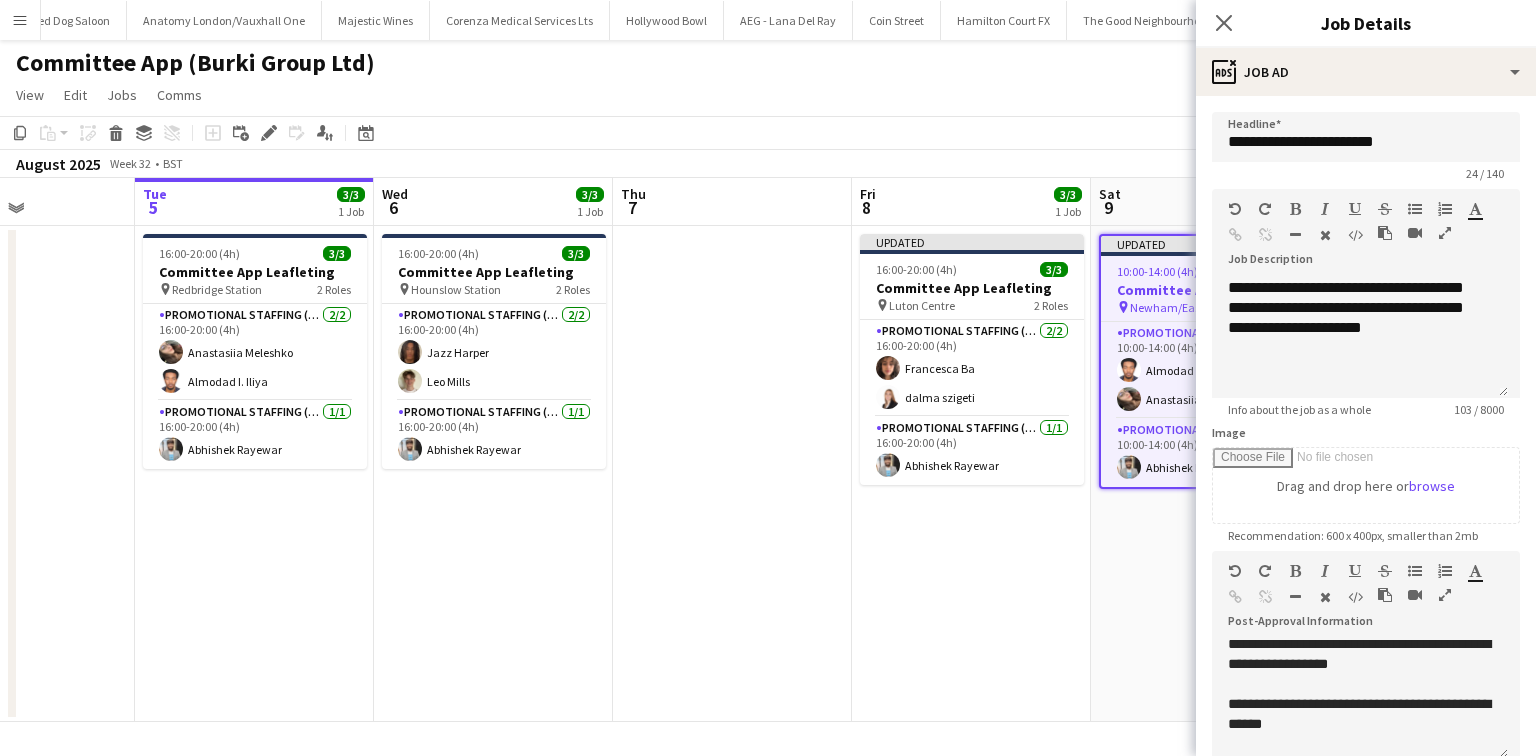 scroll, scrollTop: 400, scrollLeft: 0, axis: vertical 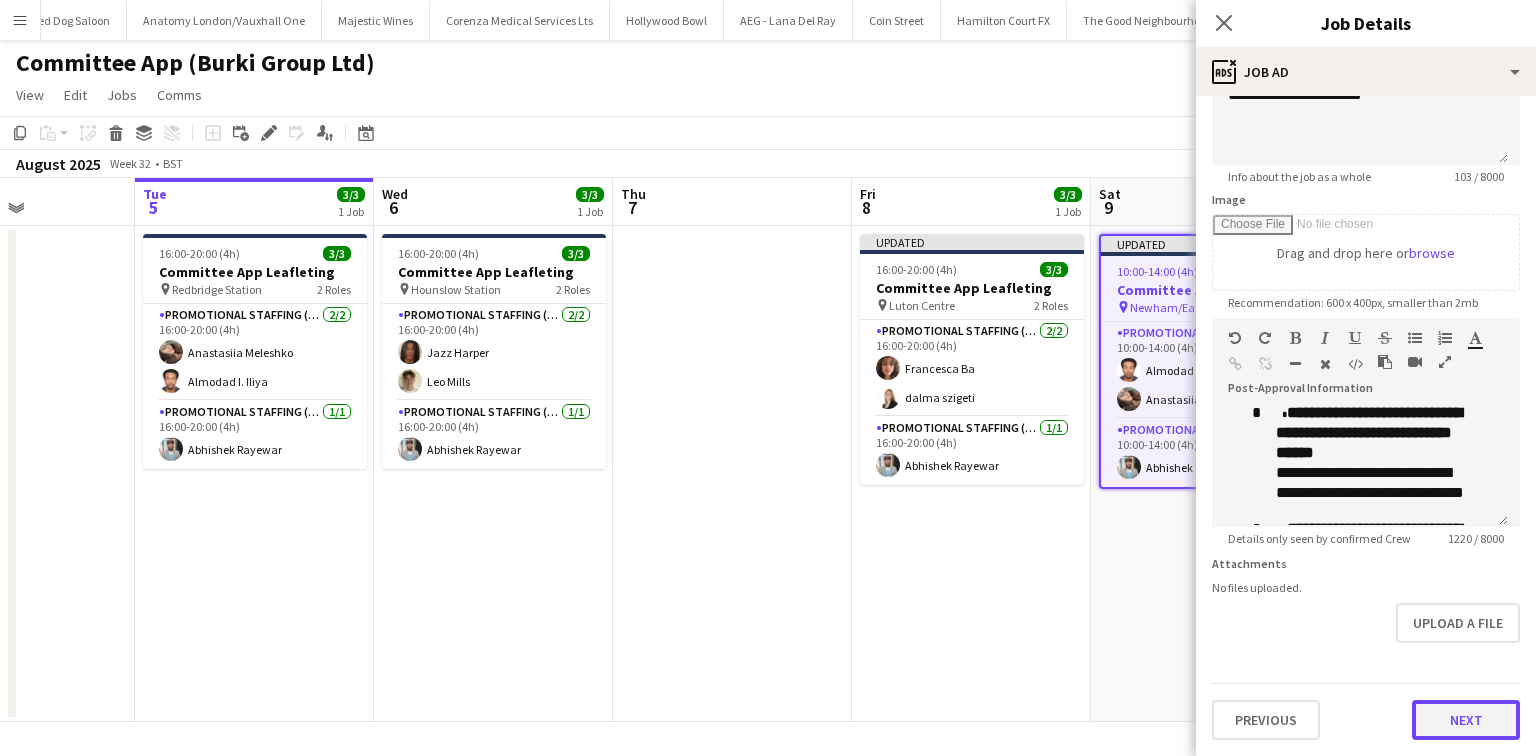 click on "Next" at bounding box center [1466, 720] 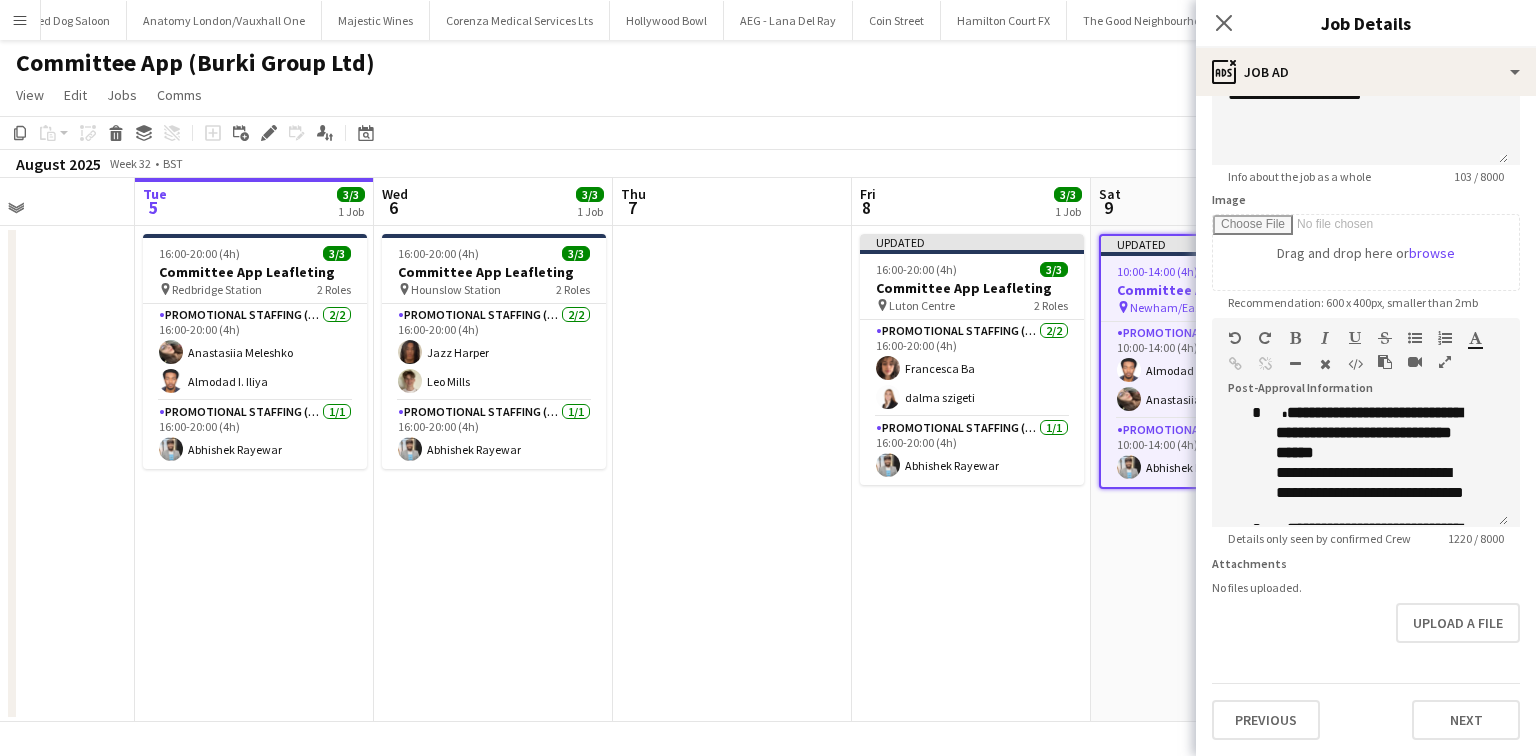scroll, scrollTop: 0, scrollLeft: 0, axis: both 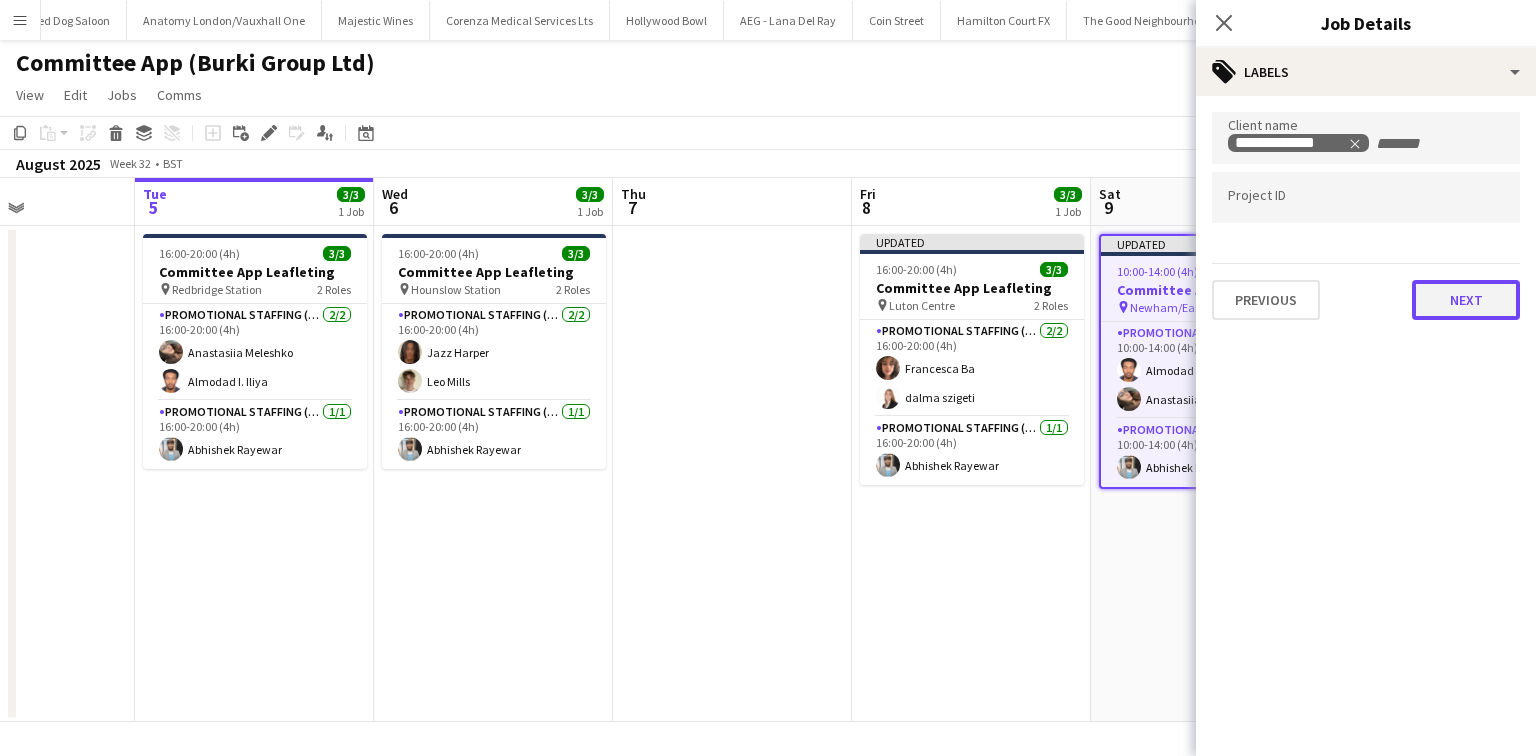 click on "Next" at bounding box center (1466, 300) 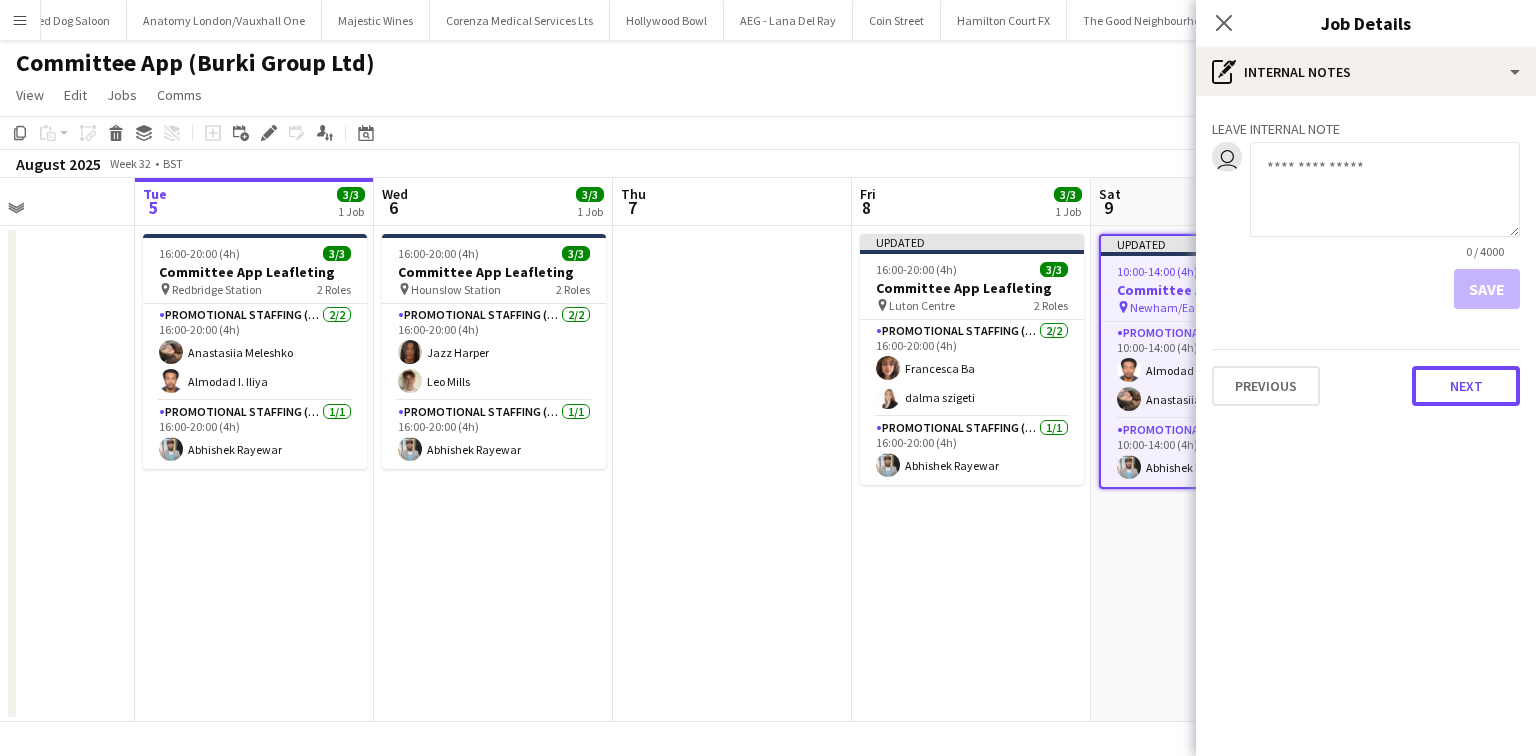 click on "Next" at bounding box center (1466, 386) 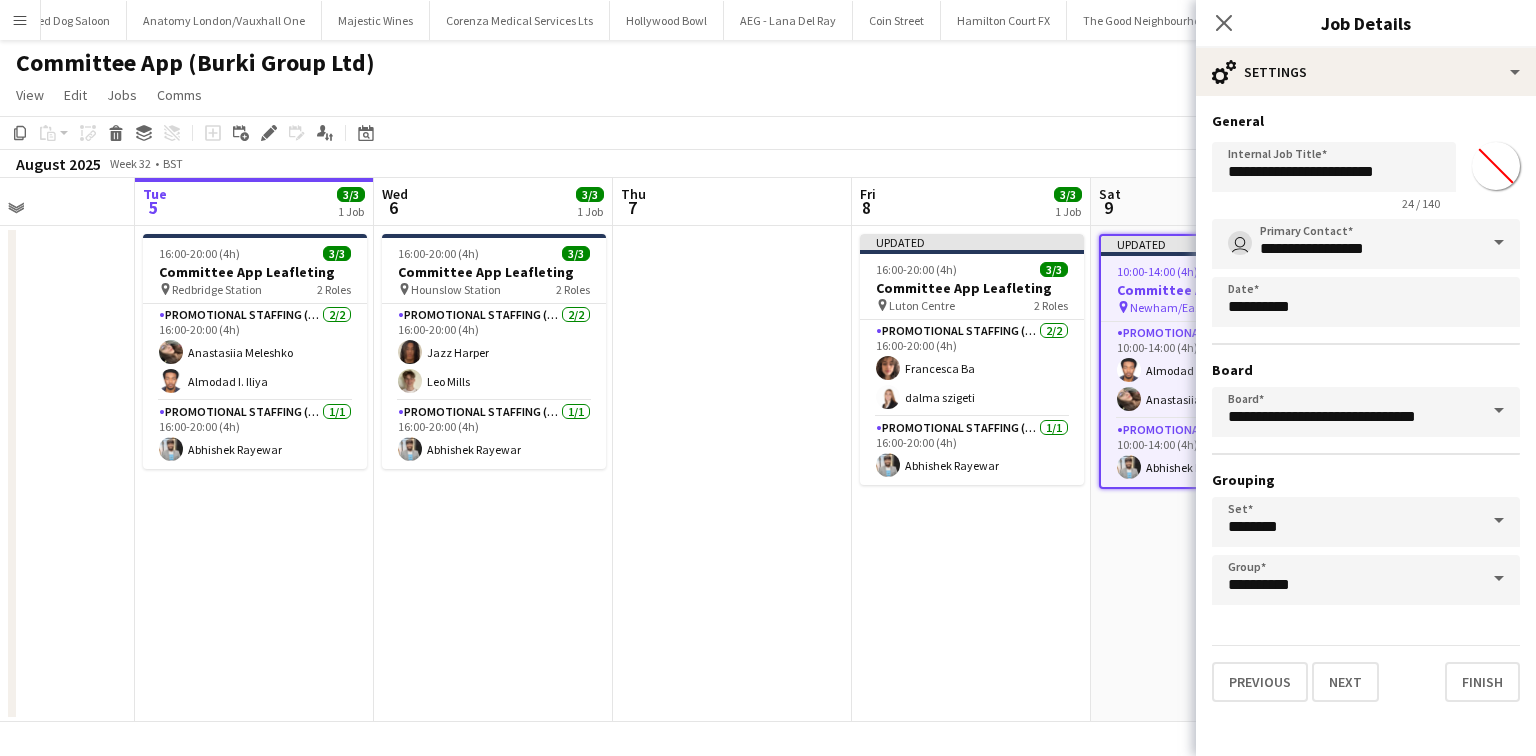 click on "**********" at bounding box center [1366, 407] 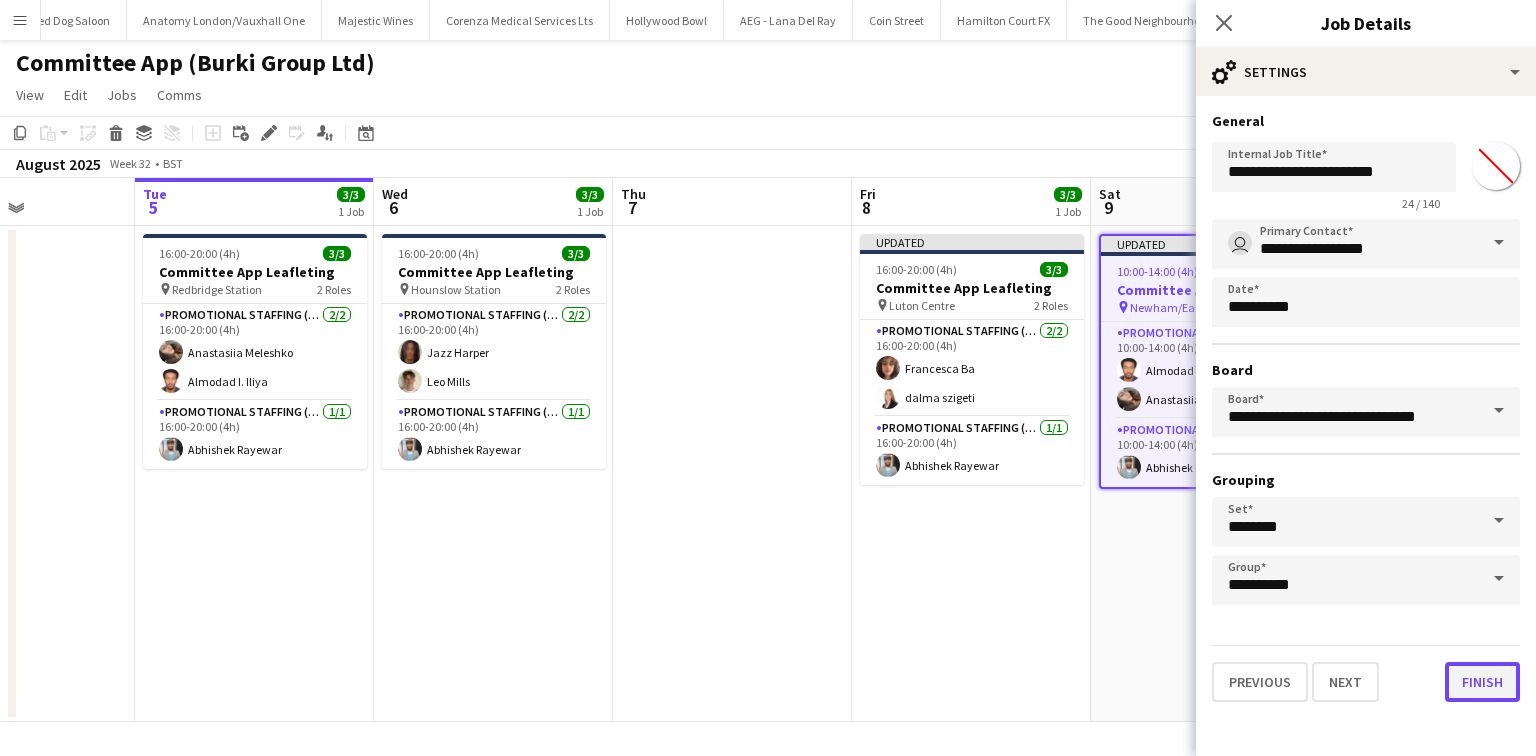 click on "Finish" at bounding box center [1482, 682] 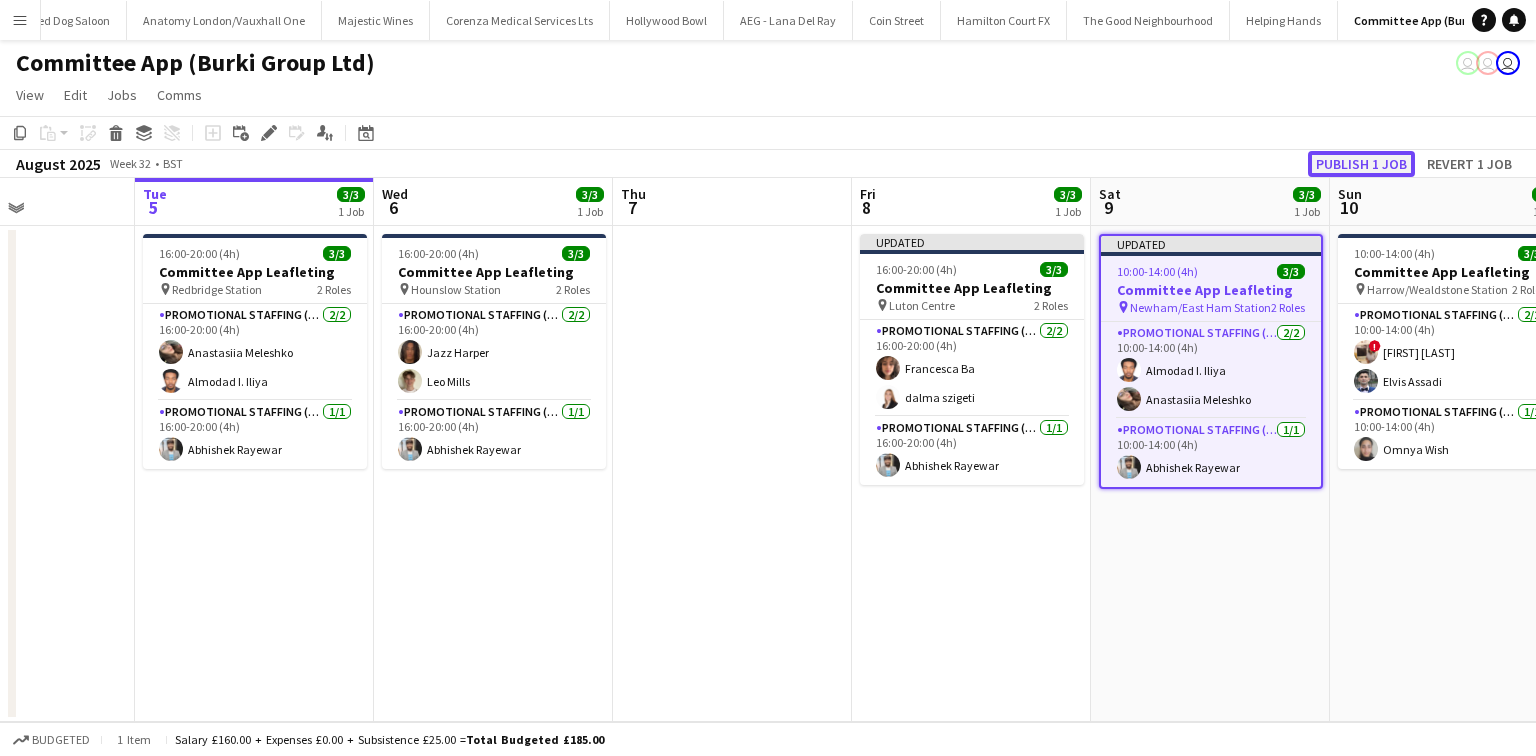click on "Publish 1 job" 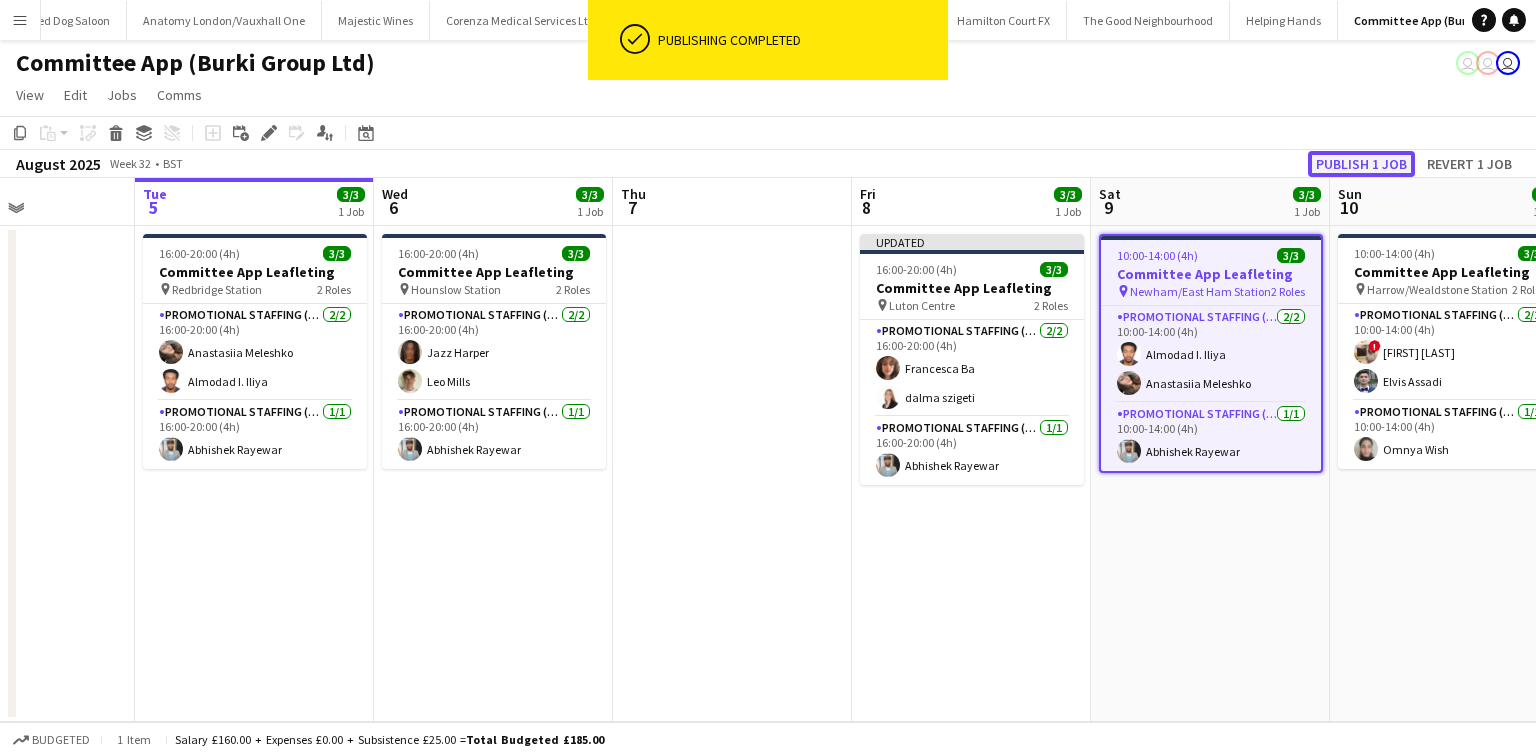 click on "Publish 1 job" 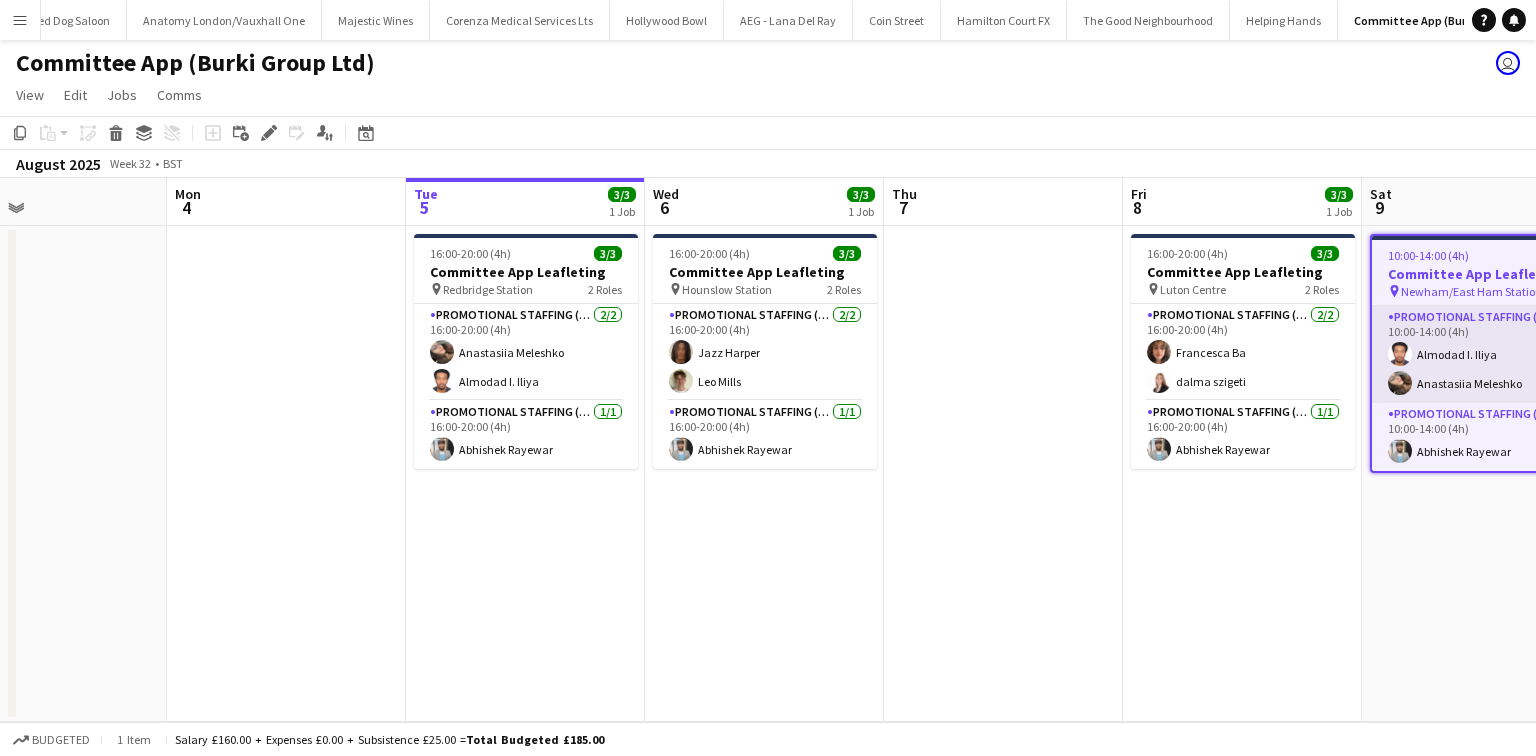 scroll, scrollTop: 0, scrollLeft: 507, axis: horizontal 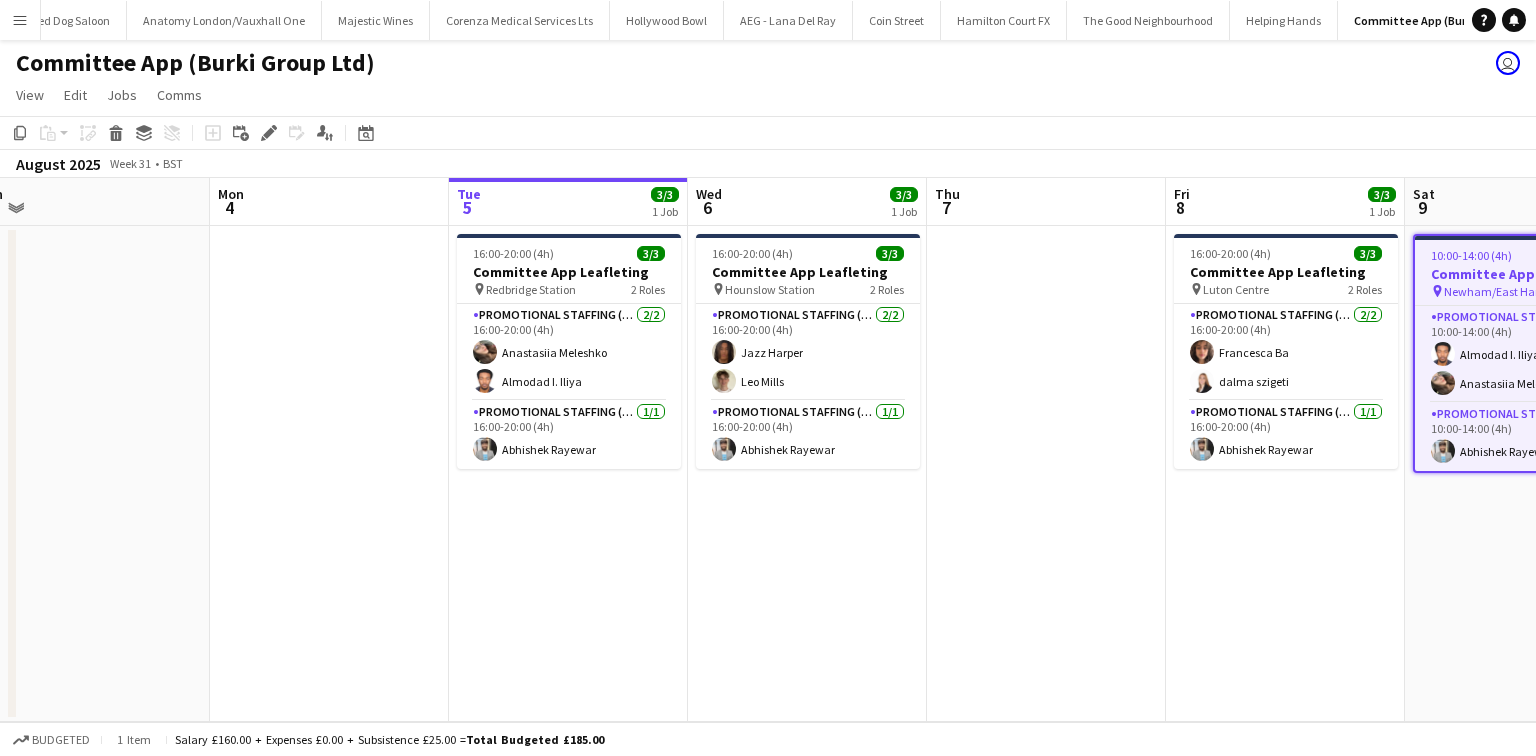 drag, startPoint x: 233, startPoint y: 8, endPoint x: 668, endPoint y: 128, distance: 451.24826 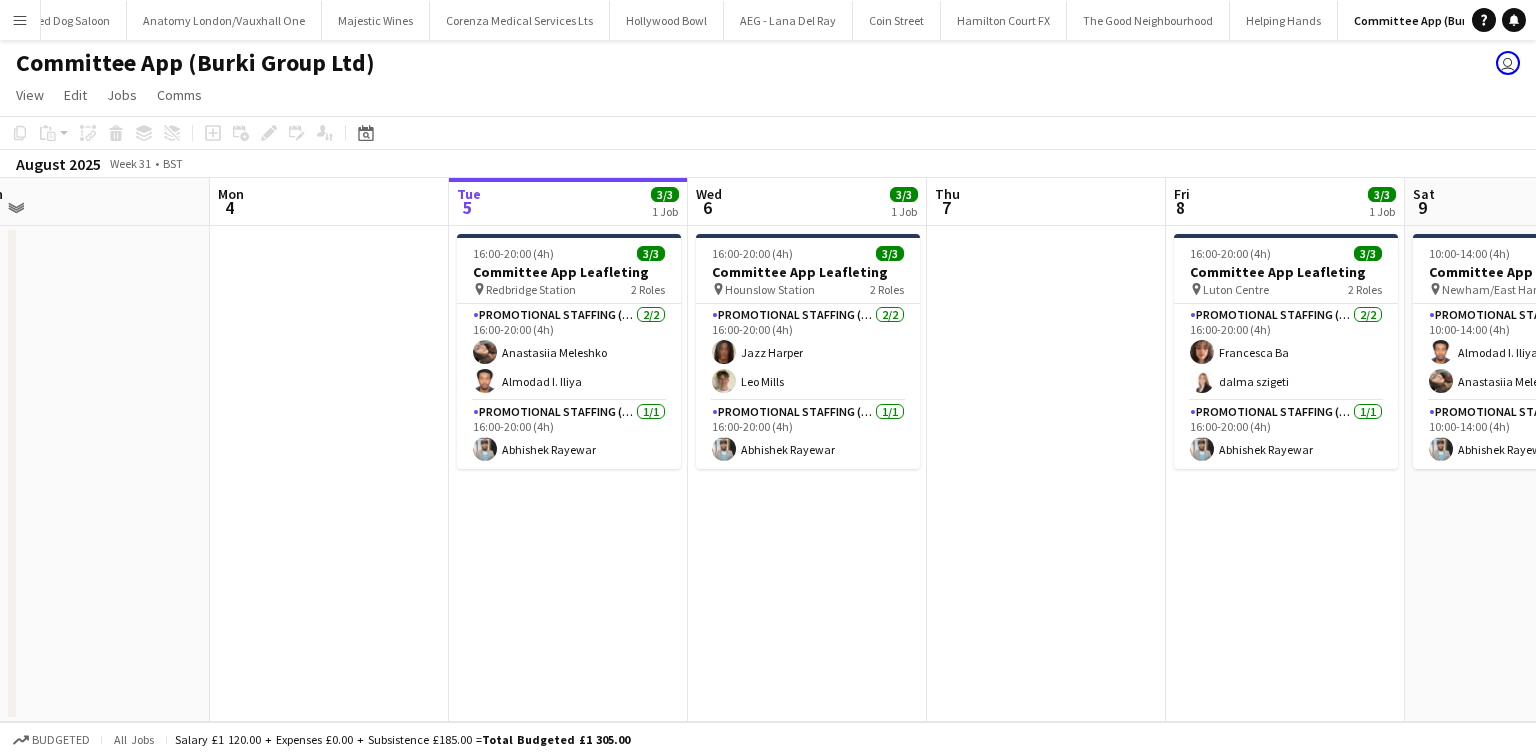 drag, startPoint x: 668, startPoint y: 128, endPoint x: 673, endPoint y: 145, distance: 17.720045 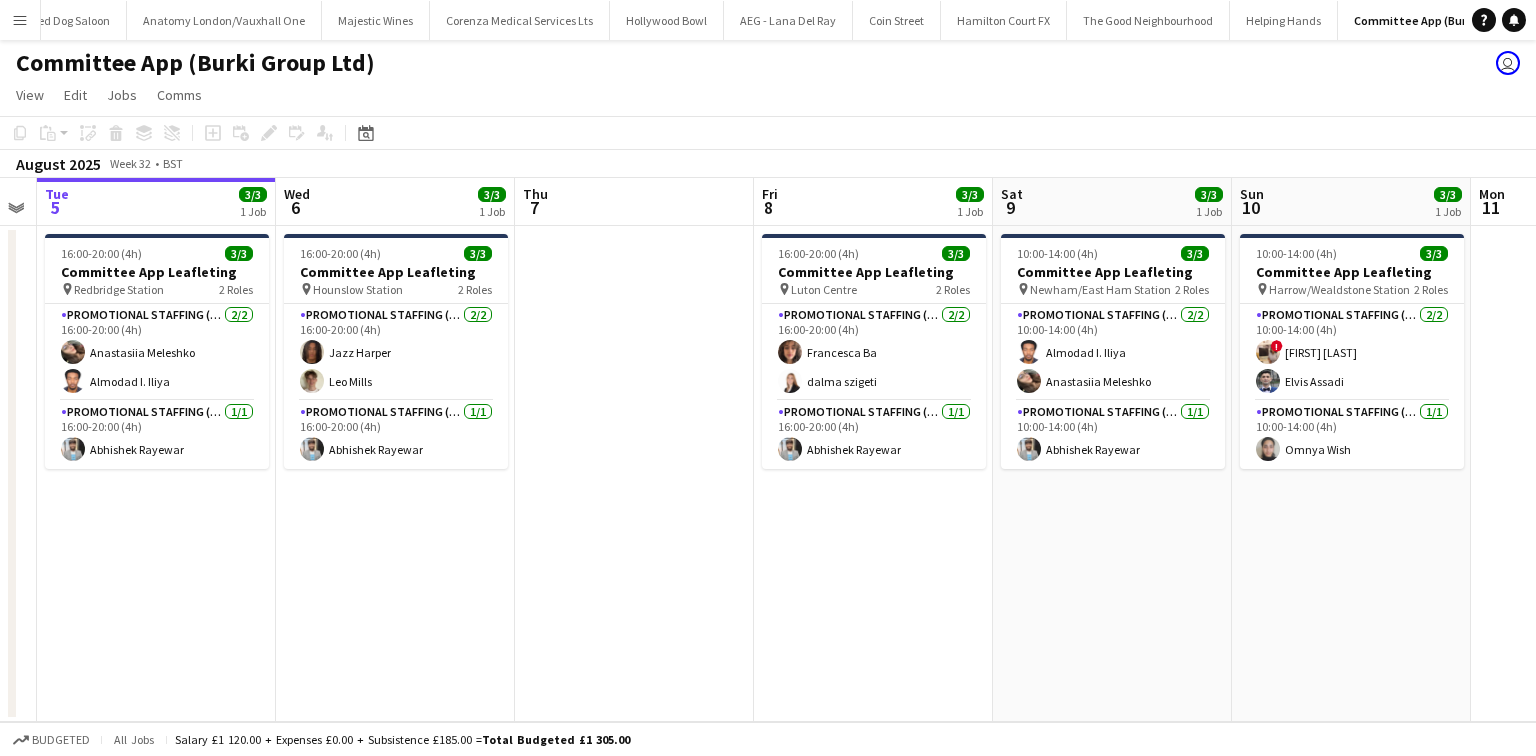 drag, startPoint x: 673, startPoint y: 145, endPoint x: 1102, endPoint y: 123, distance: 429.56372 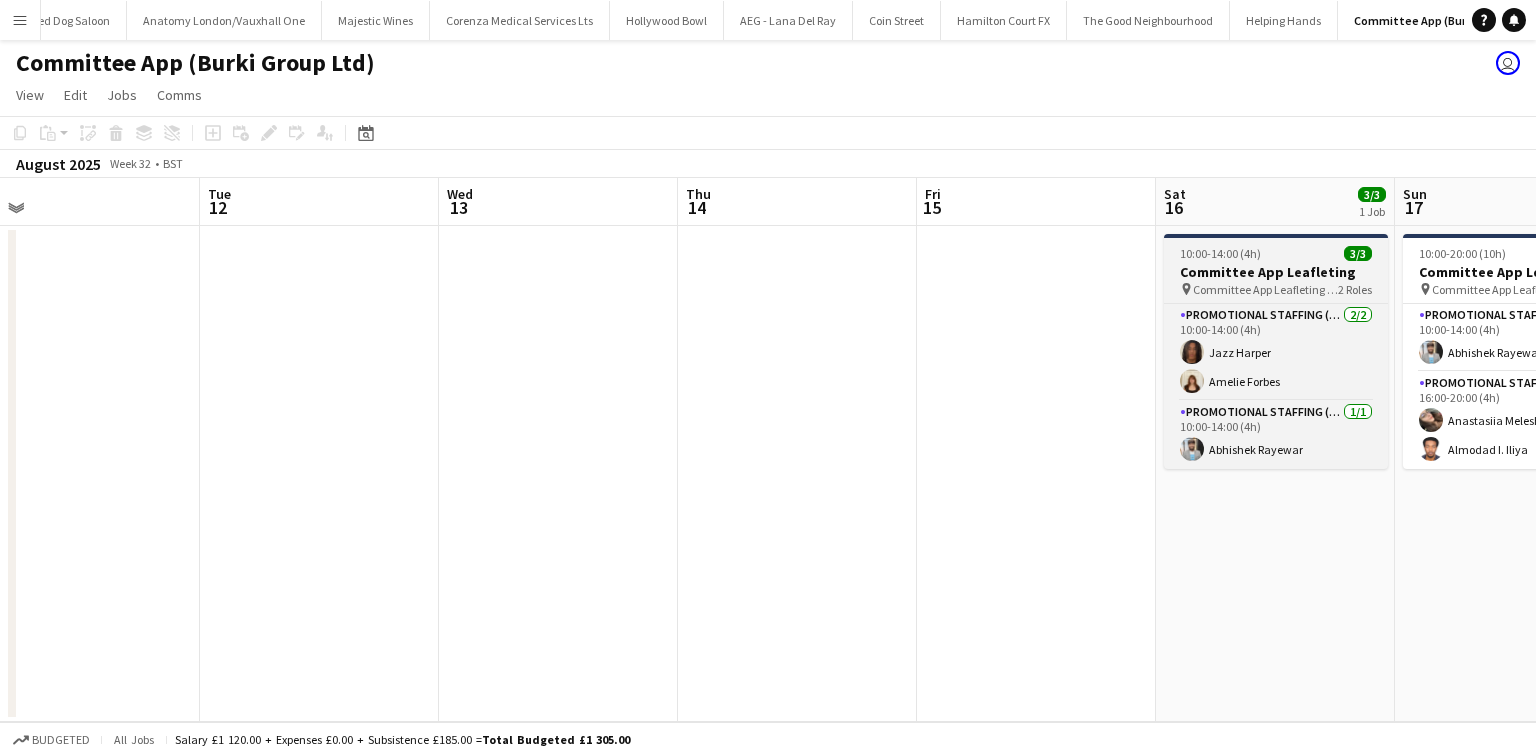 scroll, scrollTop: 0, scrollLeft: 757, axis: horizontal 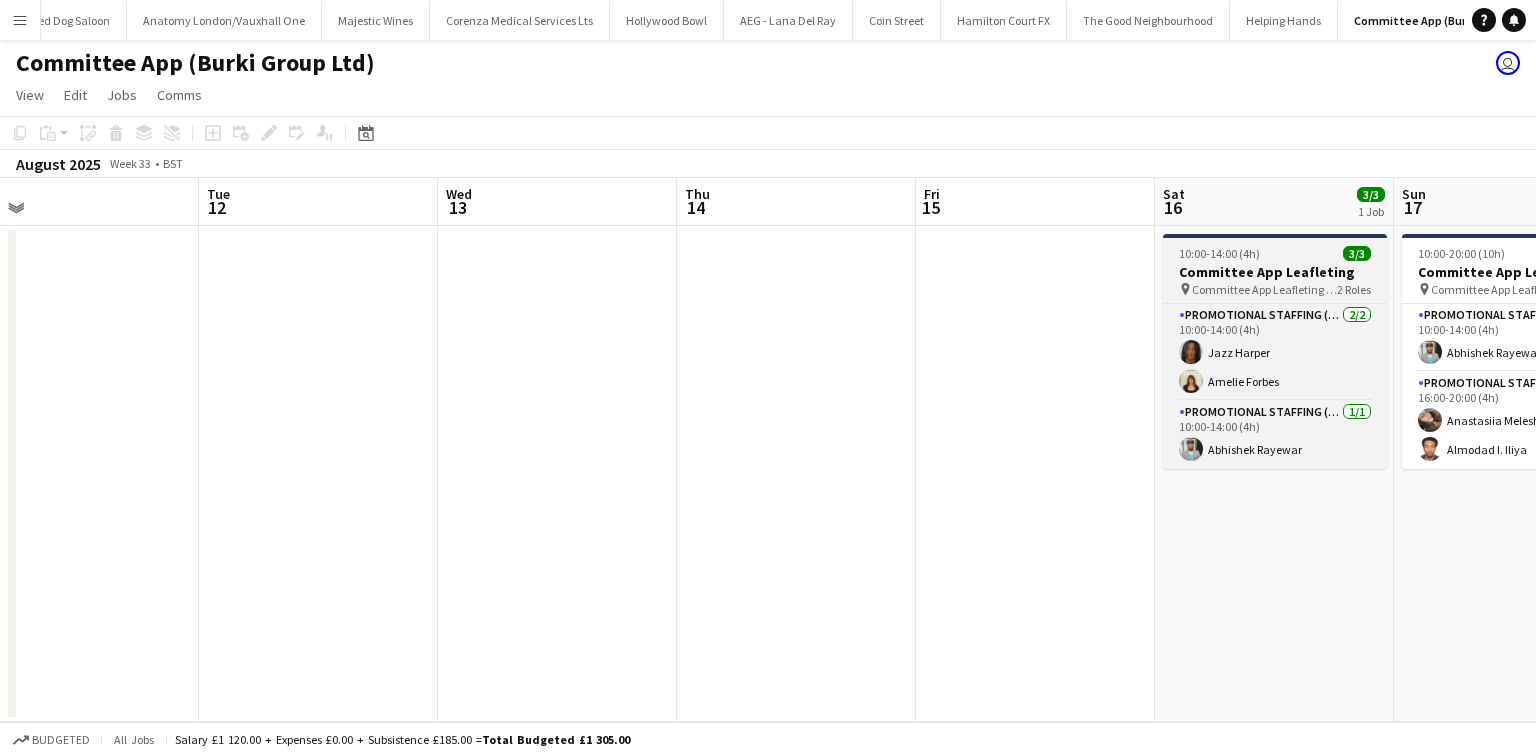 click on "Committee App Leafleting (Southall)" at bounding box center [1264, 289] 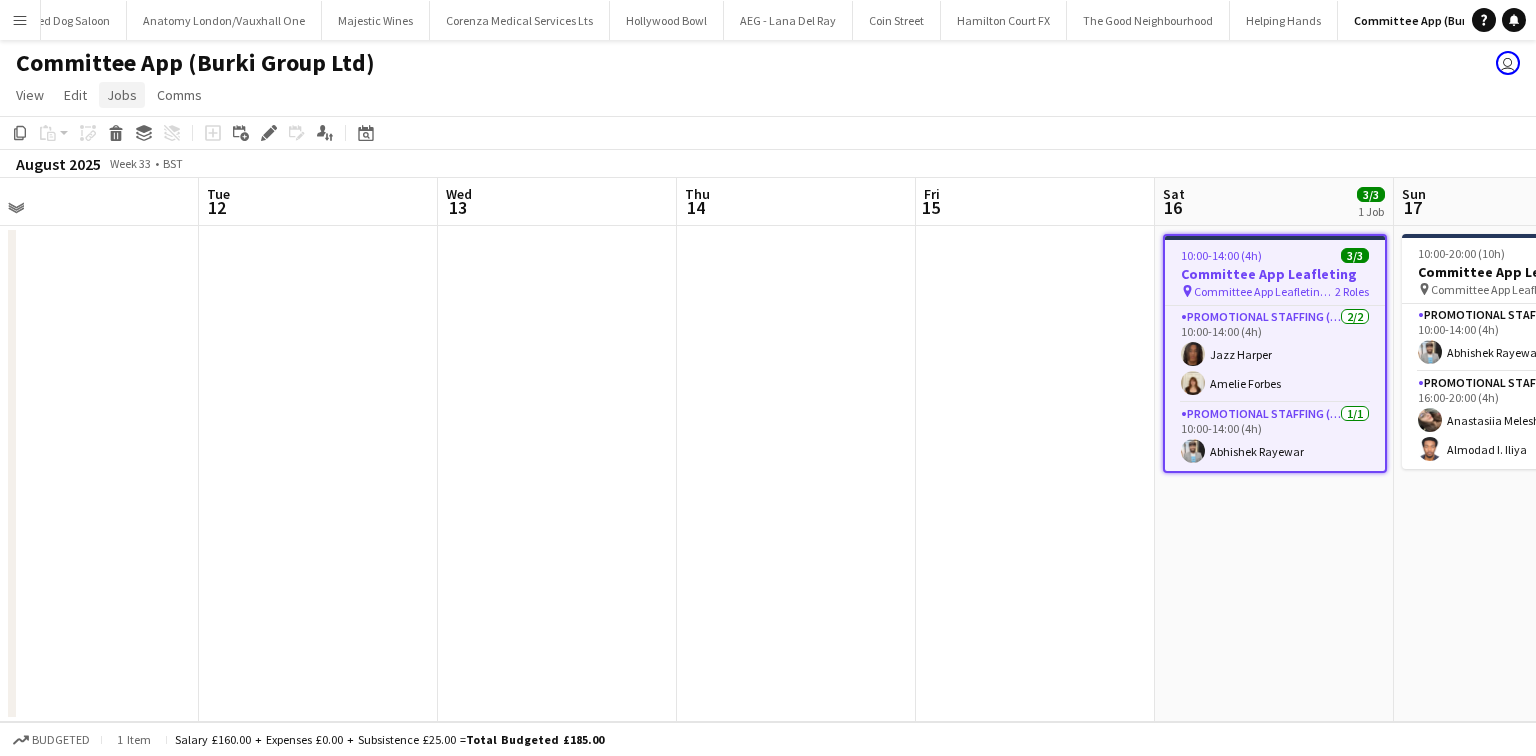 click on "Jobs" 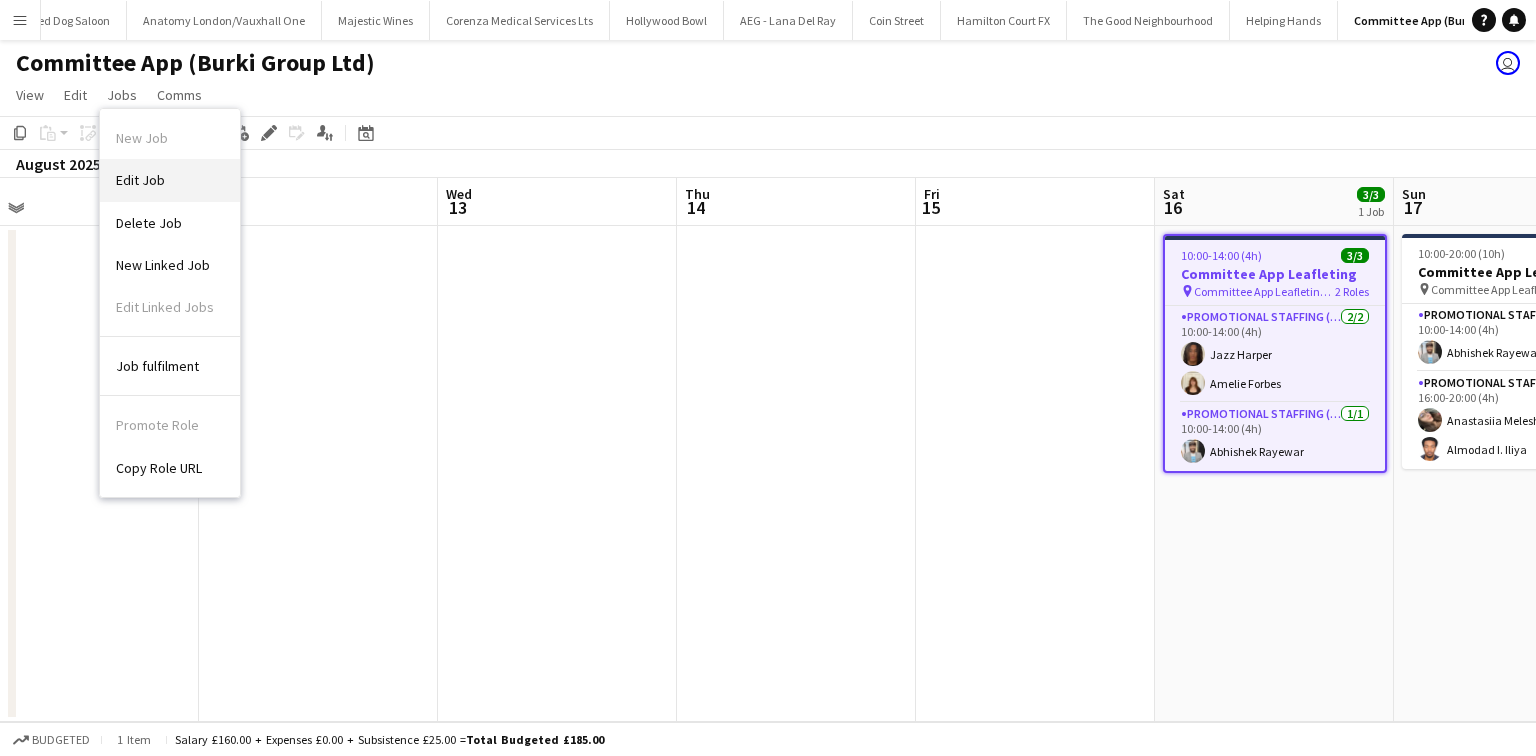 click on "Edit Job" at bounding box center [170, 180] 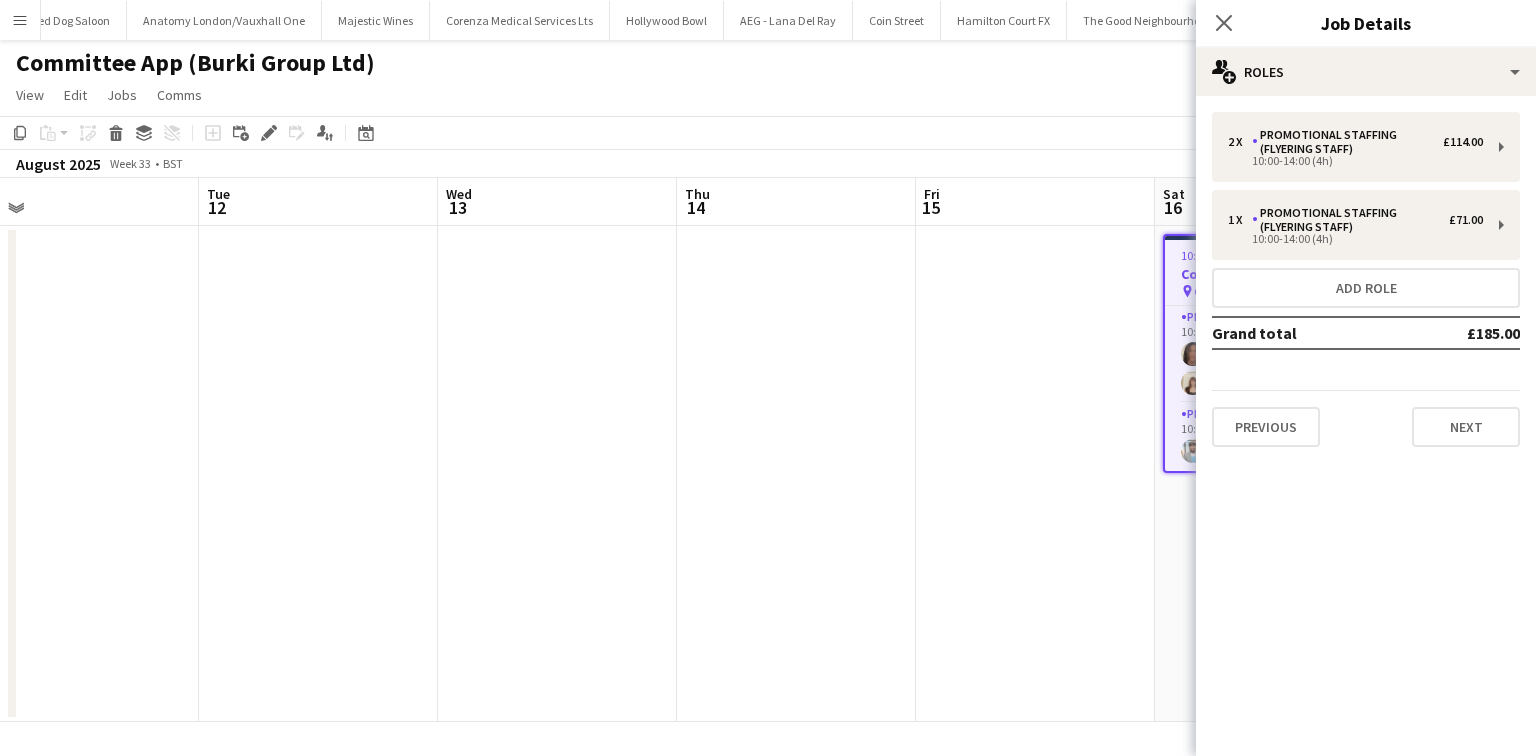click on "Previous   Next" at bounding box center [1366, 418] 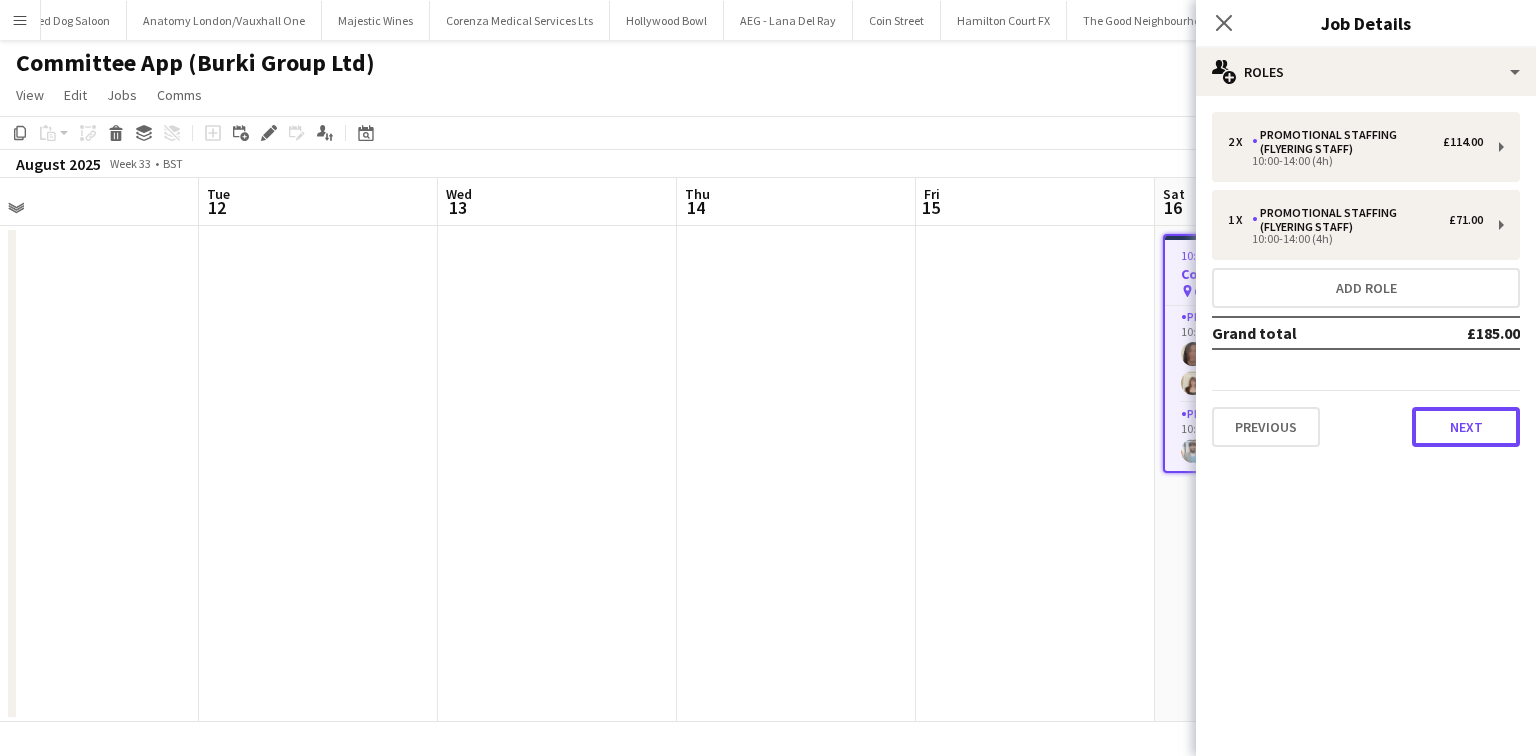click on "Next" at bounding box center (1466, 427) 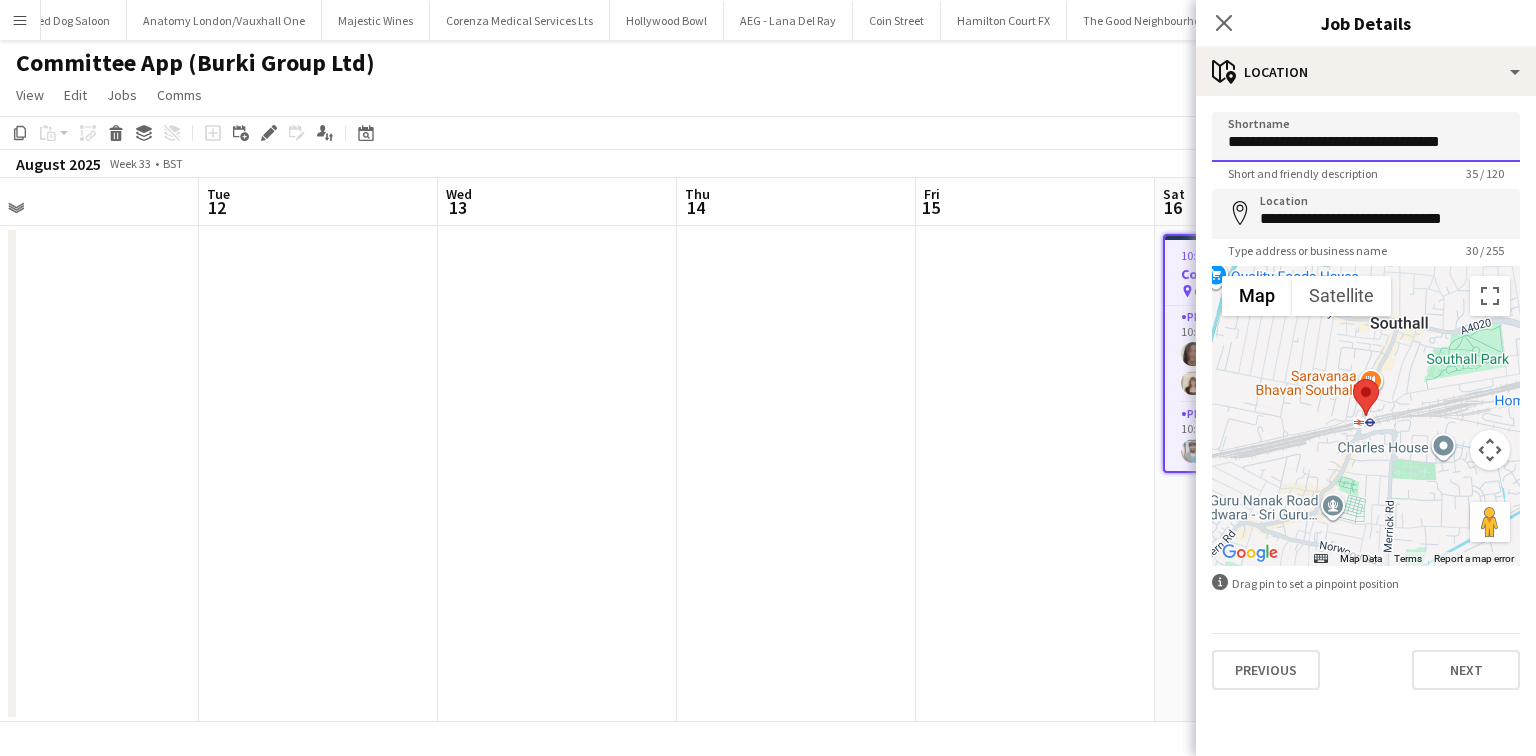 click on "**********" at bounding box center [1366, 137] 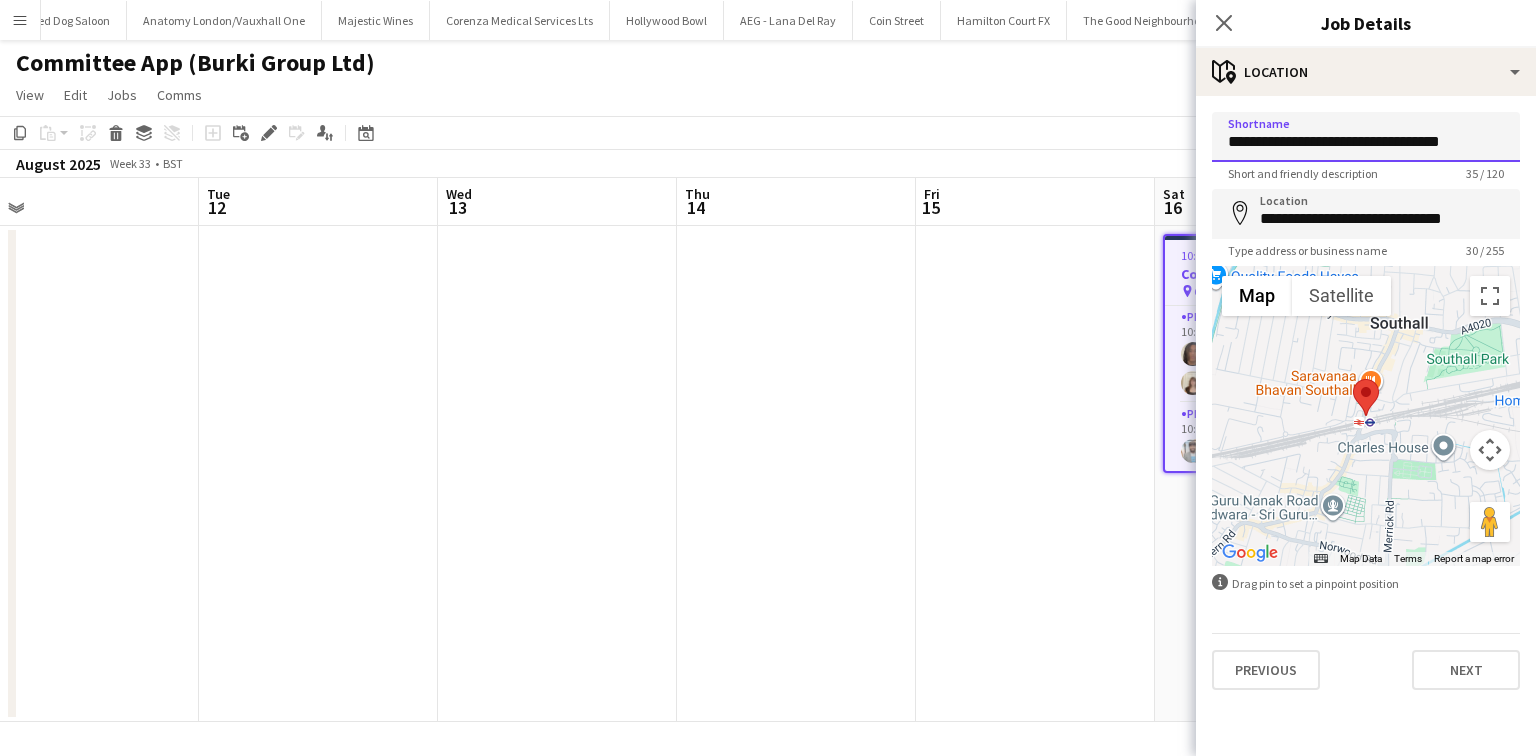 click on "**********" at bounding box center [1366, 137] 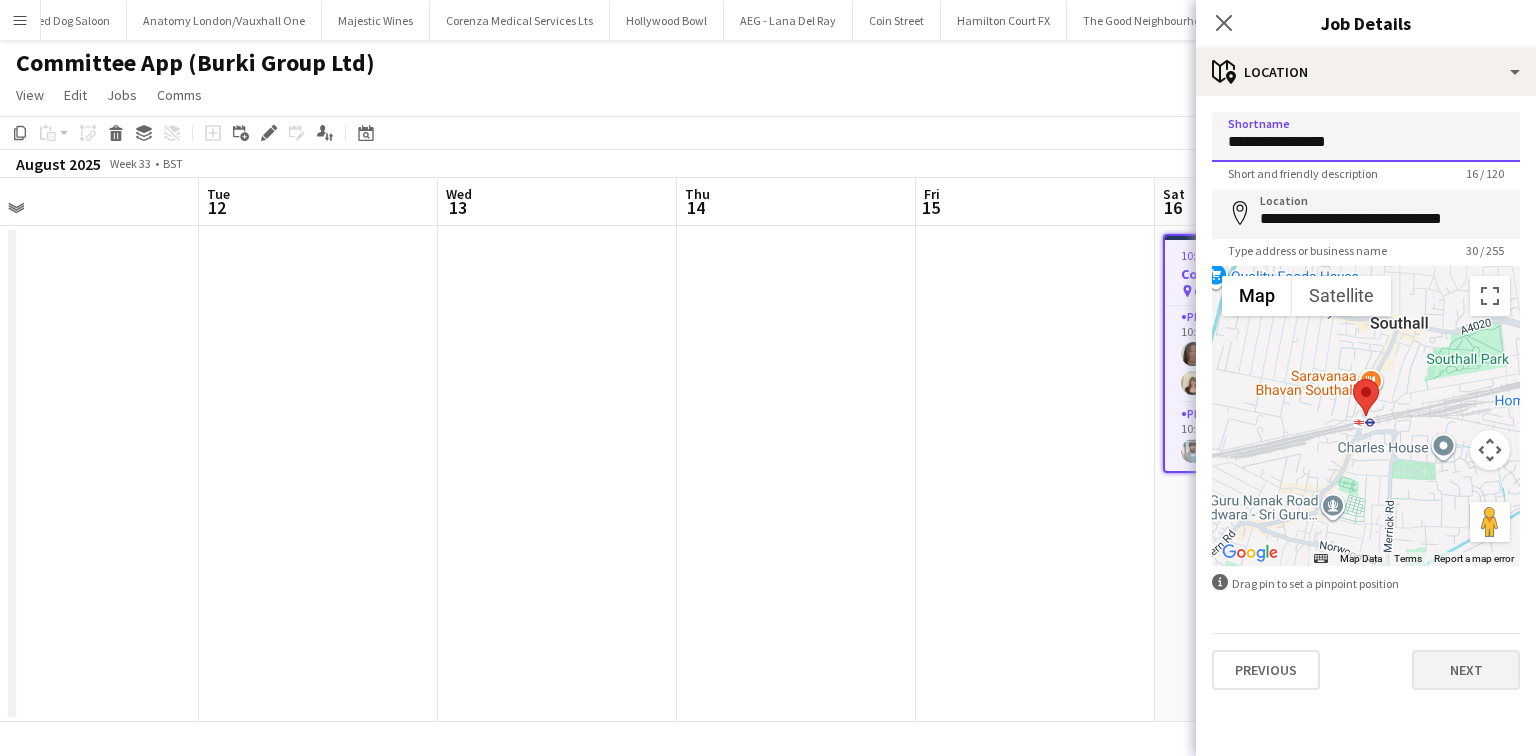 type on "**********" 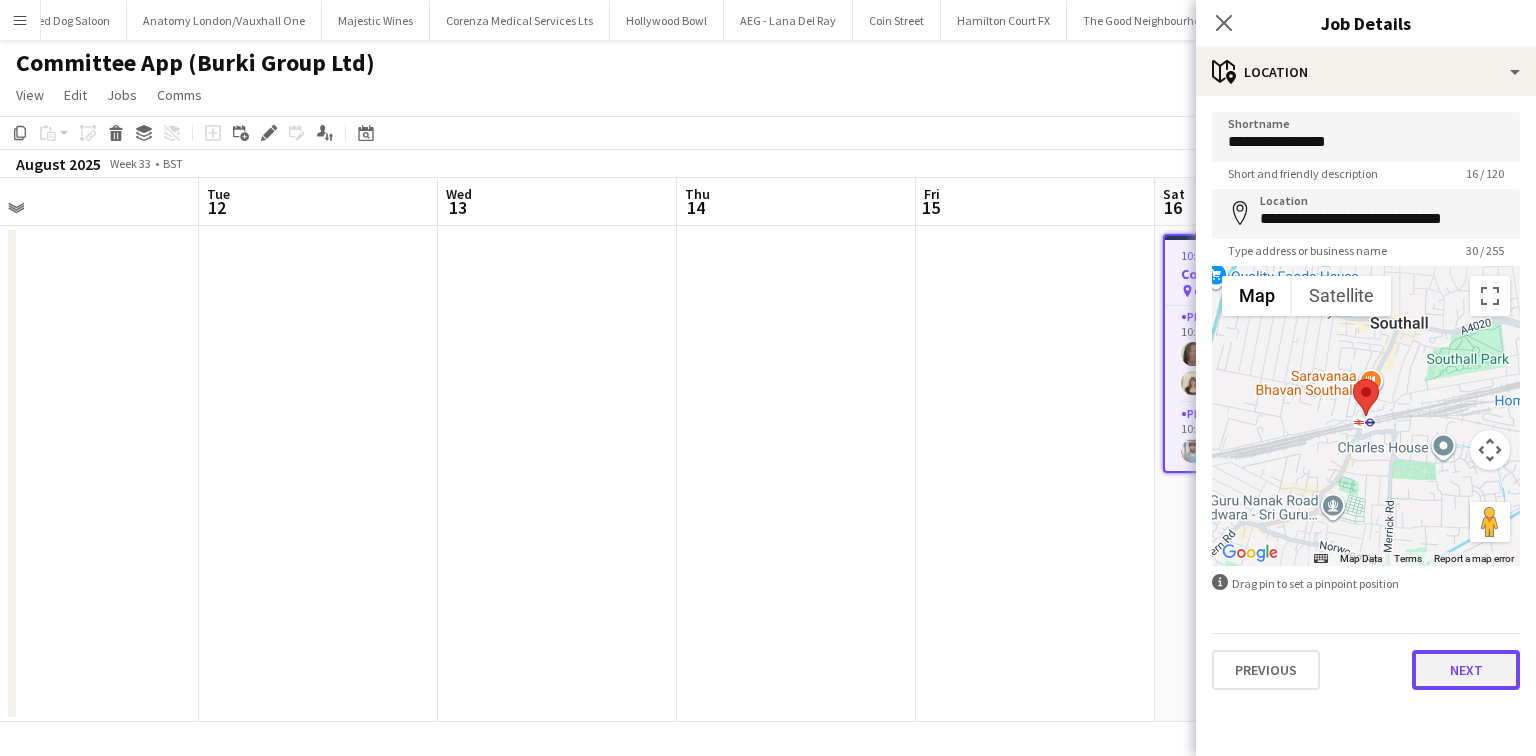 click on "Next" at bounding box center [1466, 670] 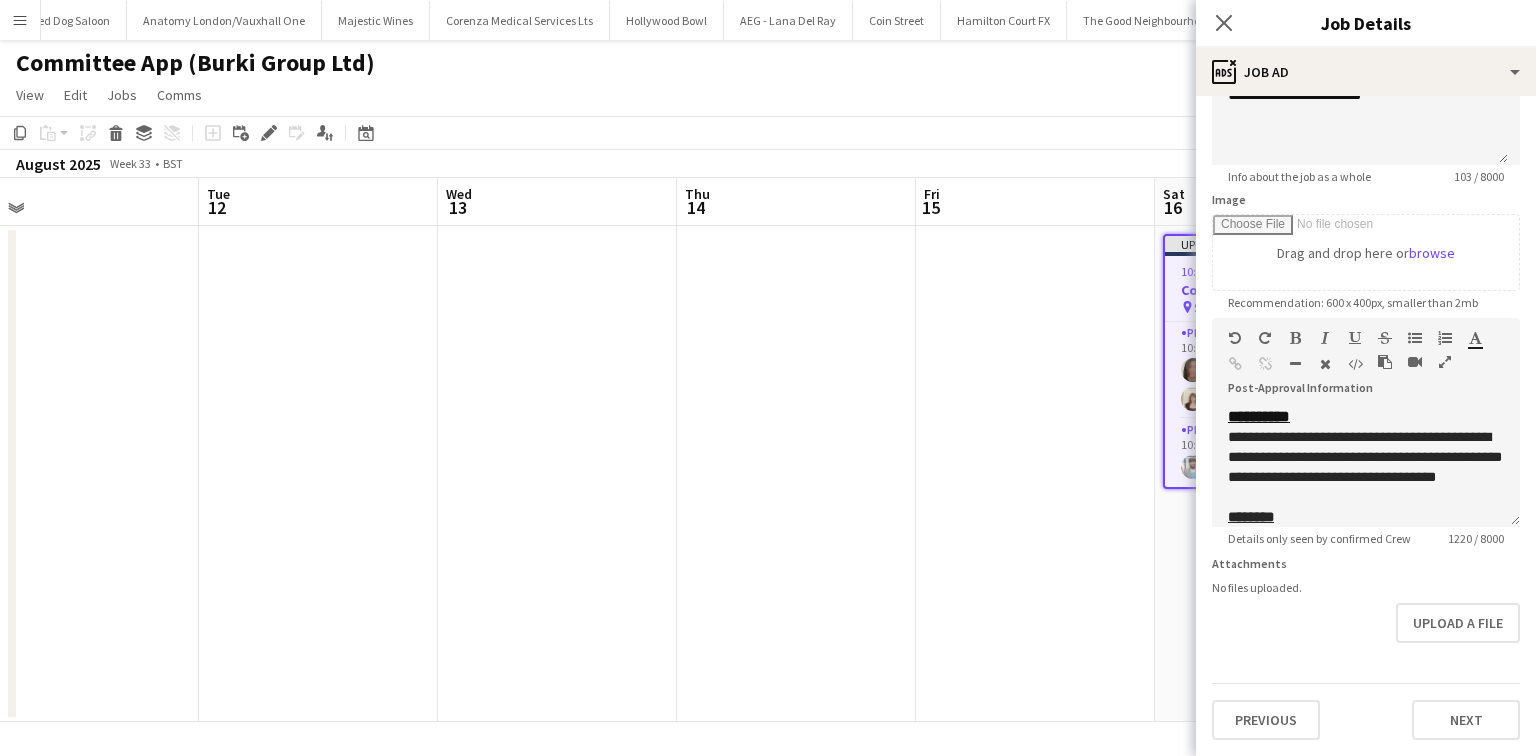 scroll, scrollTop: 245, scrollLeft: 0, axis: vertical 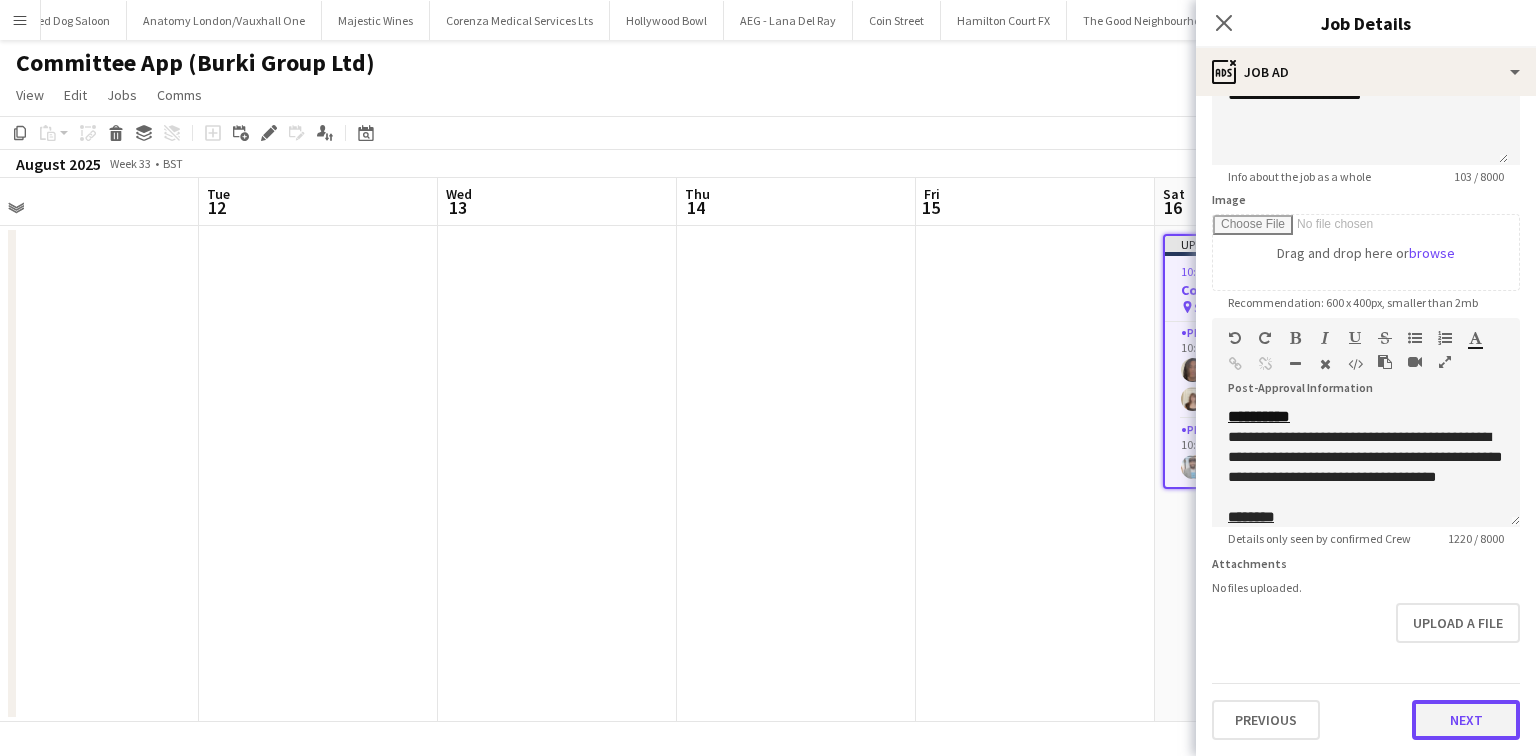 click on "Next" at bounding box center (1466, 720) 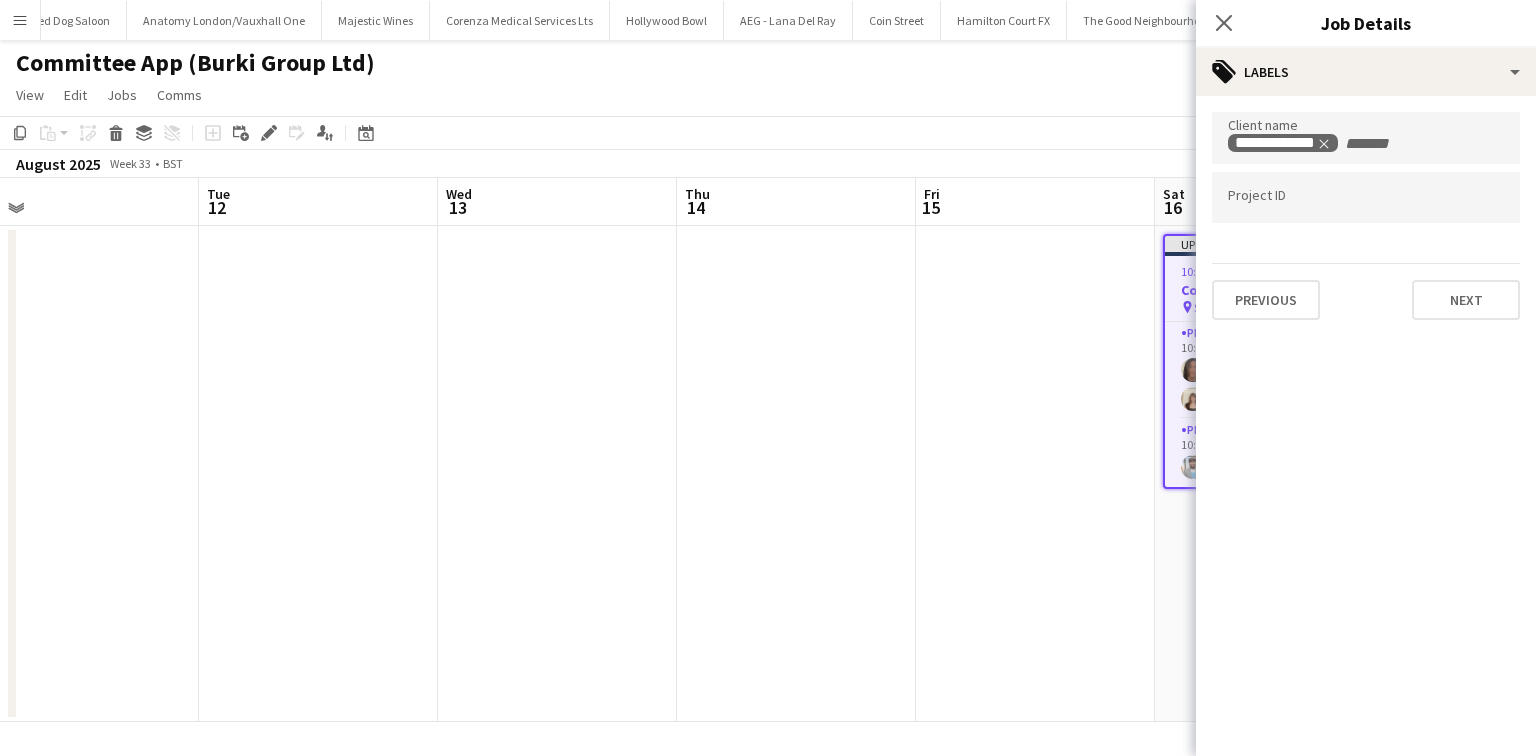 scroll, scrollTop: 0, scrollLeft: 0, axis: both 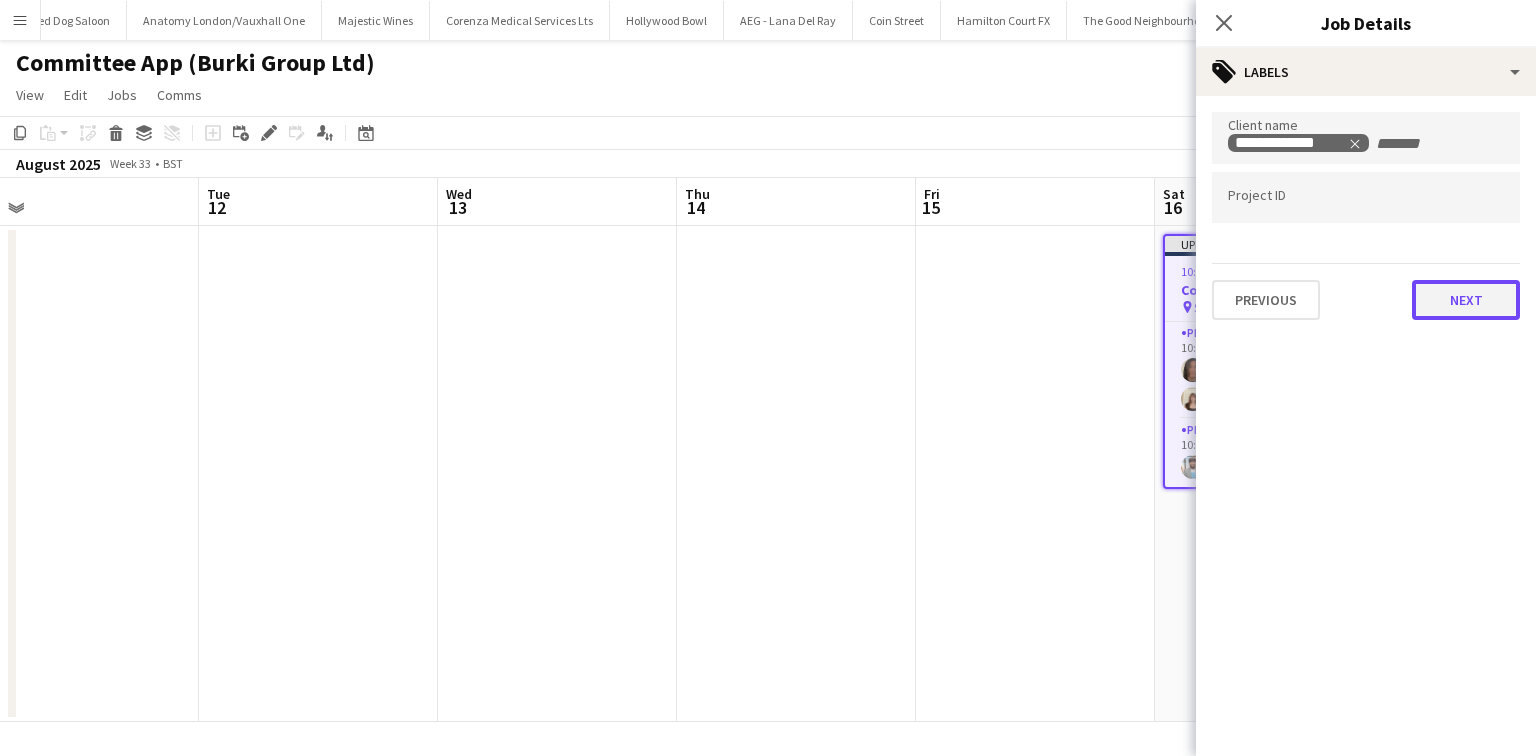 click on "Next" at bounding box center (1466, 300) 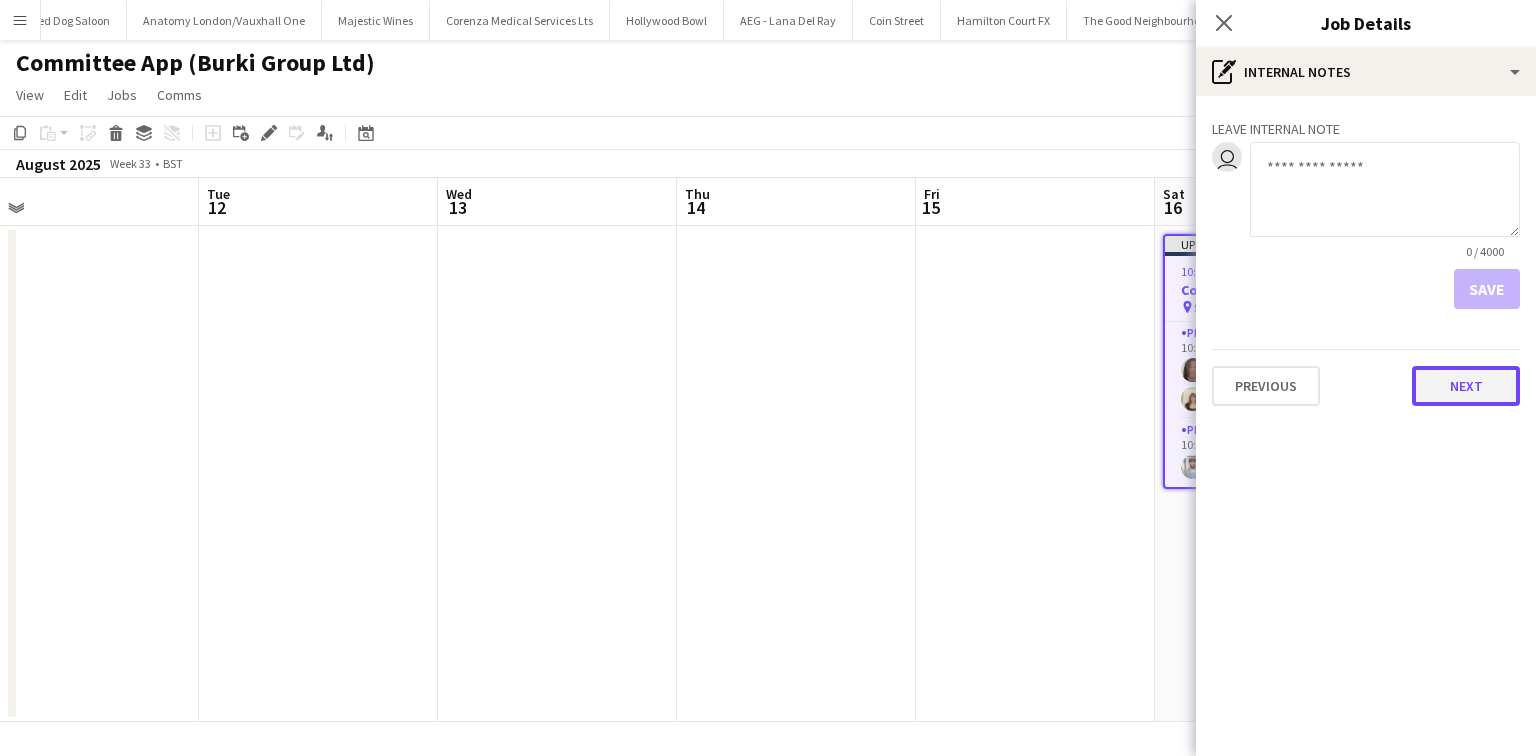 click on "Next" at bounding box center (1466, 386) 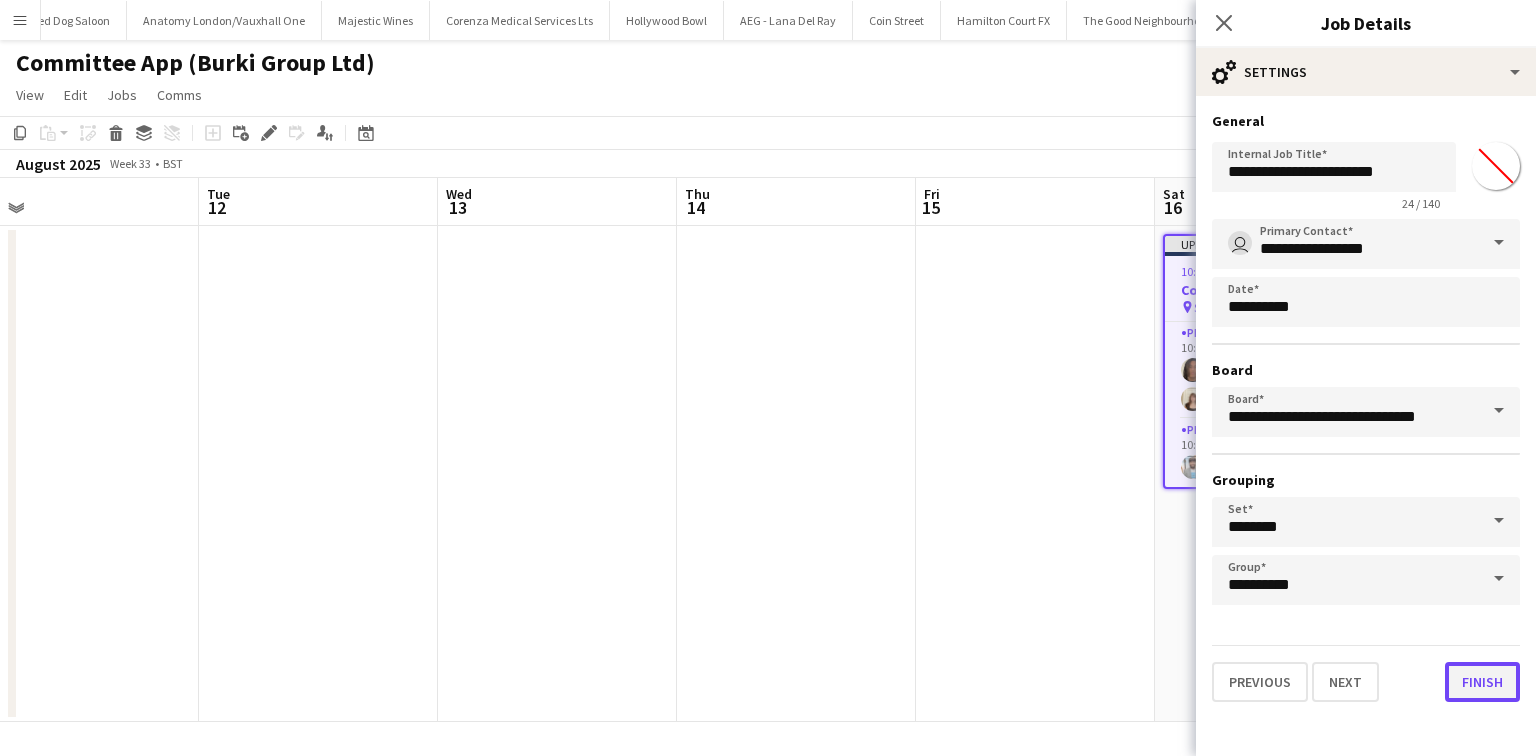 click on "Finish" at bounding box center [1482, 682] 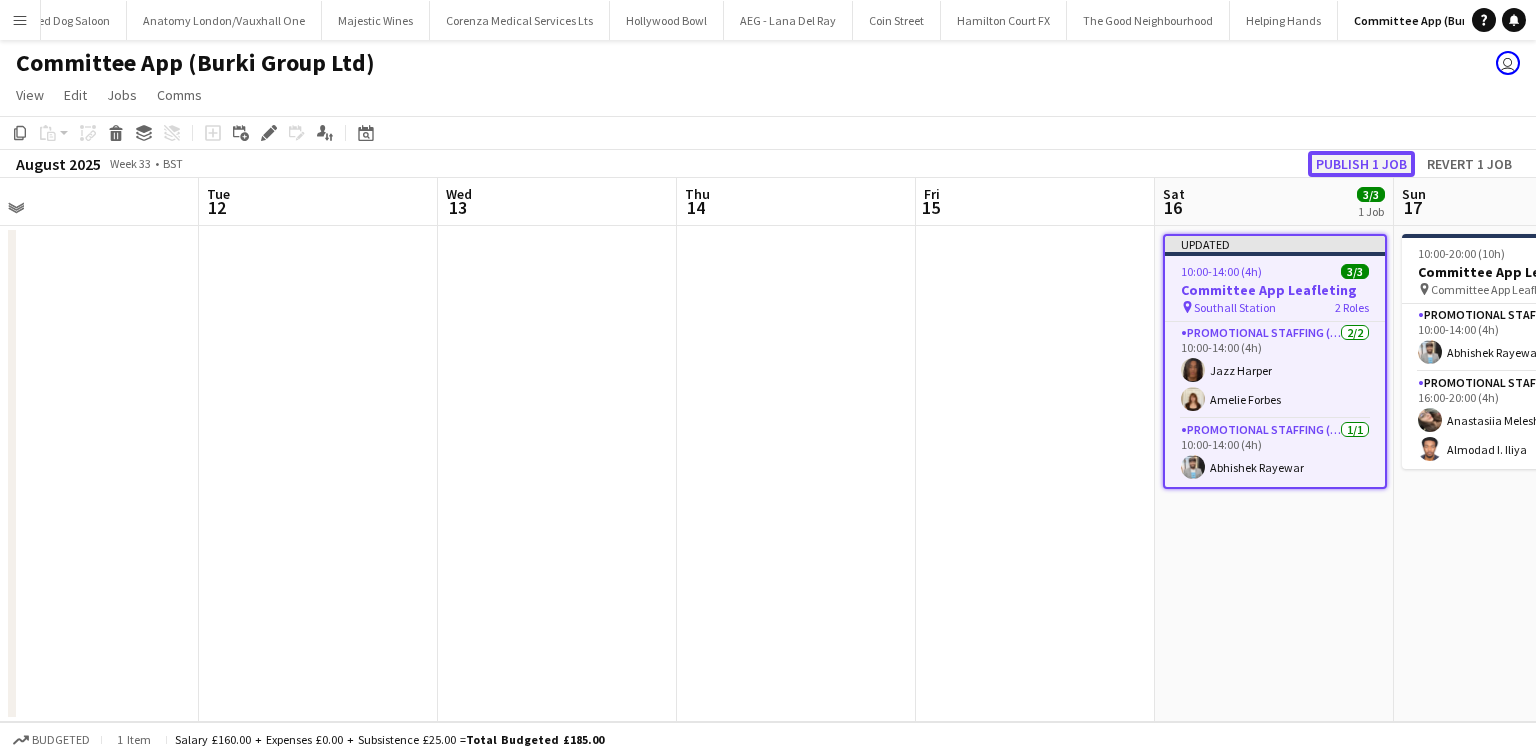 click on "Publish 1 job" 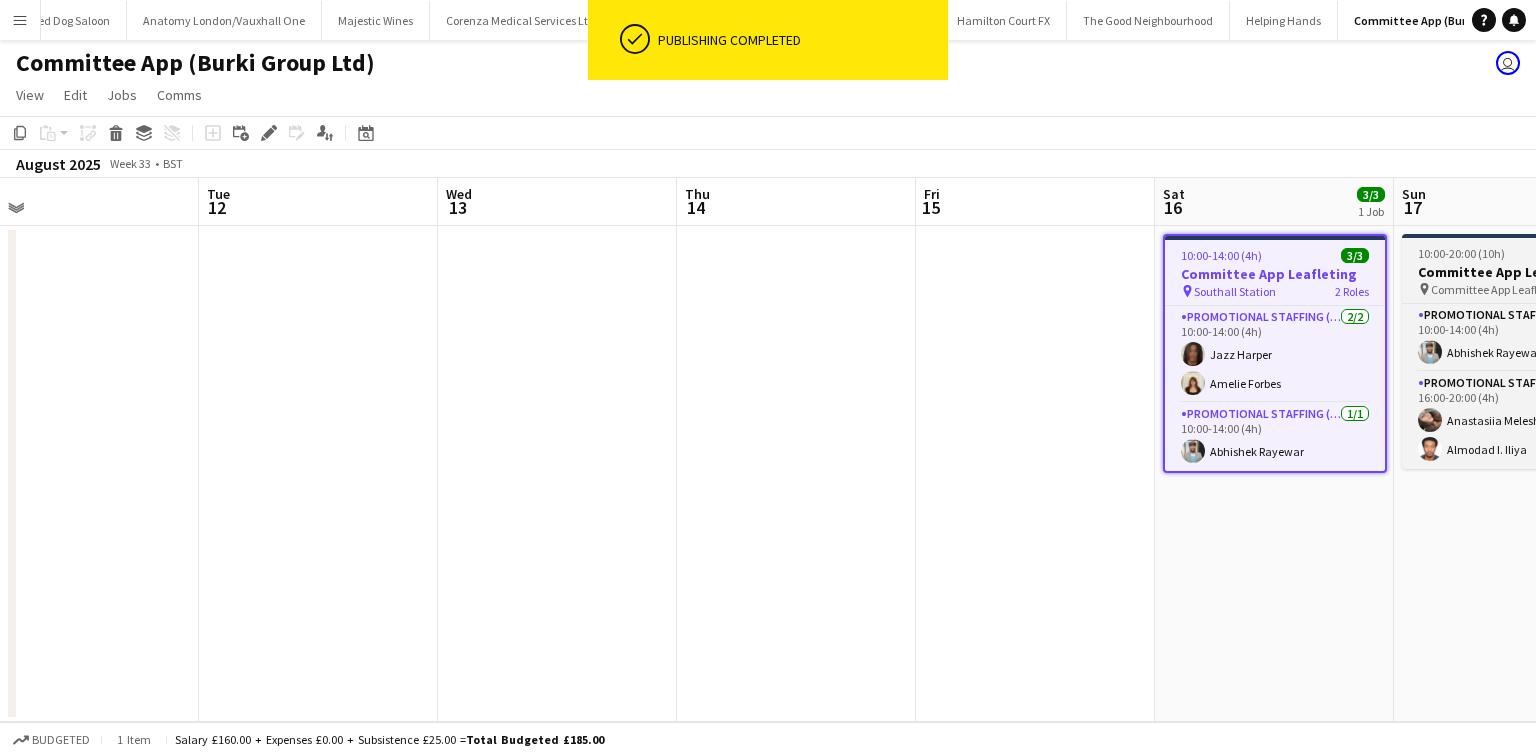 scroll, scrollTop: 0, scrollLeft: 756, axis: horizontal 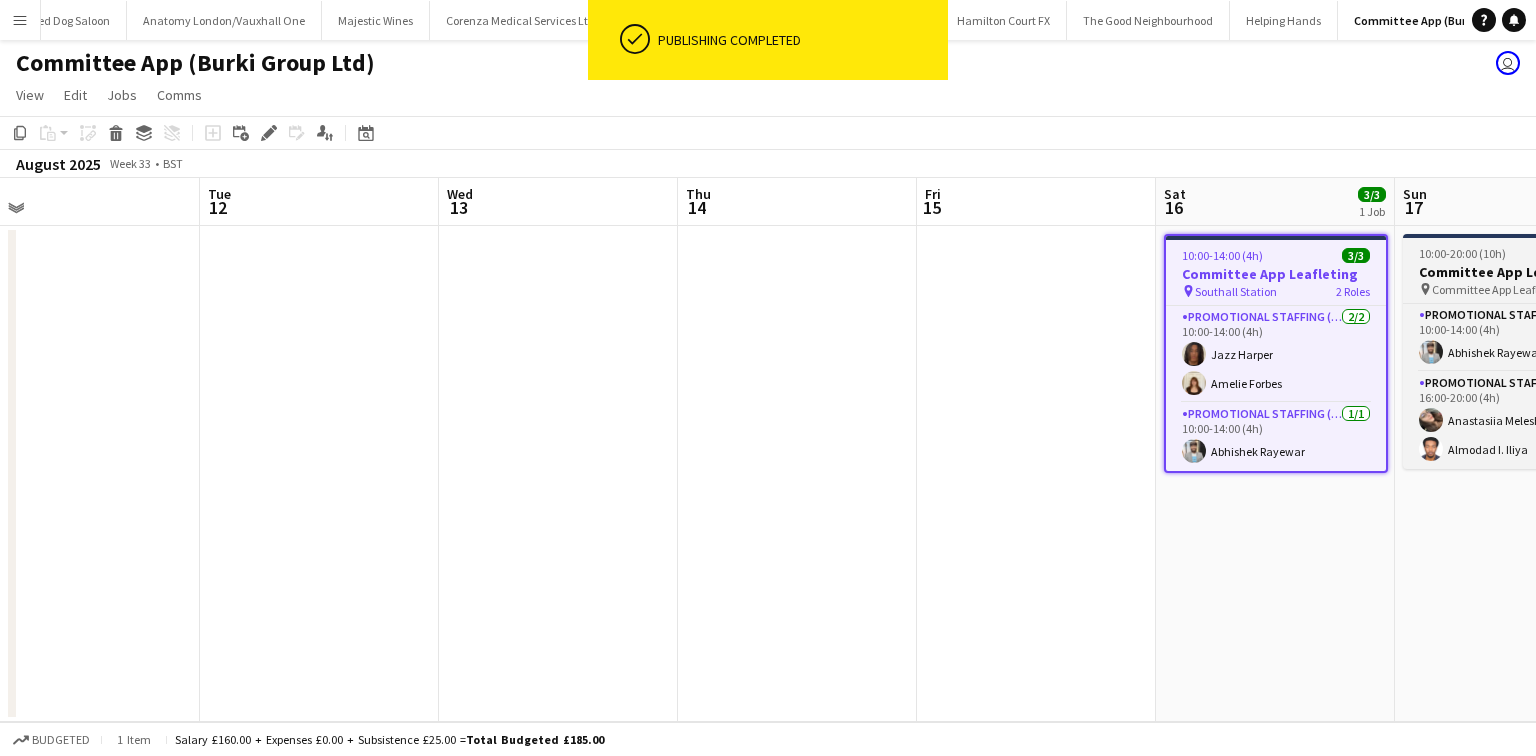 click on "Committee App Leafleting" at bounding box center (1515, 272) 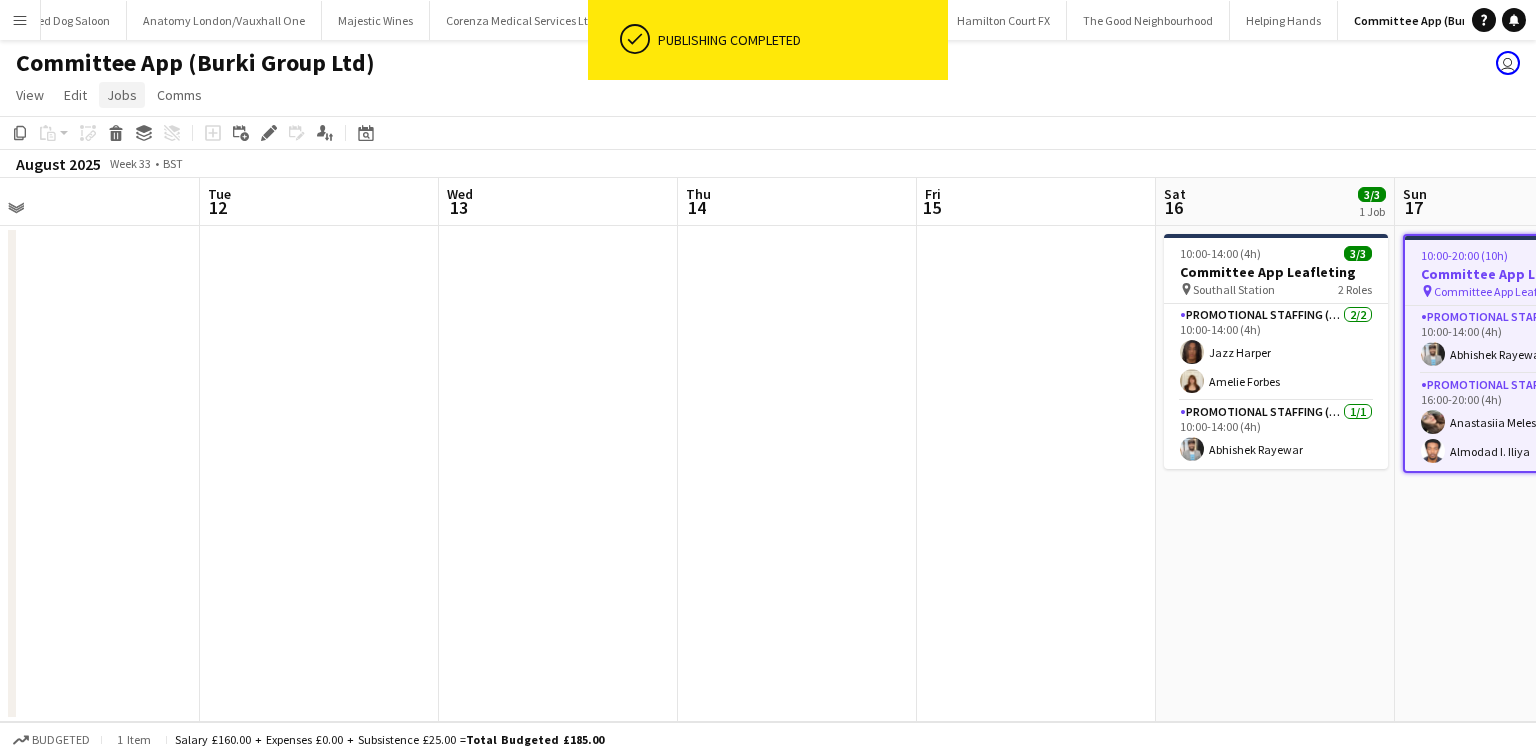 click on "Jobs" 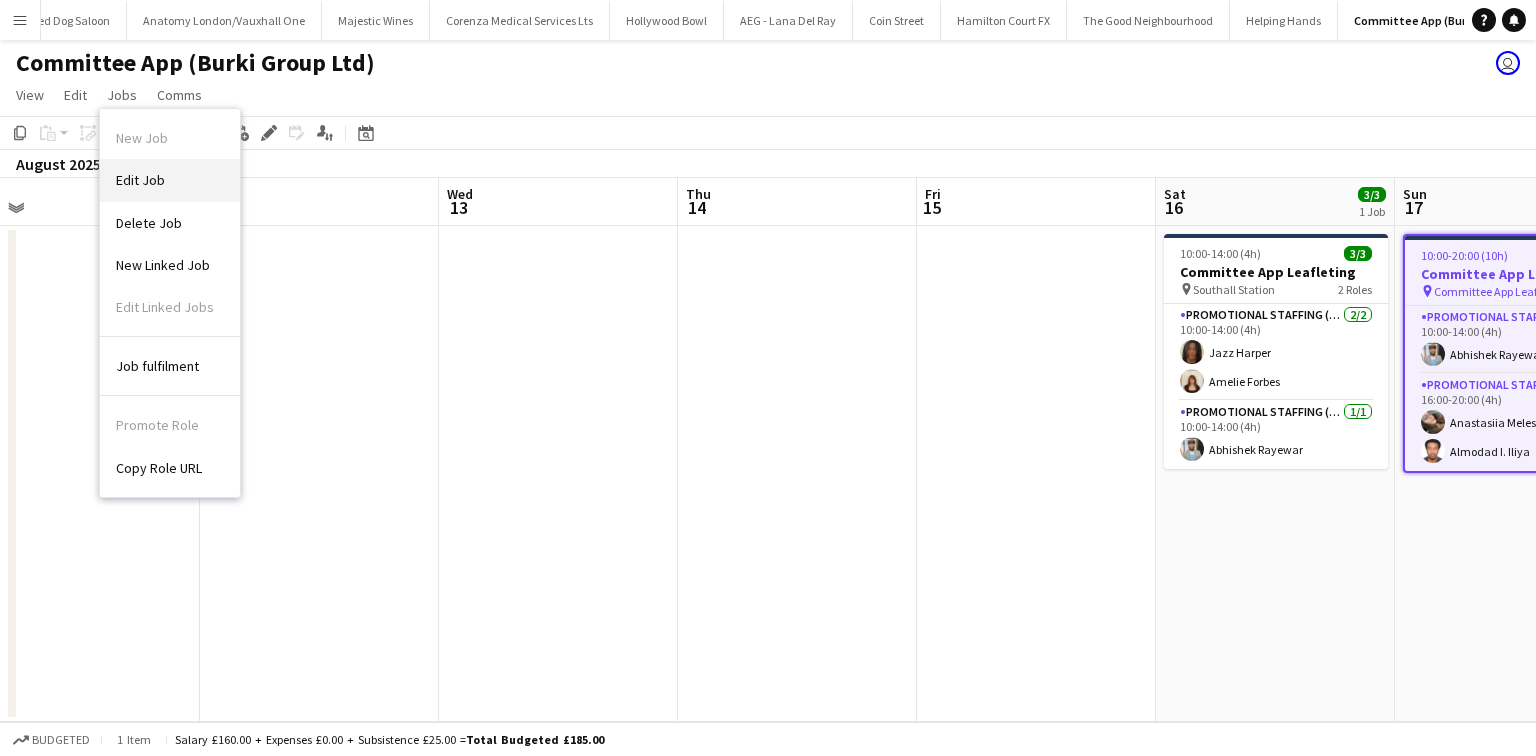 click on "Edit Job" at bounding box center [170, 180] 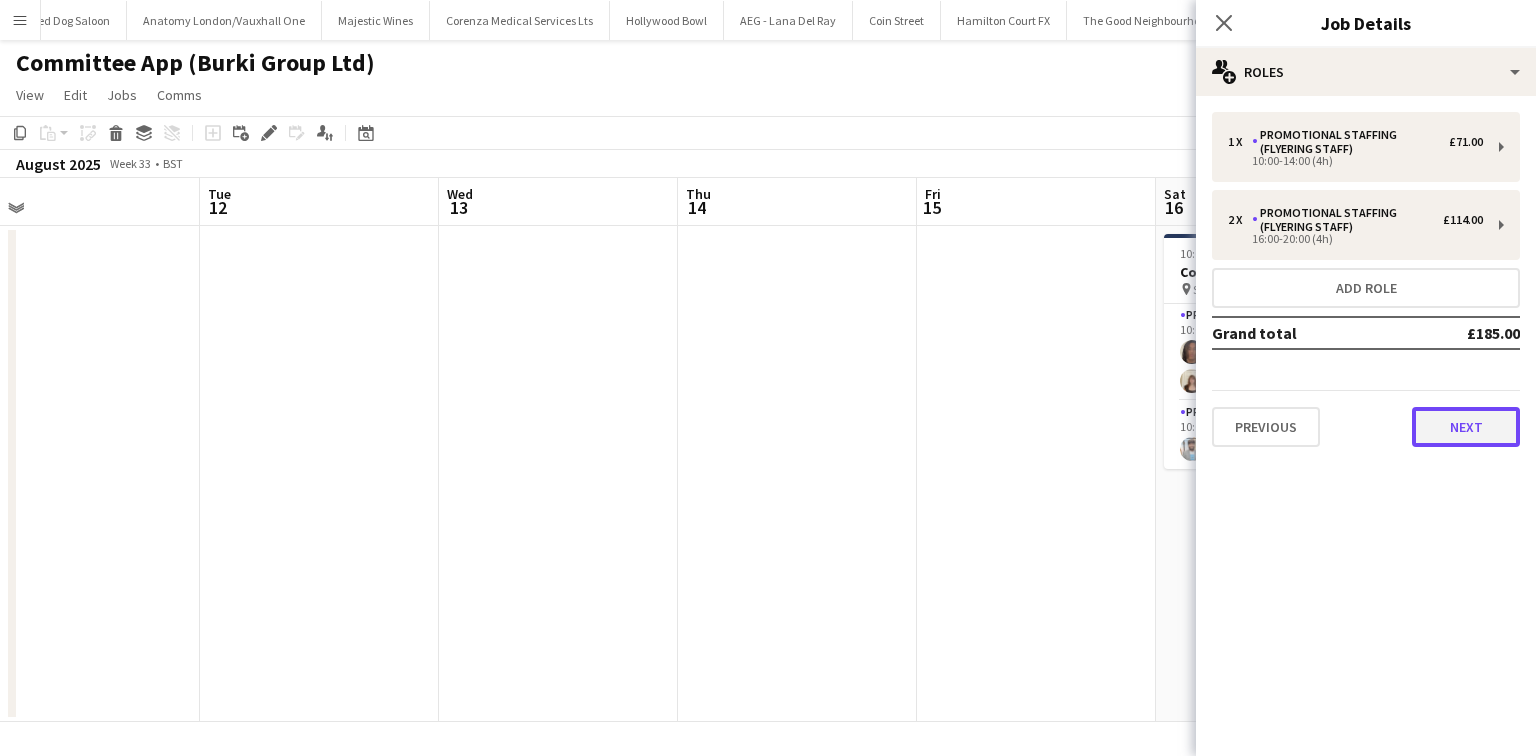 click on "Next" at bounding box center [1466, 427] 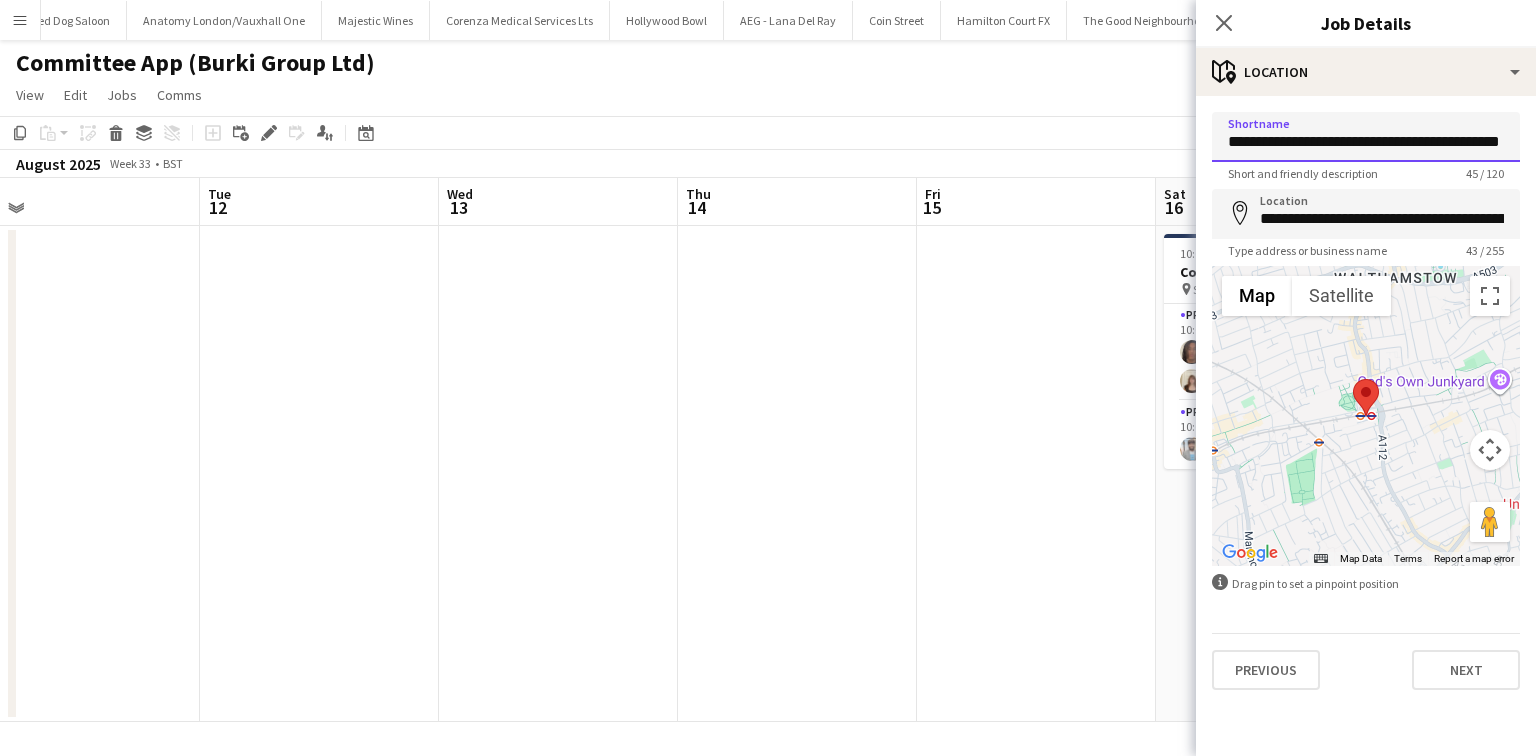 click on "**********" at bounding box center (1366, 137) 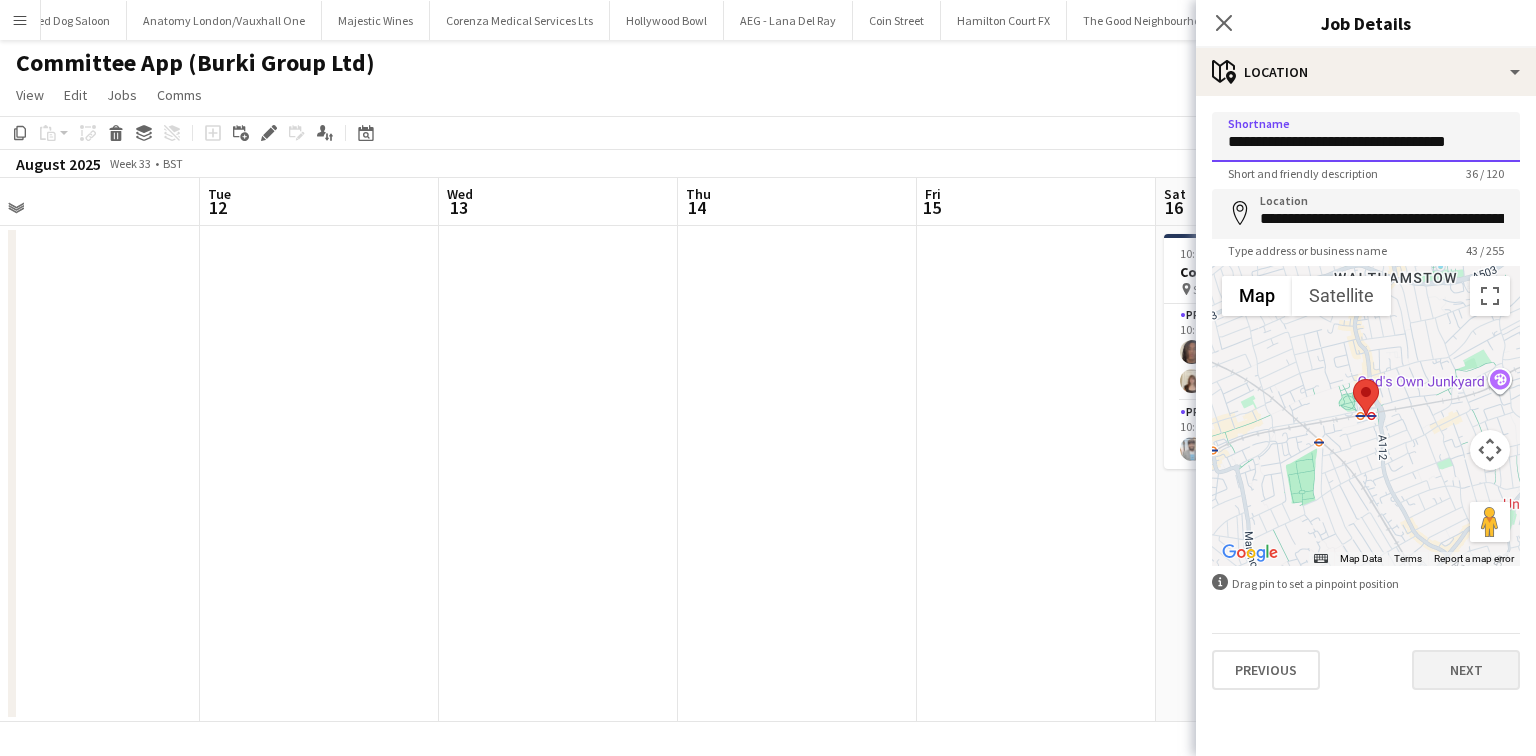 type on "**********" 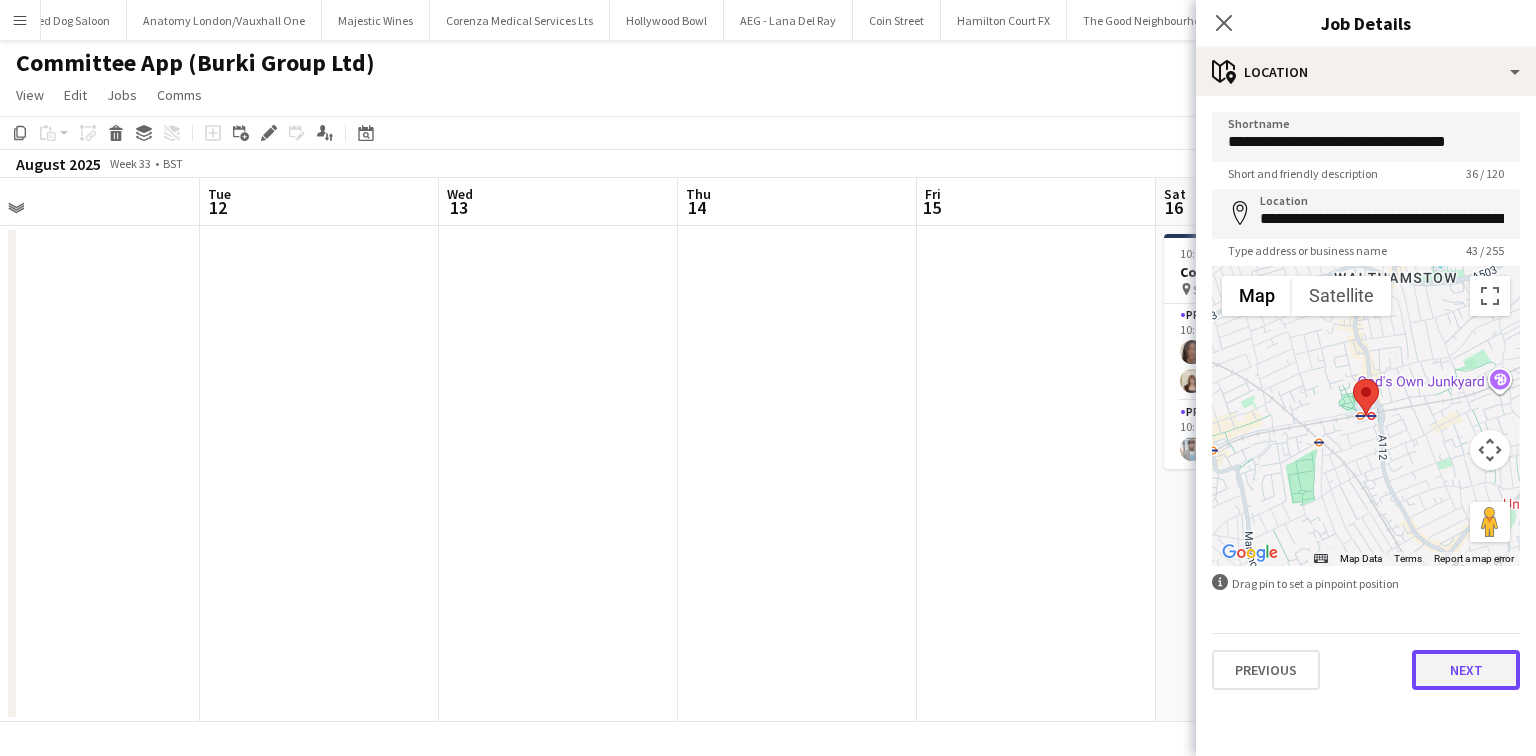 click on "Next" at bounding box center (1466, 670) 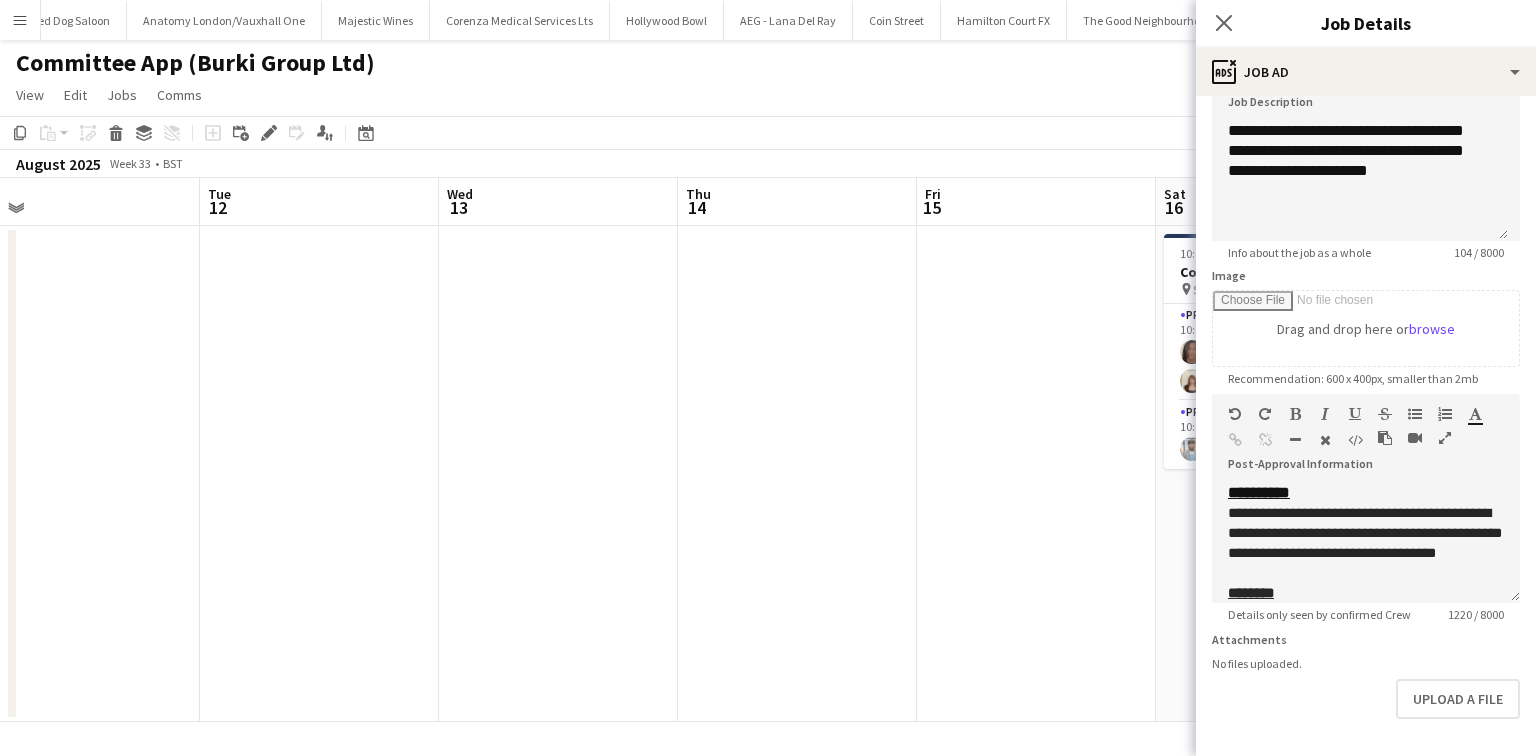 scroll, scrollTop: 245, scrollLeft: 0, axis: vertical 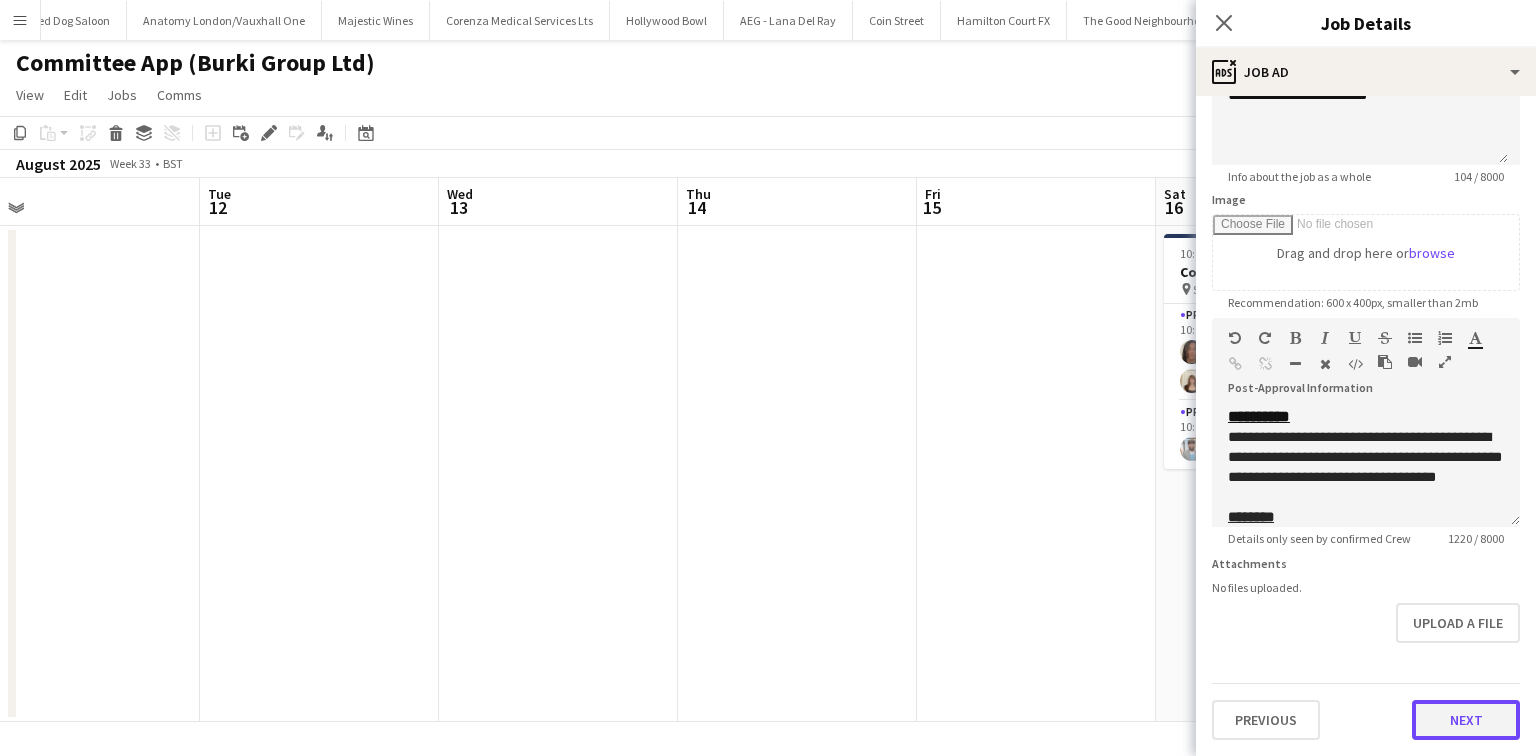 click on "Next" at bounding box center (1466, 720) 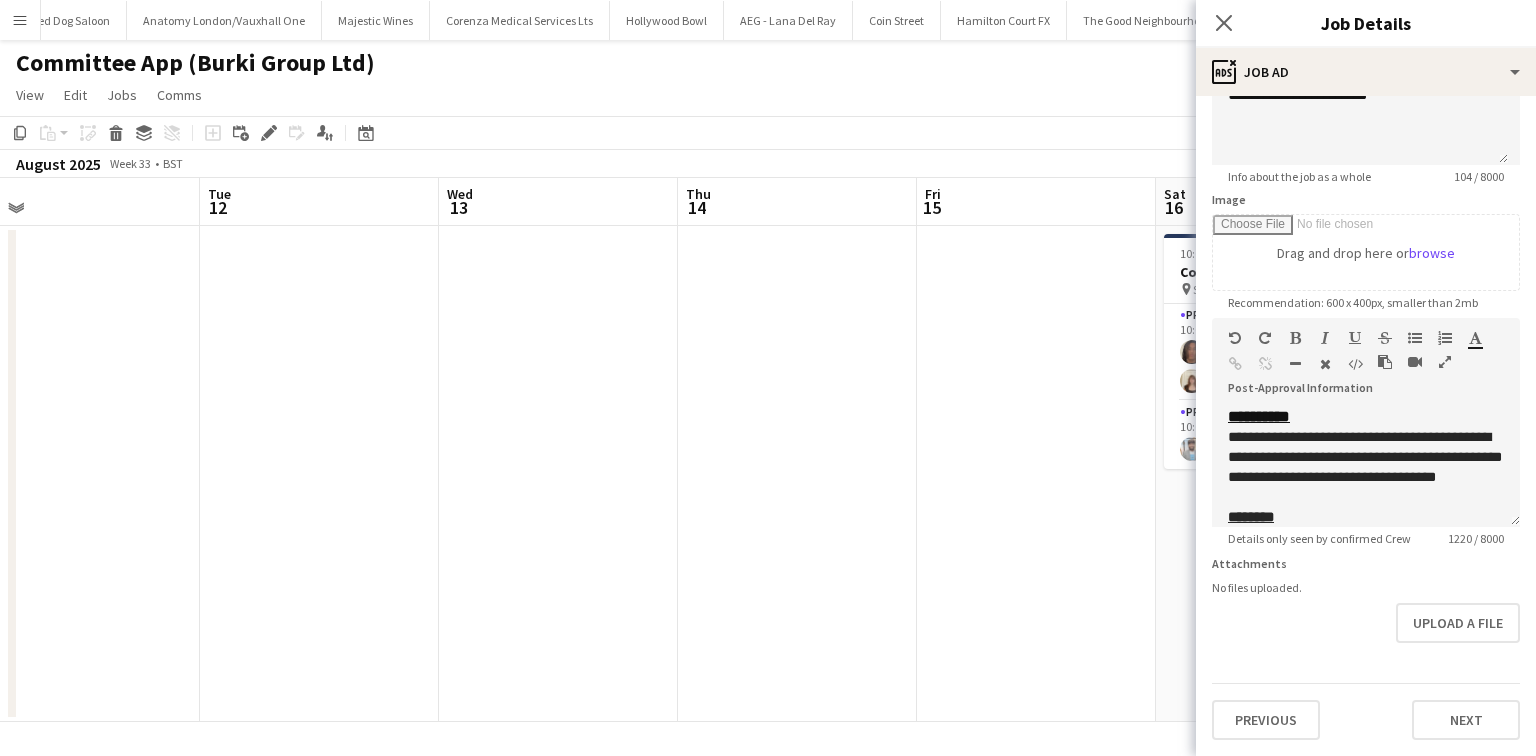 scroll, scrollTop: 0, scrollLeft: 0, axis: both 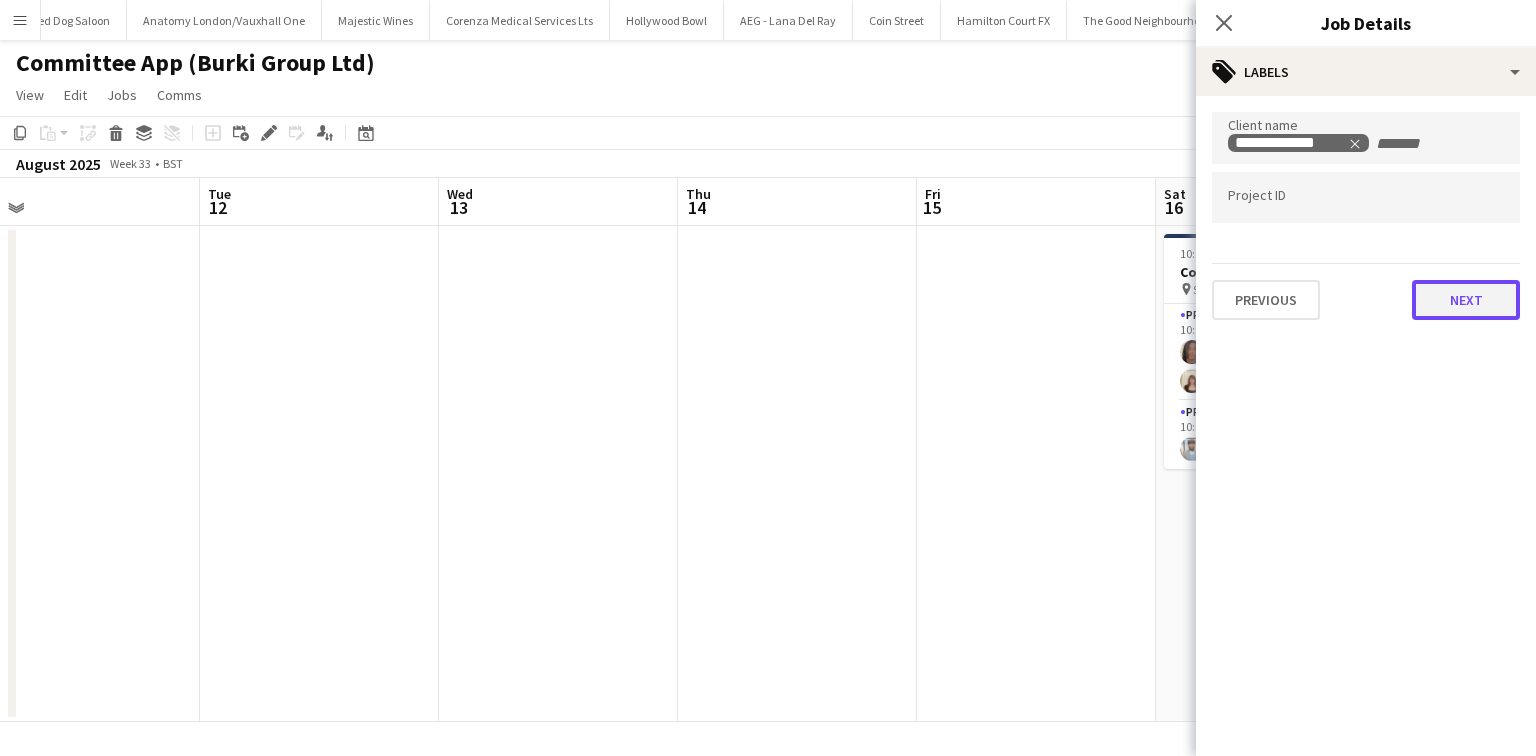 click on "Next" at bounding box center [1466, 300] 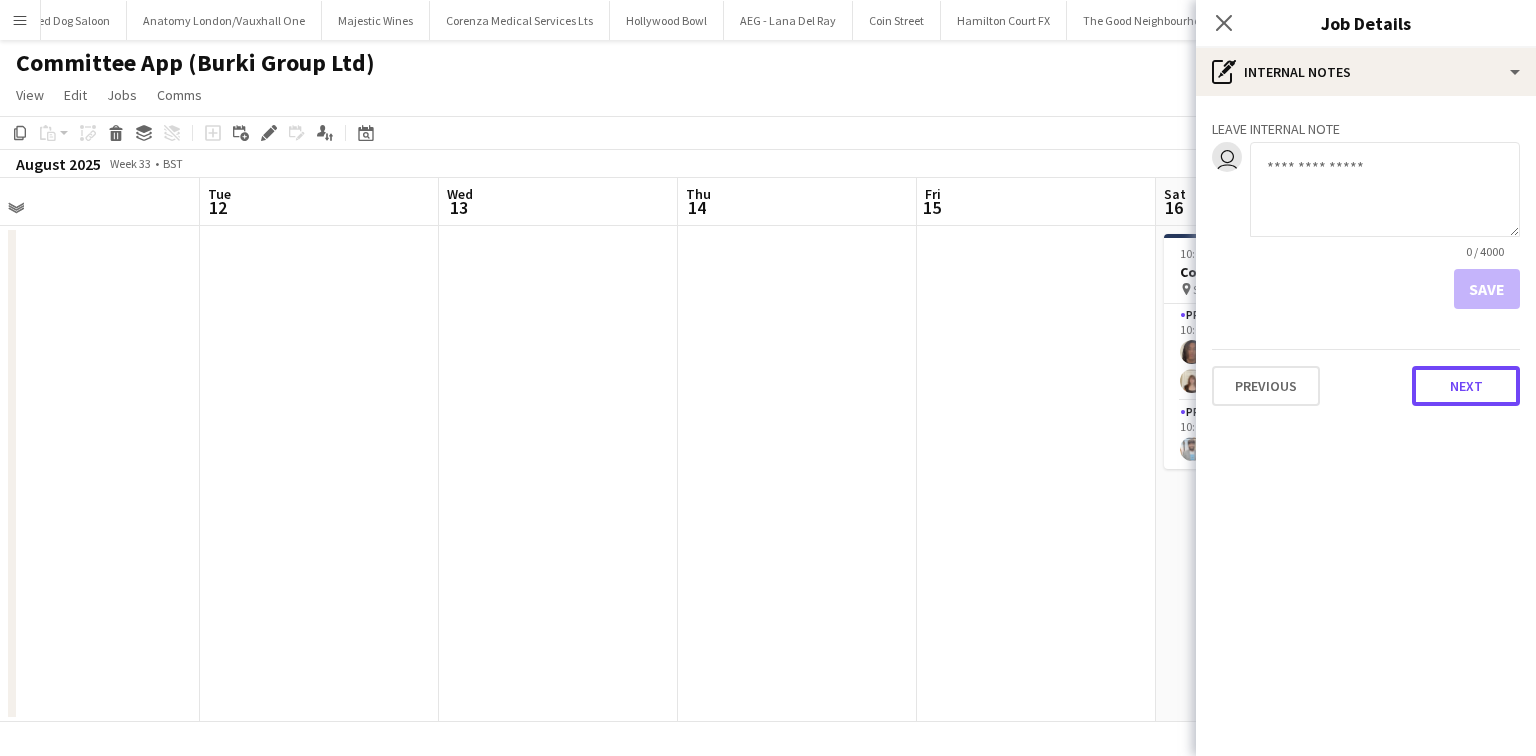 click on "Next" at bounding box center [1466, 386] 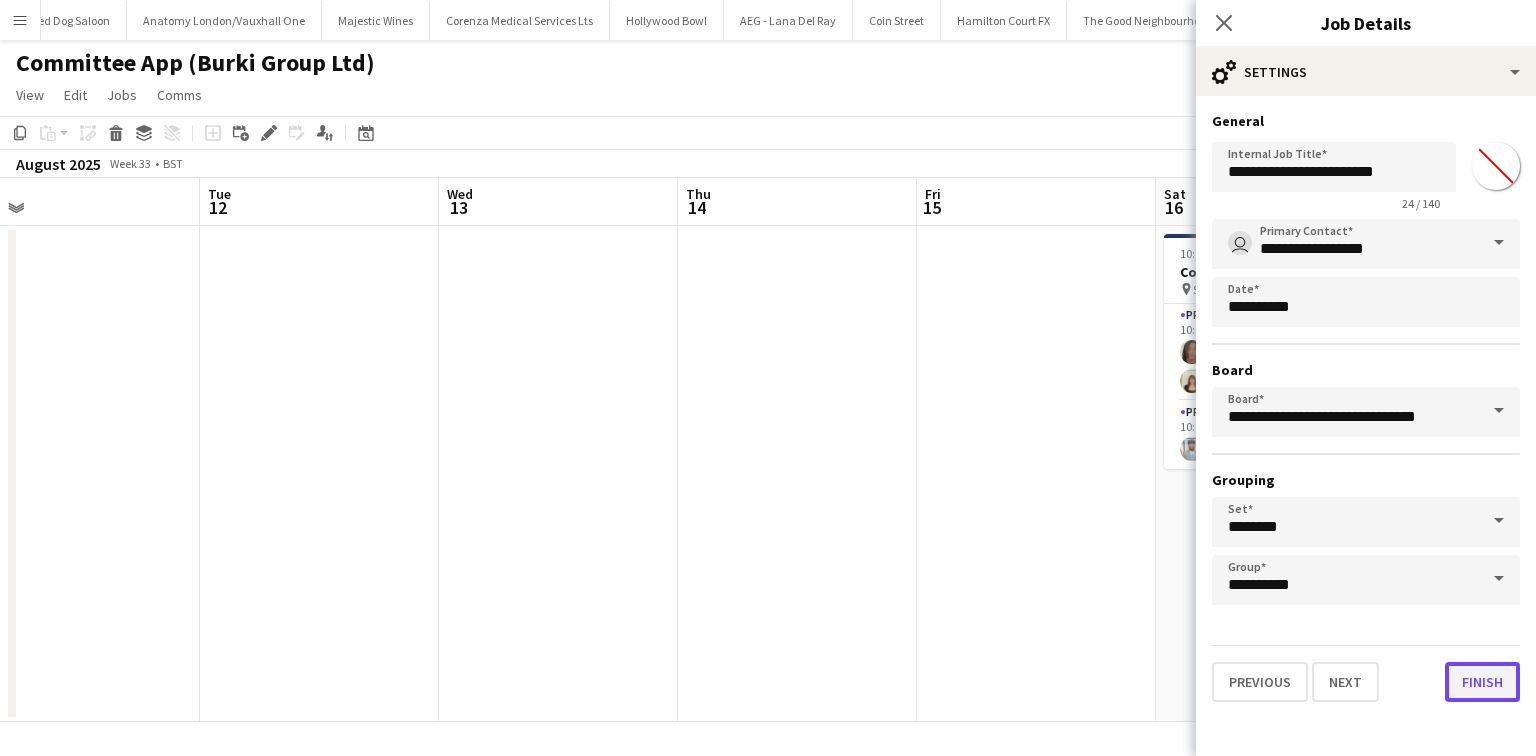 click on "Finish" at bounding box center (1482, 682) 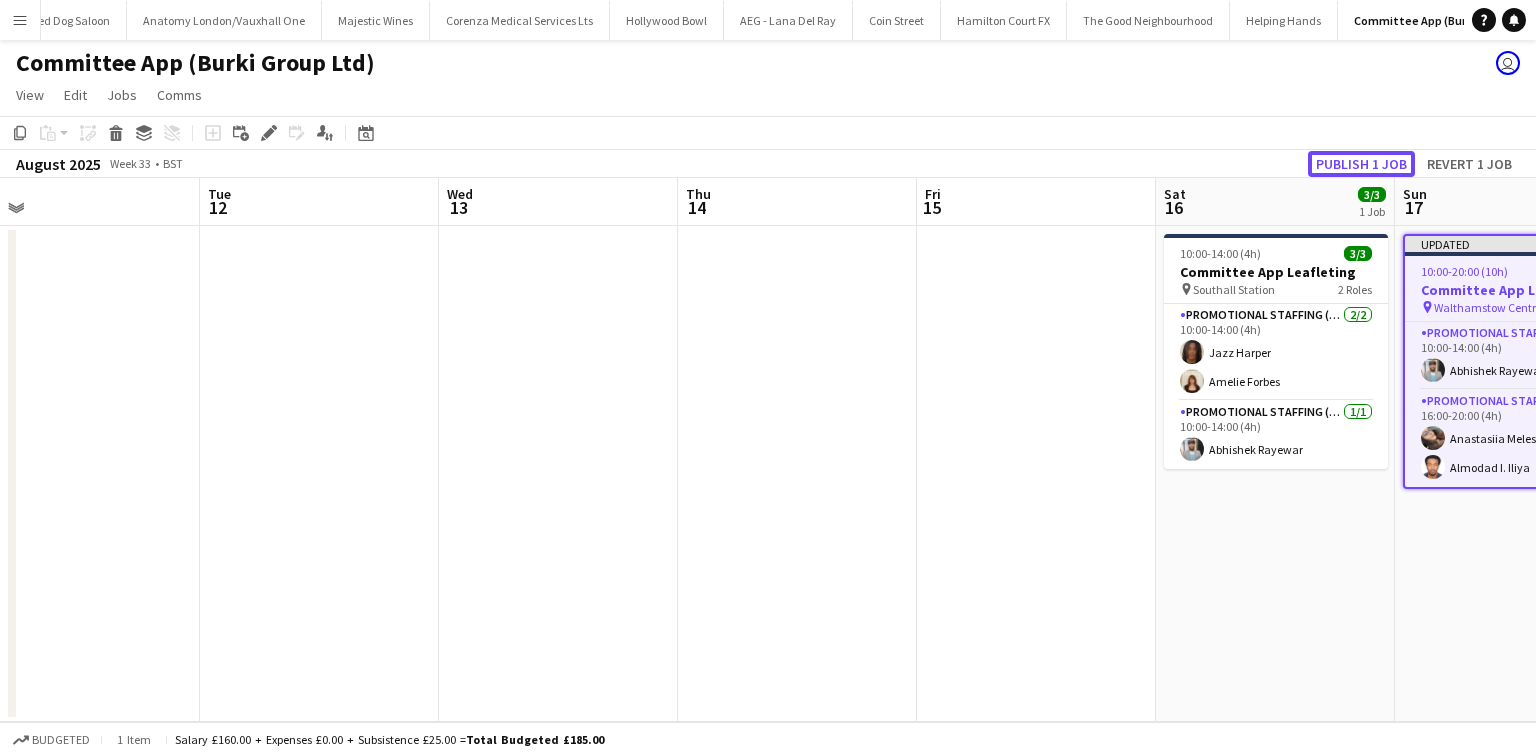 drag, startPoint x: 1386, startPoint y: 159, endPoint x: 1383, endPoint y: 170, distance: 11.401754 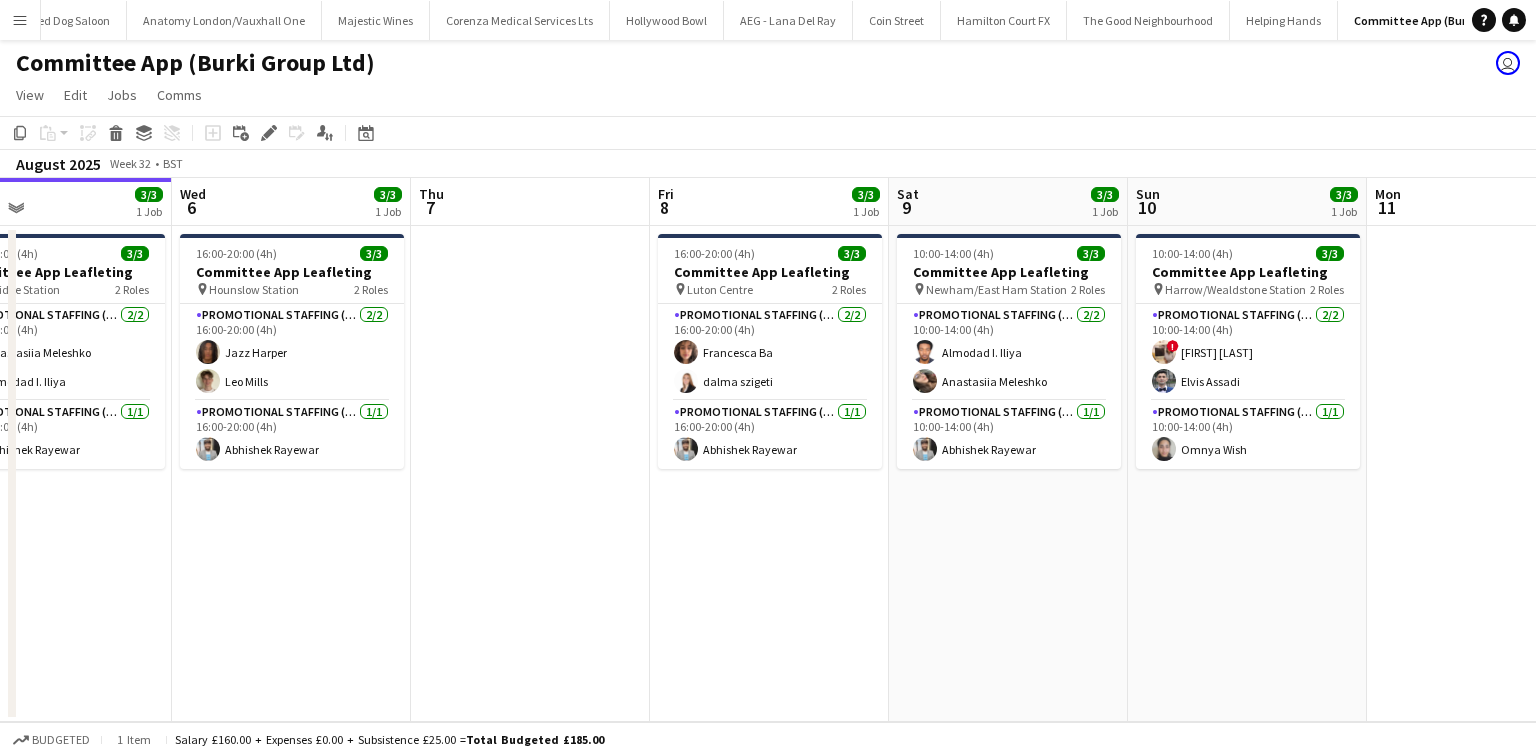 scroll, scrollTop: 0, scrollLeft: 484, axis: horizontal 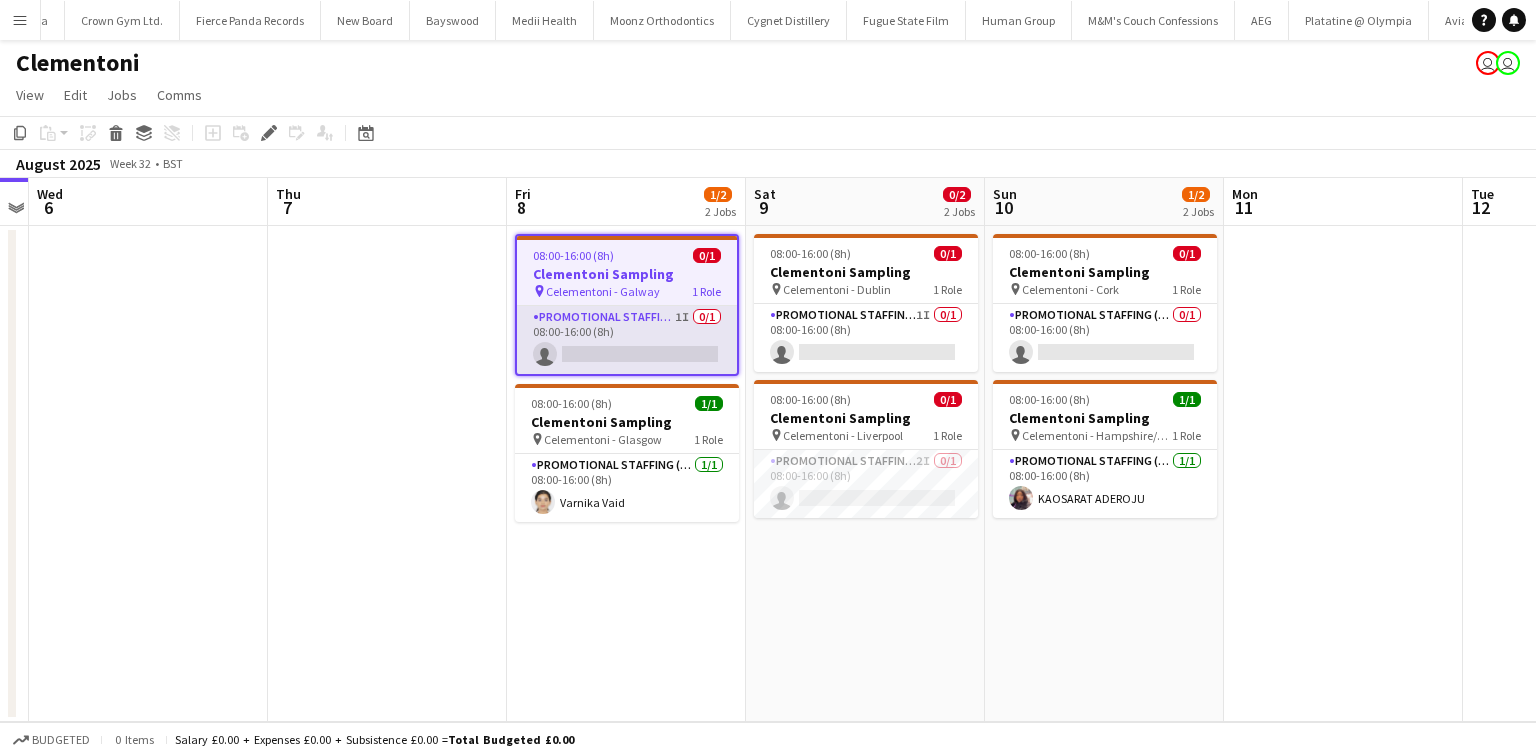 click on "Promotional Staffing (Brand Ambassadors)   1I   0/1   08:00-16:00 (8h)
single-neutral-actions" at bounding box center (627, 340) 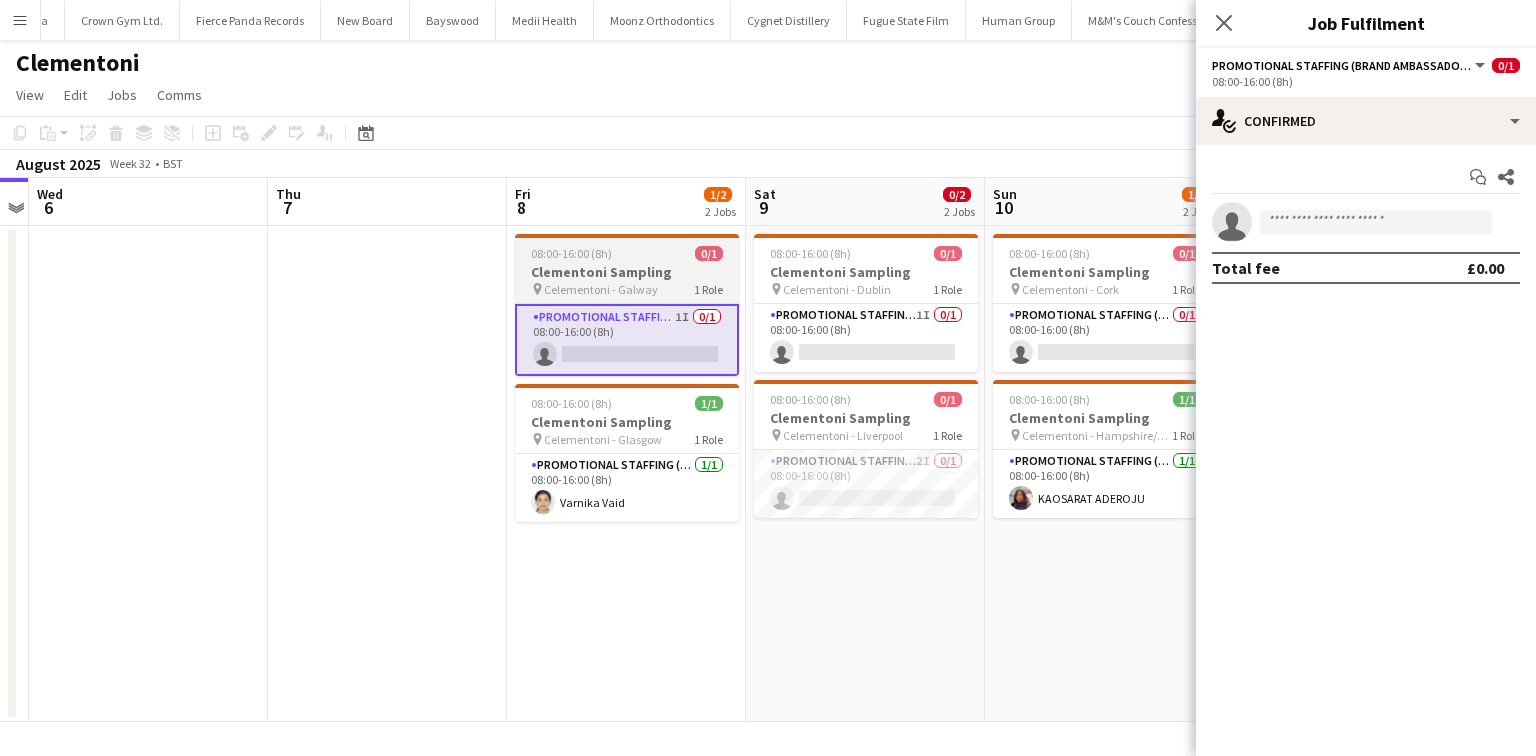 click on "Clementoni Sampling" at bounding box center [627, 272] 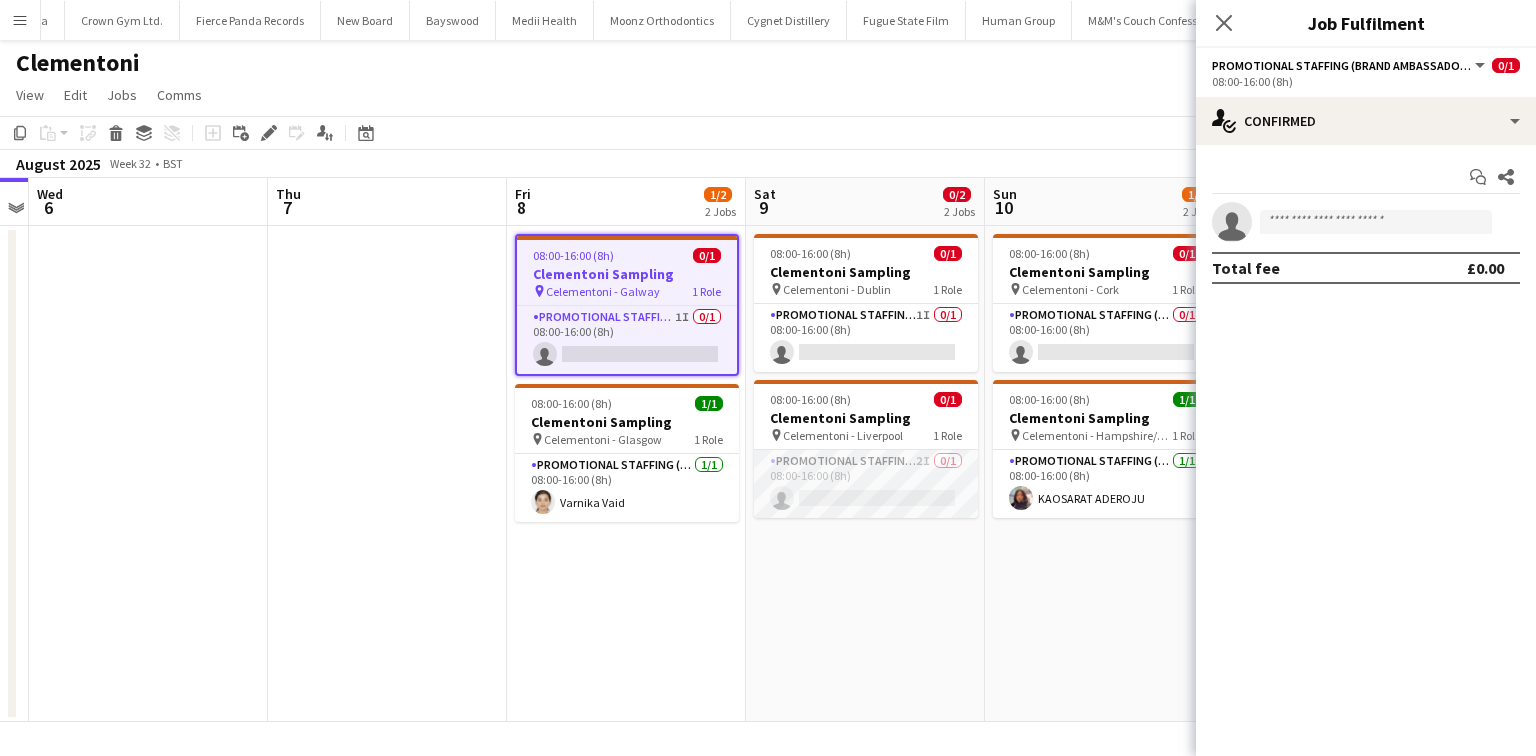 click on "Promotional Staffing (Brand Ambassadors)   2I   0/1   08:00-16:00 (8h)
single-neutral-actions" at bounding box center [866, 484] 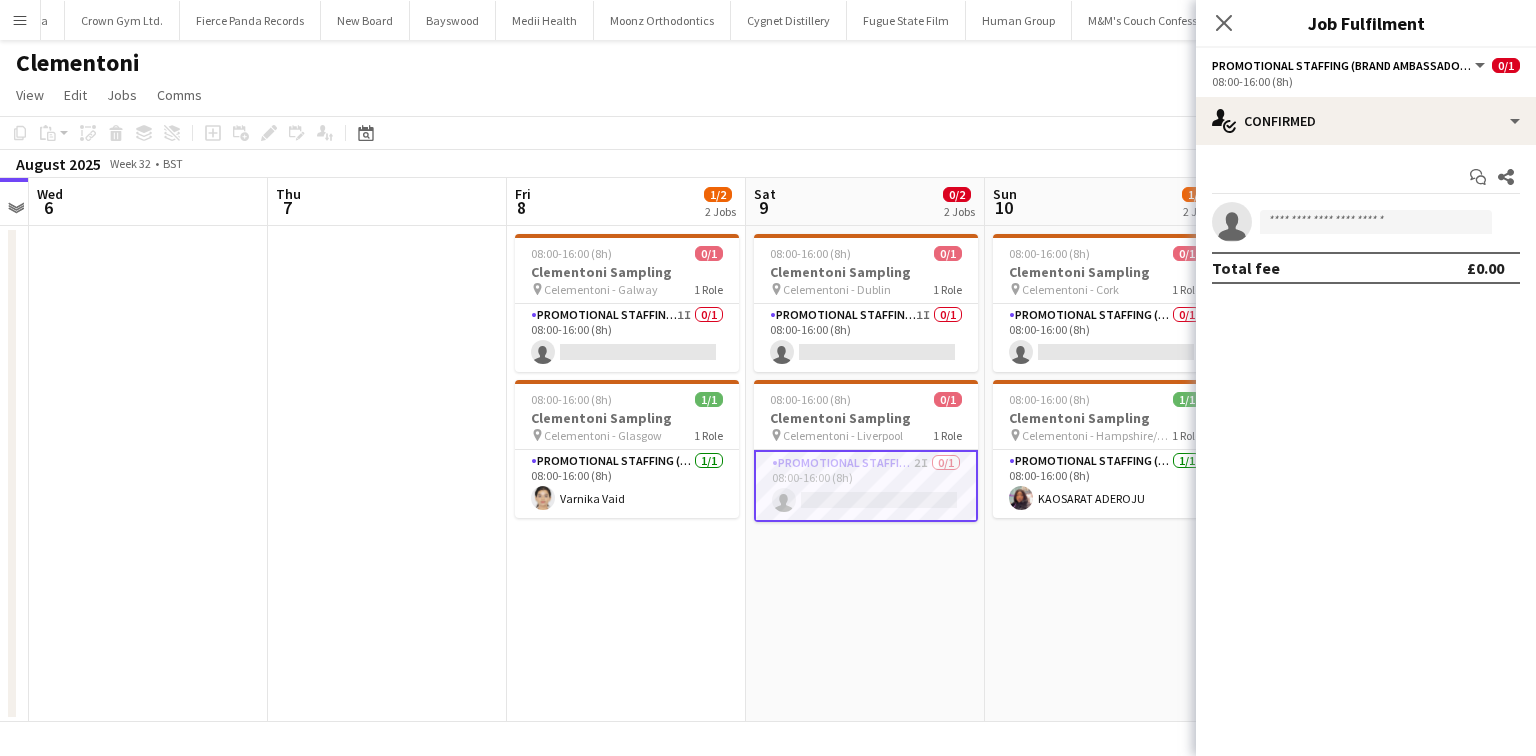click on "Start chat
Share
single-neutral-actions
Total fee   £0.00" at bounding box center (1366, 222) 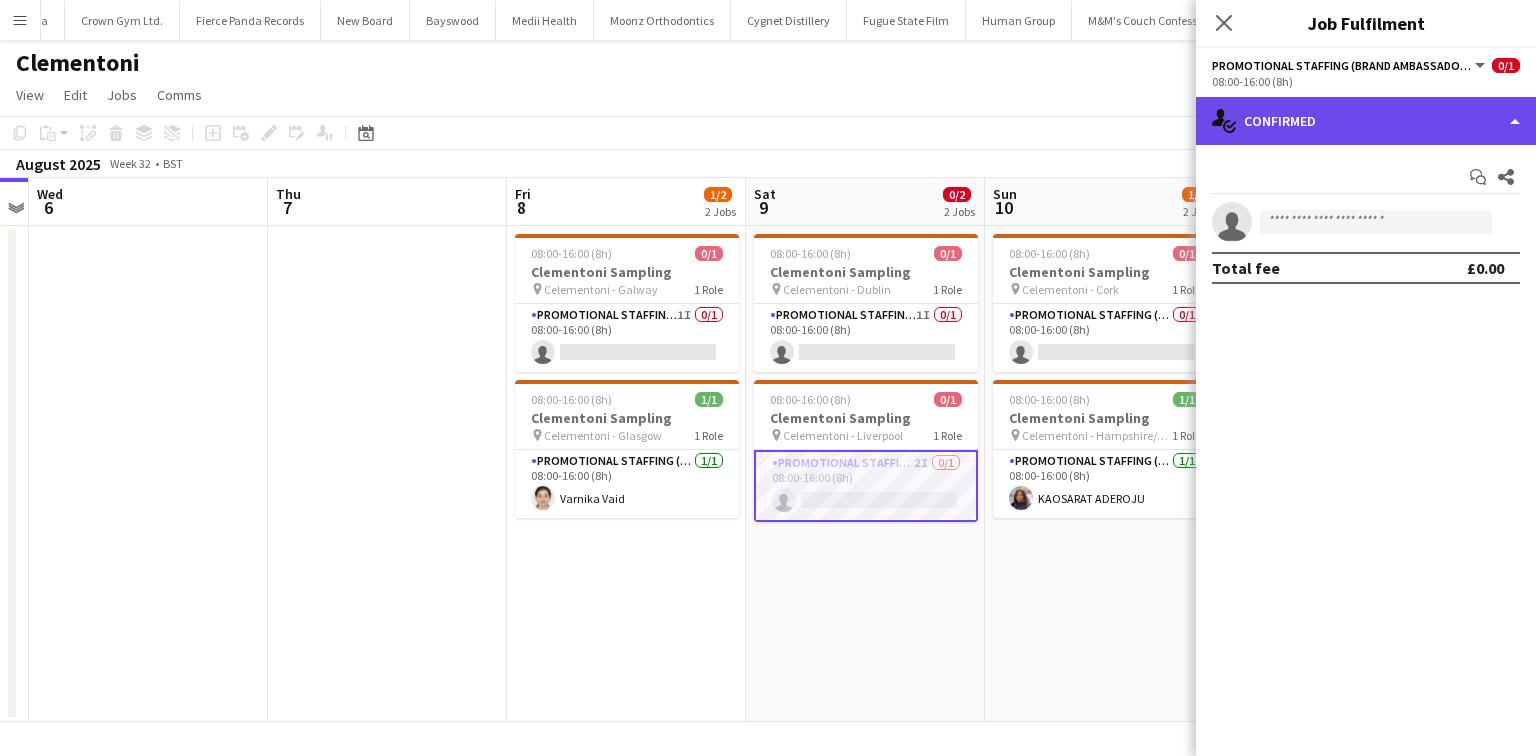 click on "single-neutral-actions-check-2
Confirmed" 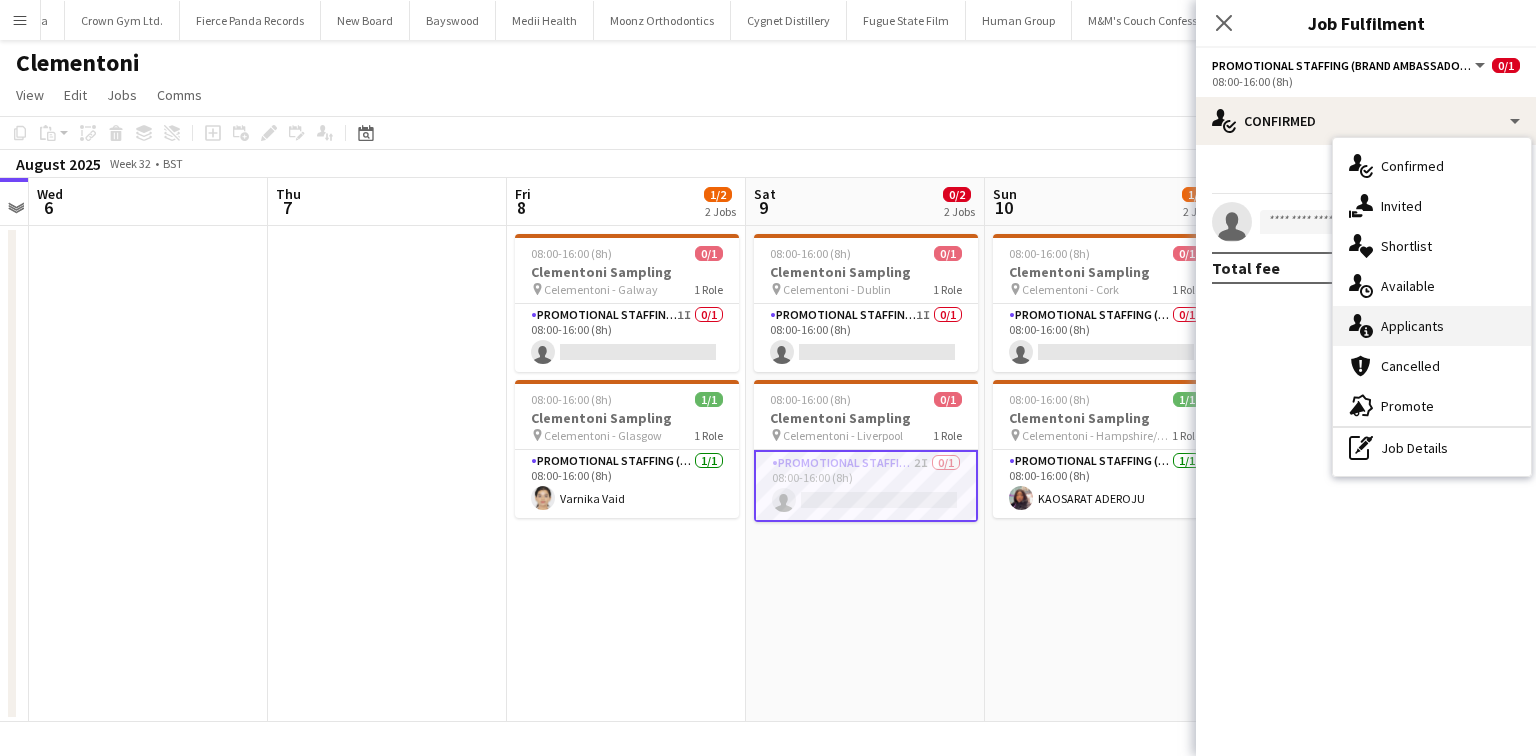 click on "single-neutral-actions-information
Applicants" at bounding box center (1432, 326) 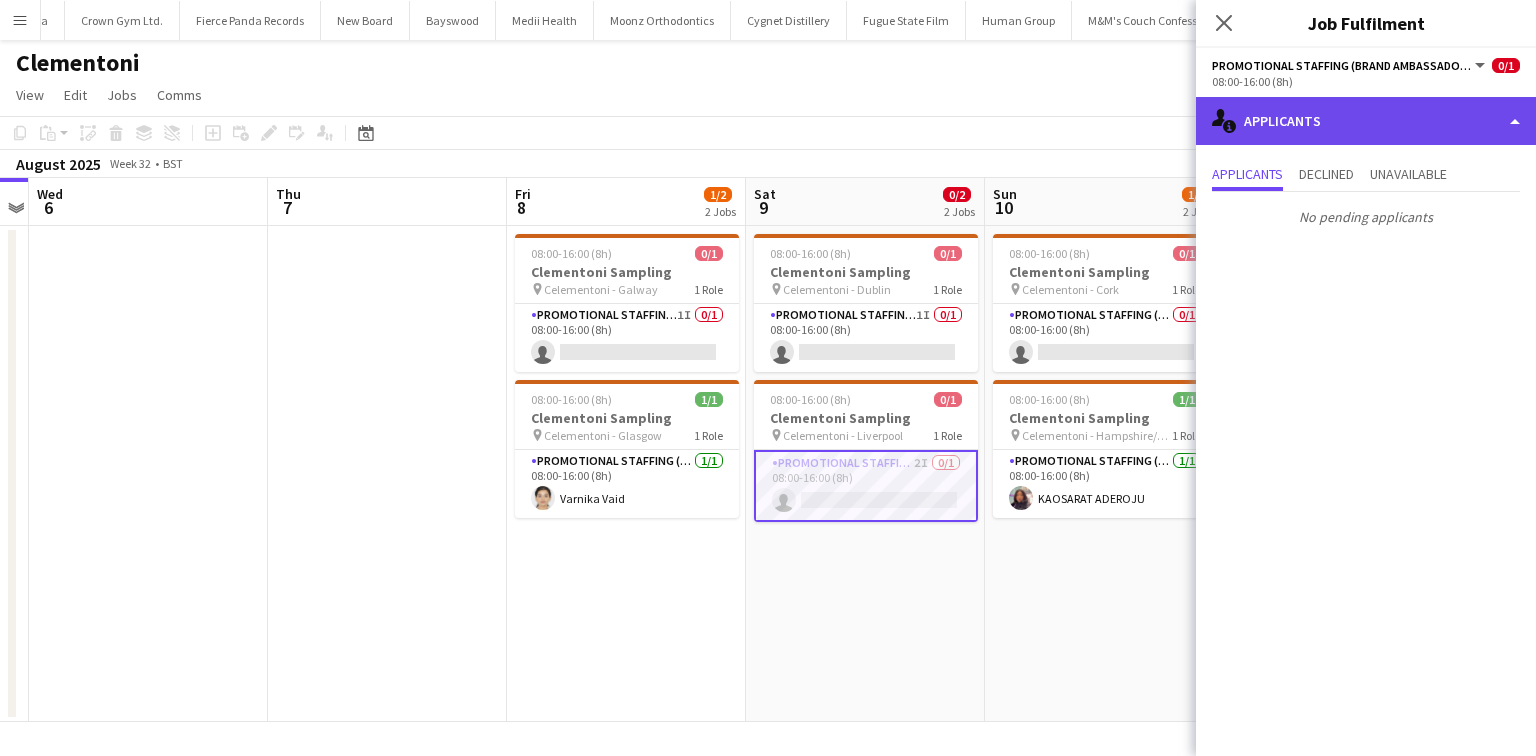 click on "single-neutral-actions-information
Applicants" 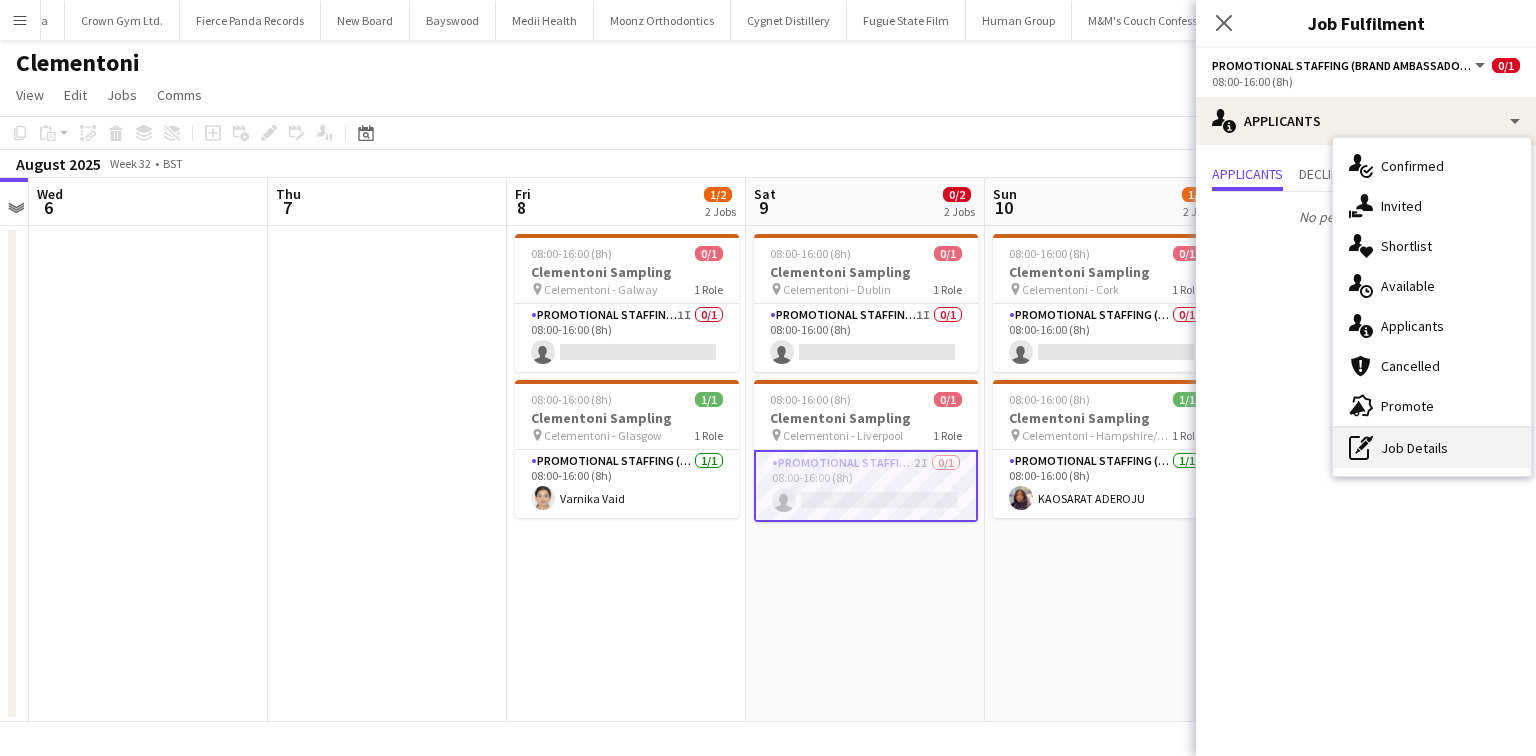 click on "pen-write
Job Details" at bounding box center (1432, 448) 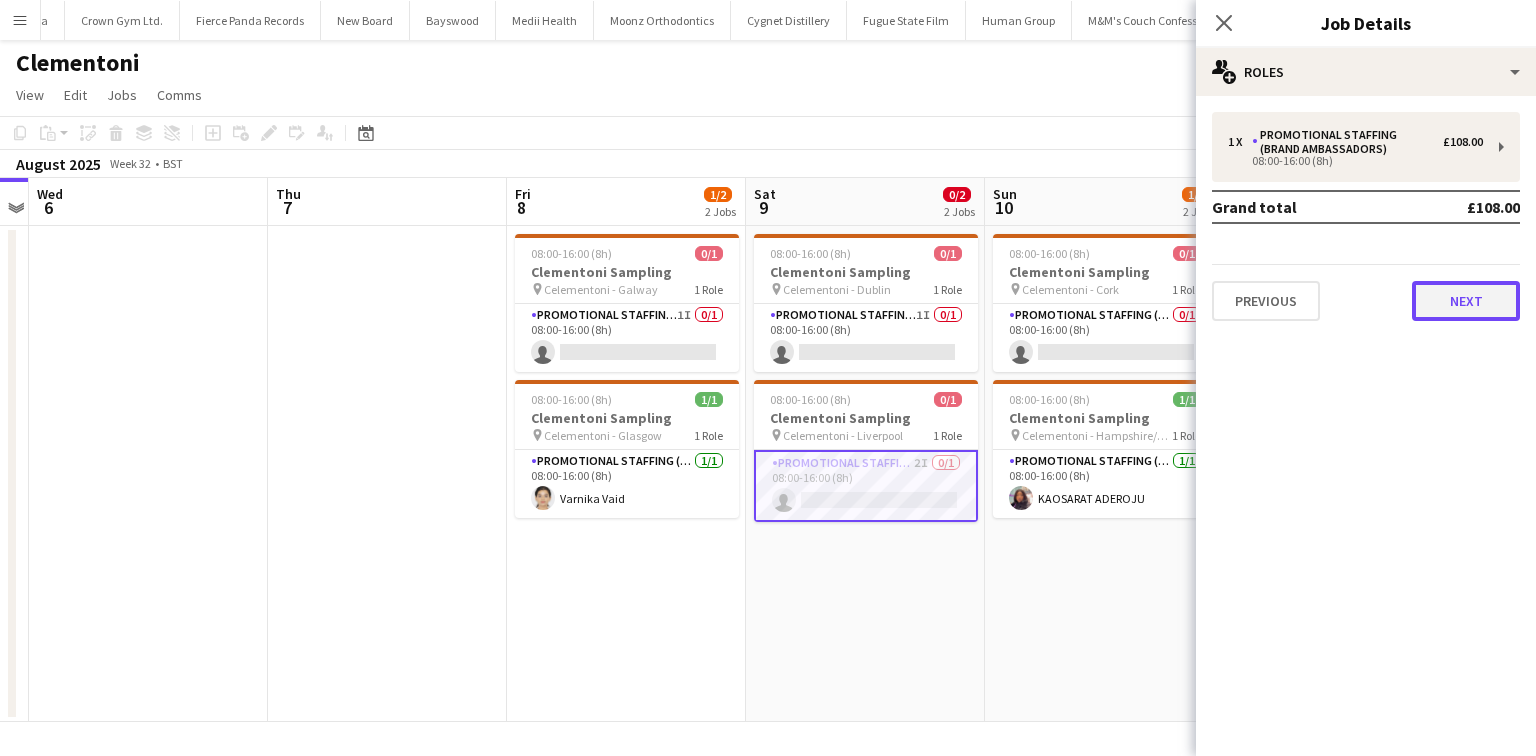 click on "Next" at bounding box center [1466, 301] 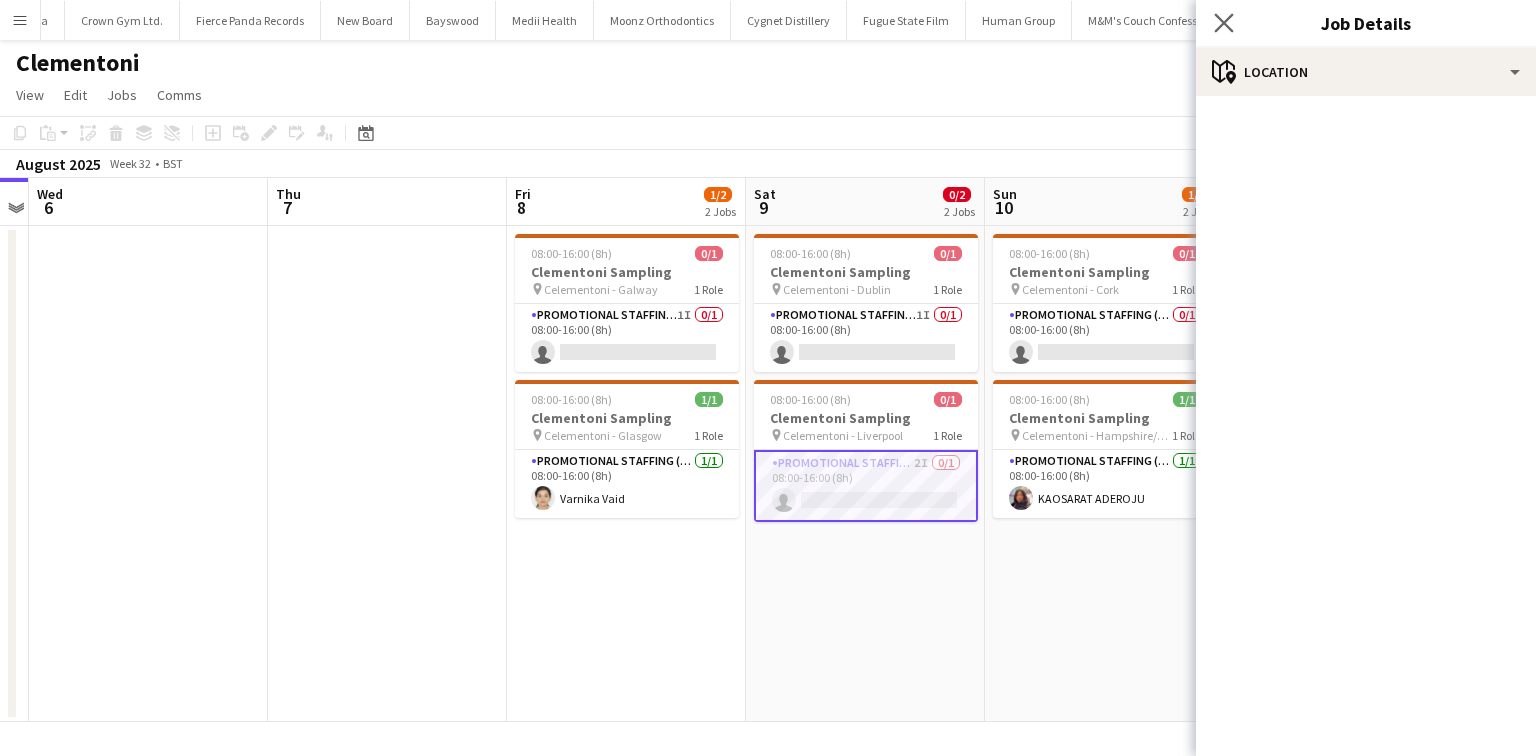 click on "Close pop-in" 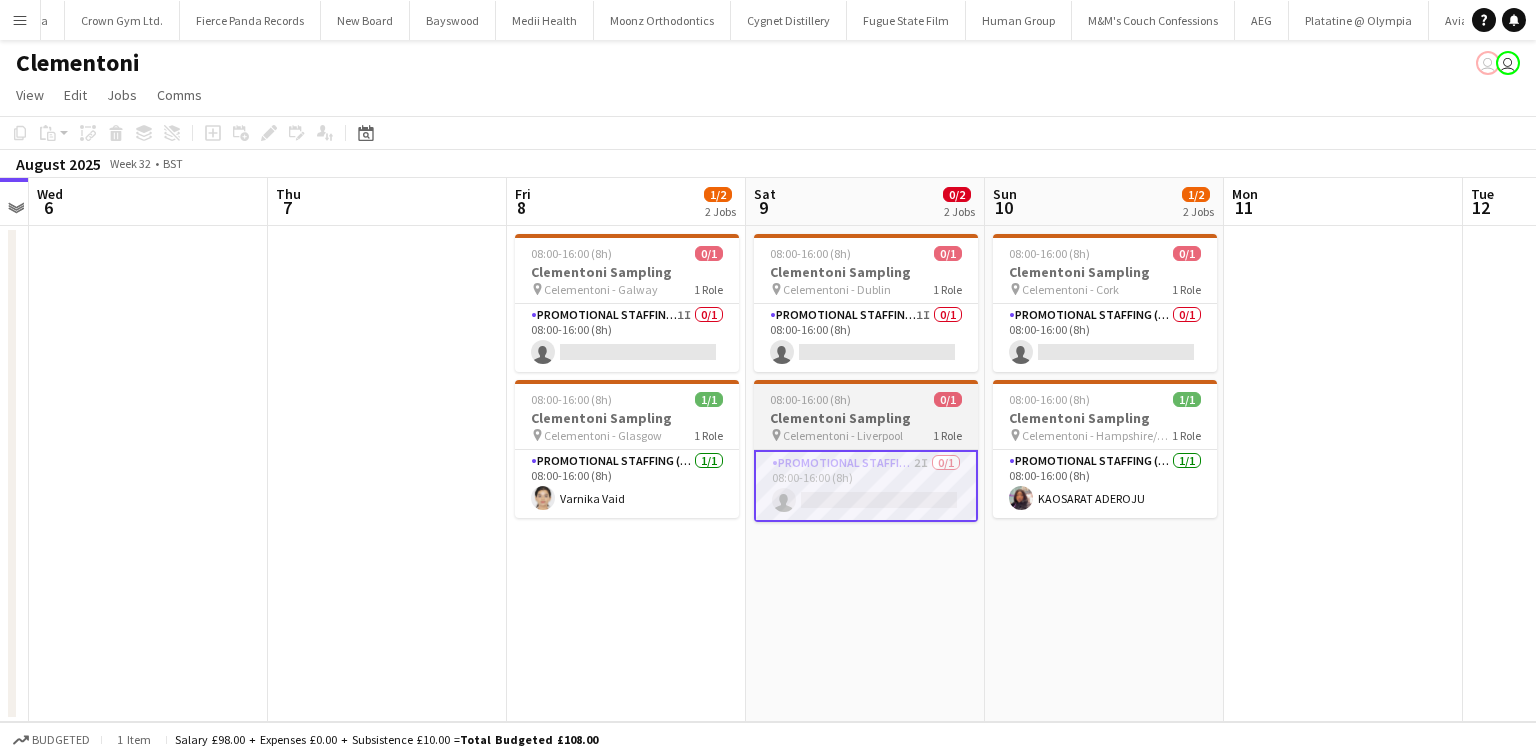 click at bounding box center [866, 382] 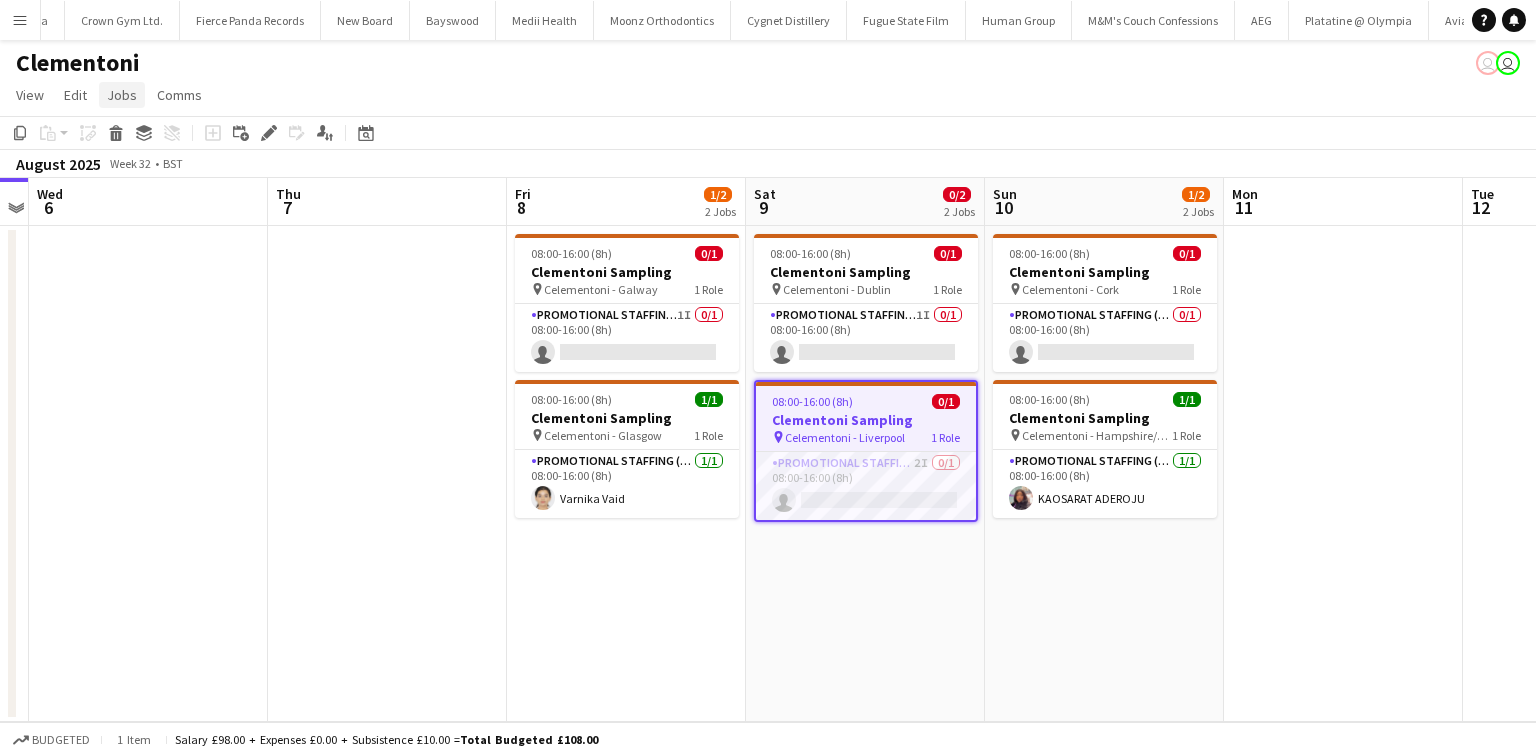 click on "Jobs" 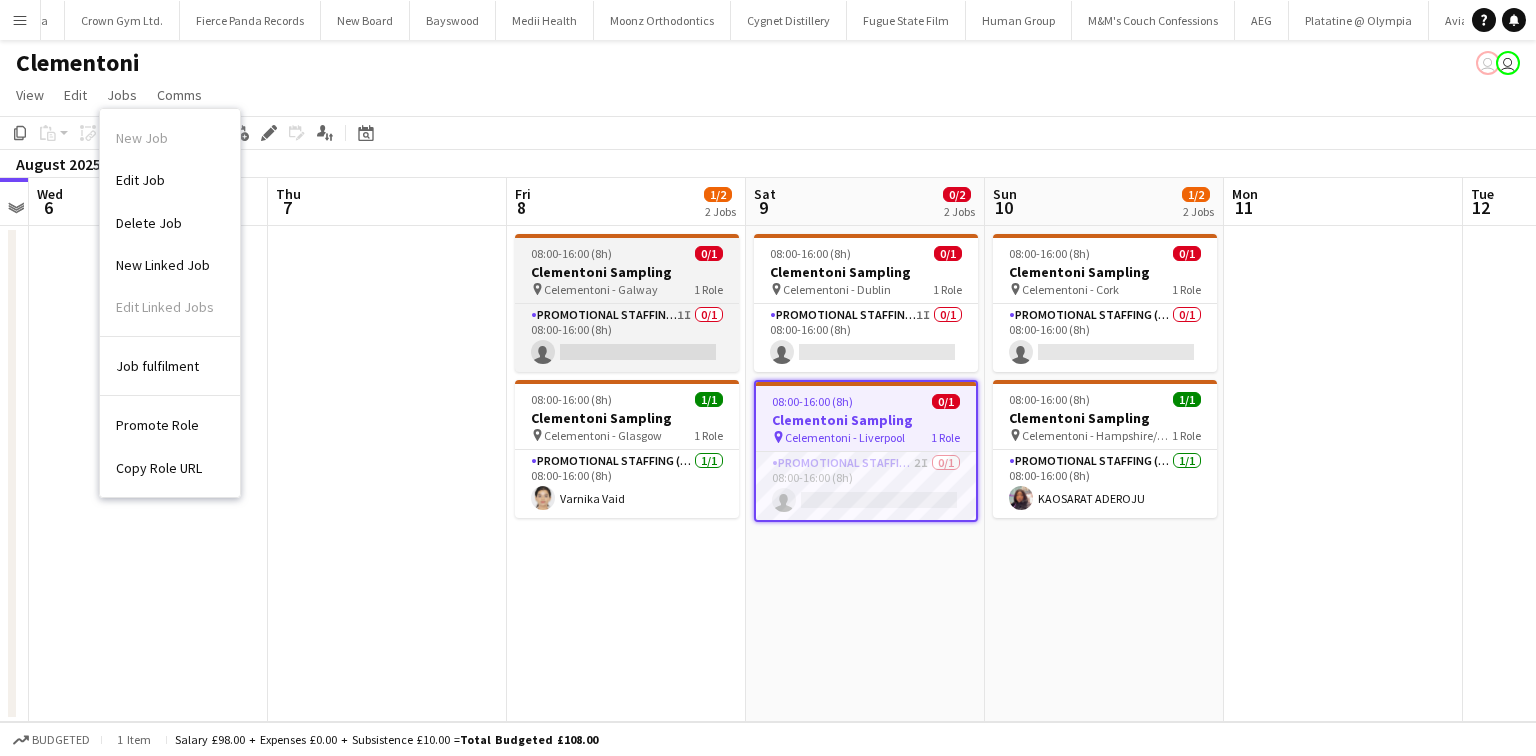 drag, startPoint x: 147, startPoint y: 174, endPoint x: 612, endPoint y: 239, distance: 469.52103 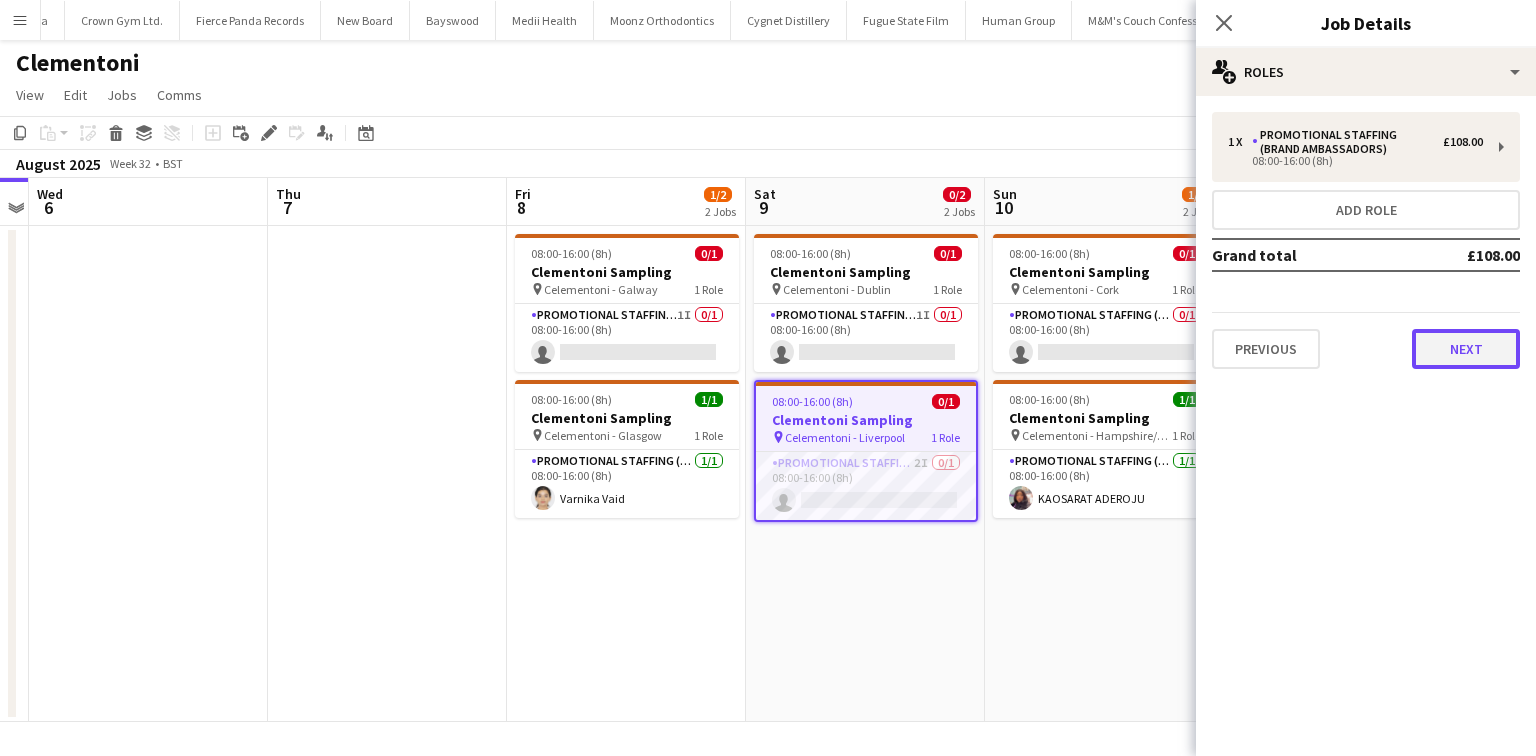 click on "Next" at bounding box center [1466, 349] 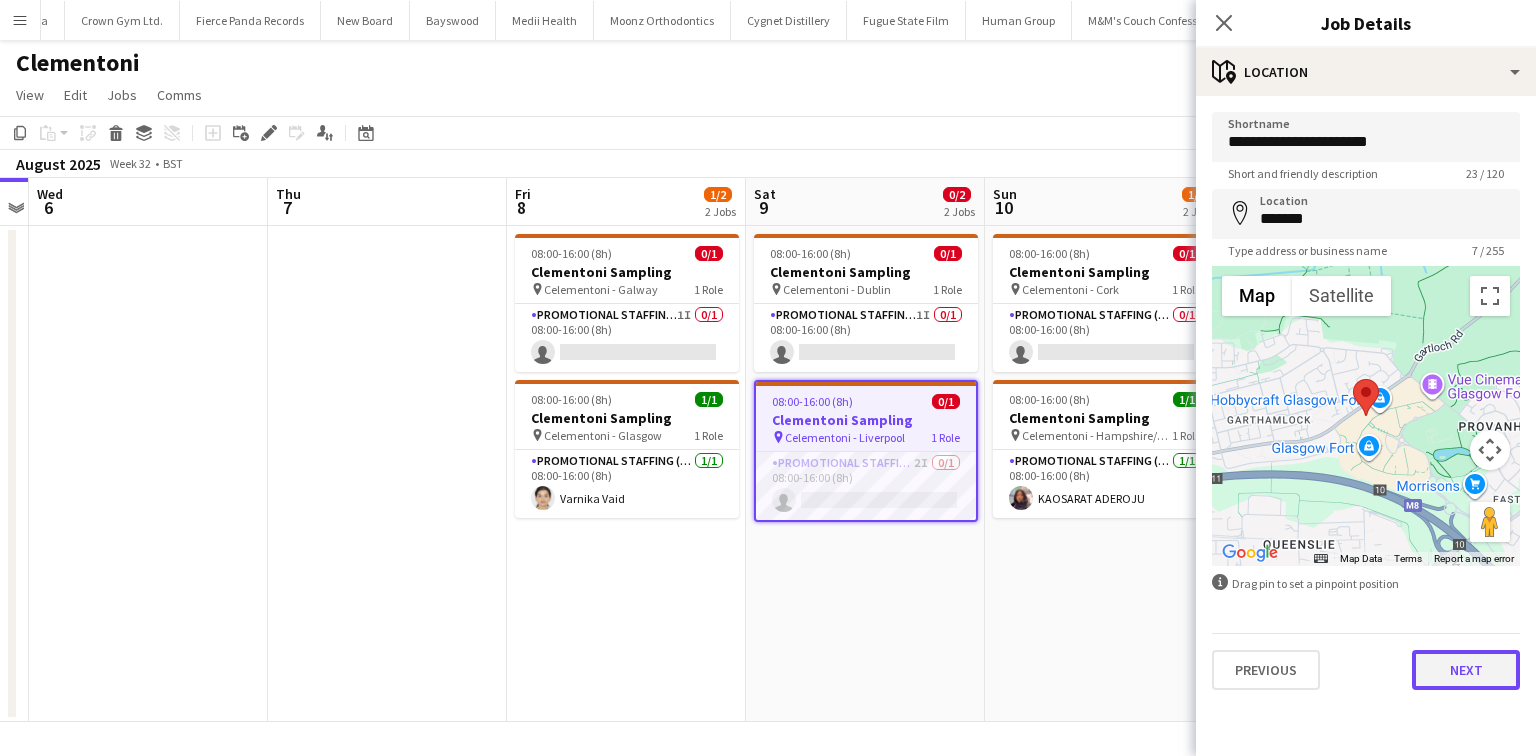 click on "Next" at bounding box center (1466, 670) 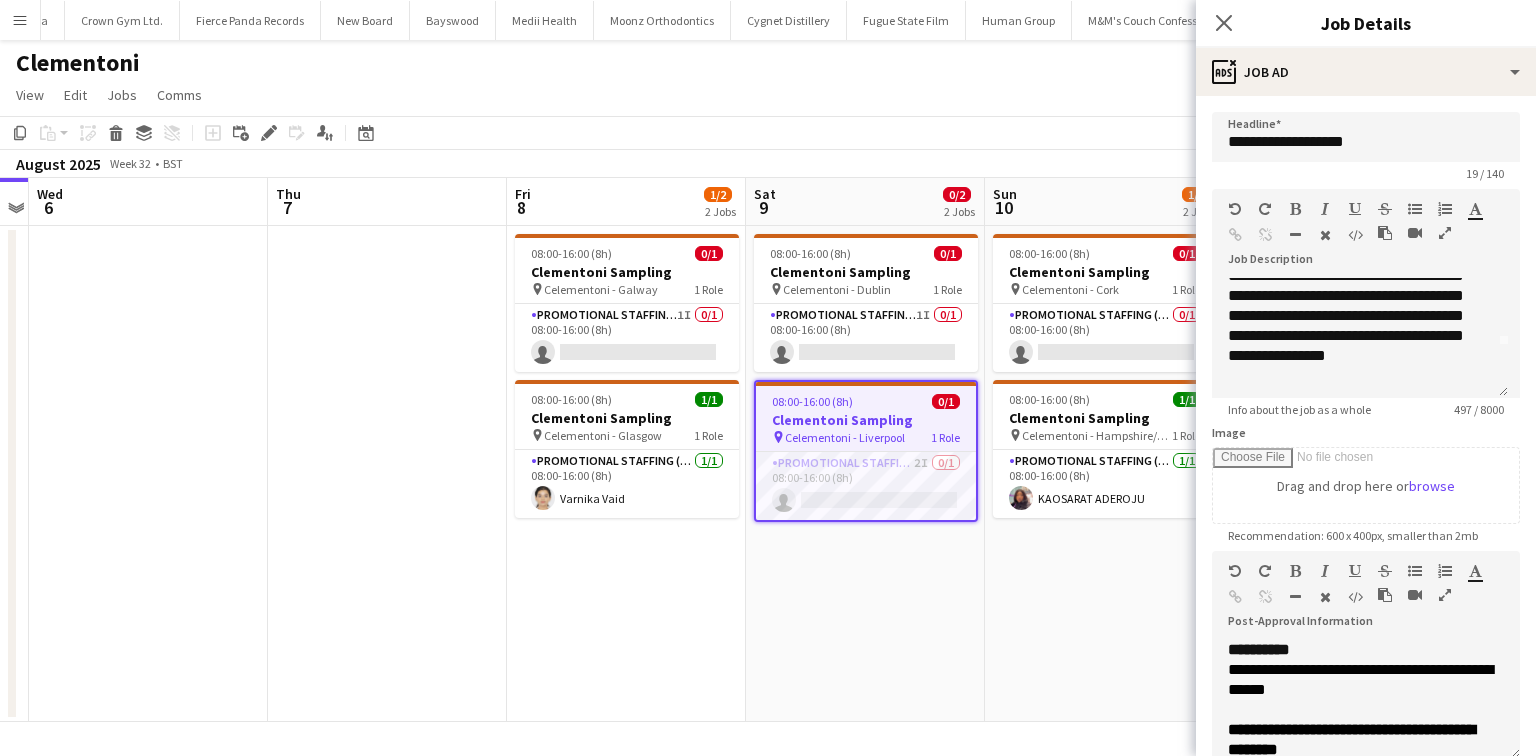 scroll, scrollTop: 0, scrollLeft: 0, axis: both 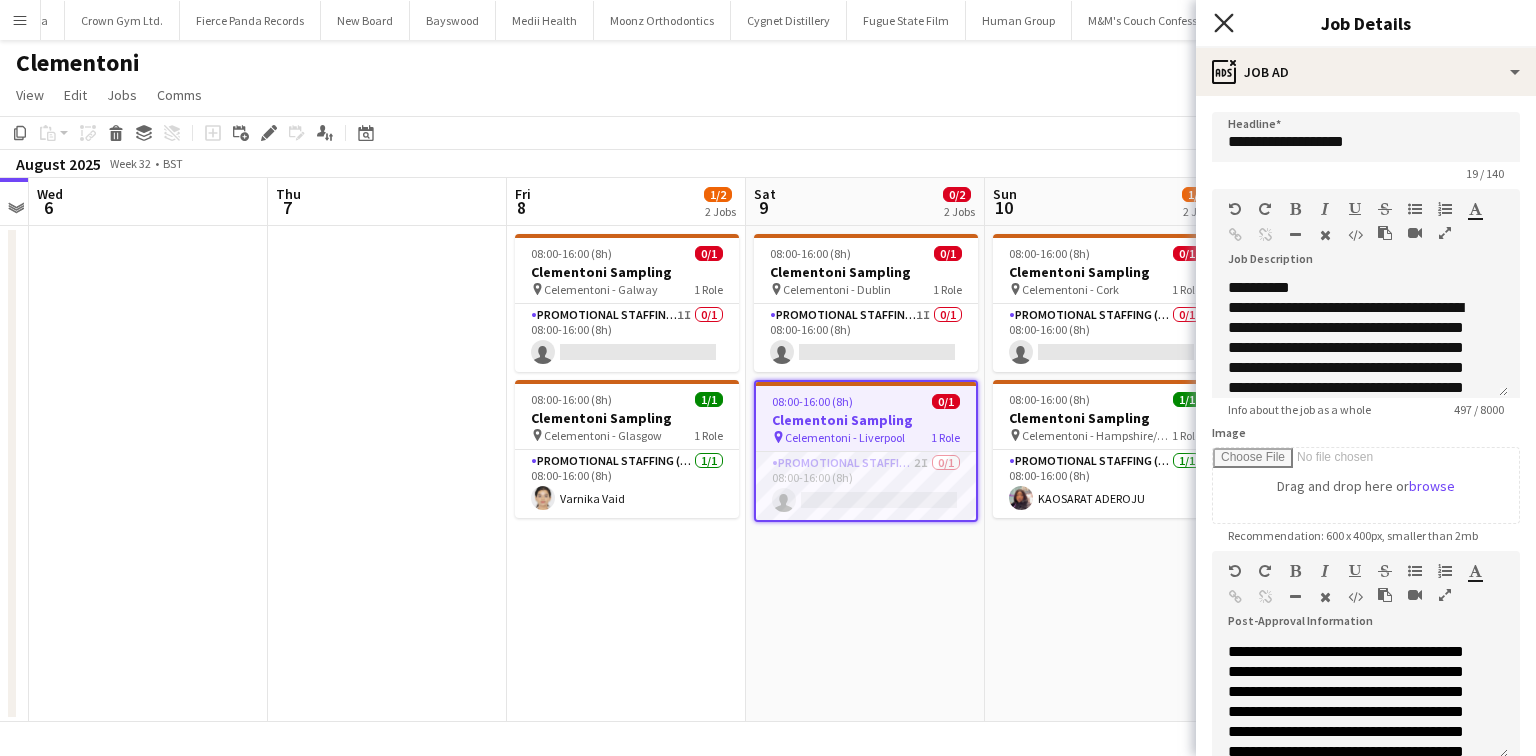 click on "Close pop-in" 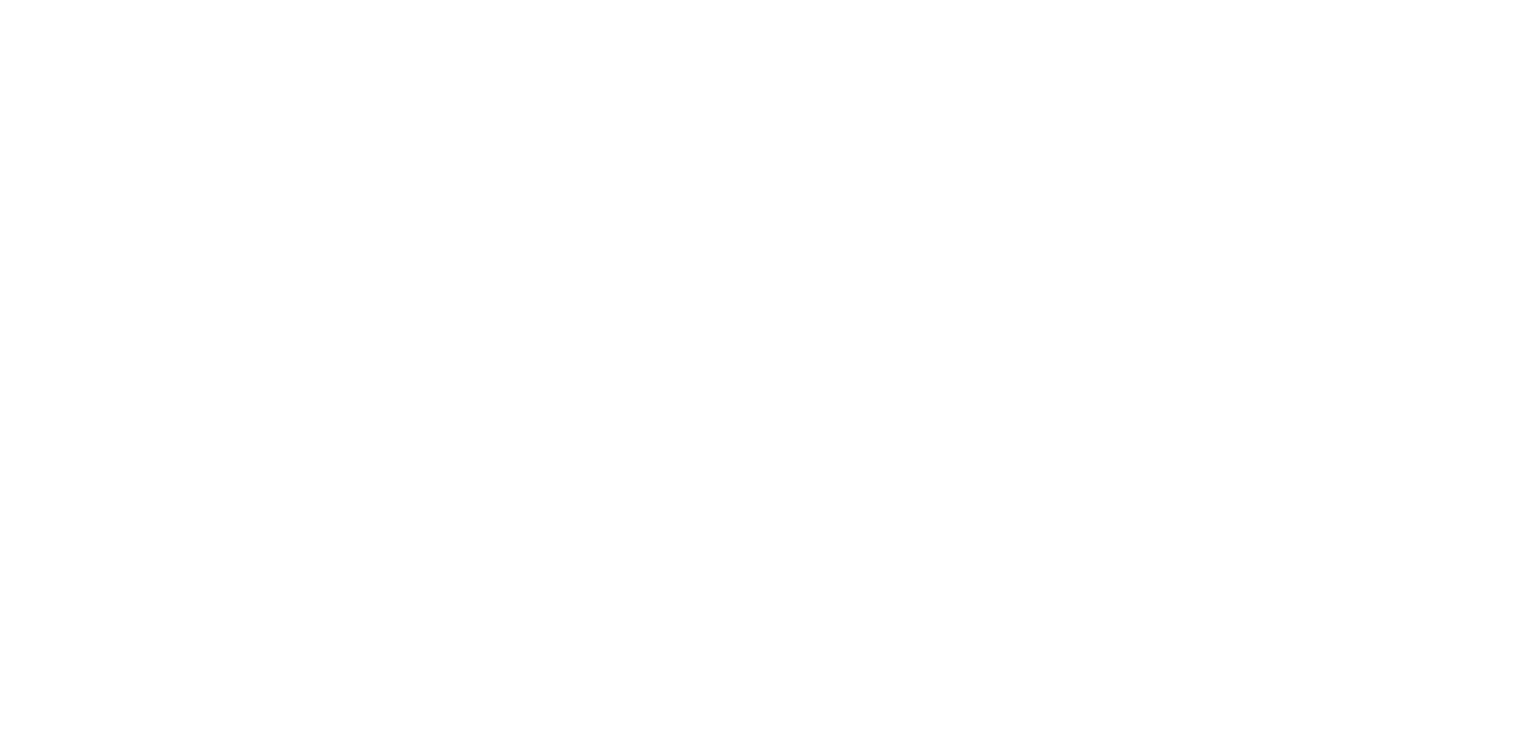 scroll, scrollTop: 0, scrollLeft: 0, axis: both 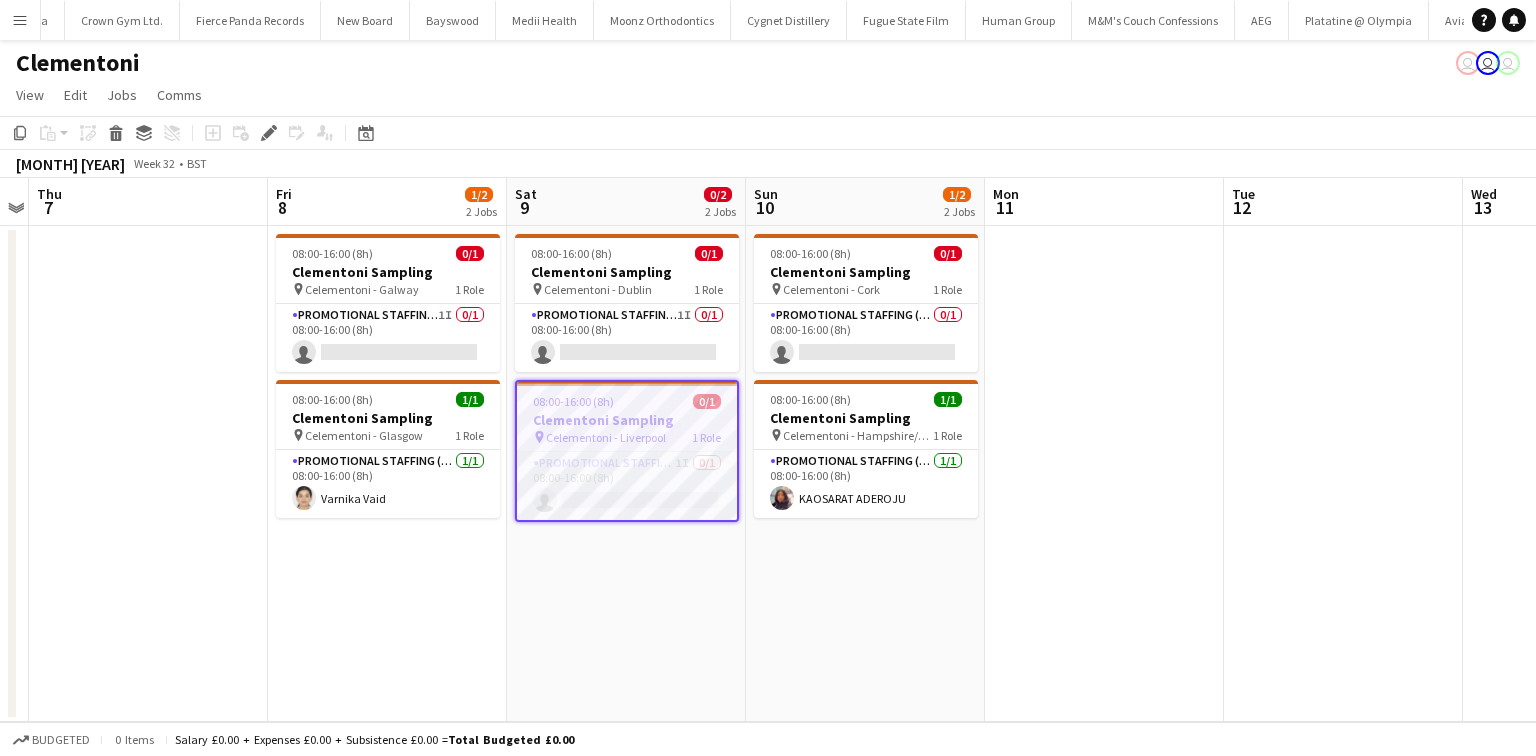 click on "Promotional Staffing (Brand Ambassadors)   1I   0/1   08:00-16:00 (8h)
single-neutral-actions" at bounding box center (627, 486) 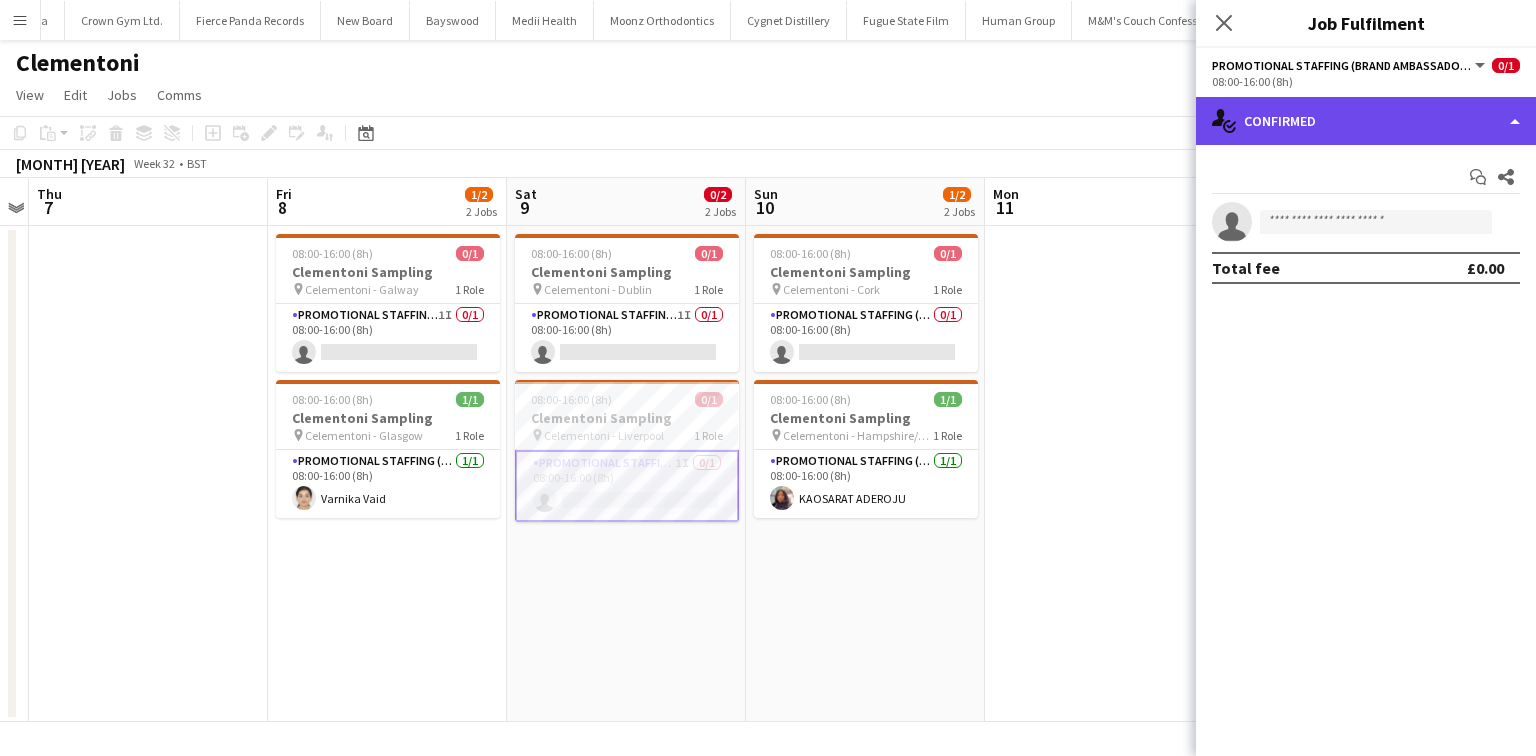 click on "single-neutral-actions-check-2
Confirmed" 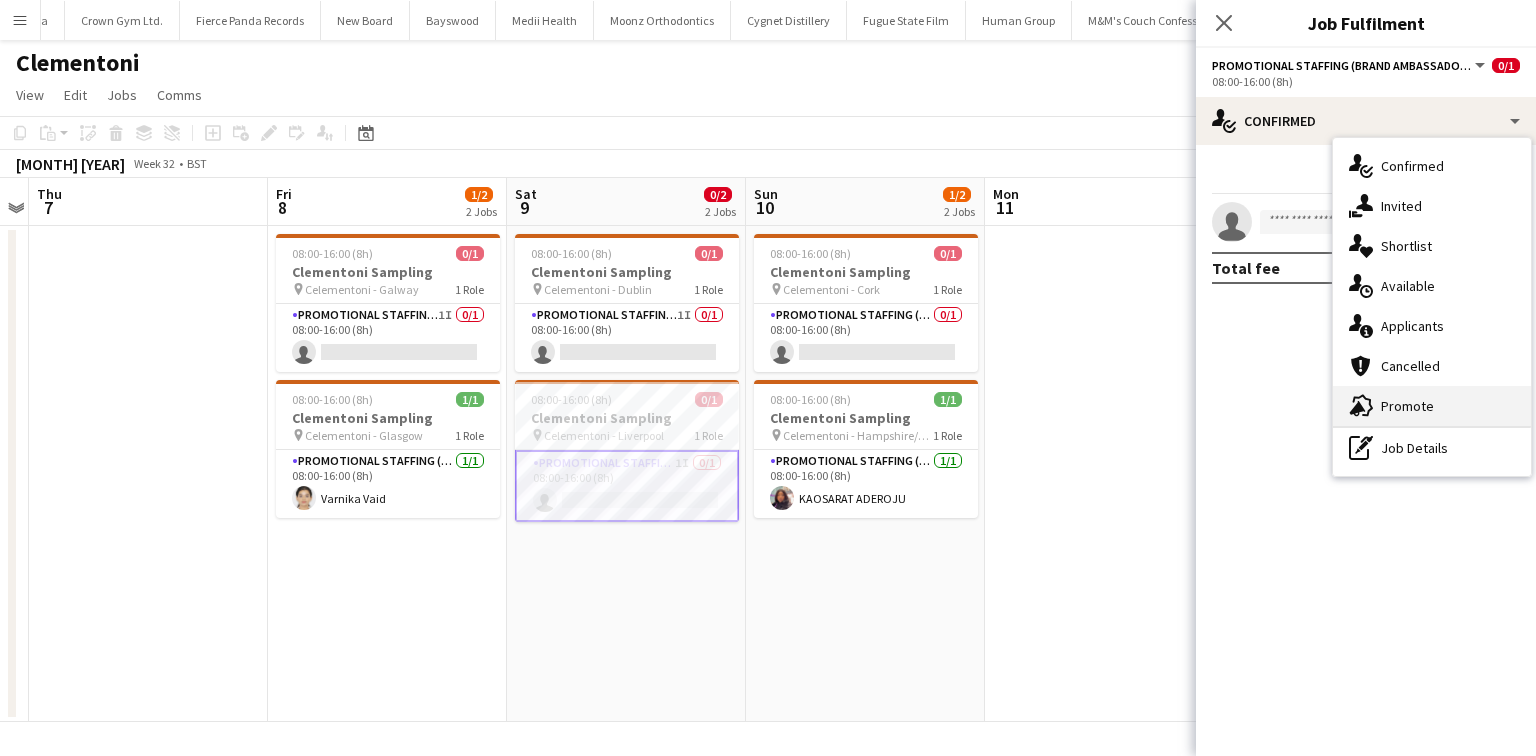 click on "advertising-megaphone" 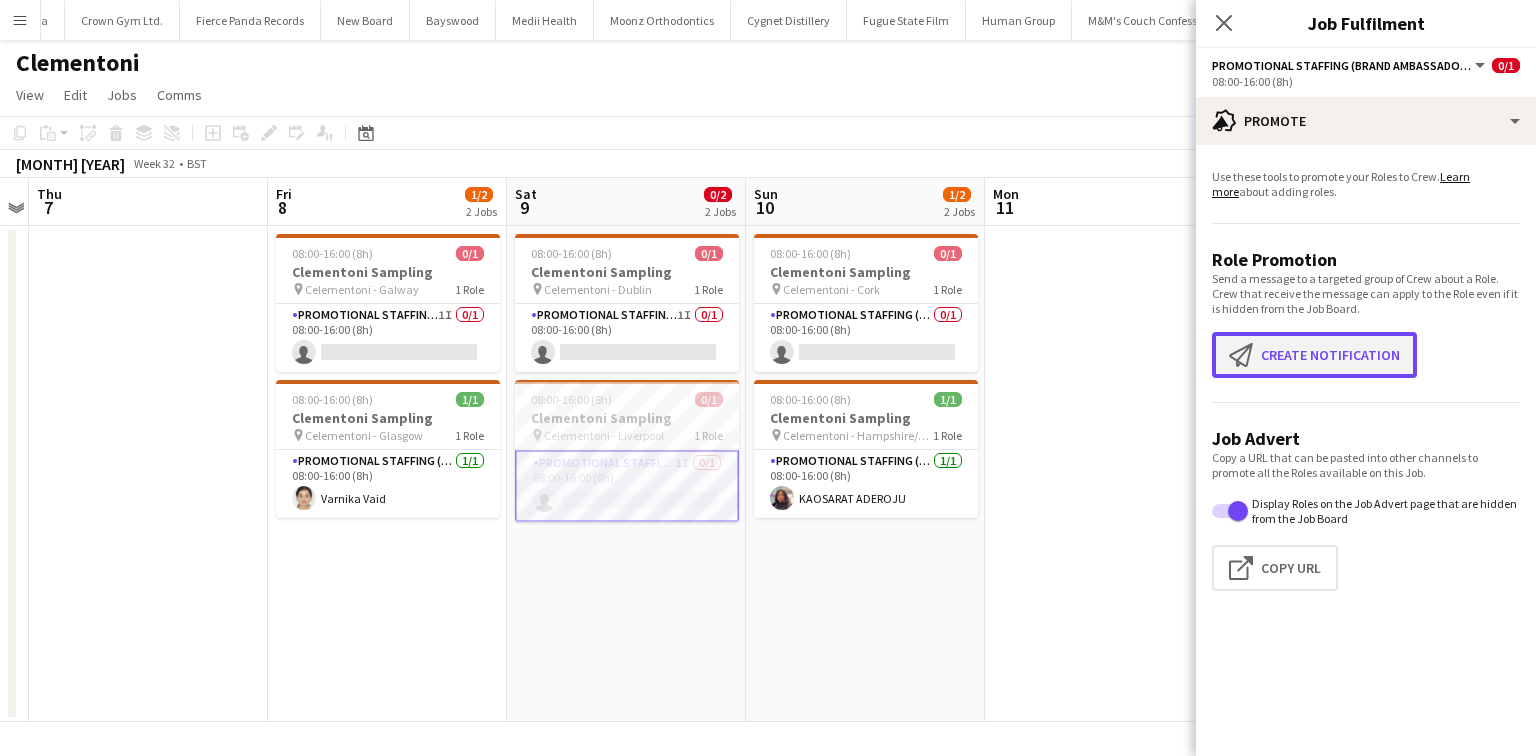 click on "Create notification
Create notification" at bounding box center [1314, 355] 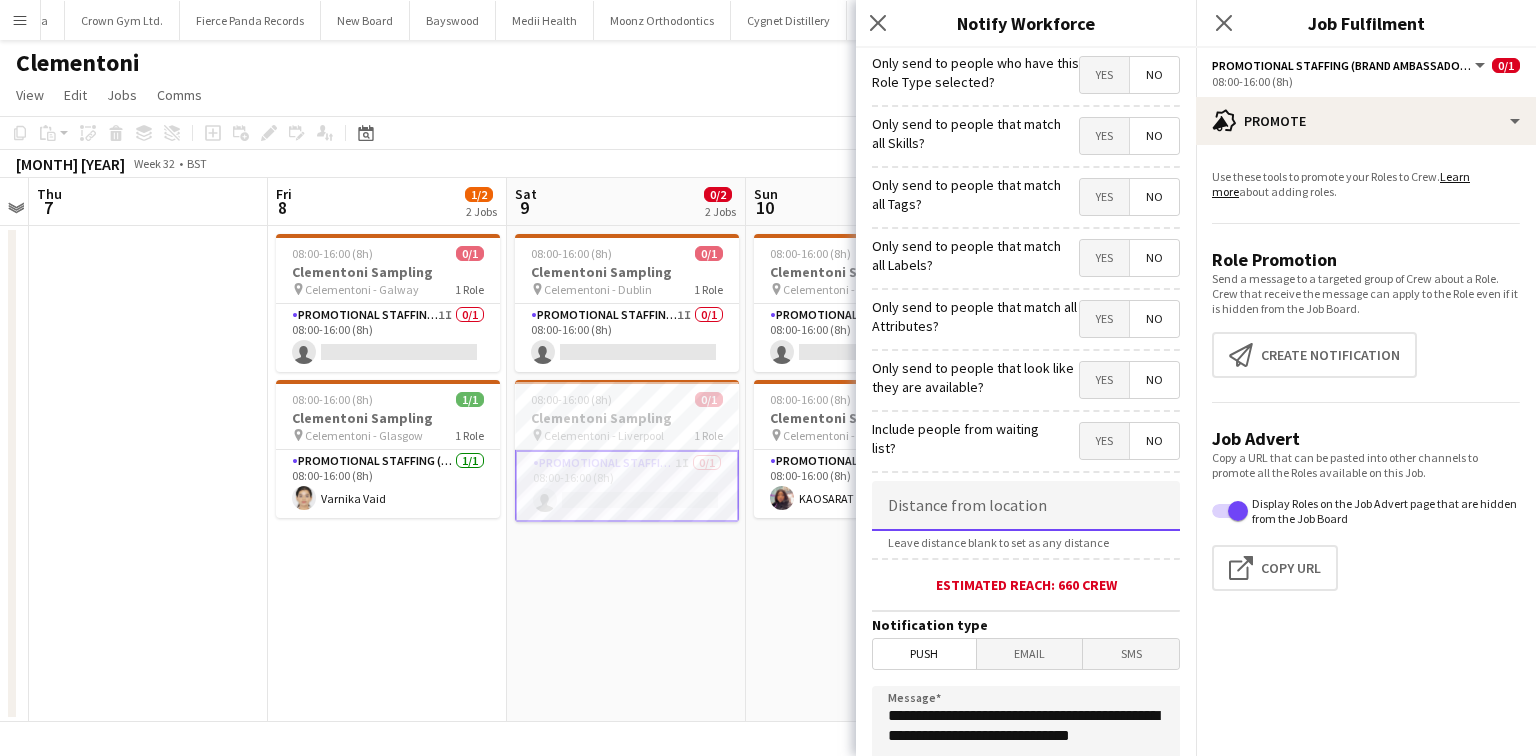 click 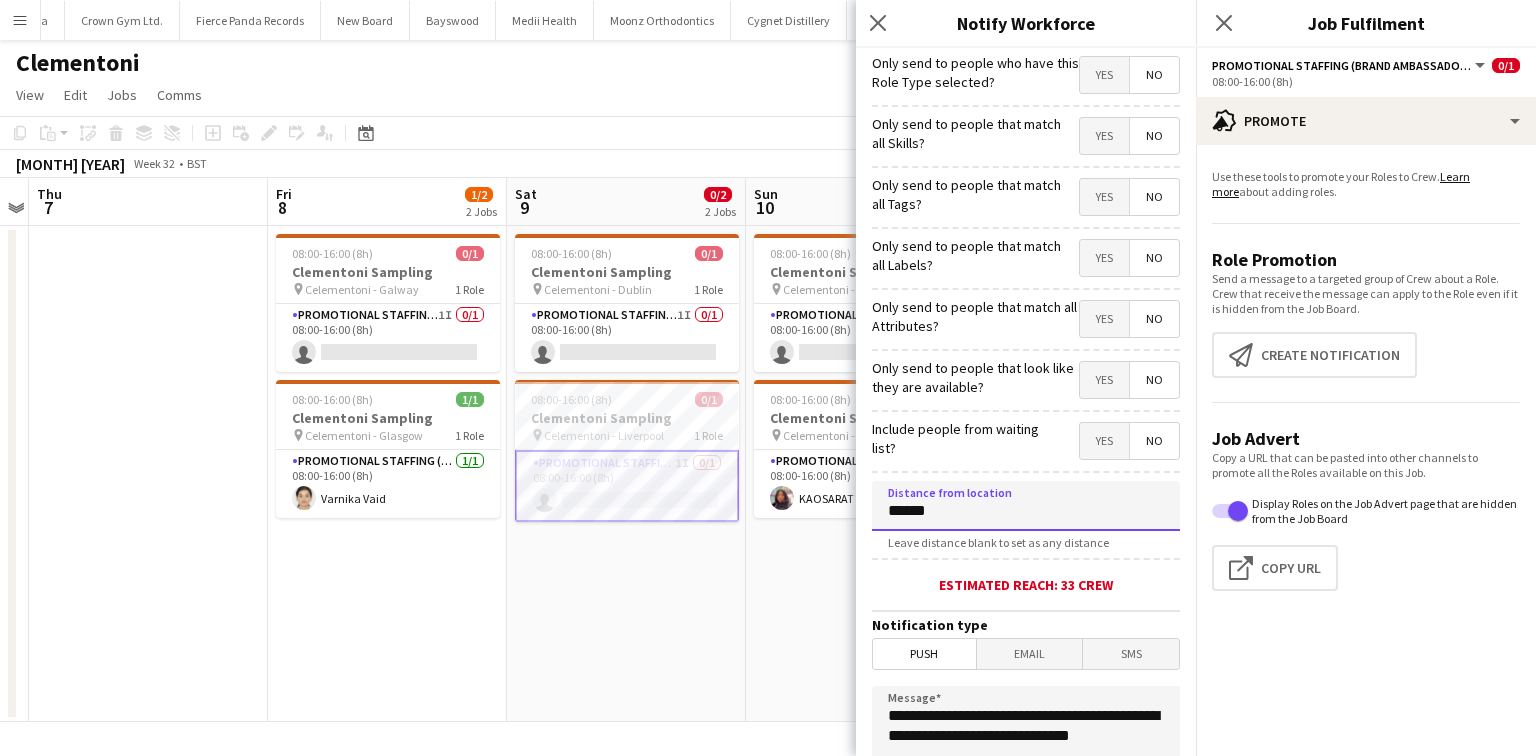 scroll, scrollTop: 57, scrollLeft: 0, axis: vertical 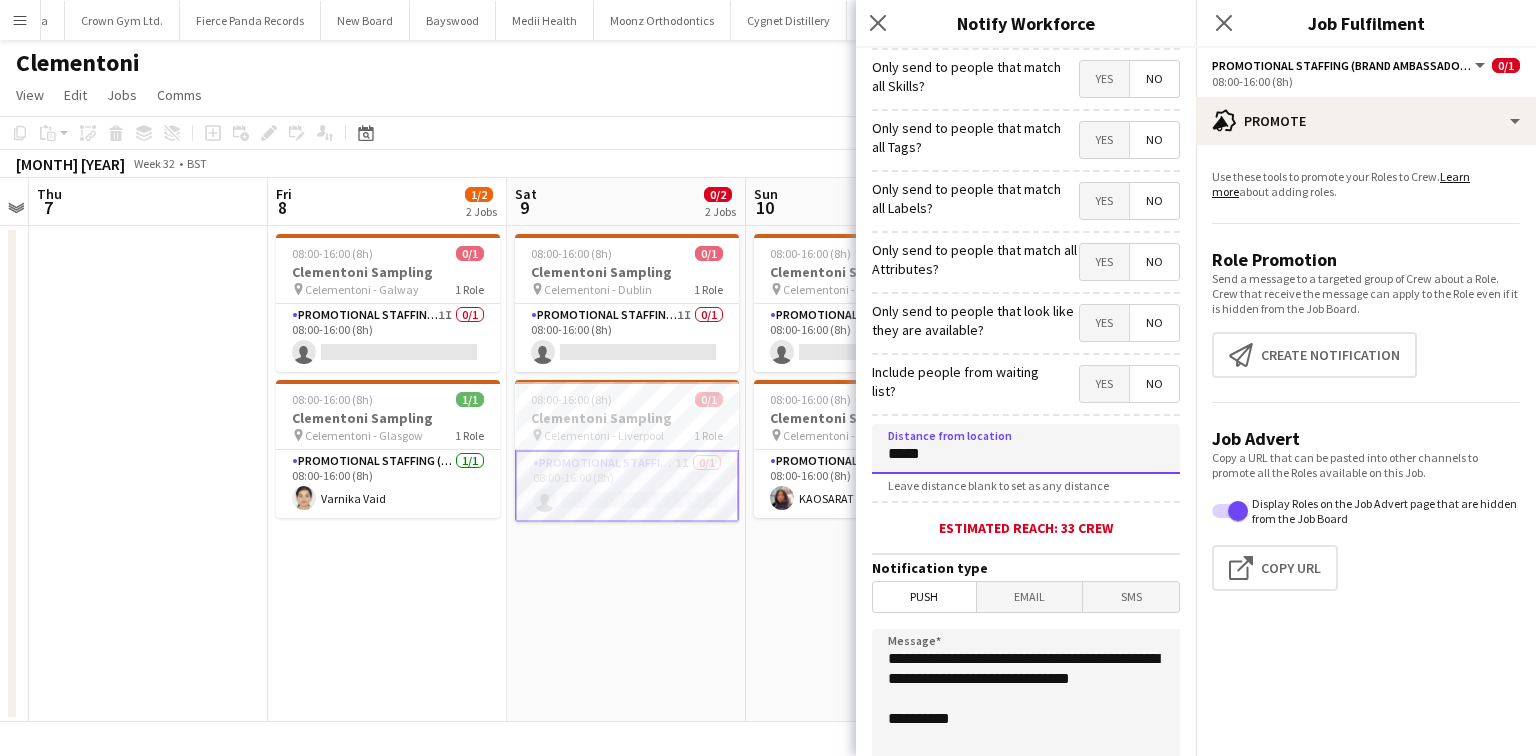 type on "****" 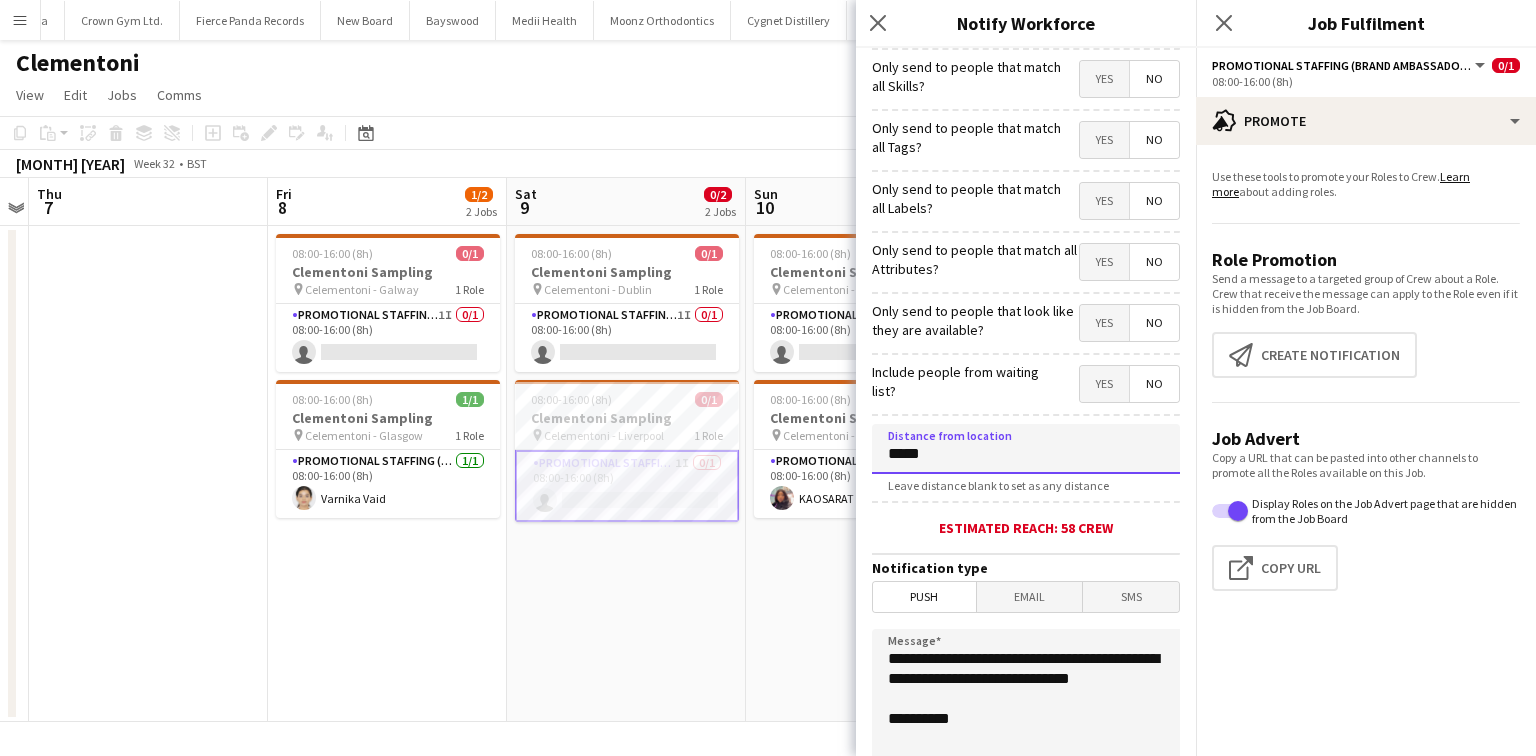 type on "****" 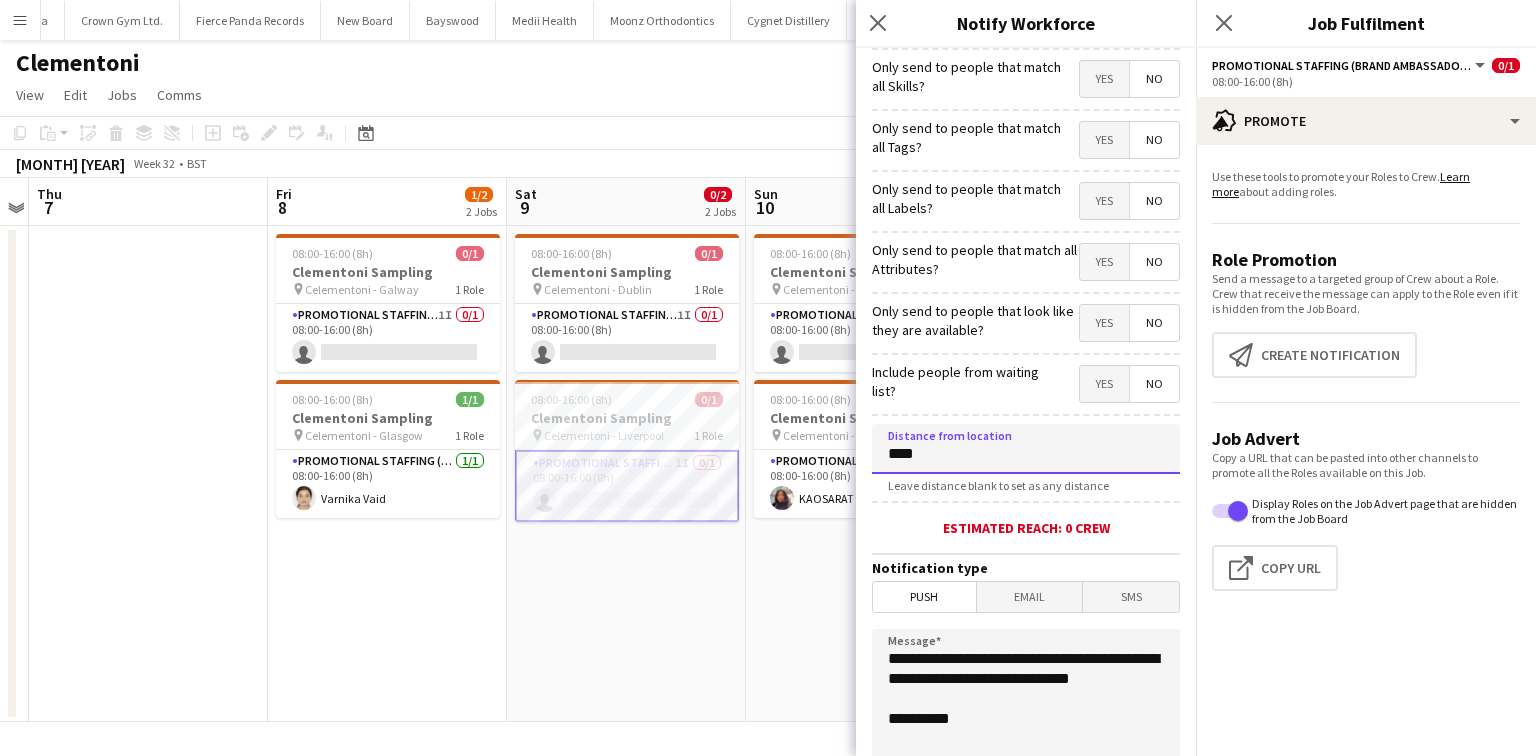 type 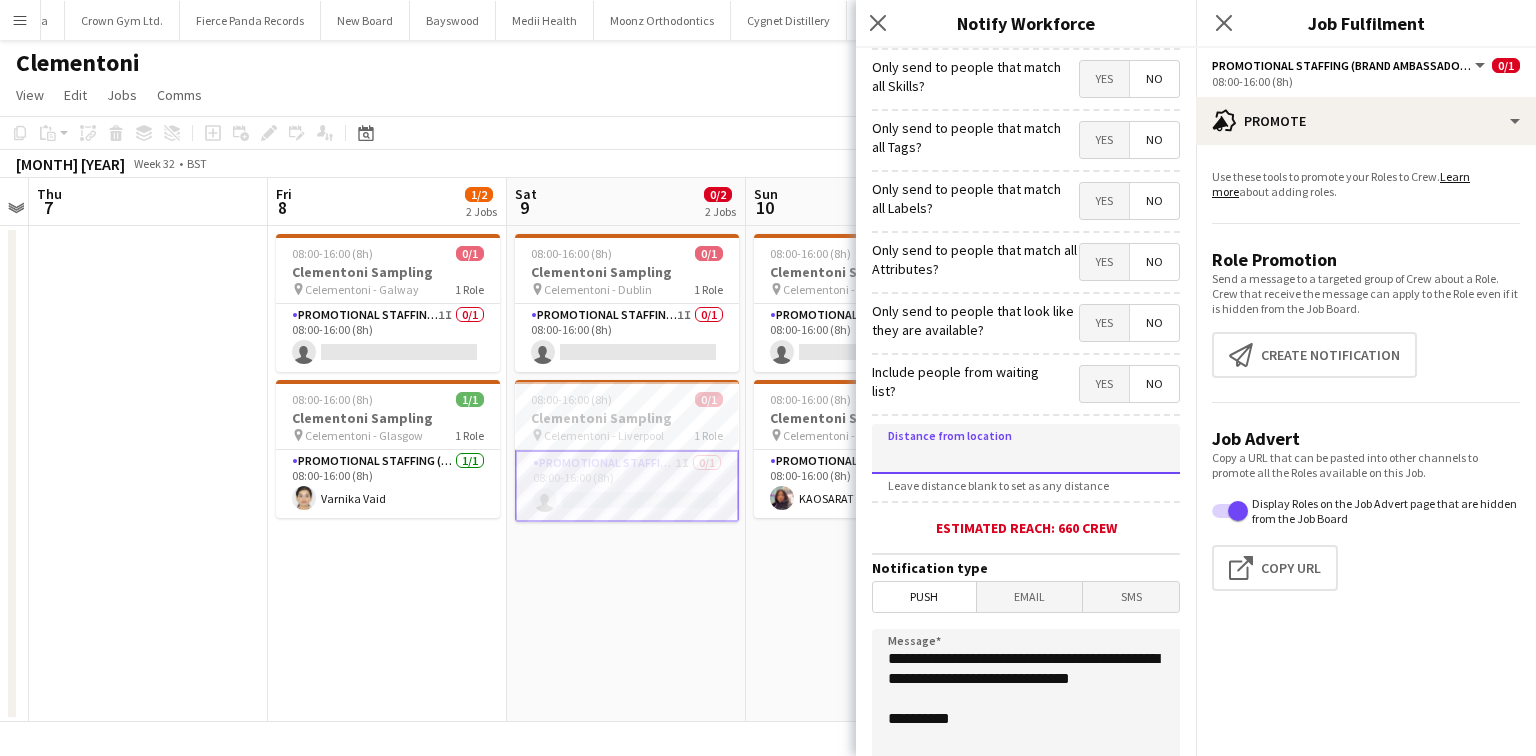 scroll, scrollTop: 0, scrollLeft: 0, axis: both 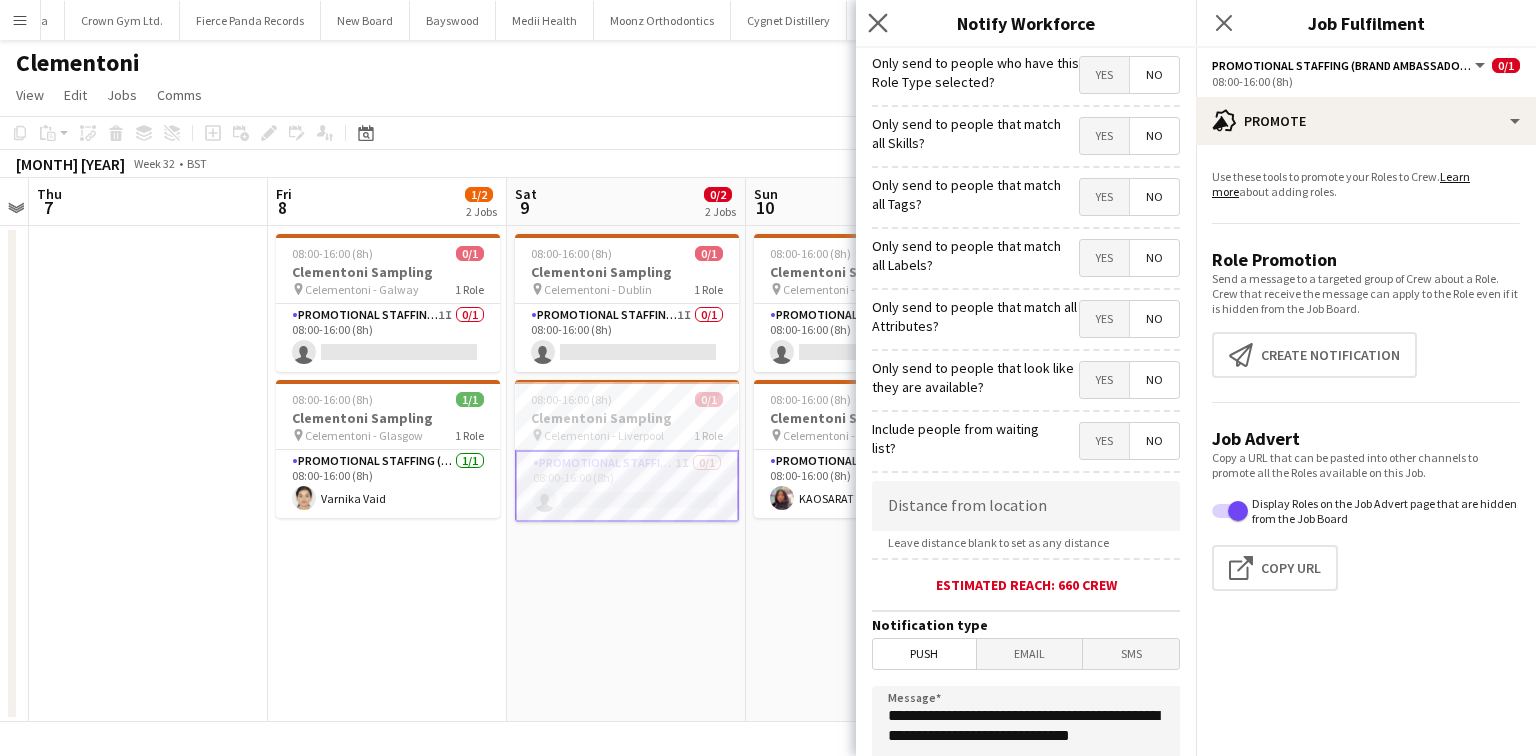 click on "Close pop-in" 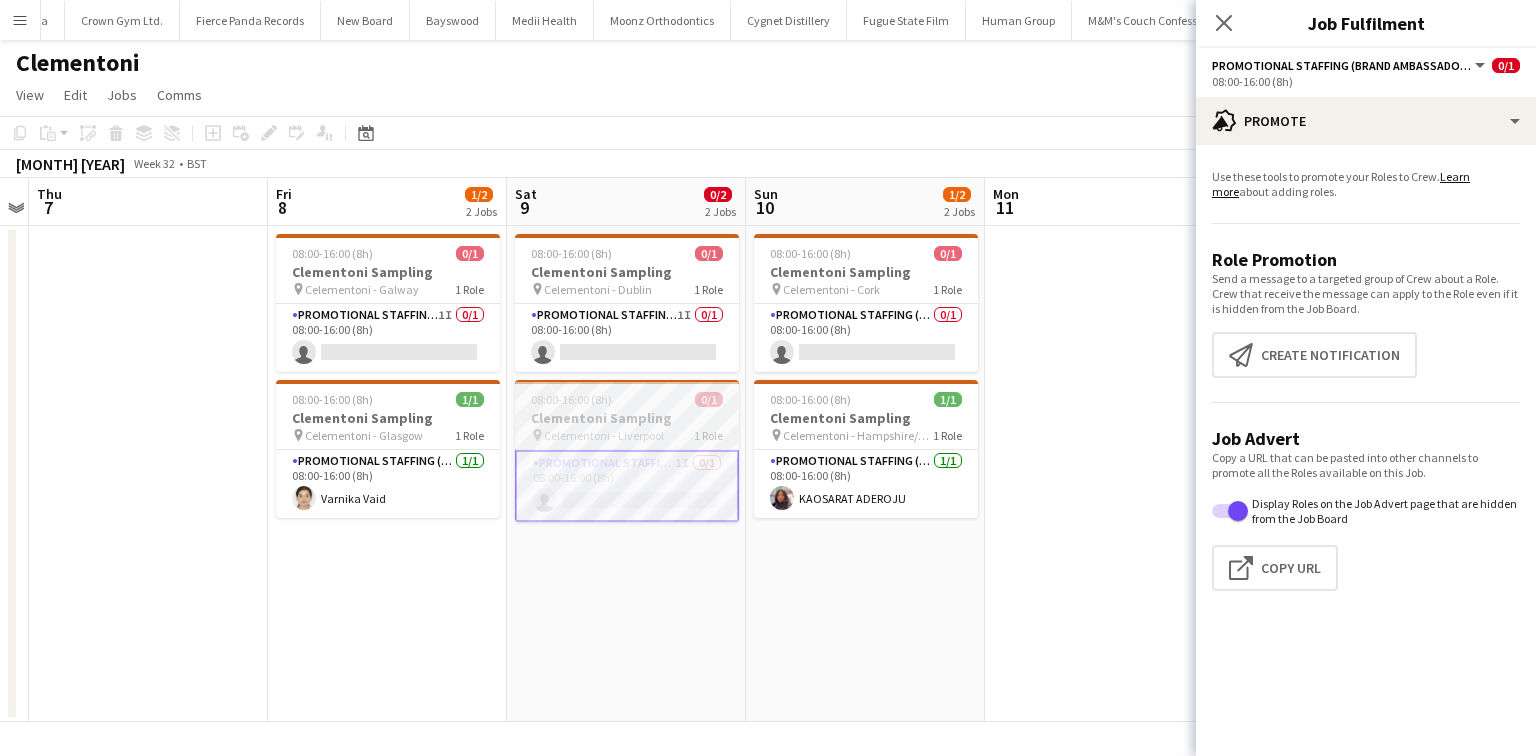 click at bounding box center [627, 382] 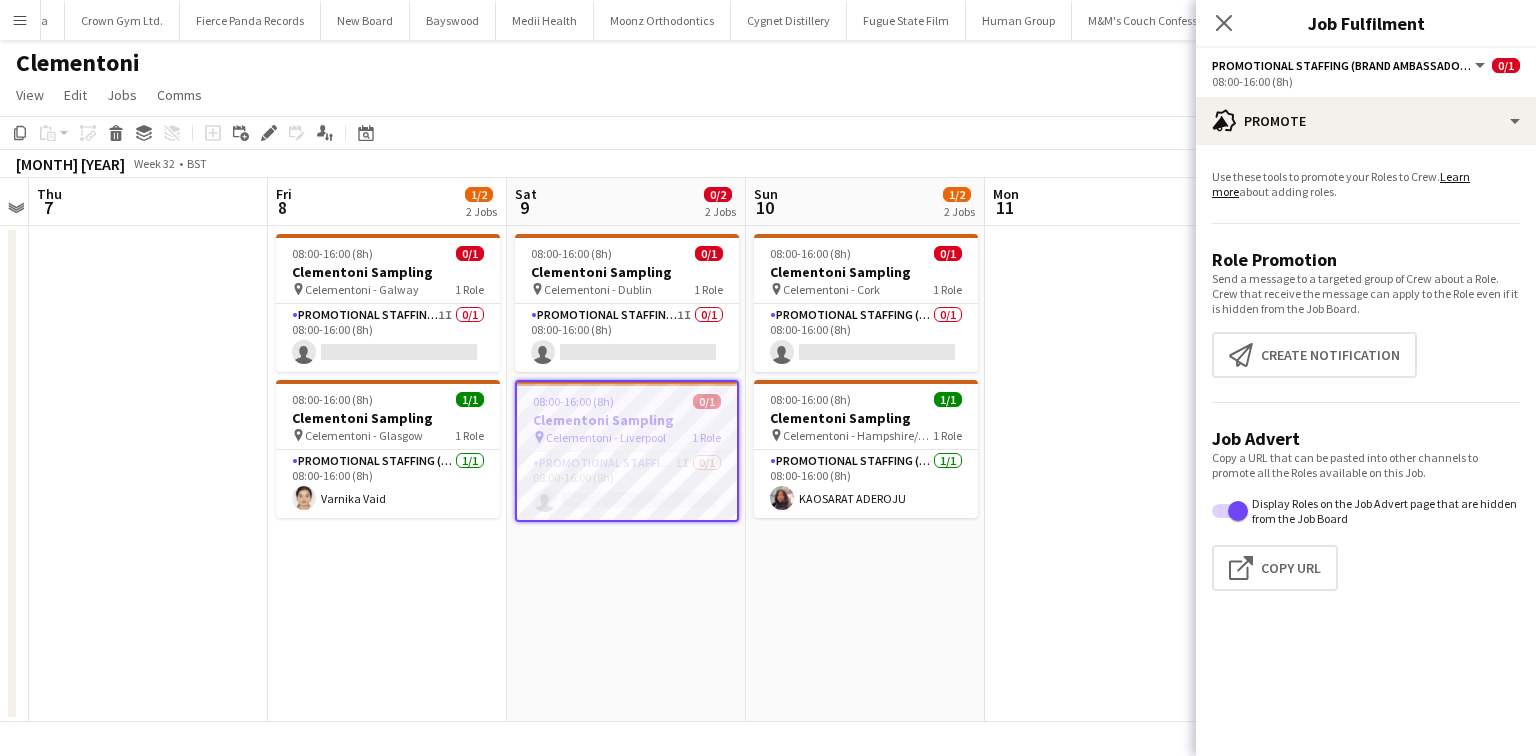click on "View  Day view expanded Day view collapsed Month view Date picker Jump to today Expand Linked Jobs Collapse Linked Jobs  Edit  Copy Ctrl+C  Paste  Without Crew Ctrl+V With Crew Ctrl+Shift+V Paste as linked job  Group  Group Ungroup  Jobs  New Job Edit Job Delete Job New Linked Job Edit Linked Jobs Job fulfilment Promote Role Copy Role URL  Comms  Notify confirmed crew Create chat" 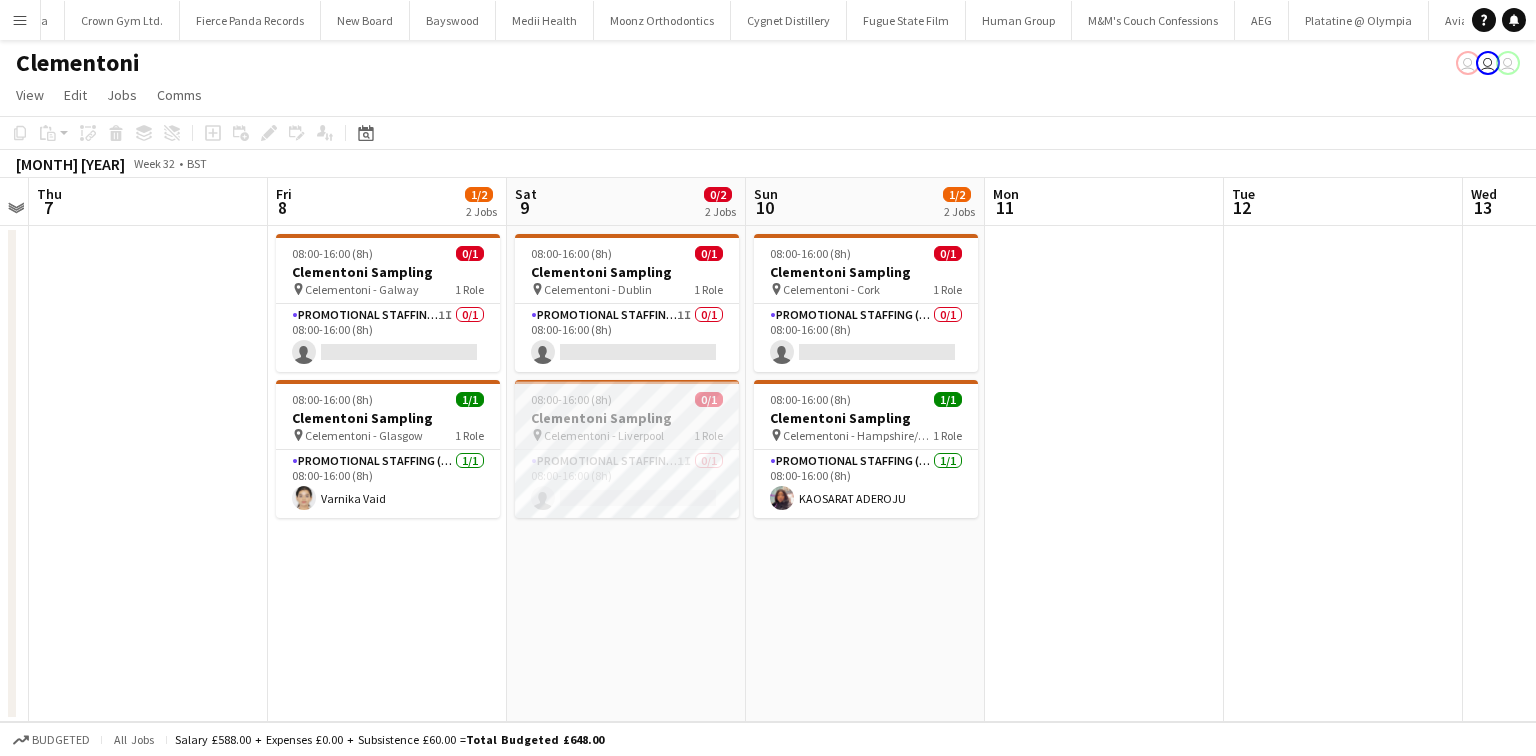 click on "08:00-16:00 (8h)" at bounding box center (571, 399) 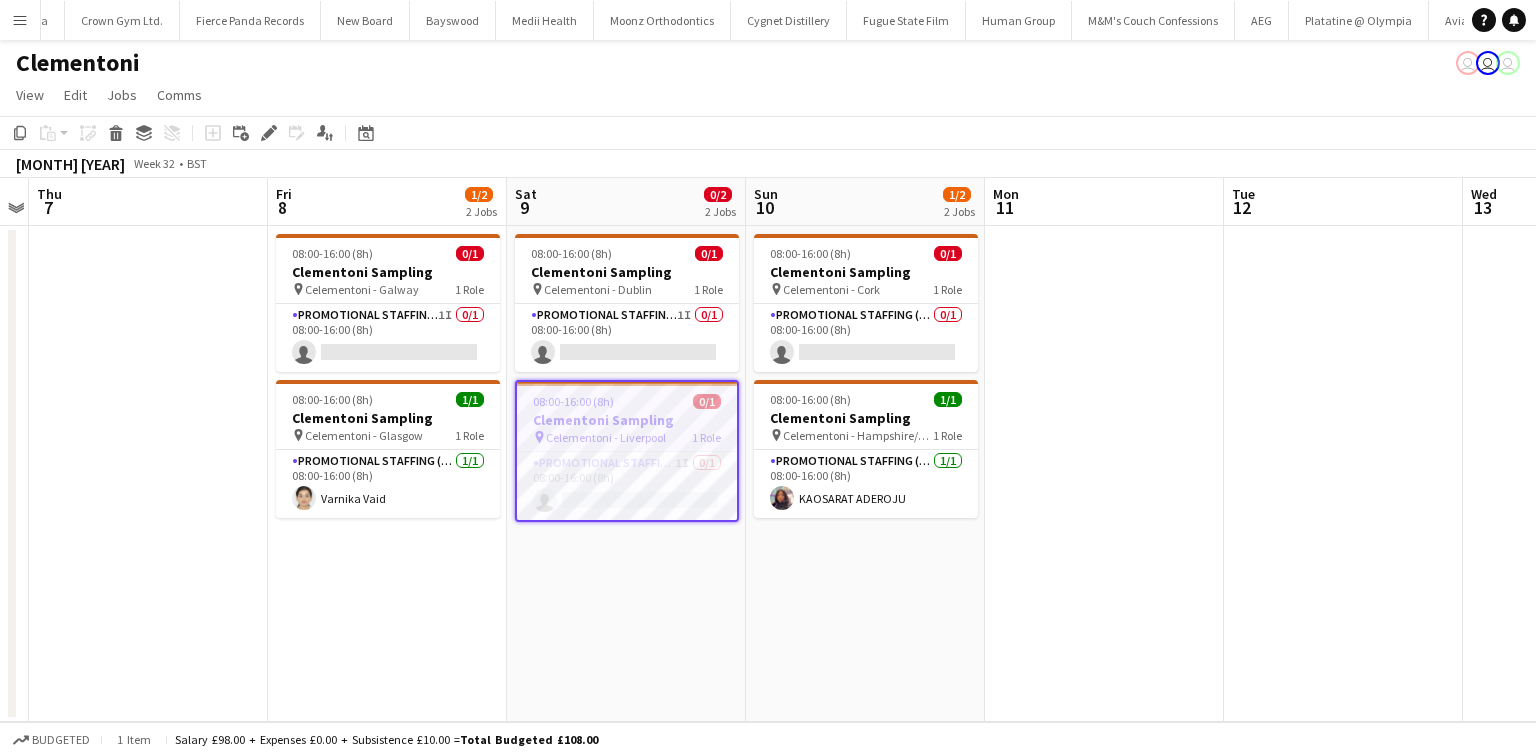 scroll, scrollTop: 0, scrollLeft: 687, axis: horizontal 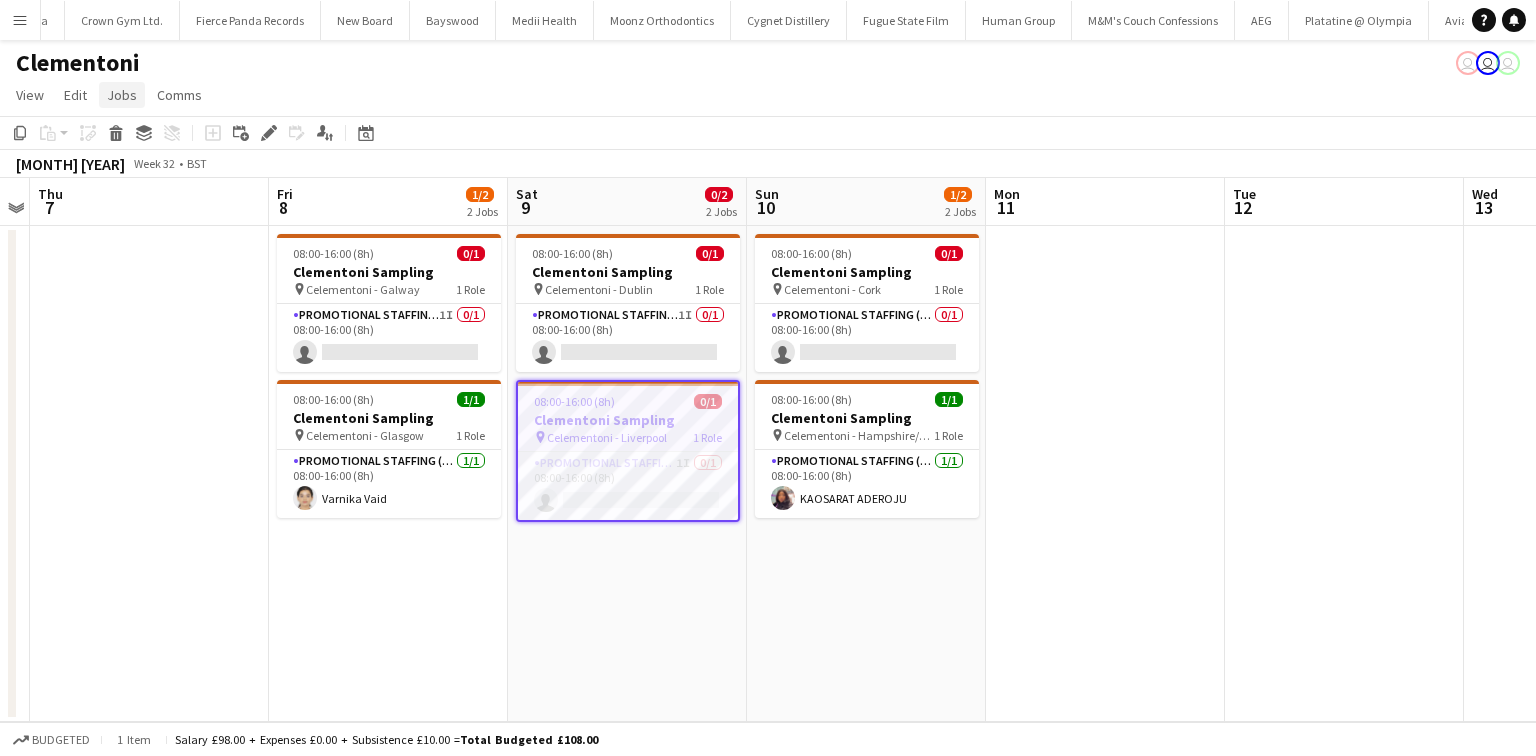 click on "Jobs" 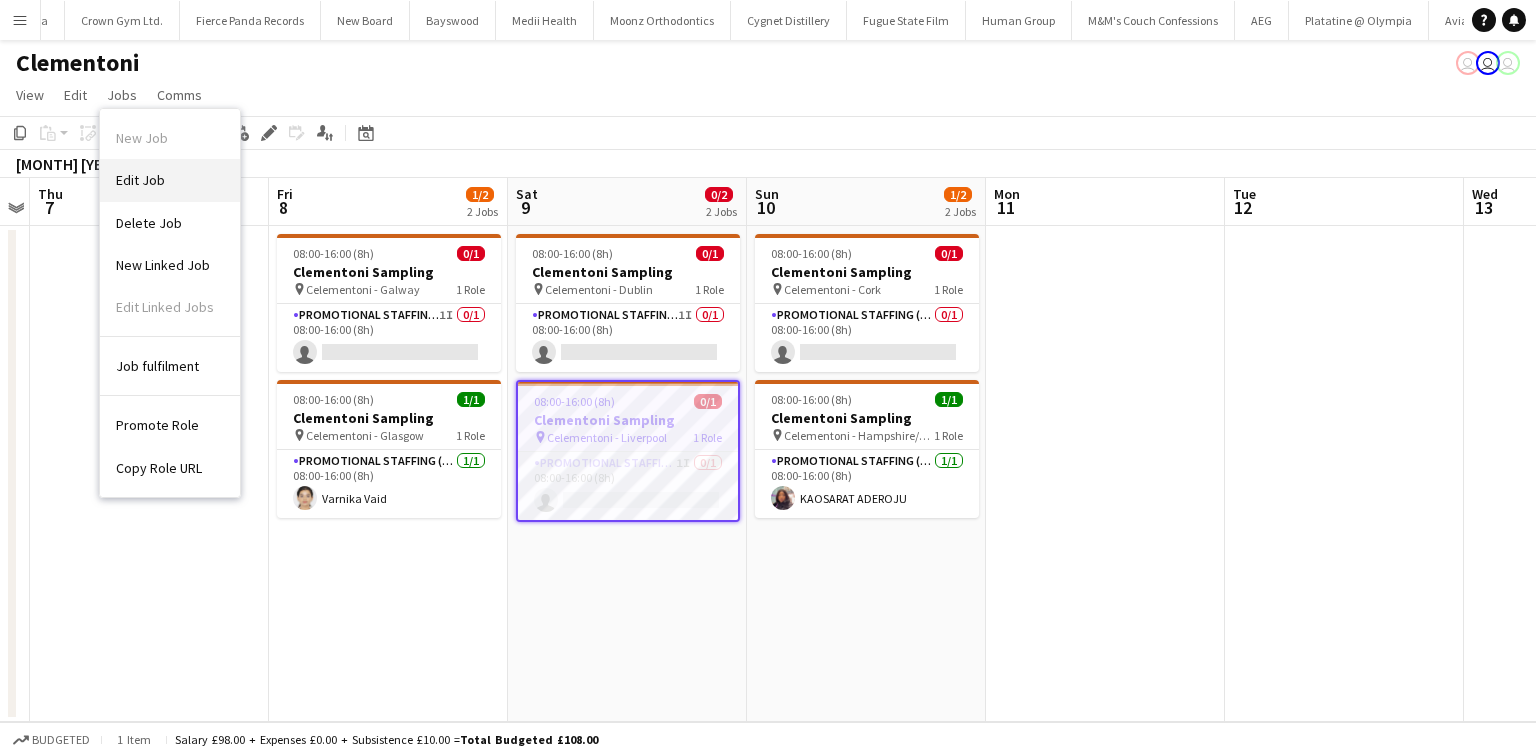 click on "Edit Job" at bounding box center [140, 180] 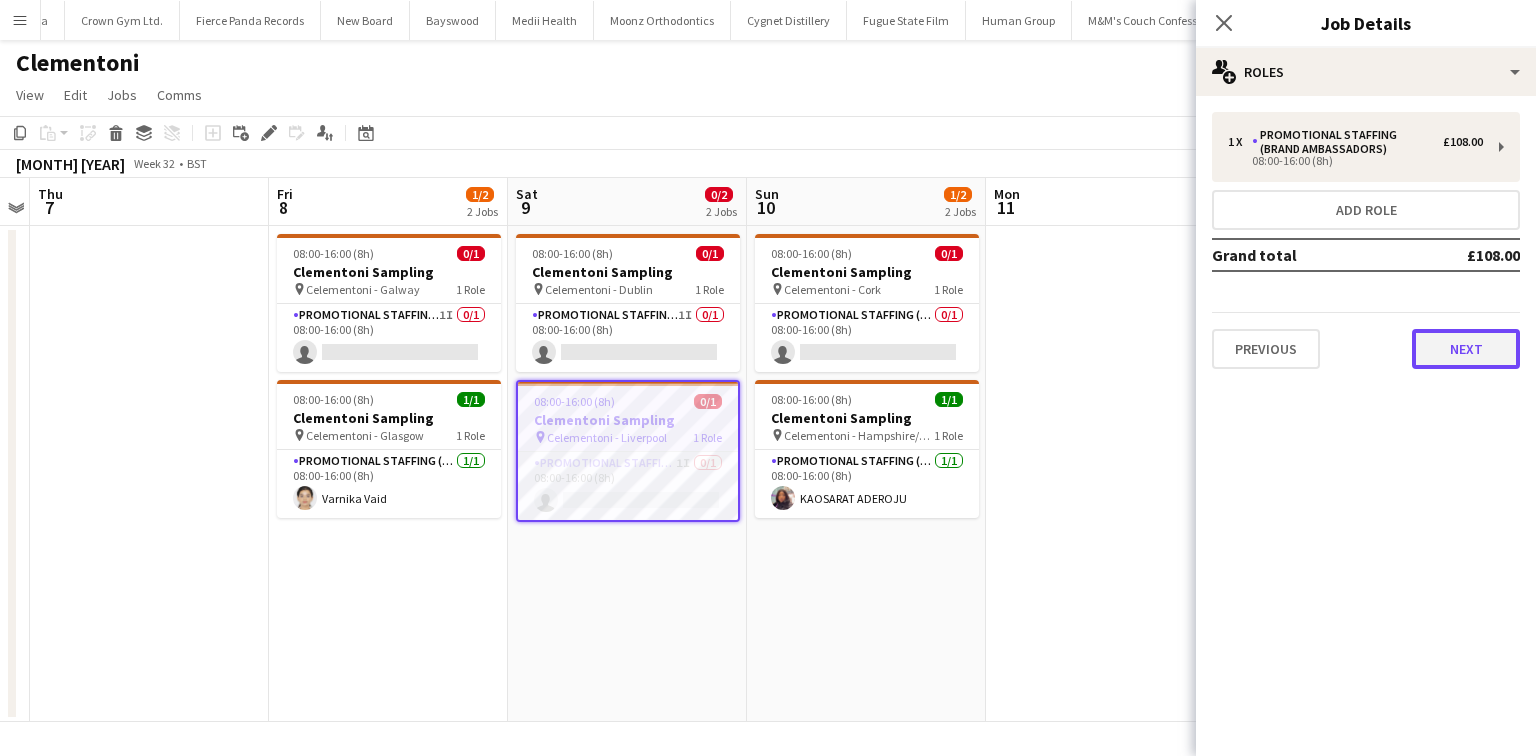 click on "Next" at bounding box center [1466, 349] 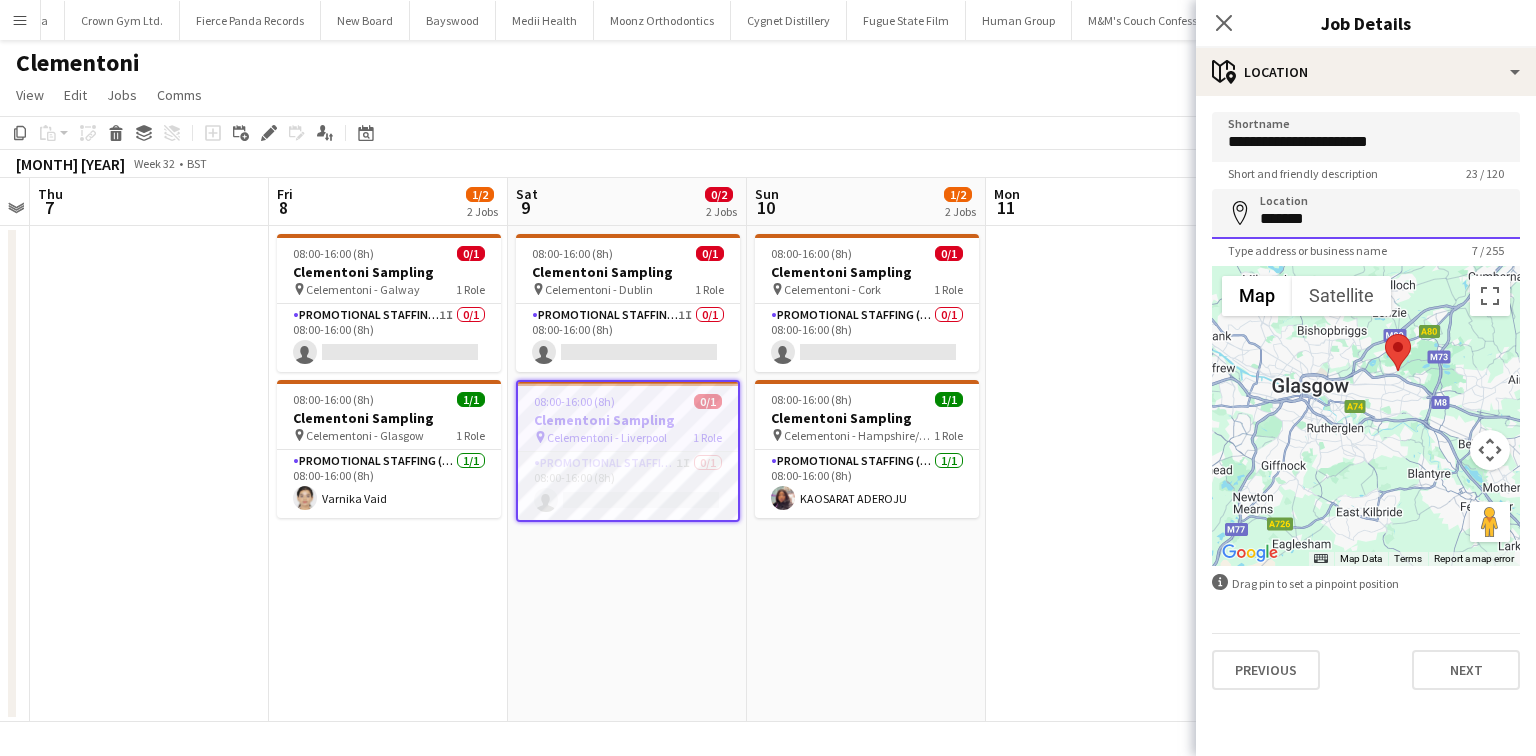 click on "*******" at bounding box center (1366, 214) 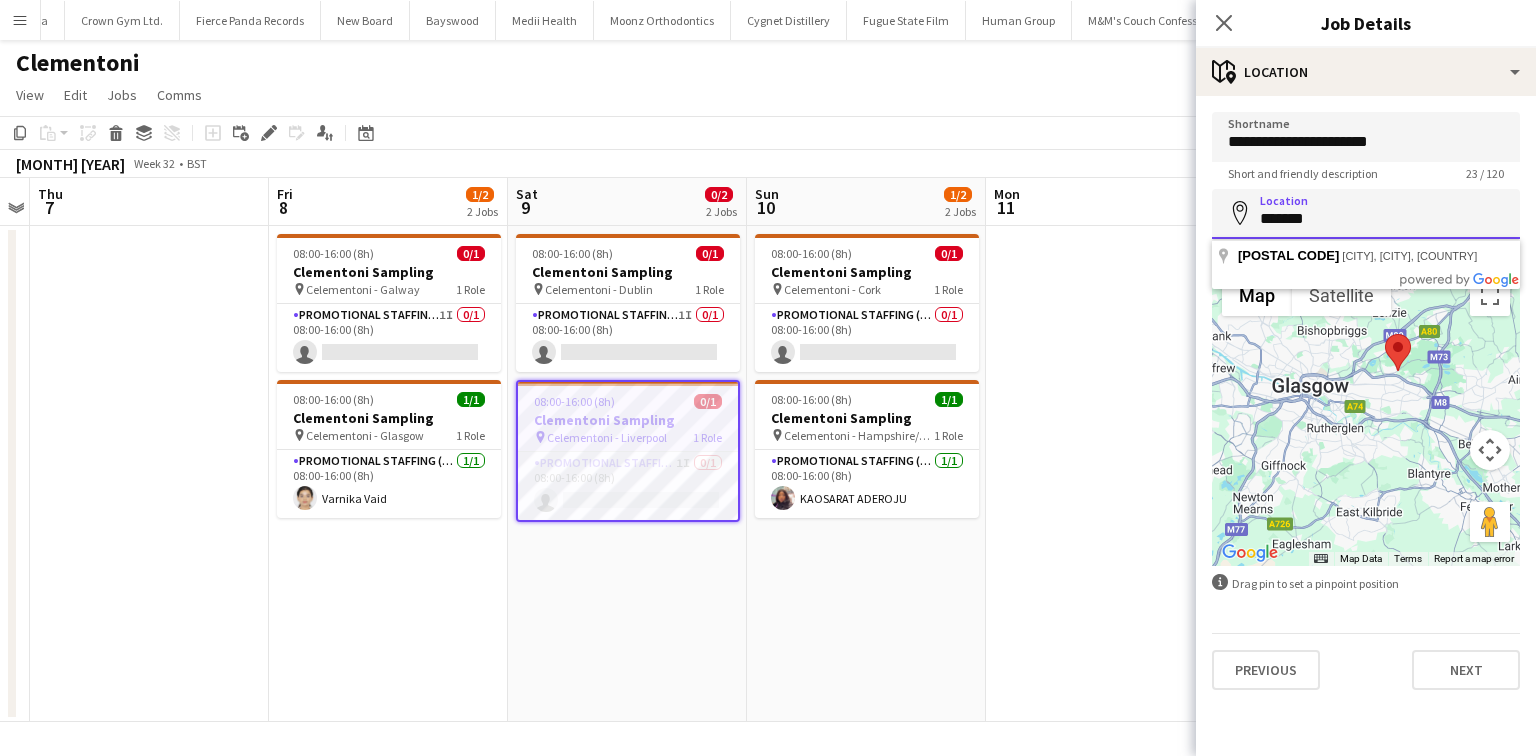 click on "*******" at bounding box center [1366, 214] 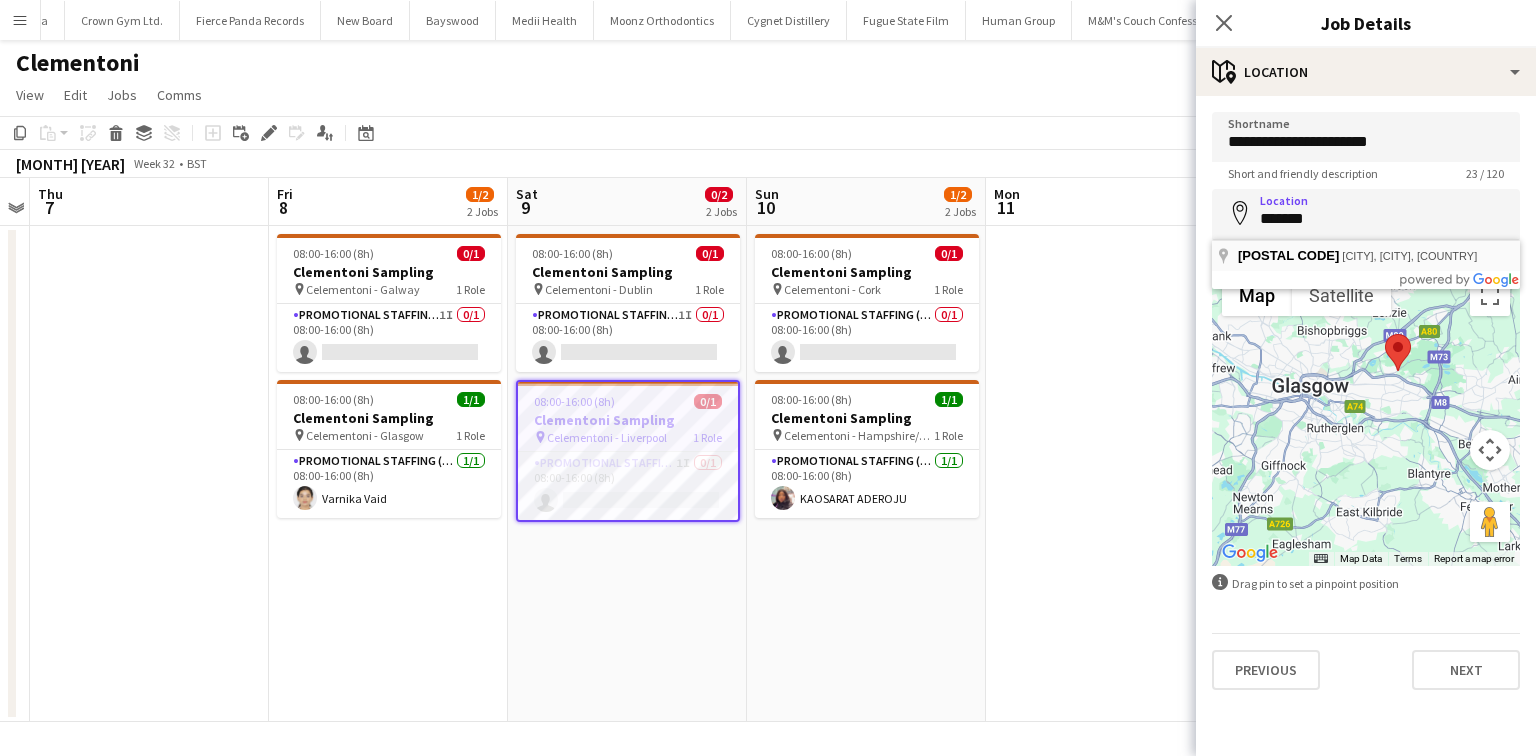 type on "**********" 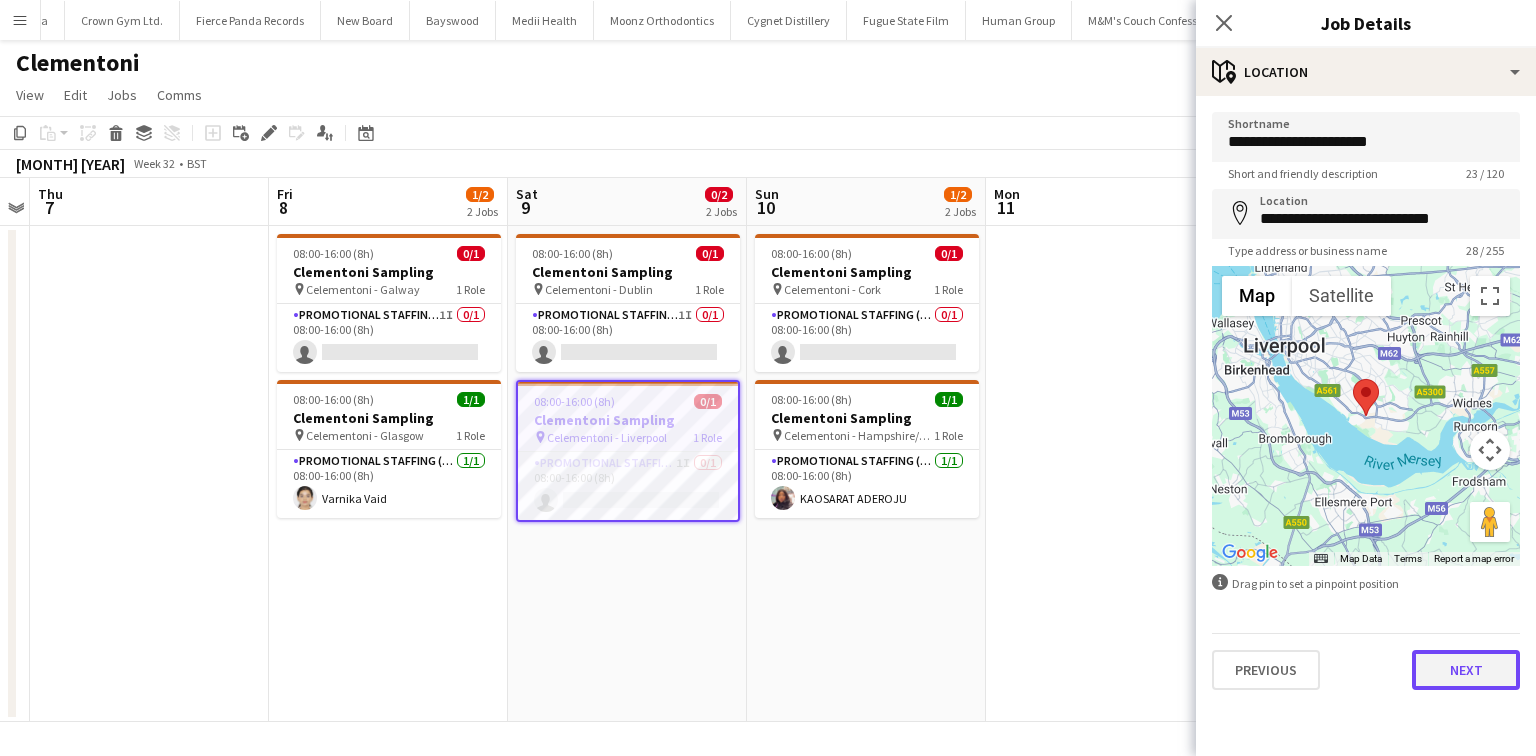 click on "Next" at bounding box center (1466, 670) 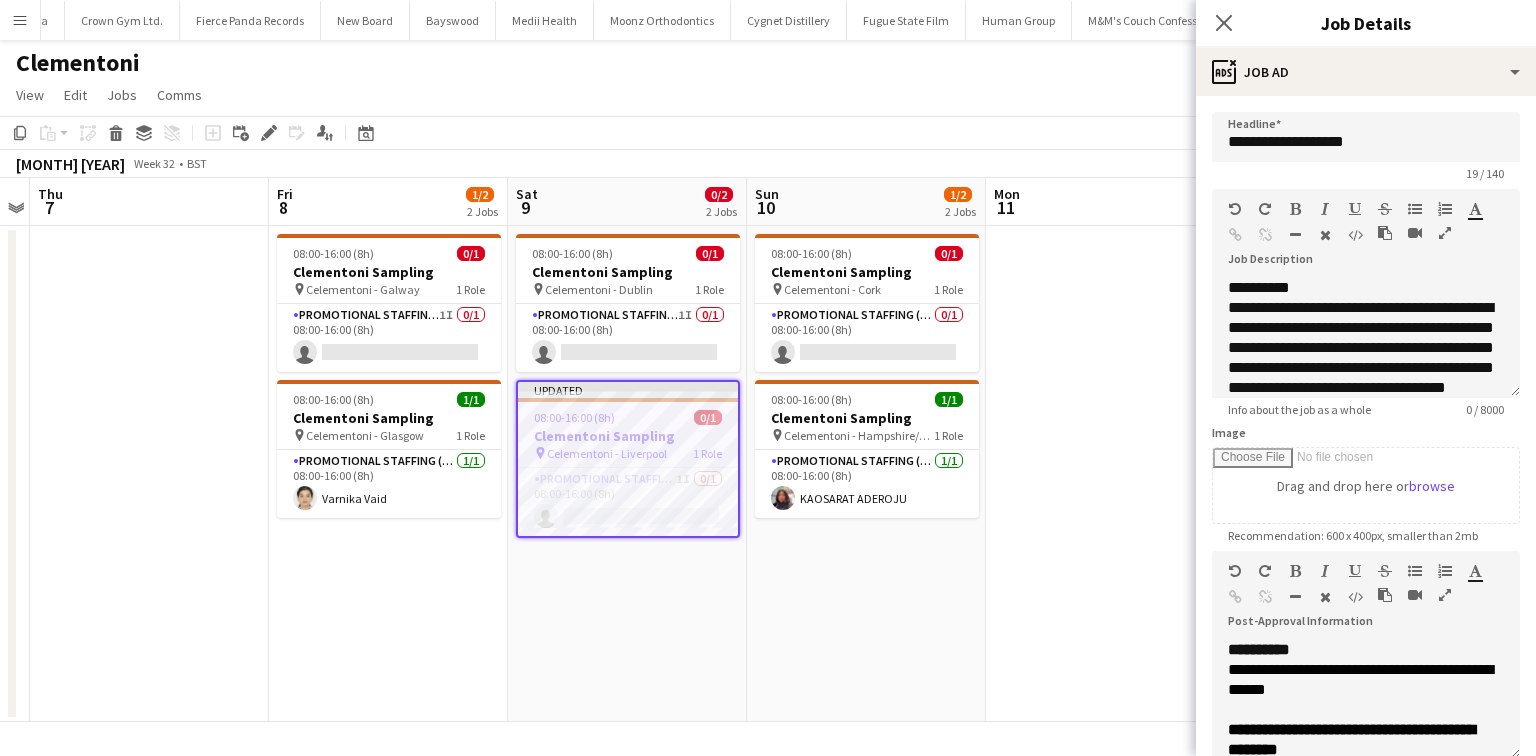 type on "*******" 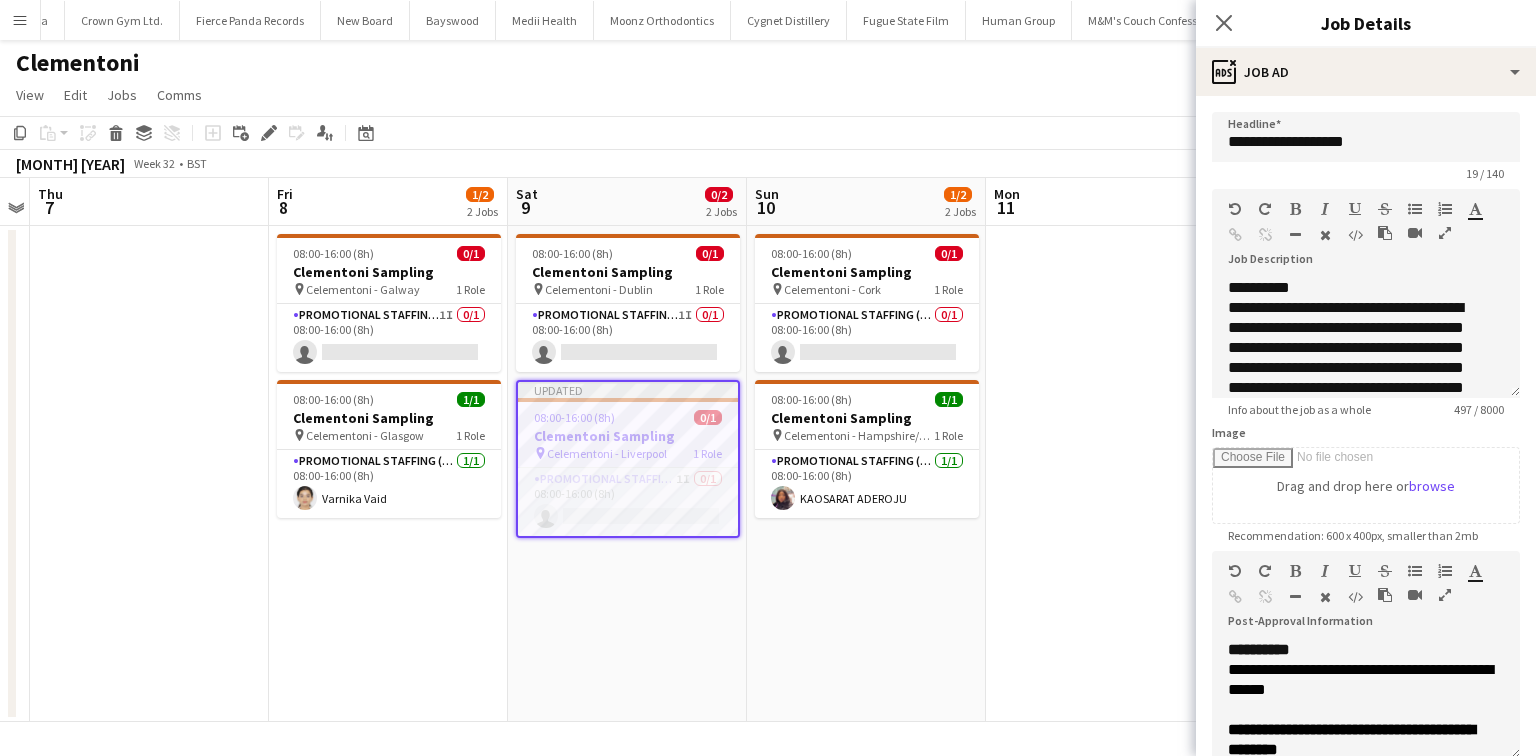 scroll, scrollTop: 245, scrollLeft: 0, axis: vertical 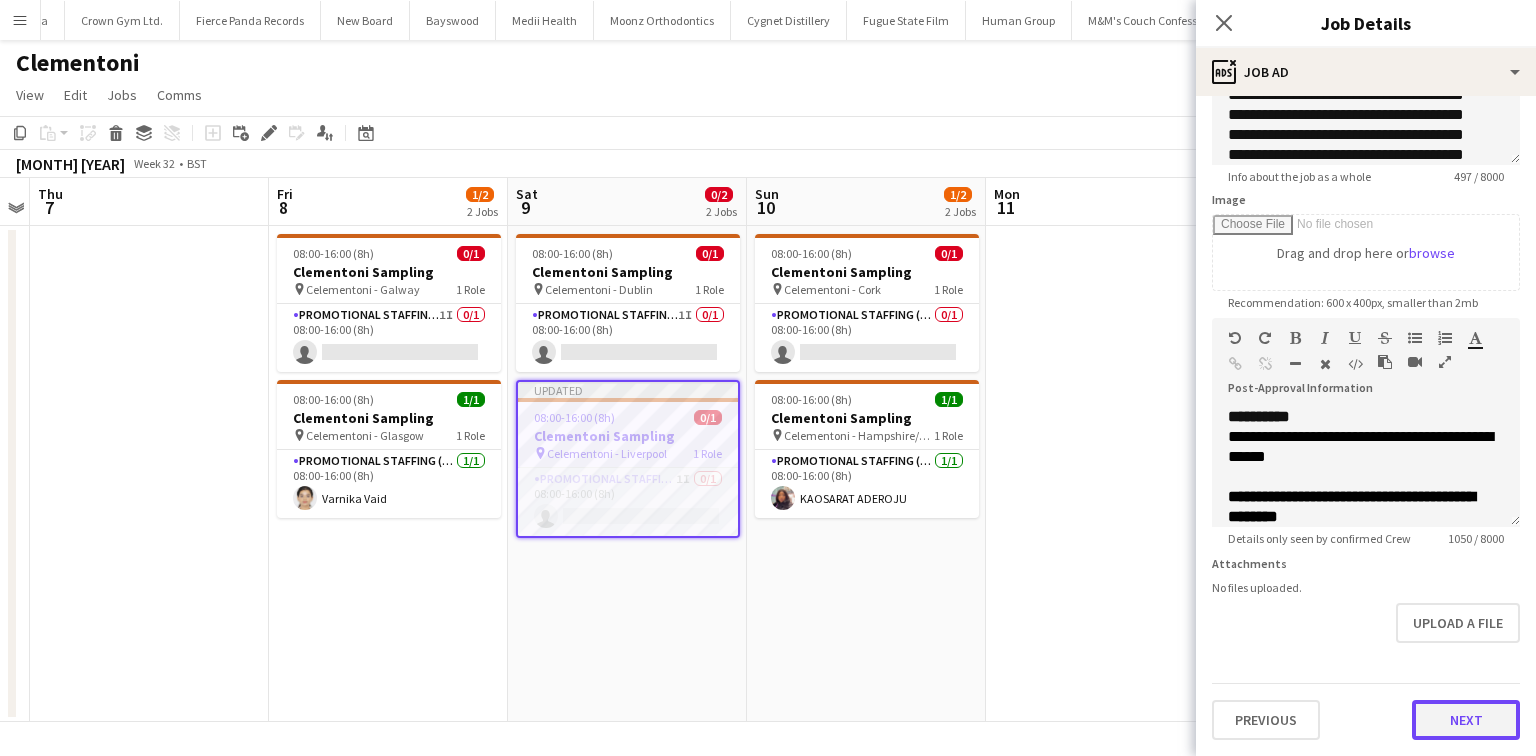 click on "Next" at bounding box center [1466, 720] 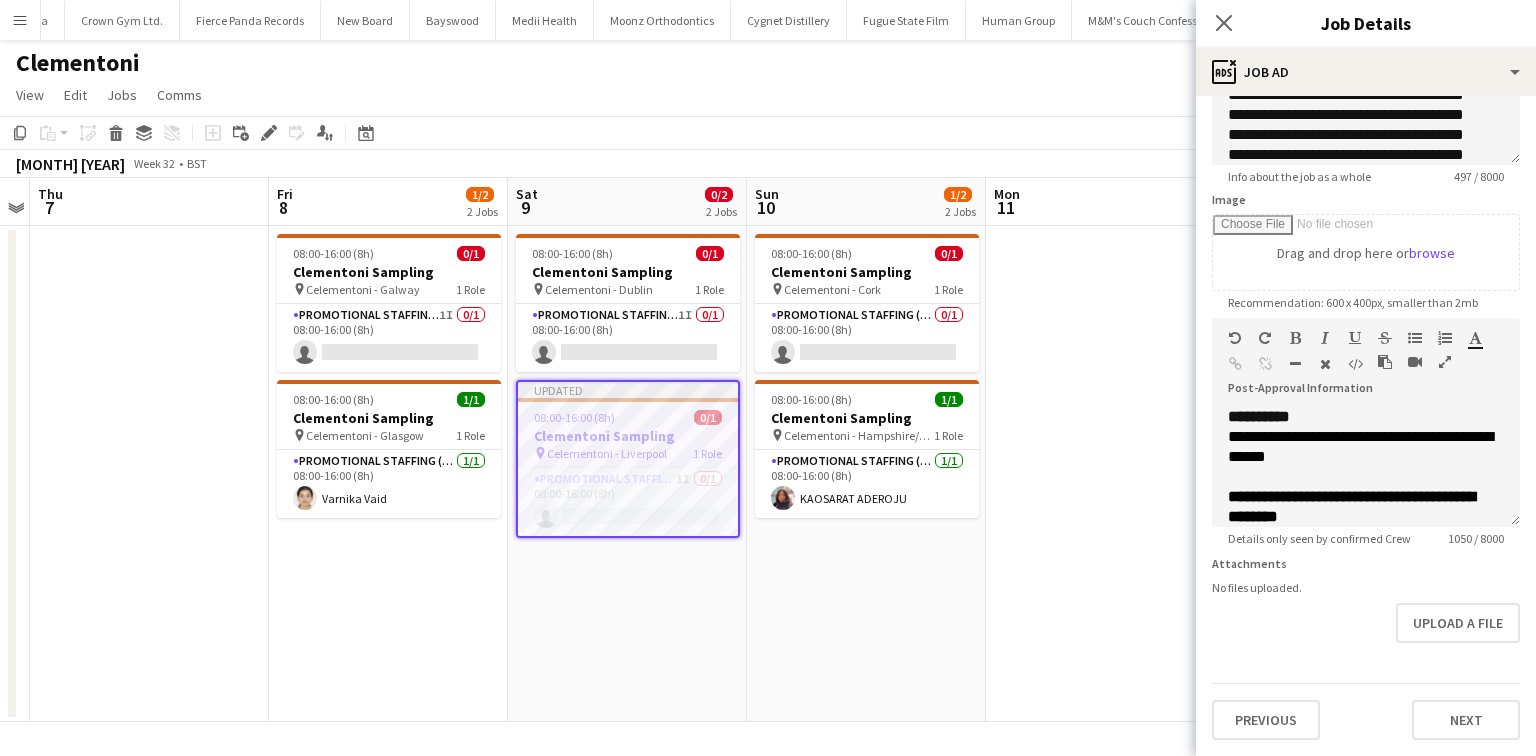 scroll, scrollTop: 0, scrollLeft: 0, axis: both 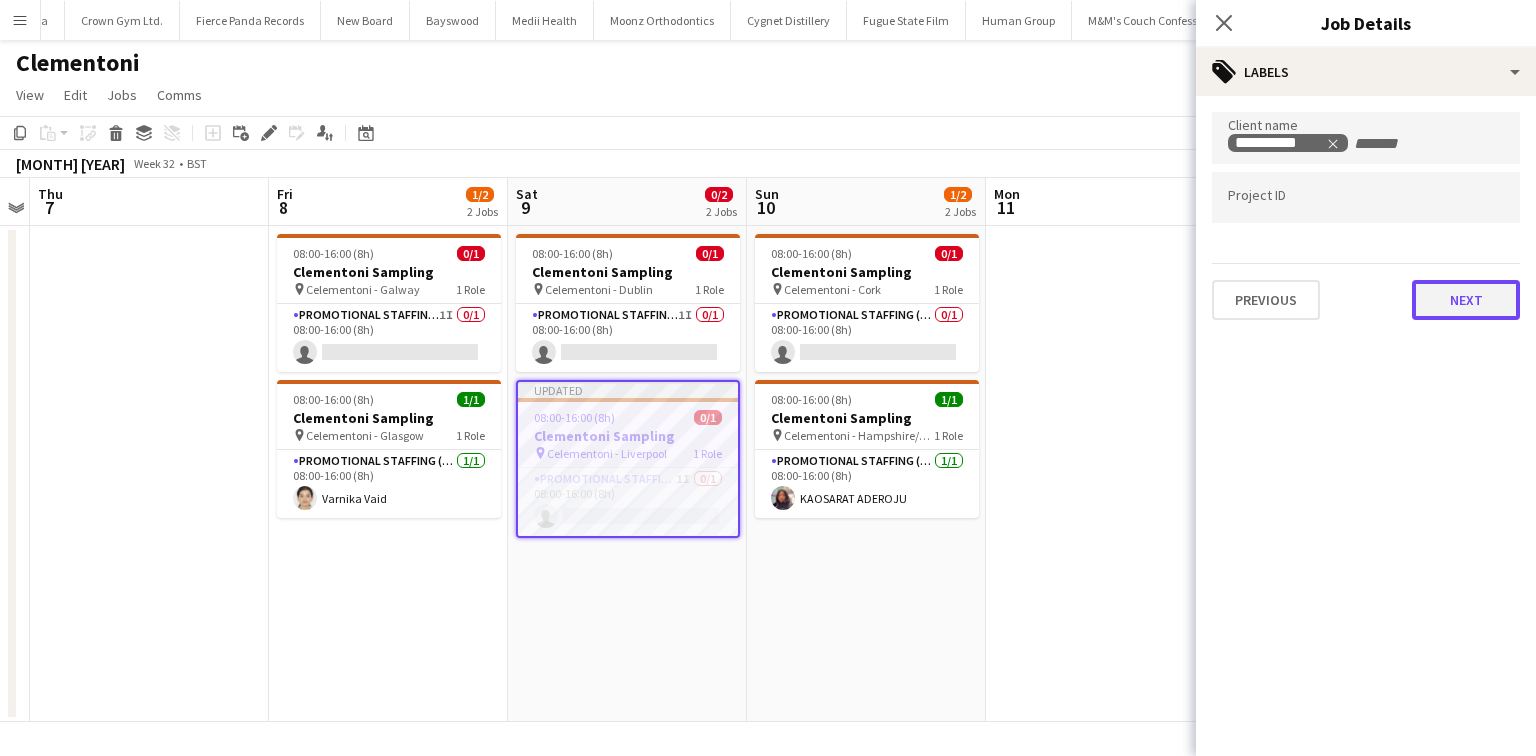 click on "Next" at bounding box center (1466, 300) 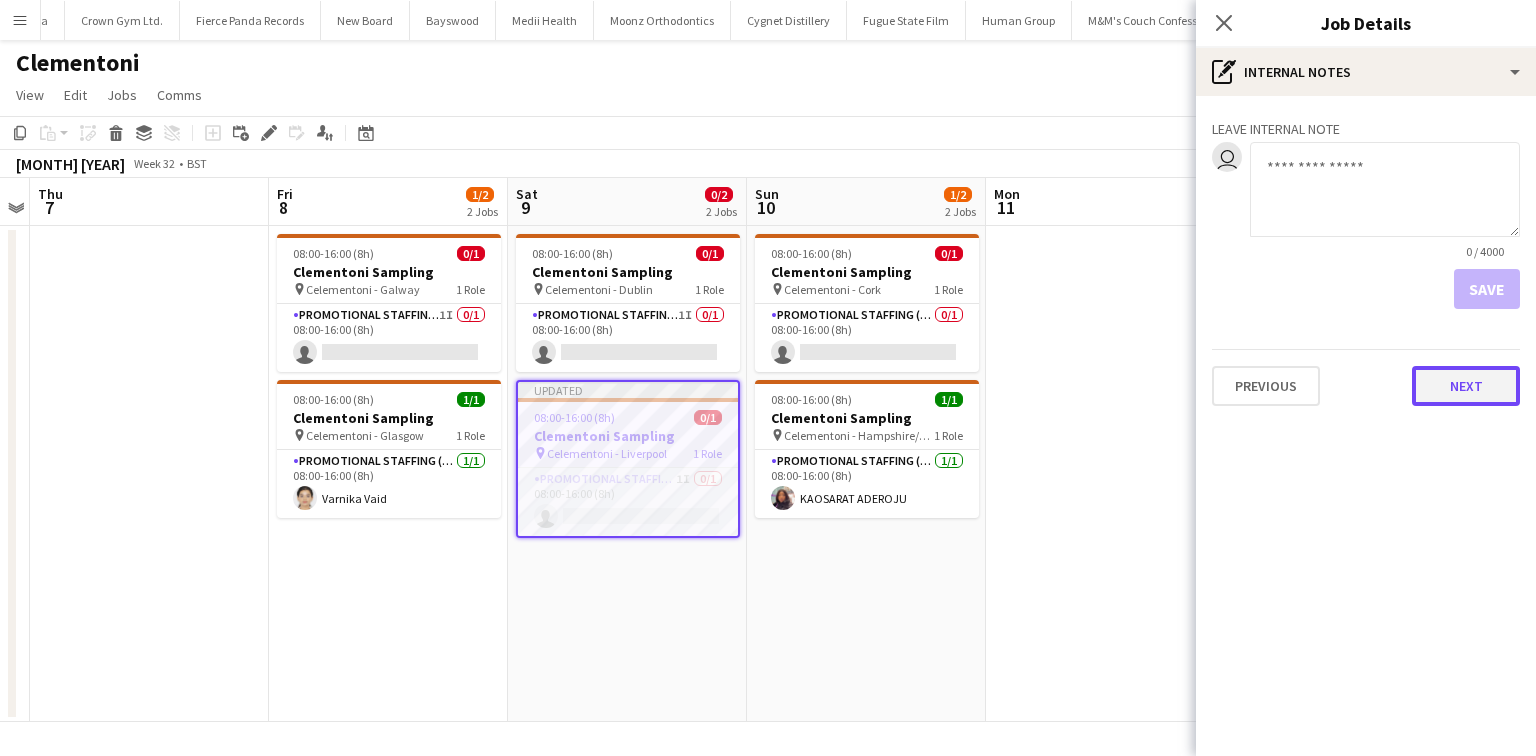 click on "Next" at bounding box center [1466, 386] 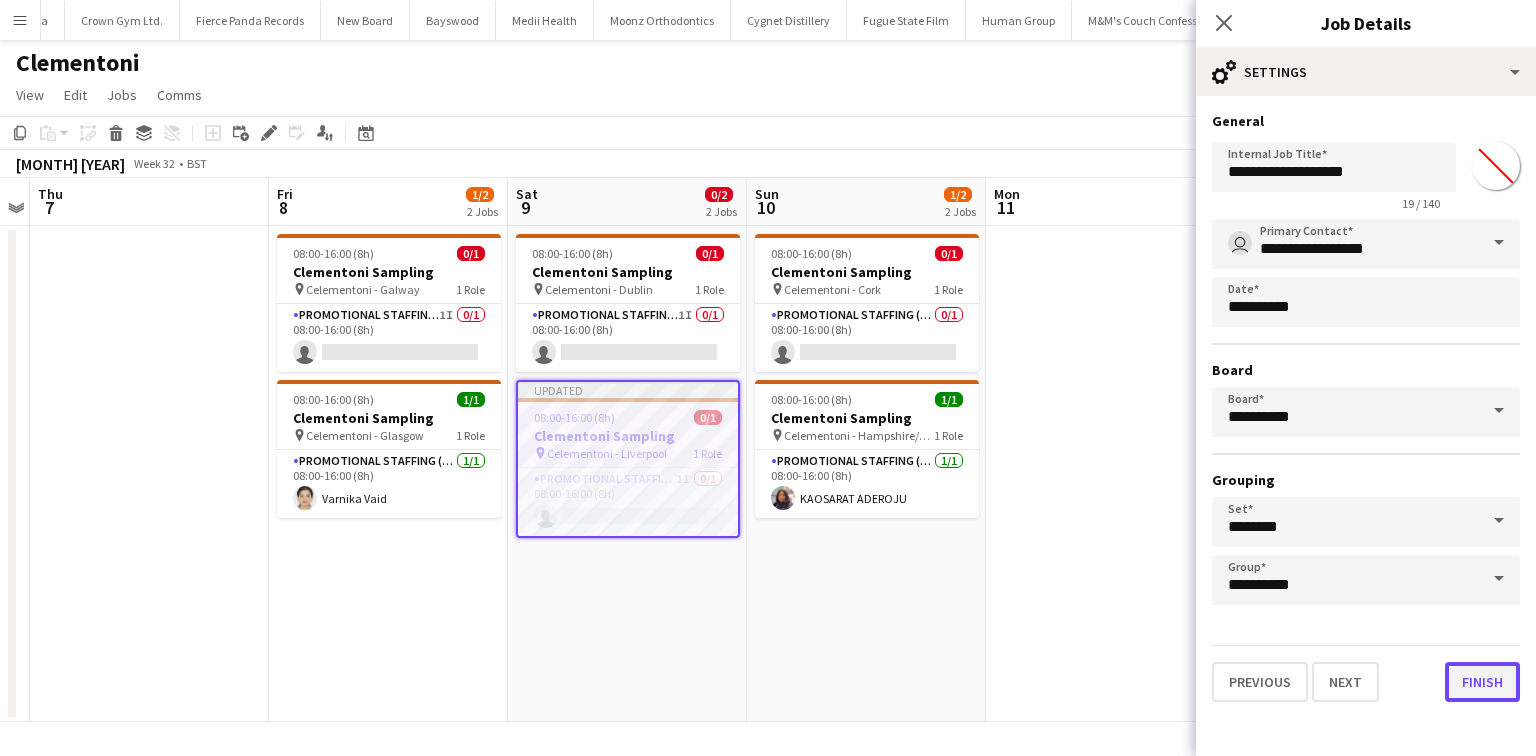 click on "Finish" at bounding box center (1482, 682) 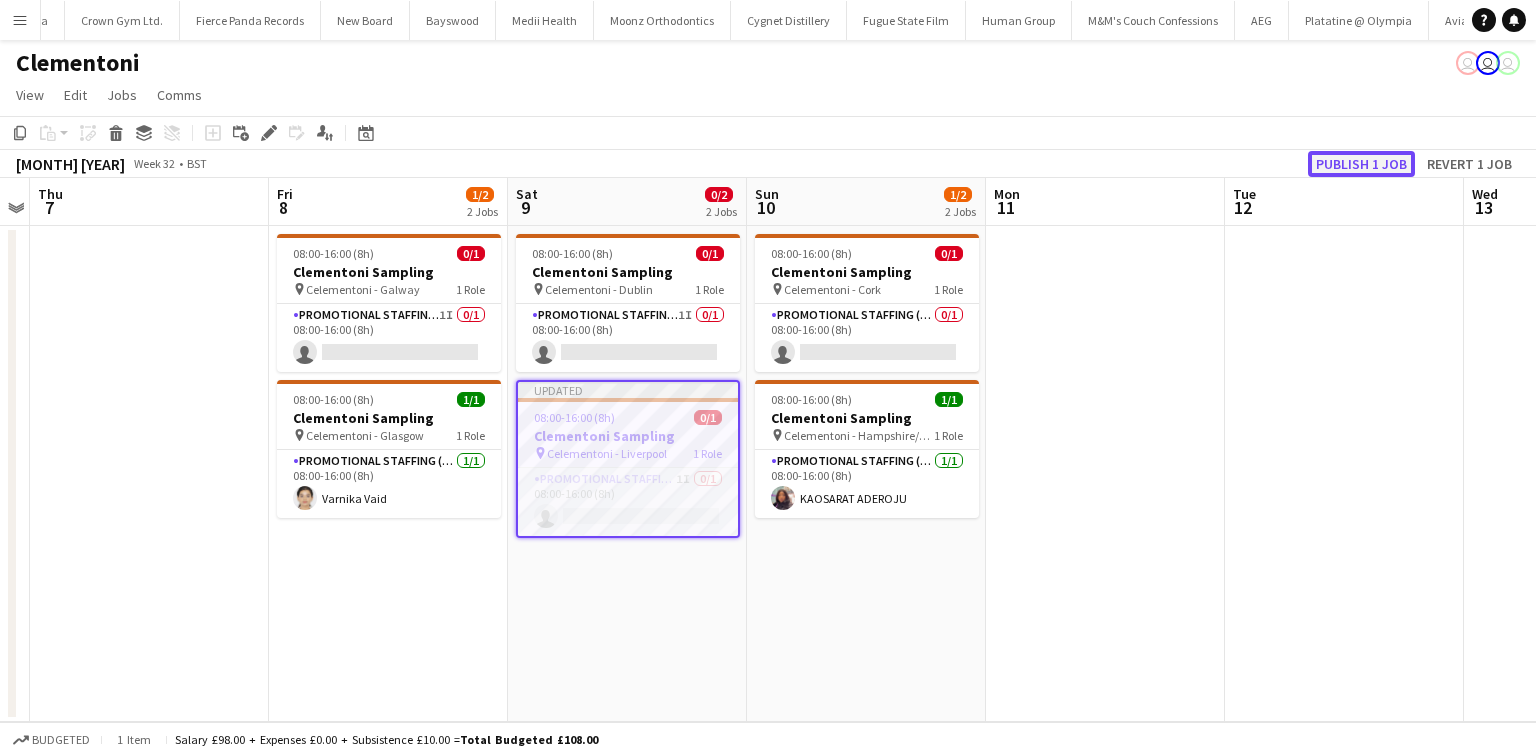 click on "Publish 1 job" 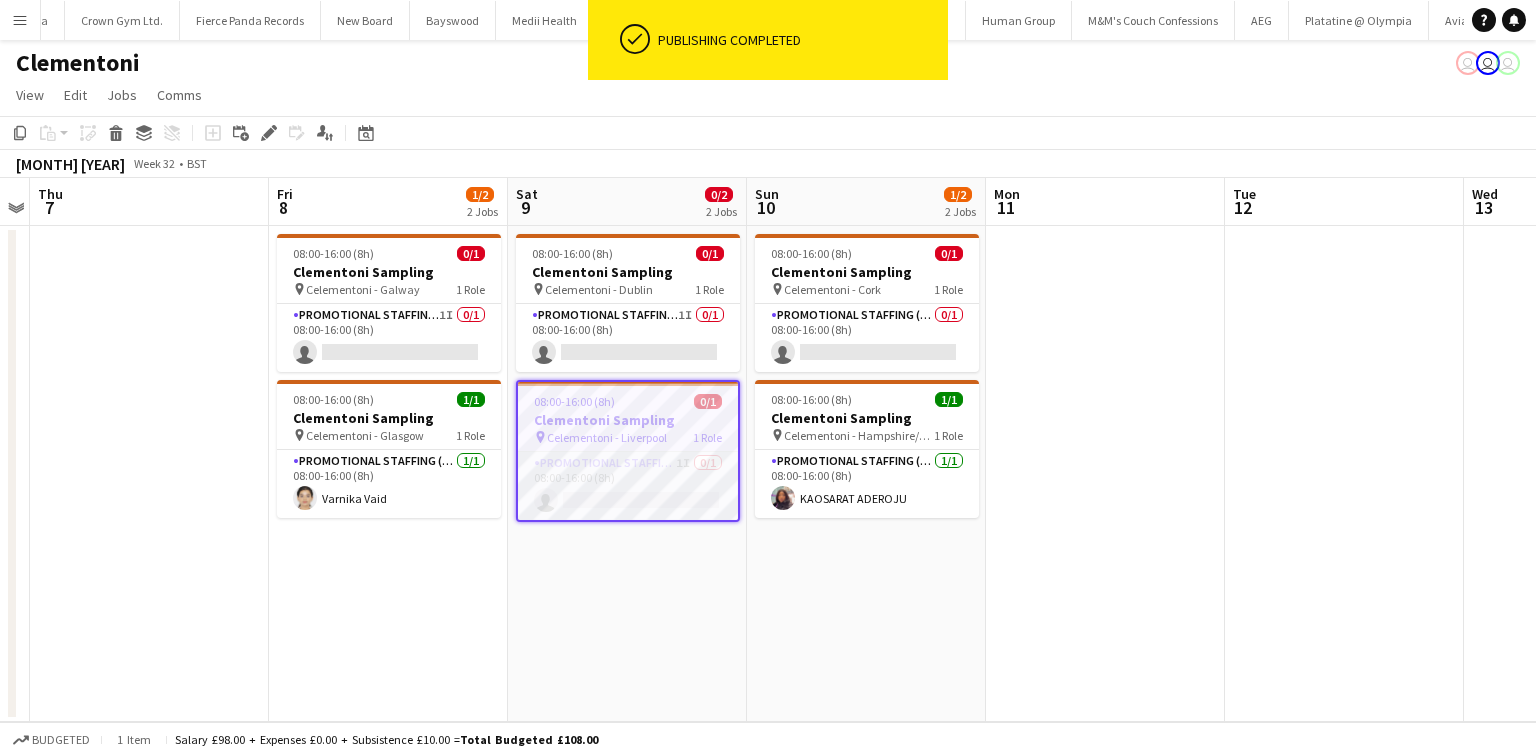 click on "Promotional Staffing (Brand Ambassadors)   1I   0/1   08:00-16:00 (8h)
single-neutral-actions" at bounding box center [628, 486] 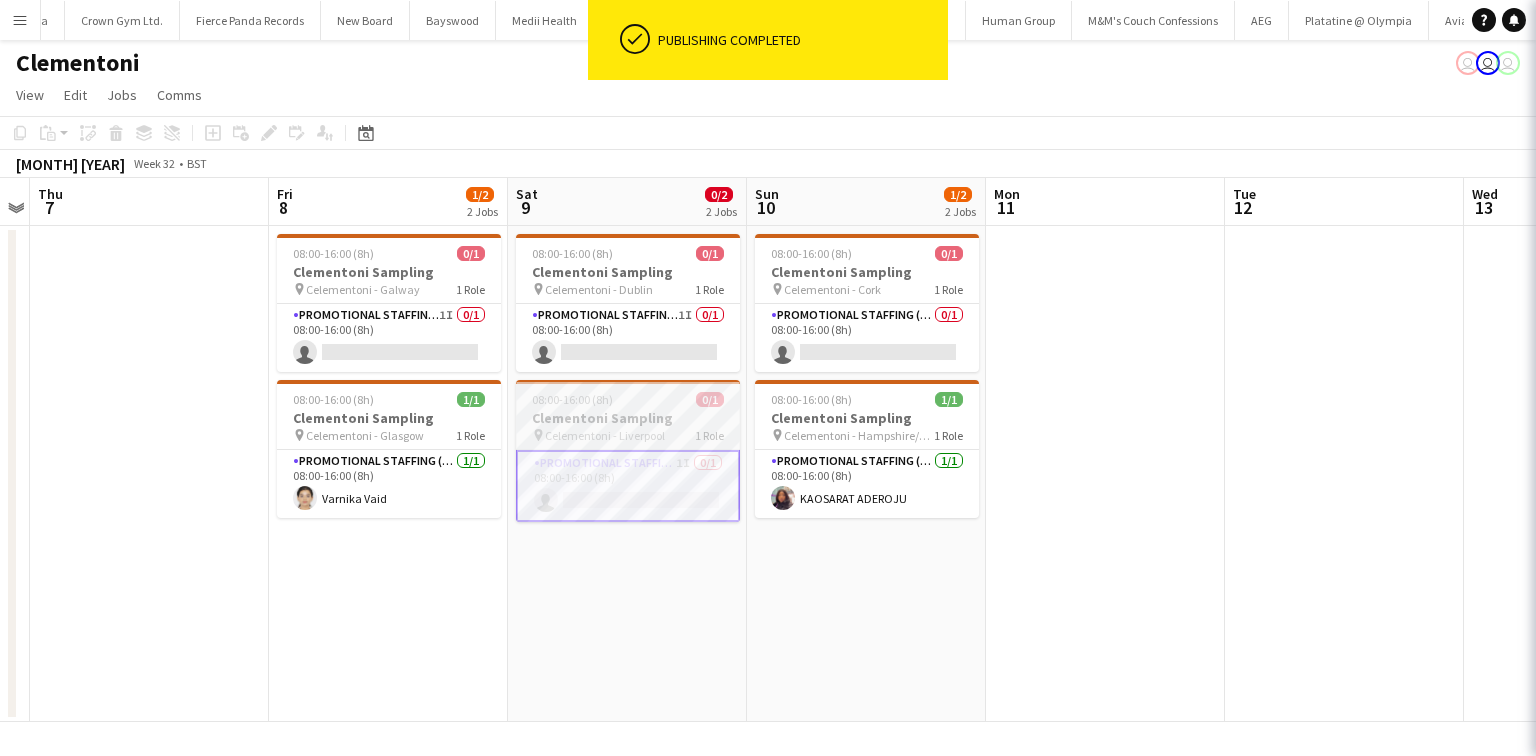 click on "Clementoni Sampling" at bounding box center (628, 418) 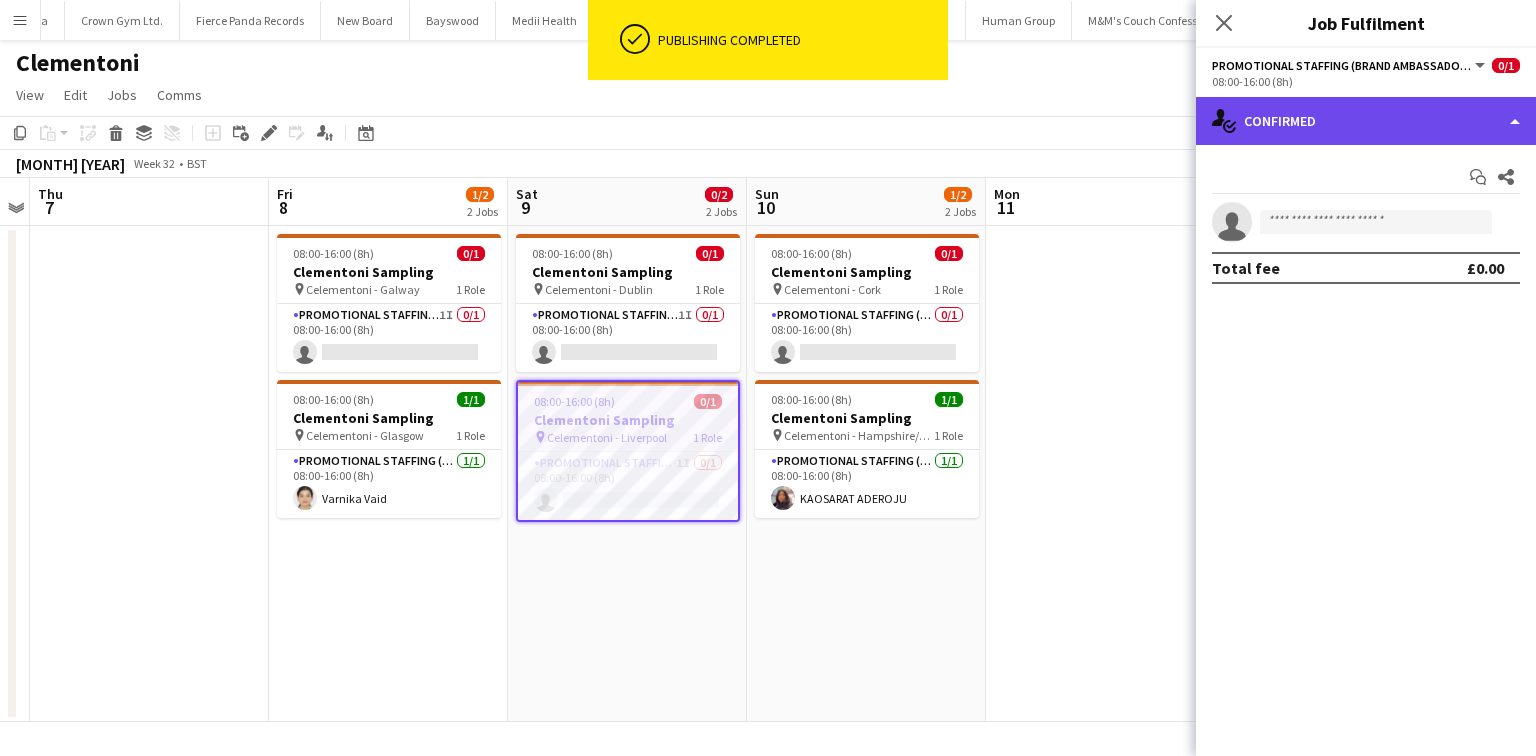 click on "single-neutral-actions-check-2
Confirmed" 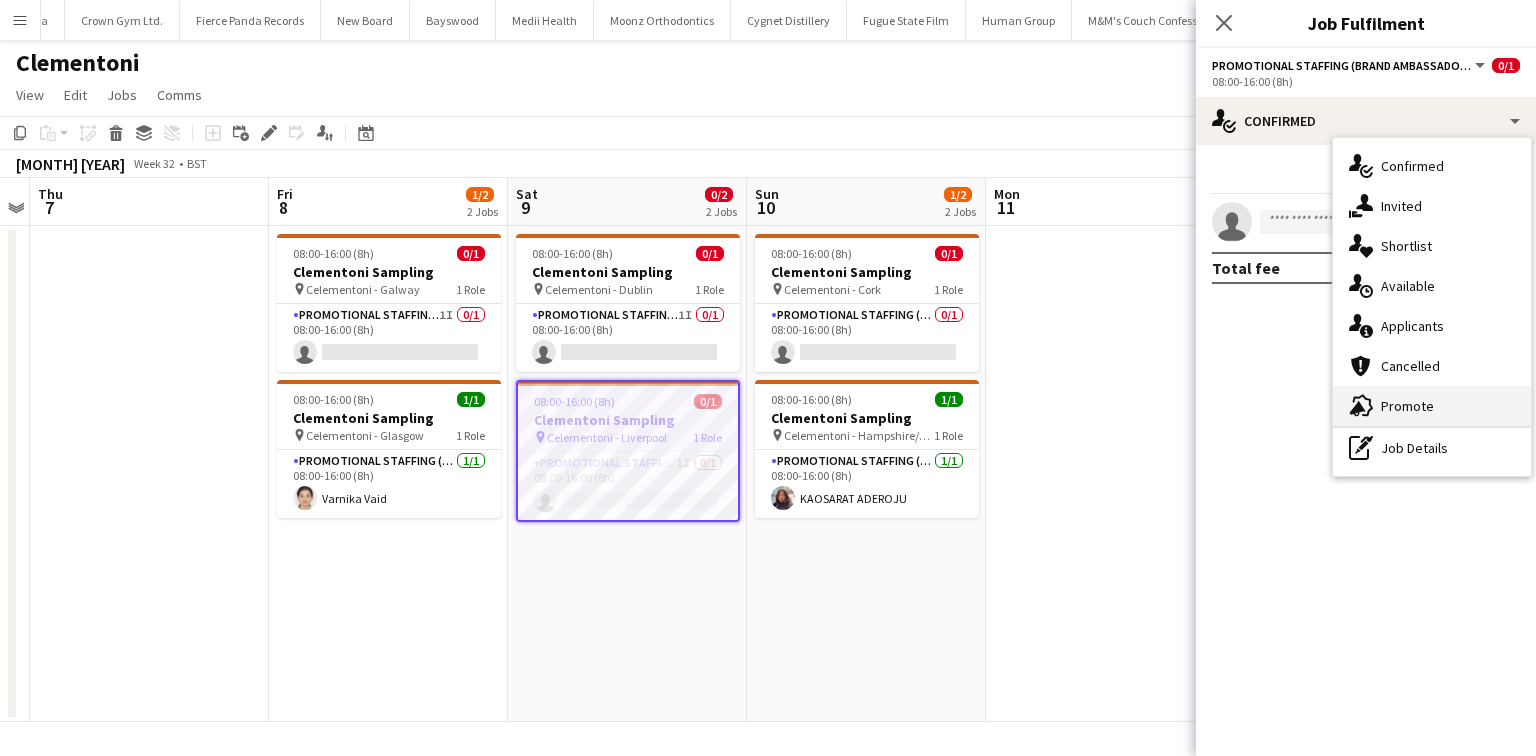 click on "advertising-megaphone
Promote" at bounding box center [1432, 406] 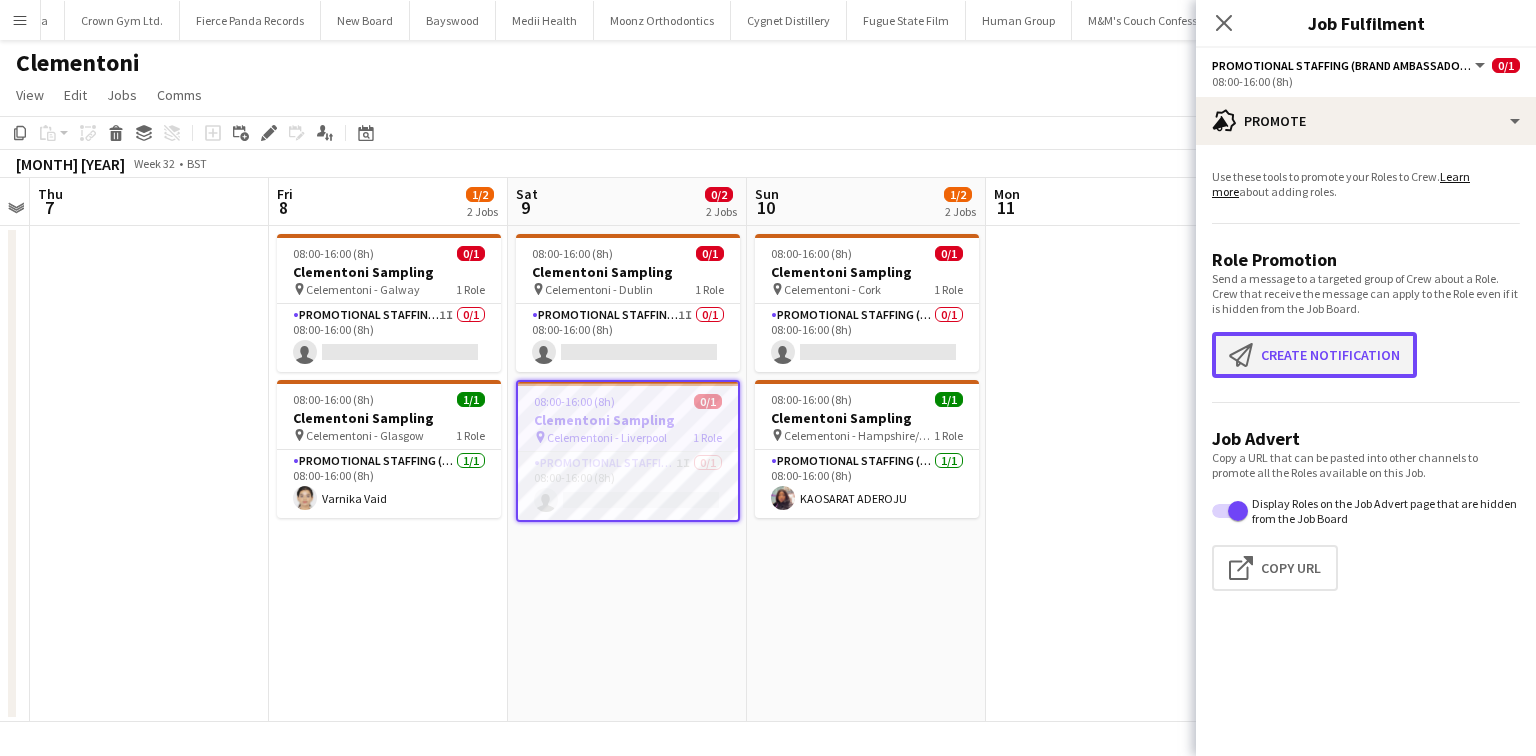 click on "Create notification
Create notification" at bounding box center (1314, 355) 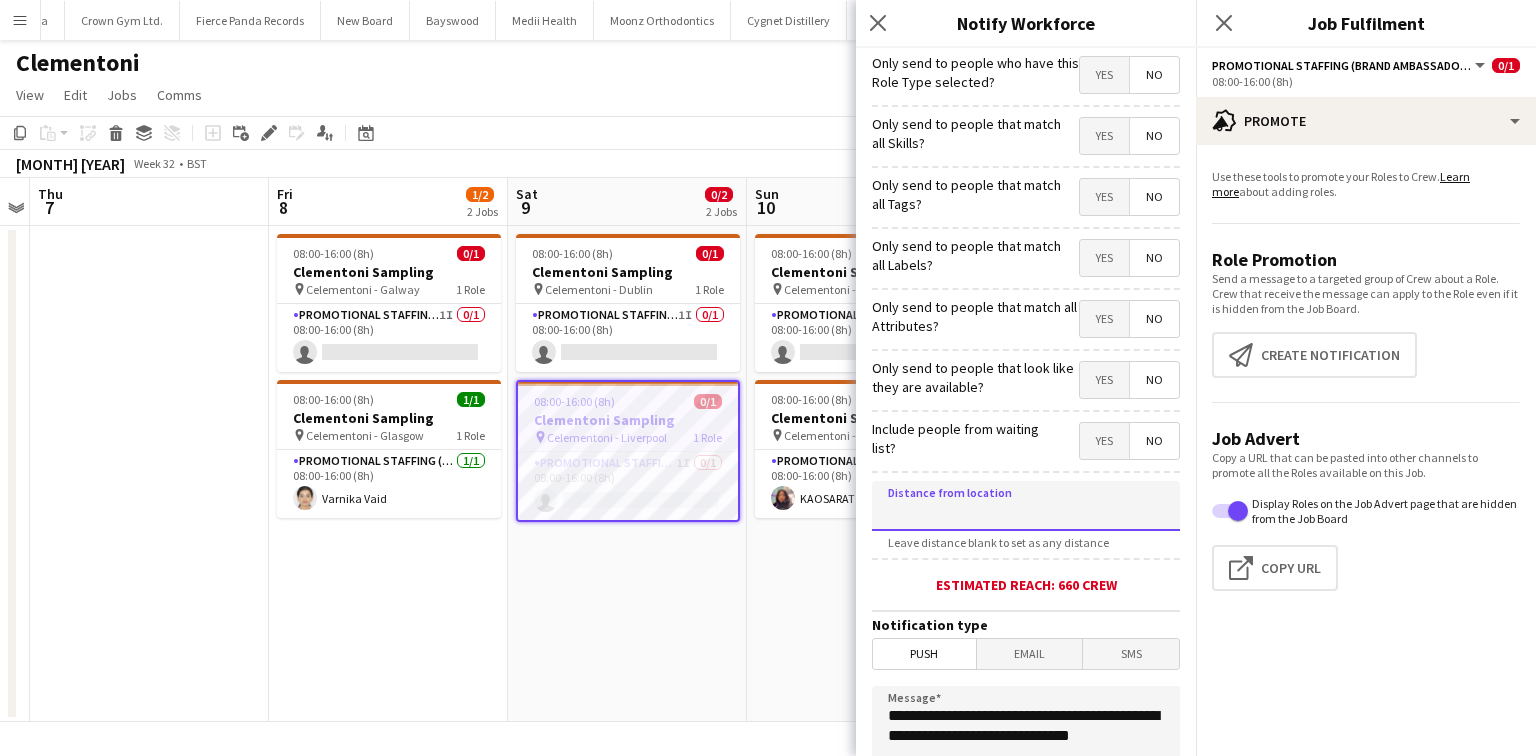 click 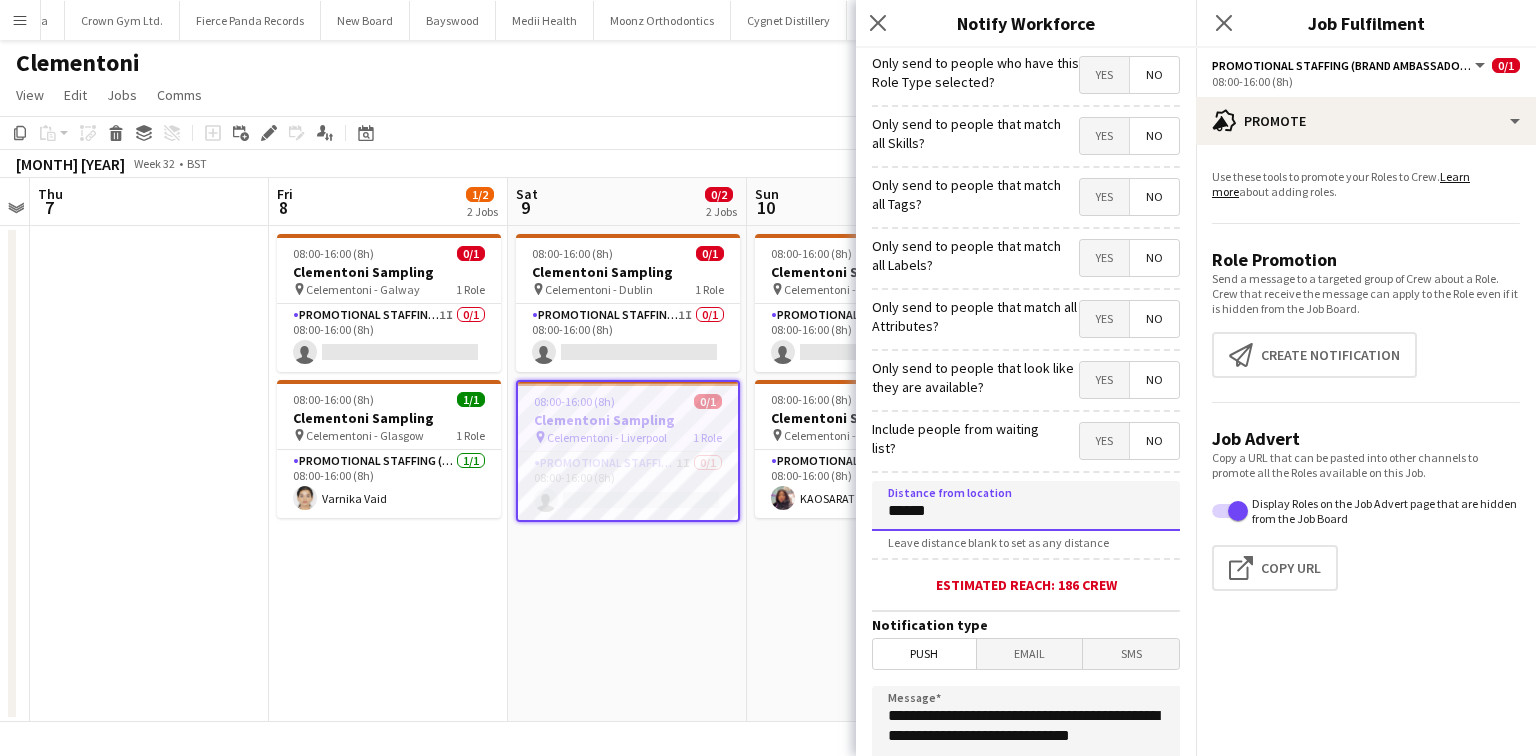 scroll, scrollTop: 246, scrollLeft: 0, axis: vertical 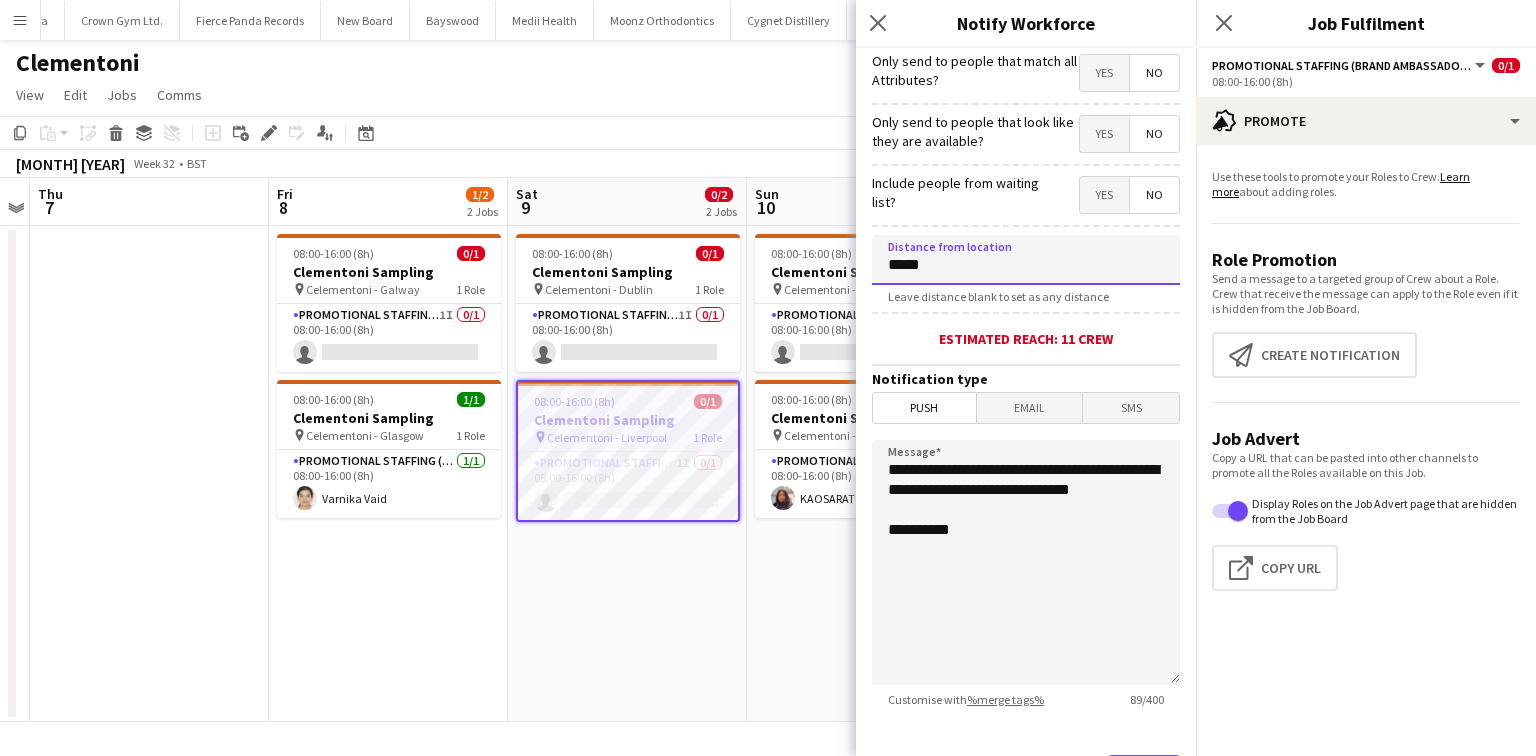 type on "****" 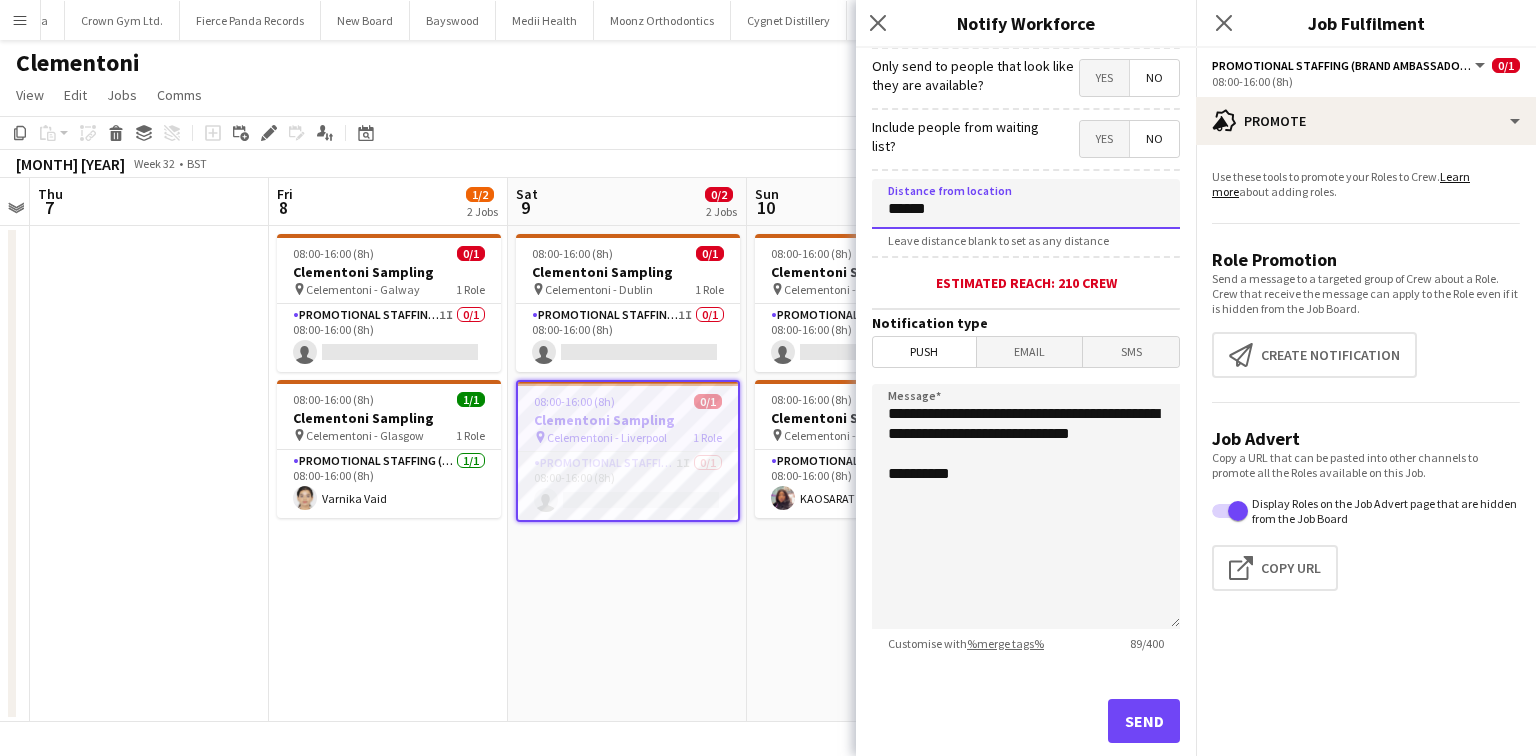 scroll, scrollTop: 303, scrollLeft: 0, axis: vertical 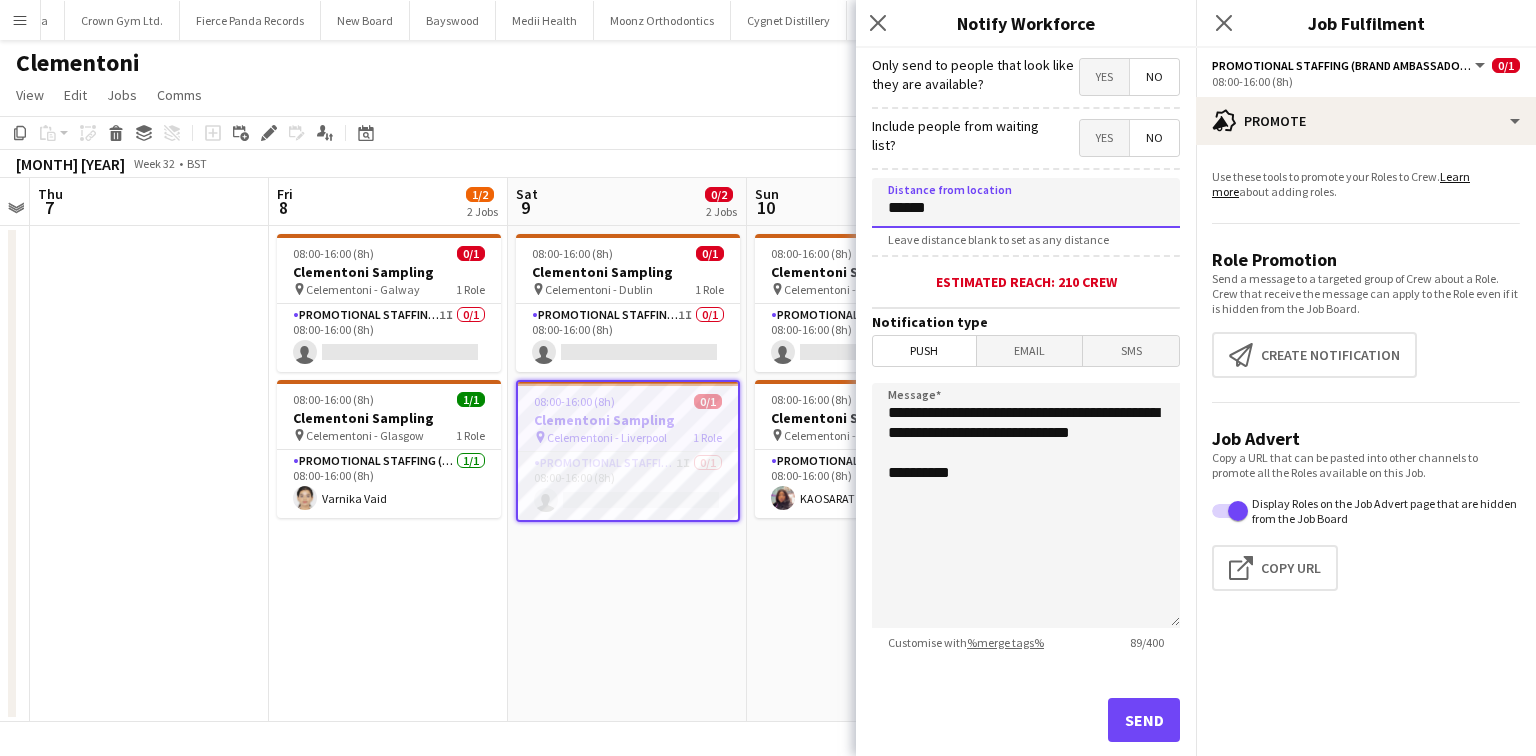 type on "******" 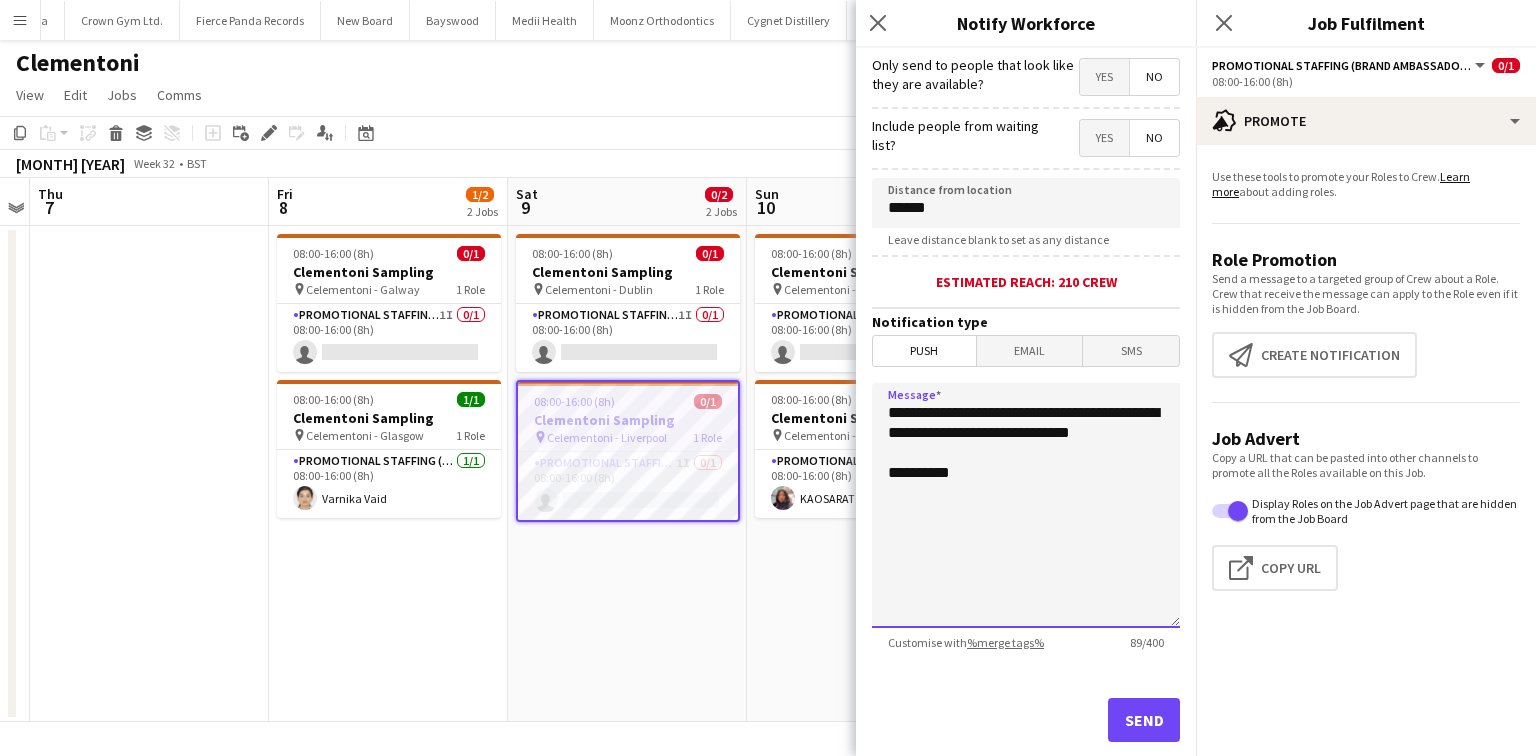 drag, startPoint x: 988, startPoint y: 463, endPoint x: 1016, endPoint y: 416, distance: 54.708317 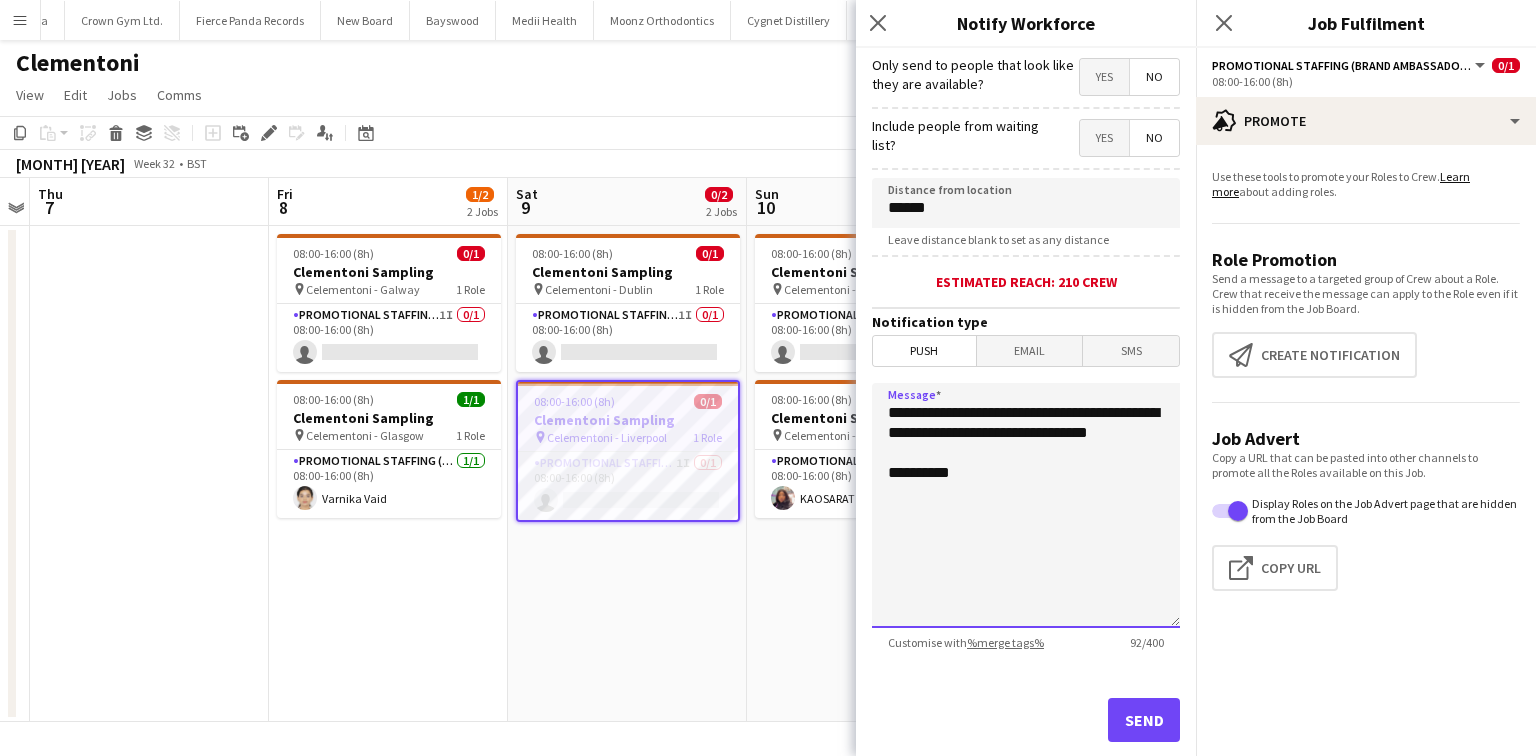 click on "**********" at bounding box center (1026, 505) 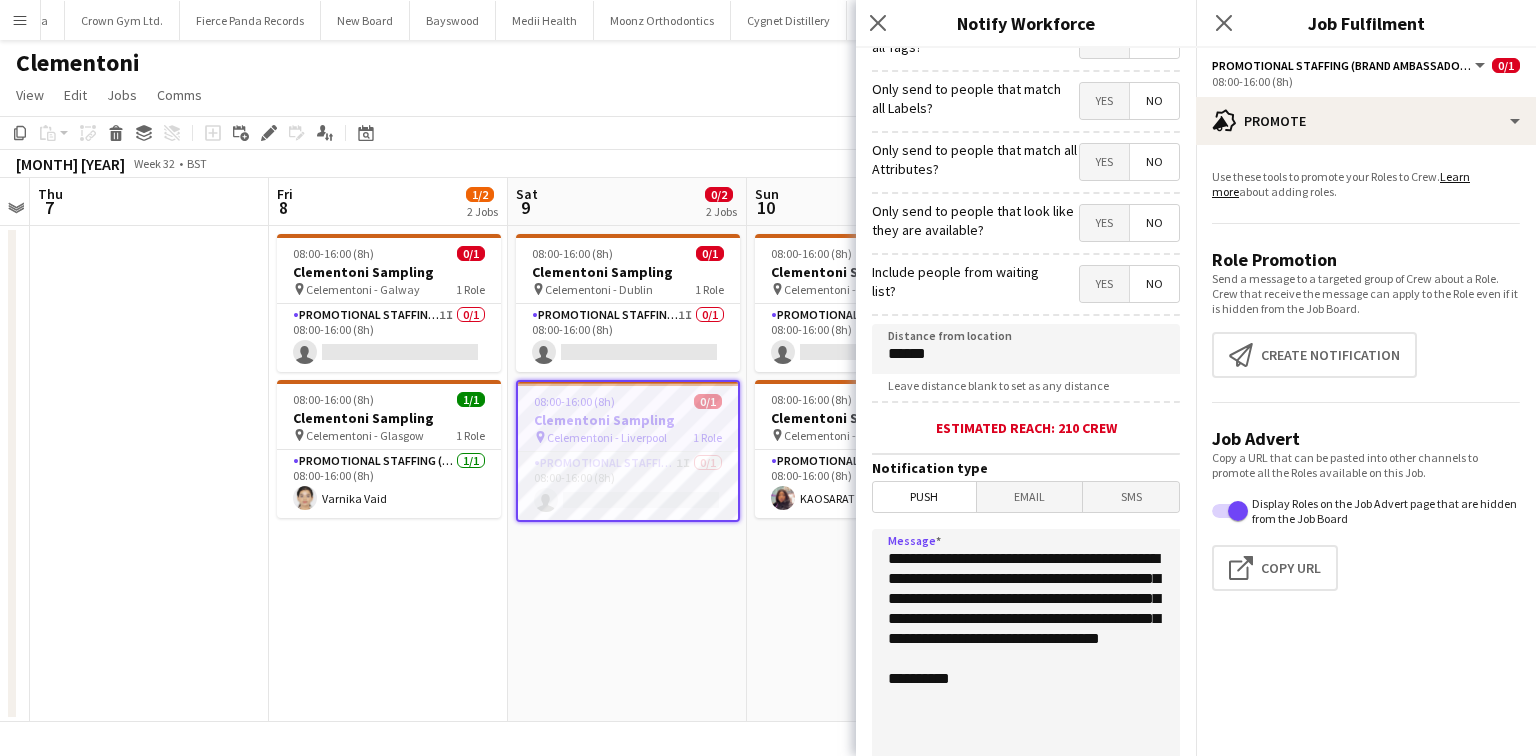 scroll, scrollTop: 344, scrollLeft: 0, axis: vertical 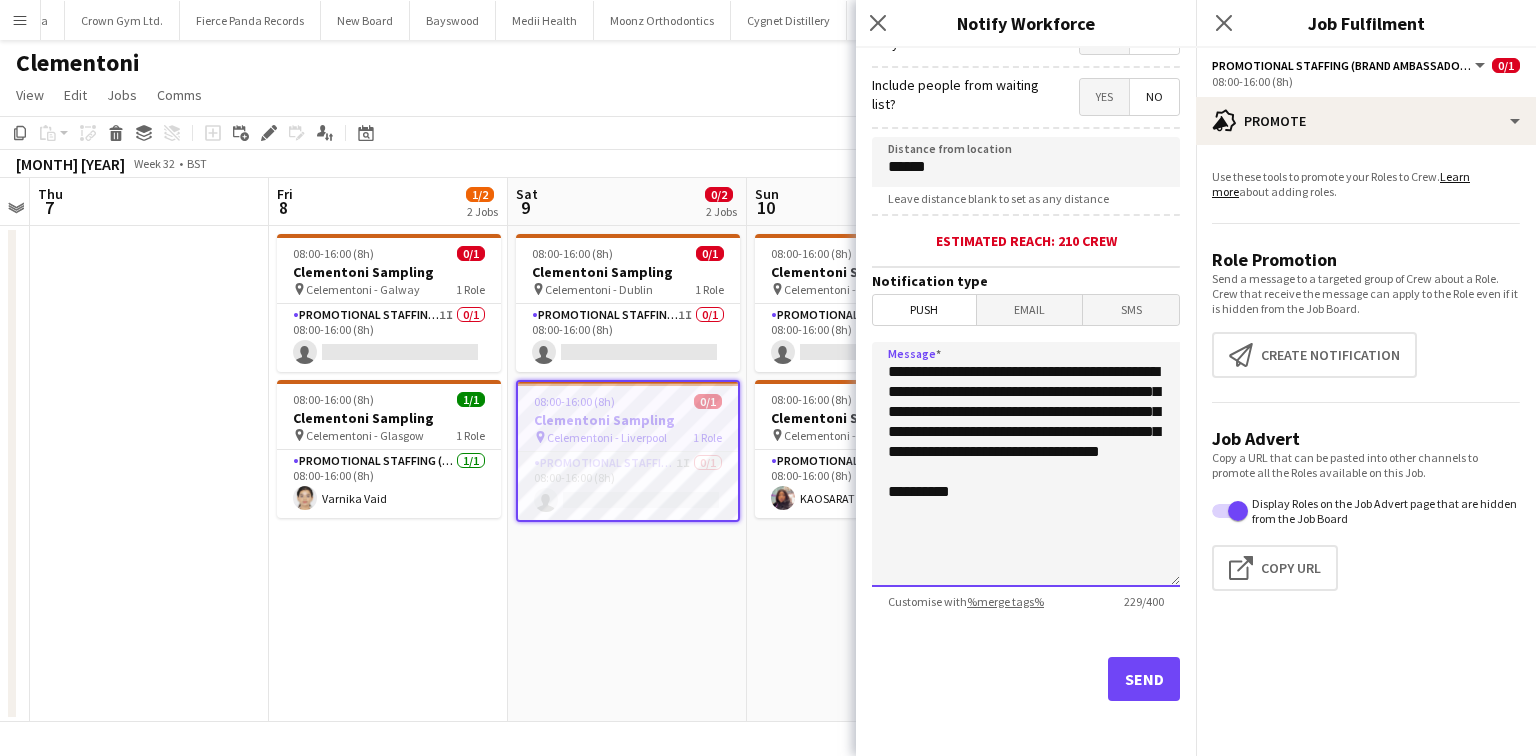 drag, startPoint x: 1031, startPoint y: 492, endPoint x: 882, endPoint y: 353, distance: 203.76947 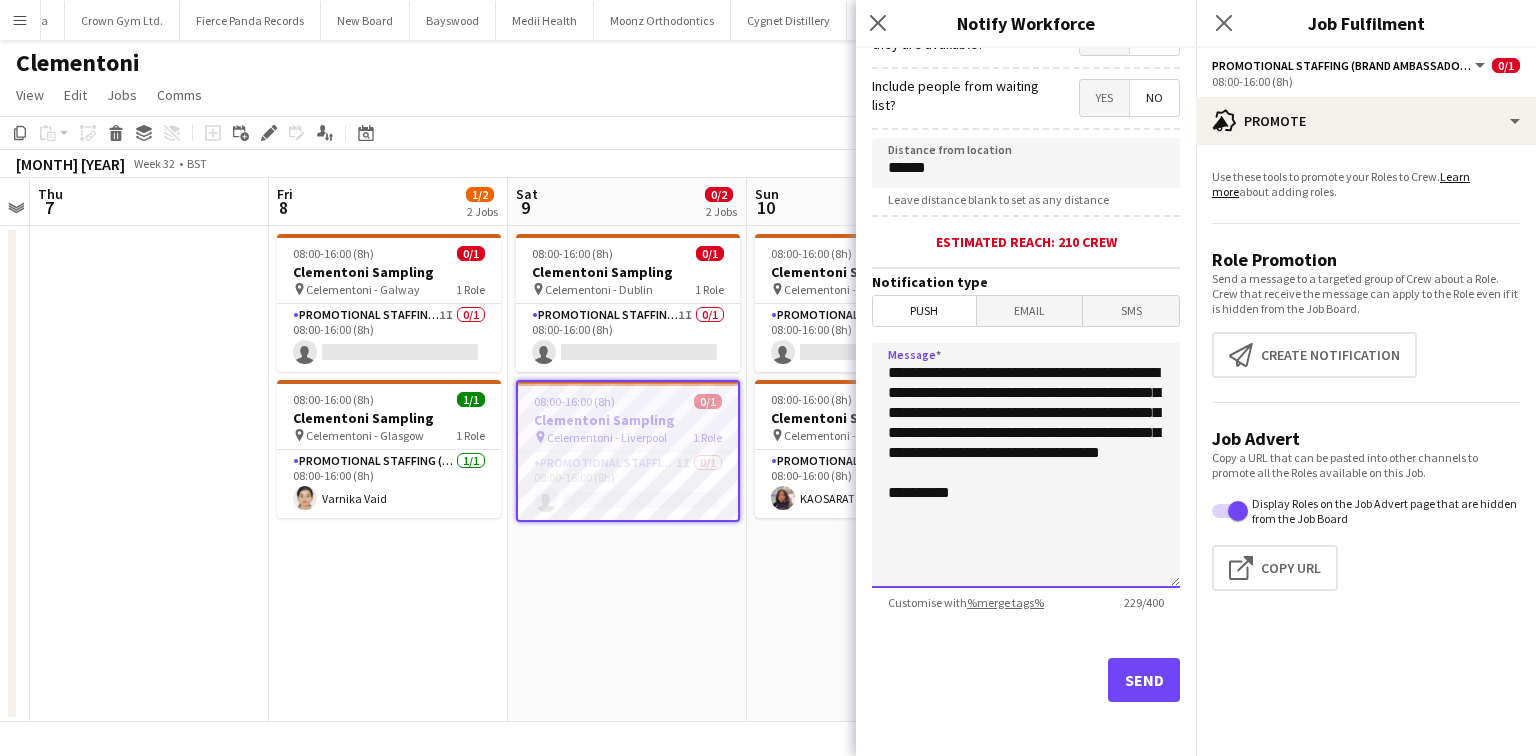 scroll, scrollTop: 344, scrollLeft: 0, axis: vertical 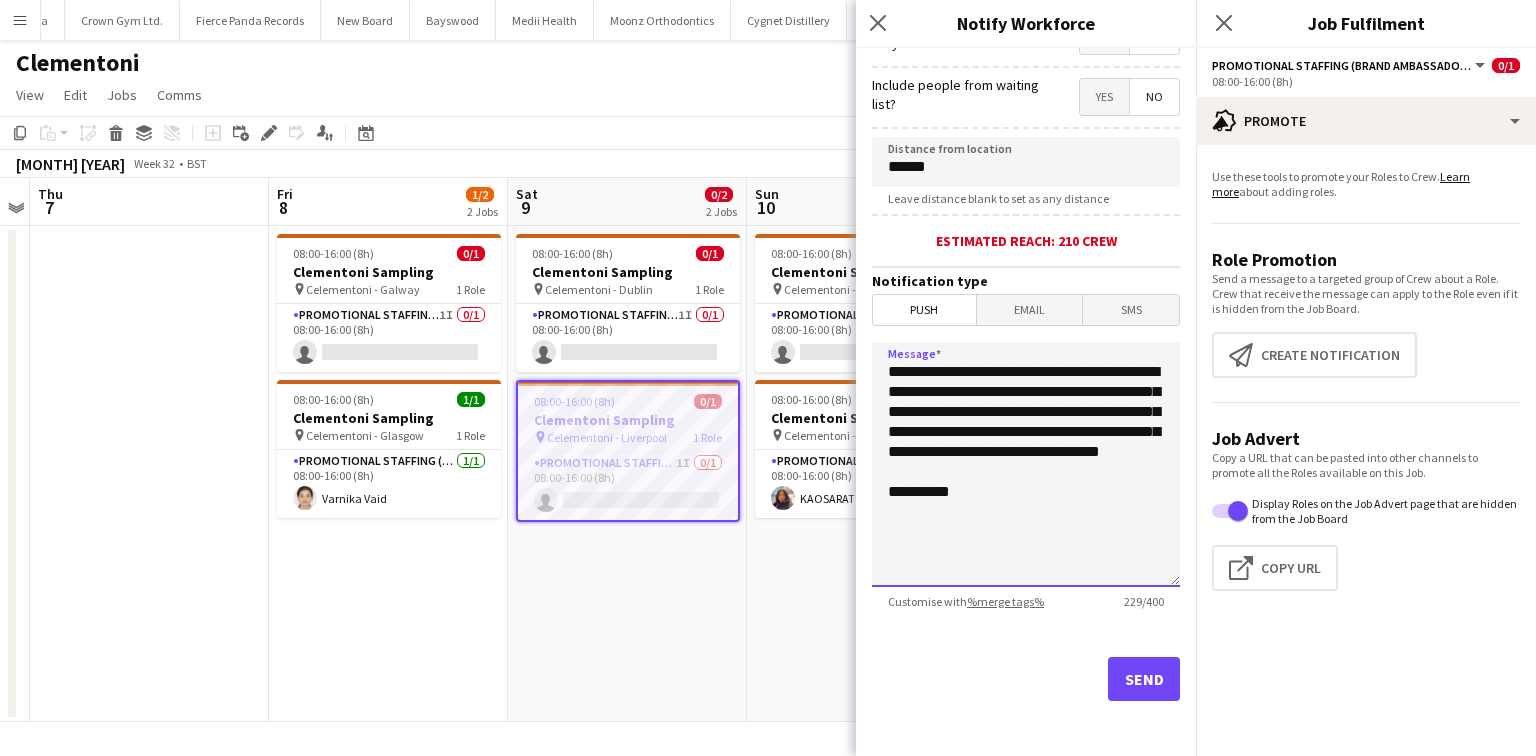 type on "**********" 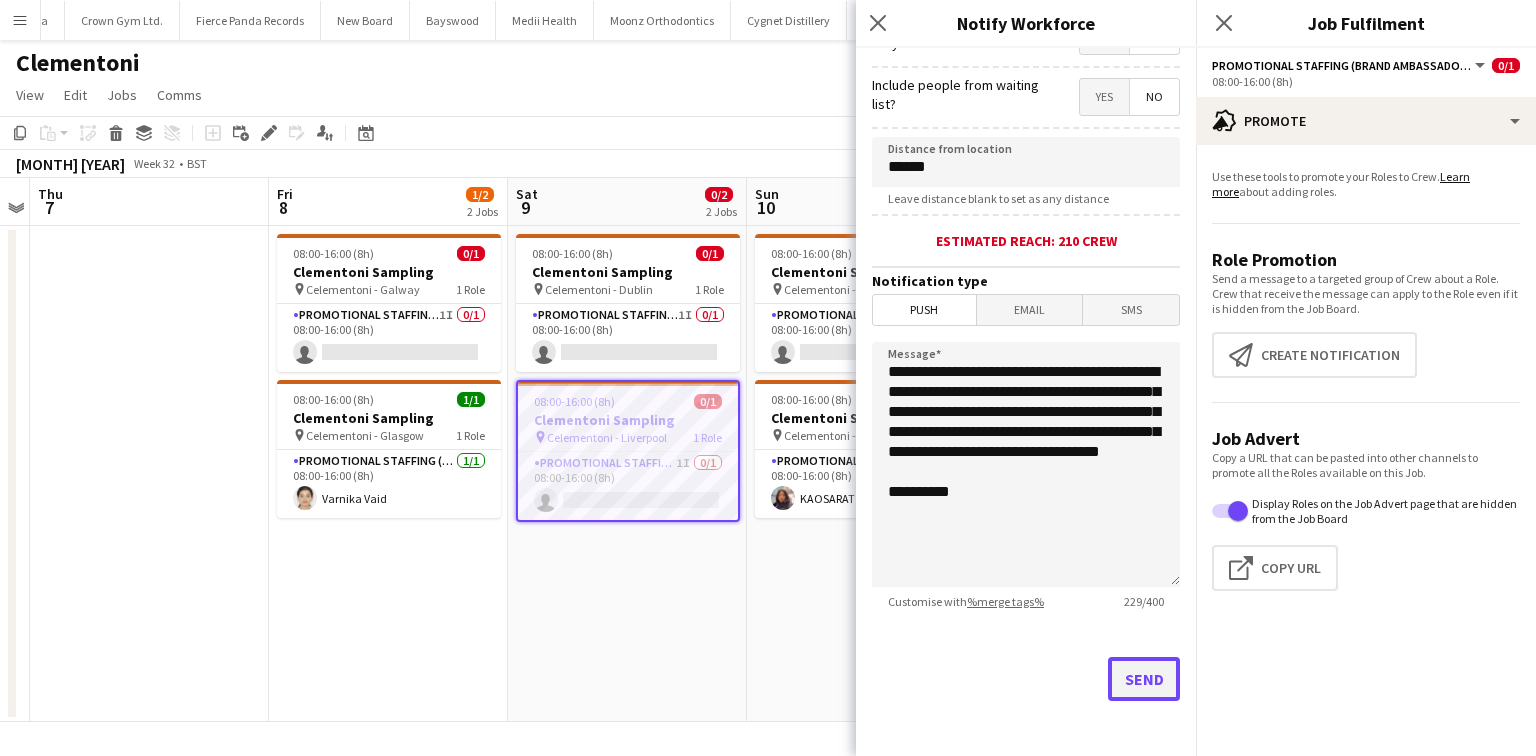 click on "Send" 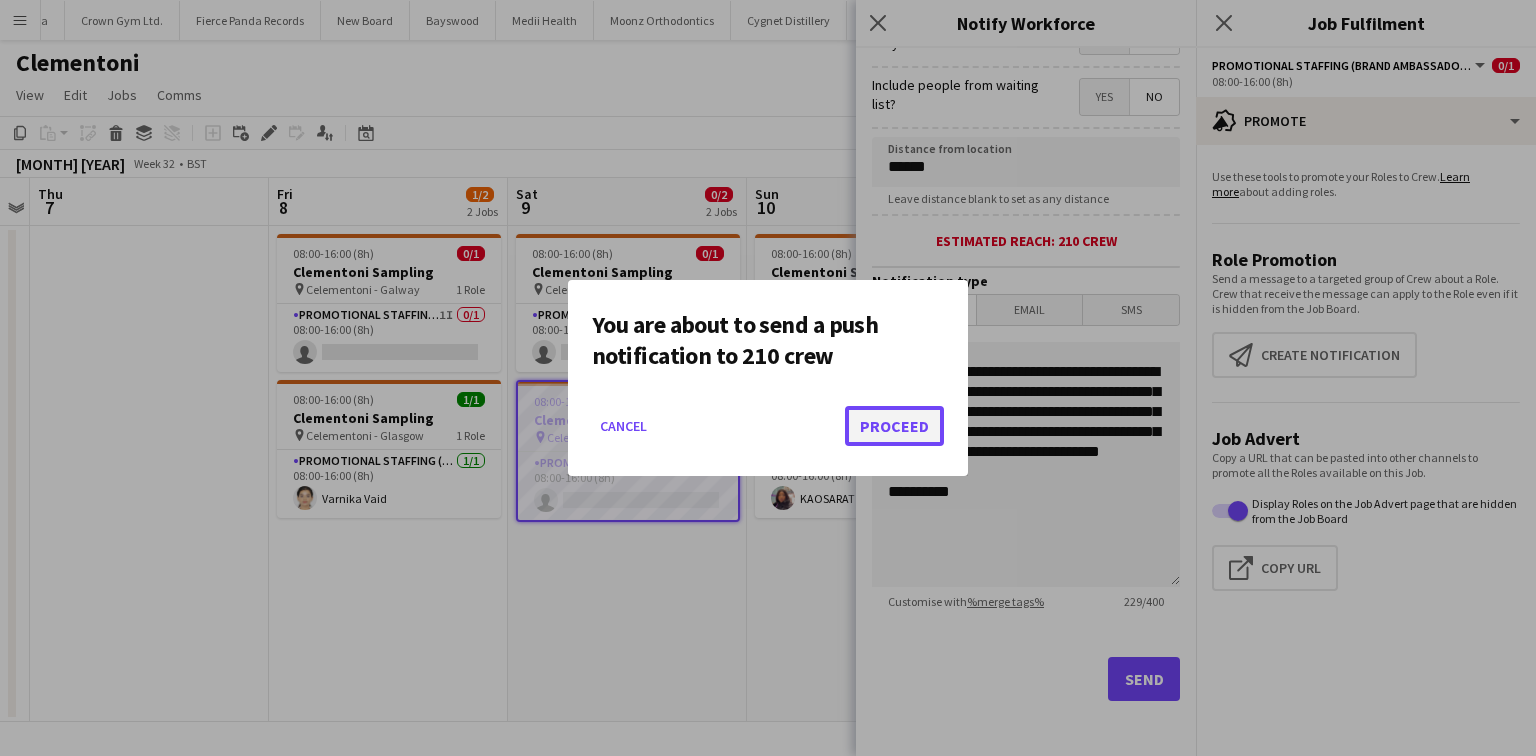 click on "Proceed" 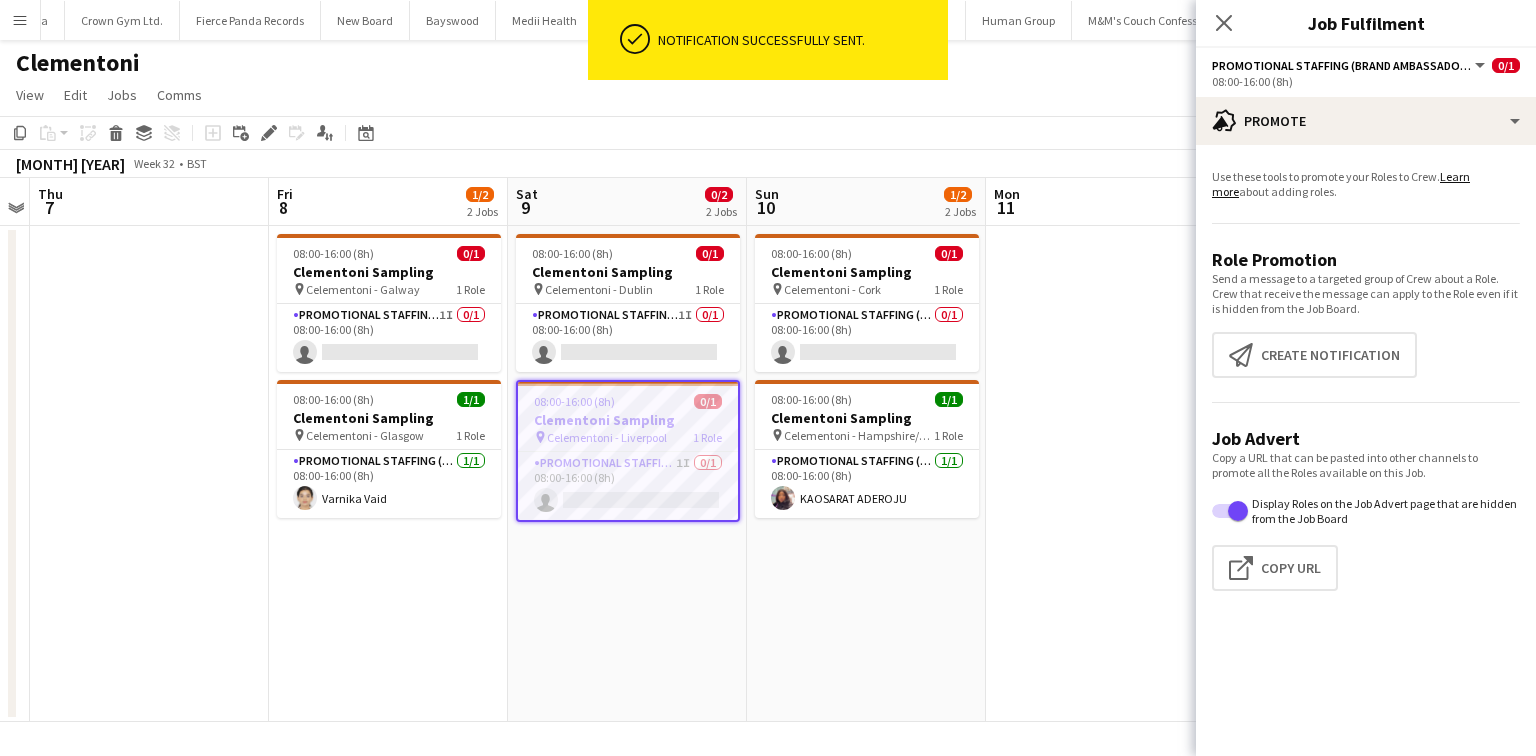 click on "Celementoni - Cork" at bounding box center [832, 289] 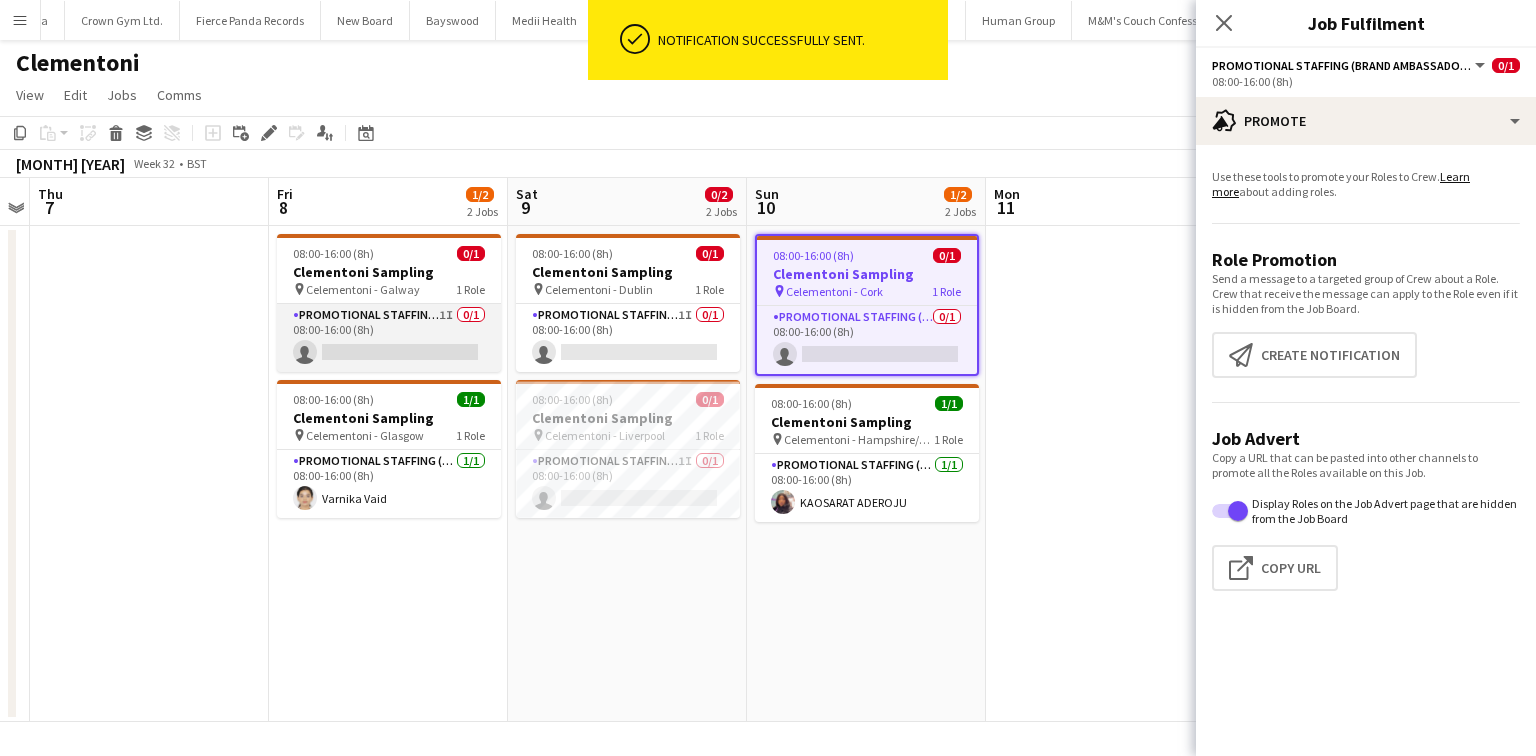 click on "Promotional Staffing (Brand Ambassadors)   1I   0/1   08:00-16:00 (8h)
single-neutral-actions" at bounding box center (389, 338) 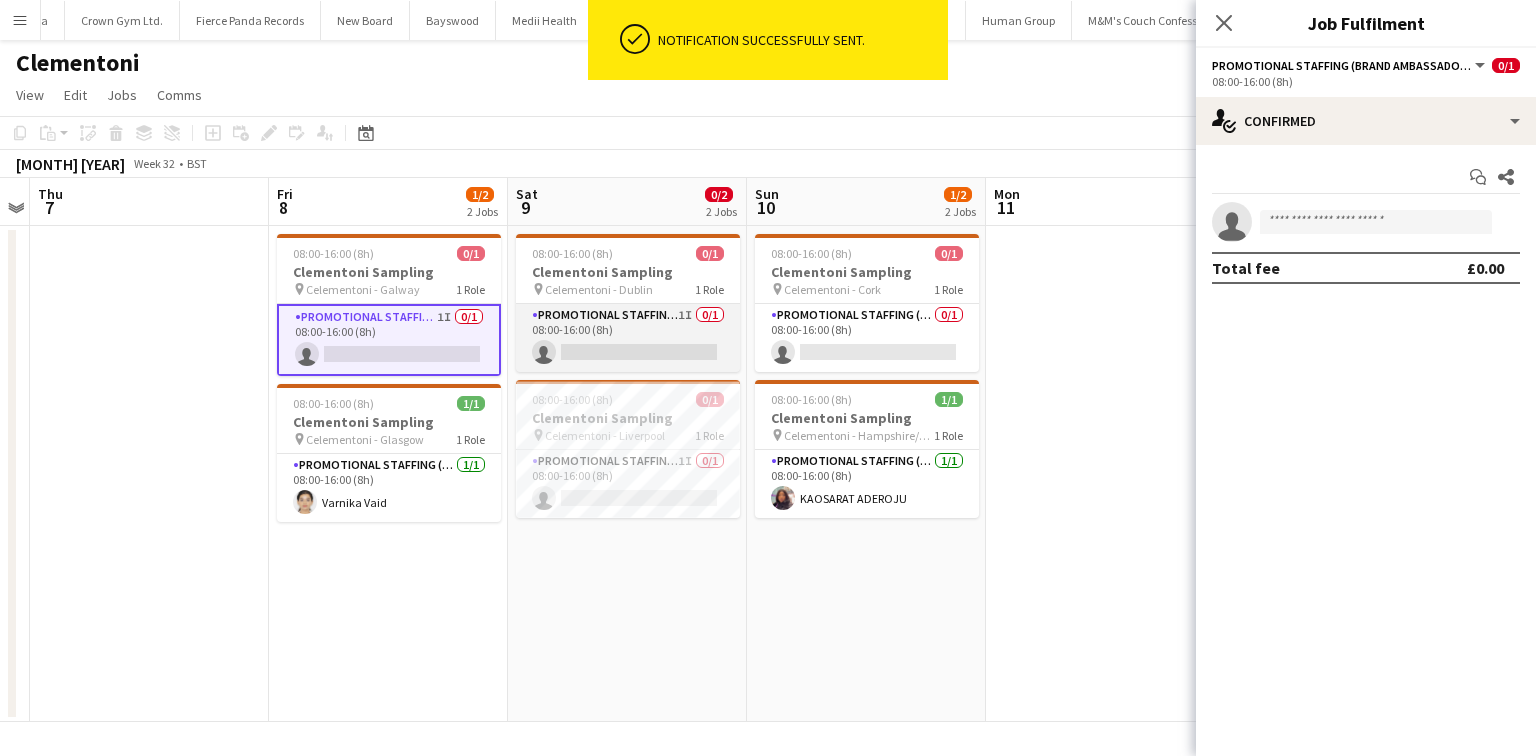 click on "Promotional Staffing (Brand Ambassadors)   1I   0/1   08:00-16:00 (8h)
single-neutral-actions" at bounding box center (628, 338) 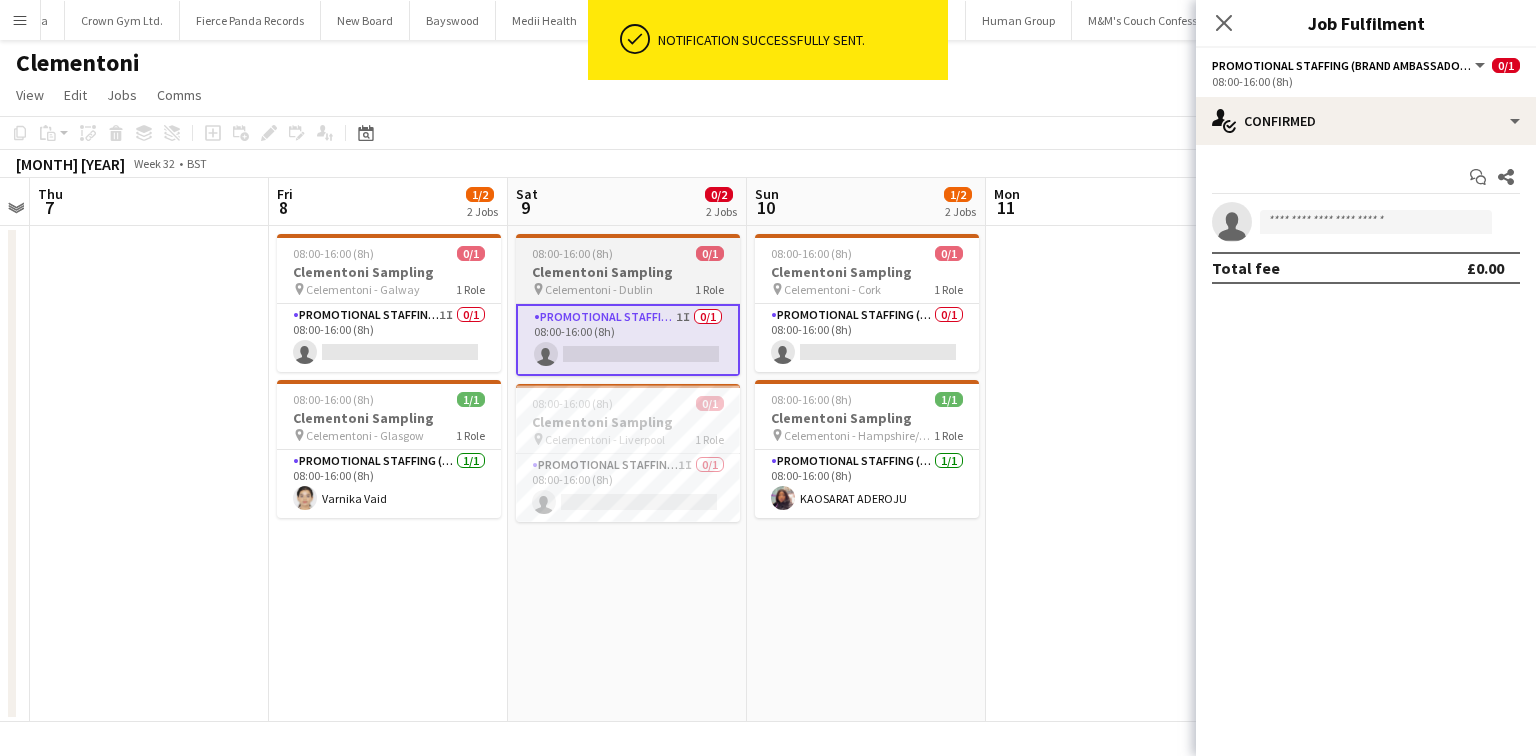 click on "Clementoni Sampling" at bounding box center (628, 272) 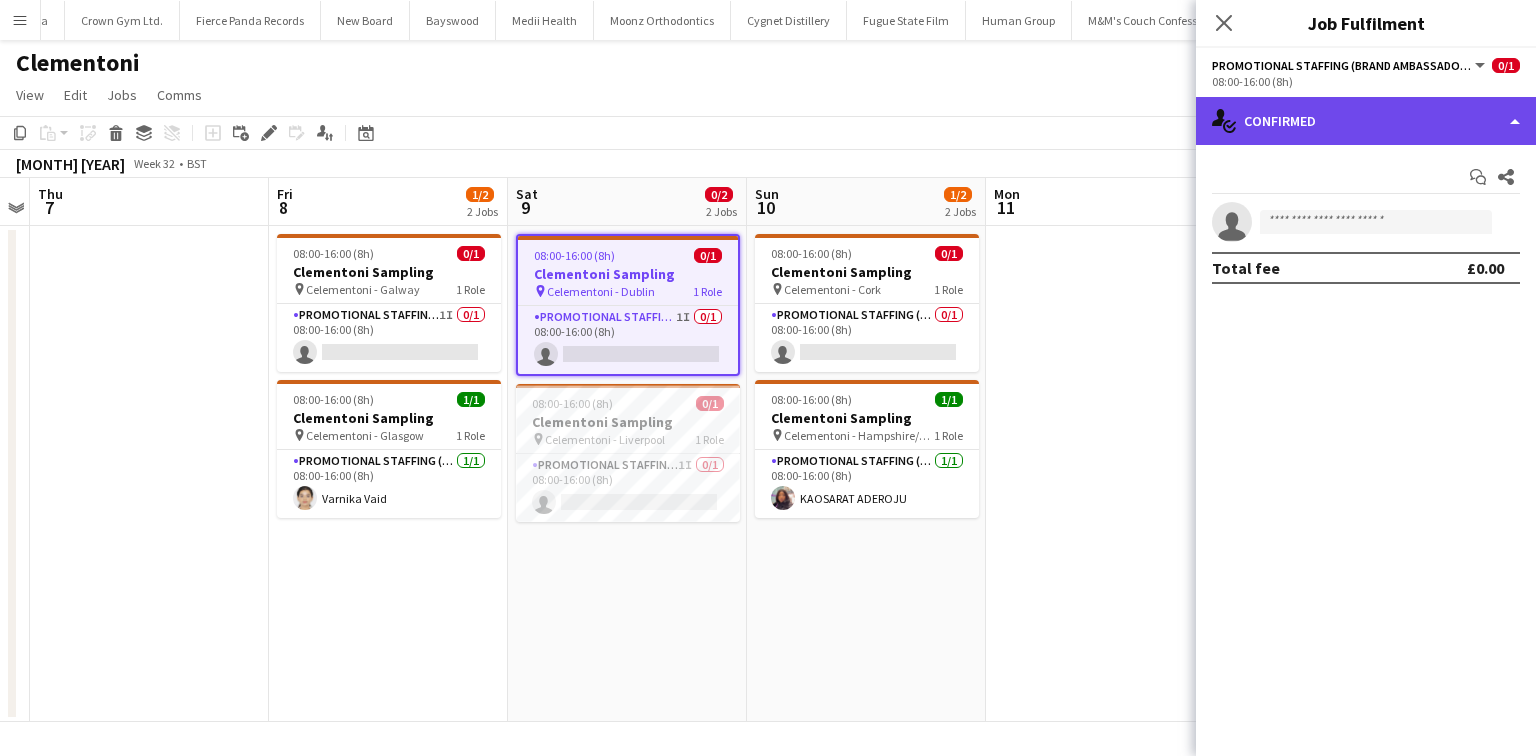 click on "single-neutral-actions-check-2
Confirmed" 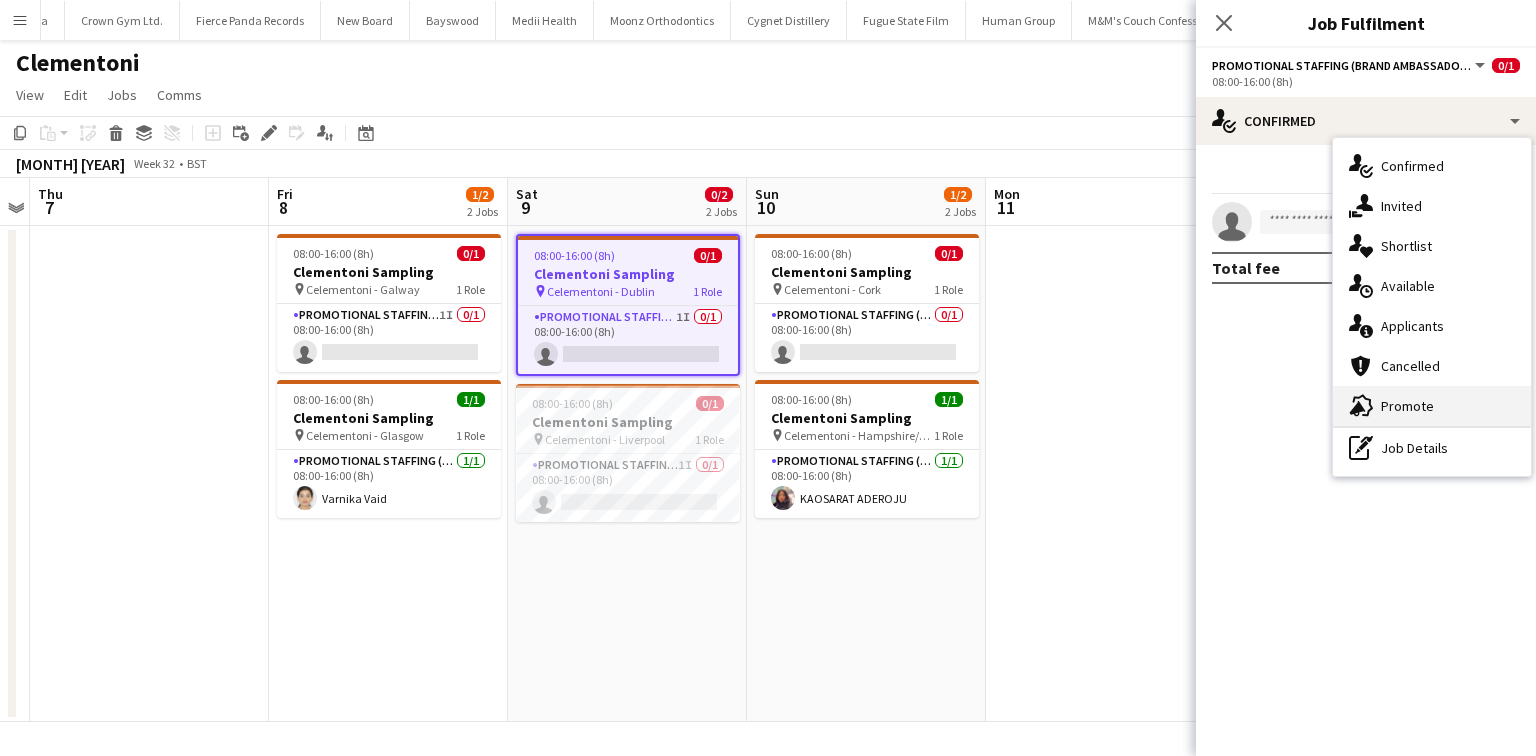 click on "advertising-megaphone
Promote" at bounding box center [1432, 406] 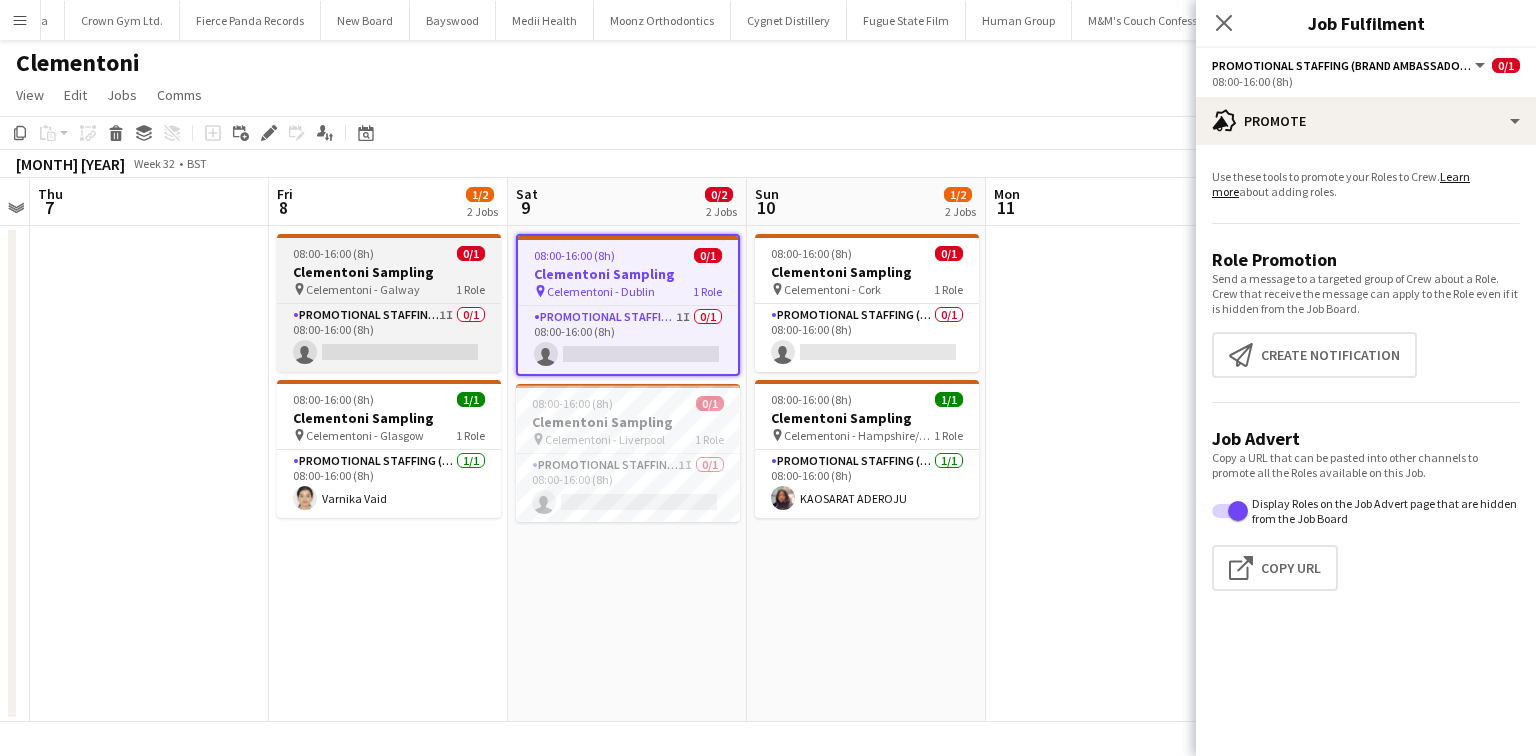 click on "08:00-16:00 (8h)" at bounding box center (333, 253) 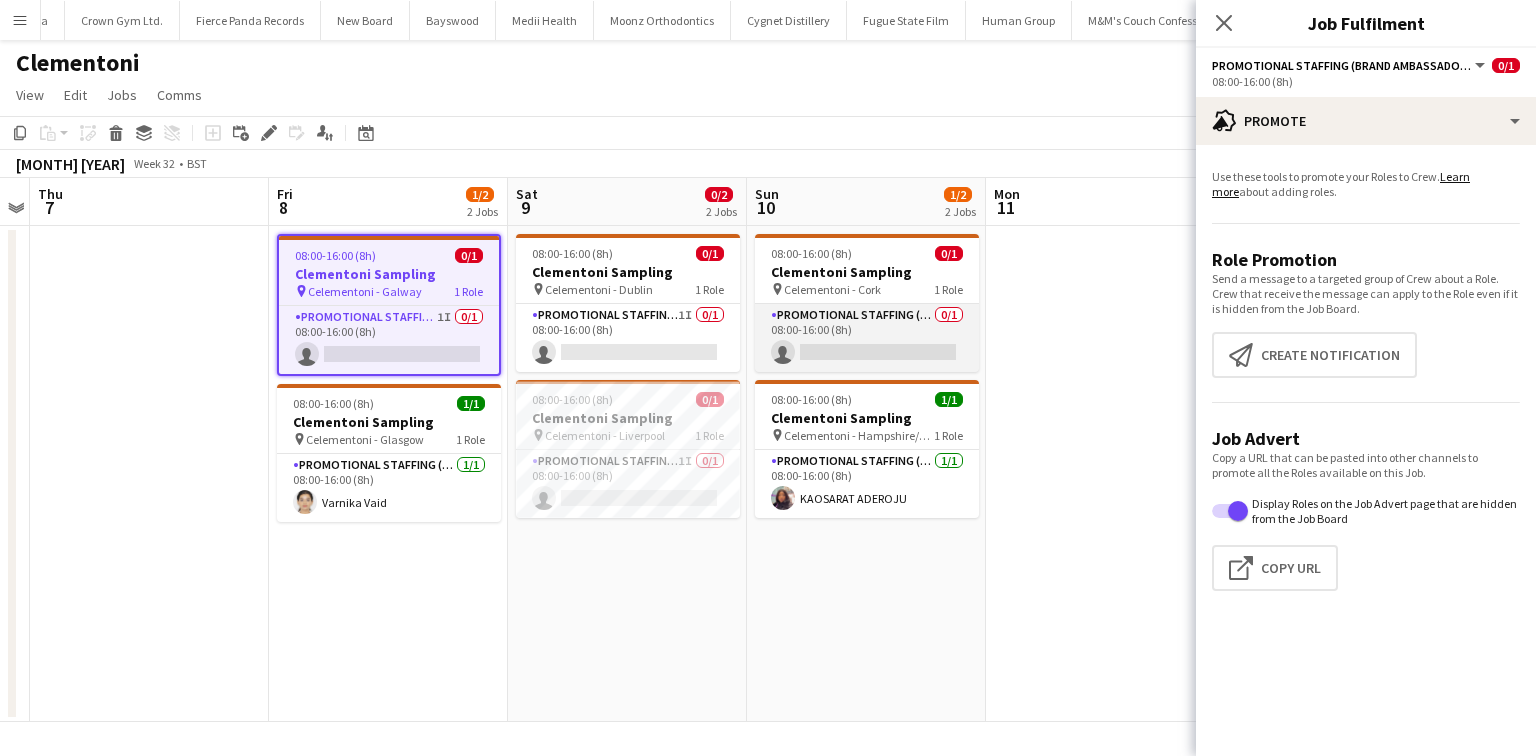 click on "Promotional Staffing (Brand Ambassadors)   0/1   08:00-16:00 (8h)
single-neutral-actions" at bounding box center [867, 338] 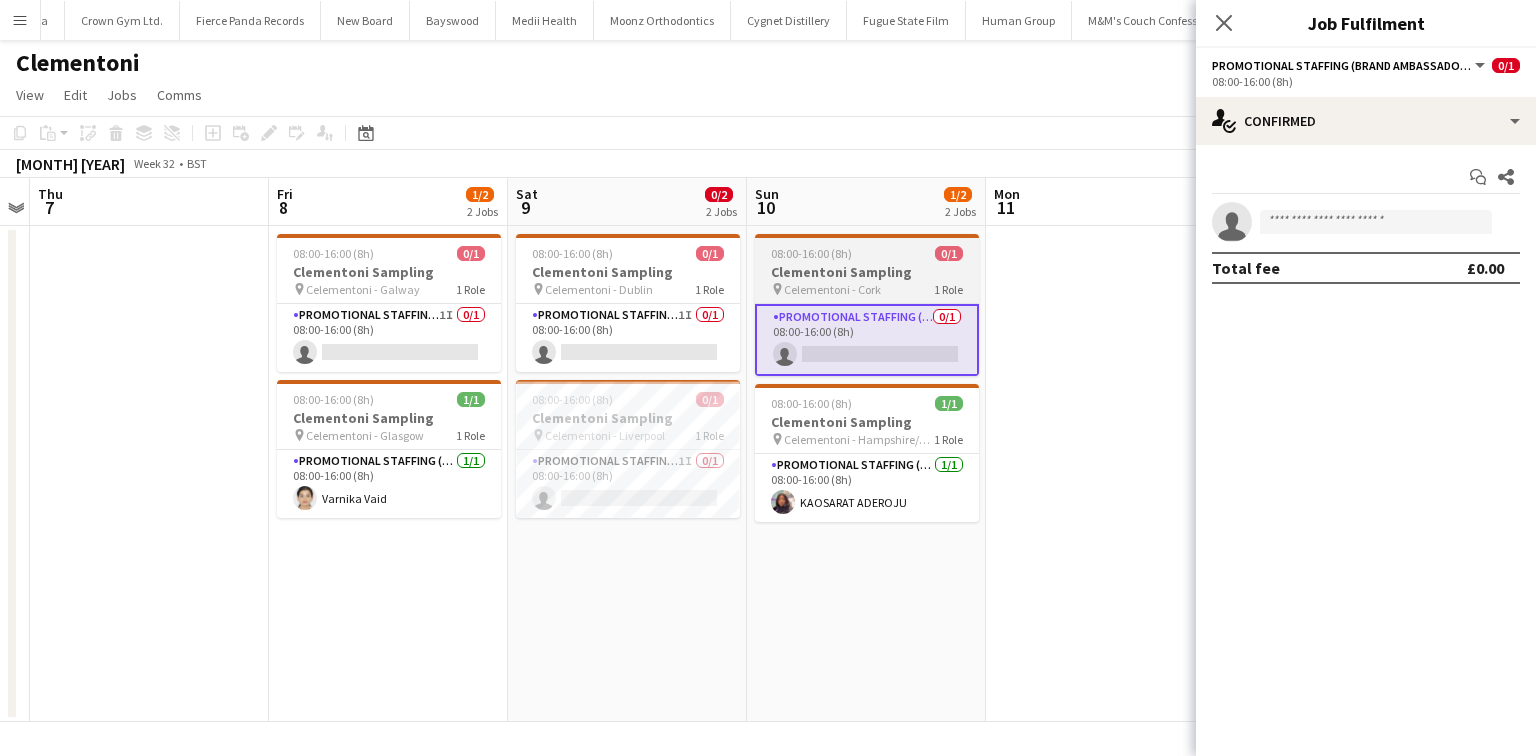click on "Clementoni Sampling" at bounding box center (867, 272) 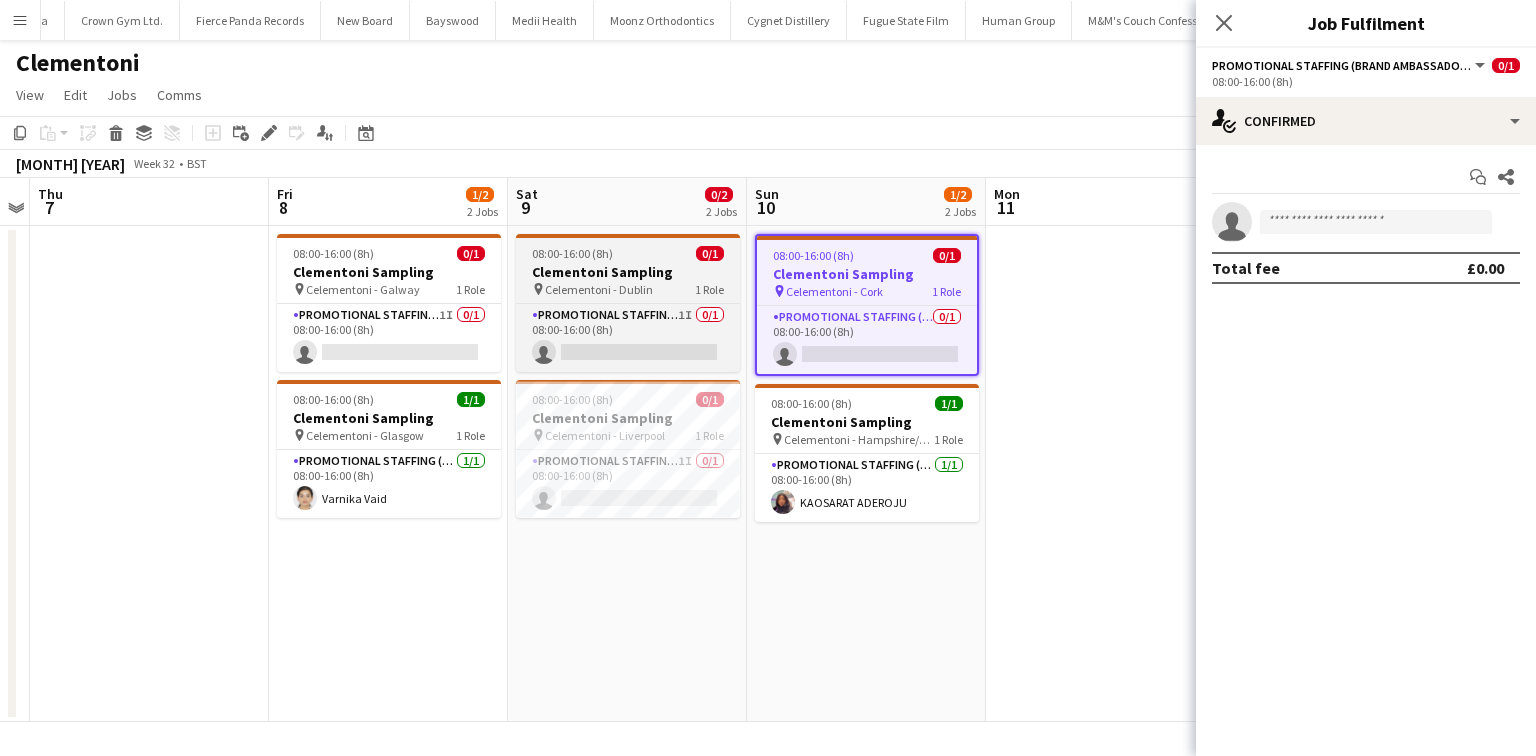 click on "Clementoni Sampling" at bounding box center [628, 272] 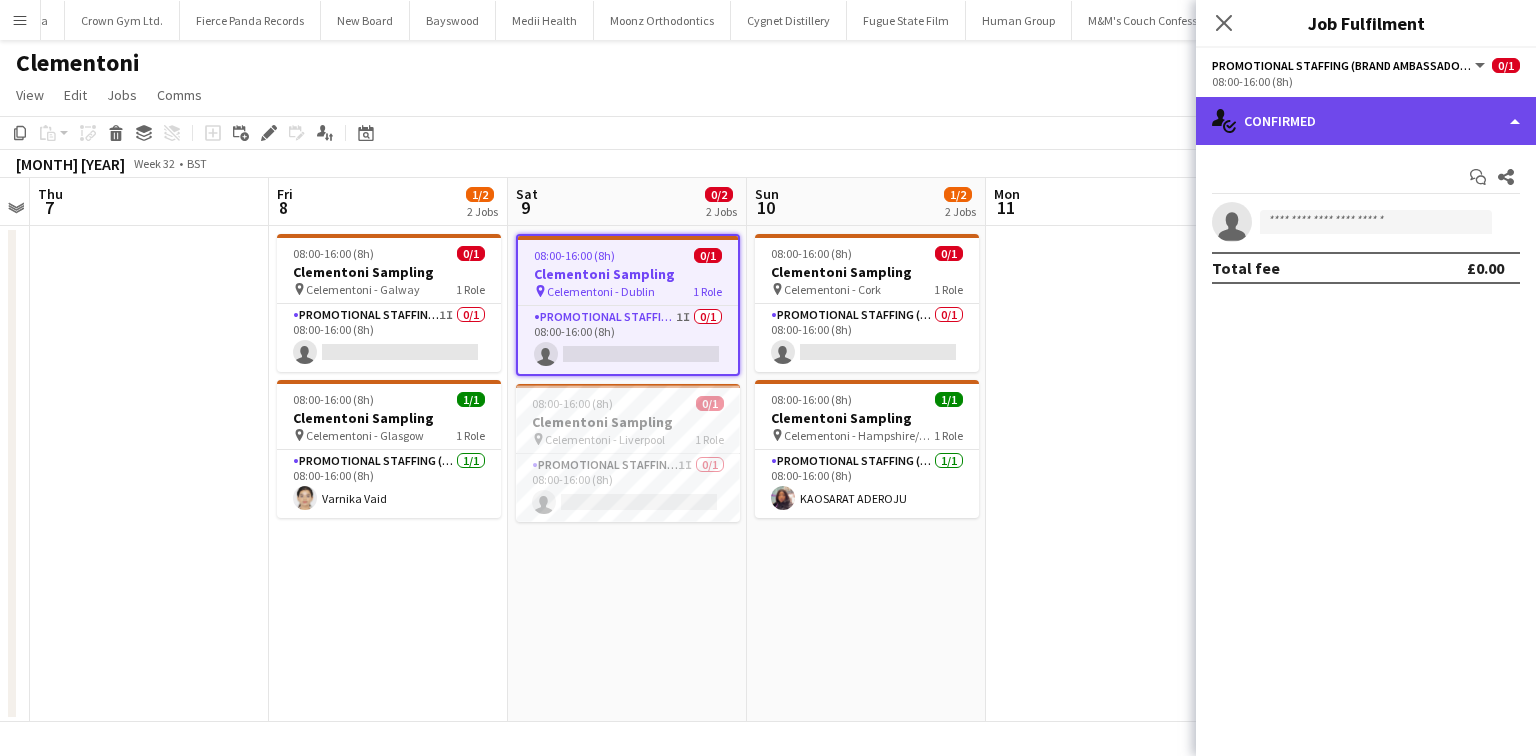 click on "single-neutral-actions-check-2
Confirmed" 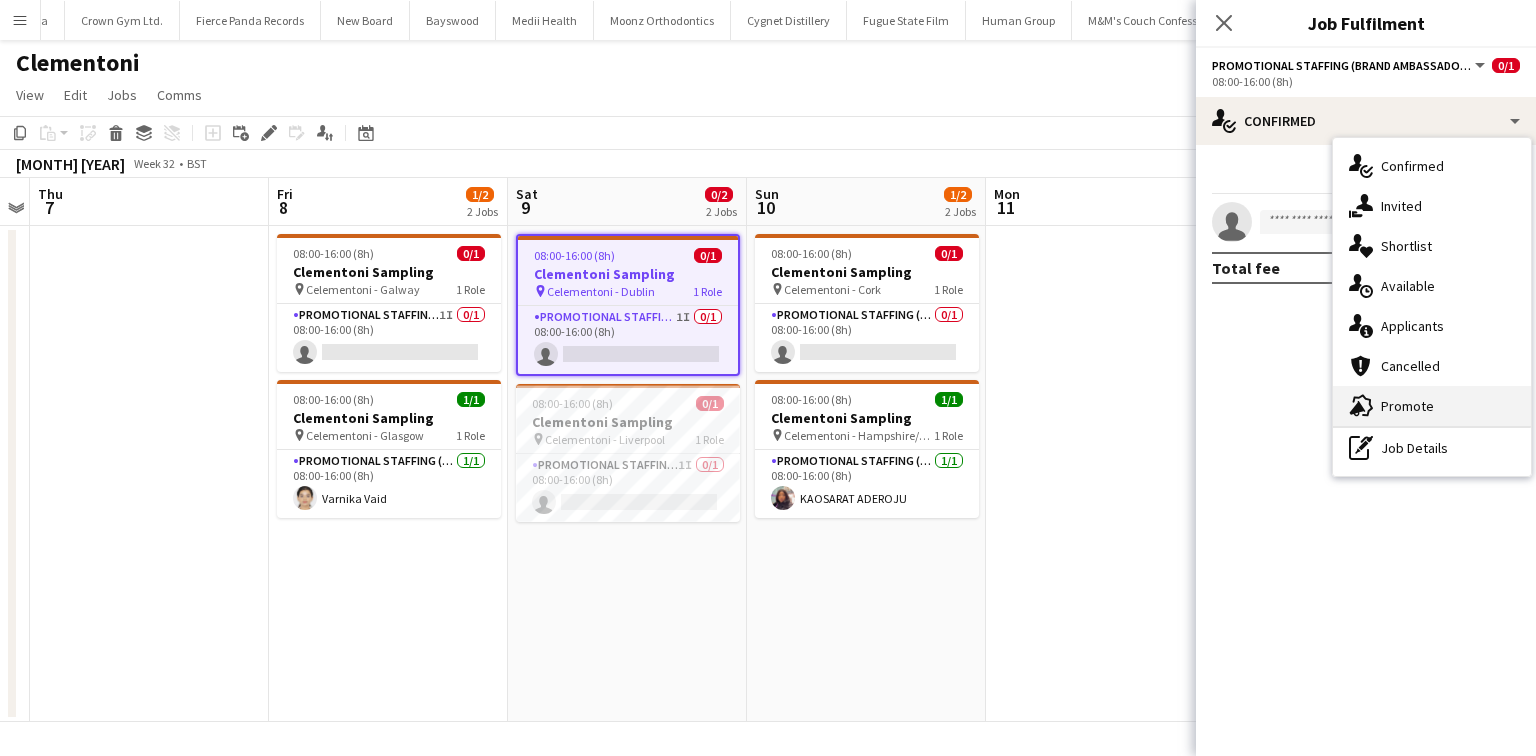 click on "advertising-megaphone
Promote" at bounding box center (1432, 406) 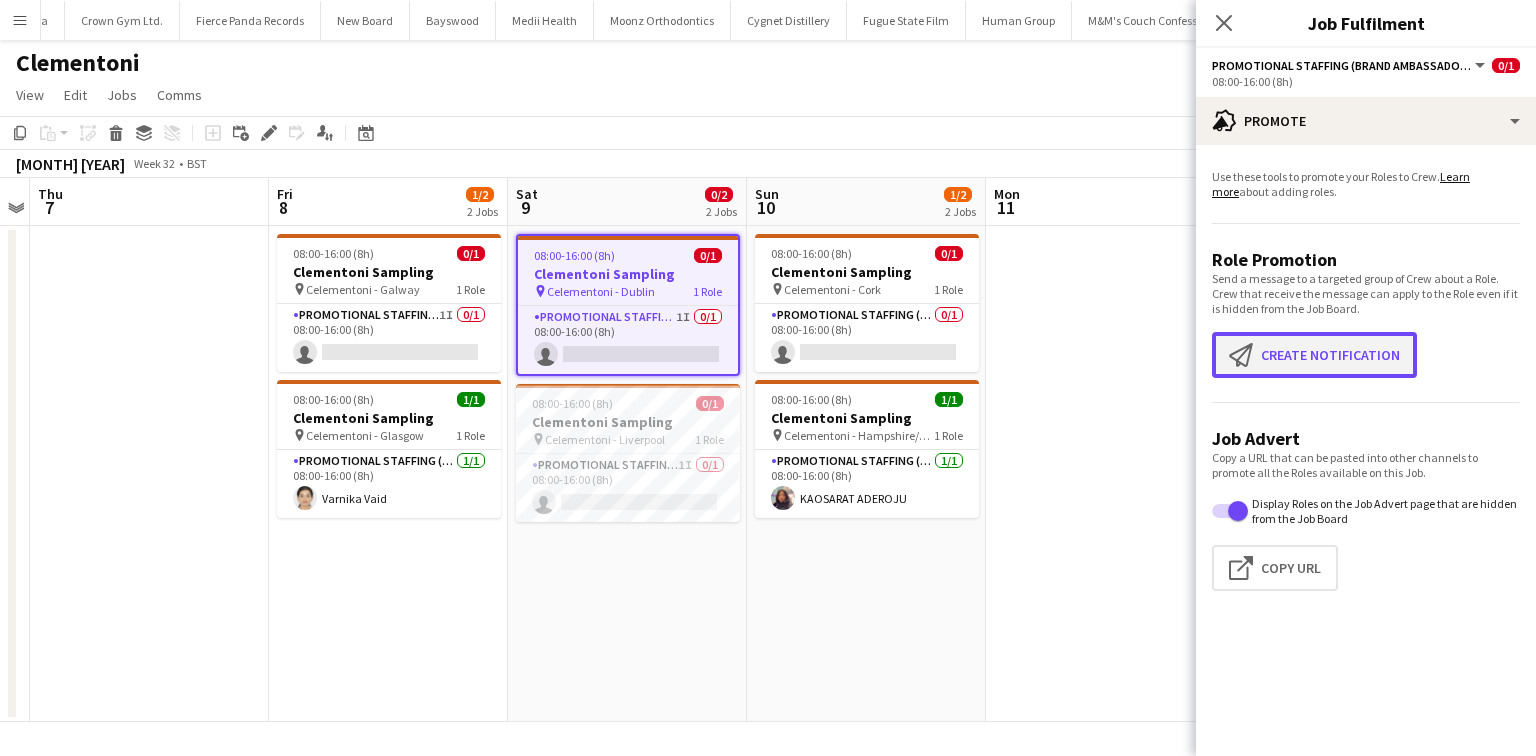 click on "Create notification
Create notification" at bounding box center [1314, 355] 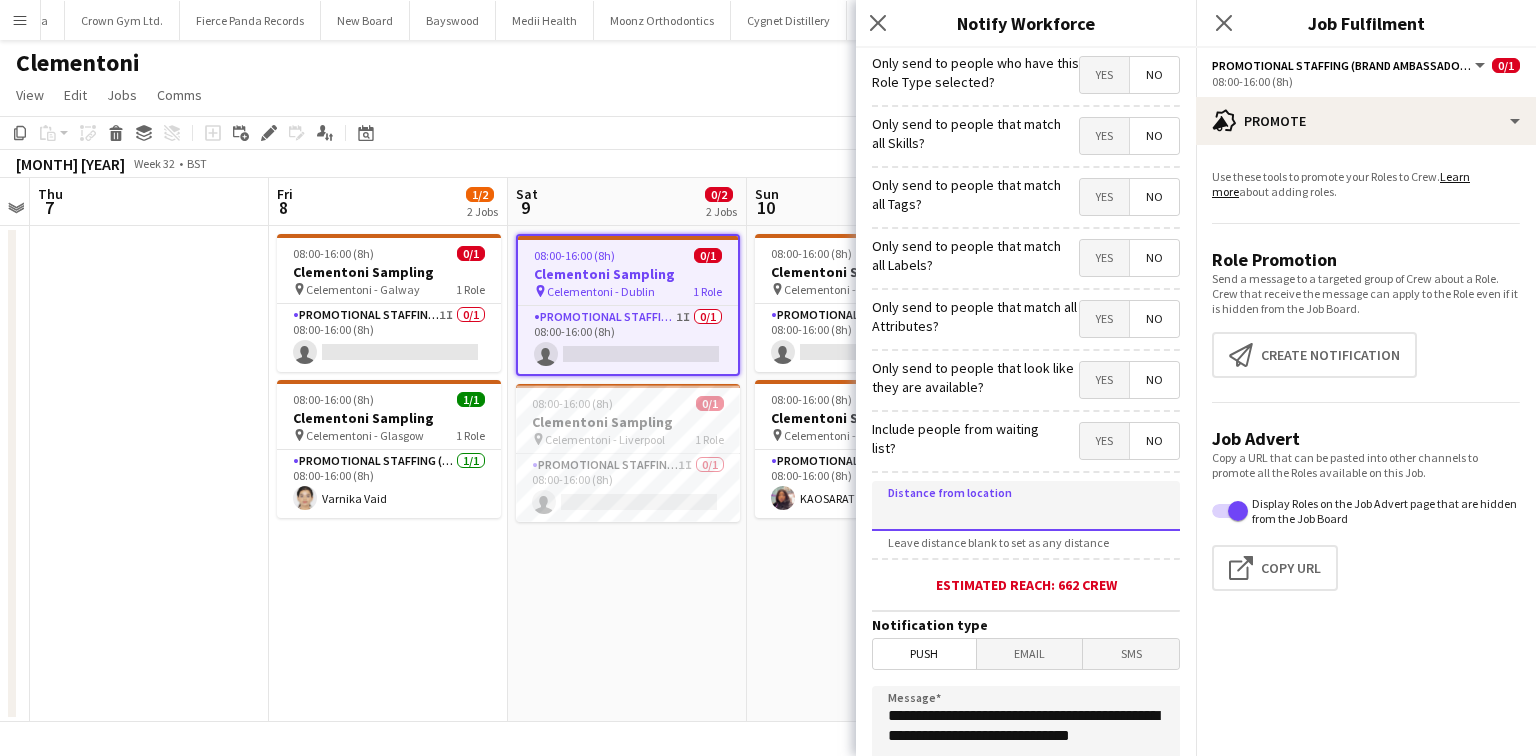 click 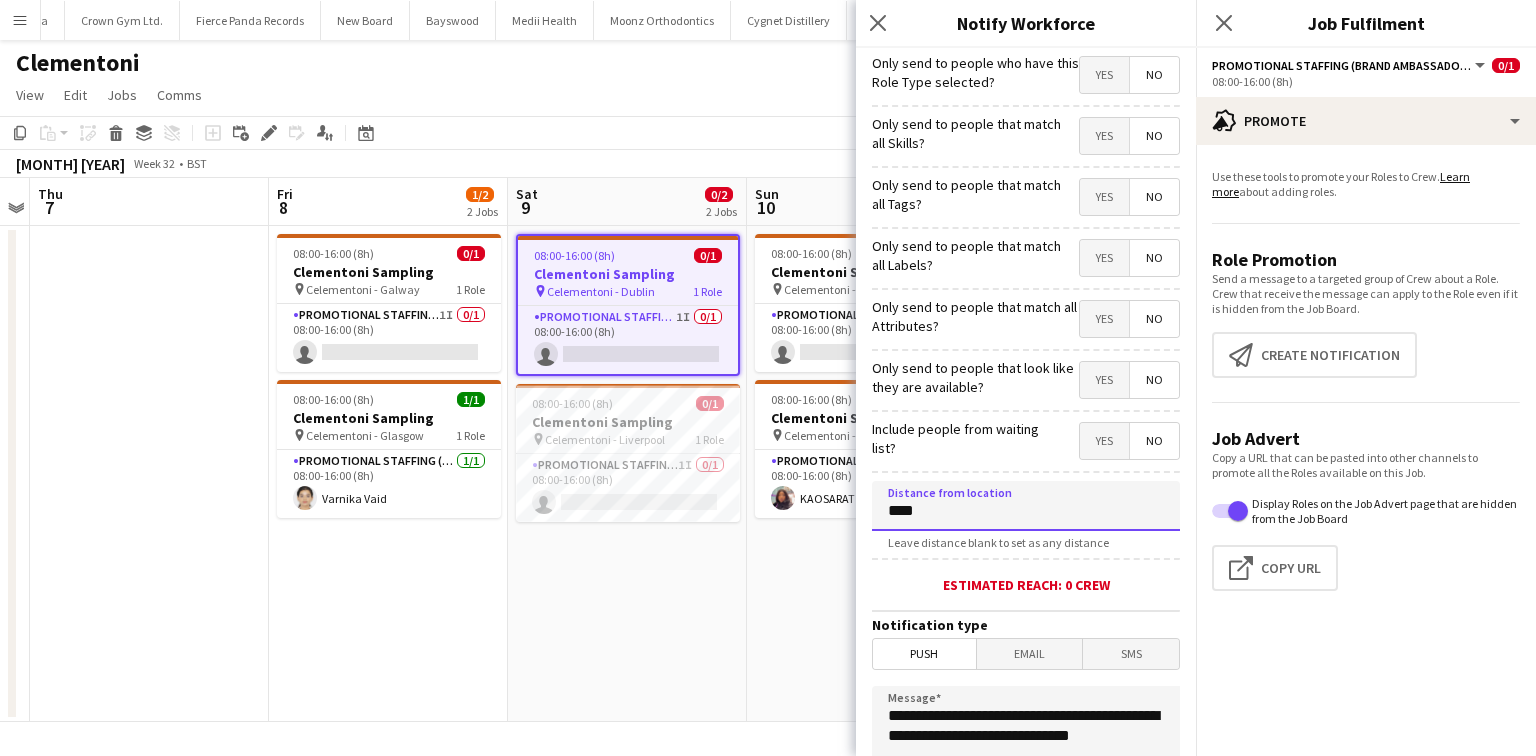 type on "****" 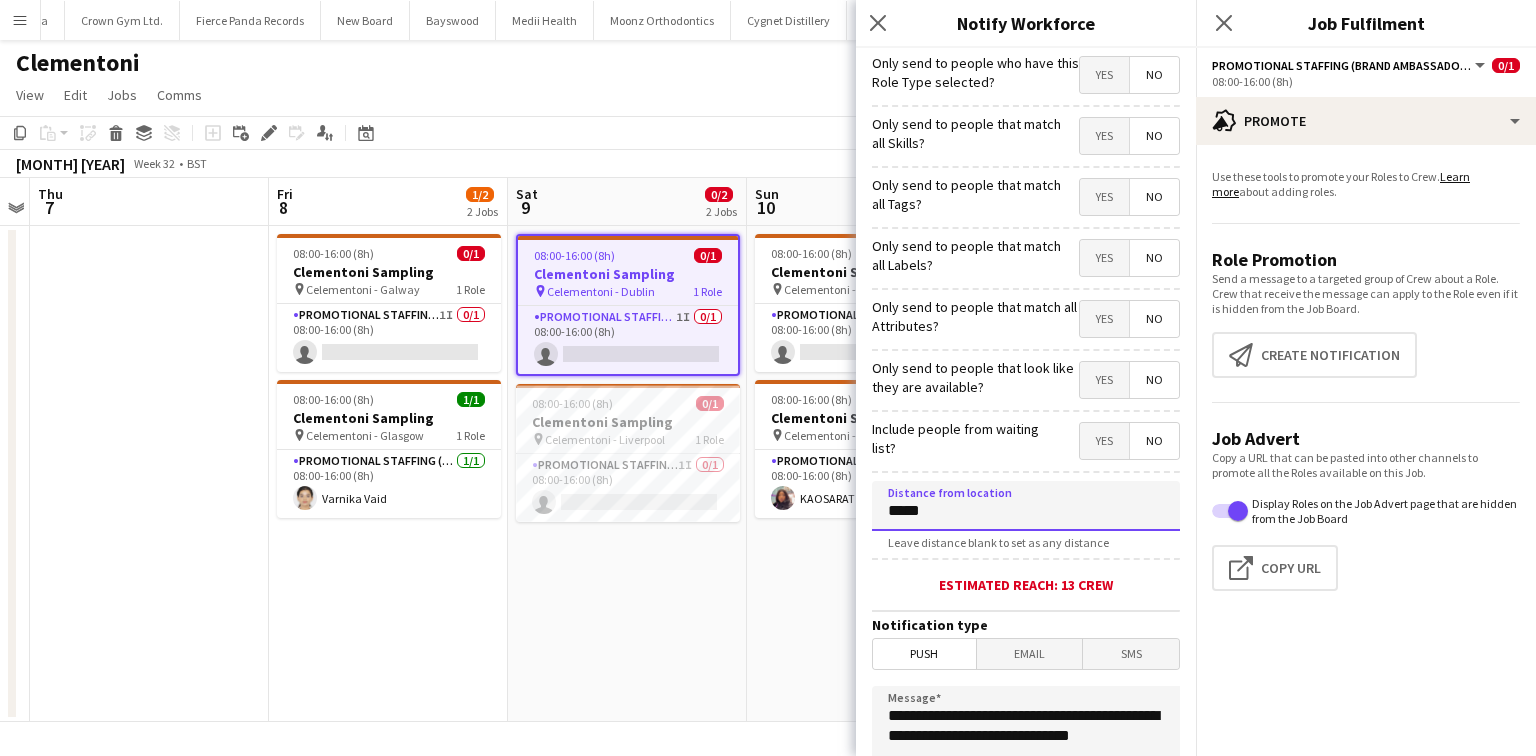type on "****" 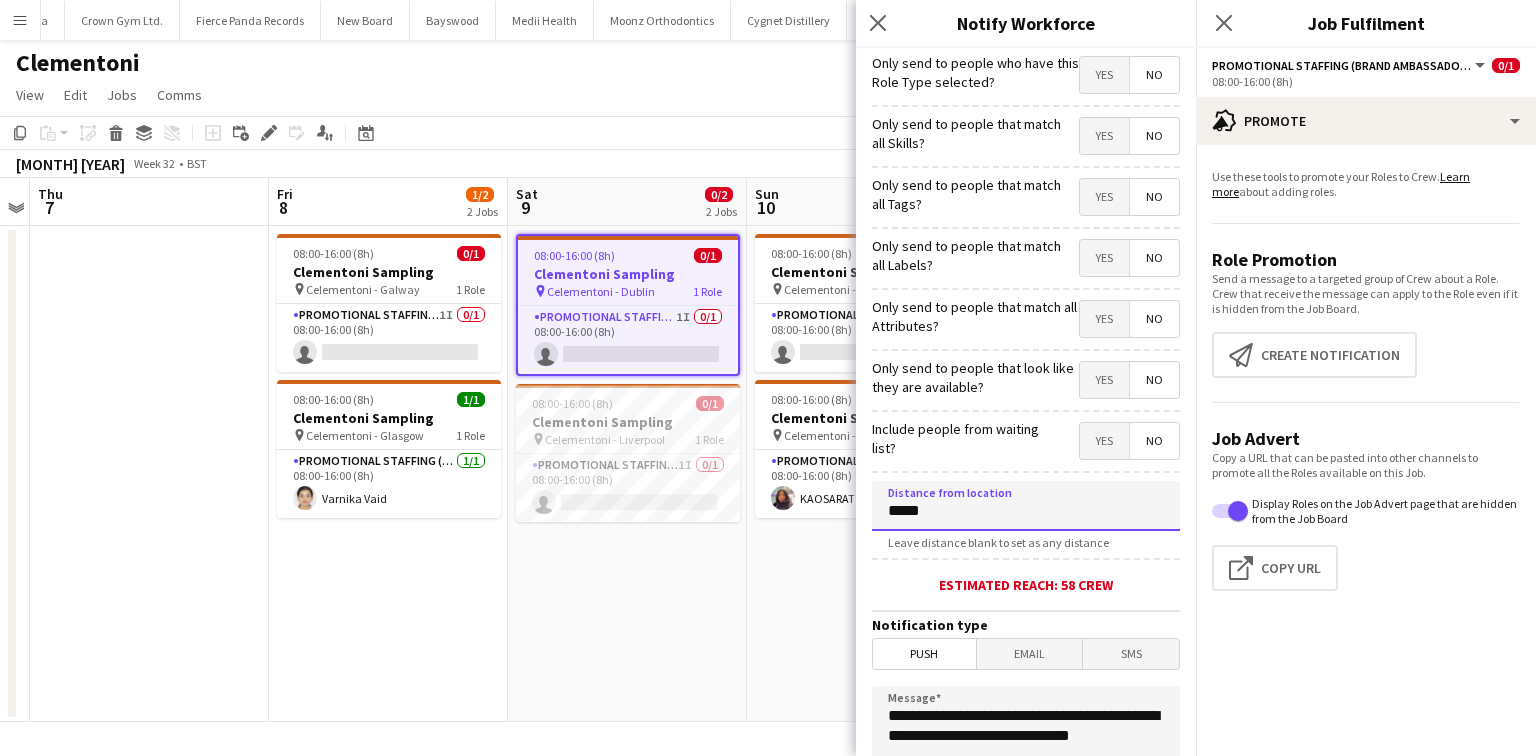 type on "****" 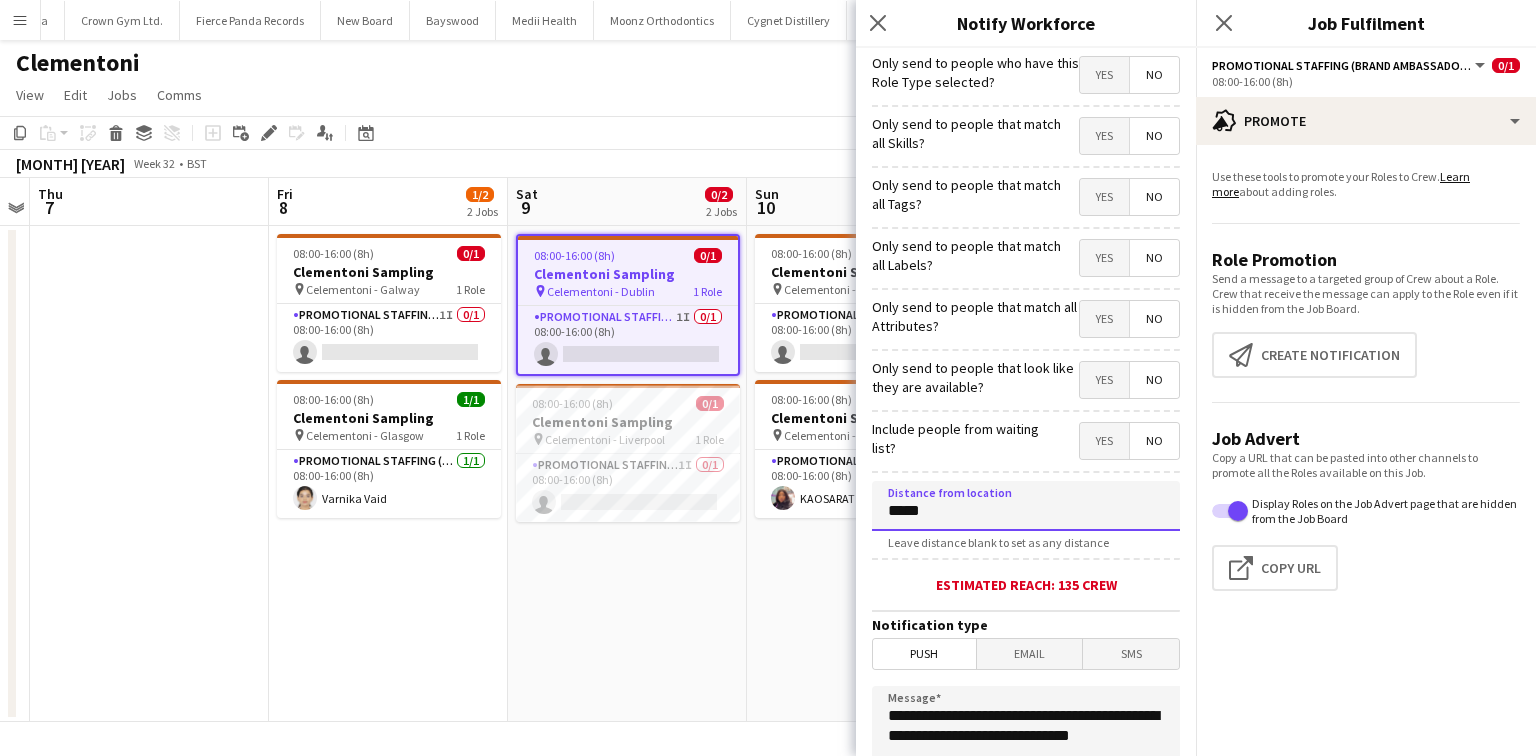 type on "****" 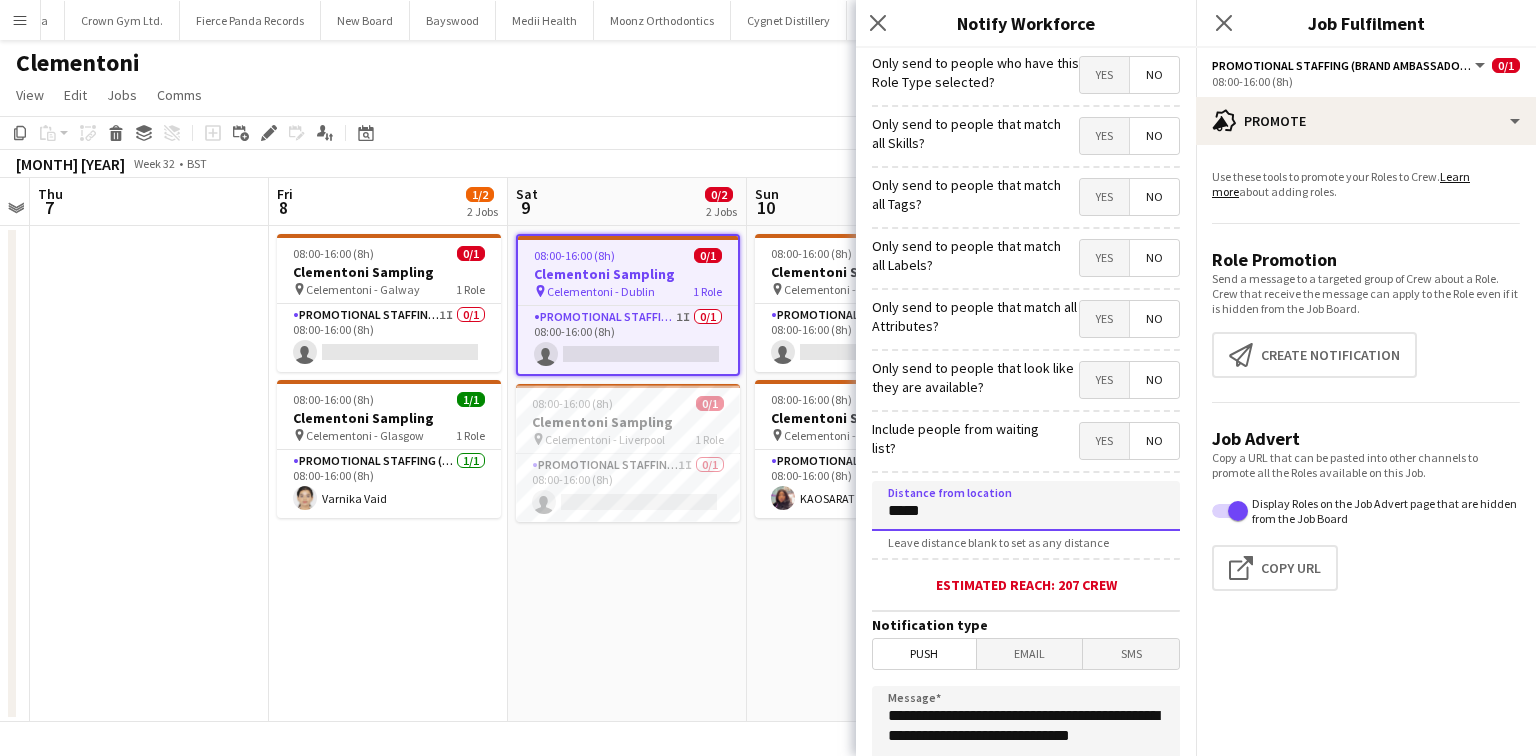 type on "****" 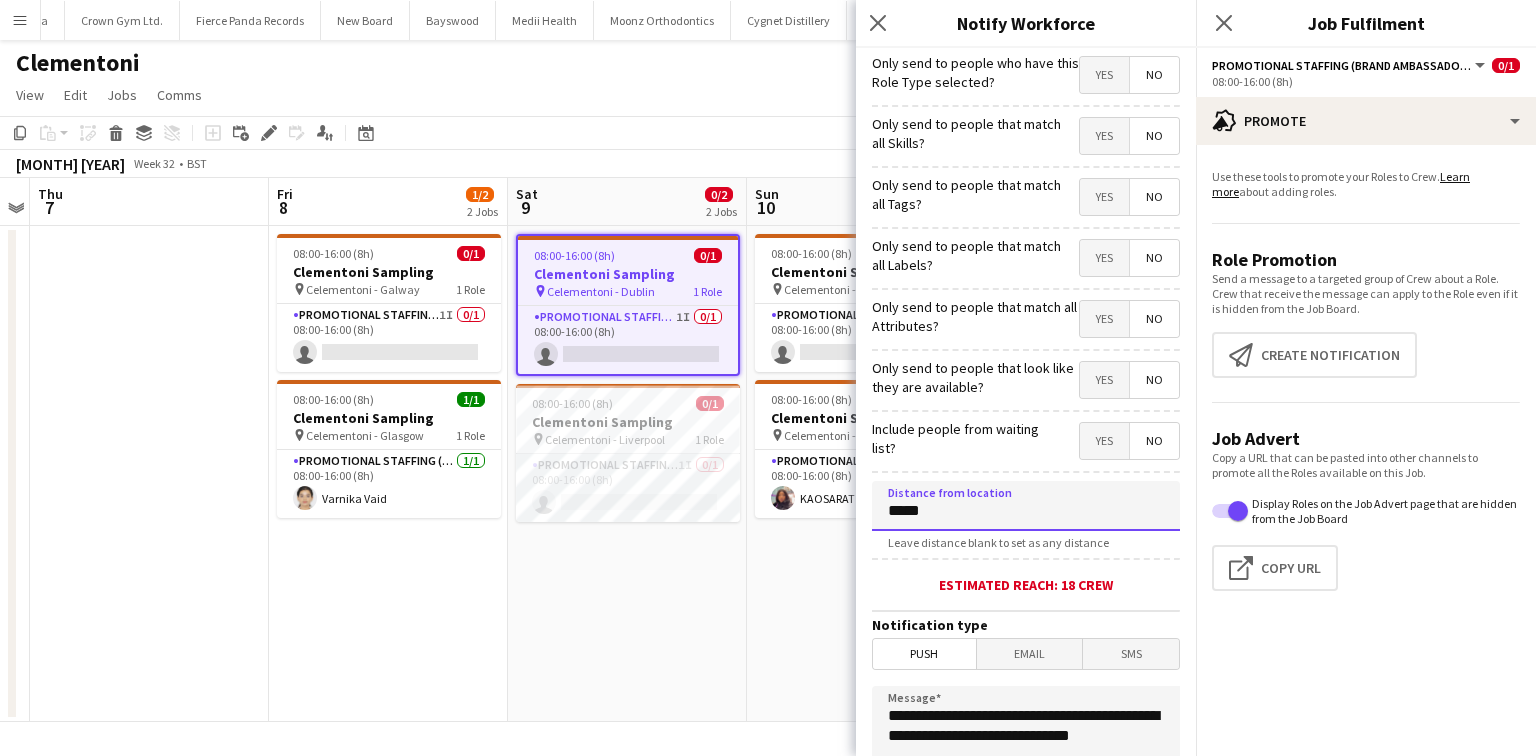 type on "****" 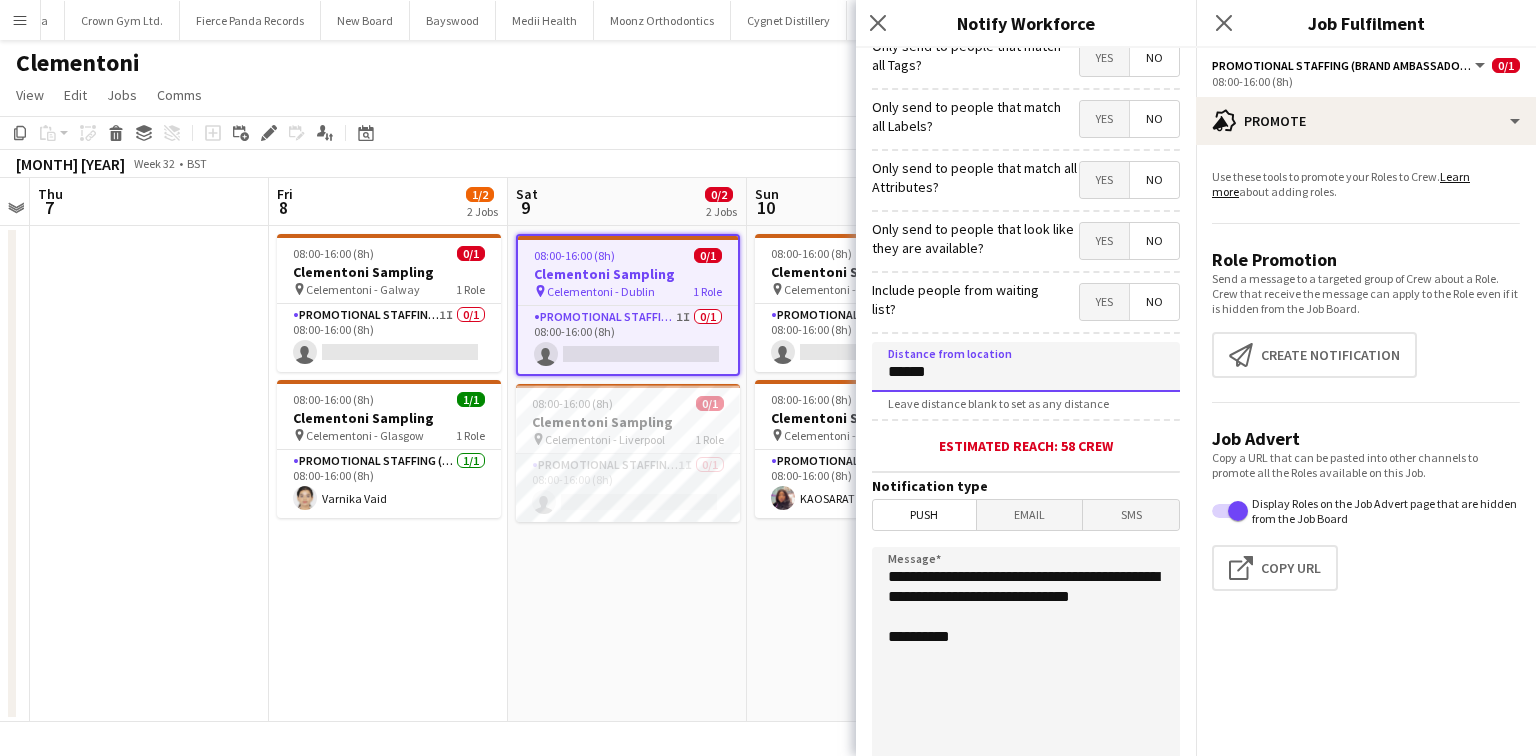 scroll, scrollTop: 148, scrollLeft: 0, axis: vertical 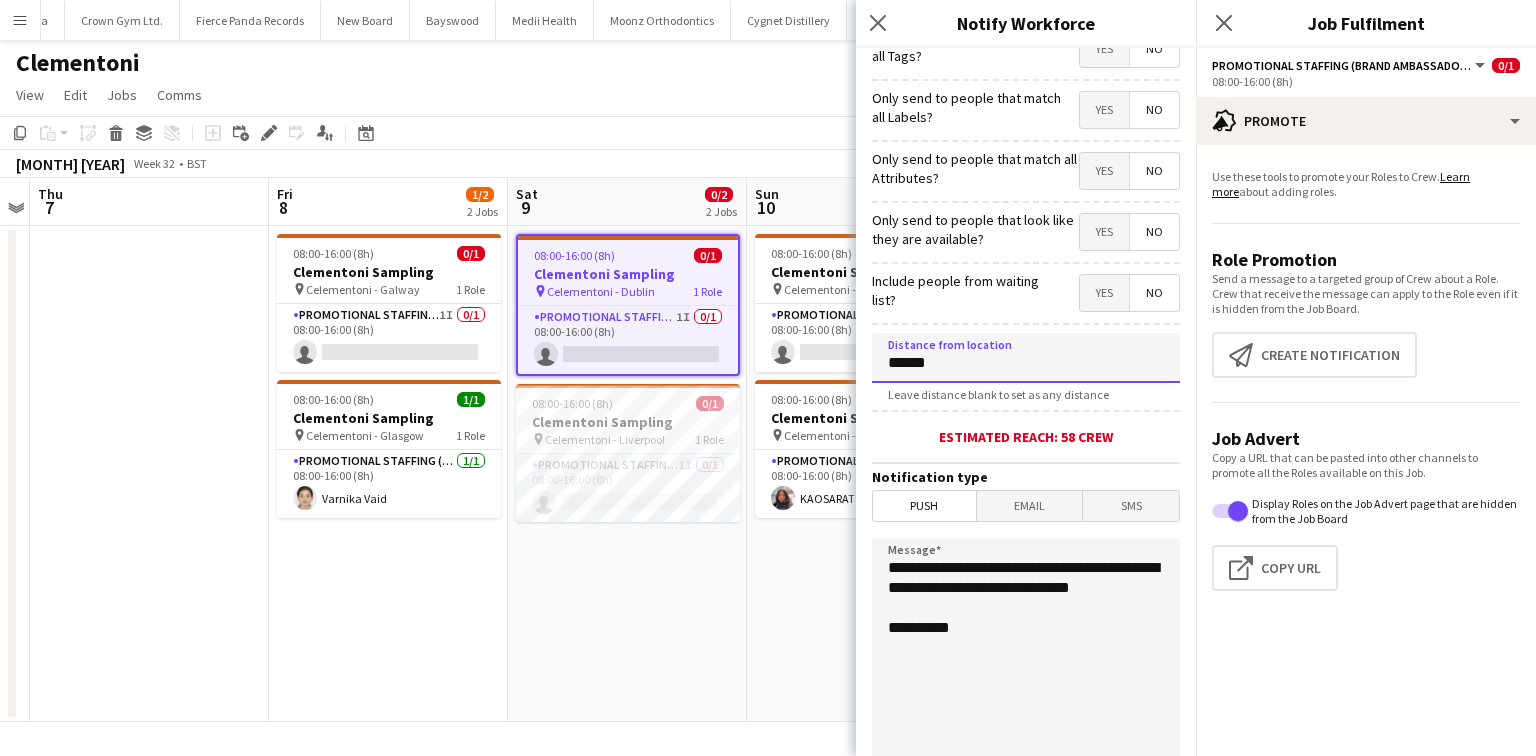 type on "******" 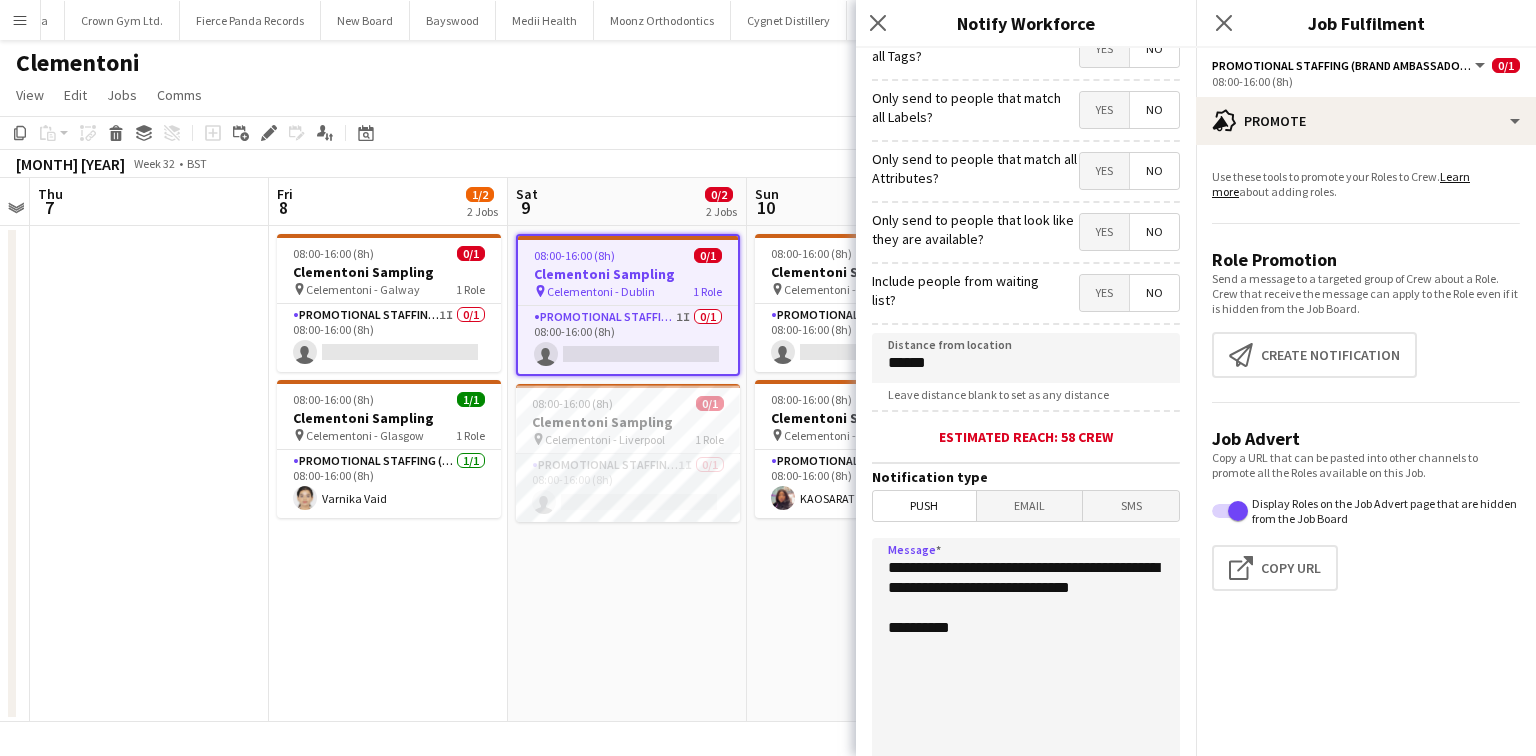 drag, startPoint x: 981, startPoint y: 615, endPoint x: 888, endPoint y: 572, distance: 102.45975 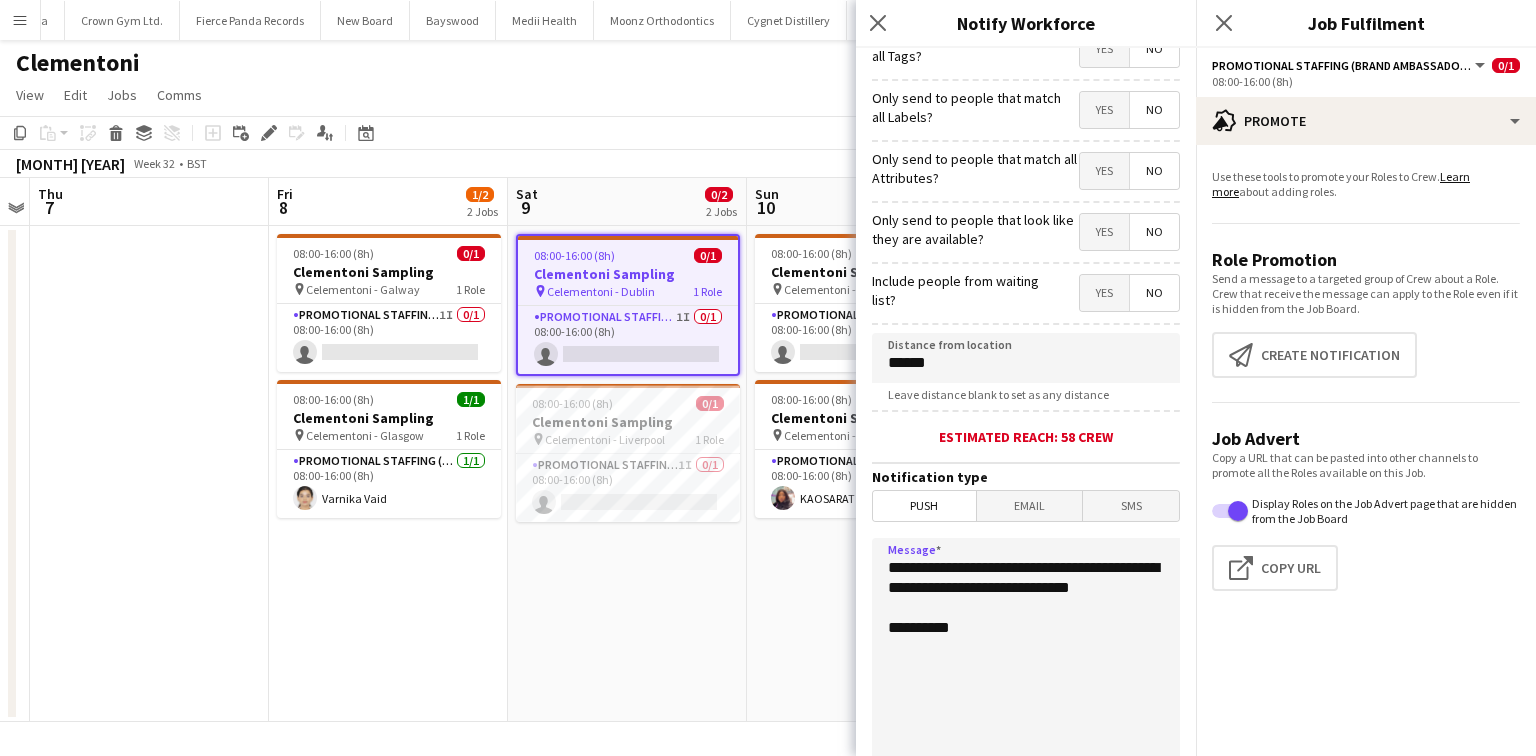 paste on "**********" 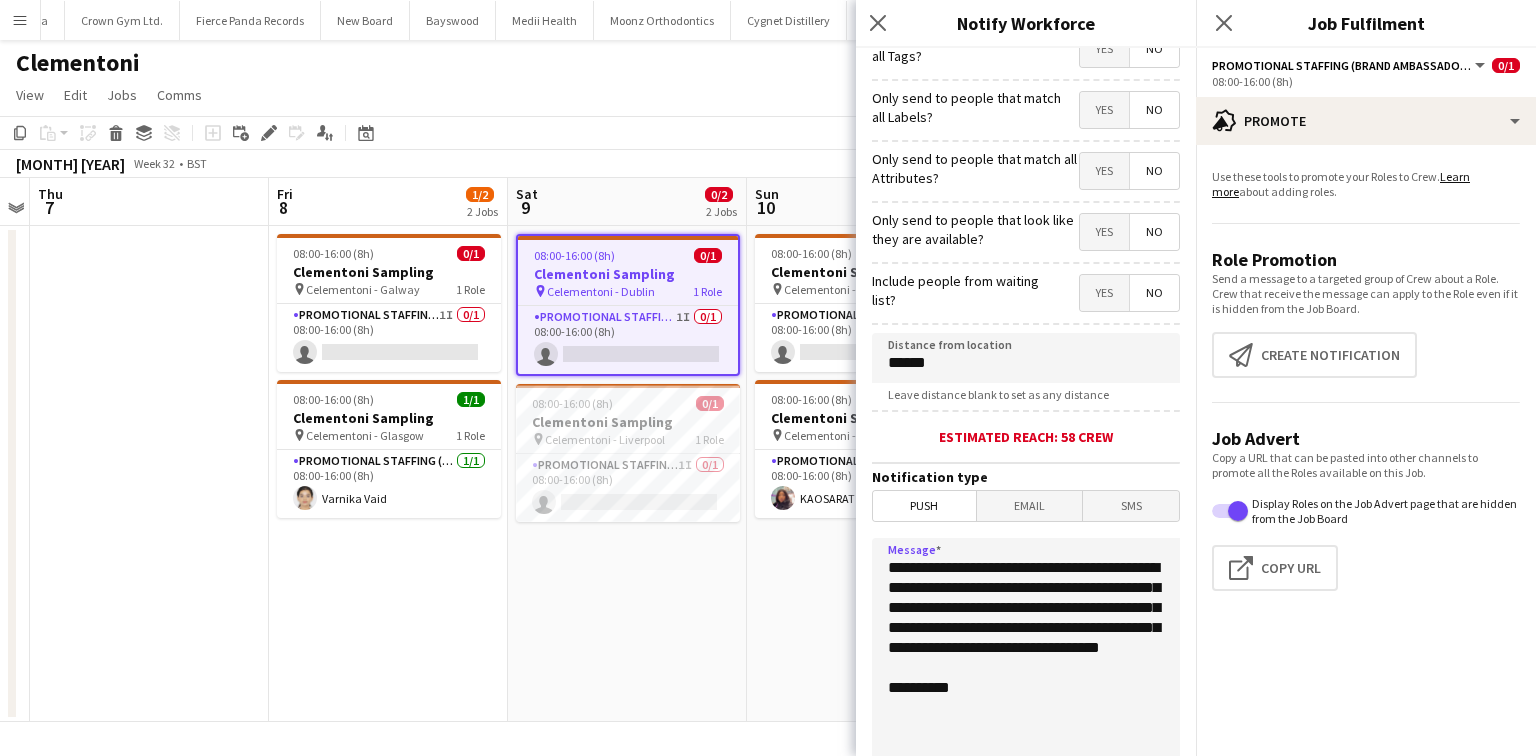 drag, startPoint x: 1039, startPoint y: 628, endPoint x: 992, endPoint y: 631, distance: 47.095646 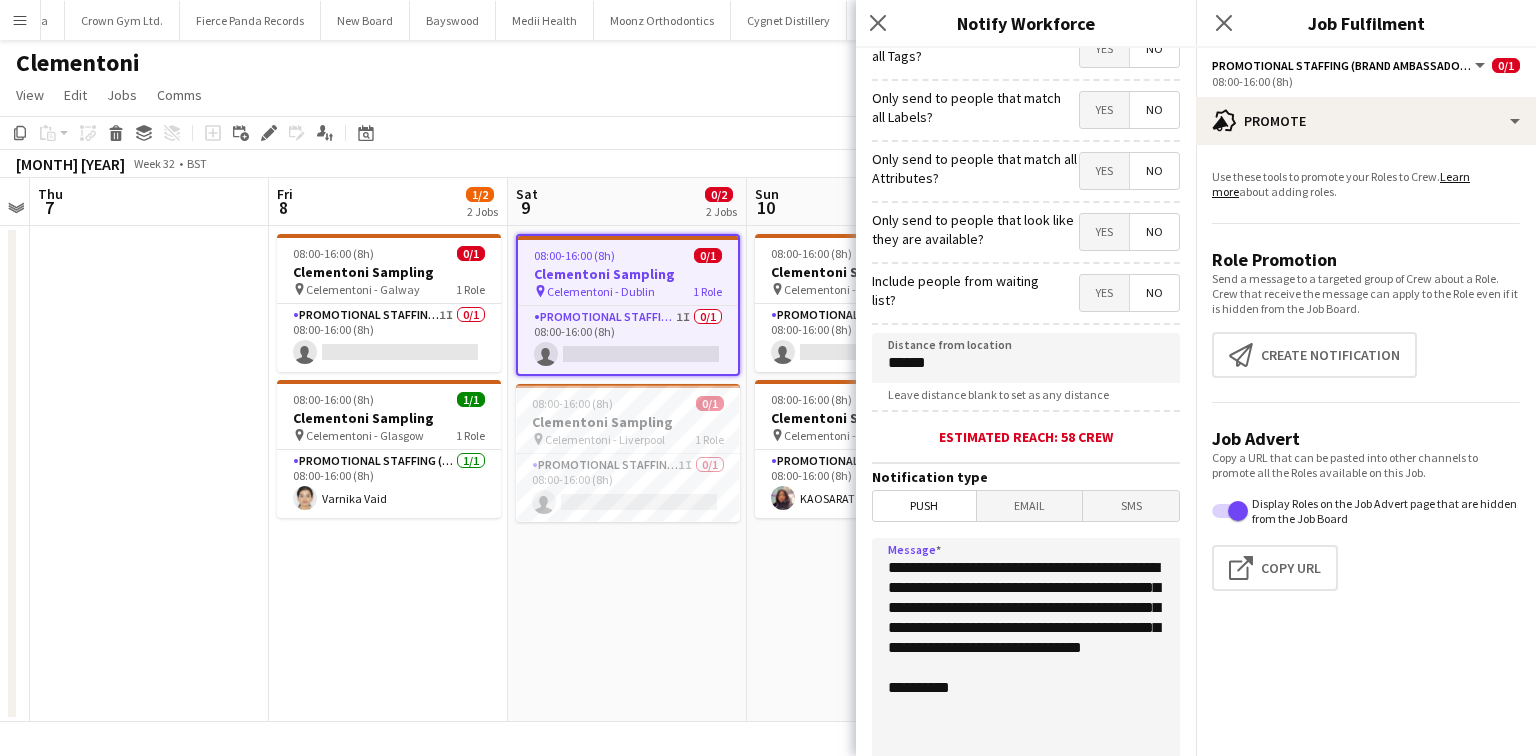 click on "**********" at bounding box center [1026, 660] 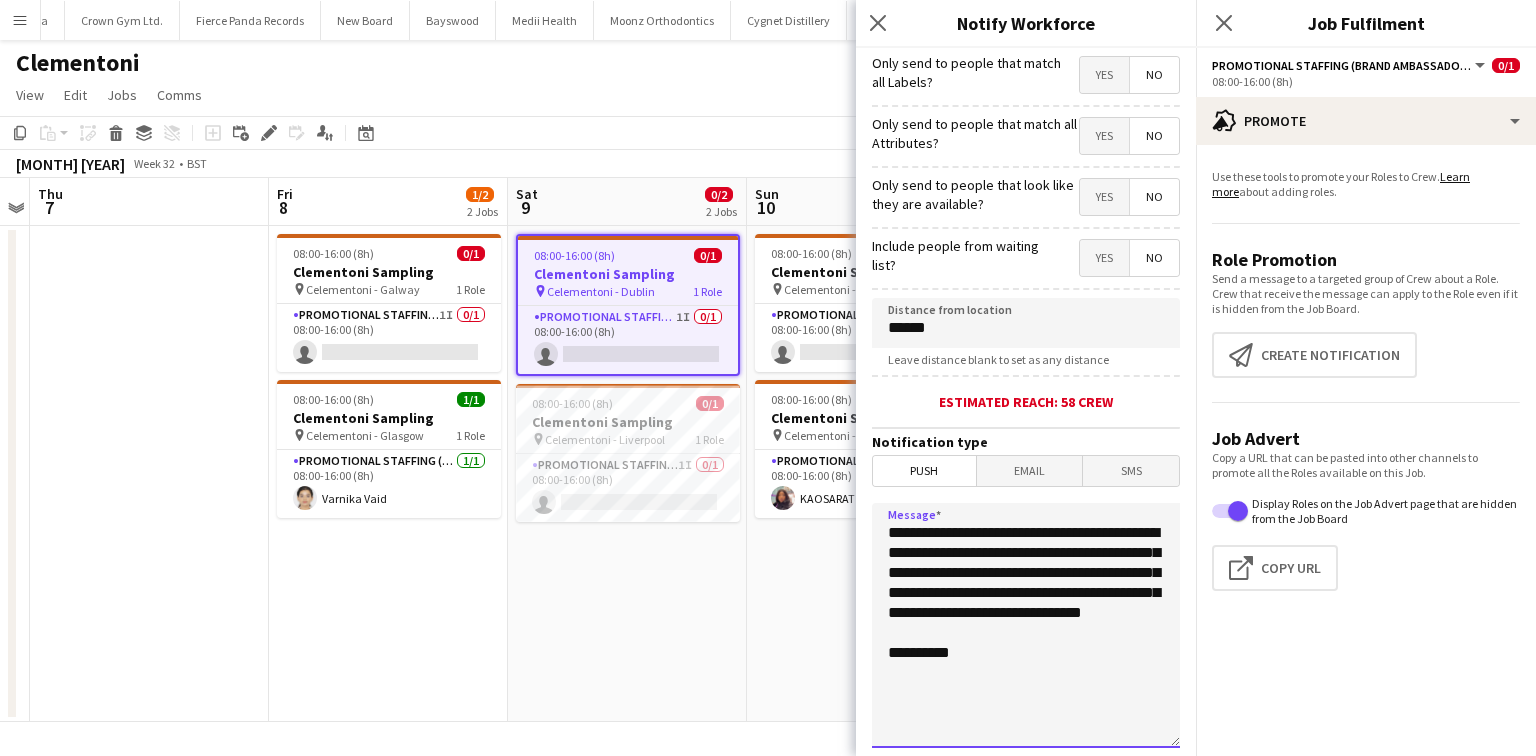 scroll, scrollTop: 184, scrollLeft: 0, axis: vertical 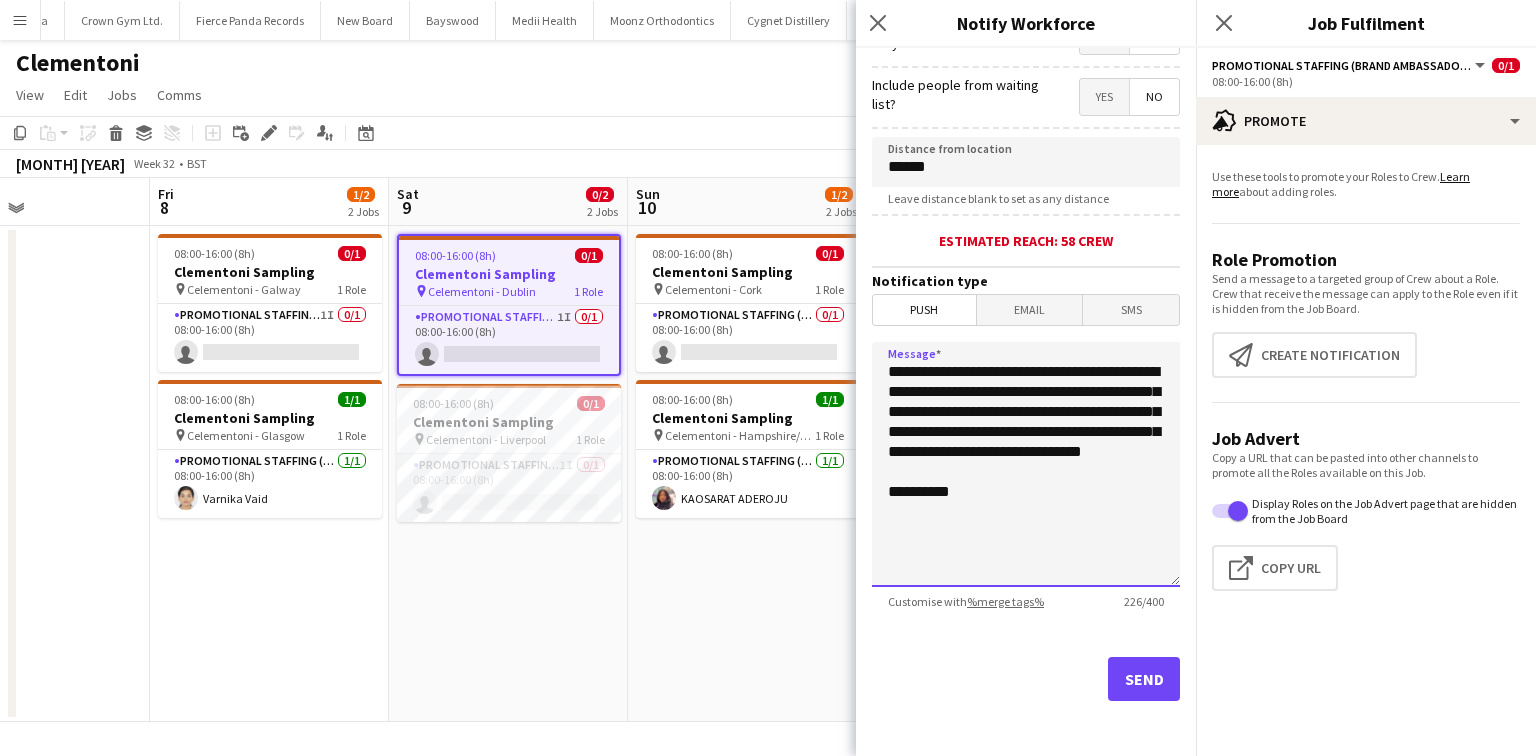 type on "**********" 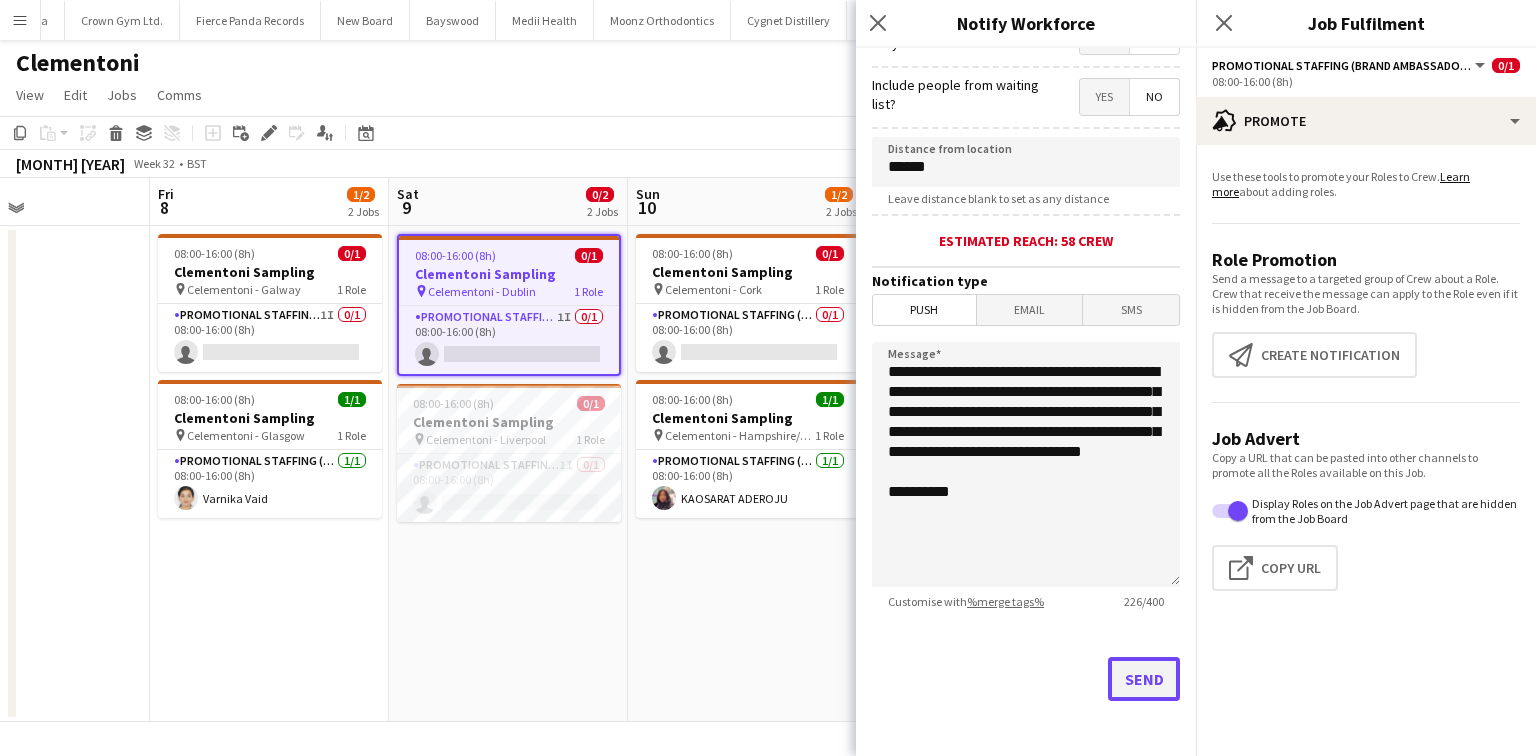 click on "Send" 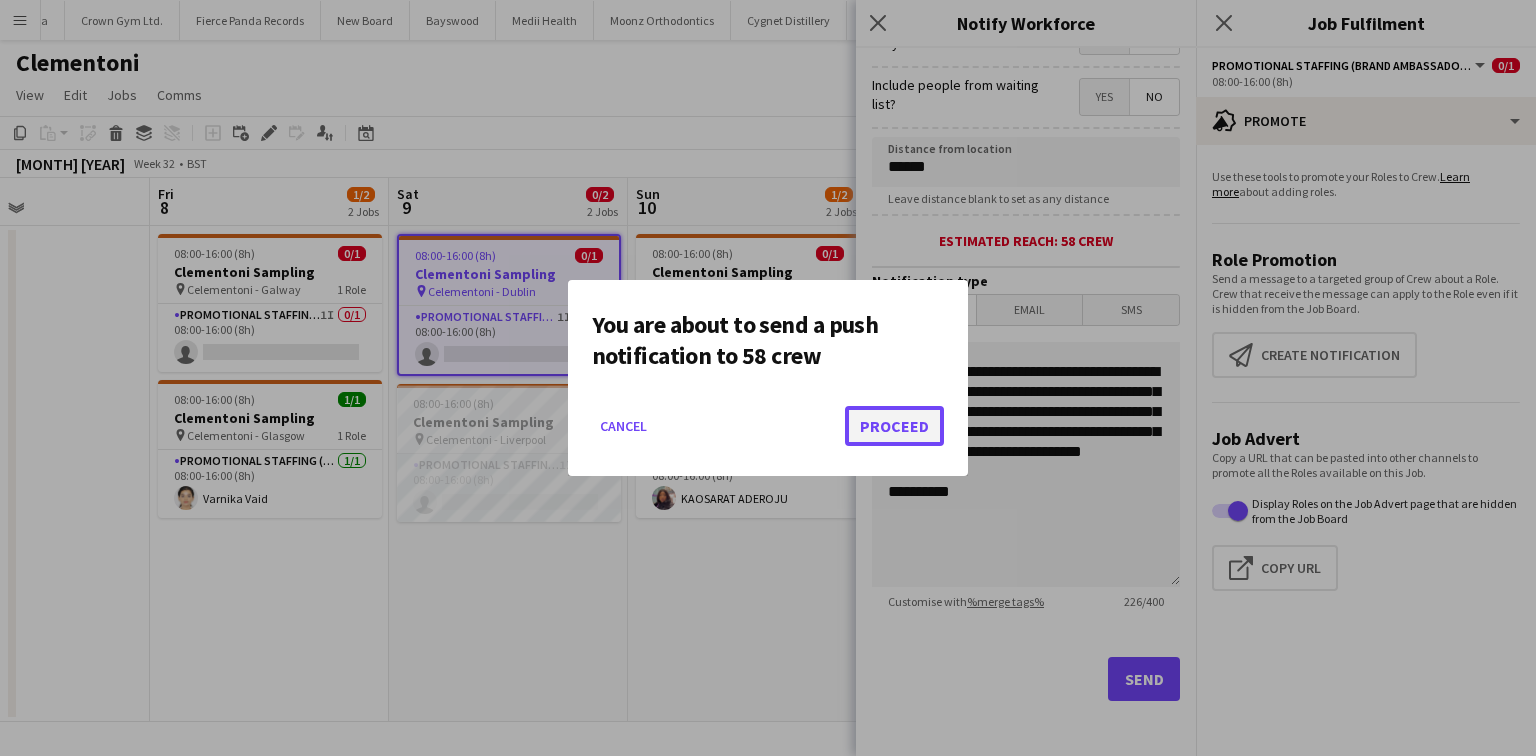 click on "Proceed" 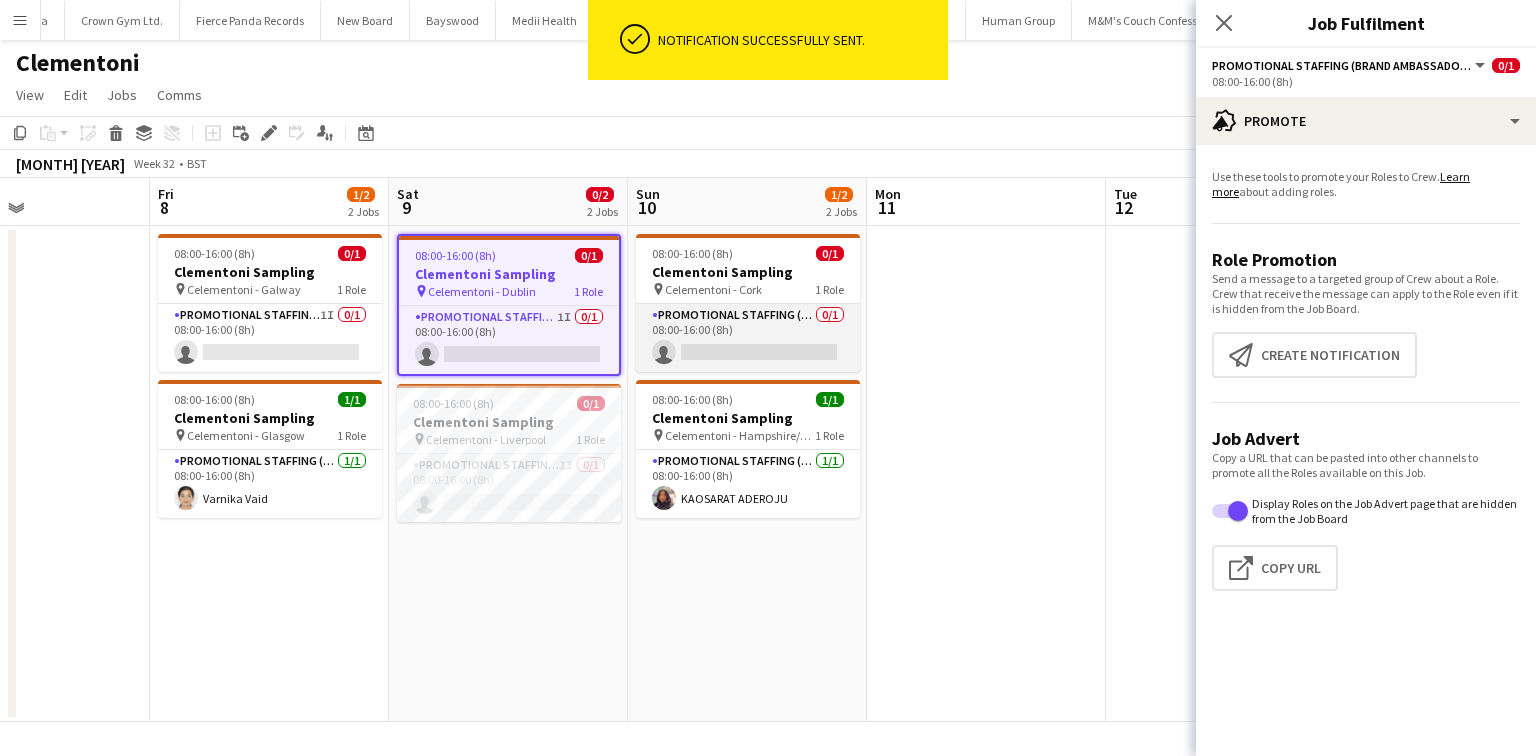 click on "Promotional Staffing (Brand Ambassadors)   0/1   08:00-16:00 (8h)
single-neutral-actions" at bounding box center [748, 338] 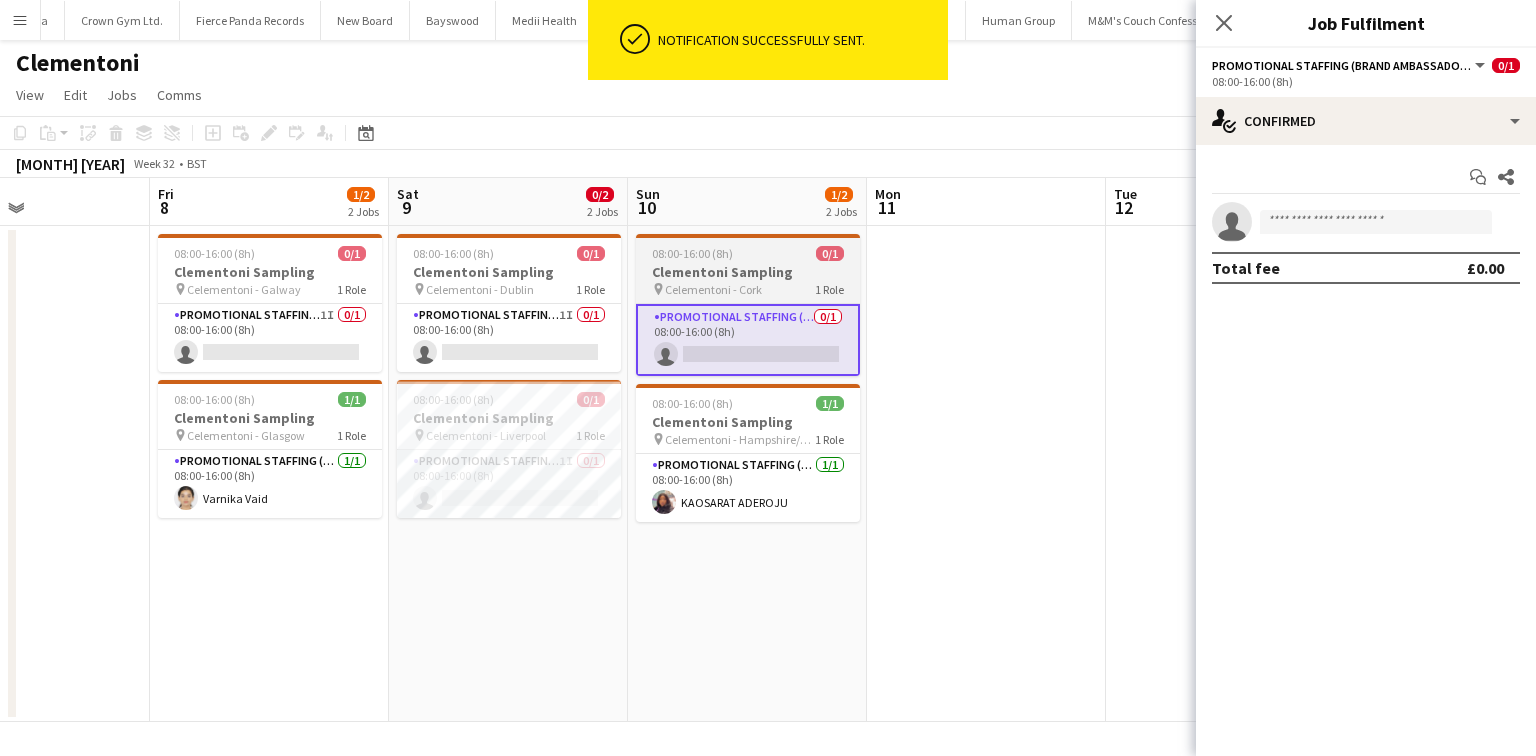 click on "08:00-16:00 (8h)    0/1   Clementoni Sampling
pin
Celementoni - Cork   1 Role   Promotional Staffing (Brand Ambassadors)   0/1   08:00-16:00 (8h)
single-neutral-actions" at bounding box center (748, 305) 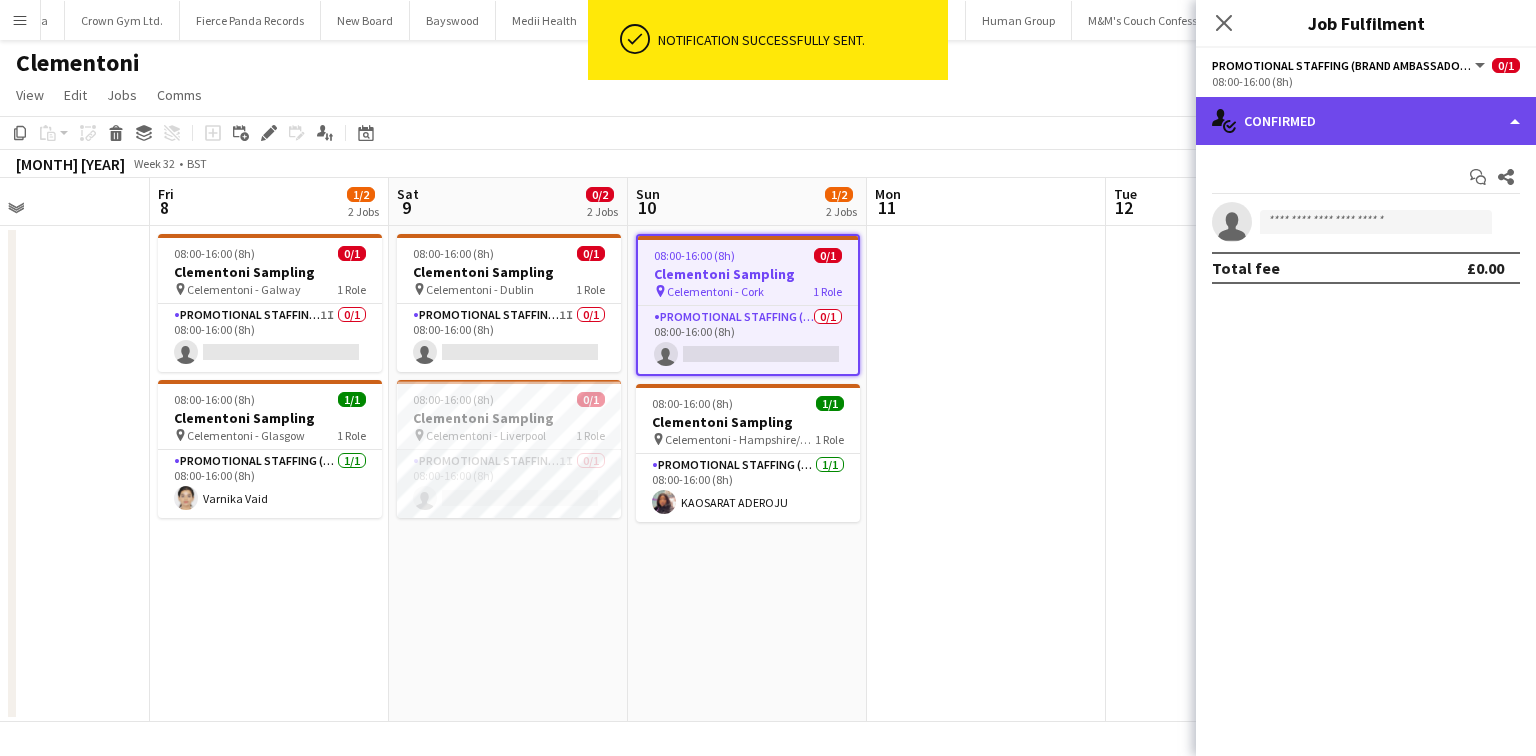 click on "single-neutral-actions-check-2
Confirmed" 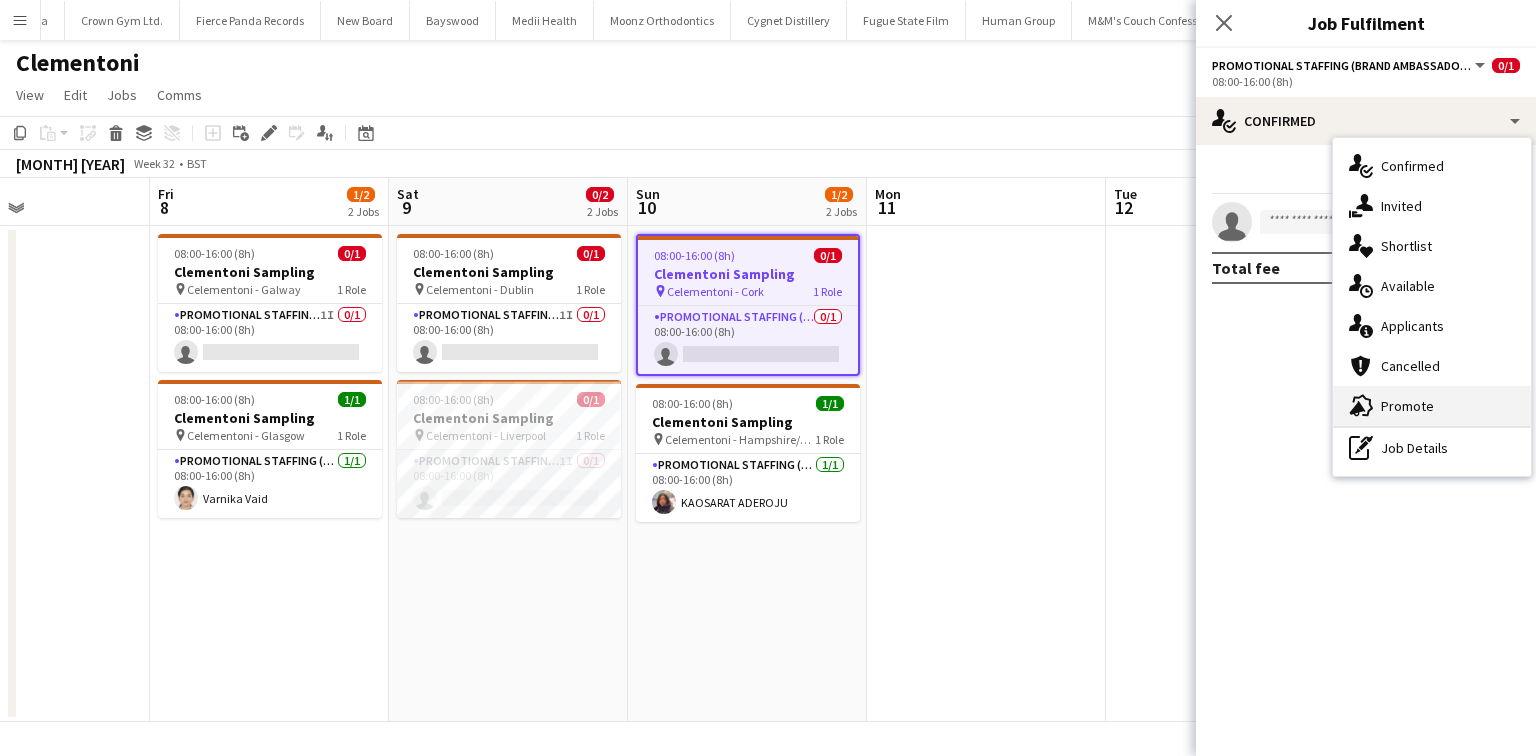 click on "advertising-megaphone
Promote" at bounding box center [1432, 406] 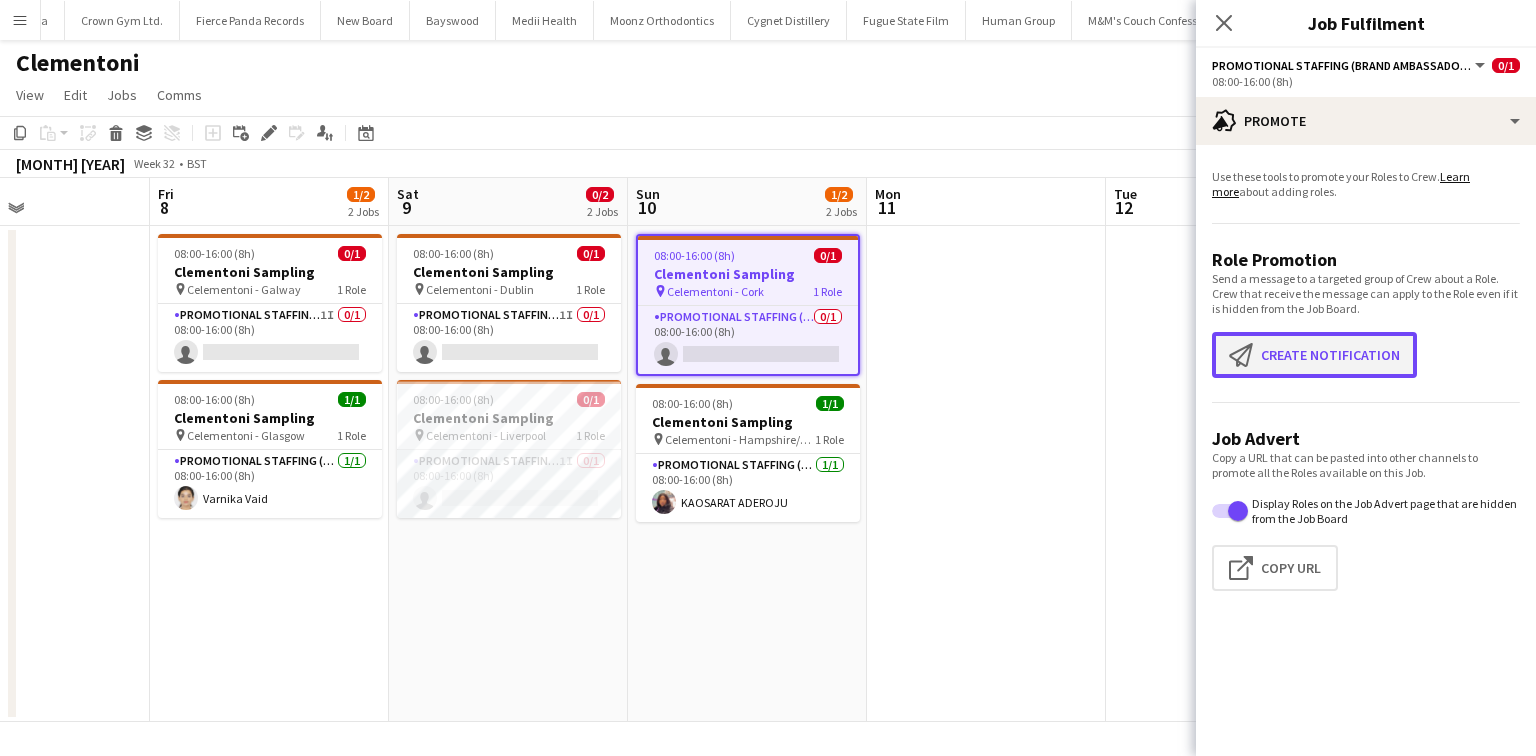 click on "Create notification
Create notification" at bounding box center (1314, 355) 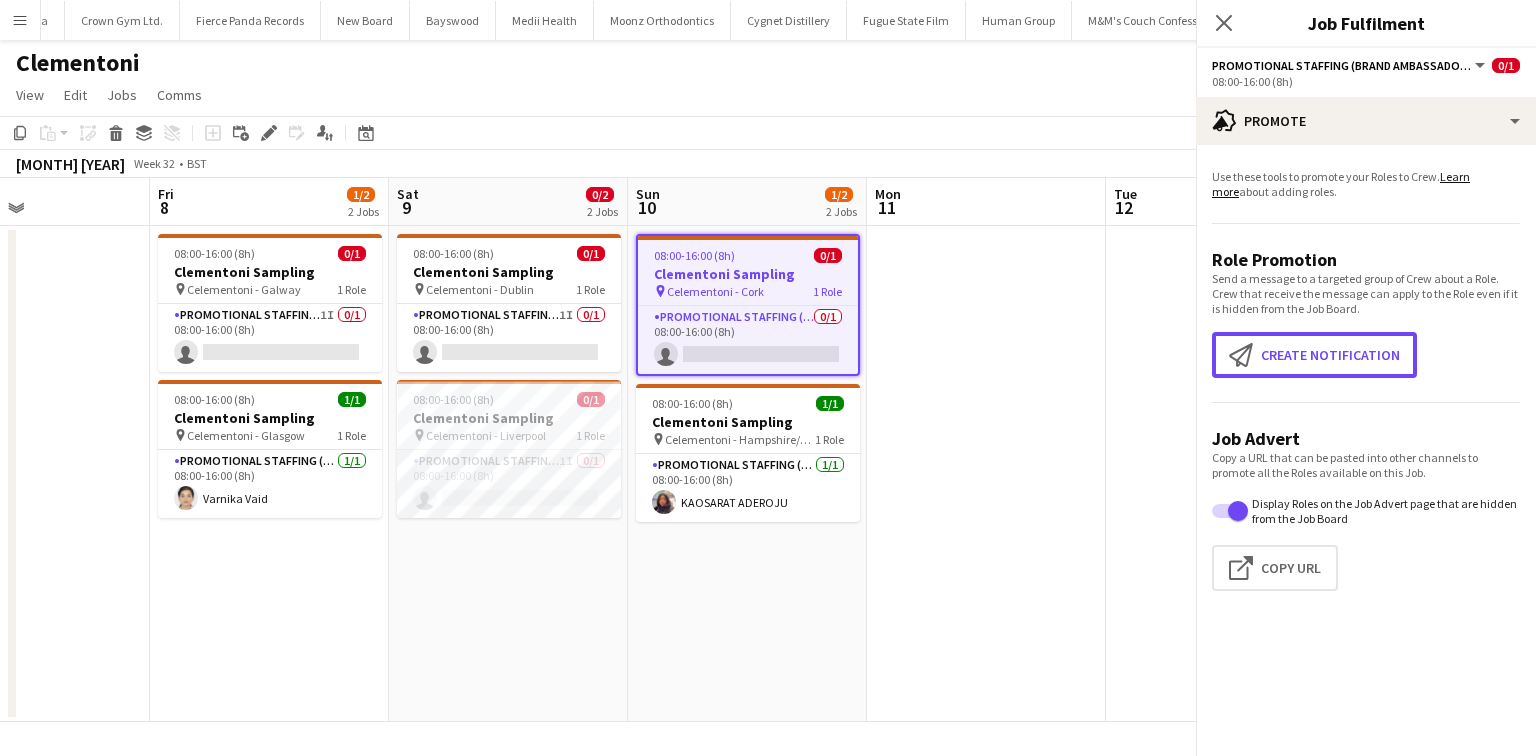 type 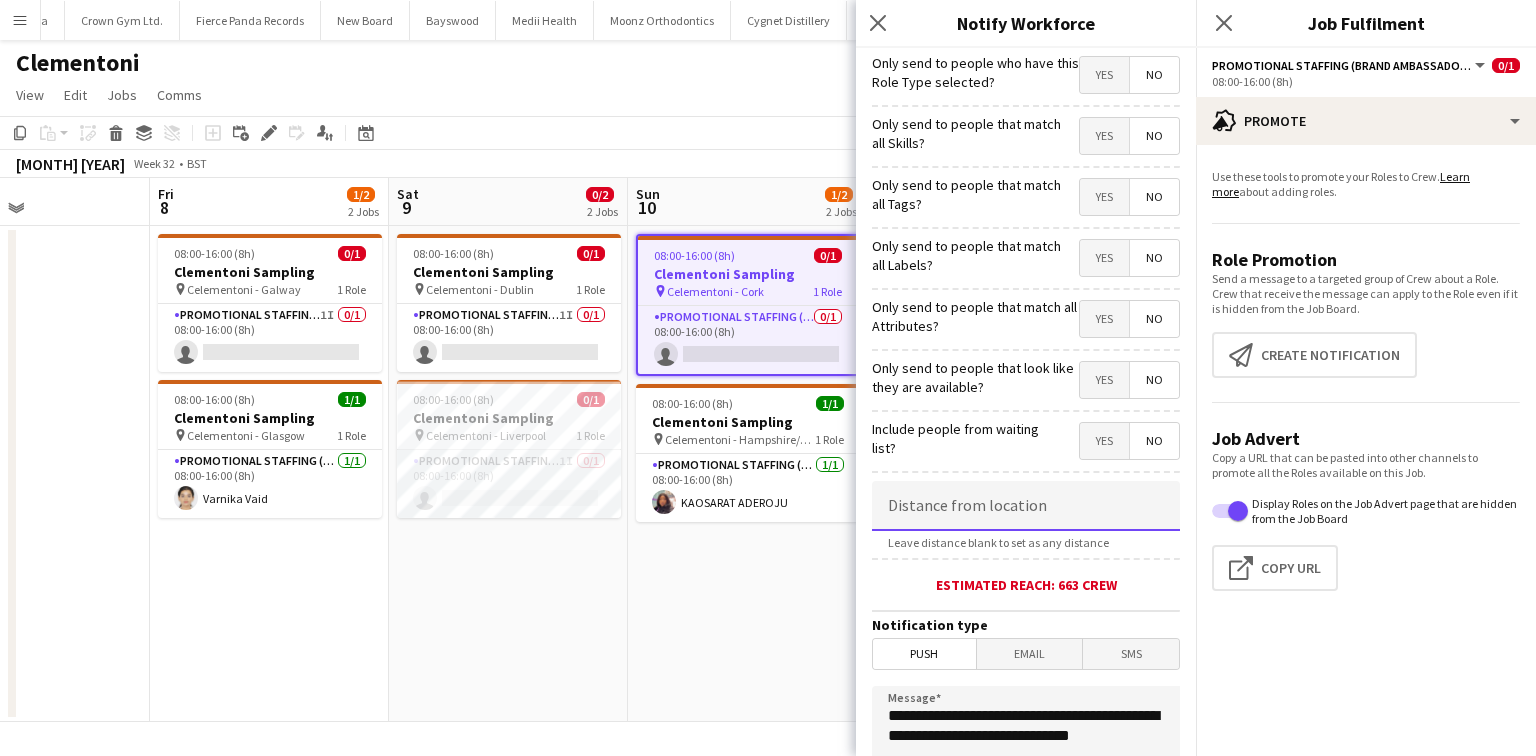 click 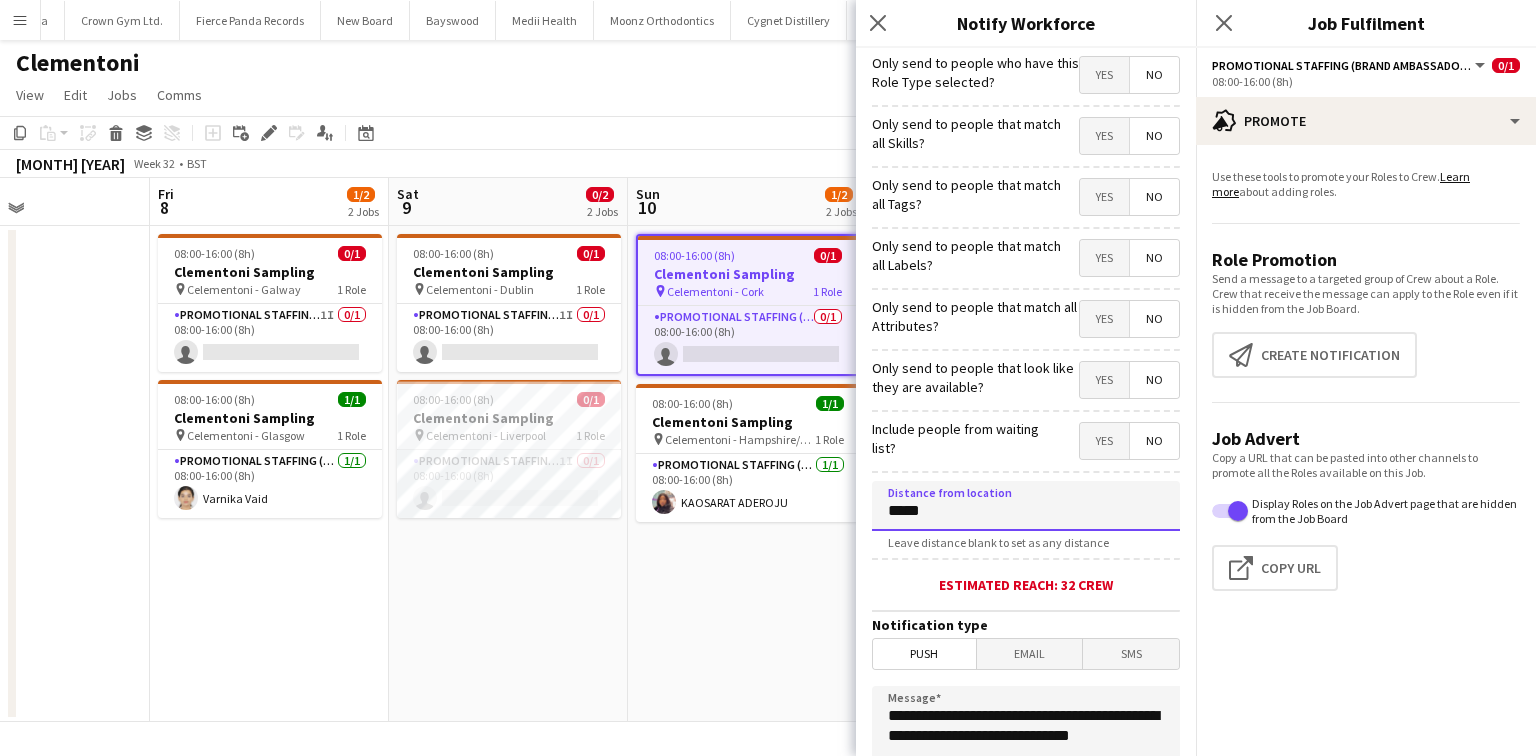 type on "****" 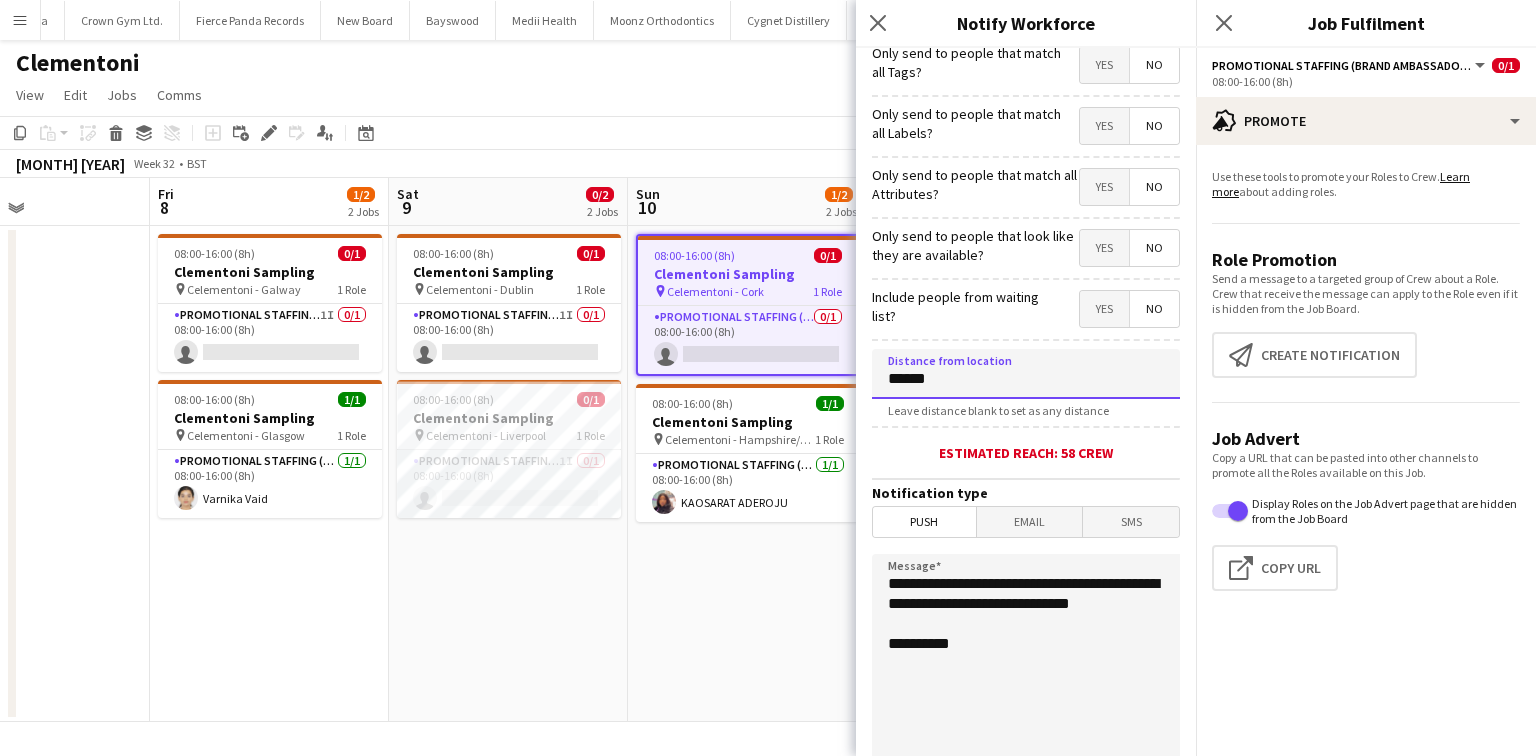 scroll, scrollTop: 131, scrollLeft: 0, axis: vertical 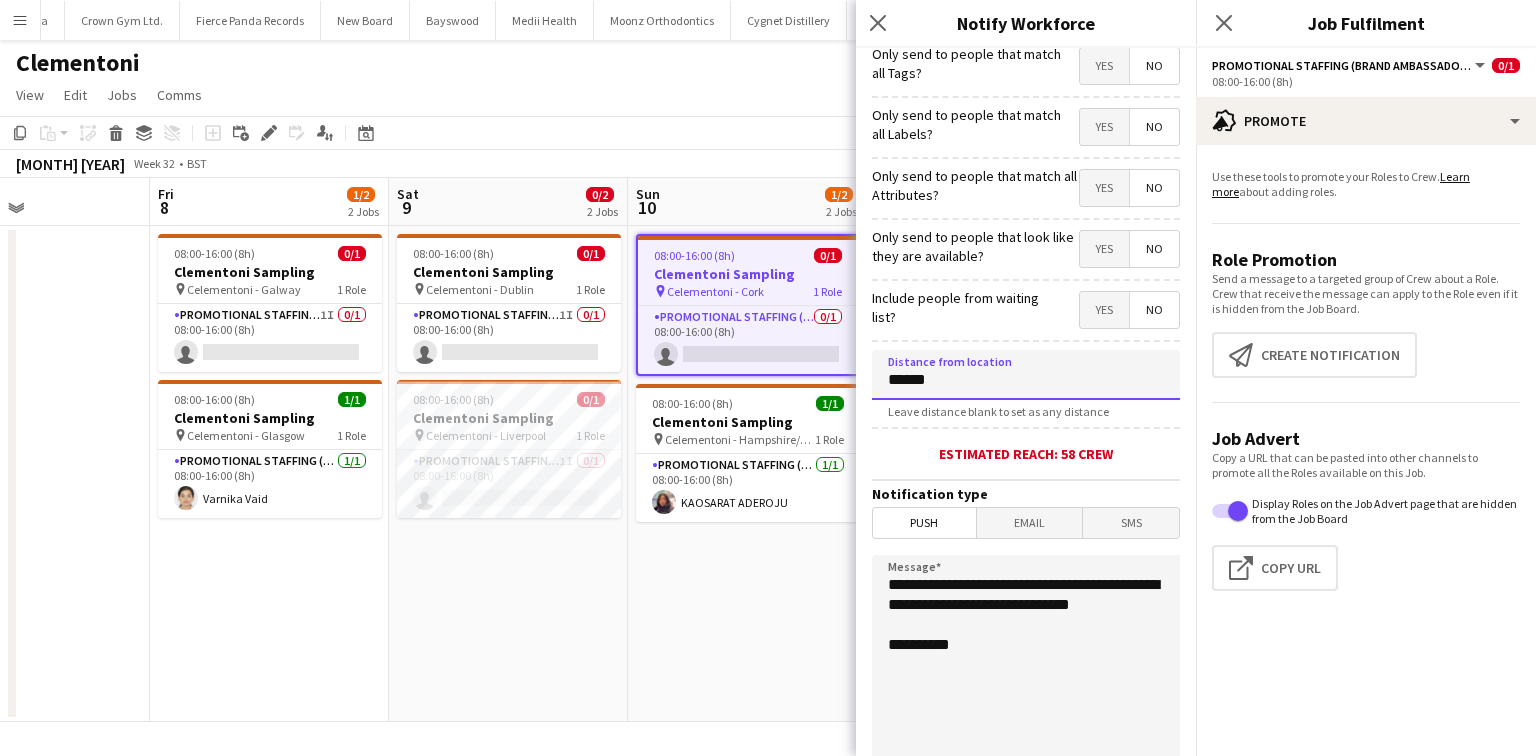 type on "******" 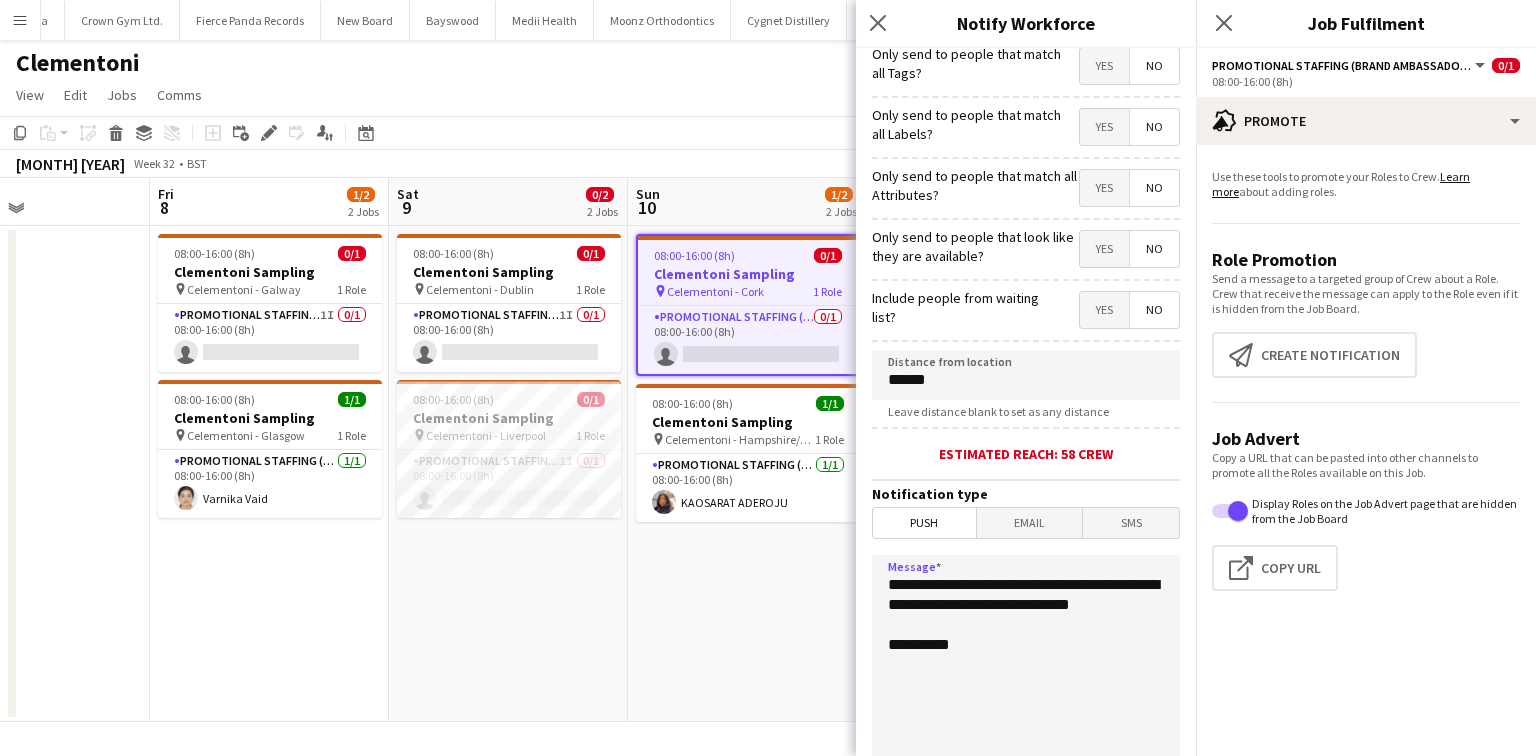 drag, startPoint x: 990, startPoint y: 623, endPoint x: 880, endPoint y: 585, distance: 116.37869 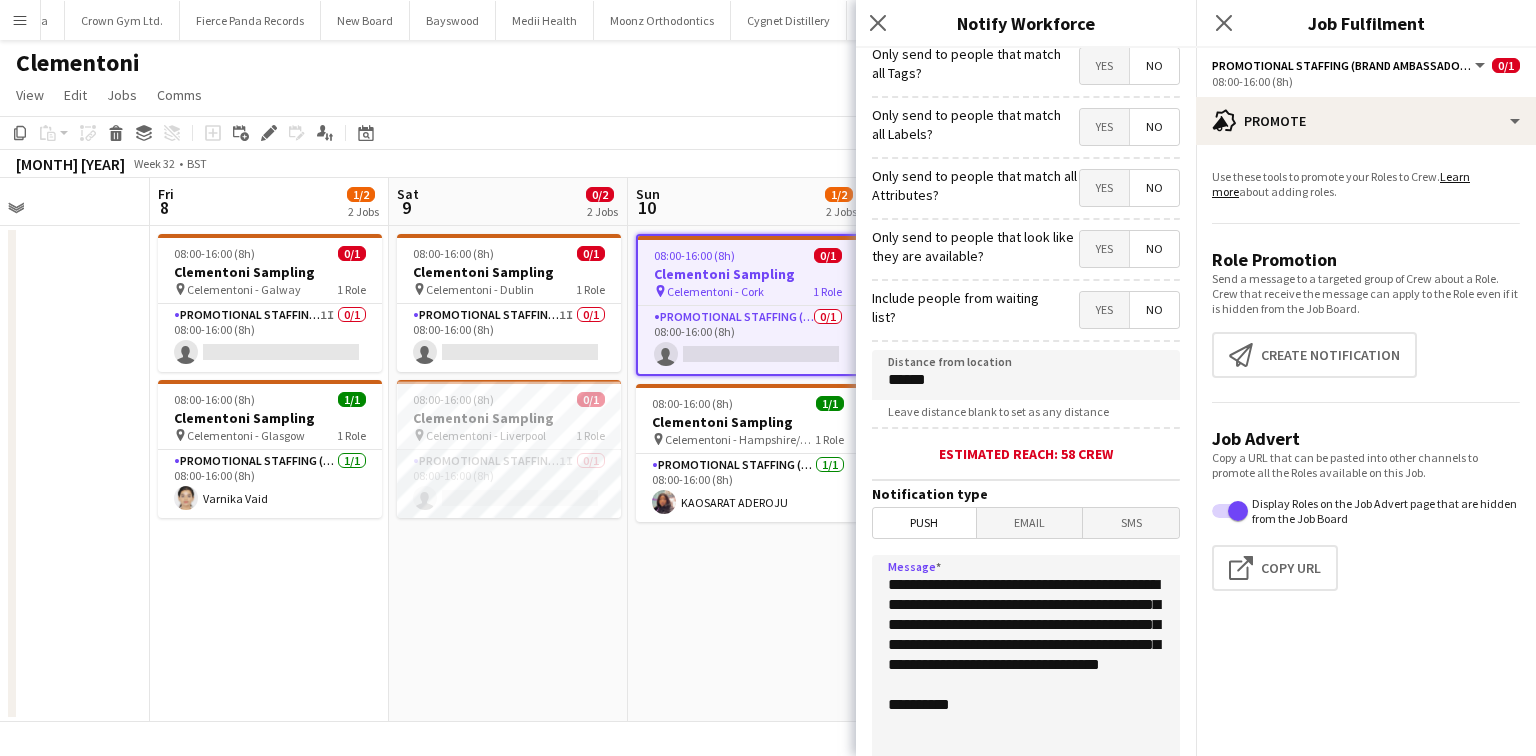 click on "**********" at bounding box center [1026, 677] 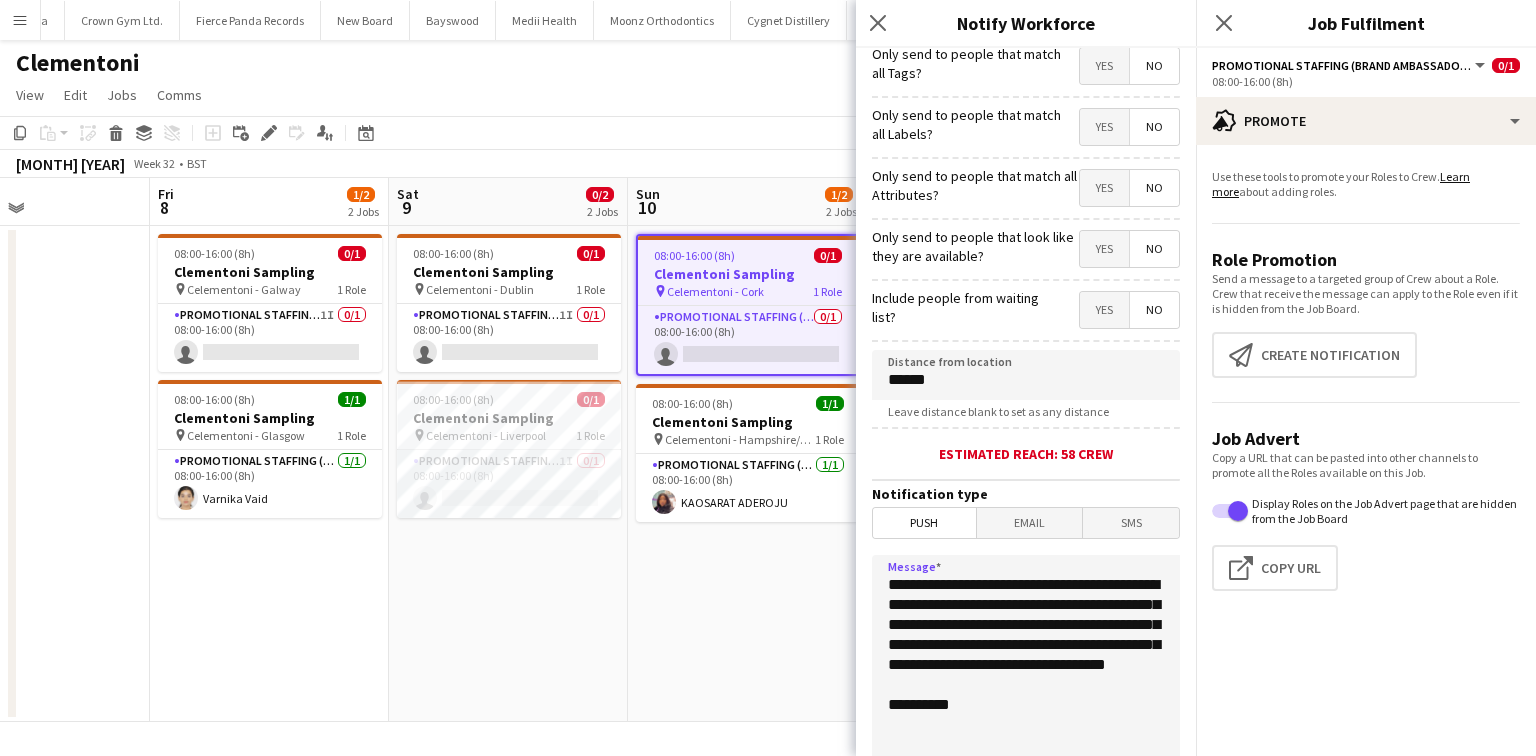 click on "**********" at bounding box center (1026, 677) 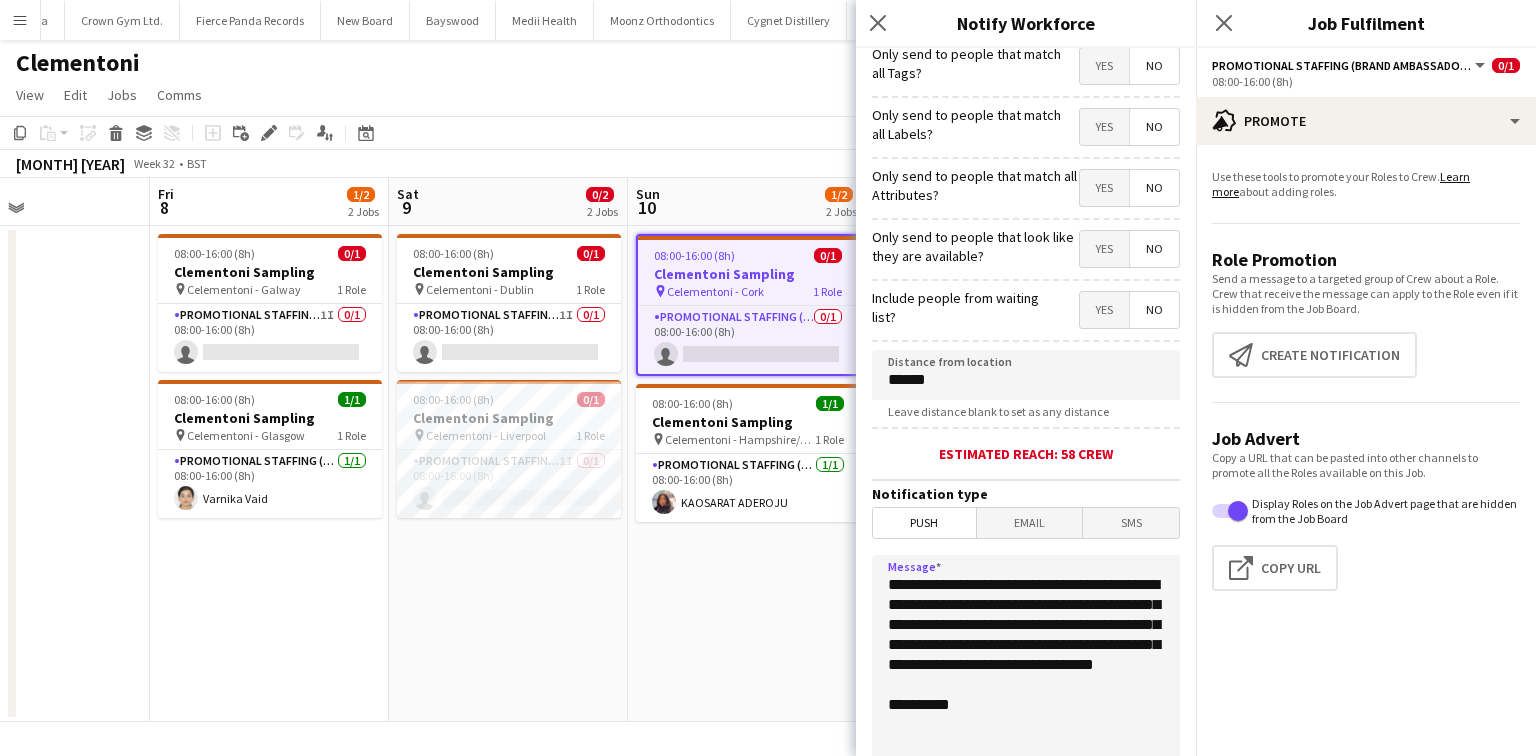 click on "**********" at bounding box center [1026, 677] 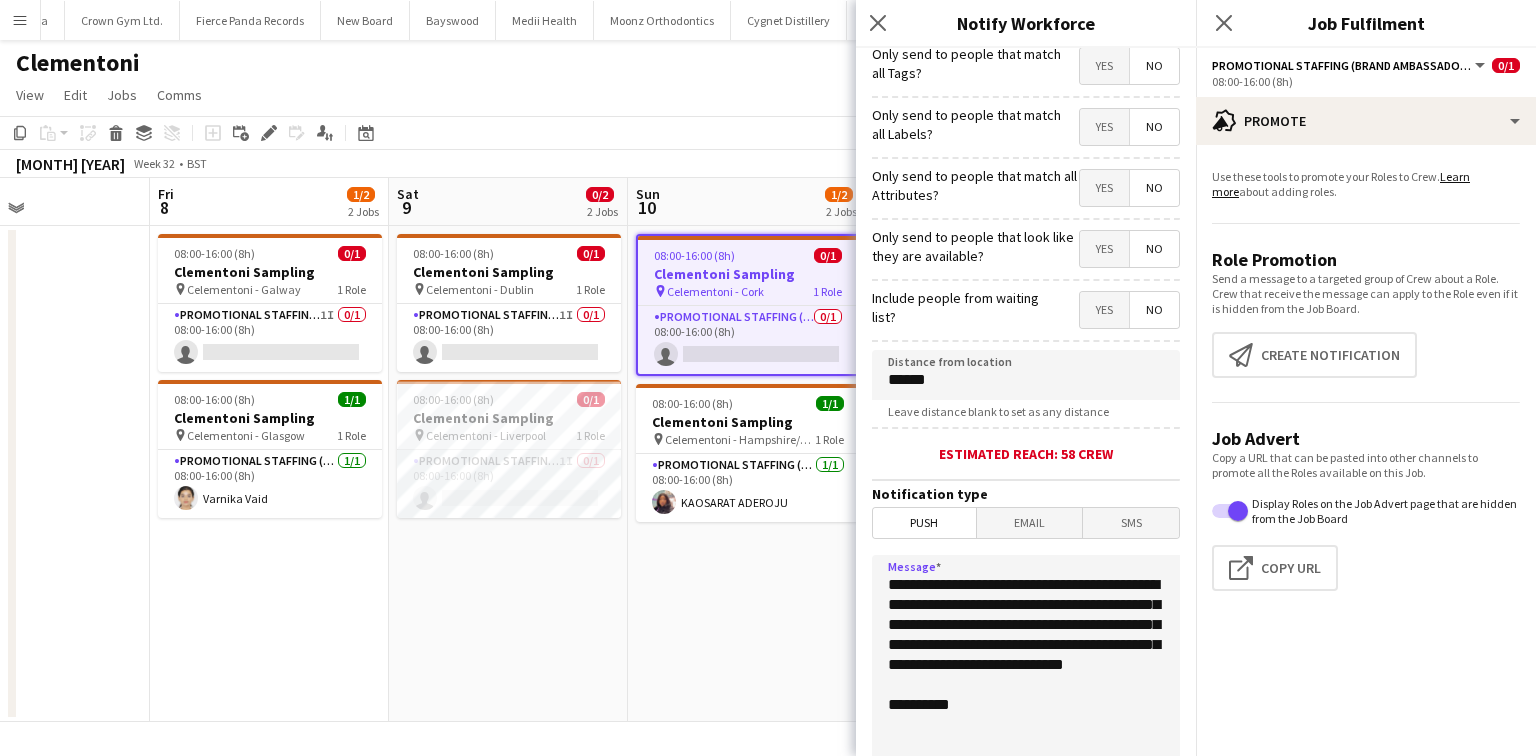 scroll, scrollTop: 344, scrollLeft: 0, axis: vertical 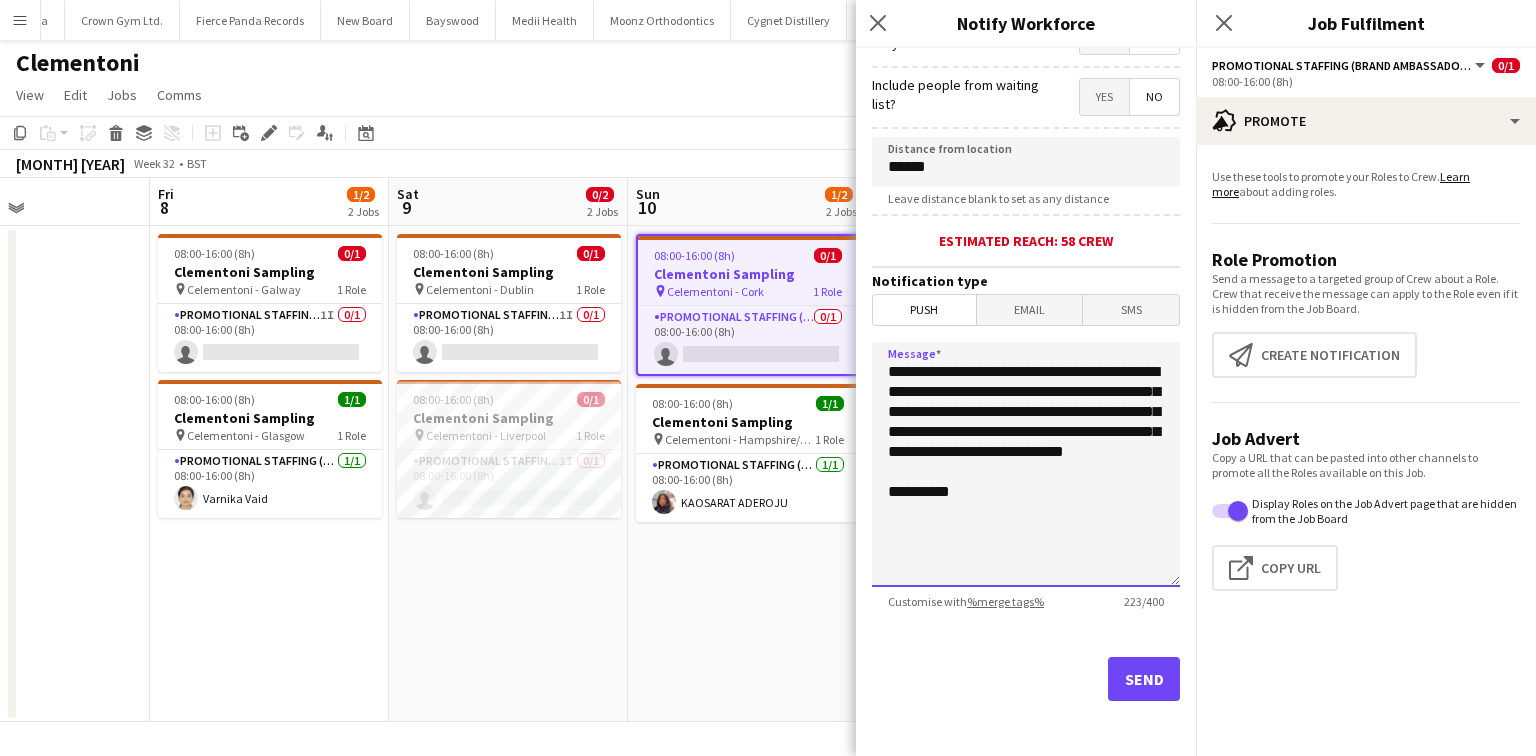 type on "**********" 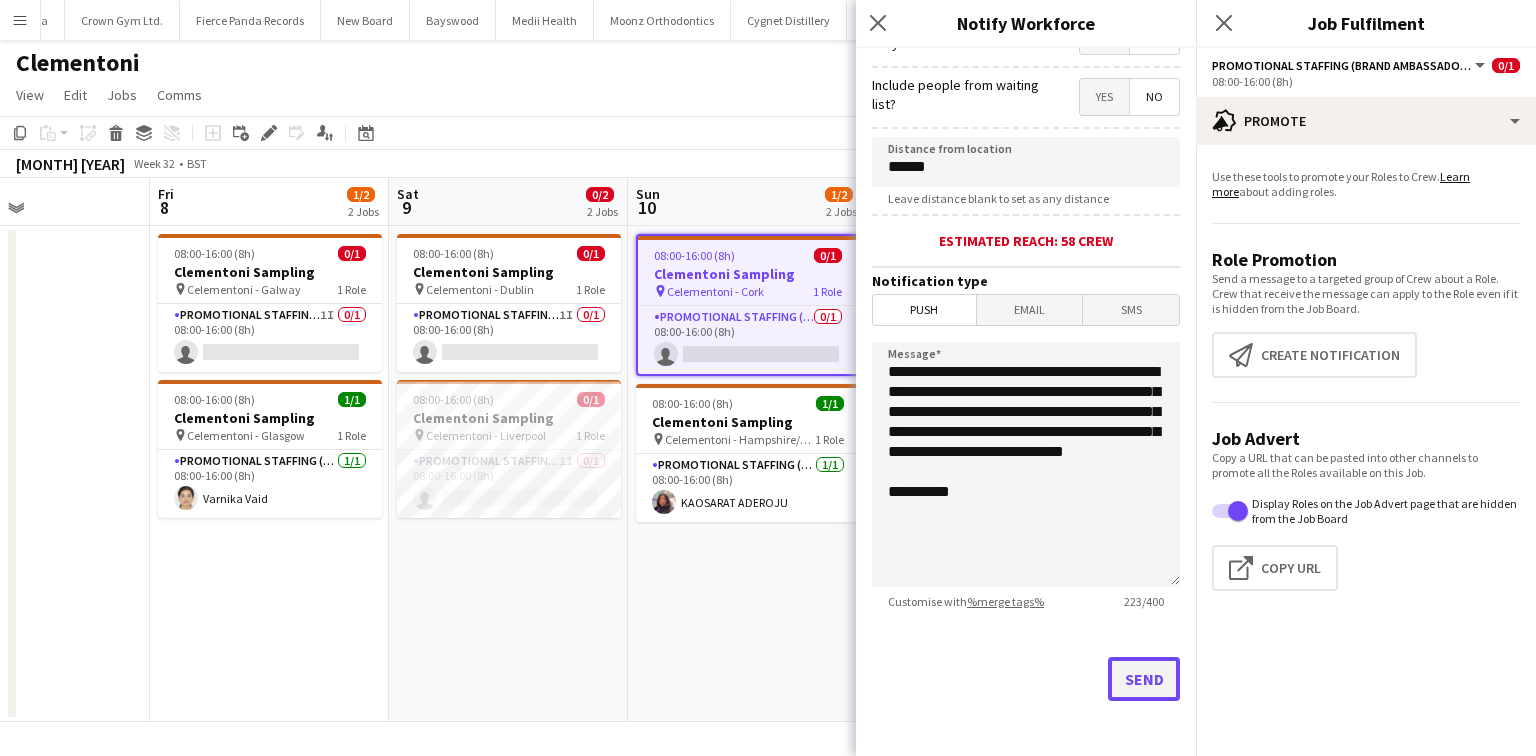 click on "Send" 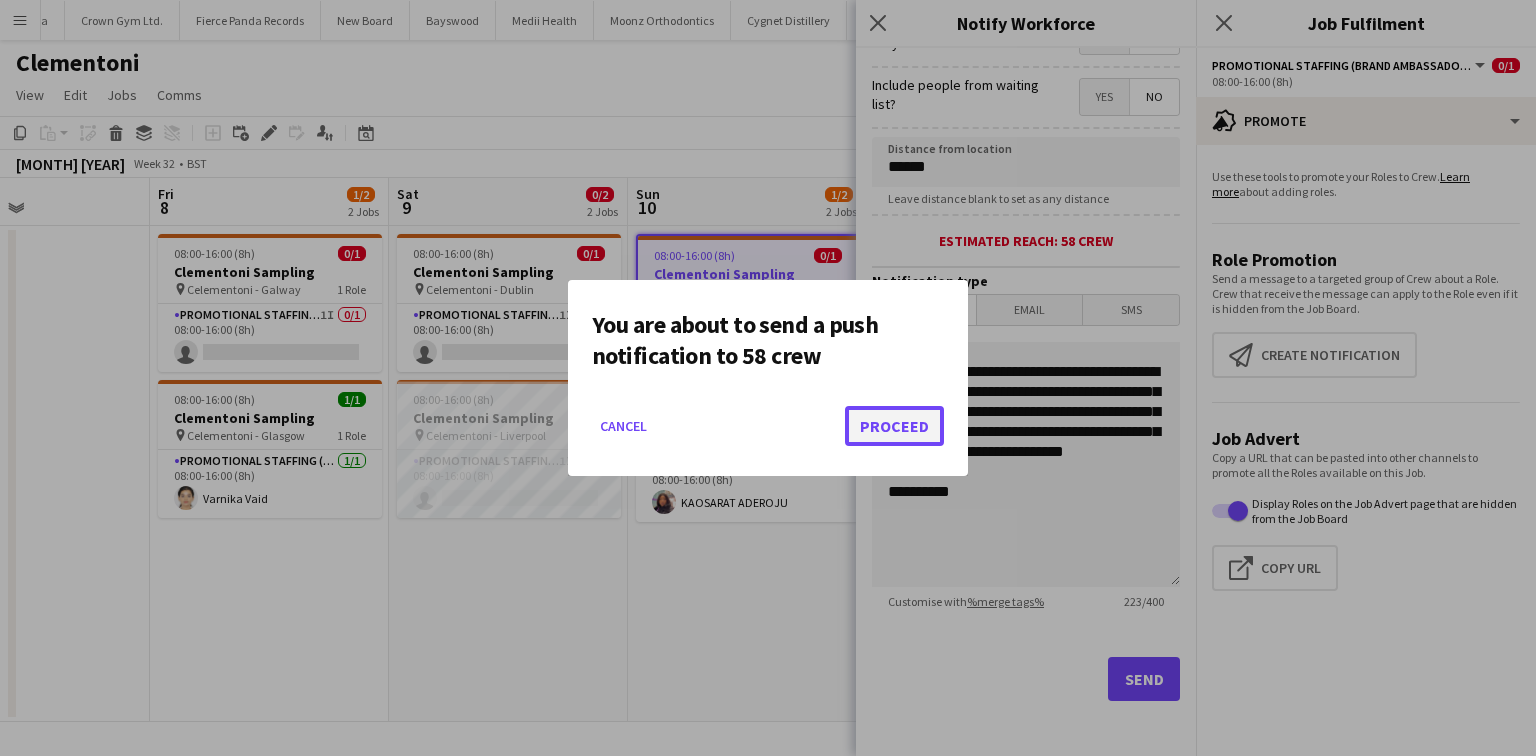 click on "Proceed" 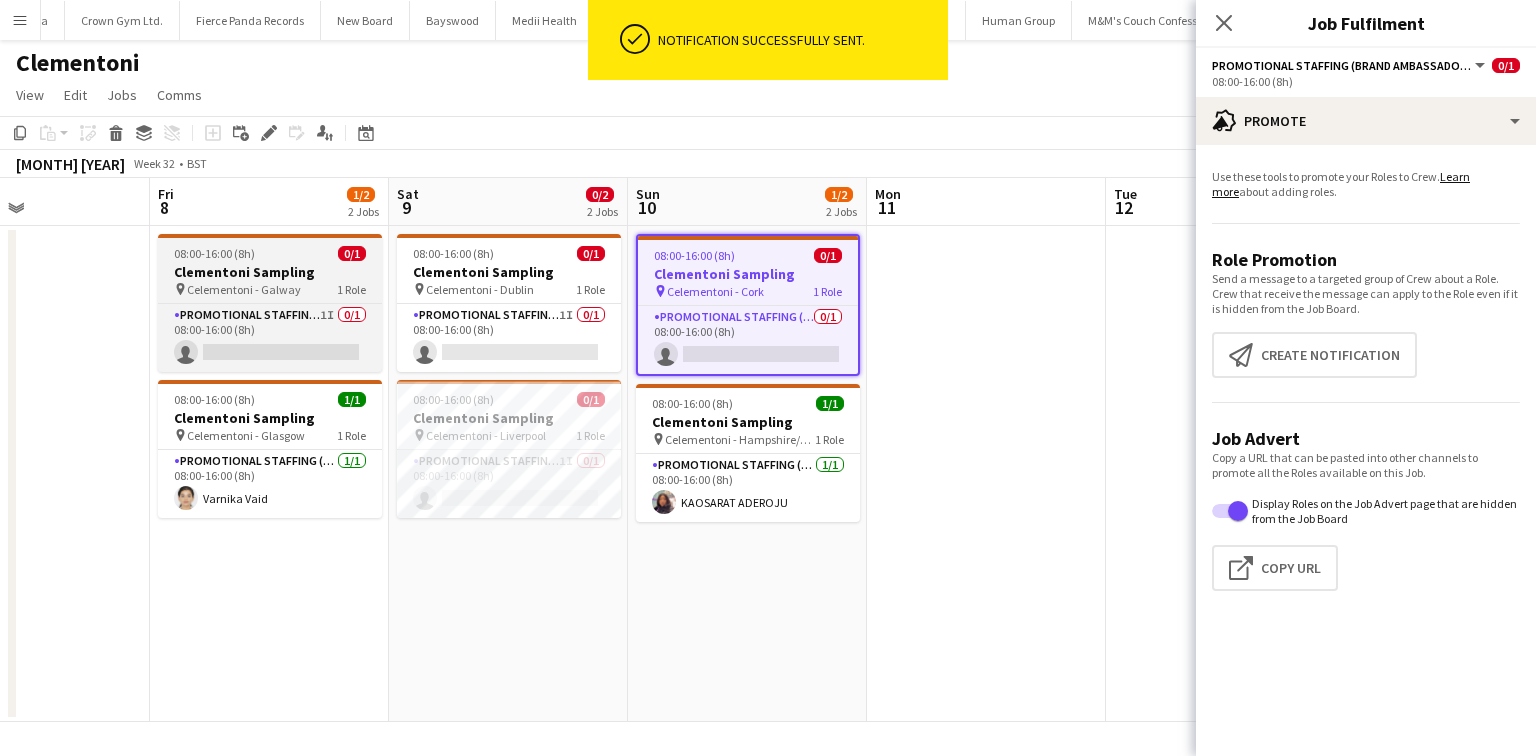 click on "08:00-16:00 (8h)    0/1   Clementoni Sampling
pin
Celementoni - Galway   1 Role   Promotional Staffing (Brand Ambassadors)   1I   0/1   08:00-16:00 (8h)
single-neutral-actions" at bounding box center (270, 303) 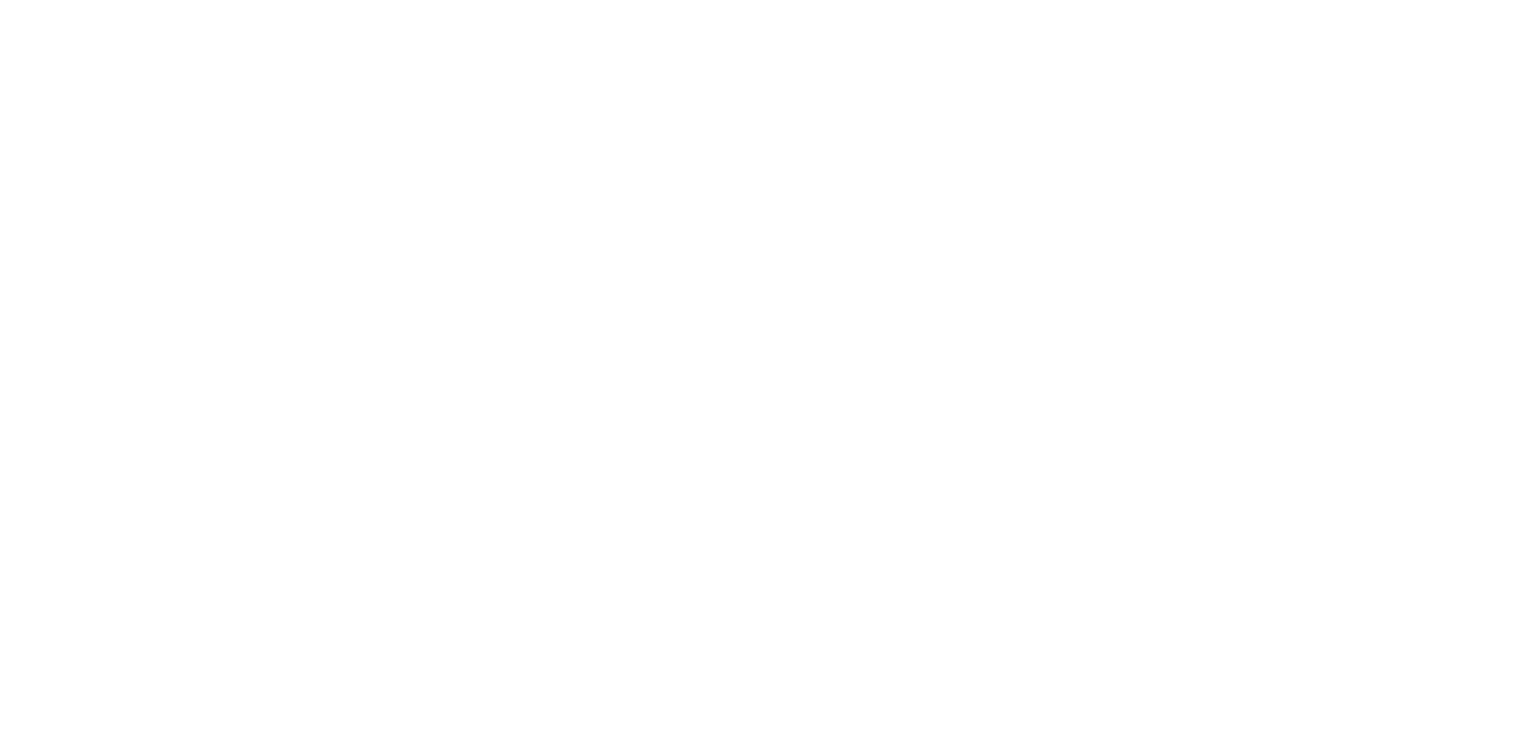 scroll, scrollTop: 0, scrollLeft: 0, axis: both 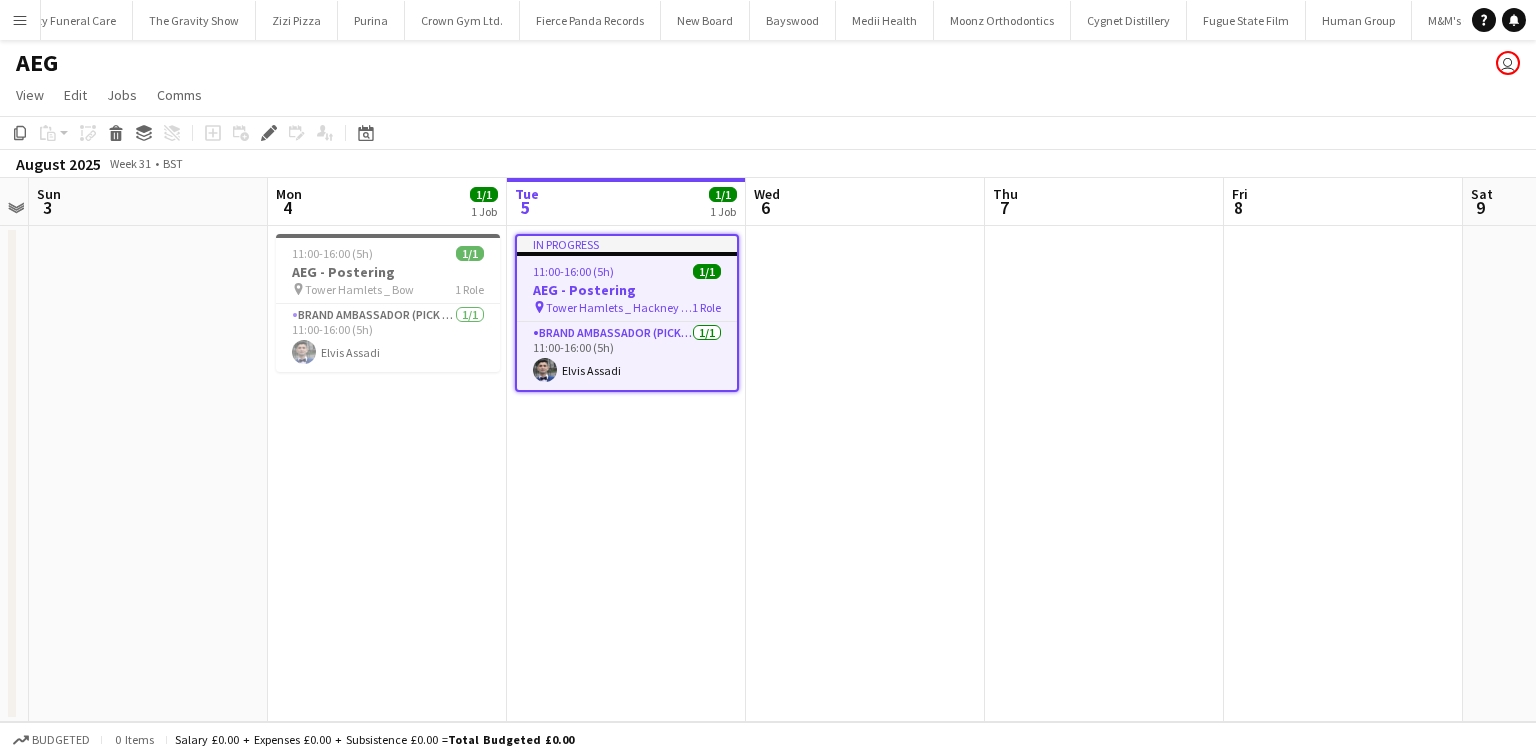 click on "Wed   6" at bounding box center (865, 202) 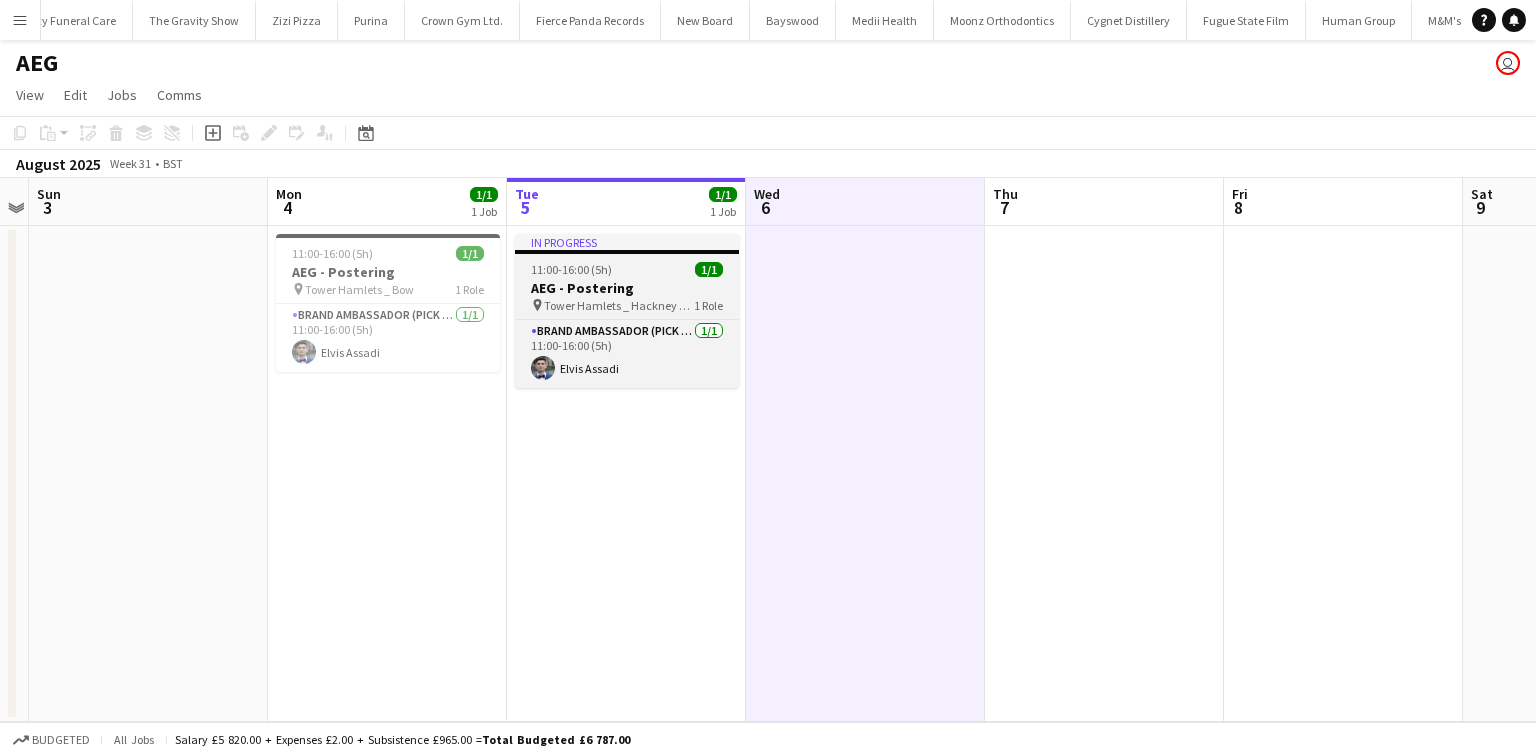 click on "11:00-16:00 (5h)" at bounding box center (571, 269) 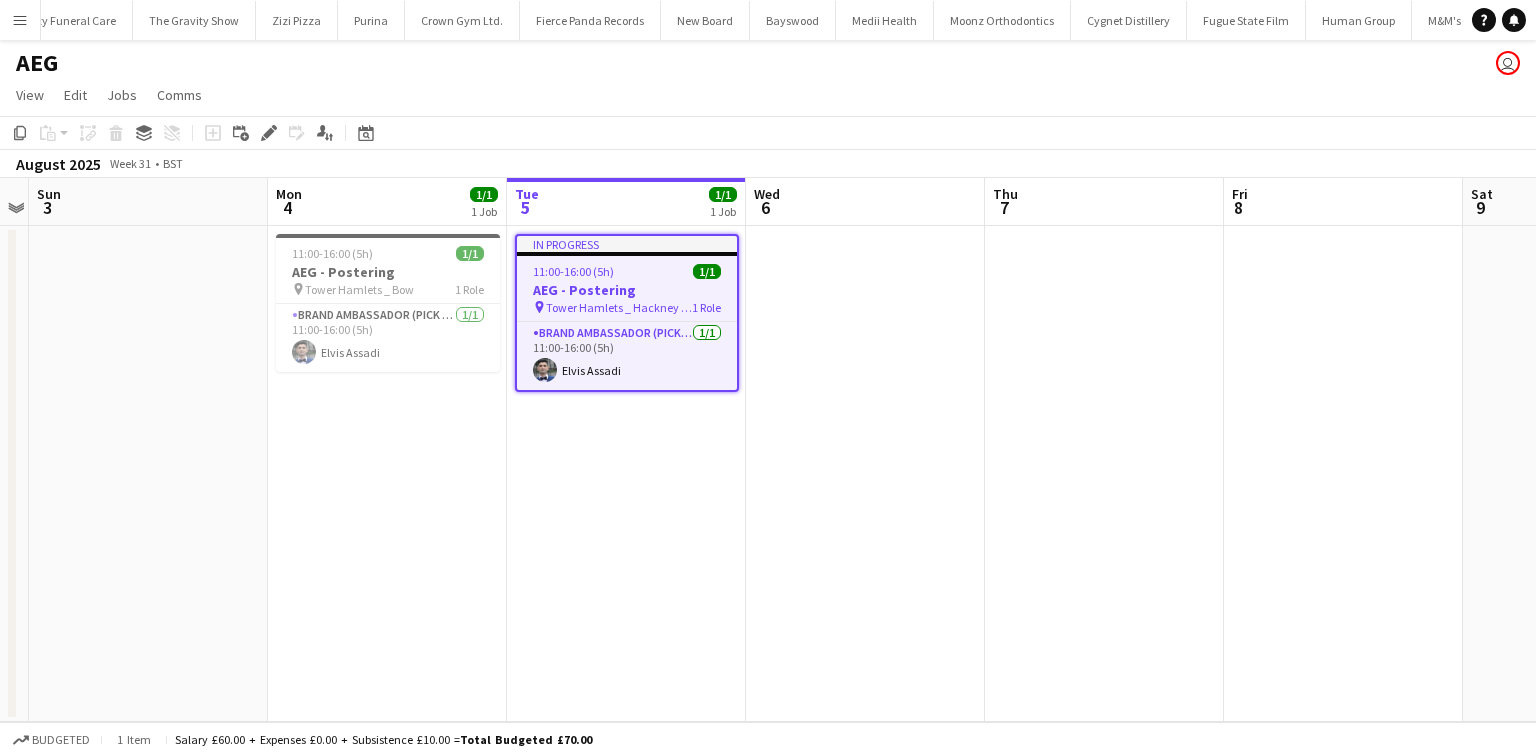 click on "Wed   6" at bounding box center (865, 202) 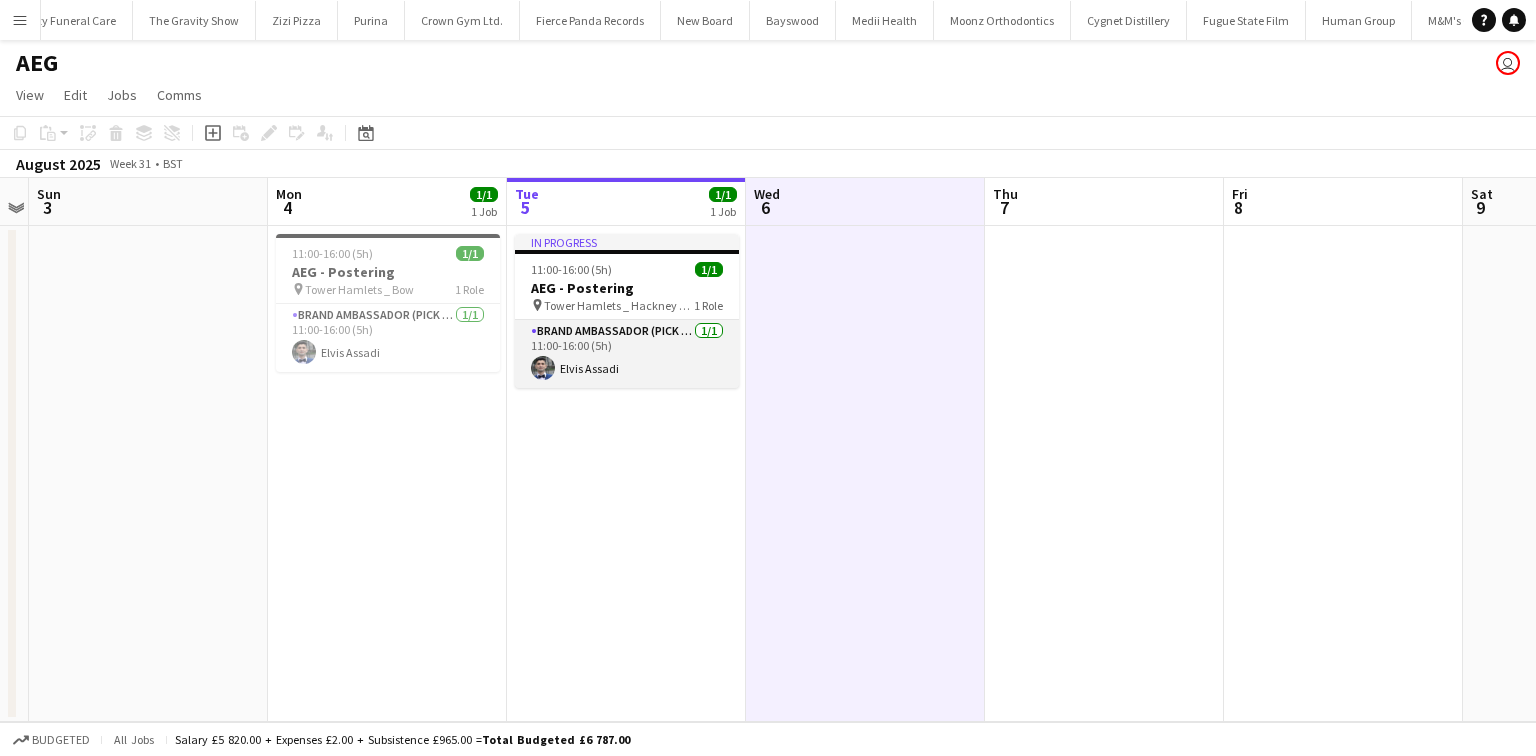 click on "Brand Ambassador (Pick up)   1/1   11:00-16:00 (5h)
[FIRST] [LAST]" at bounding box center (627, 354) 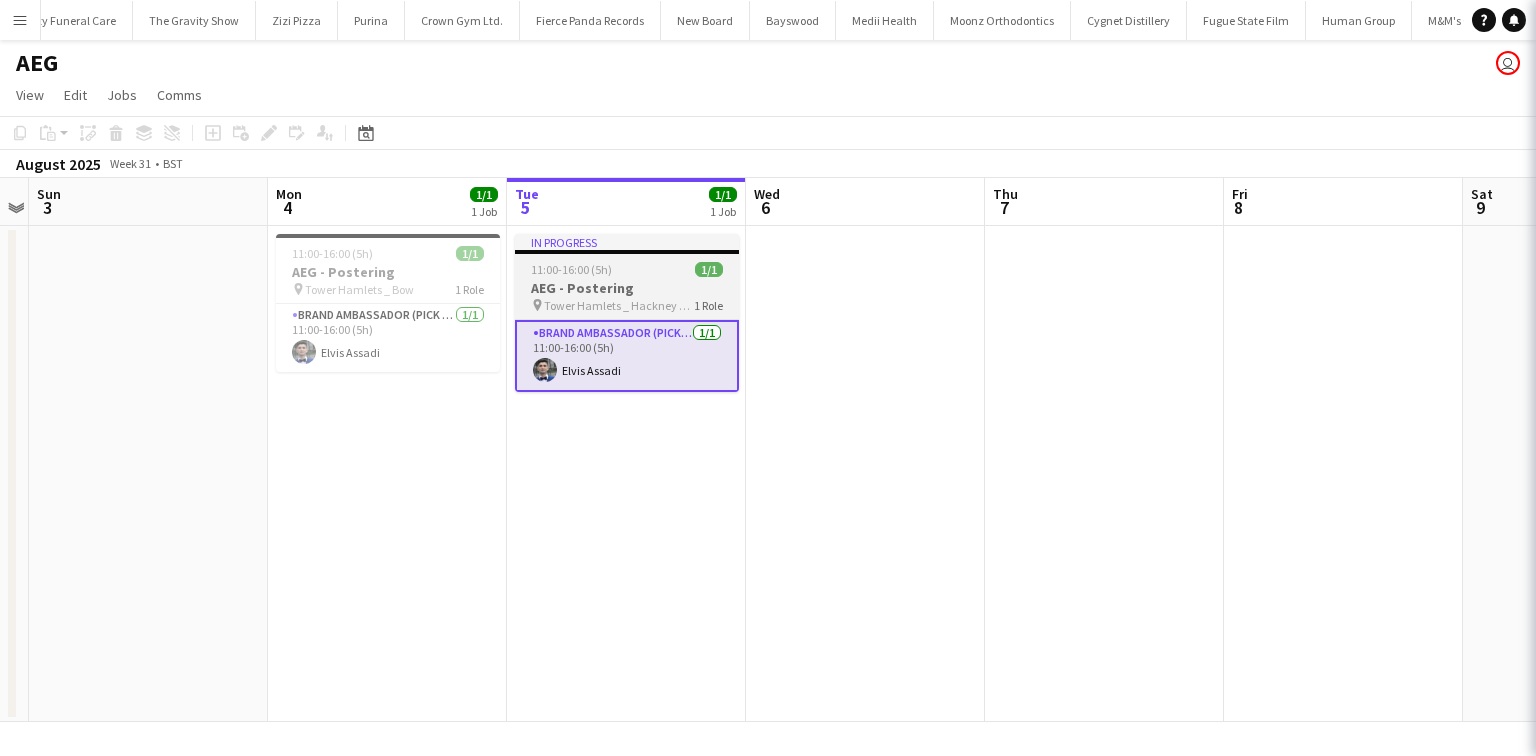 click on "AEG - Postering" at bounding box center [627, 288] 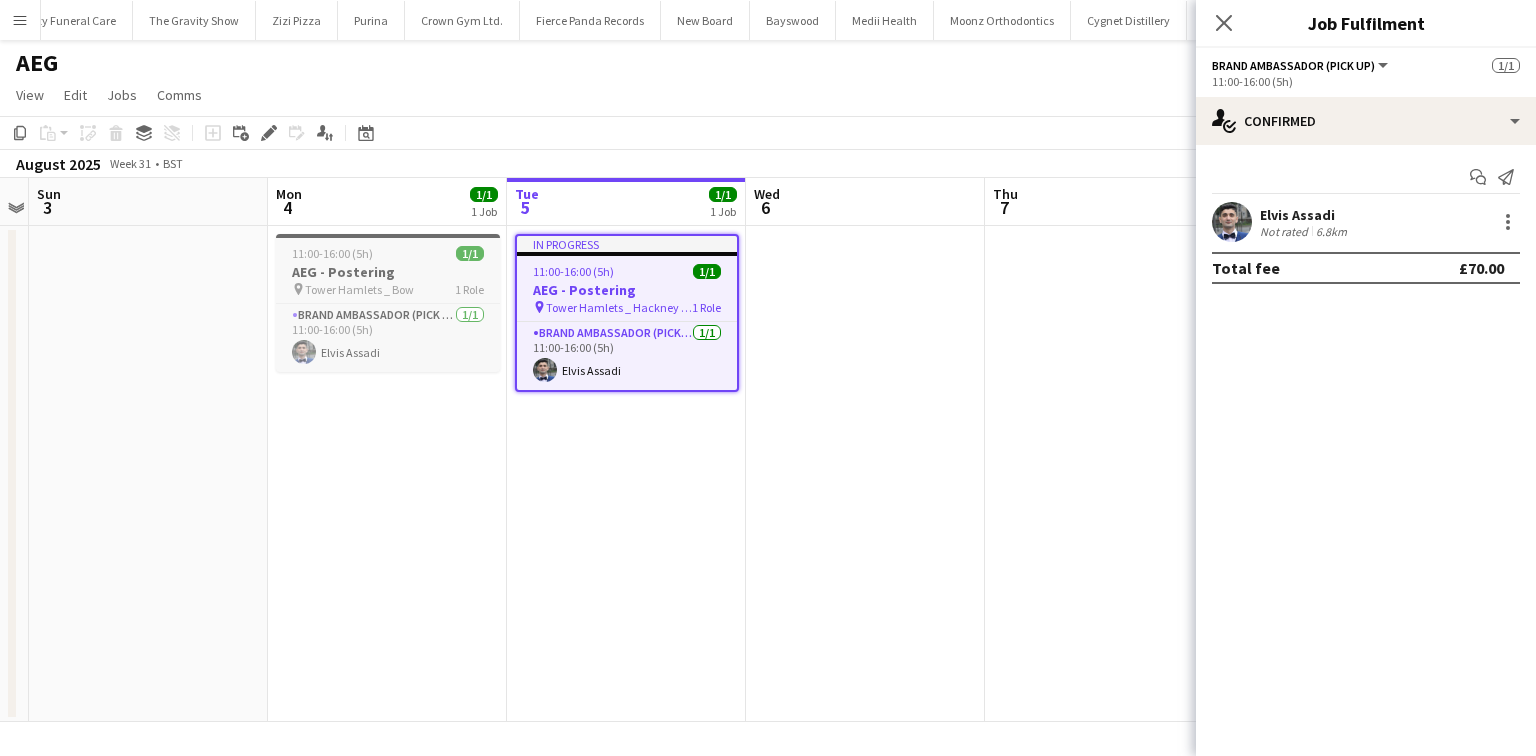 click on "pin
Tower Hamlets _ Bow   1 Role" at bounding box center [388, 289] 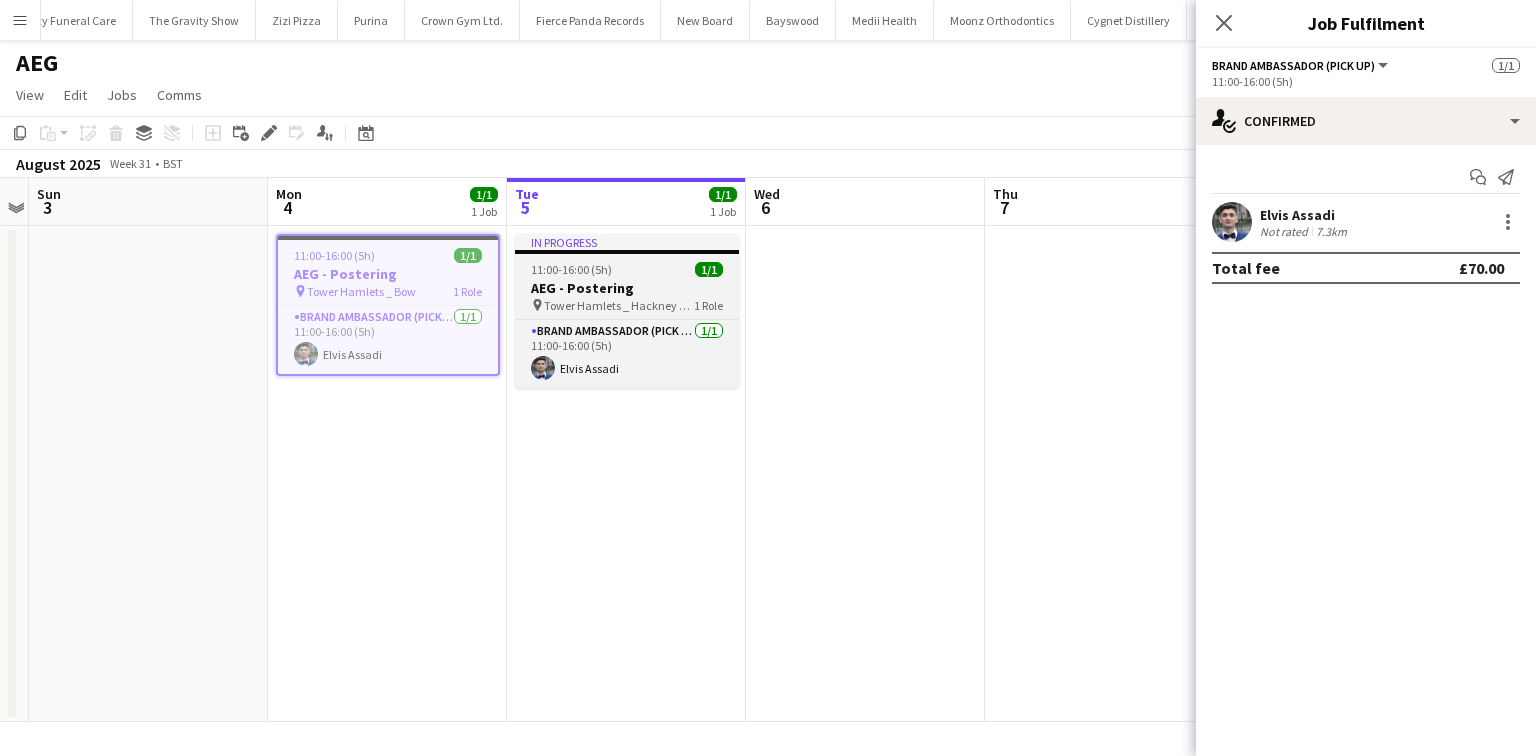click on "In progress   11:00-16:00 (5h)    1/1   AEG - Postering
pin
Tower Hamlets _ Hackney Wick   1 Role   Brand Ambassador (Pick up)   1/1   11:00-16:00 (5h)
[FIRST] [LAST]" at bounding box center (627, 311) 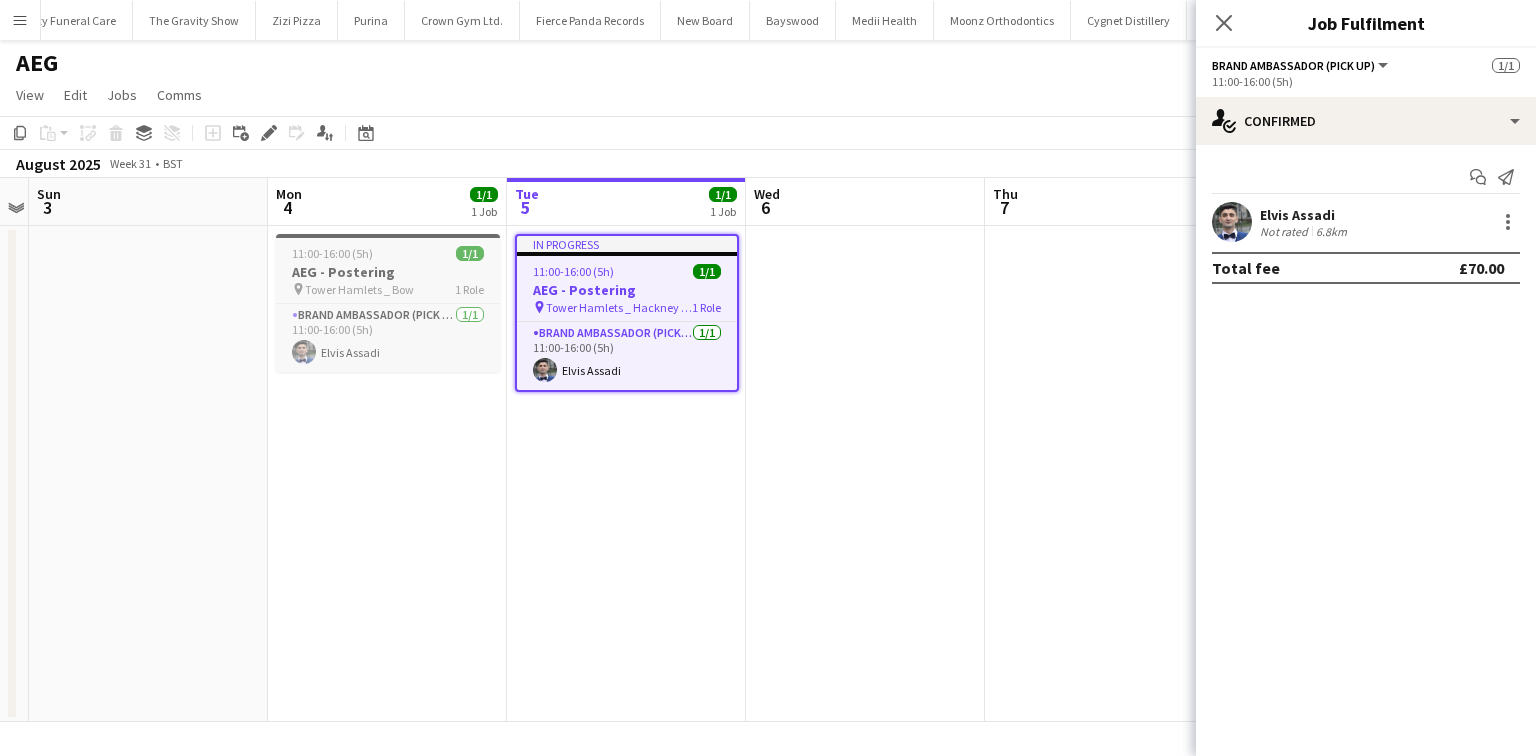 click on "11:00-16:00 (5h)    1/1" at bounding box center (388, 253) 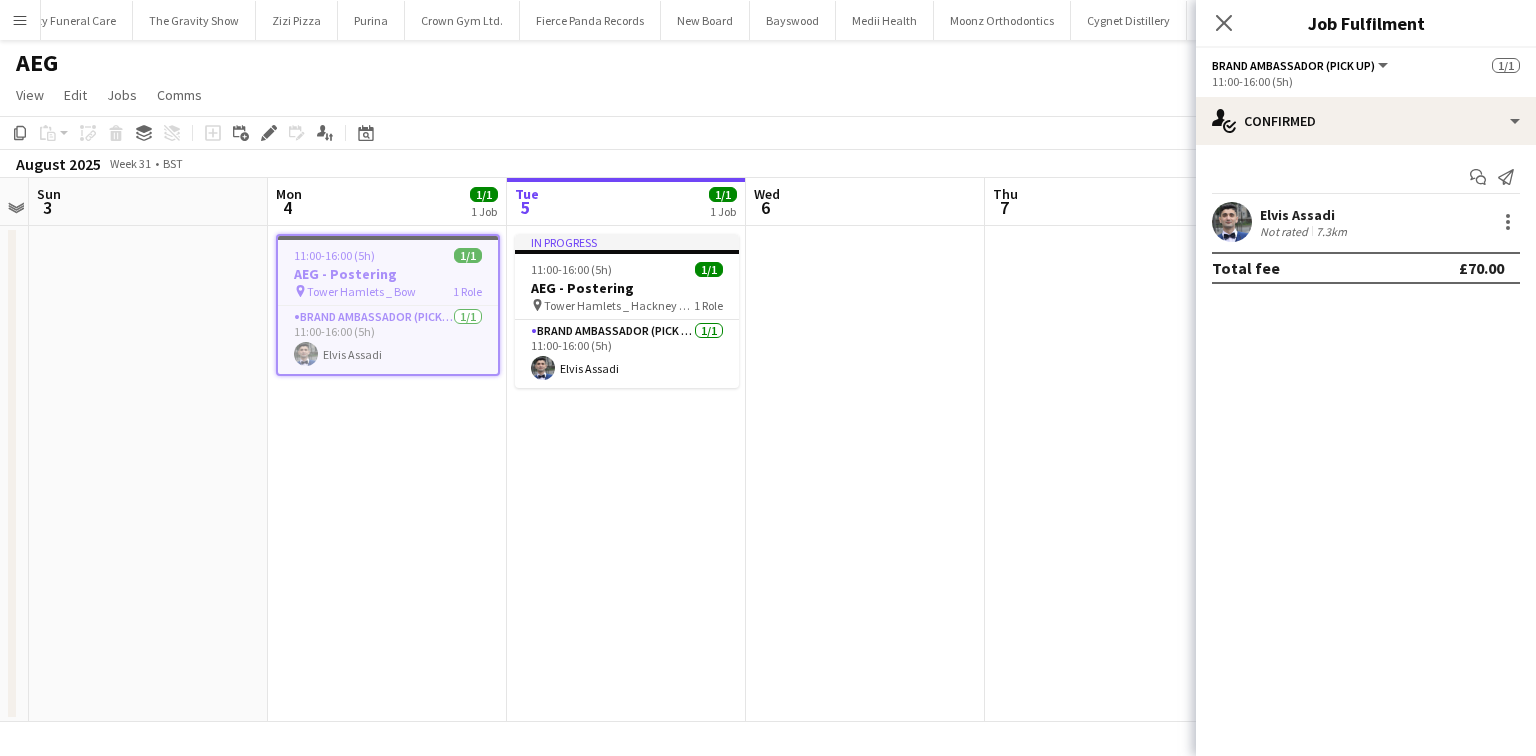 click on "Elvis Assadi" at bounding box center (1305, 215) 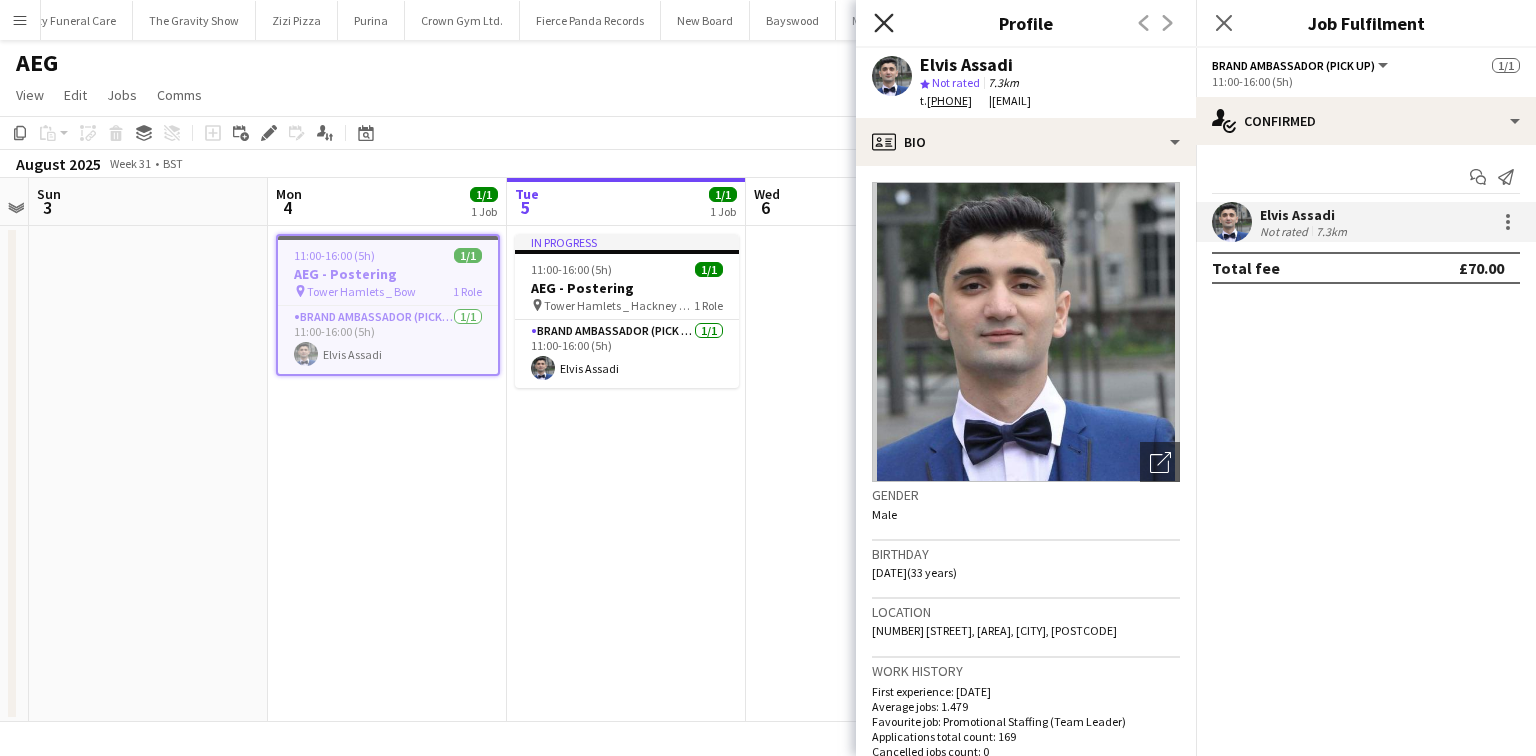 click 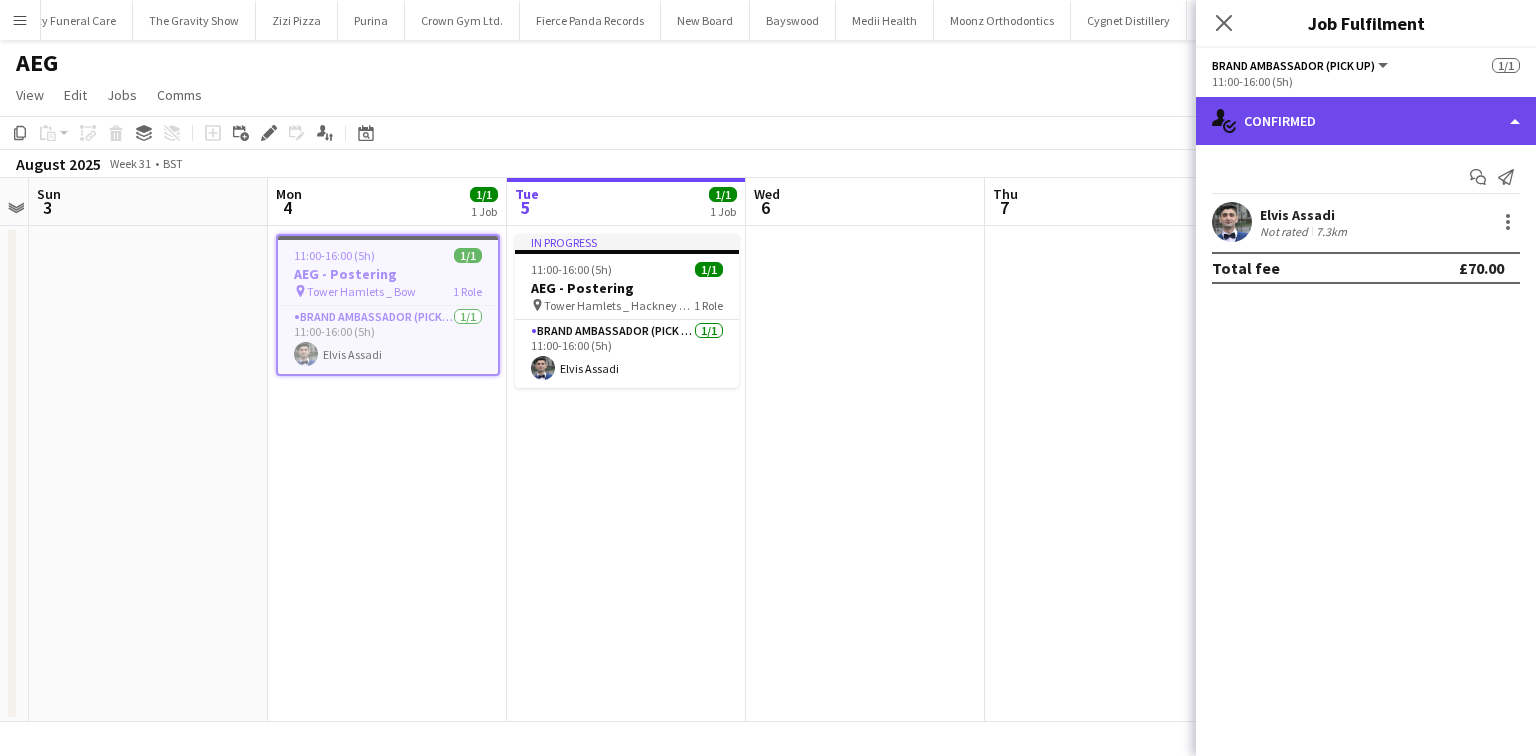 click on "single-neutral-actions-check-2
Confirmed" 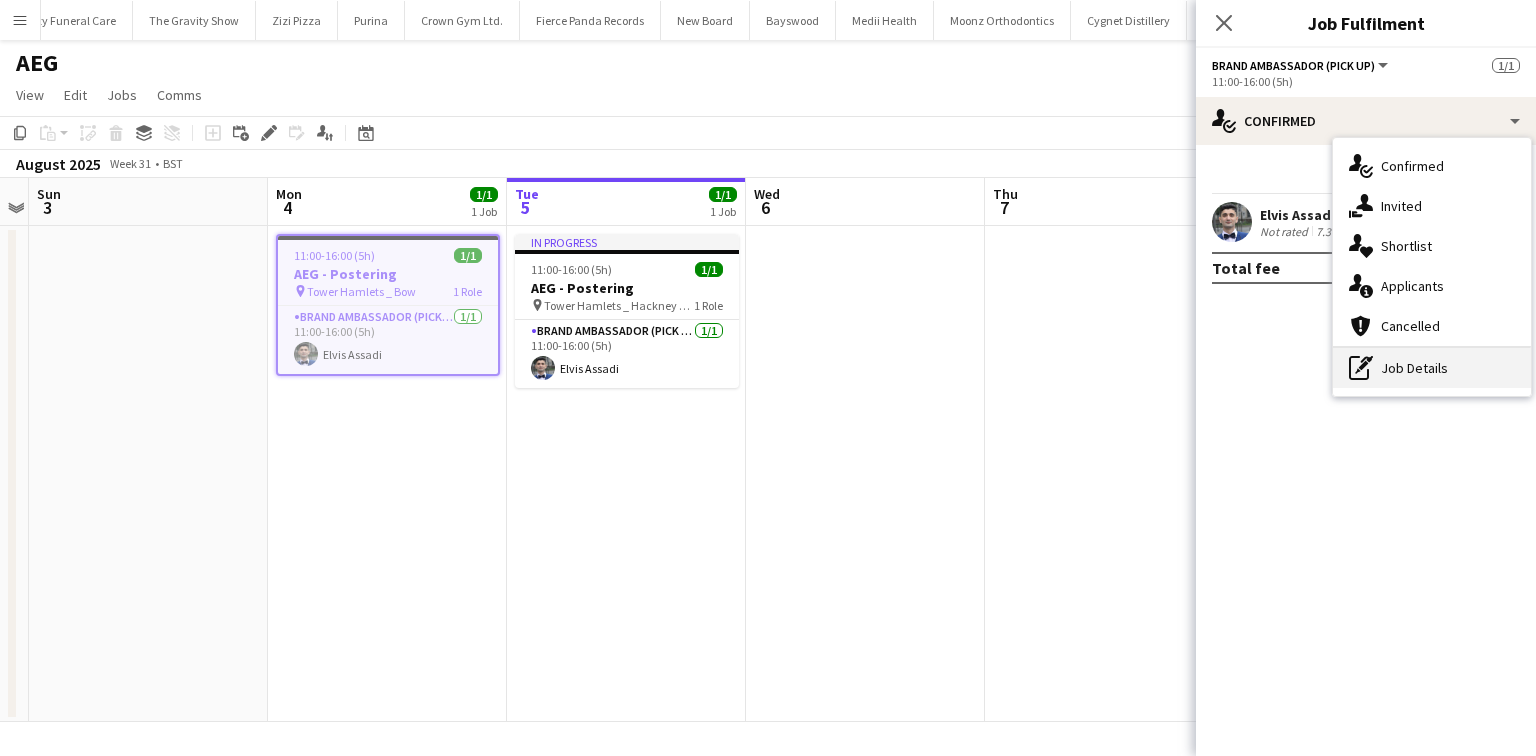 click on "pen-write" 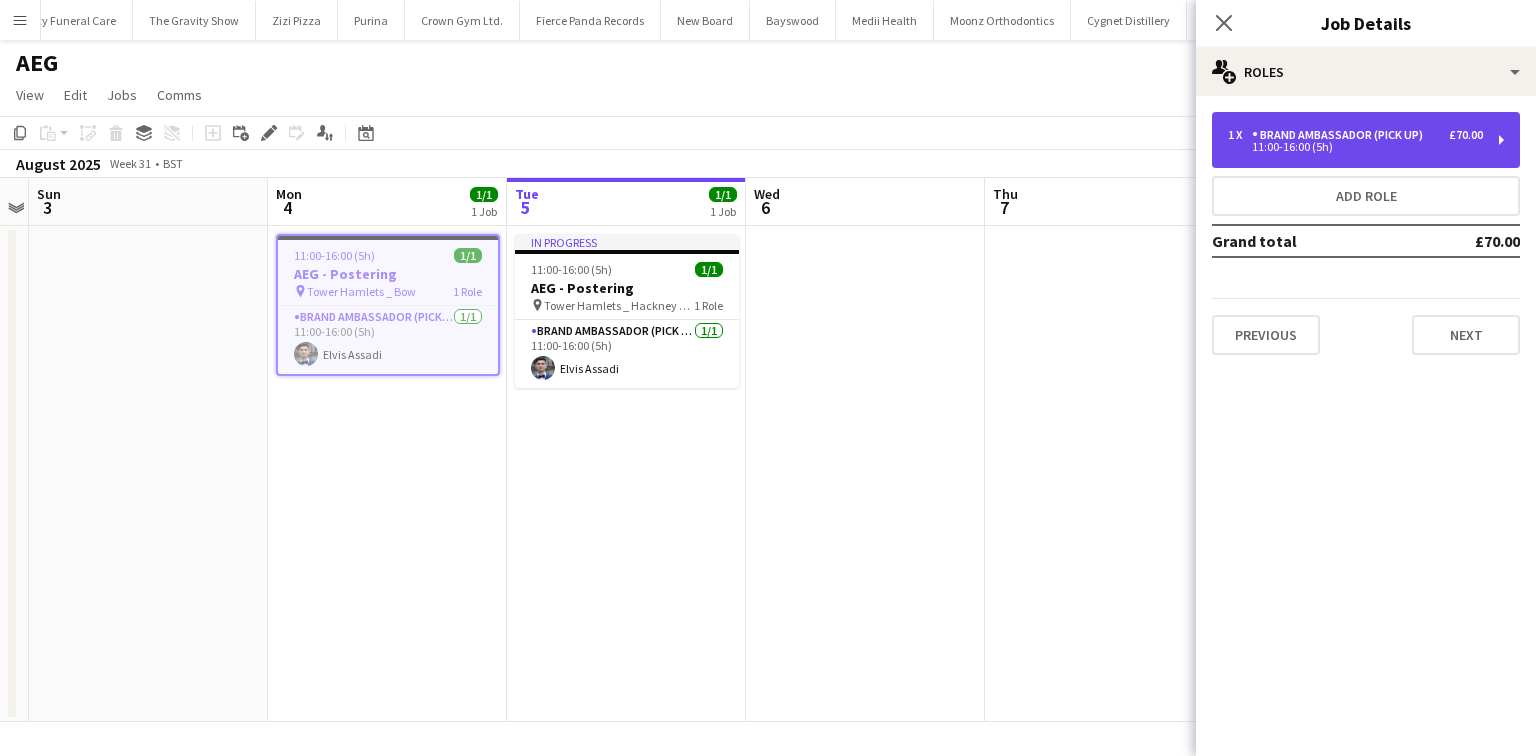 click on "Brand Ambassador (Pick up)" at bounding box center [1341, 135] 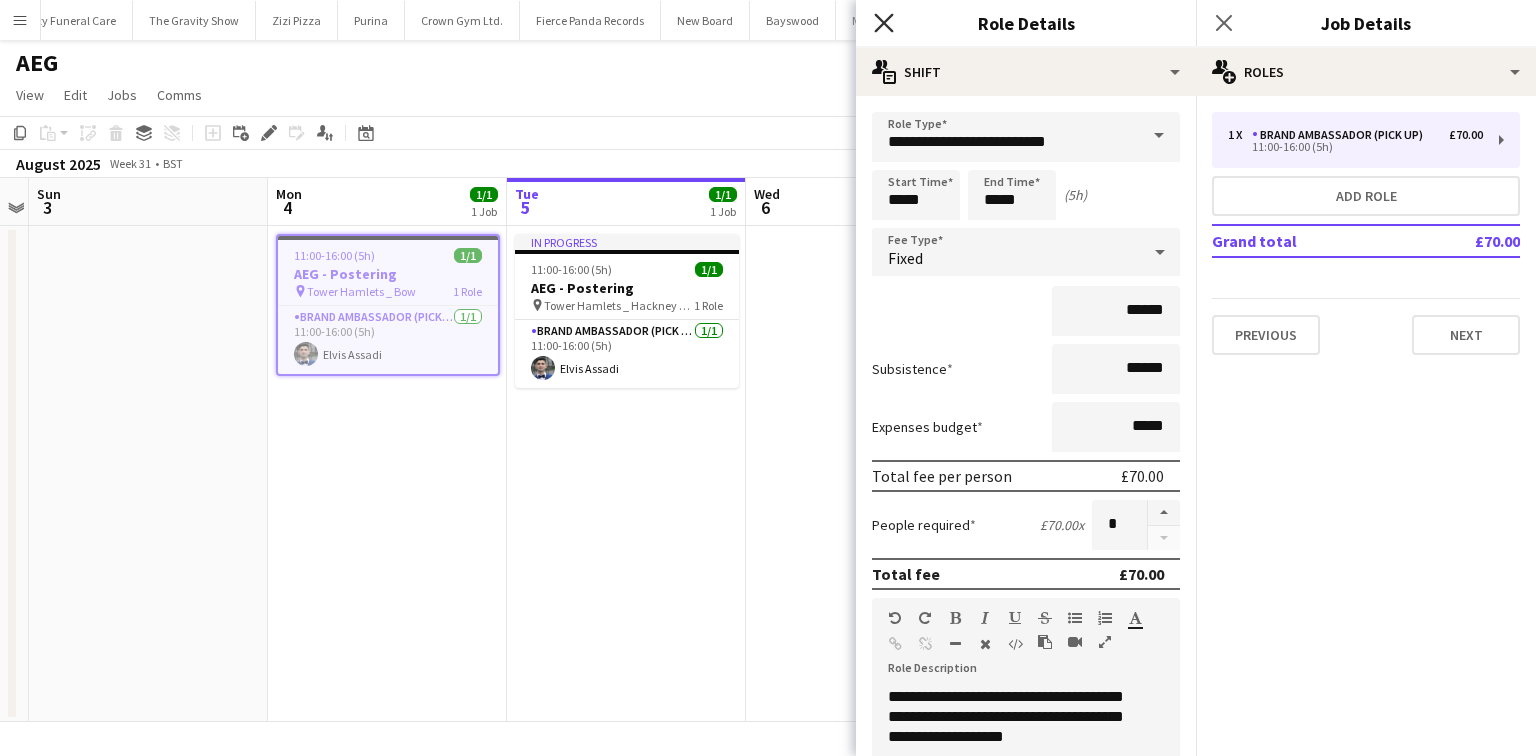 click 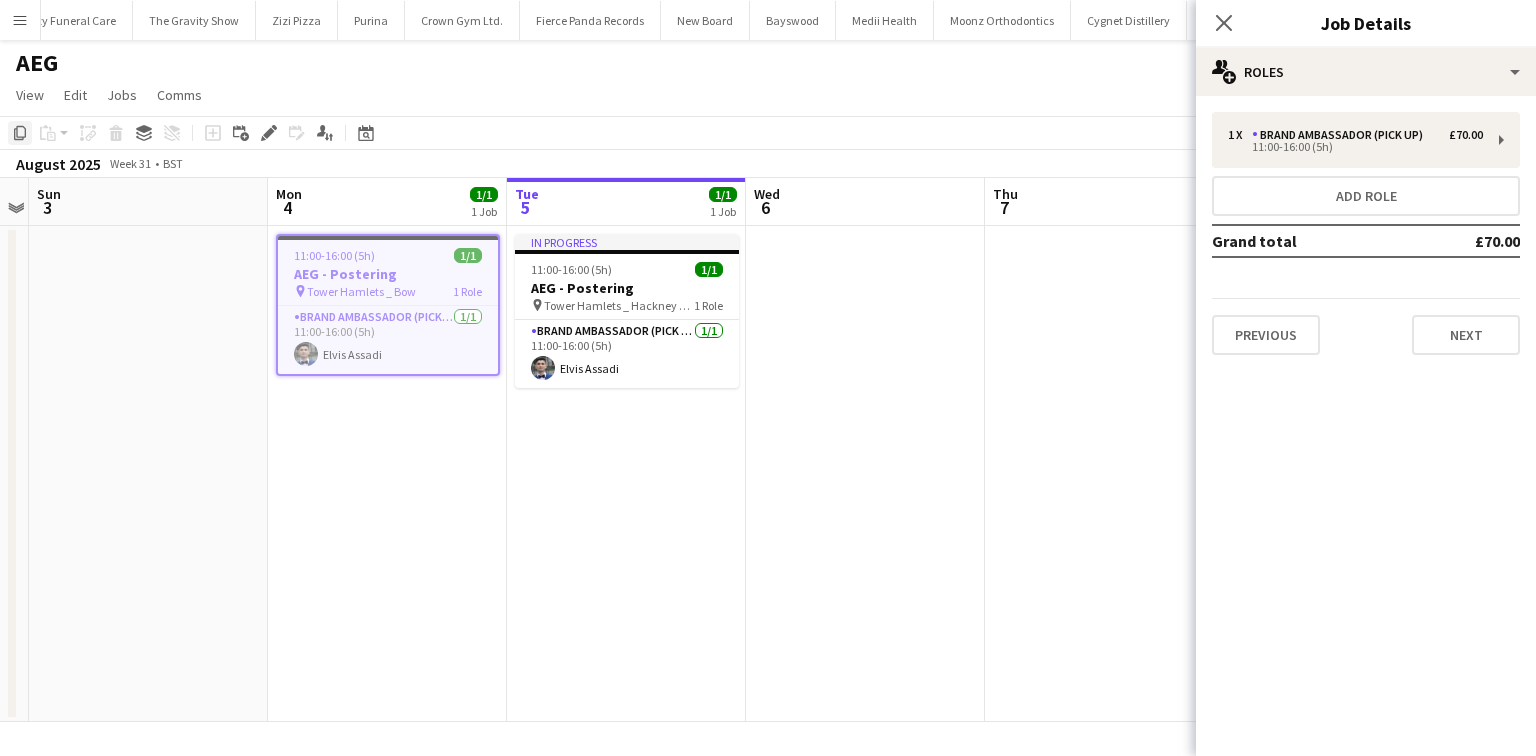 click on "Copy" 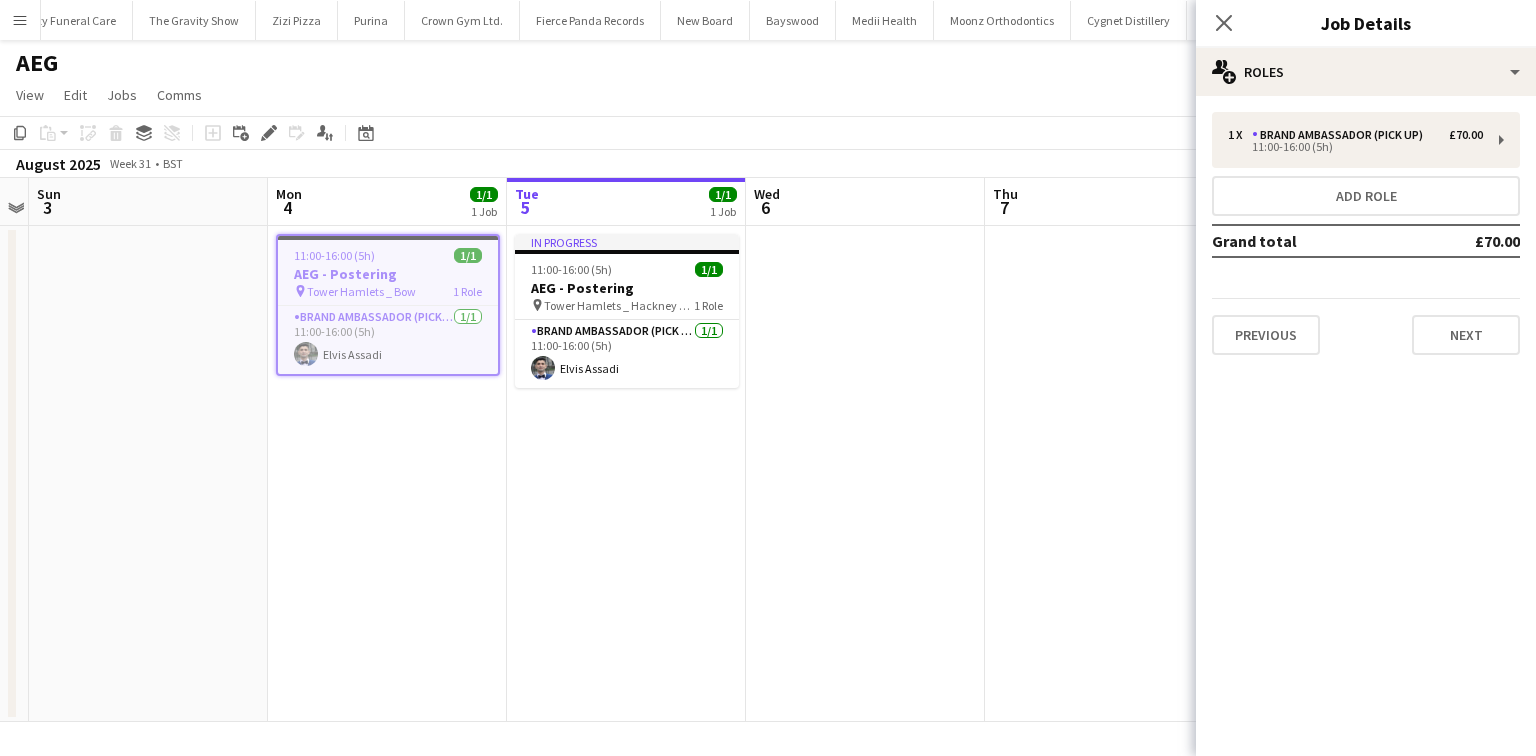 click on "Thu   7" at bounding box center [1104, 202] 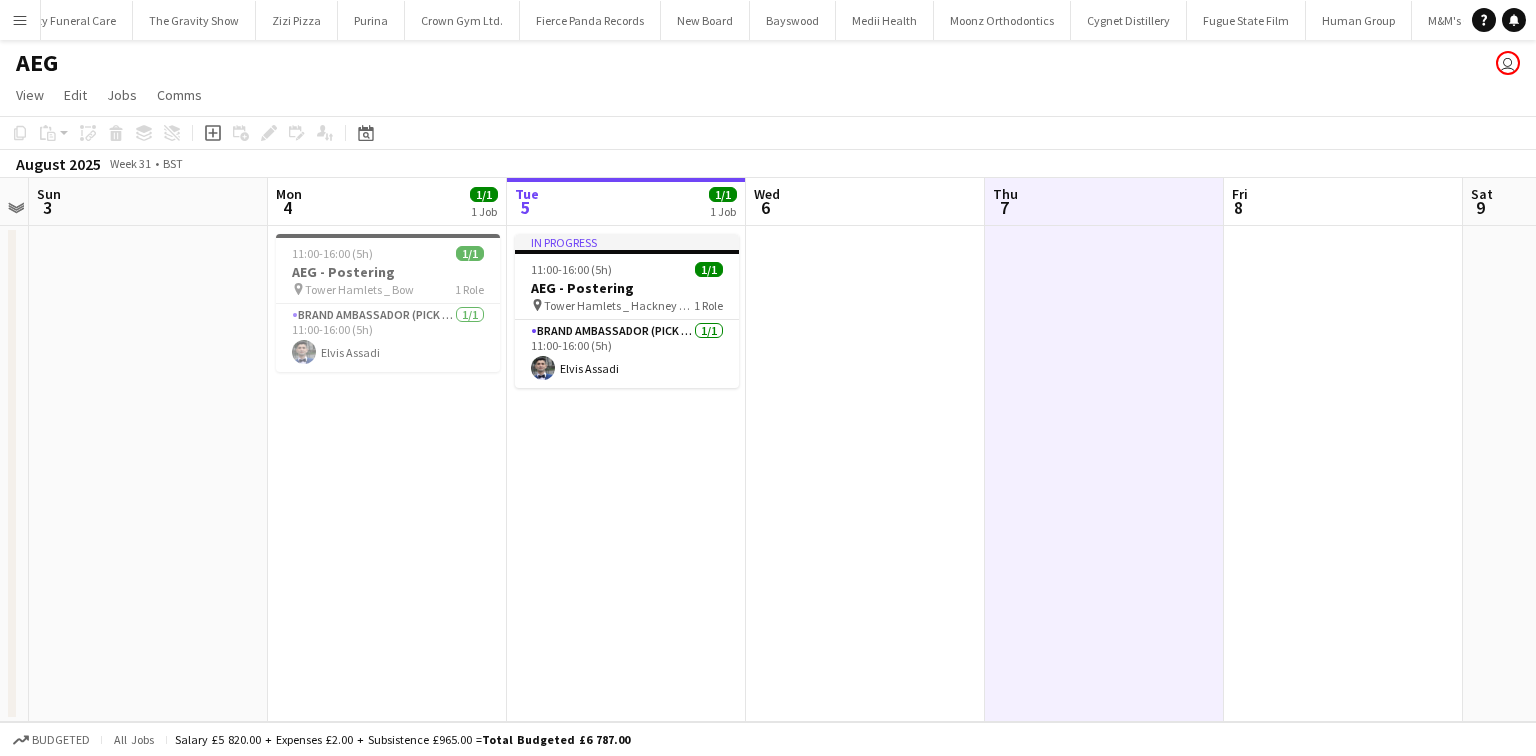 click at bounding box center [1104, 474] 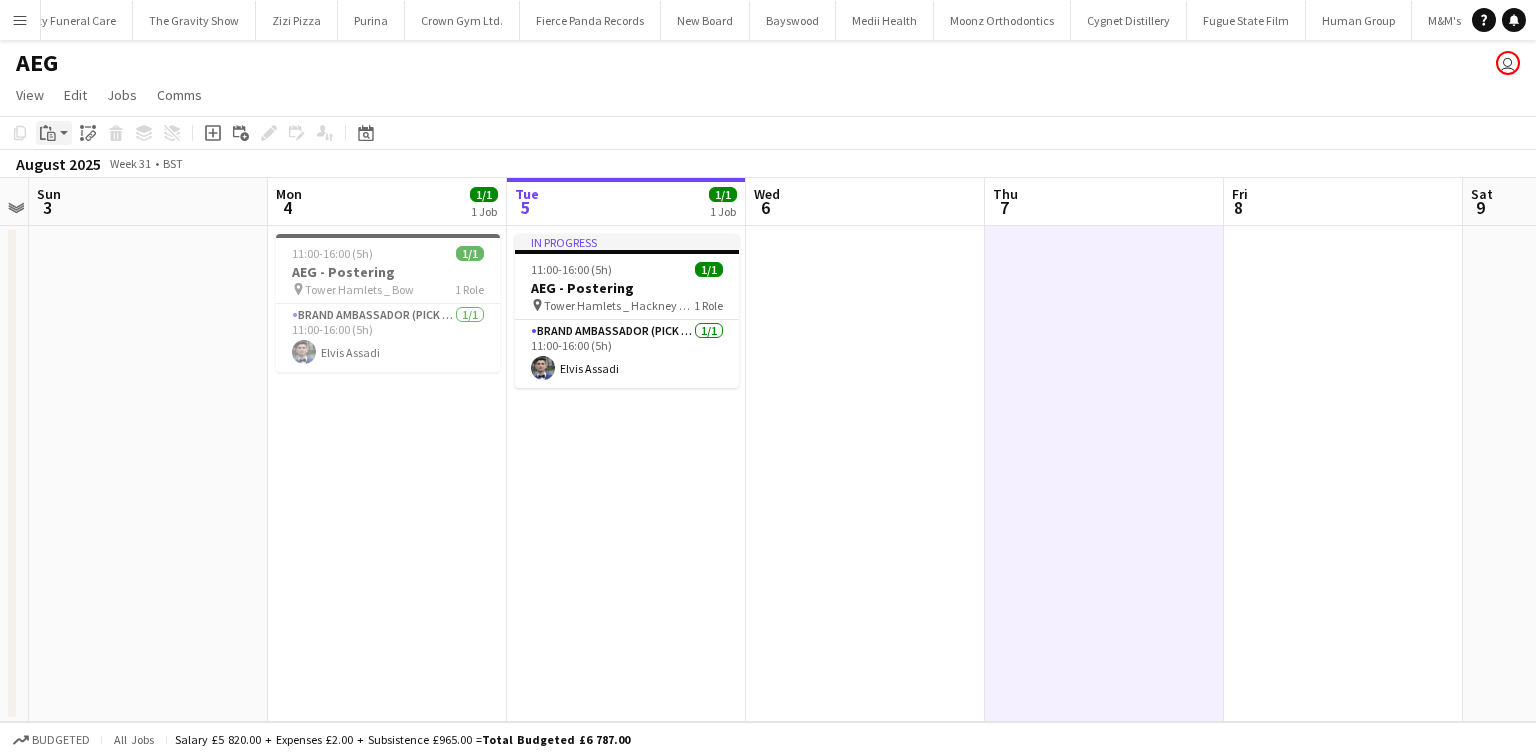 click on "Paste" at bounding box center [48, 133] 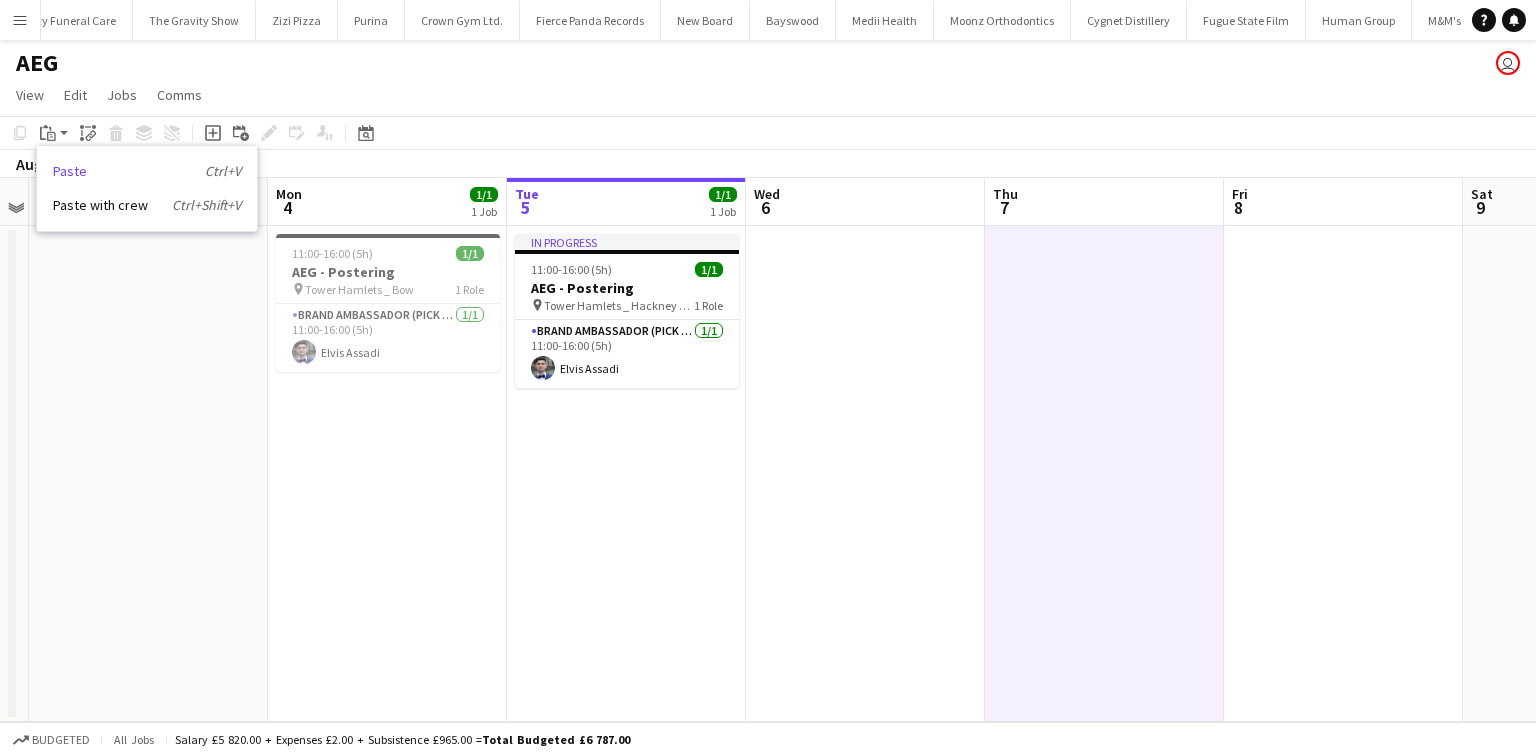 click on "Paste   Ctrl+V" at bounding box center (147, 171) 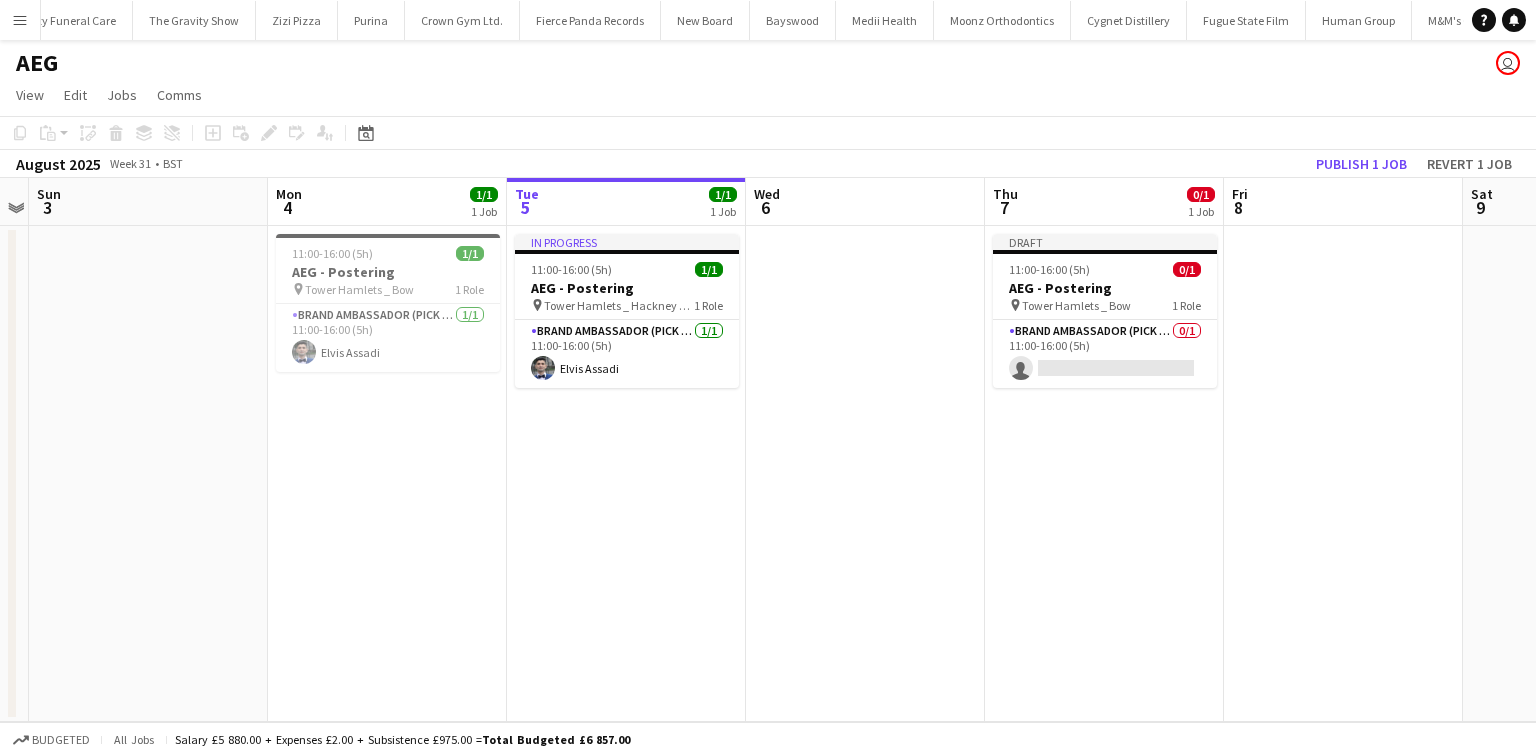 click at bounding box center (1343, 474) 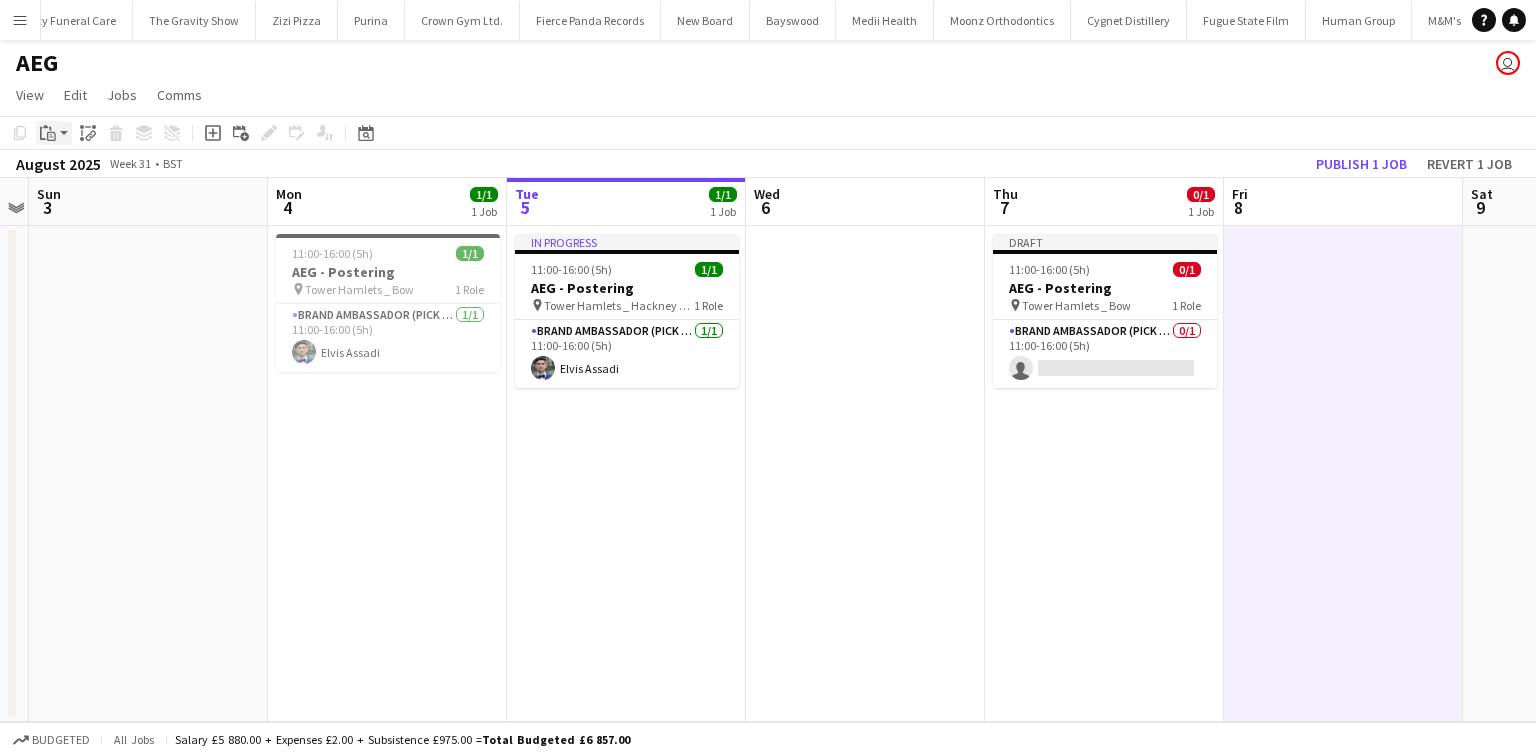 click 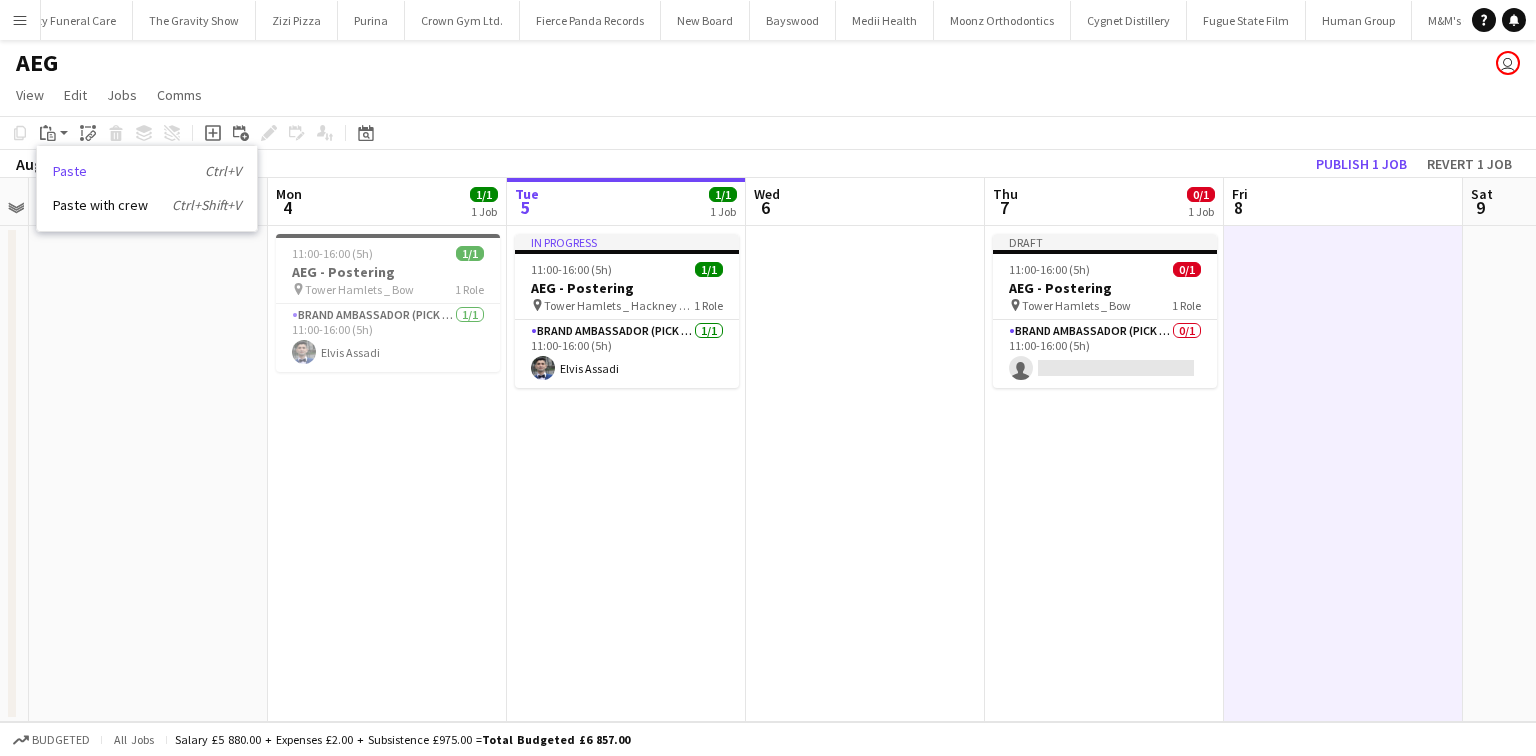 click on "Paste   Ctrl+V" at bounding box center [147, 171] 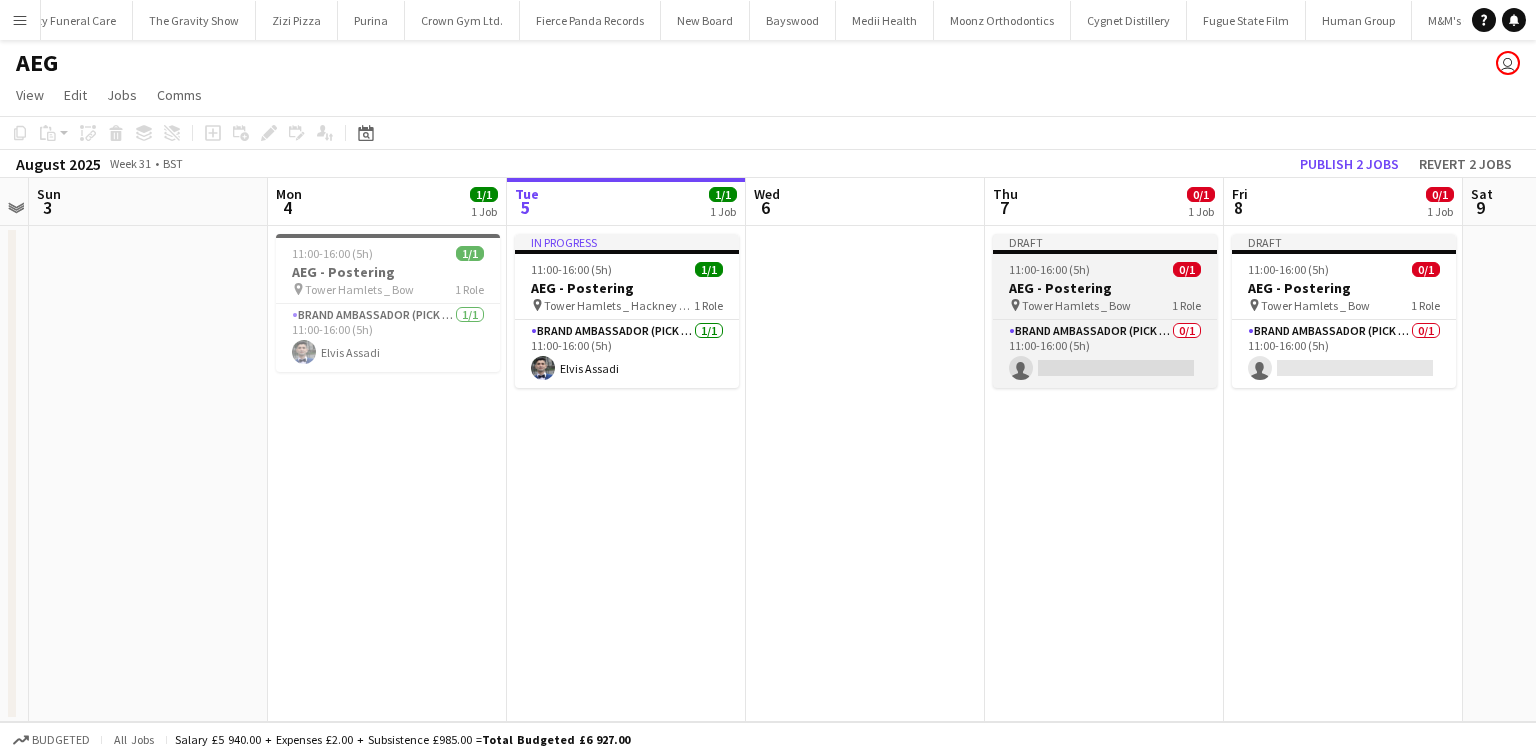 click on "AEG - Postering" at bounding box center [1105, 288] 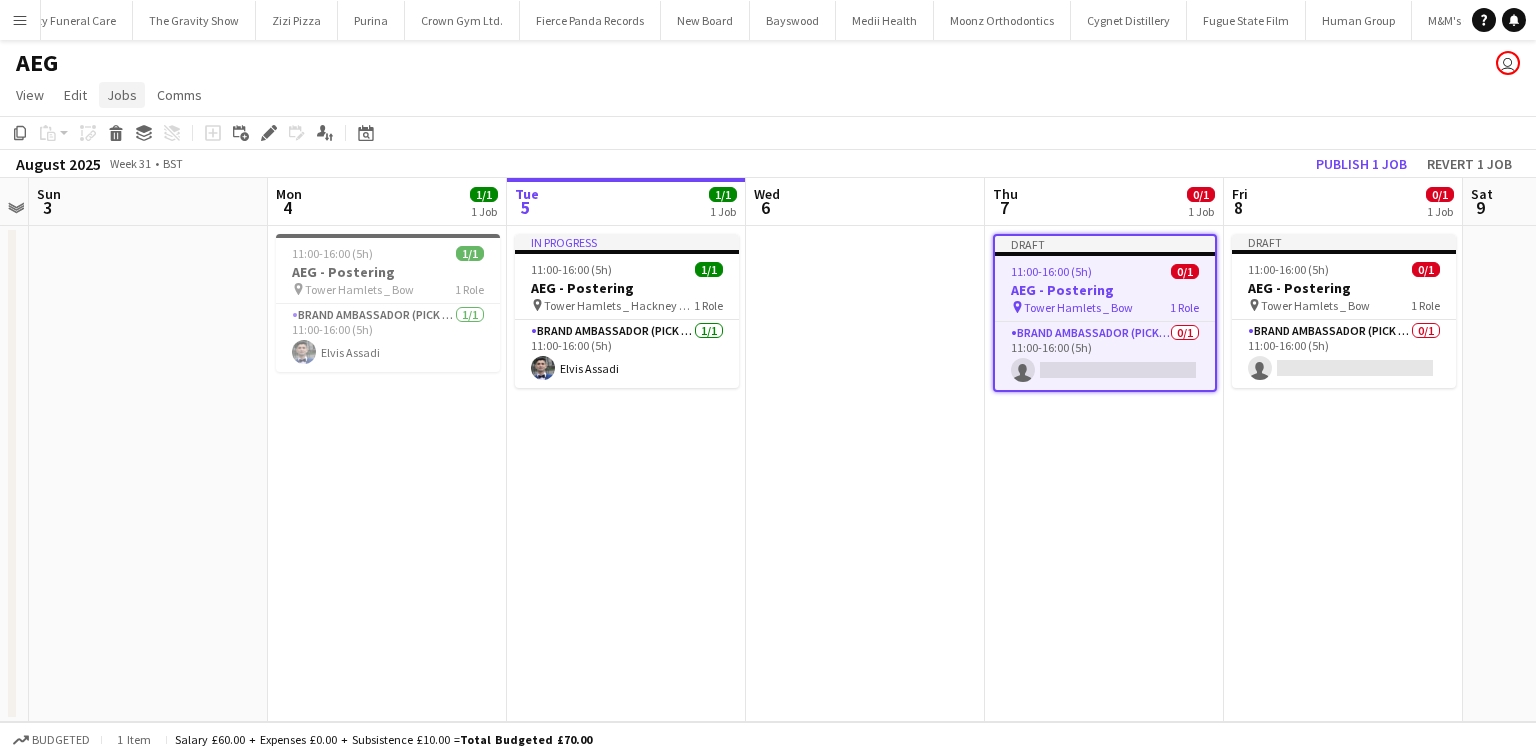 click on "Jobs" 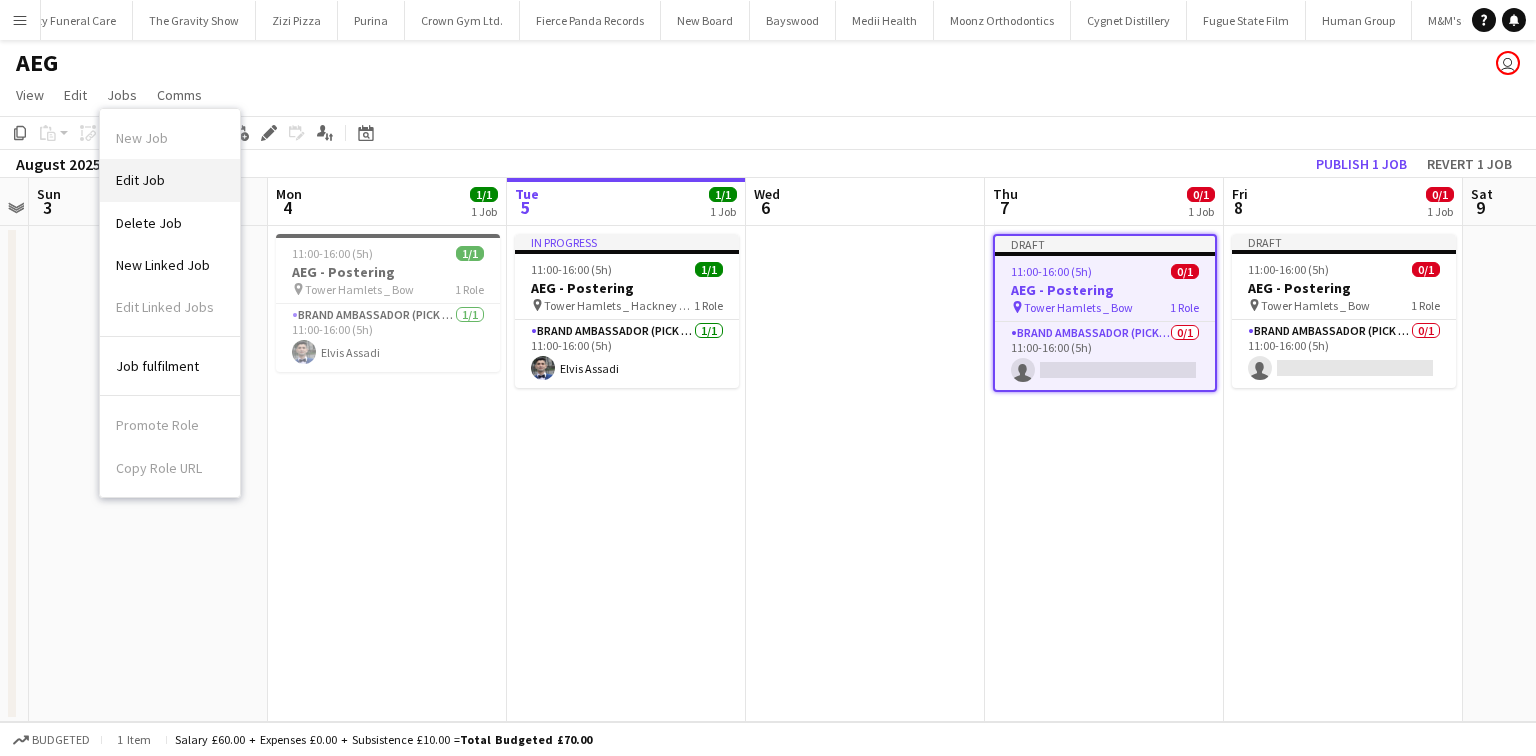click on "Edit Job" at bounding box center (170, 180) 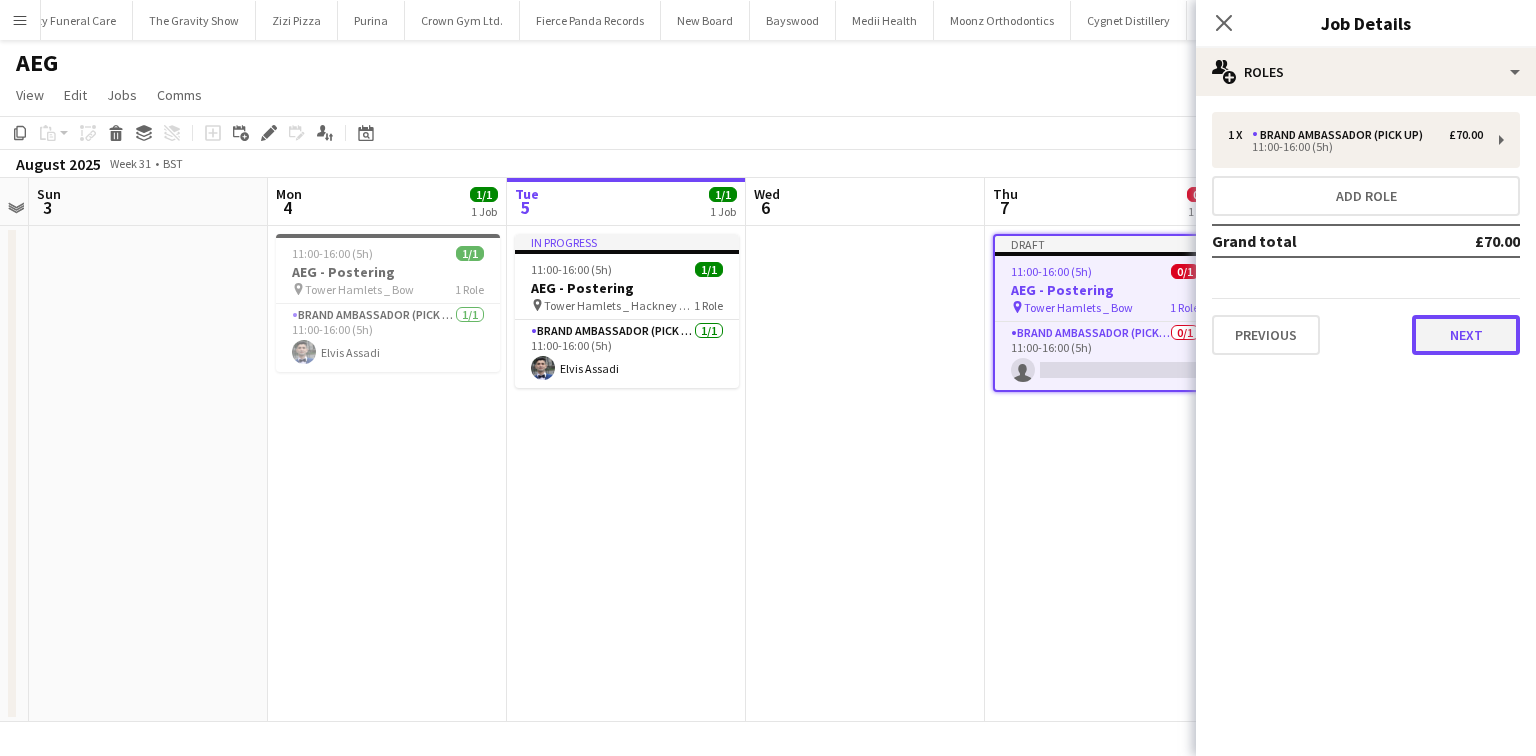 click on "Next" at bounding box center [1466, 335] 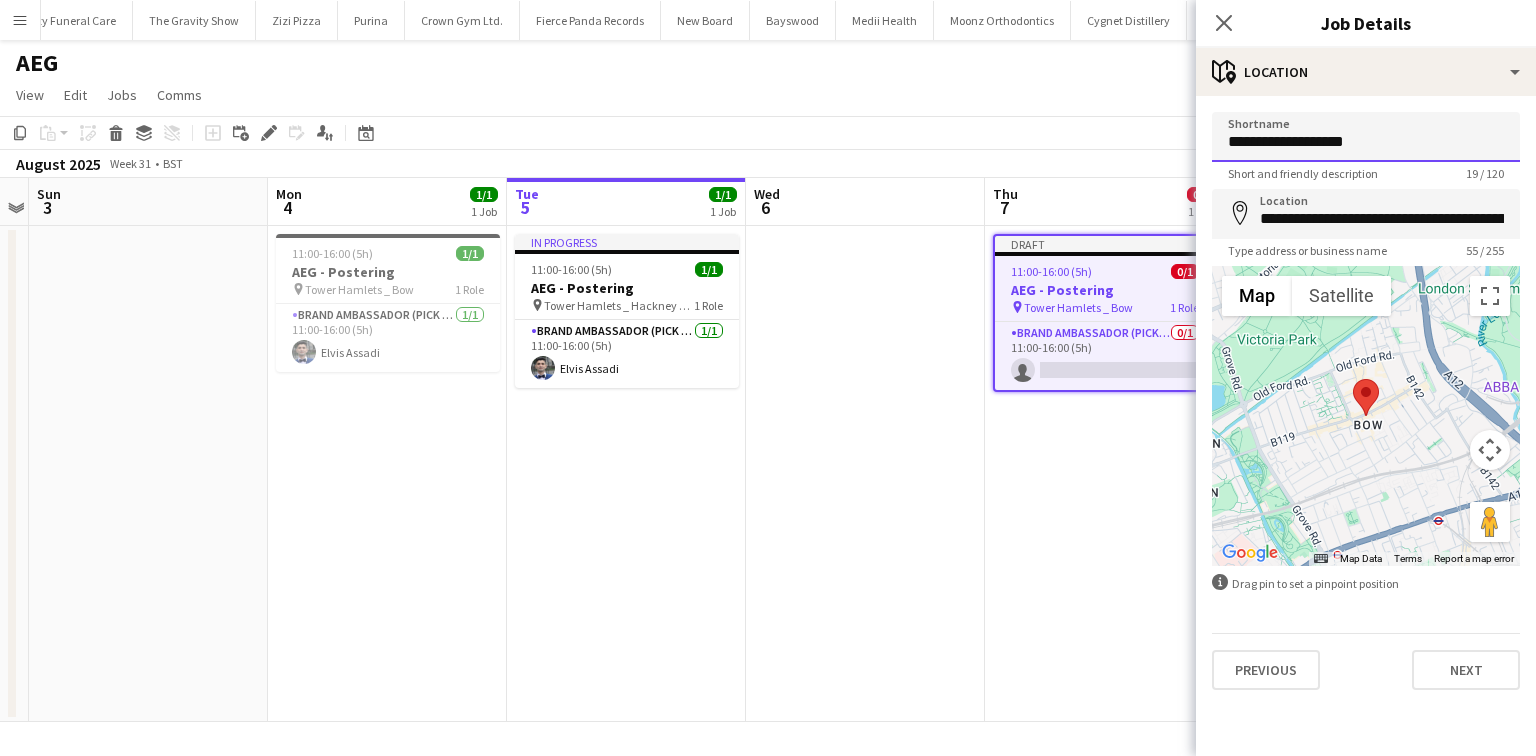 click on "**********" at bounding box center (1366, 137) 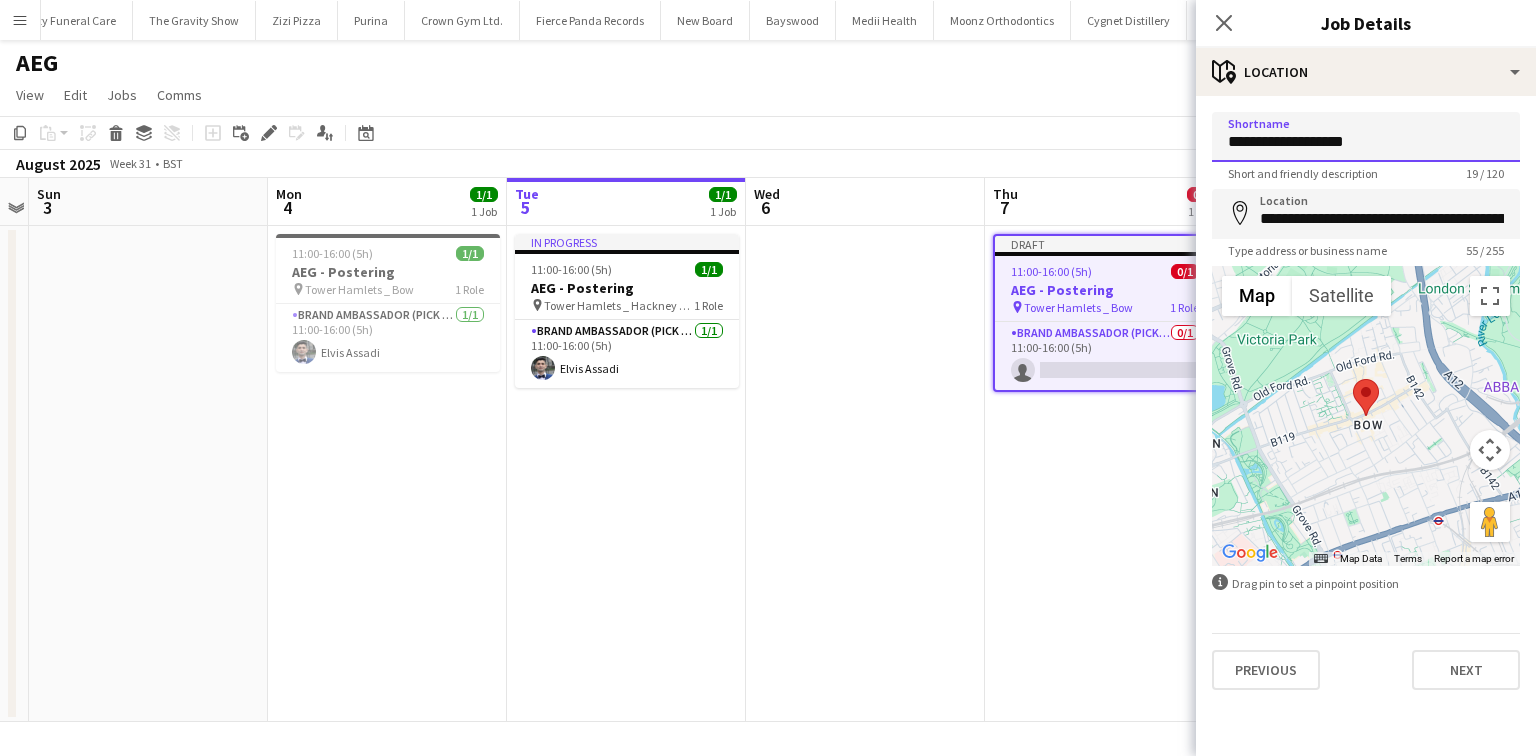 click on "**********" at bounding box center (1366, 137) 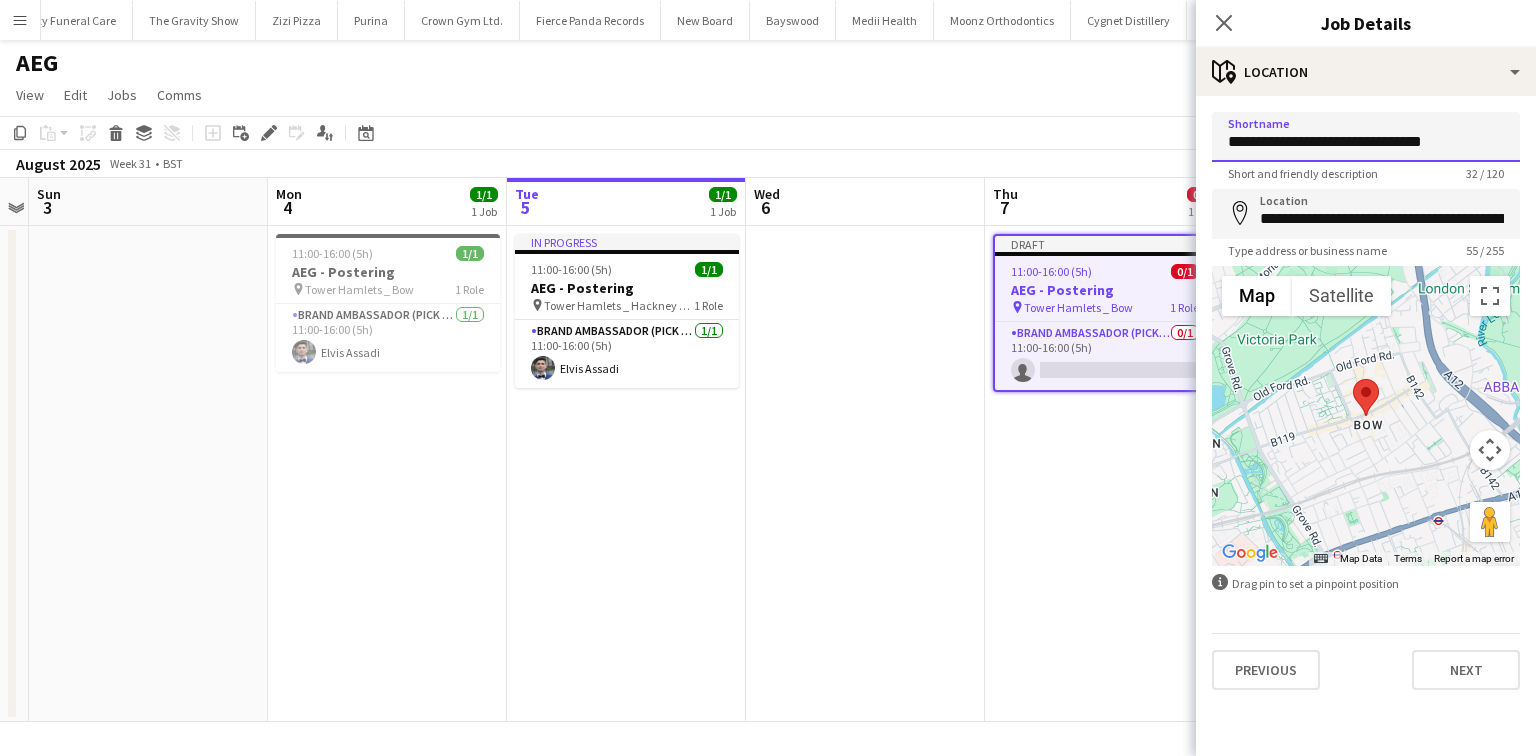 type on "**********" 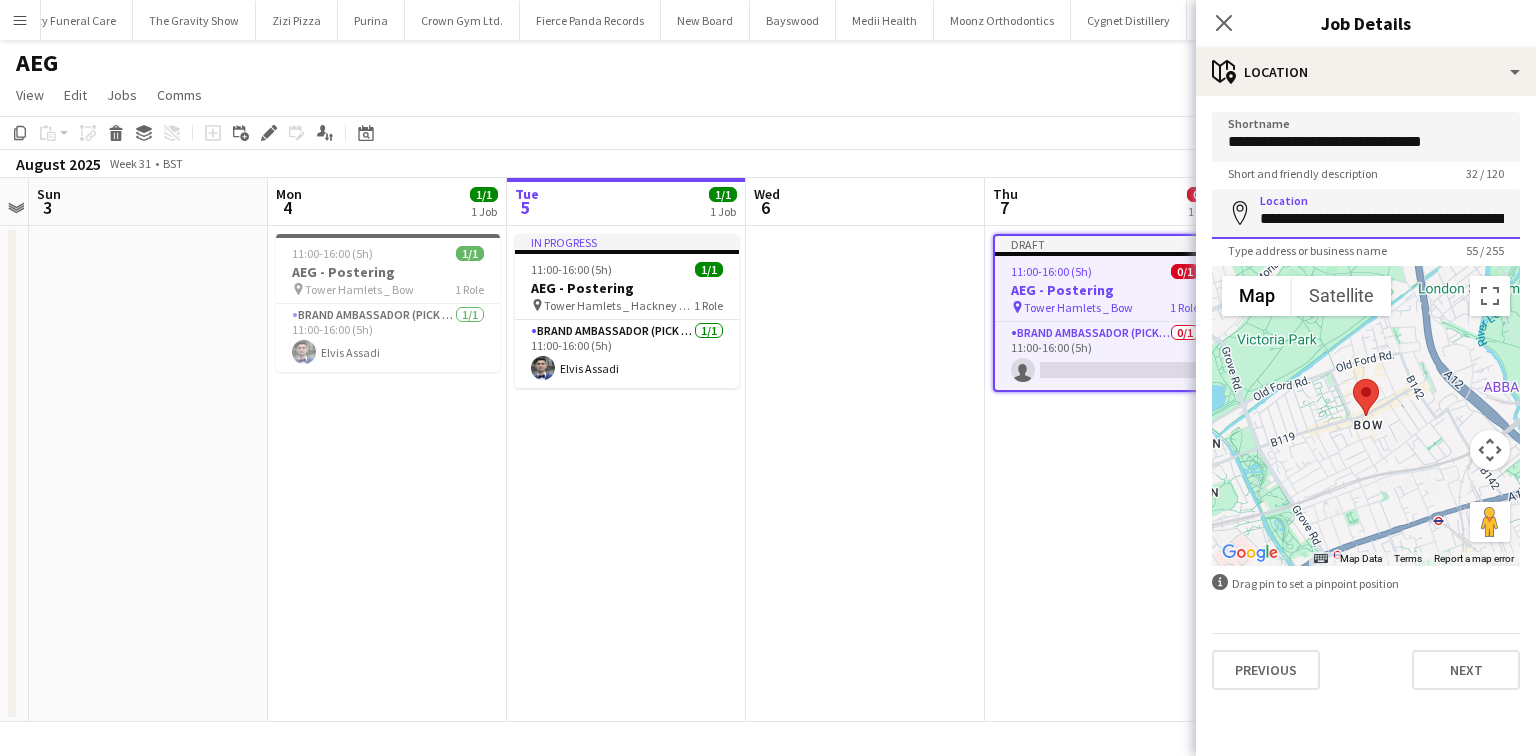 click on "**********" at bounding box center (1366, 214) 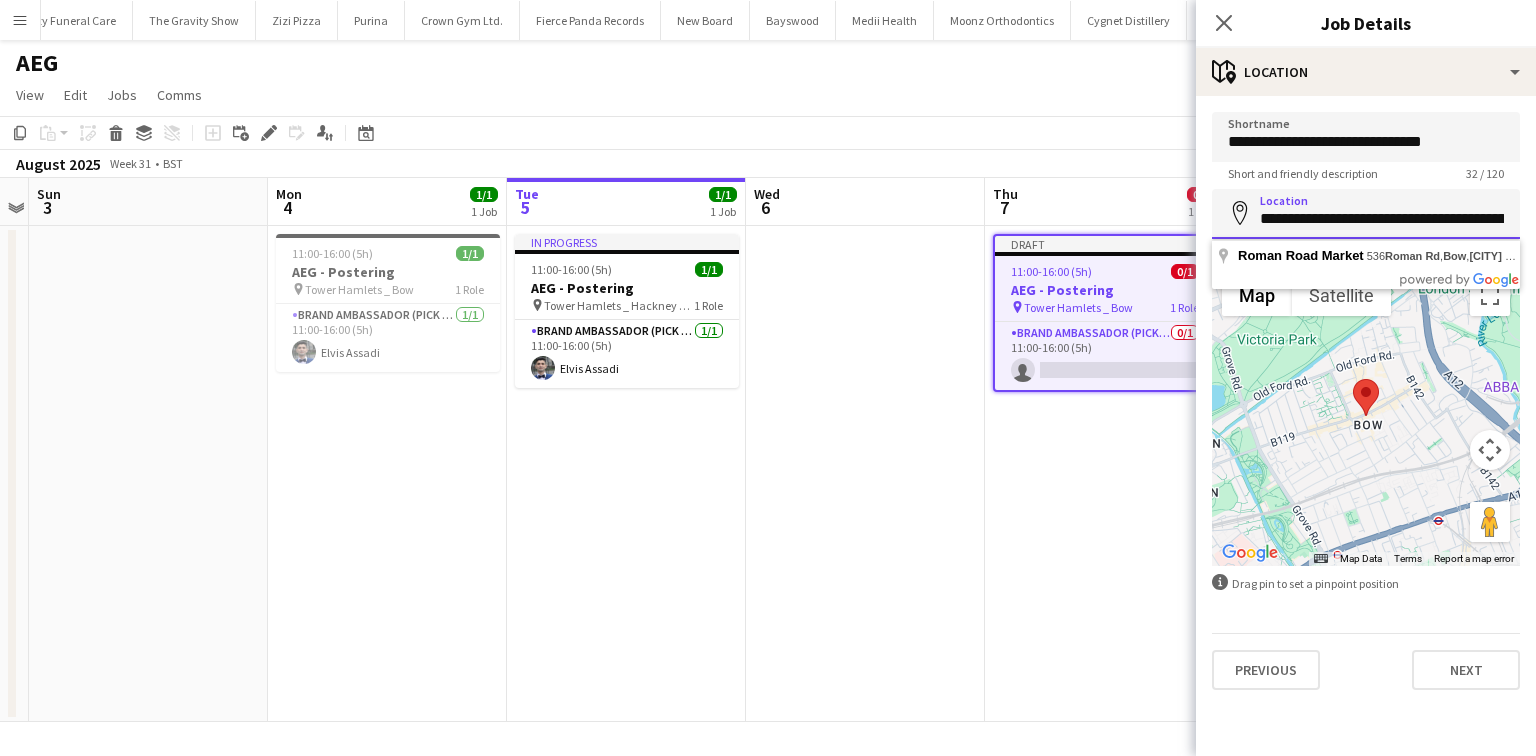 click on "**********" at bounding box center (1366, 214) 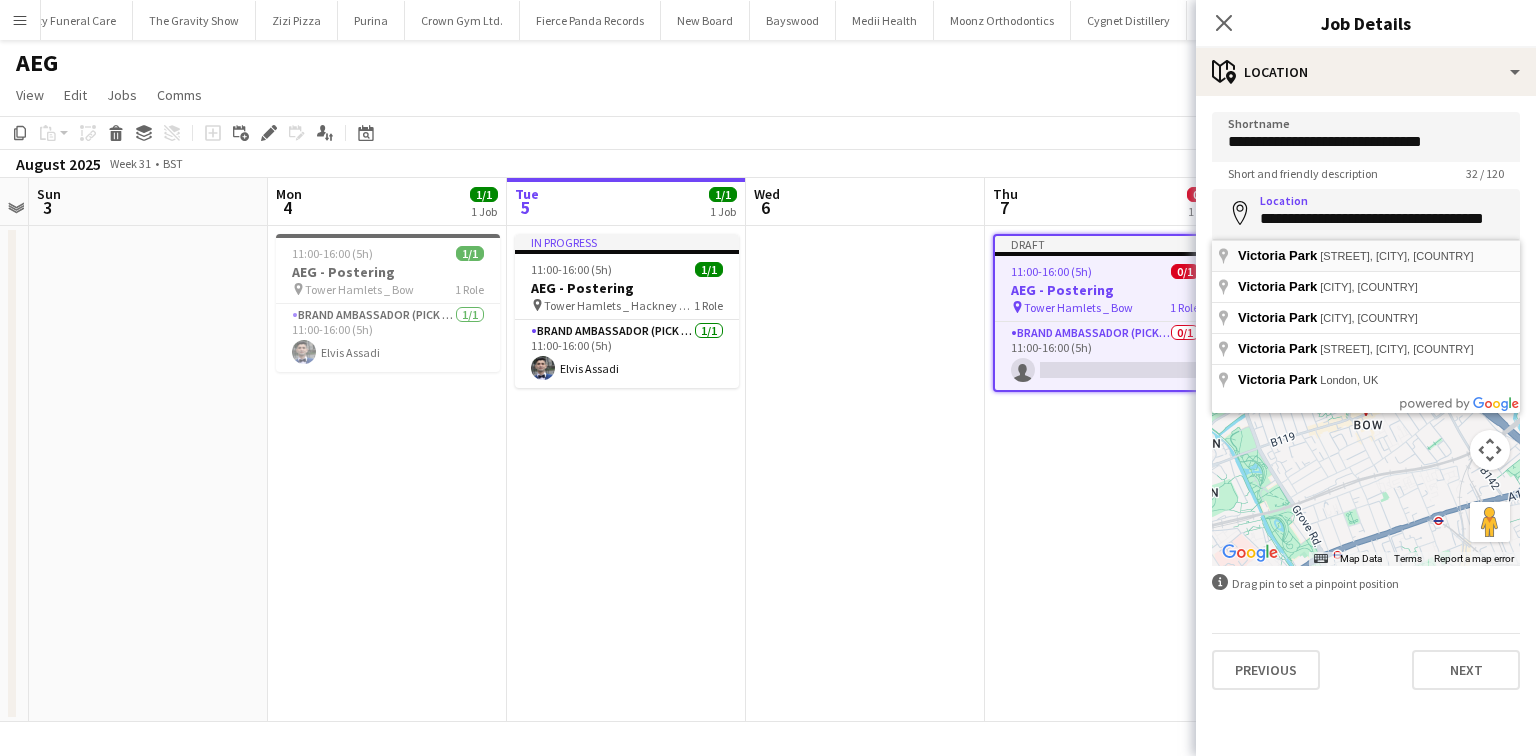 type on "**********" 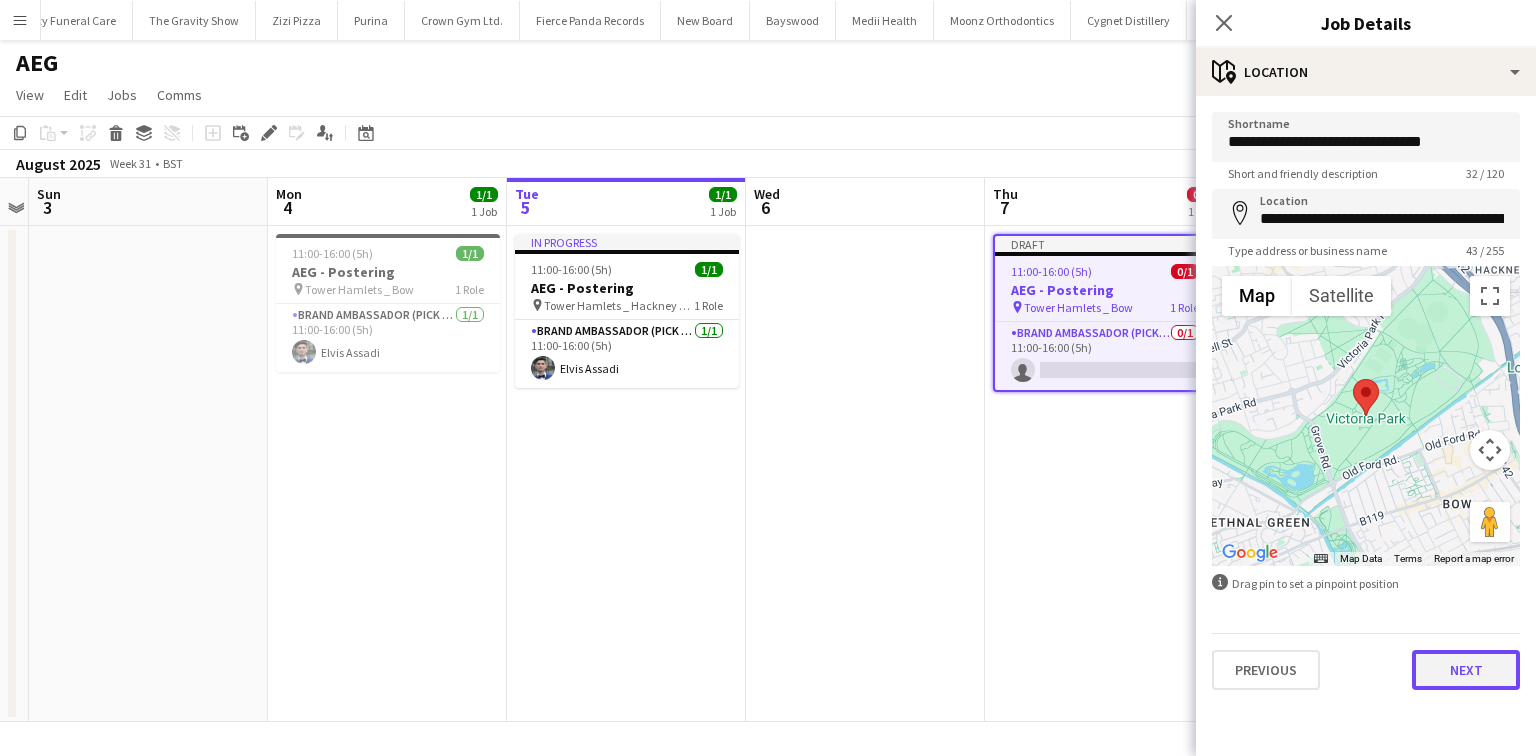 click on "Next" at bounding box center (1466, 670) 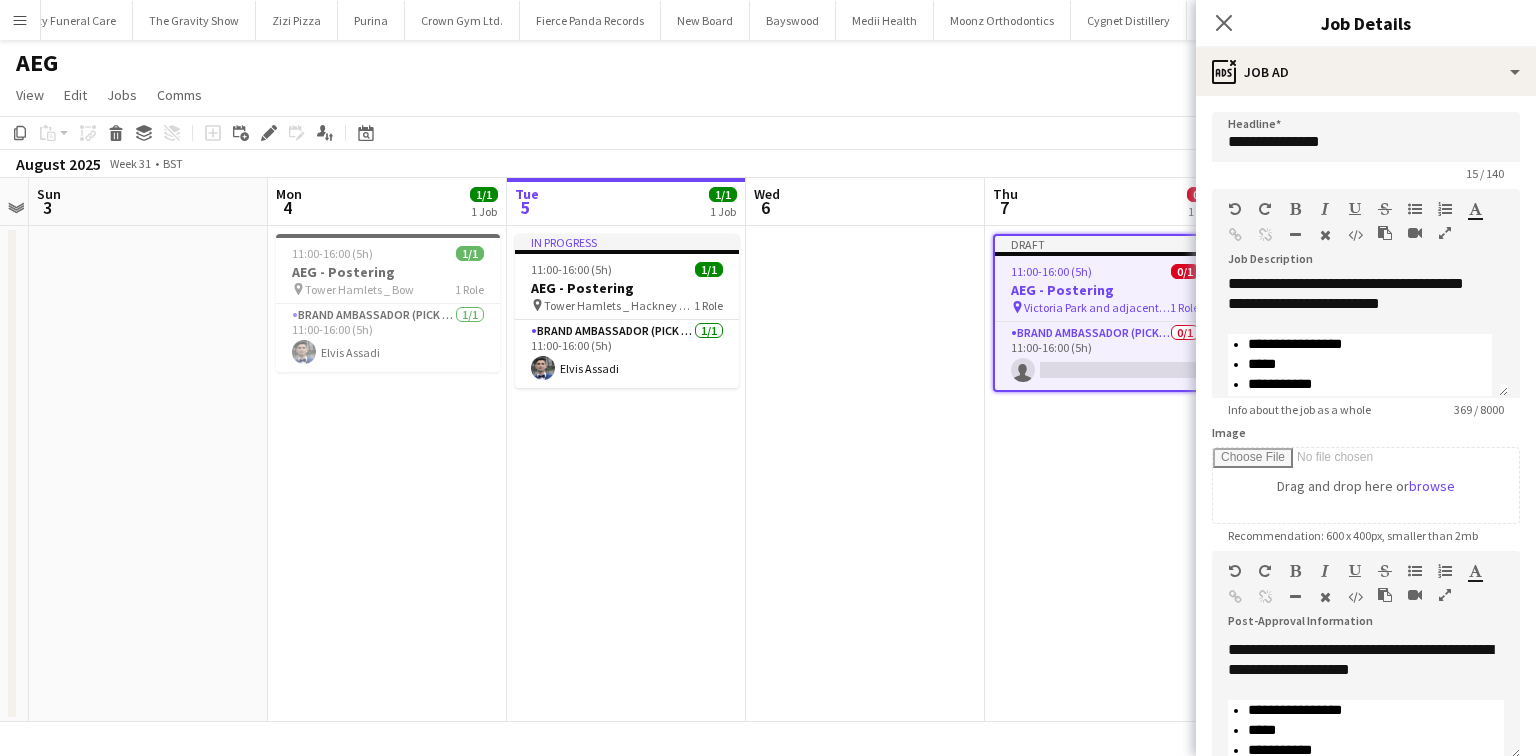 scroll, scrollTop: 0, scrollLeft: 0, axis: both 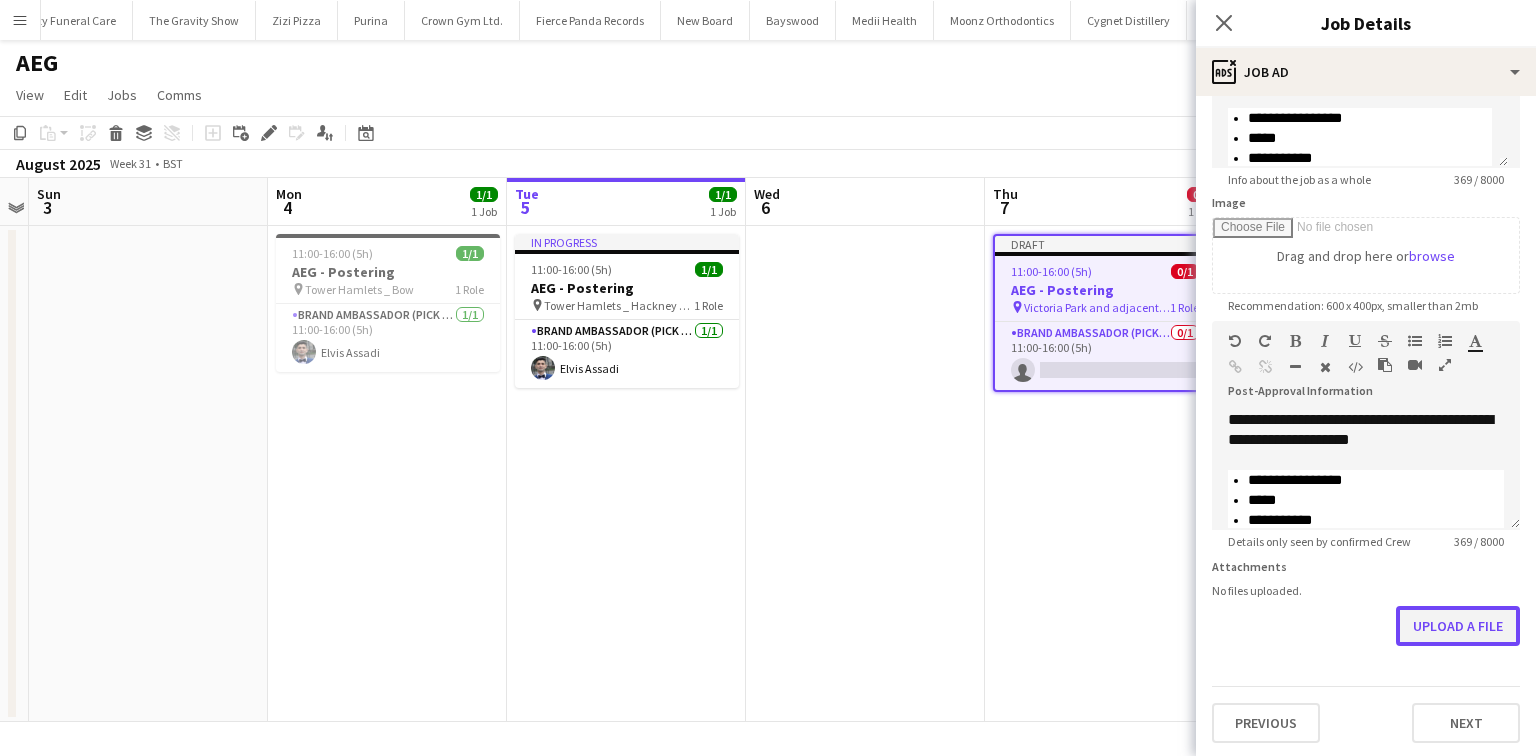 click on "Upload a file" at bounding box center [1458, 626] 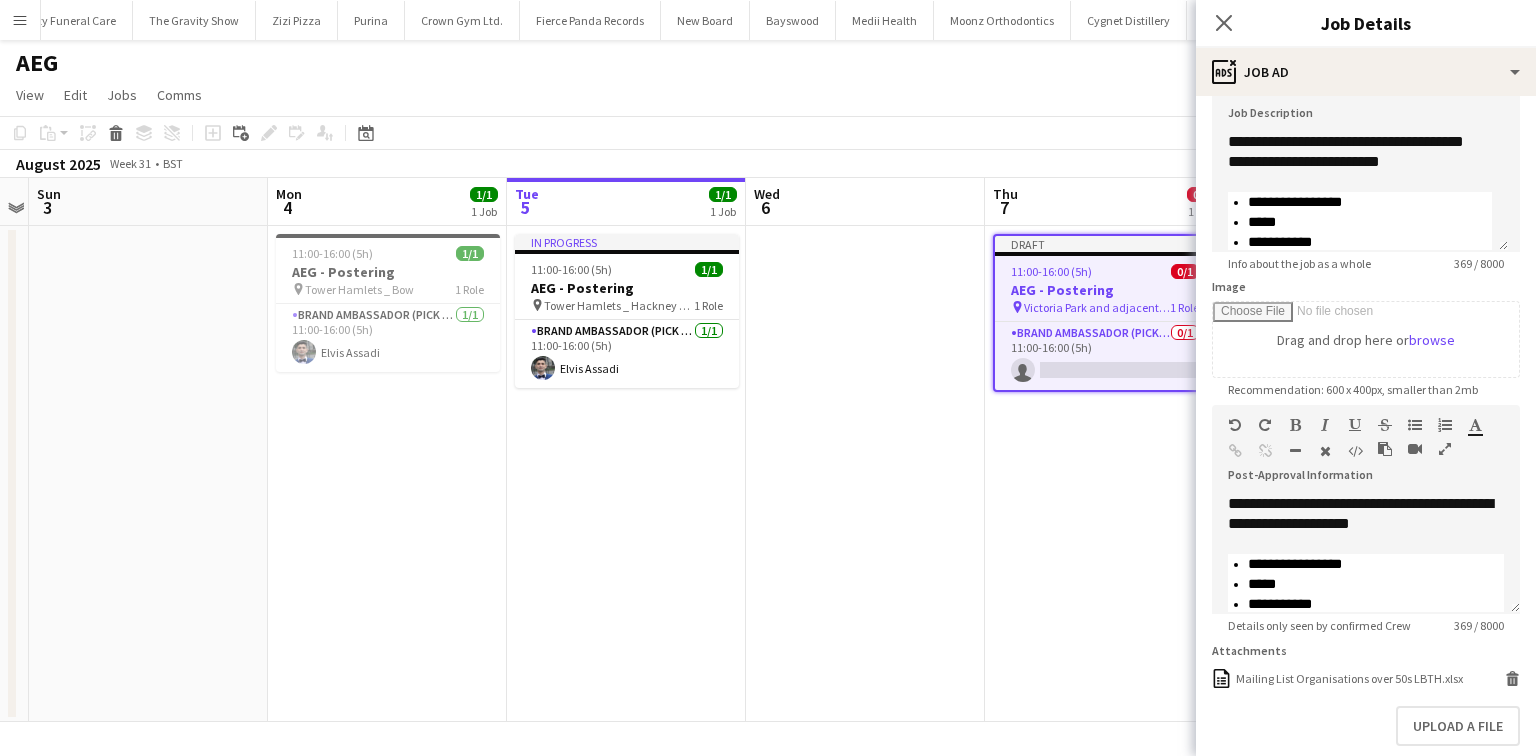 scroll, scrollTop: 160, scrollLeft: 0, axis: vertical 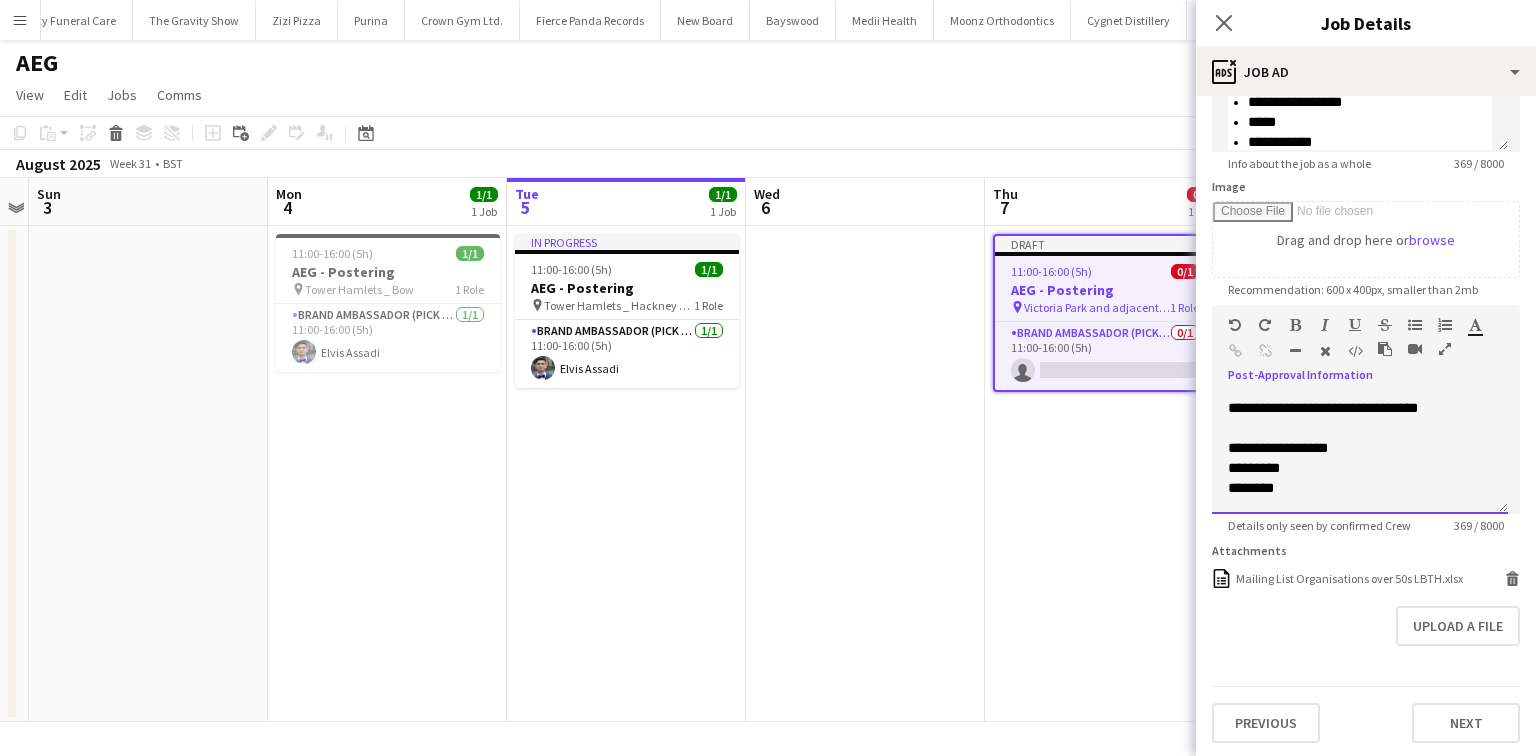 click on "********" at bounding box center (1360, 488) 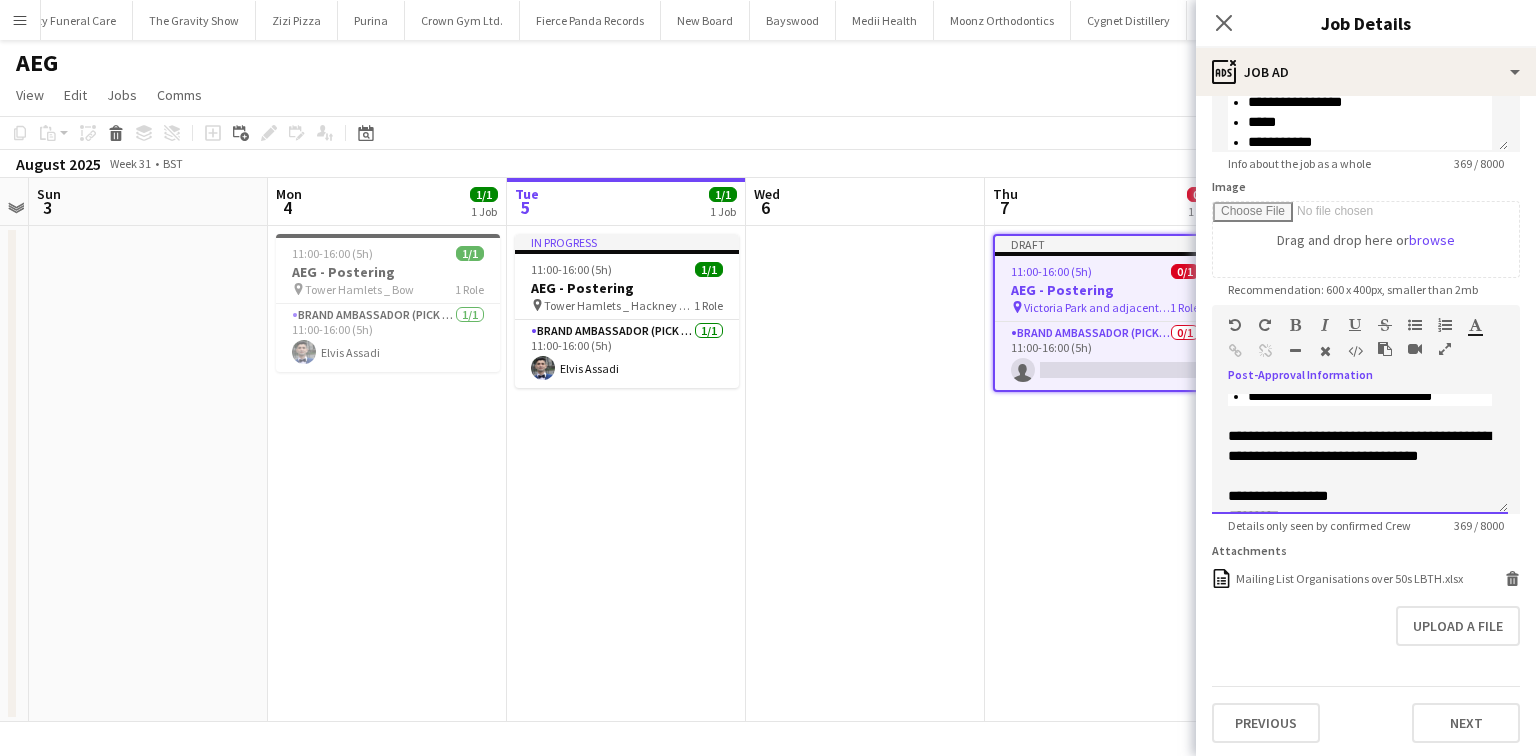 scroll, scrollTop: 227, scrollLeft: 0, axis: vertical 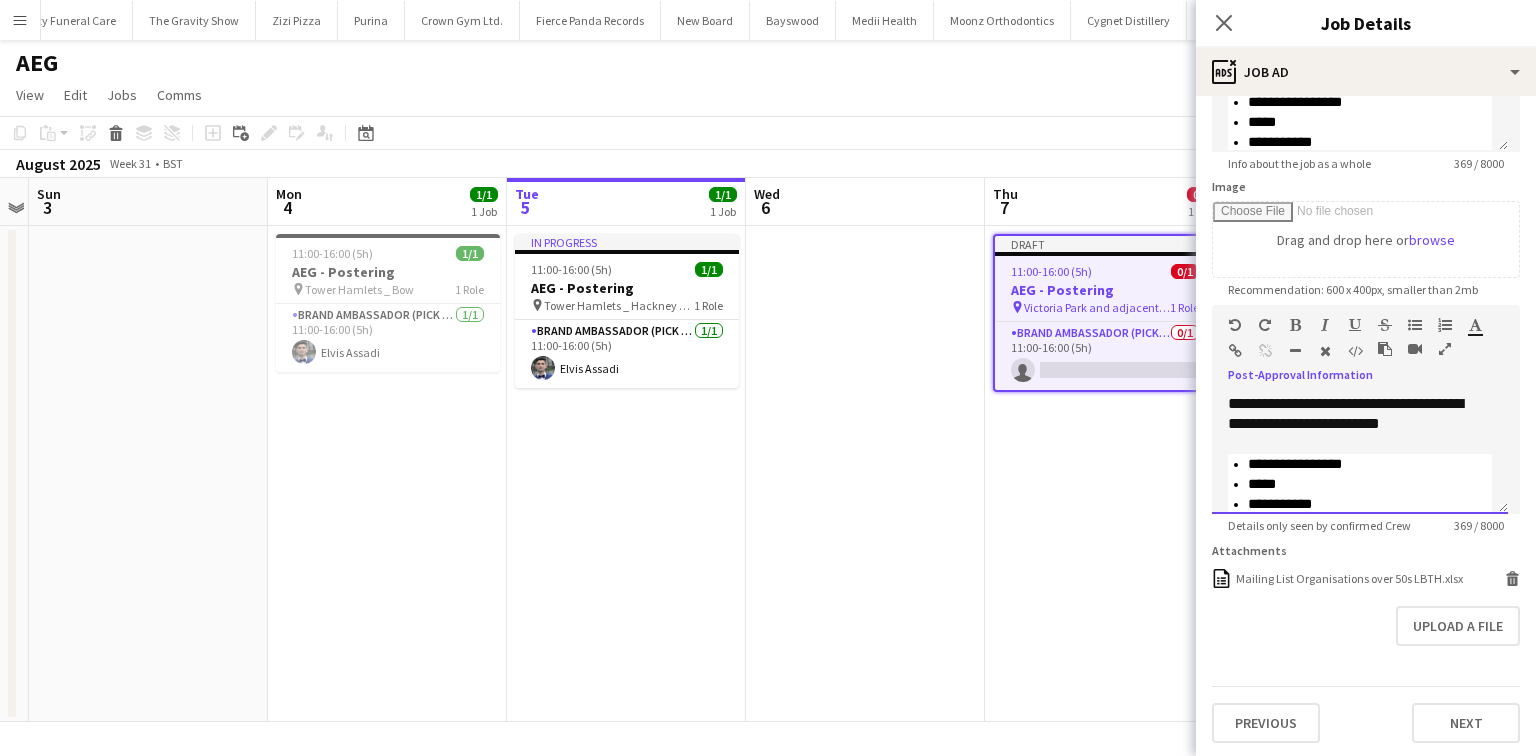 drag, startPoint x: 1443, startPoint y: 481, endPoint x: 1275, endPoint y: 350, distance: 213.03755 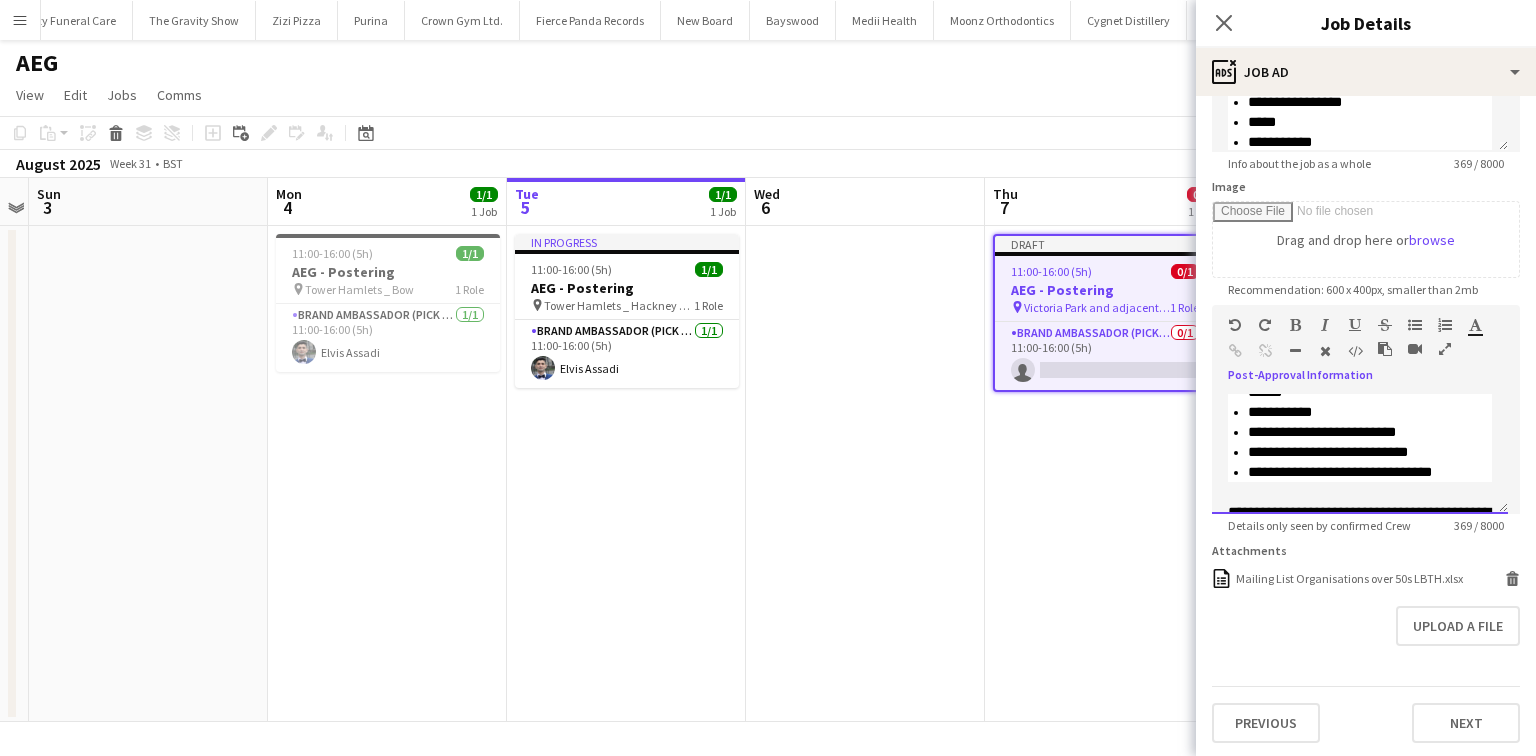 scroll, scrollTop: 240, scrollLeft: 0, axis: vertical 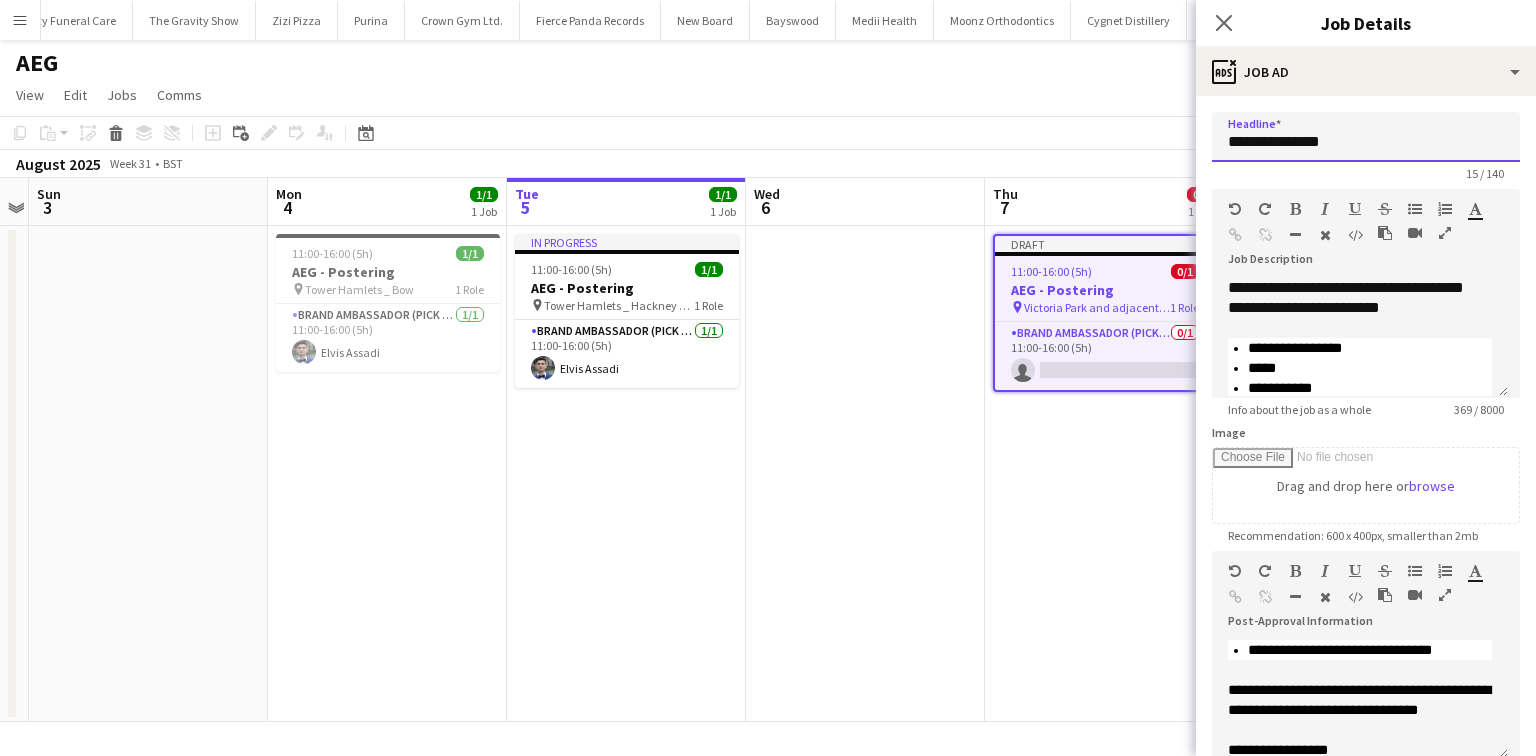 drag, startPoint x: 1356, startPoint y: 149, endPoint x: 1270, endPoint y: 143, distance: 86.209045 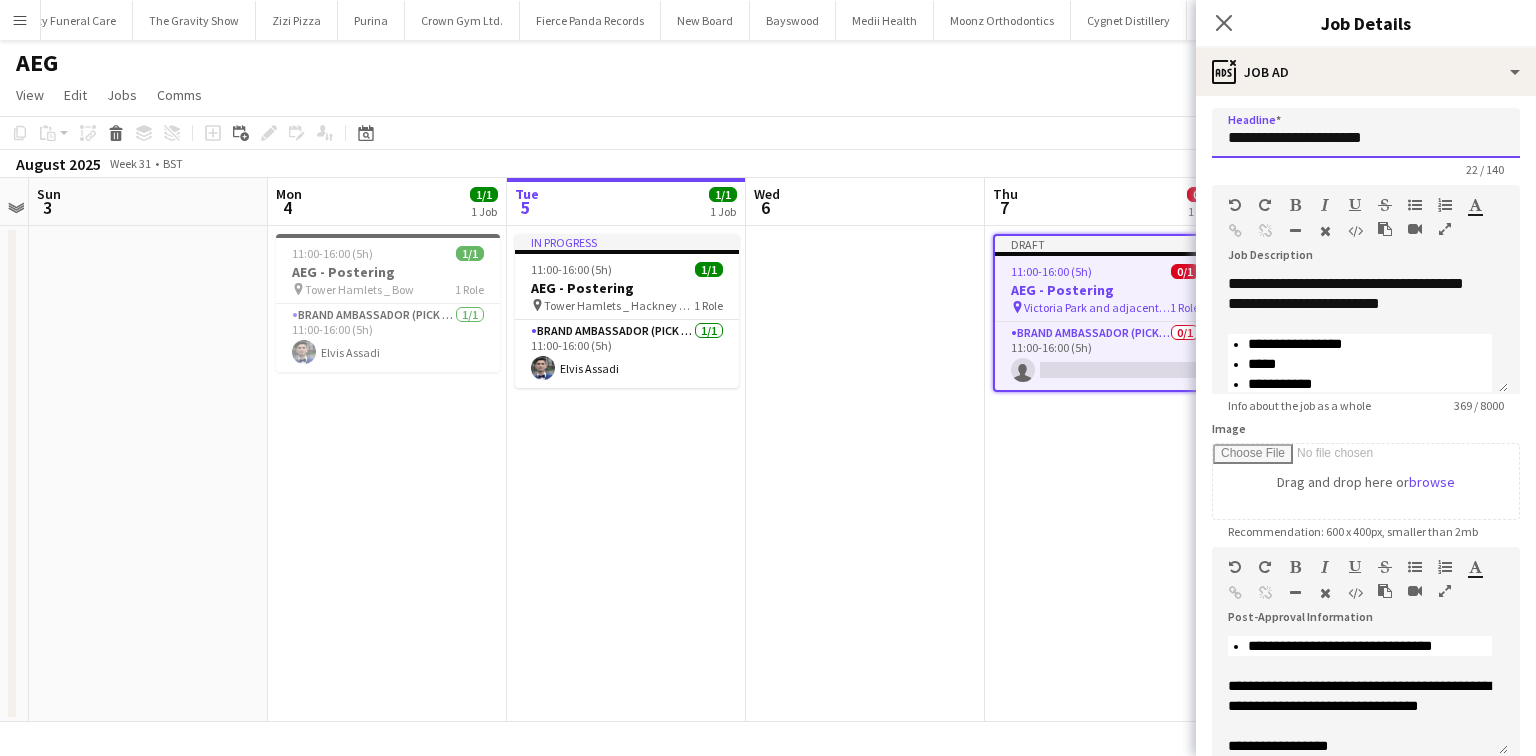 scroll, scrollTop: 4, scrollLeft: 0, axis: vertical 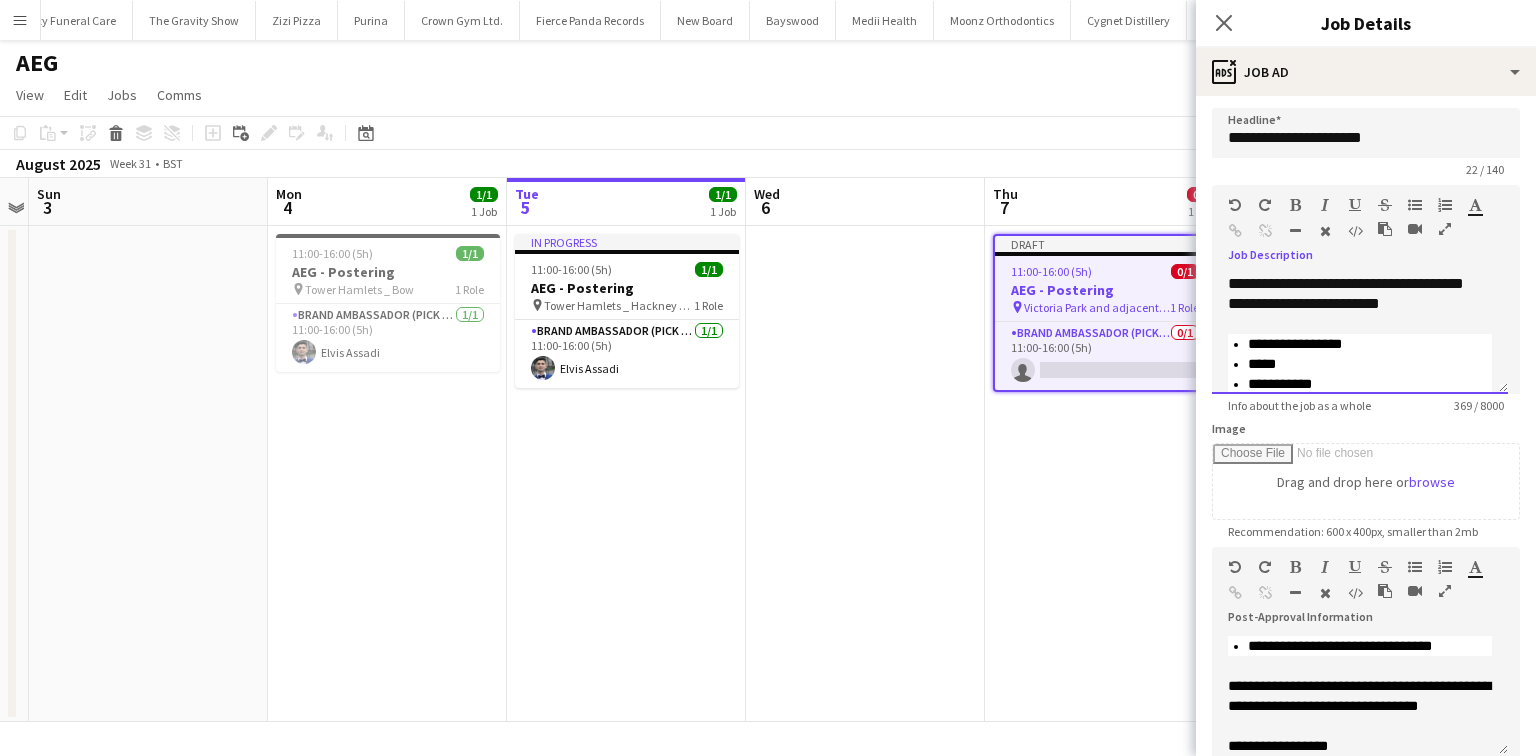 click on "**********" at bounding box center (1360, 334) 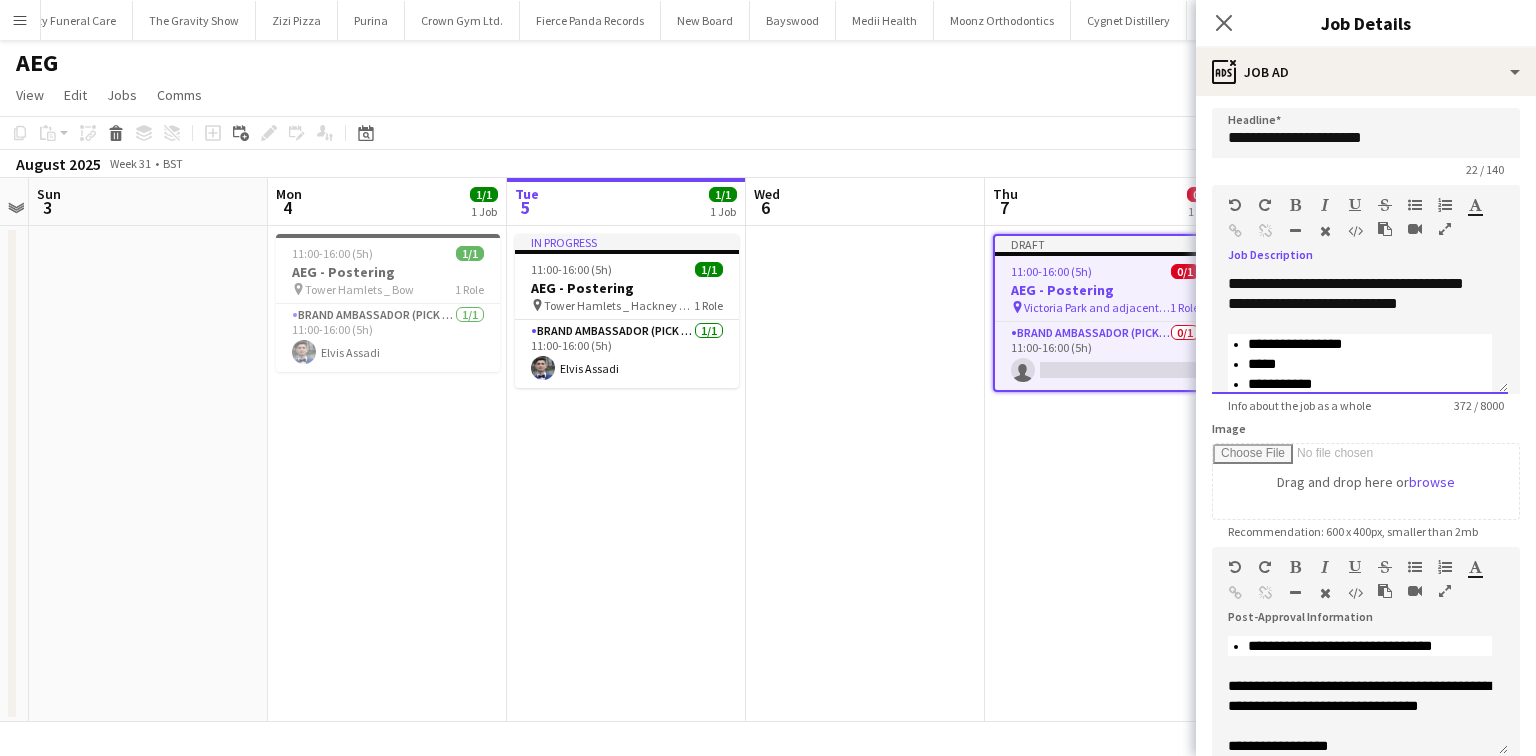 click on "**********" at bounding box center [1360, 334] 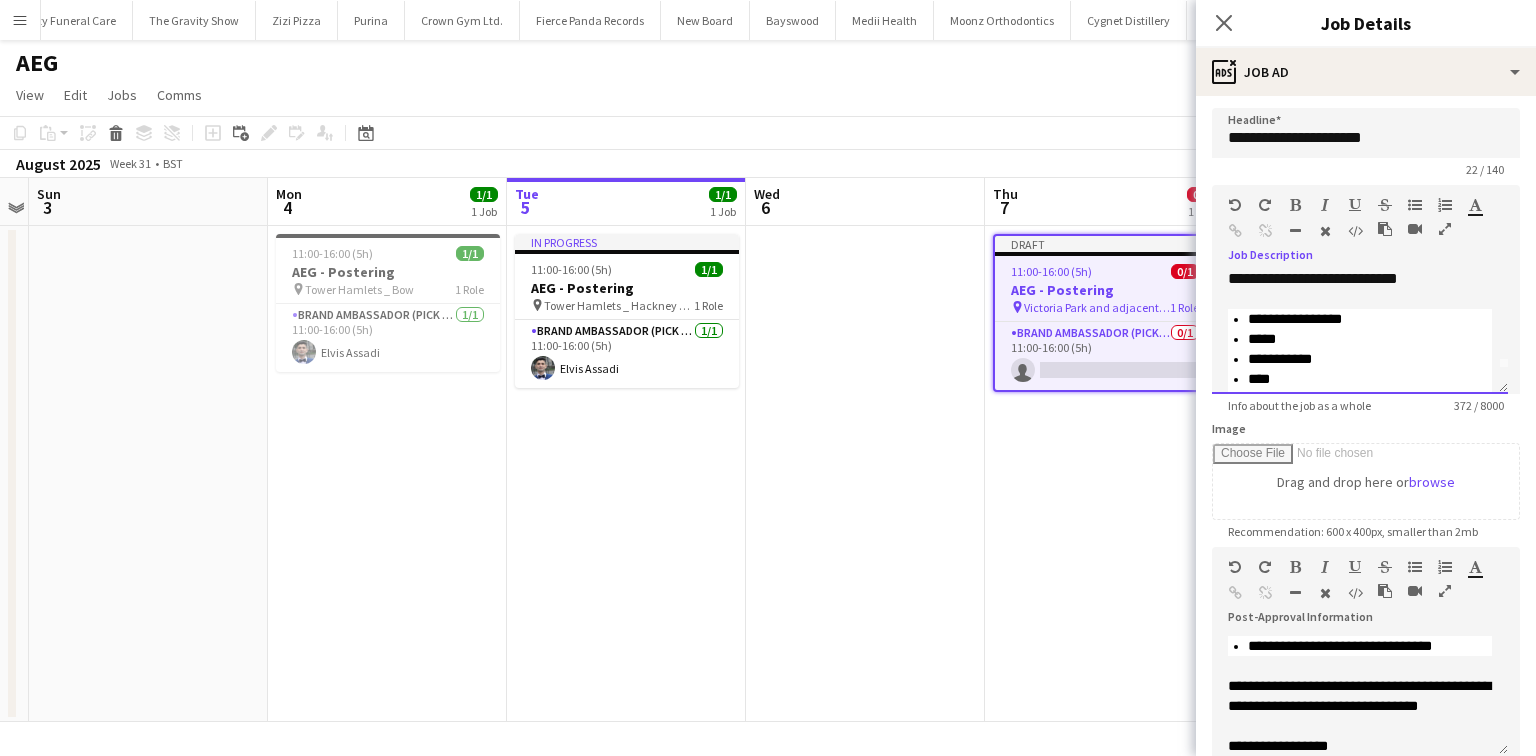 scroll, scrollTop: 66, scrollLeft: 0, axis: vertical 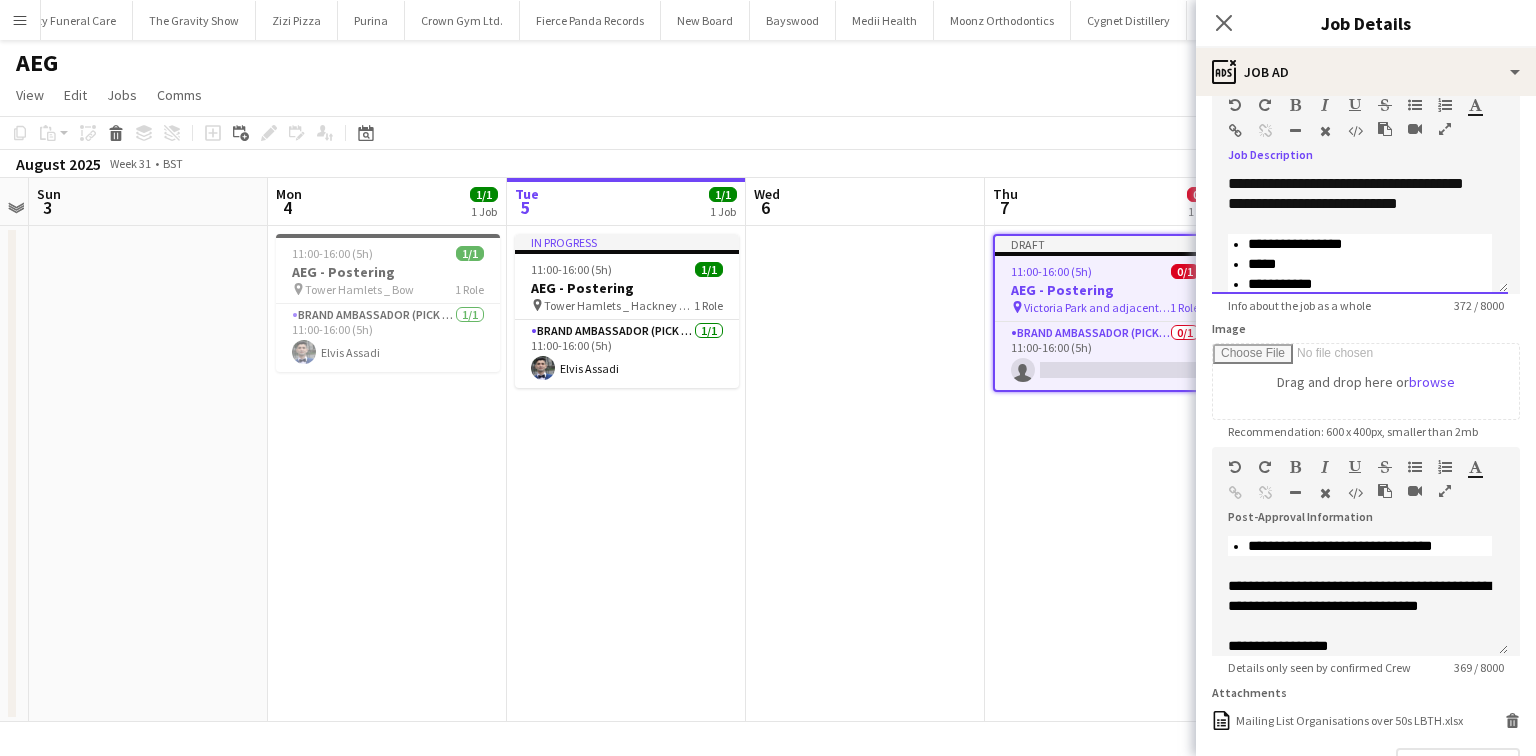 drag, startPoint x: 1324, startPoint y: 270, endPoint x: 1234, endPoint y: 226, distance: 100.17984 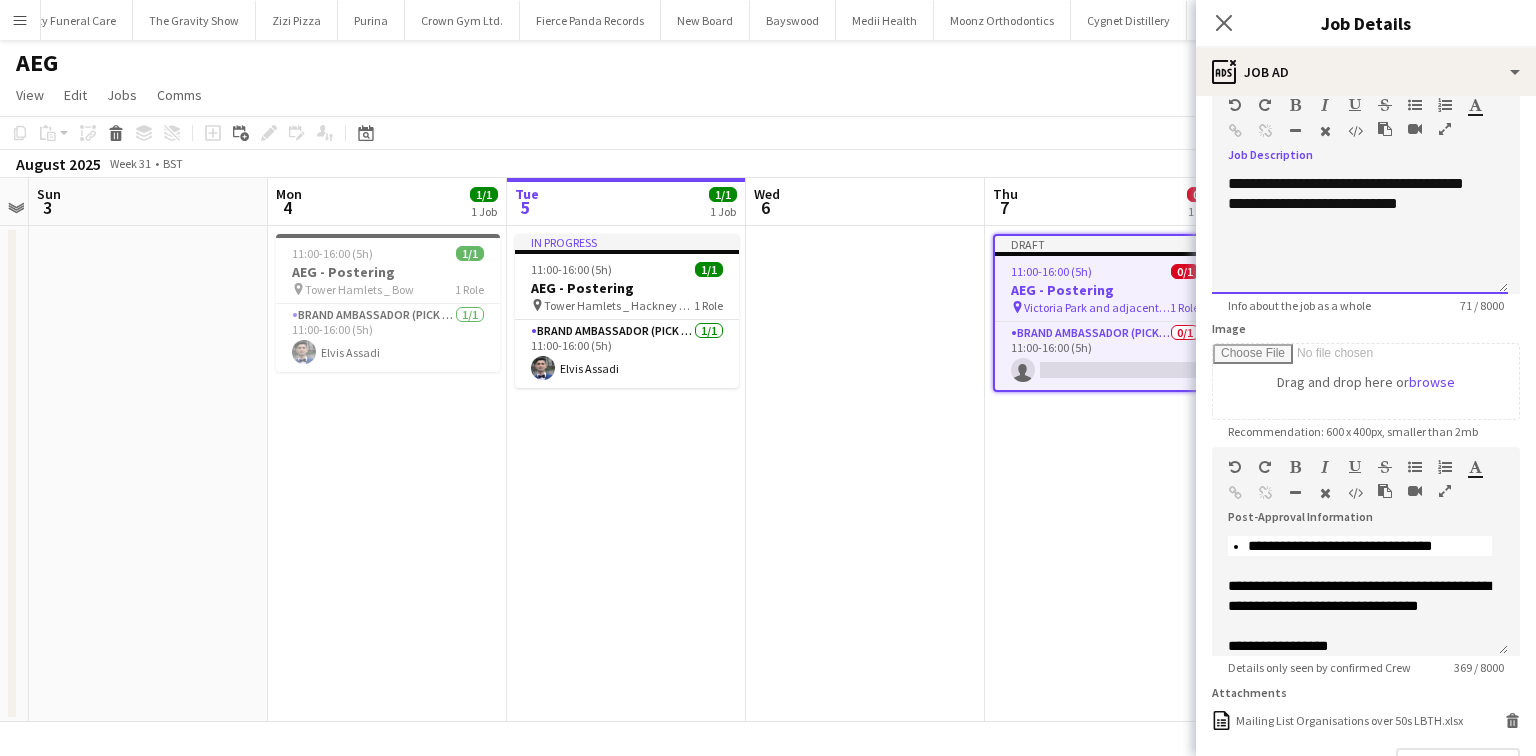 click on "**********" at bounding box center (1360, 234) 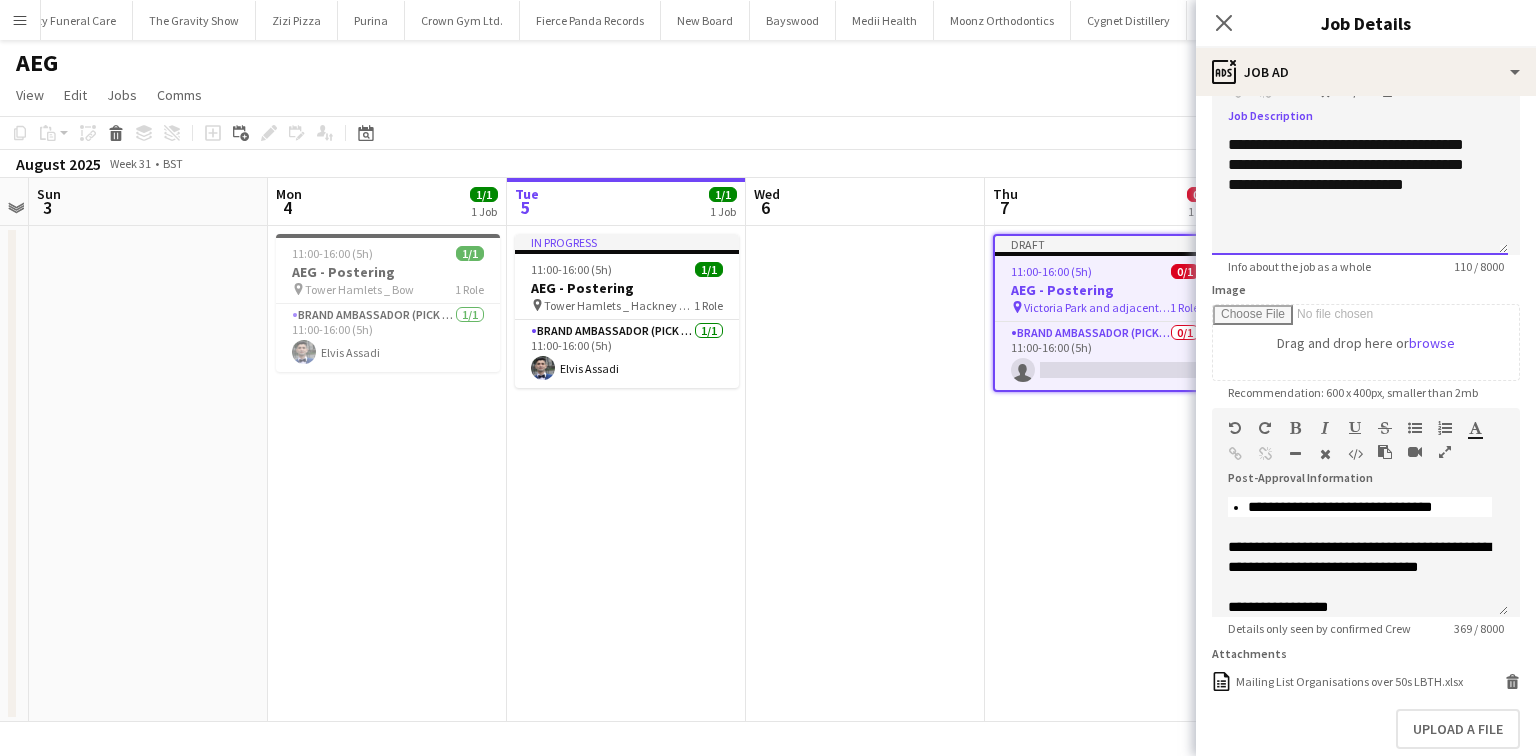 scroll, scrollTop: 144, scrollLeft: 0, axis: vertical 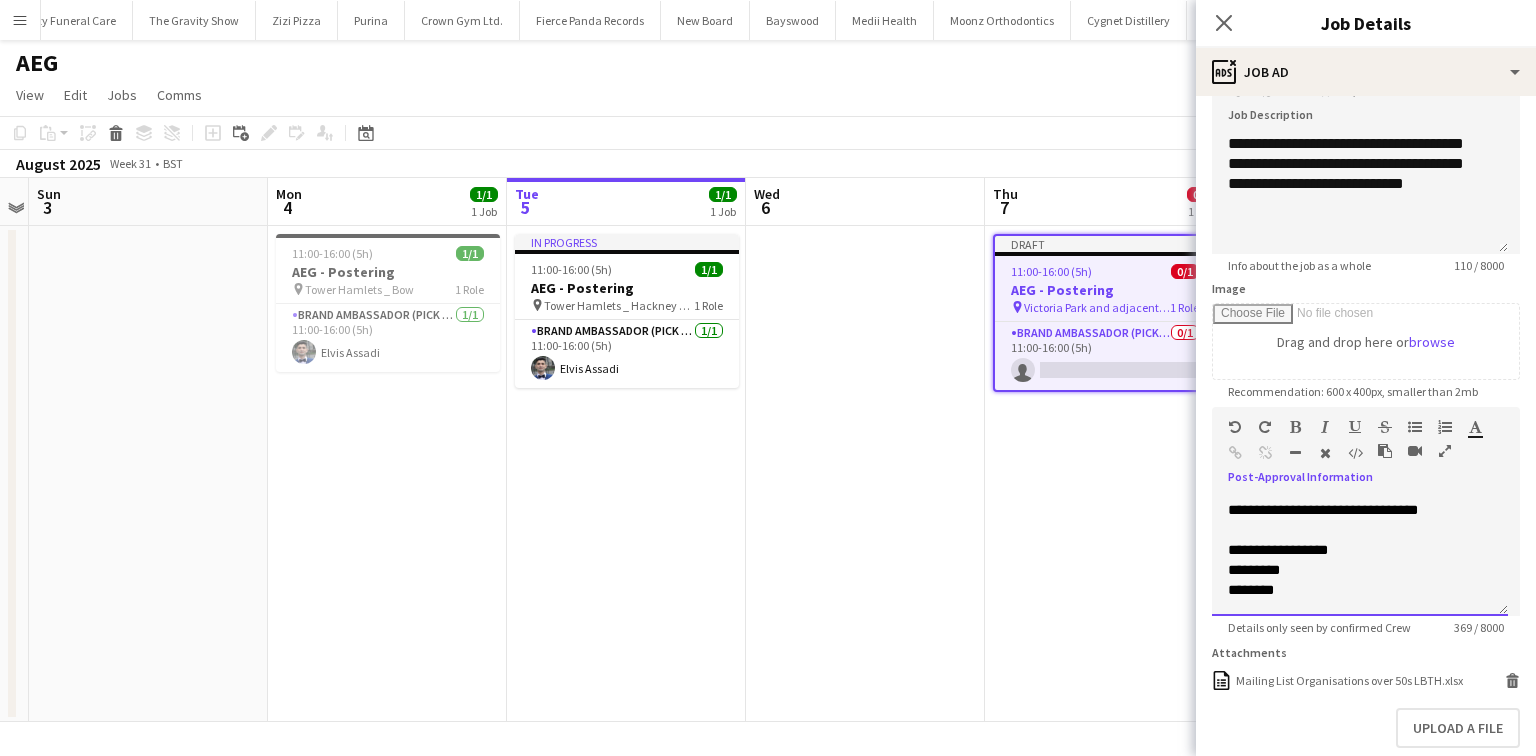 drag, startPoint x: 1323, startPoint y: 597, endPoint x: 1262, endPoint y: 544, distance: 80.80842 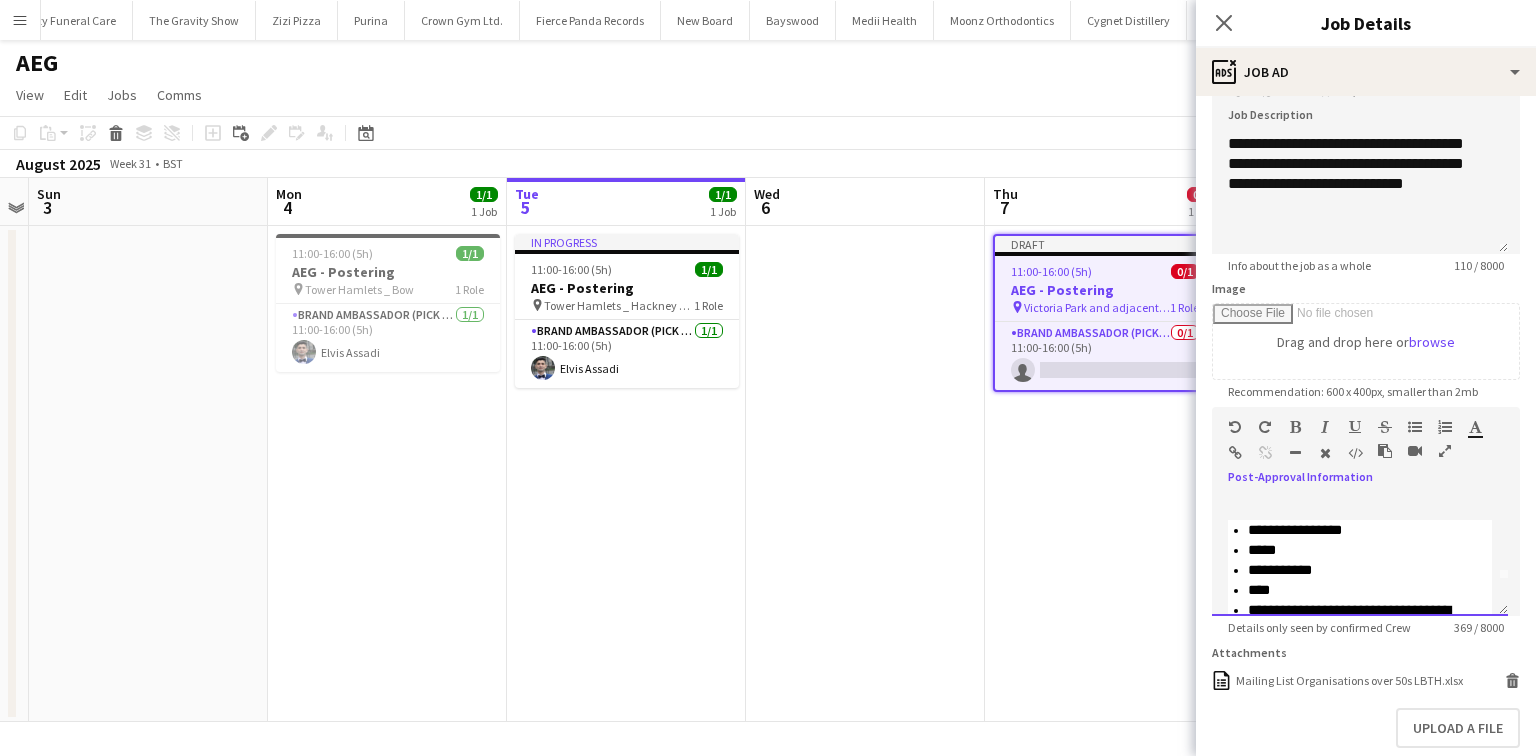 scroll, scrollTop: 0, scrollLeft: 0, axis: both 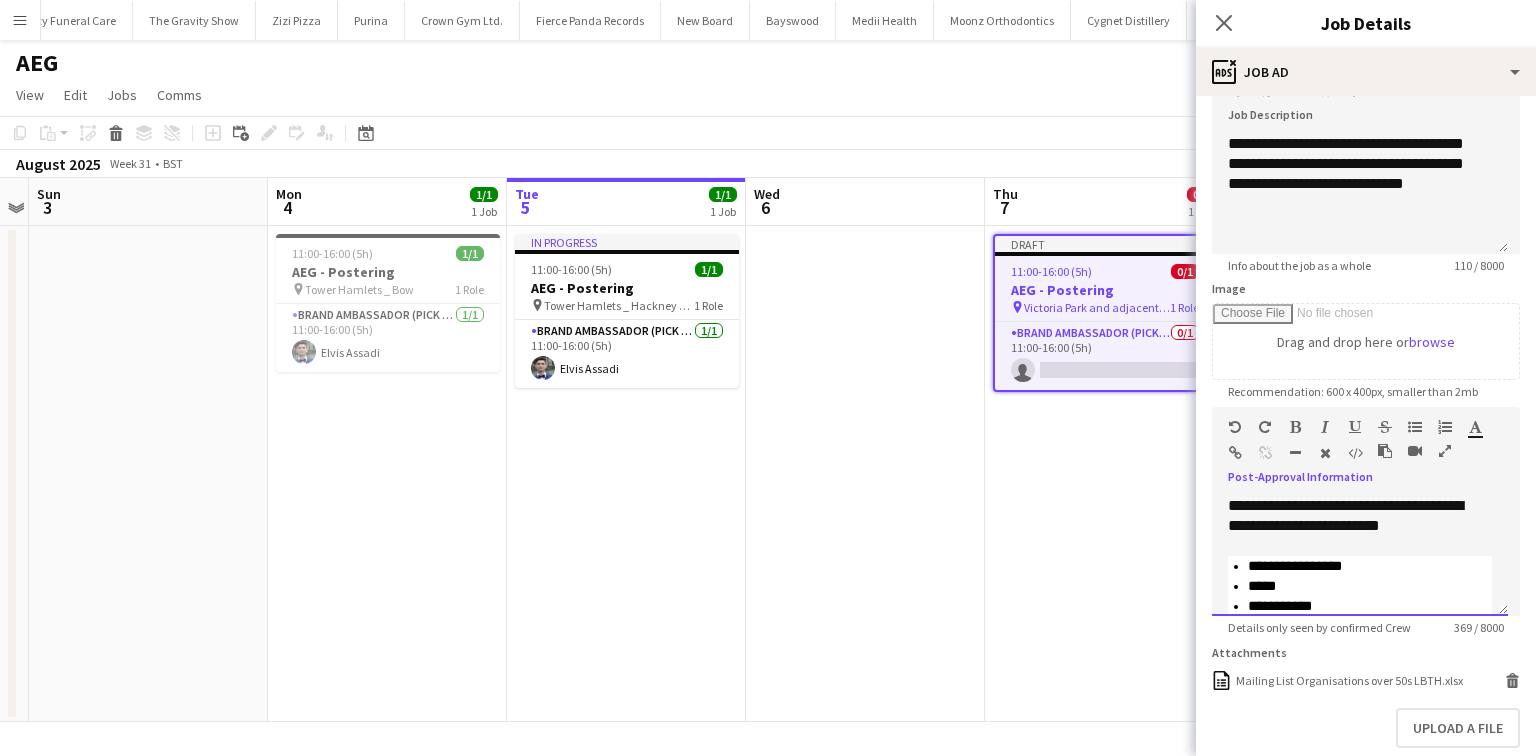 drag, startPoint x: 1293, startPoint y: 590, endPoint x: 1216, endPoint y: 448, distance: 161.53328 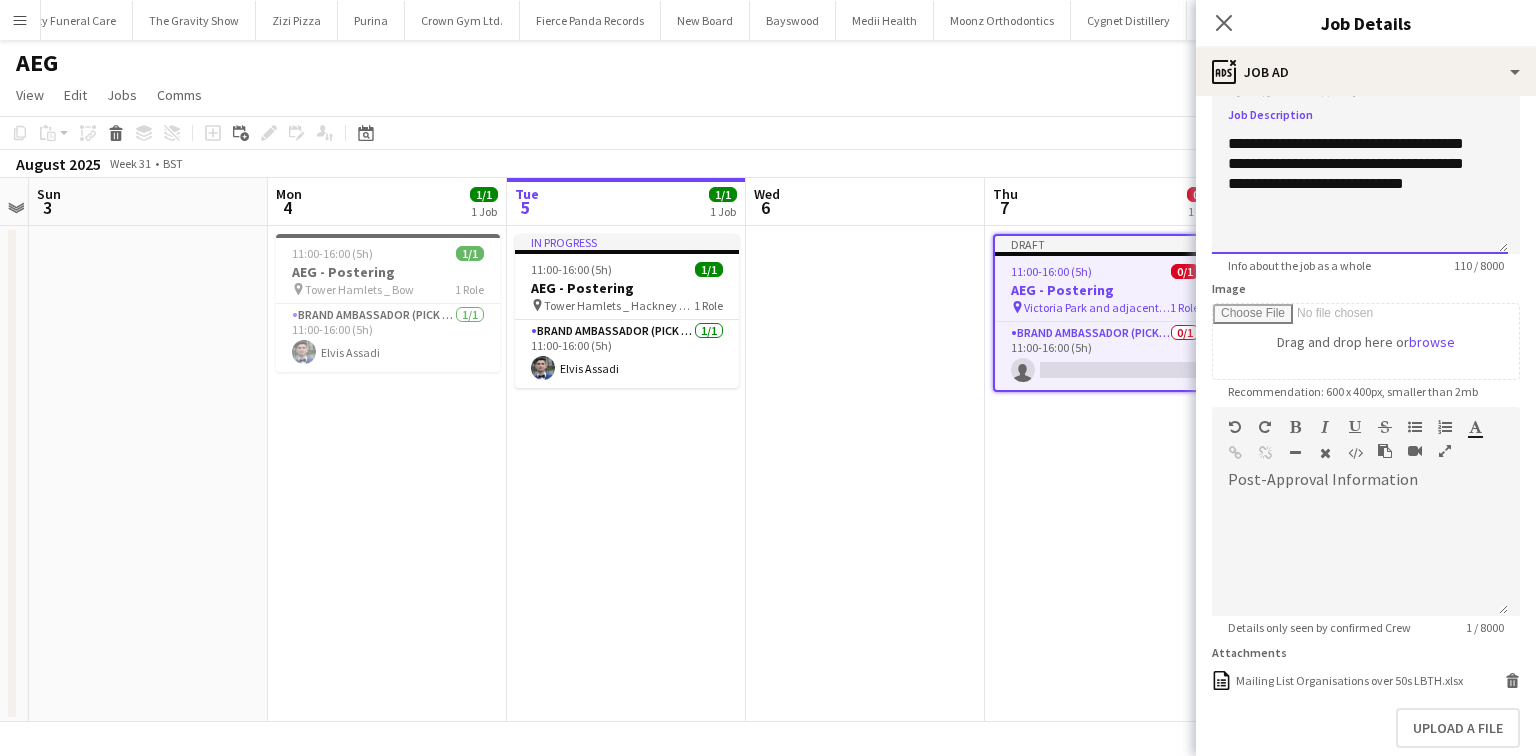 click on "**********" at bounding box center (1360, 194) 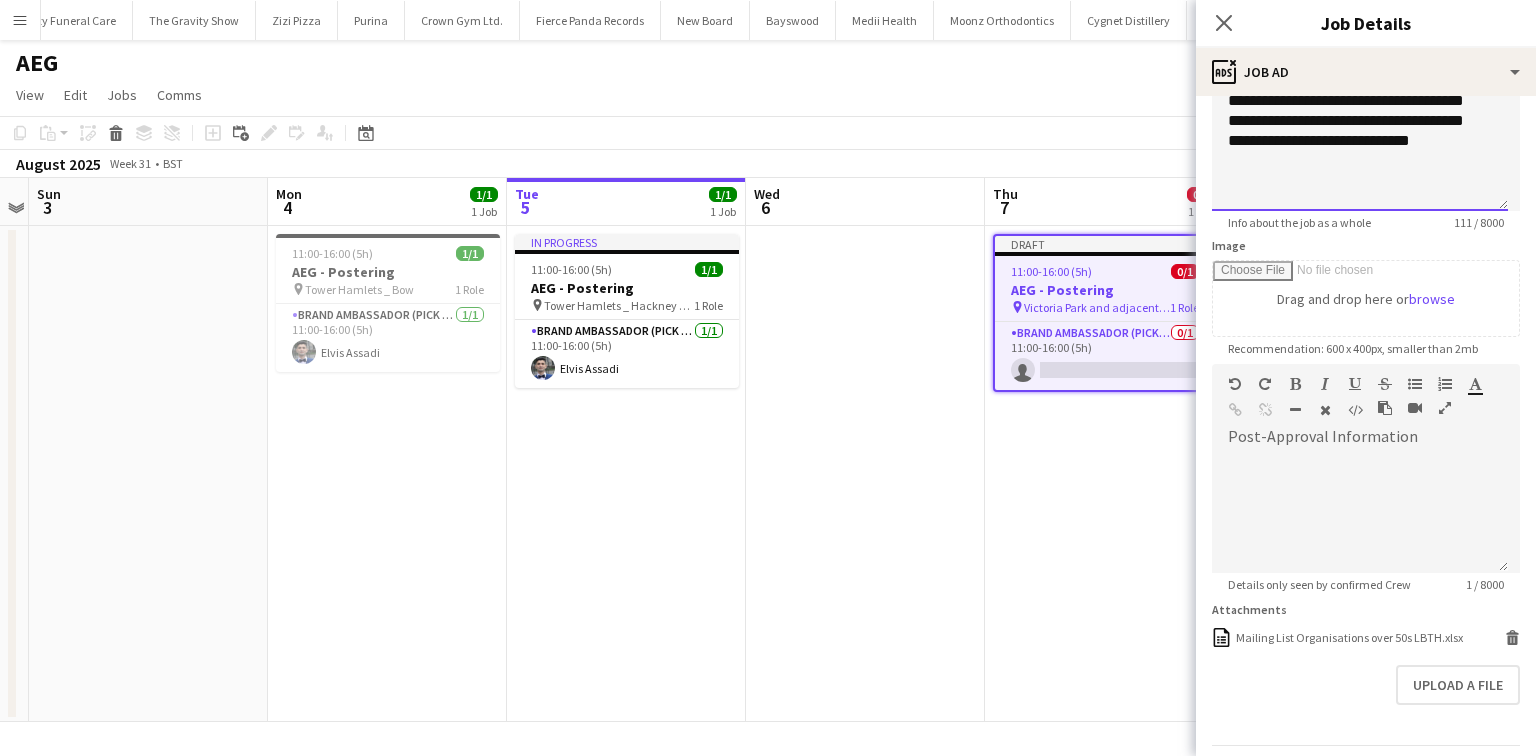 scroll, scrollTop: 246, scrollLeft: 0, axis: vertical 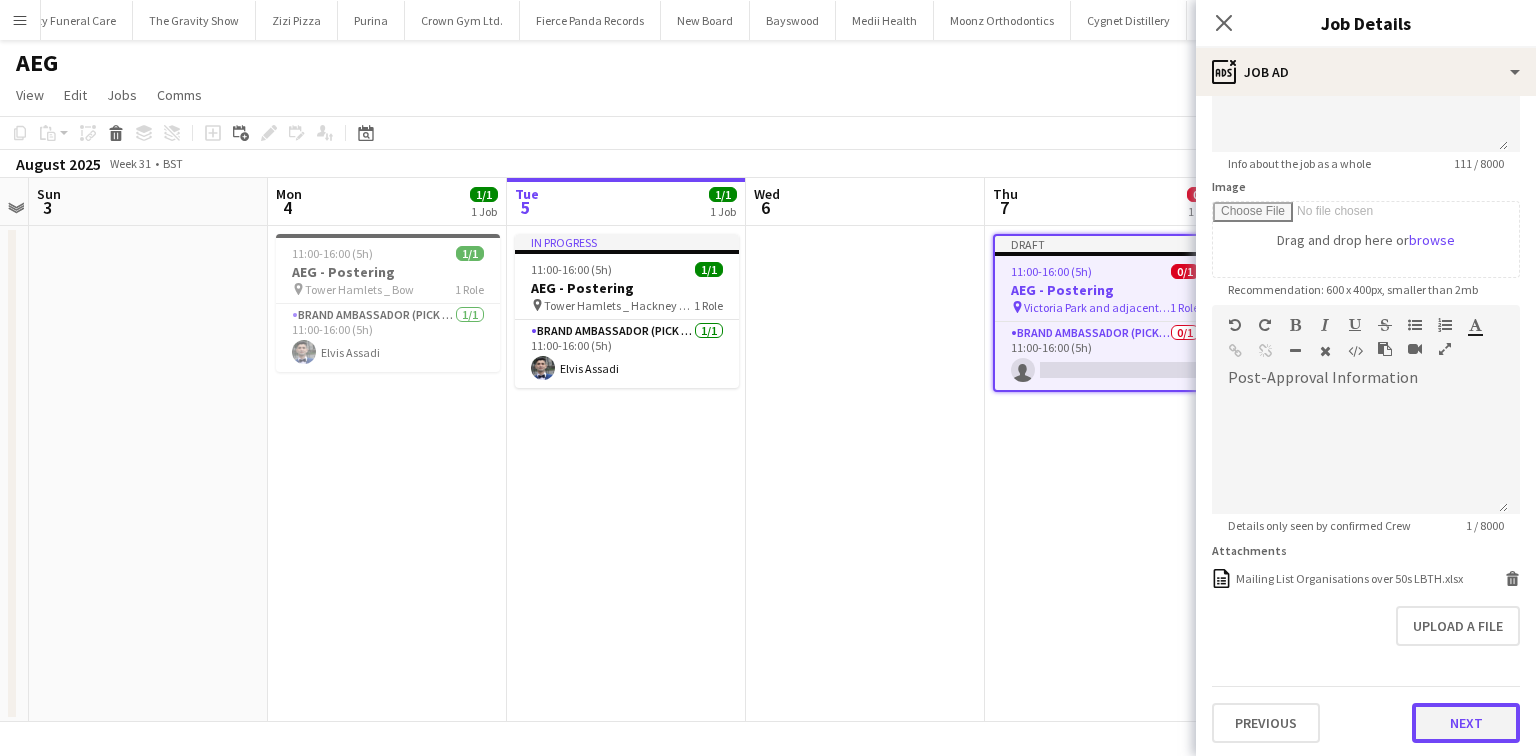 click on "Next" at bounding box center [1466, 723] 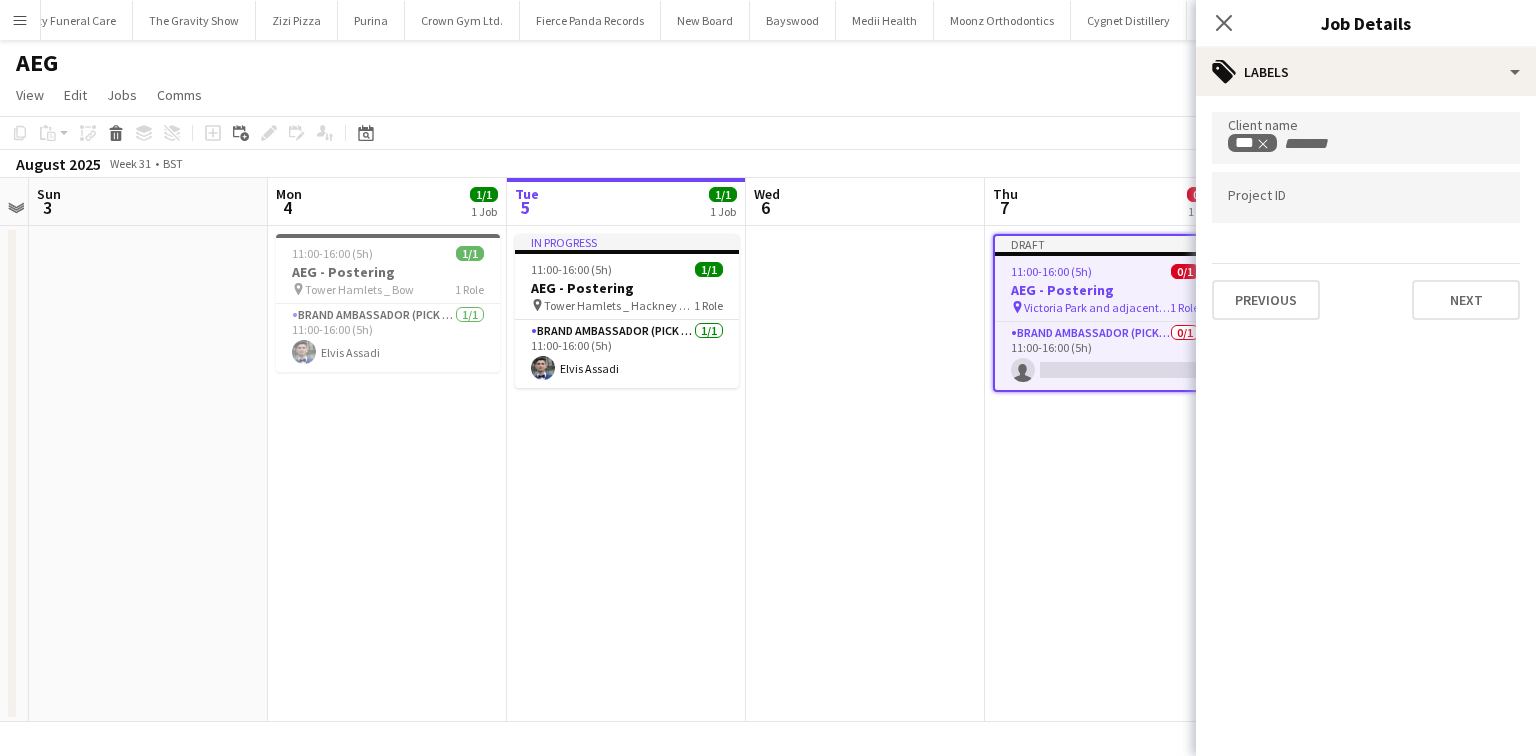 scroll, scrollTop: 0, scrollLeft: 0, axis: both 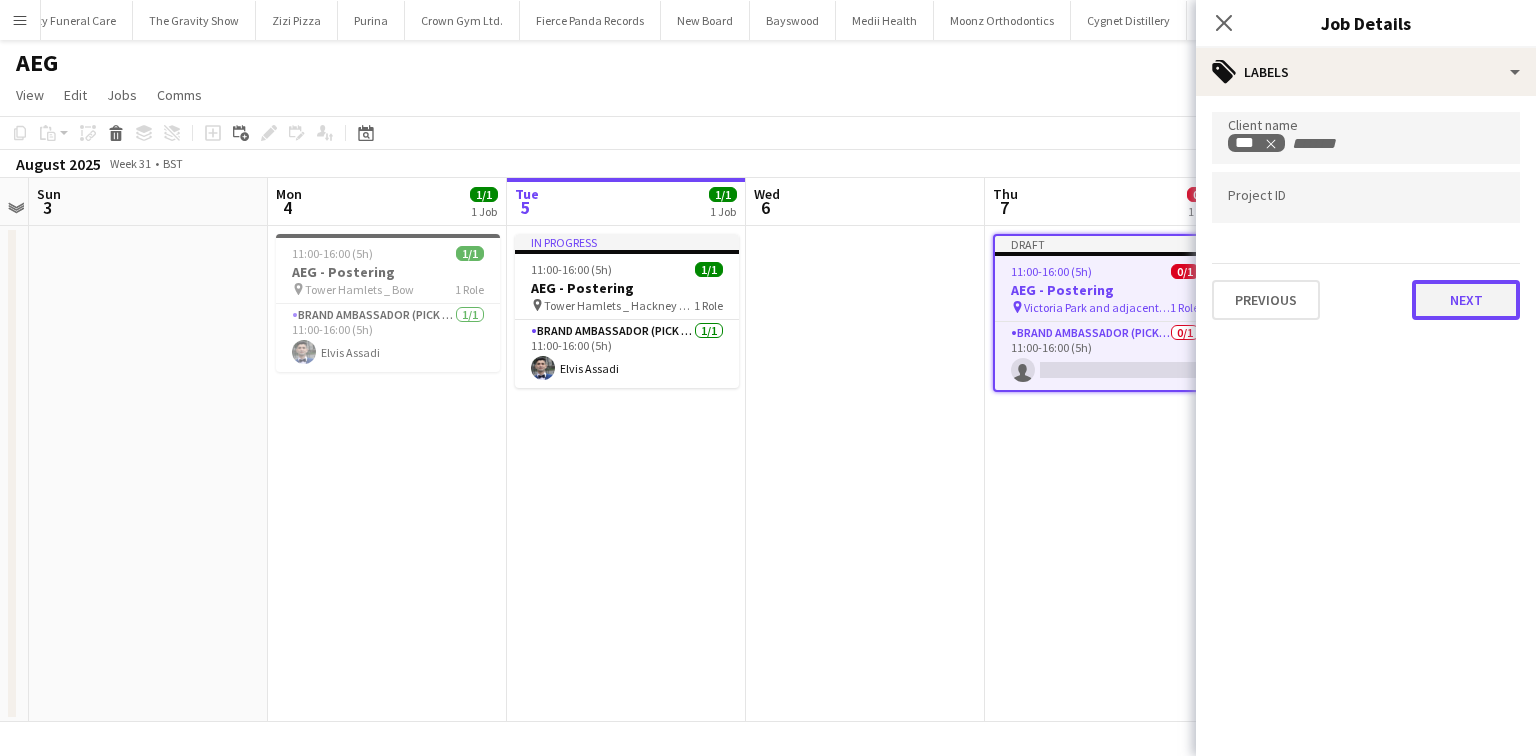 click on "Next" at bounding box center [1466, 300] 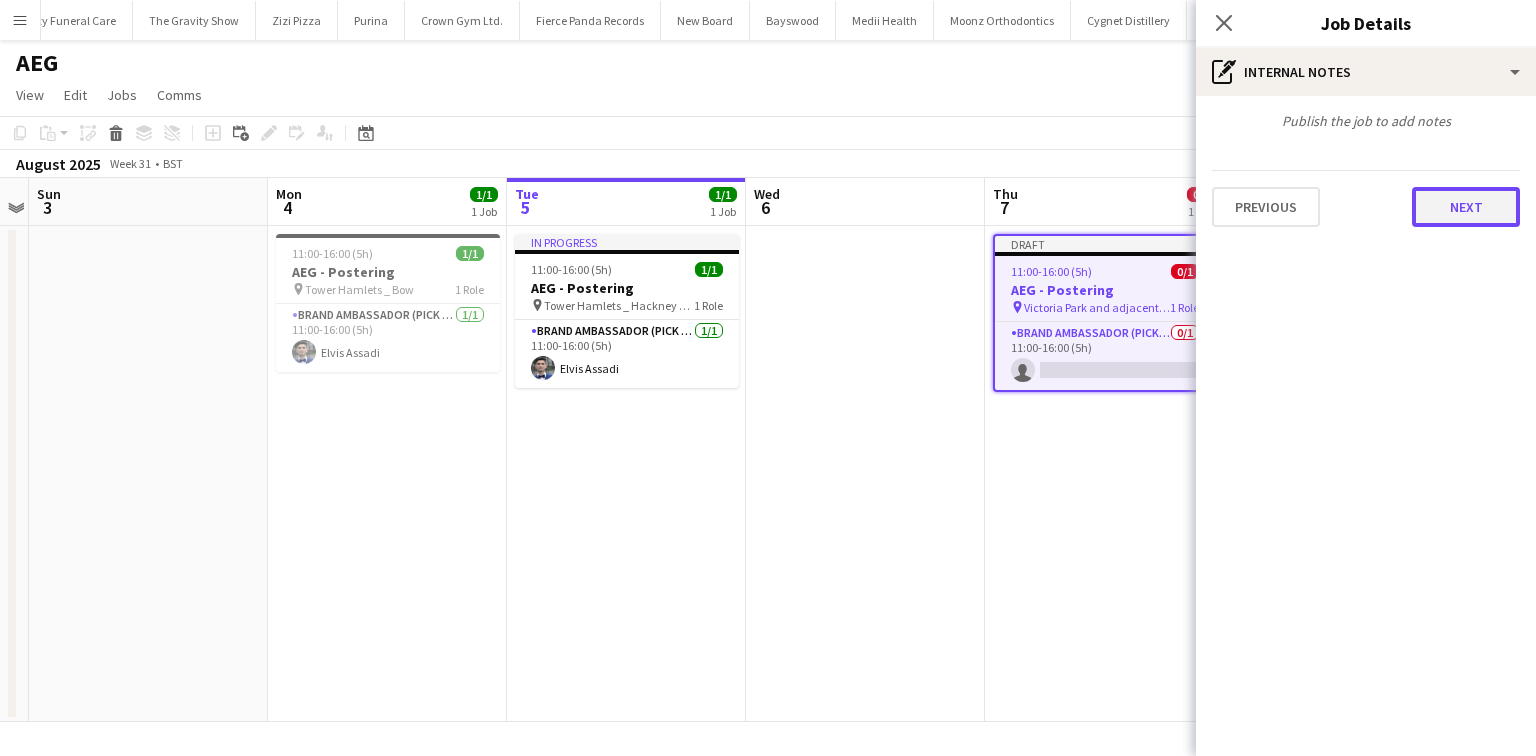 click on "Next" at bounding box center [1466, 207] 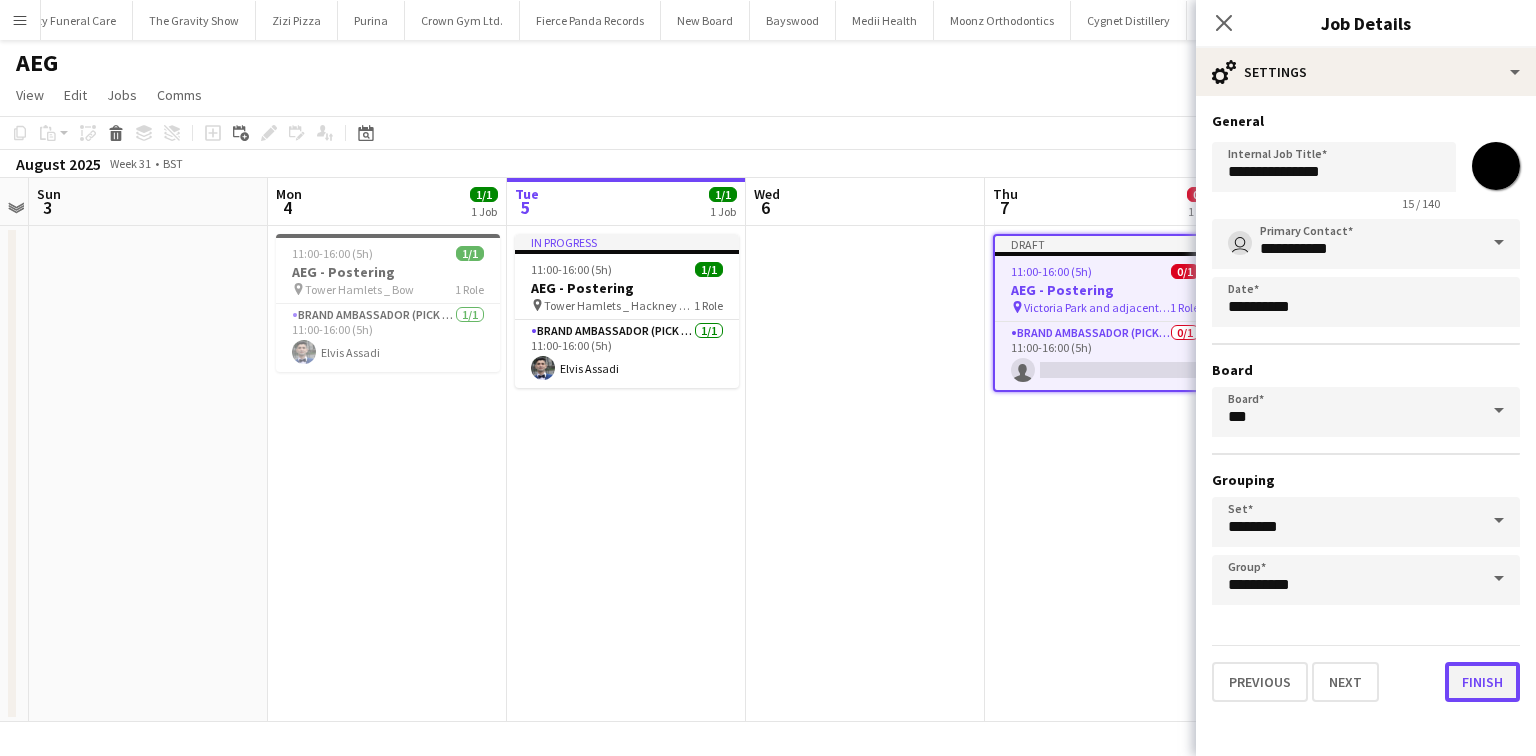 click on "Finish" at bounding box center [1482, 682] 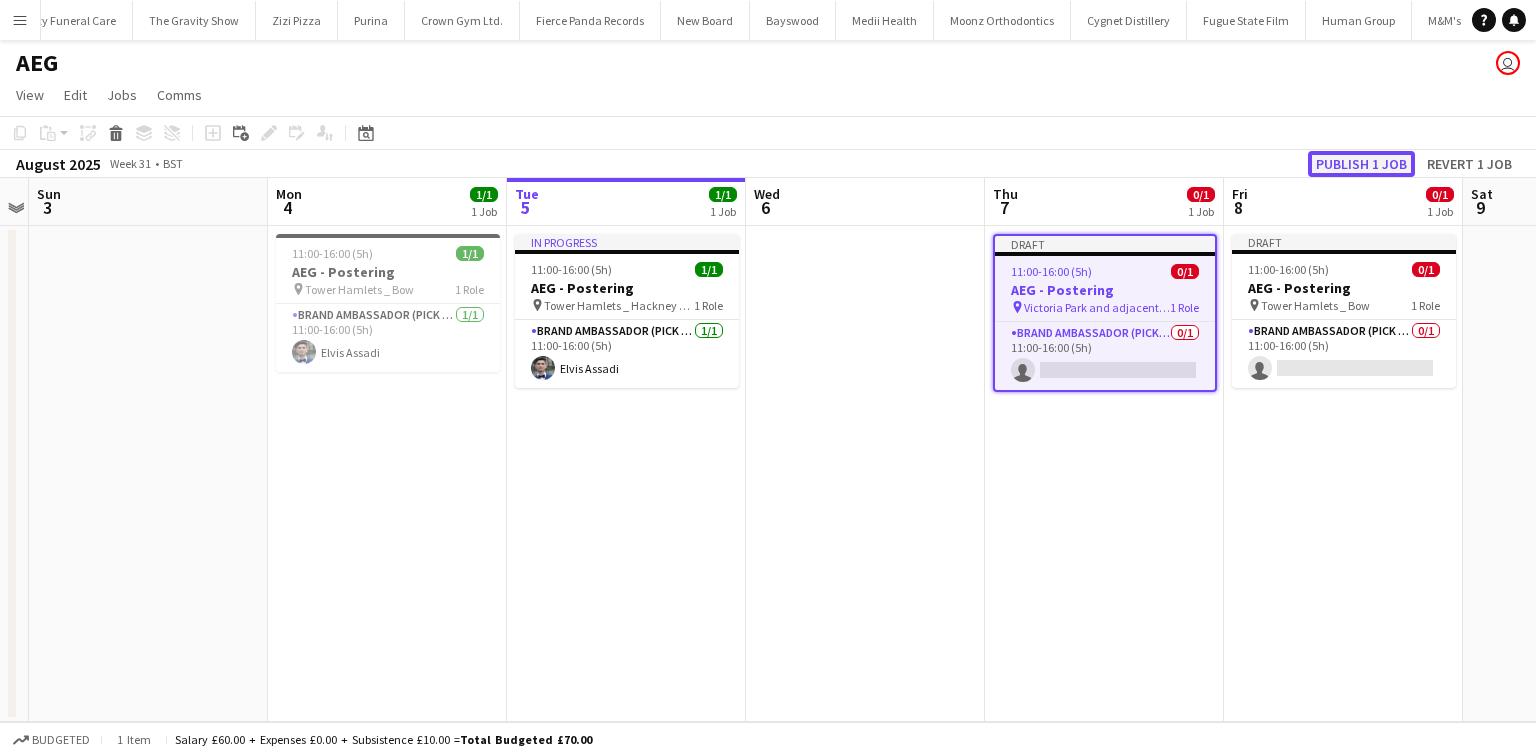 click on "Publish 1 job" 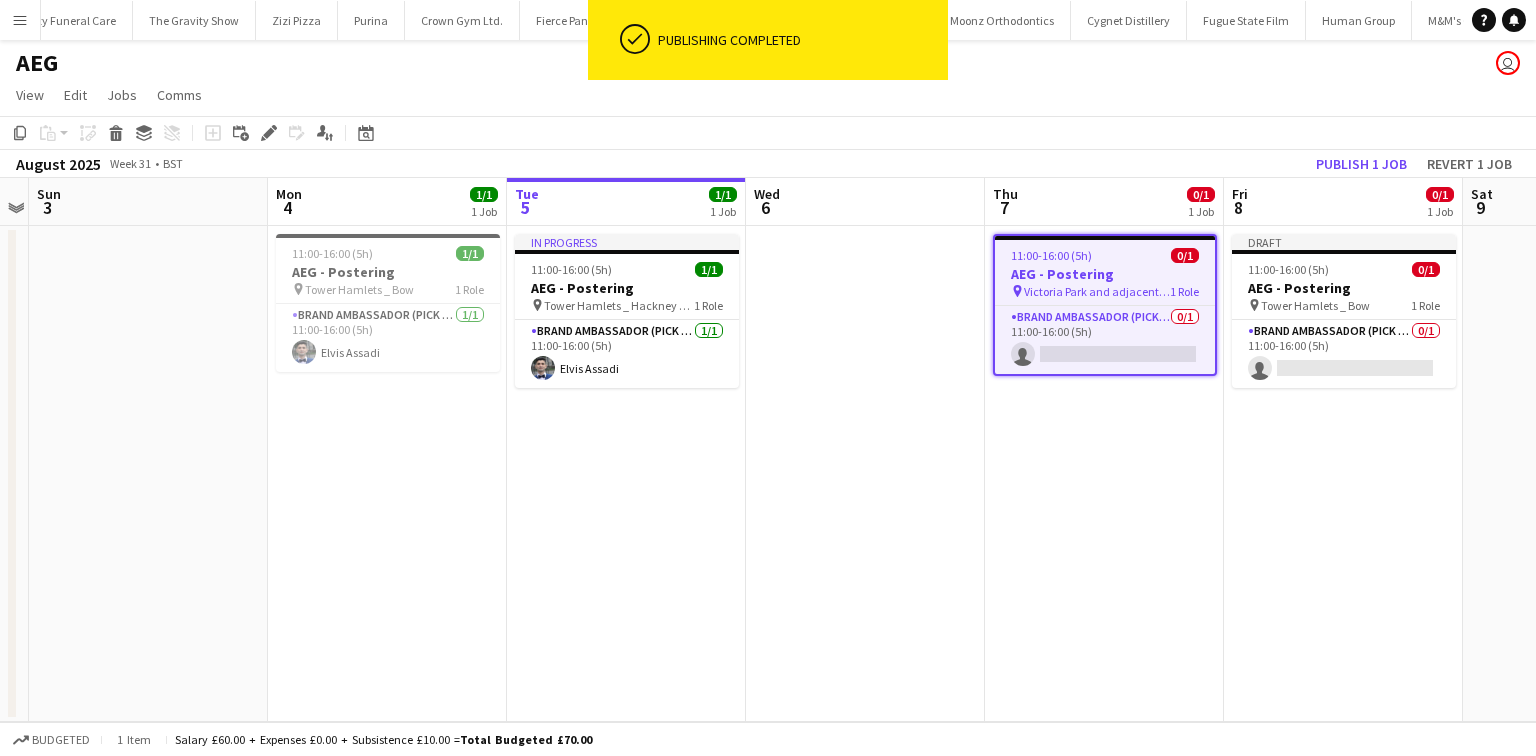 click on "11:00-16:00 (5h)    0/1" at bounding box center [1105, 255] 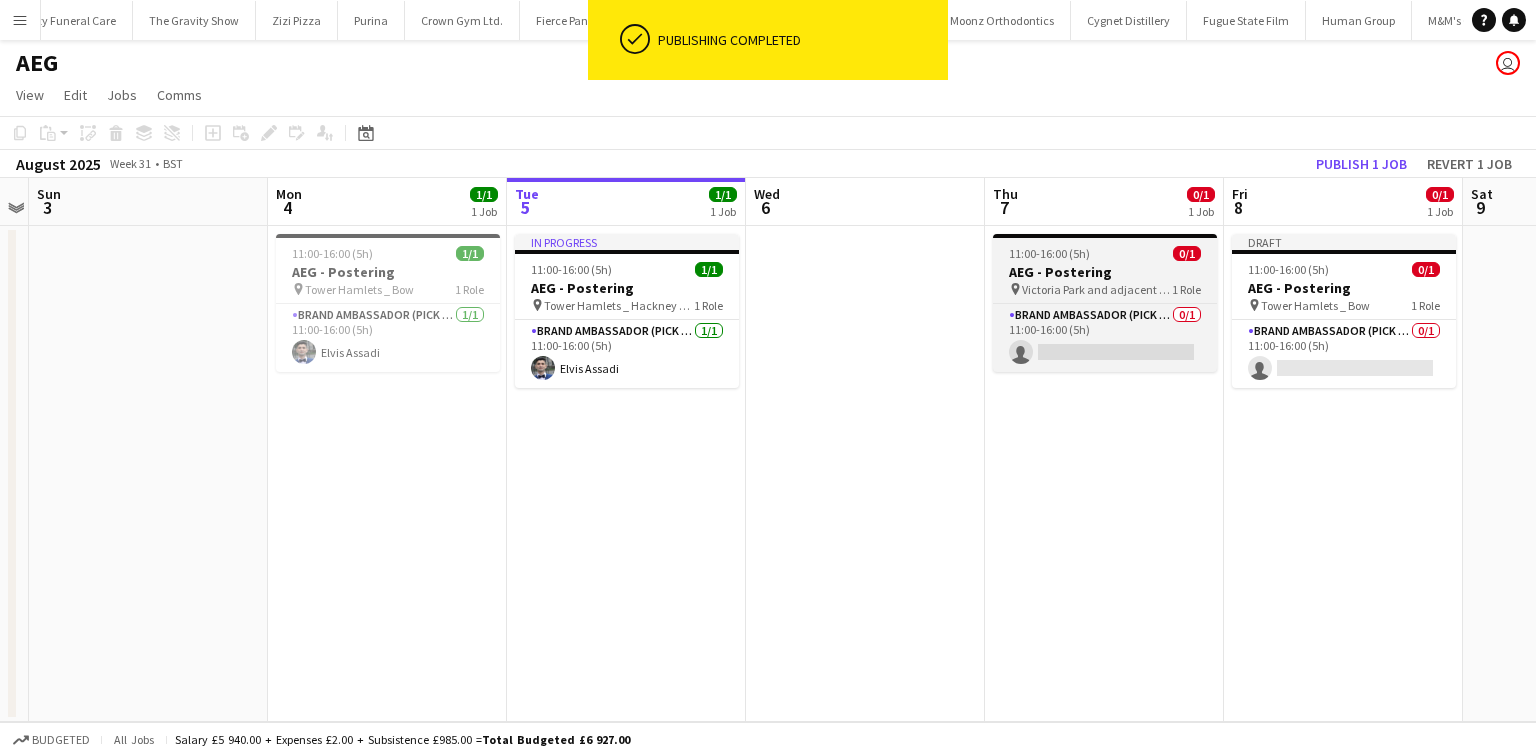 click on "AEG - Postering" at bounding box center (1105, 272) 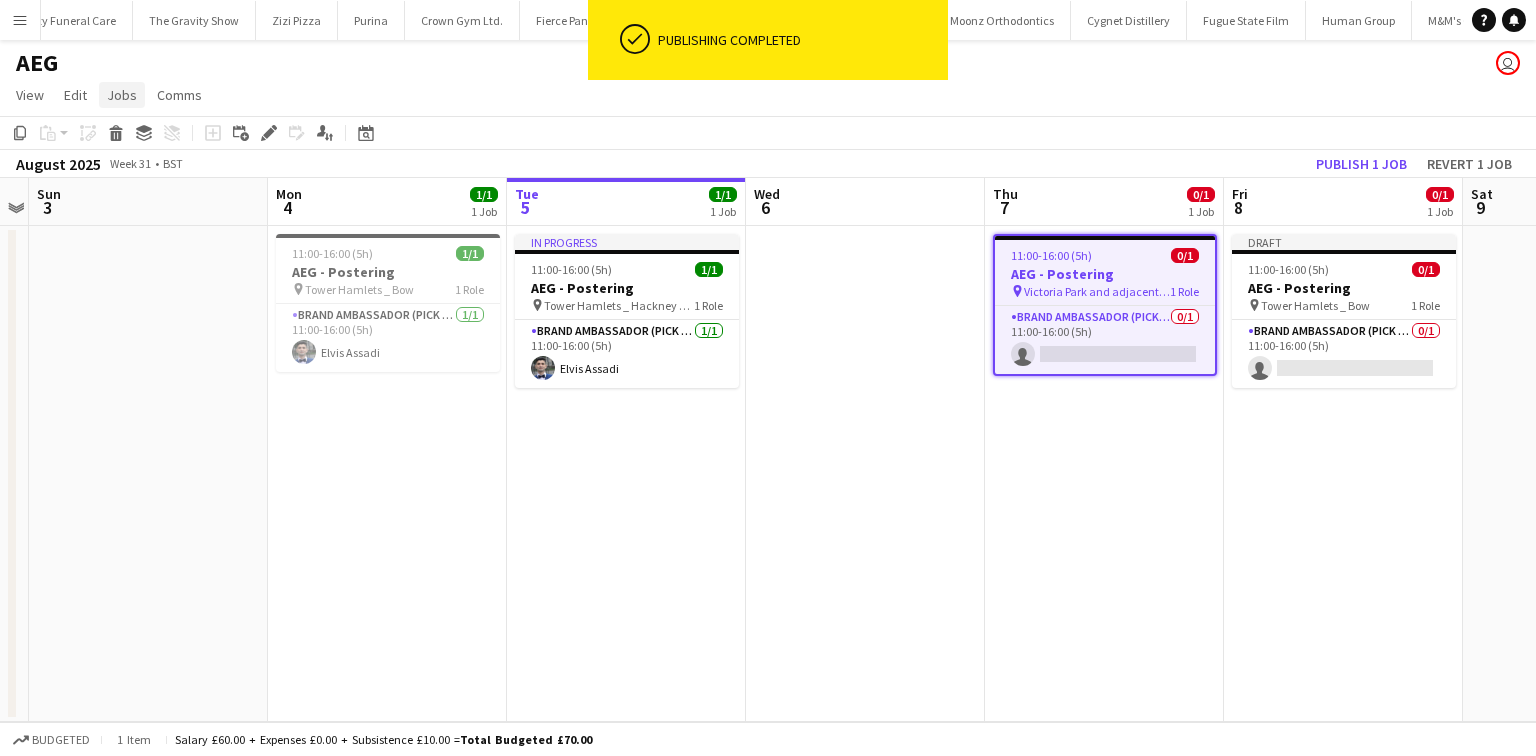 click on "Jobs" 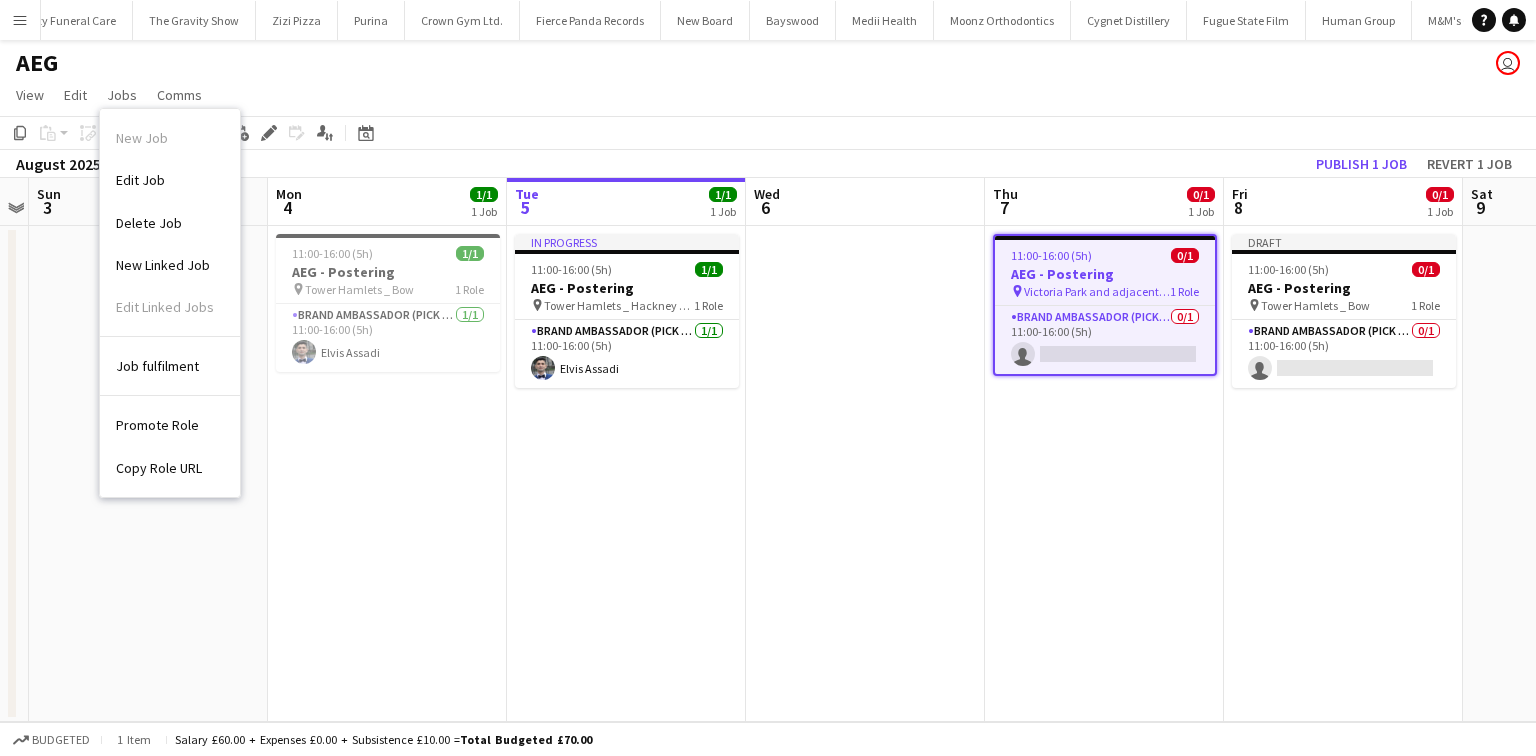click on "Edit Job" at bounding box center [170, 180] 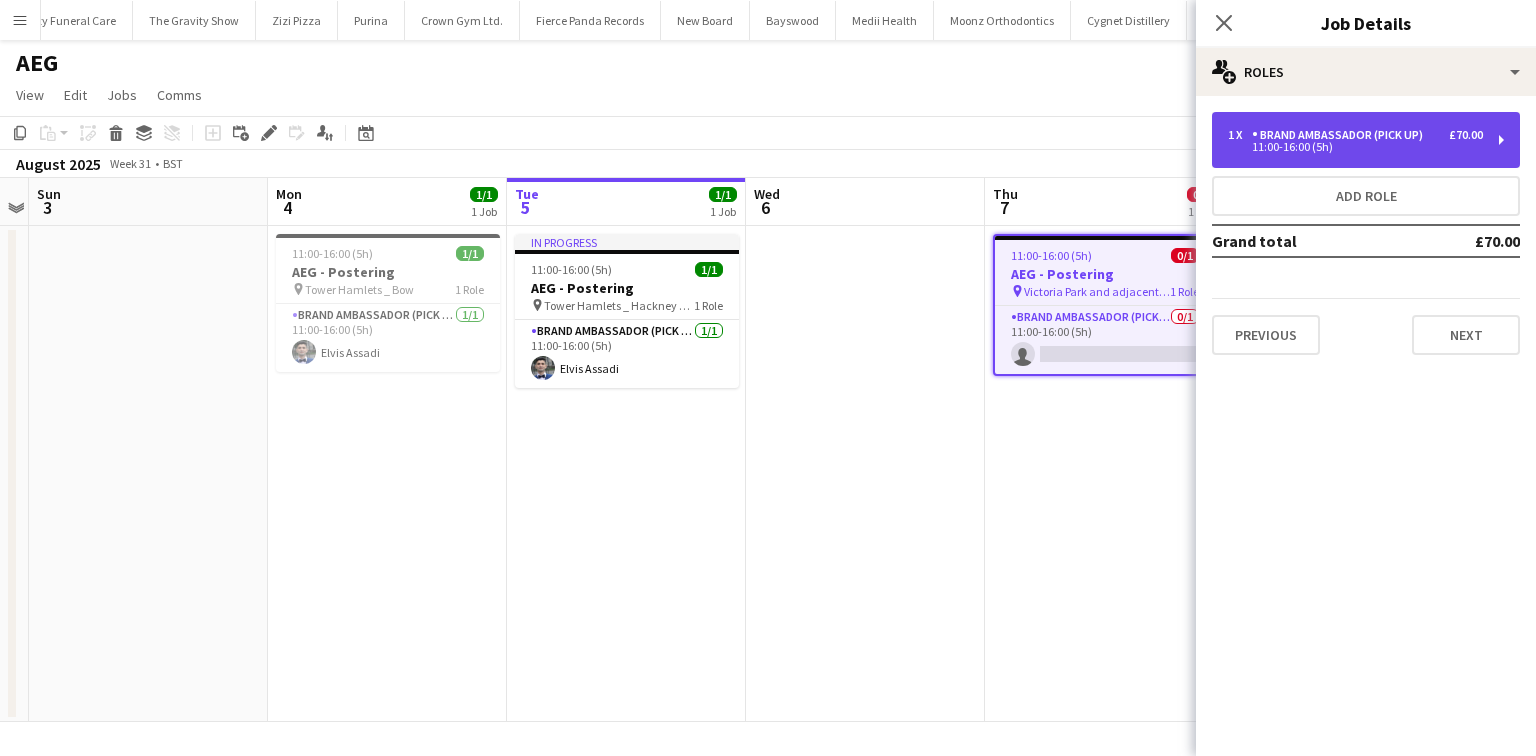 click on "Brand Ambassador (Pick up)" at bounding box center (1341, 135) 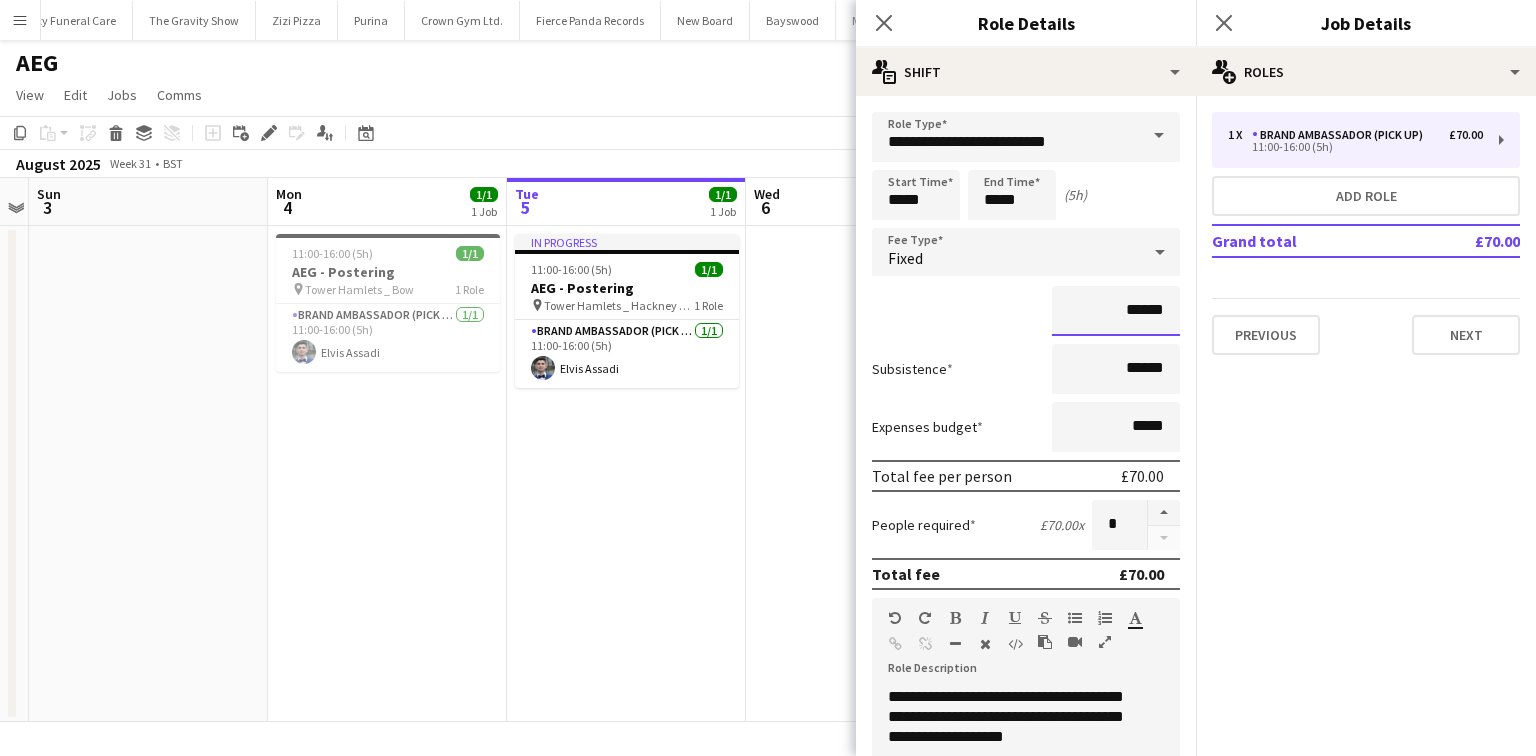 drag, startPoint x: 1131, startPoint y: 312, endPoint x: 1116, endPoint y: 306, distance: 16.155495 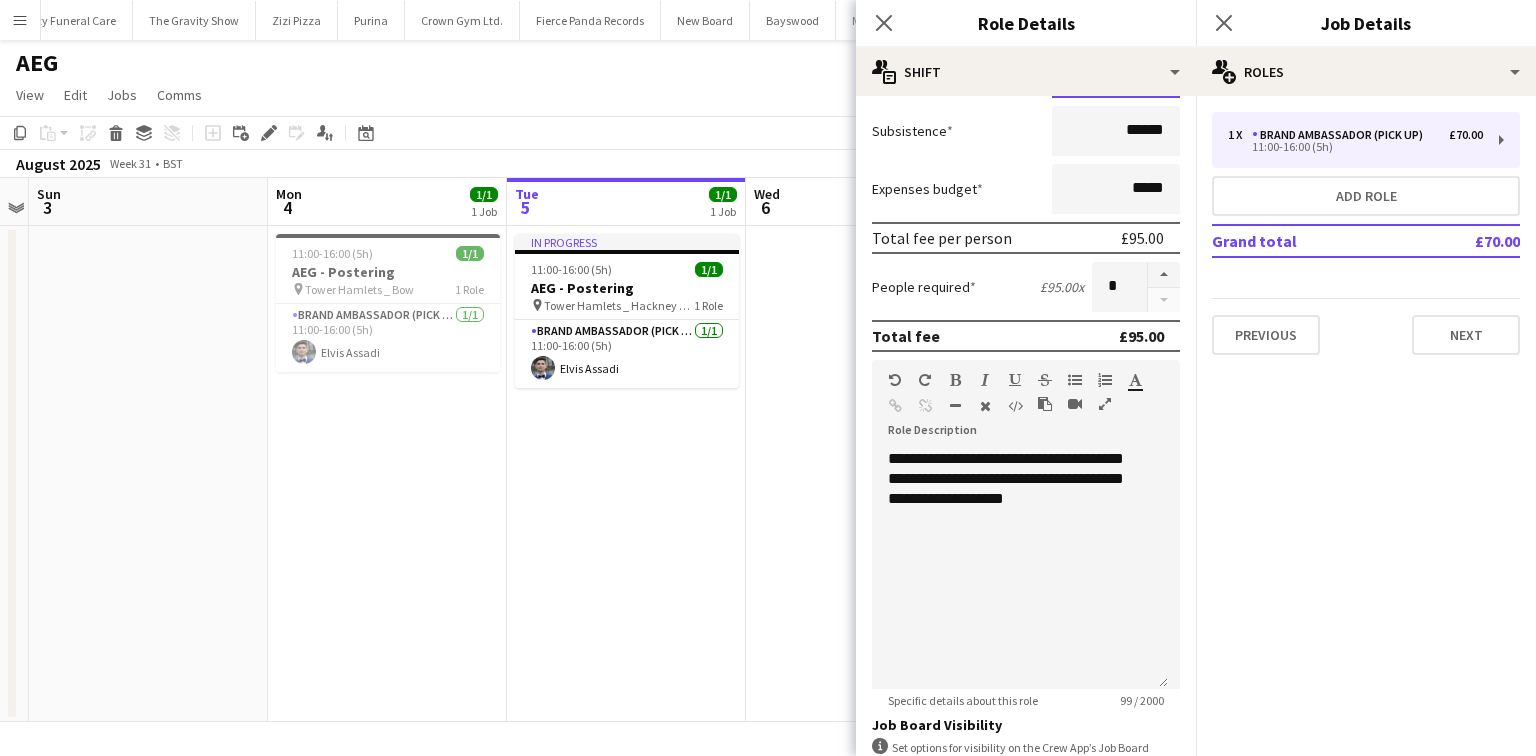 scroll, scrollTop: 240, scrollLeft: 0, axis: vertical 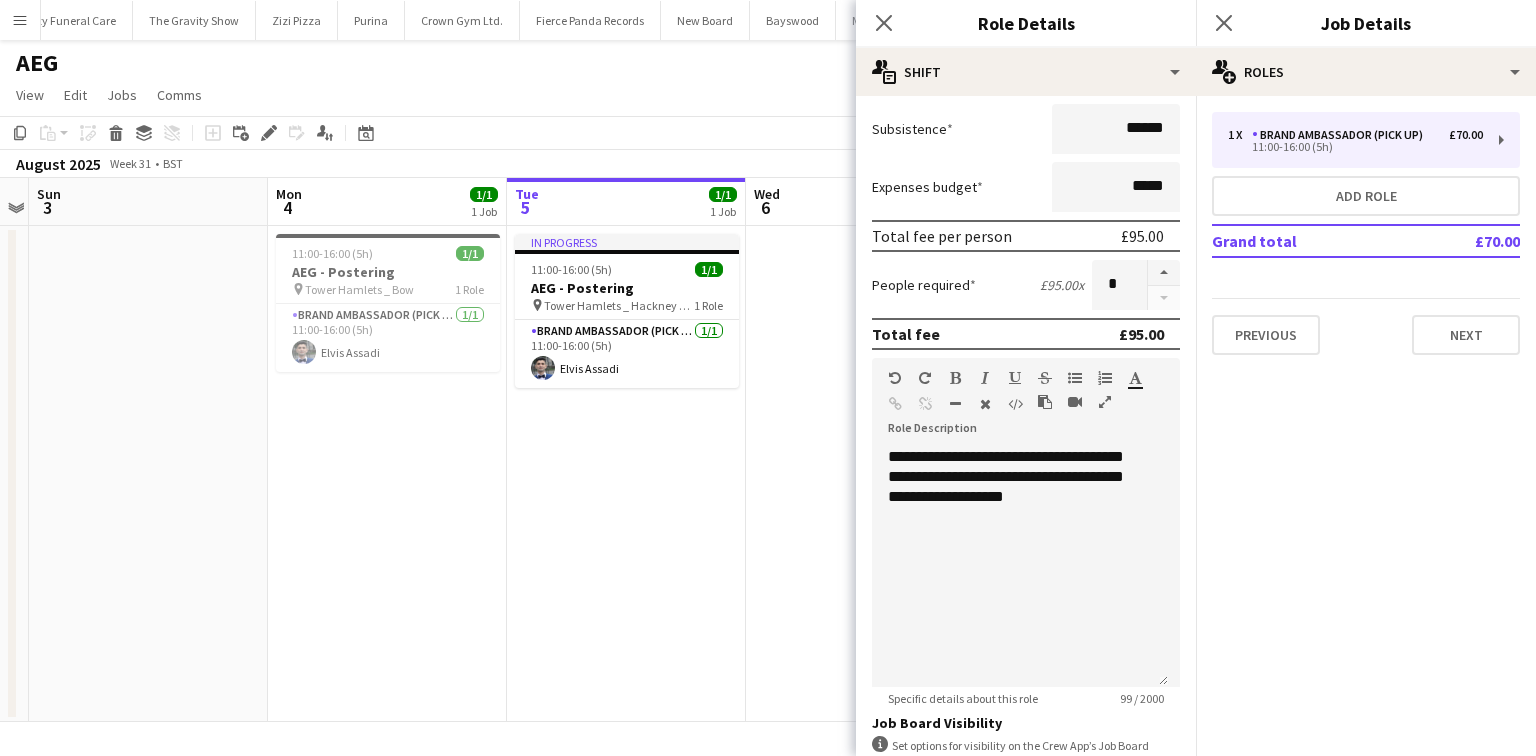 type on "******" 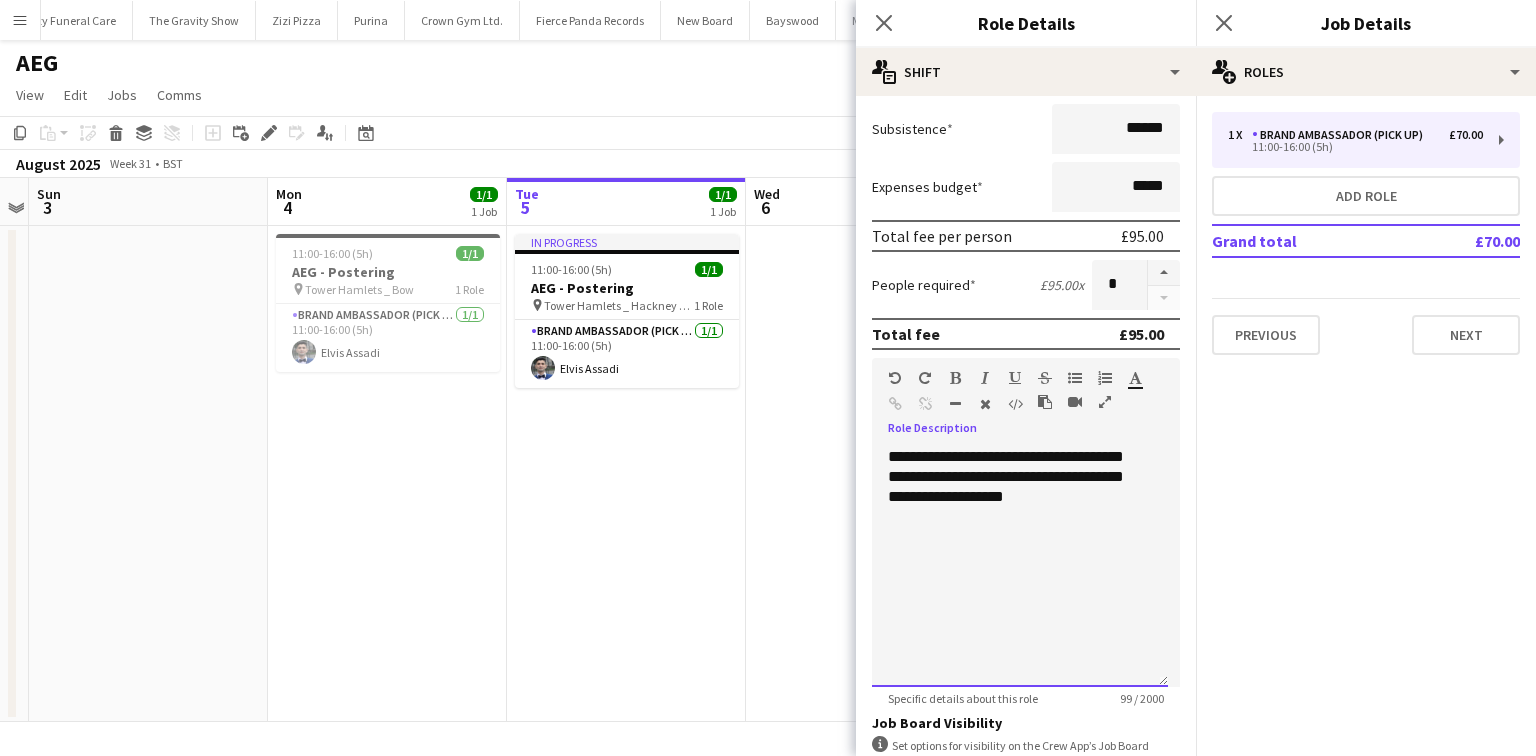 drag, startPoint x: 1120, startPoint y: 492, endPoint x: 924, endPoint y: 493, distance: 196.00255 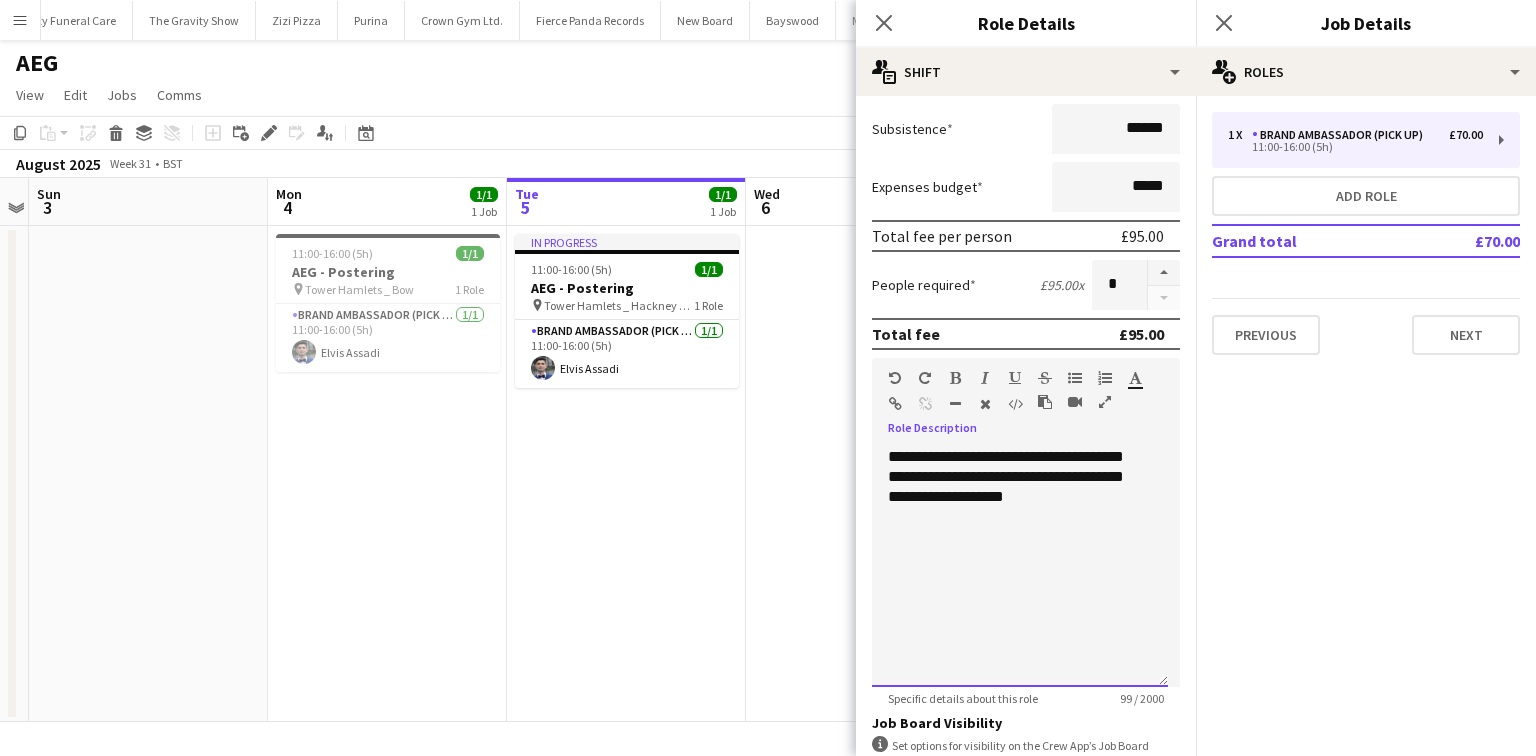 drag, startPoint x: 984, startPoint y: 494, endPoint x: 893, endPoint y: 494, distance: 91 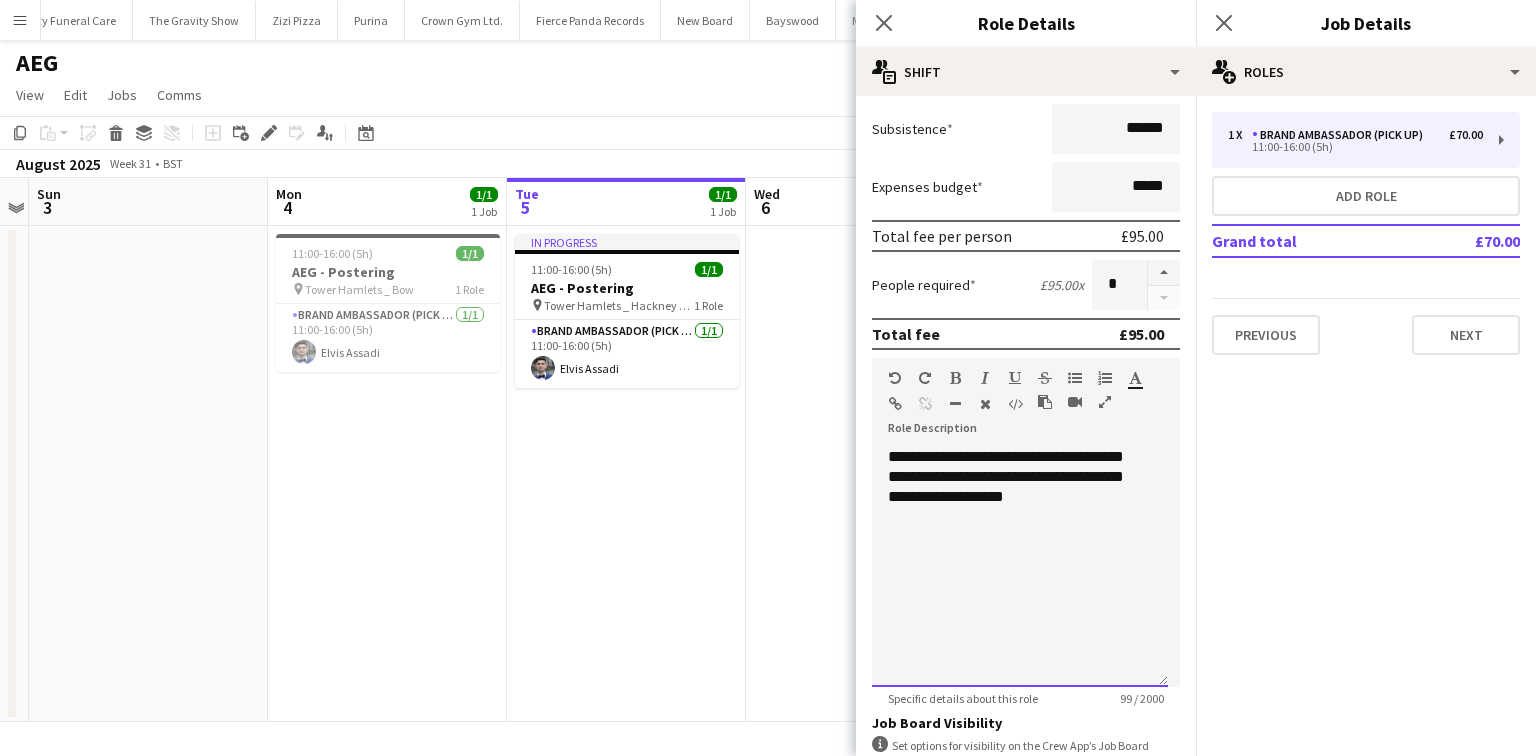 click on "**********" at bounding box center (1020, 567) 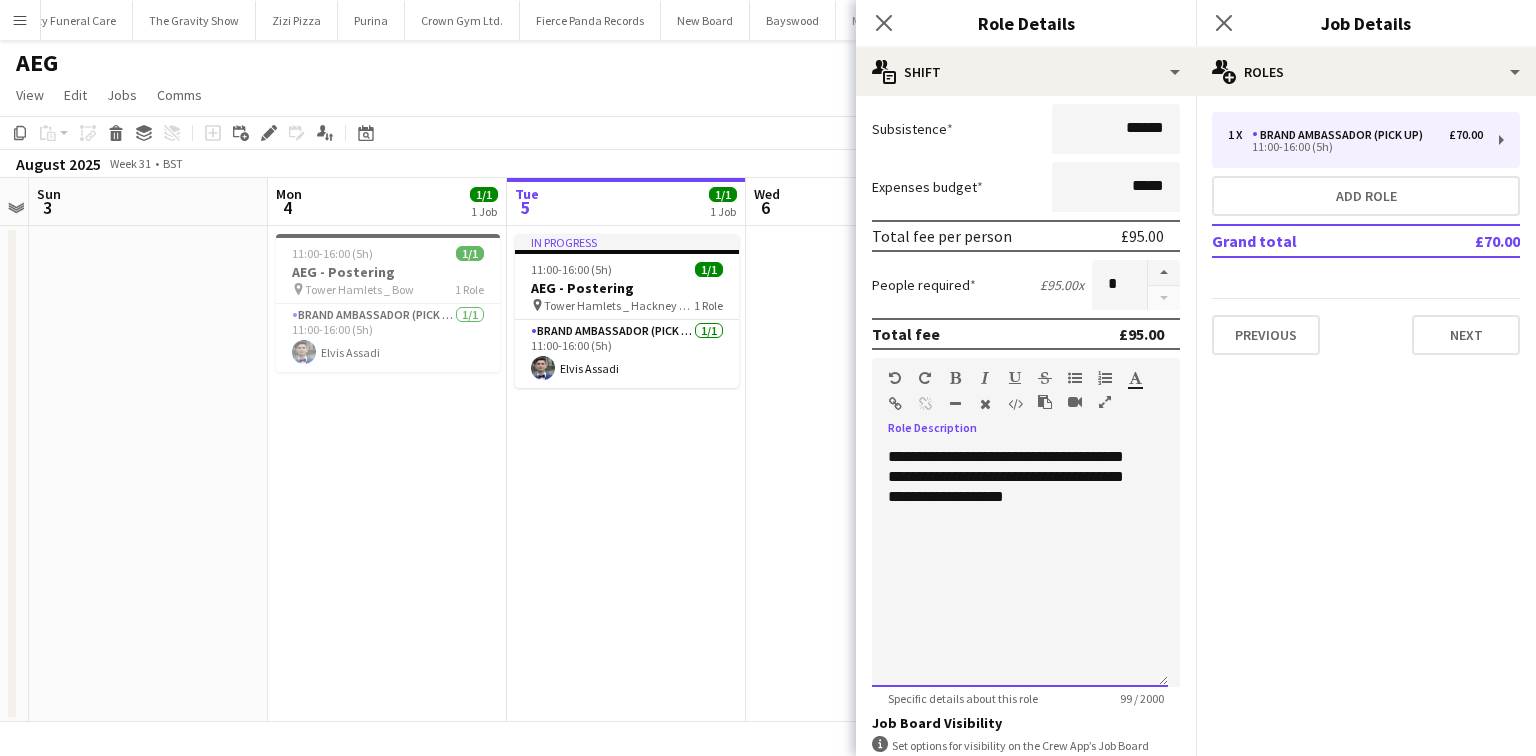 drag, startPoint x: 1143, startPoint y: 491, endPoint x: 1083, endPoint y: 470, distance: 63.56886 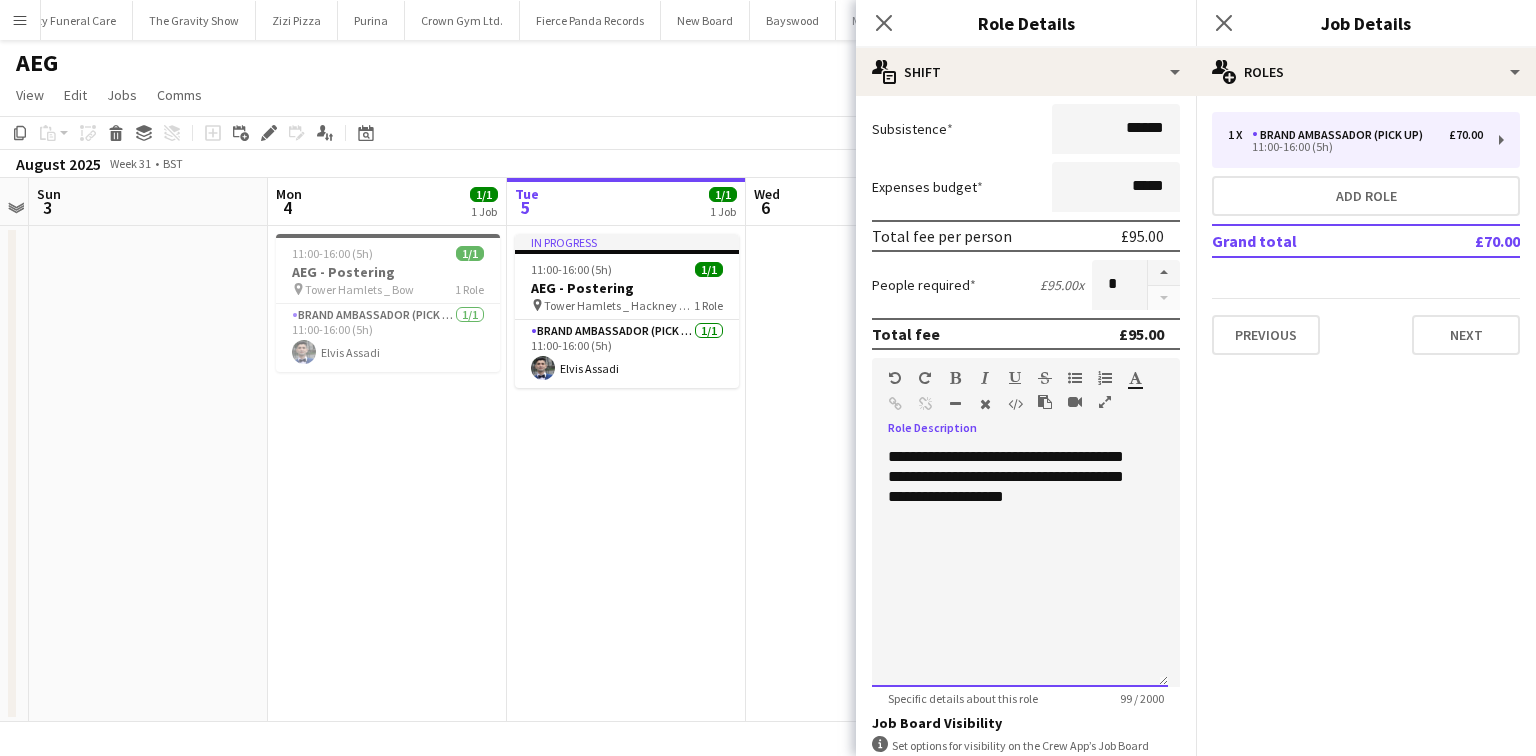 type 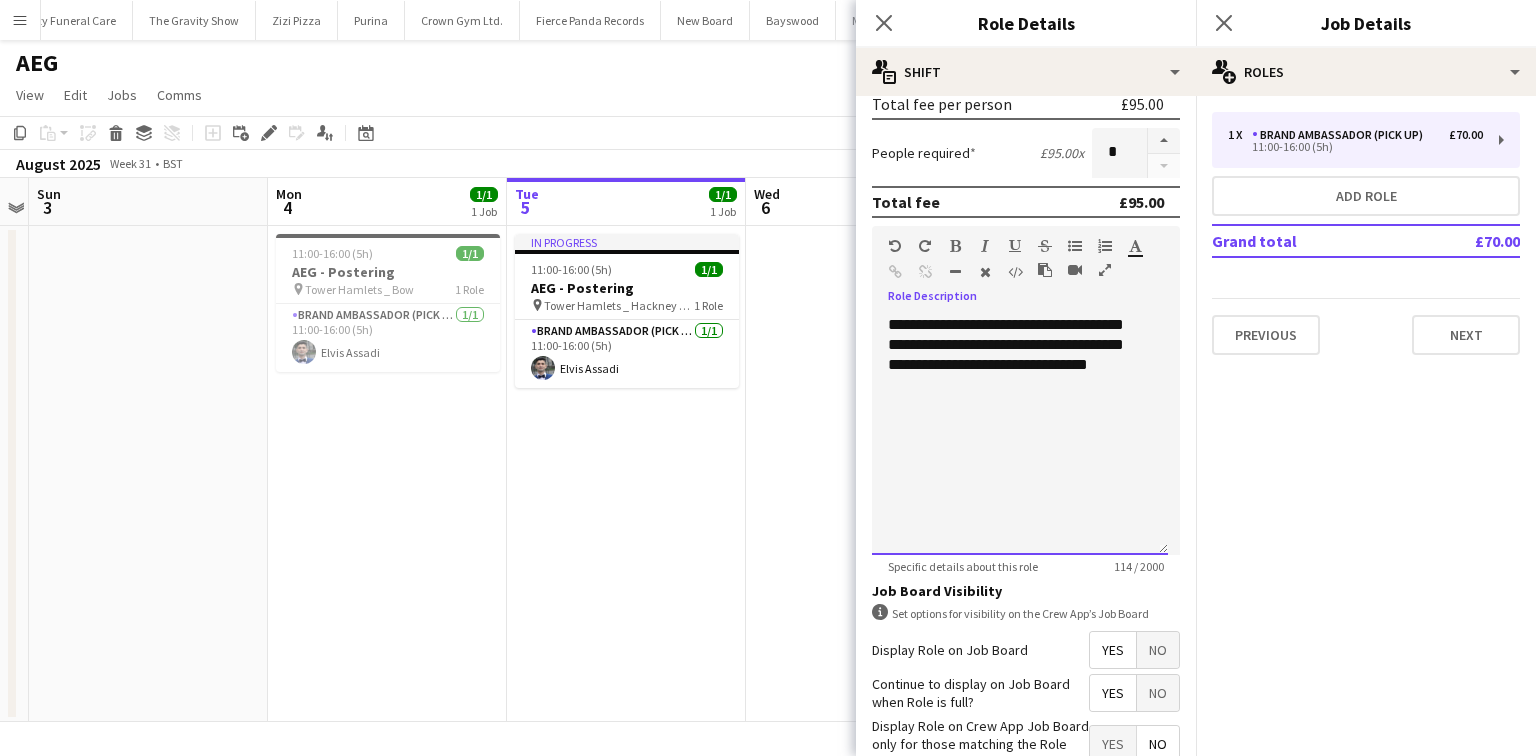 scroll, scrollTop: 496, scrollLeft: 0, axis: vertical 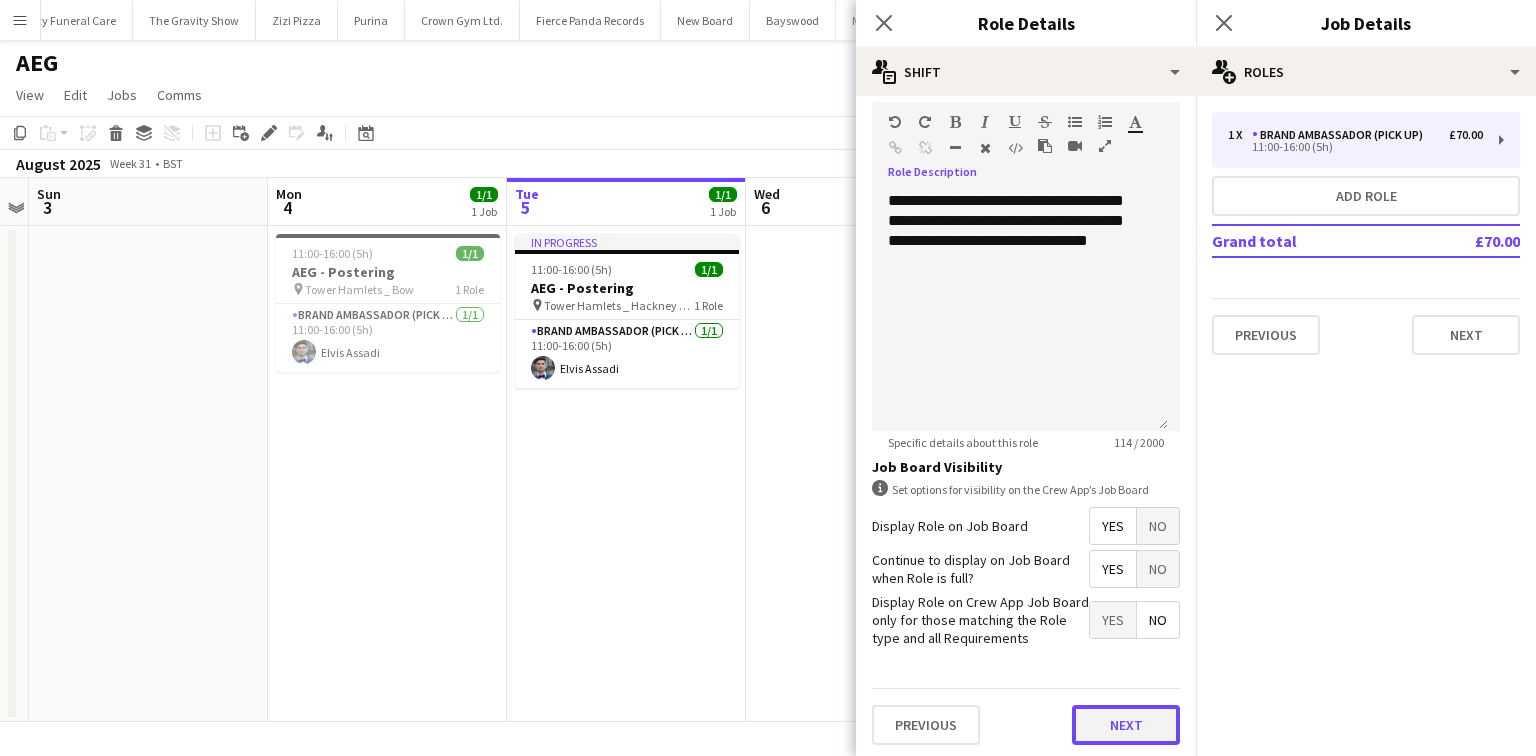 click on "Next" at bounding box center [1126, 725] 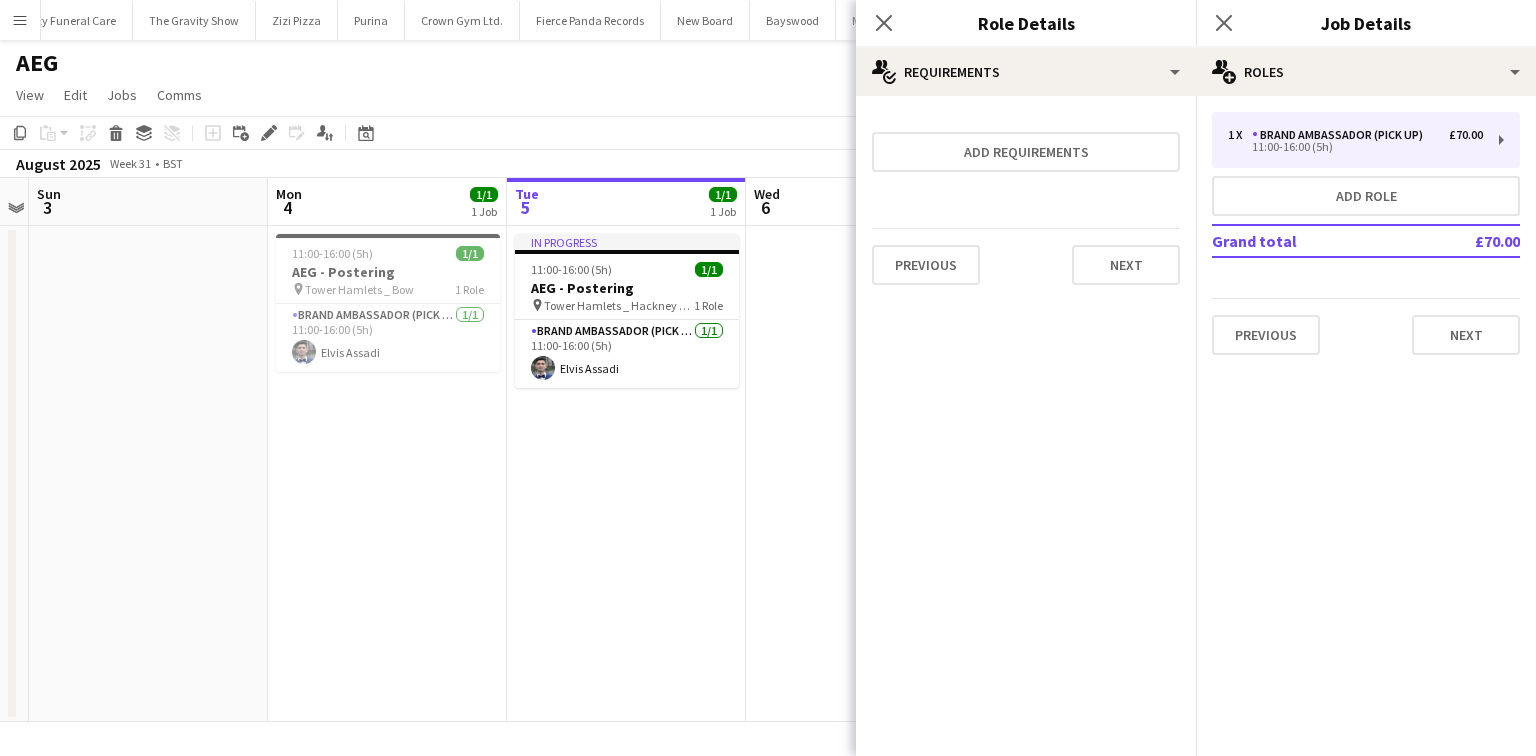 scroll, scrollTop: 0, scrollLeft: 0, axis: both 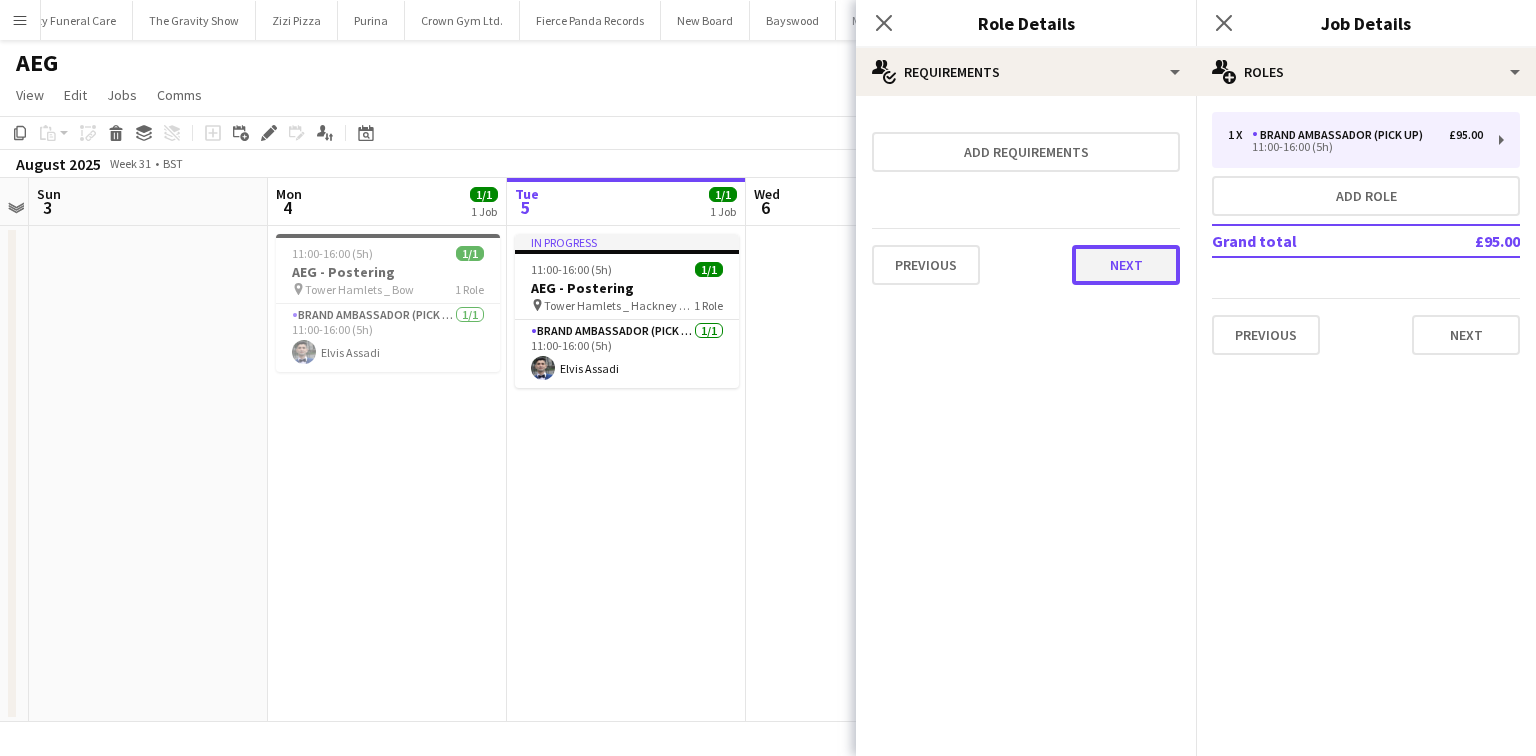 click on "Next" at bounding box center [1126, 265] 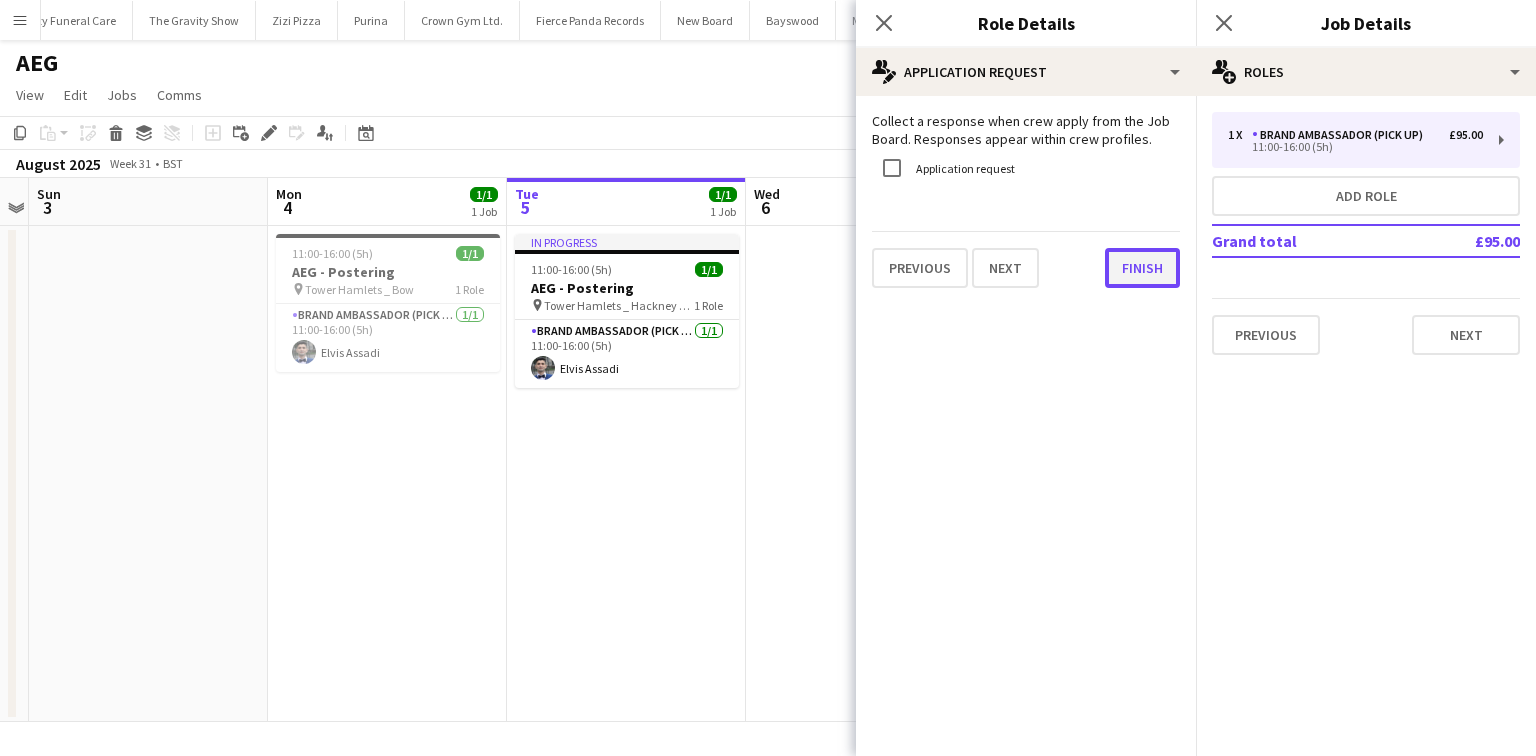 click on "Finish" at bounding box center [1142, 268] 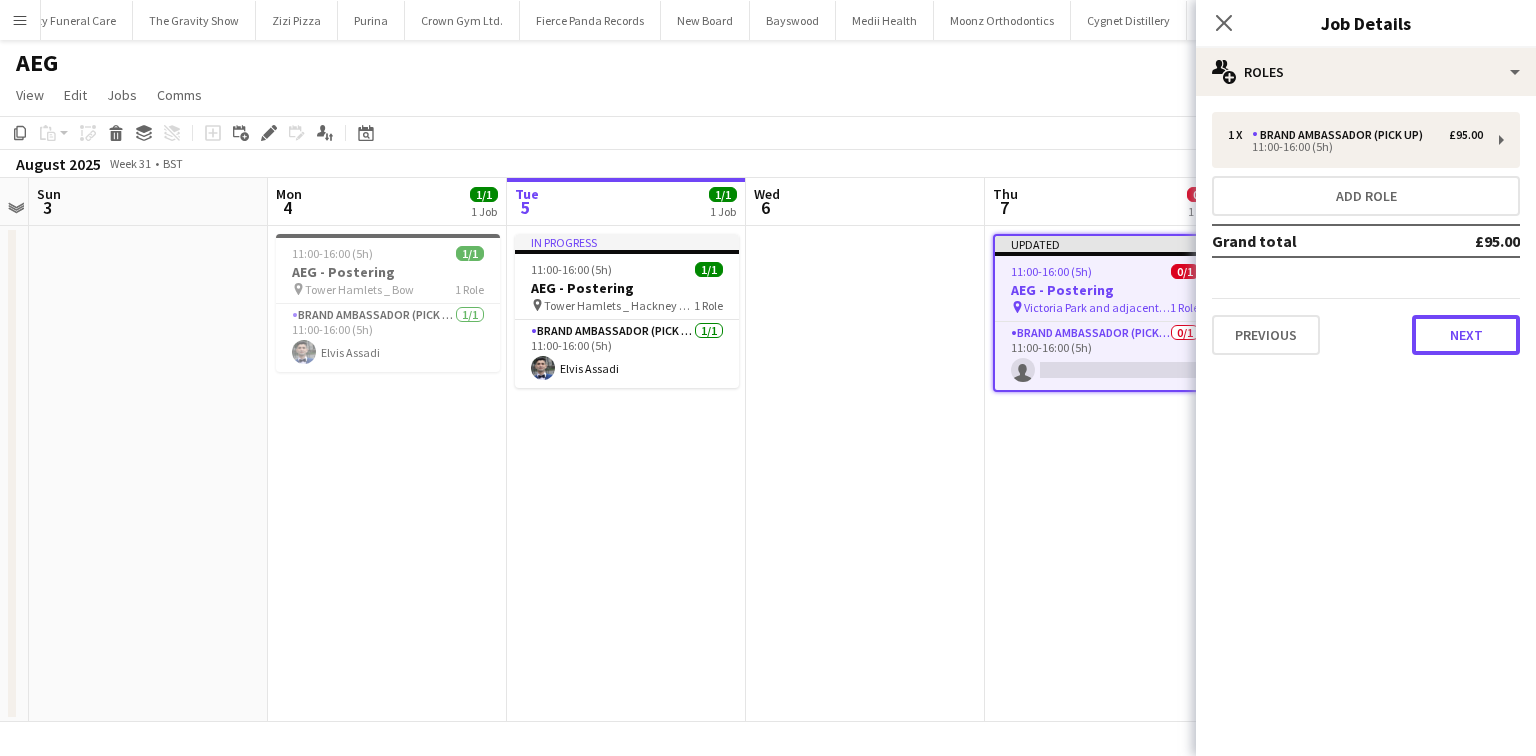 click on "Next" at bounding box center [1466, 335] 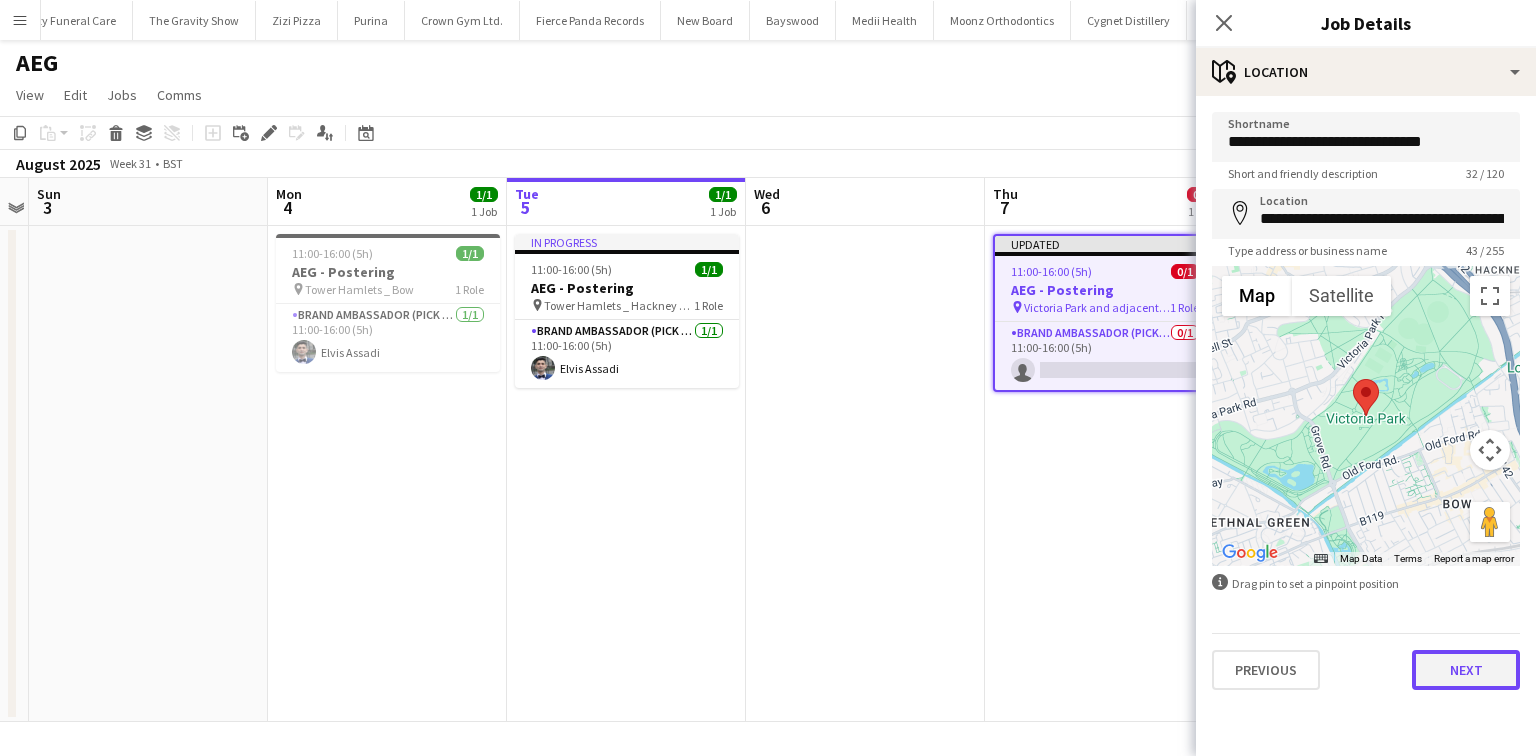 click on "Next" at bounding box center [1466, 670] 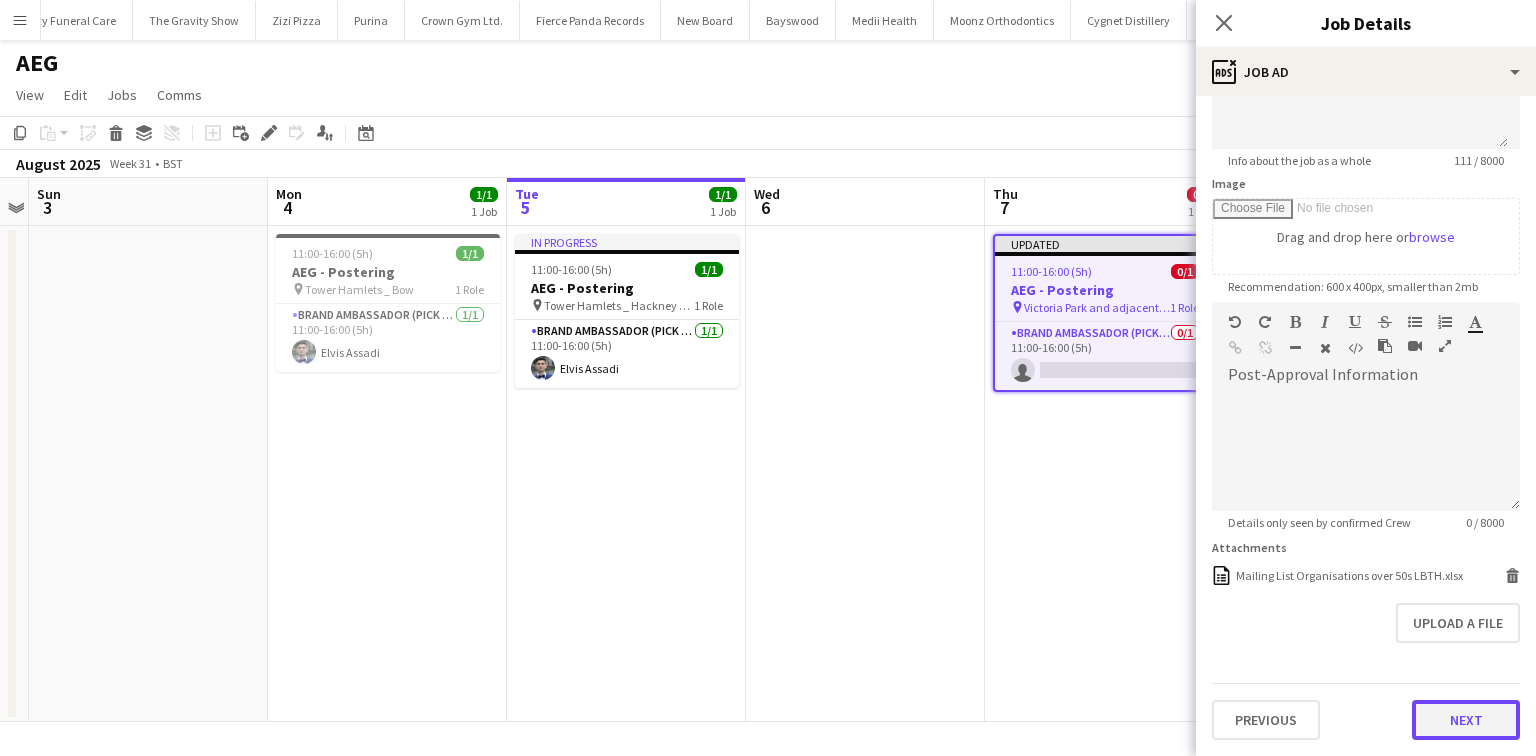 scroll, scrollTop: 247, scrollLeft: 0, axis: vertical 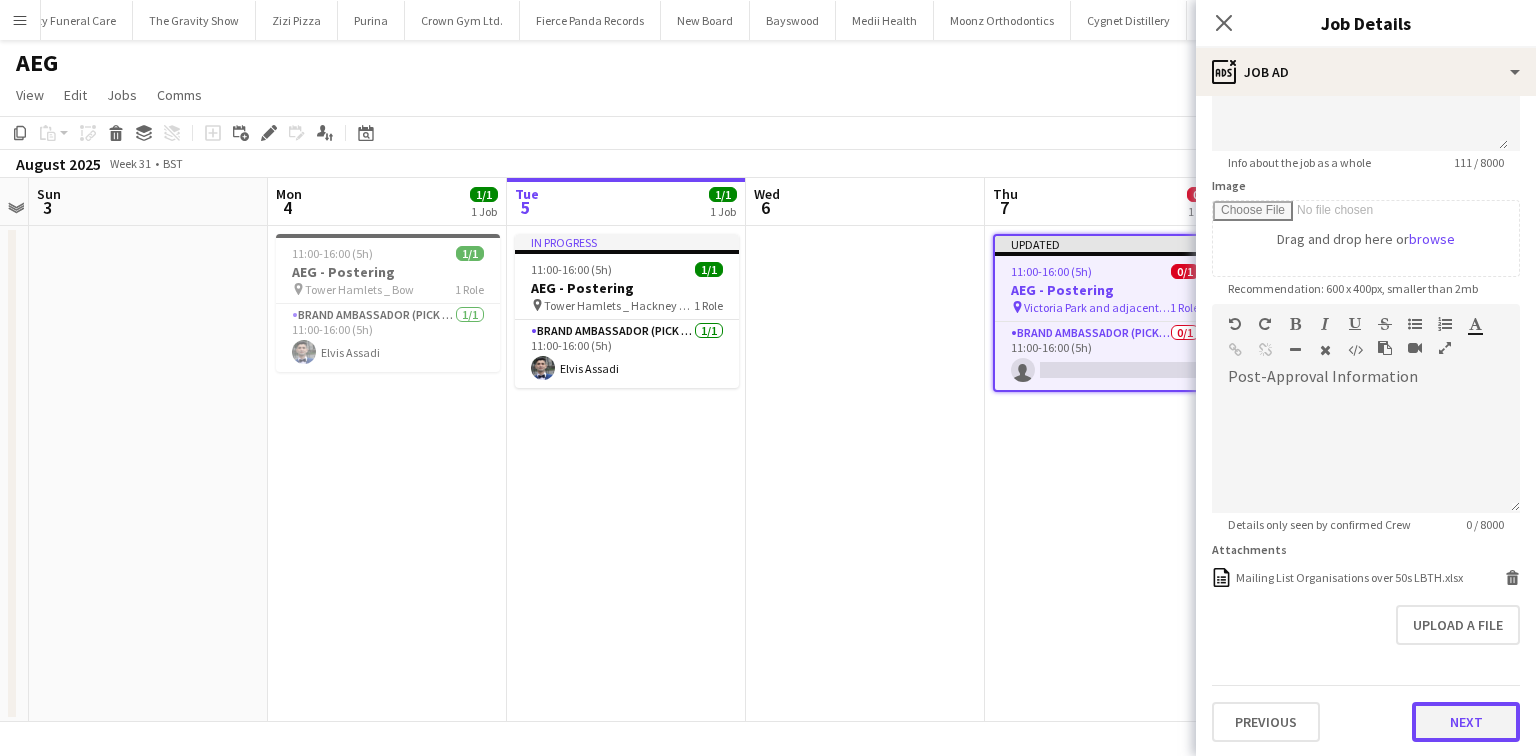 click on "**********" at bounding box center (1366, 303) 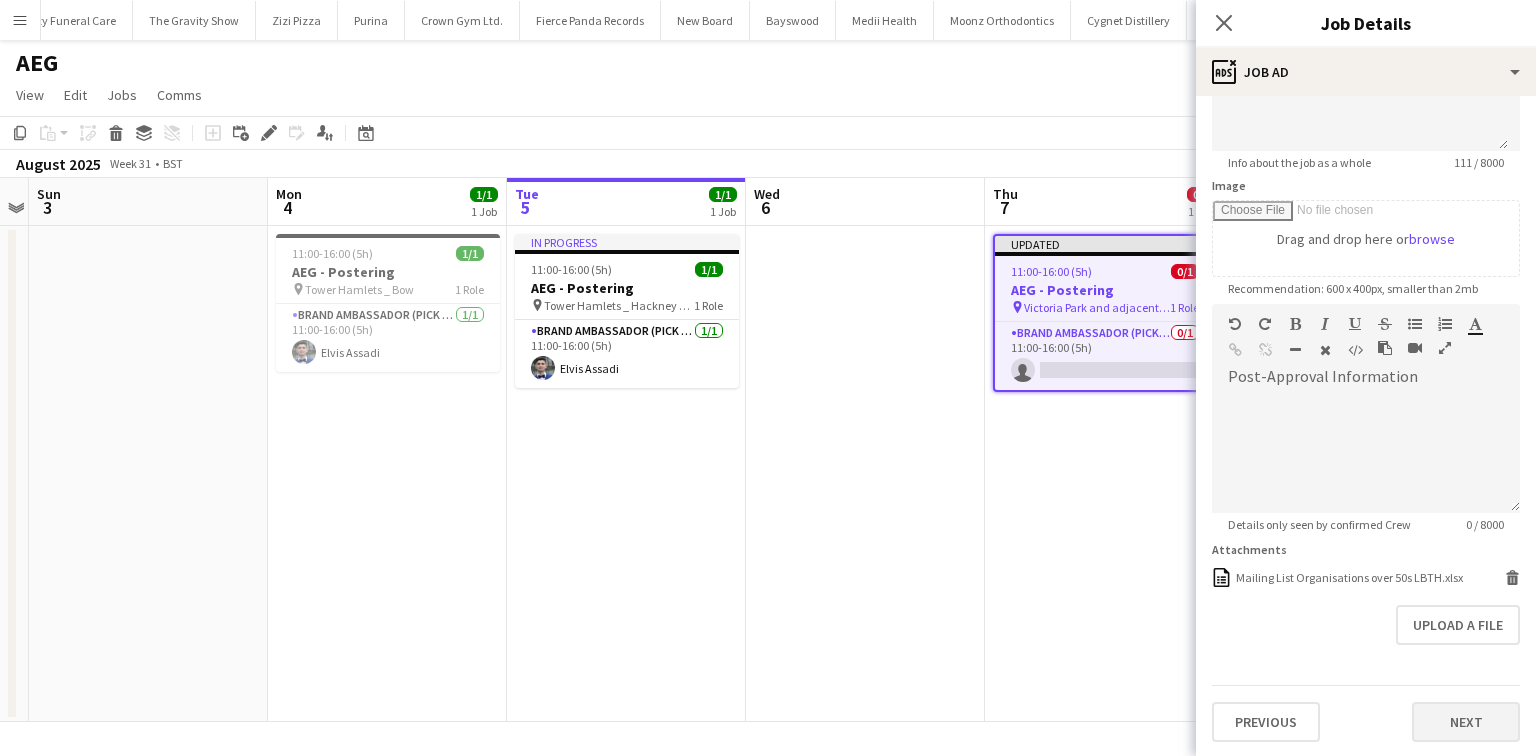 scroll, scrollTop: 0, scrollLeft: 0, axis: both 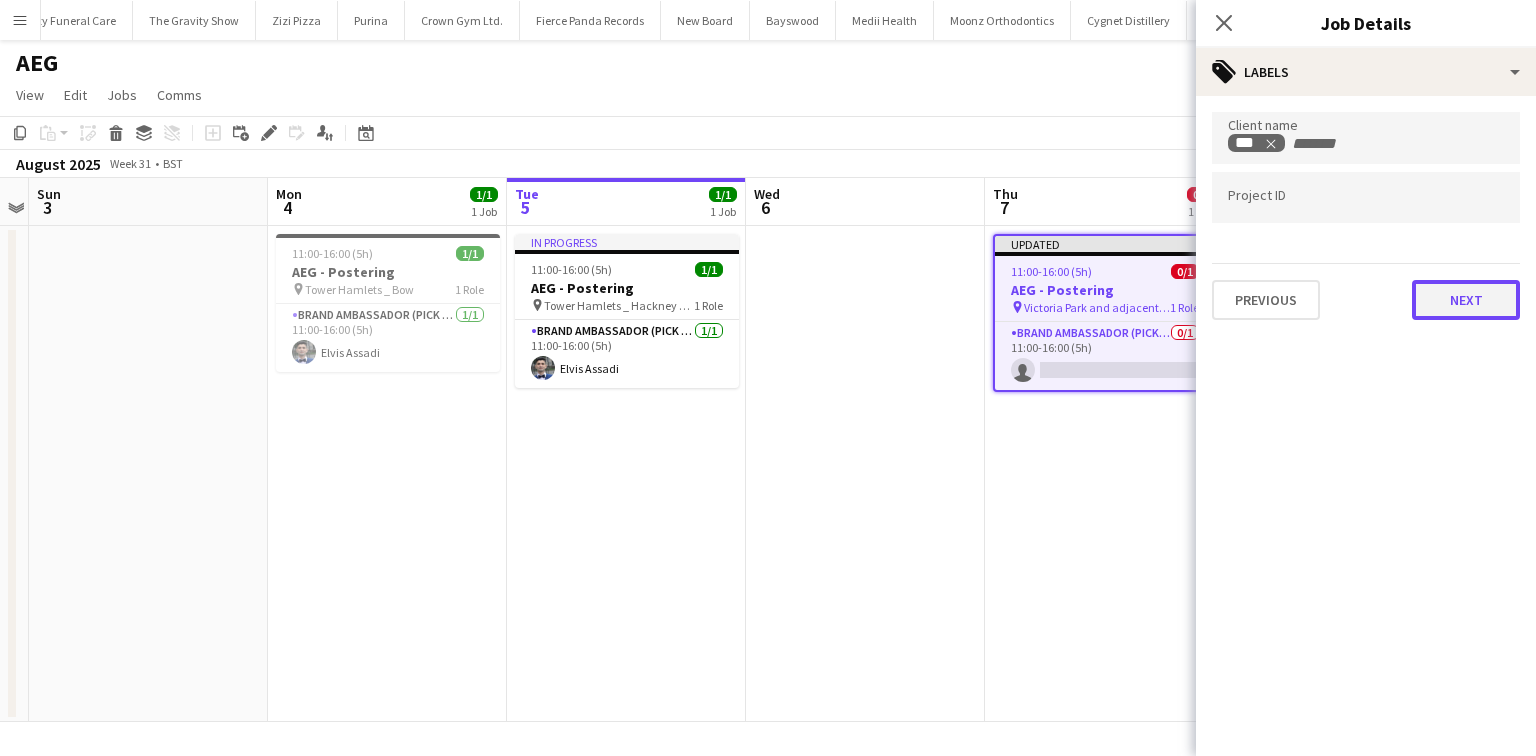 click on "Next" at bounding box center (1466, 300) 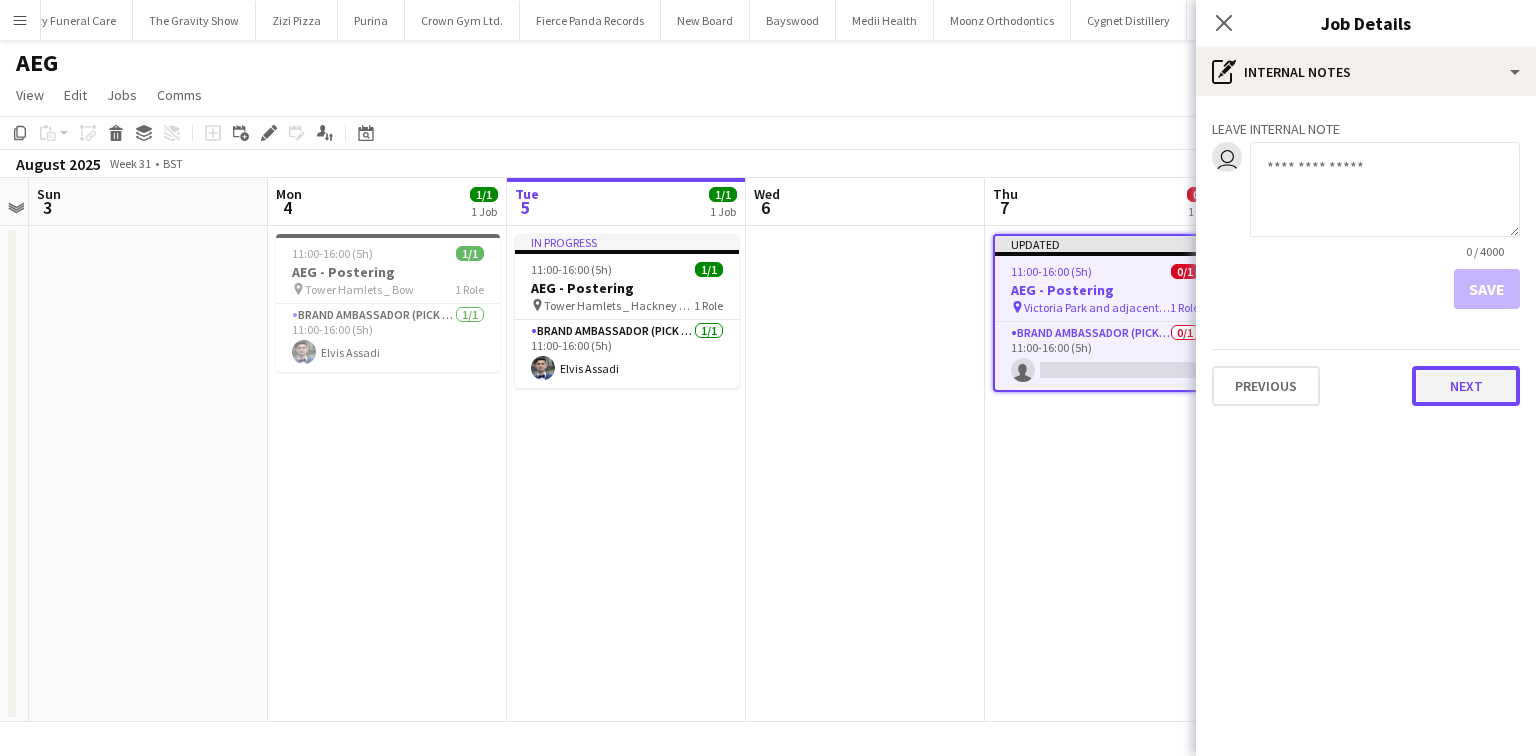 click on "Next" at bounding box center (1466, 386) 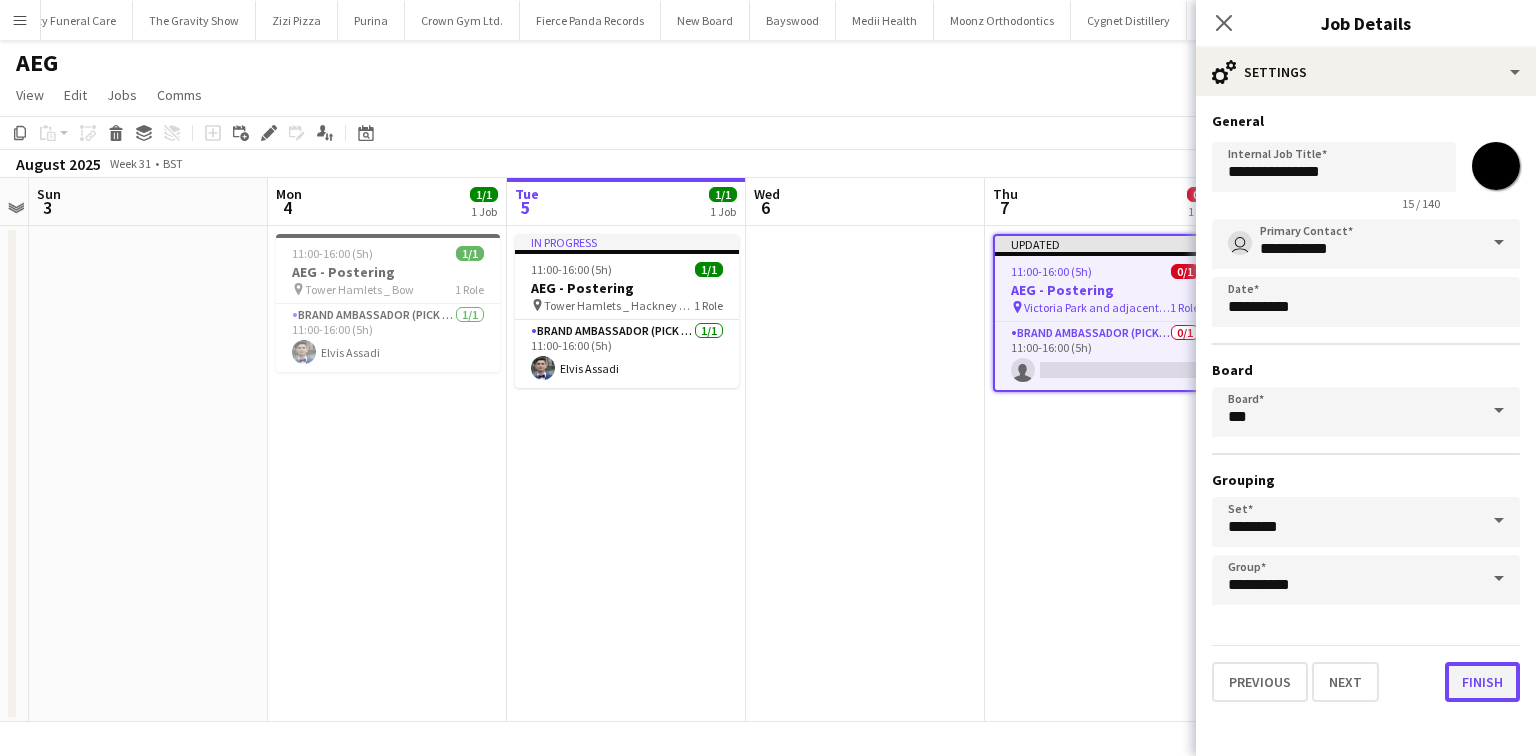 click on "Finish" at bounding box center [1482, 682] 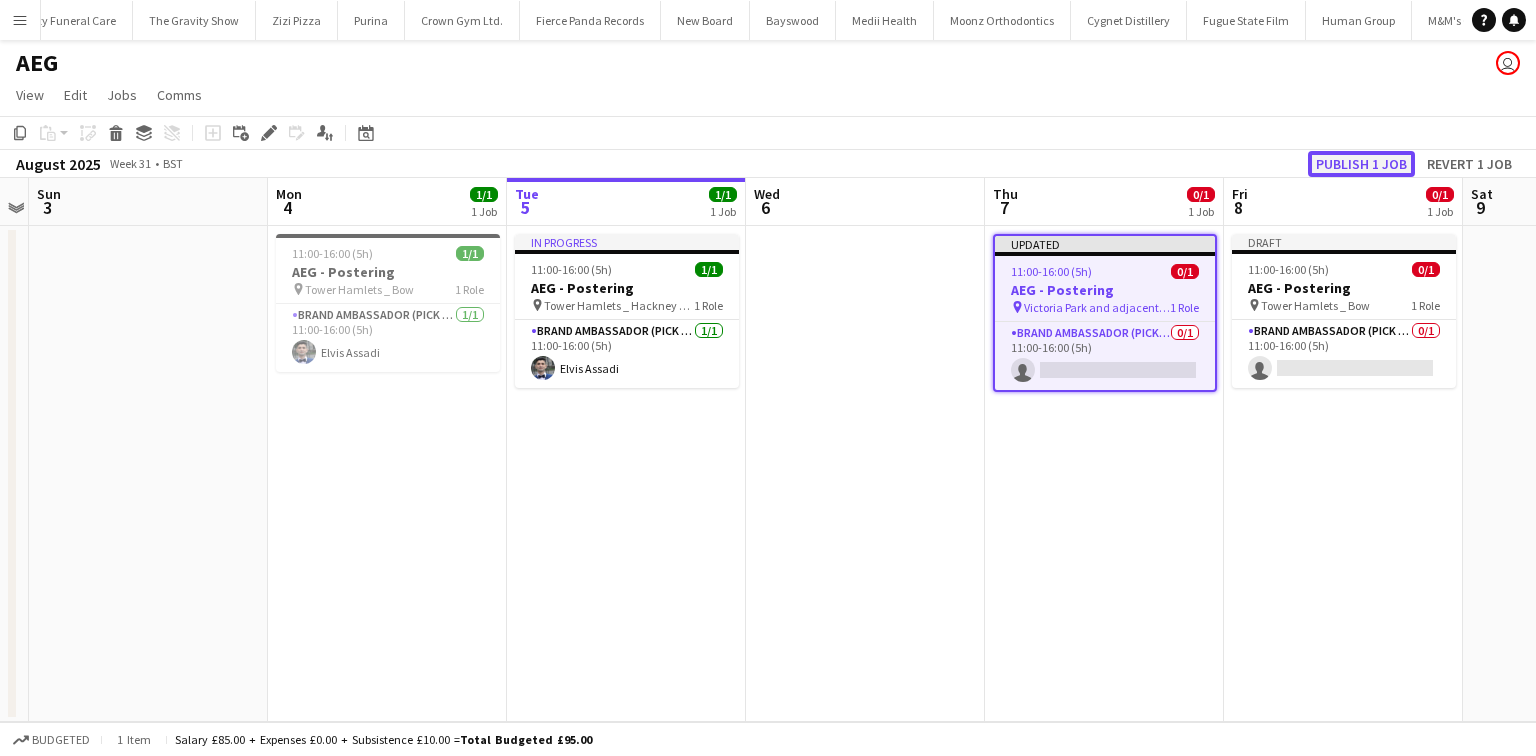 click on "Publish 1 job" 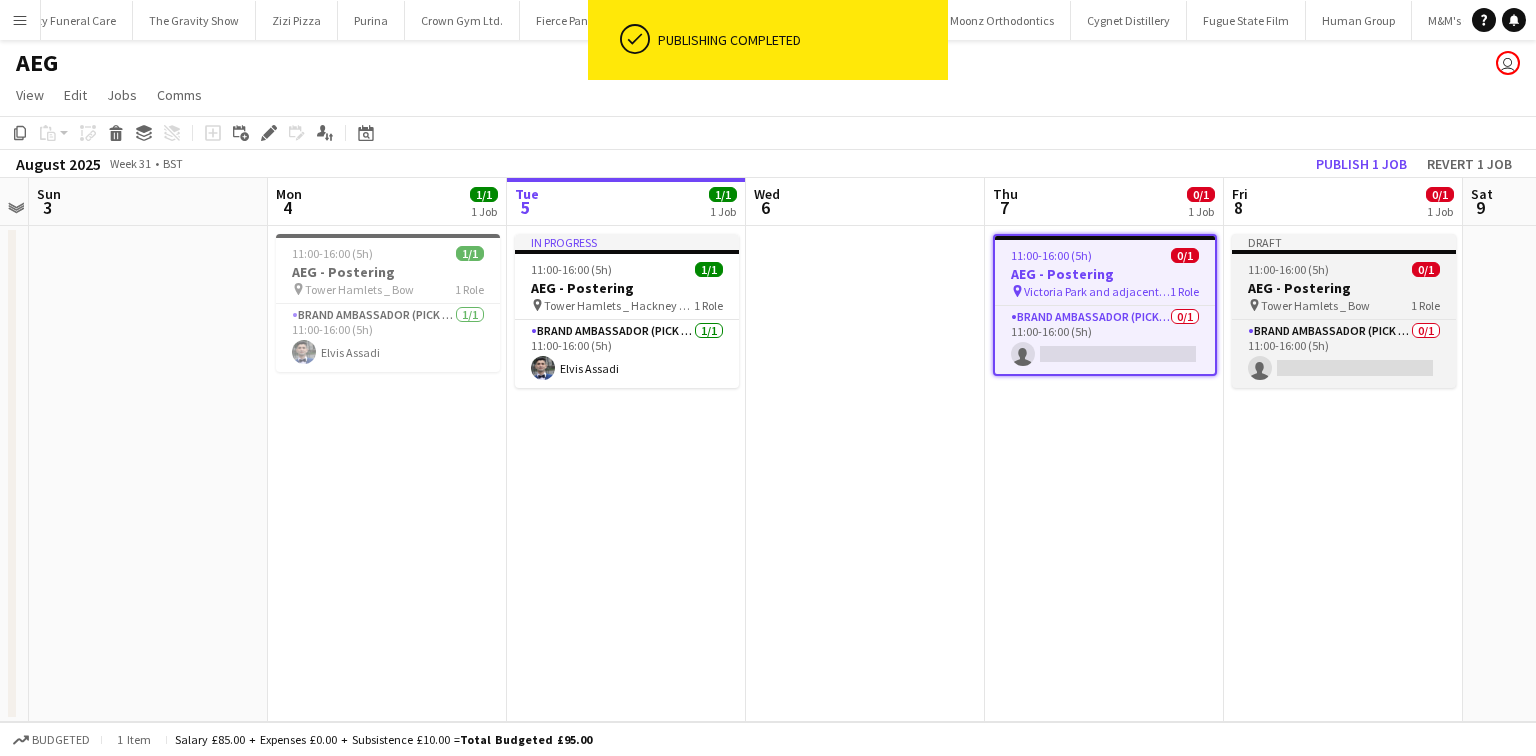 click on "11:00-16:00 (5h)" at bounding box center [1288, 269] 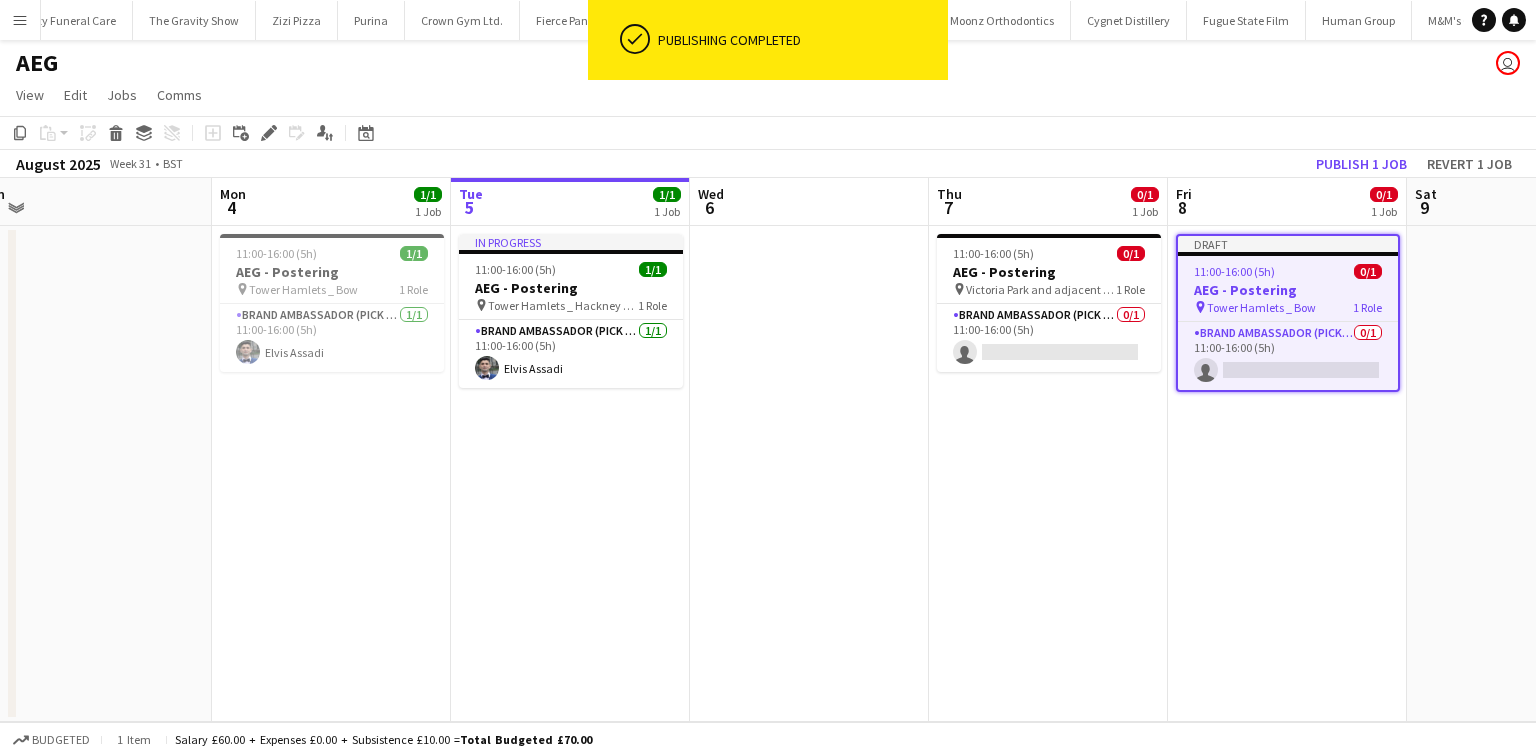 scroll, scrollTop: 0, scrollLeft: 748, axis: horizontal 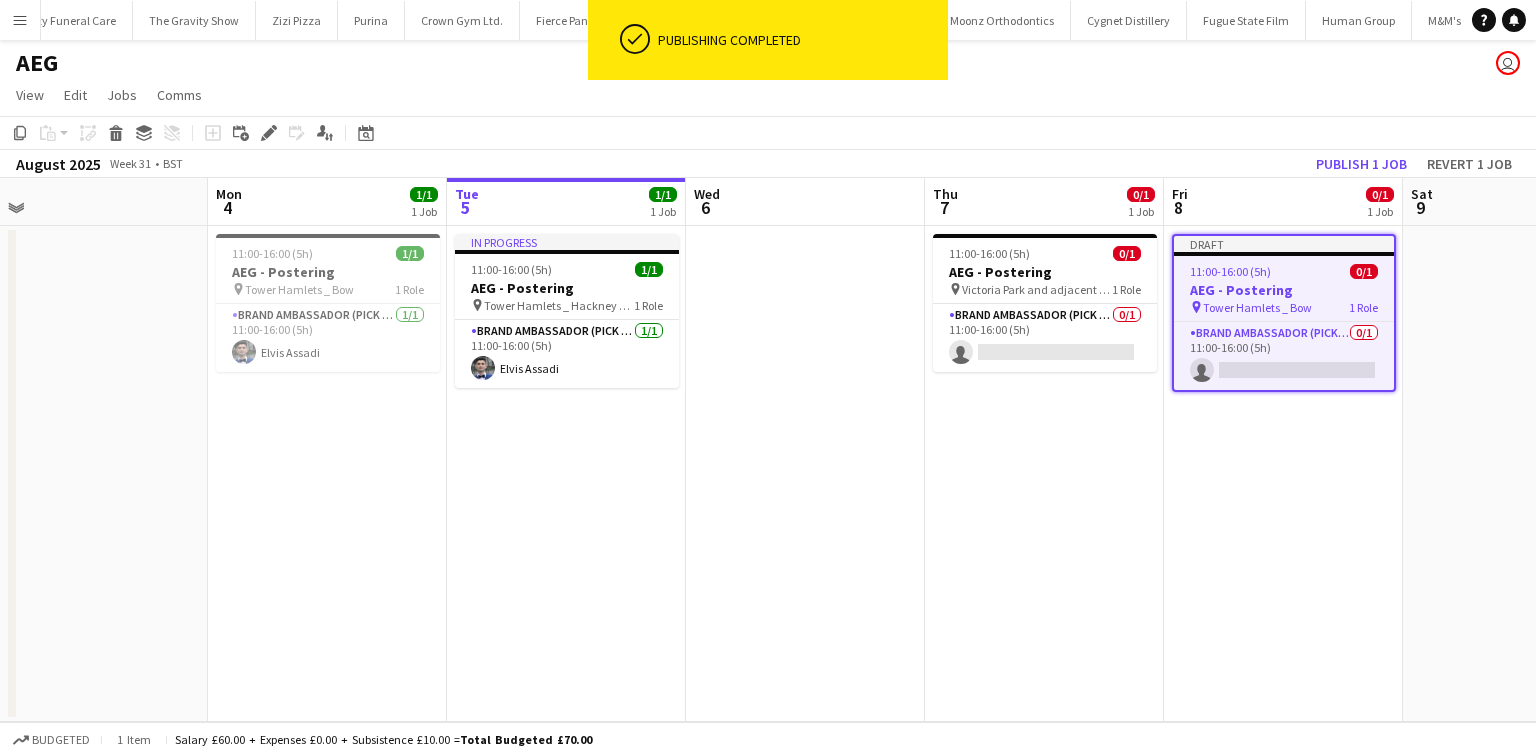 drag, startPoint x: 1328, startPoint y: 250, endPoint x: 1268, endPoint y: 336, distance: 104.86182 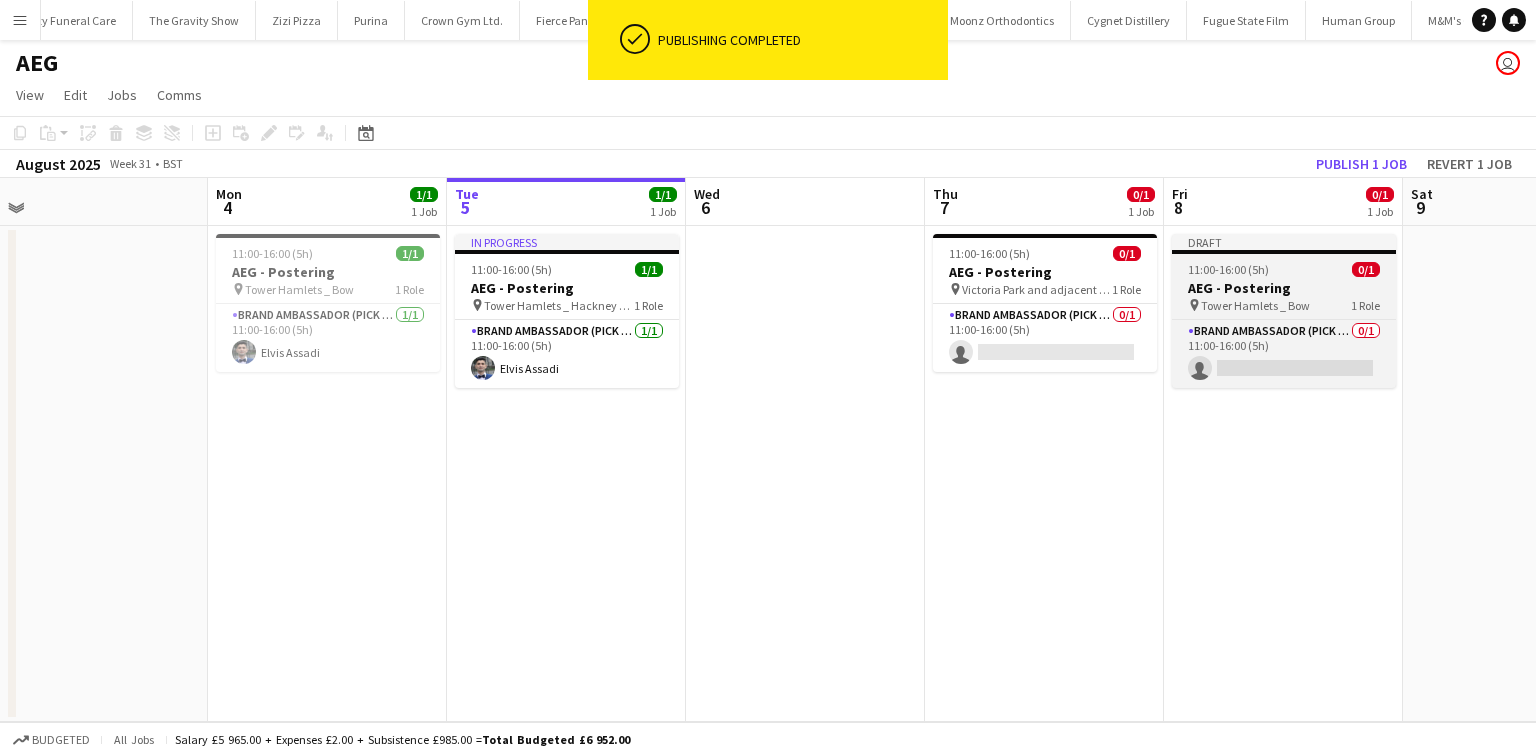 click on "AEG - Postering" at bounding box center [1284, 288] 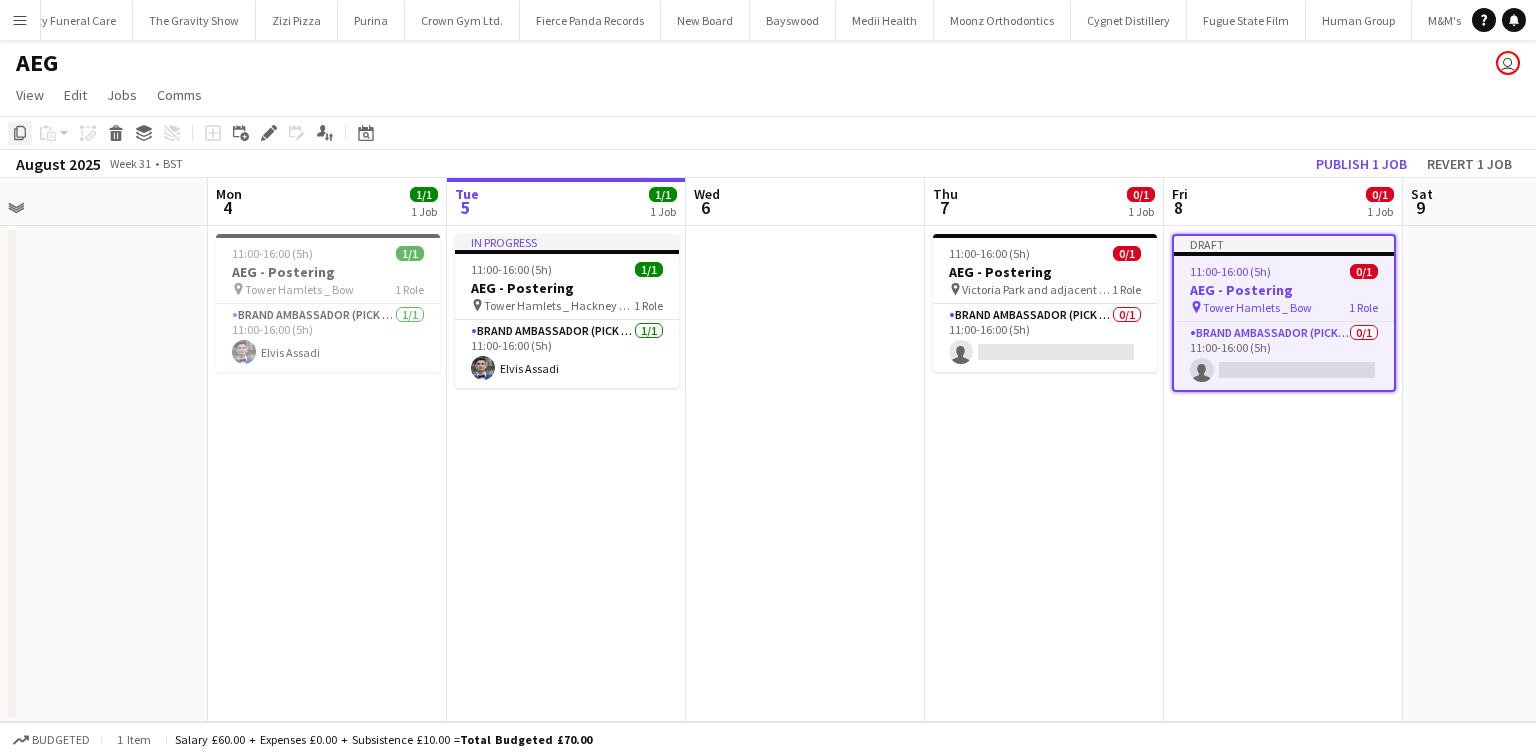 click on "Copy" at bounding box center [20, 133] 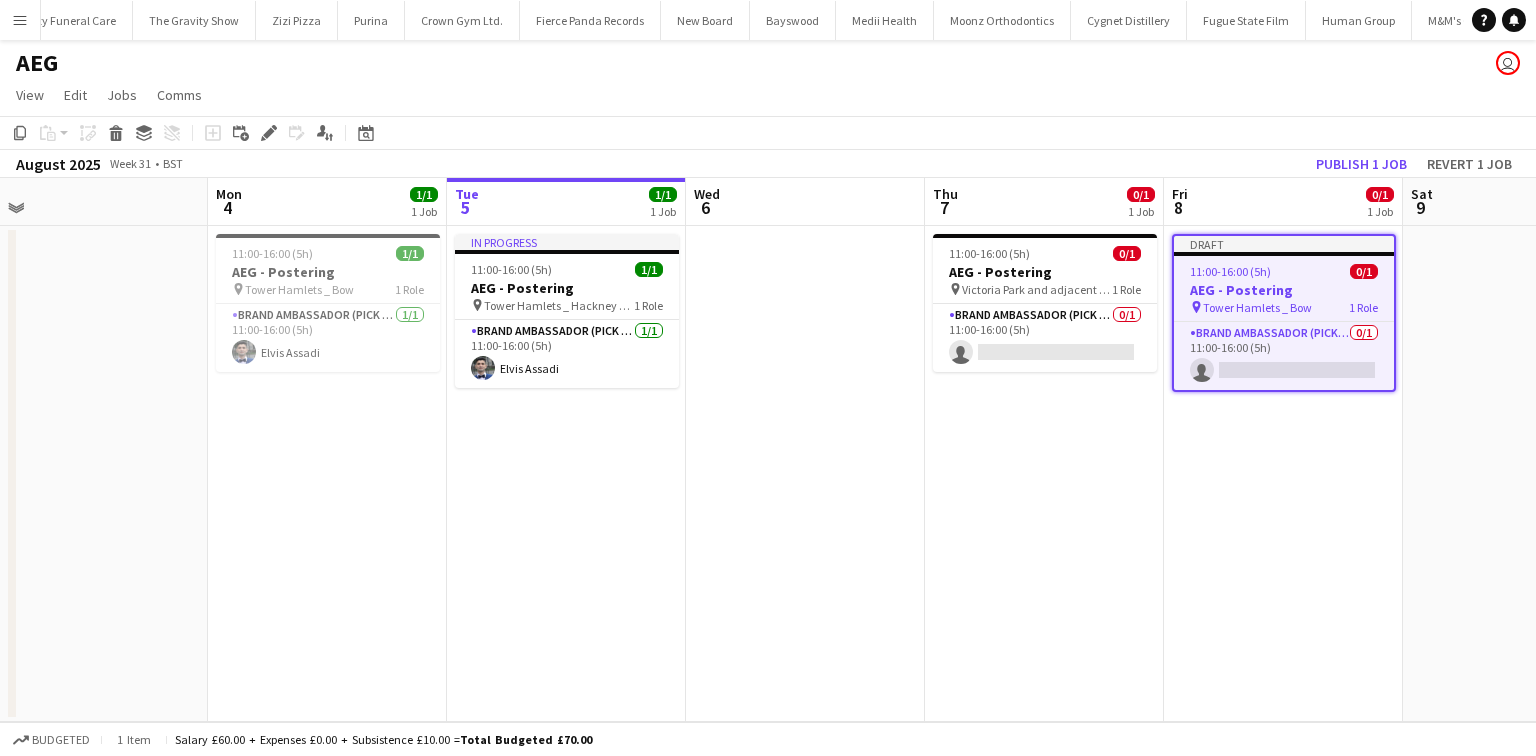 click on "11:00-16:00 (5h)    0/1   AEG - Postering
pin
Victoria Park and adjacent areas   1 Role   Brand Ambassador (Pick up)   0/1   11:00-16:00 (5h)
single-neutral-actions" at bounding box center [1044, 474] 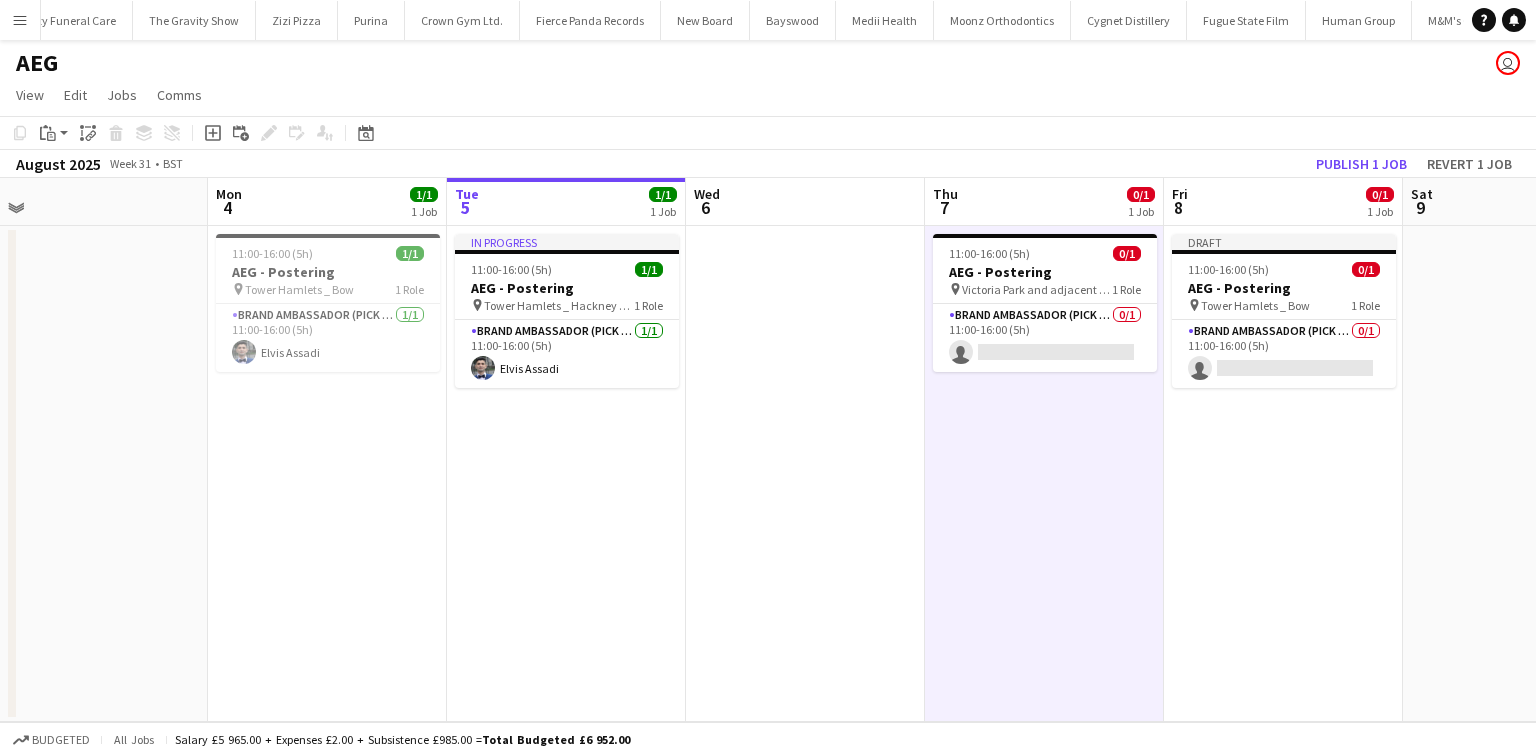 scroll, scrollTop: 0, scrollLeft: 749, axis: horizontal 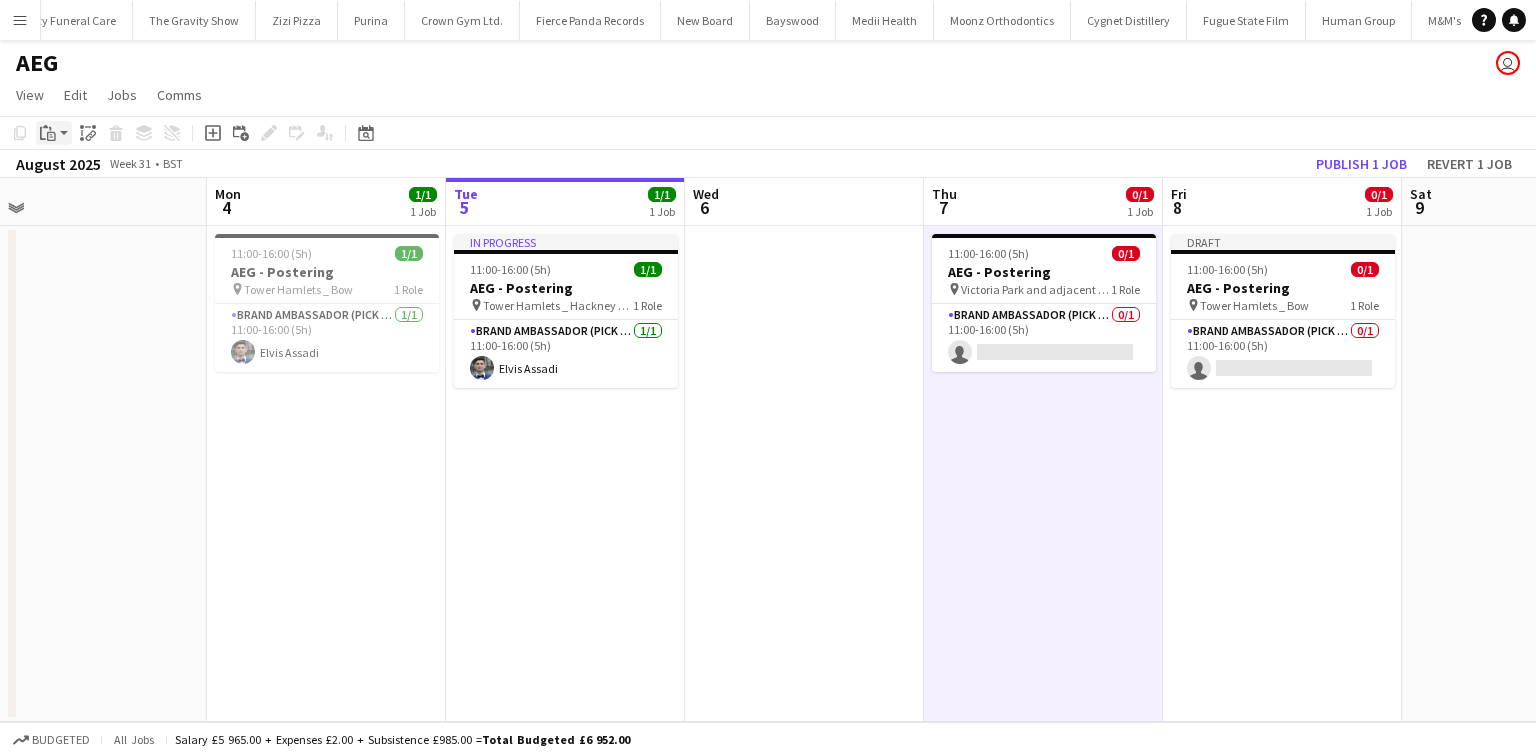 click on "Paste" 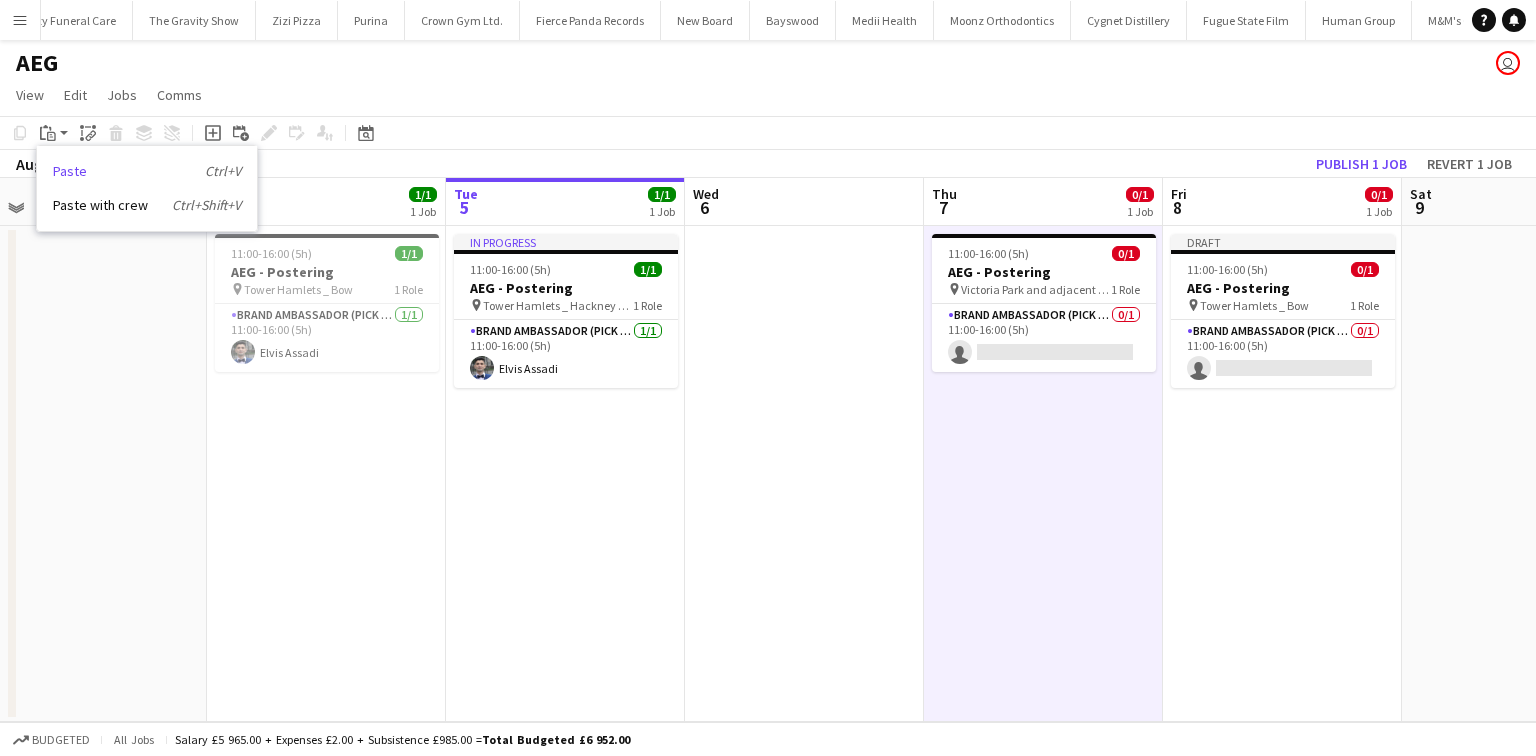 click on "Paste   Ctrl+V" at bounding box center (147, 171) 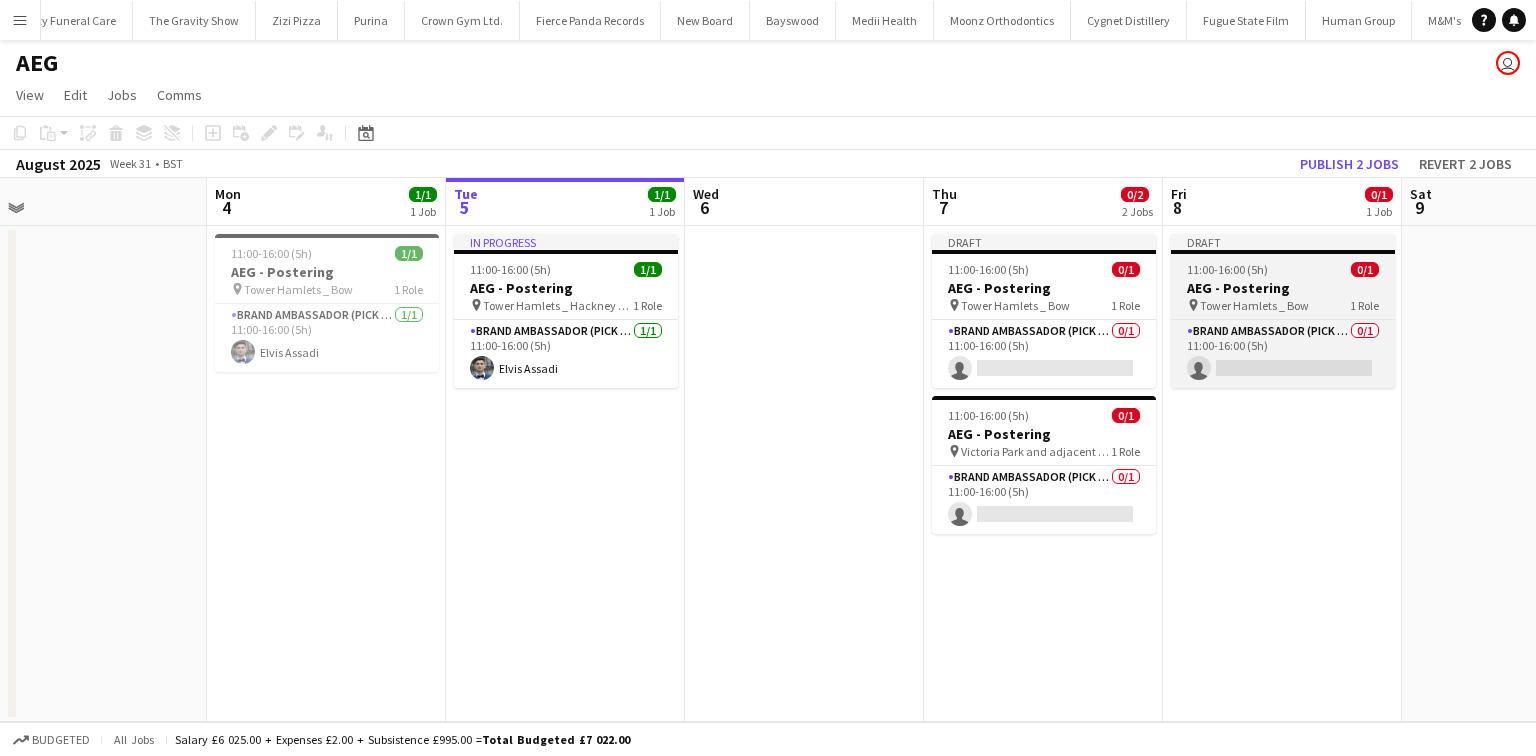 click on "11:00-16:00 (5h)" at bounding box center (1227, 269) 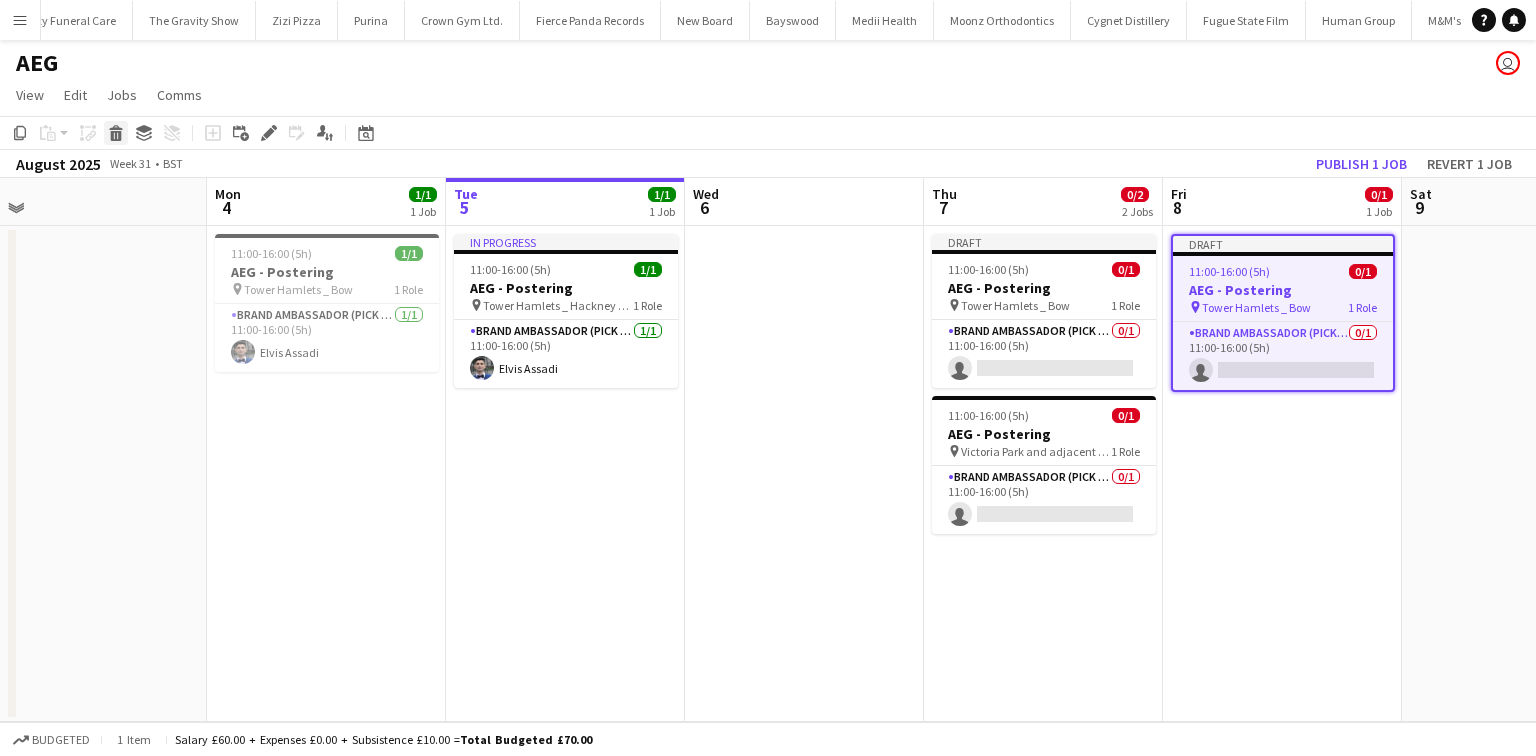 click 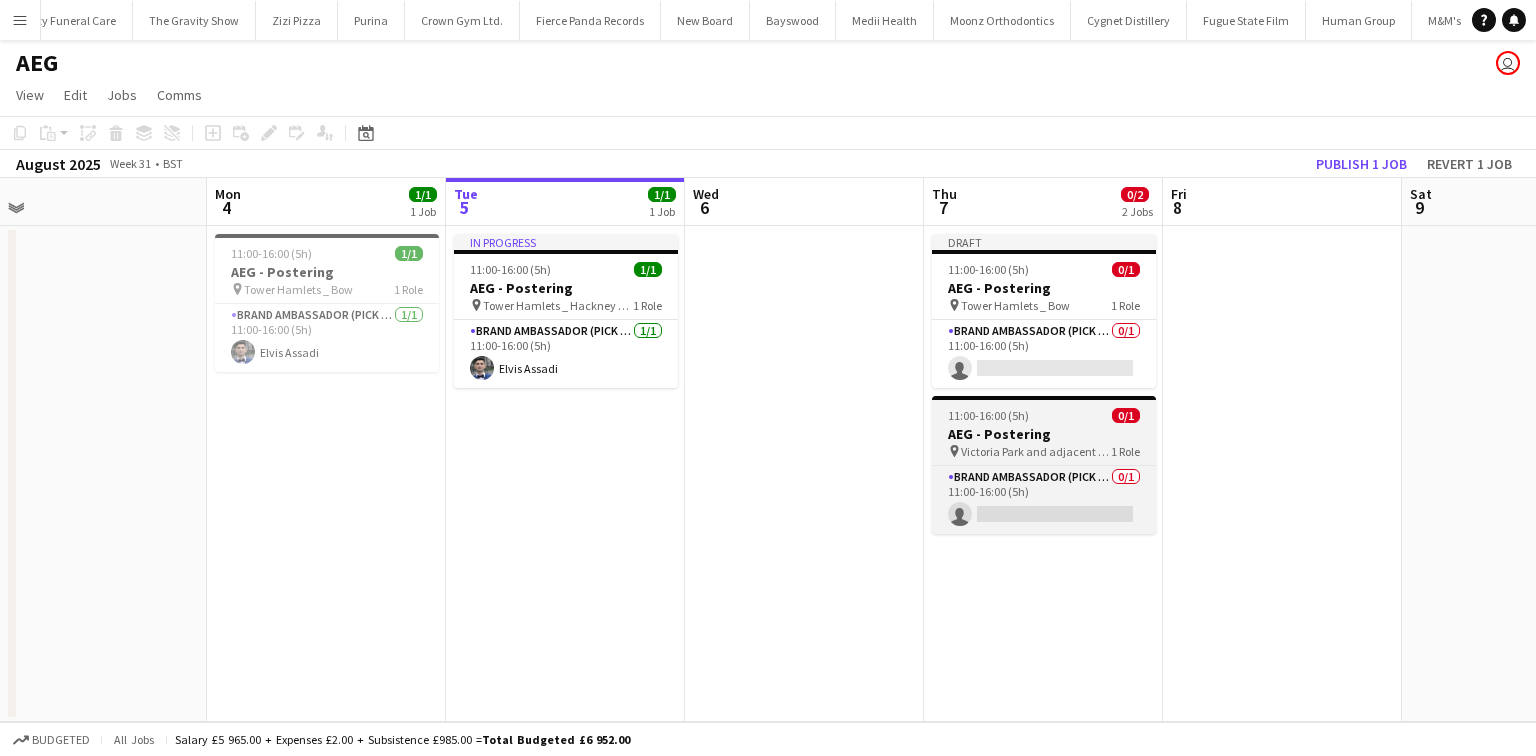 click on "AEG - Postering" at bounding box center [1044, 434] 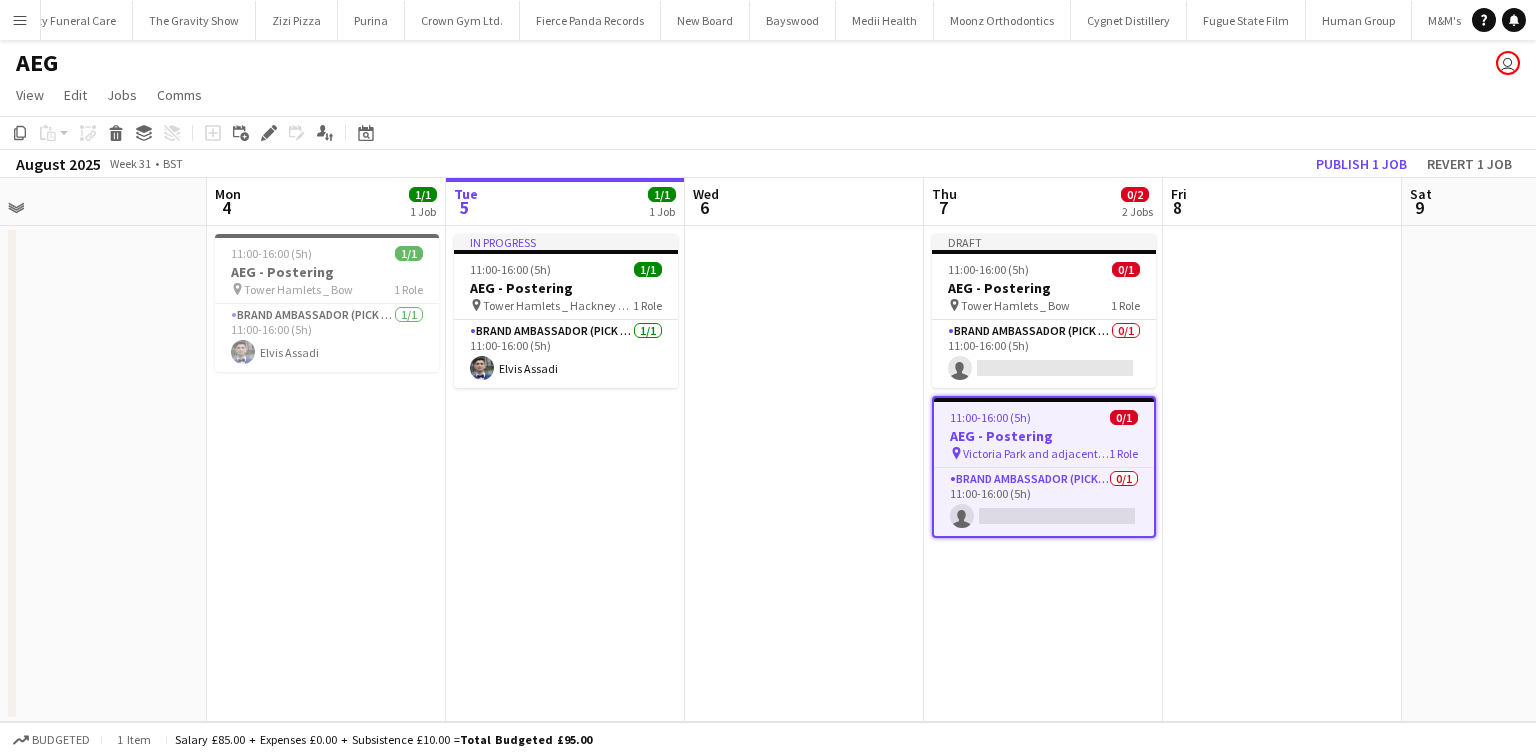 click on "AEG - Postering" at bounding box center [1044, 436] 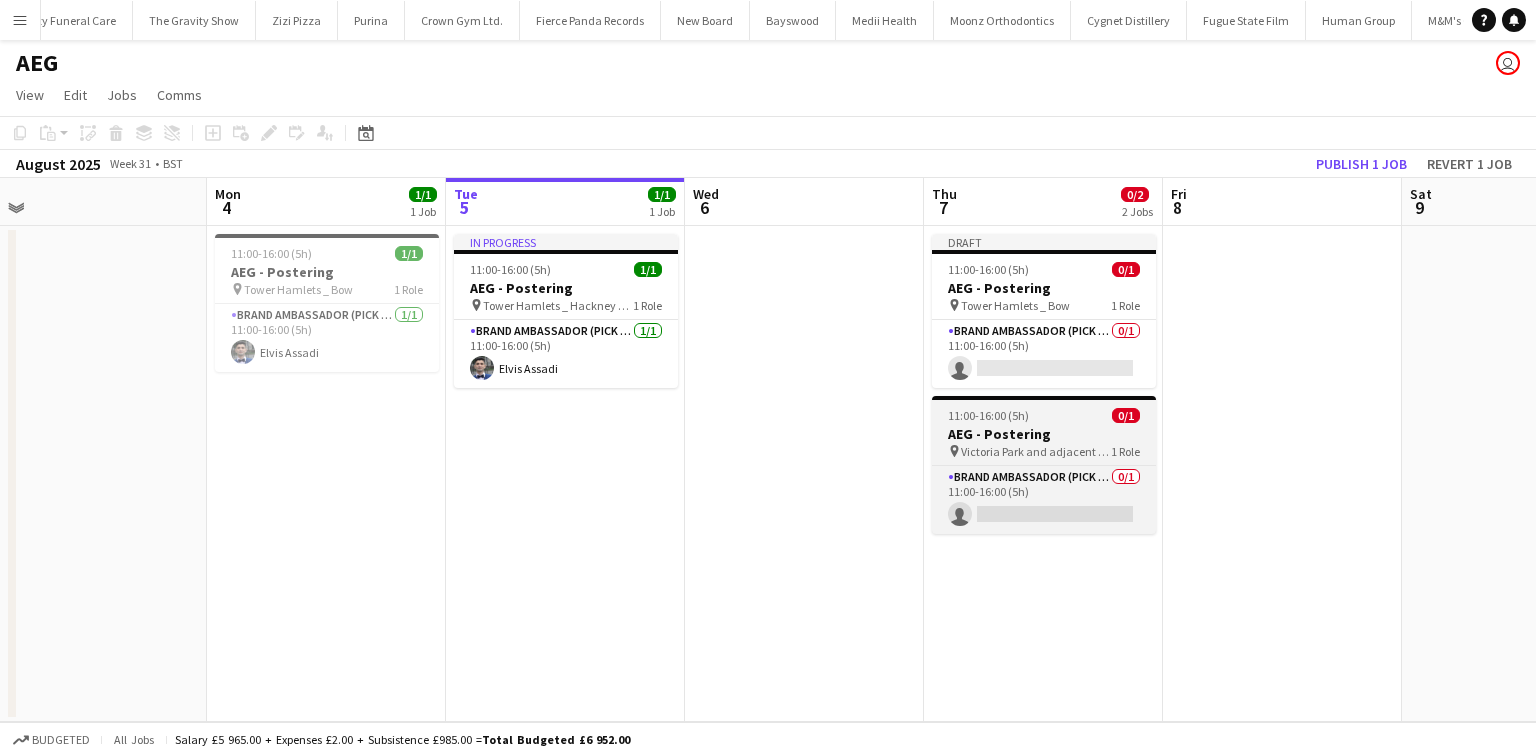 click on "AEG - Postering" at bounding box center (1044, 434) 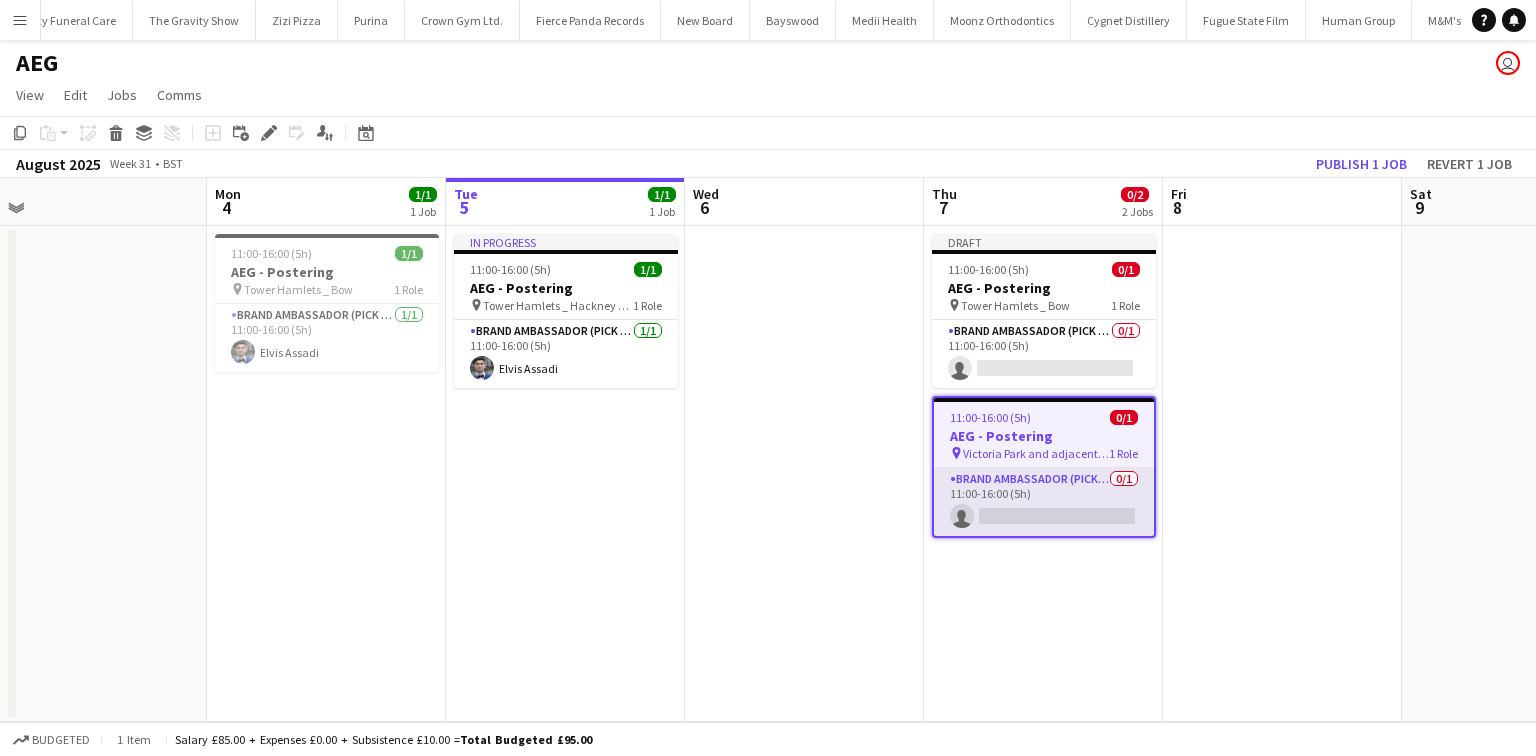 click on "Brand Ambassador (Pick up)   0/1   11:00-16:00 (5h)
single-neutral-actions" at bounding box center [1044, 502] 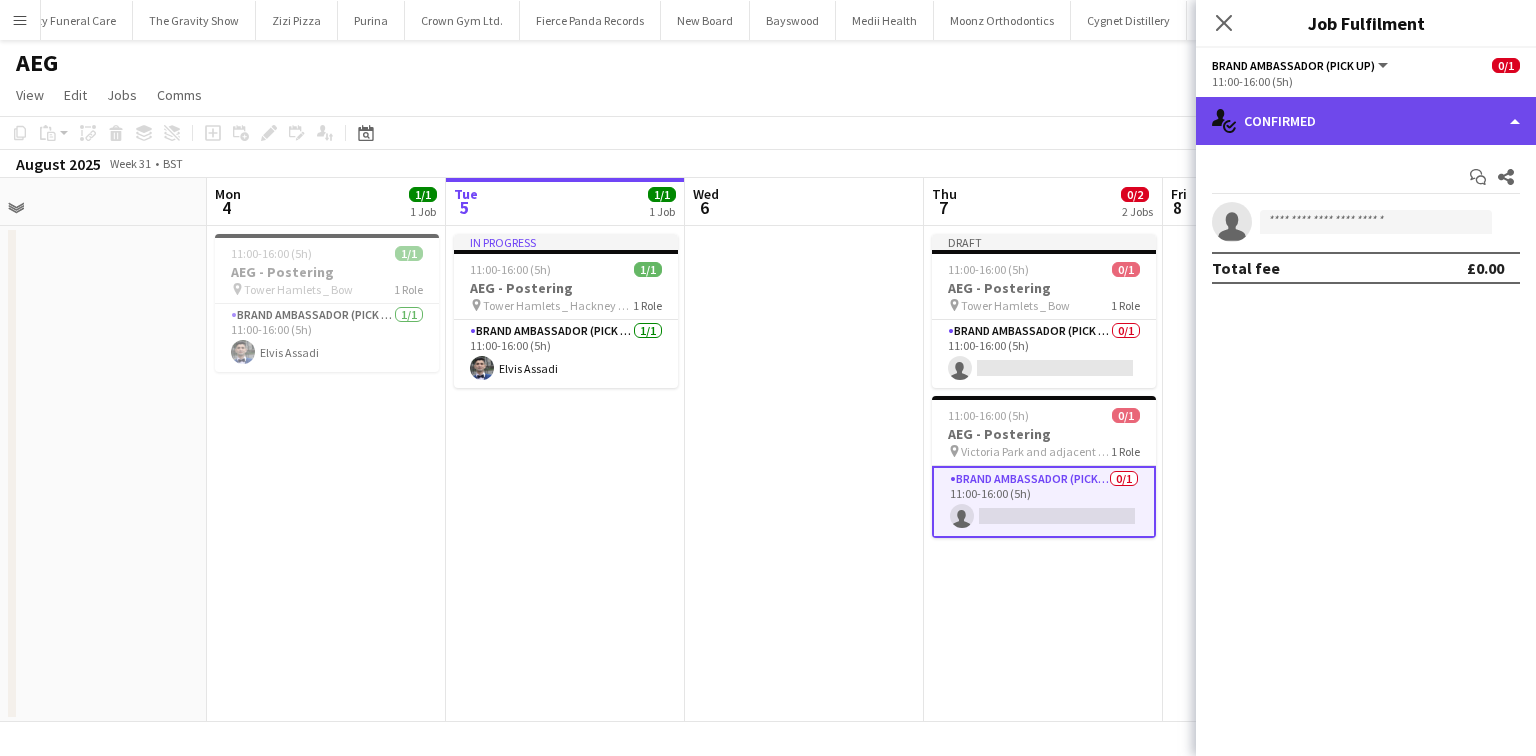 click on "single-neutral-actions-check-2
Confirmed" 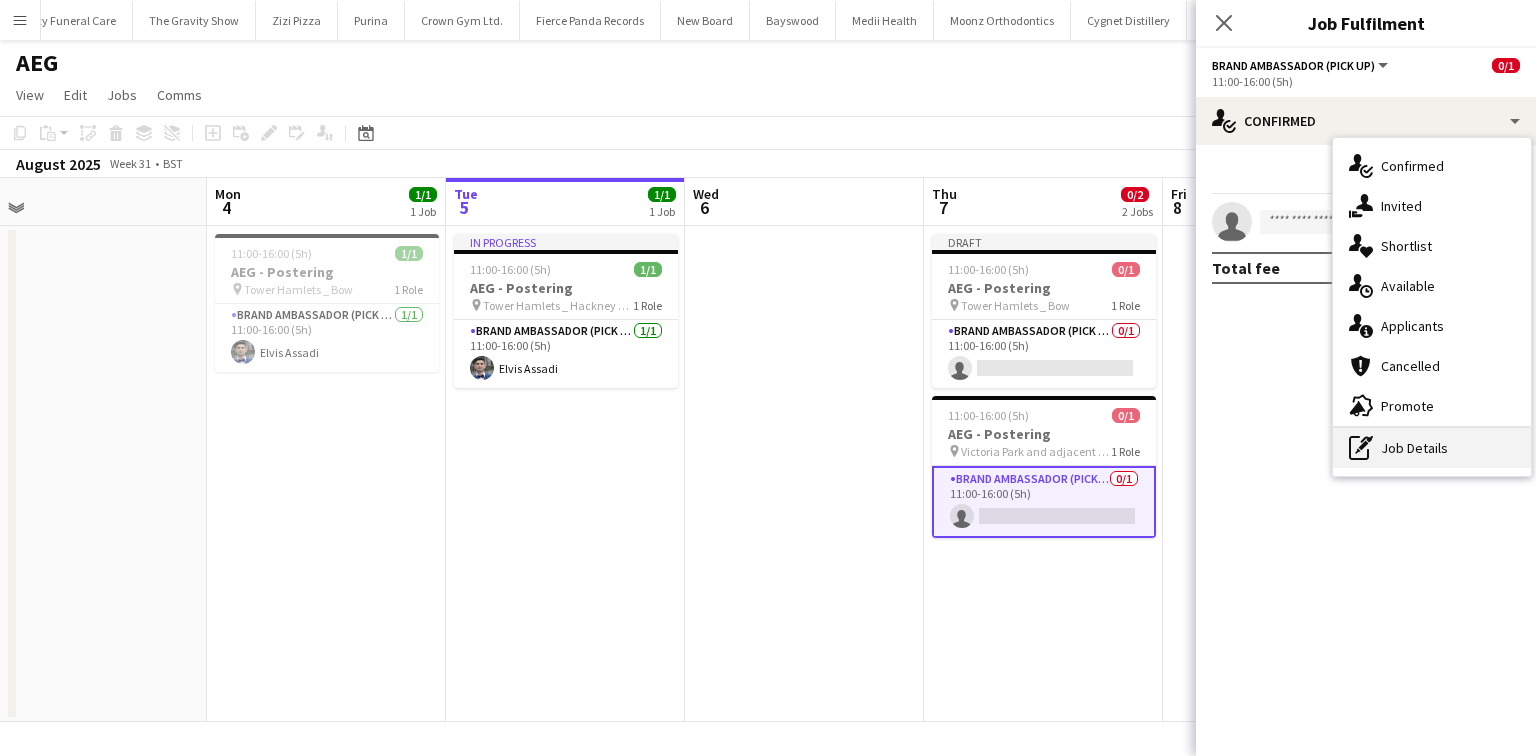 click on "pen-write
Job Details" at bounding box center (1432, 448) 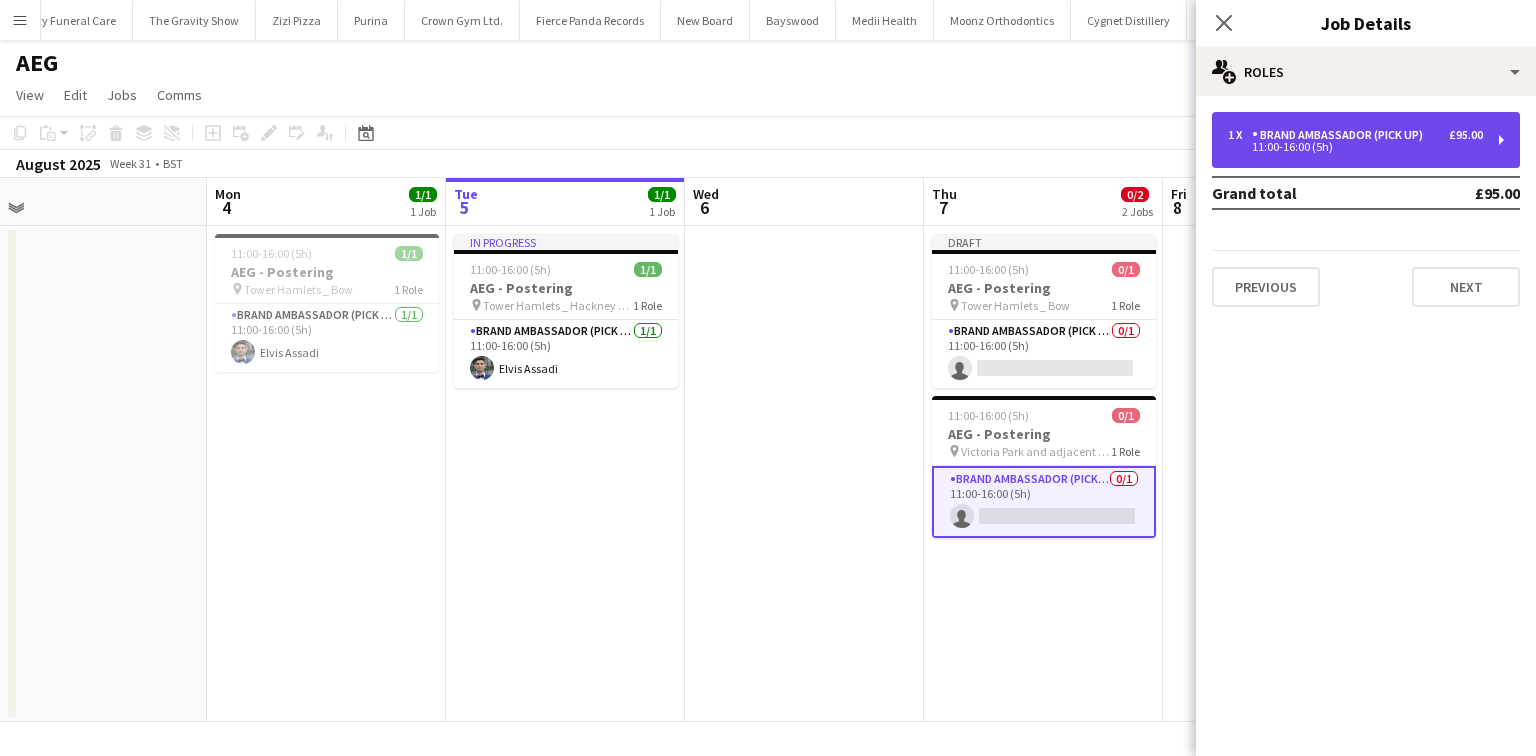 click on "11:00-16:00 (5h)" at bounding box center (1355, 147) 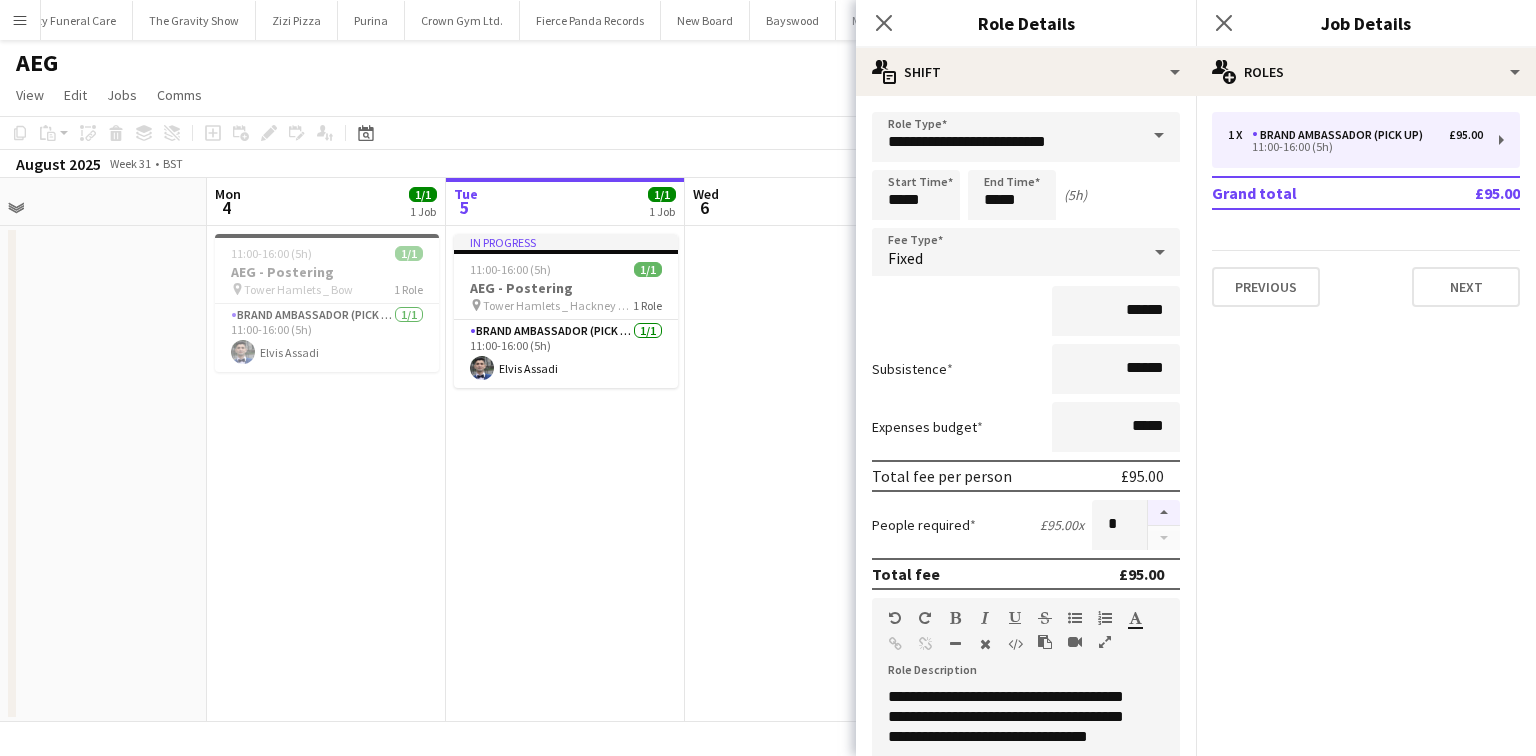 click at bounding box center (1164, 513) 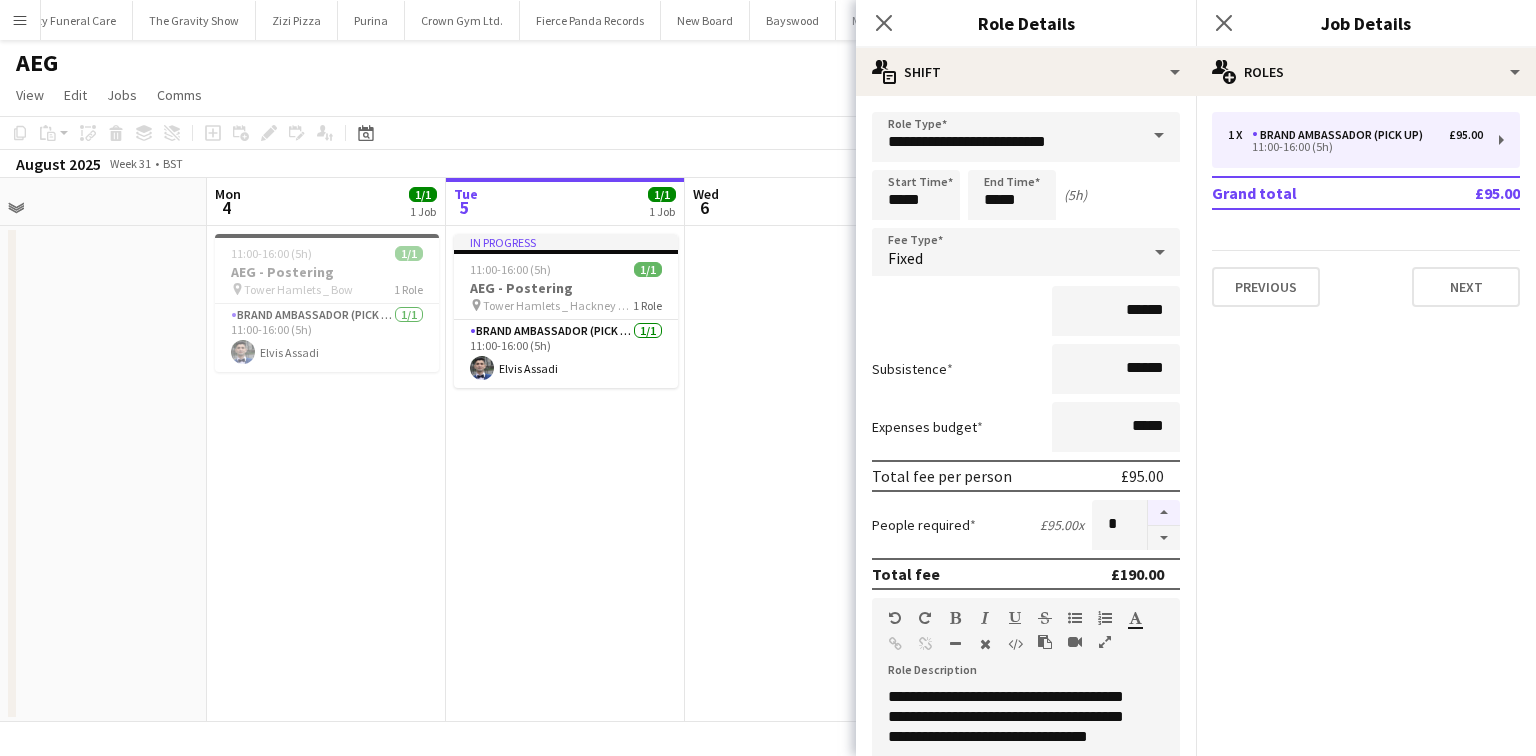 click at bounding box center [1164, 513] 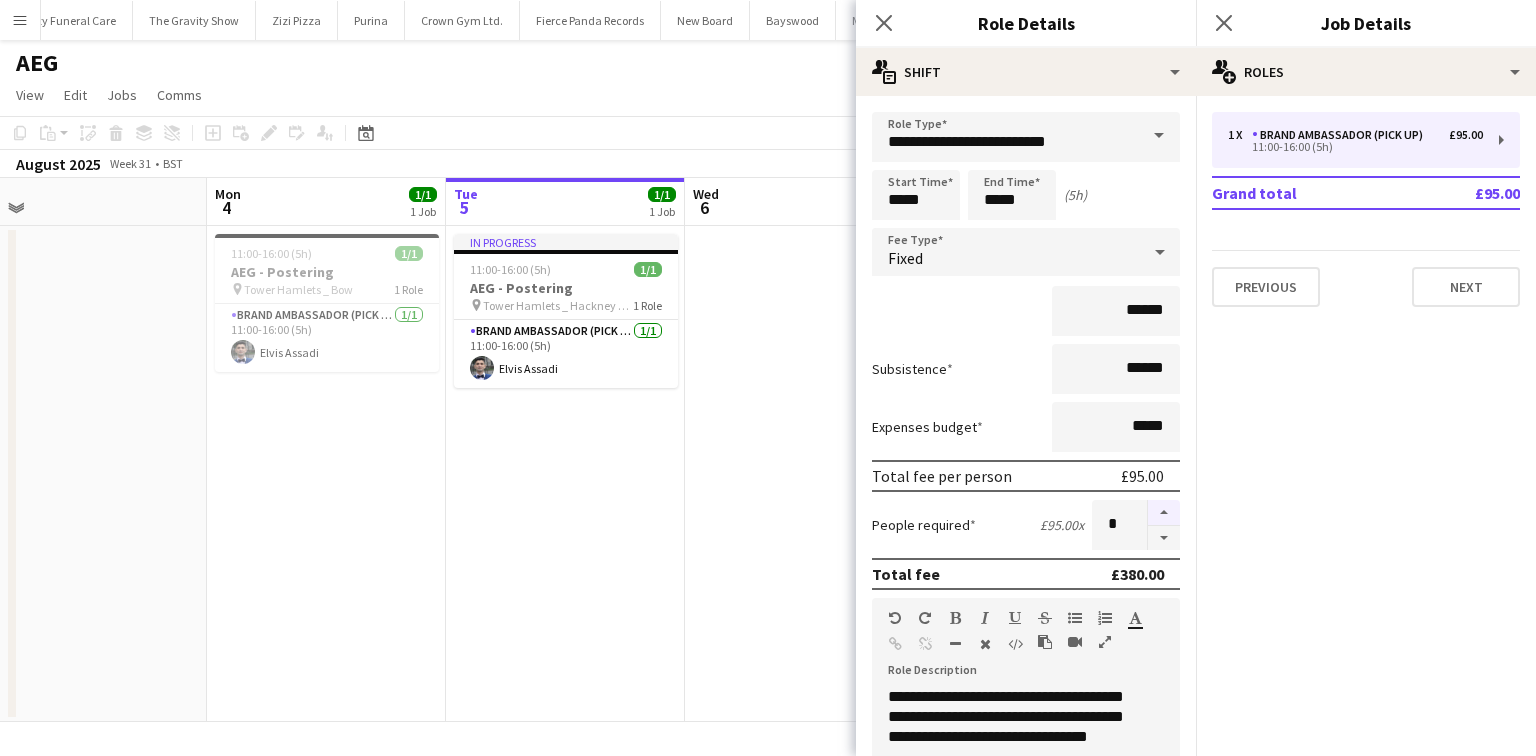 click at bounding box center (1164, 513) 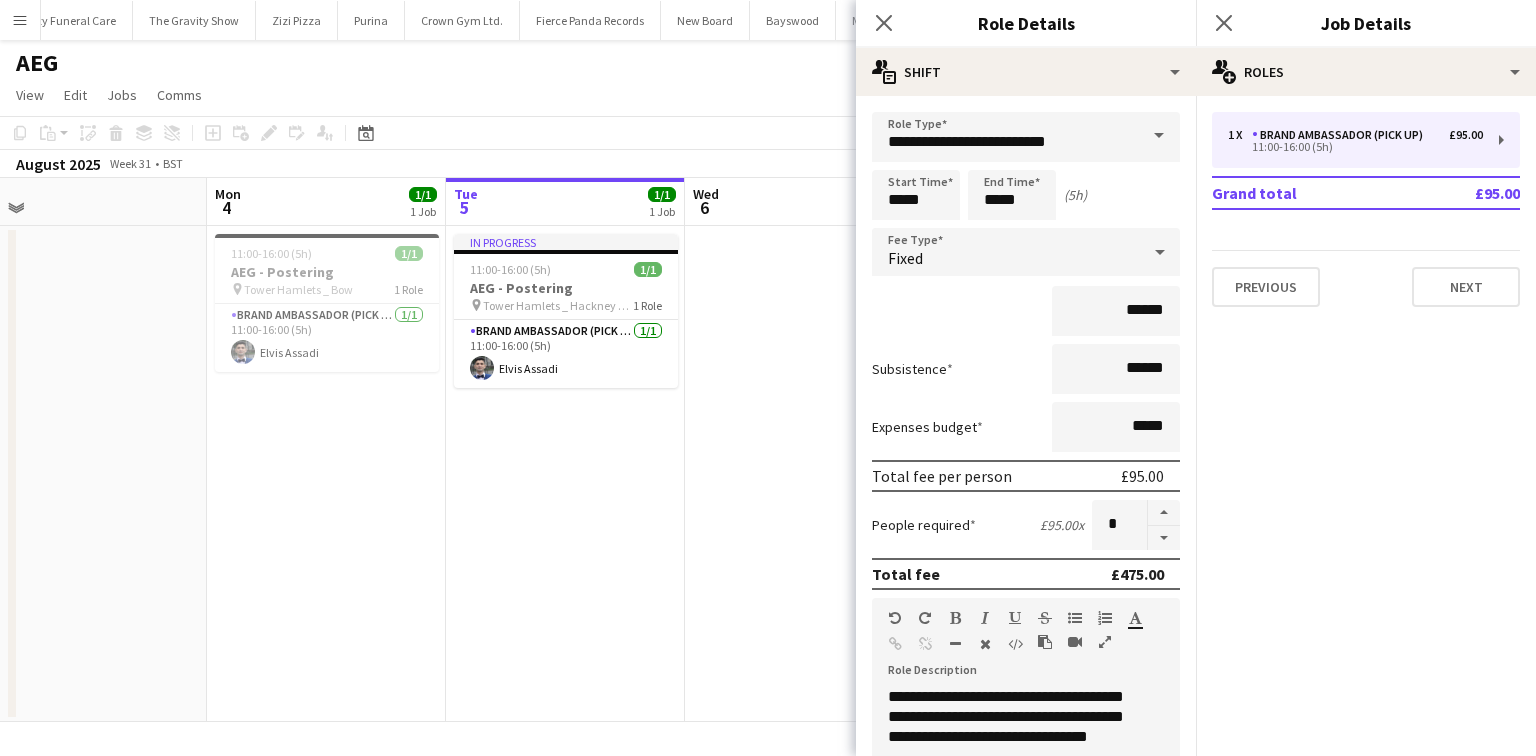 scroll, scrollTop: 240, scrollLeft: 0, axis: vertical 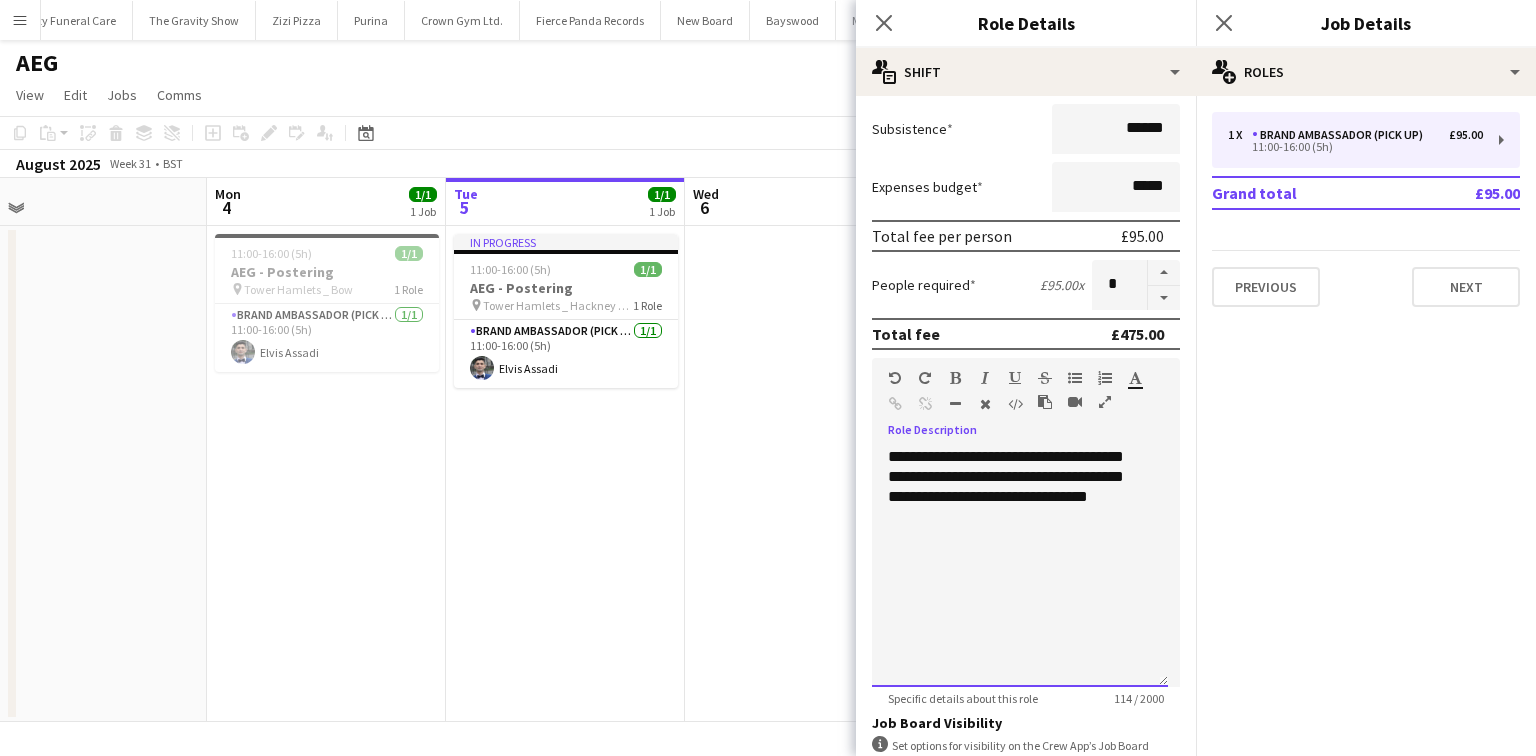 click on "**********" at bounding box center [1020, 567] 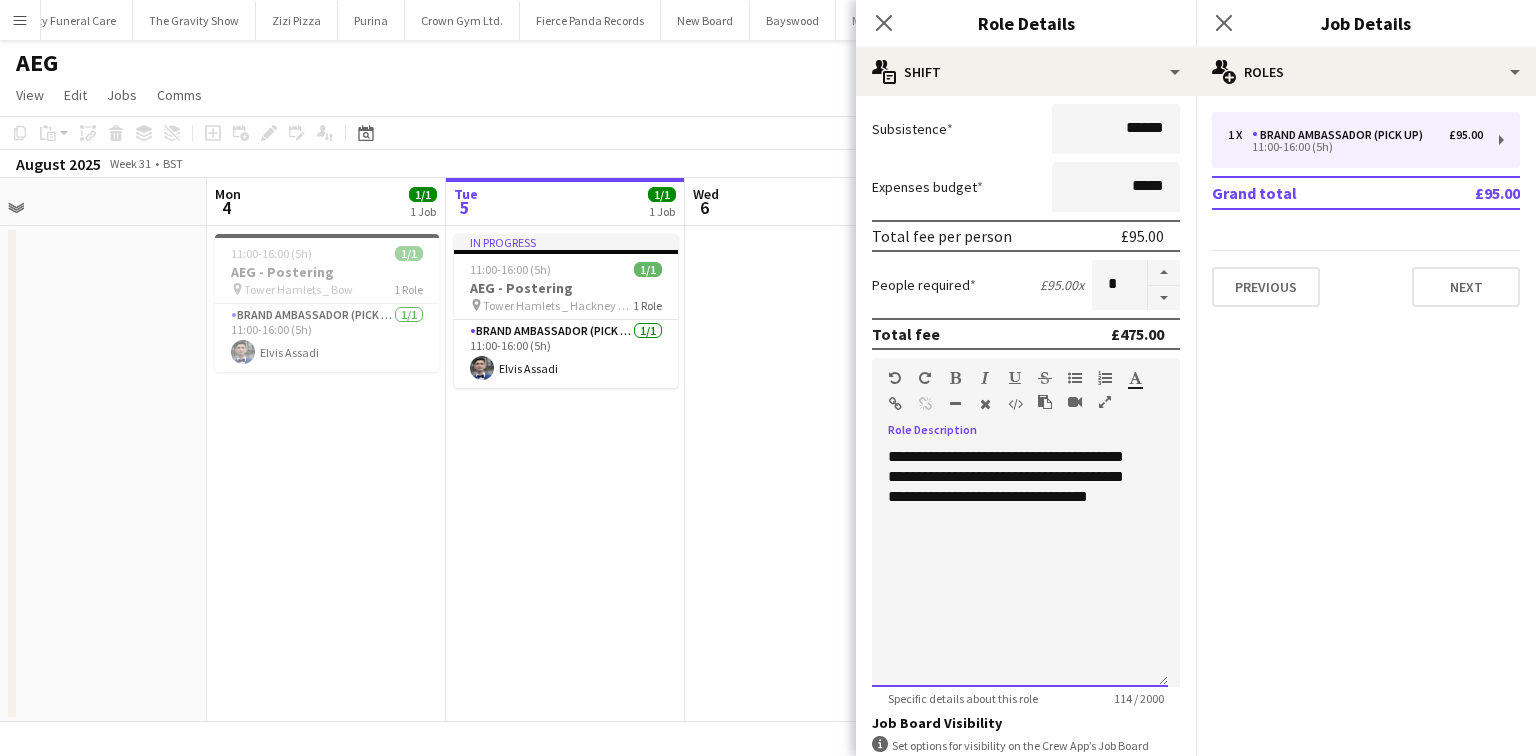 type 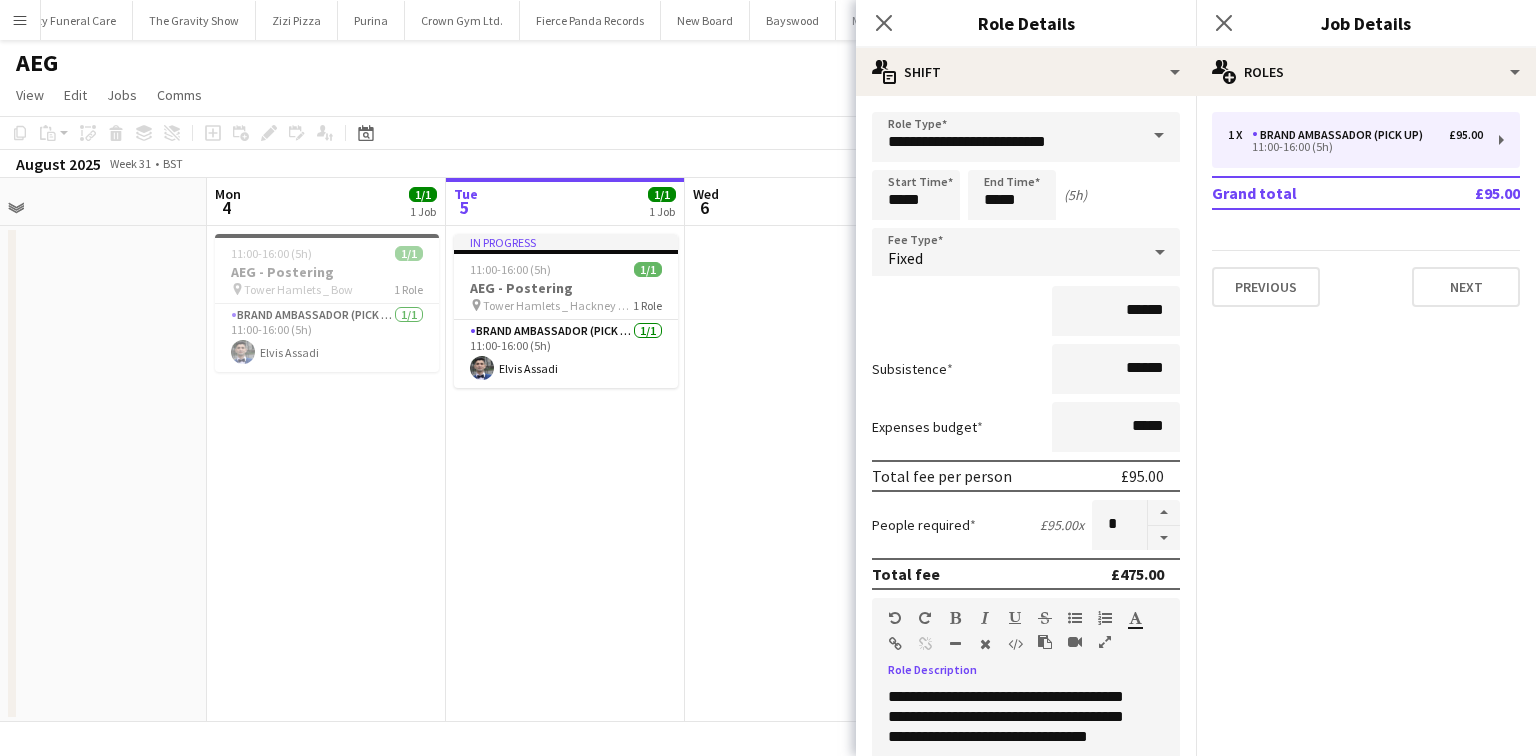 scroll, scrollTop: 0, scrollLeft: 0, axis: both 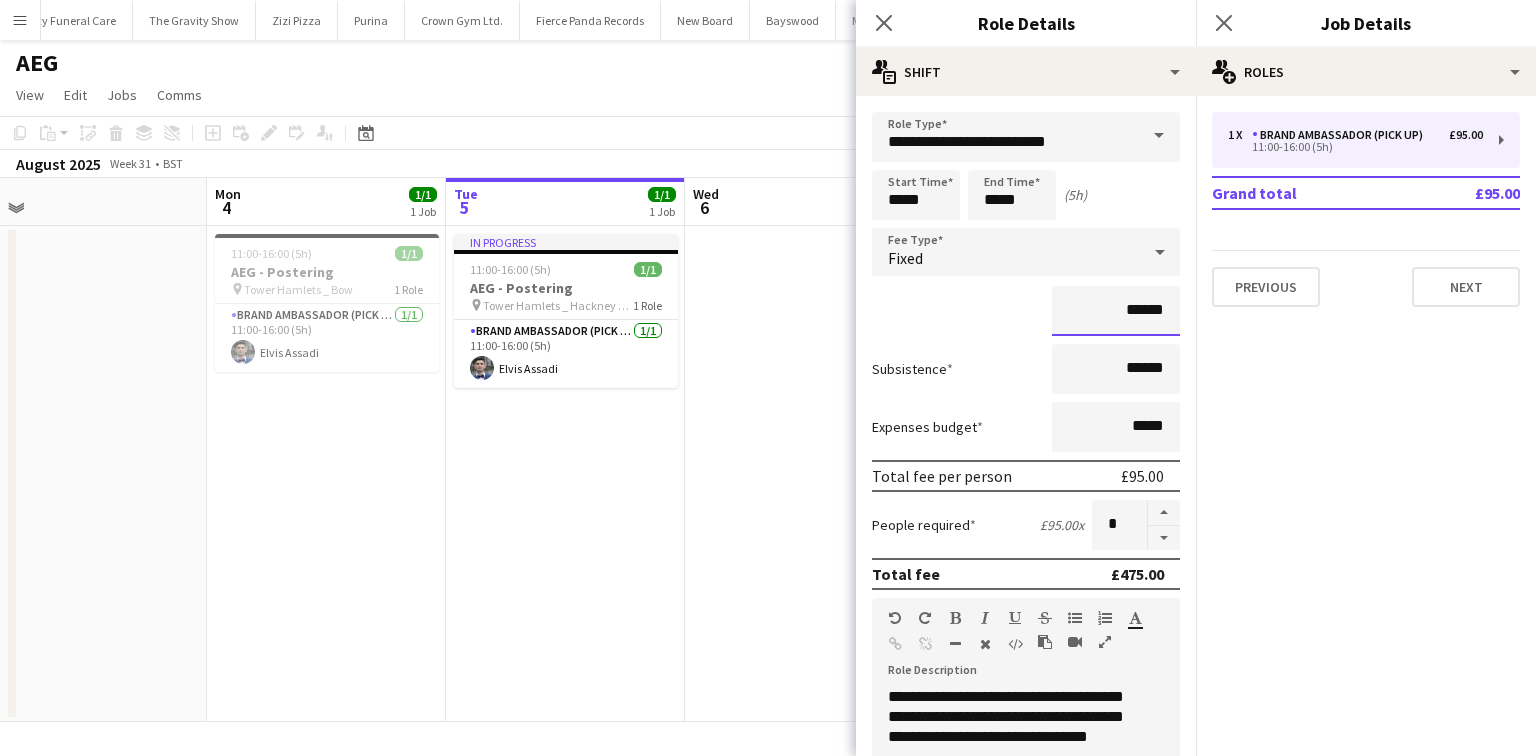 drag, startPoint x: 1149, startPoint y: 310, endPoint x: 1113, endPoint y: 308, distance: 36.05551 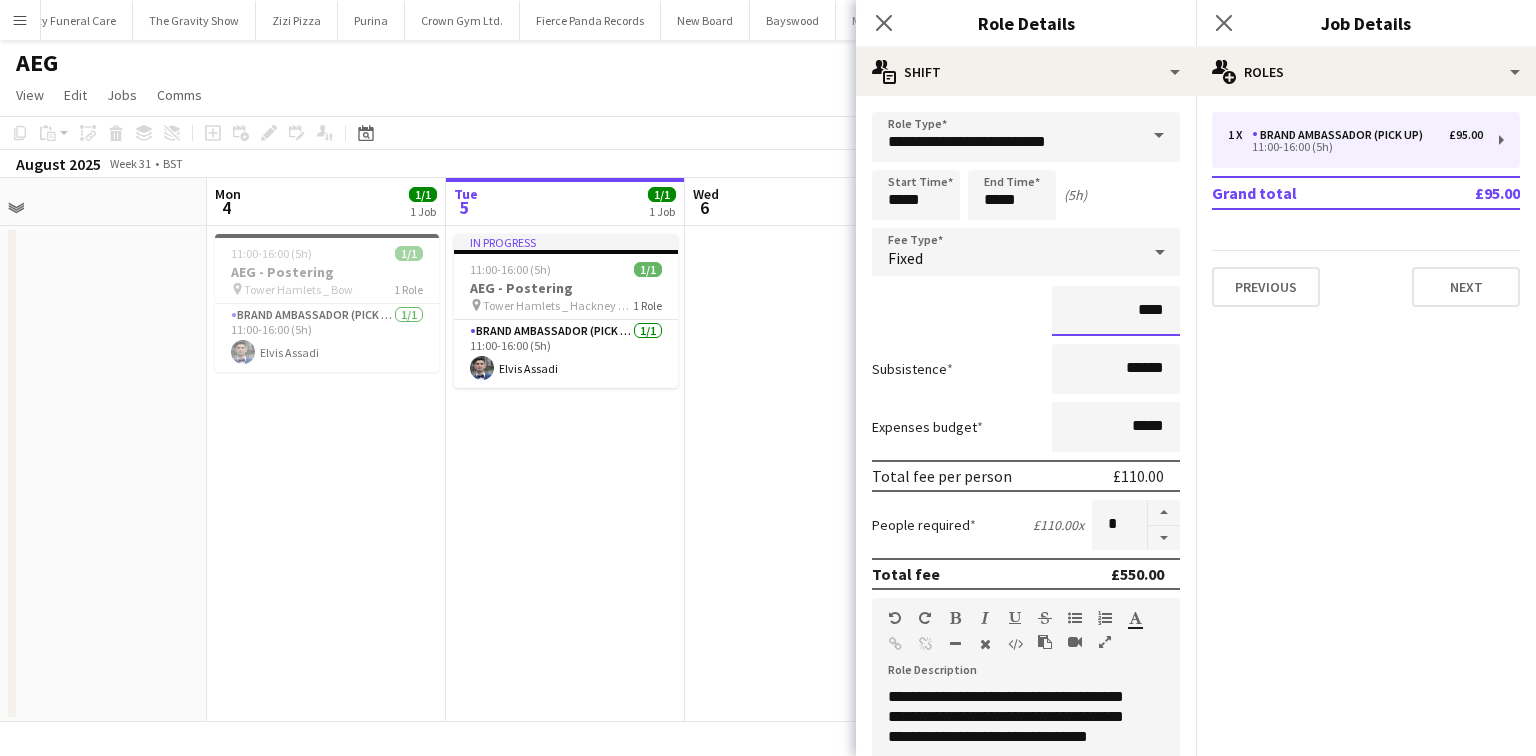 type on "****" 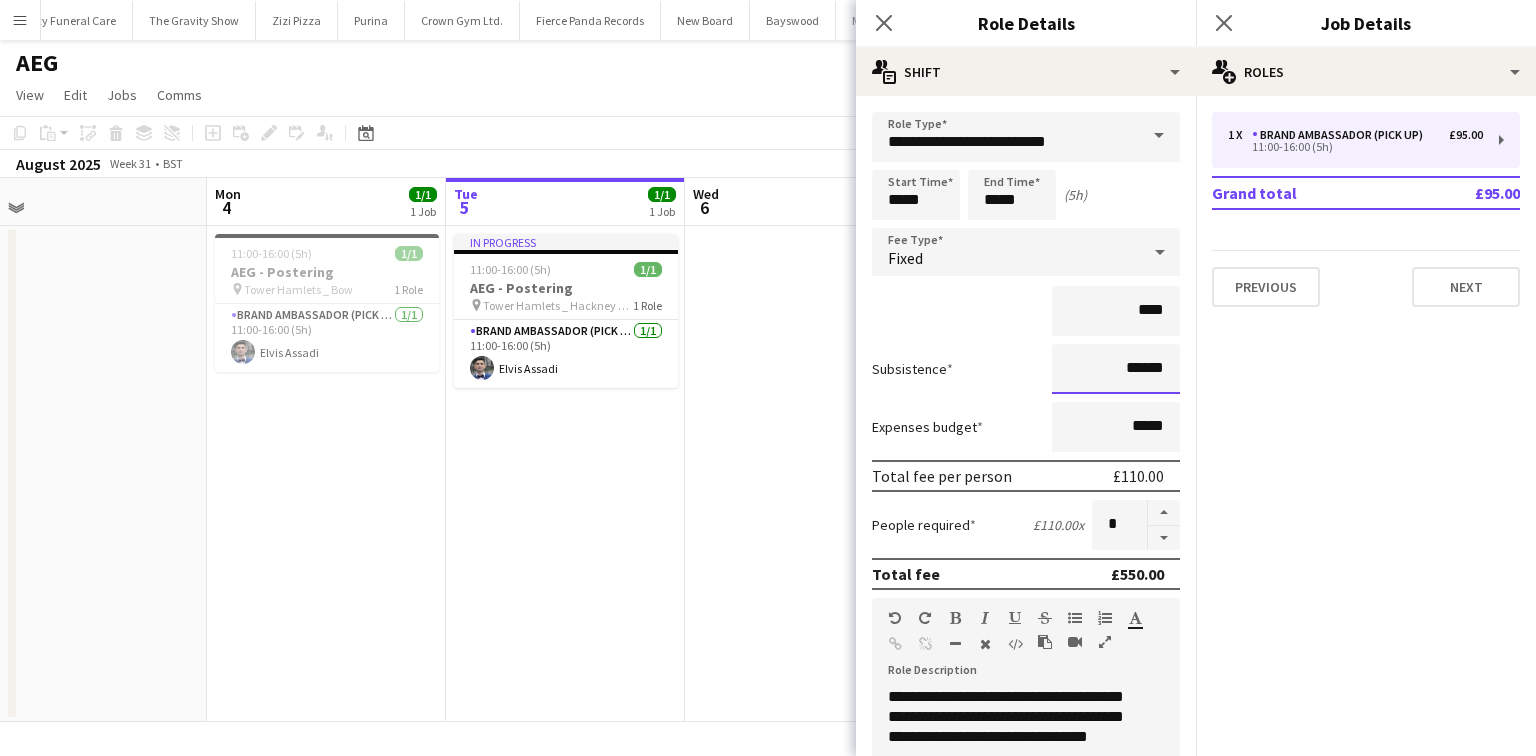 drag, startPoint x: 1117, startPoint y: 364, endPoint x: 1154, endPoint y: 363, distance: 37.01351 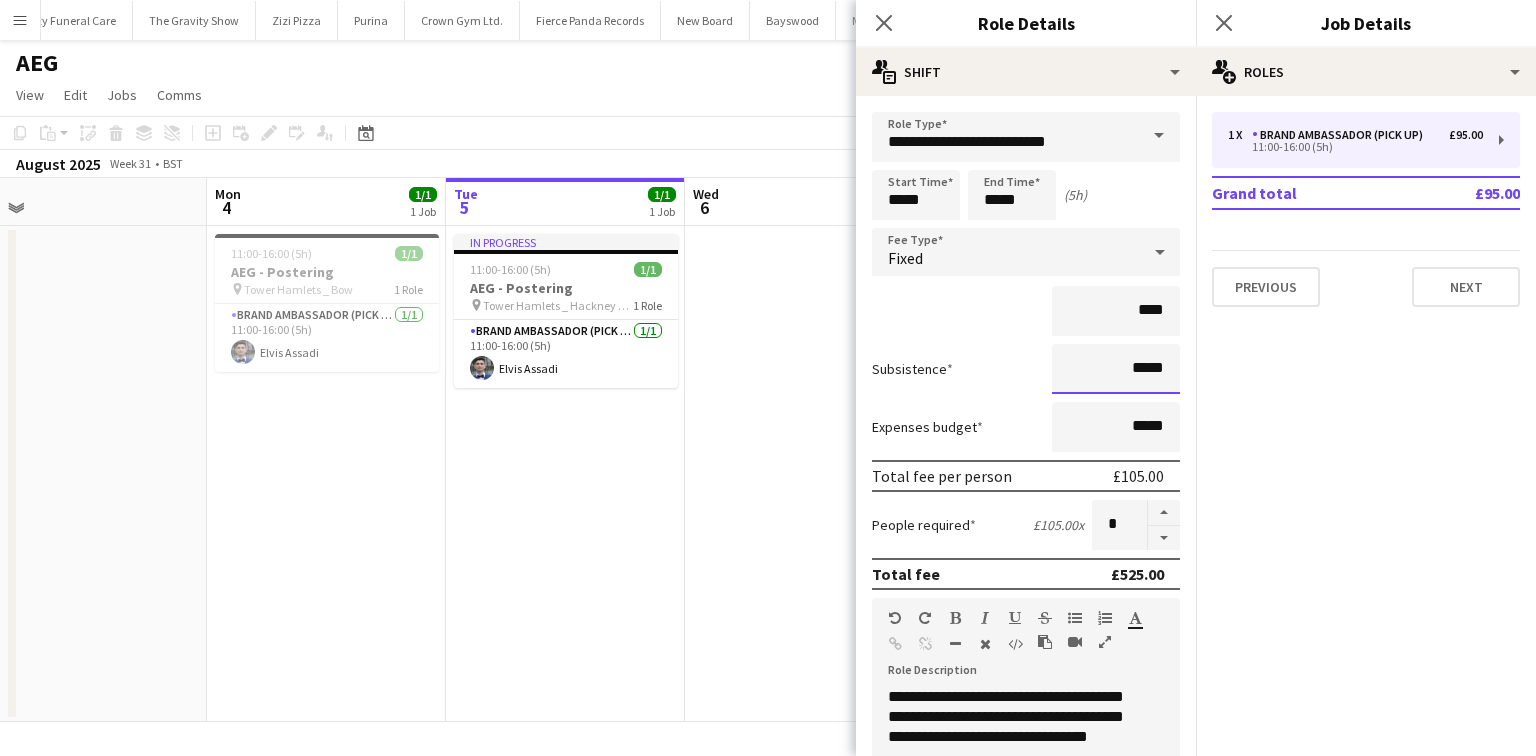 type on "*****" 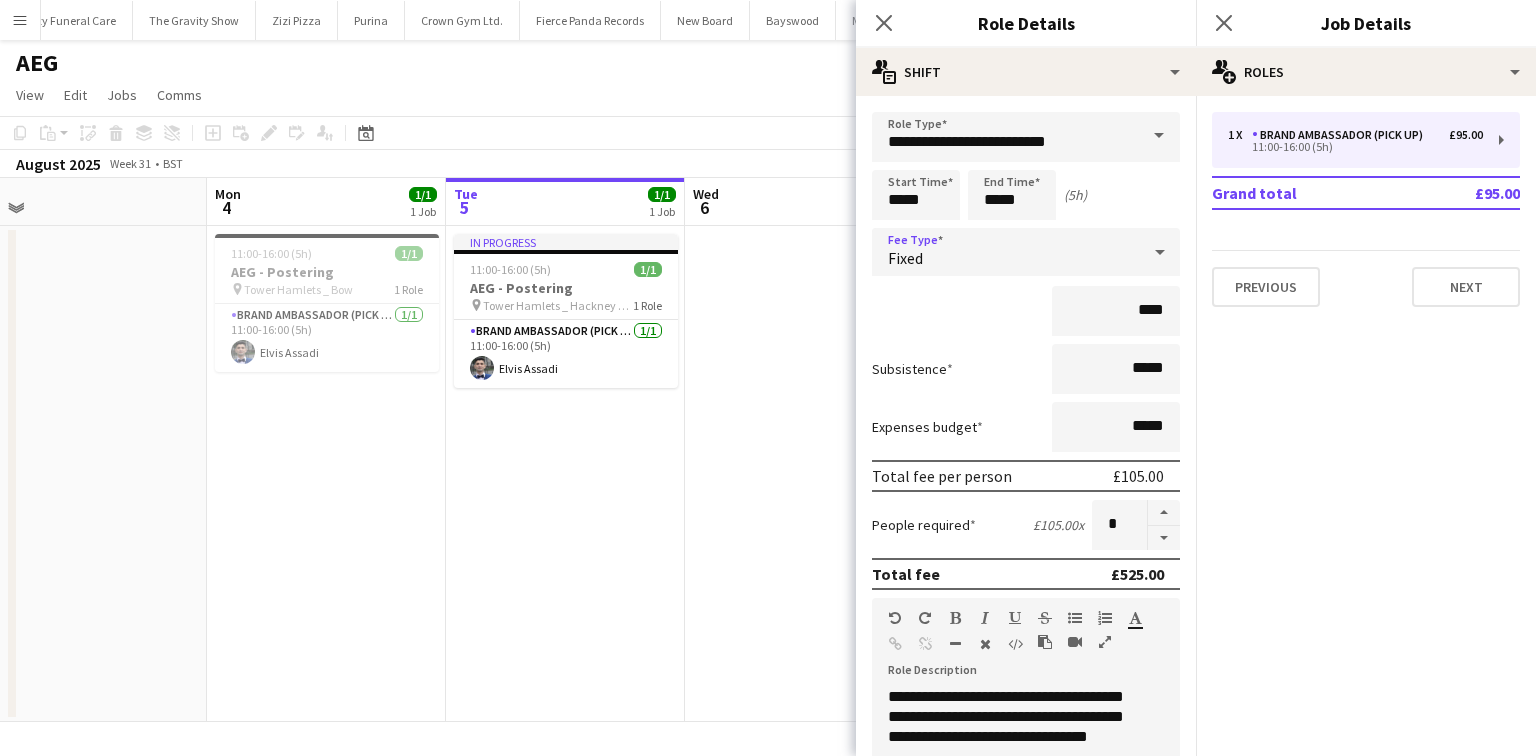 click on "Fixed" at bounding box center (1006, 252) 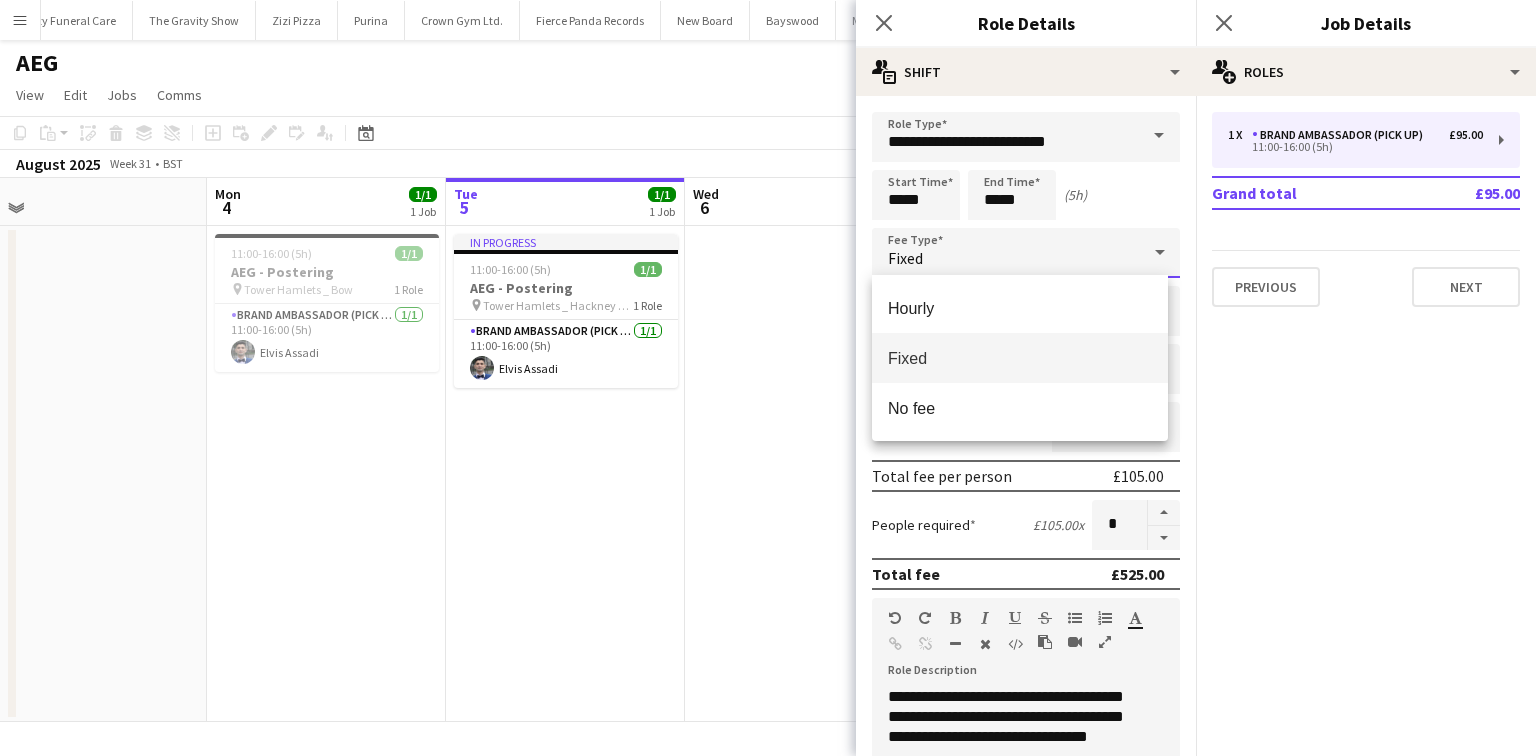 click at bounding box center (768, 378) 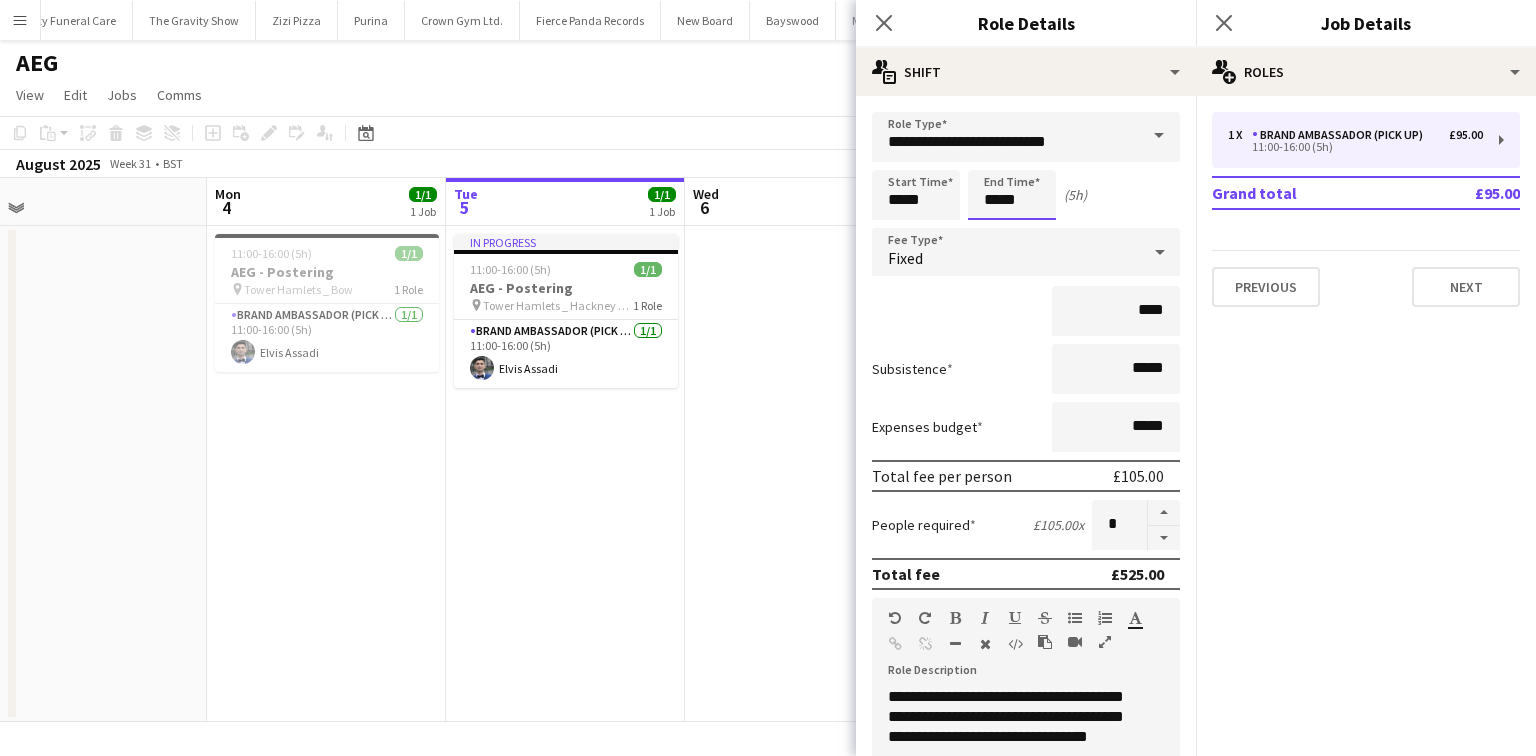 click on "*****" at bounding box center [1012, 195] 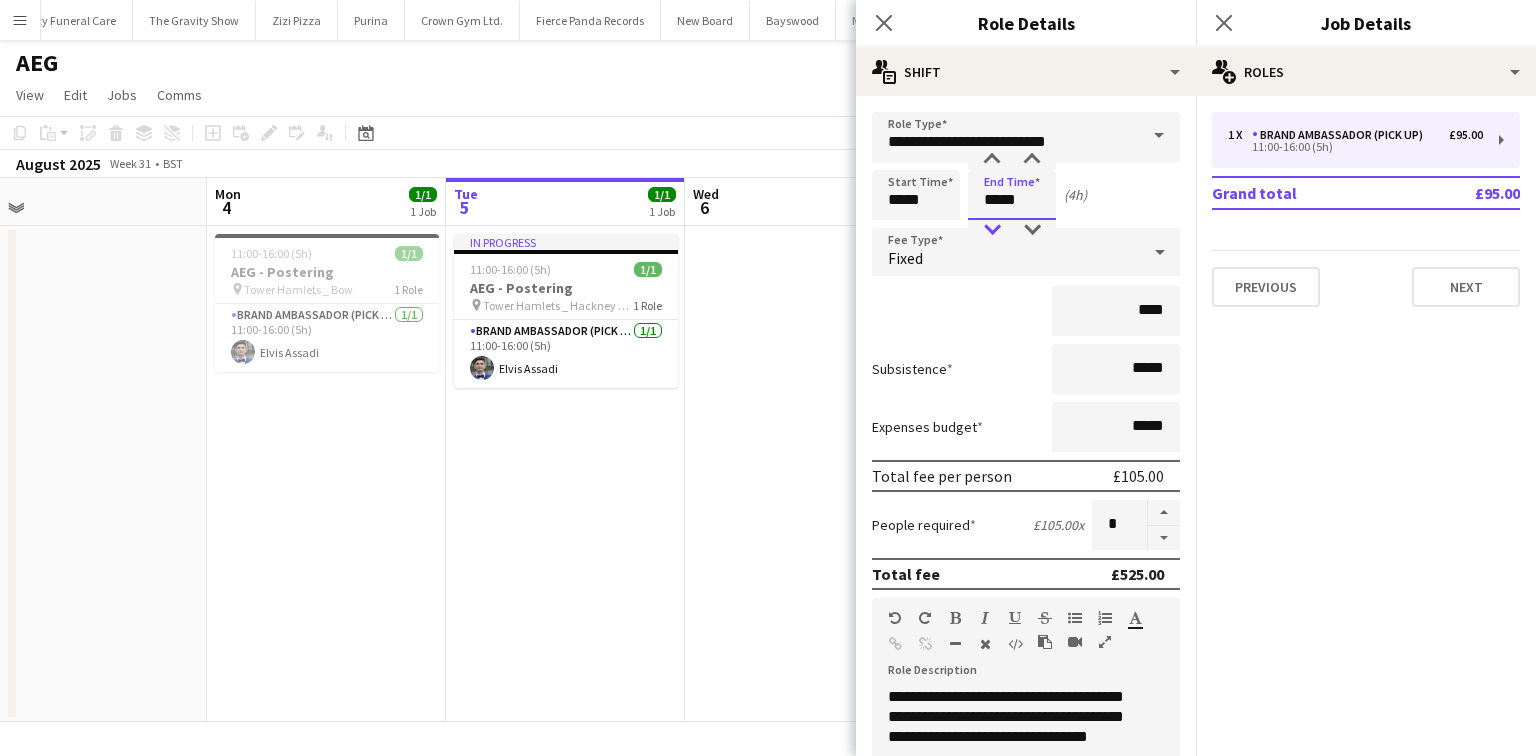 click at bounding box center (992, 230) 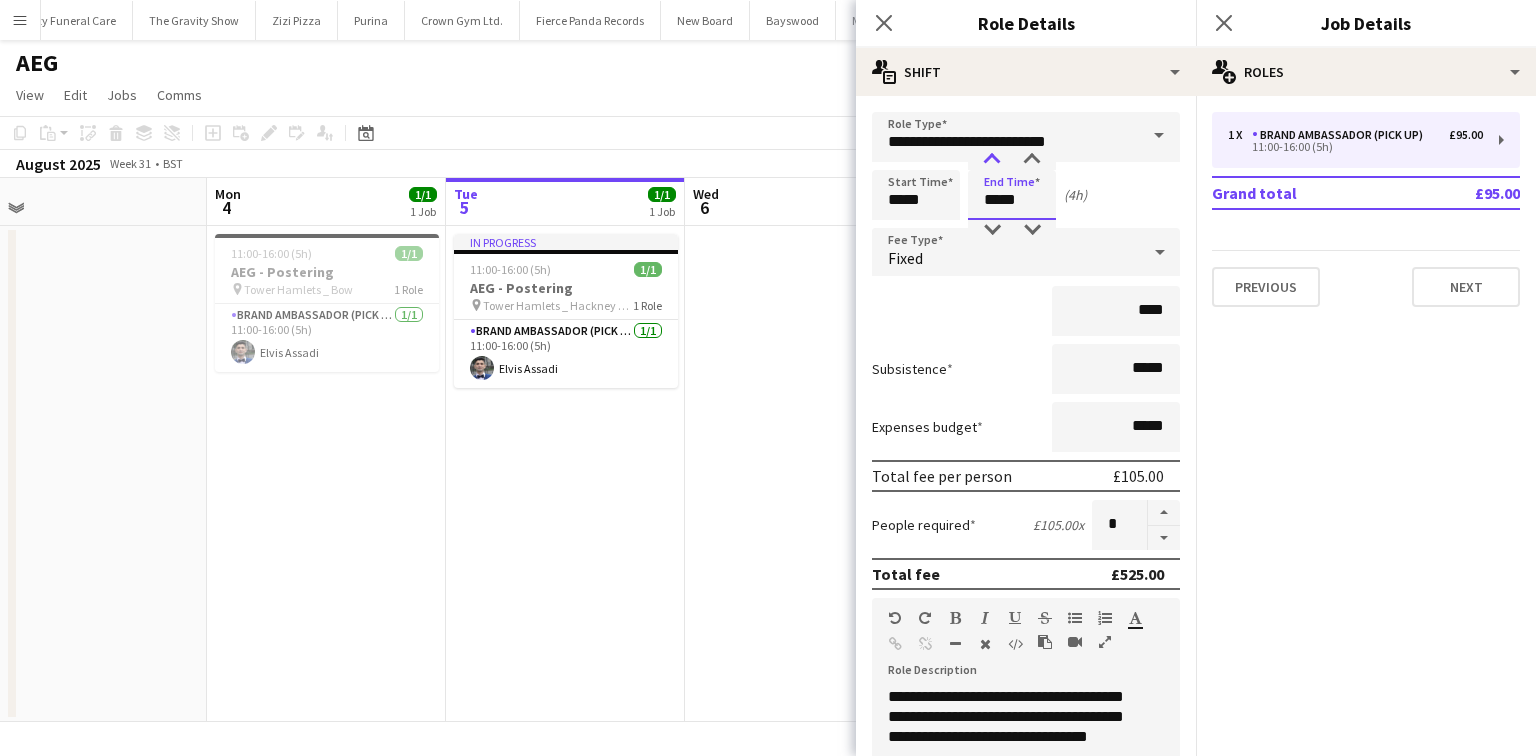 click at bounding box center [992, 160] 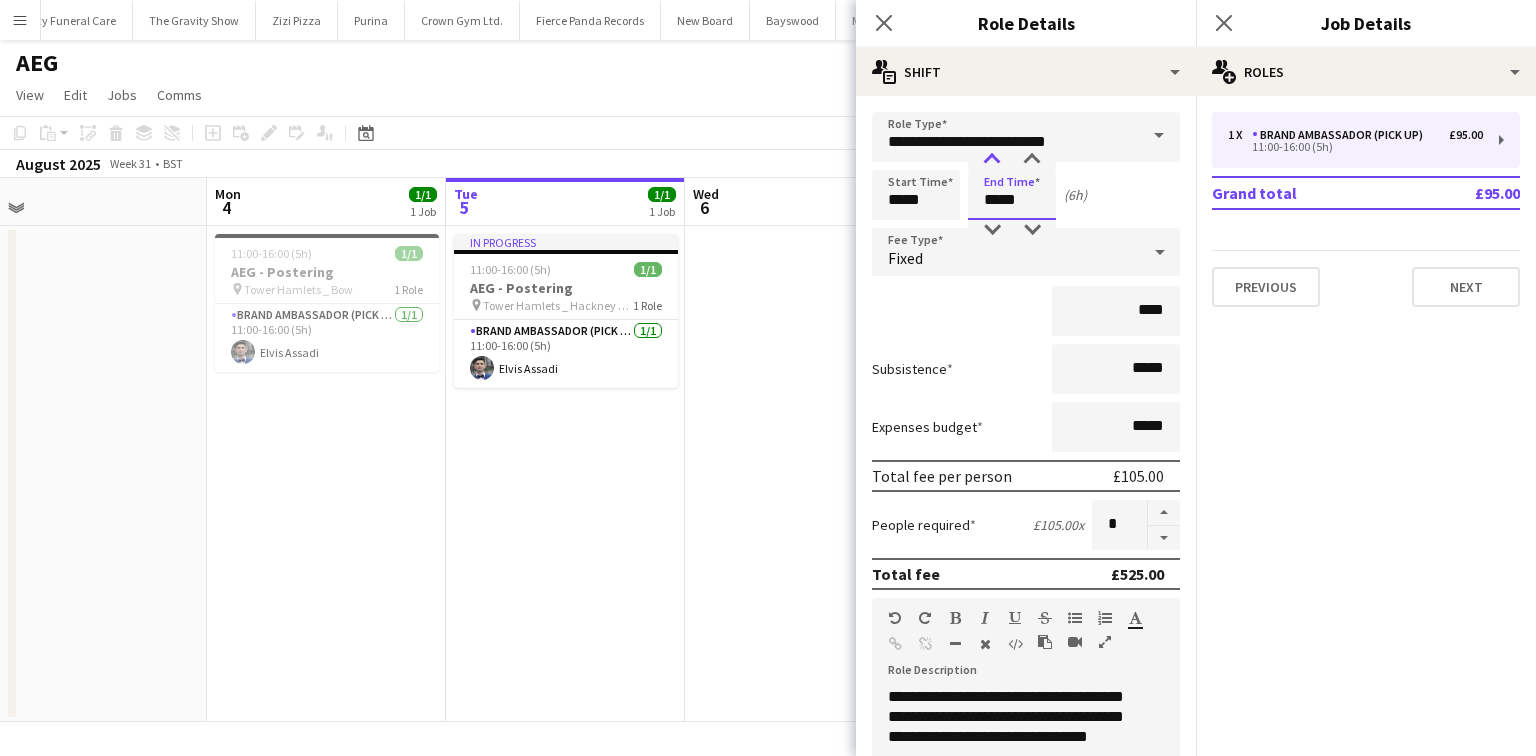 click at bounding box center (992, 160) 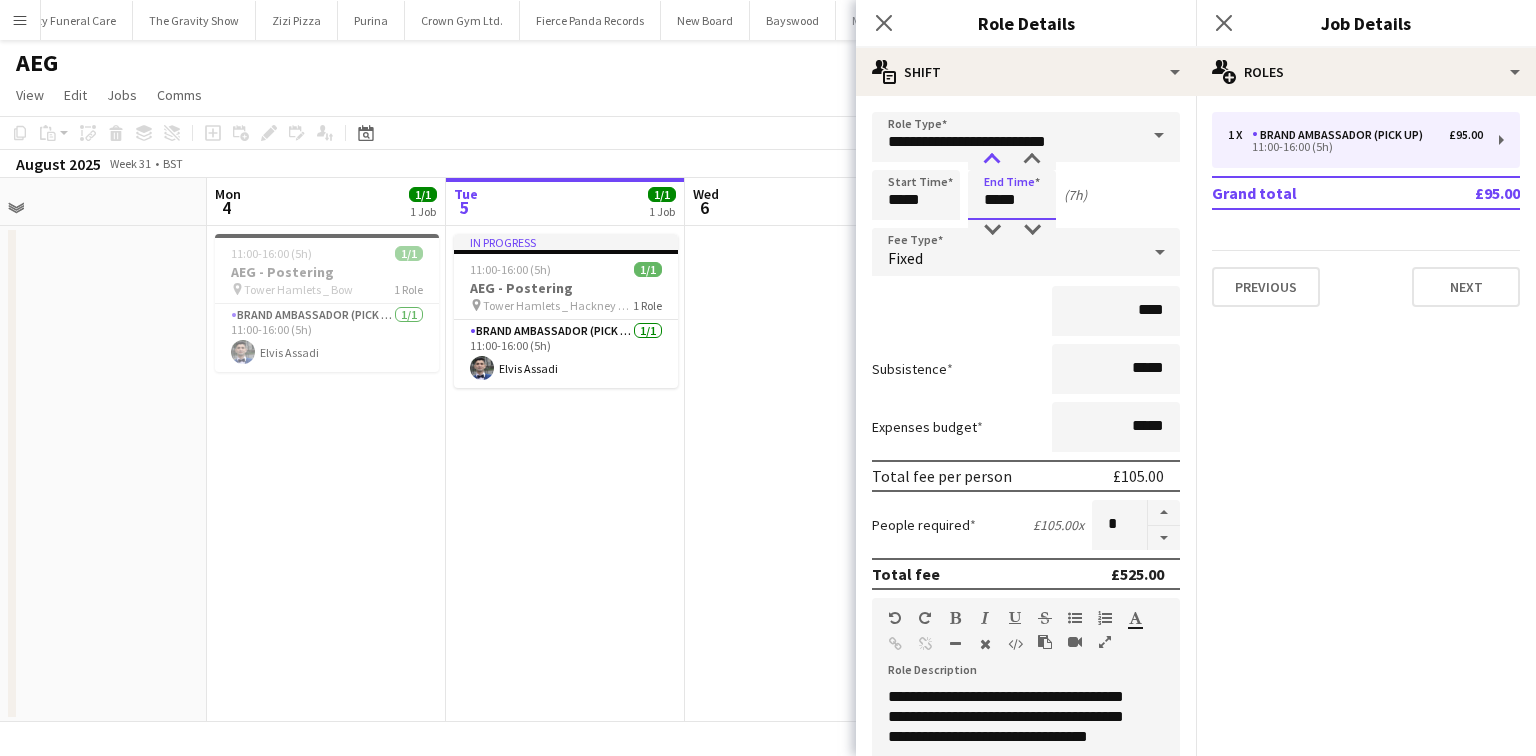 click at bounding box center [992, 160] 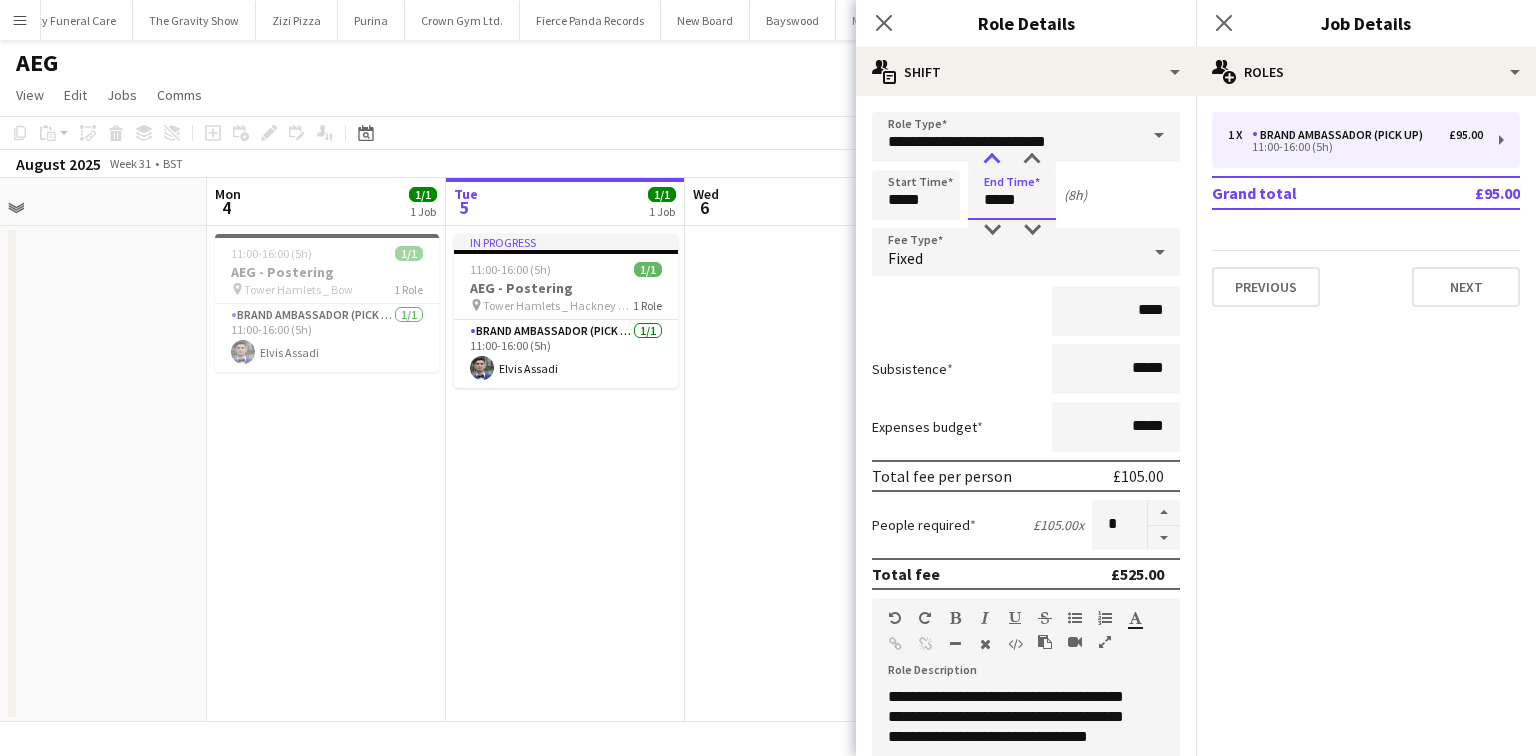 click at bounding box center (992, 160) 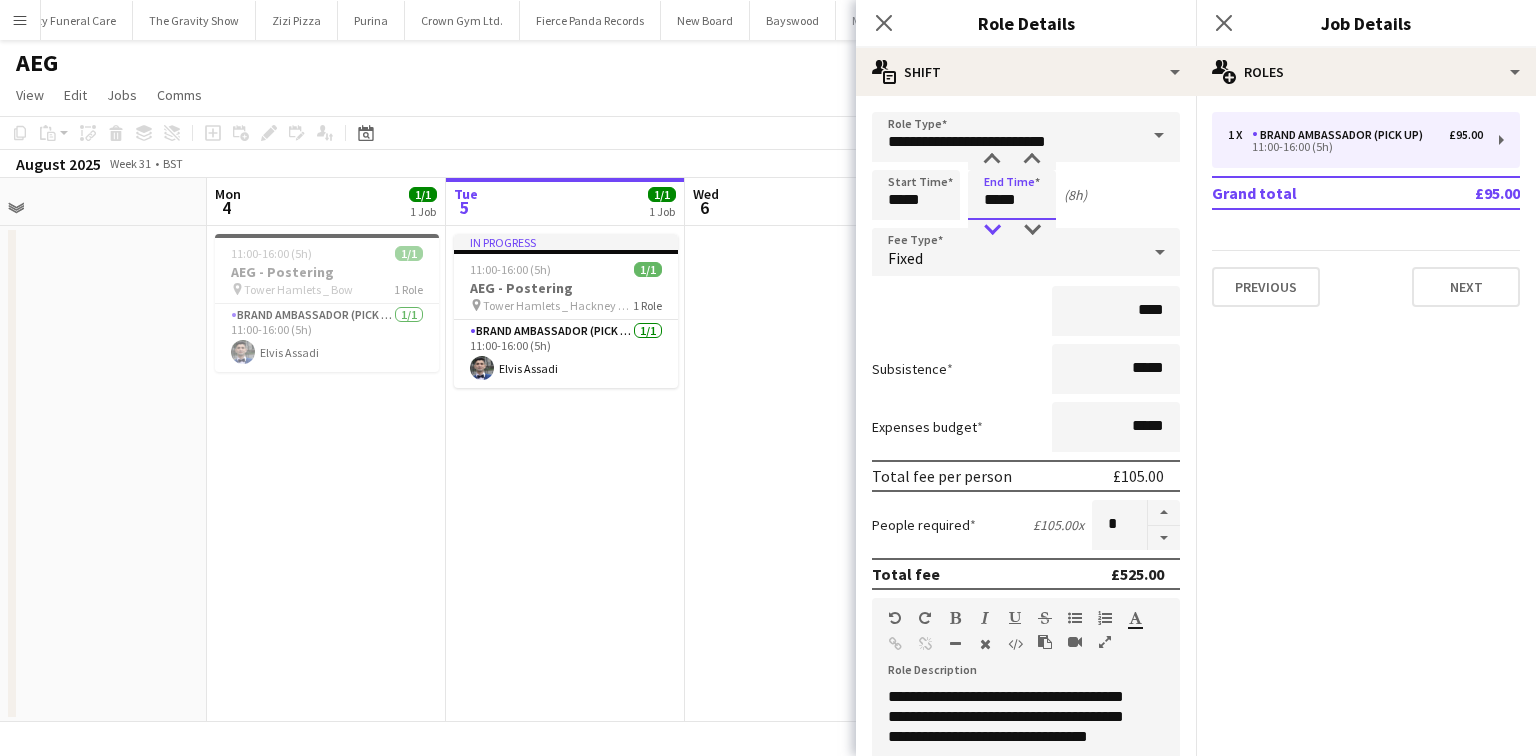 click at bounding box center (992, 230) 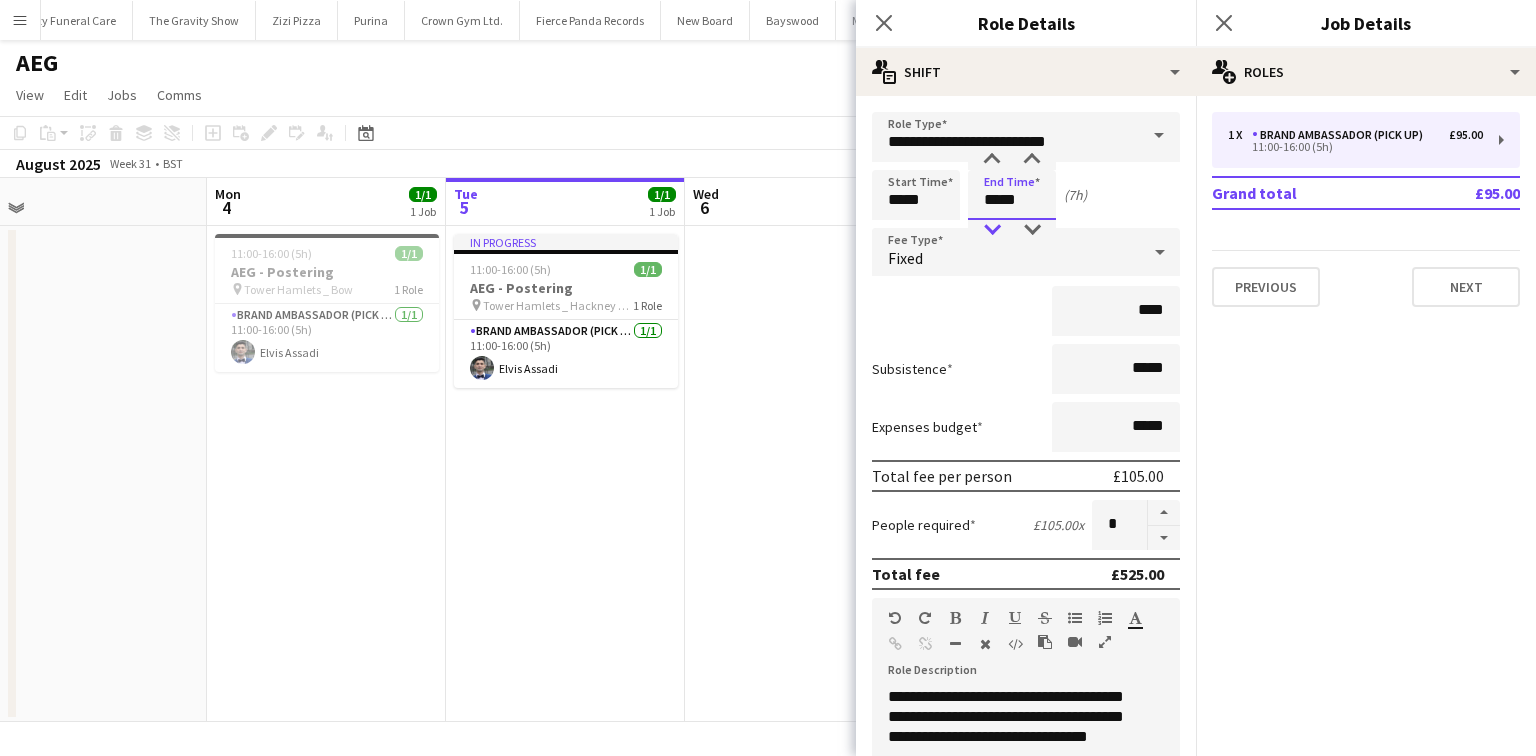 click at bounding box center (992, 230) 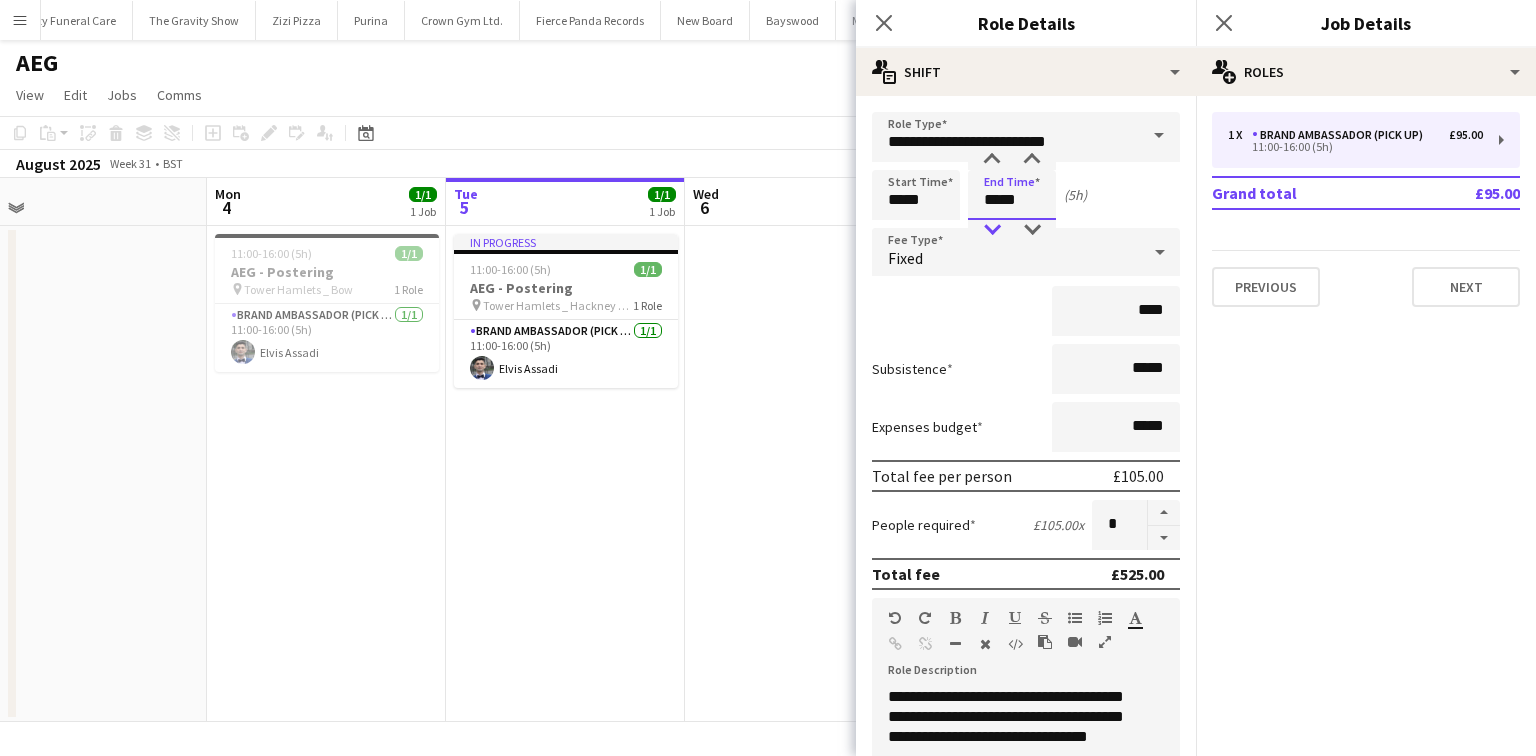 click at bounding box center [992, 230] 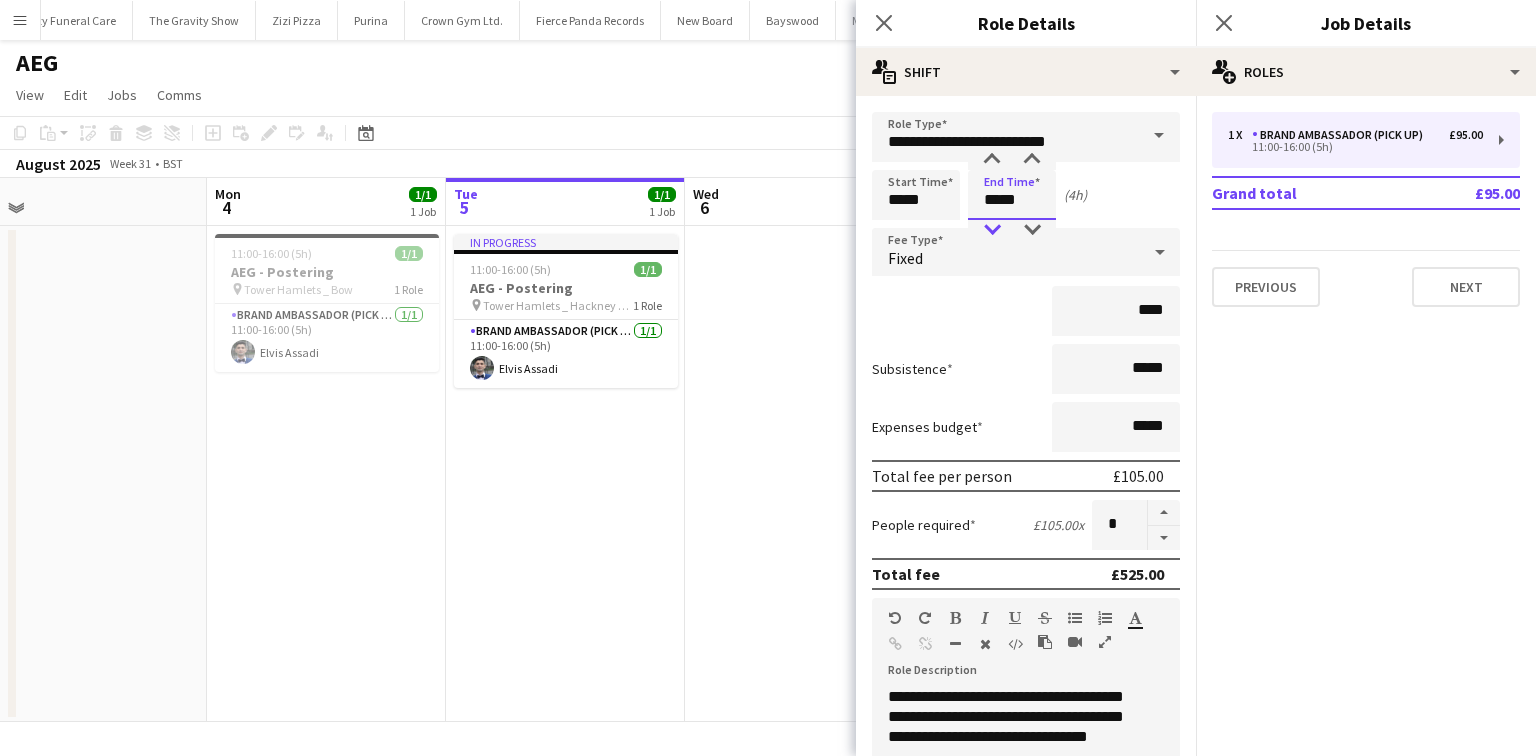 click at bounding box center [992, 230] 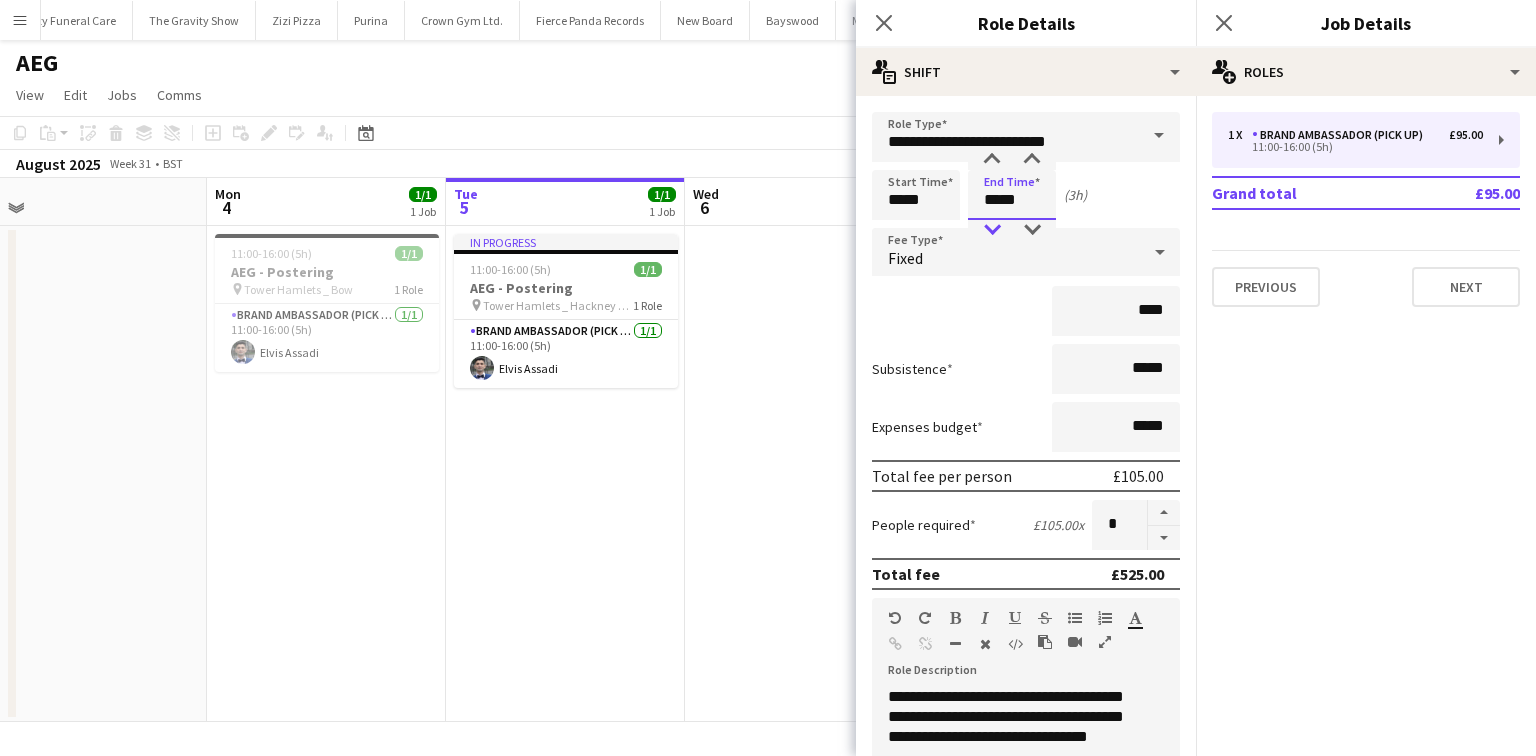 click at bounding box center (992, 230) 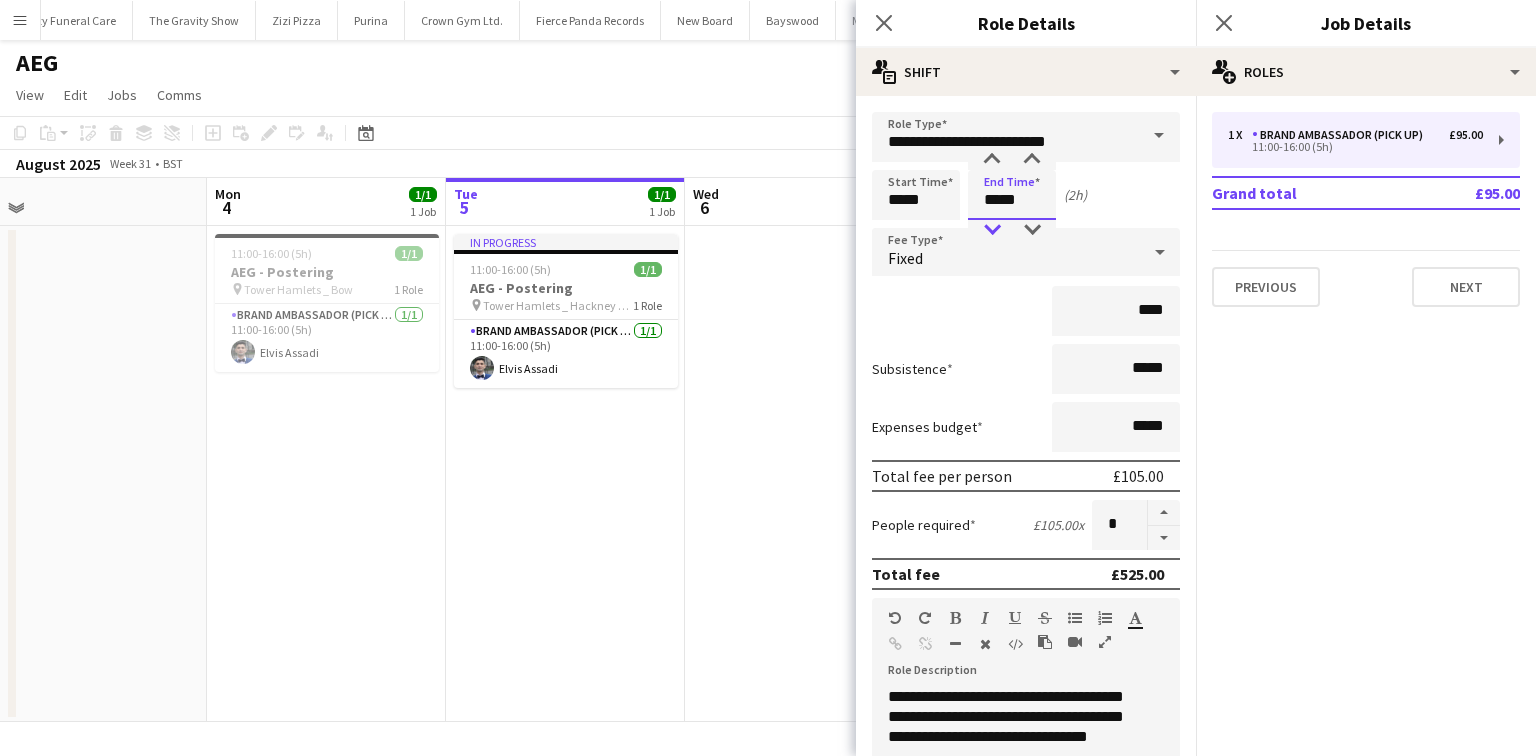 click at bounding box center (992, 230) 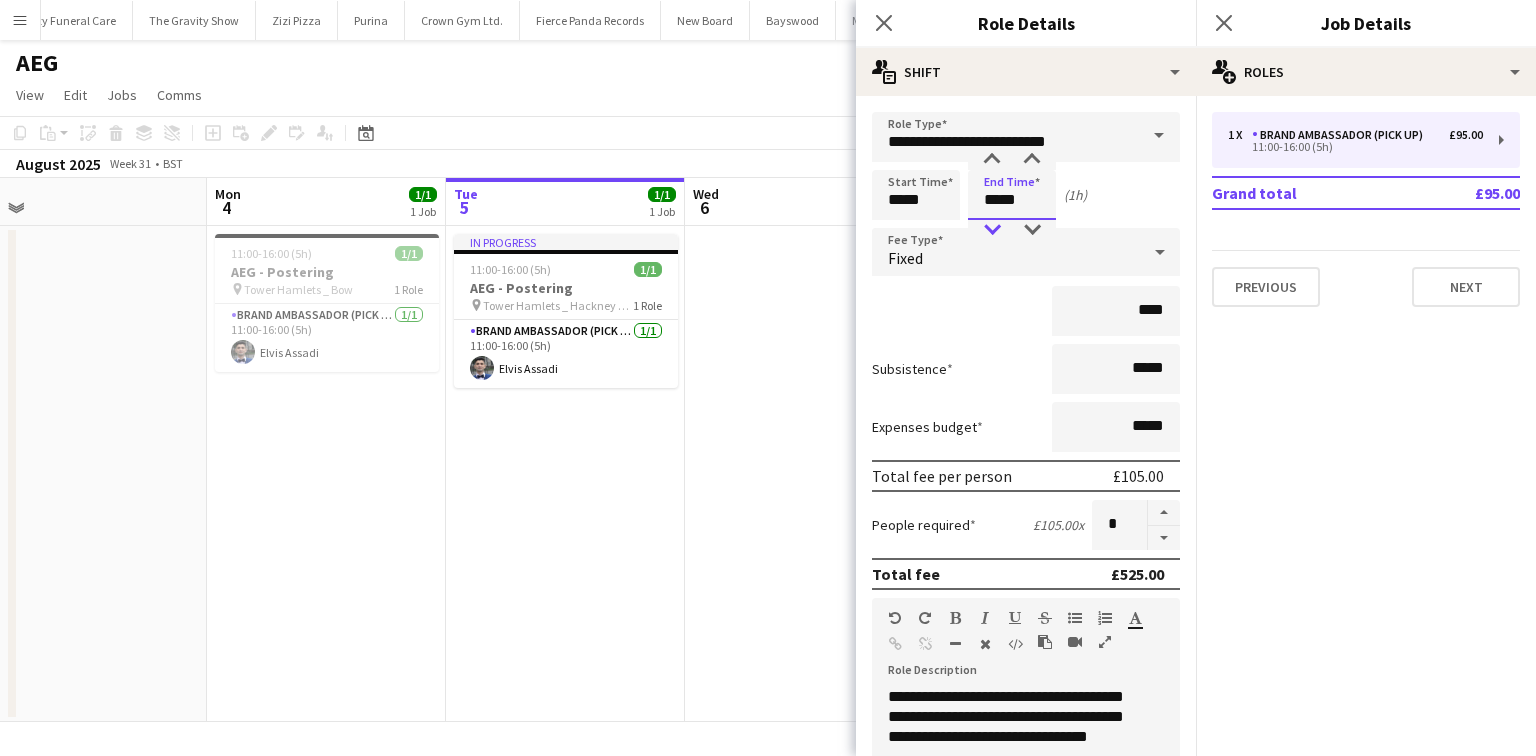 type on "*****" 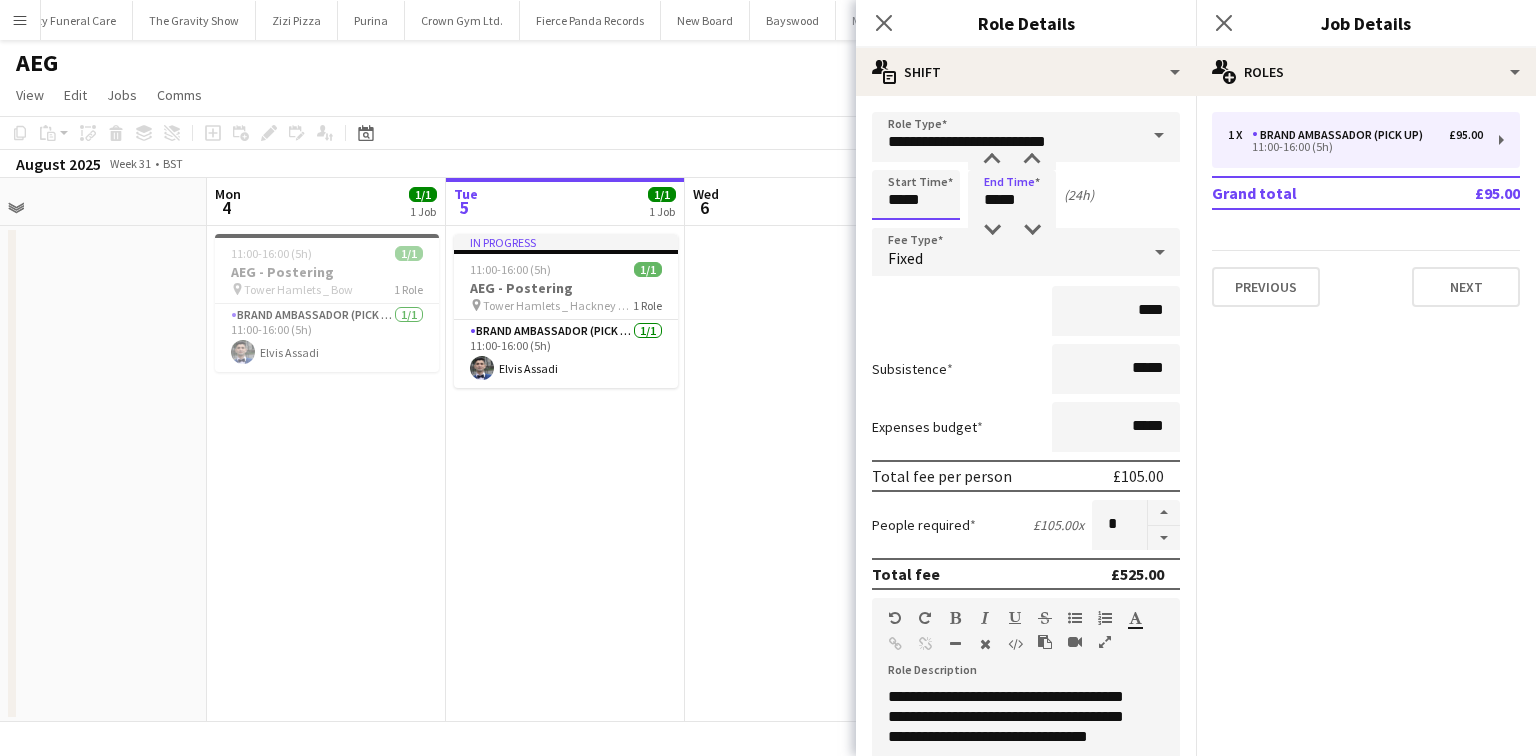 click on "*****" at bounding box center [916, 195] 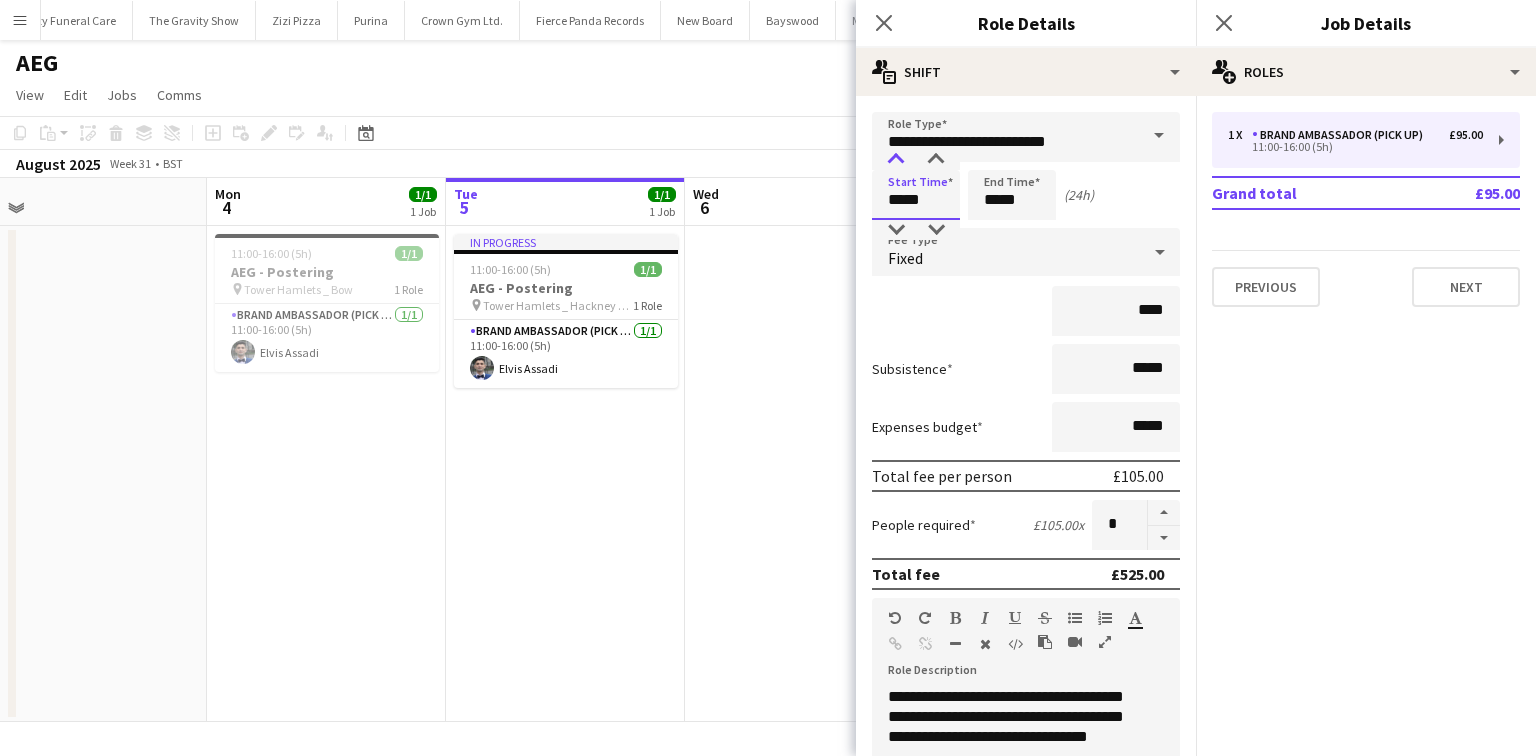 type on "*****" 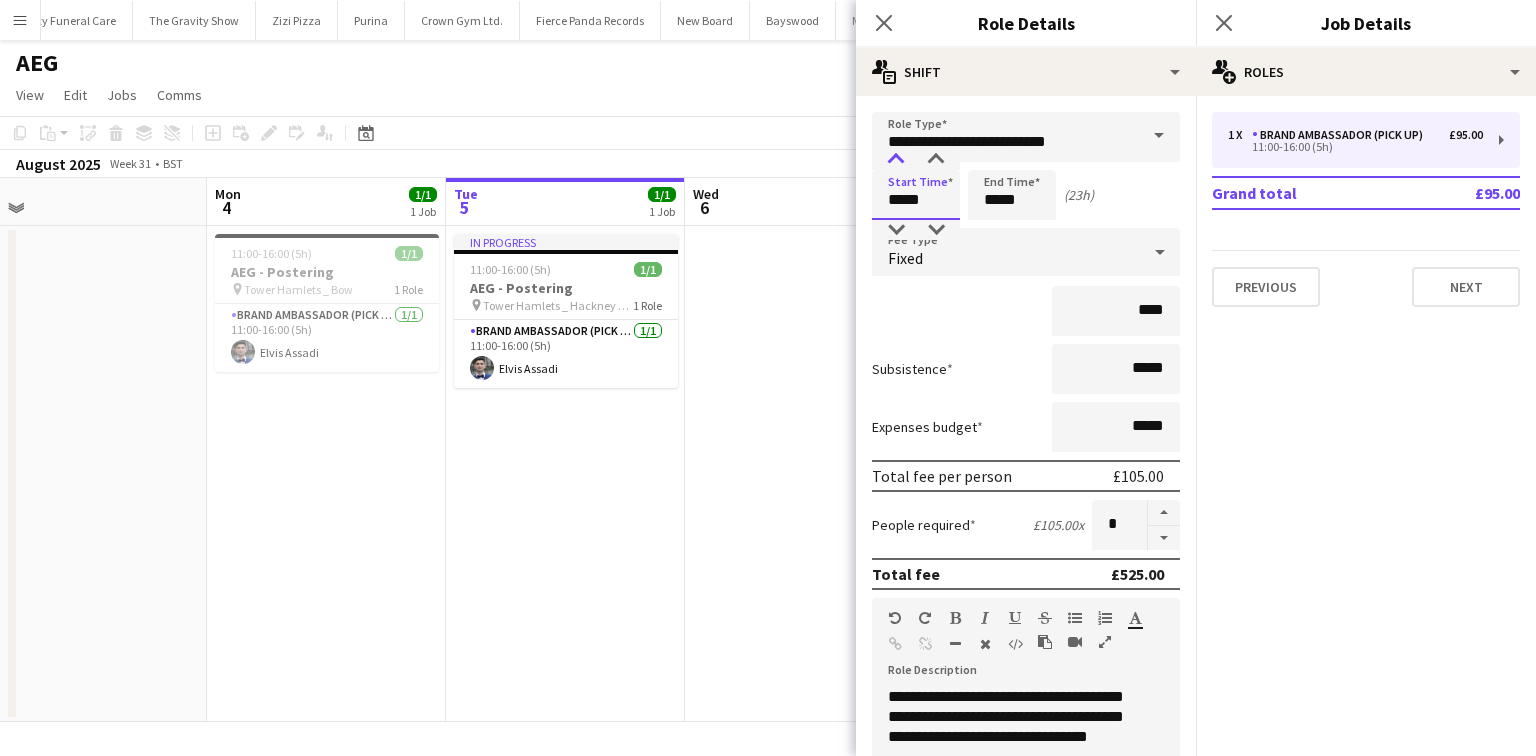 click at bounding box center (896, 160) 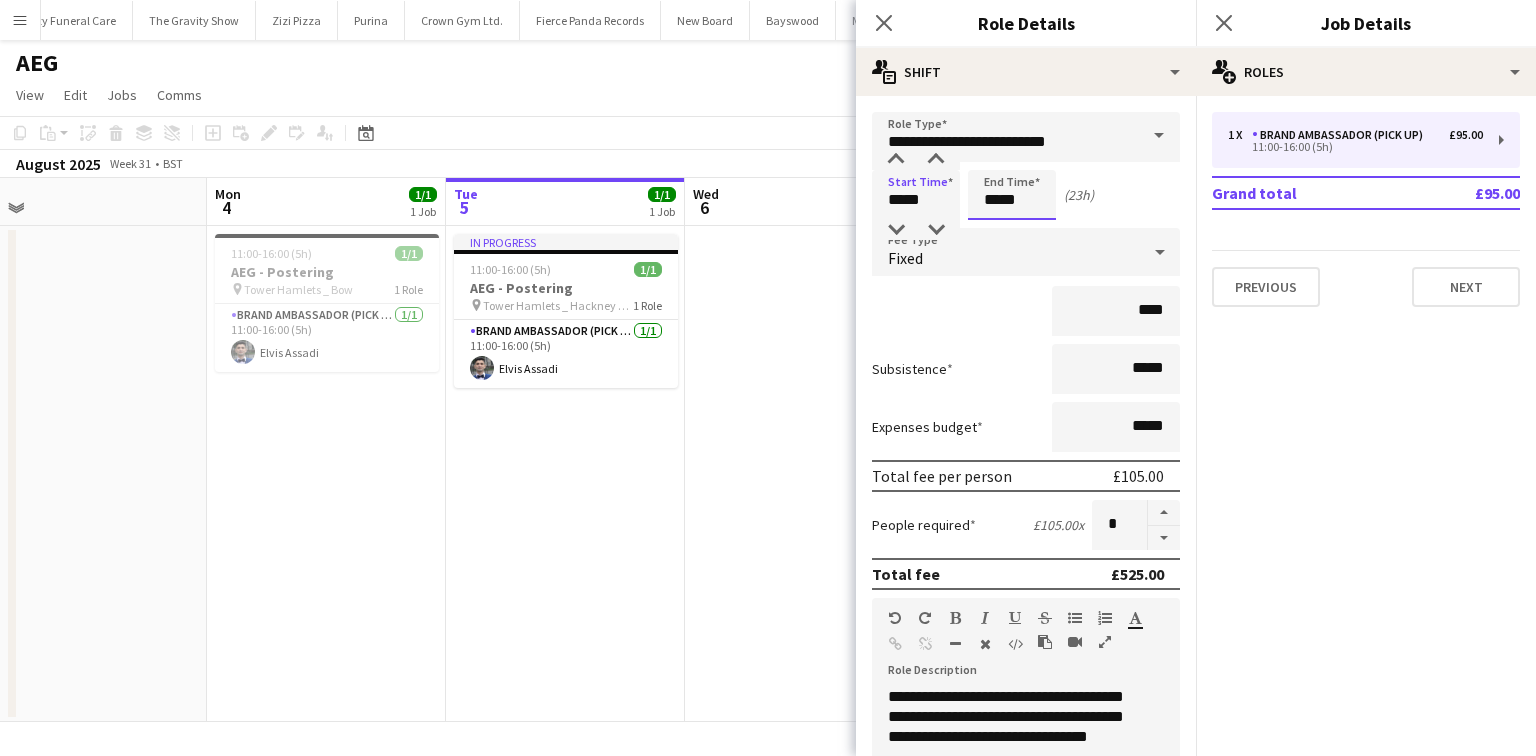click on "*****" at bounding box center (1012, 195) 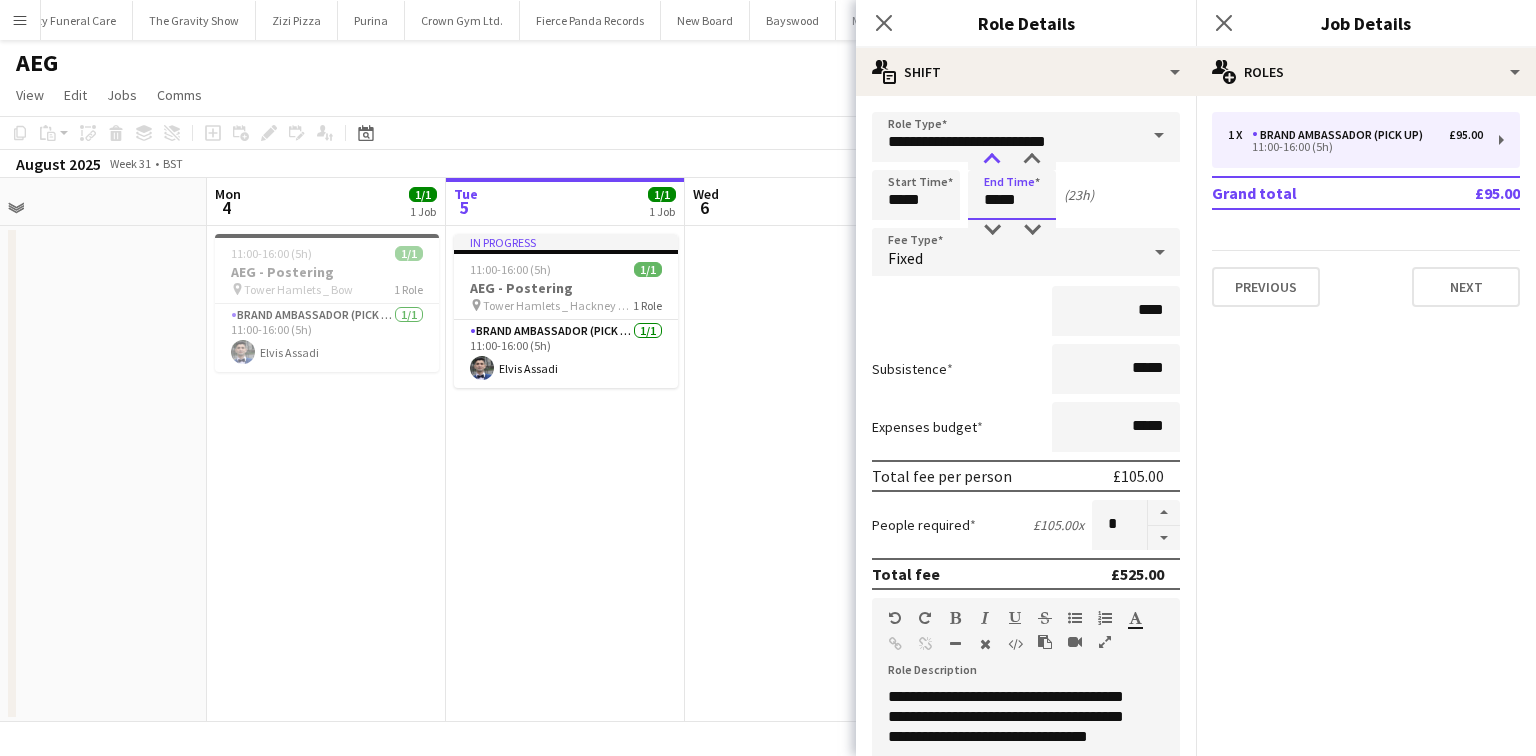 click at bounding box center [992, 160] 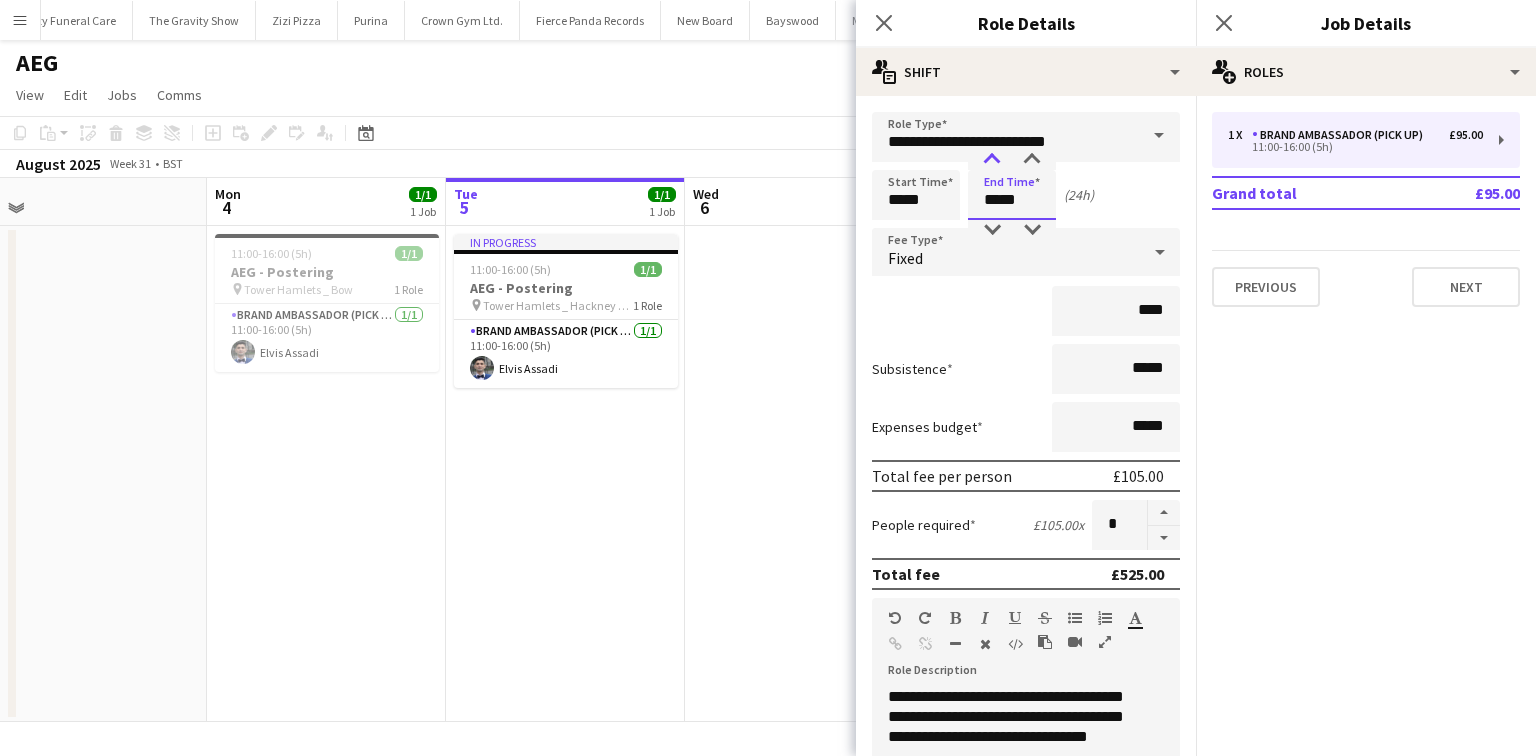type on "*****" 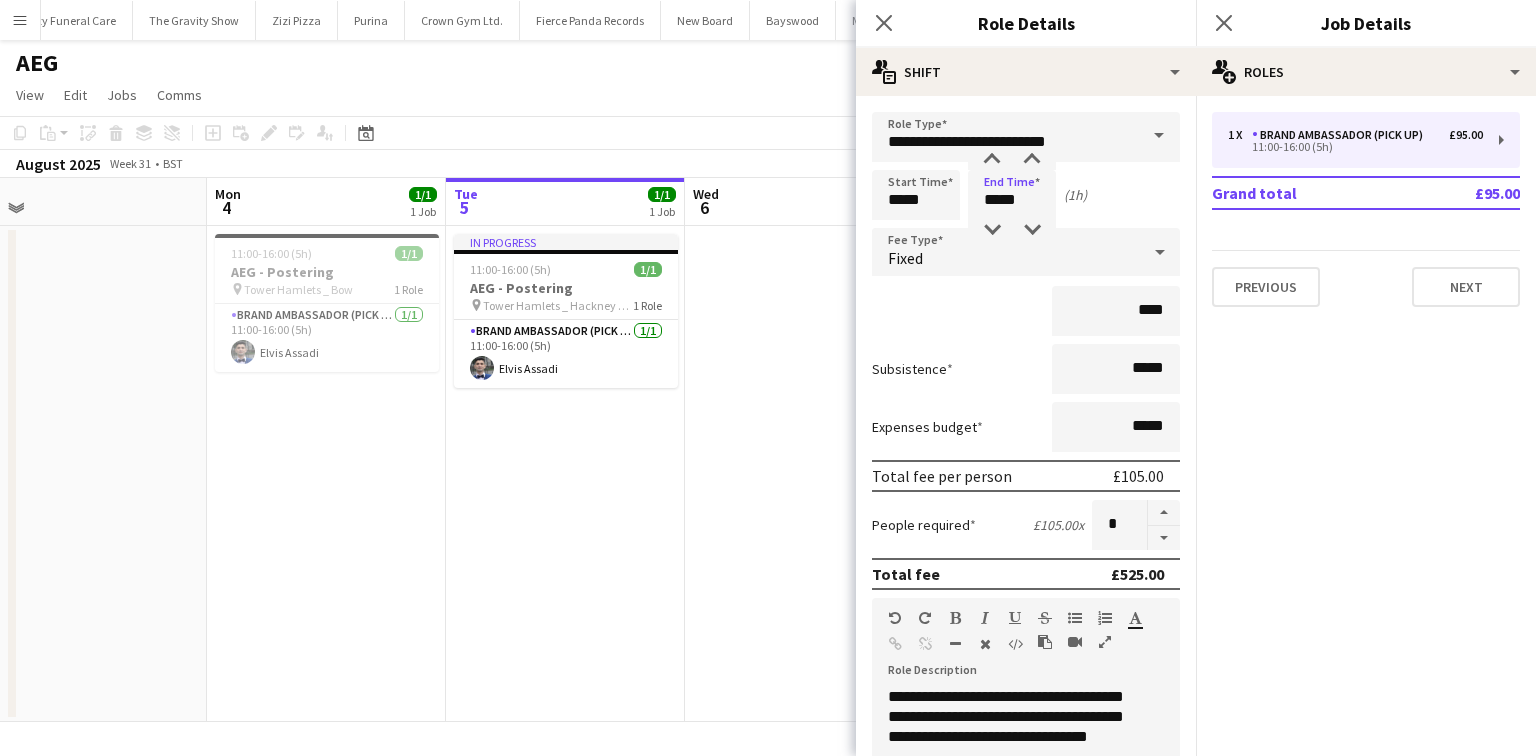 click on "**********" at bounding box center [1026, 684] 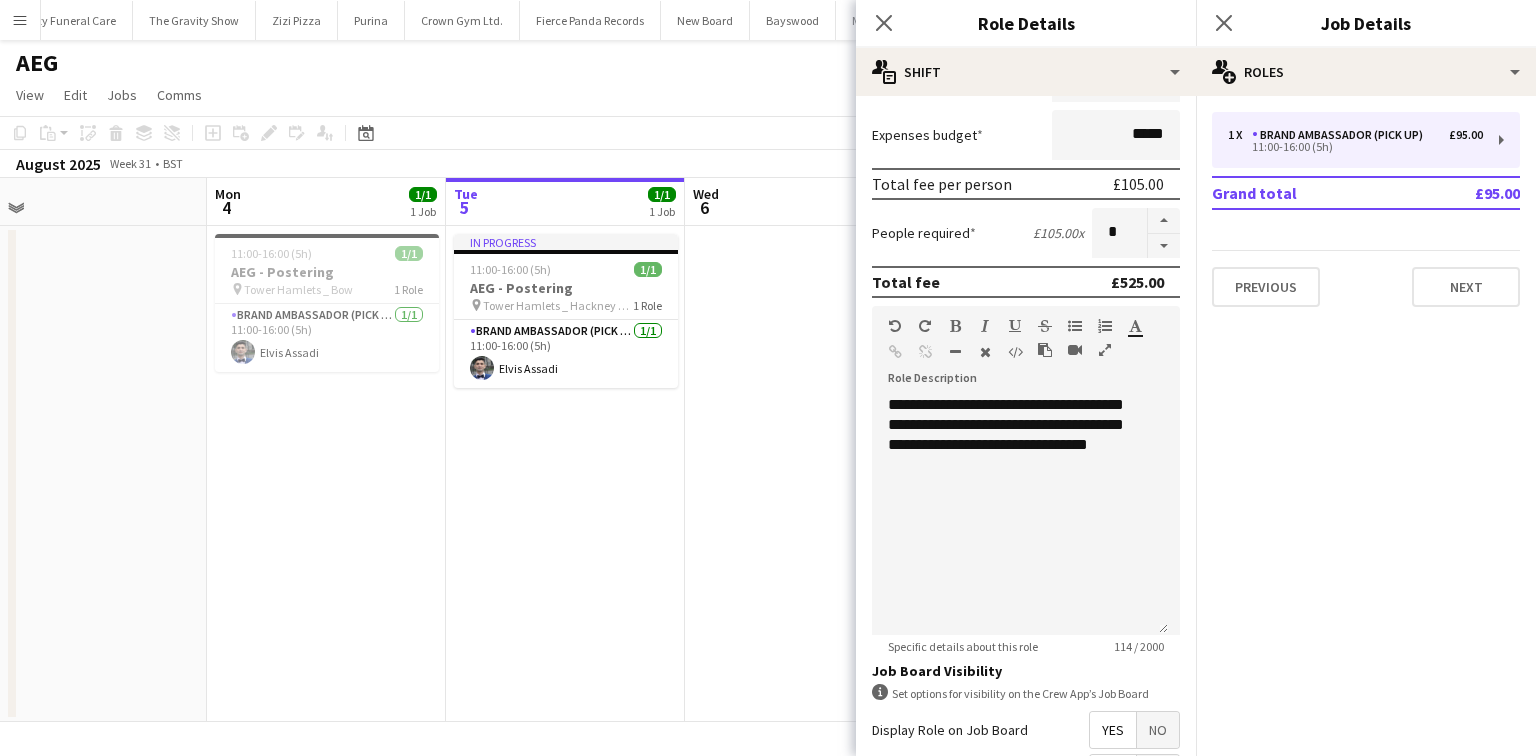 scroll, scrollTop: 320, scrollLeft: 0, axis: vertical 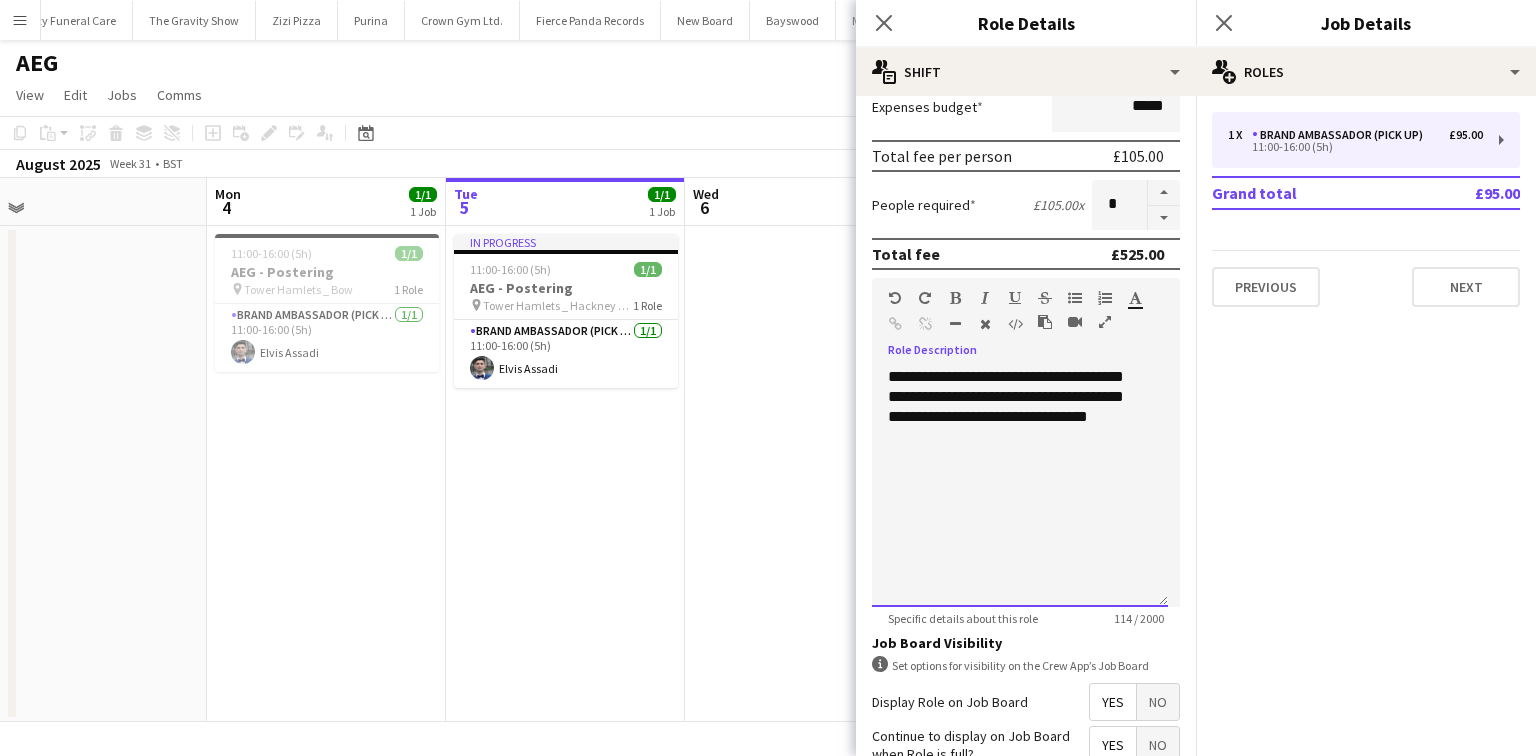 drag, startPoint x: 1002, startPoint y: 415, endPoint x: 936, endPoint y: 408, distance: 66.37017 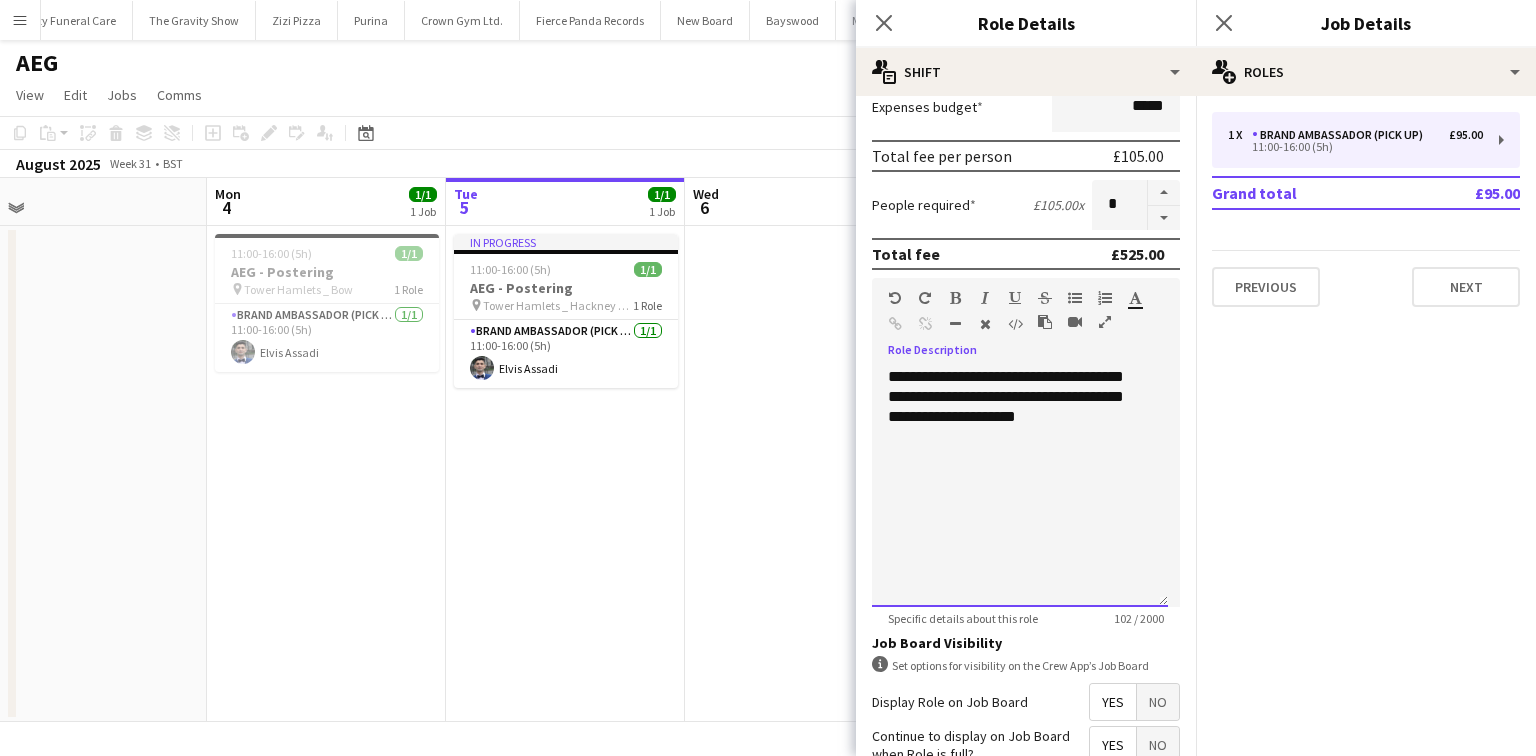 drag, startPoint x: 1130, startPoint y: 418, endPoint x: 976, endPoint y: 416, distance: 154.01299 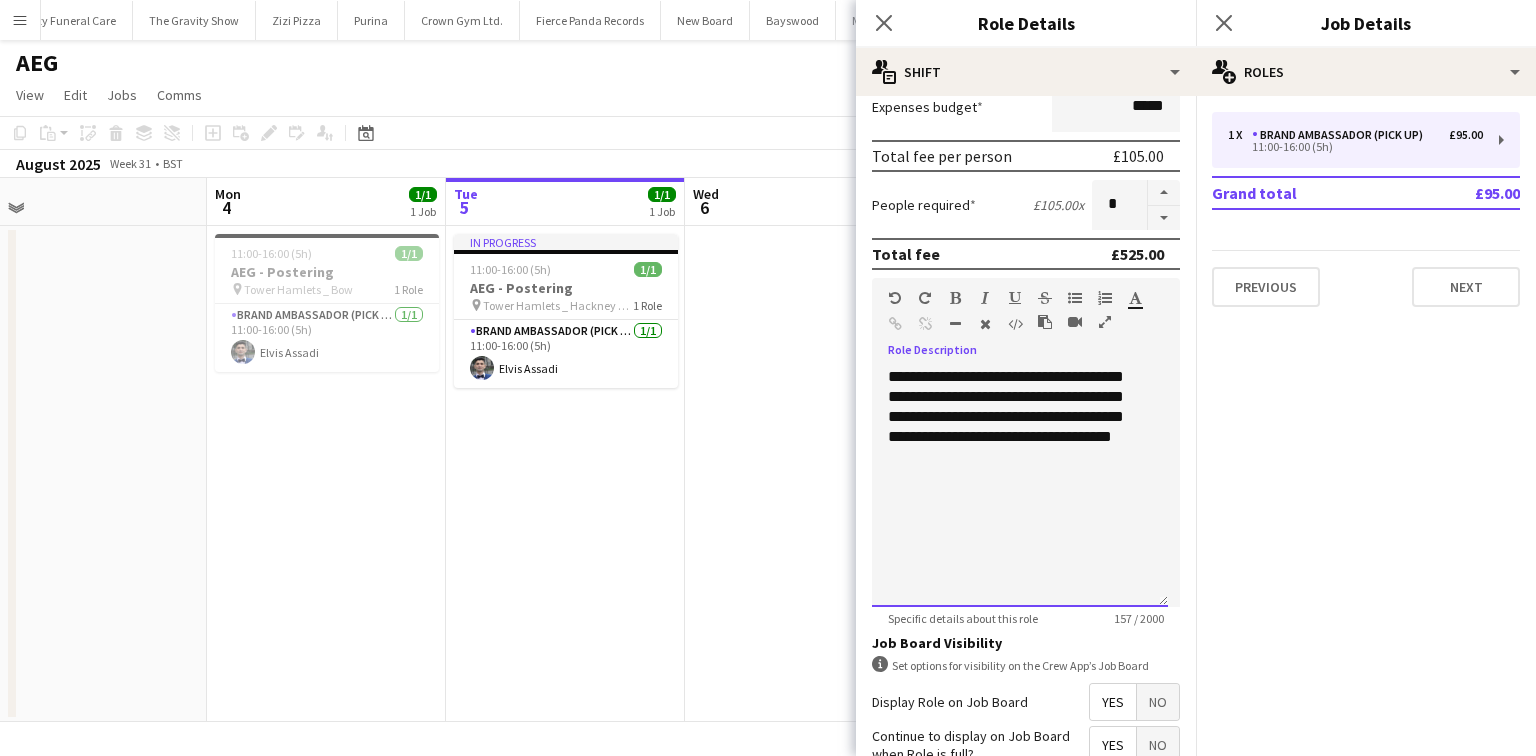 click on "**********" at bounding box center (1020, 487) 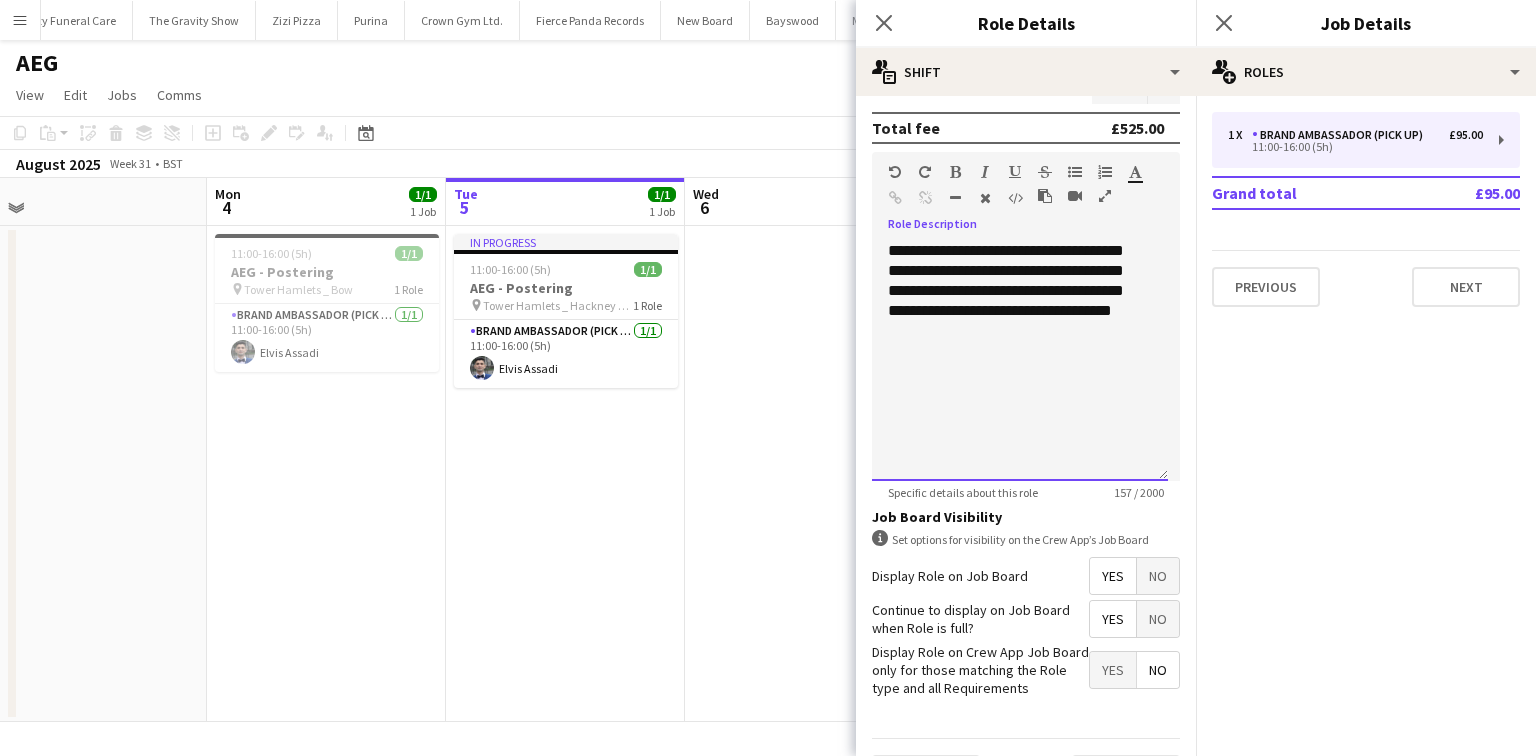 scroll, scrollTop: 496, scrollLeft: 0, axis: vertical 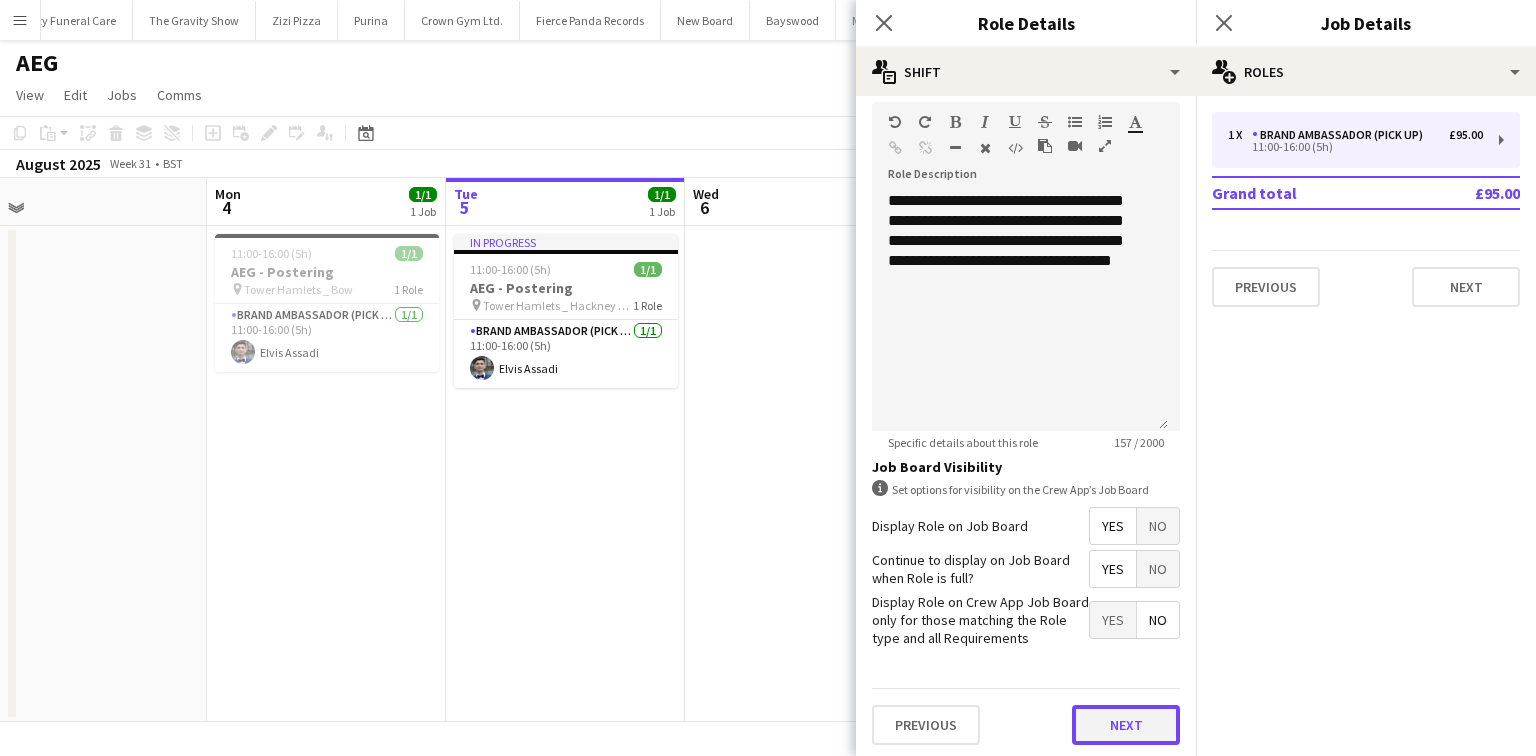 click on "Next" at bounding box center (1126, 725) 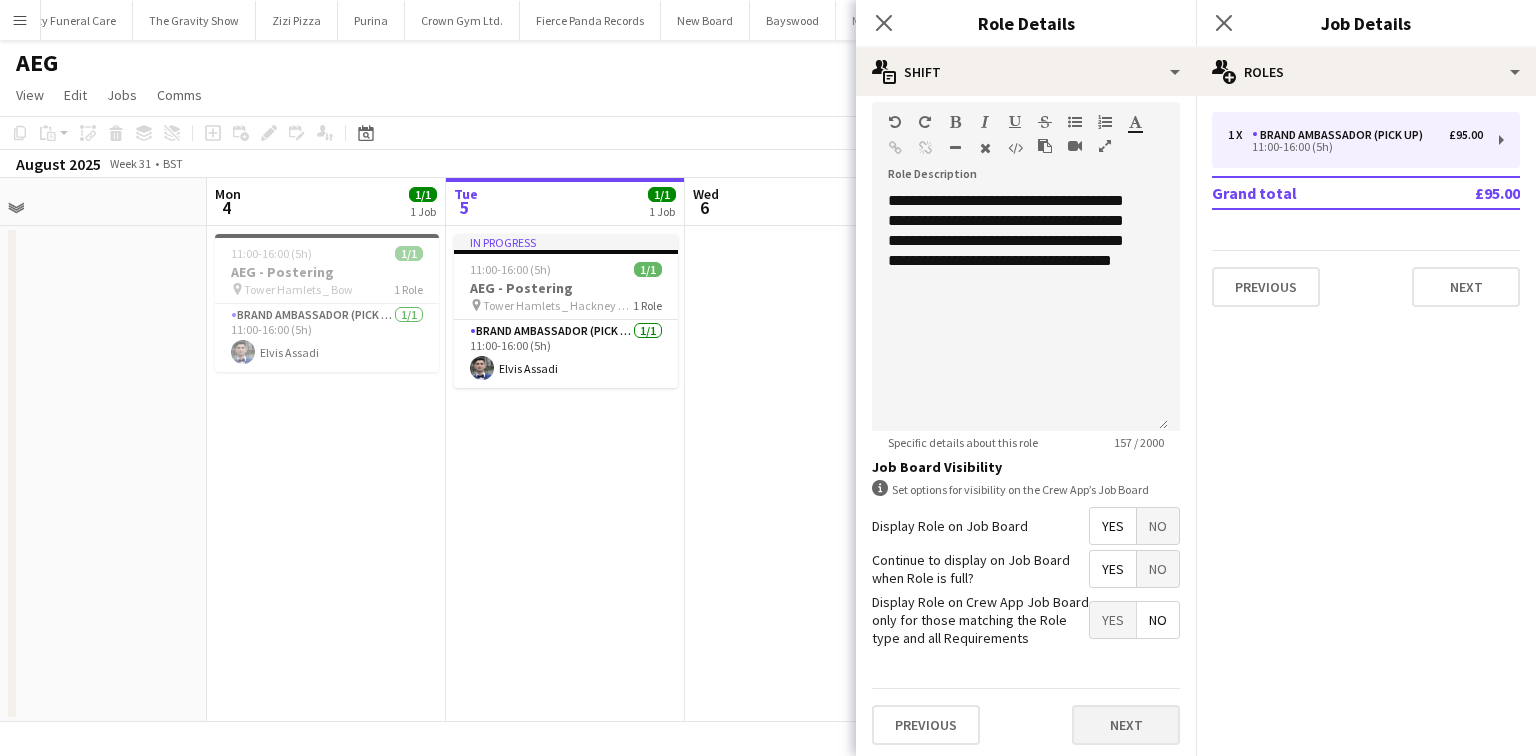 scroll, scrollTop: 0, scrollLeft: 0, axis: both 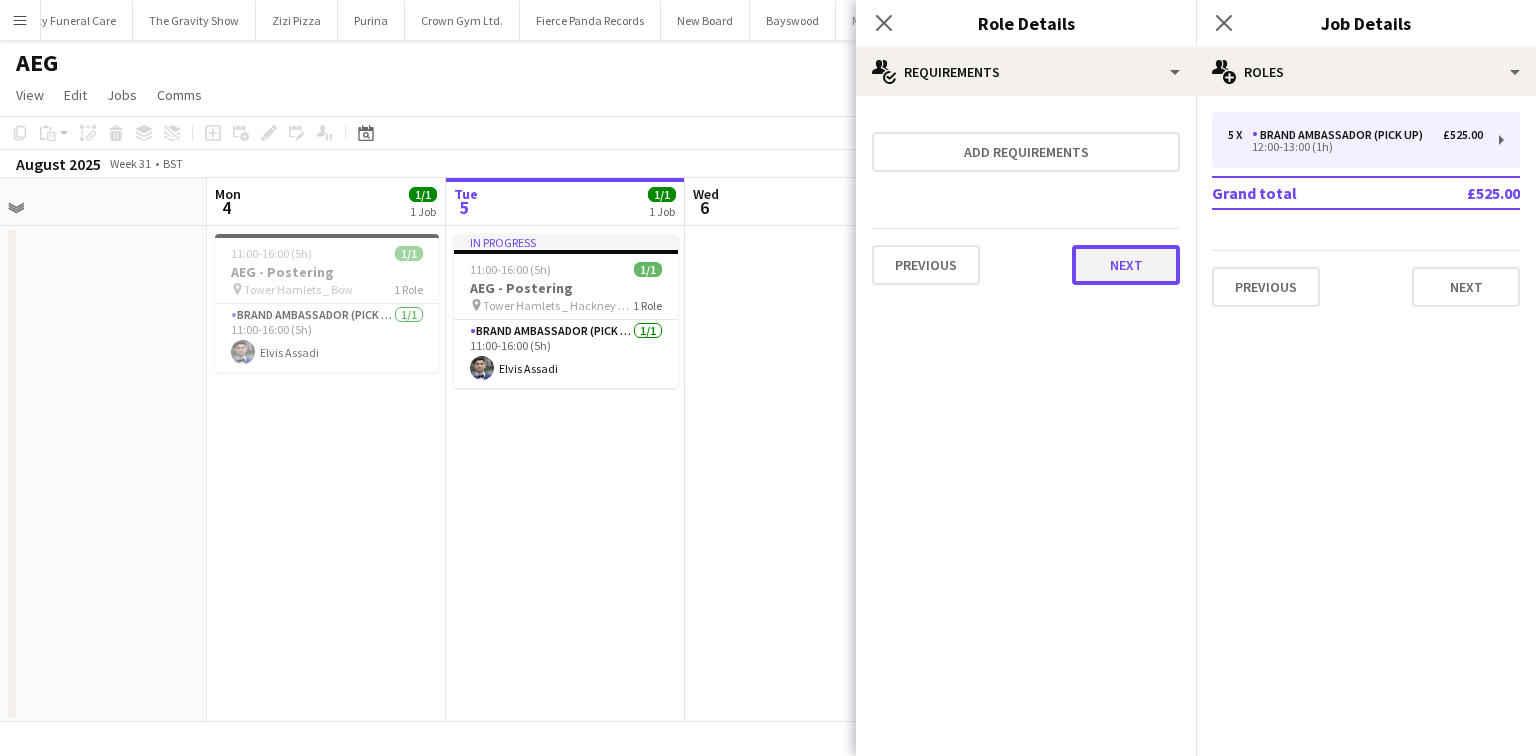 click on "Next" at bounding box center [1126, 265] 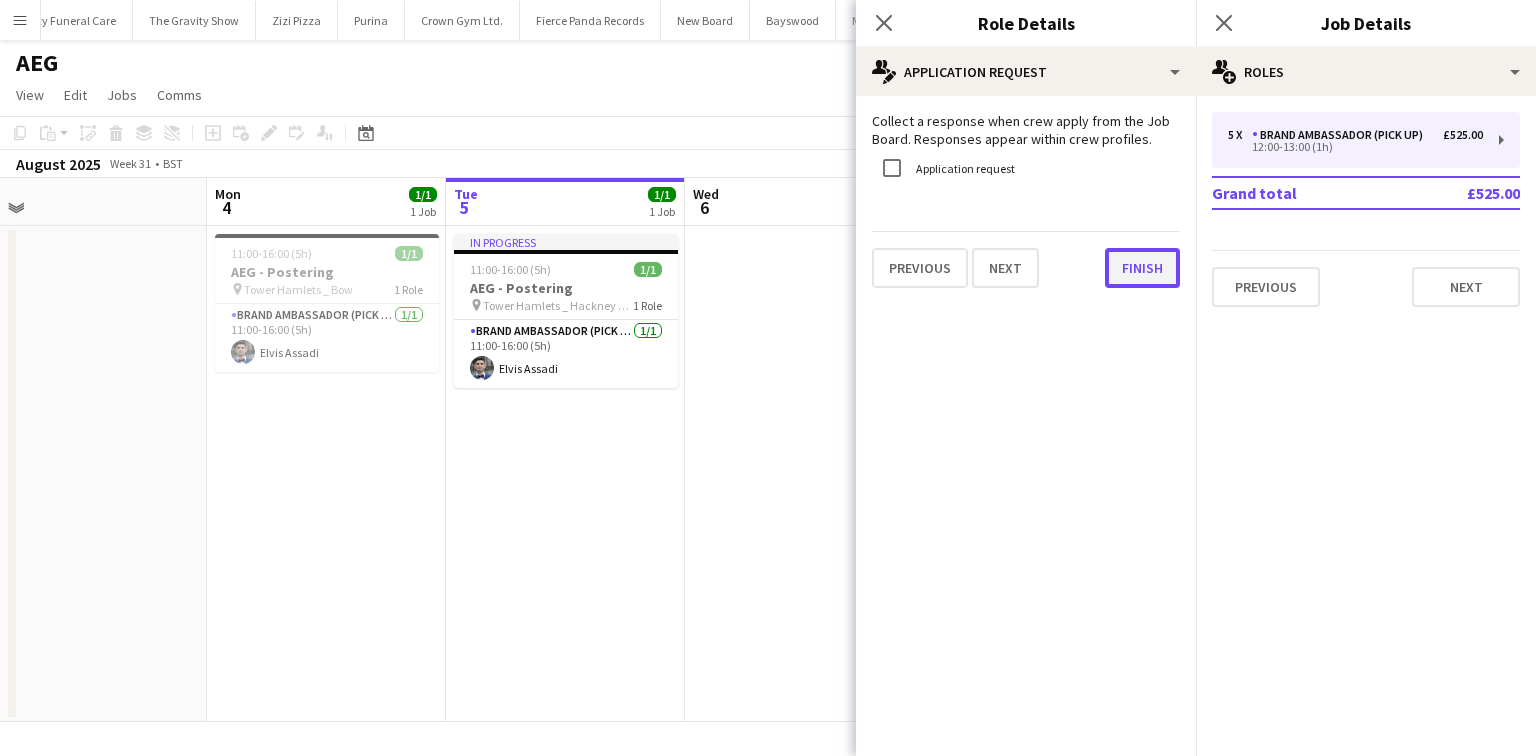 click on "Finish" at bounding box center [1142, 268] 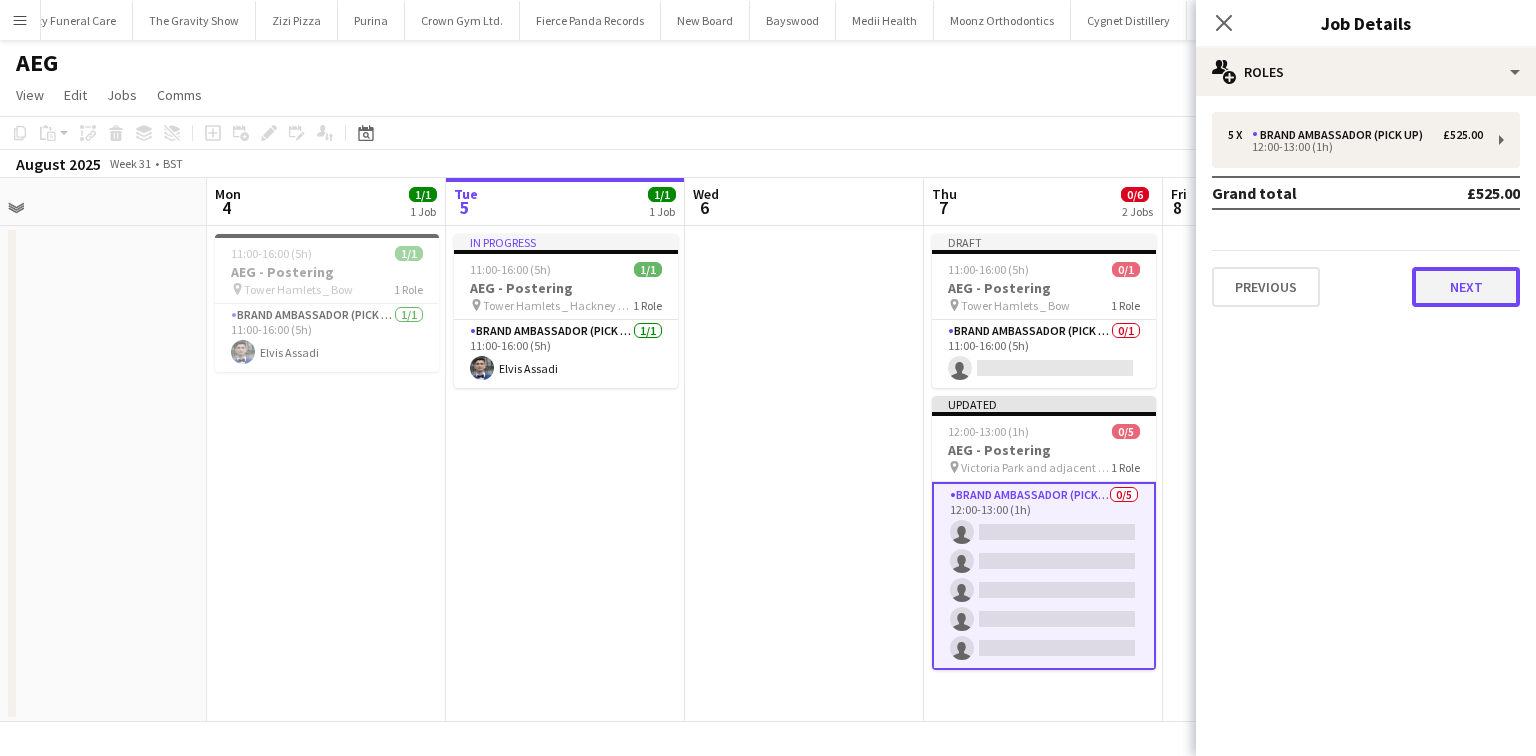 click on "Next" at bounding box center (1466, 287) 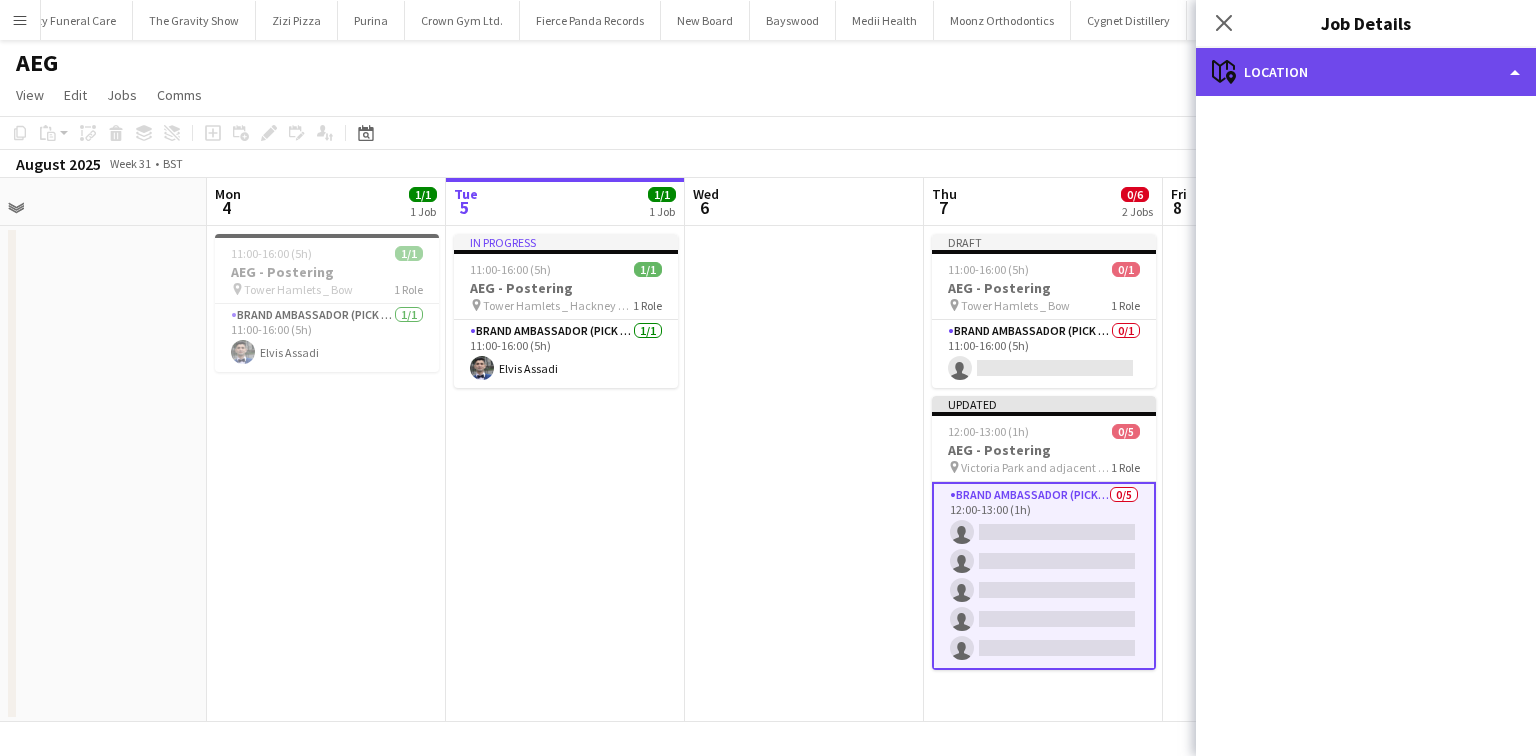 click on "maps-pin-1
Location" 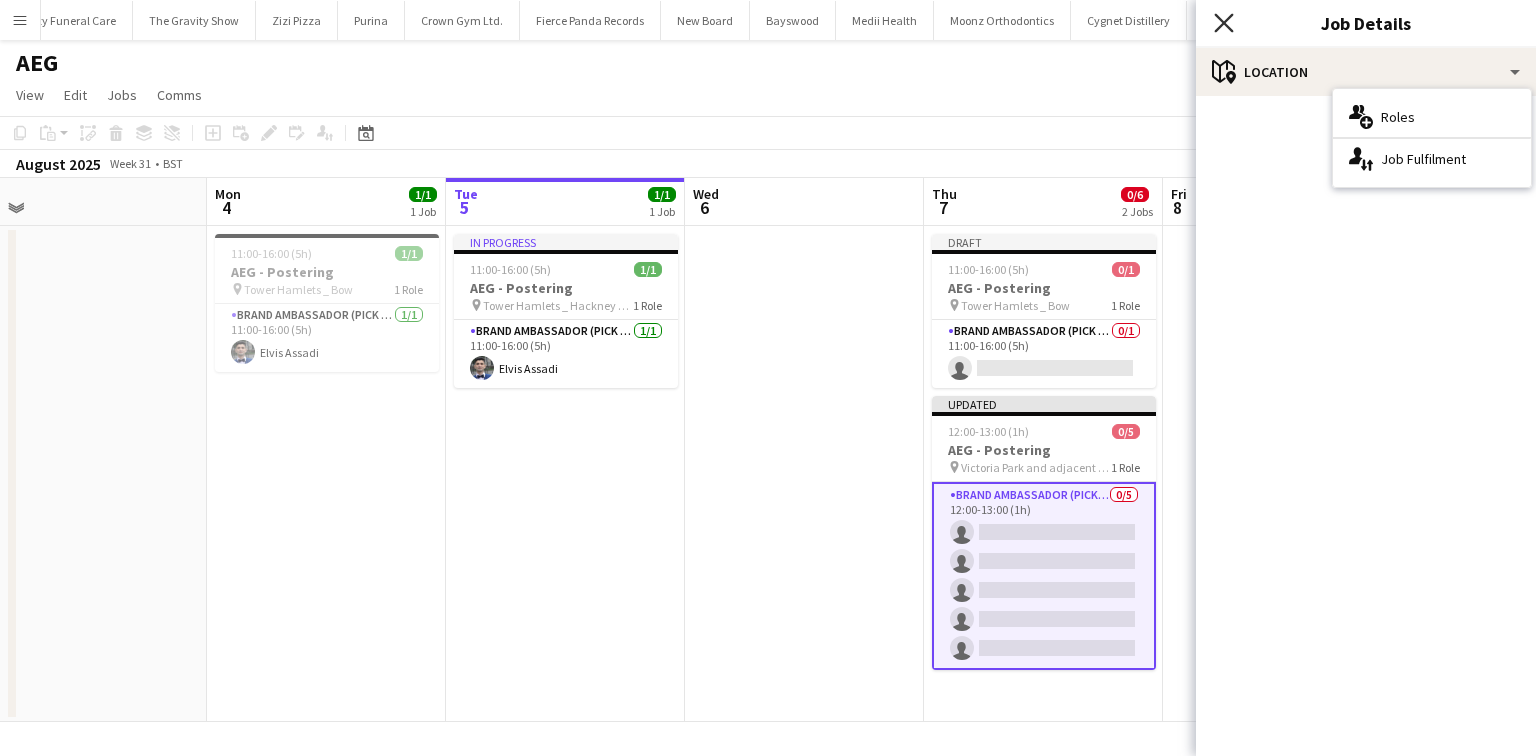 click 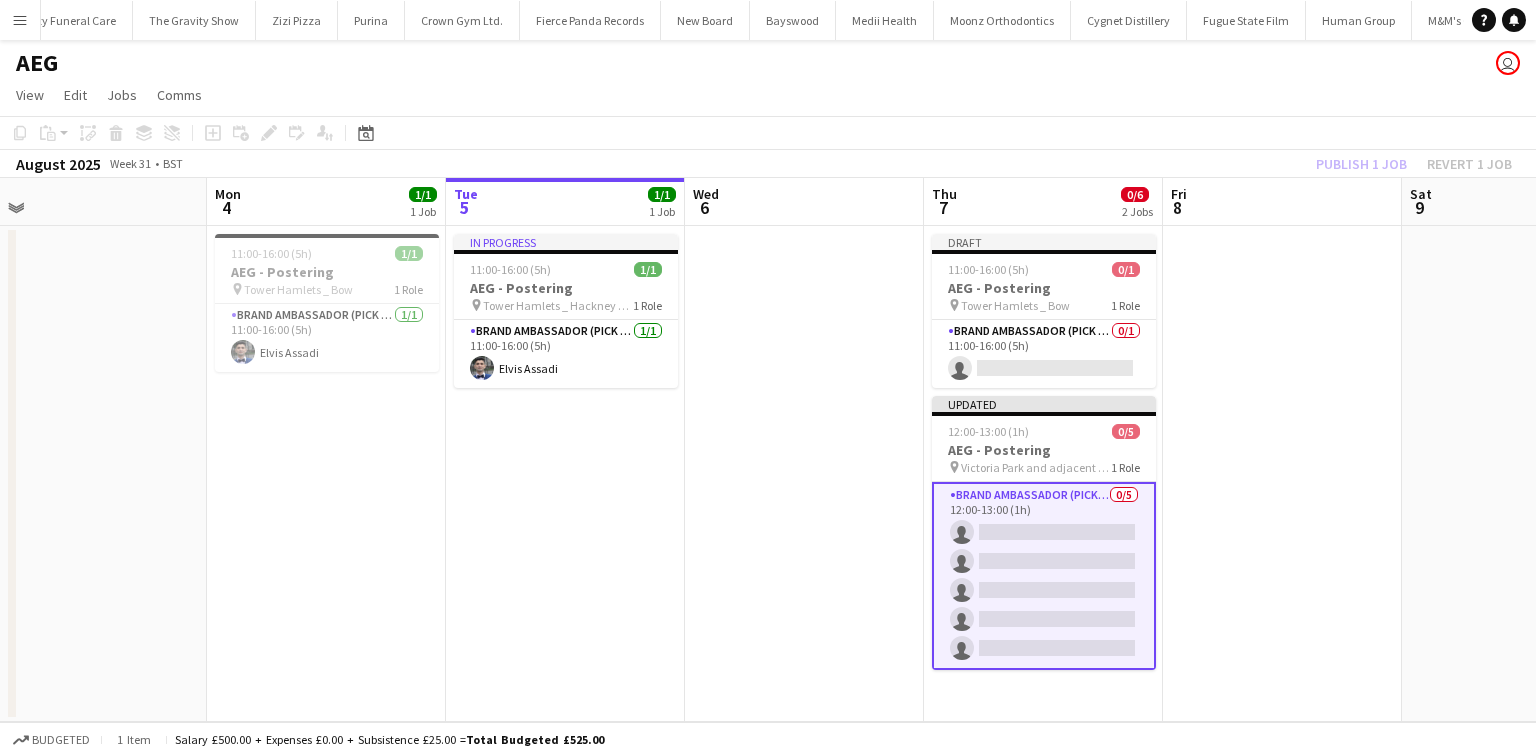 click on "Brand Ambassador (Pick up)   0/5   12:00-13:00 (1h)
single-neutral-actions
single-neutral-actions
single-neutral-actions
single-neutral-actions
single-neutral-actions" at bounding box center (1044, 576) 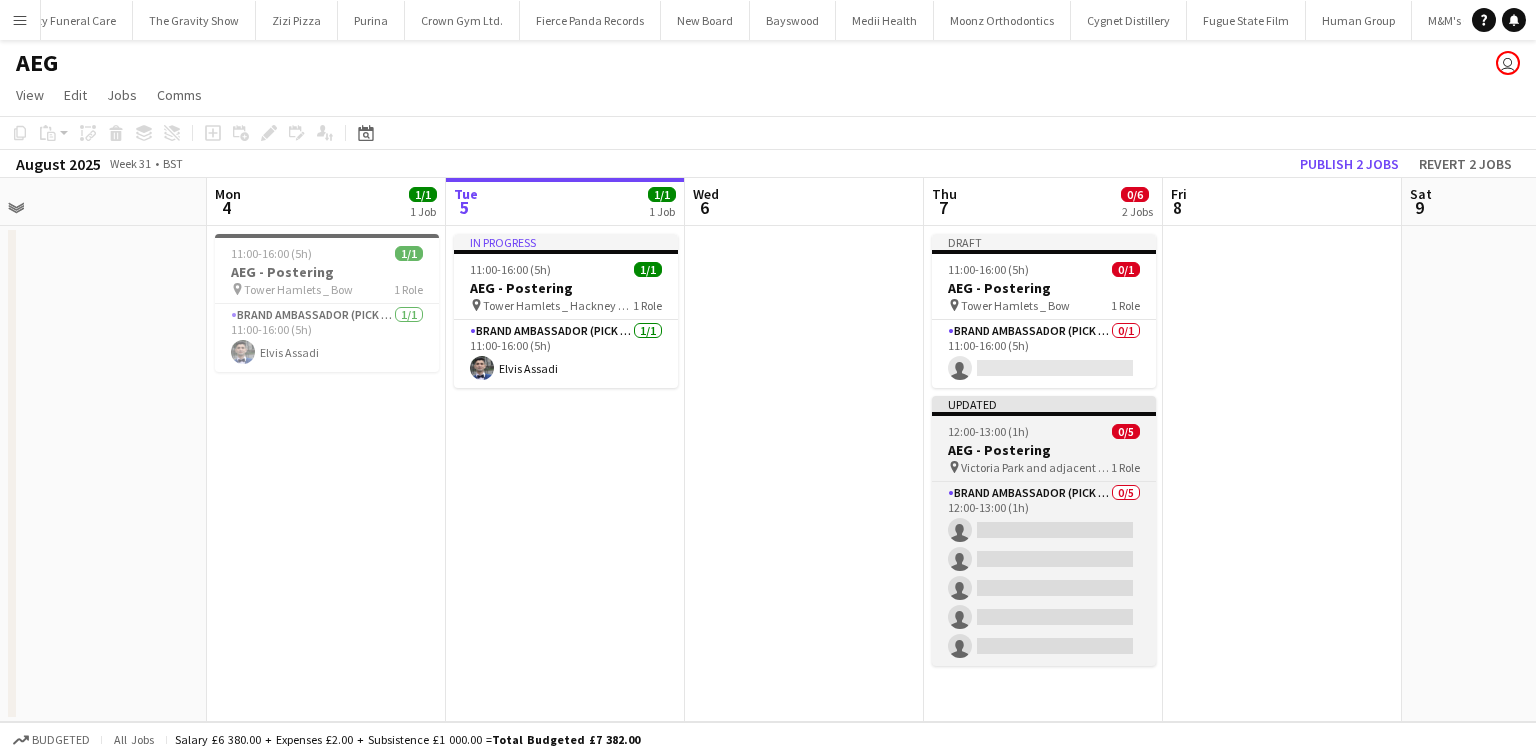 click on "Victoria Park and adjacent areas" at bounding box center (1036, 467) 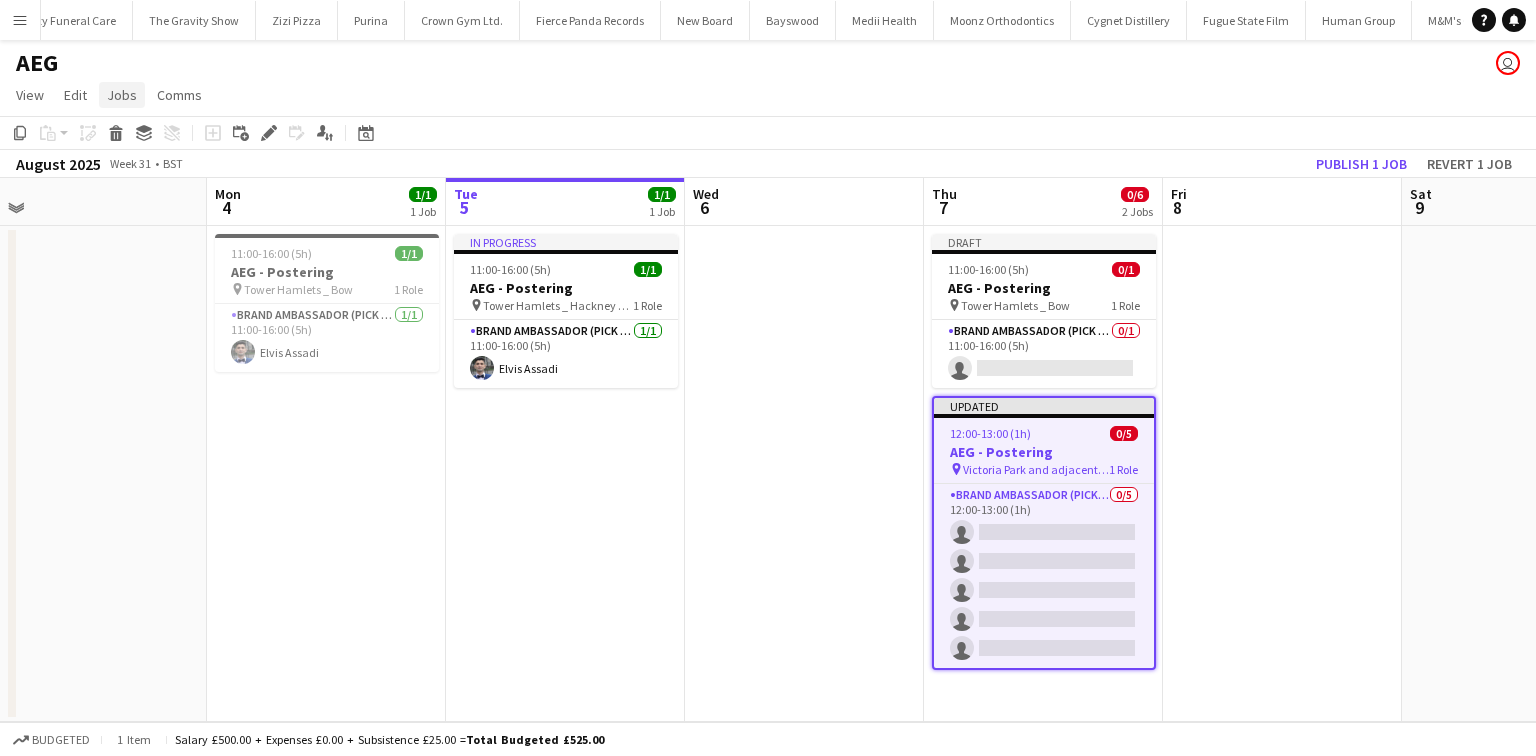 drag, startPoint x: 120, startPoint y: 86, endPoint x: 167, endPoint y: 144, distance: 74.65253 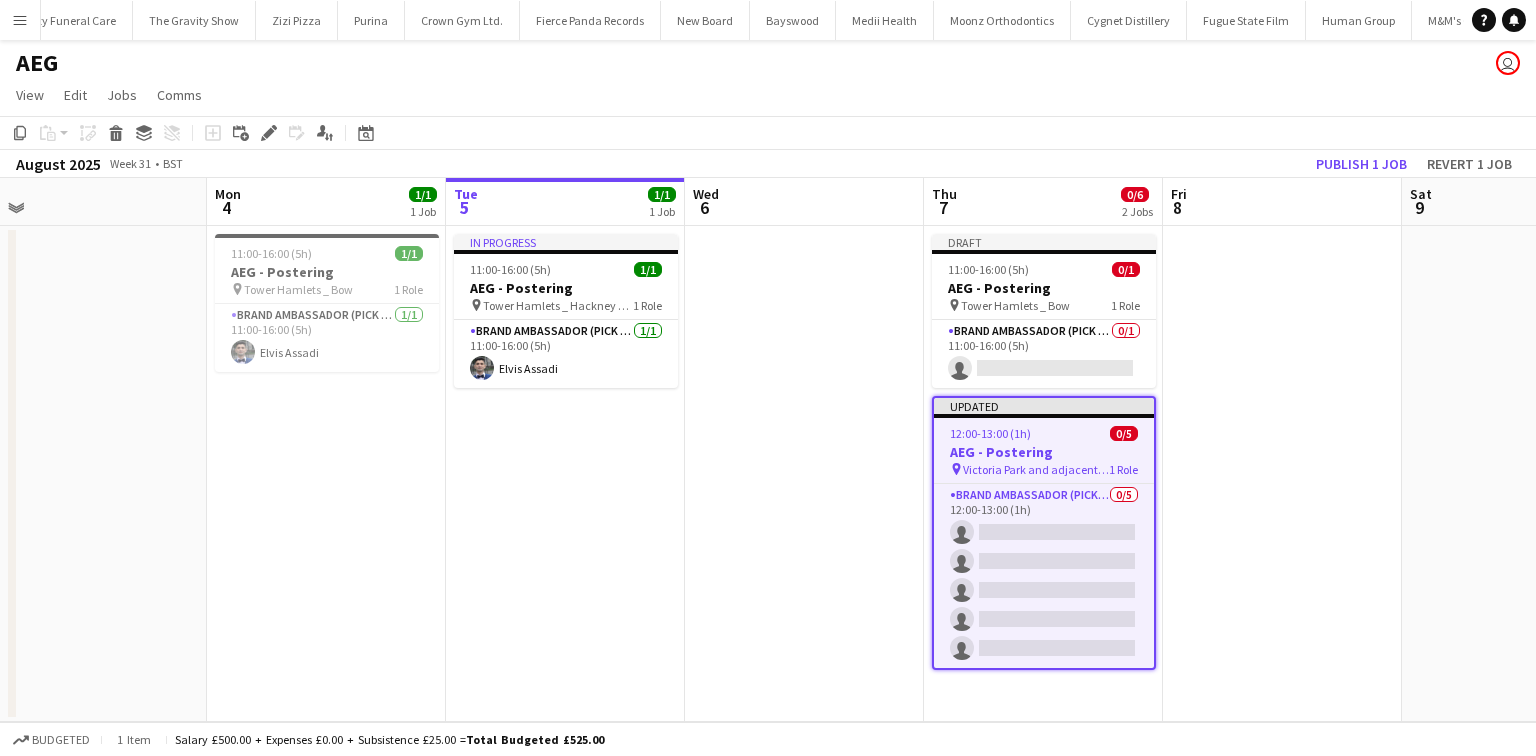 click on "Jobs" 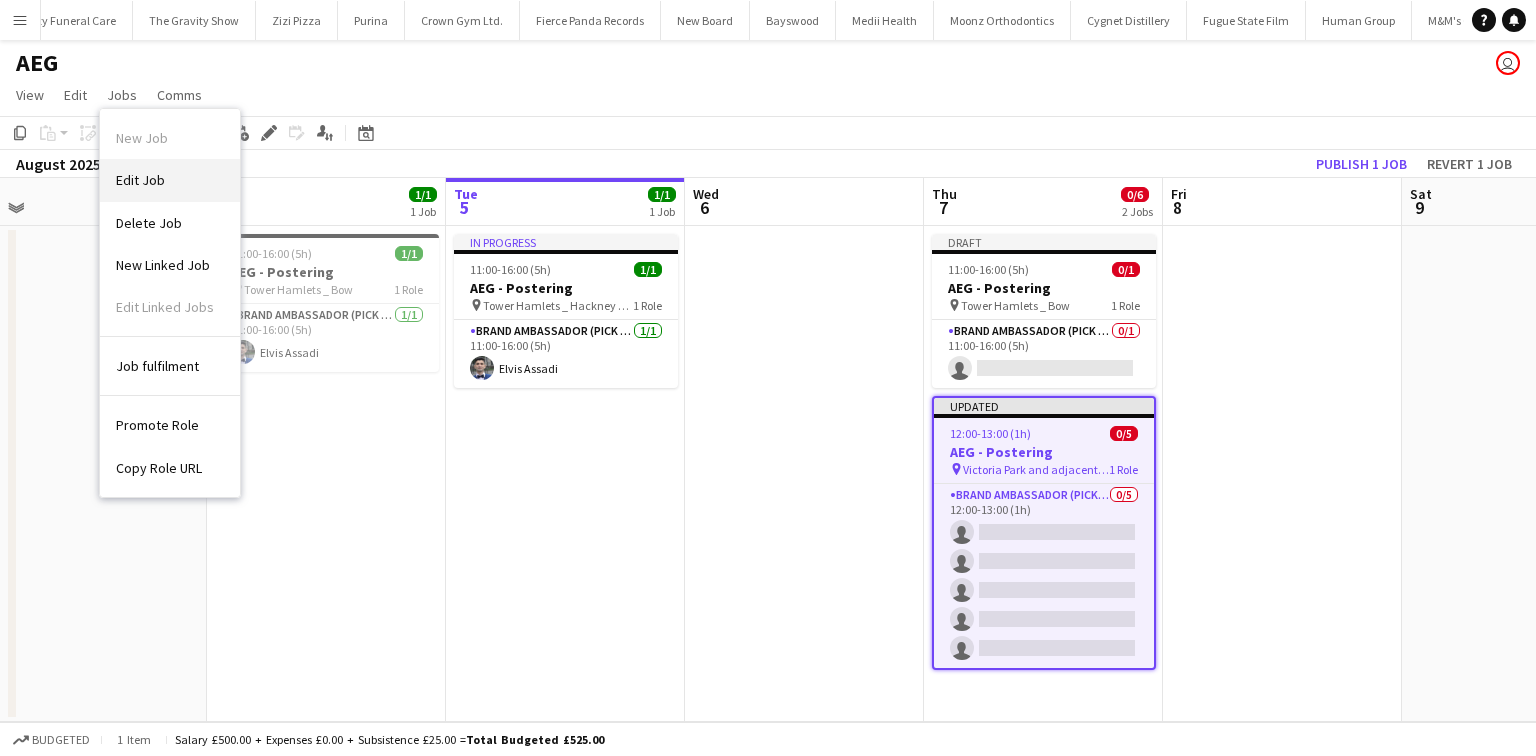 click on "Edit Job" at bounding box center (170, 180) 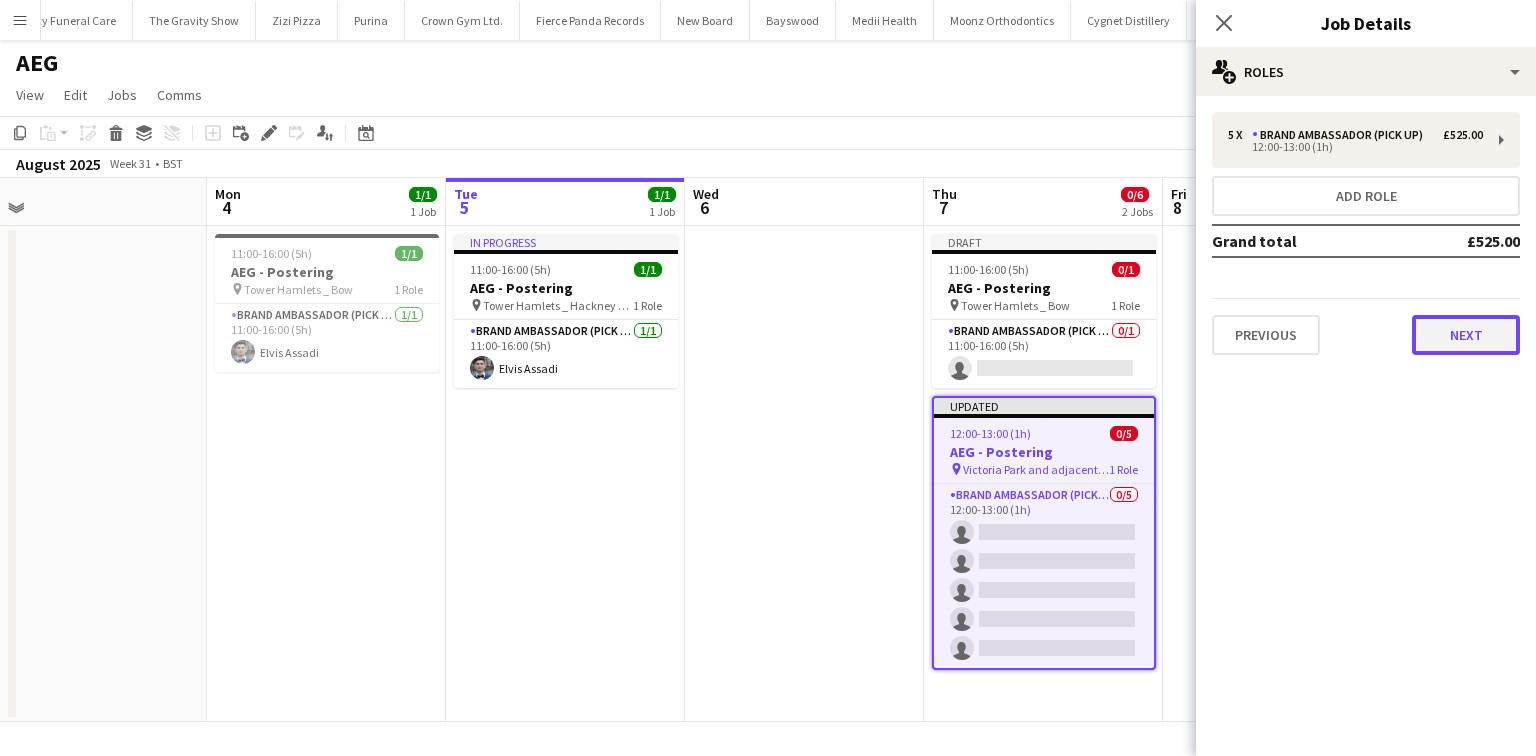 click on "Next" at bounding box center [1466, 335] 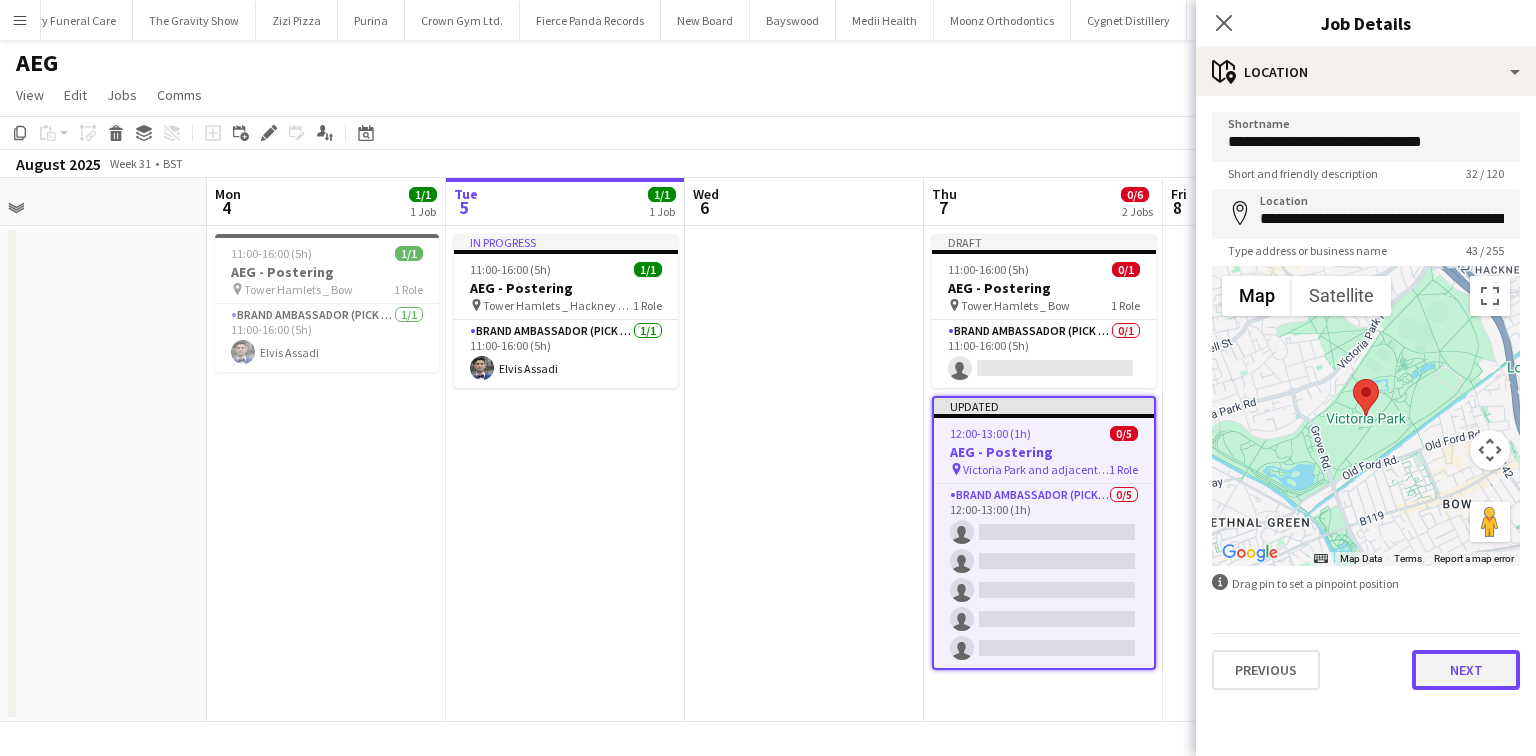 click on "Next" at bounding box center [1466, 670] 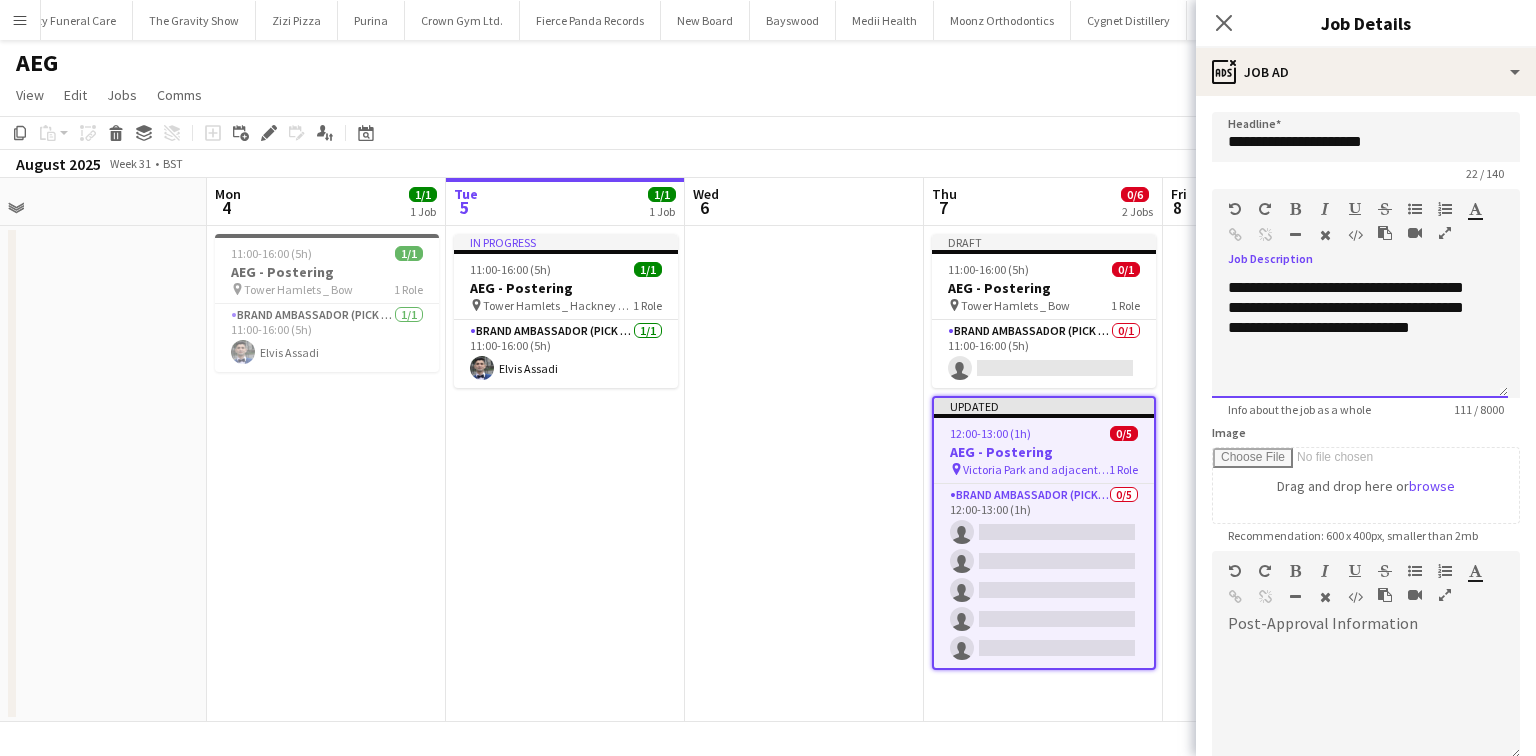 drag, startPoint x: 1424, startPoint y: 344, endPoint x: 1403, endPoint y: 287, distance: 60.74537 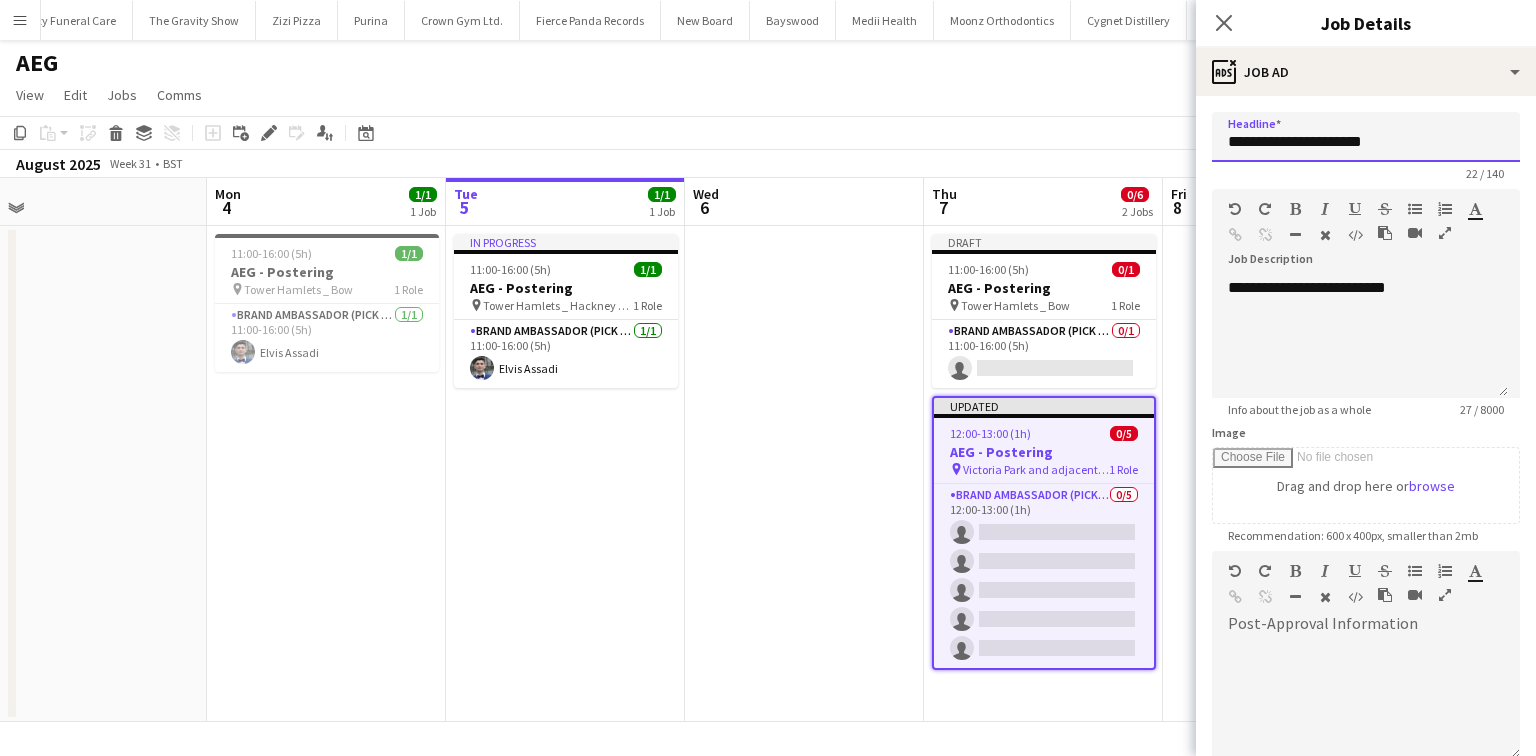 drag, startPoint x: 1268, startPoint y: 148, endPoint x: 1377, endPoint y: 154, distance: 109.165016 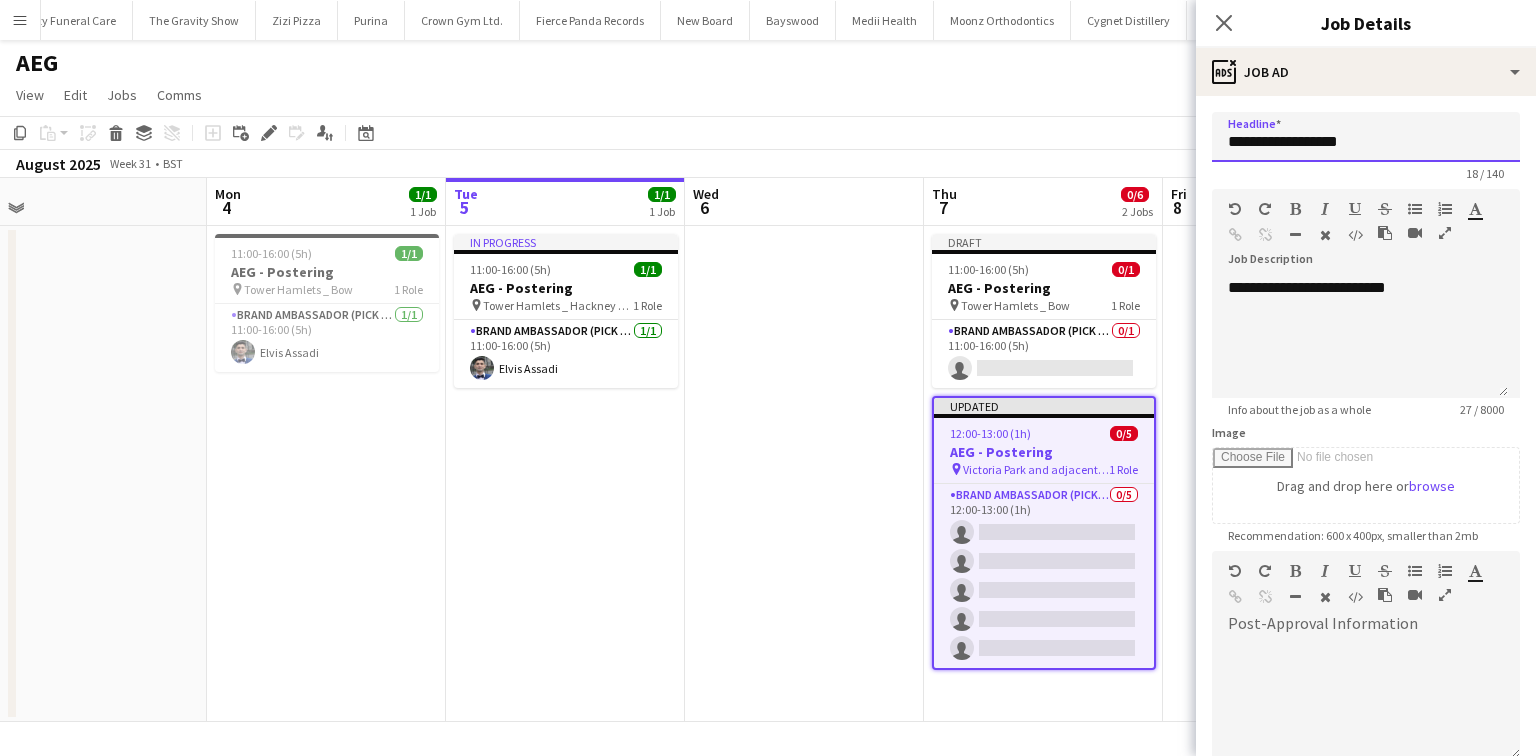 type on "**********" 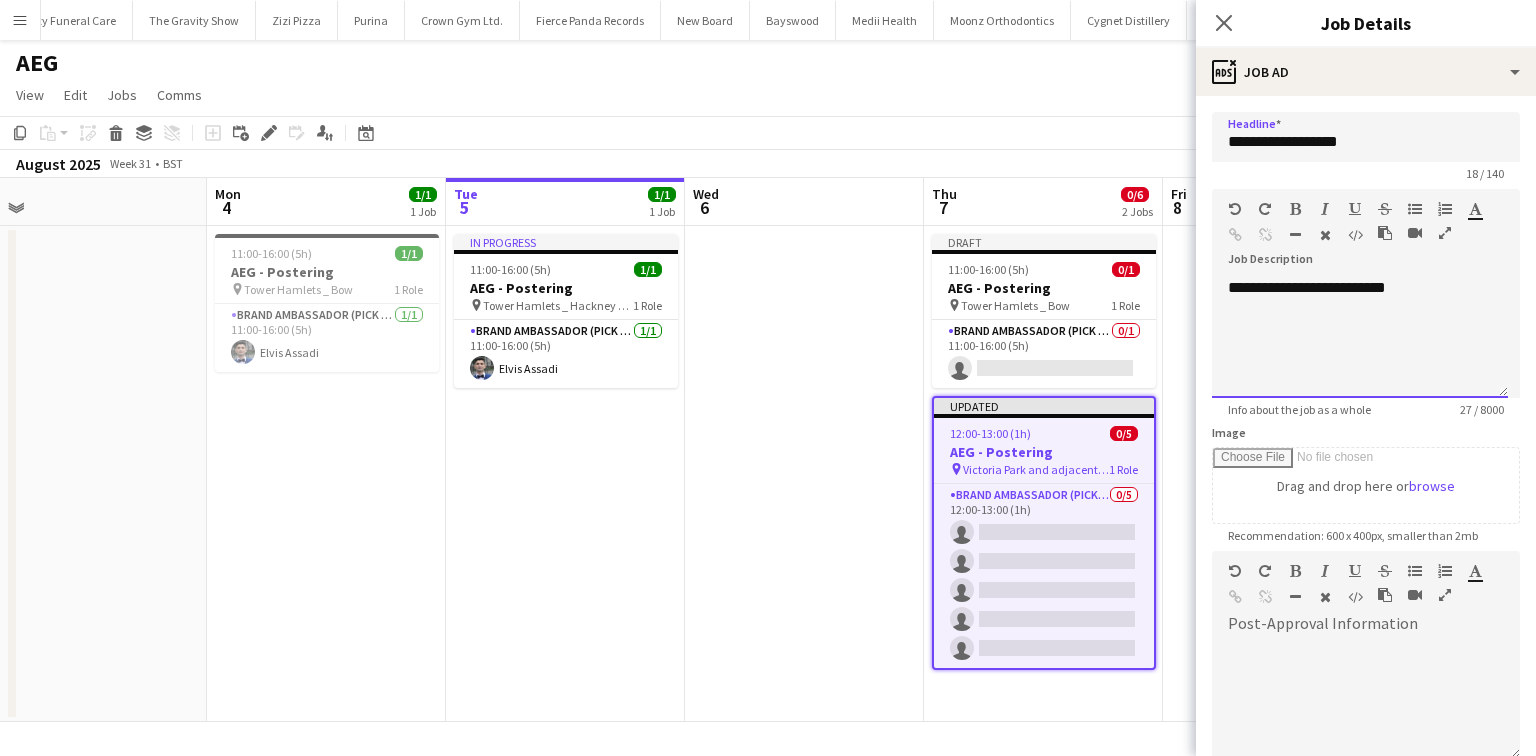 click on "**********" at bounding box center (1360, 338) 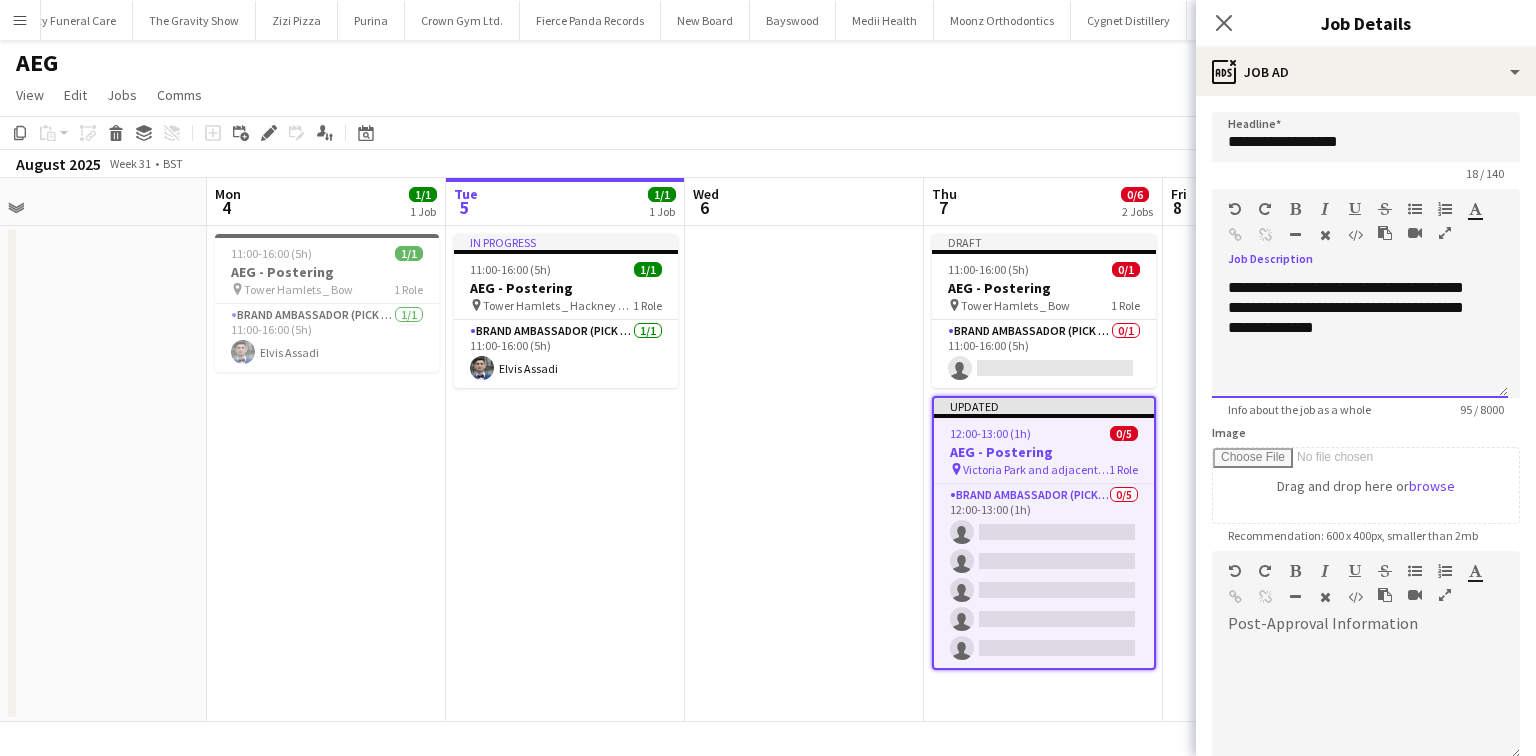 click on "**********" at bounding box center [1360, 338] 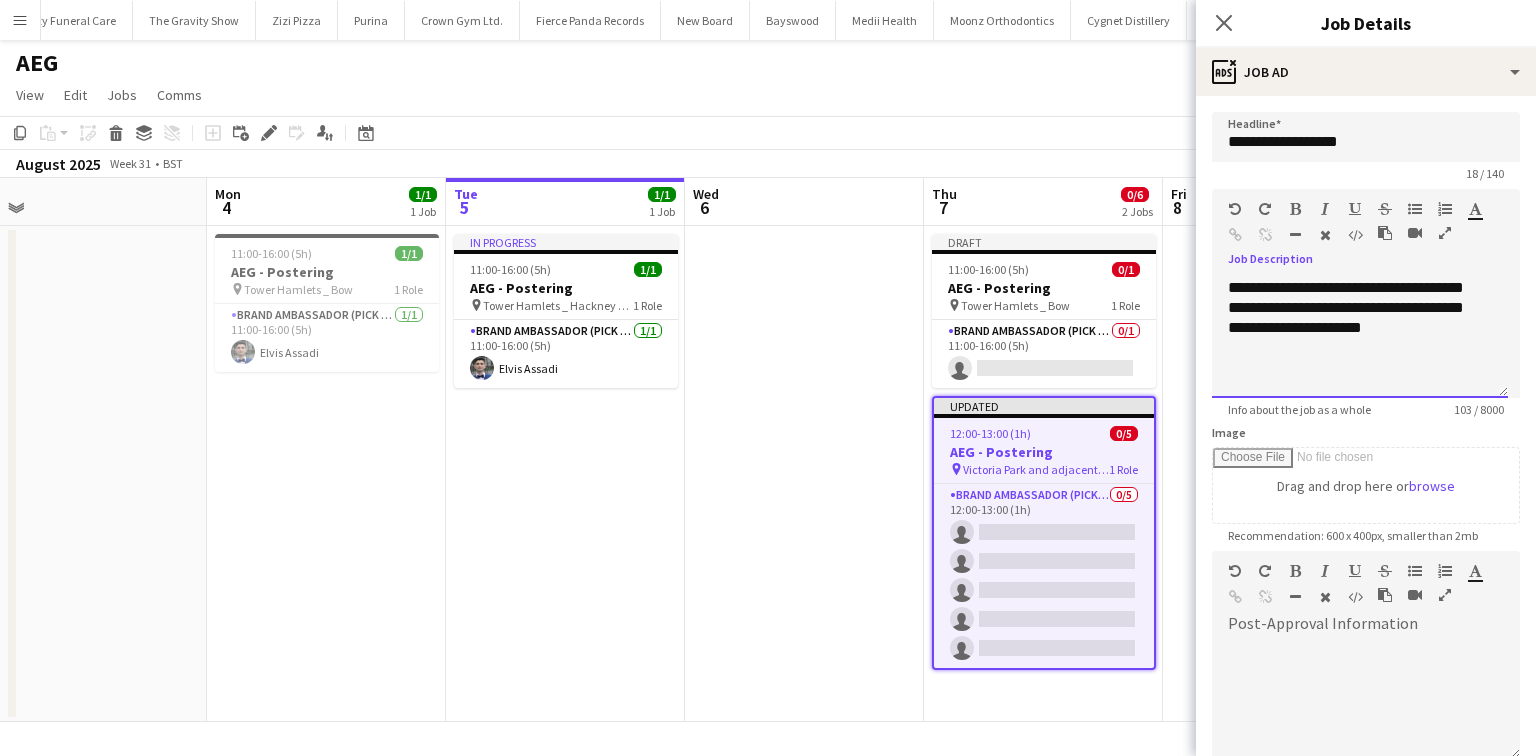 click on "**********" at bounding box center (1360, 338) 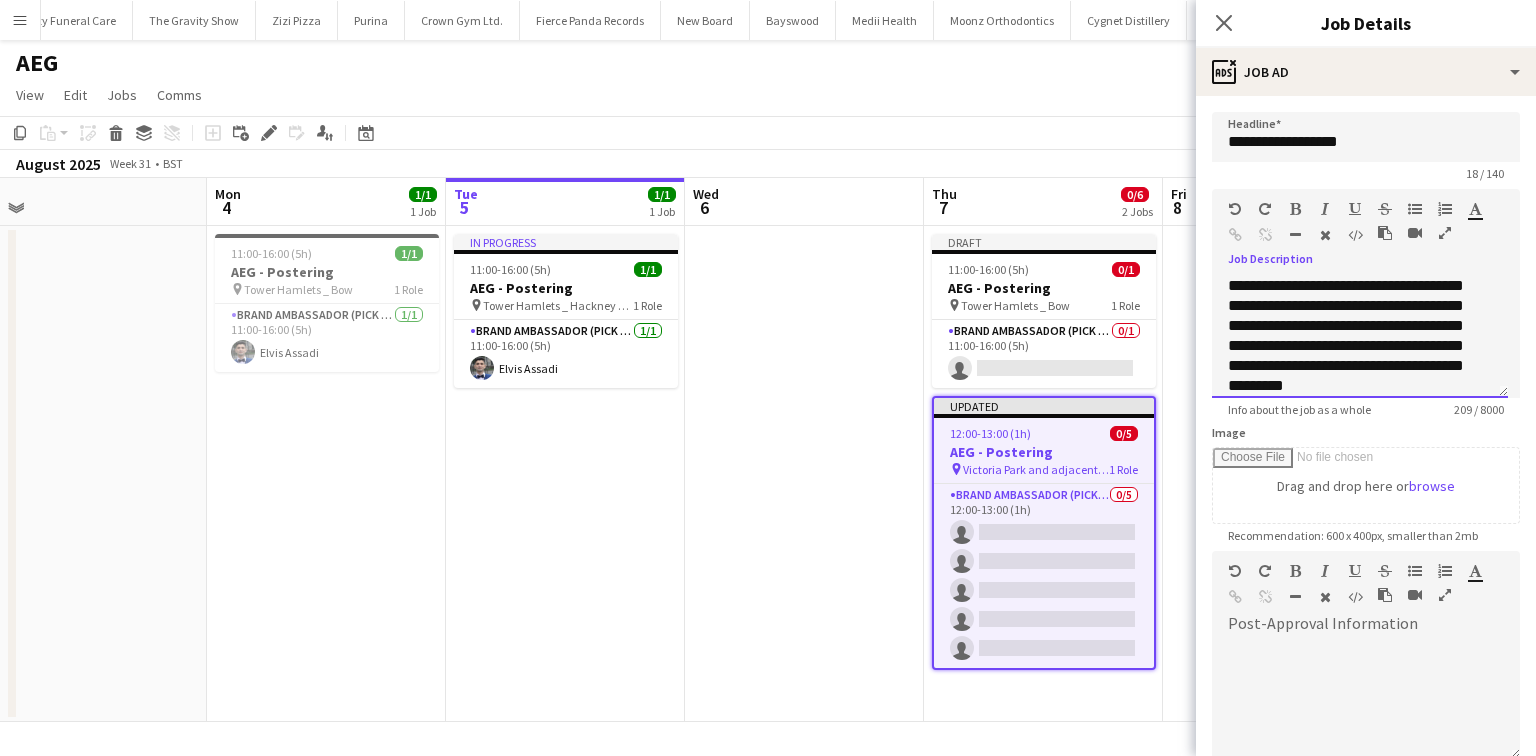 scroll, scrollTop: 22, scrollLeft: 0, axis: vertical 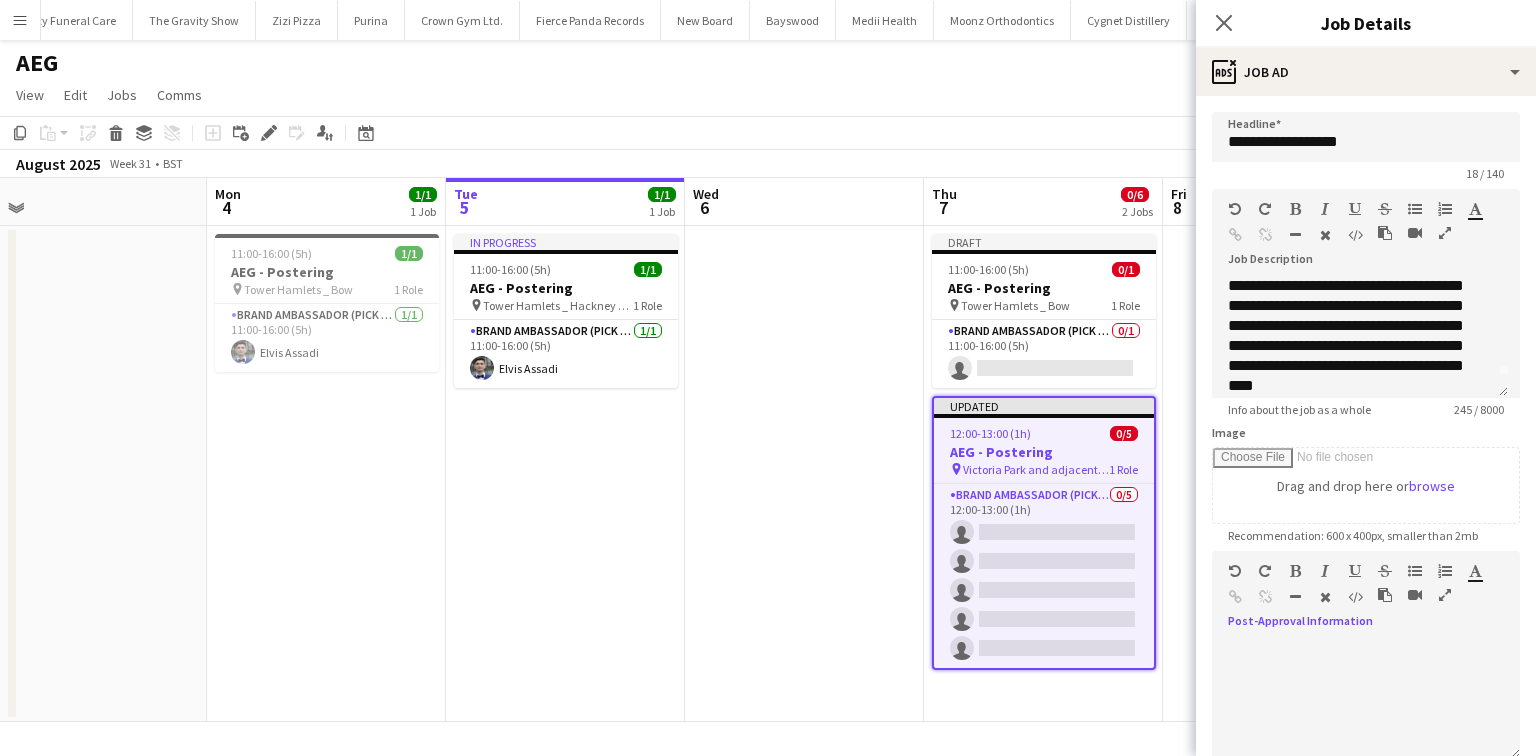 click at bounding box center [1366, 693] 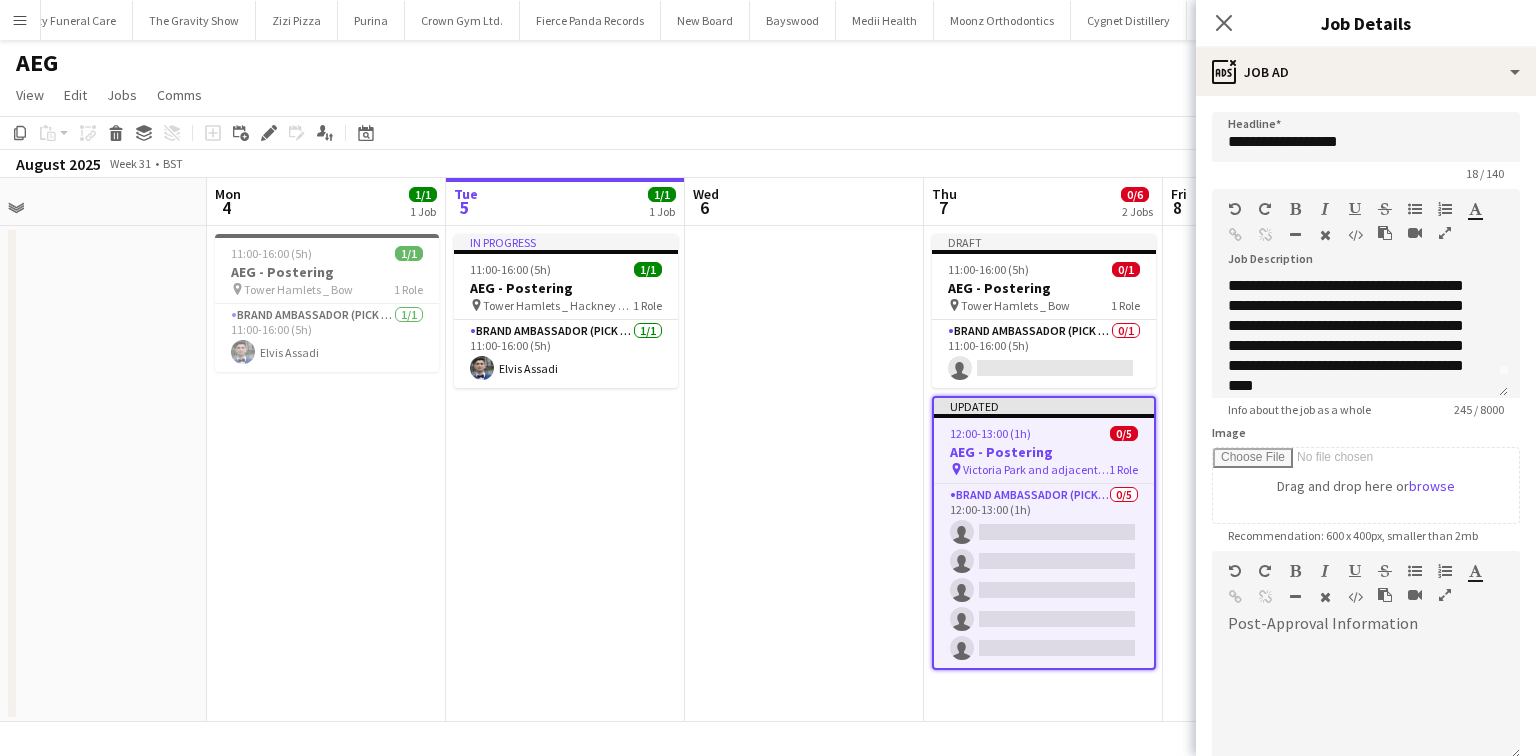 click at bounding box center (1366, 700) 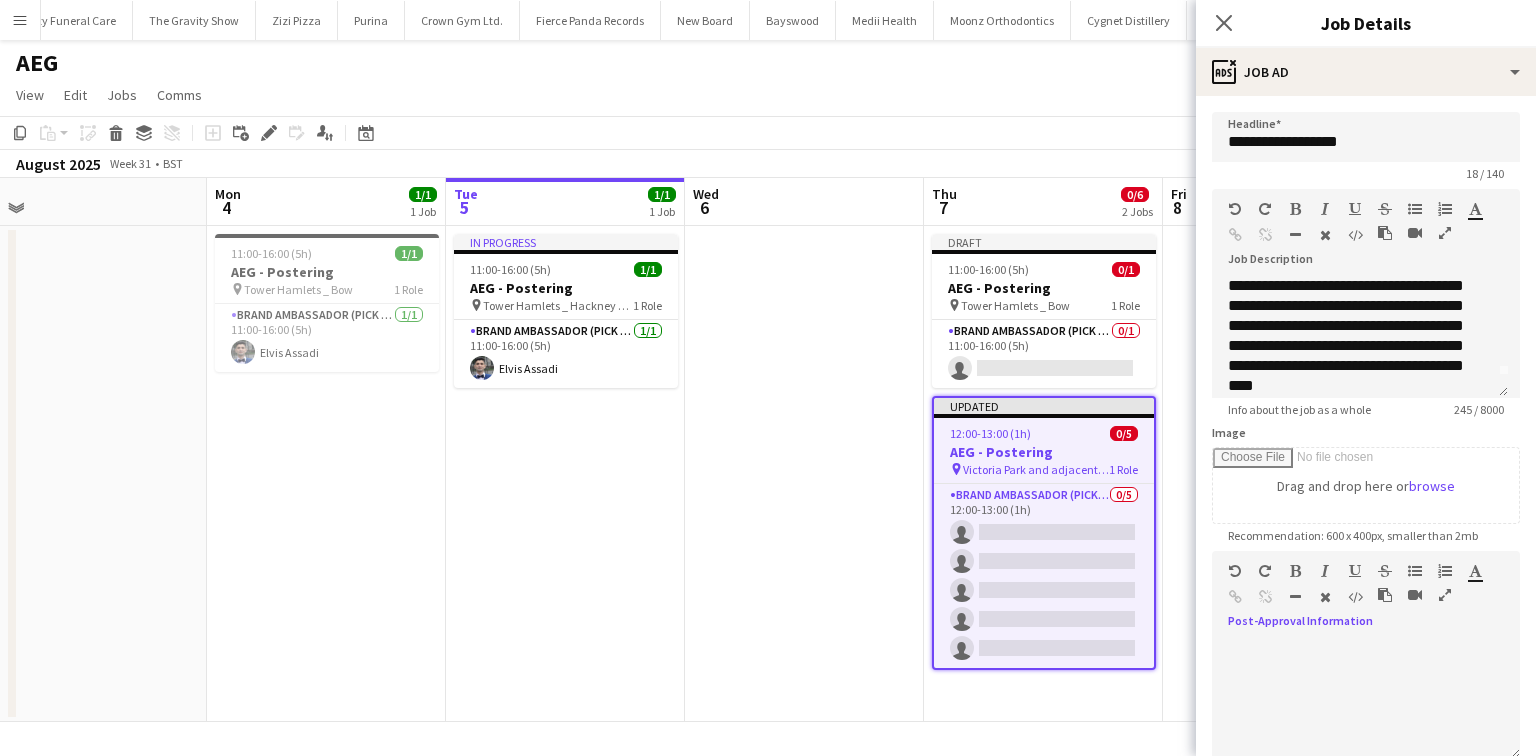 paste 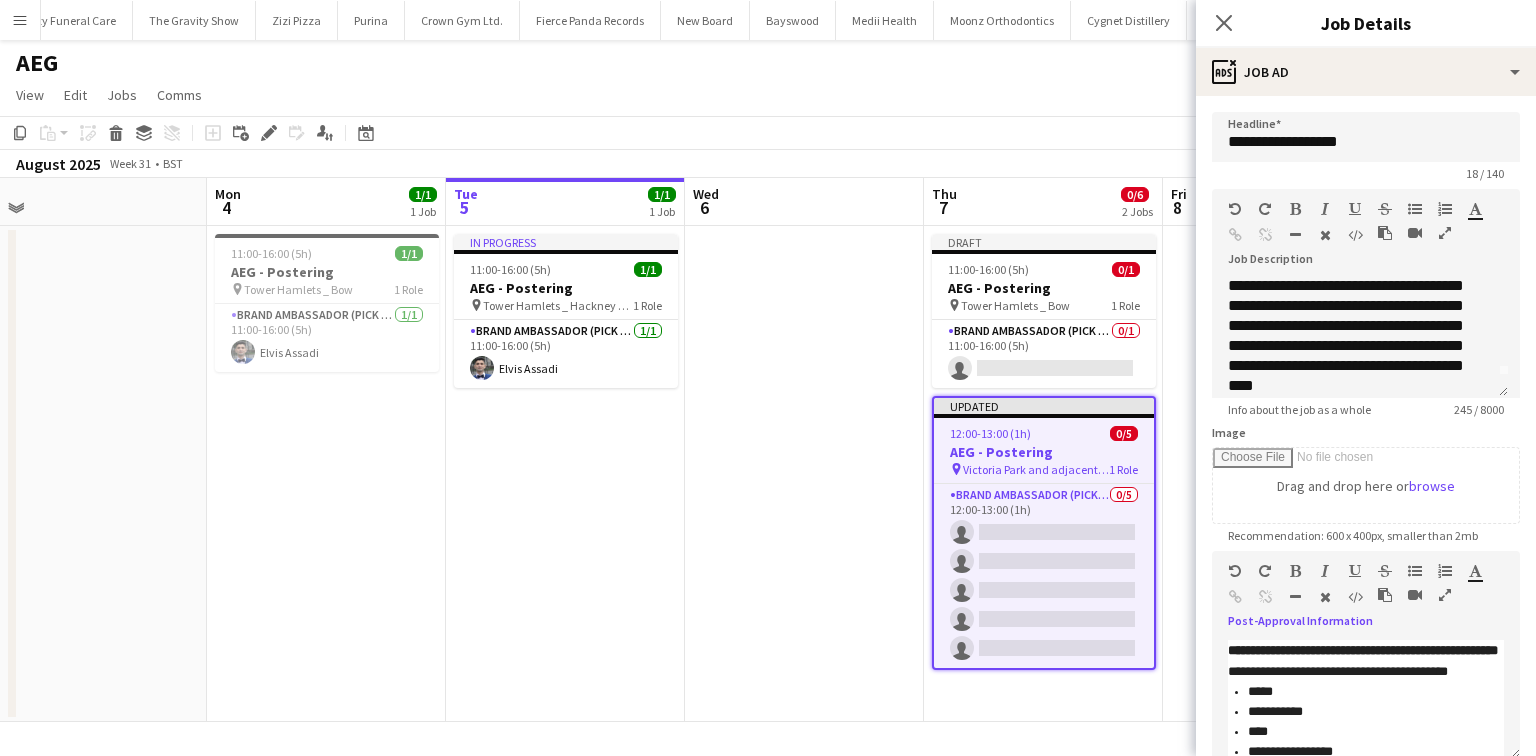 scroll, scrollTop: 104, scrollLeft: 0, axis: vertical 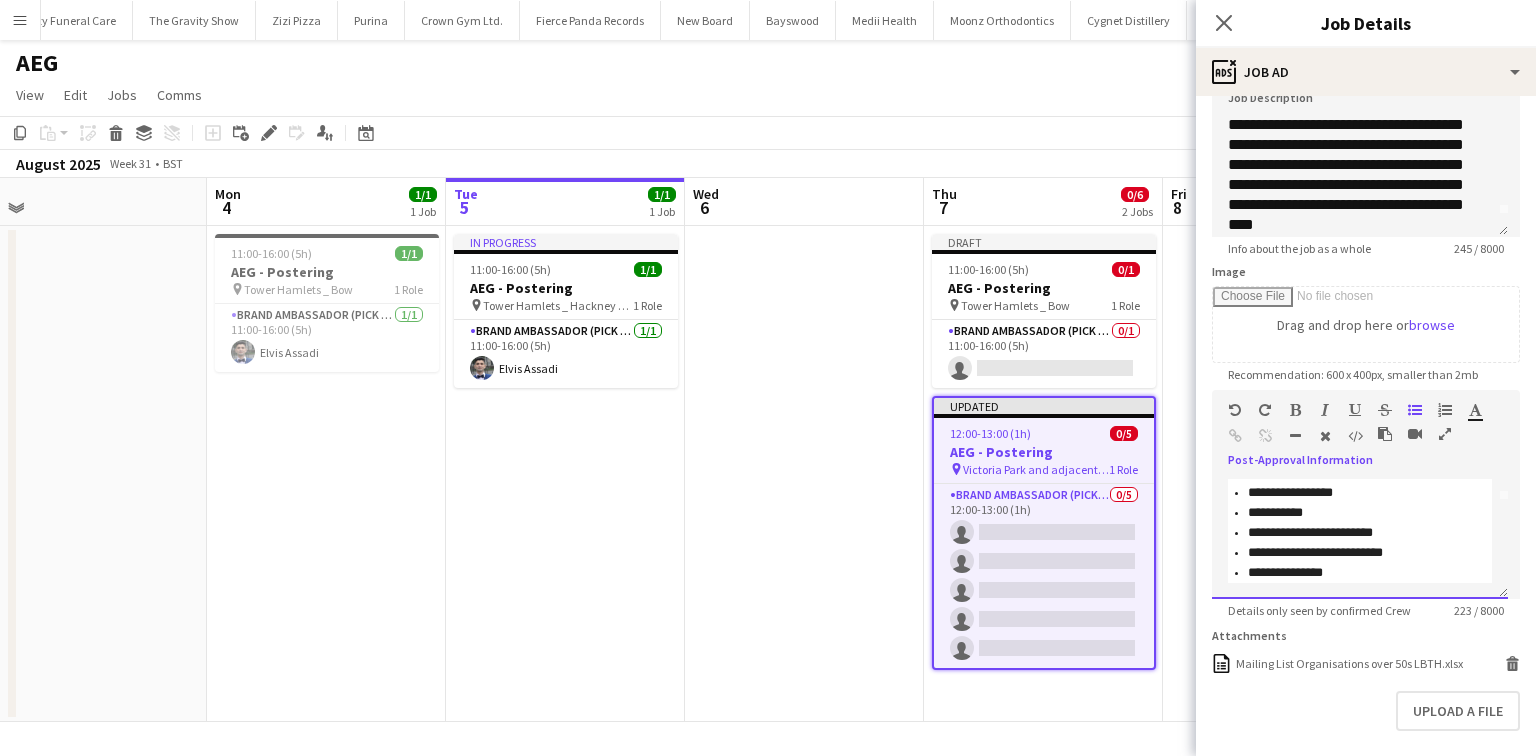 click on "**********" at bounding box center (1360, 539) 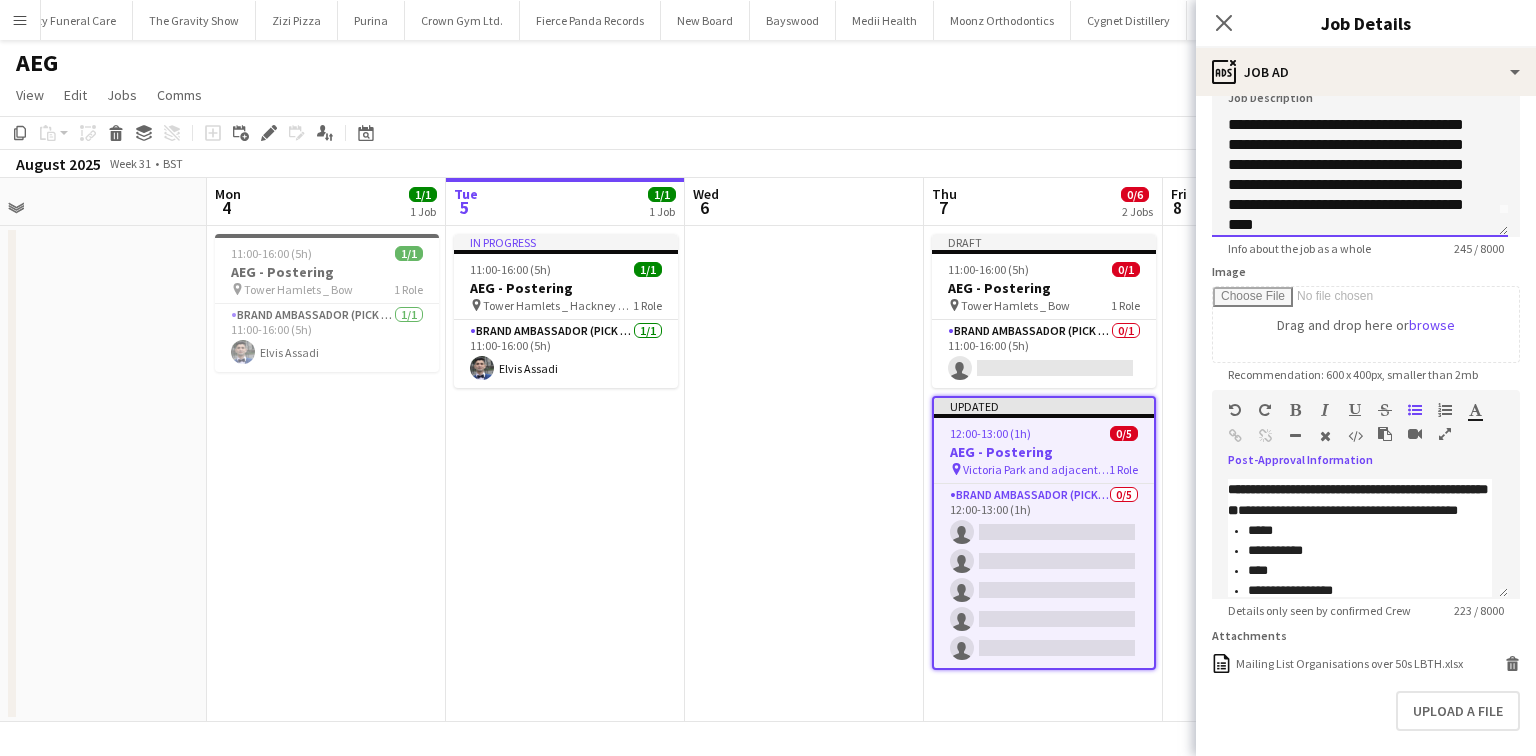 click on "**********" at bounding box center [1360, 177] 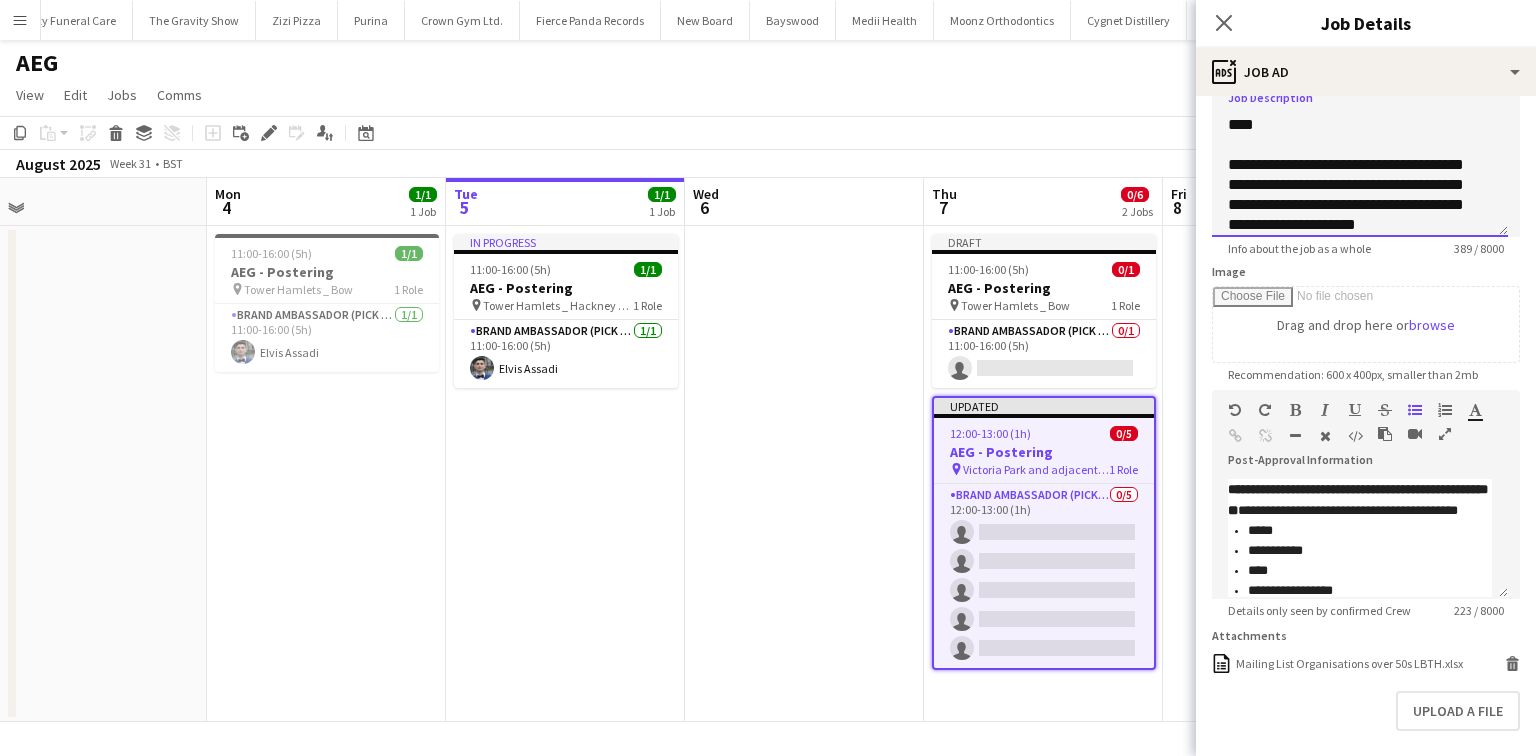 scroll, scrollTop: 142, scrollLeft: 0, axis: vertical 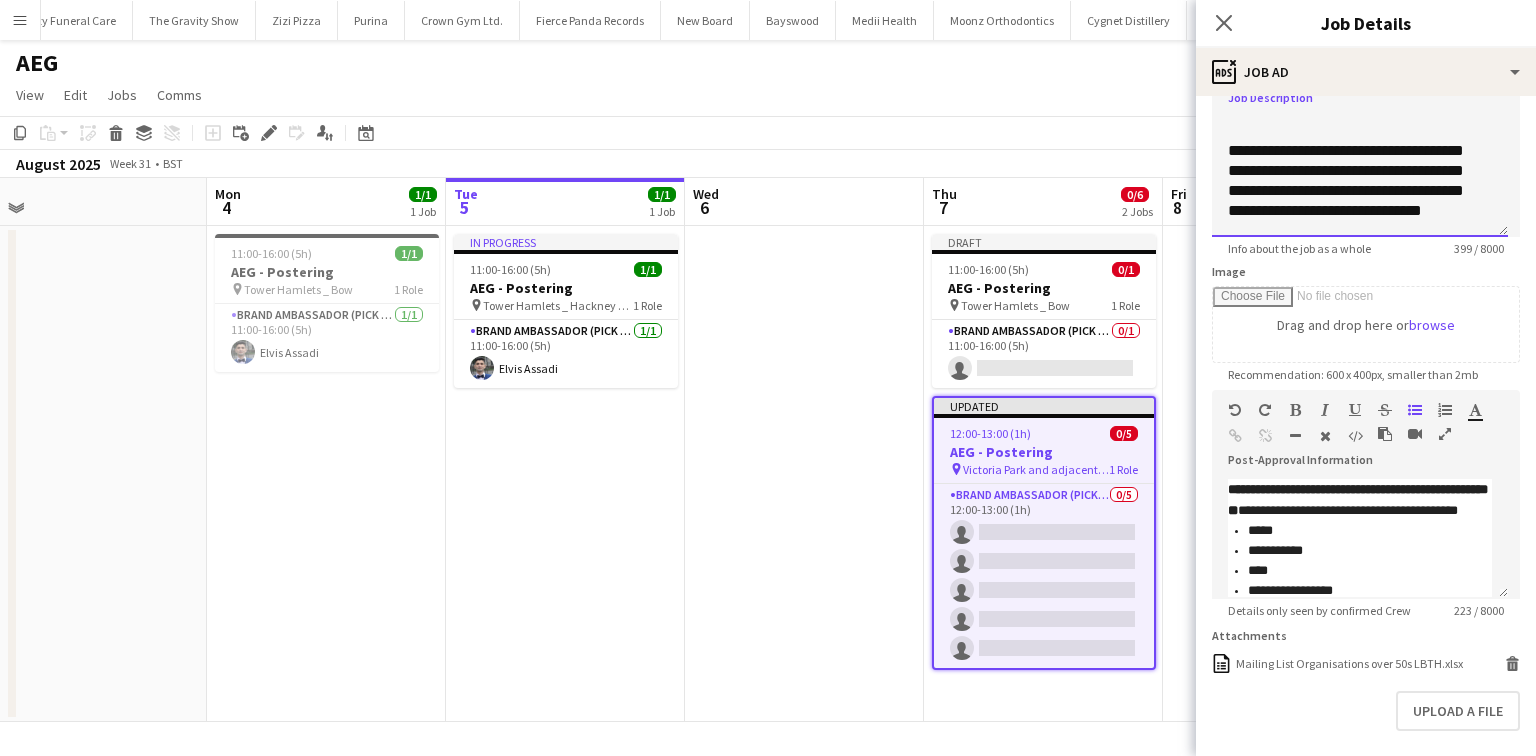 click on "**********" at bounding box center [1360, 177] 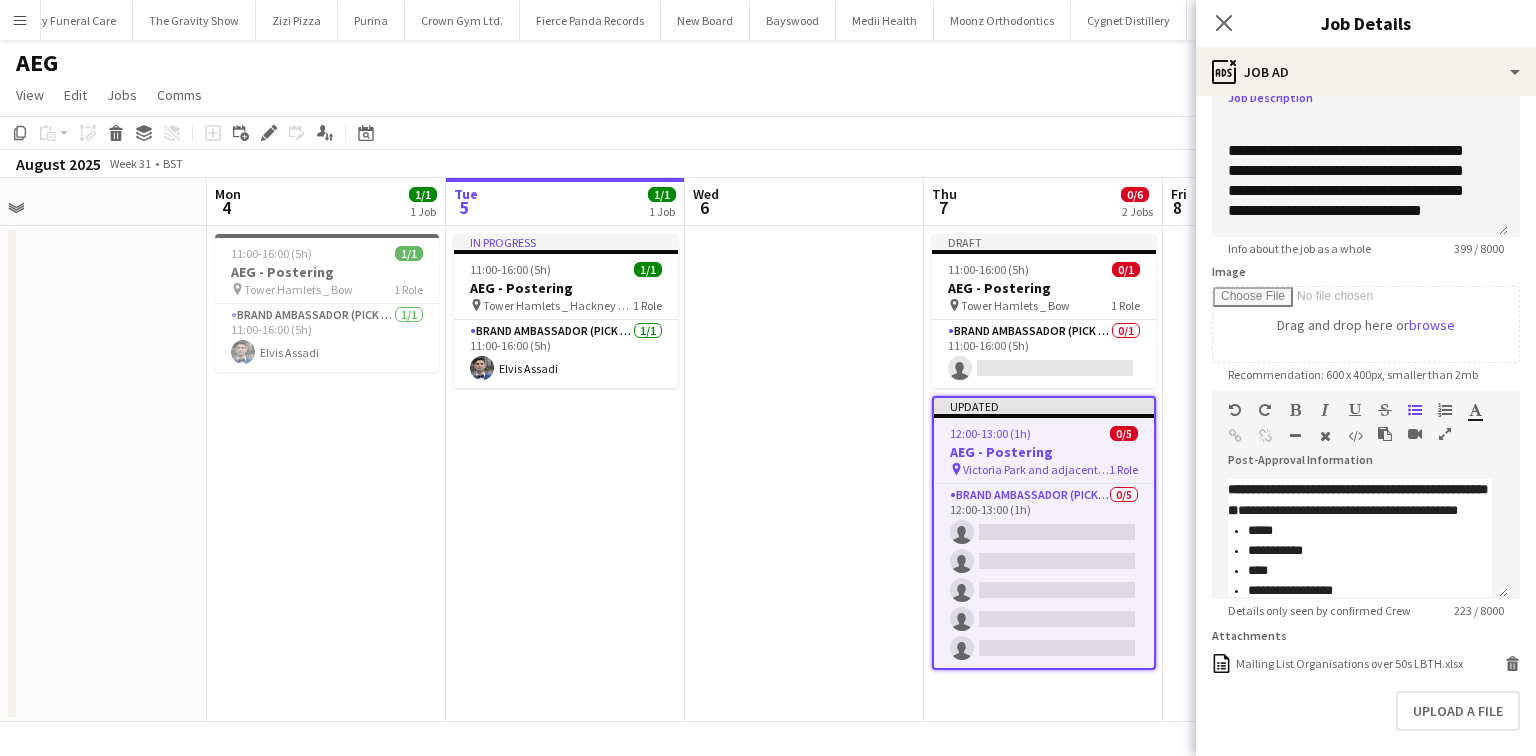click on "Info about the job as a whole" at bounding box center [1299, 248] 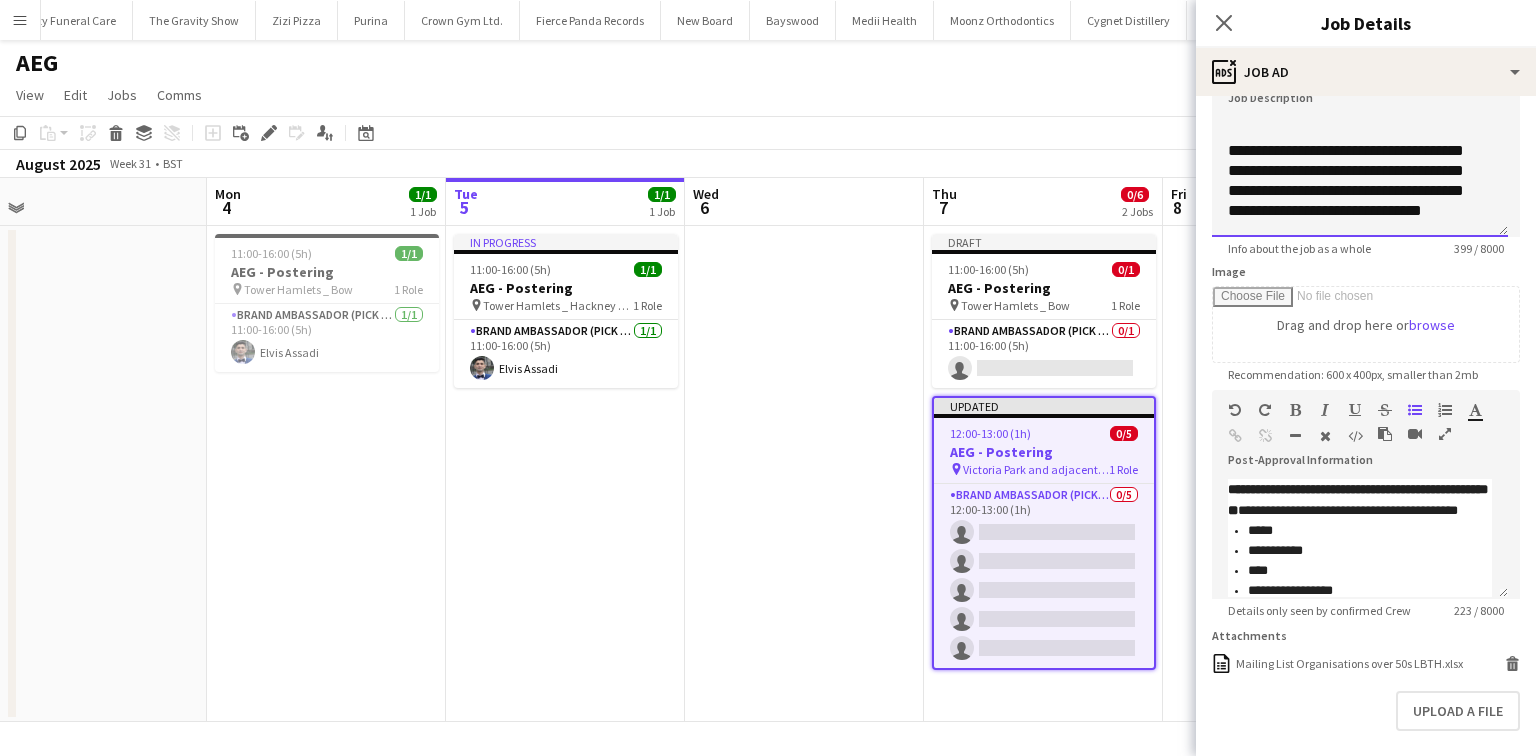 click on "**********" at bounding box center [1360, 177] 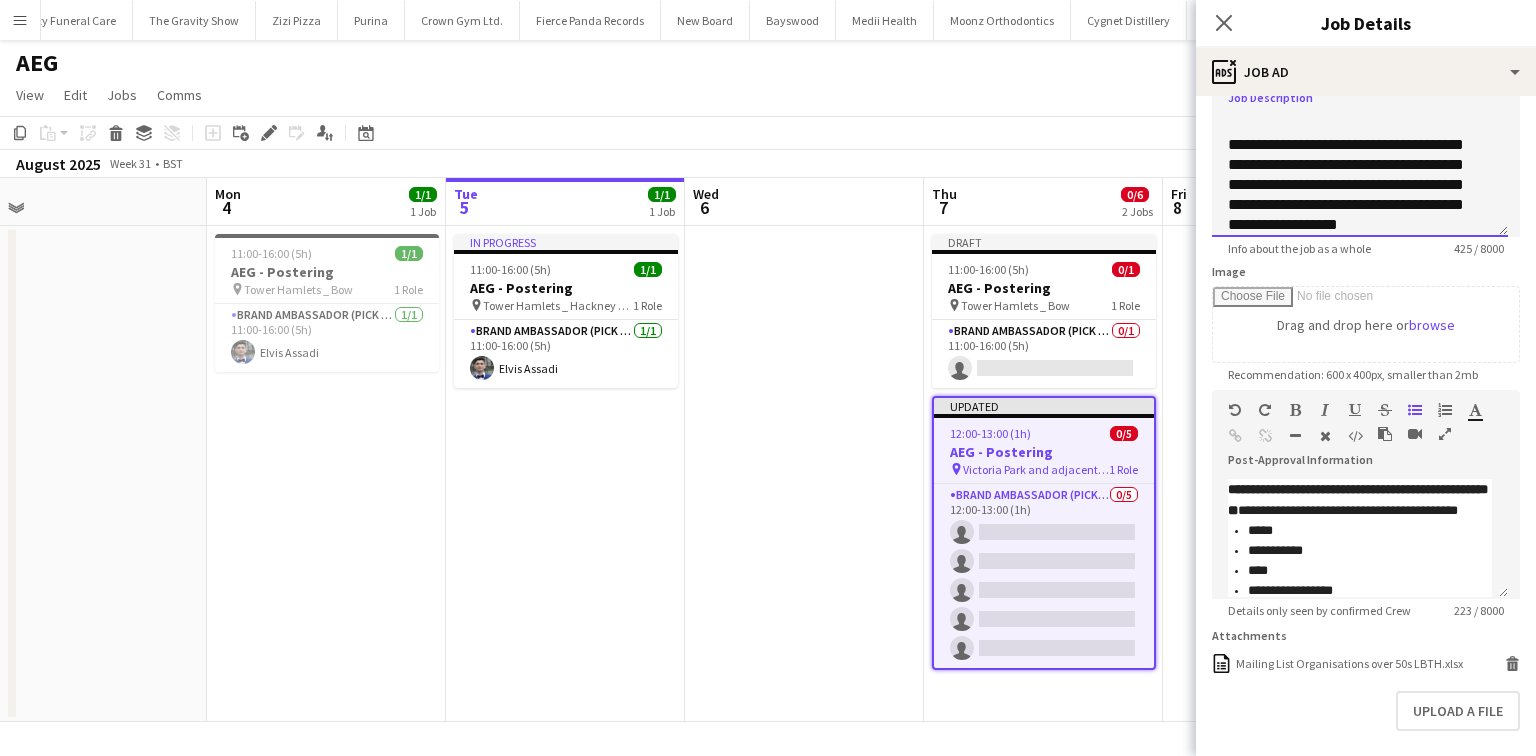 scroll, scrollTop: 162, scrollLeft: 0, axis: vertical 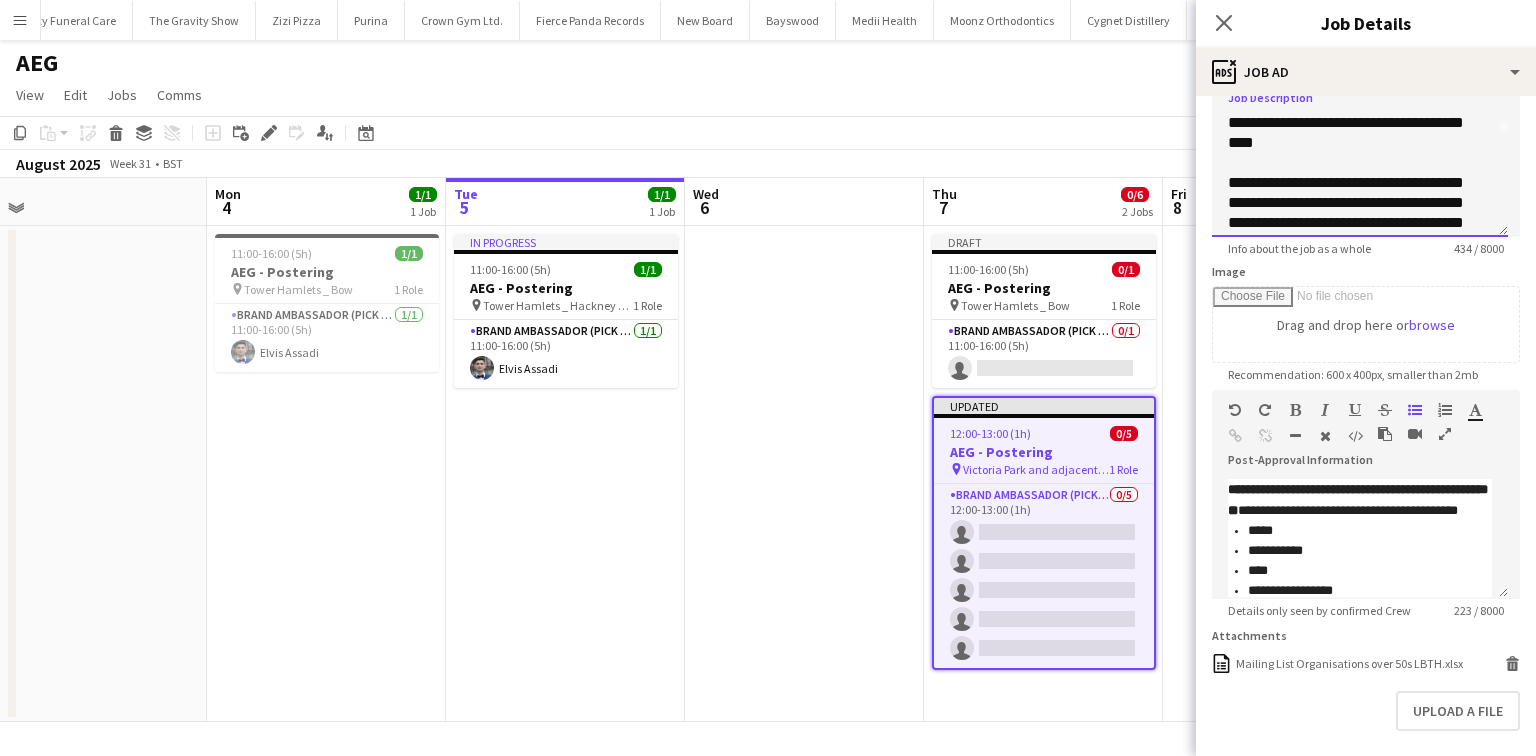 drag, startPoint x: 1330, startPoint y: 222, endPoint x: 1227, endPoint y: 181, distance: 110.860275 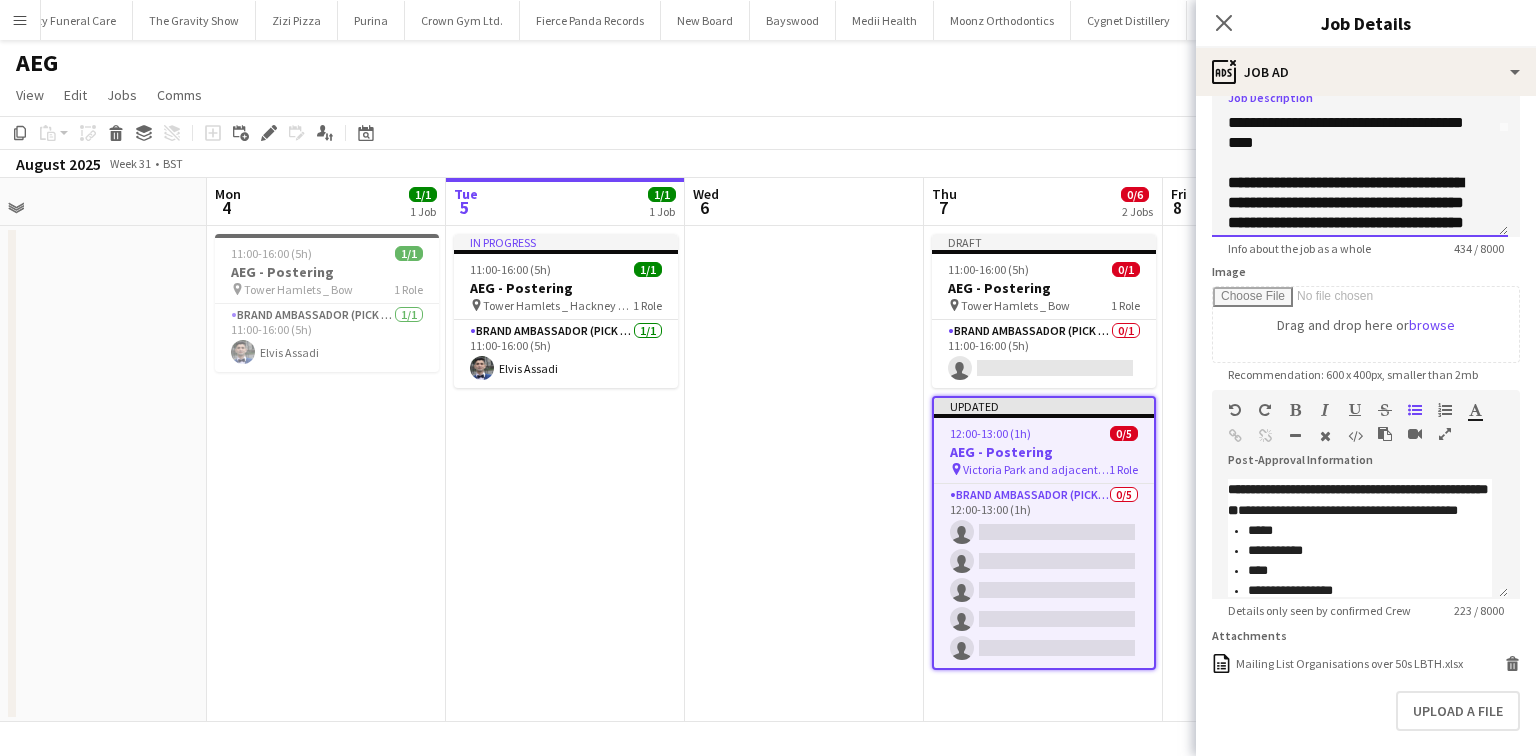 click on "**********" at bounding box center [1346, 222] 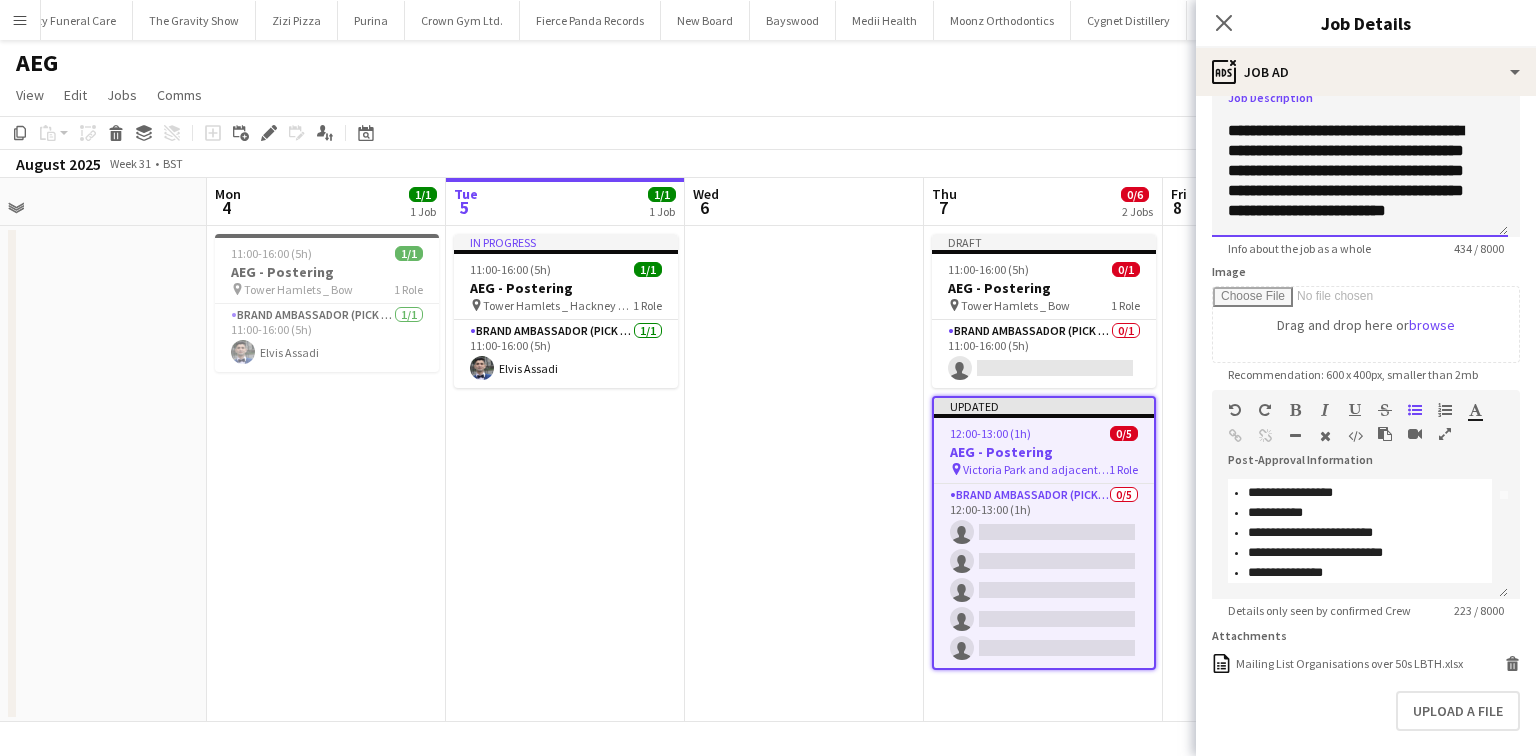 scroll, scrollTop: 0, scrollLeft: 0, axis: both 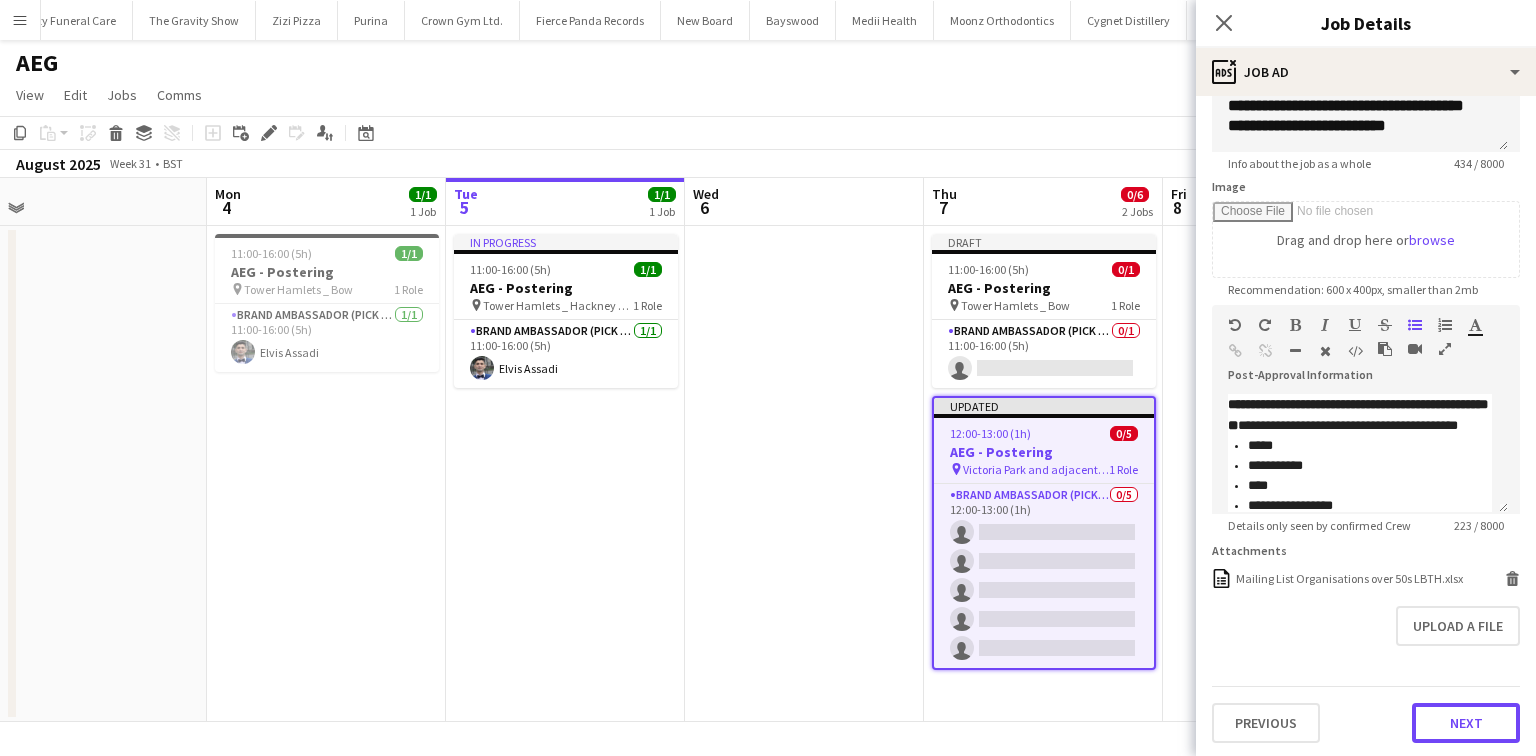 drag, startPoint x: 1435, startPoint y: 717, endPoint x: 1430, endPoint y: 708, distance: 10.29563 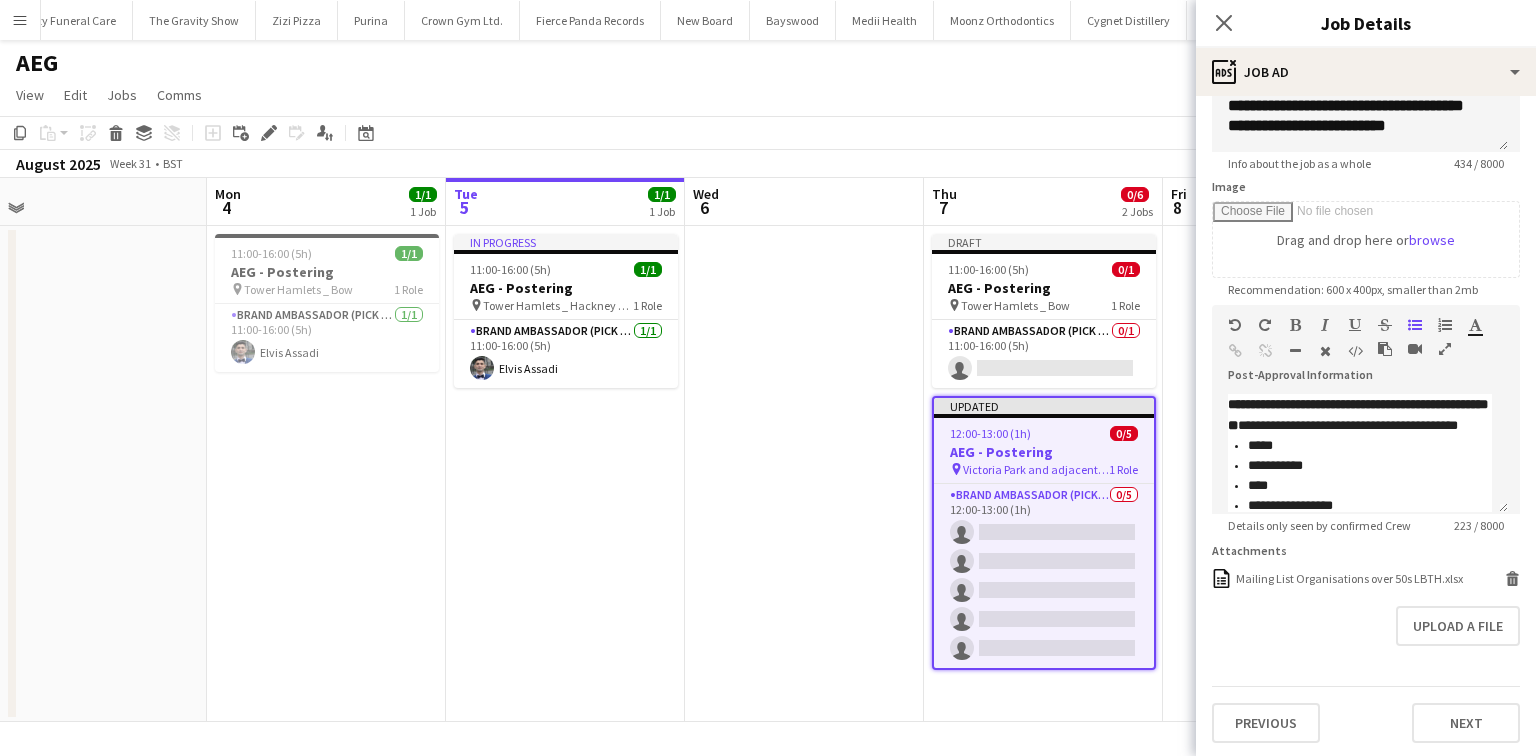 scroll, scrollTop: 0, scrollLeft: 0, axis: both 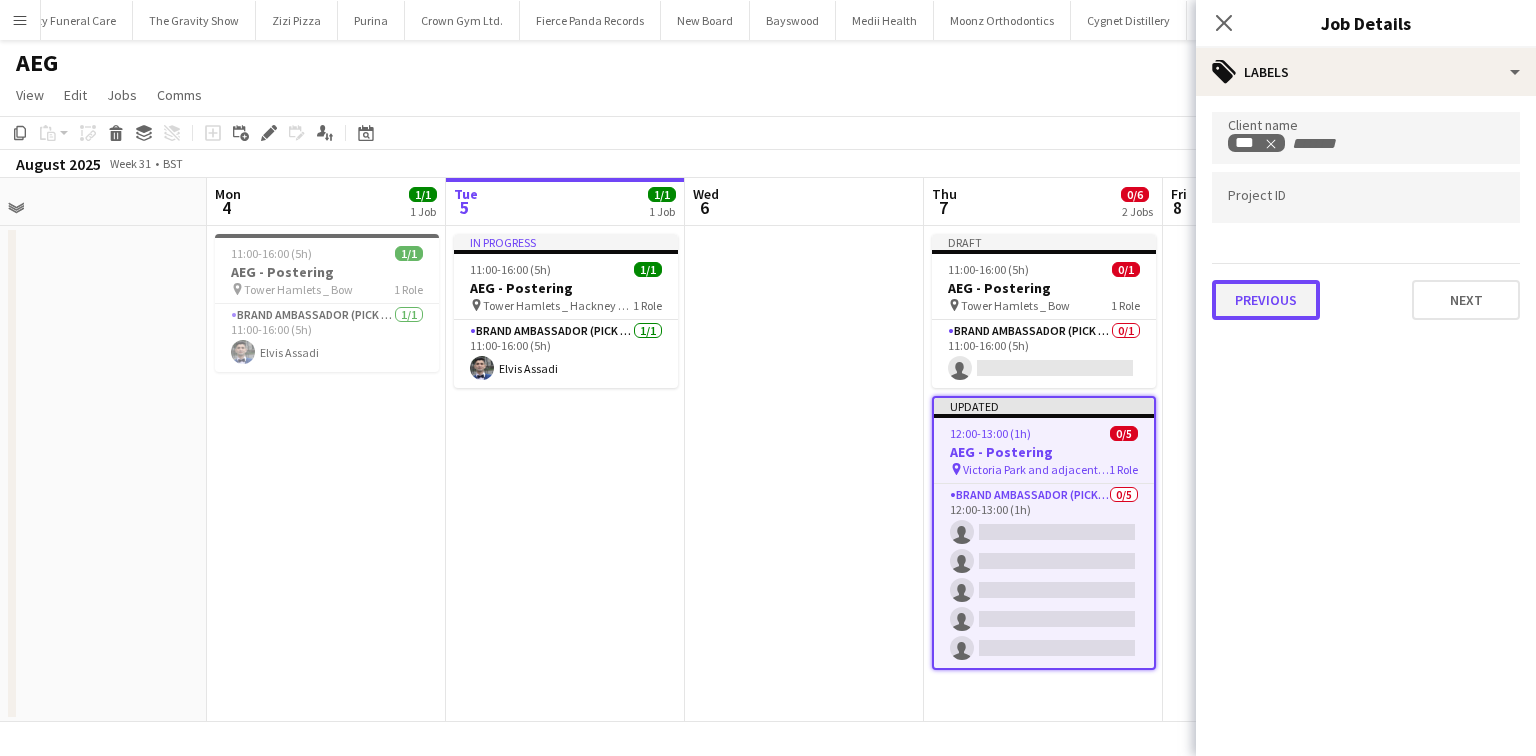 click on "Previous" at bounding box center (1266, 300) 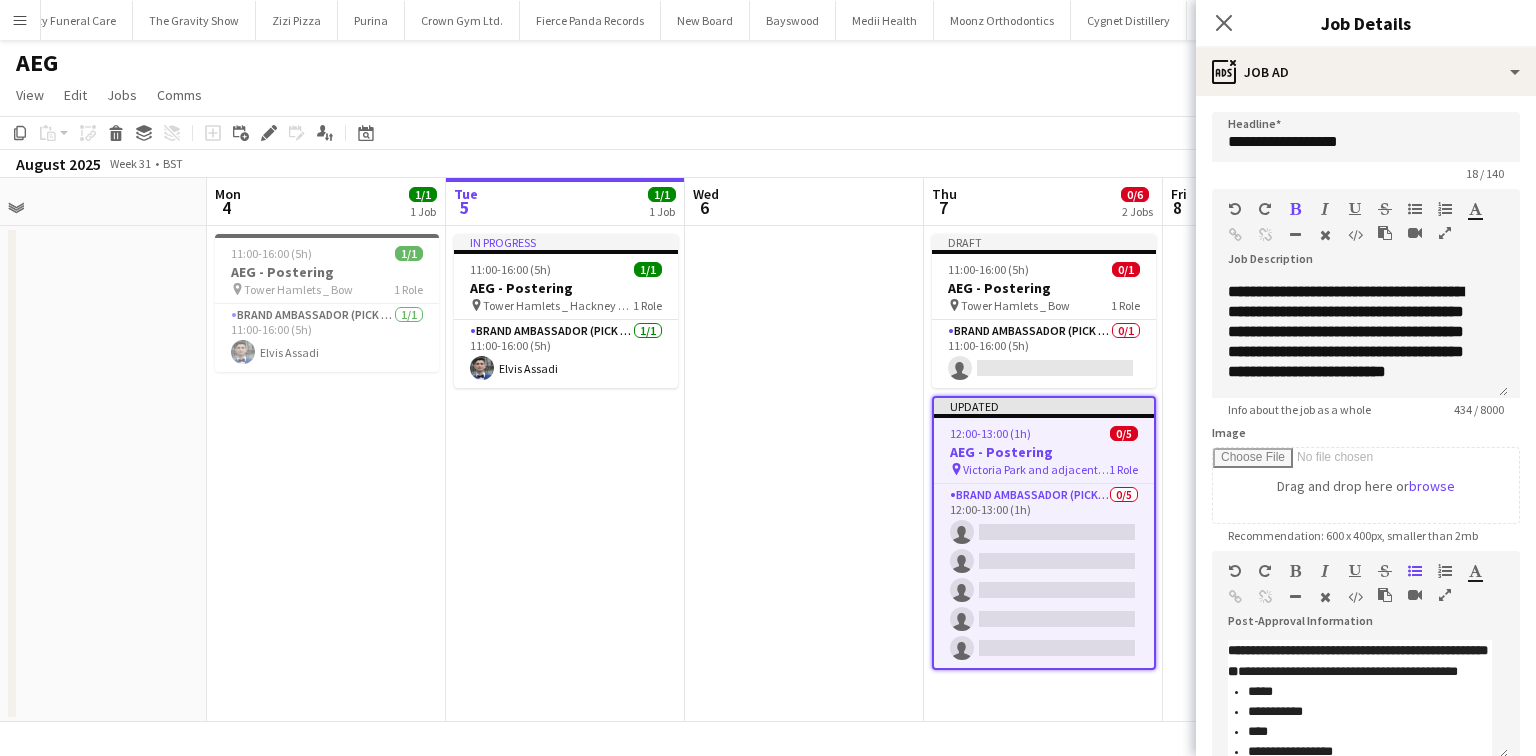 scroll, scrollTop: 176, scrollLeft: 0, axis: vertical 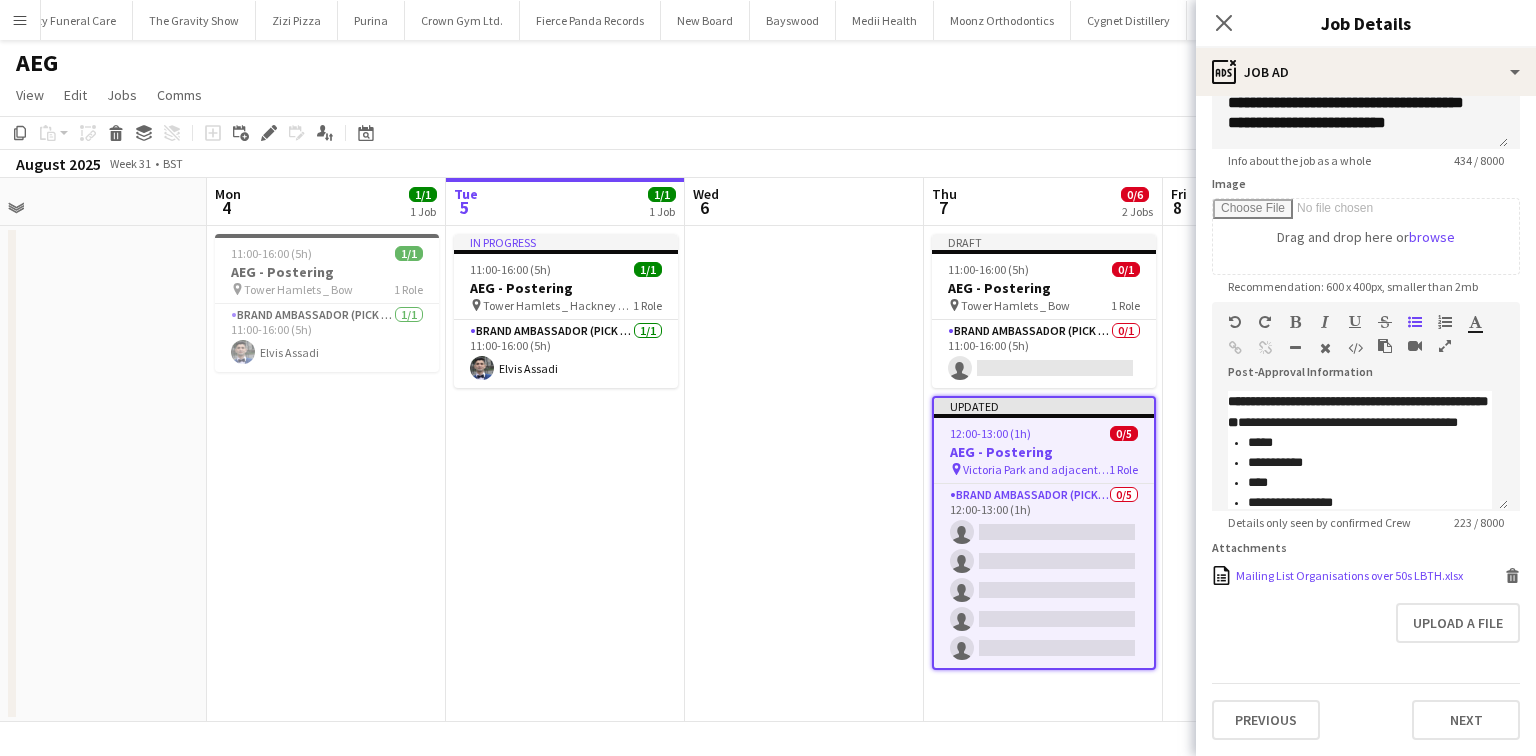 click on "Delete" 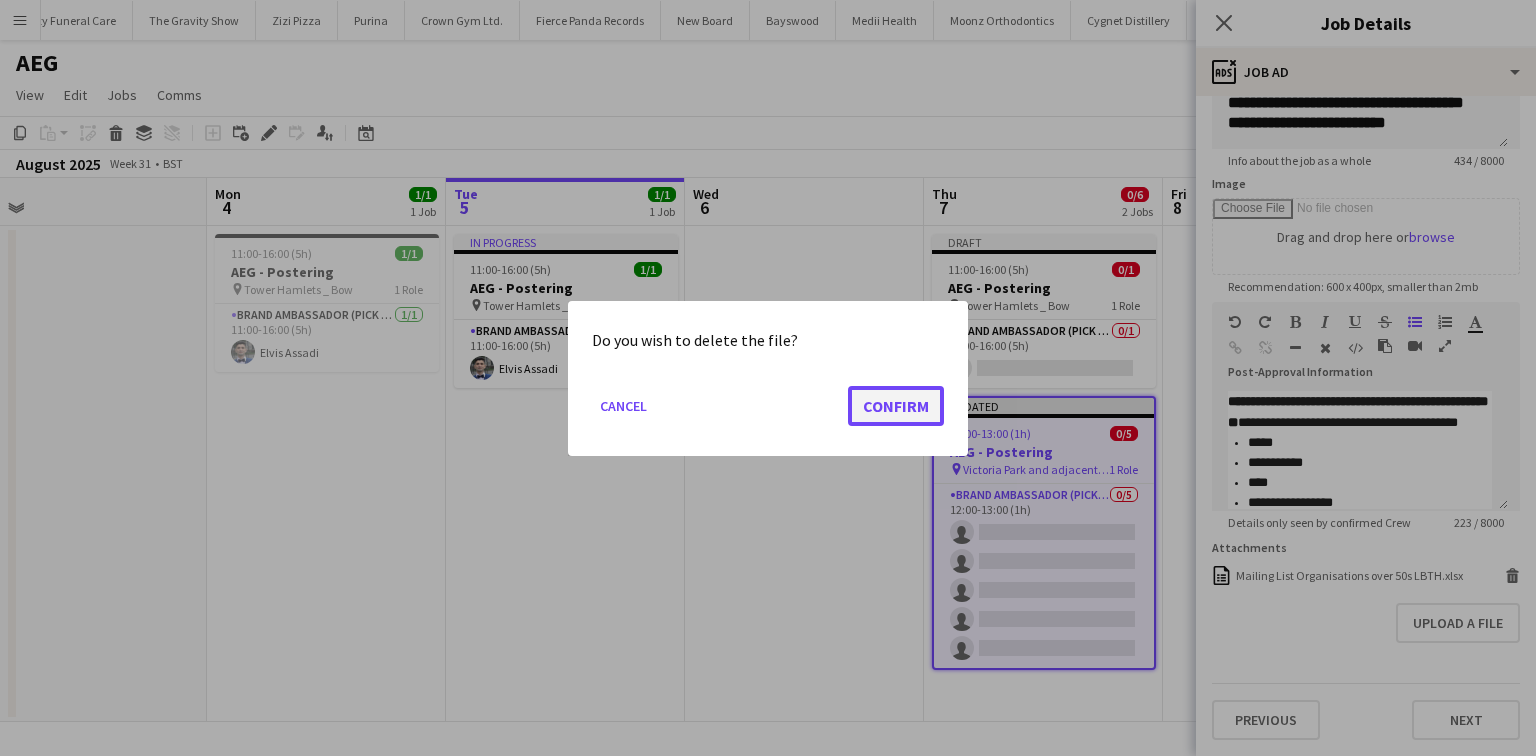 click on "Confirm" 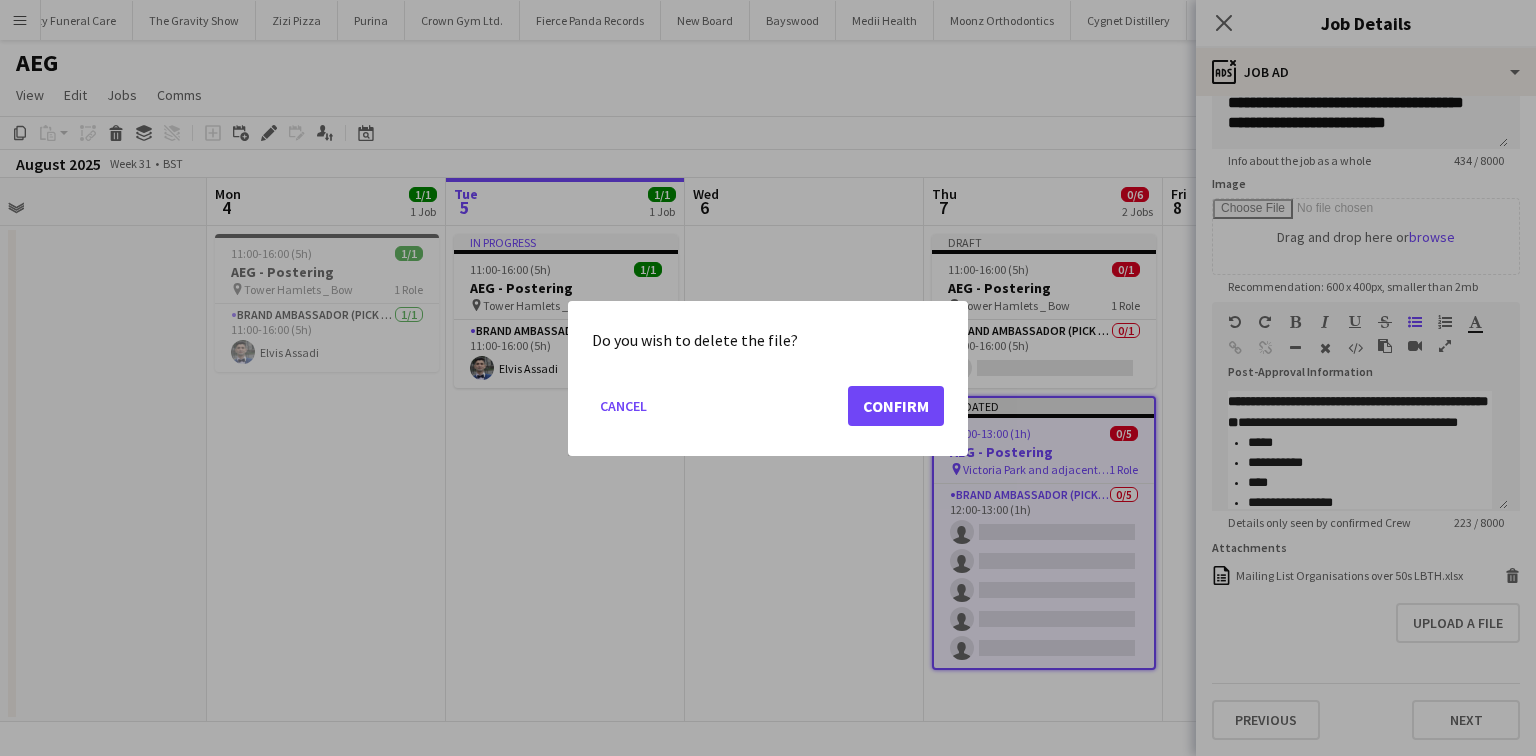 scroll, scrollTop: 230, scrollLeft: 0, axis: vertical 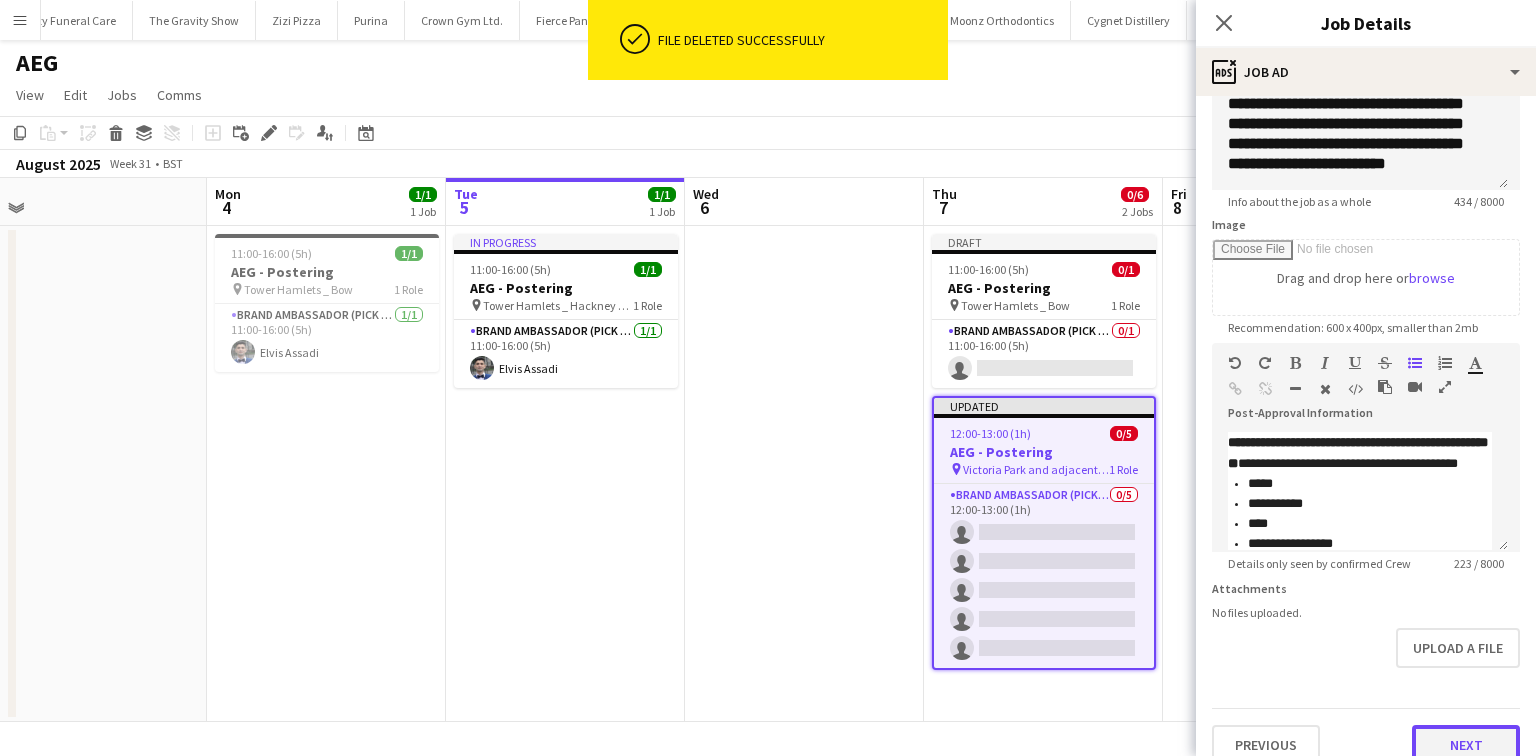 click on "Next" at bounding box center [1466, 745] 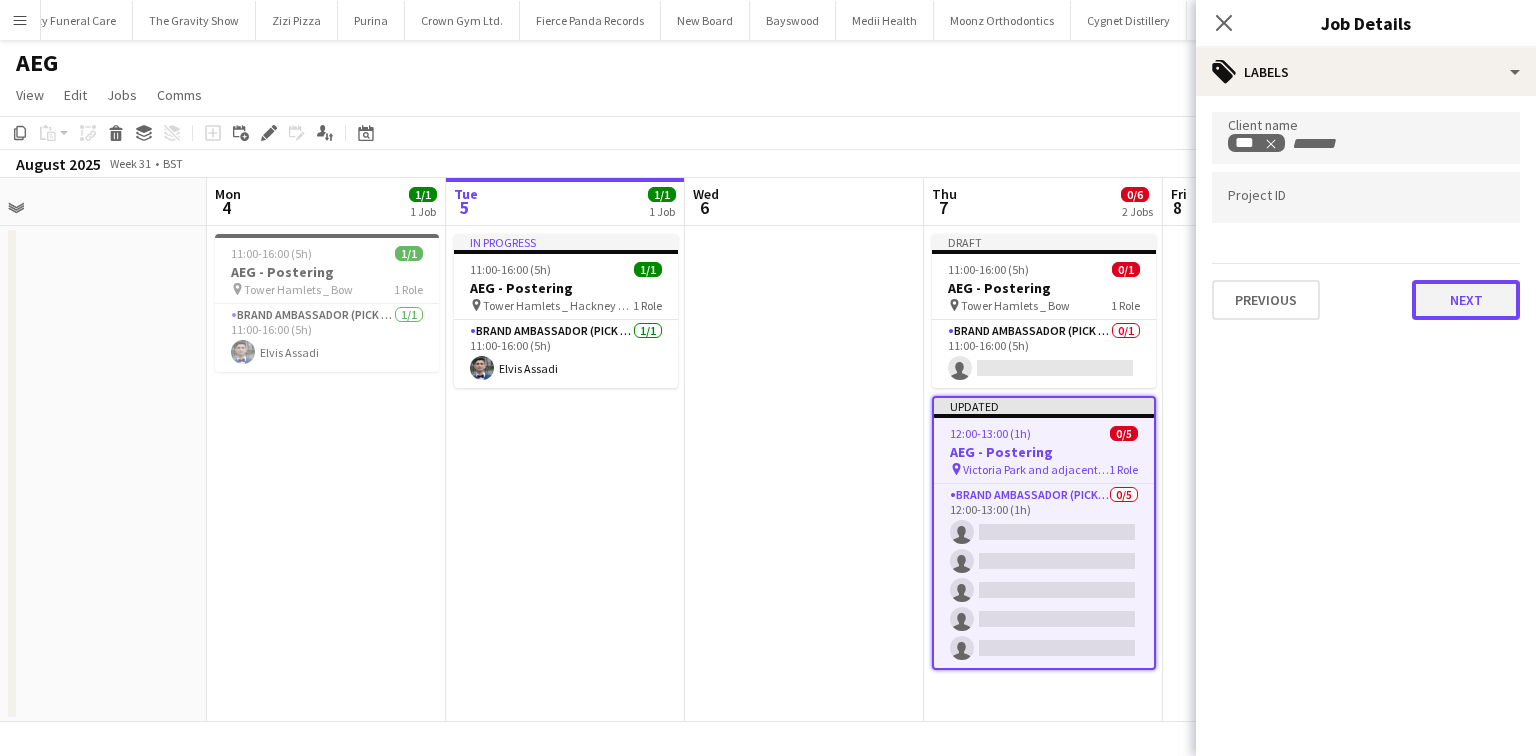 click on "Next" at bounding box center (1466, 300) 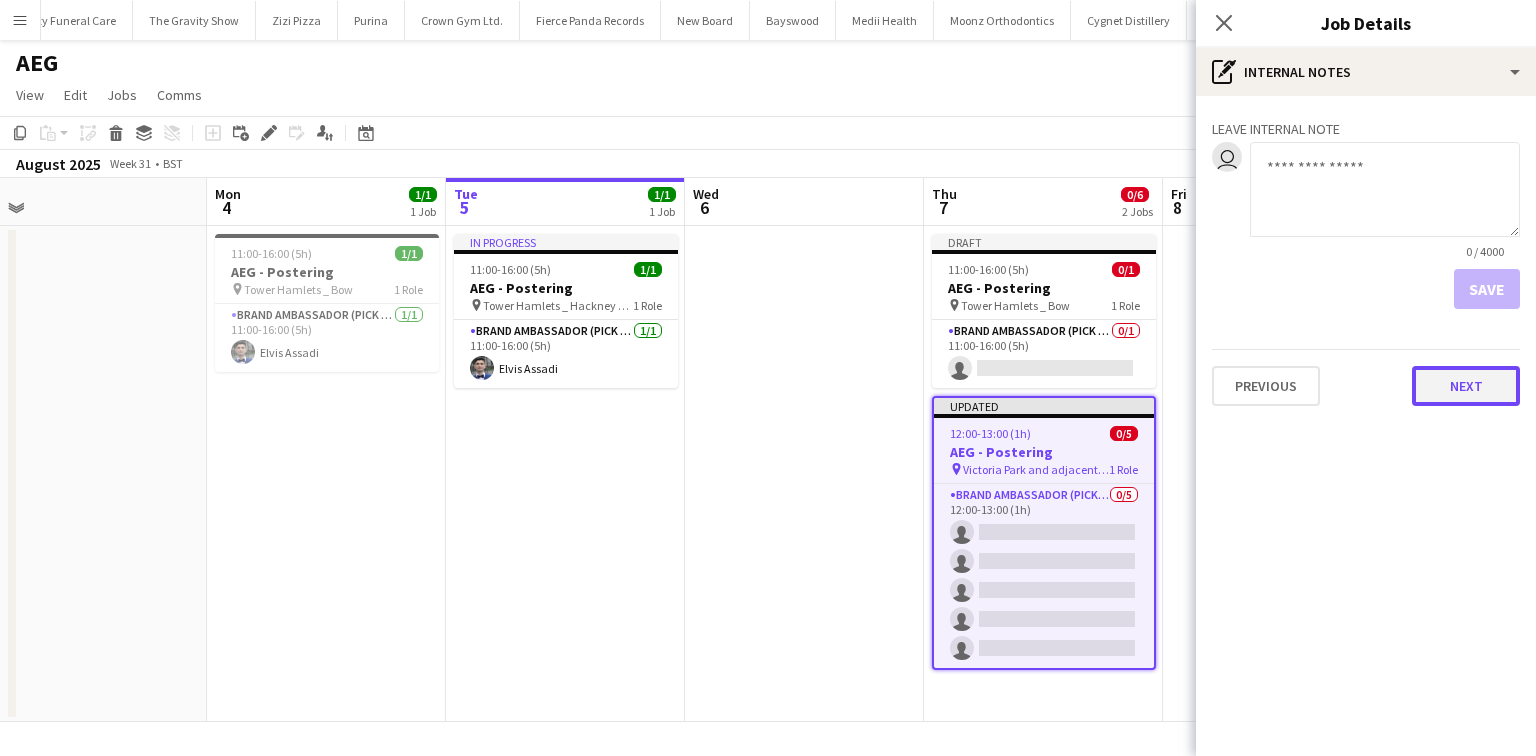 click on "Next" at bounding box center (1466, 386) 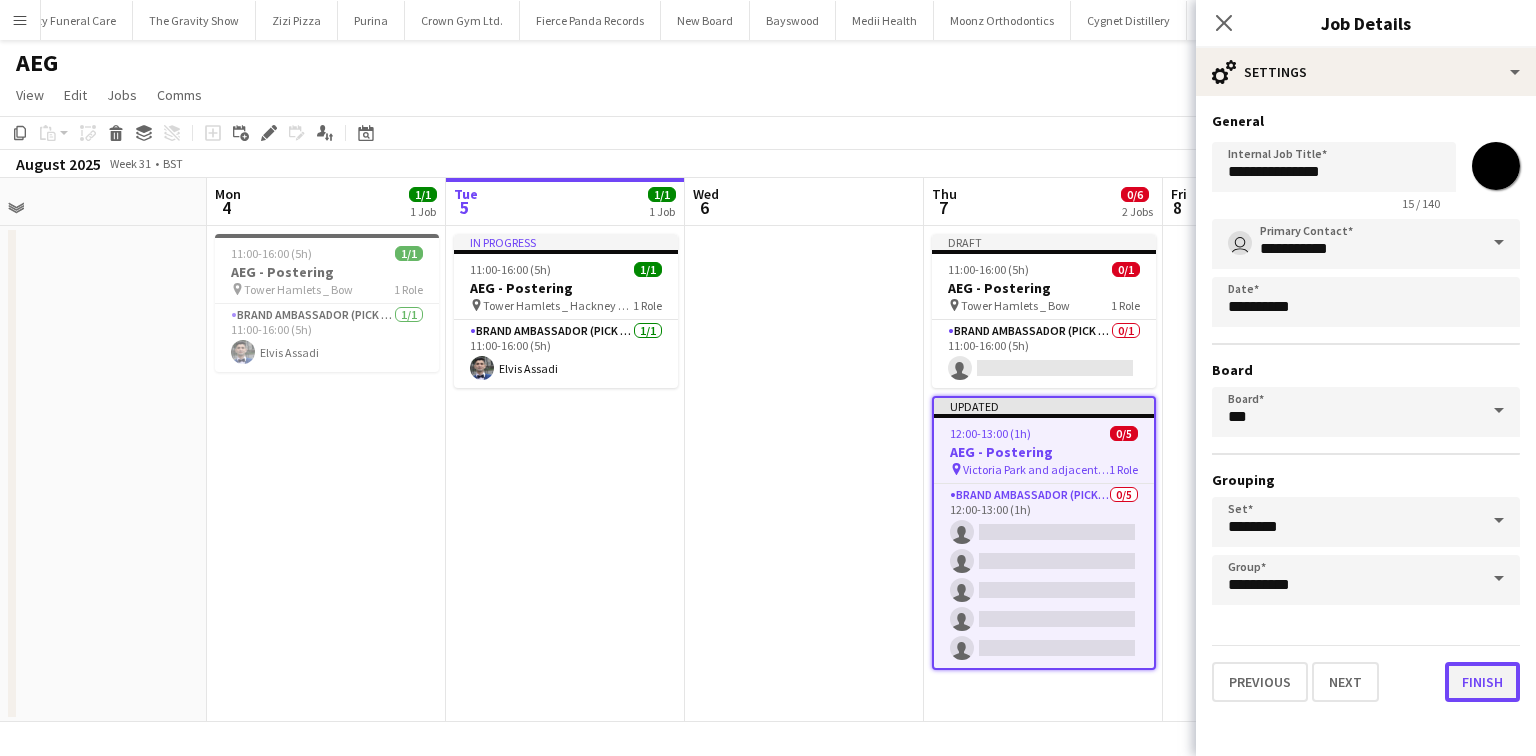 click on "Finish" at bounding box center [1482, 682] 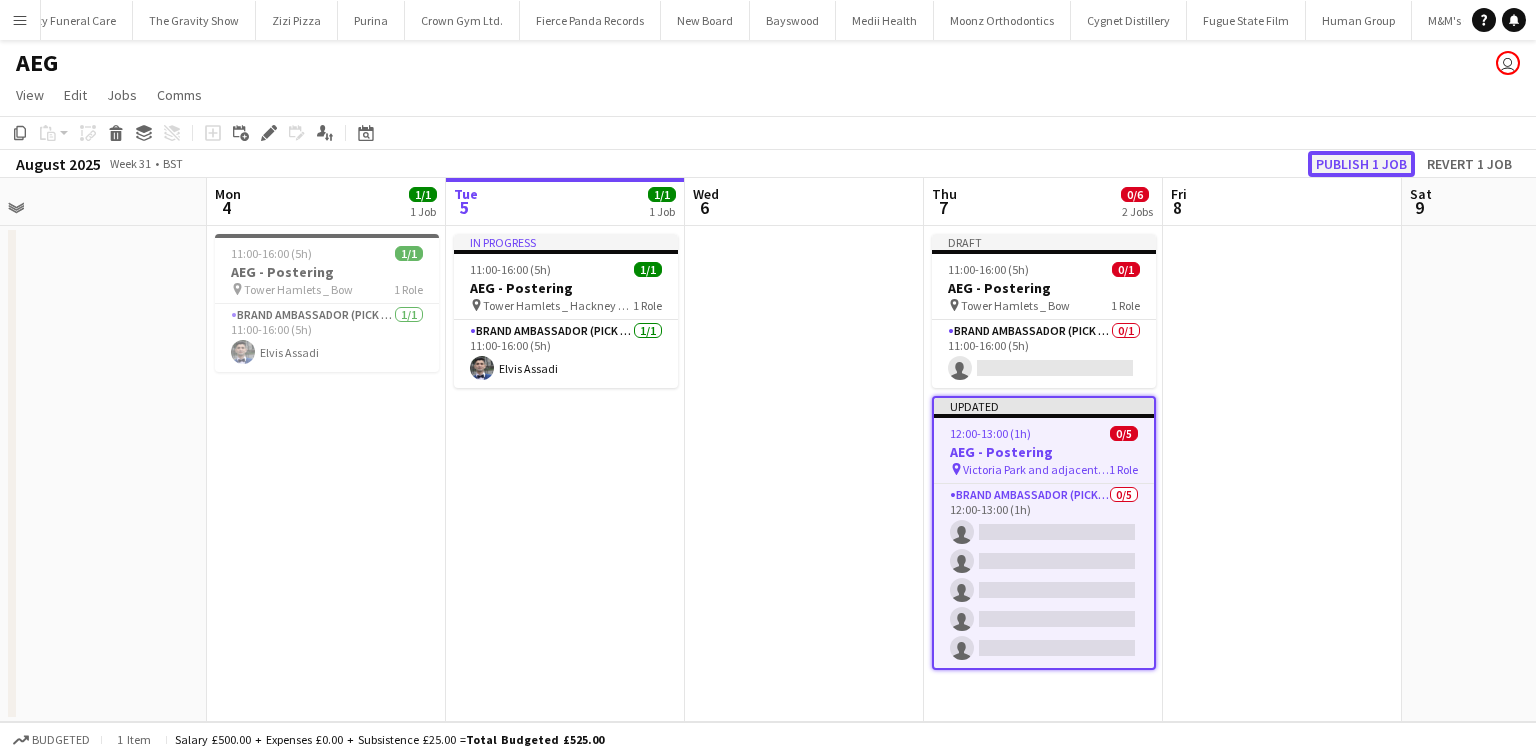 click on "Publish 1 job" 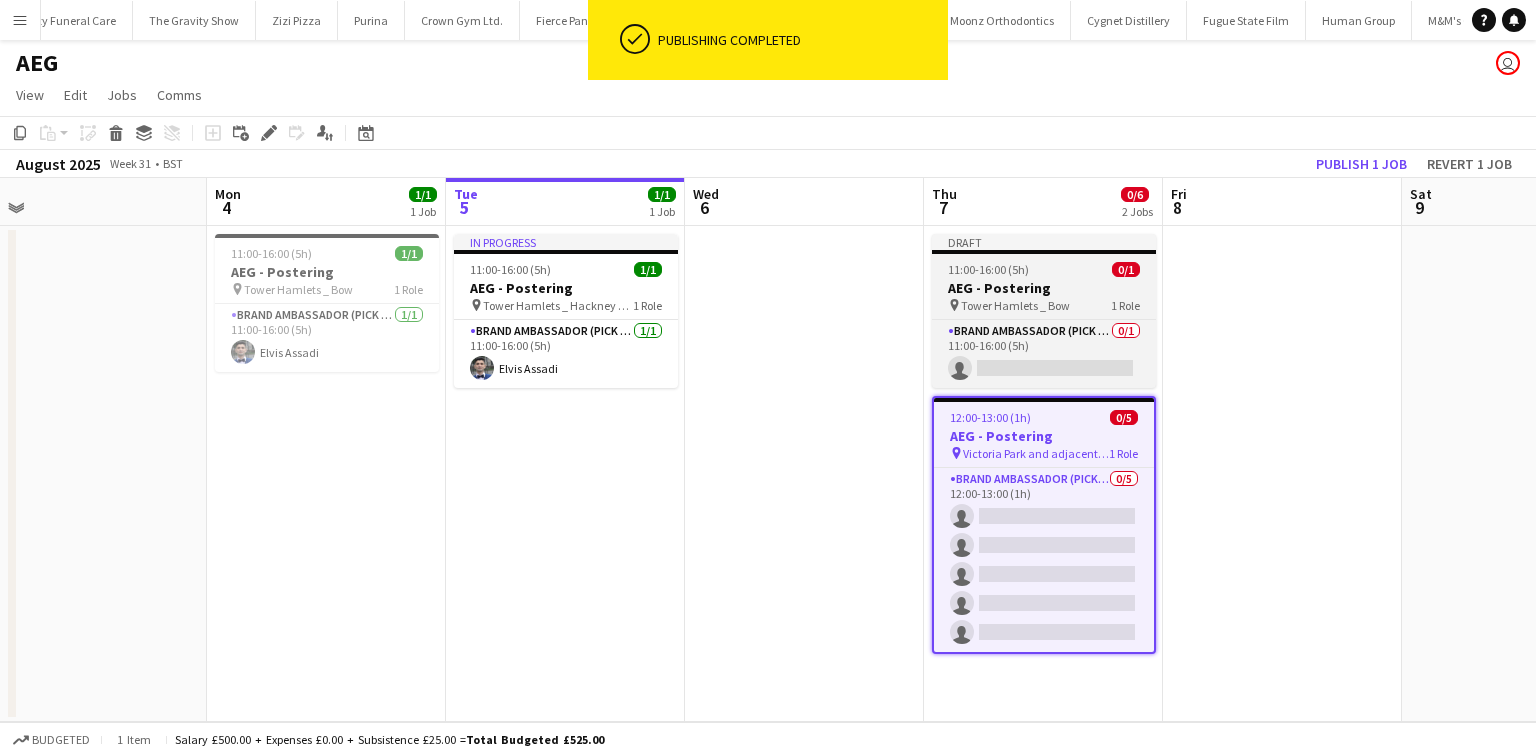 click on "11:00-16:00 (5h)    0/1" at bounding box center (1044, 269) 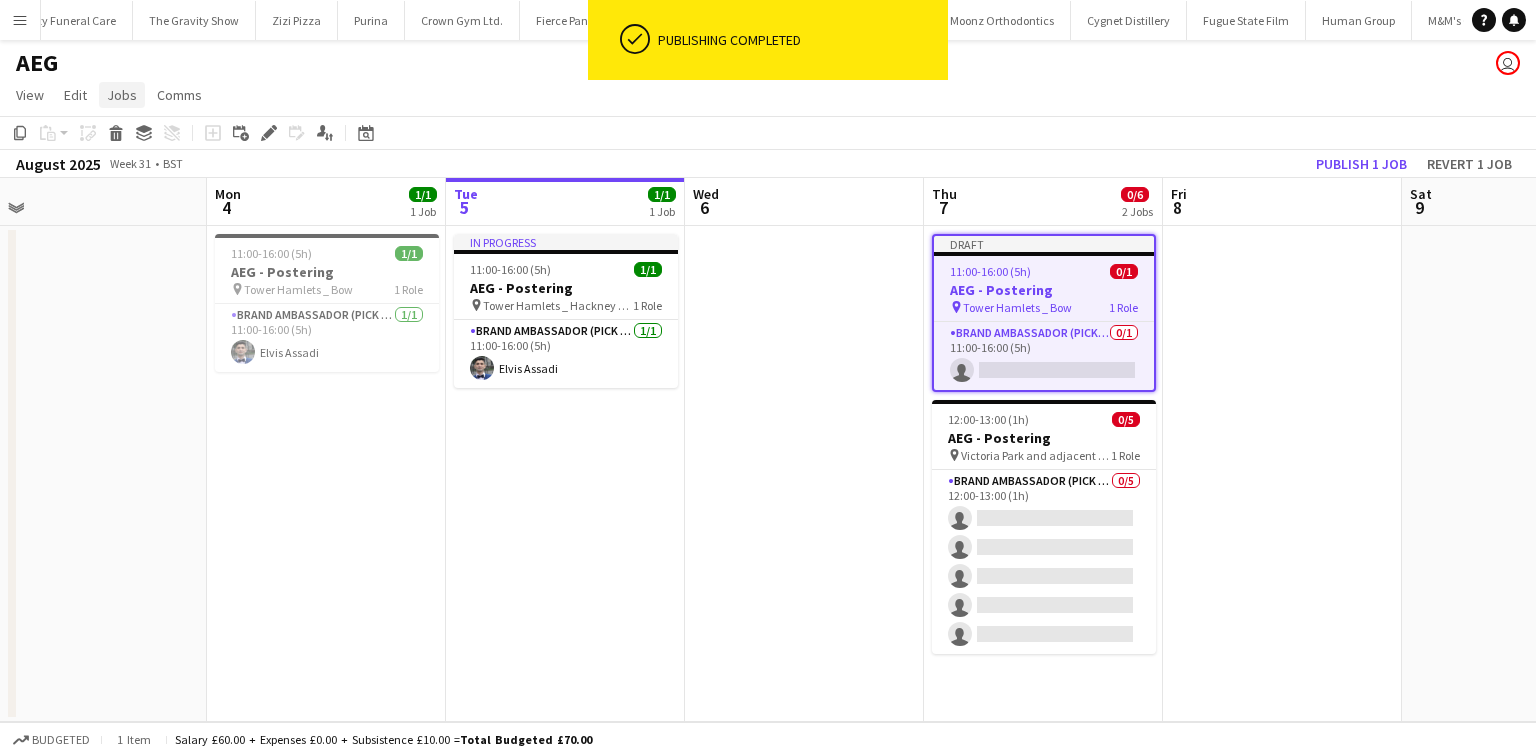 click on "Jobs" 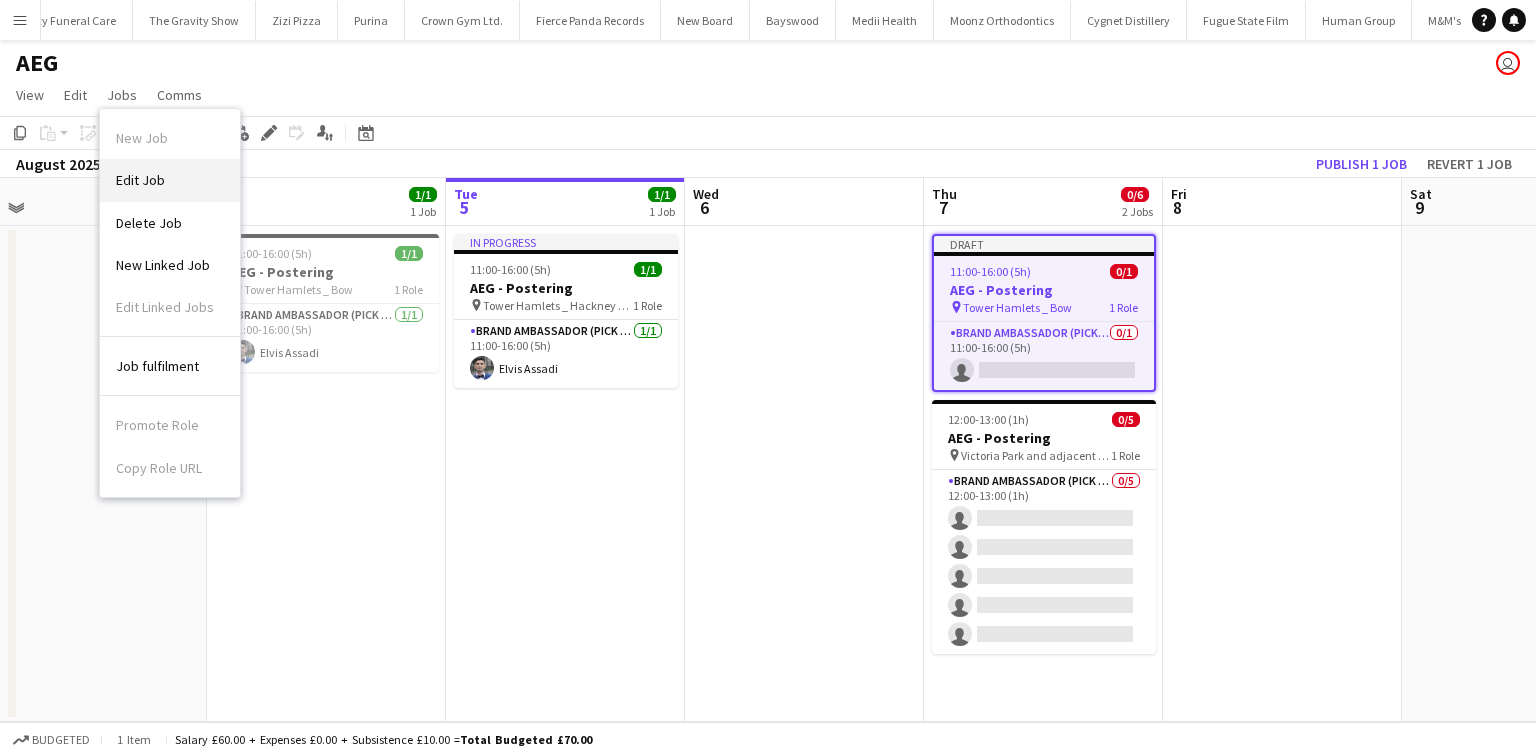 click on "Edit Job" at bounding box center [170, 180] 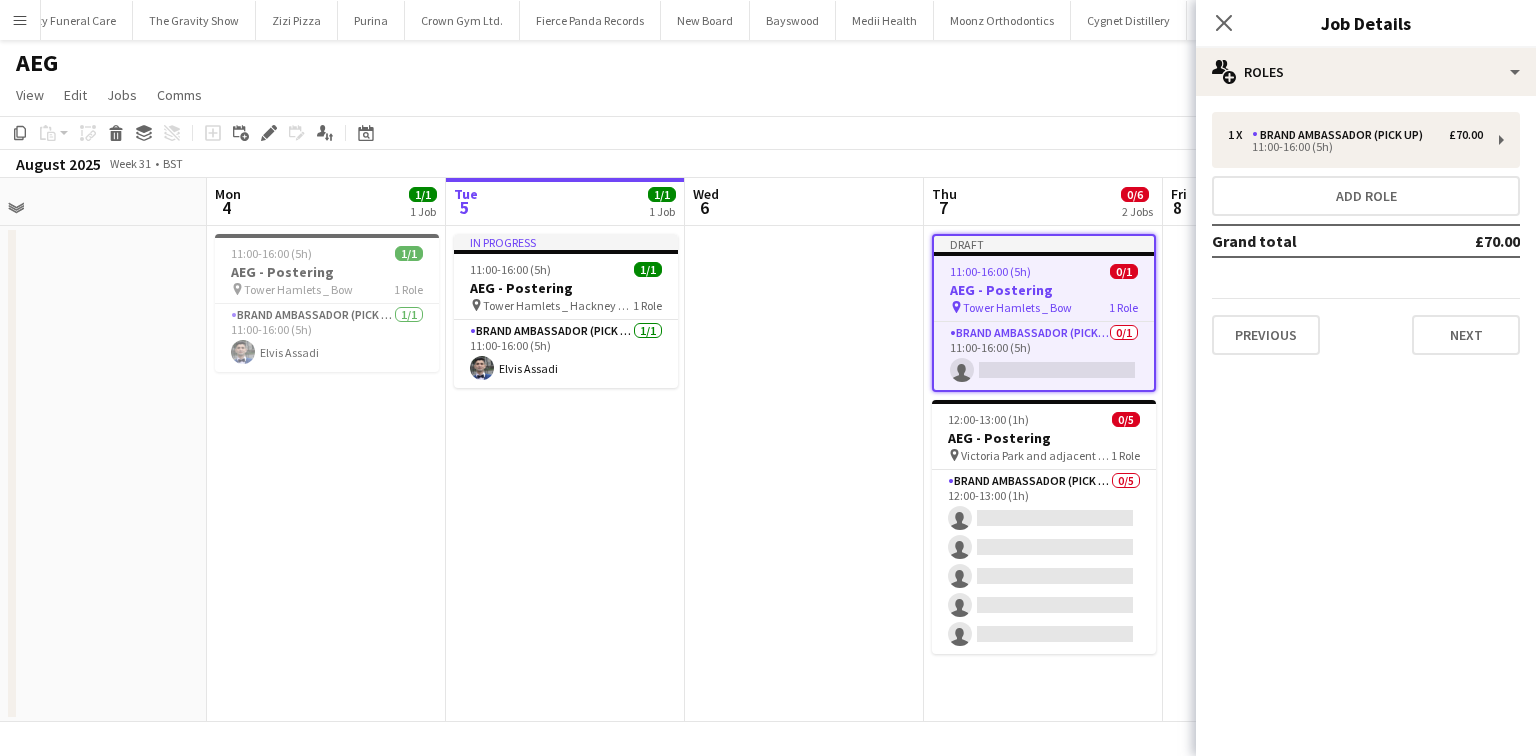 click on "1 x   Brand Ambassador (Pick up)   £70.00   11:00-16:00 (5h)   Add role   Grand total   £70.00   Previous   Next" at bounding box center (1366, 233) 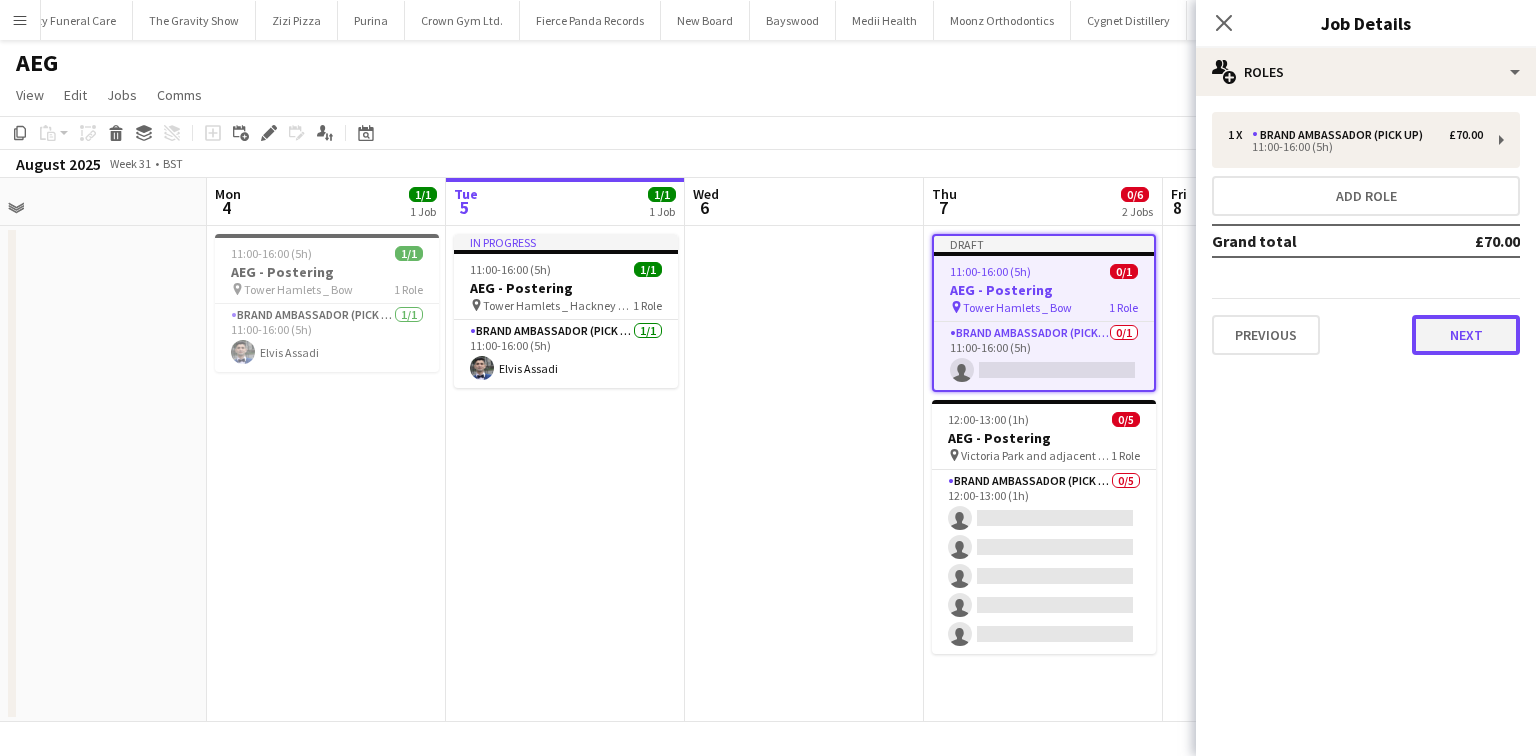click on "Next" at bounding box center (1466, 335) 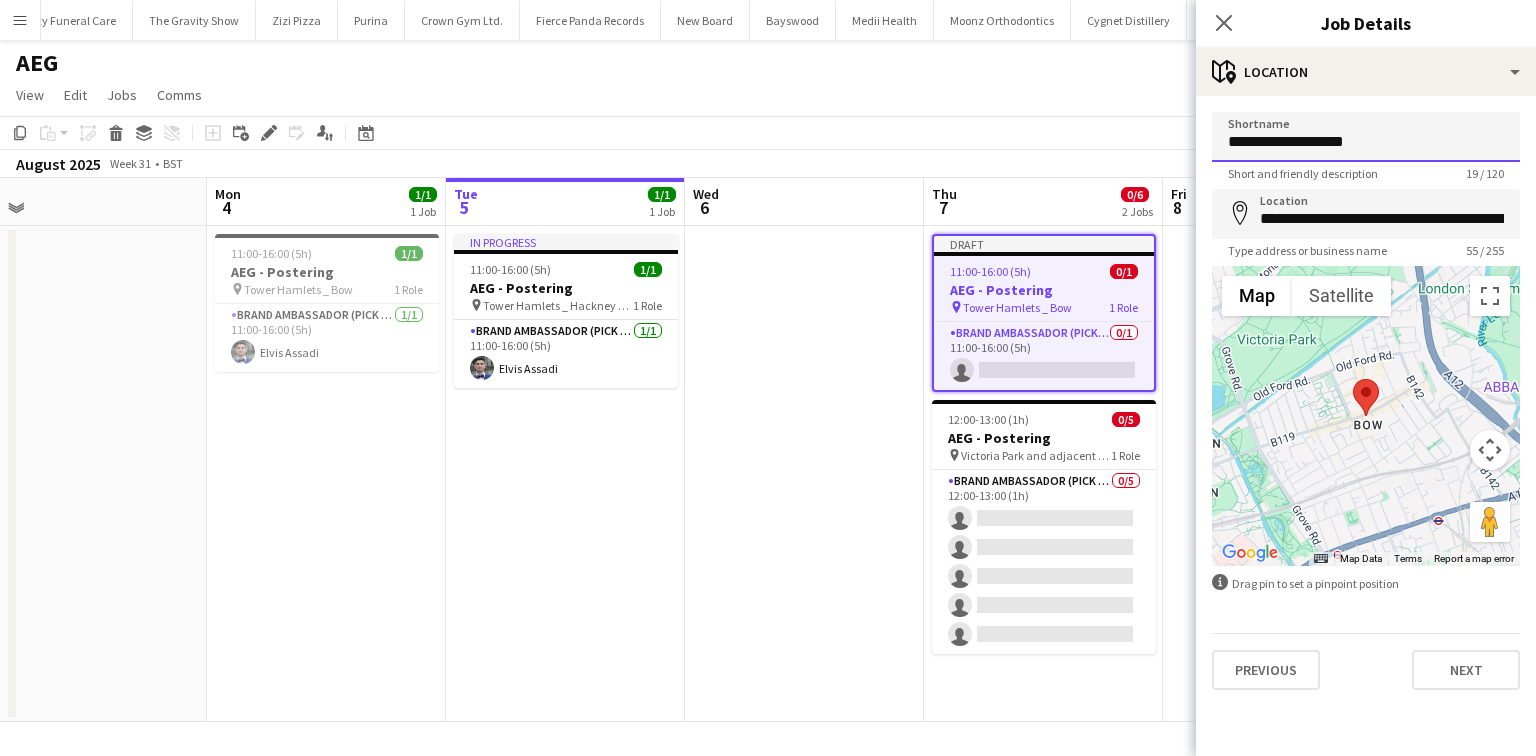 click on "**********" at bounding box center (1366, 137) 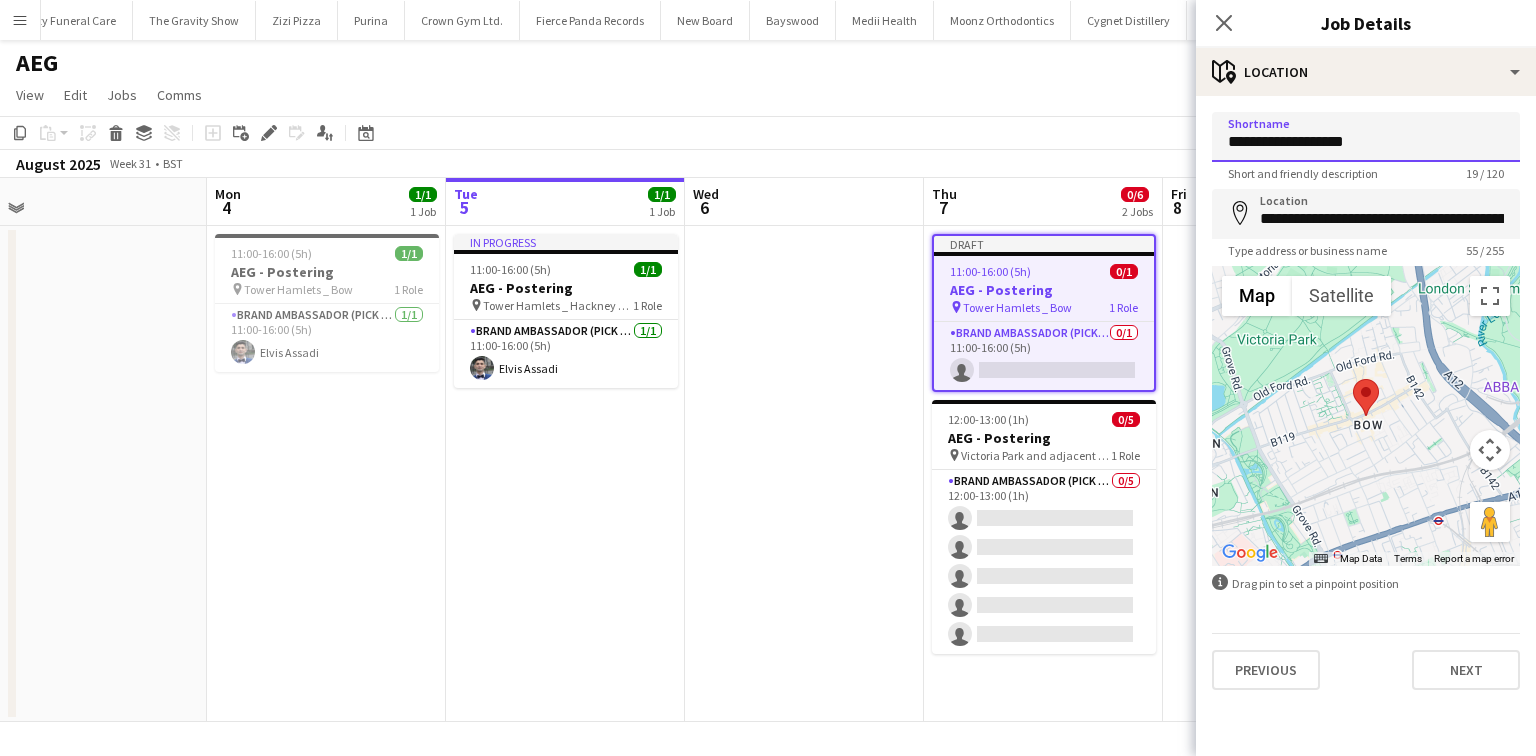 click on "**********" at bounding box center [1366, 137] 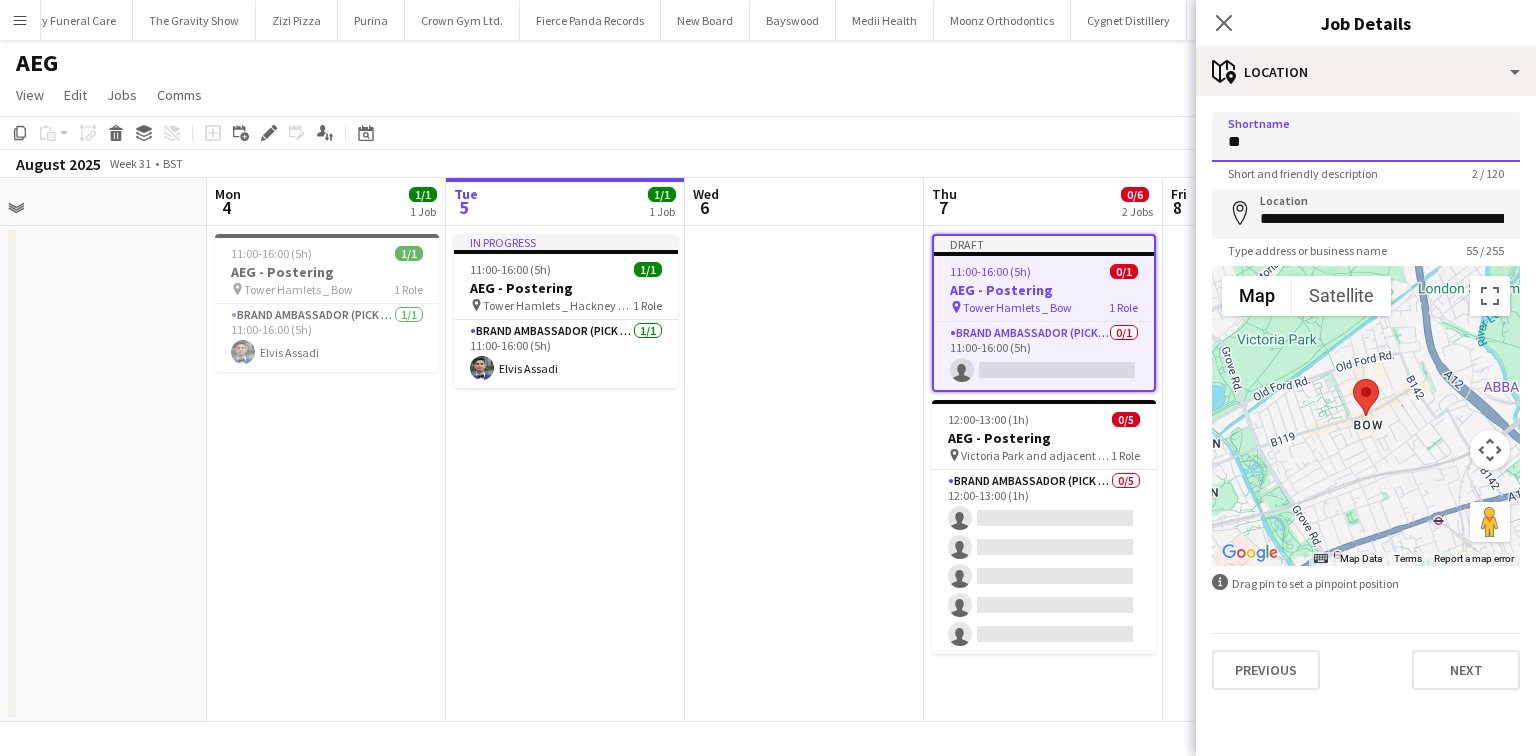 type on "*" 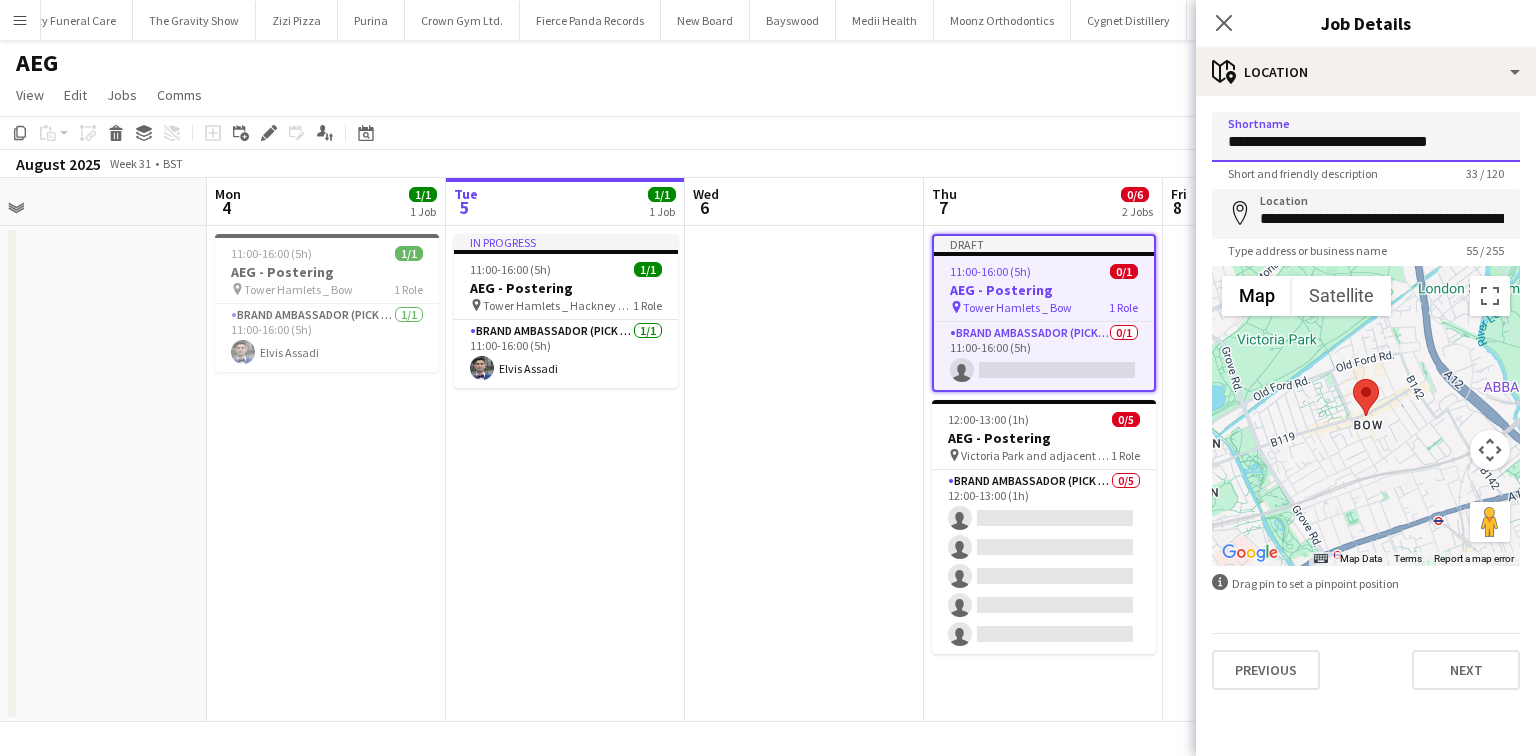 type on "**********" 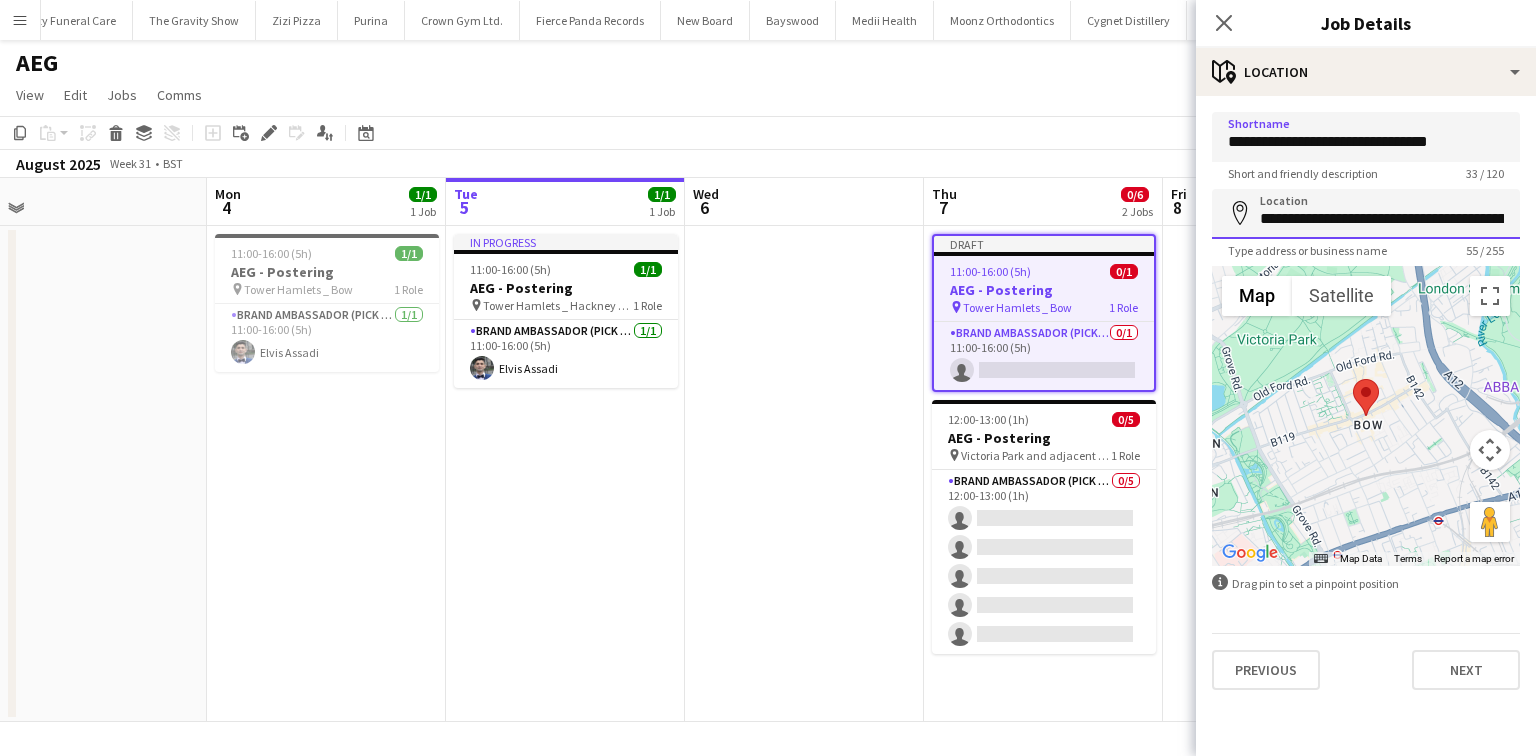 click on "**********" at bounding box center [1366, 214] 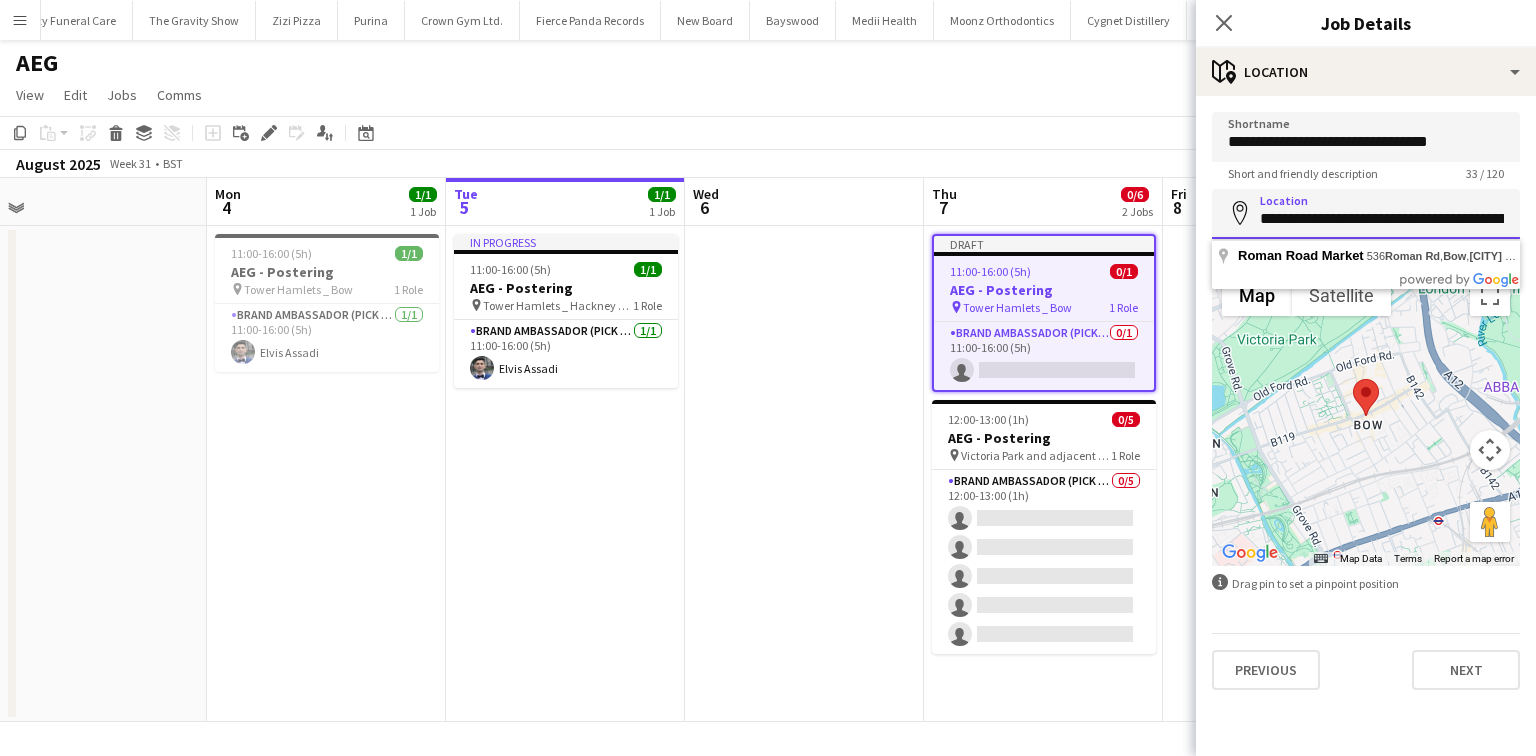 click on "**********" at bounding box center (1366, 214) 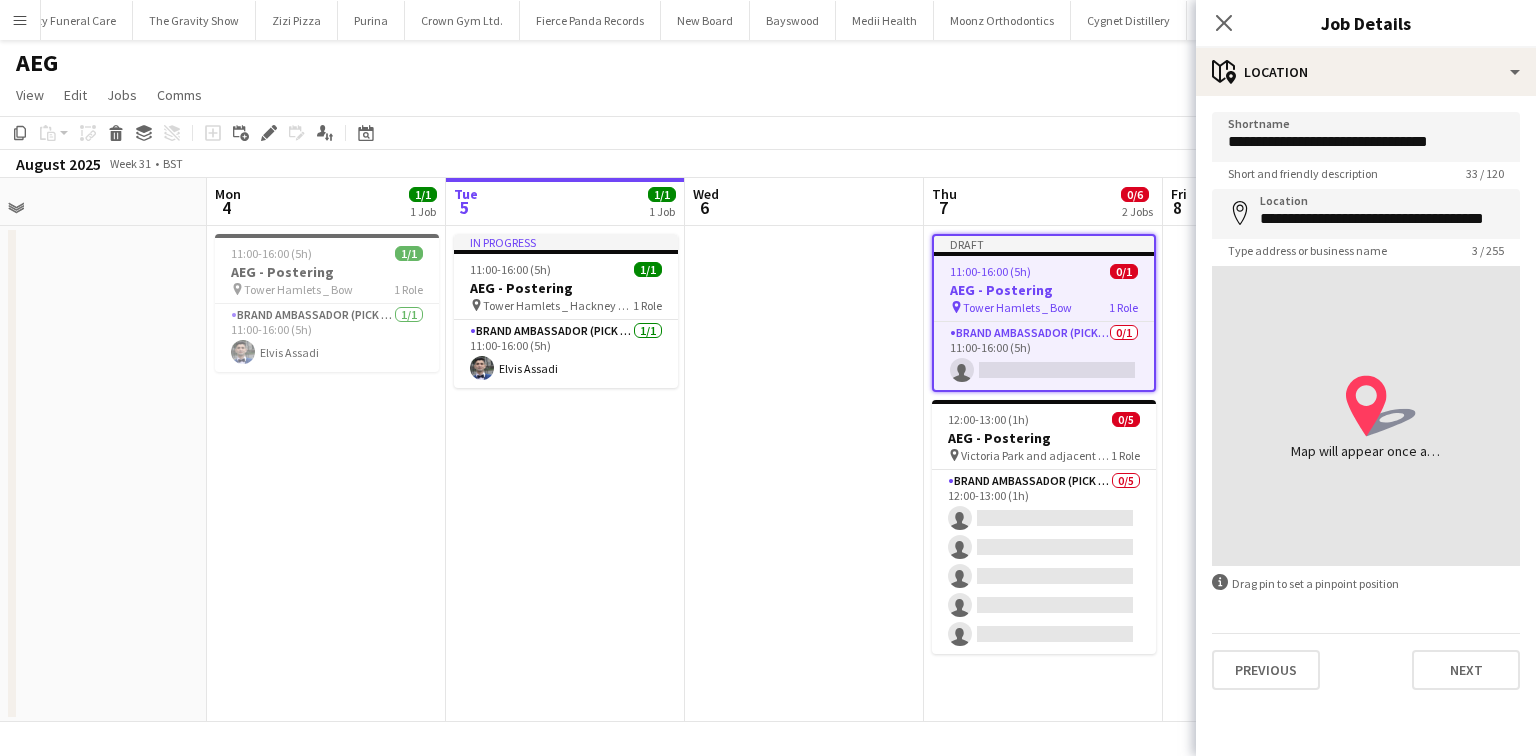 type on "**********" 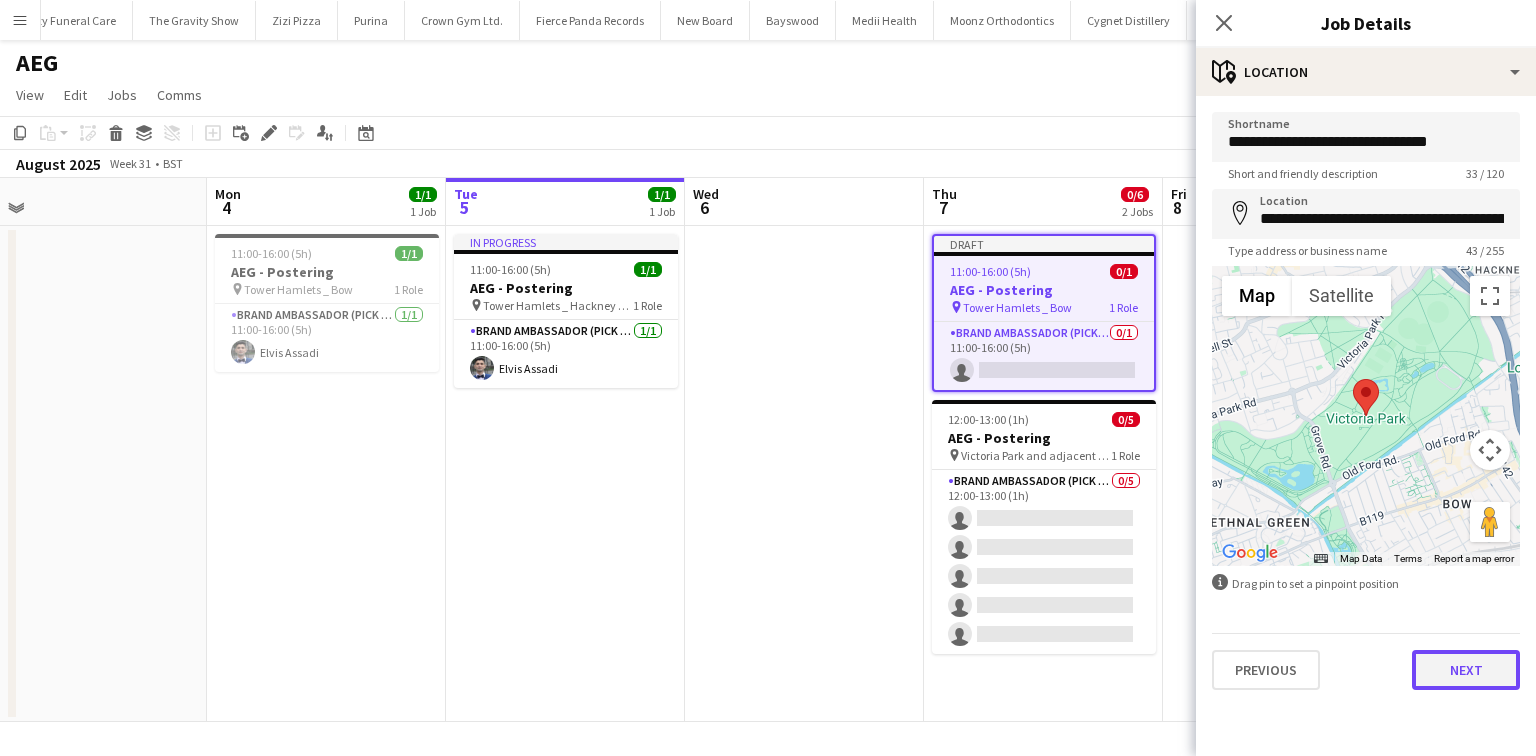 click on "Next" at bounding box center [1466, 670] 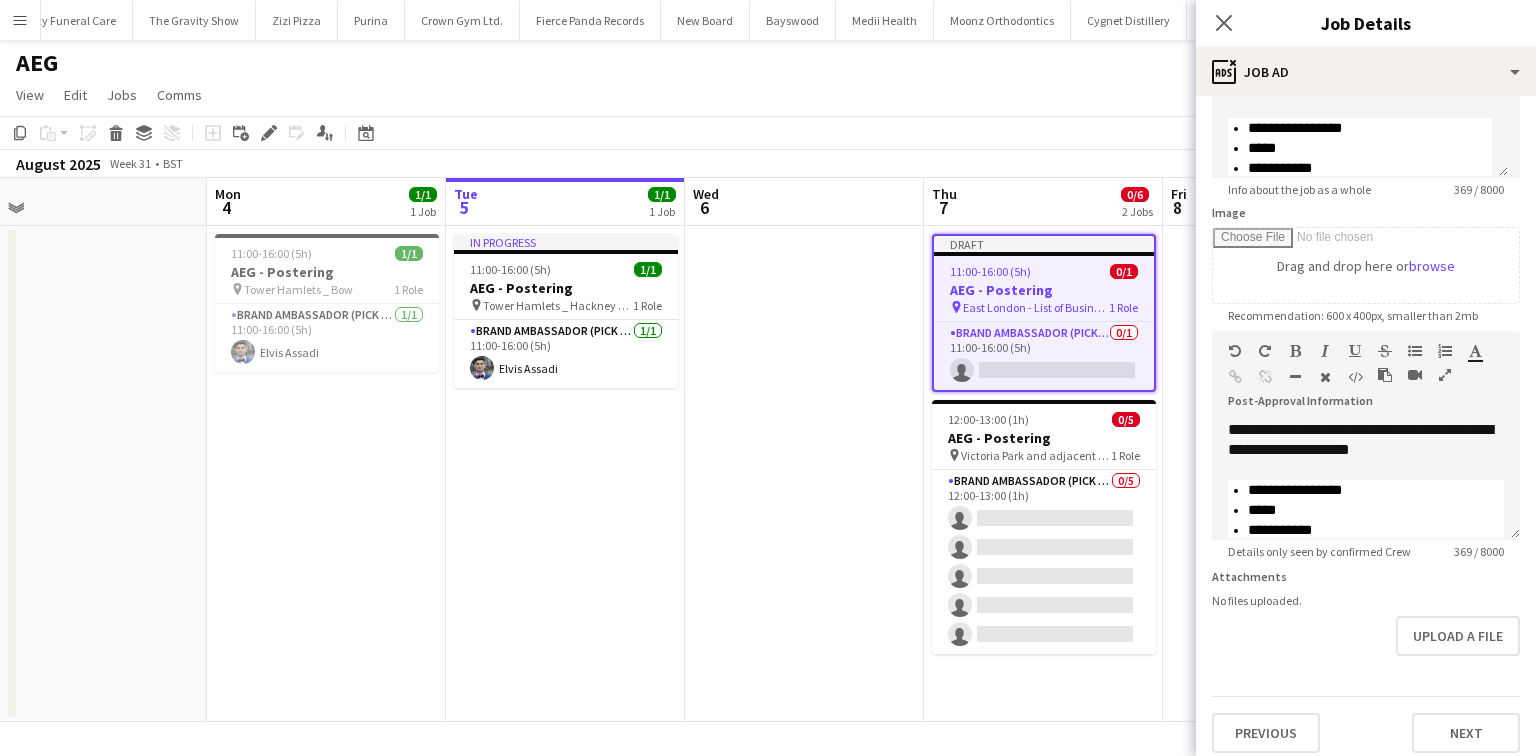 scroll, scrollTop: 230, scrollLeft: 0, axis: vertical 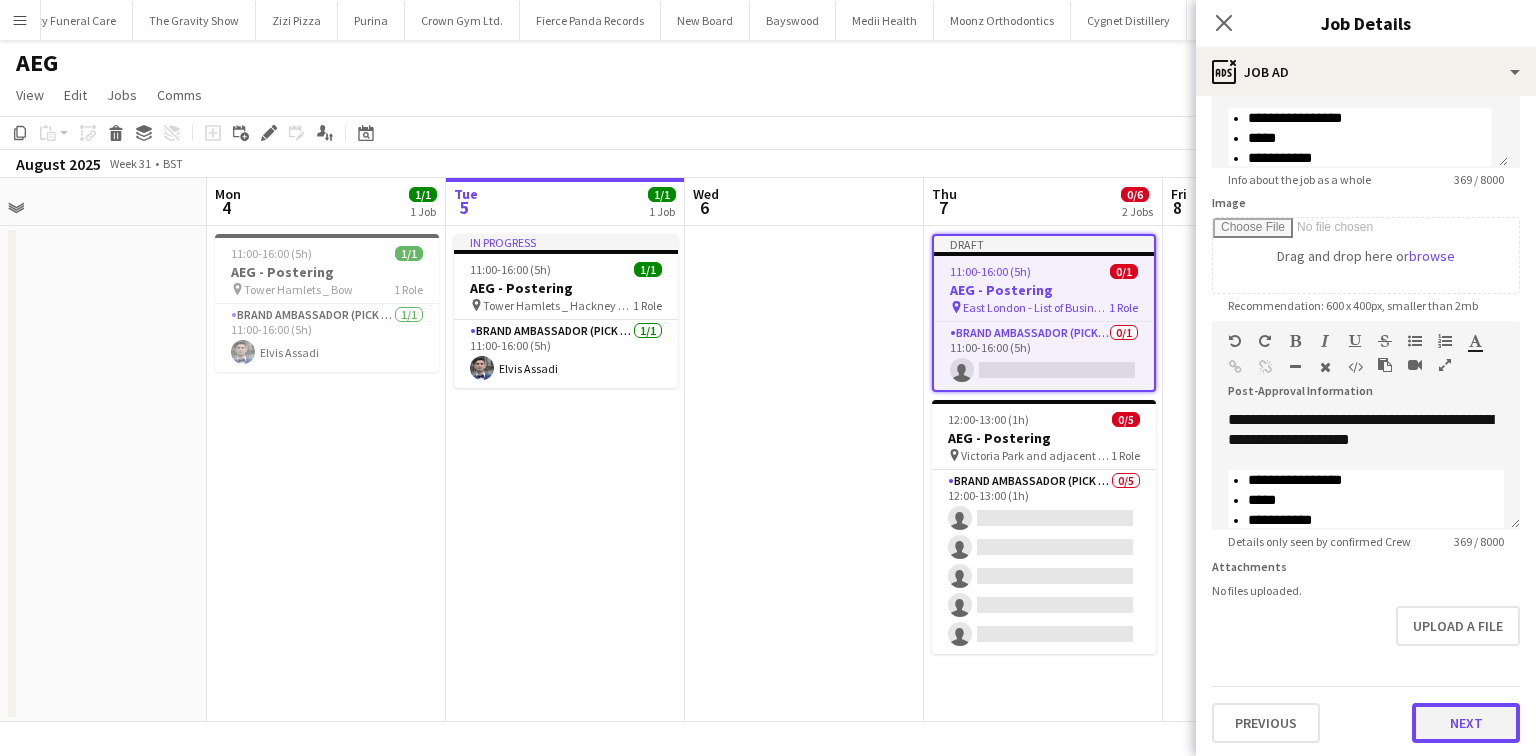 click on "Next" at bounding box center [1466, 723] 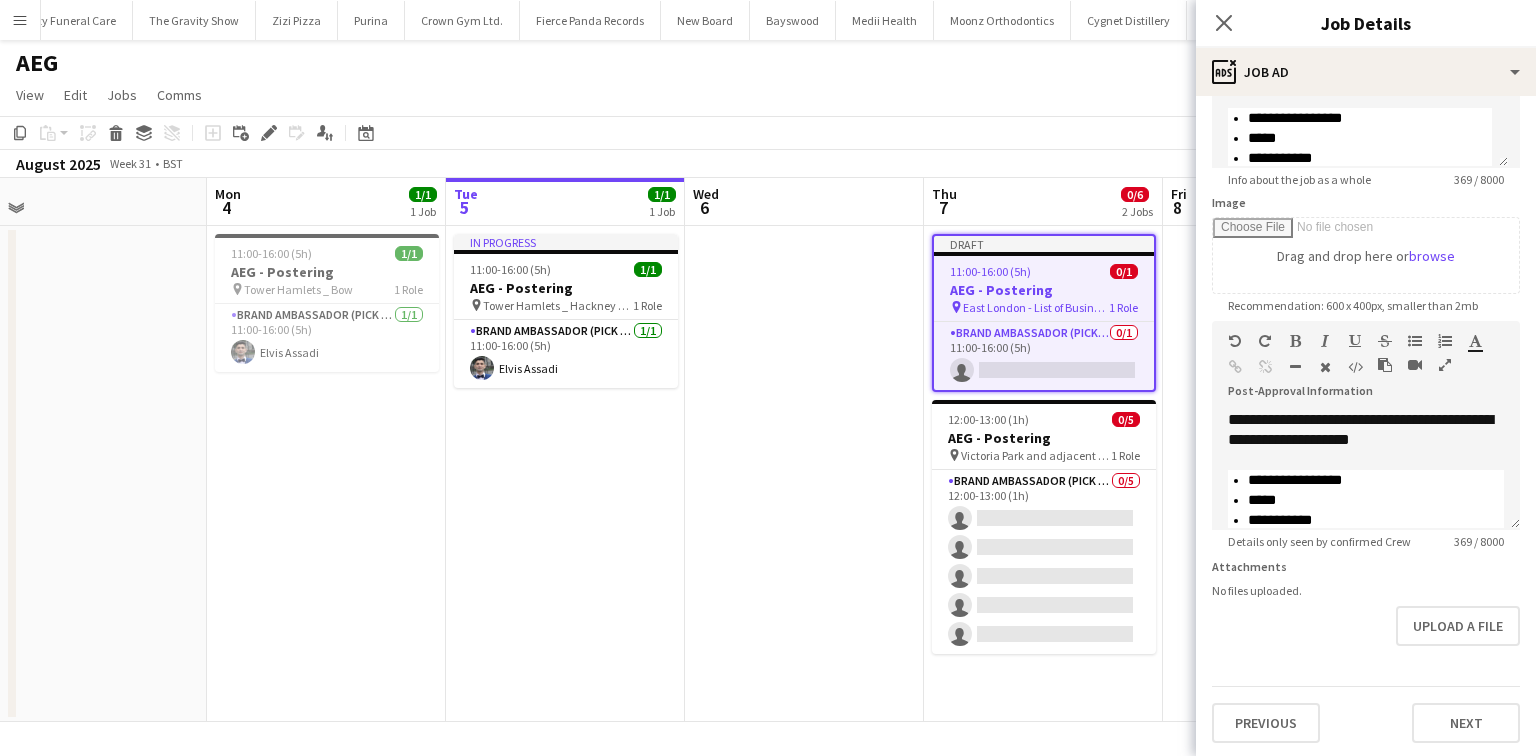 scroll, scrollTop: 0, scrollLeft: 0, axis: both 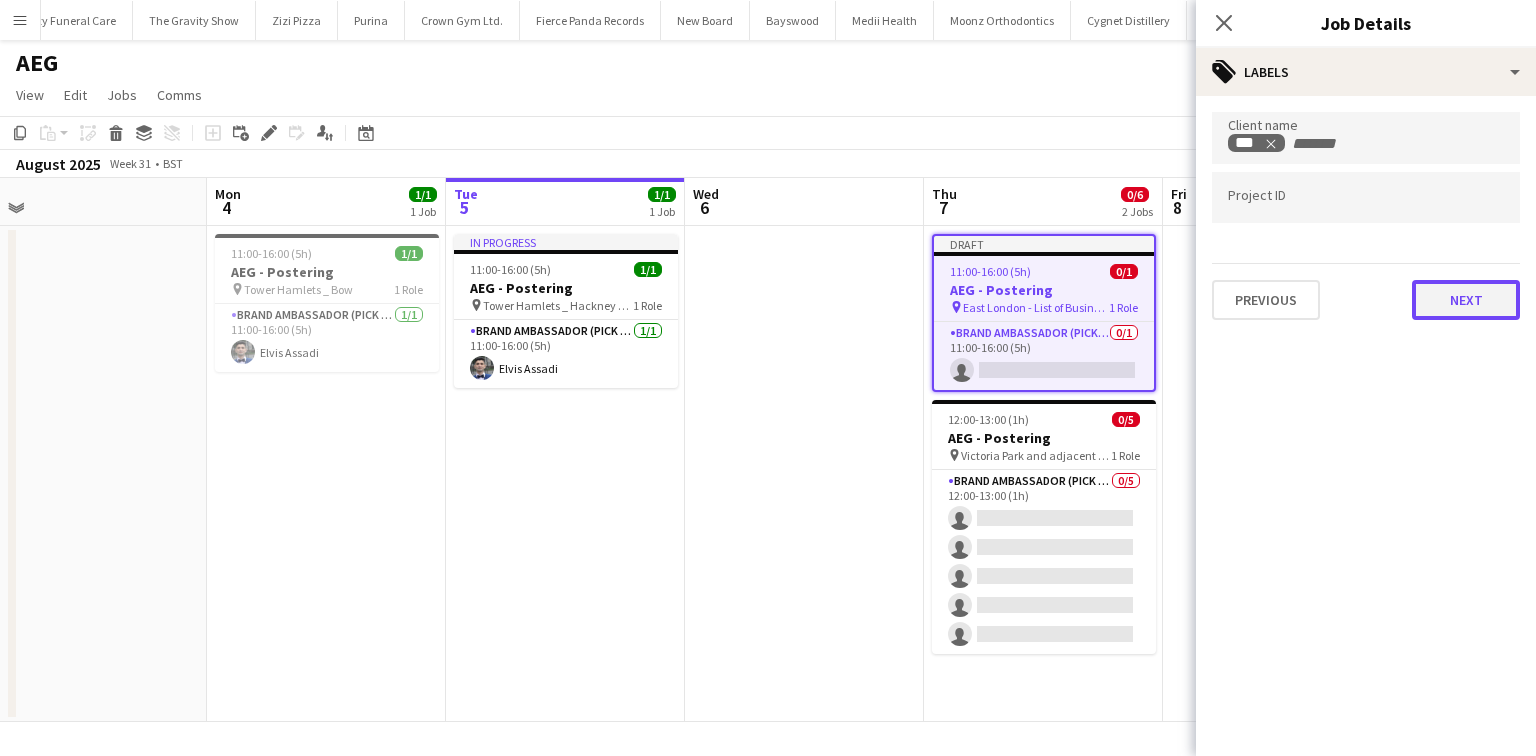 click on "Next" at bounding box center (1466, 300) 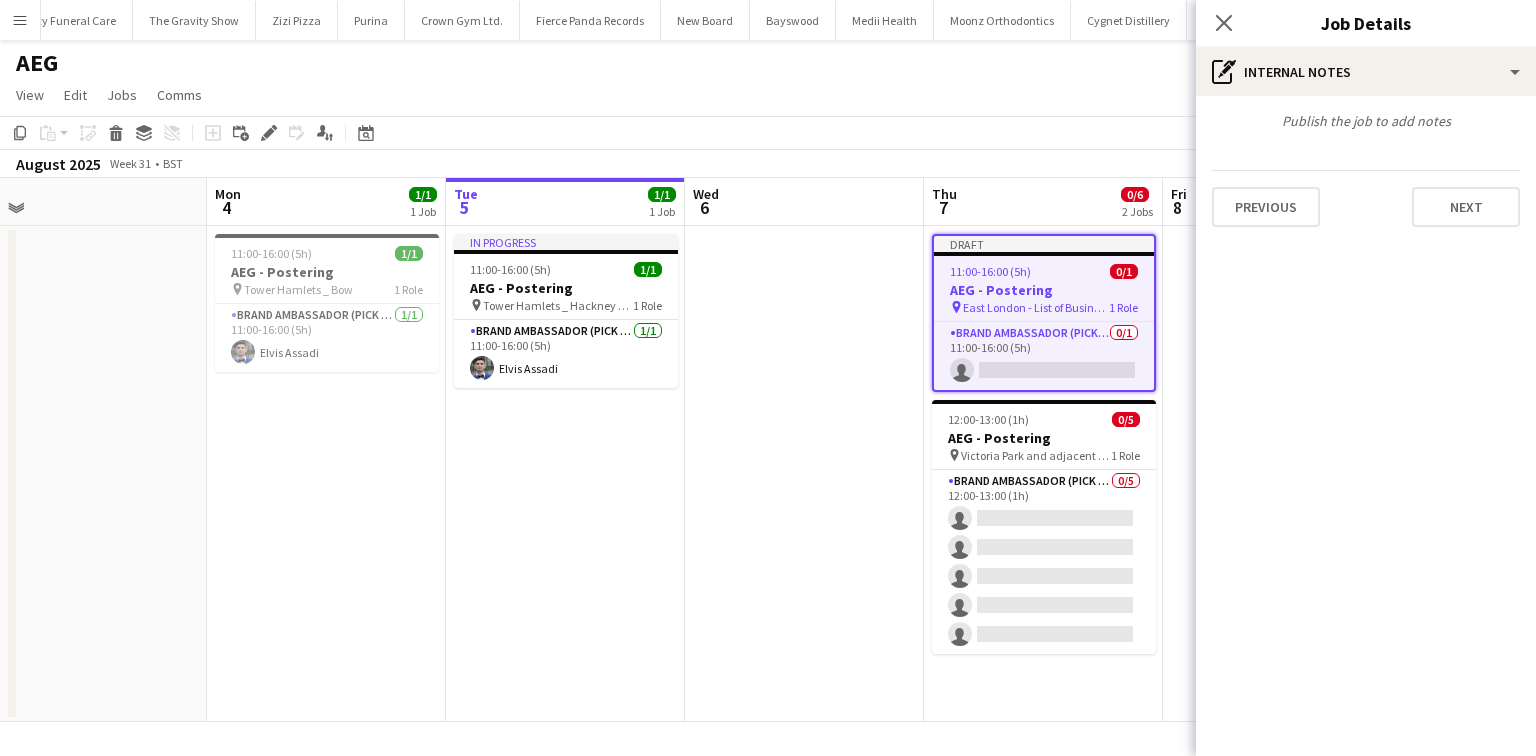click on "Publish the job to add notes   Previous   Next" at bounding box center (1366, 169) 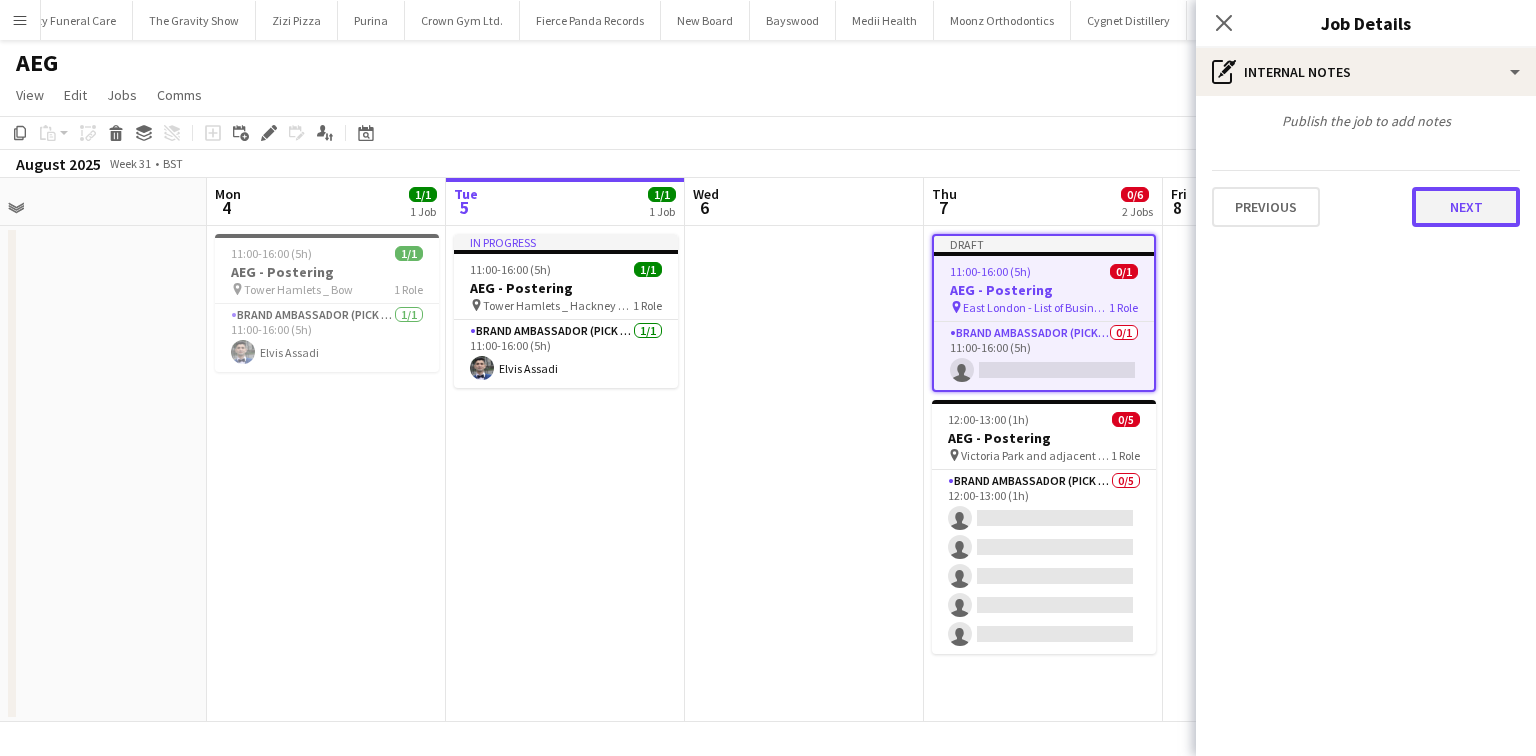 click on "Next" at bounding box center [1466, 207] 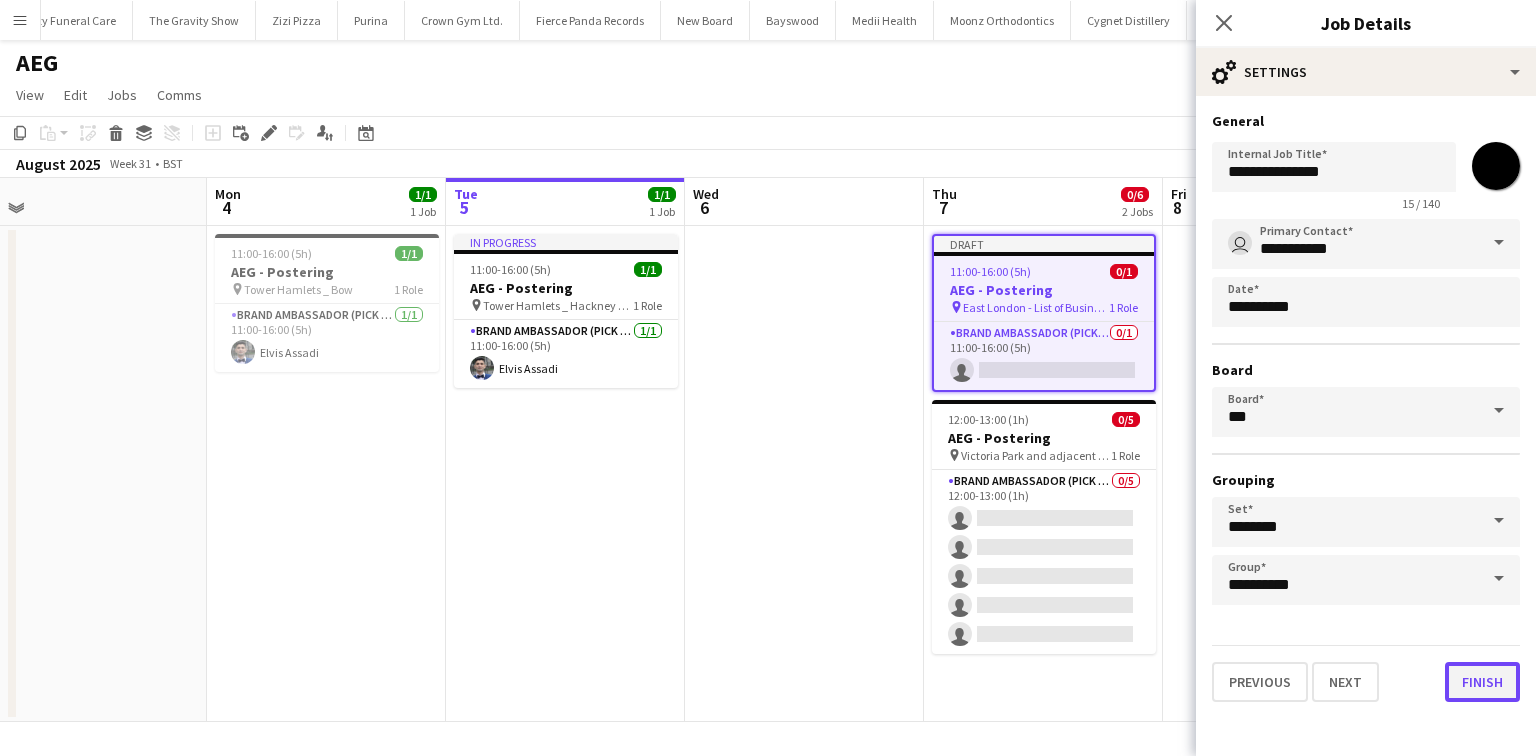 click on "Finish" at bounding box center (1482, 682) 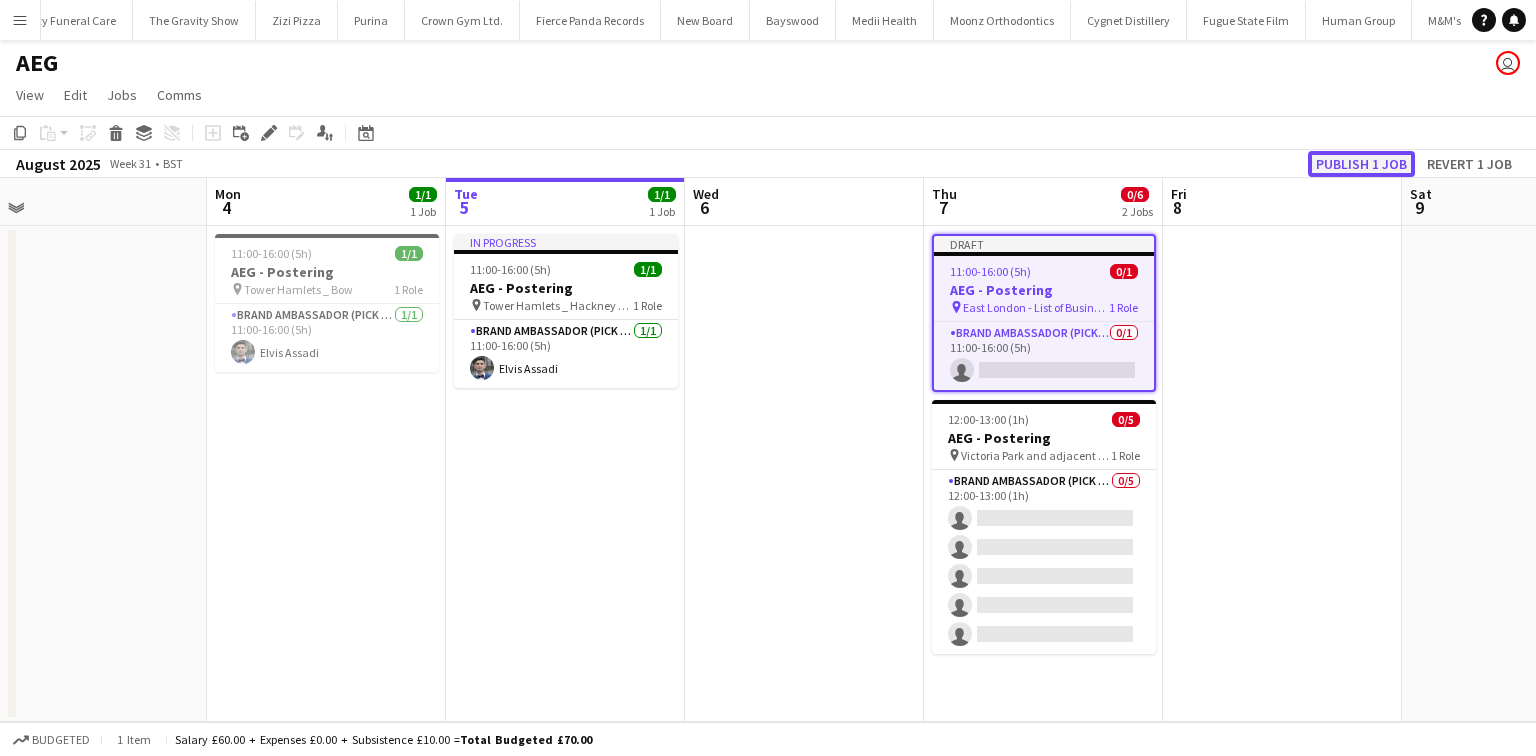 click on "Publish 1 job" 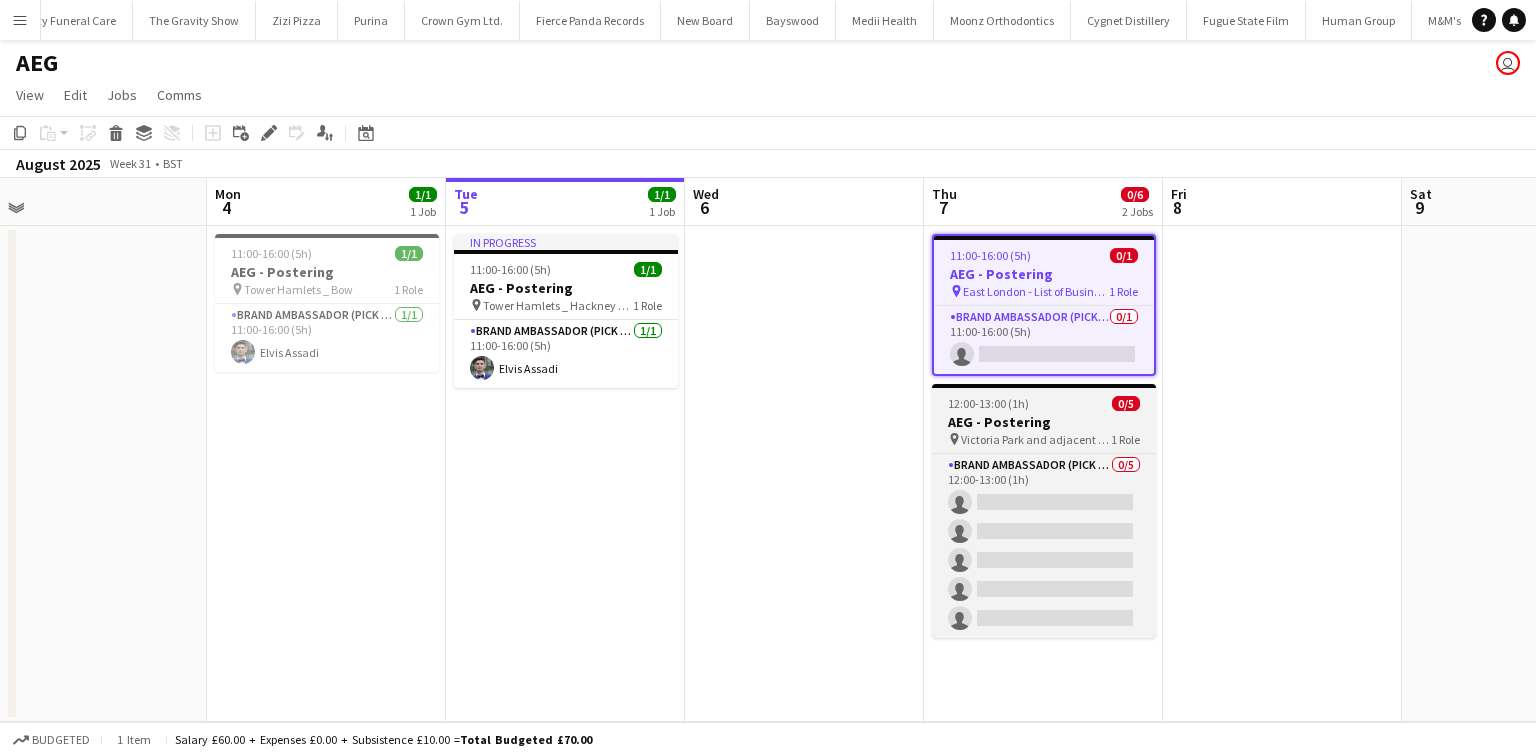 click on "Victoria Park and adjacent areas" at bounding box center (1036, 439) 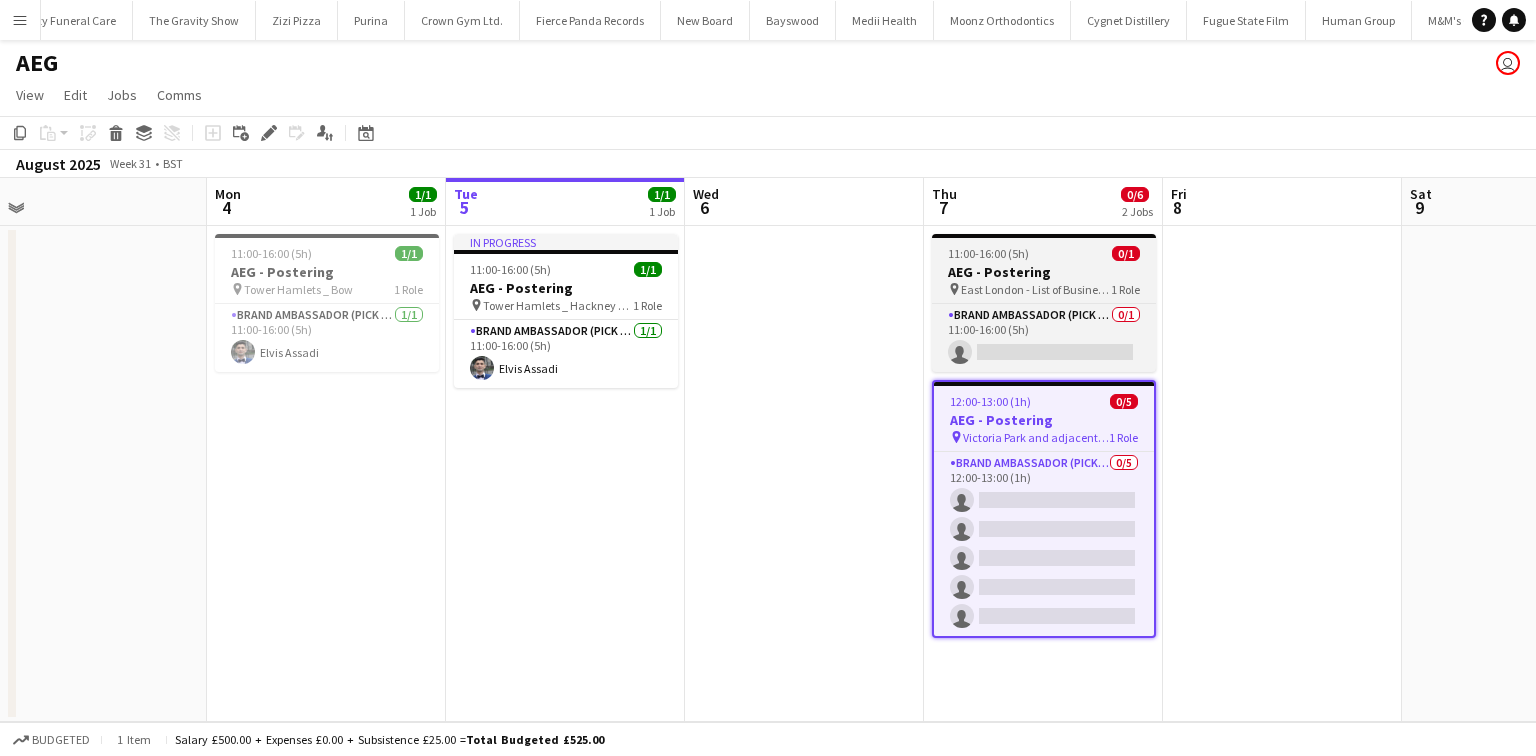 click on "AEG - Postering" at bounding box center [1044, 272] 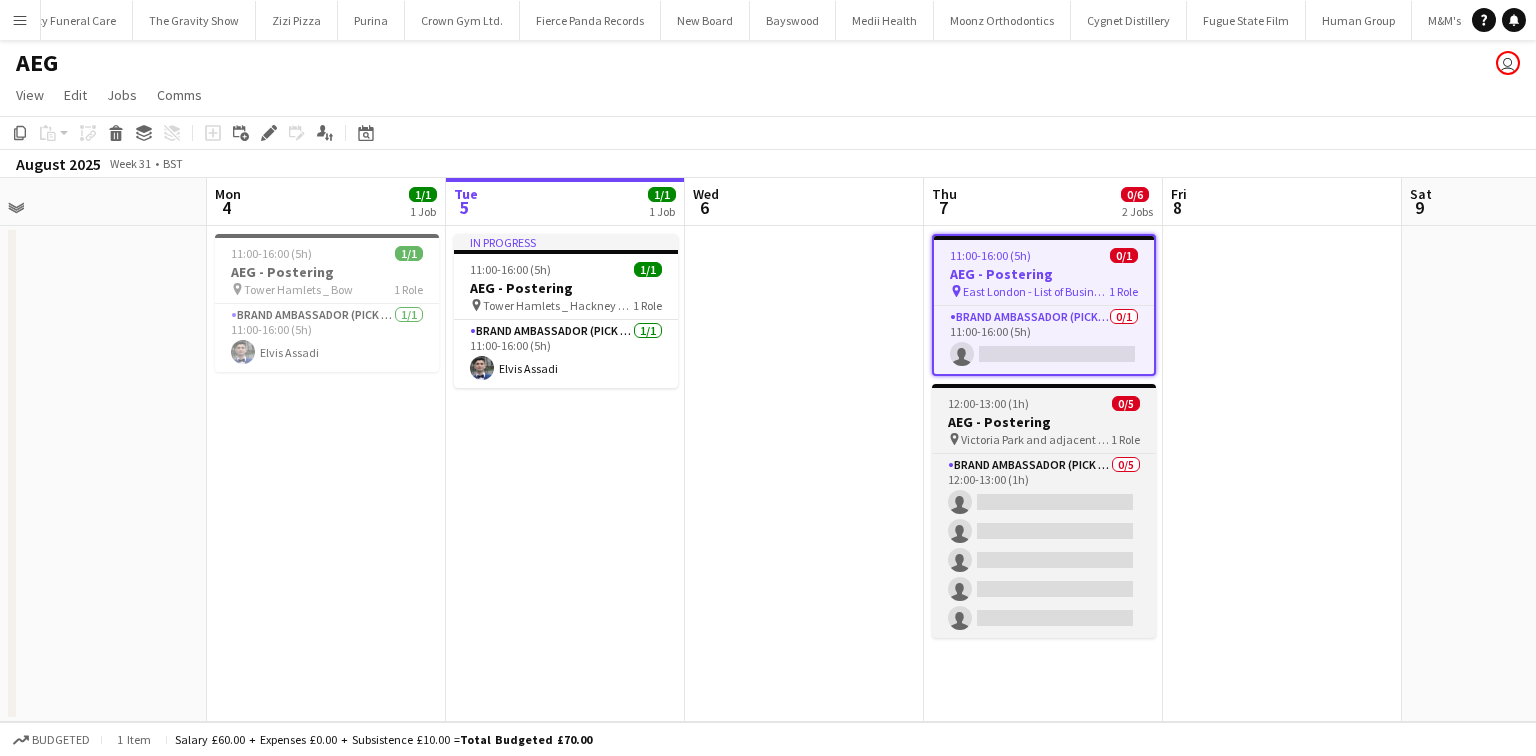 click on "Victoria Park and adjacent areas" at bounding box center [1036, 439] 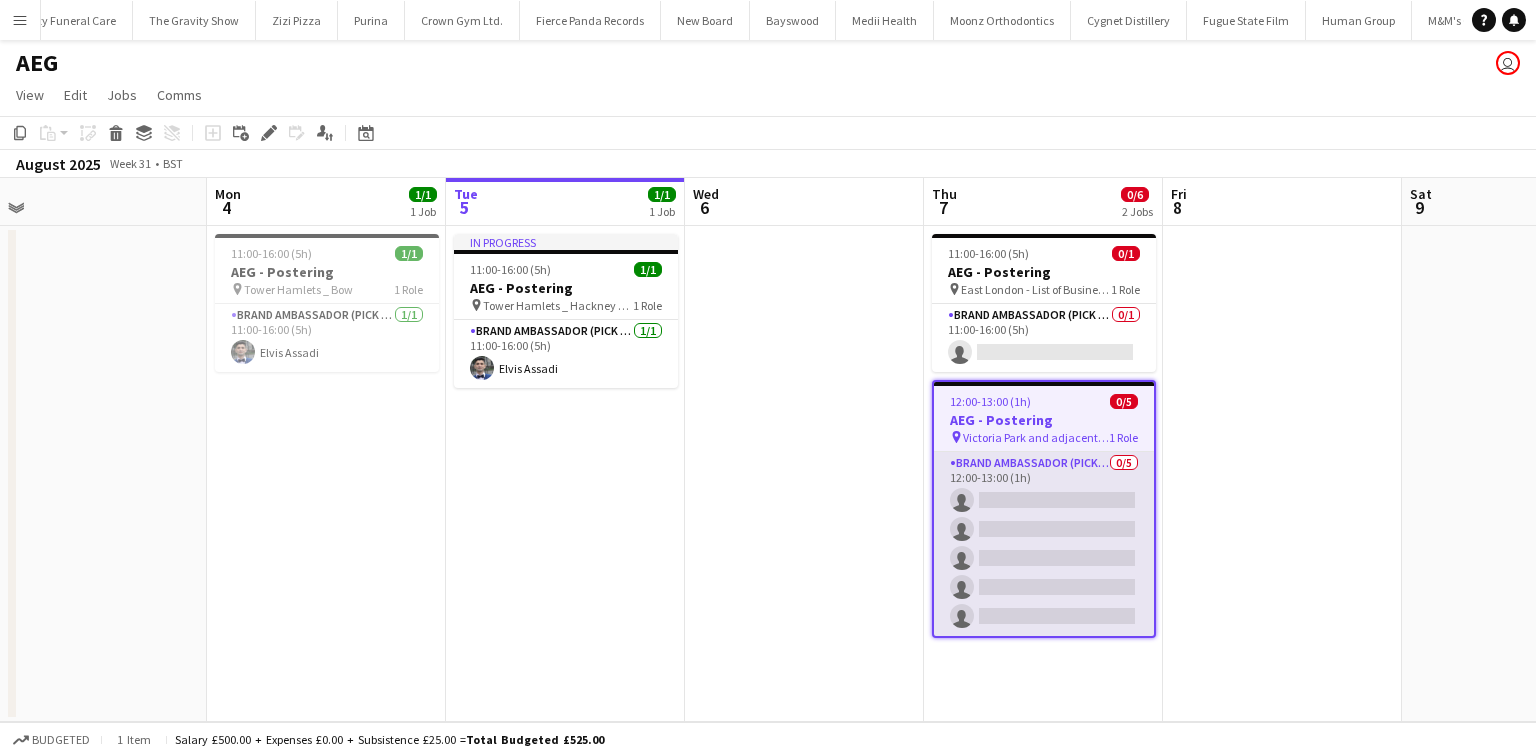 click on "Brand Ambassador (Pick up)   0/5   12:00-13:00 (1h)
single-neutral-actions
single-neutral-actions
single-neutral-actions
single-neutral-actions
single-neutral-actions" at bounding box center (1044, 544) 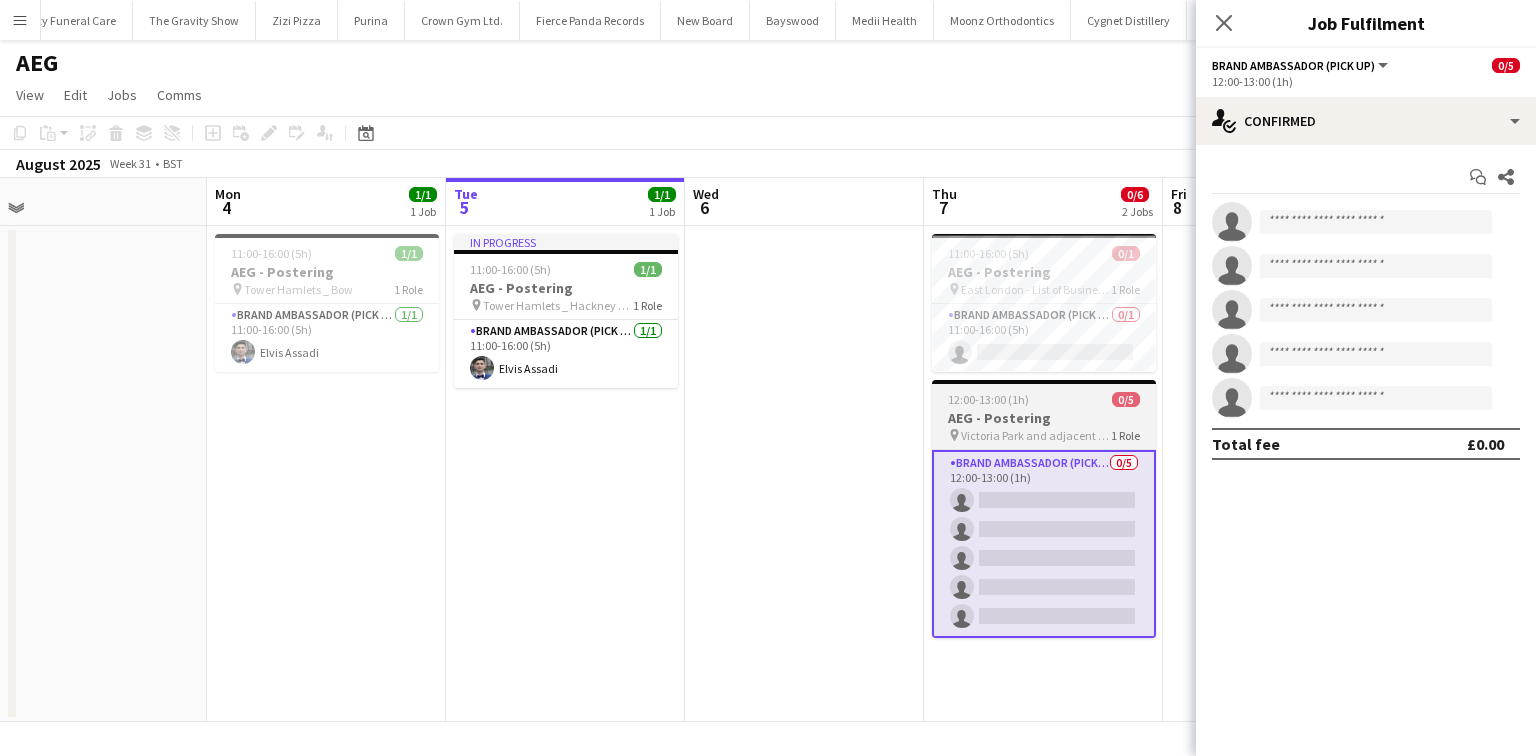 click on "12:00-13:00 (1h)" at bounding box center [988, 399] 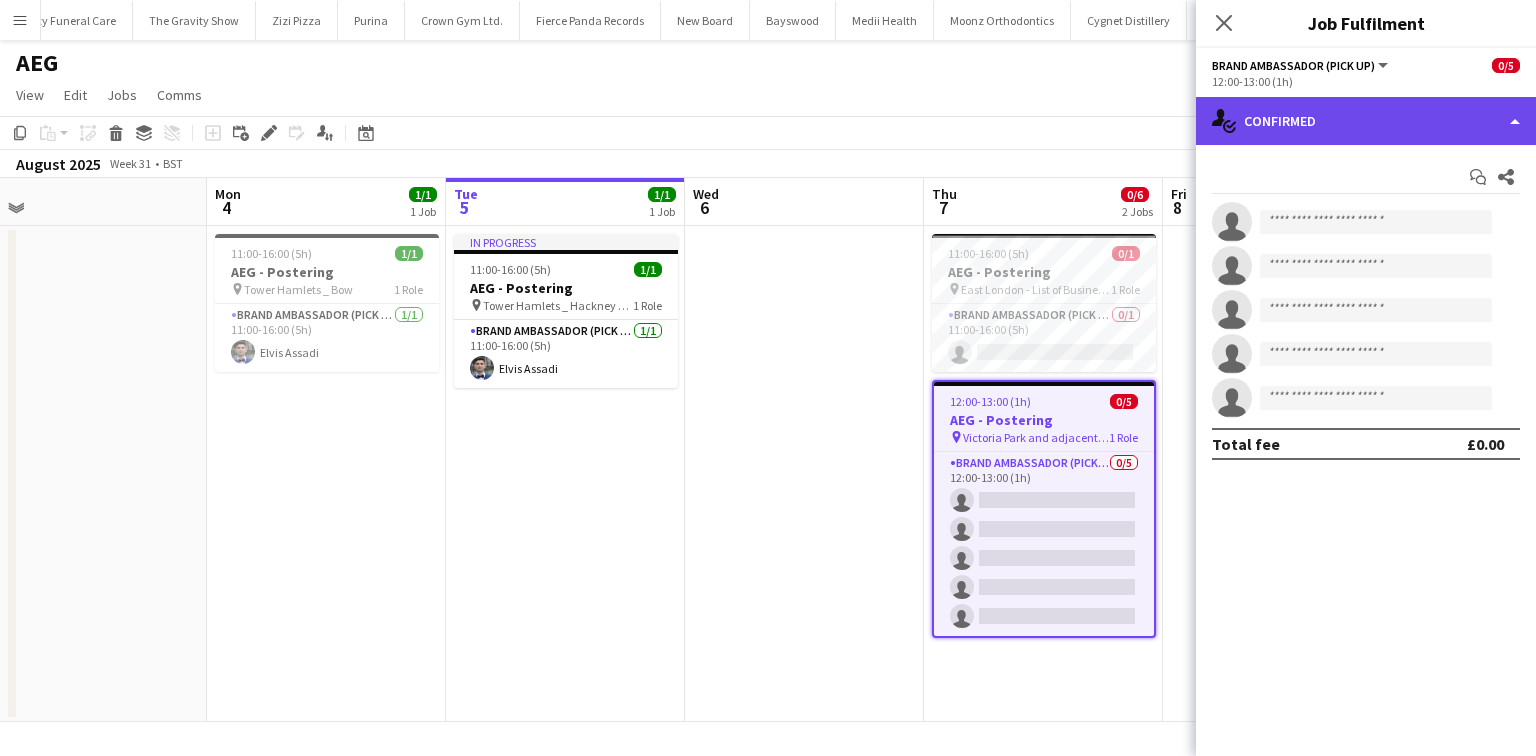 click on "single-neutral-actions-check-2
Confirmed" 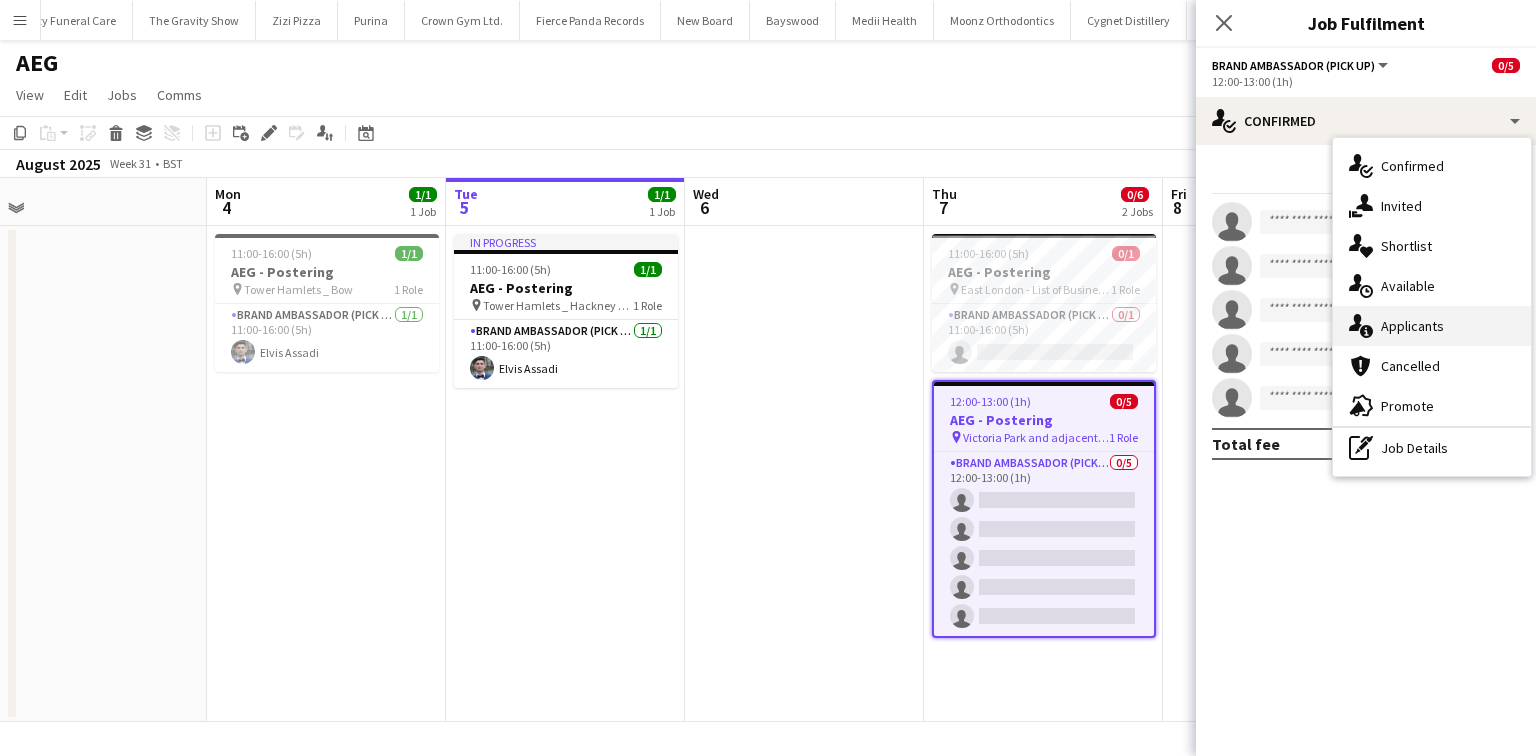 click on "single-neutral-actions-information
Applicants" at bounding box center [1432, 326] 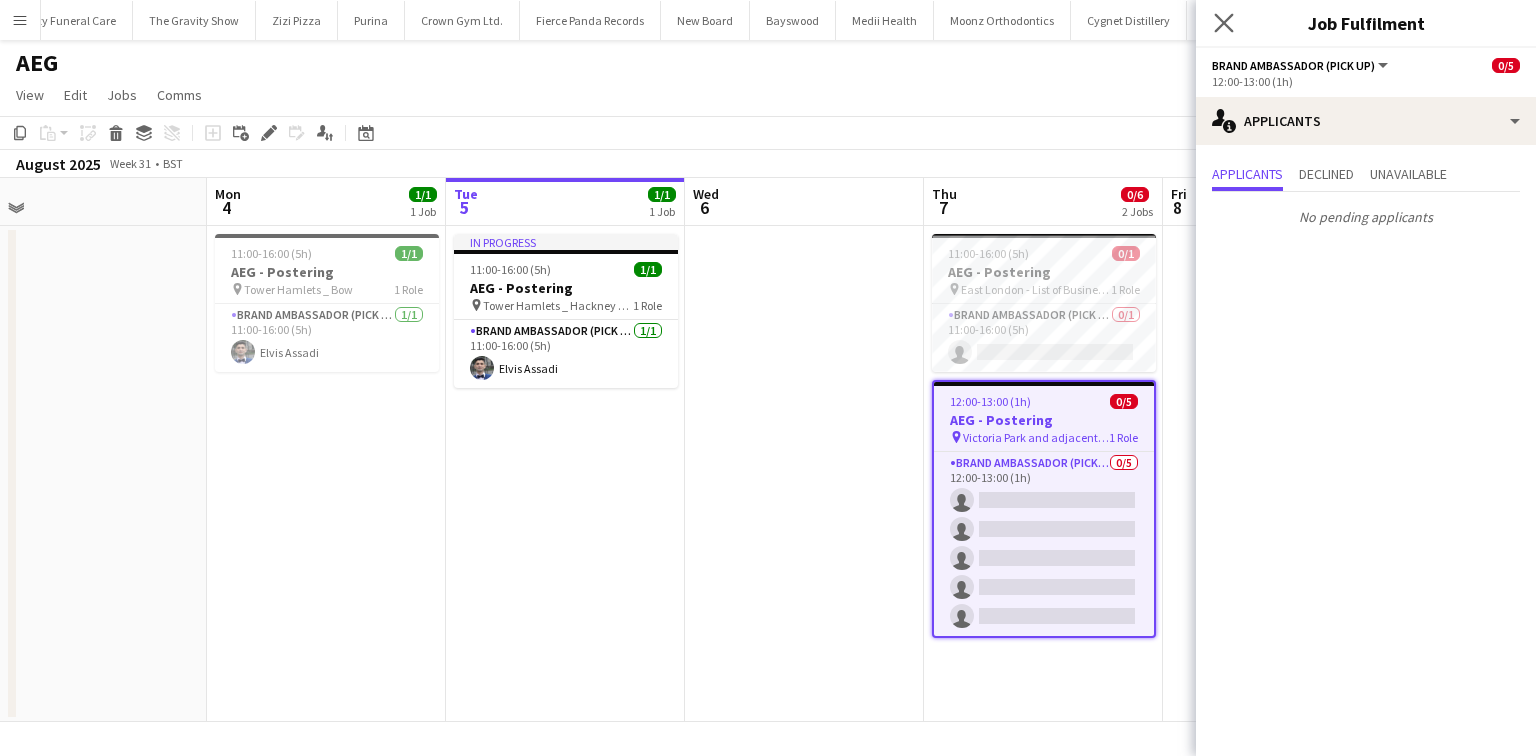 click on "Close pop-in" 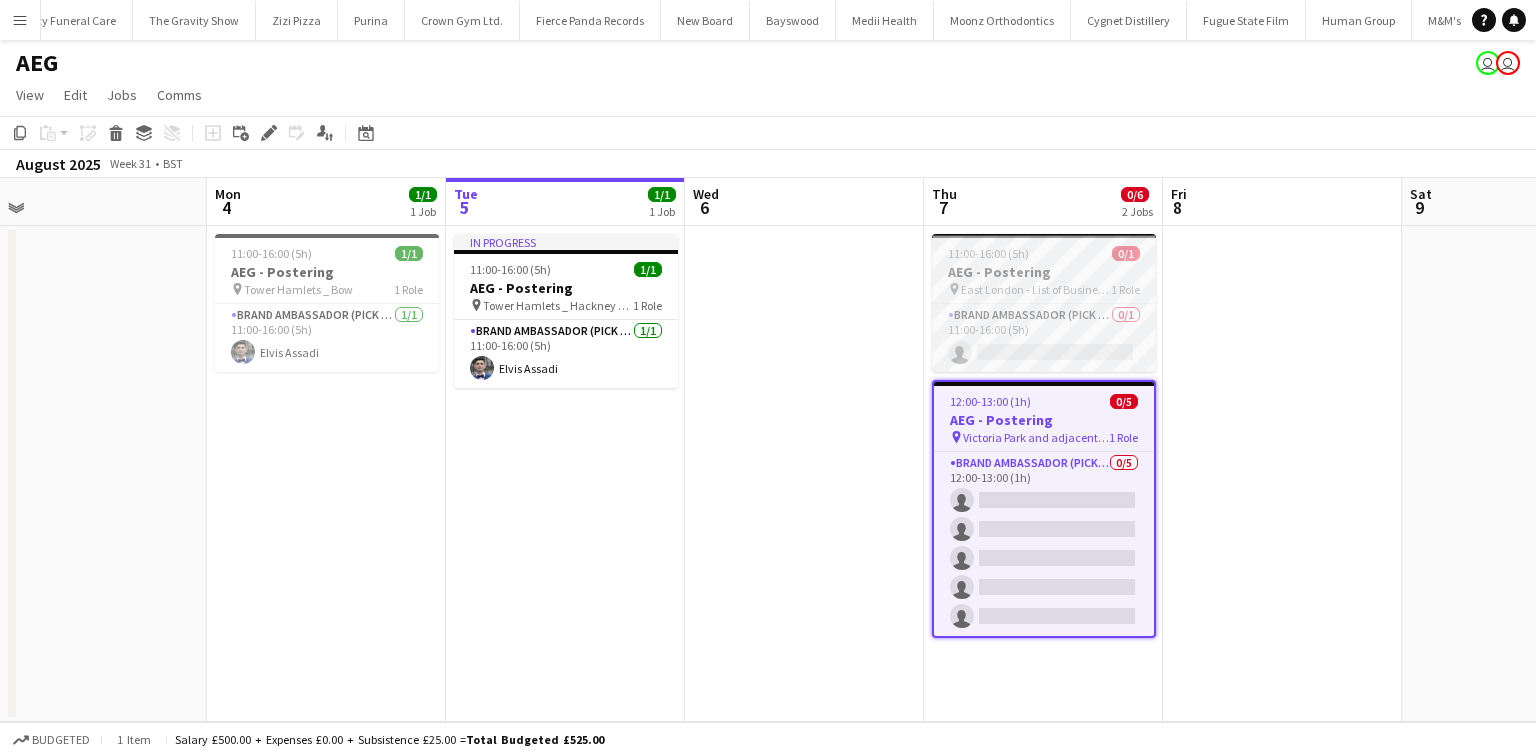 click on "11:00-16:00 (5h)" at bounding box center [988, 253] 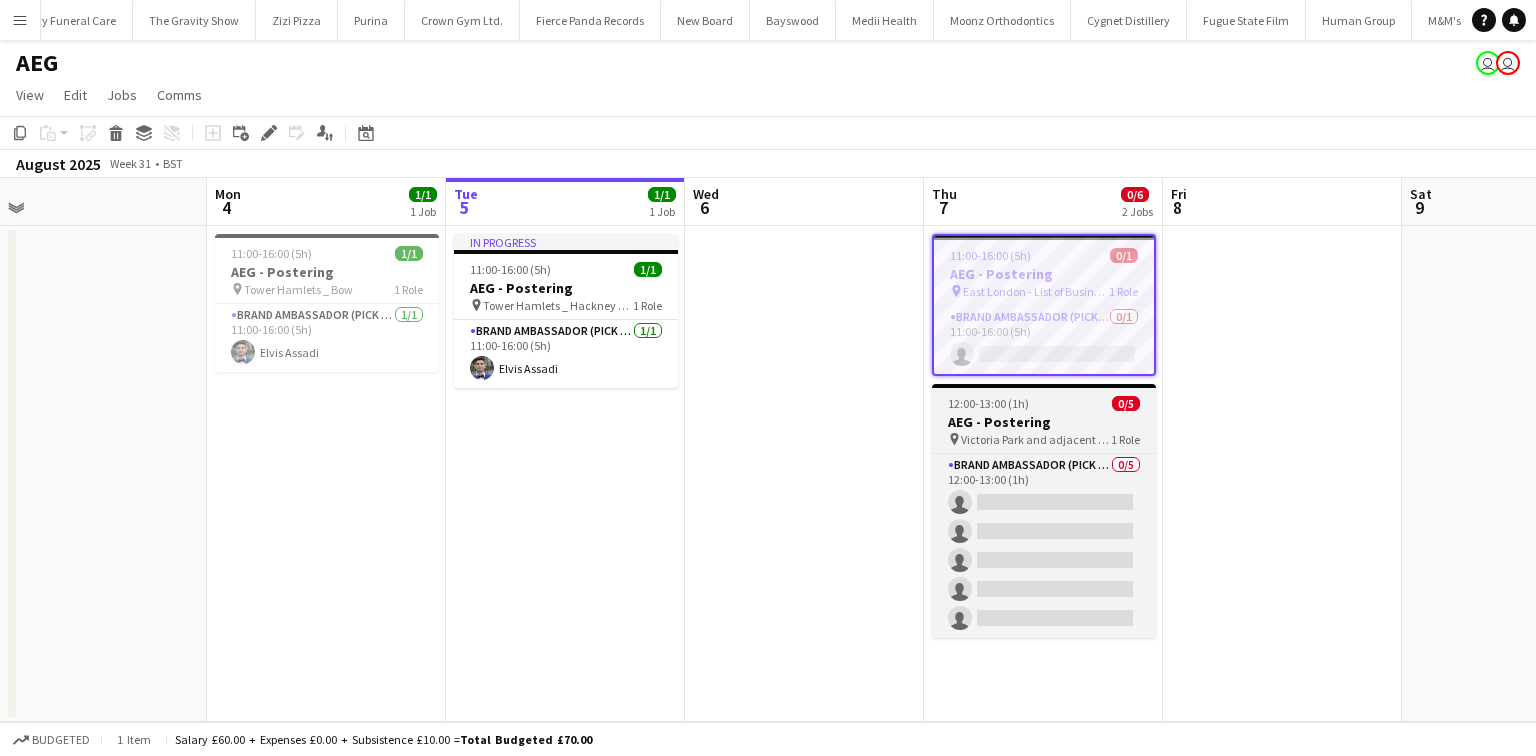 click on "12:00-13:00 (1h)    0/5   AEG - Postering
pin
Victoria Park and adjacent areas   1 Role   Brand Ambassador (Pick up)   0/5   12:00-13:00 (1h)
single-neutral-actions
single-neutral-actions
single-neutral-actions
single-neutral-actions
single-neutral-actions" at bounding box center [1044, 511] 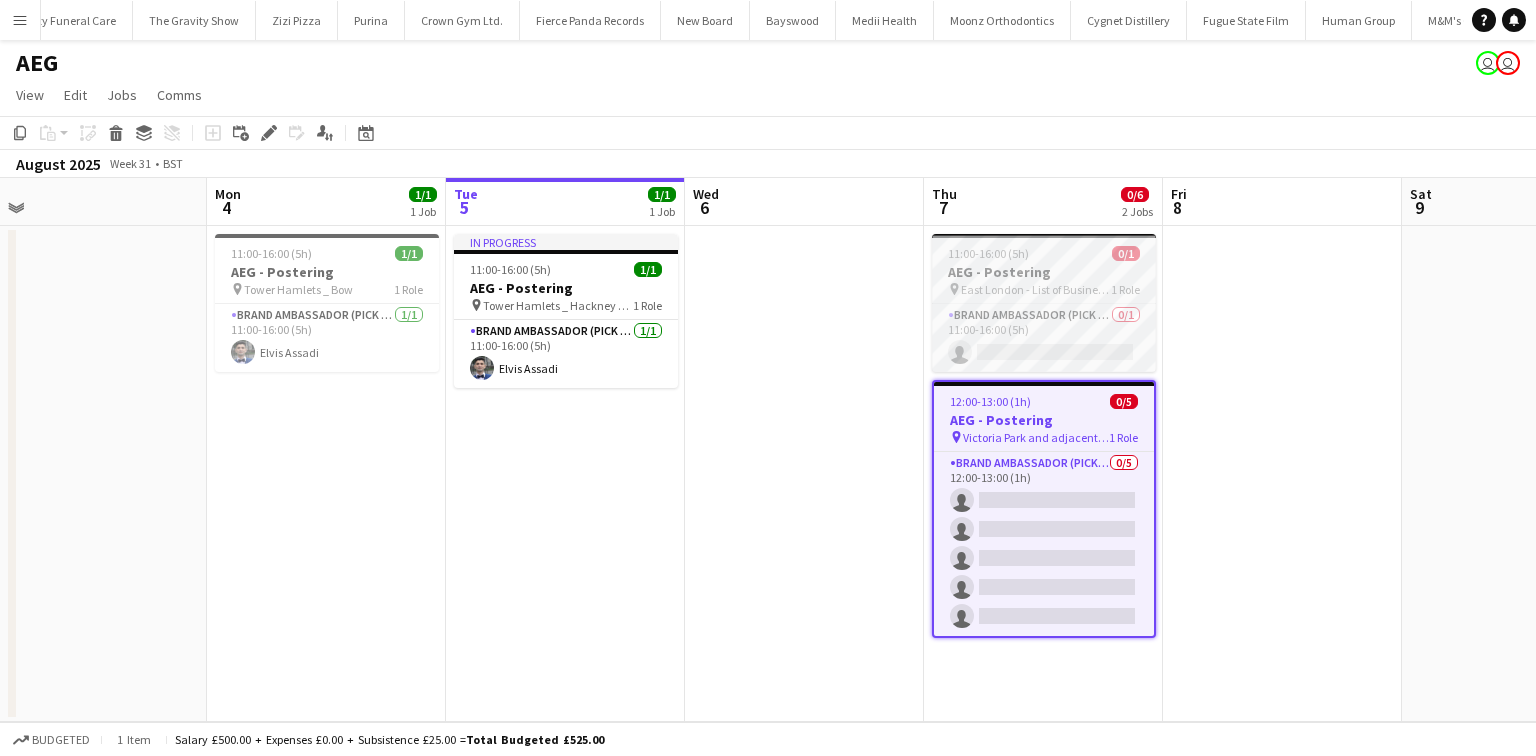 click on "11:00-16:00 (5h)    0/1   AEG - Postering
pin
East London - List of Businesses    1 Role   Brand Ambassador (Pick up)   0/1   11:00-16:00 (5h)
single-neutral-actions" at bounding box center (1044, 303) 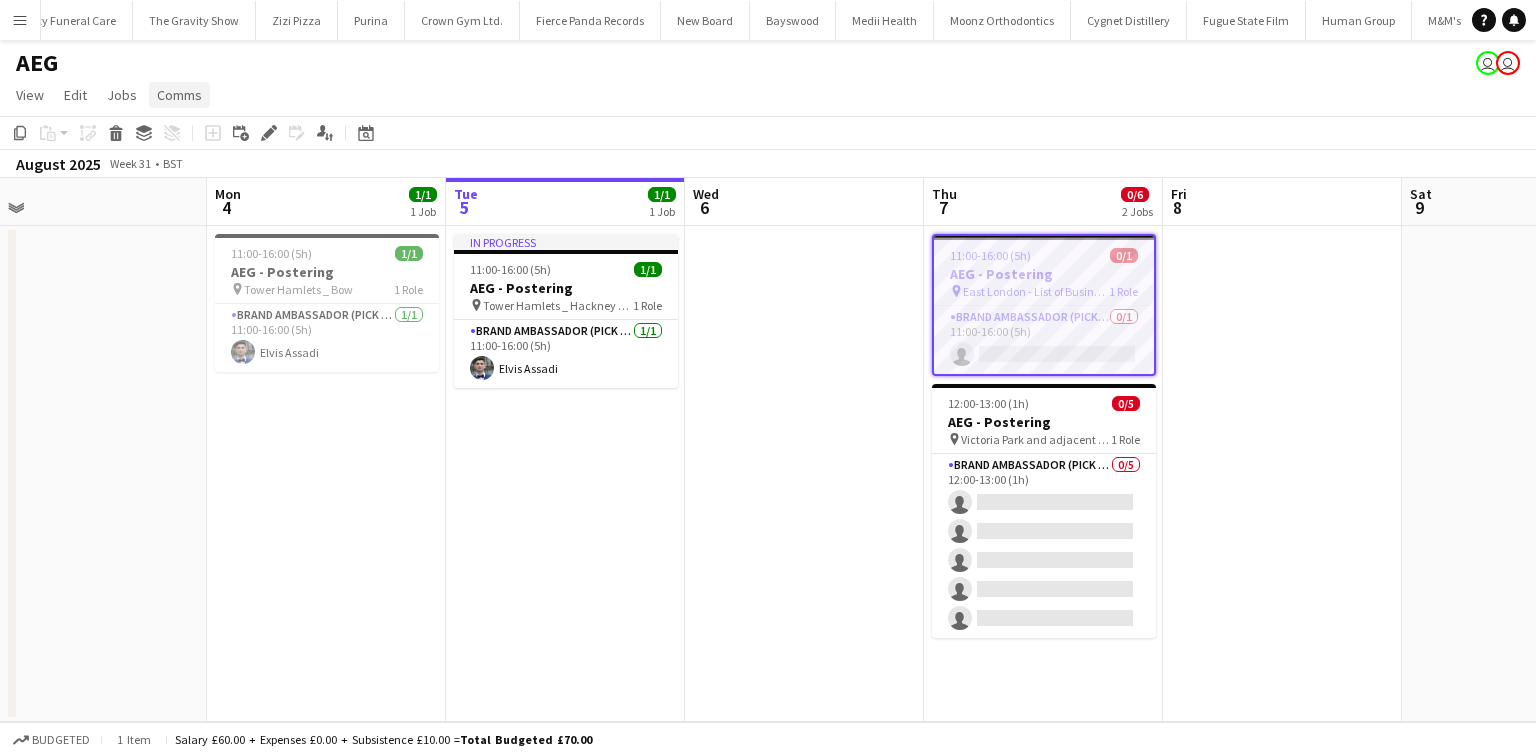 click on "Comms" 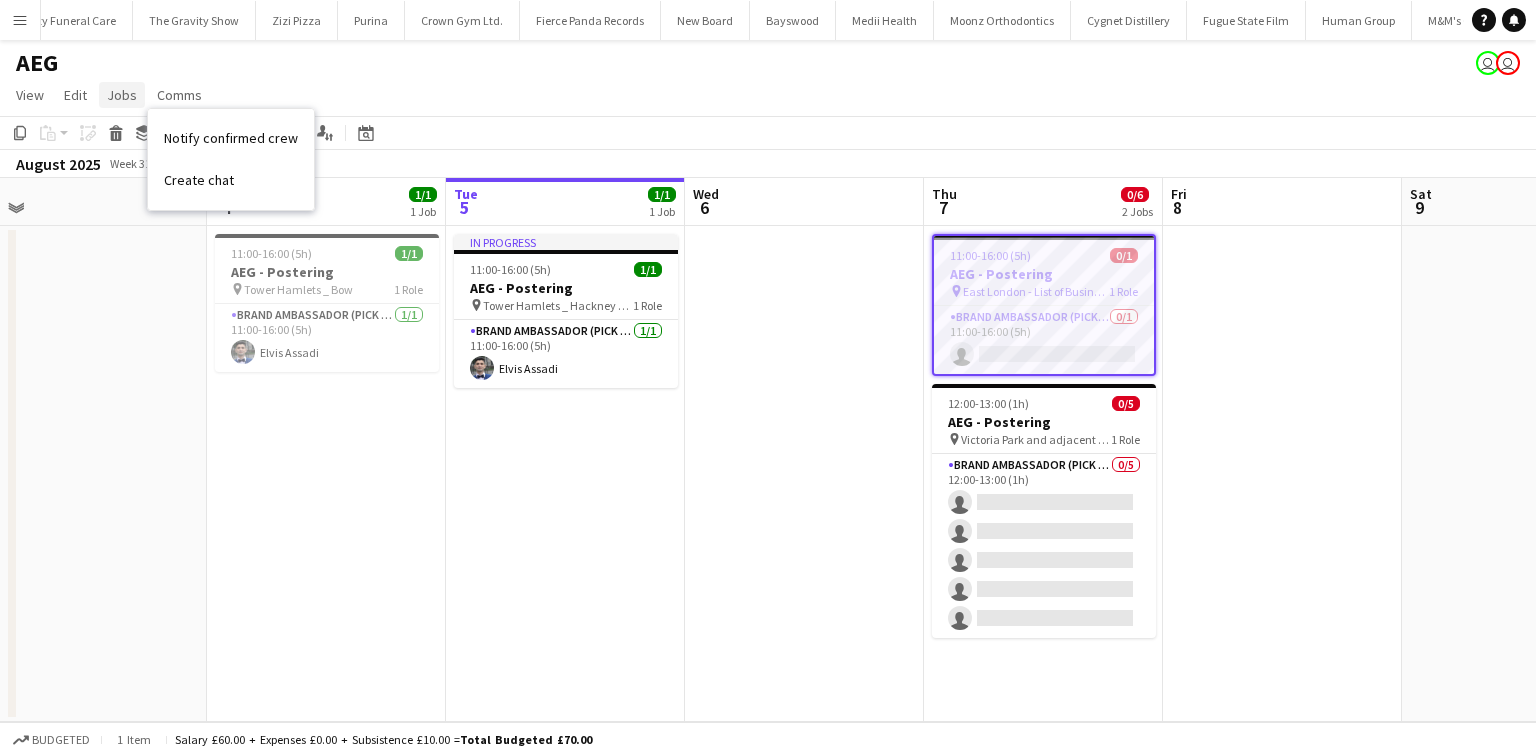 click on "Jobs" 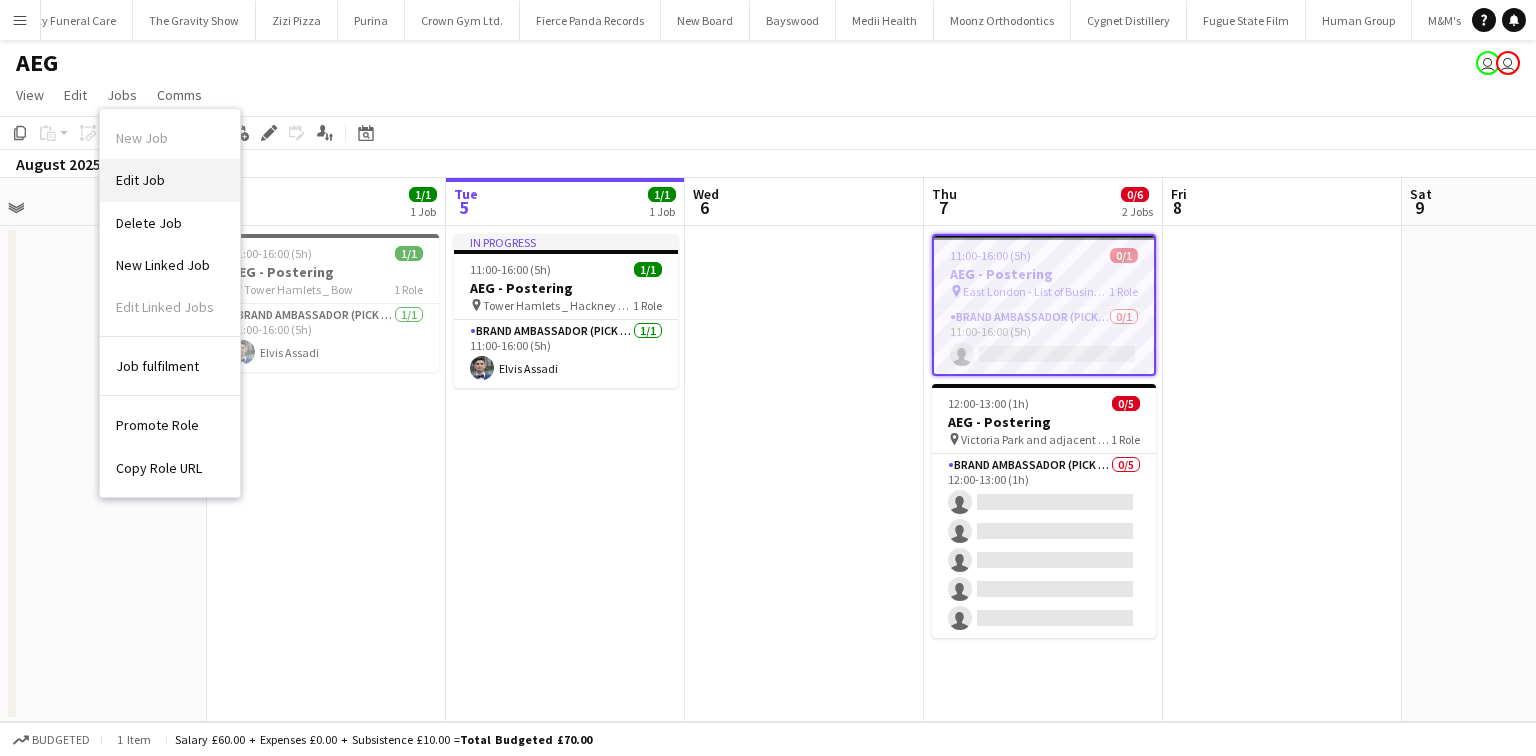 click on "Edit Job" at bounding box center (170, 180) 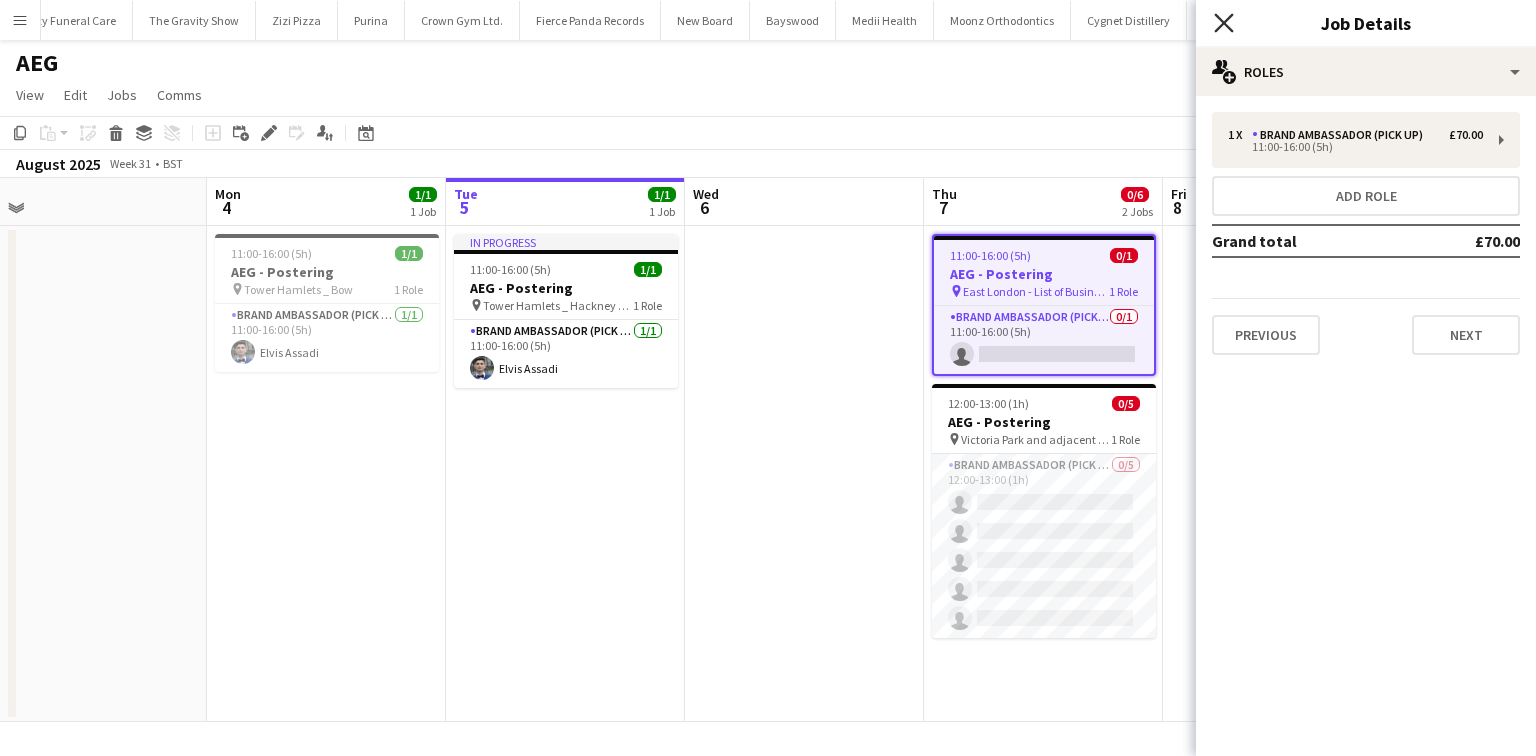 click on "Close pop-in" 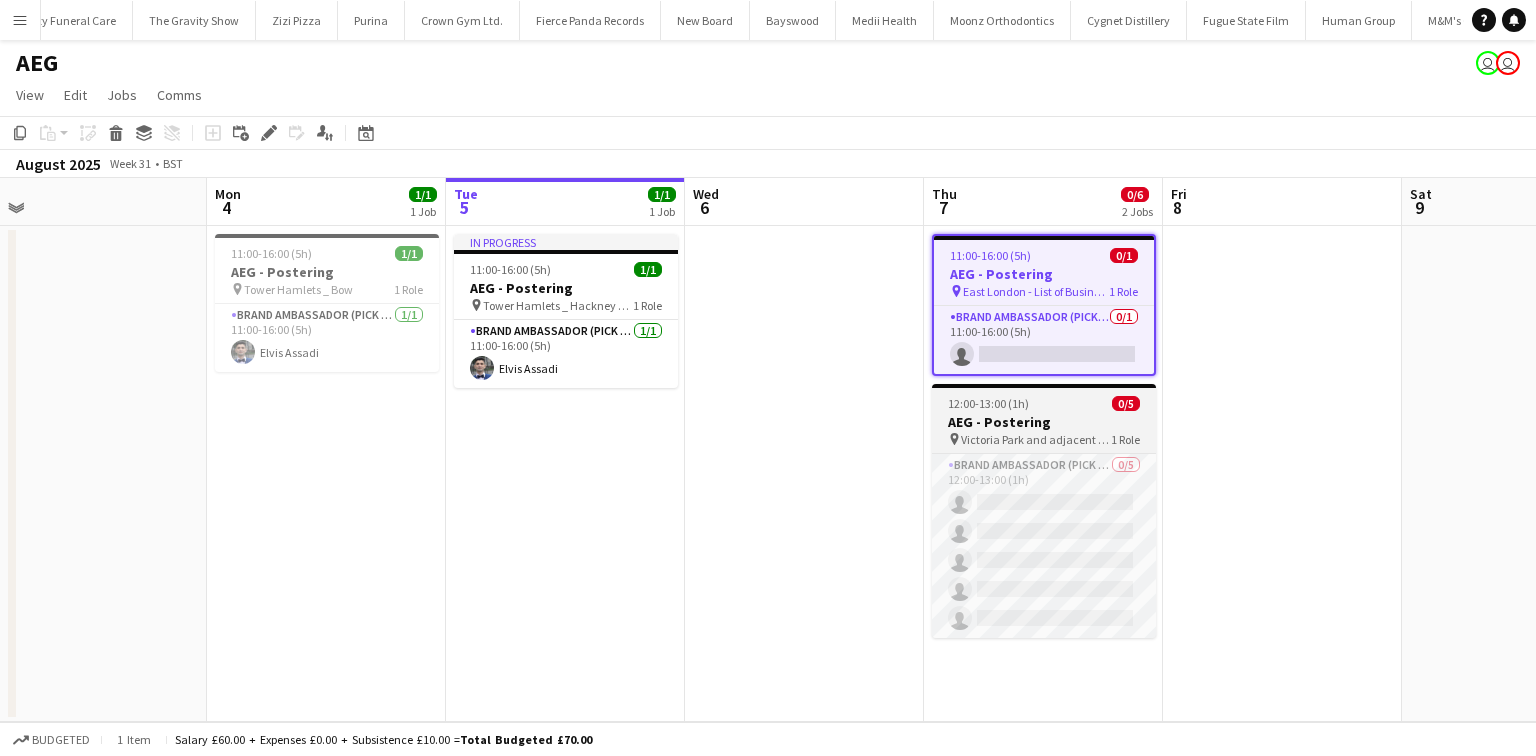 click on "Victoria Park and adjacent areas" at bounding box center [1036, 439] 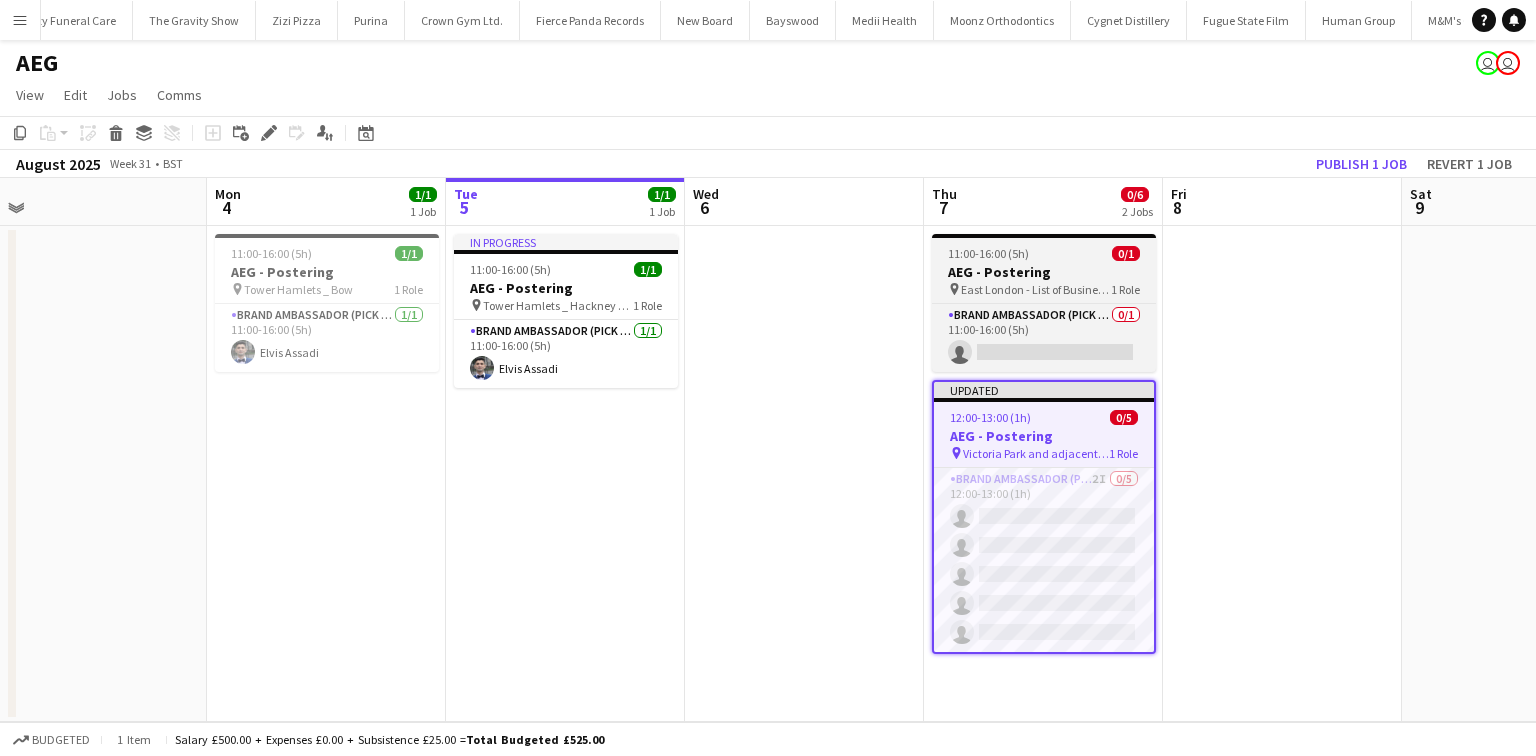 drag, startPoint x: 1032, startPoint y: 251, endPoint x: 997, endPoint y: 234, distance: 38.910152 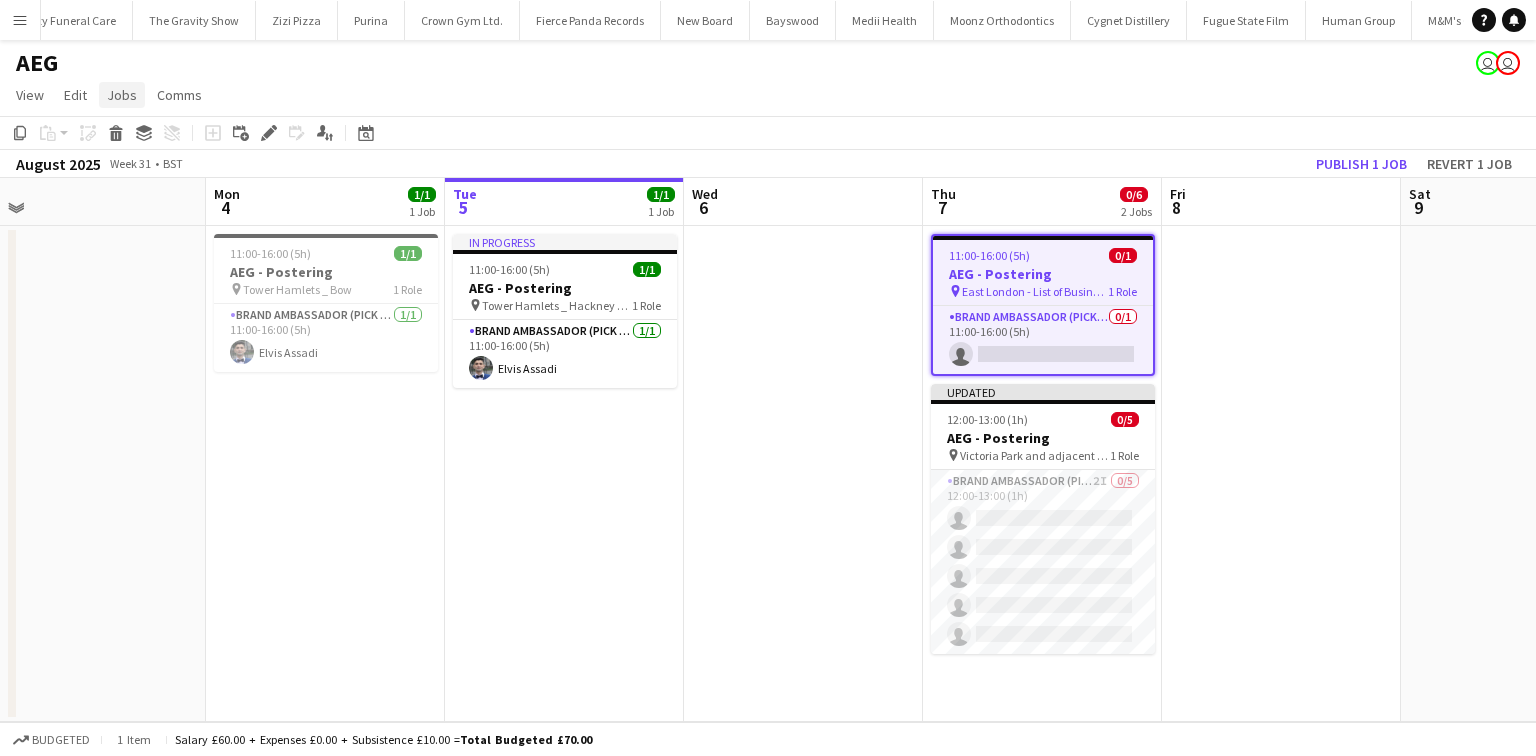 click on "Jobs" 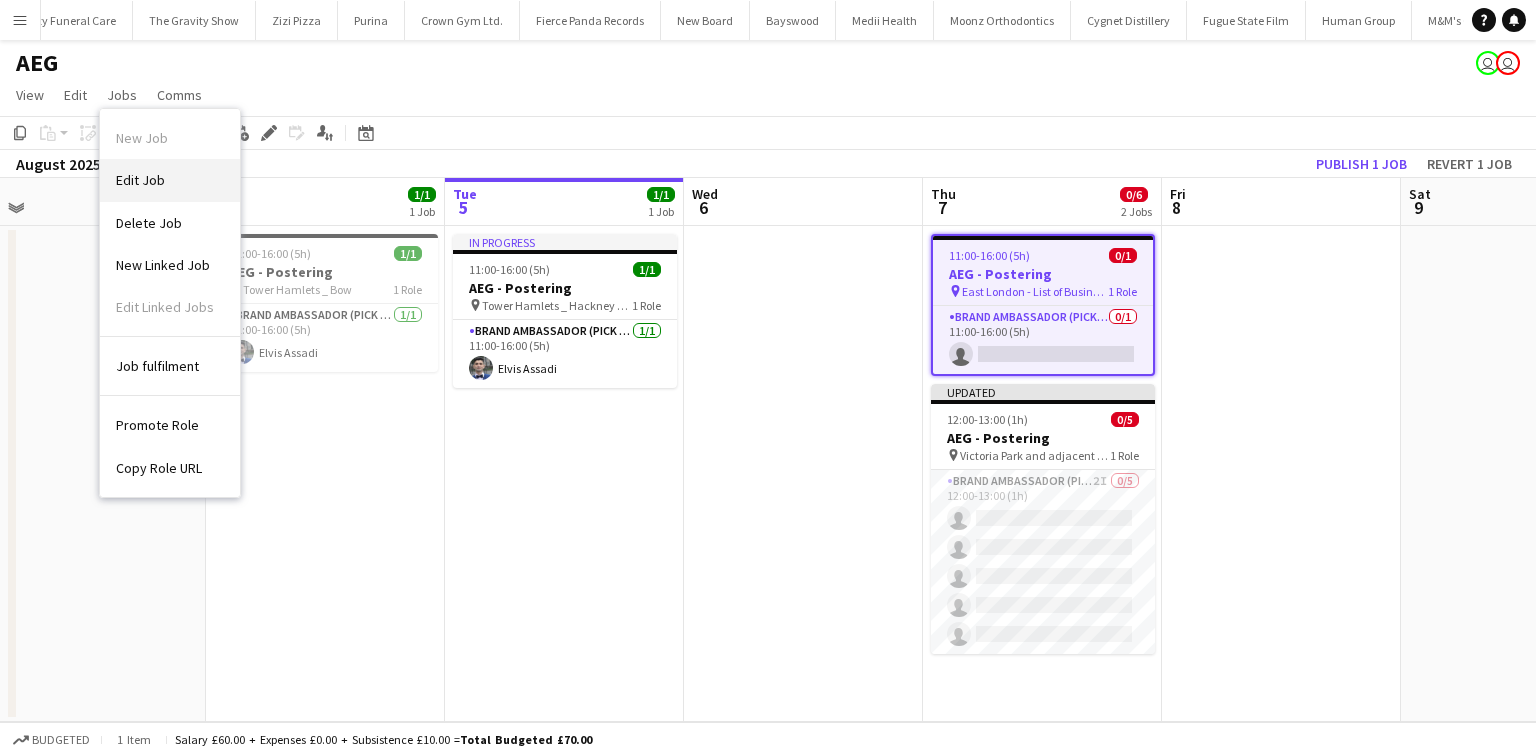 click on "Edit Job" at bounding box center (170, 180) 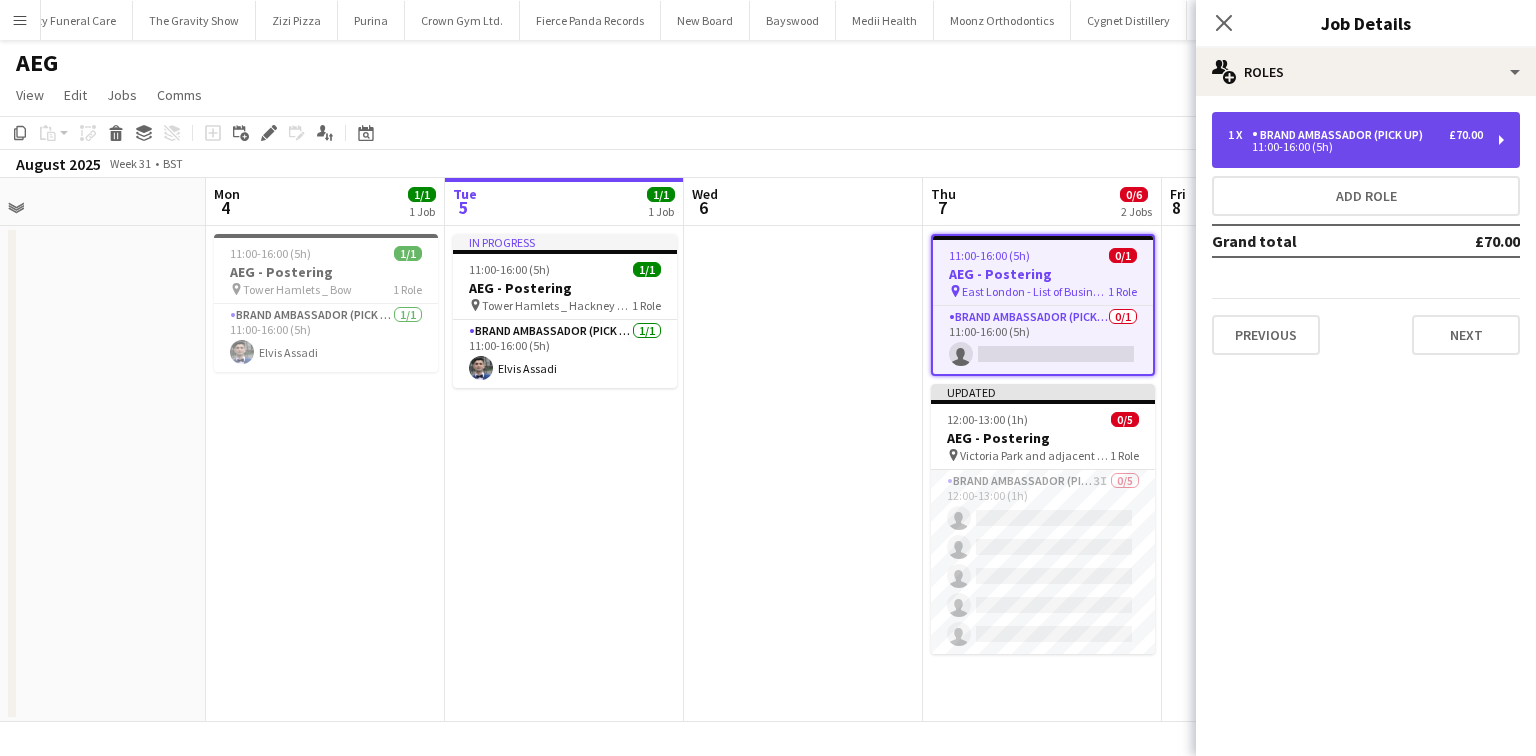 click on "11:00-16:00 (5h)" at bounding box center (1355, 147) 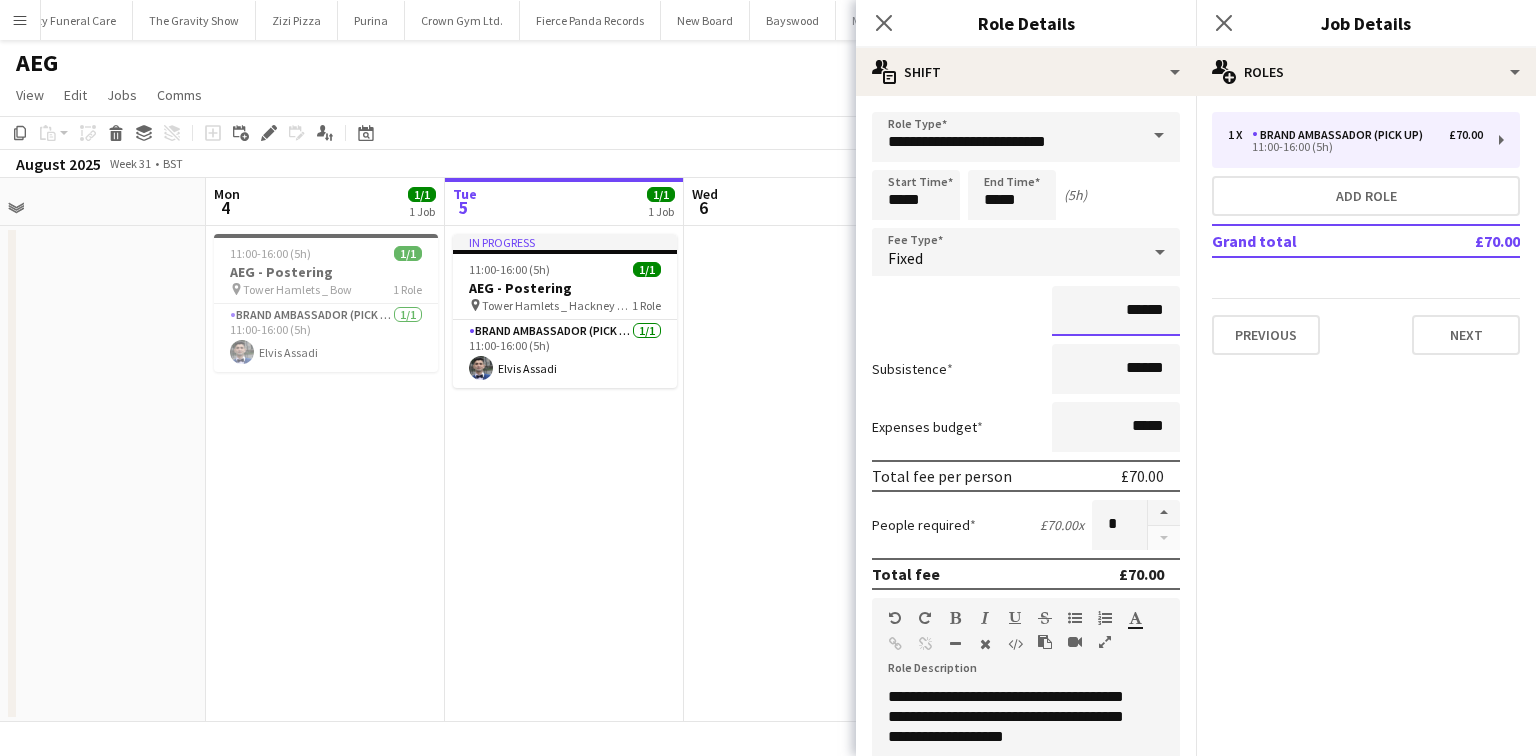 drag, startPoint x: 1132, startPoint y: 307, endPoint x: 1115, endPoint y: 309, distance: 17.117243 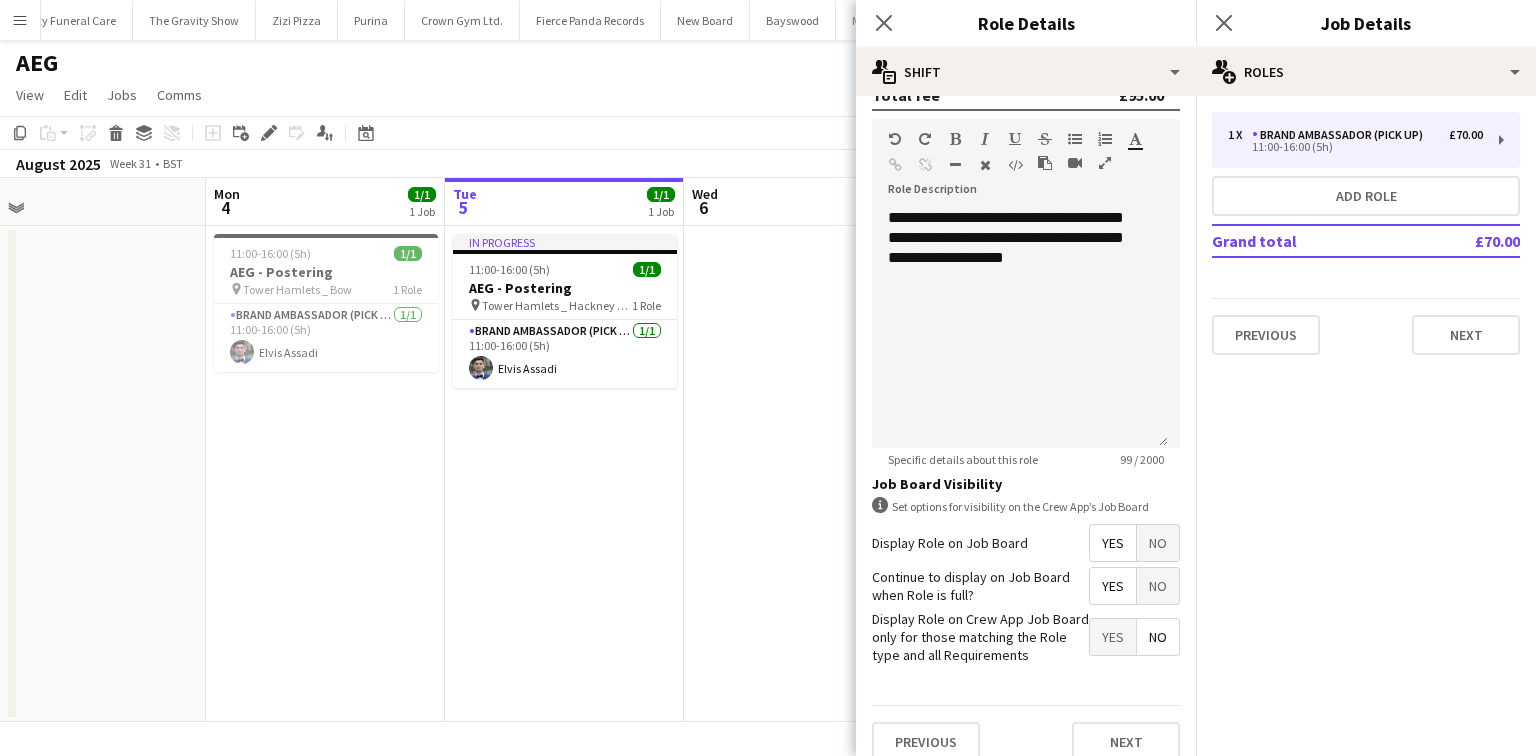 scroll, scrollTop: 480, scrollLeft: 0, axis: vertical 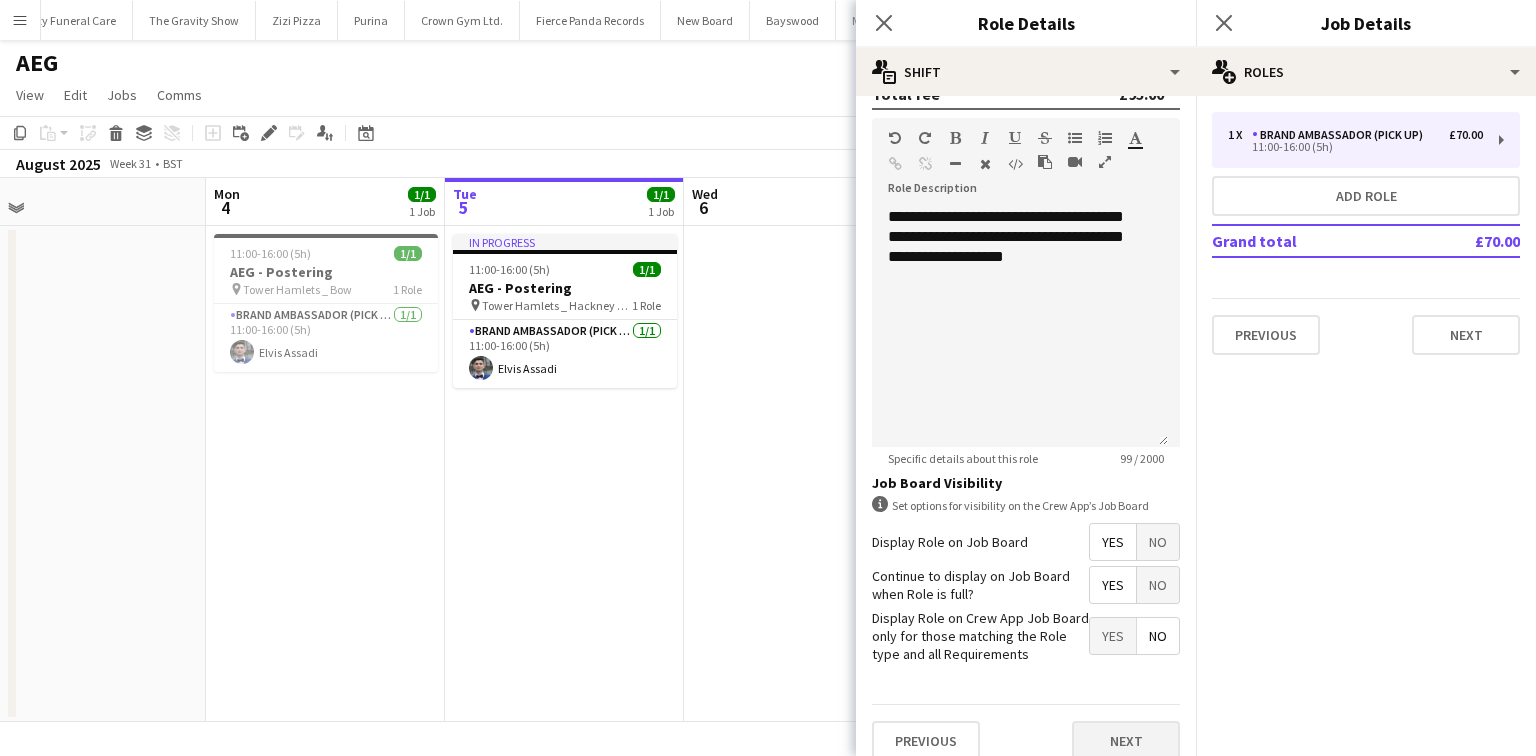 type on "******" 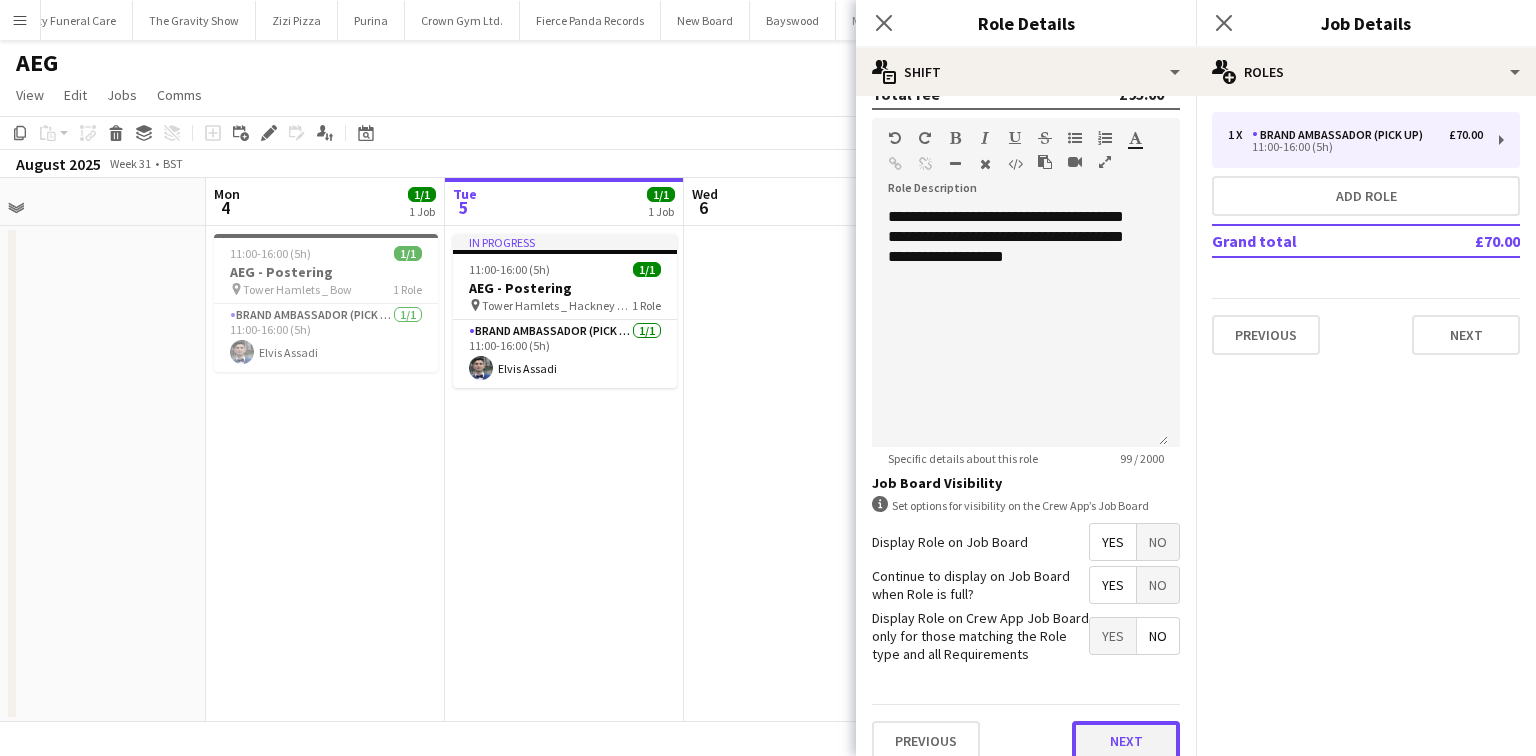 click on "Next" at bounding box center [1126, 741] 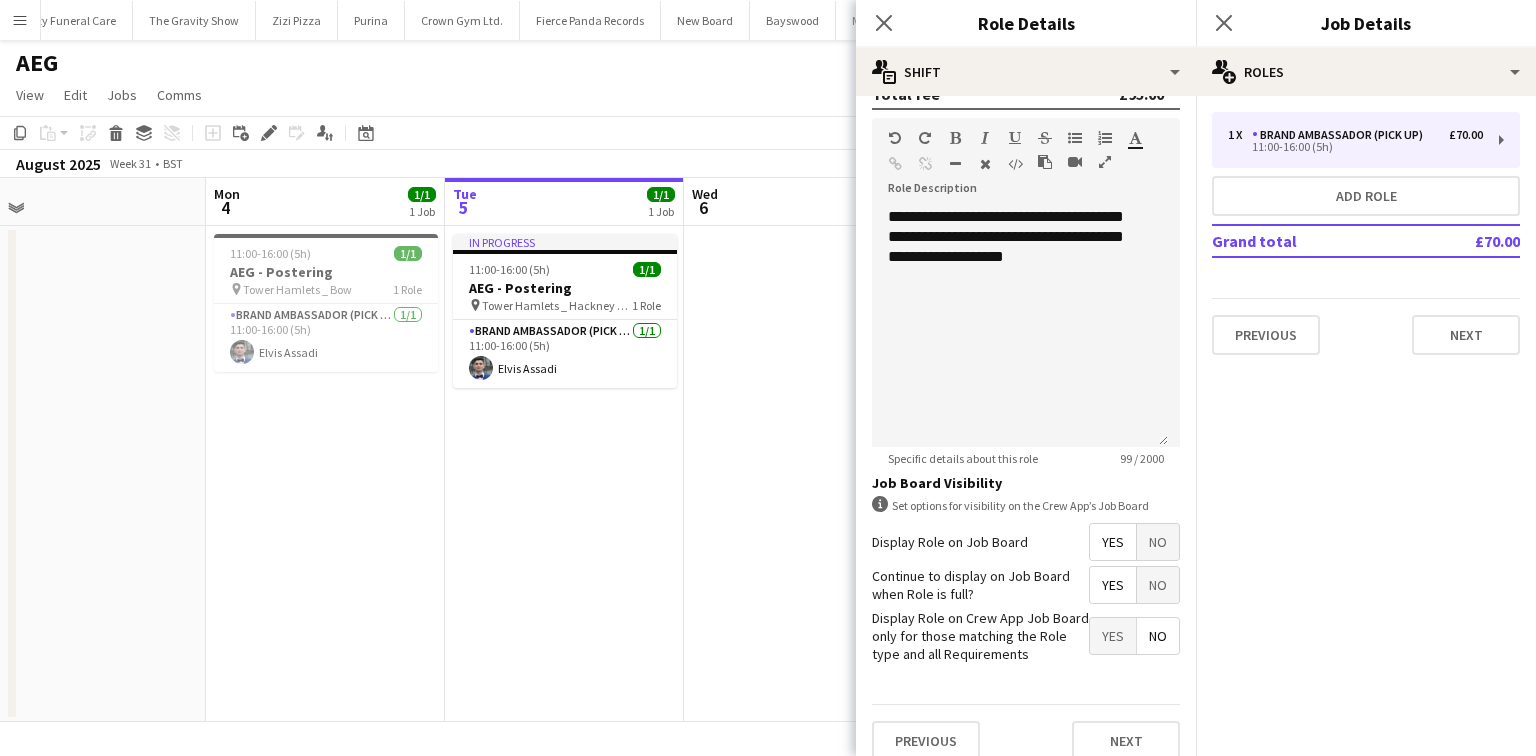 scroll, scrollTop: 0, scrollLeft: 0, axis: both 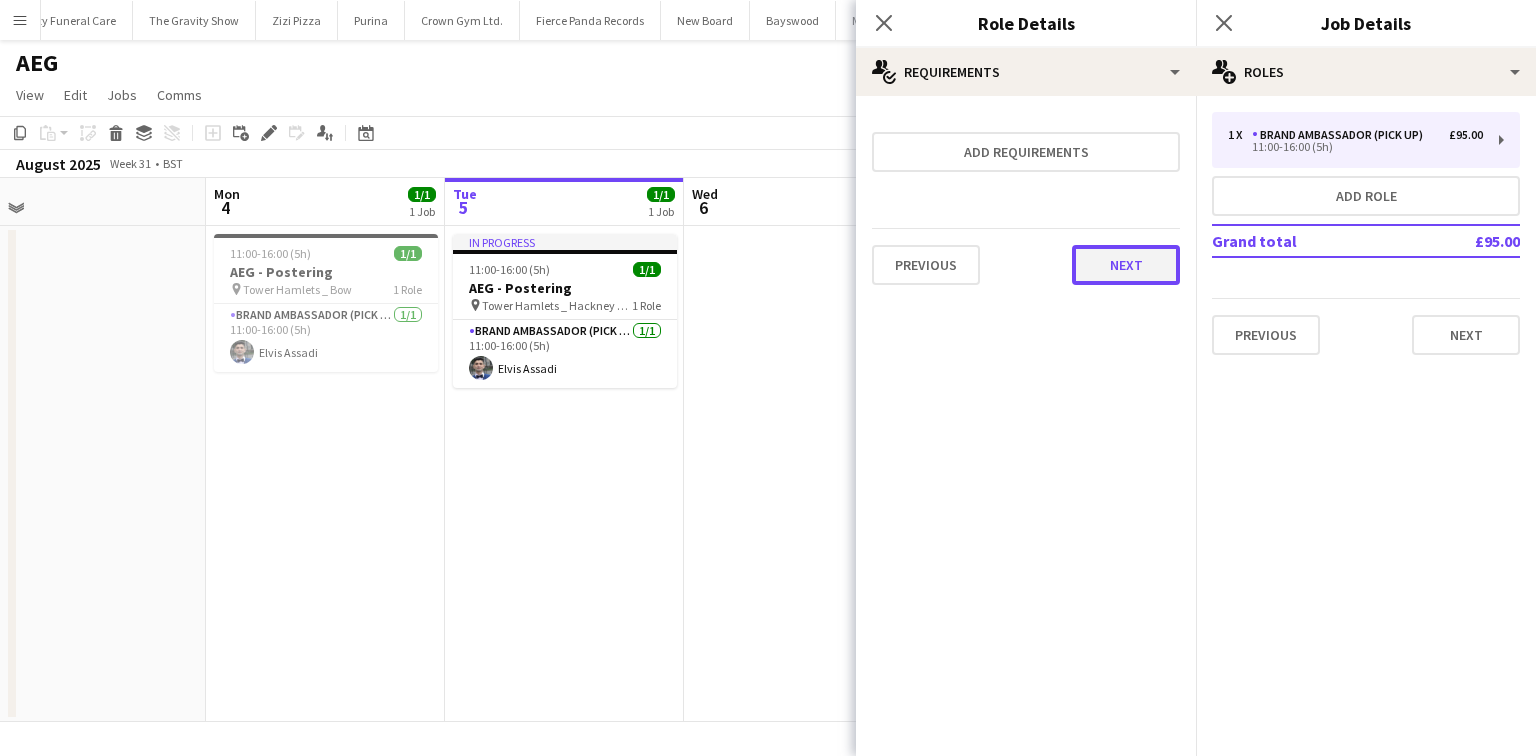 click on "Next" at bounding box center [1126, 265] 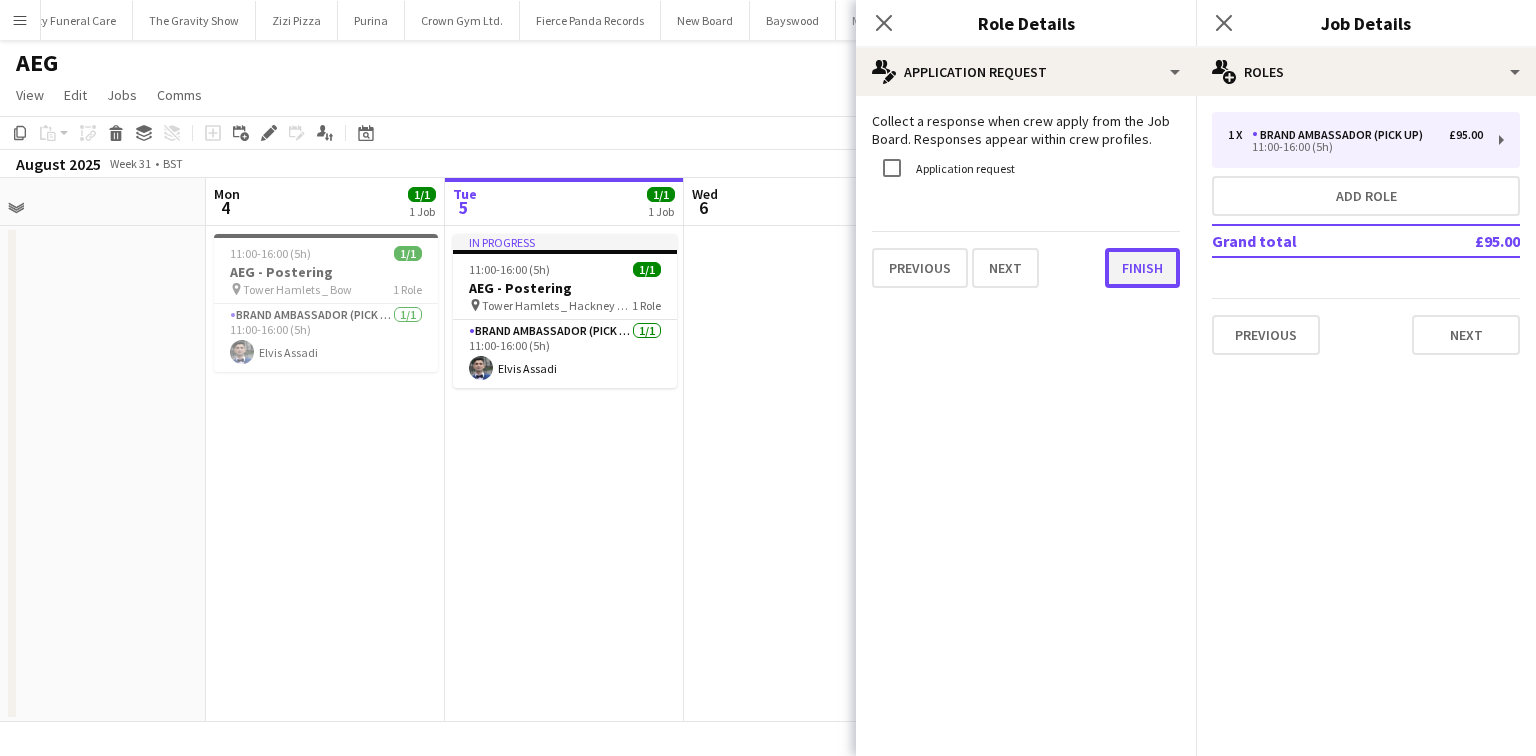 drag, startPoint x: 1129, startPoint y: 266, endPoint x: 1233, endPoint y: 297, distance: 108.52189 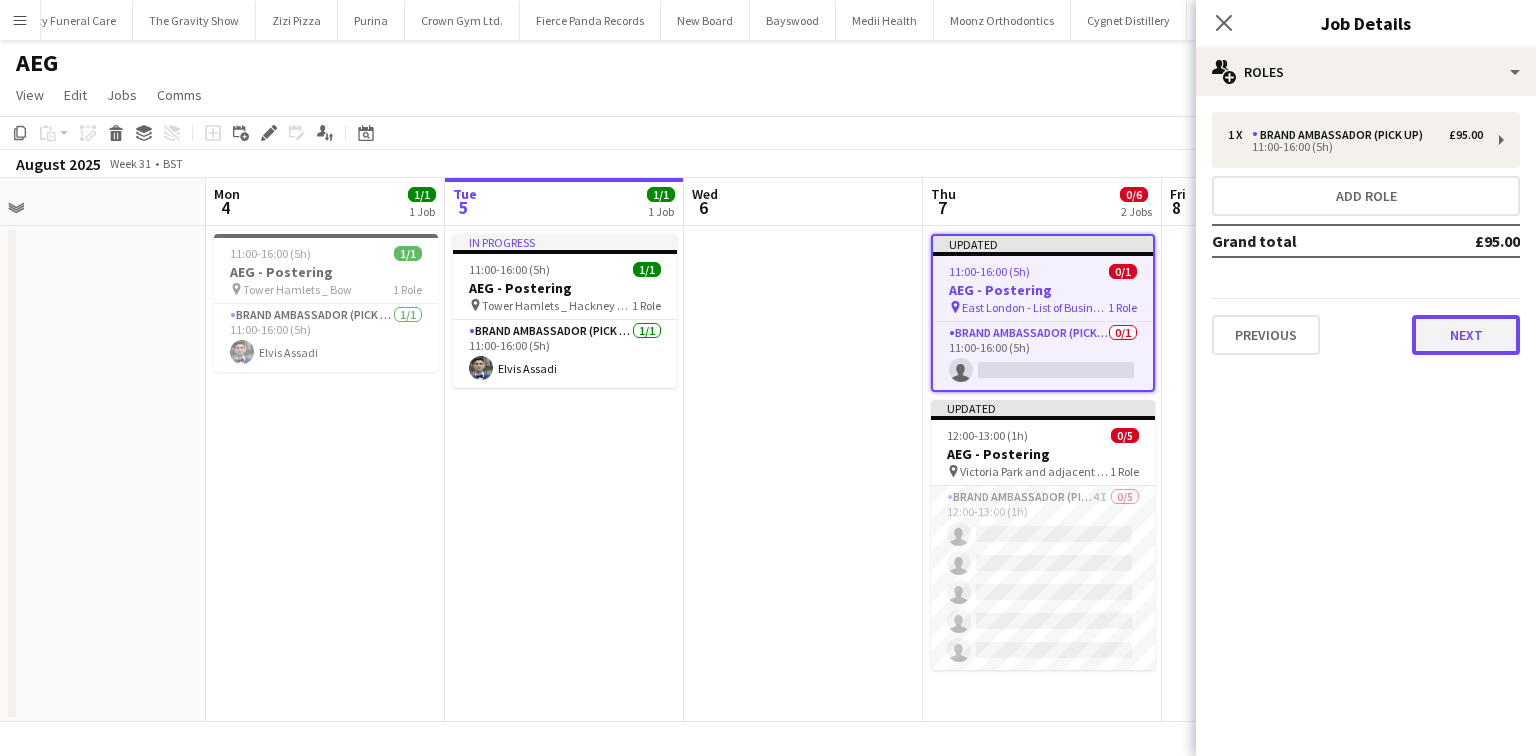 click on "Next" at bounding box center (1466, 335) 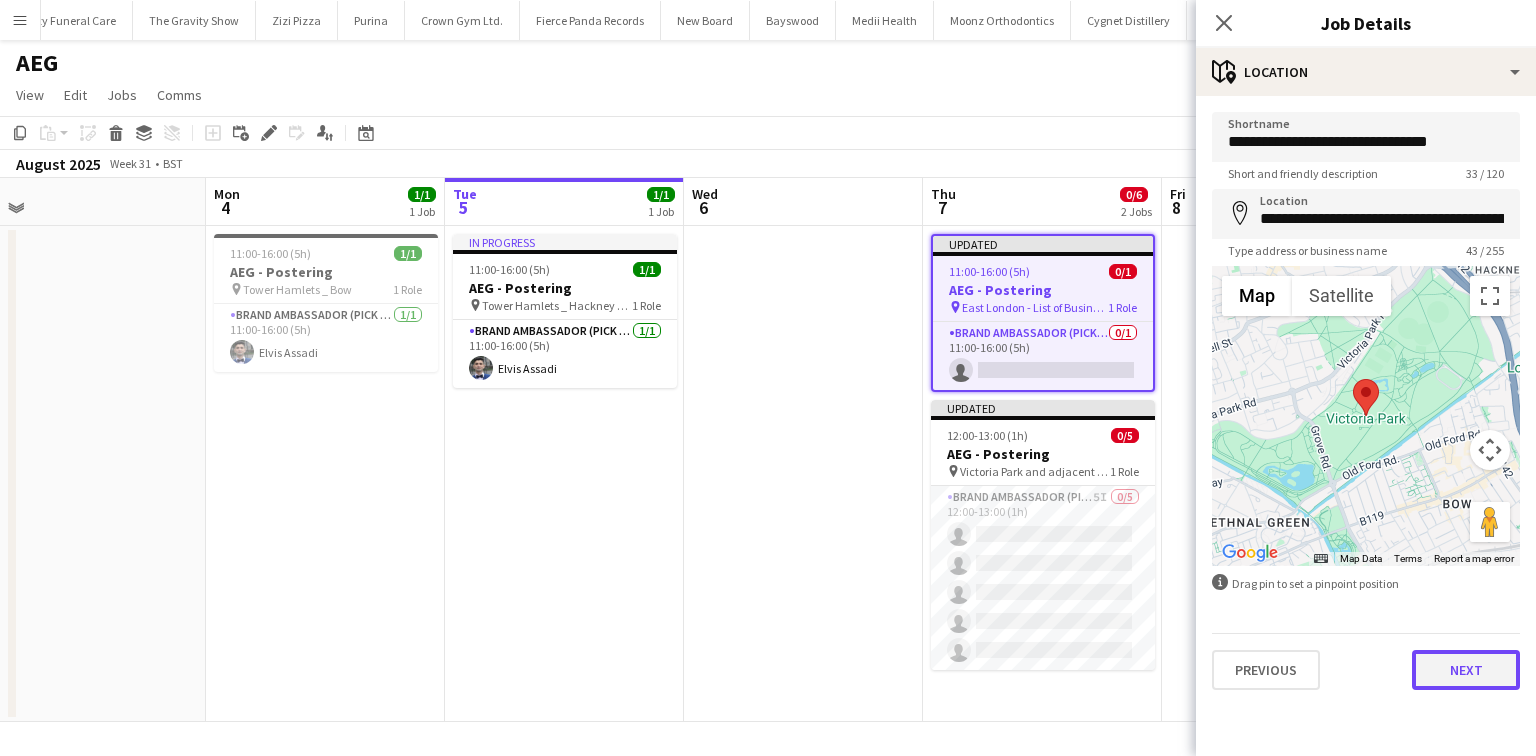 click on "Next" at bounding box center [1466, 670] 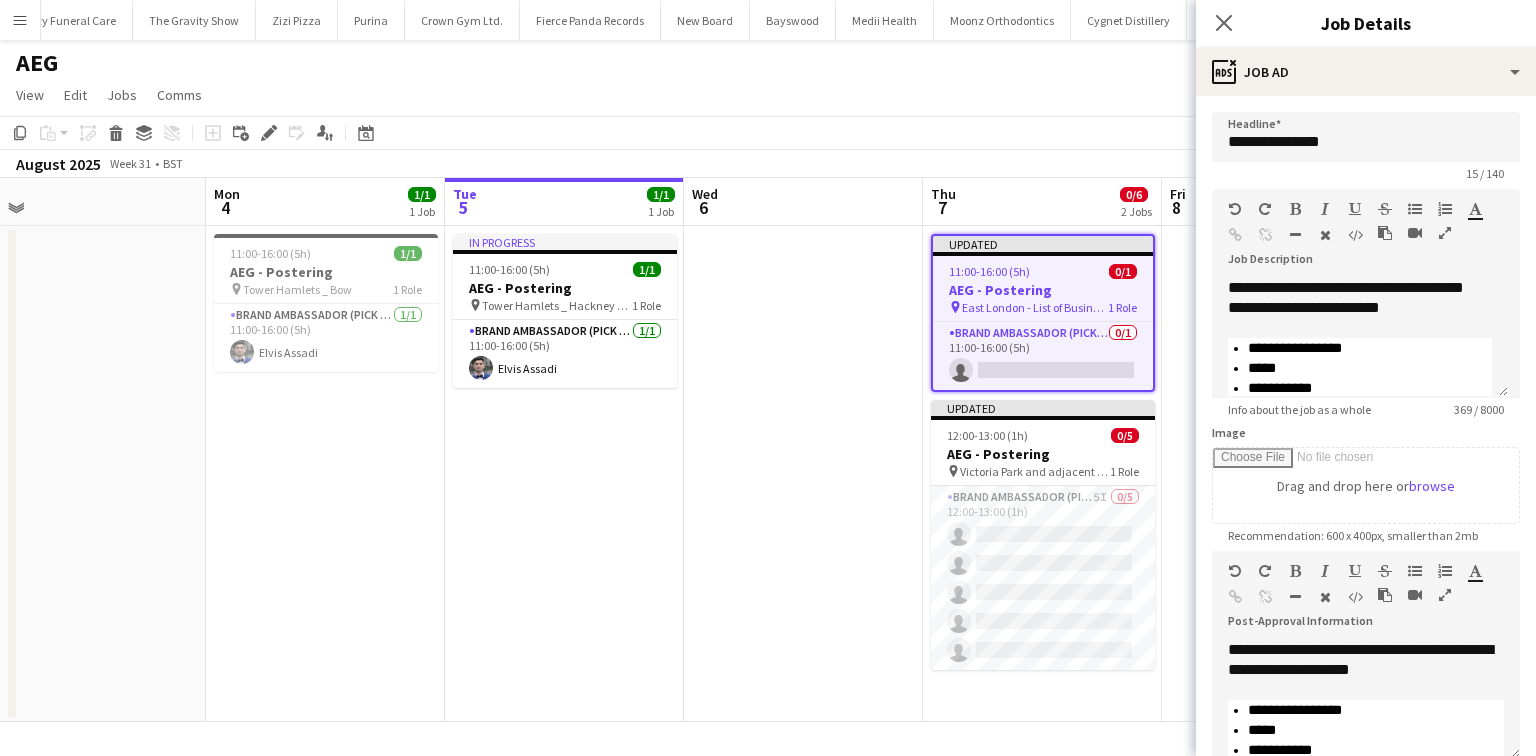 scroll, scrollTop: 230, scrollLeft: 0, axis: vertical 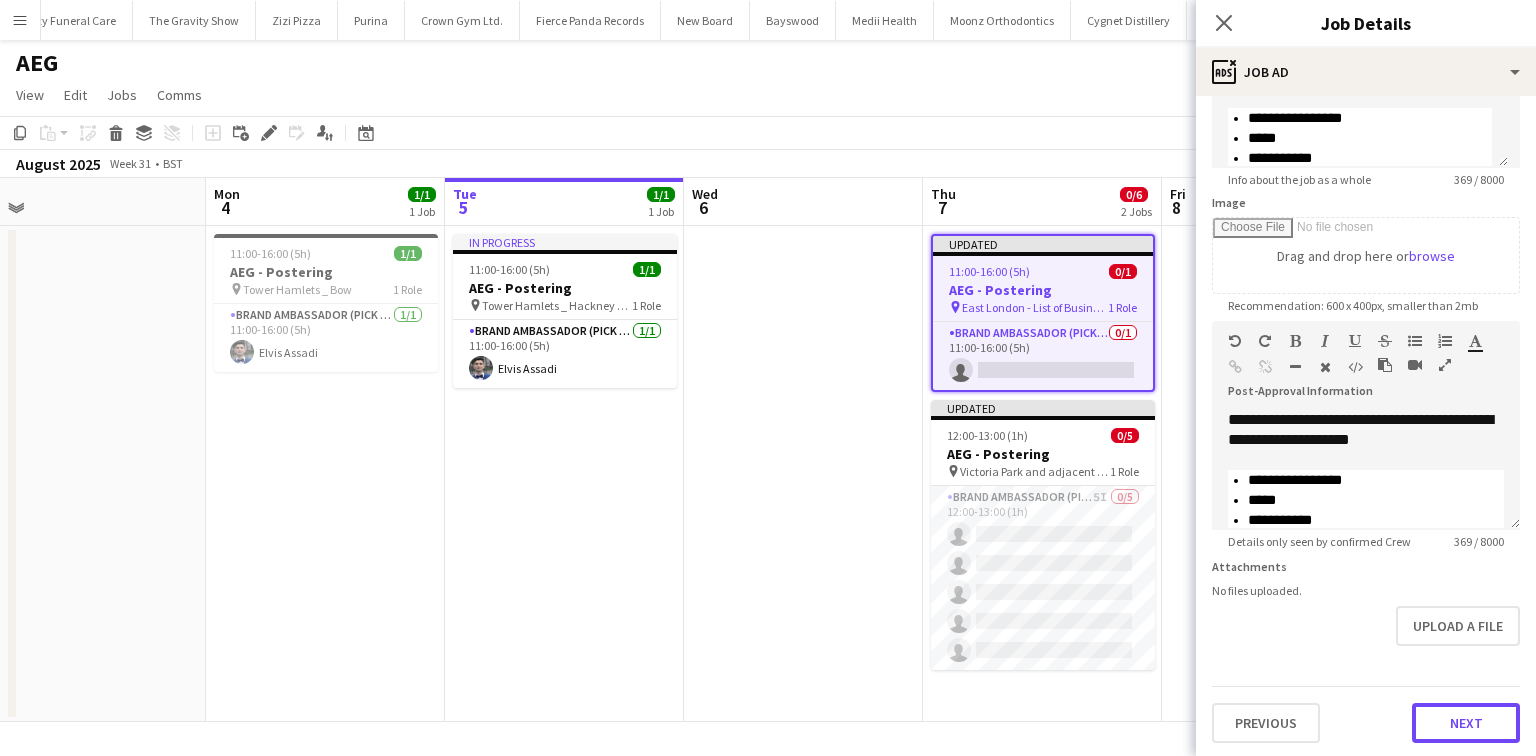 click on "Next" at bounding box center [1466, 723] 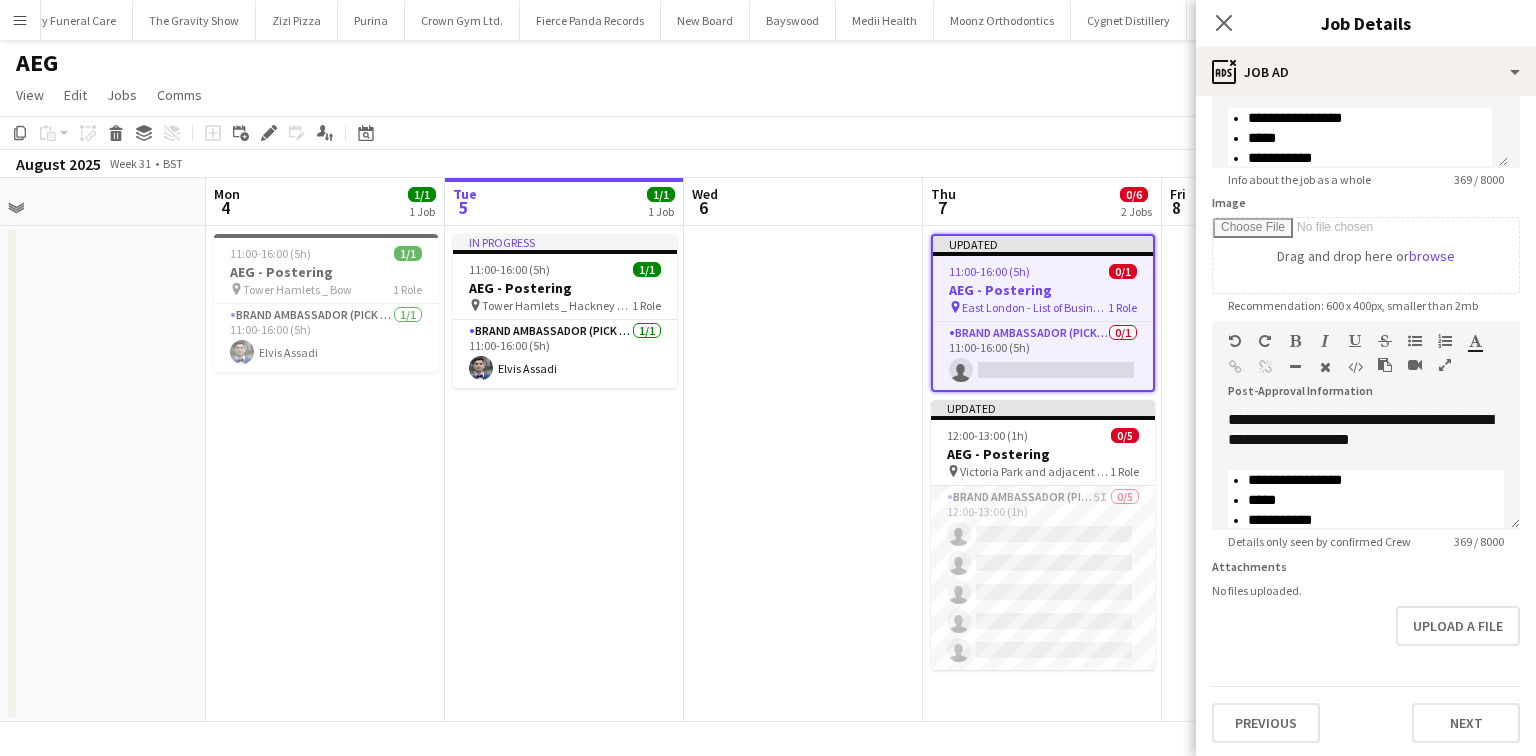 scroll, scrollTop: 0, scrollLeft: 0, axis: both 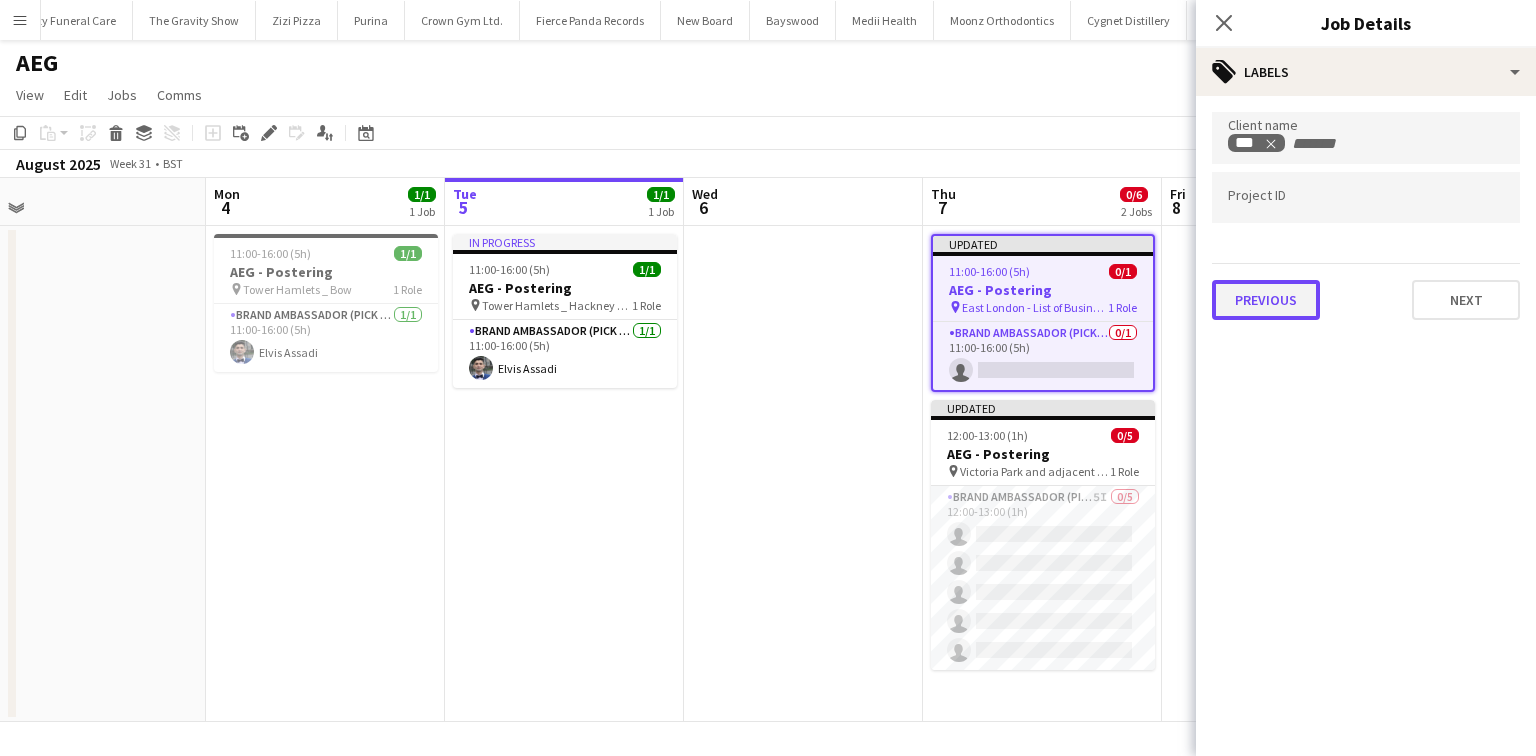 click on "Previous" at bounding box center [1266, 300] 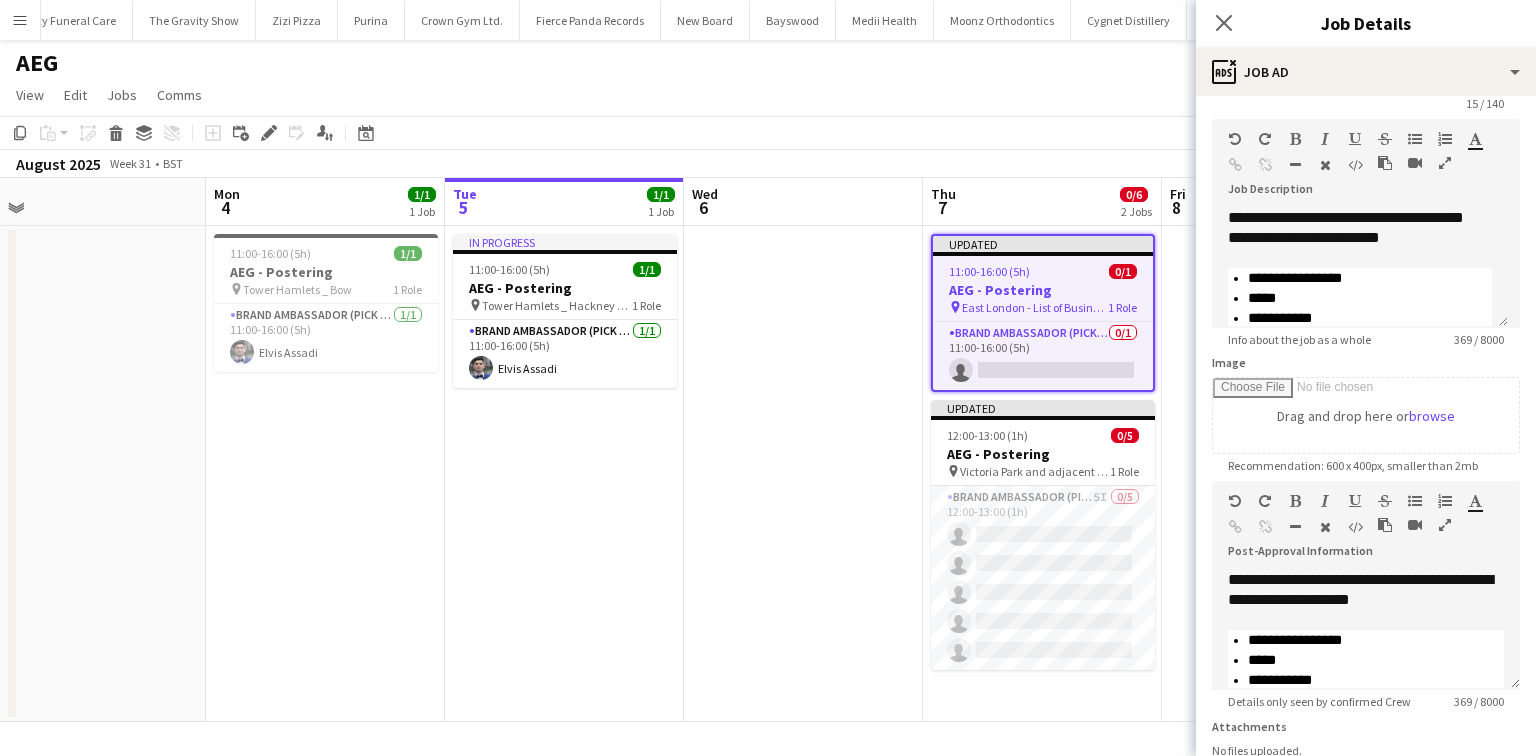scroll, scrollTop: 0, scrollLeft: 0, axis: both 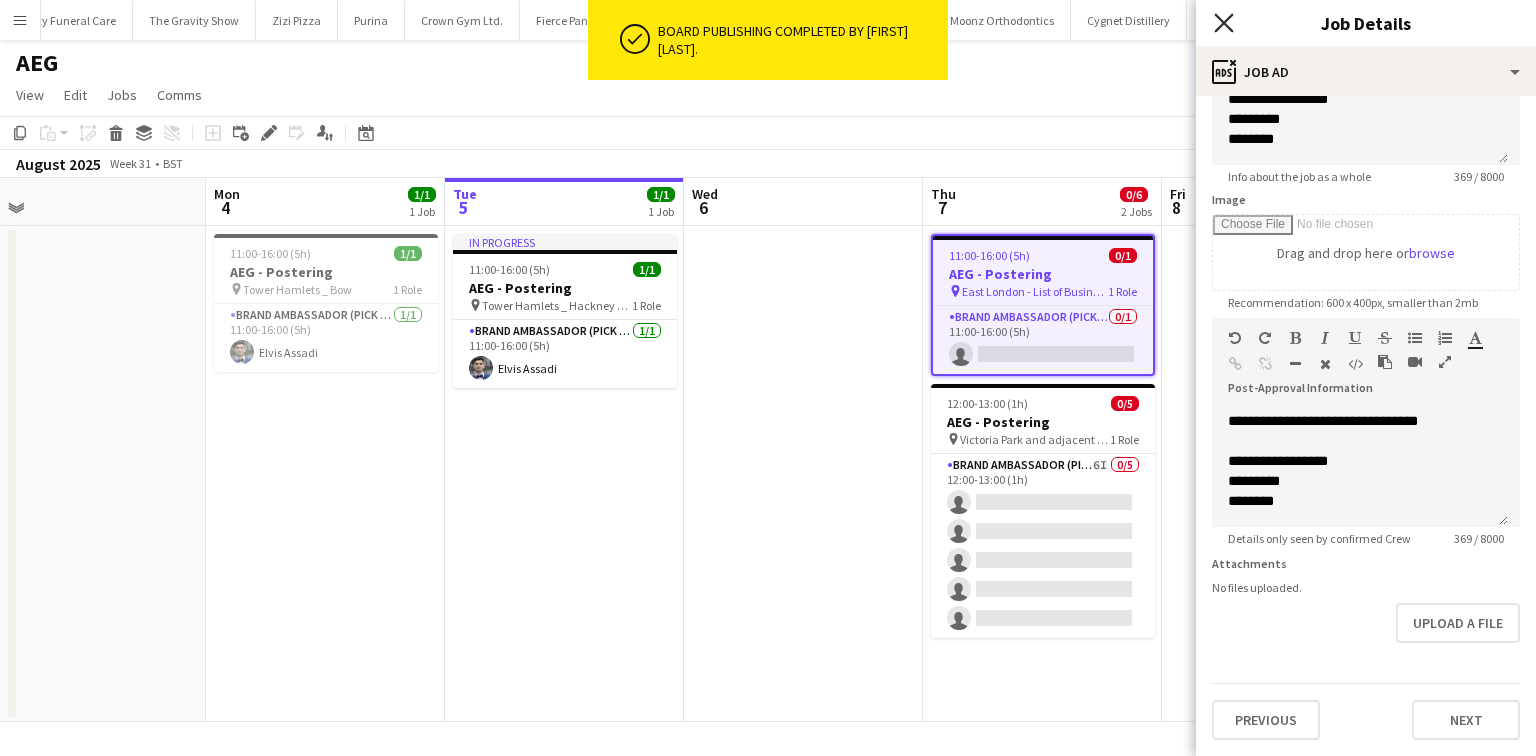 click on "Close pop-in" 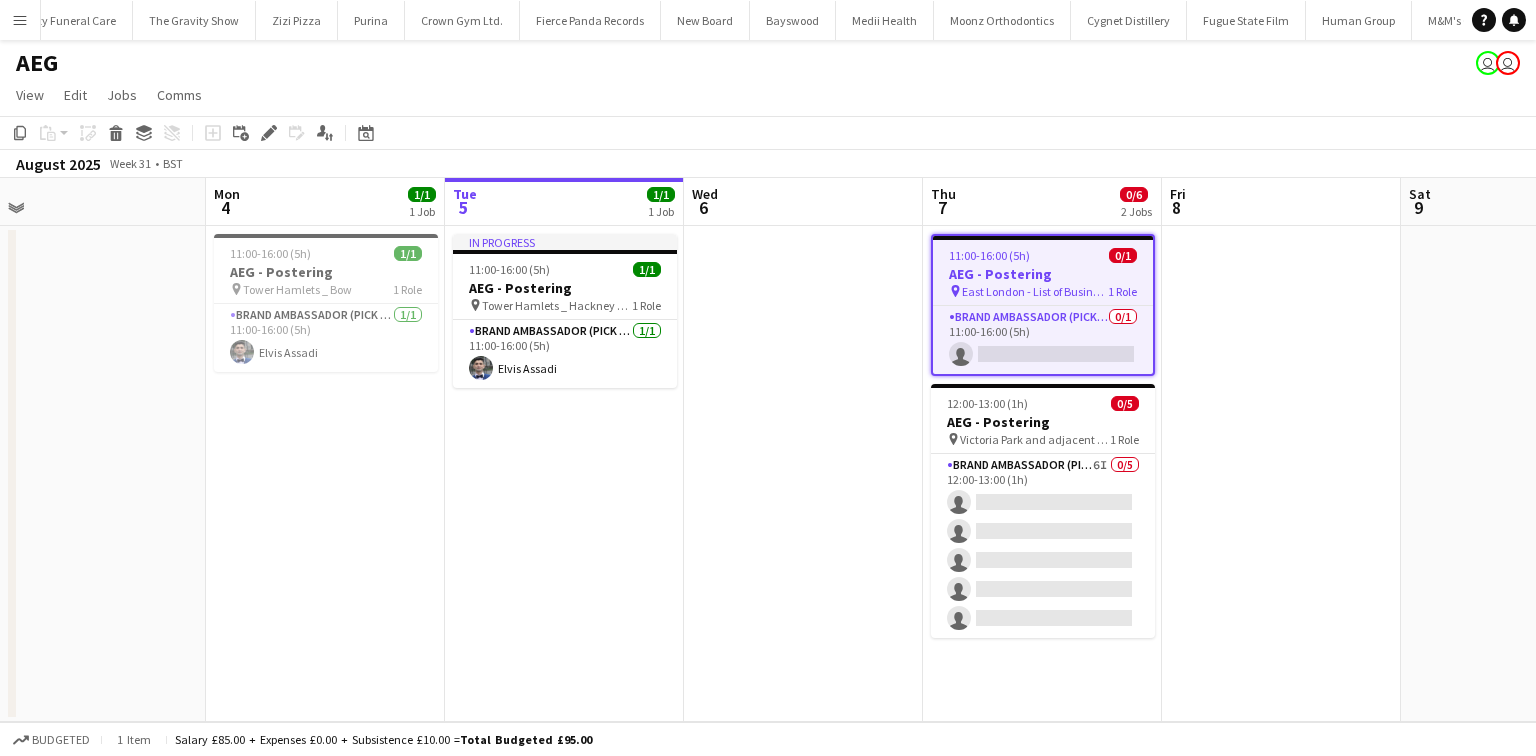 click on "AEG - Postering" at bounding box center (1043, 274) 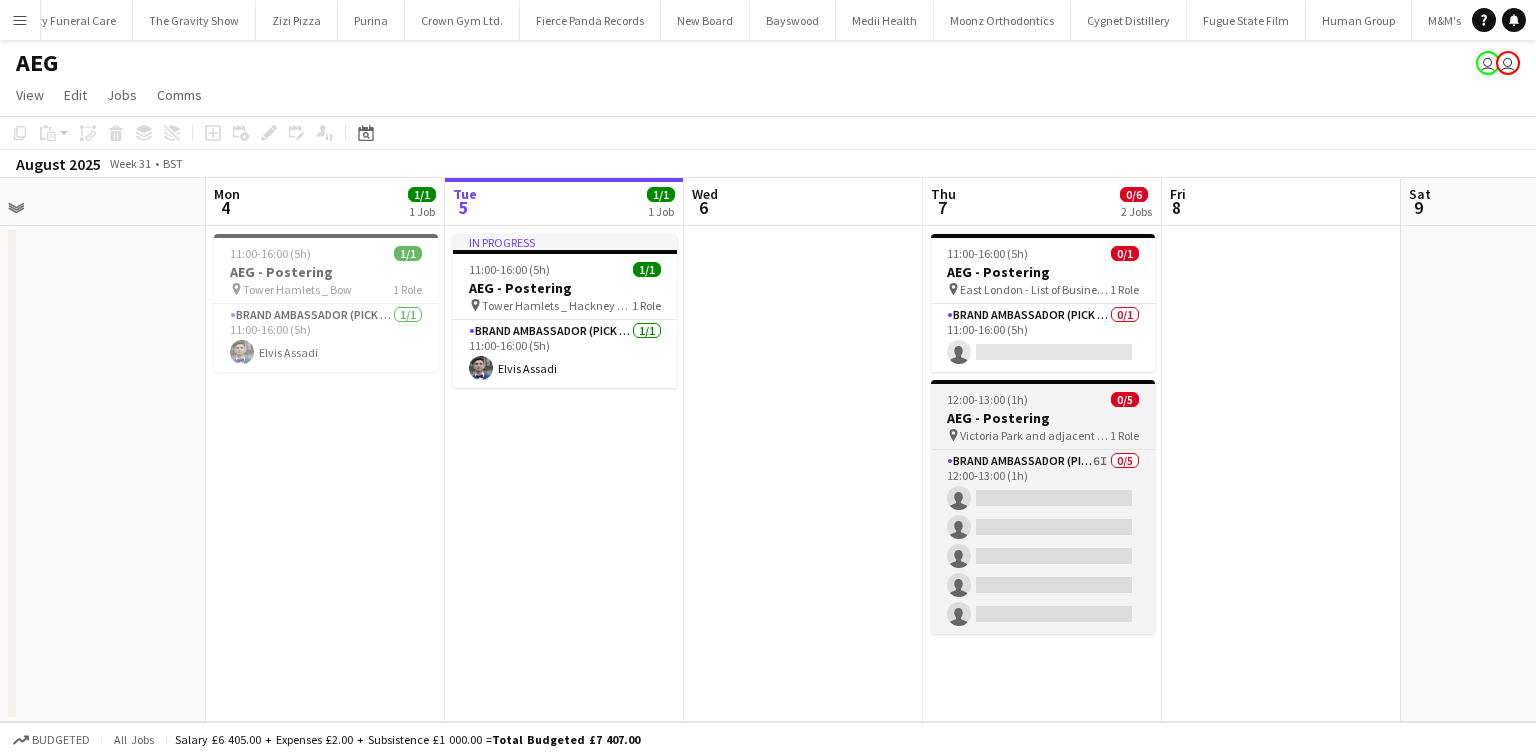 click on "12:00-13:00 (1h)" at bounding box center (987, 399) 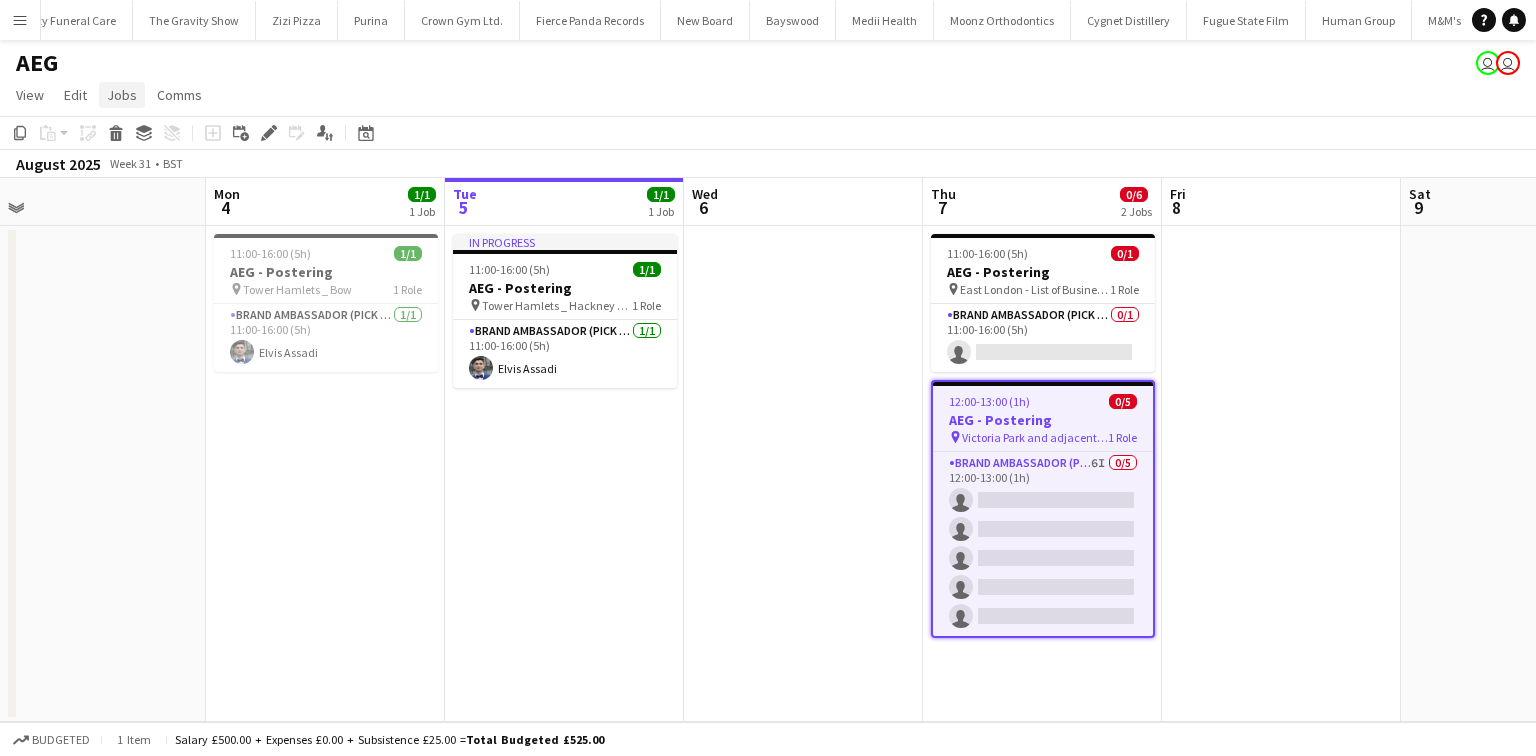 click on "Jobs" 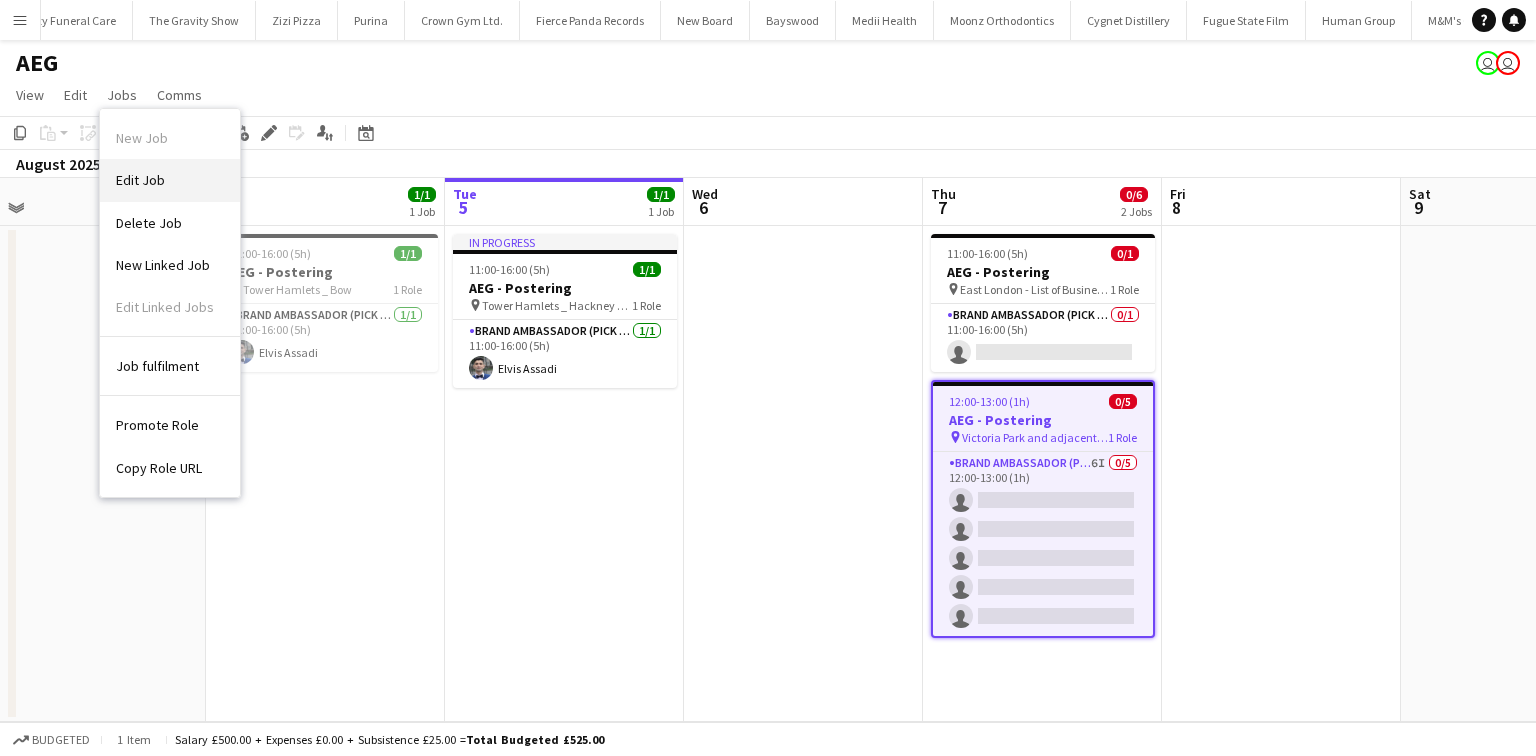 click on "Edit Job" at bounding box center [170, 180] 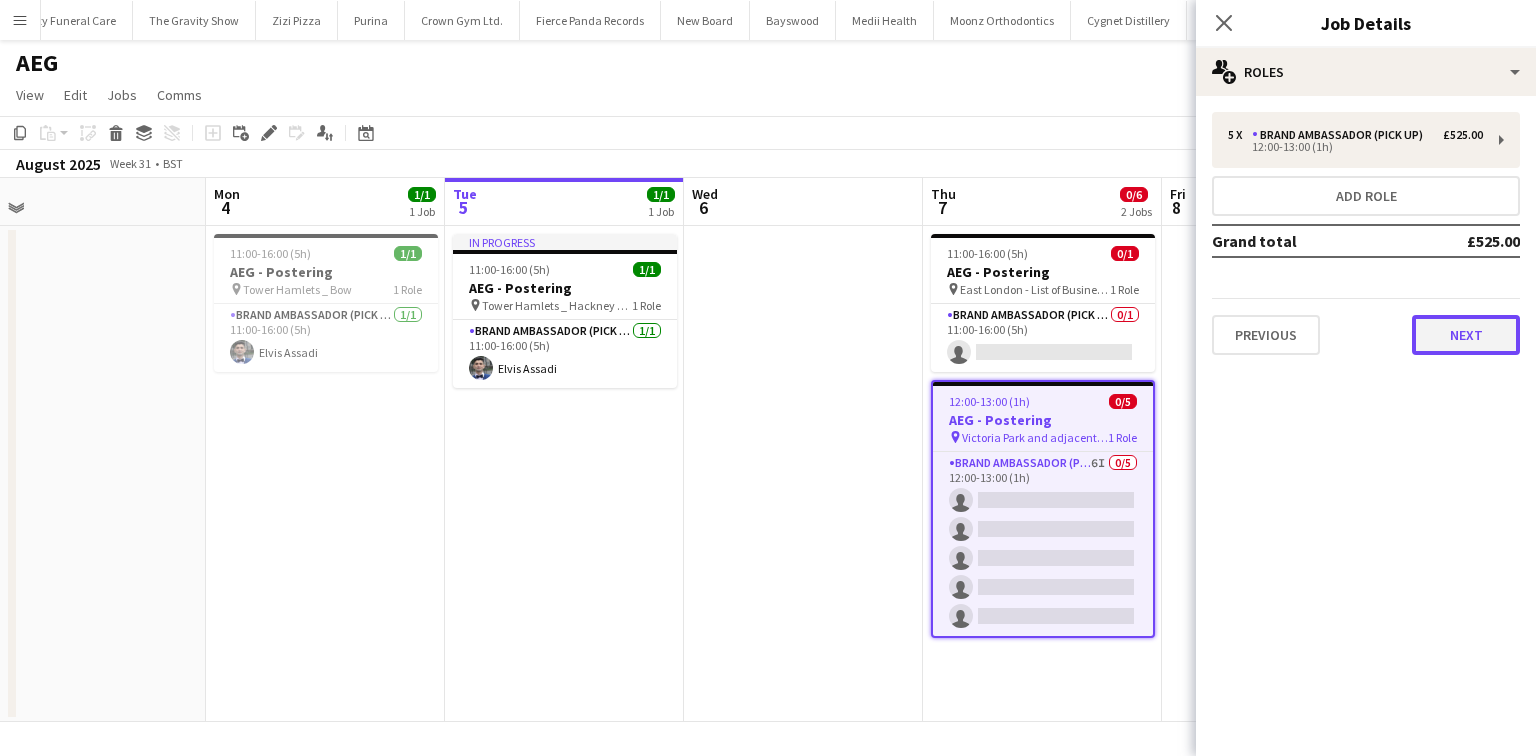 click on "Next" at bounding box center [1466, 335] 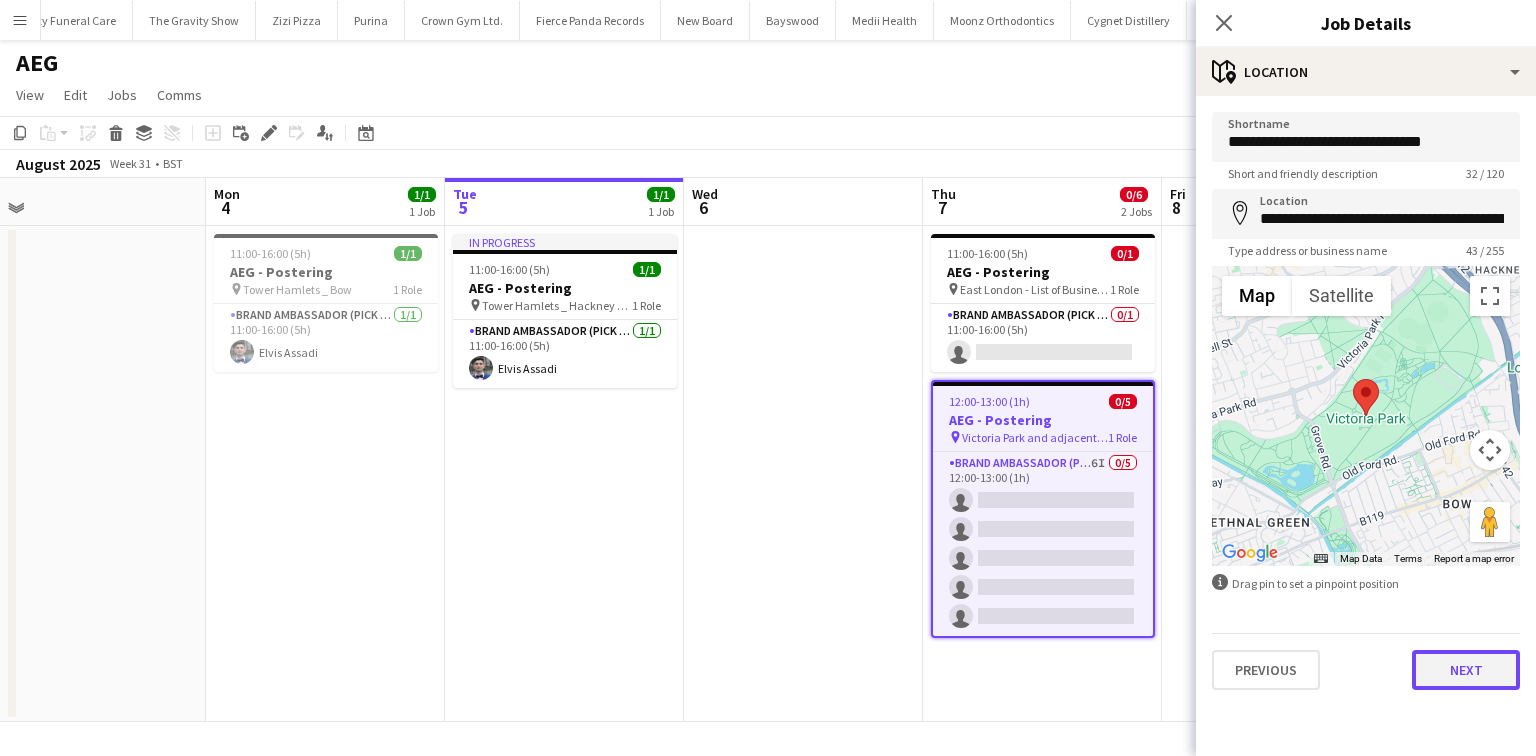 click on "Next" at bounding box center [1466, 670] 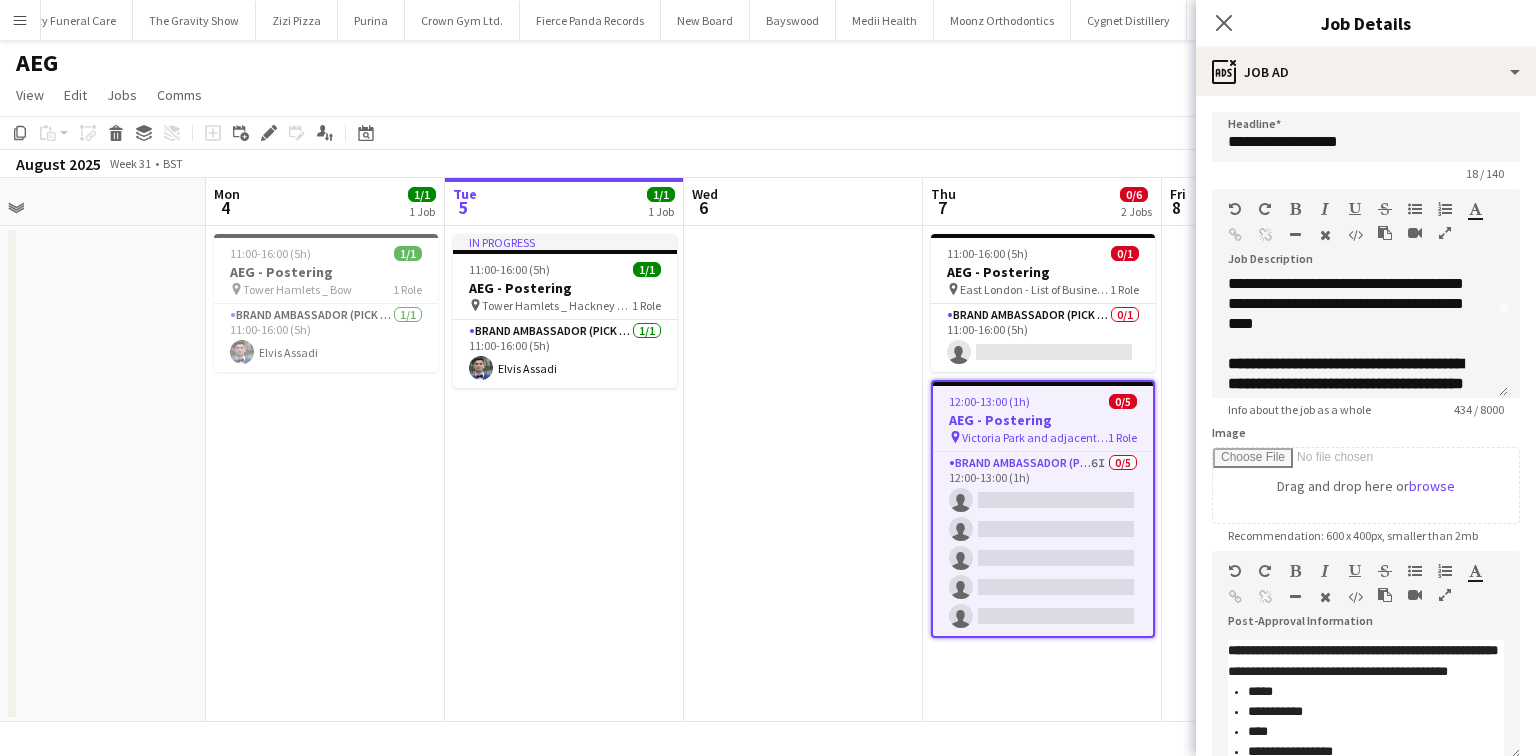 scroll, scrollTop: 176, scrollLeft: 0, axis: vertical 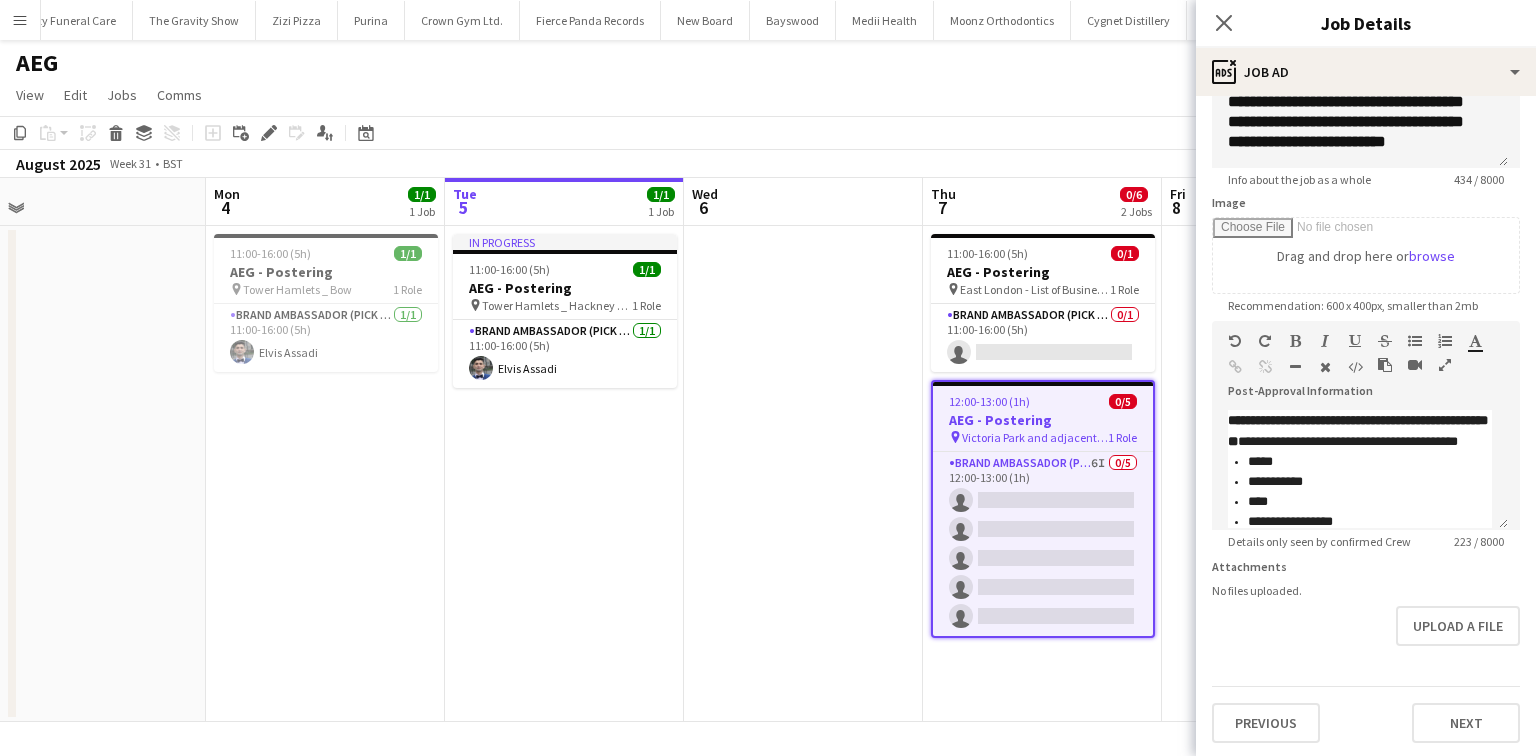 click on "Previous   Next" at bounding box center [1366, 714] 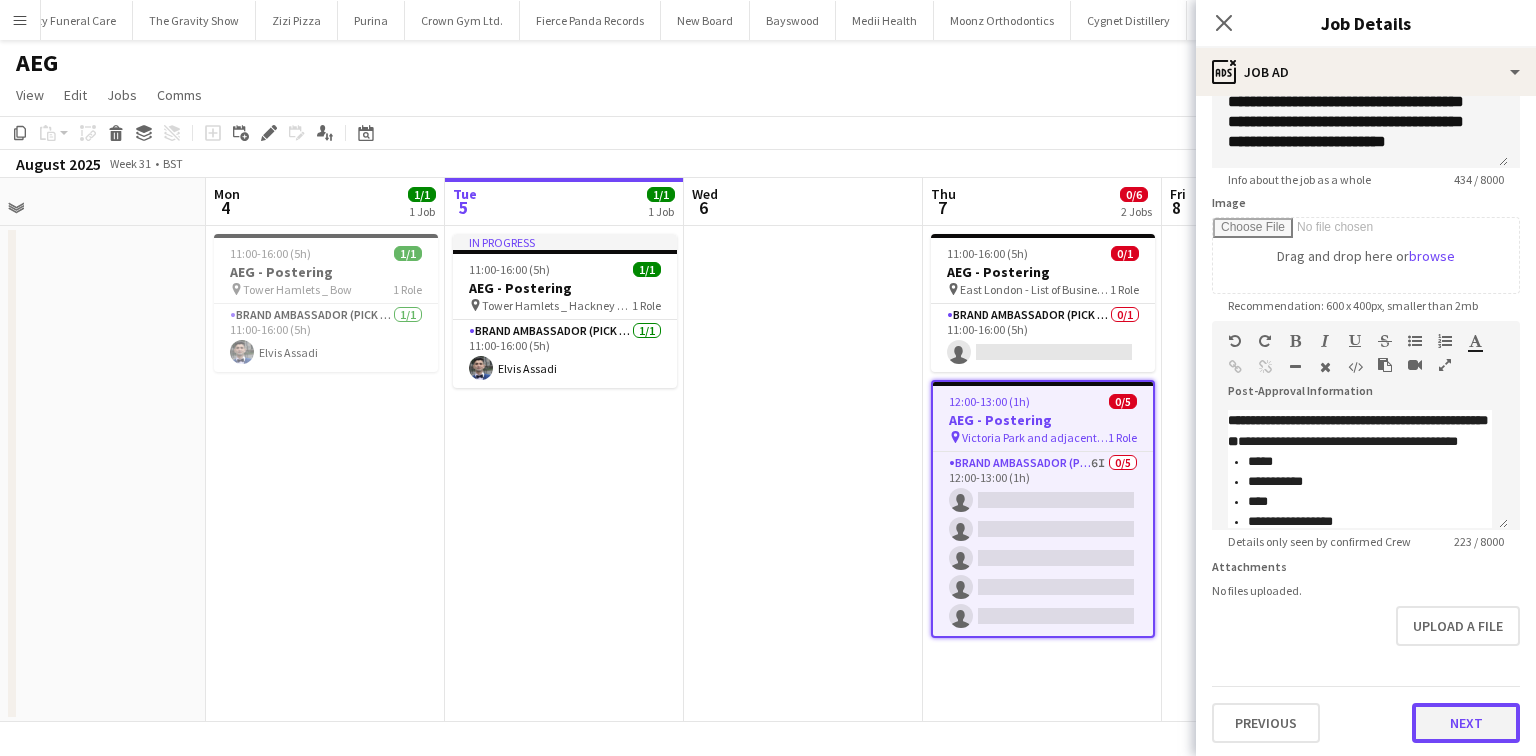 click on "Next" at bounding box center [1466, 723] 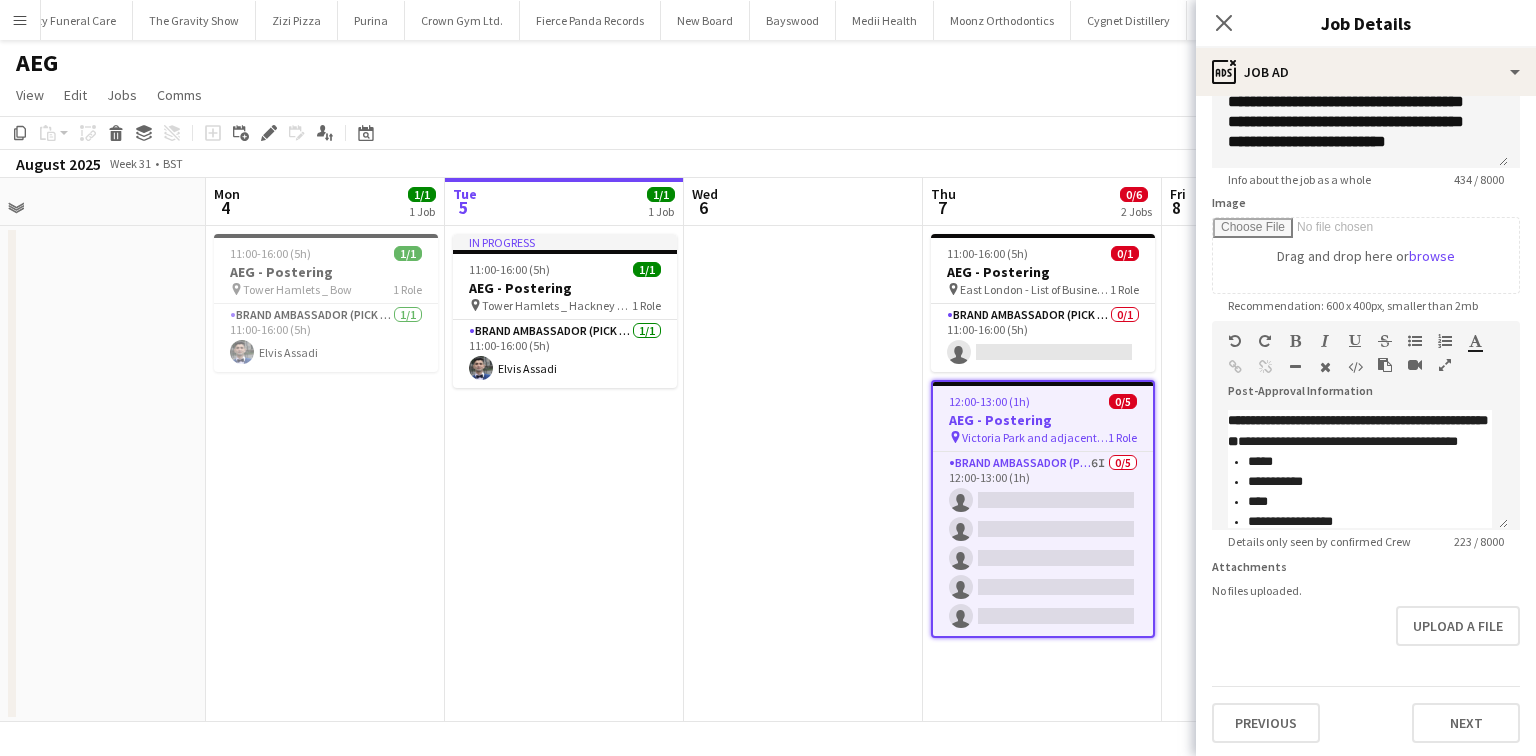 scroll, scrollTop: 0, scrollLeft: 0, axis: both 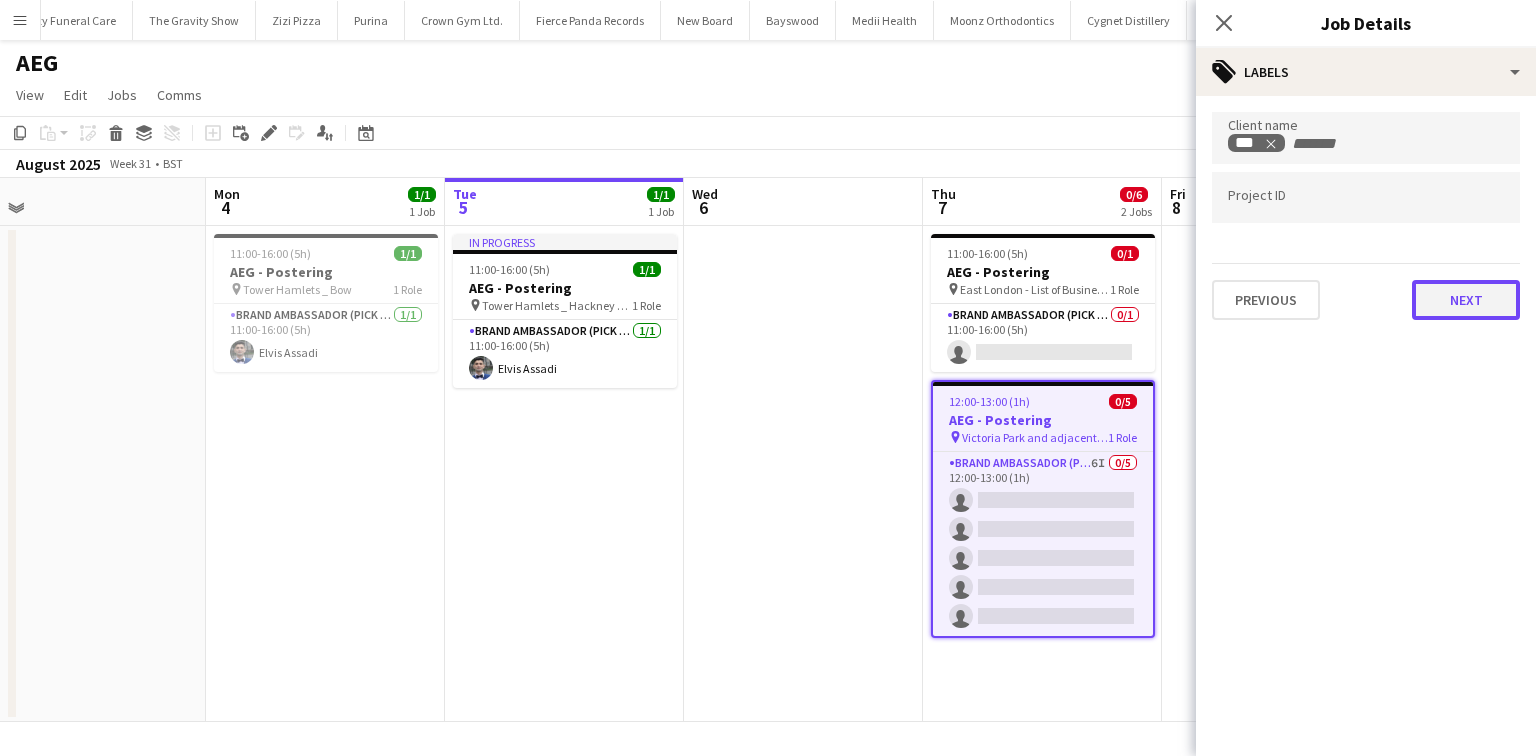 click on "Next" at bounding box center [1466, 300] 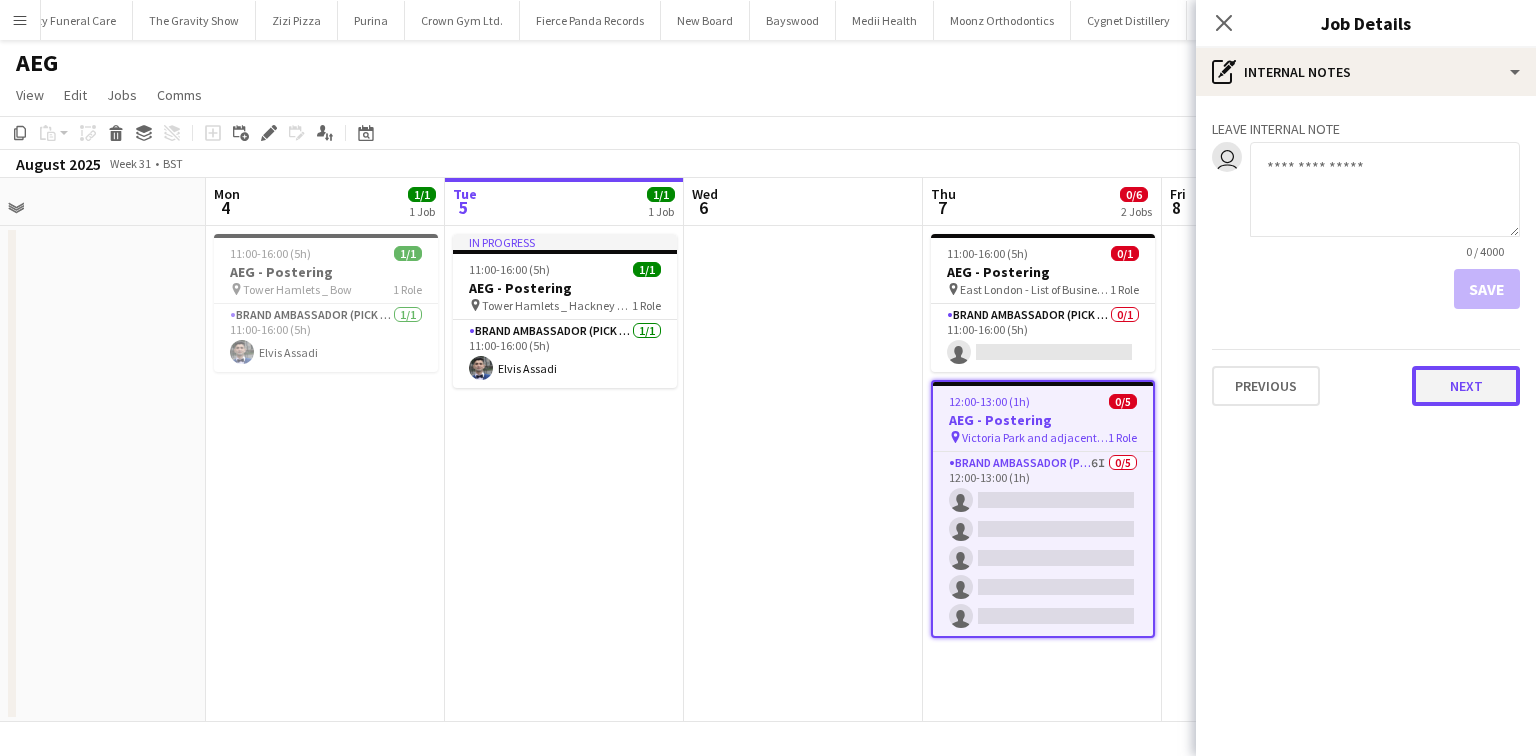 click on "Next" at bounding box center (1466, 386) 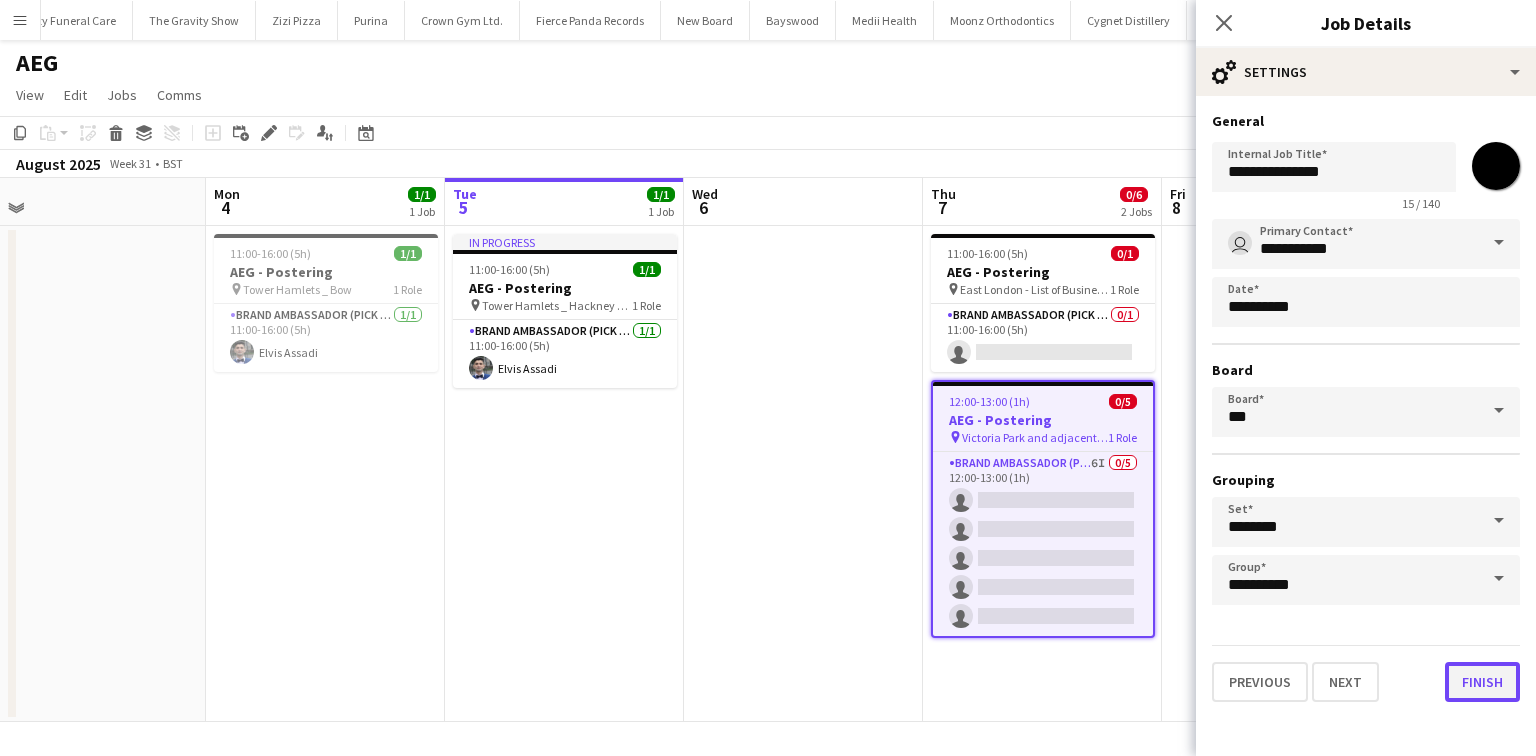 click on "Finish" at bounding box center [1482, 682] 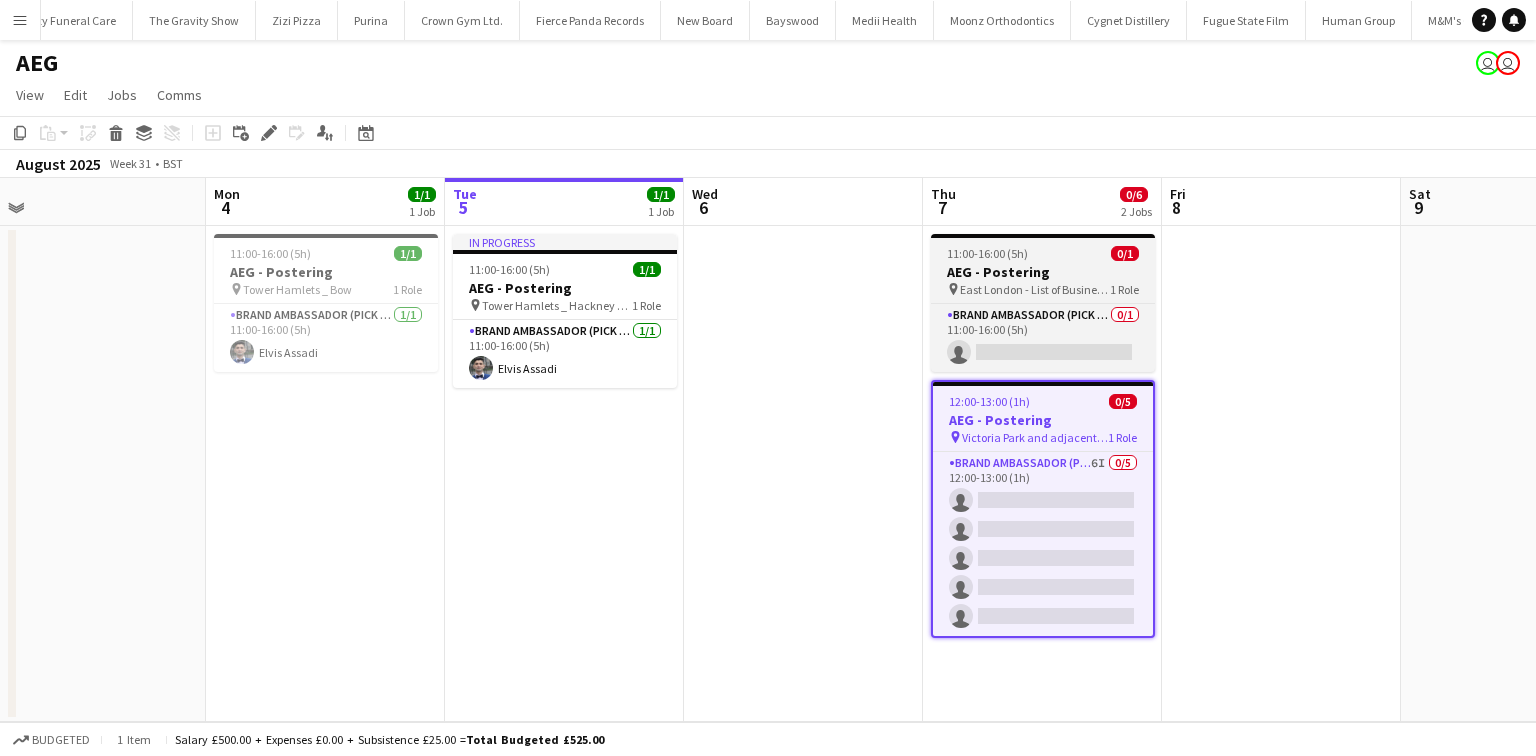 click on "AEG - Postering" at bounding box center [1043, 272] 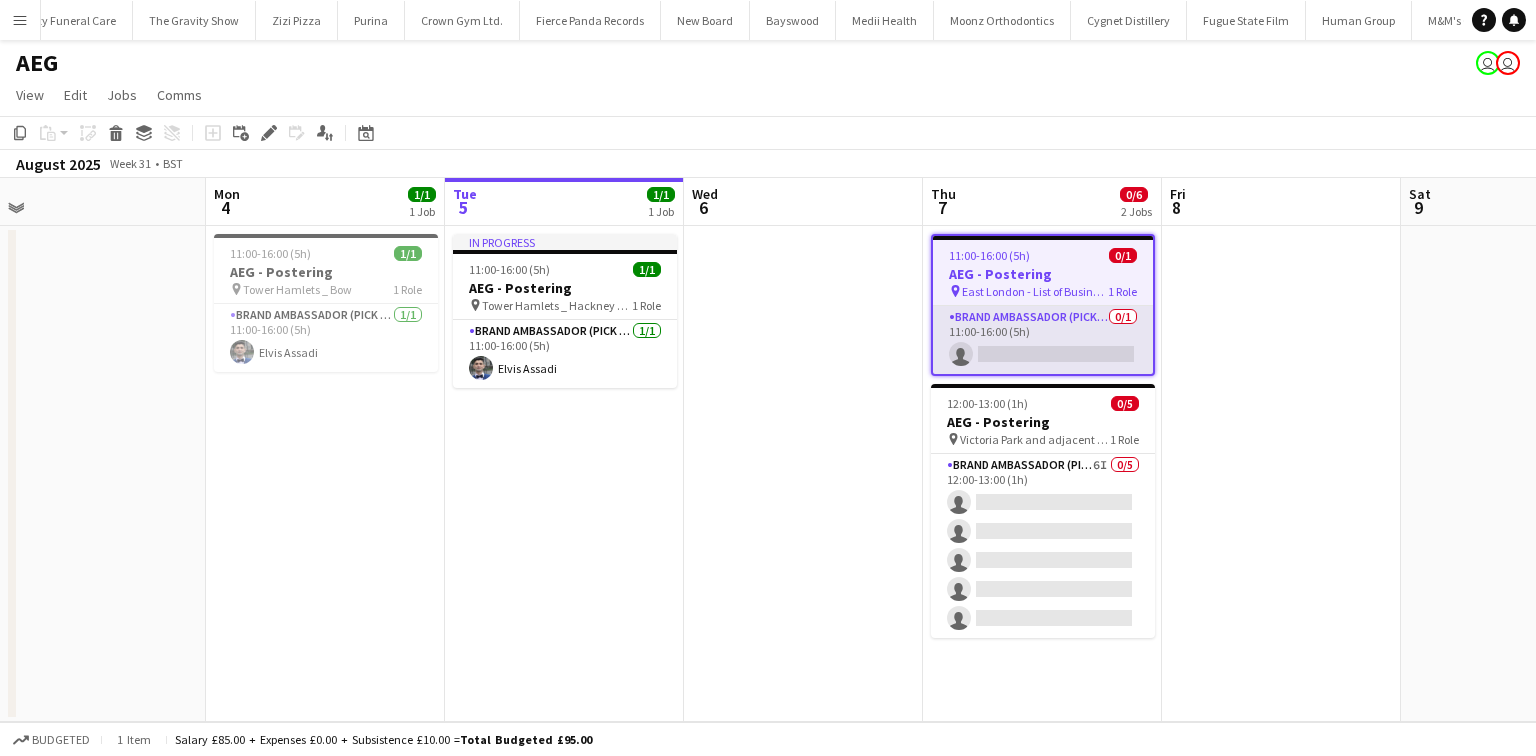 click on "Brand Ambassador (Pick up)   0/1   11:00-16:00 (5h)
single-neutral-actions" at bounding box center (1043, 340) 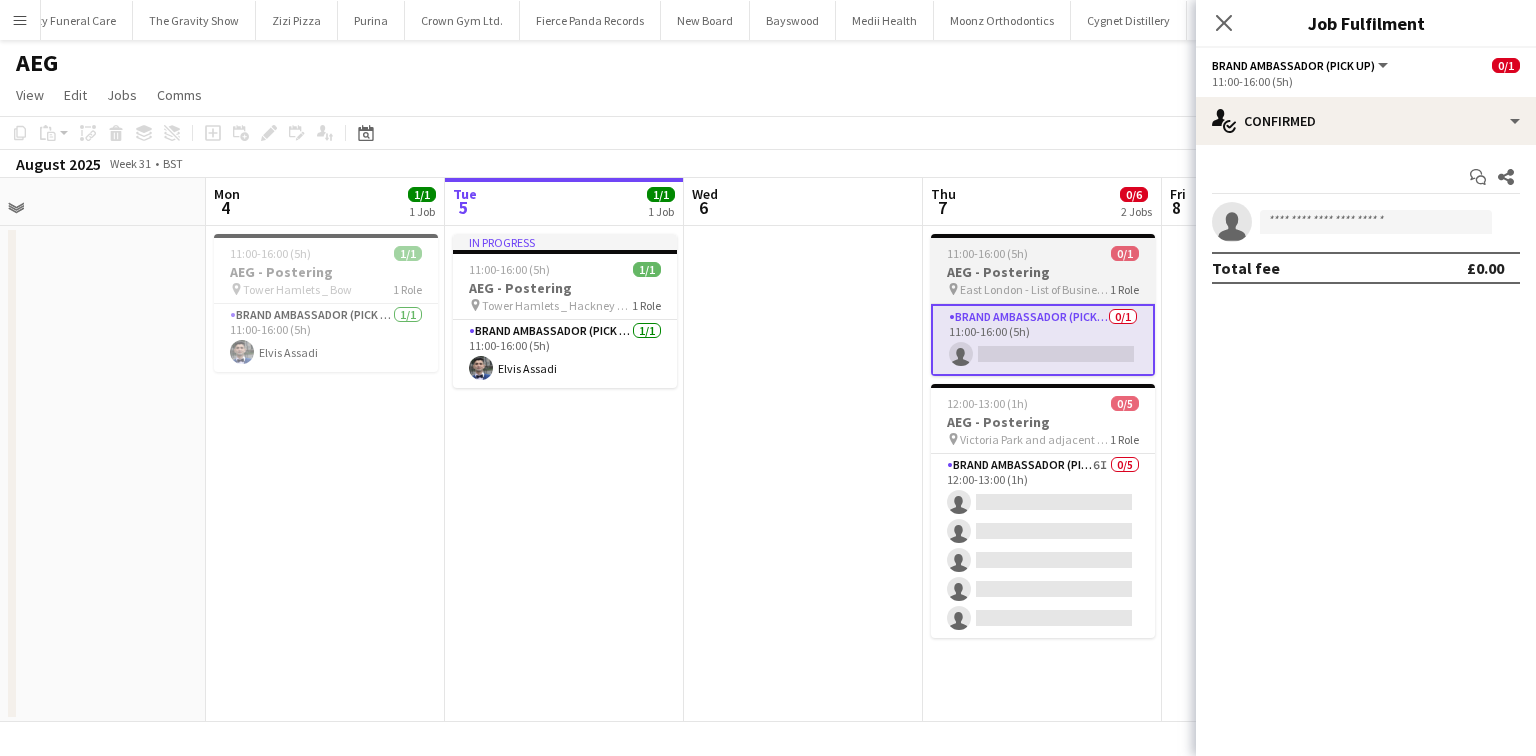 click on "AEG - Postering" at bounding box center [1043, 272] 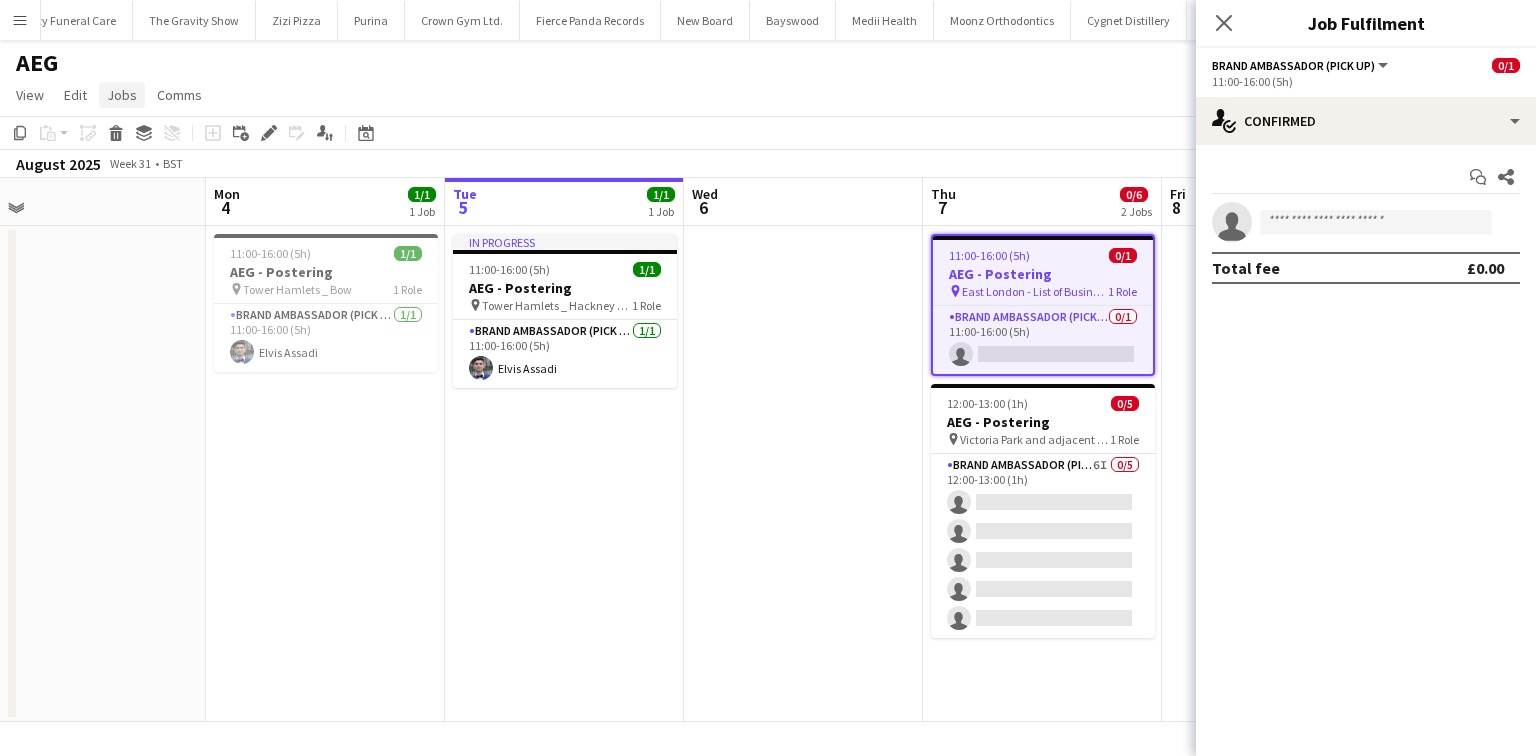 click on "Jobs" 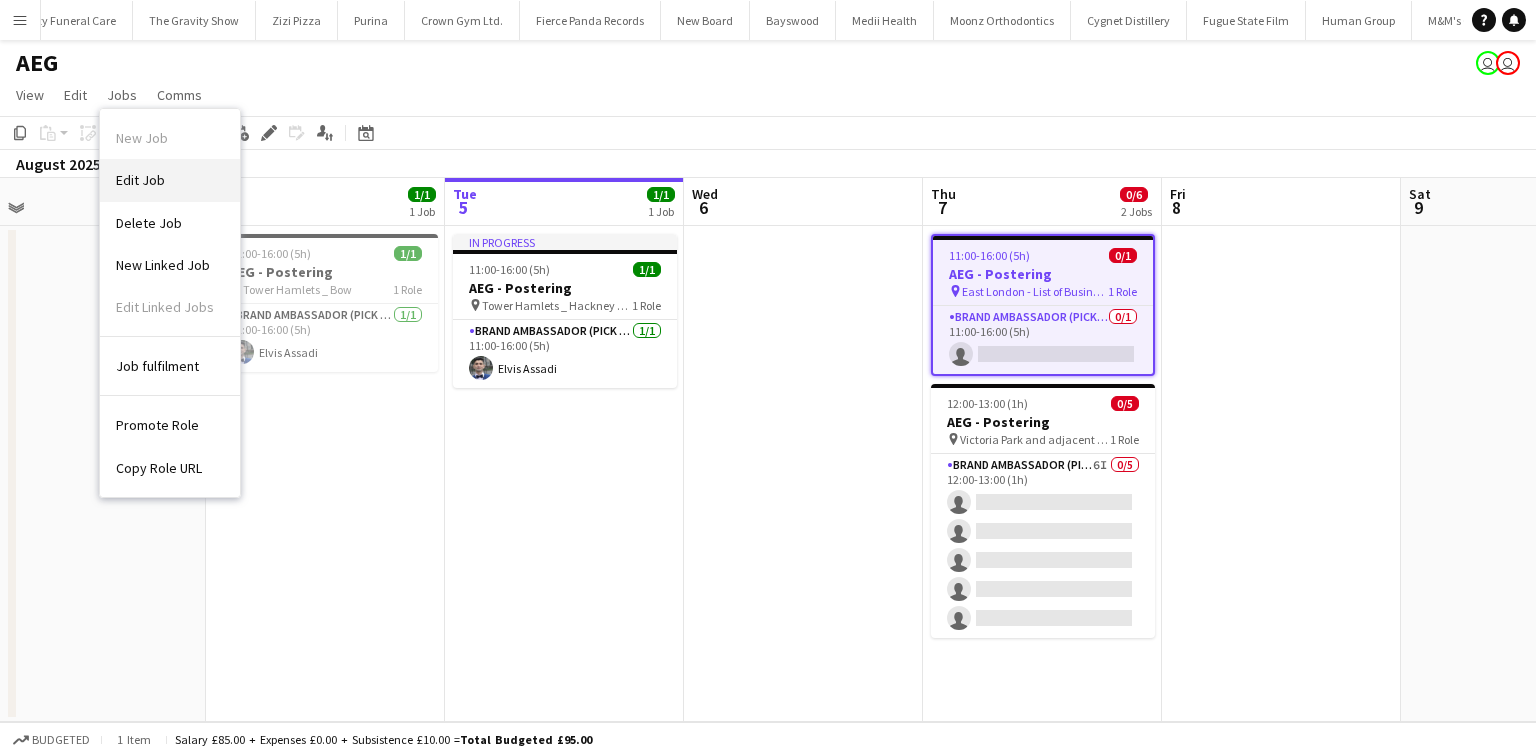 click on "Edit Job" at bounding box center [140, 180] 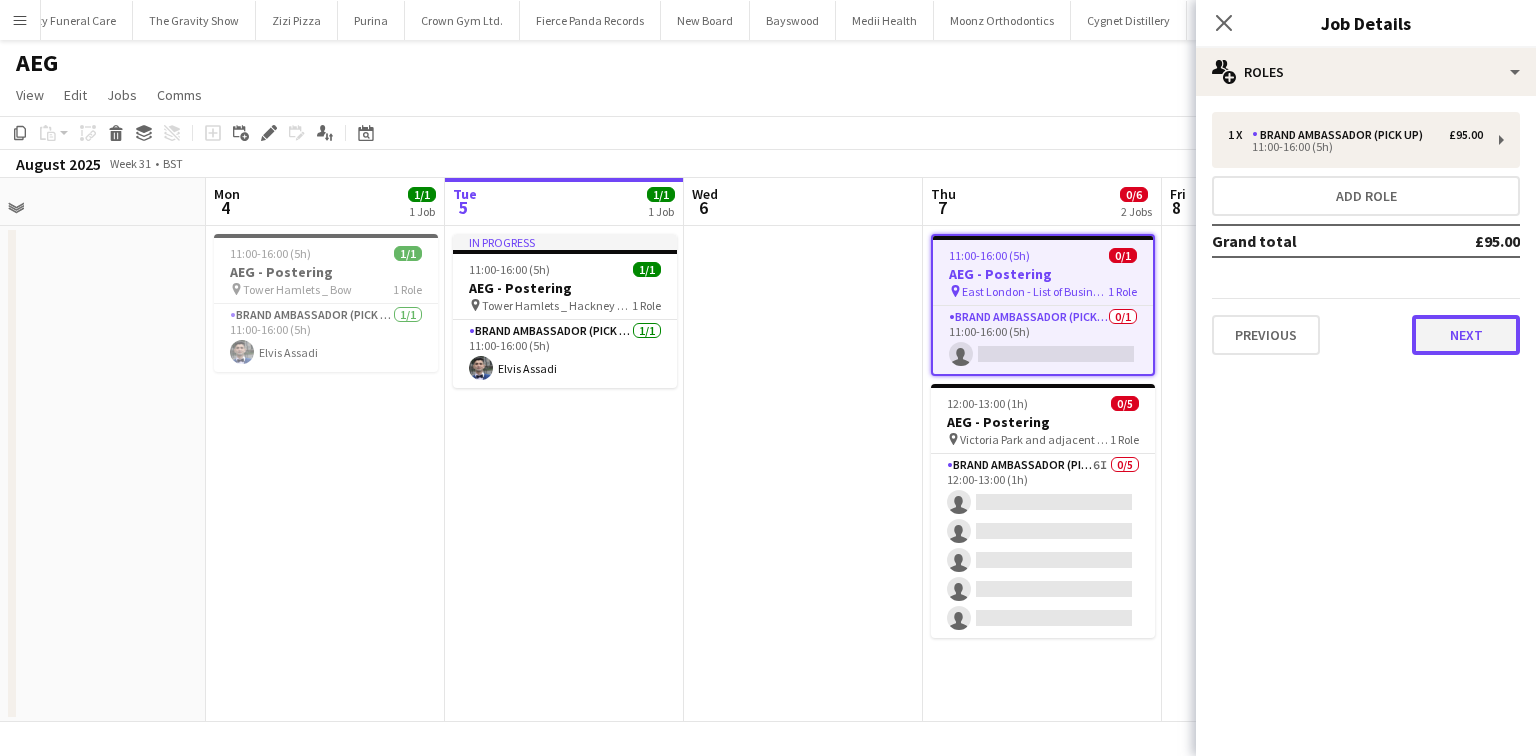 click on "Next" at bounding box center (1466, 335) 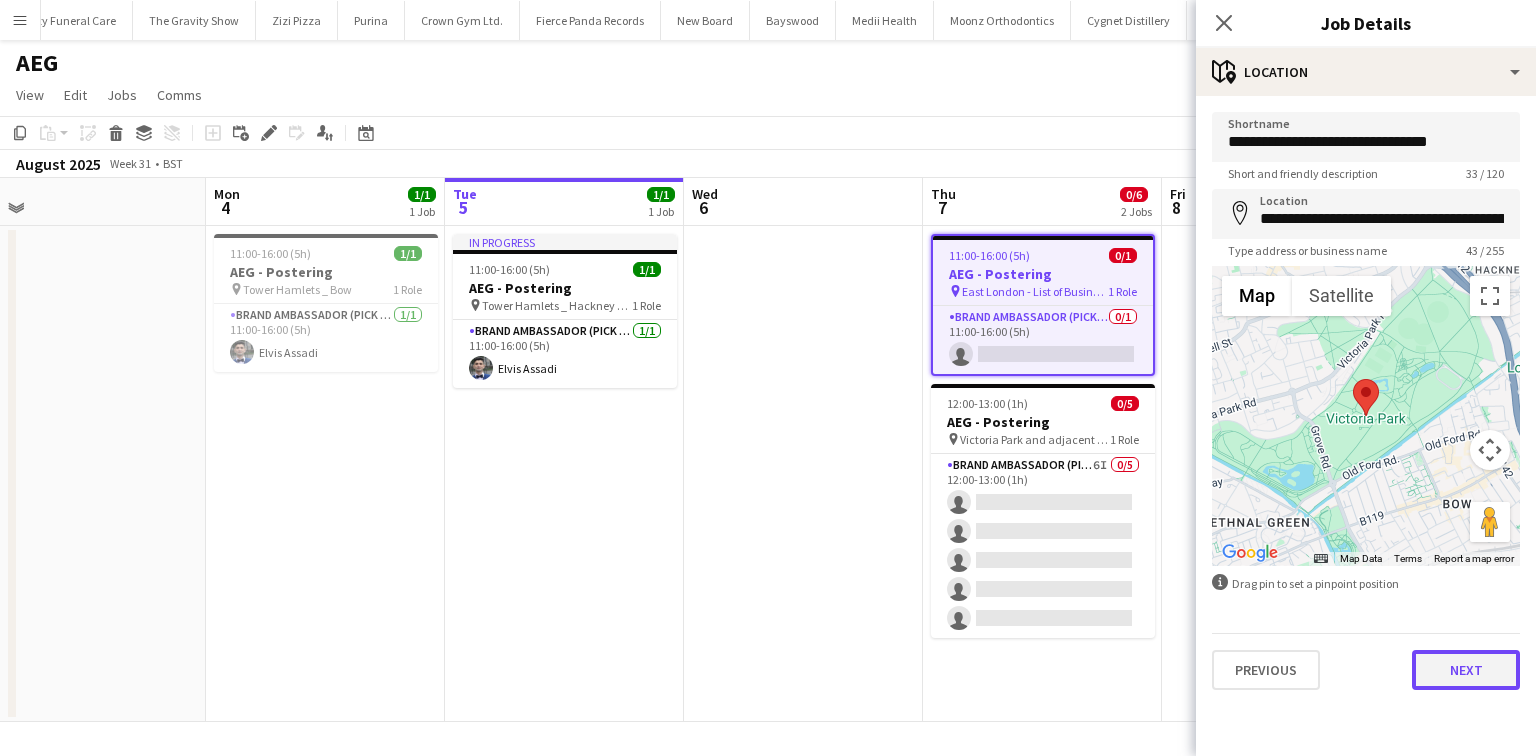 click on "Next" at bounding box center [1466, 670] 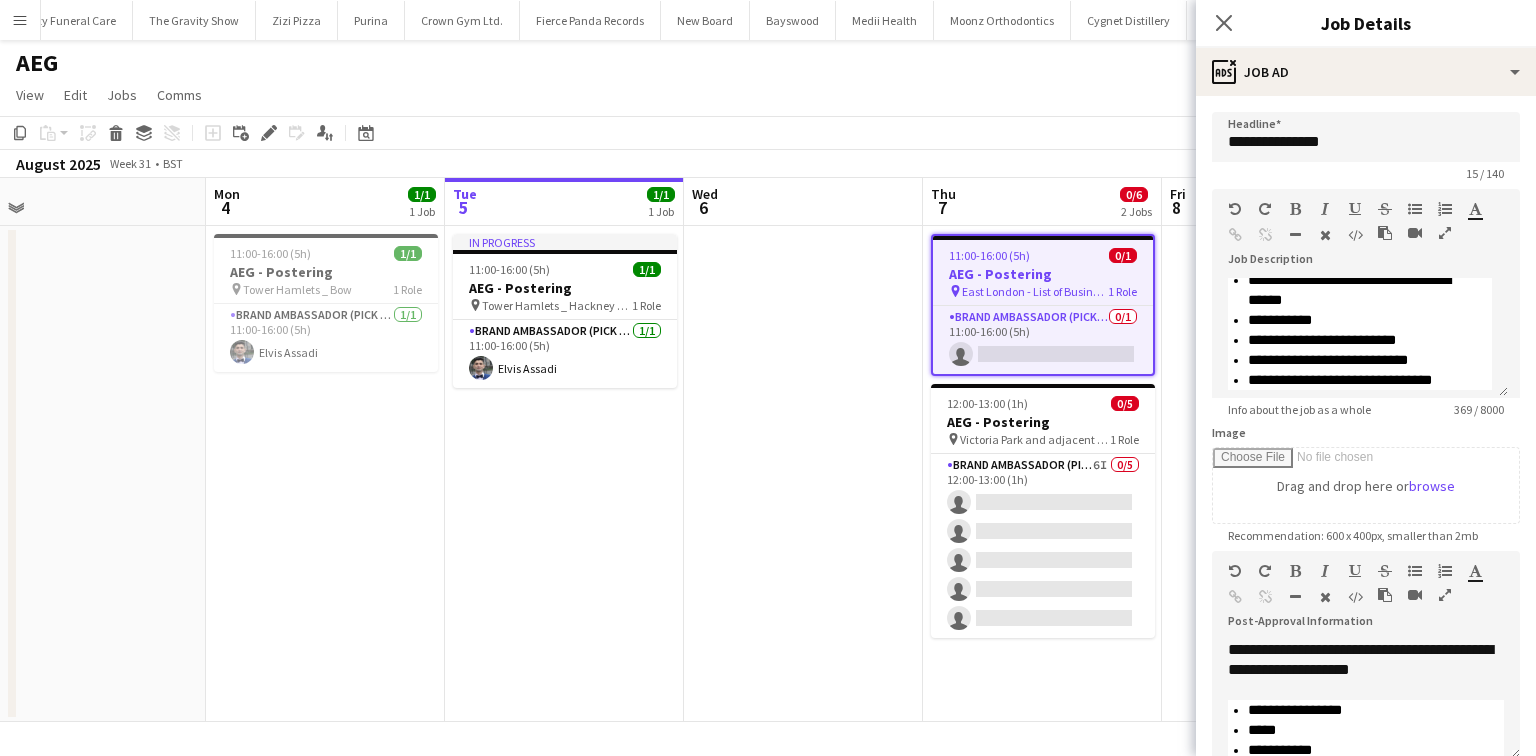 scroll, scrollTop: 307, scrollLeft: 0, axis: vertical 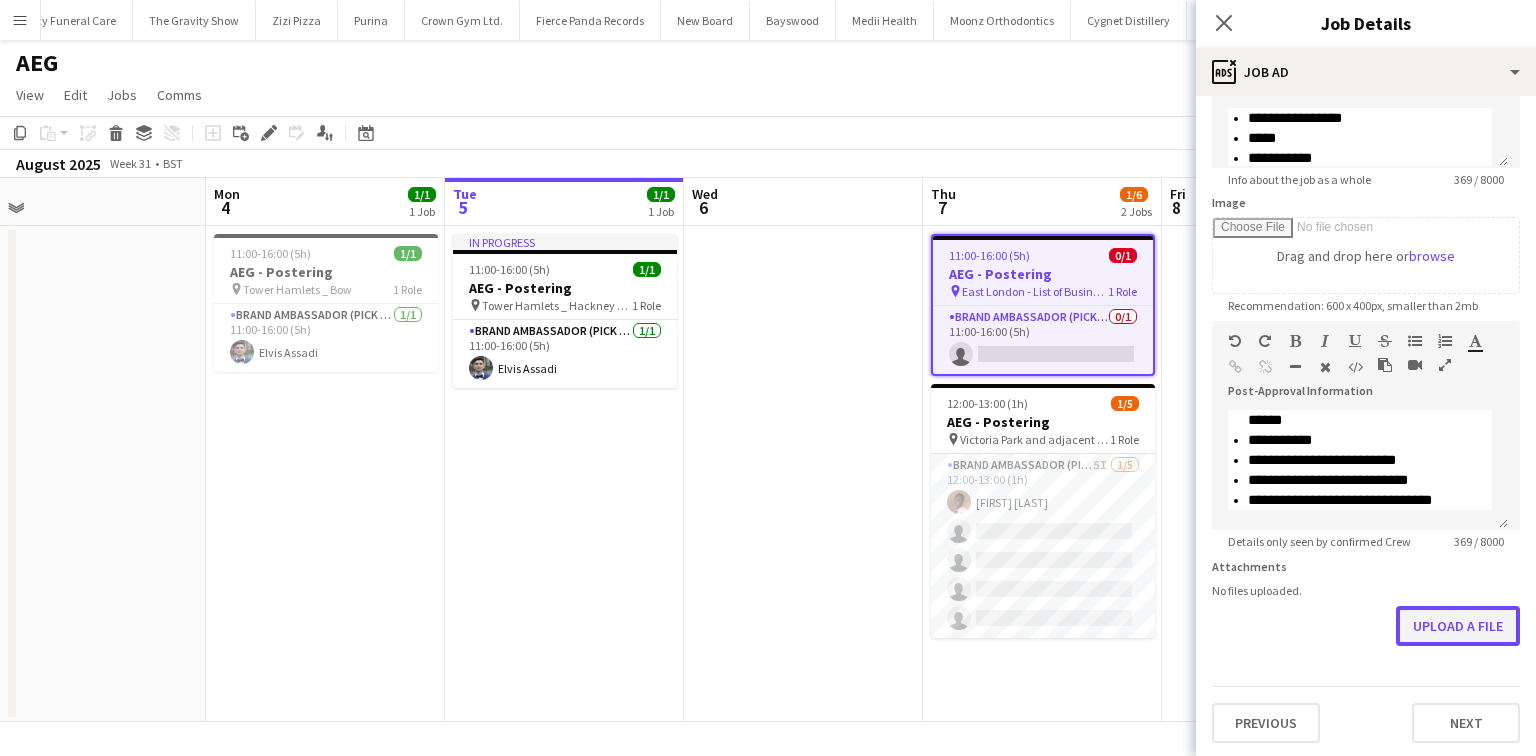 click on "Upload a file" at bounding box center (1458, 626) 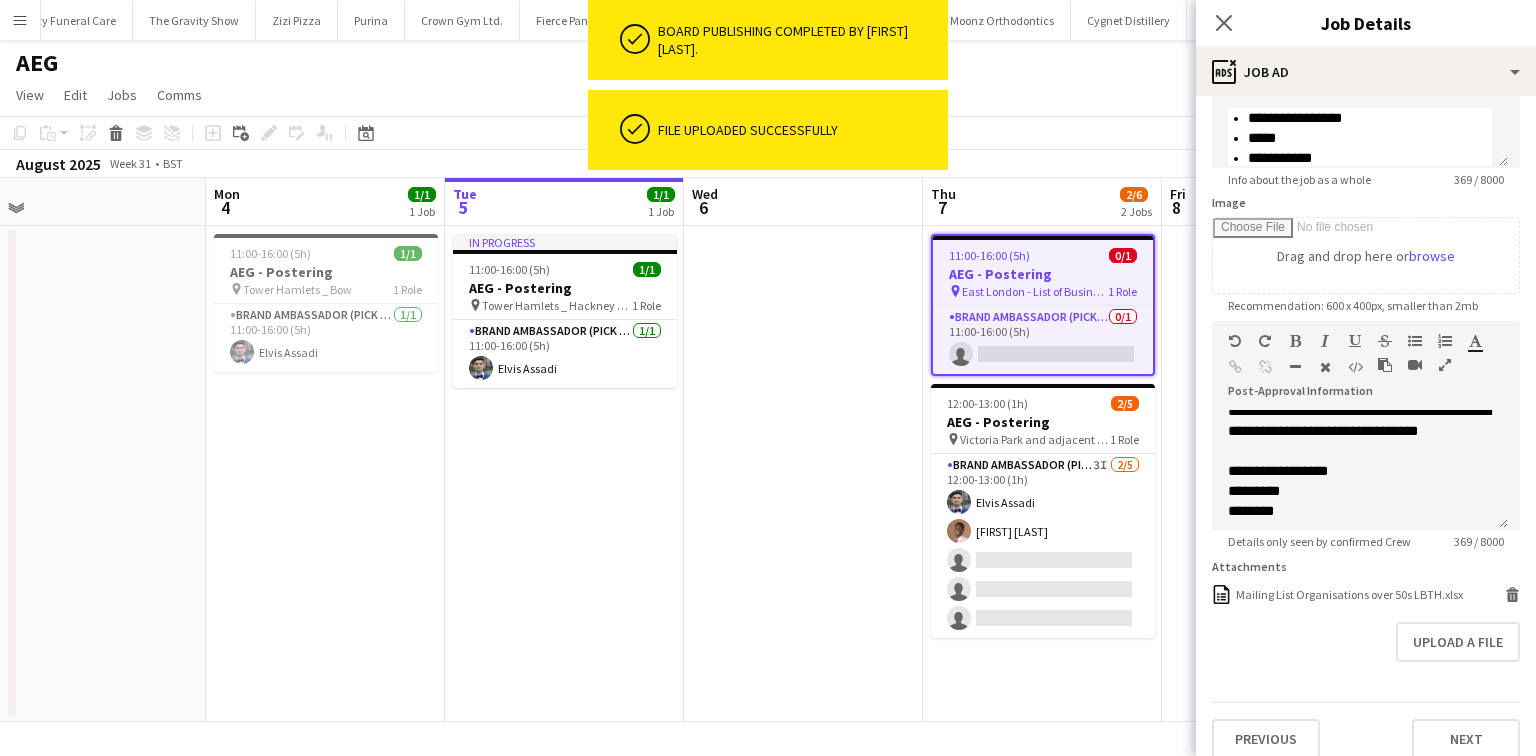 scroll, scrollTop: 307, scrollLeft: 0, axis: vertical 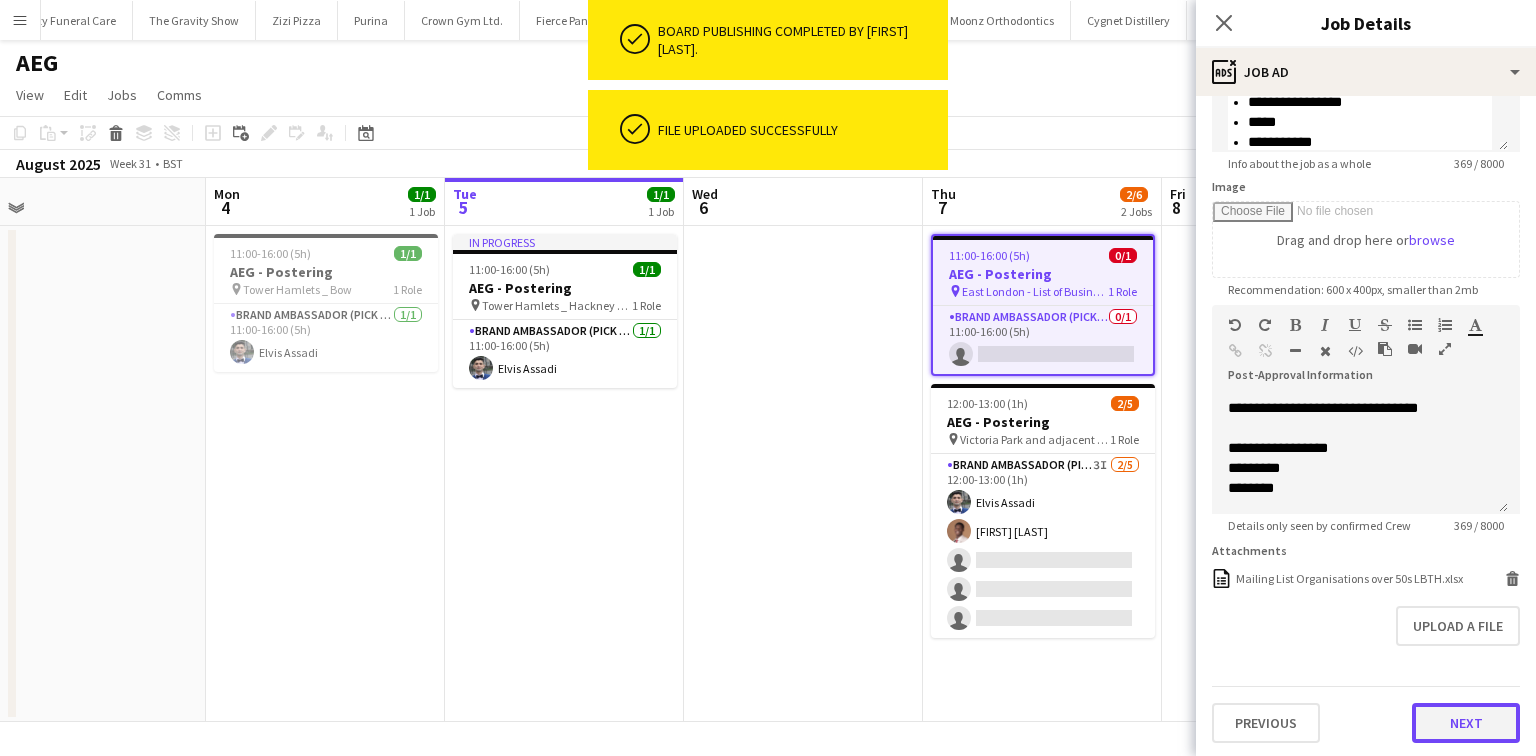 click on "Next" at bounding box center (1466, 723) 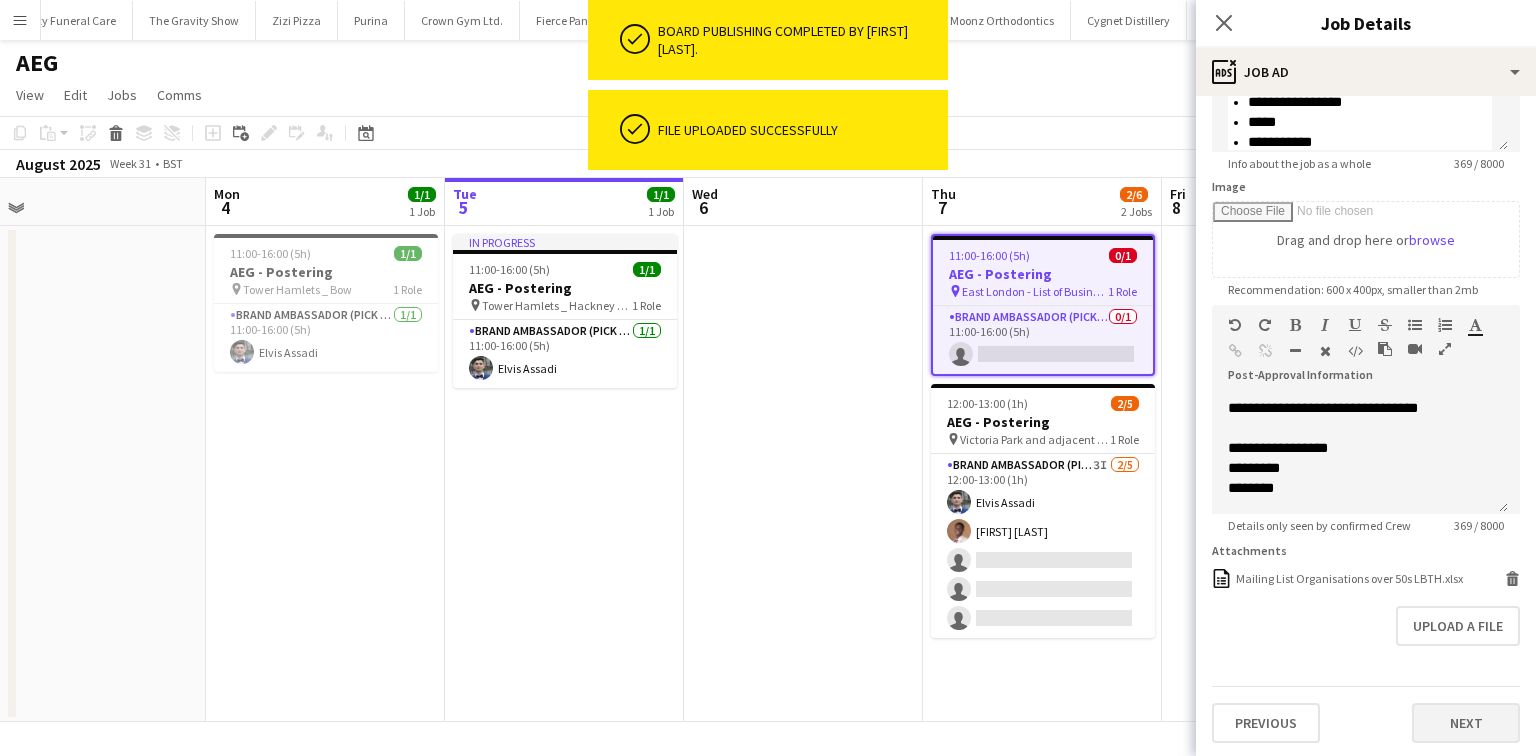 scroll, scrollTop: 0, scrollLeft: 0, axis: both 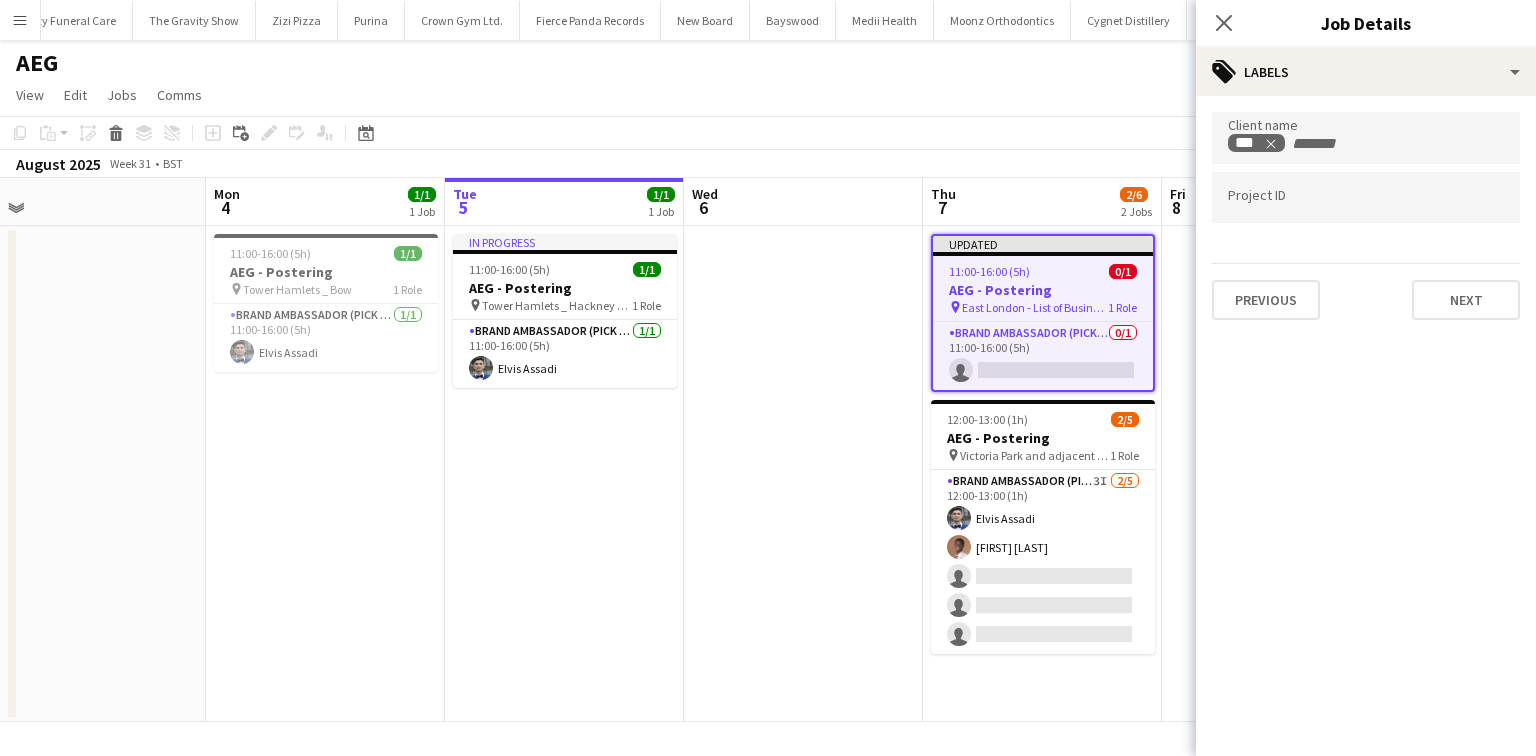 click on "Client name  ***  Project ID   Previous   Next" at bounding box center (1366, 216) 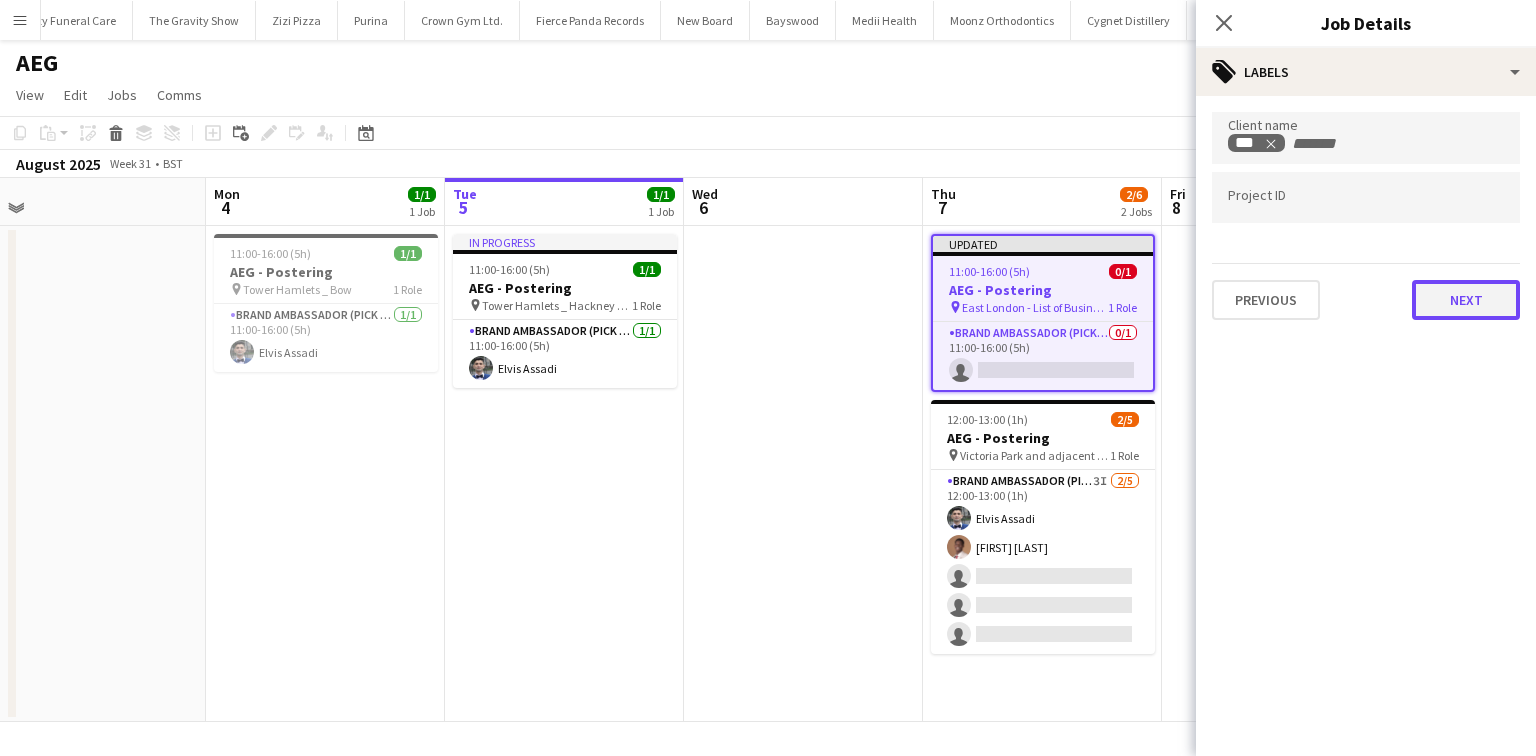click on "Next" at bounding box center [1466, 300] 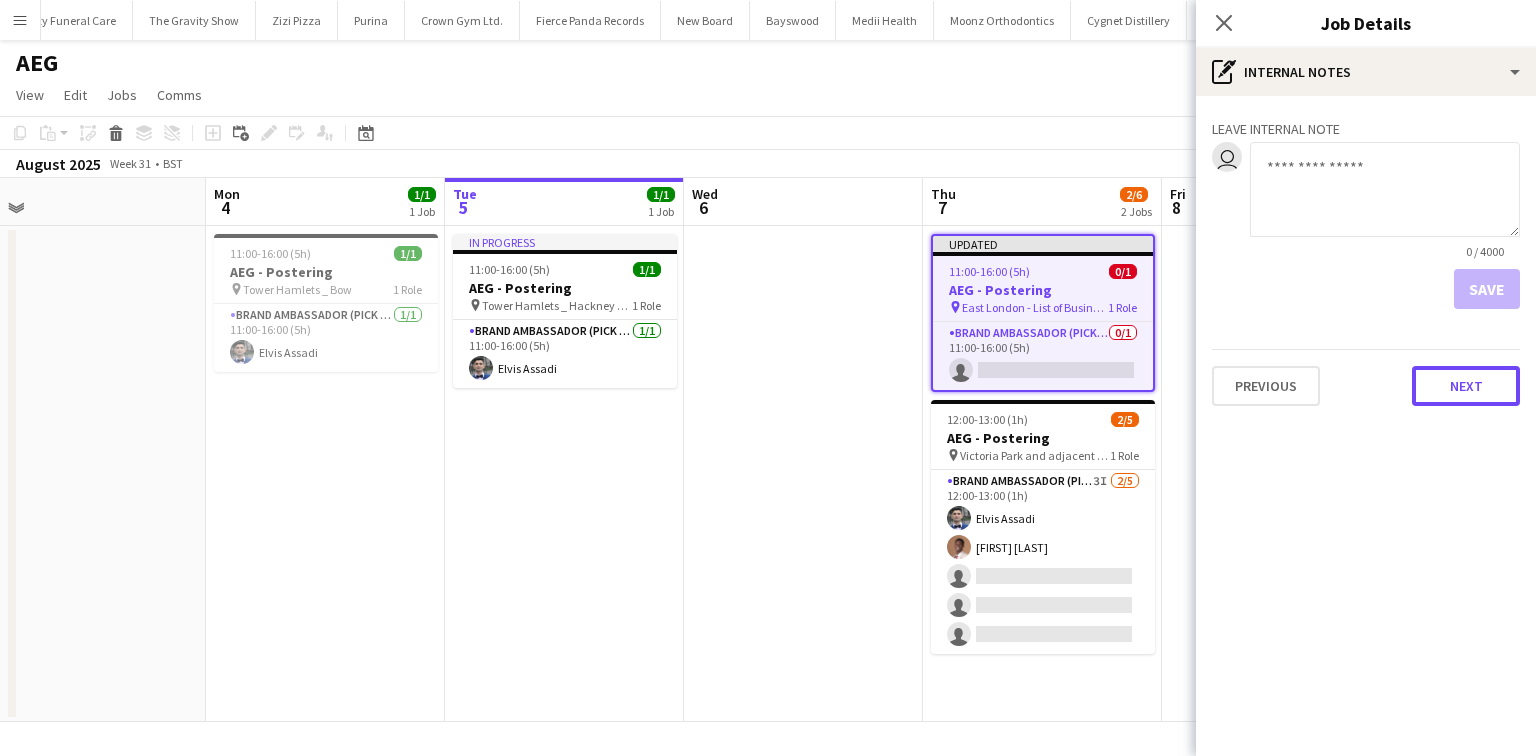 click on "Next" at bounding box center [1466, 386] 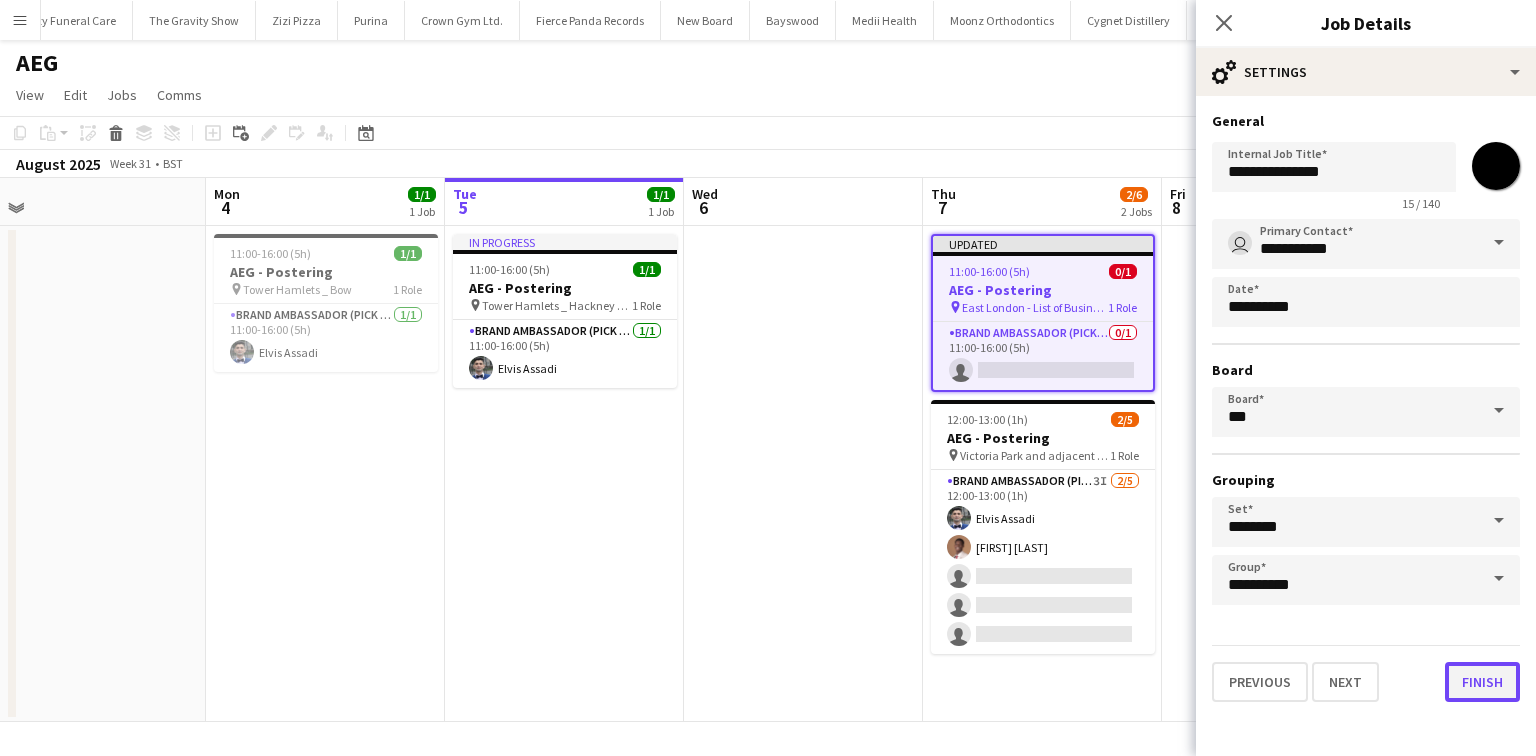 click on "Finish" at bounding box center (1482, 682) 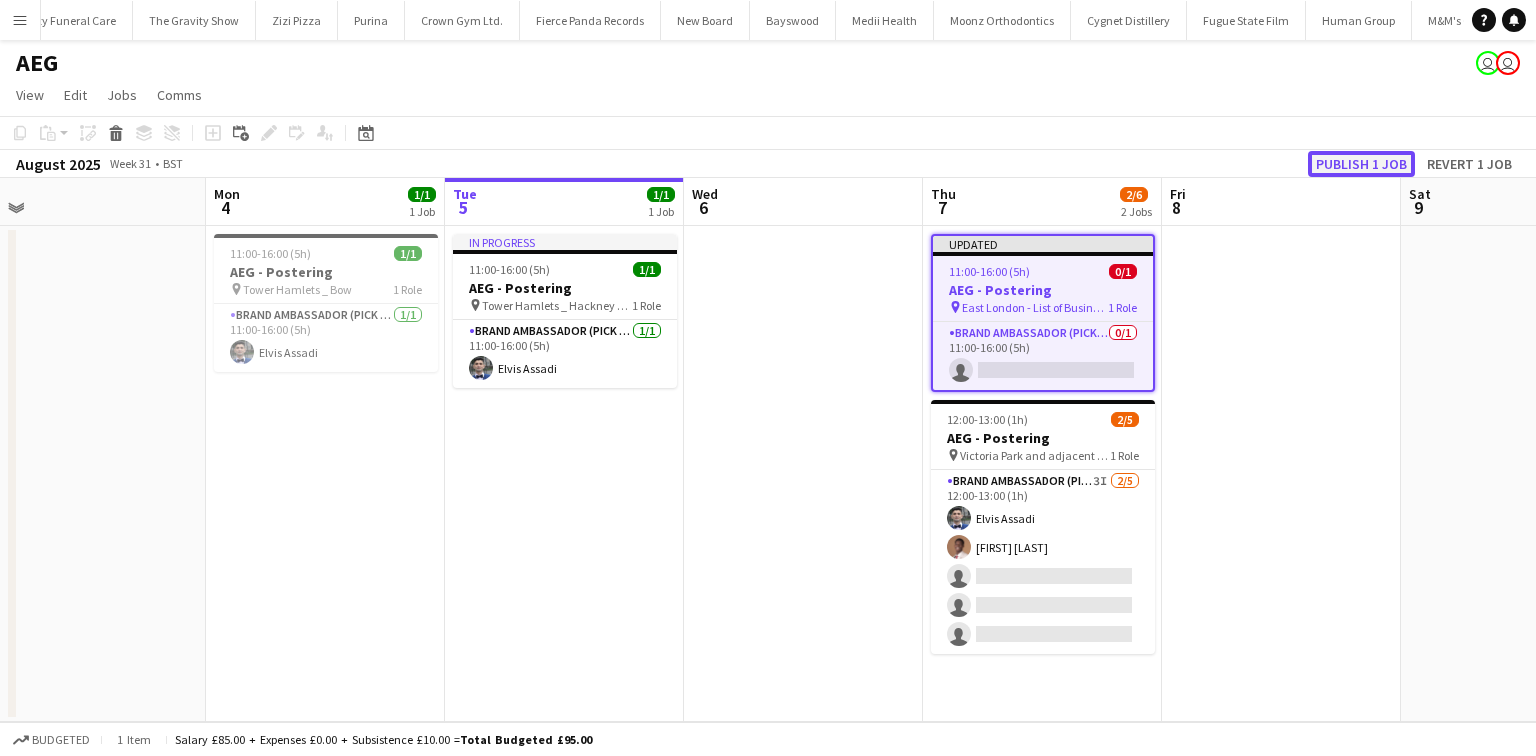 click on "Publish 1 job" 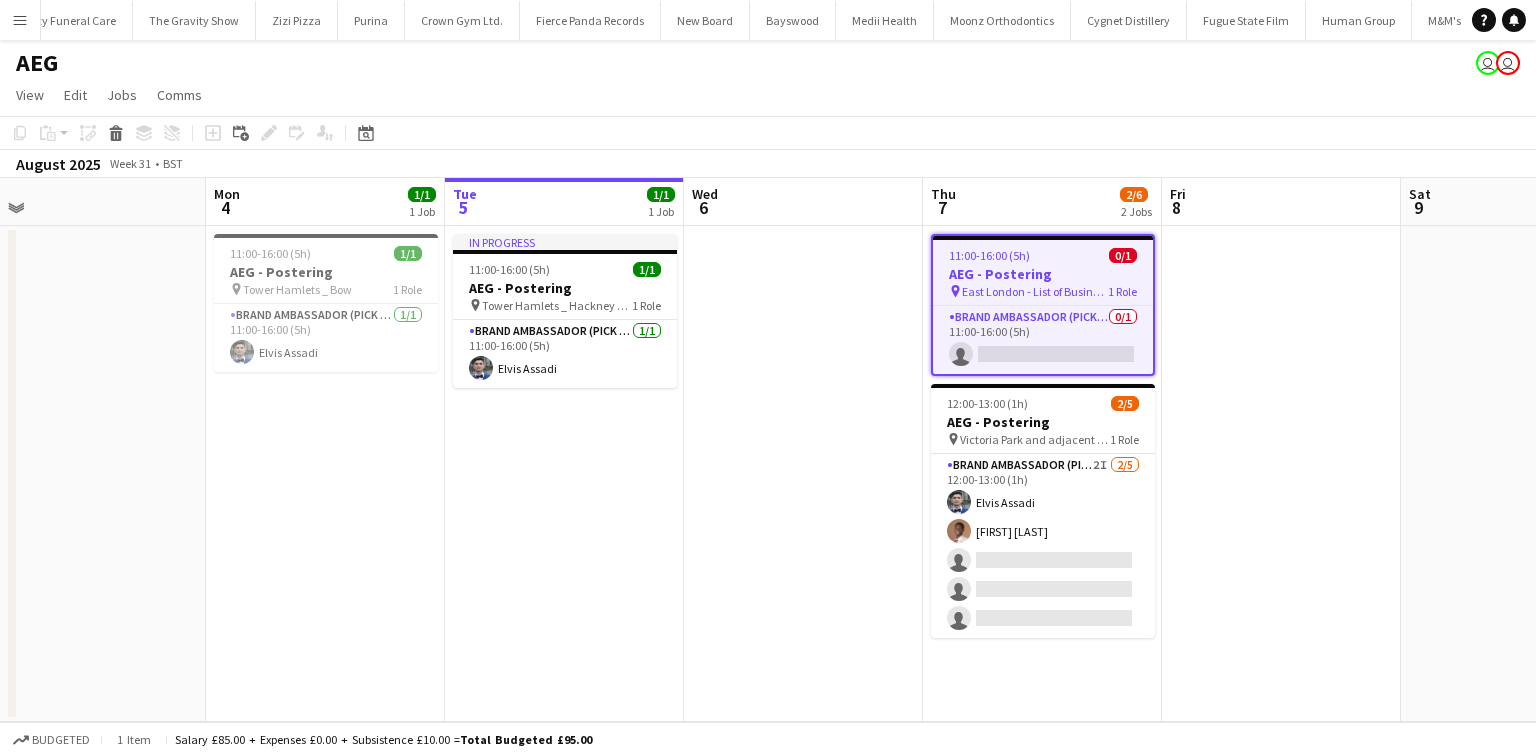 click on "East London - List of Businesses" at bounding box center (1035, 291) 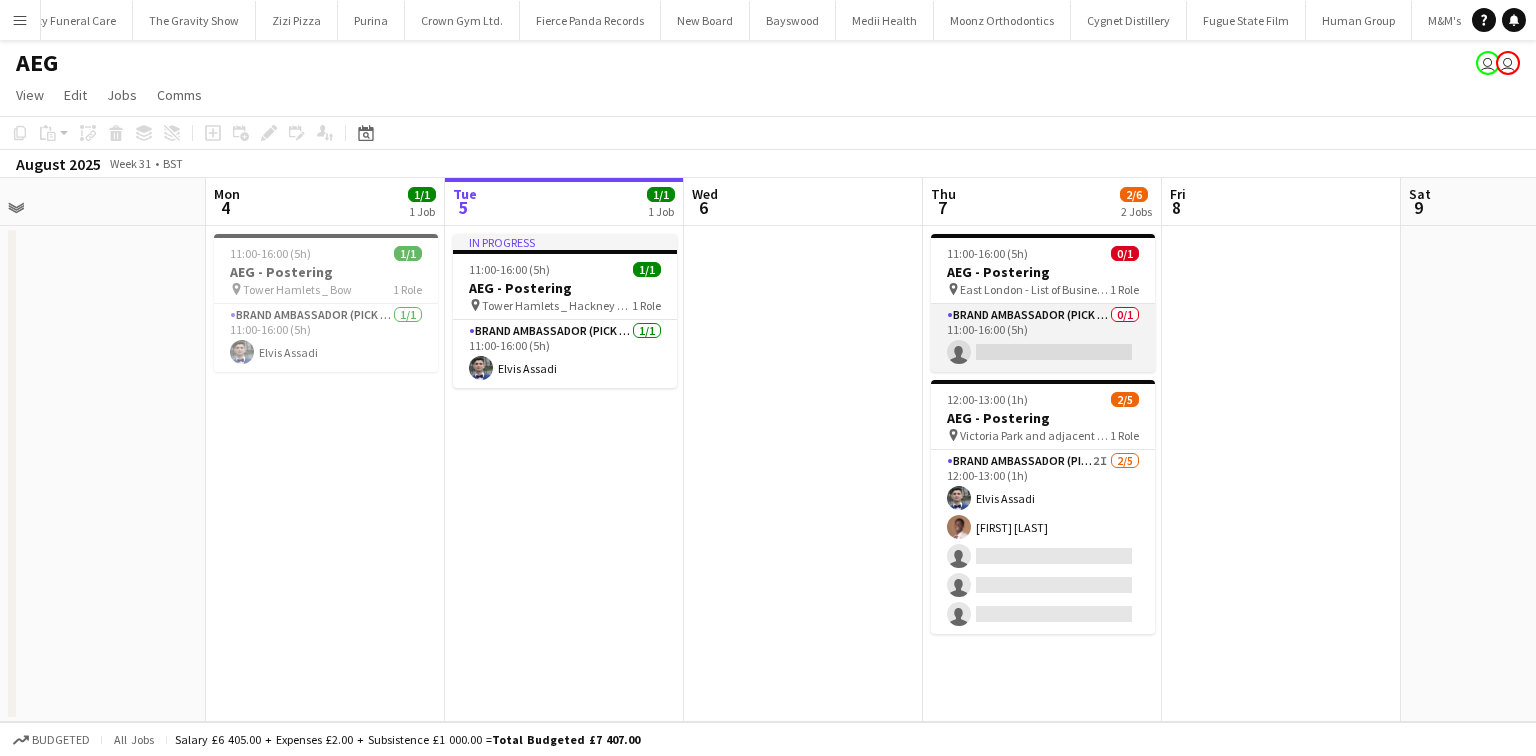 click on "Brand Ambassador (Pick up)   0/1   11:00-16:00 (5h)
single-neutral-actions" at bounding box center [1043, 338] 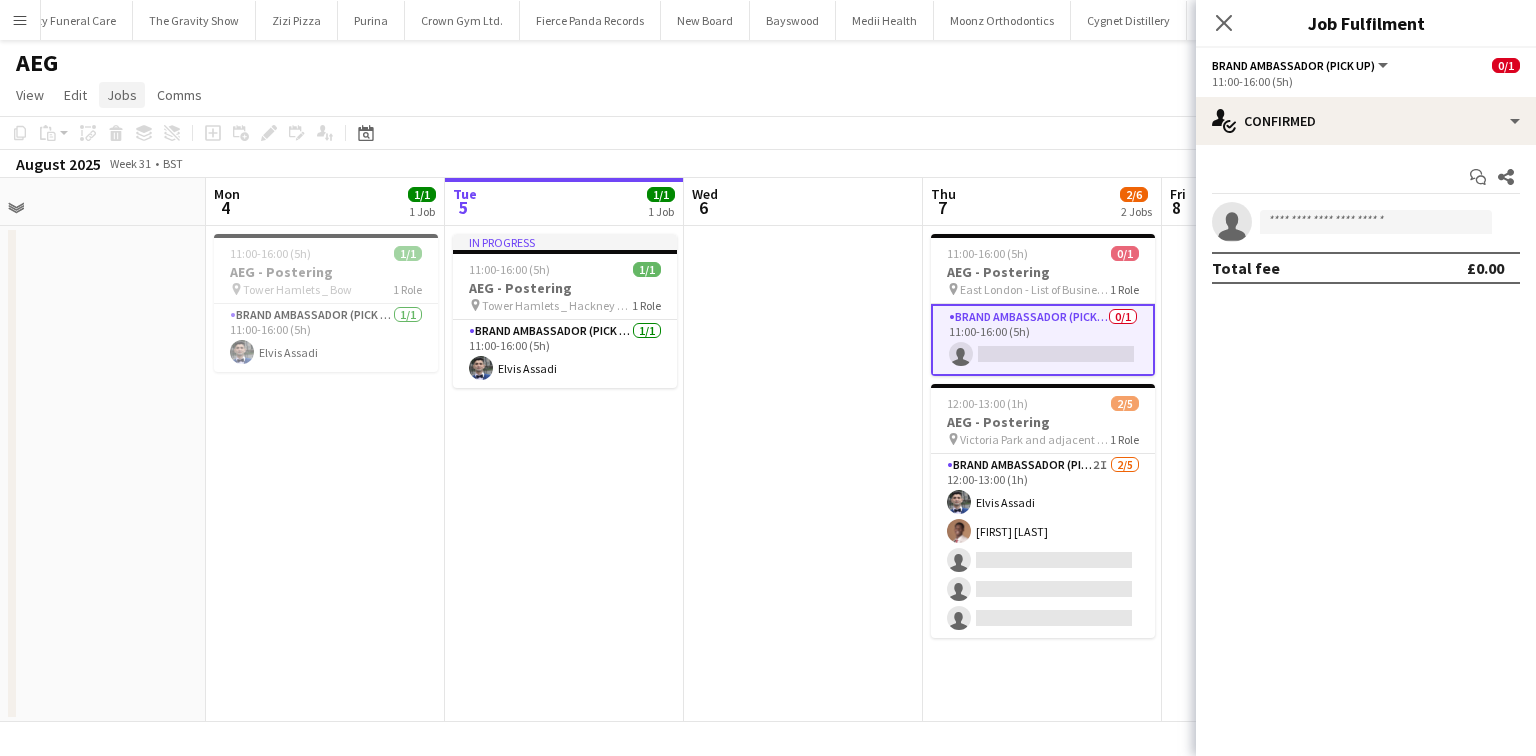 click on "Jobs" 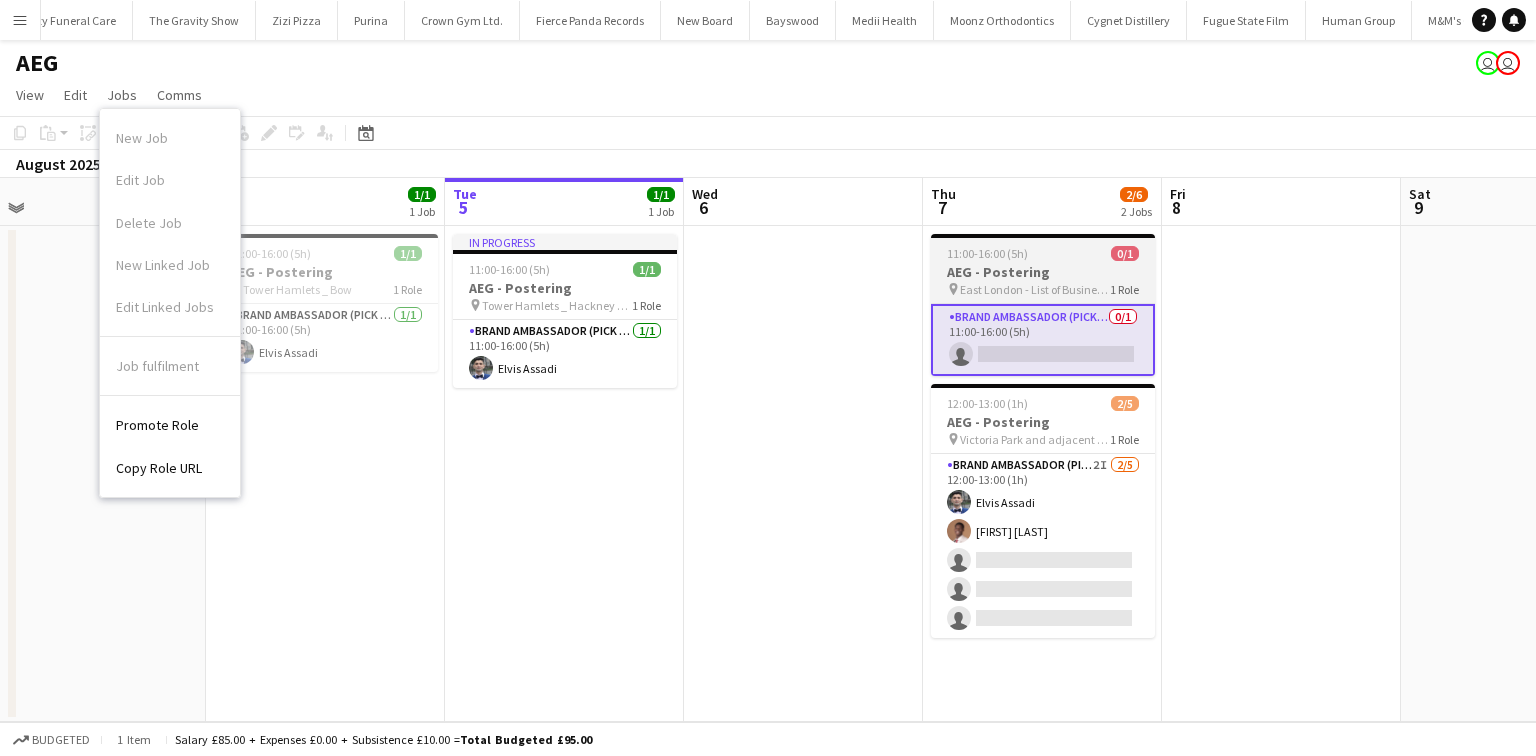 drag, startPoint x: 1036, startPoint y: 260, endPoint x: 970, endPoint y: 248, distance: 67.08204 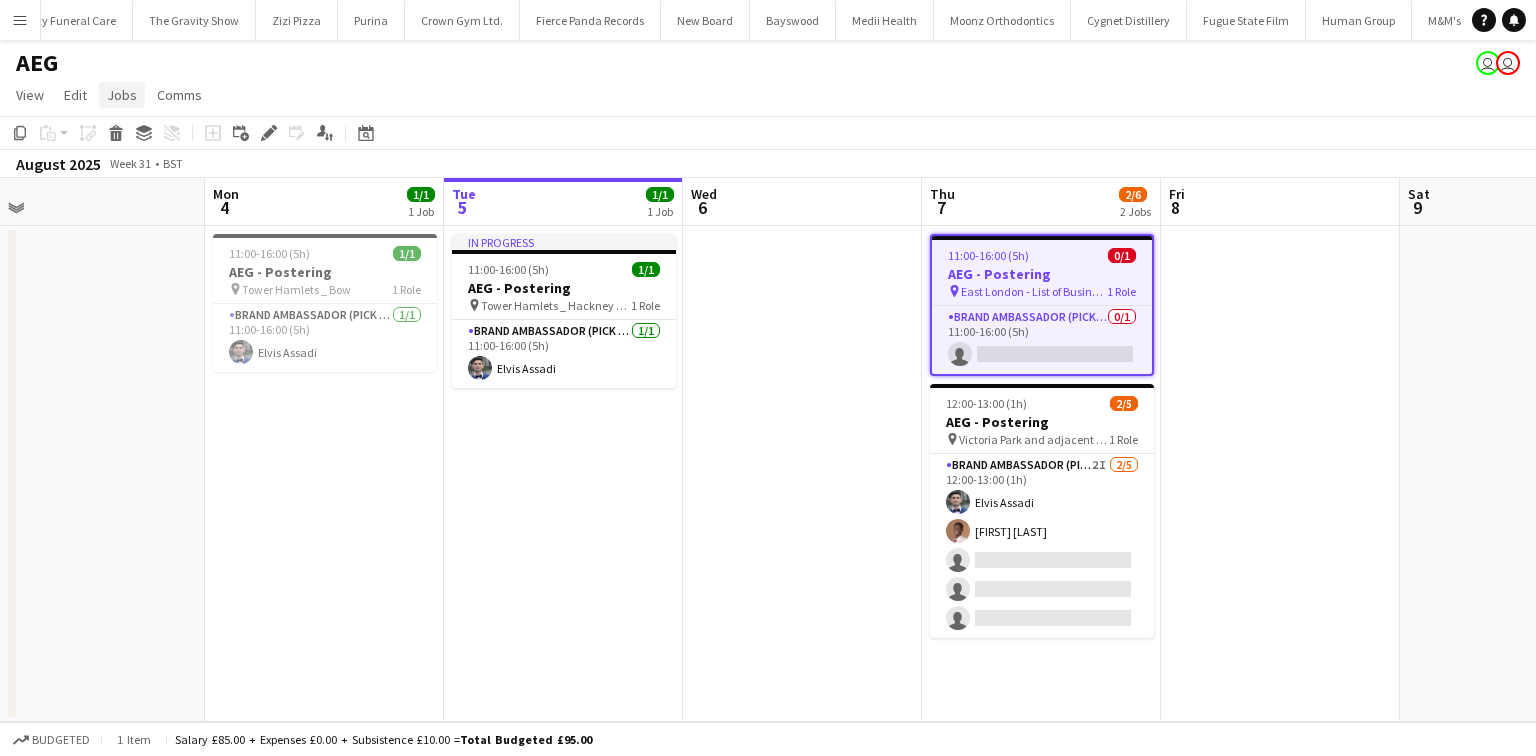 click on "Jobs" 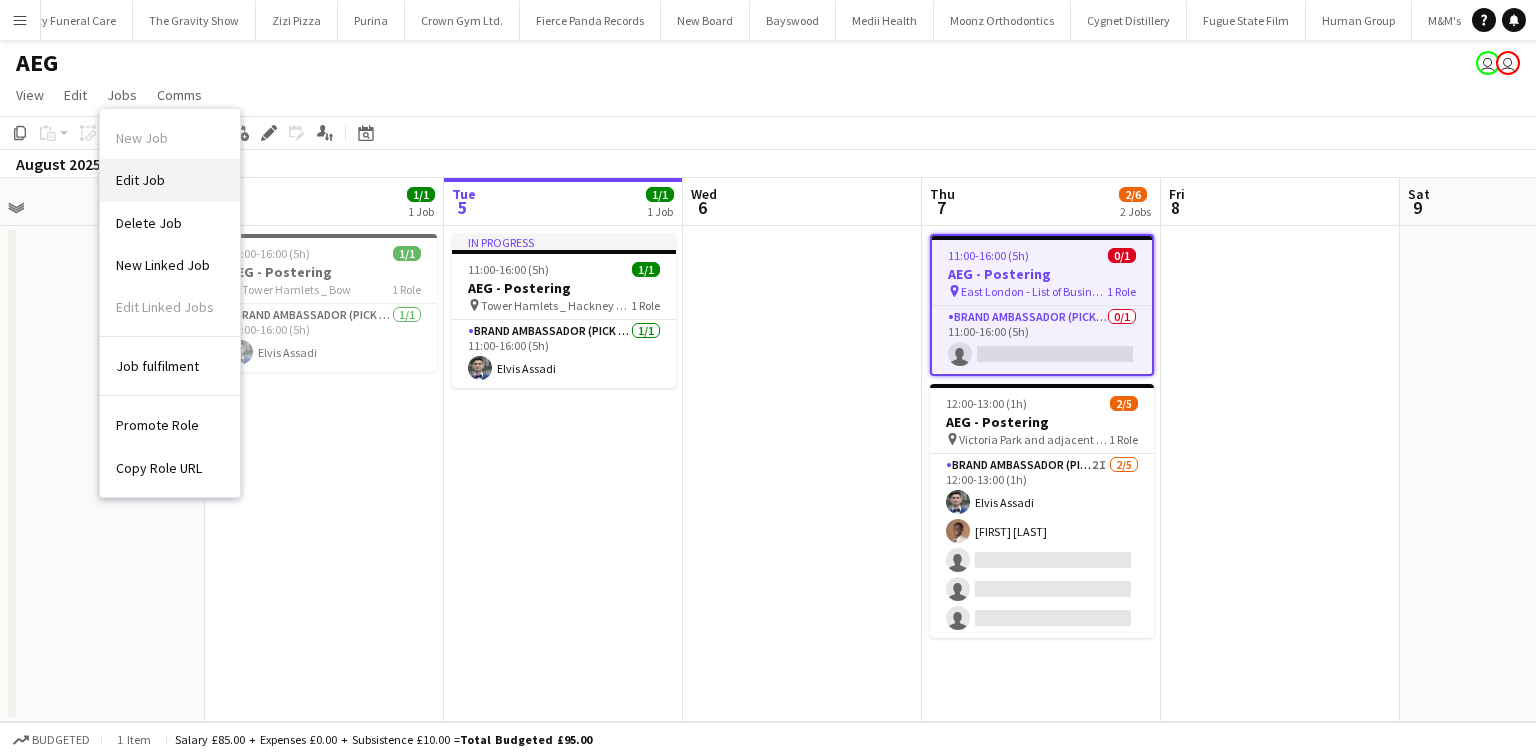 click on "Edit Job" at bounding box center [170, 180] 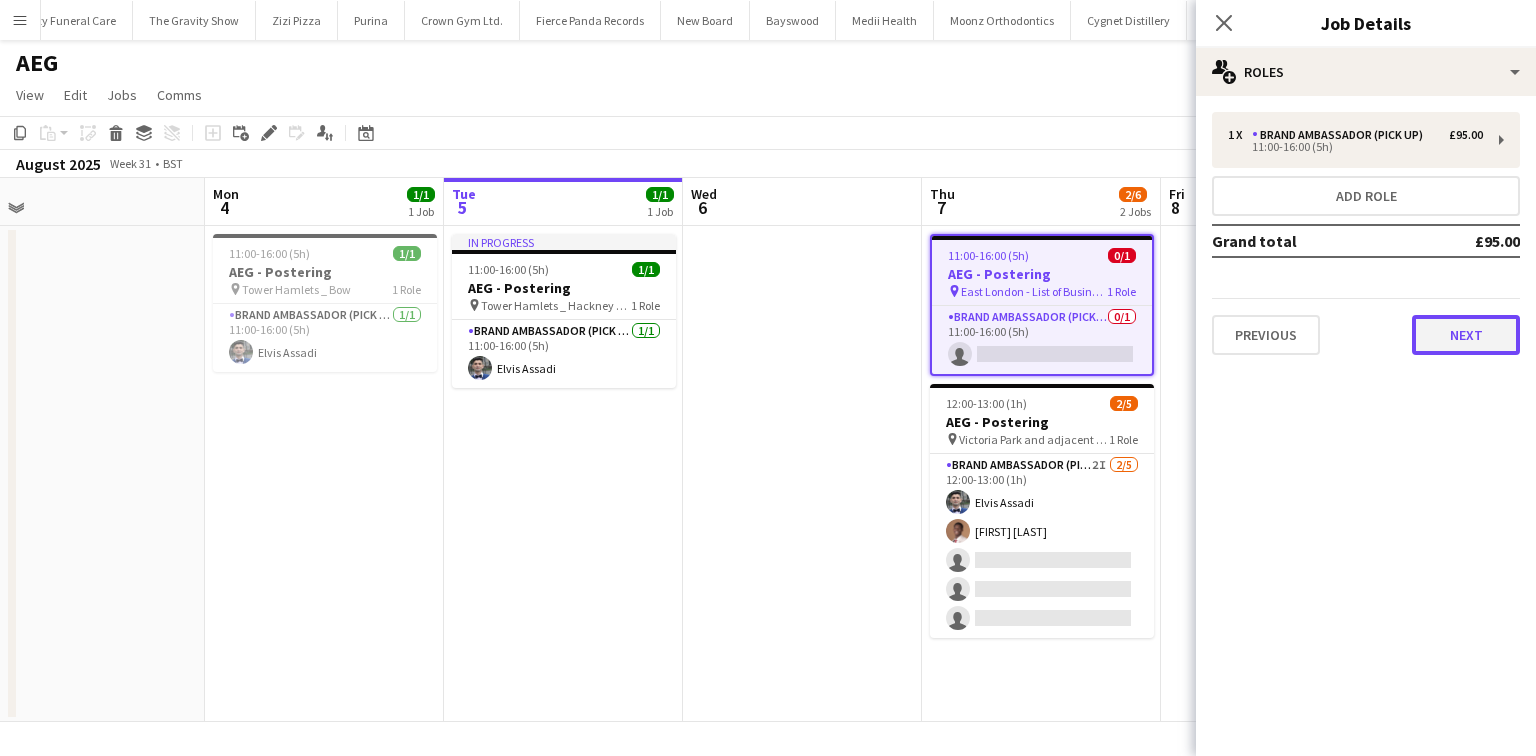 click on "Next" at bounding box center [1466, 335] 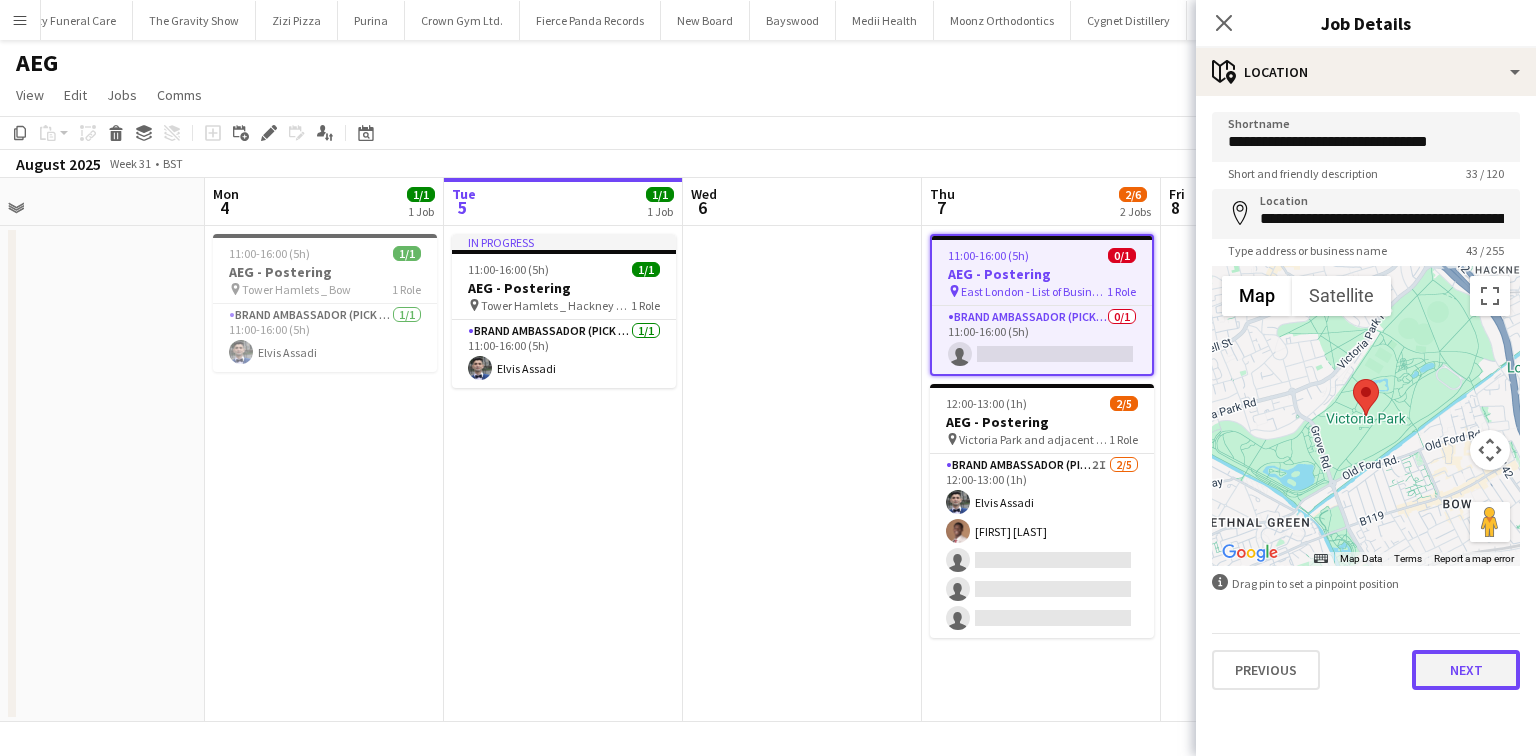 click on "Next" at bounding box center [1466, 670] 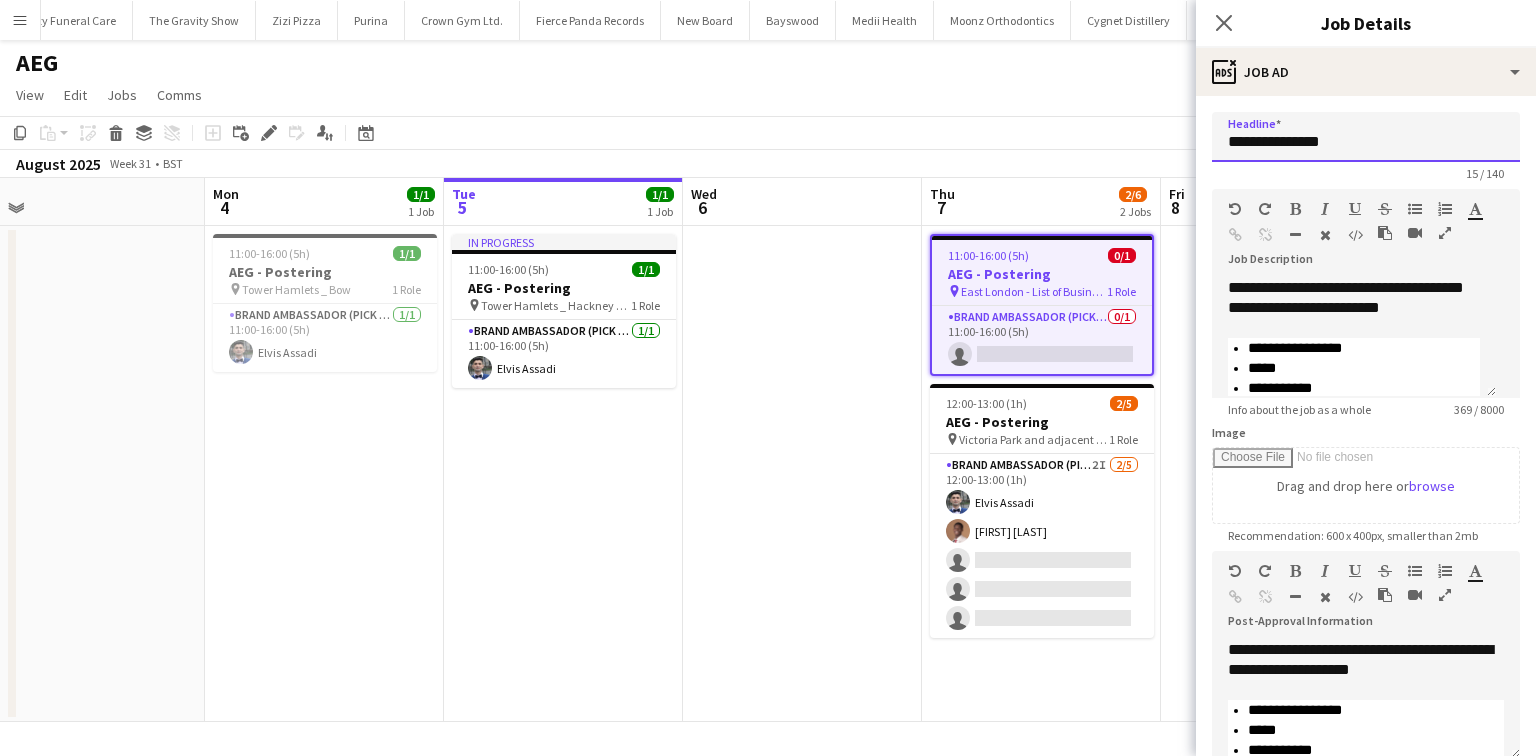 drag, startPoint x: 1270, startPoint y: 148, endPoint x: 1332, endPoint y: 152, distance: 62.1289 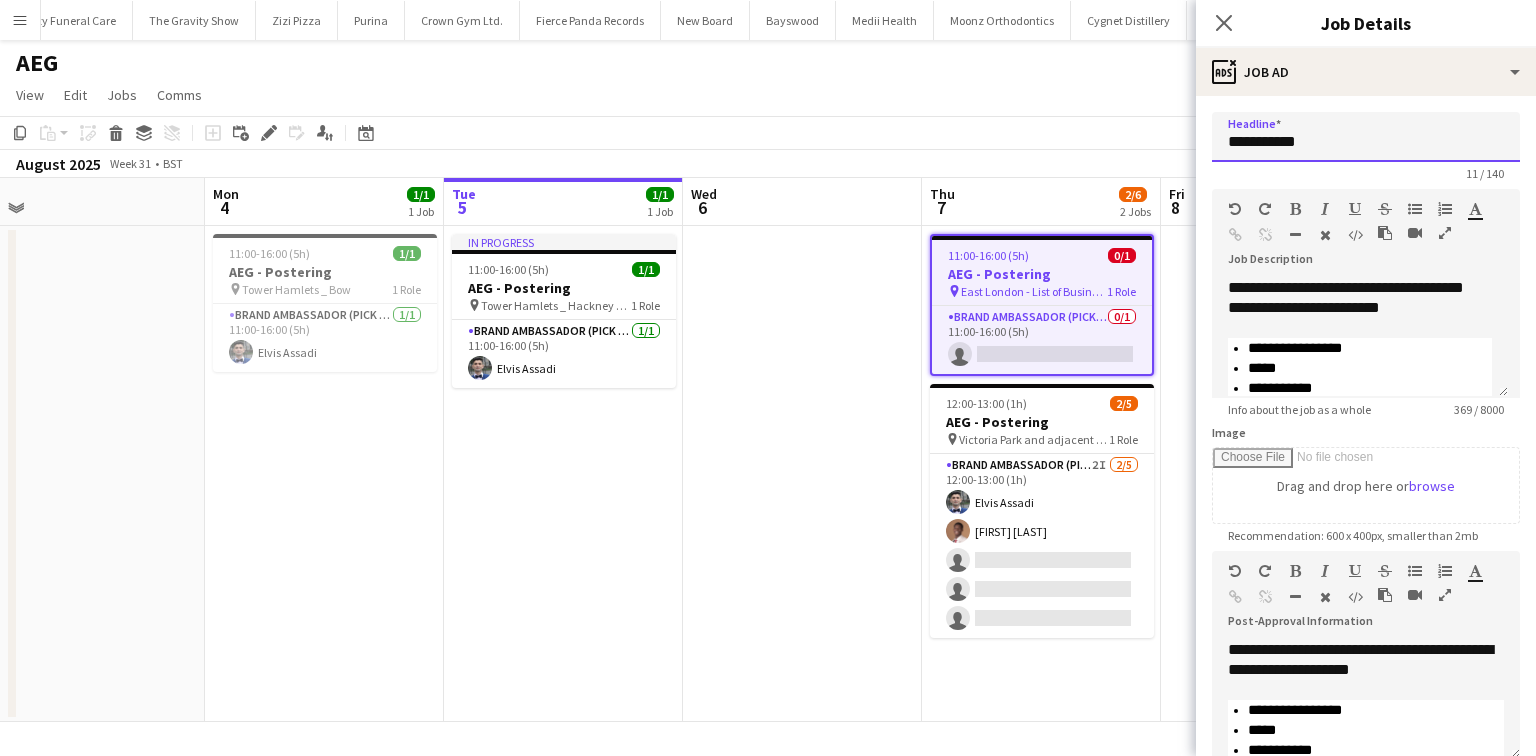 type on "**********" 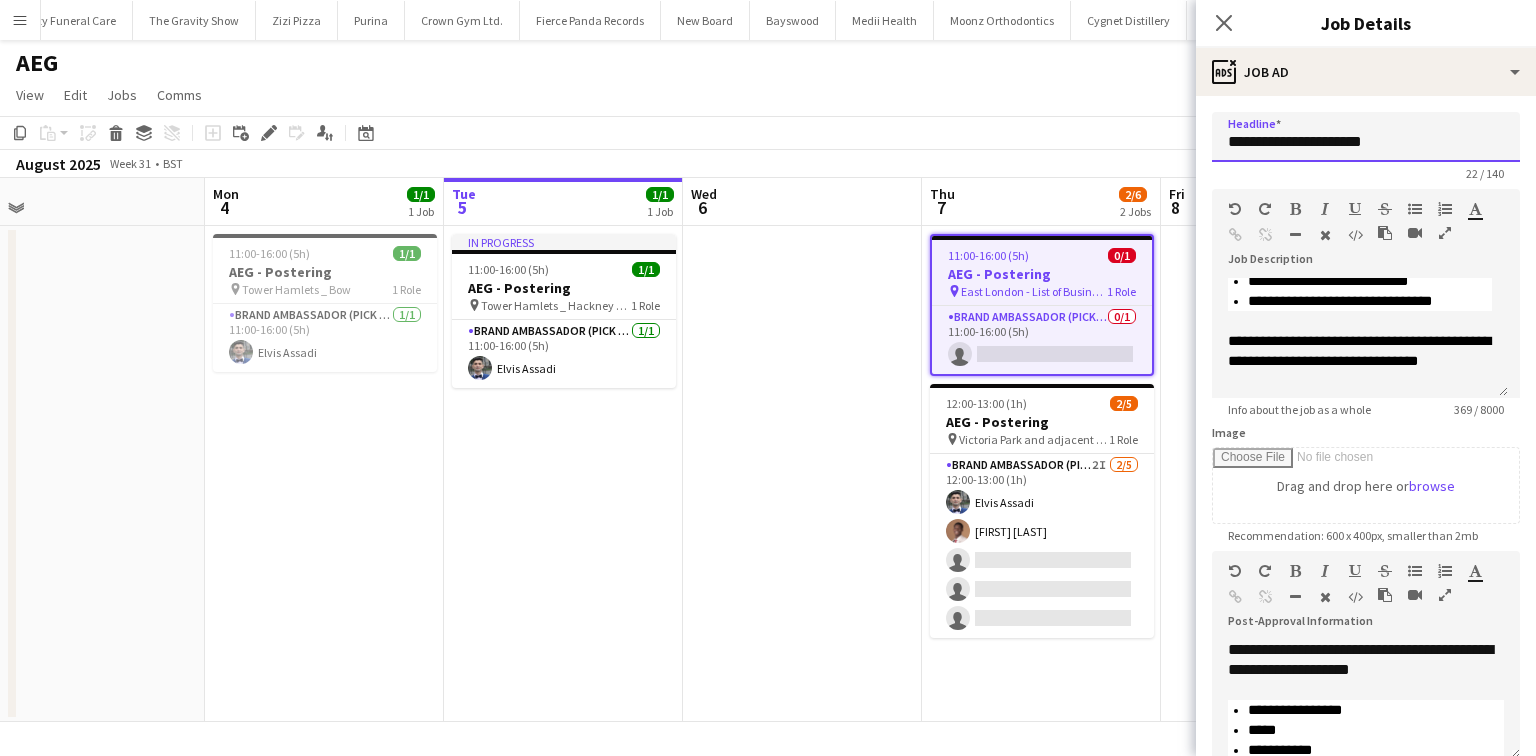 scroll, scrollTop: 307, scrollLeft: 0, axis: vertical 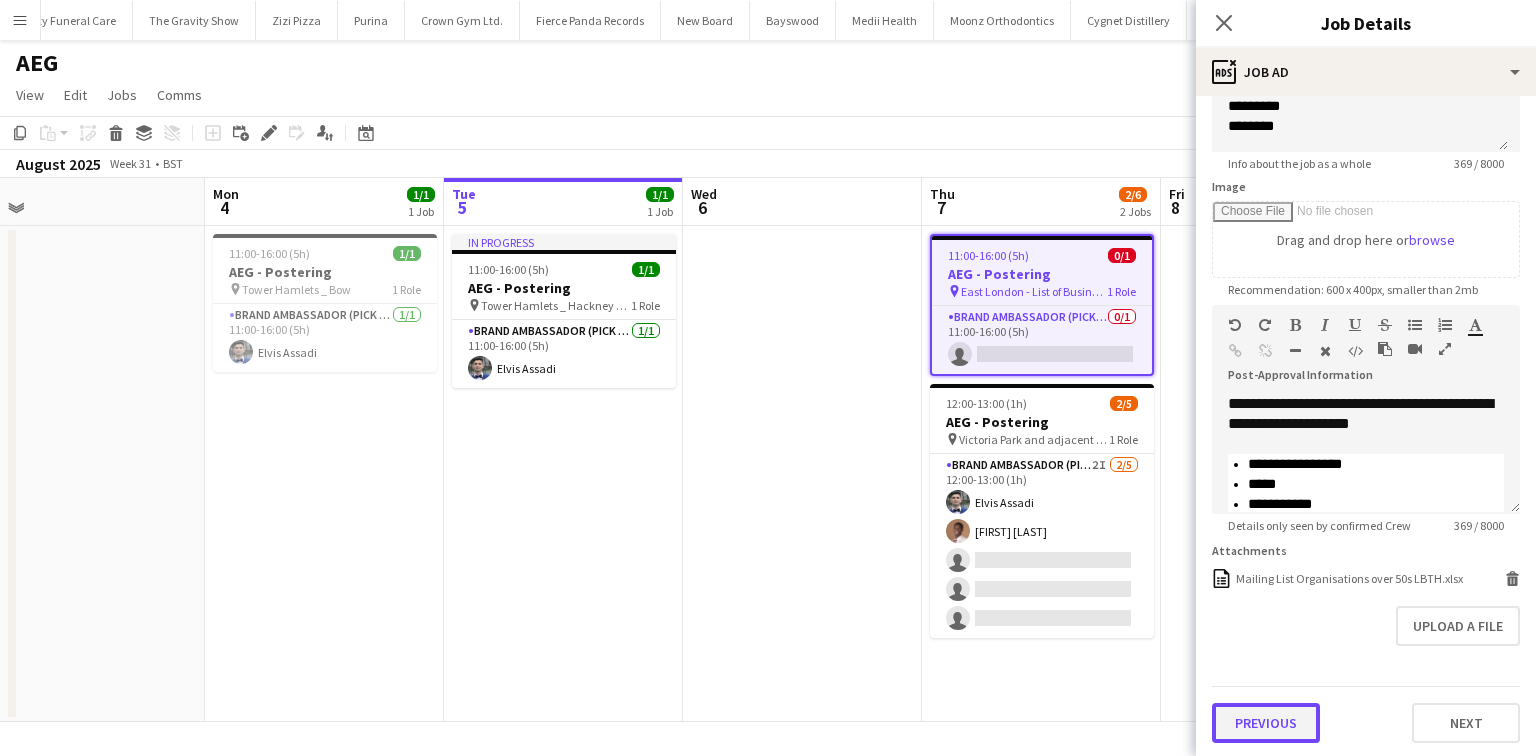 click on "Previous" at bounding box center [1266, 723] 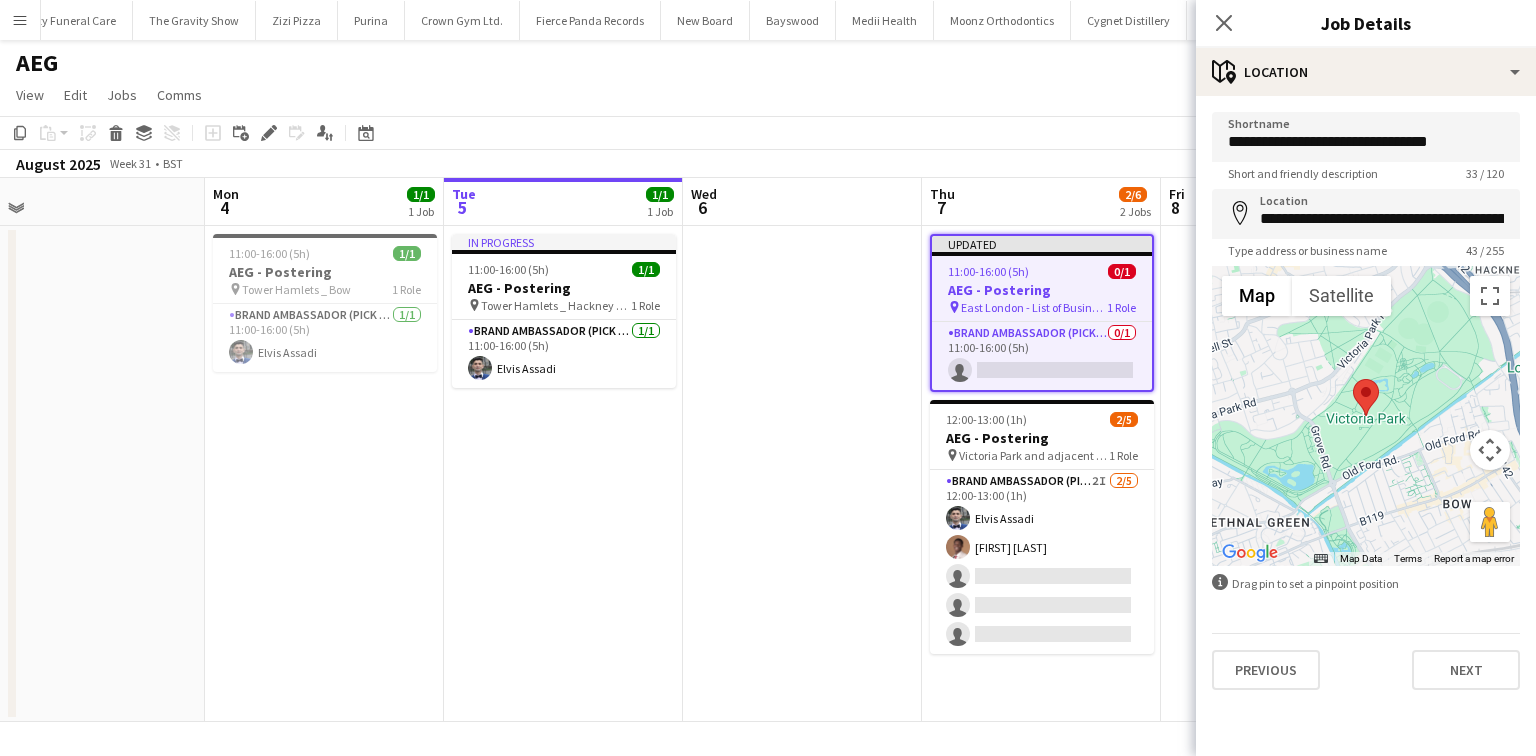 scroll, scrollTop: 0, scrollLeft: 0, axis: both 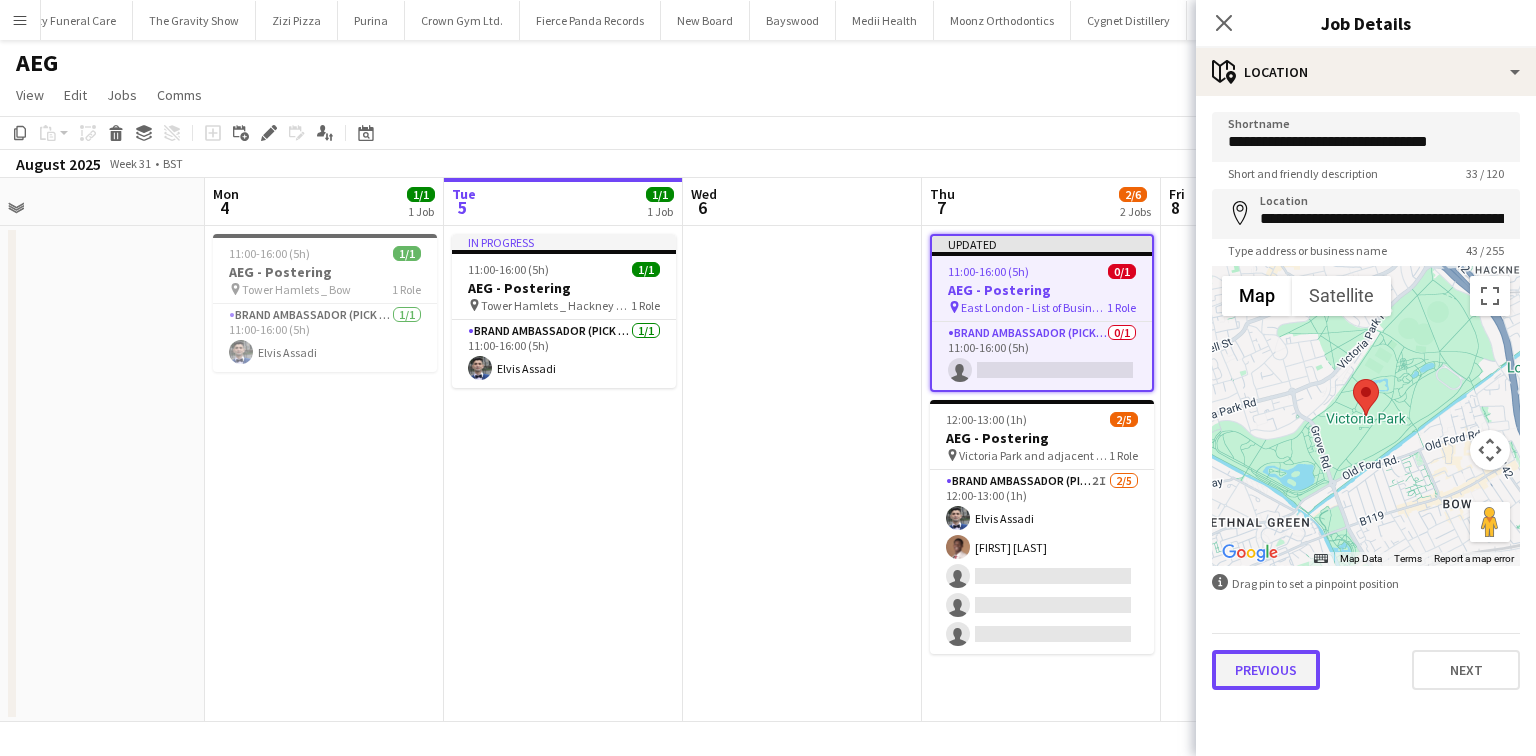click on "Previous" at bounding box center [1266, 670] 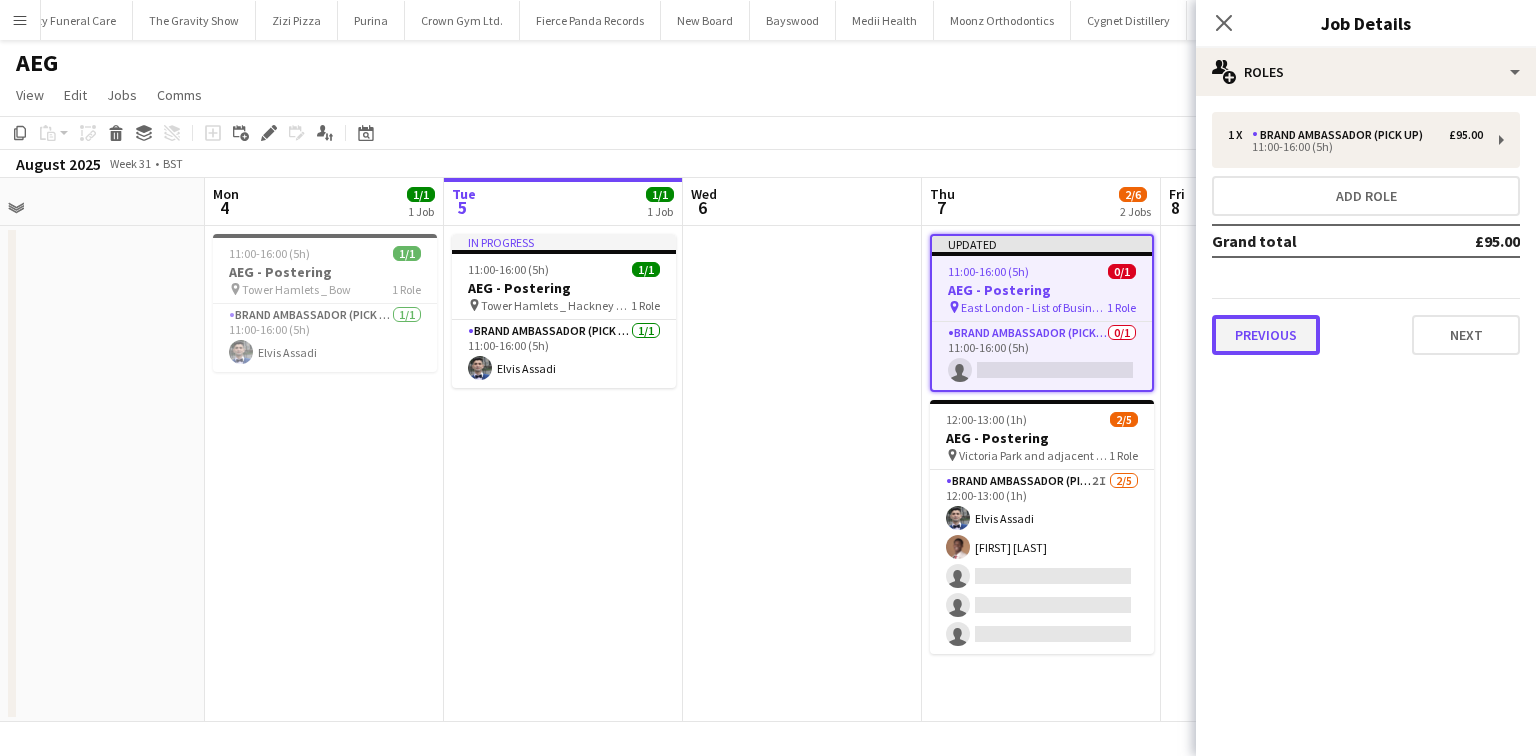 click on "Previous" at bounding box center [1266, 335] 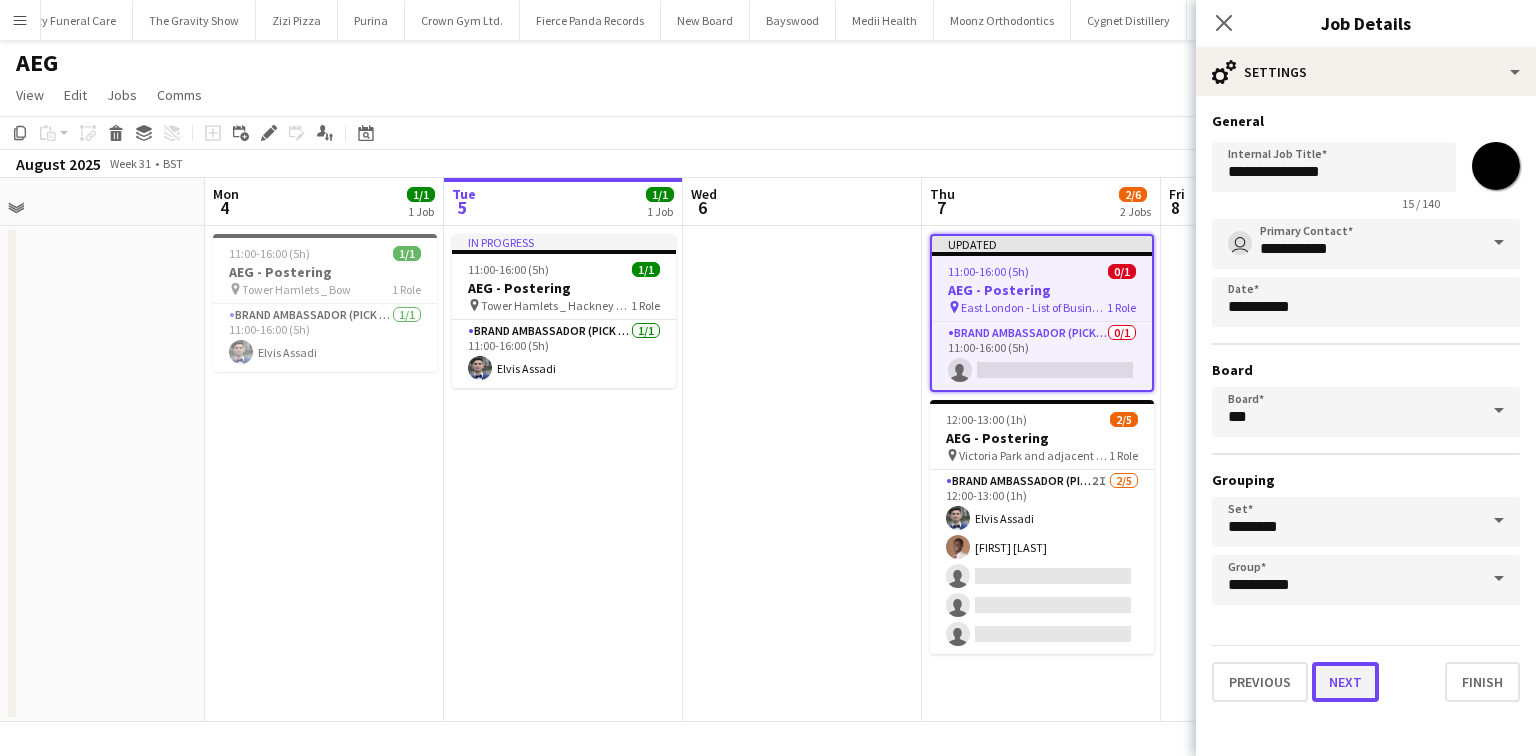 click on "Next" at bounding box center (1345, 682) 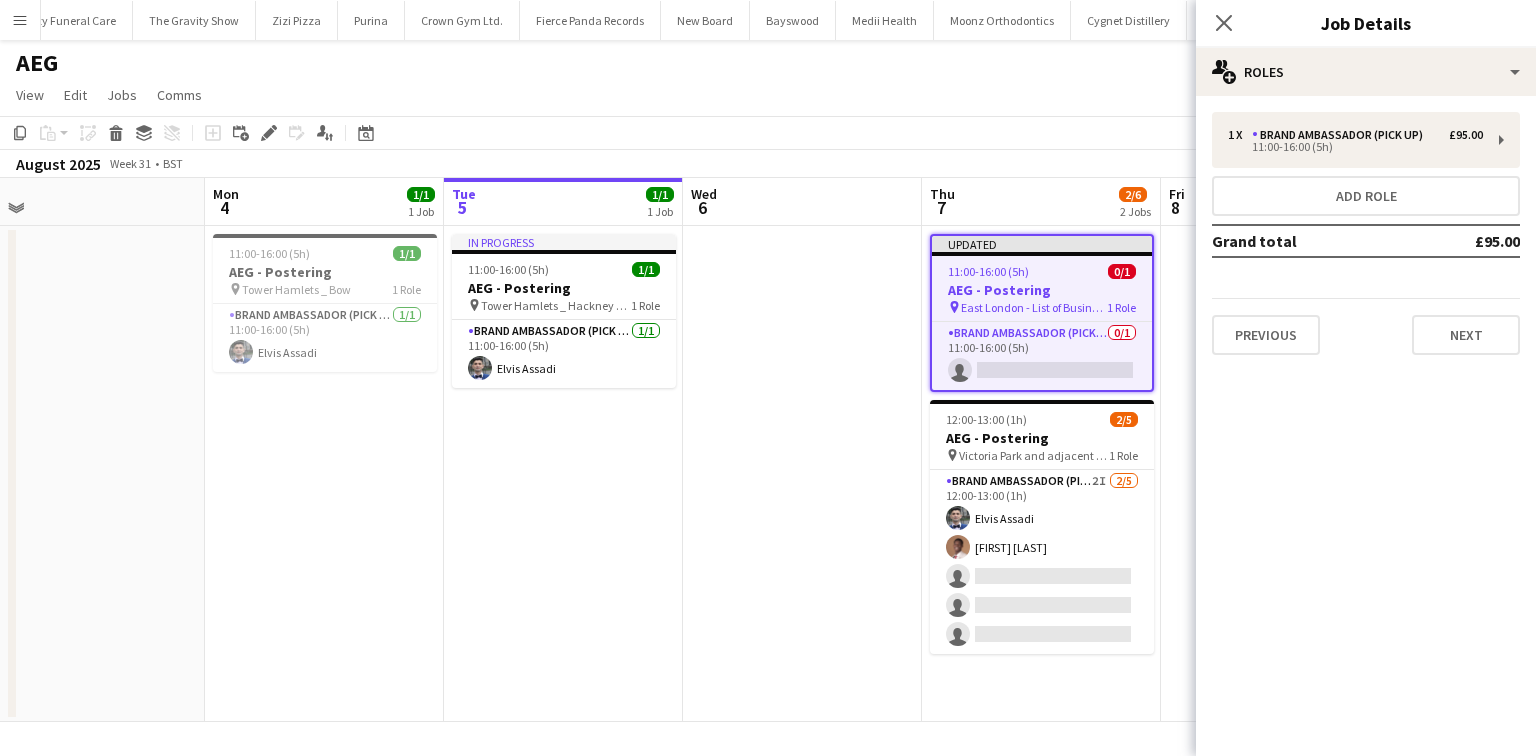click on "1 x   Brand Ambassador (Pick up)   £95.00   11:00-16:00 (5h)   Add role   Grand total   £95.00   Previous   Next" at bounding box center (1366, 233) 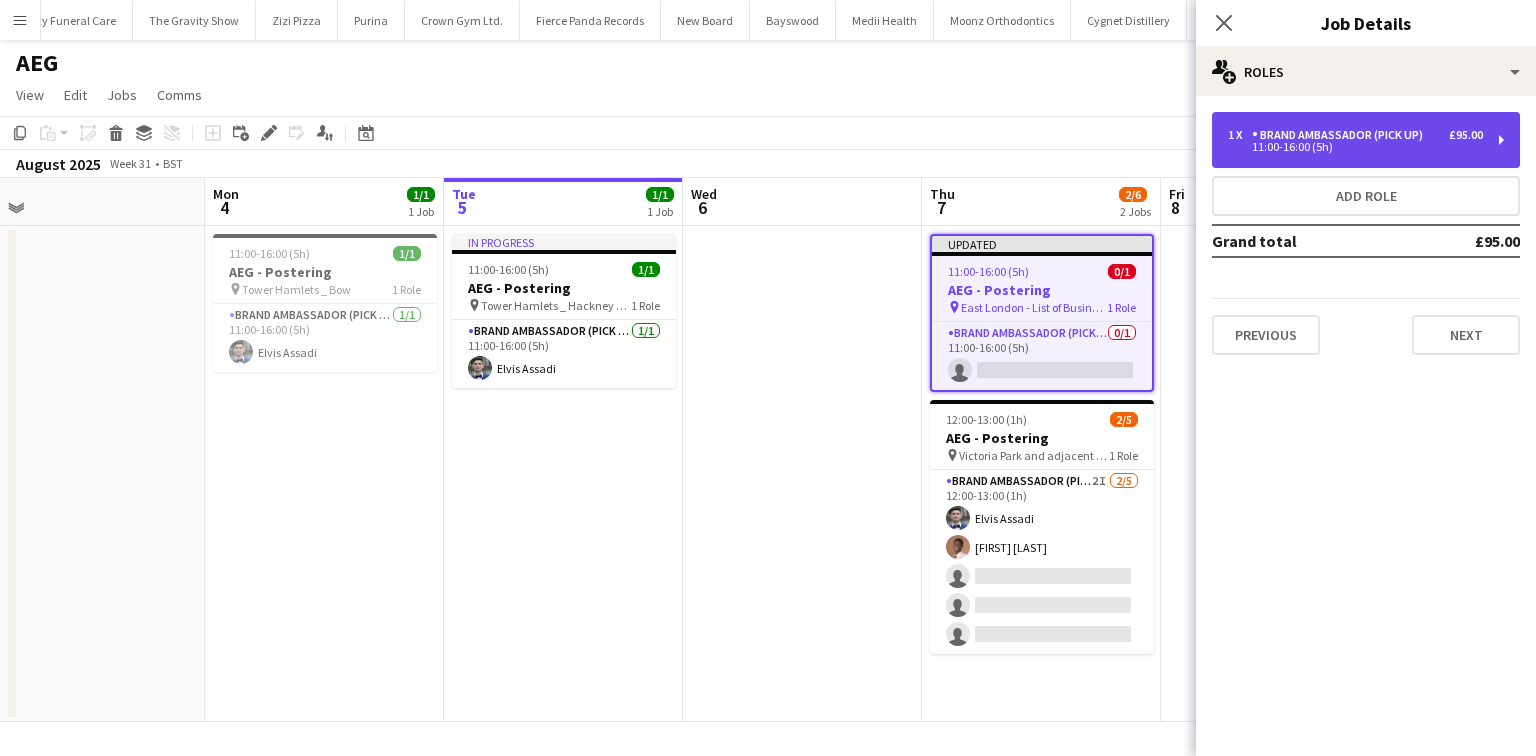 click on "Brand Ambassador (Pick up)" at bounding box center (1341, 135) 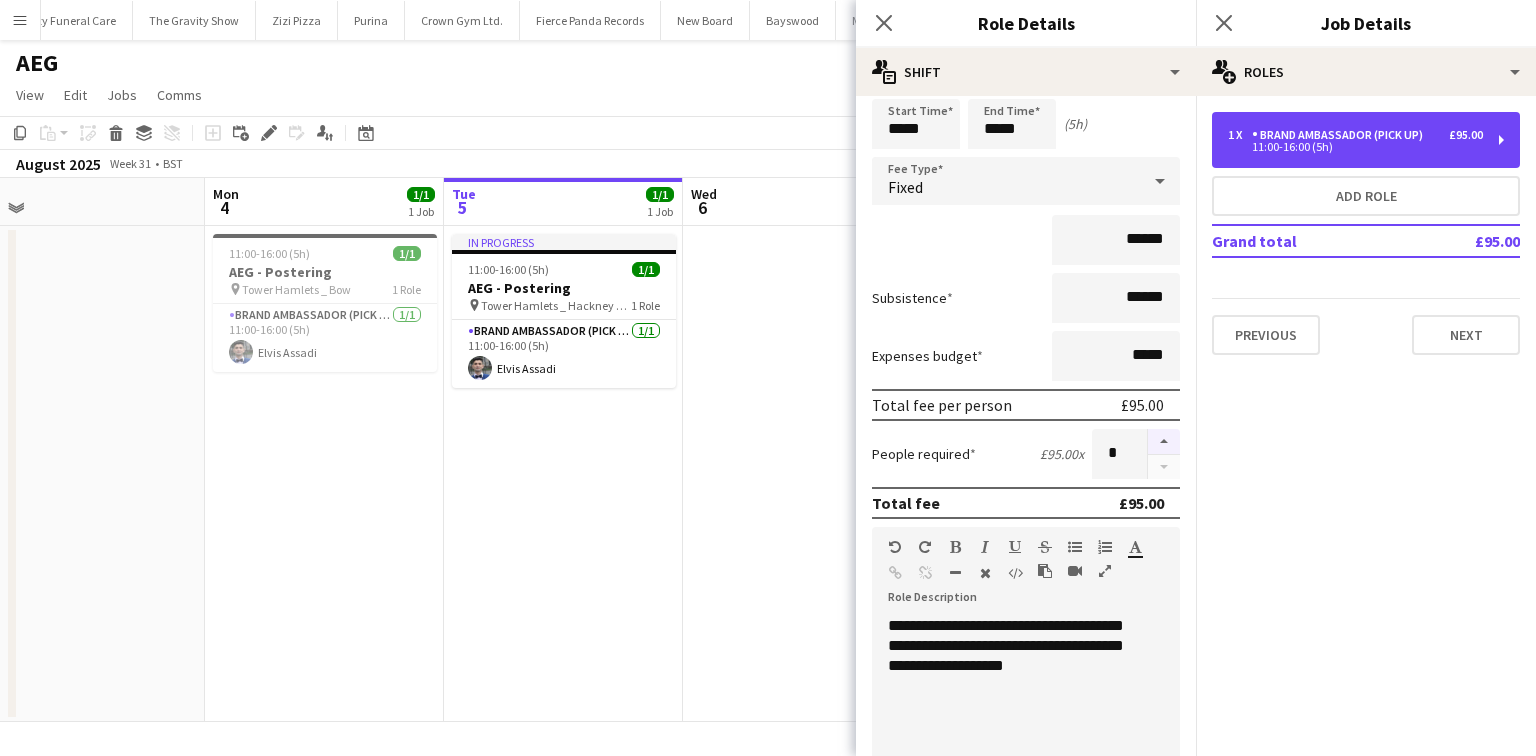 scroll, scrollTop: 160, scrollLeft: 0, axis: vertical 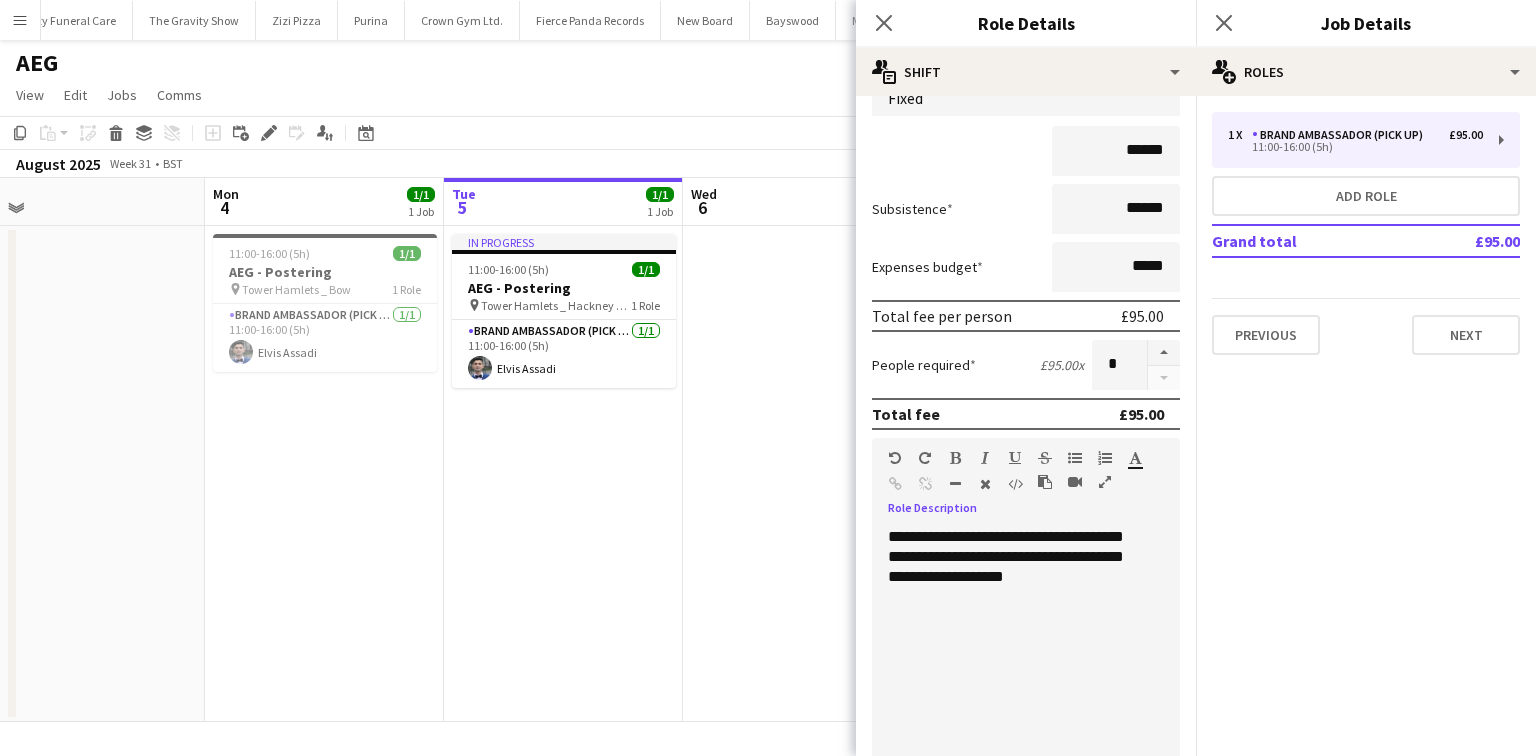 drag, startPoint x: 1121, startPoint y: 588, endPoint x: 1042, endPoint y: 560, distance: 83.81527 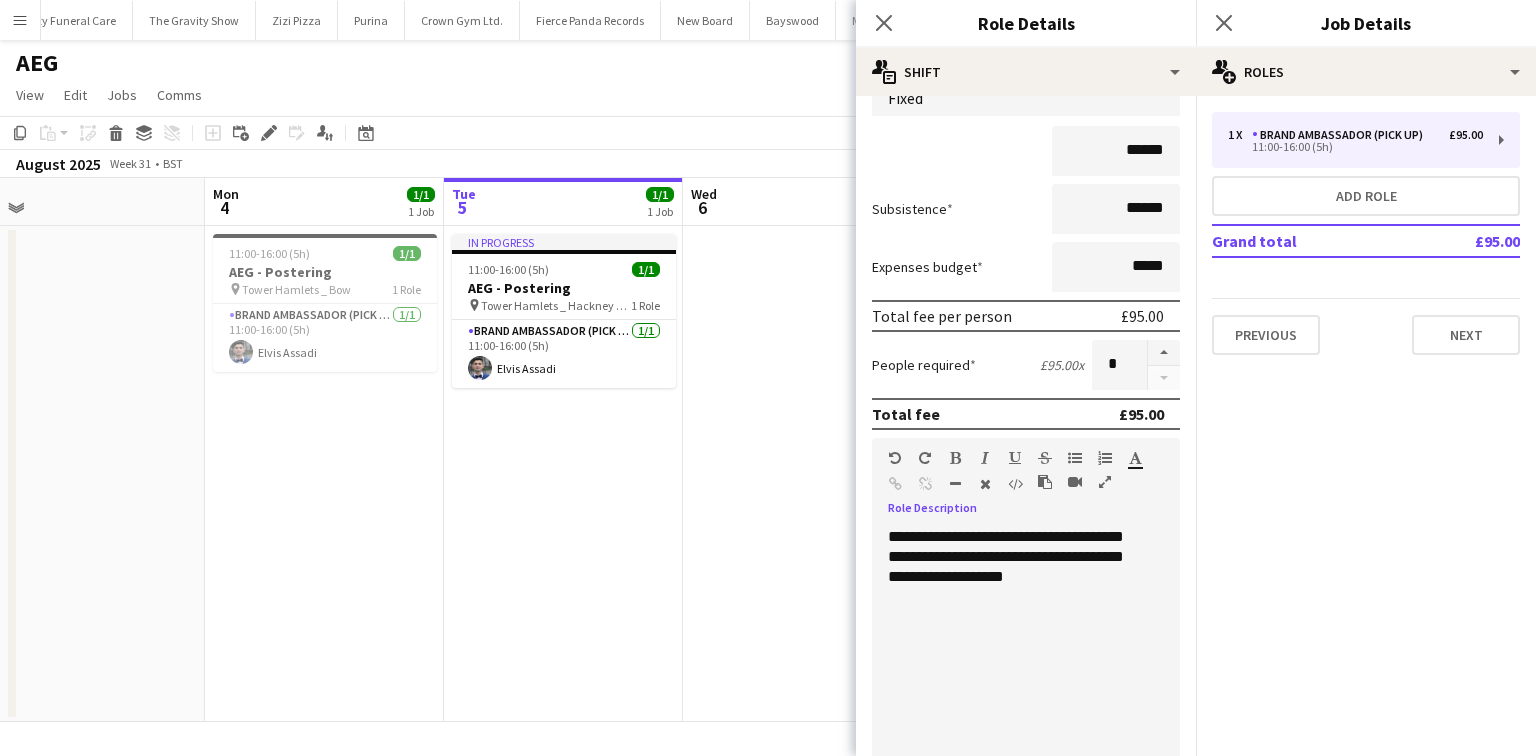 click on "**********" at bounding box center [1020, 647] 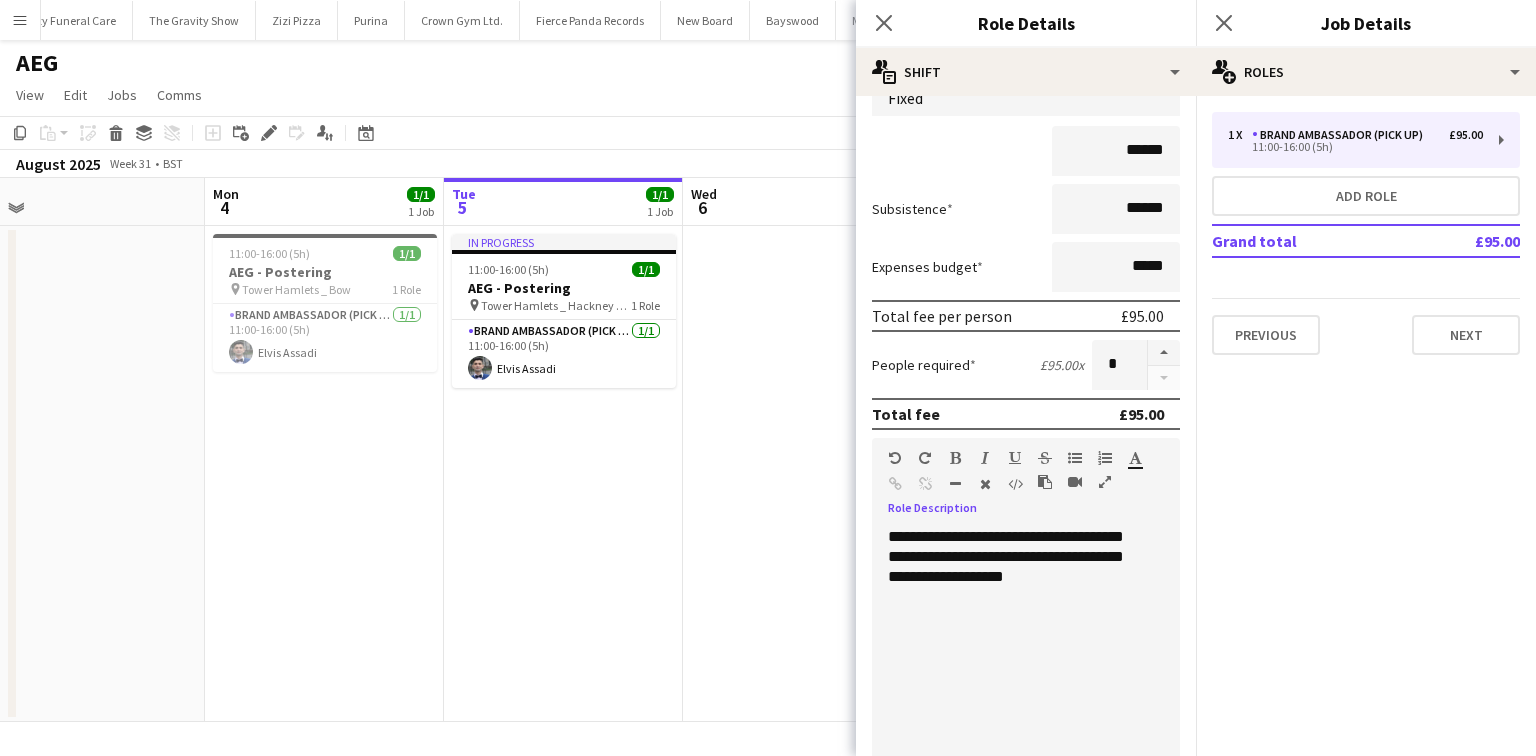 type 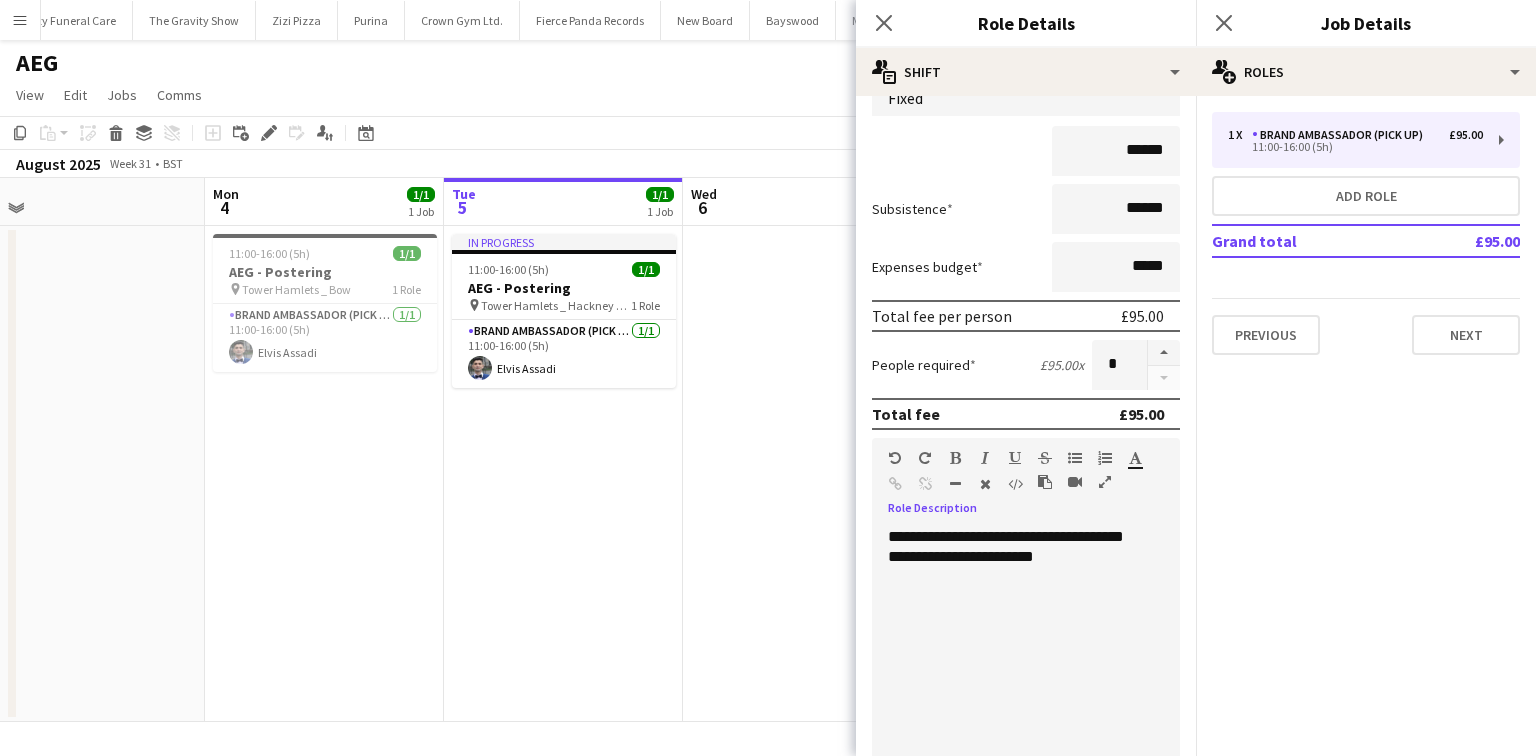 scroll, scrollTop: 0, scrollLeft: 0, axis: both 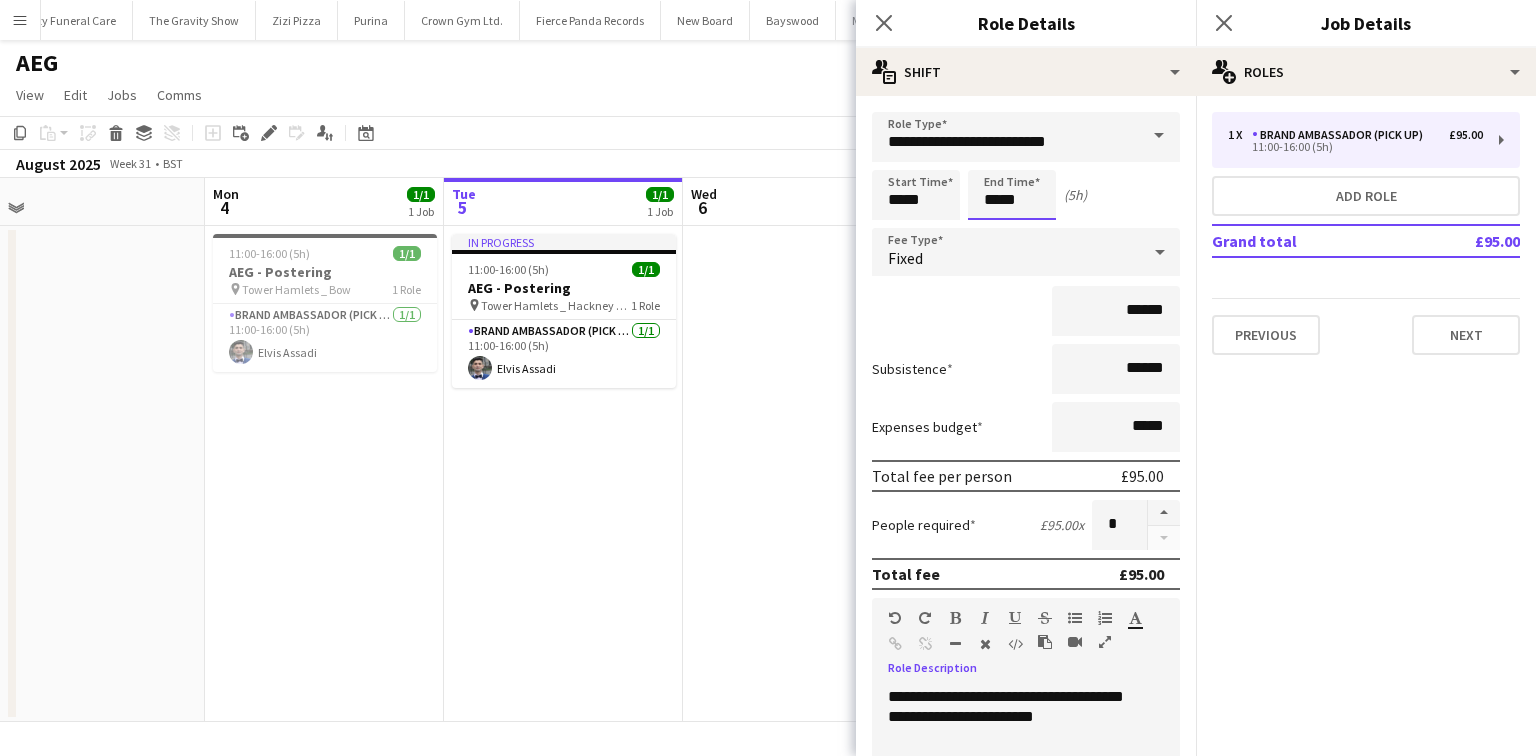 click on "*****" at bounding box center [1012, 195] 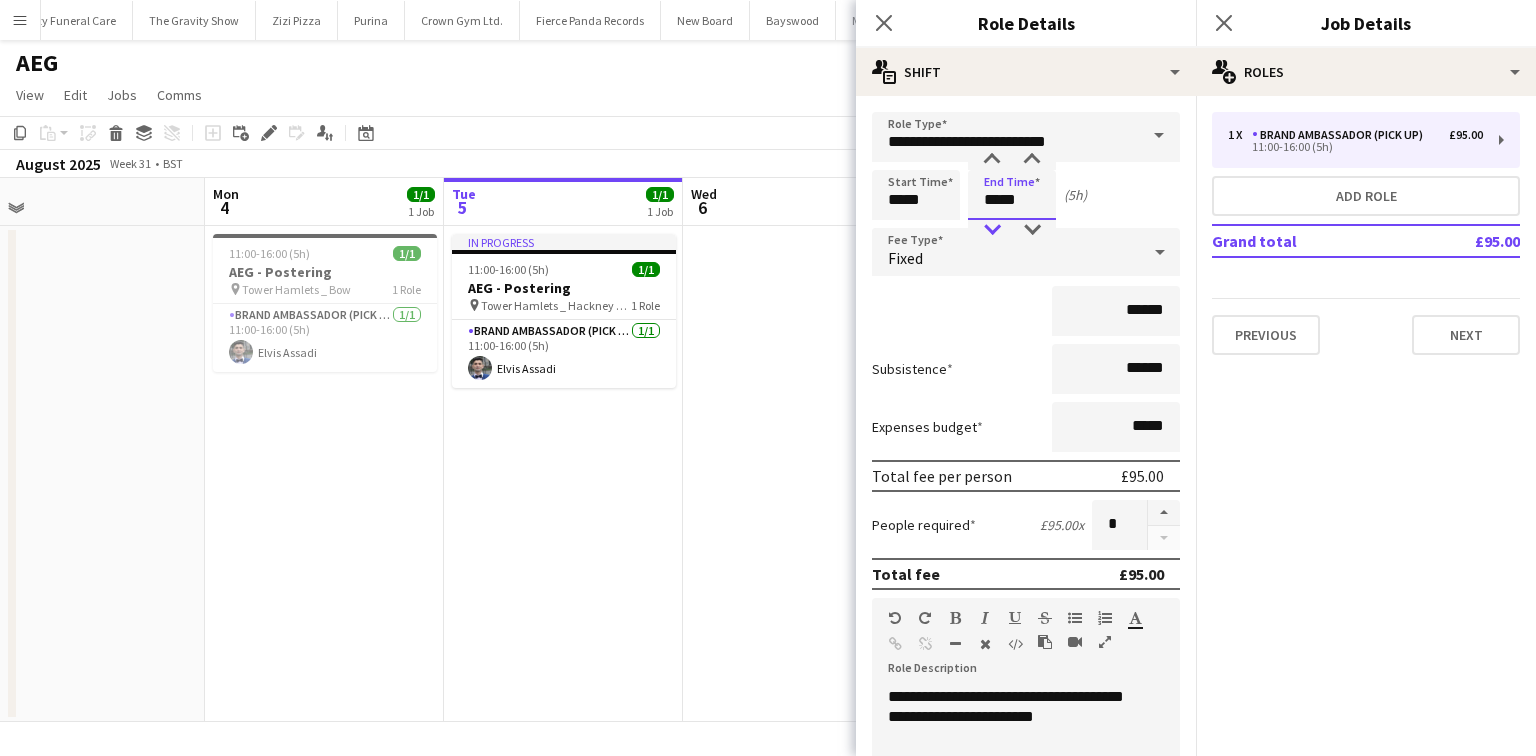 click at bounding box center [992, 230] 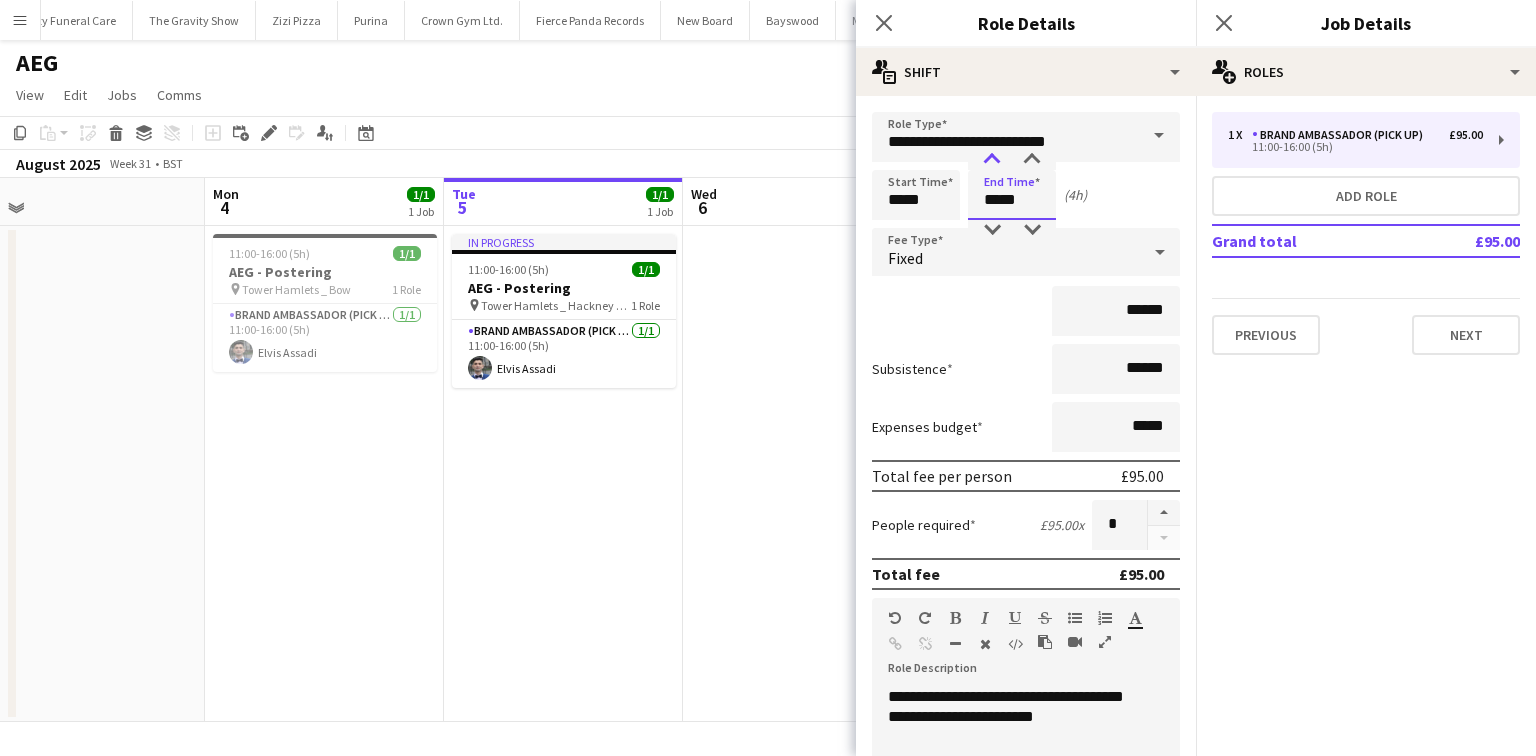 click at bounding box center [992, 160] 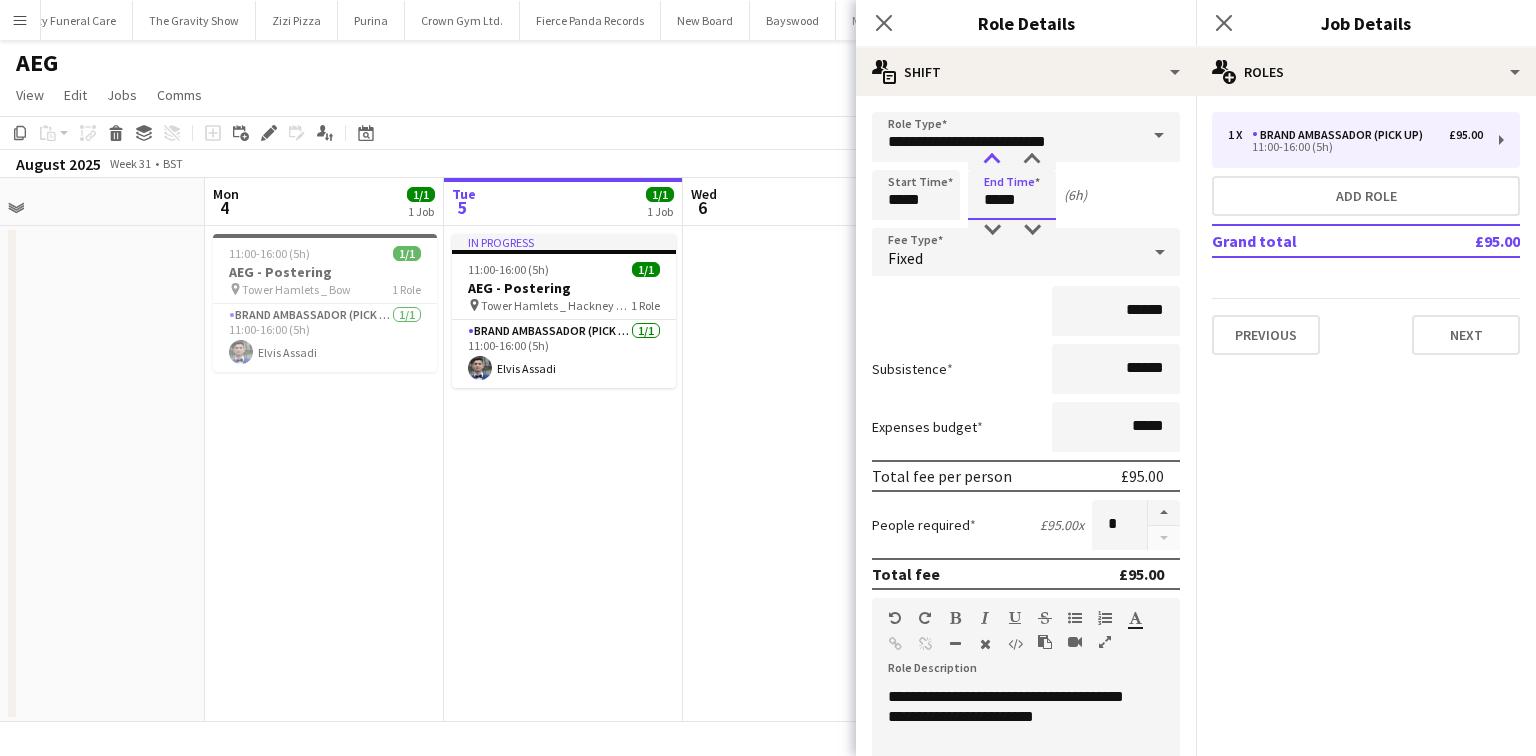 click at bounding box center (992, 160) 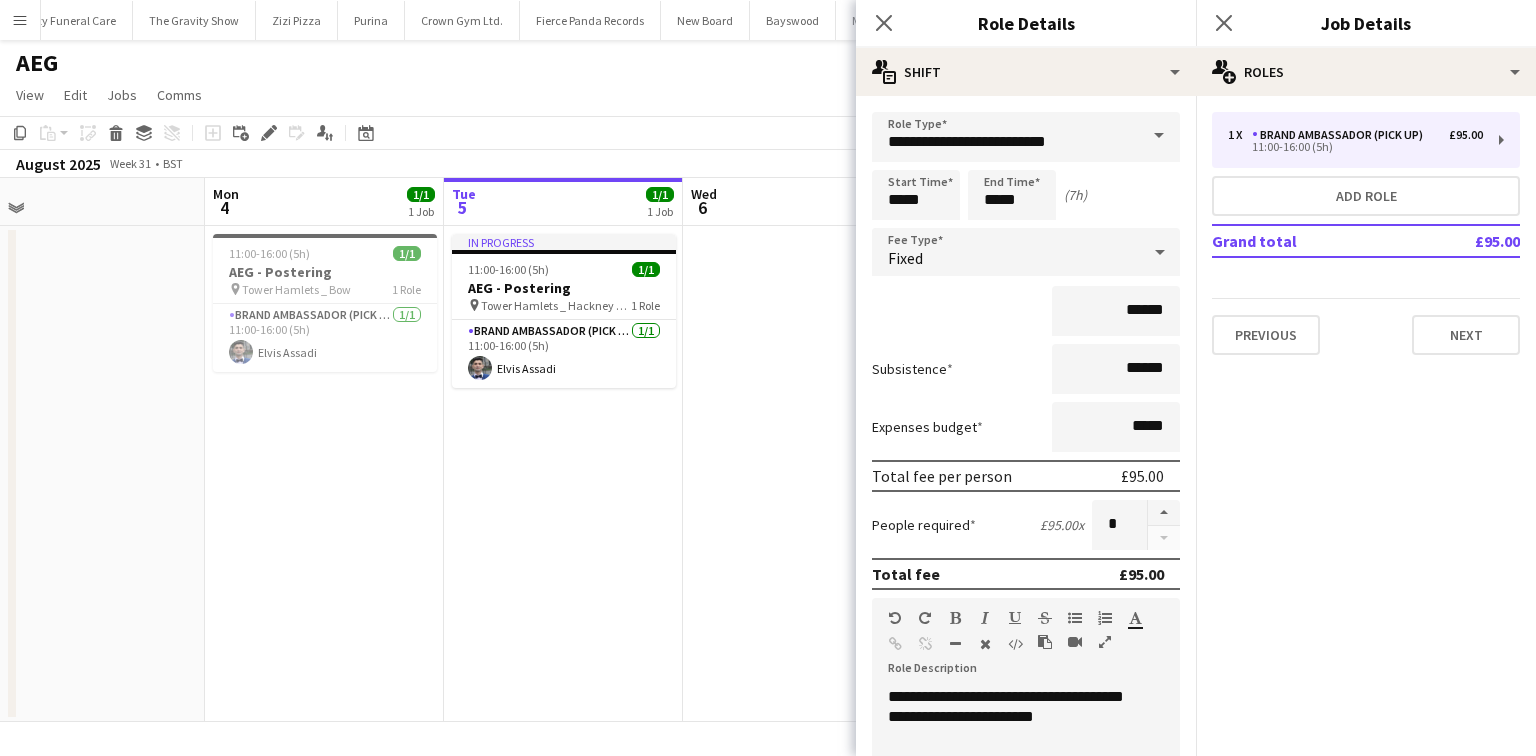 drag, startPoint x: 953, startPoint y: 226, endPoint x: 934, endPoint y: 201, distance: 31.400637 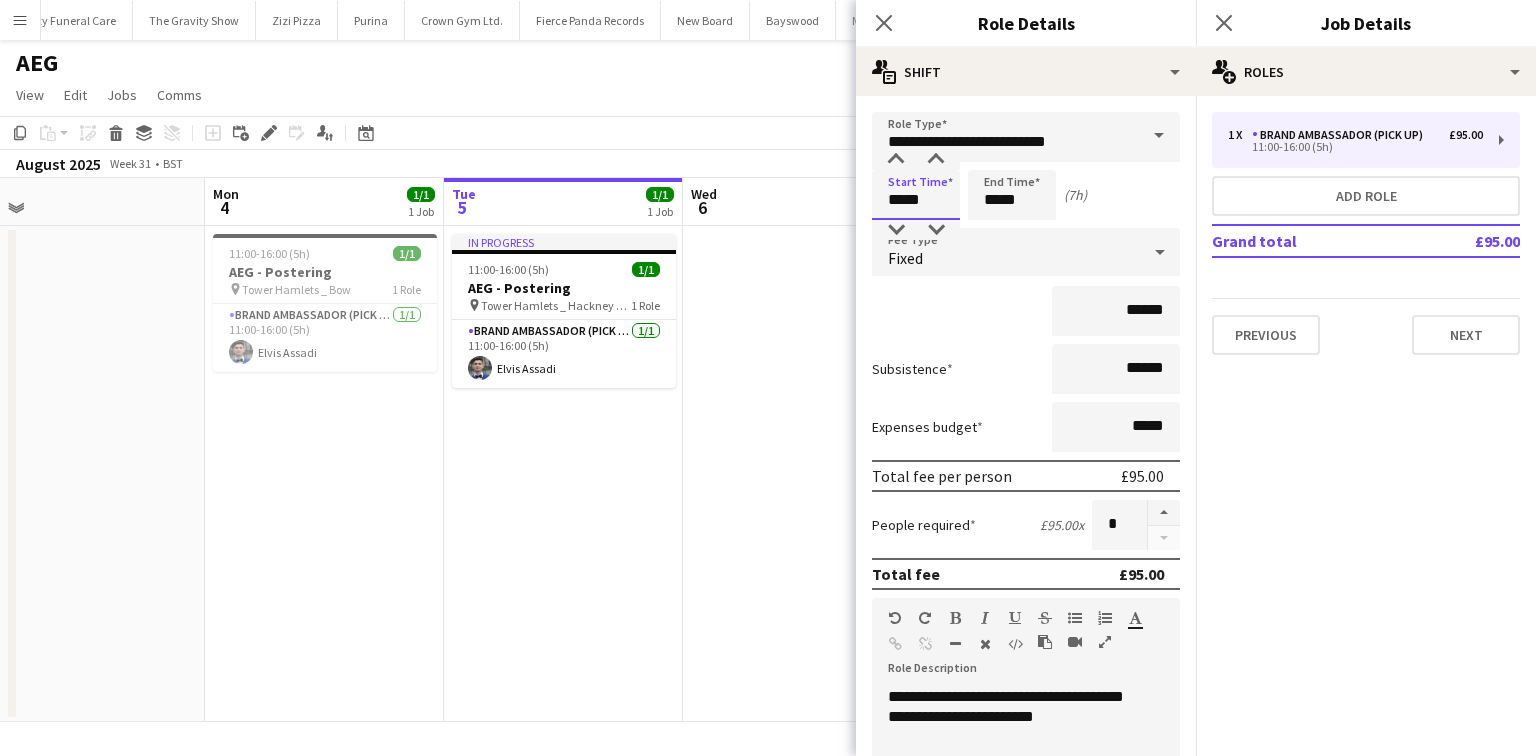 click on "*****" at bounding box center [916, 195] 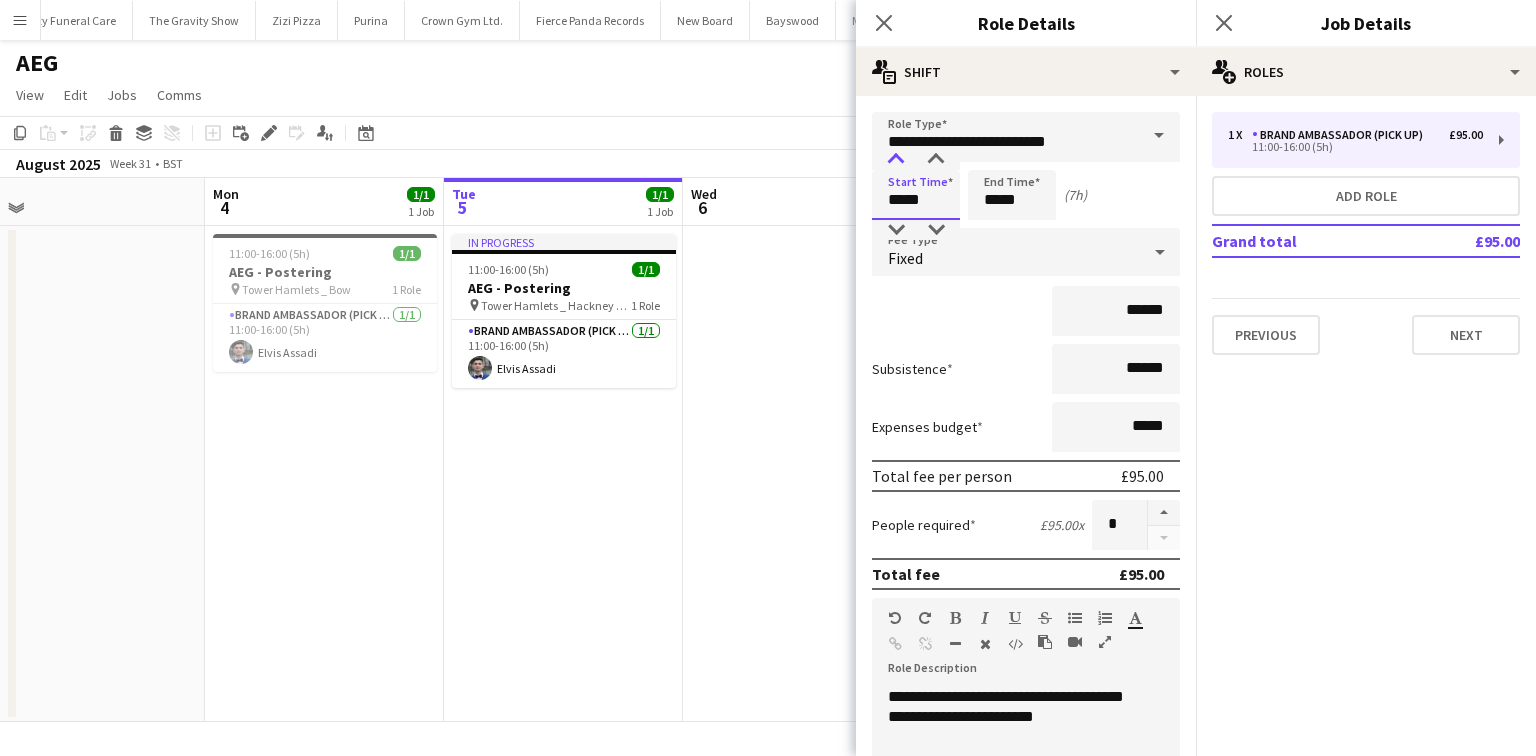 type on "*****" 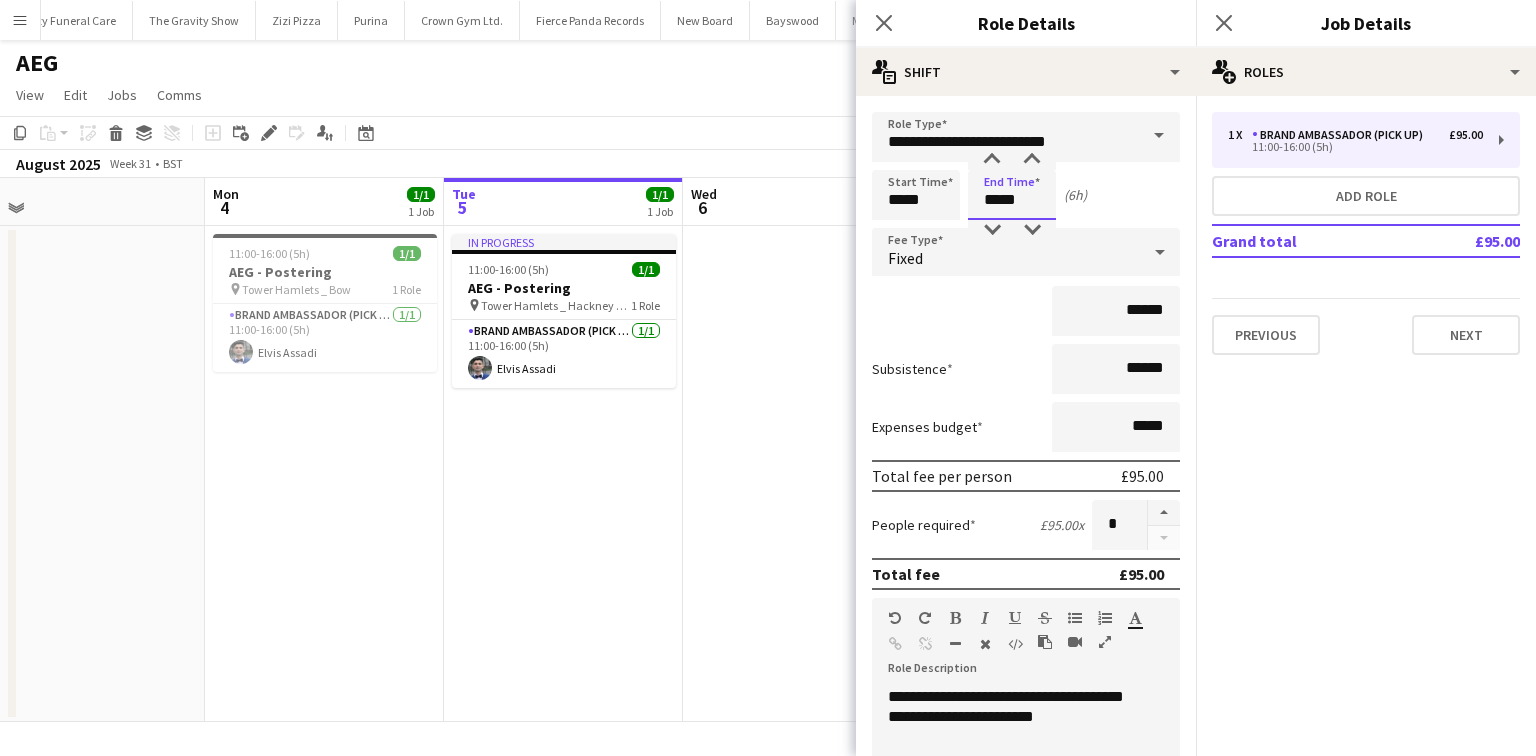 click on "*****" at bounding box center (1012, 195) 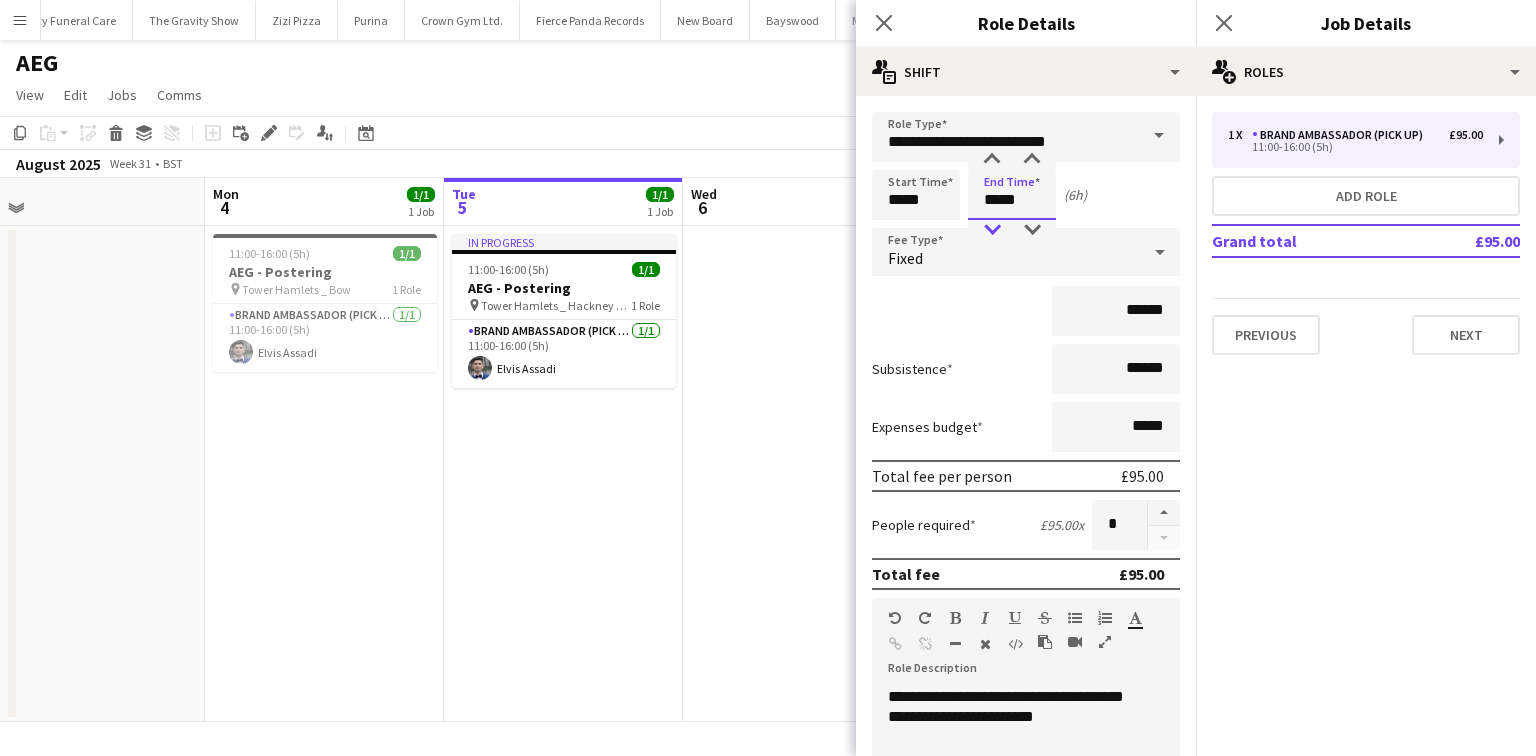 click at bounding box center (992, 230) 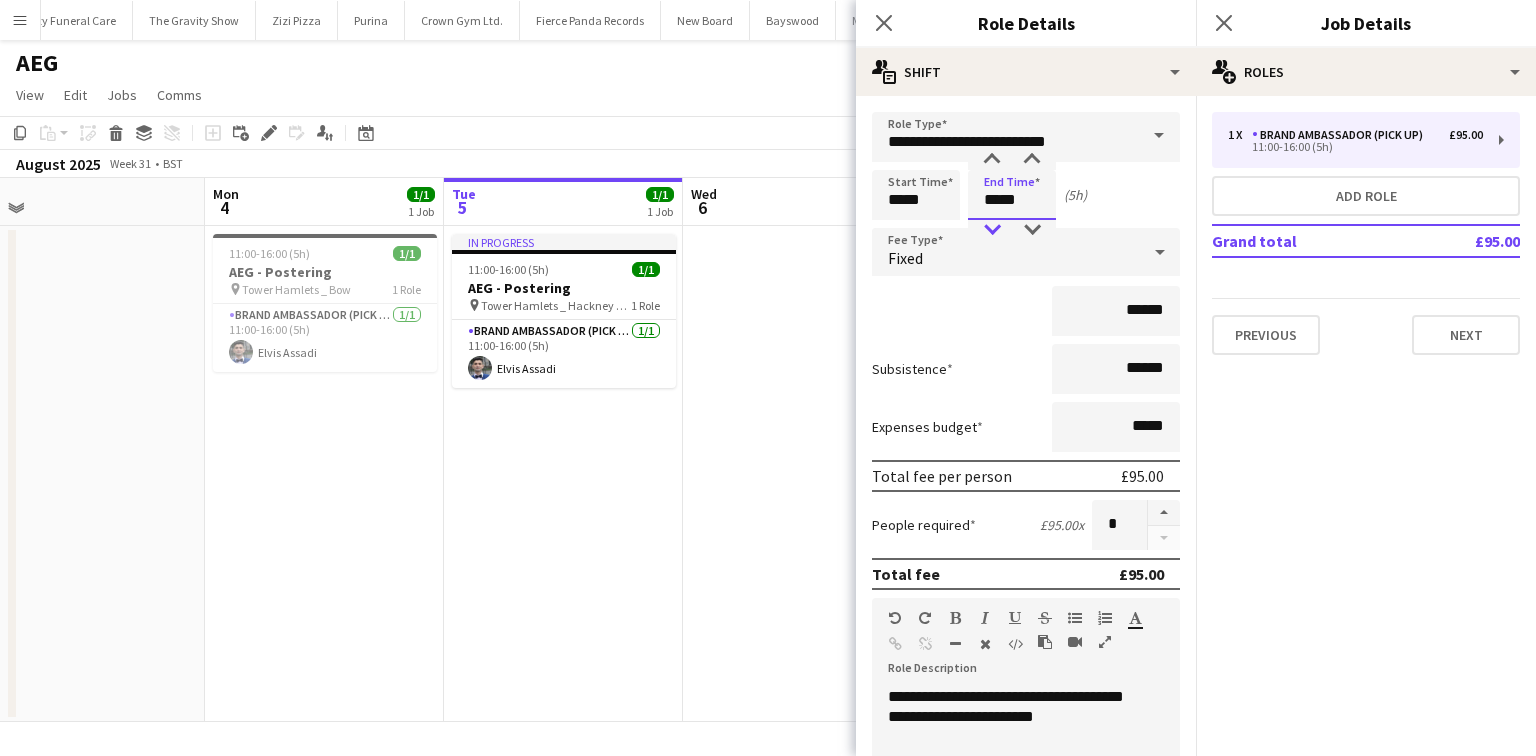 click at bounding box center (992, 230) 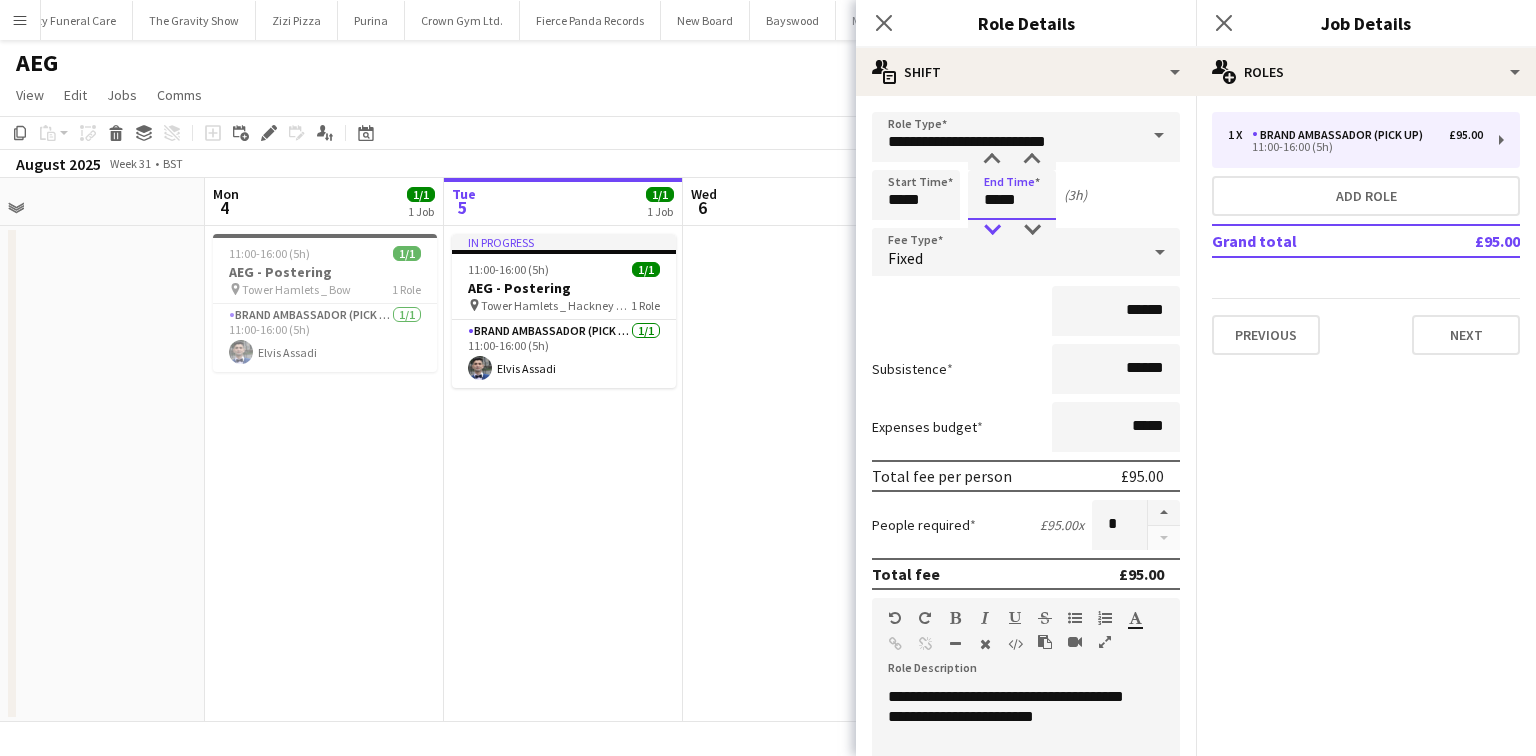 click at bounding box center (992, 230) 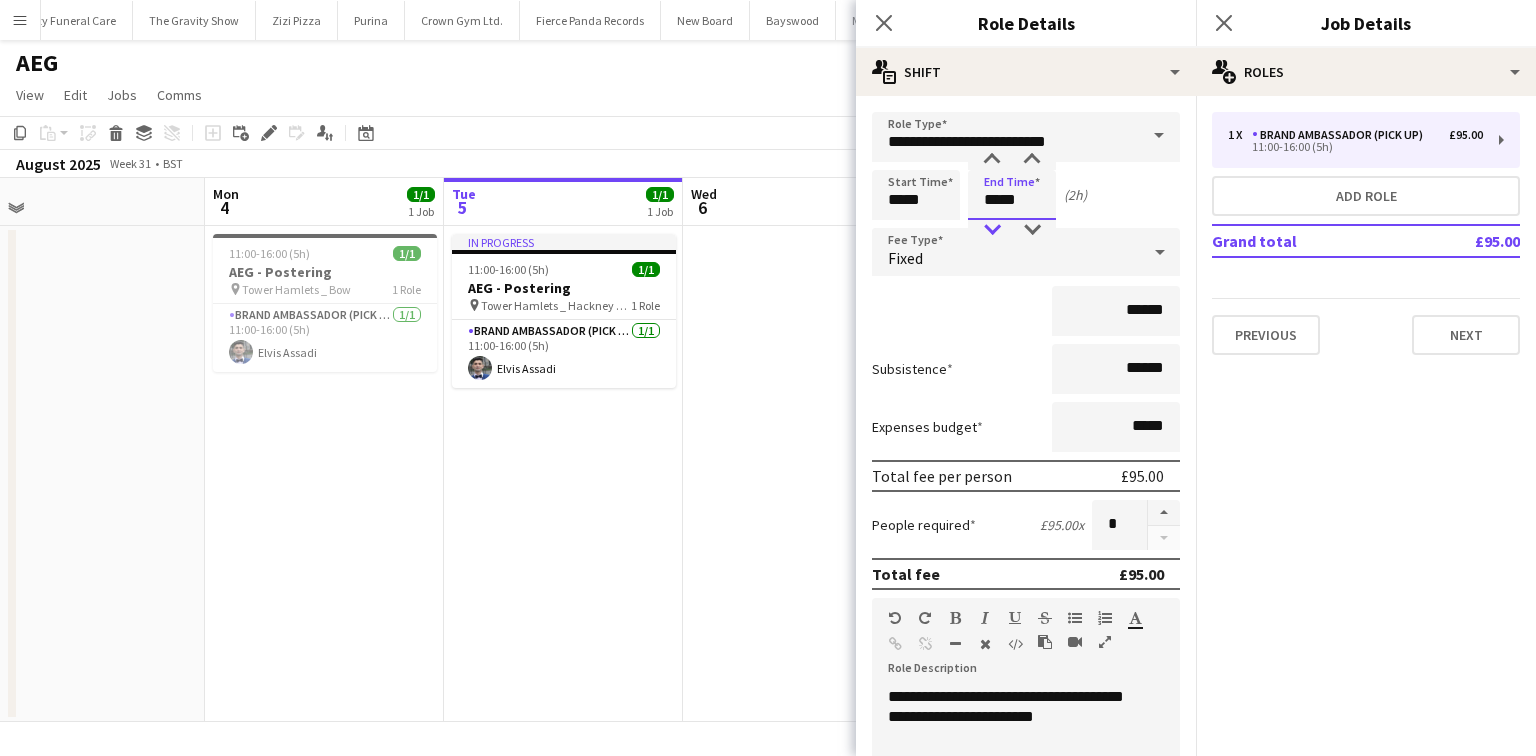 type on "*****" 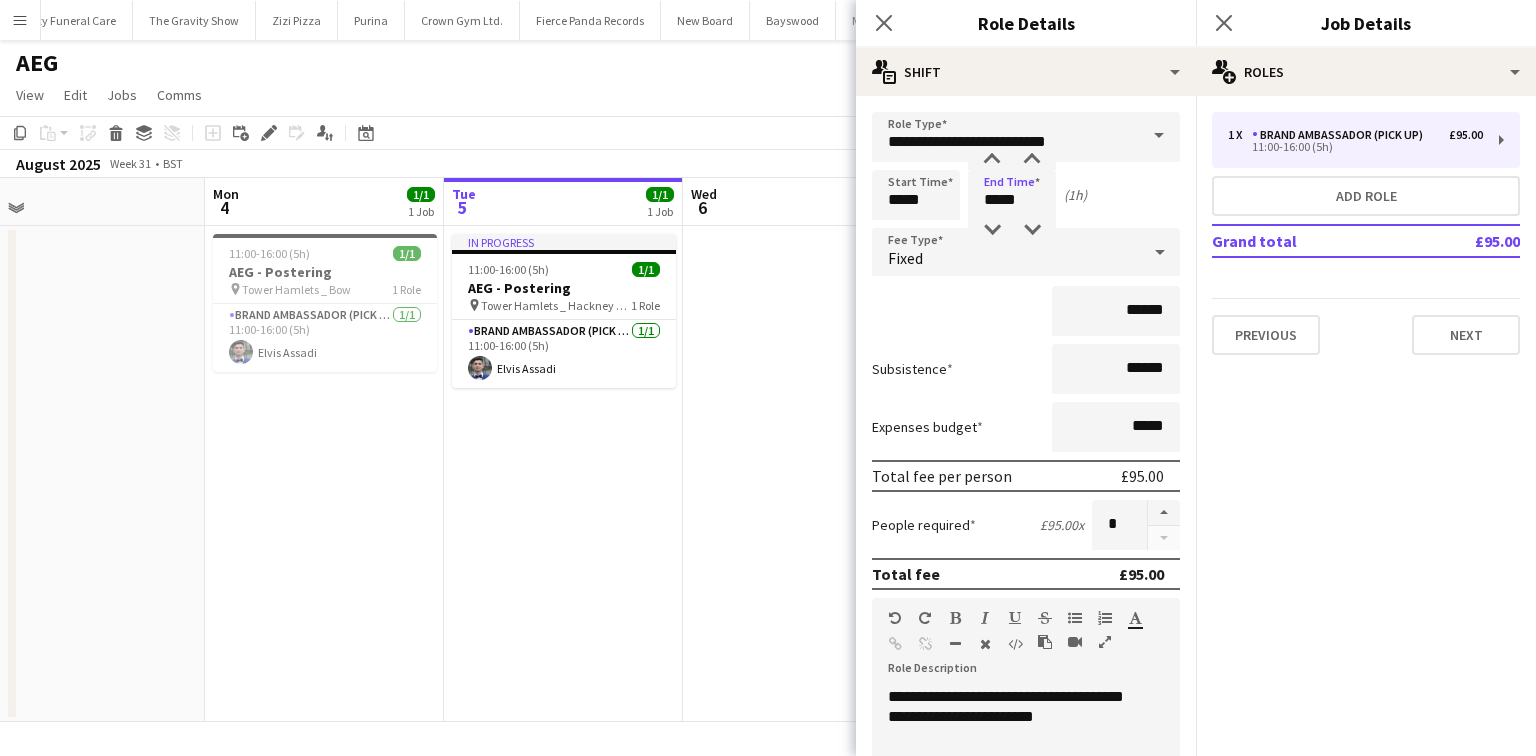 click on "******" at bounding box center [1026, 311] 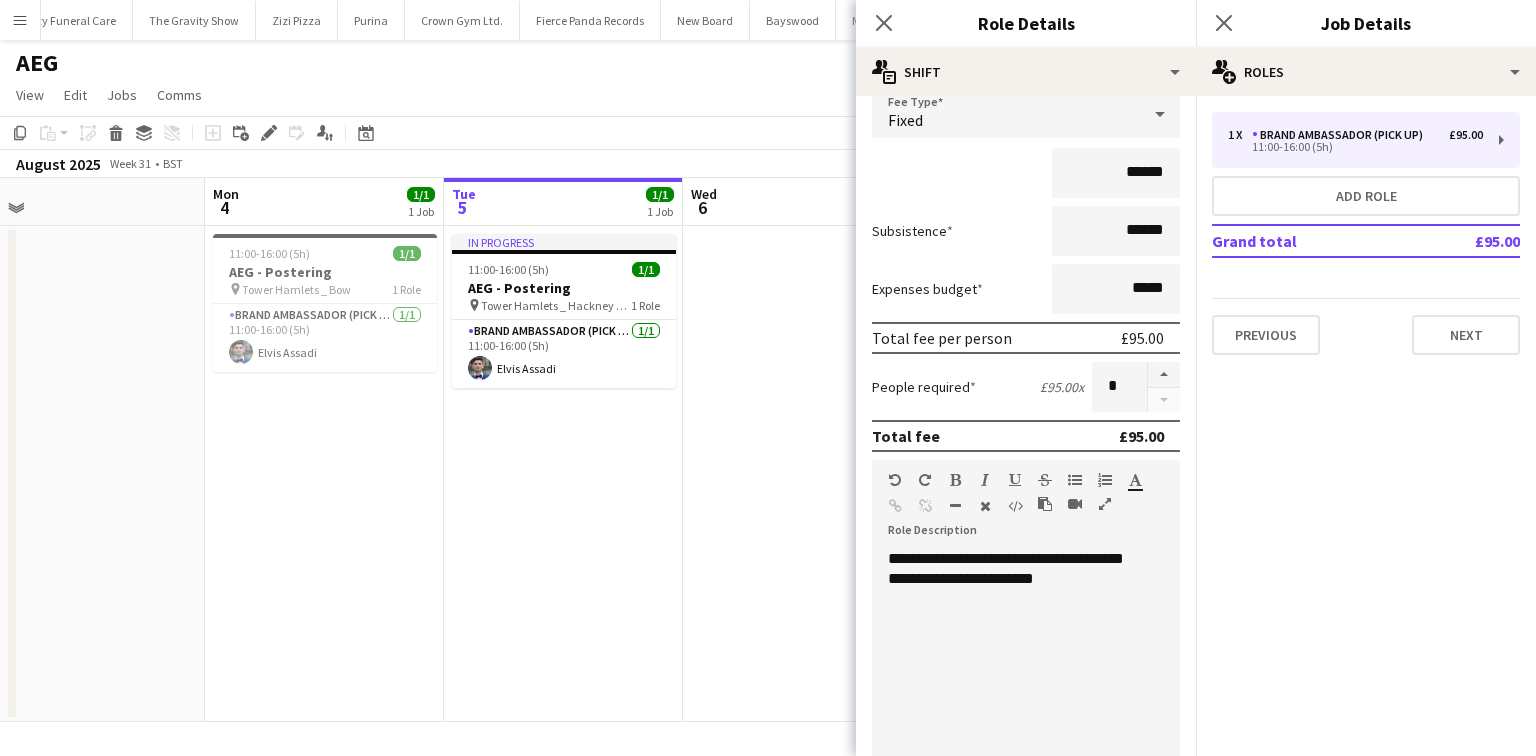 scroll, scrollTop: 240, scrollLeft: 0, axis: vertical 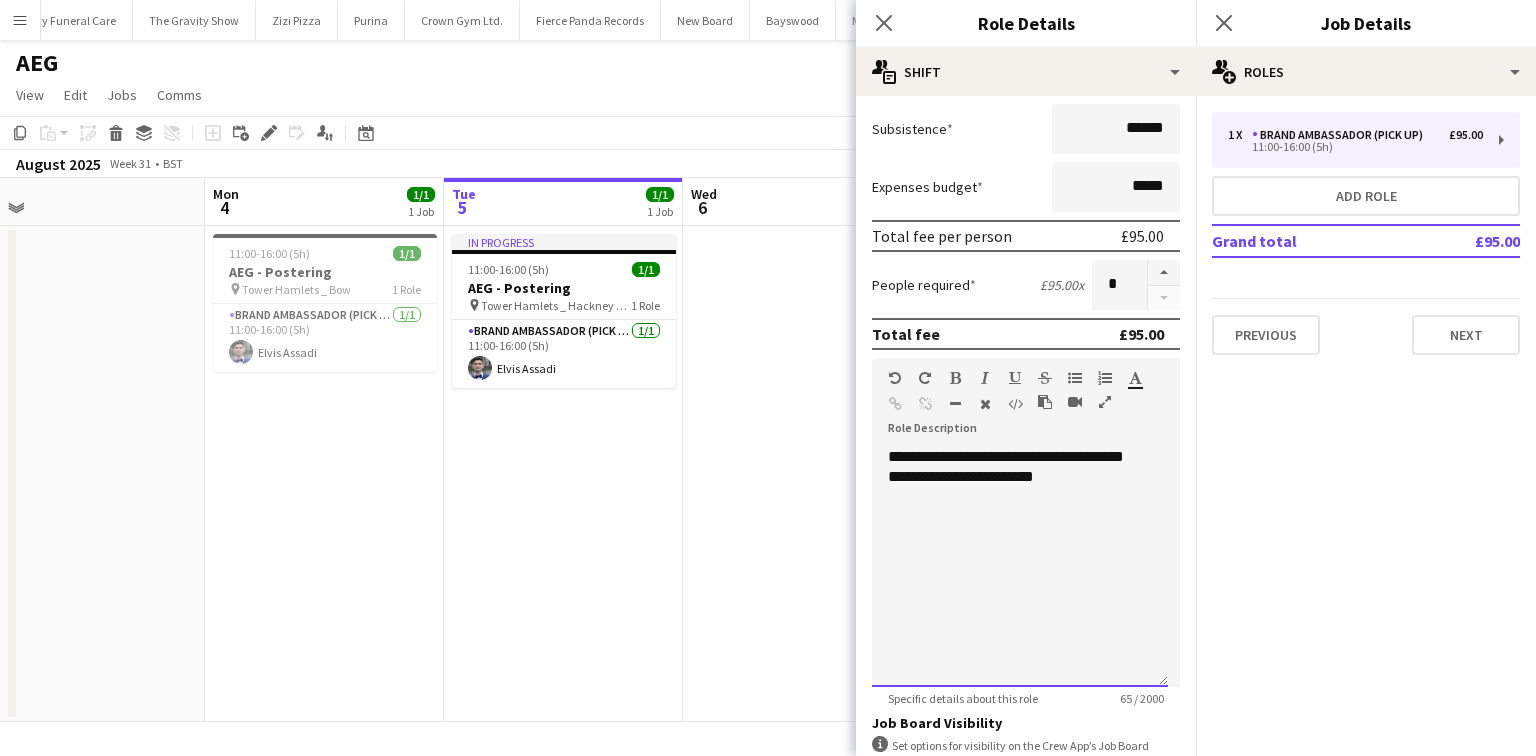 click on "**********" at bounding box center [1020, 567] 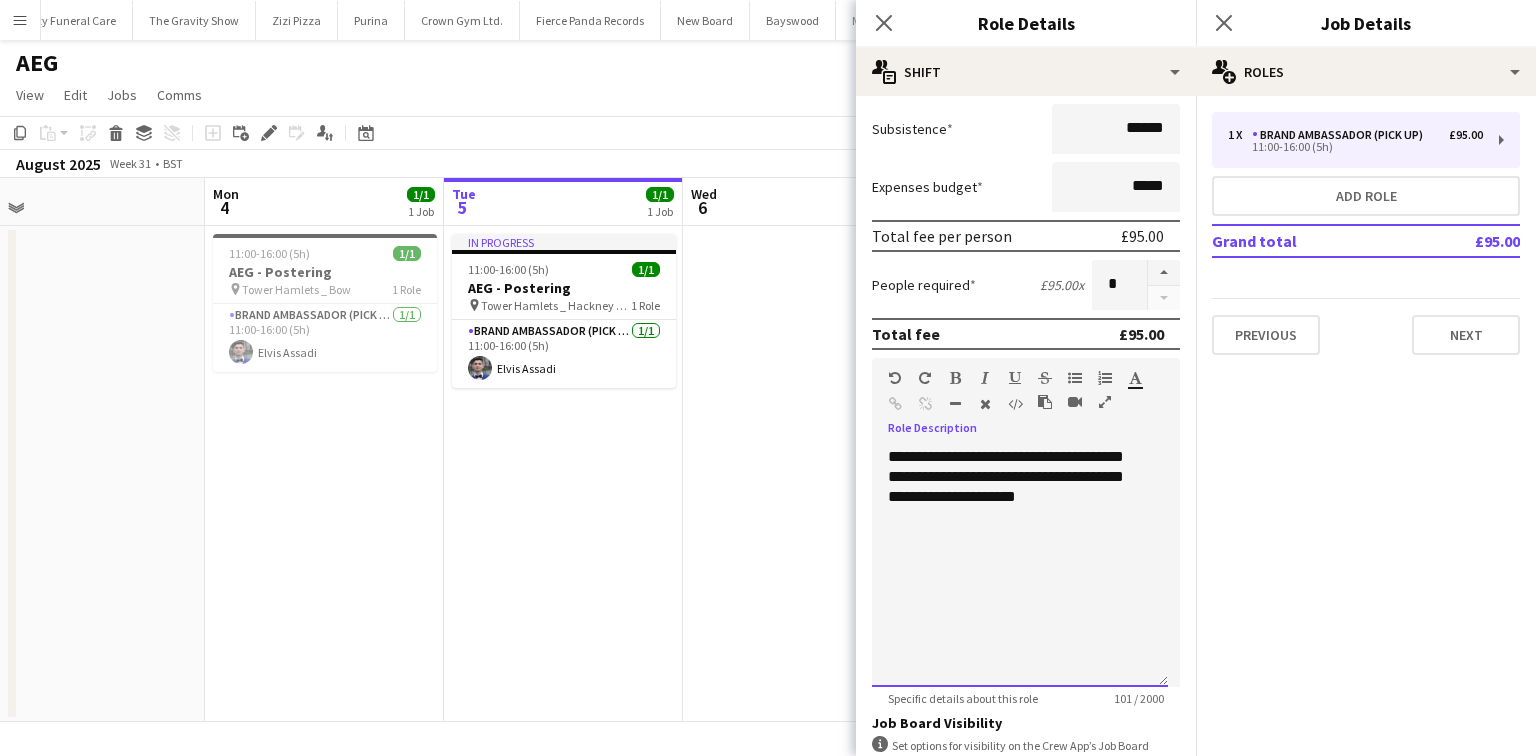 click on "**********" at bounding box center [1020, 567] 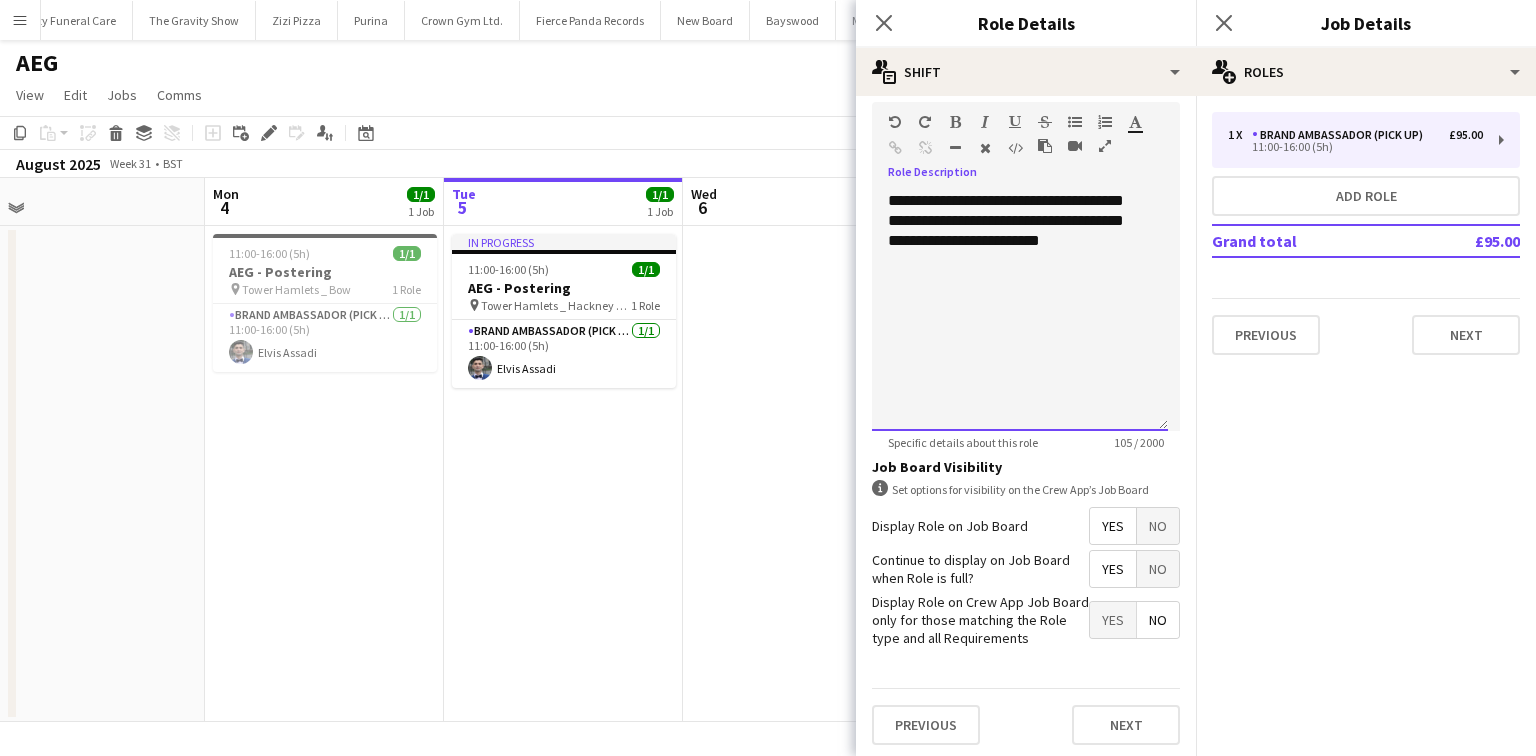 scroll, scrollTop: 495, scrollLeft: 0, axis: vertical 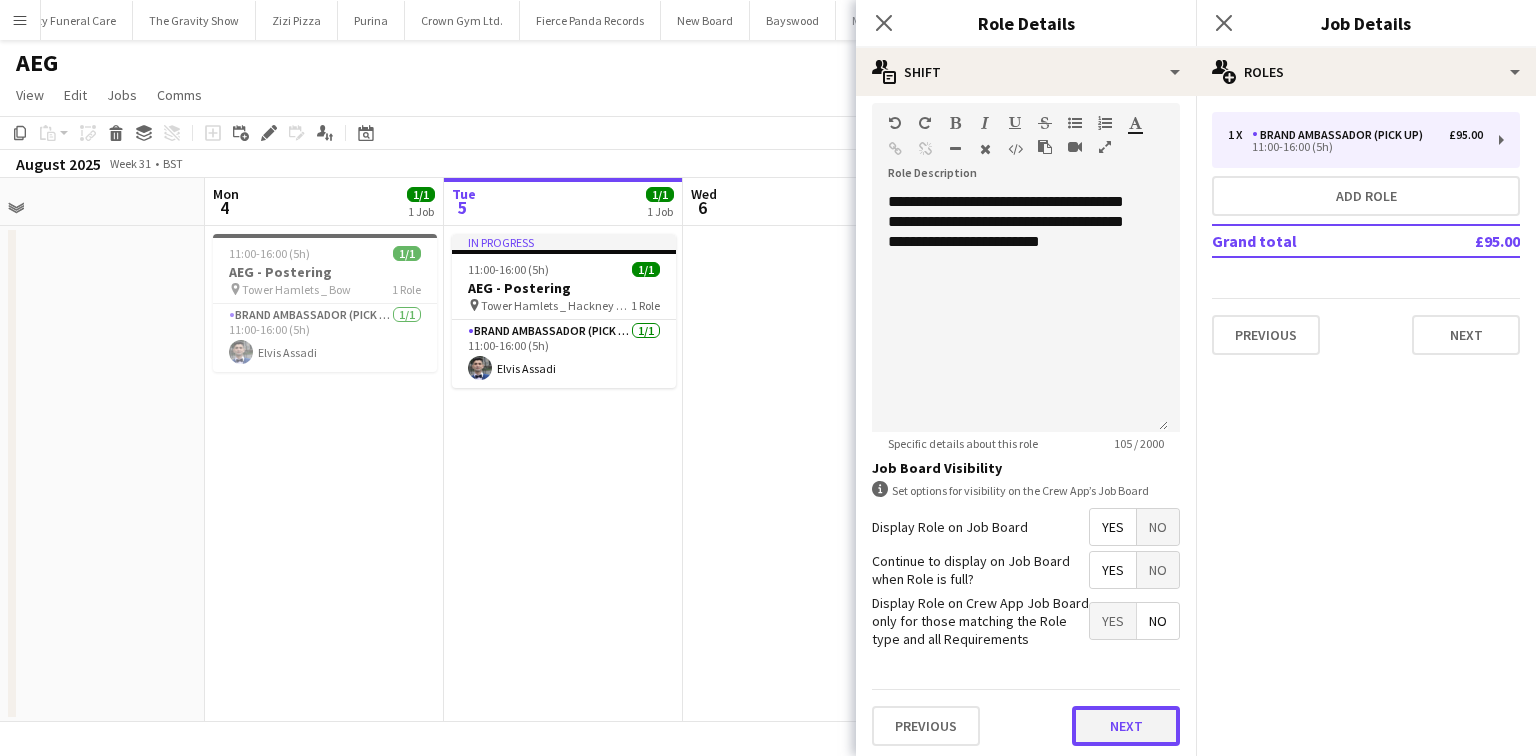 click on "Next" at bounding box center (1126, 726) 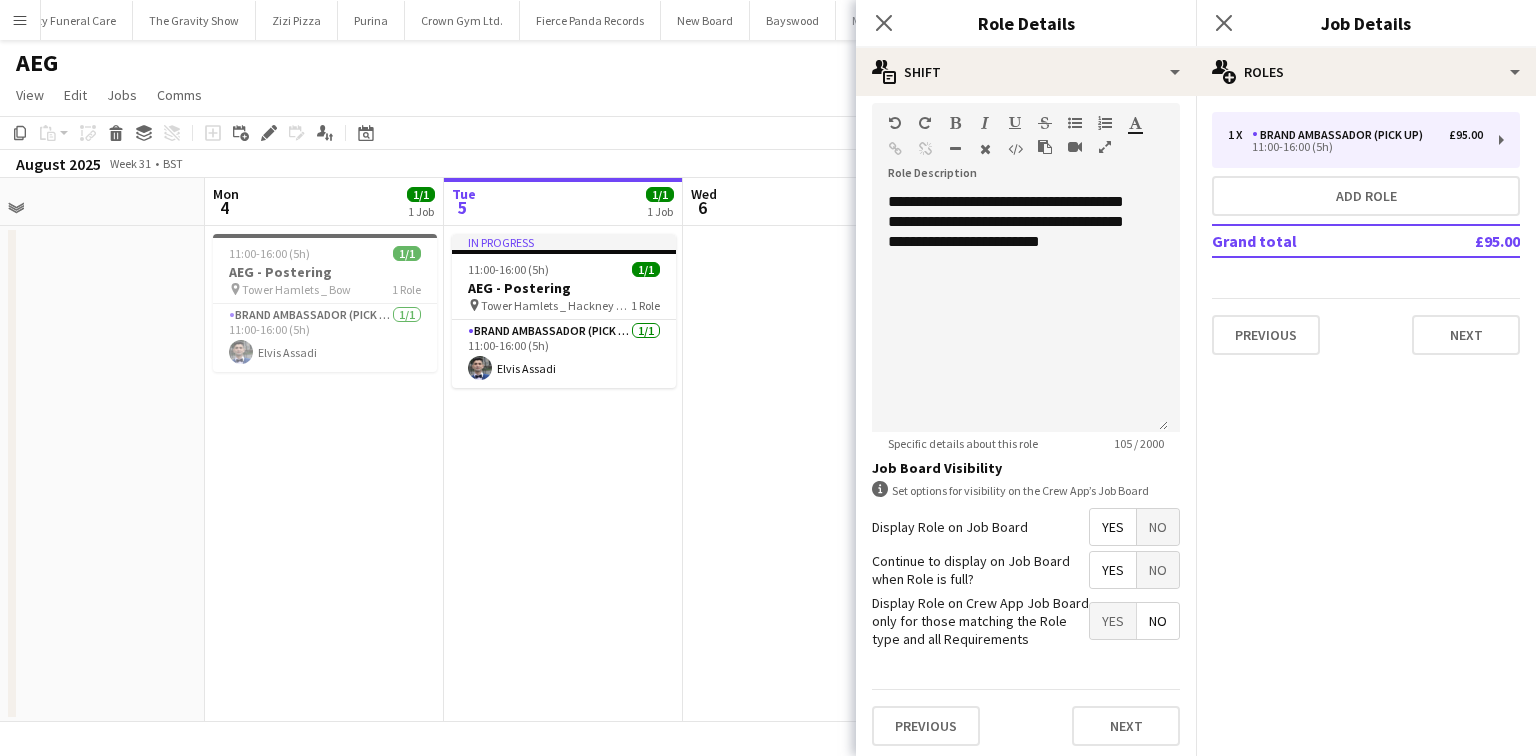 scroll, scrollTop: 0, scrollLeft: 0, axis: both 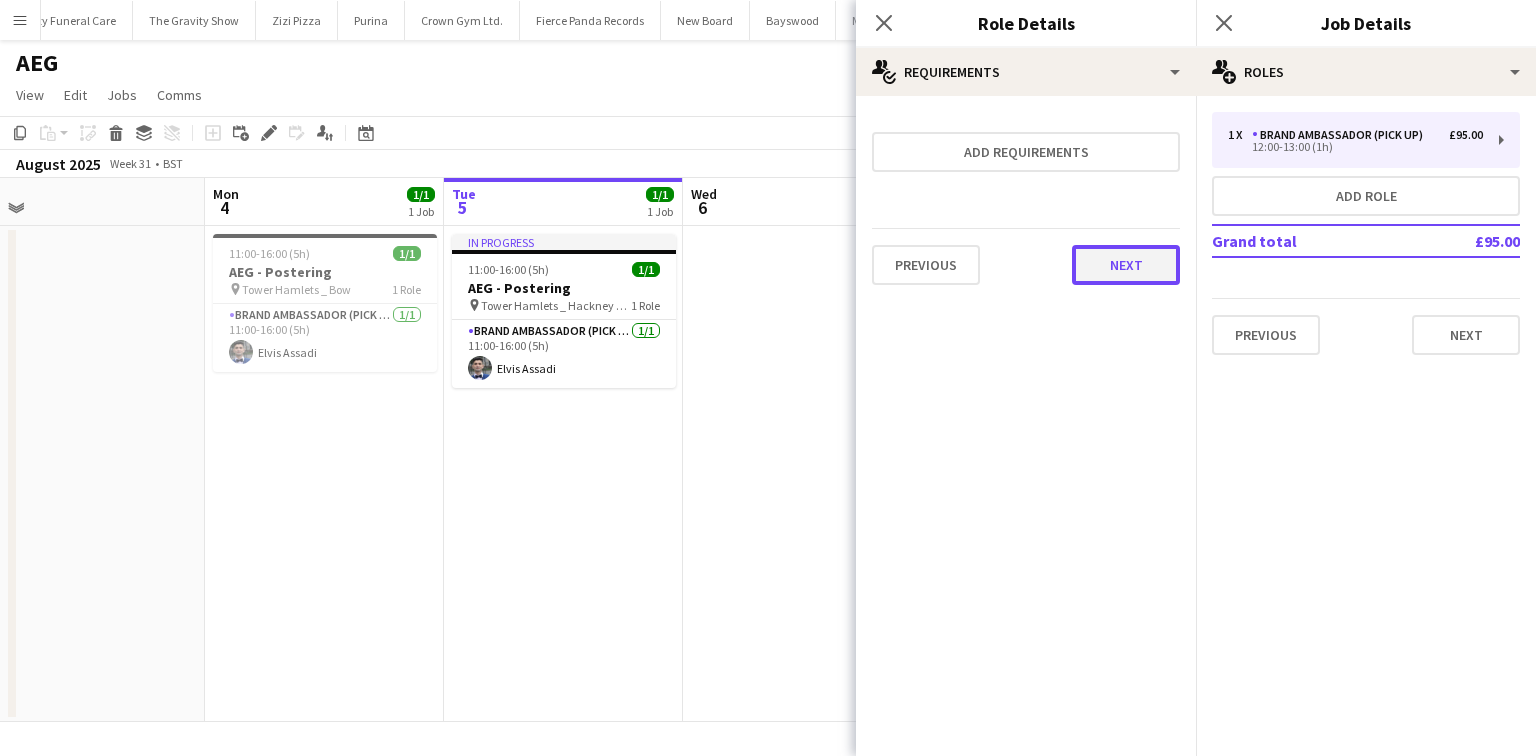 click on "Next" at bounding box center [1126, 265] 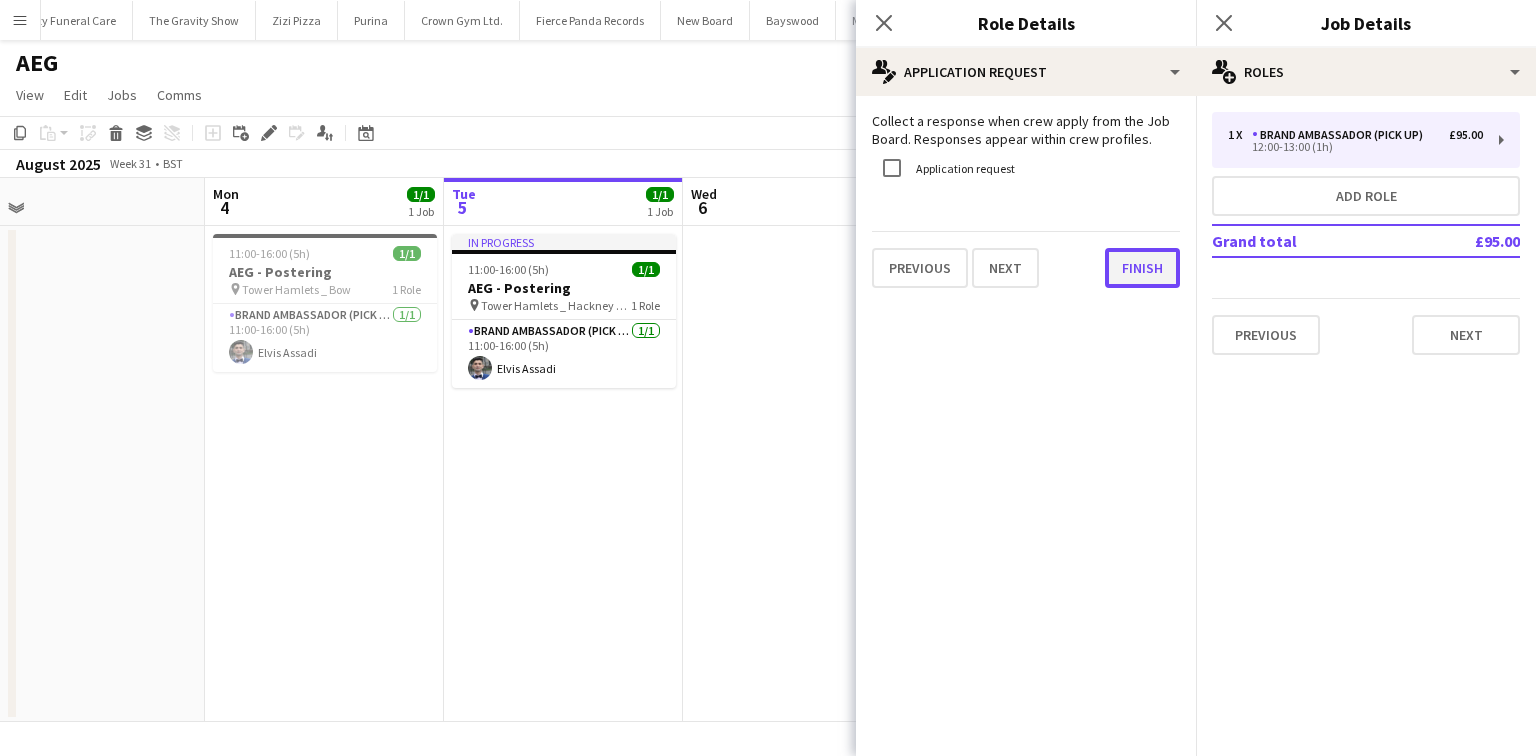 click on "Finish" at bounding box center (1142, 268) 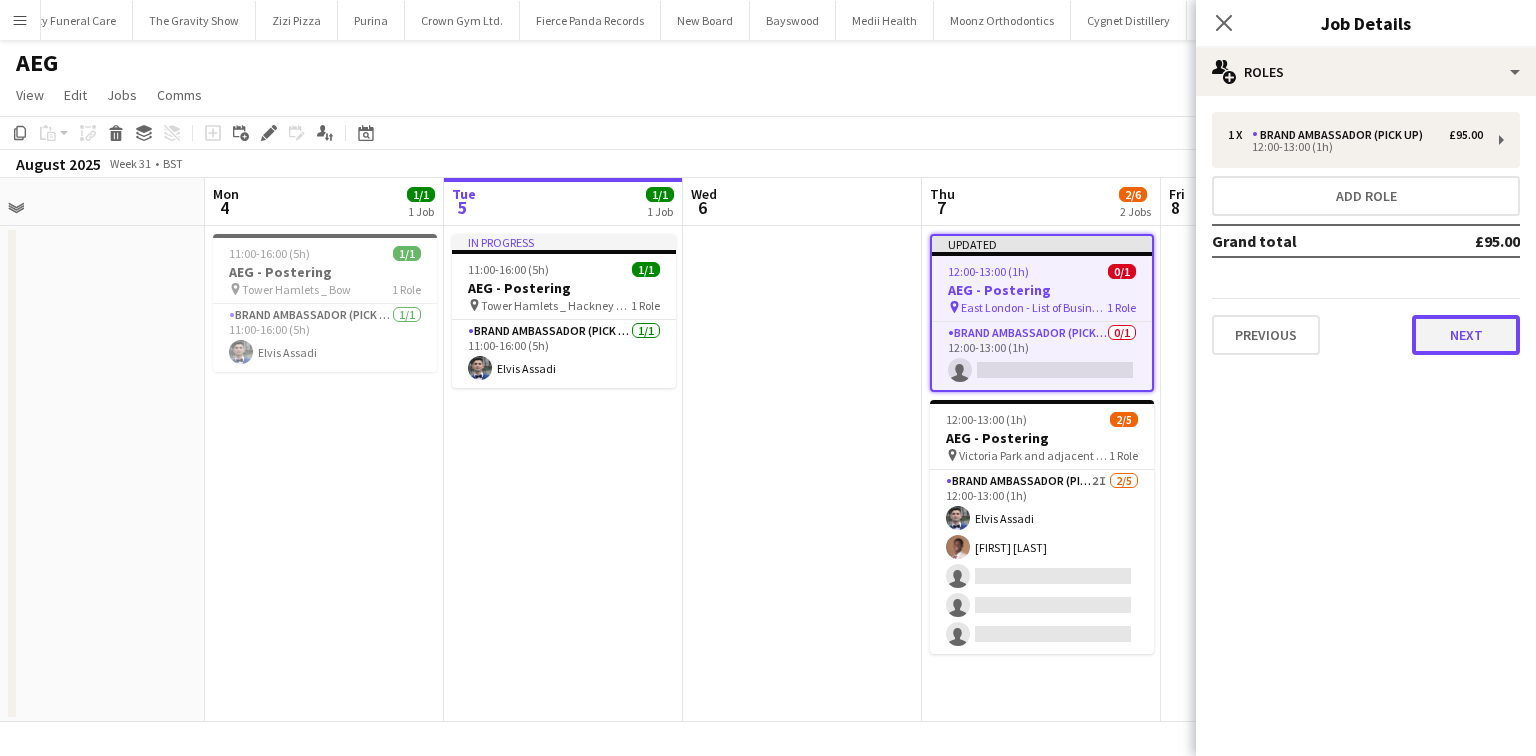 click on "Next" at bounding box center (1466, 335) 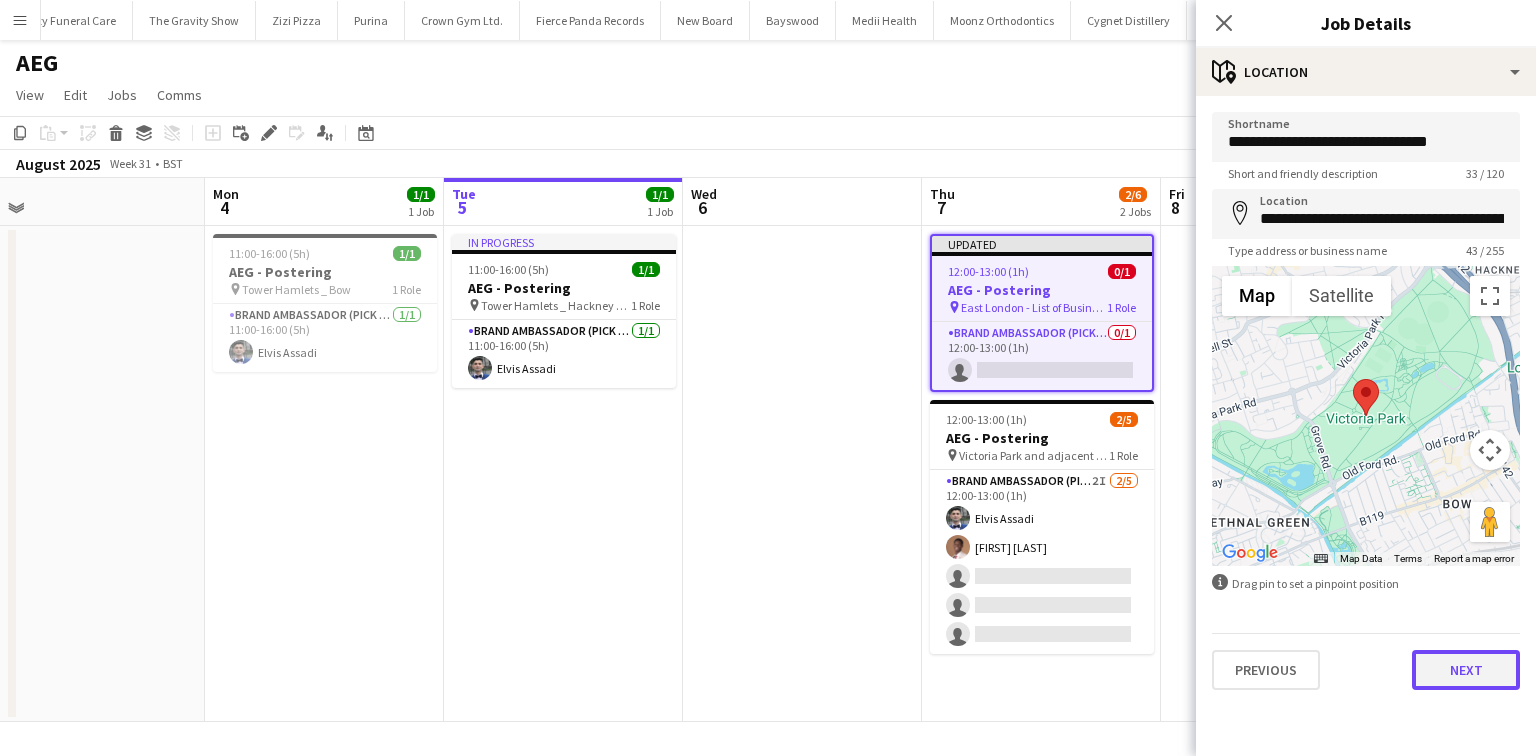 click on "Next" at bounding box center [1466, 670] 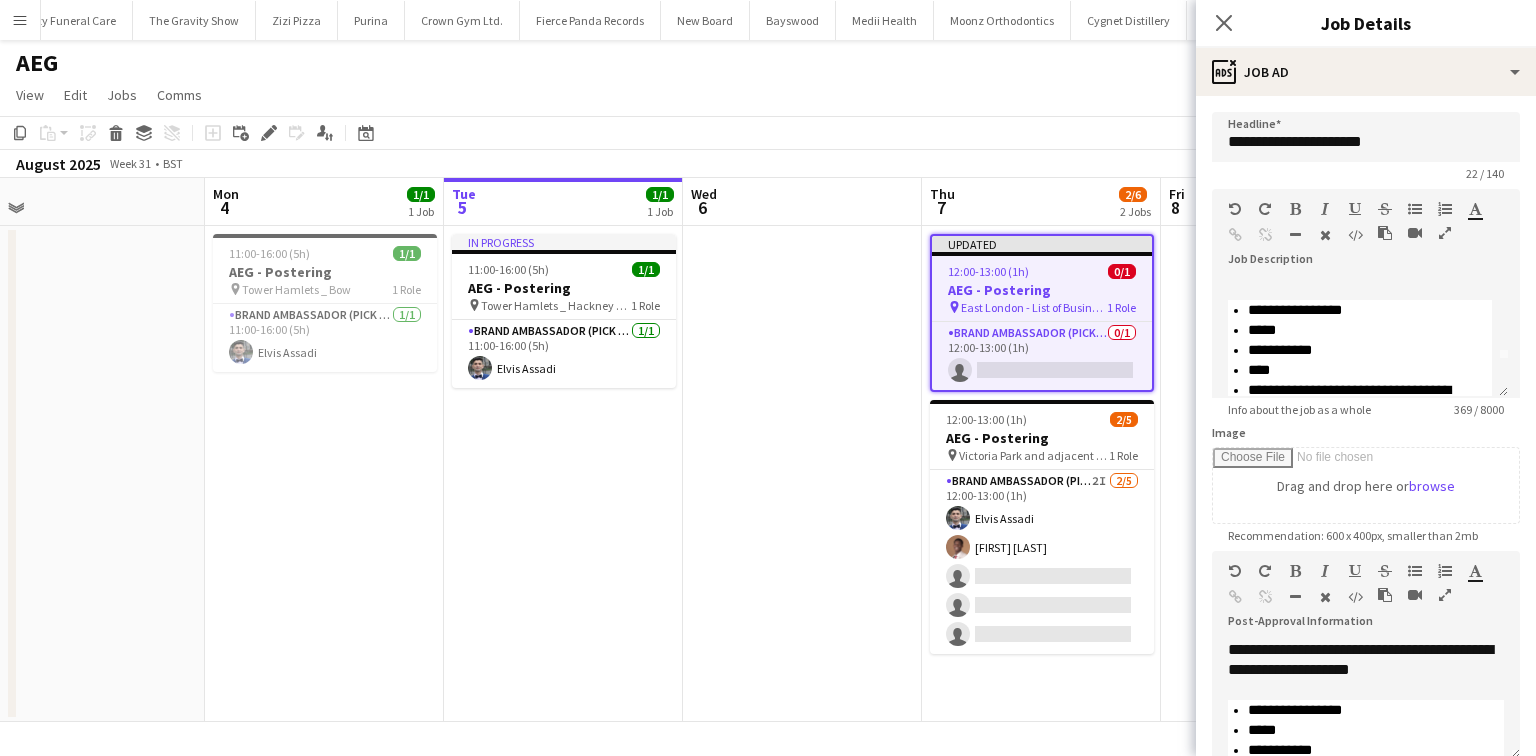 scroll, scrollTop: 0, scrollLeft: 0, axis: both 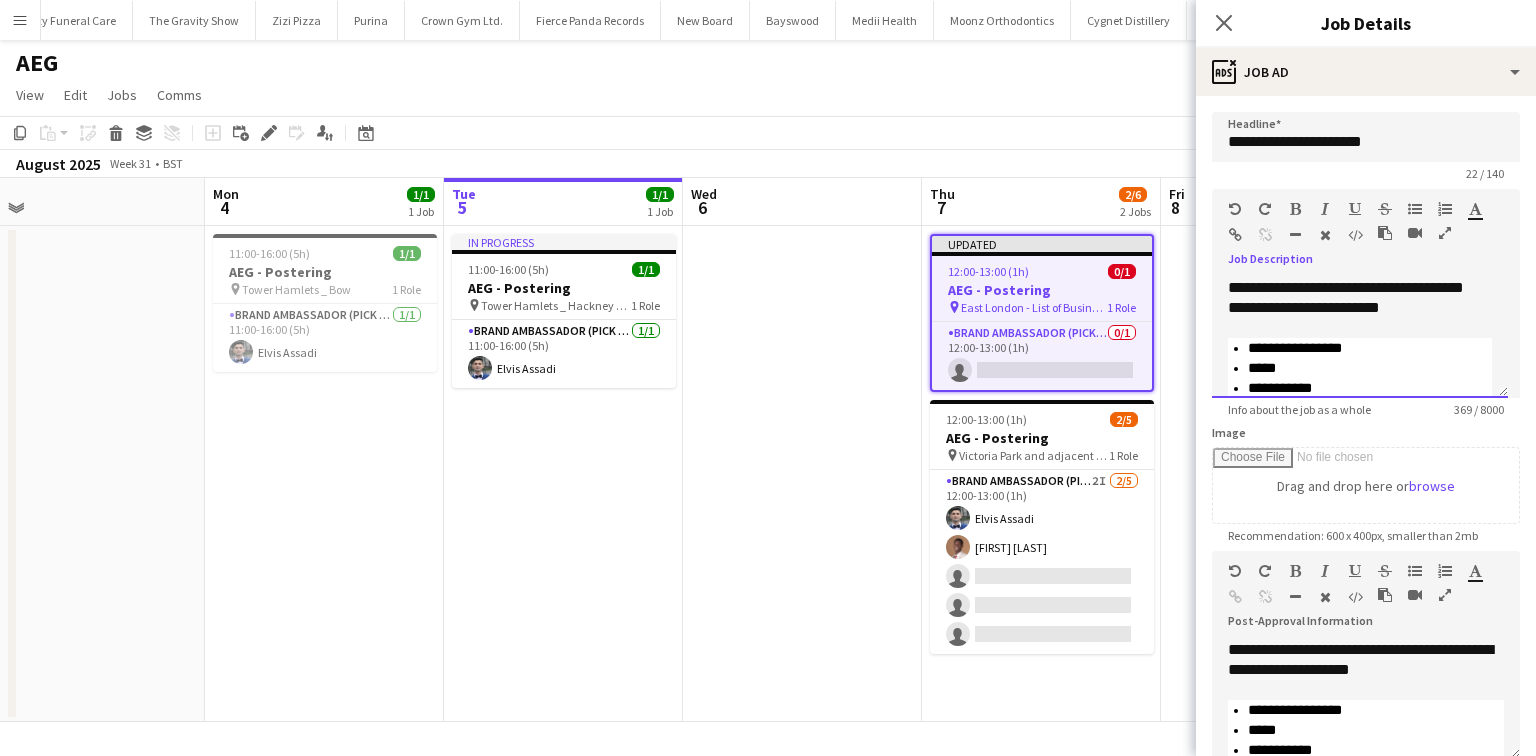 drag, startPoint x: 1358, startPoint y: 379, endPoint x: 1216, endPoint y: 162, distance: 259.33185 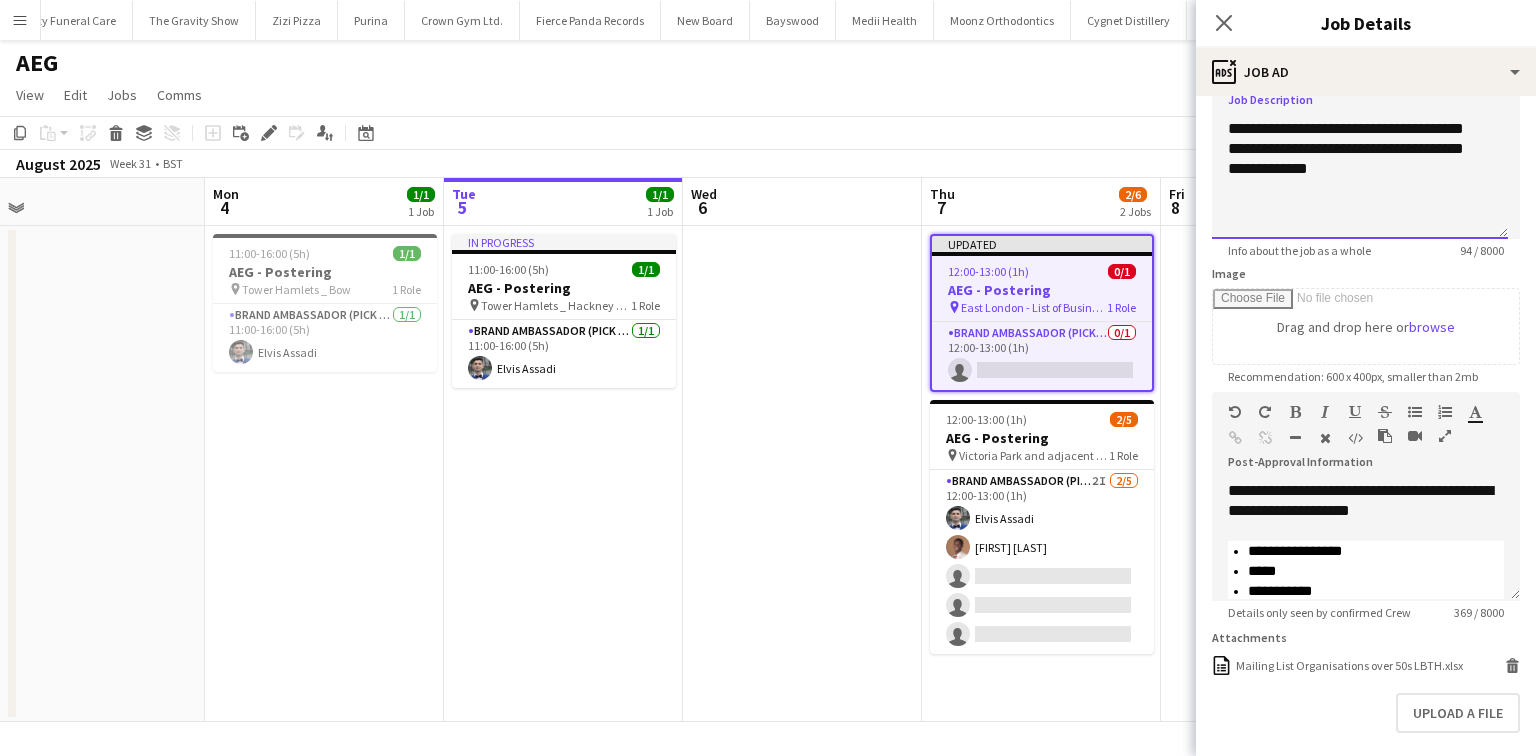 scroll, scrollTop: 160, scrollLeft: 0, axis: vertical 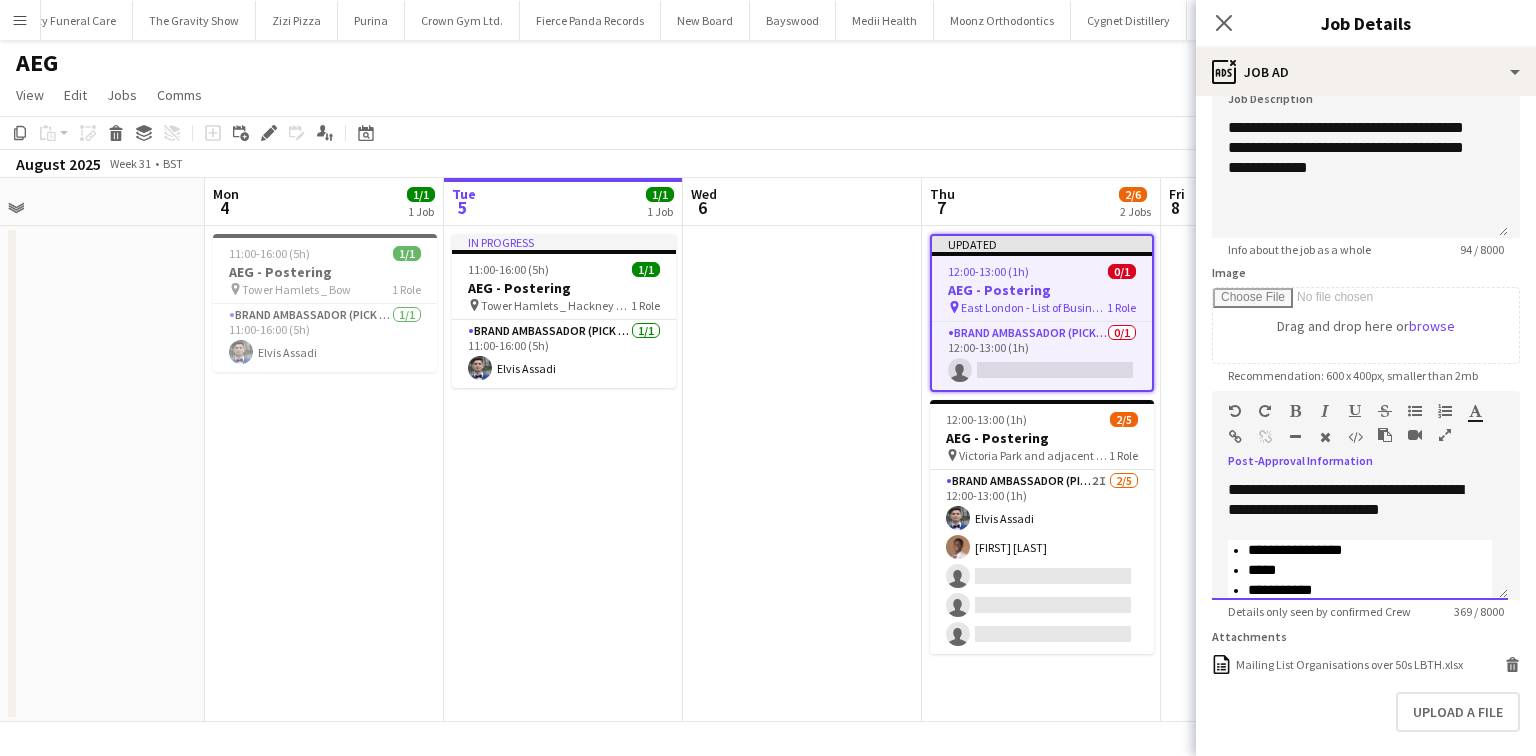 drag, startPoint x: 1316, startPoint y: 567, endPoint x: 1228, endPoint y: 381, distance: 205.76686 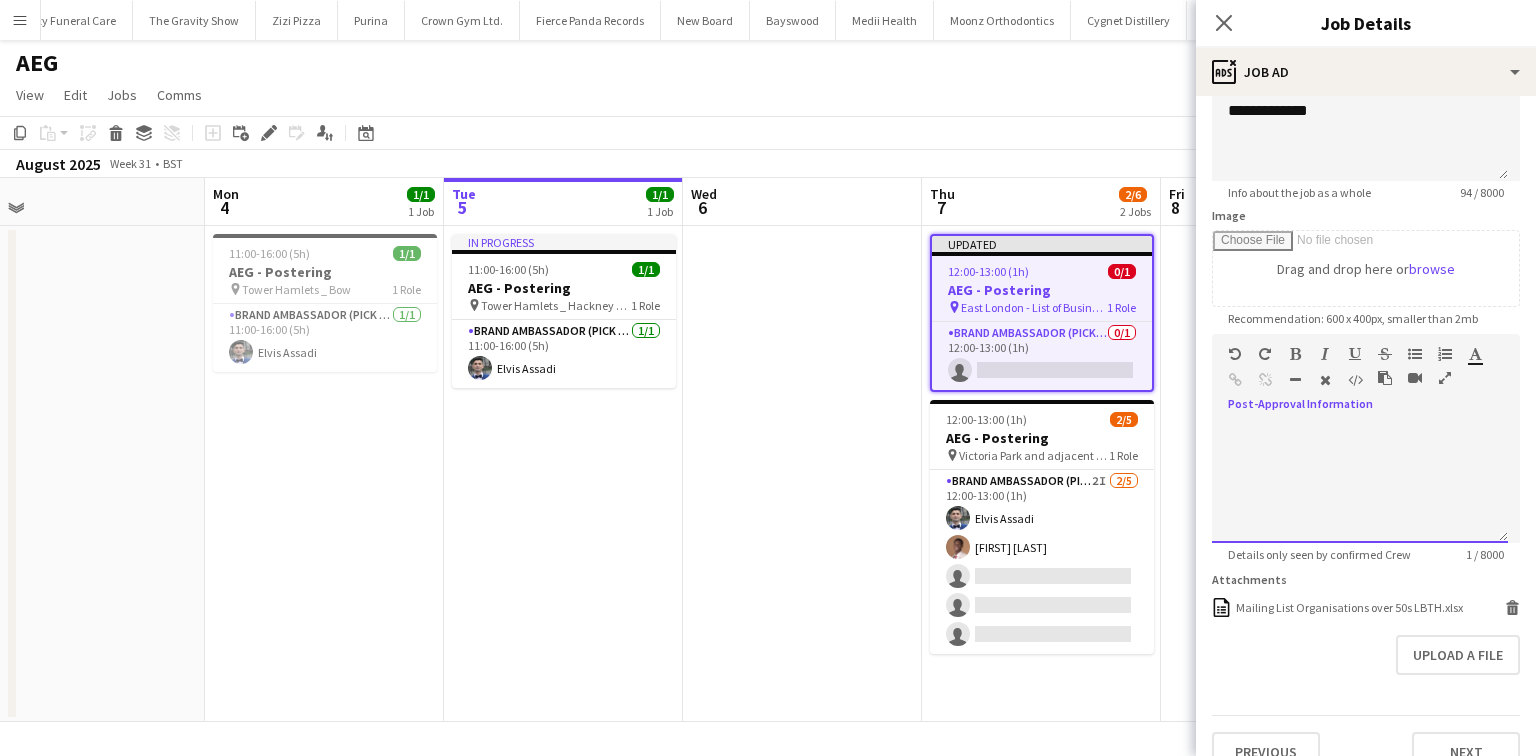 scroll, scrollTop: 246, scrollLeft: 0, axis: vertical 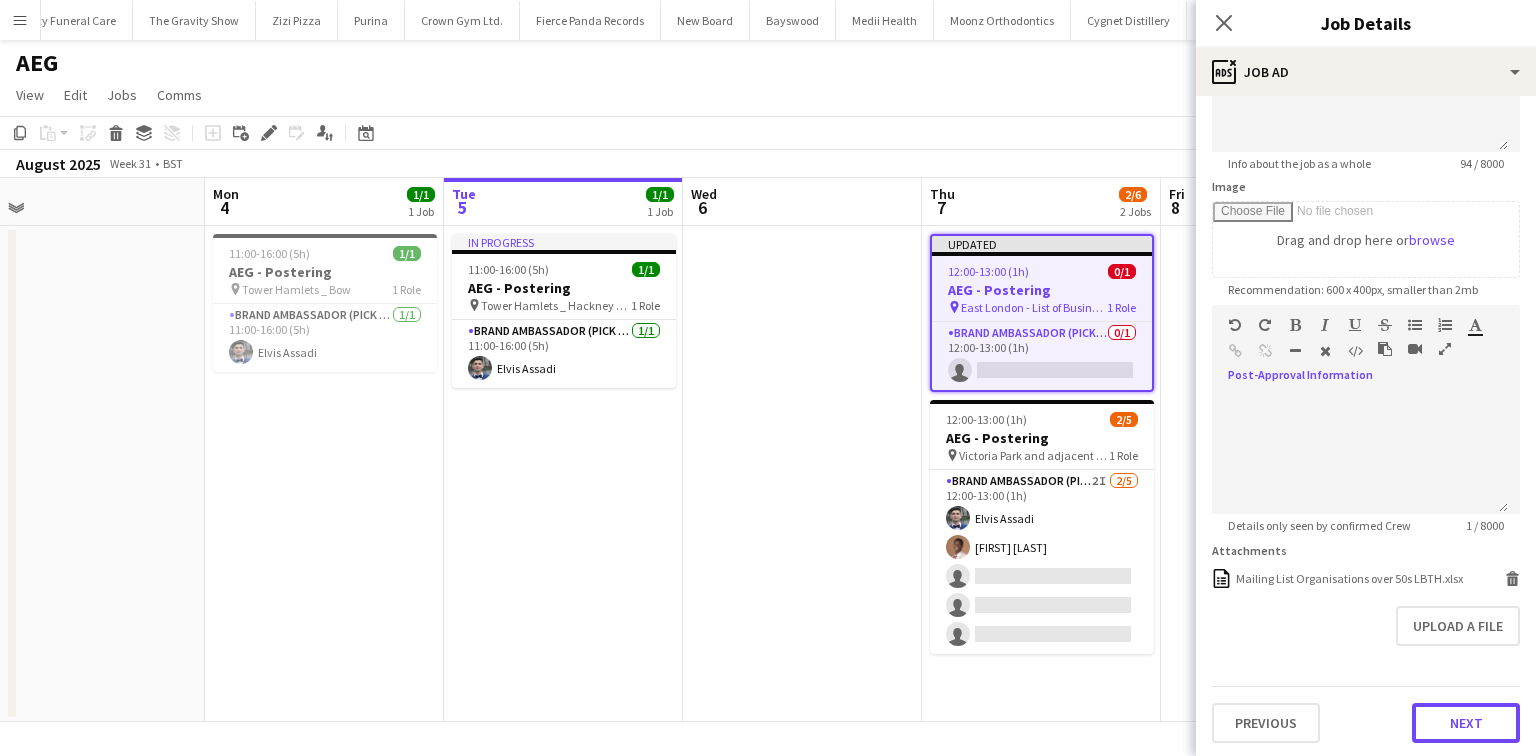 click on "Next" at bounding box center (1466, 723) 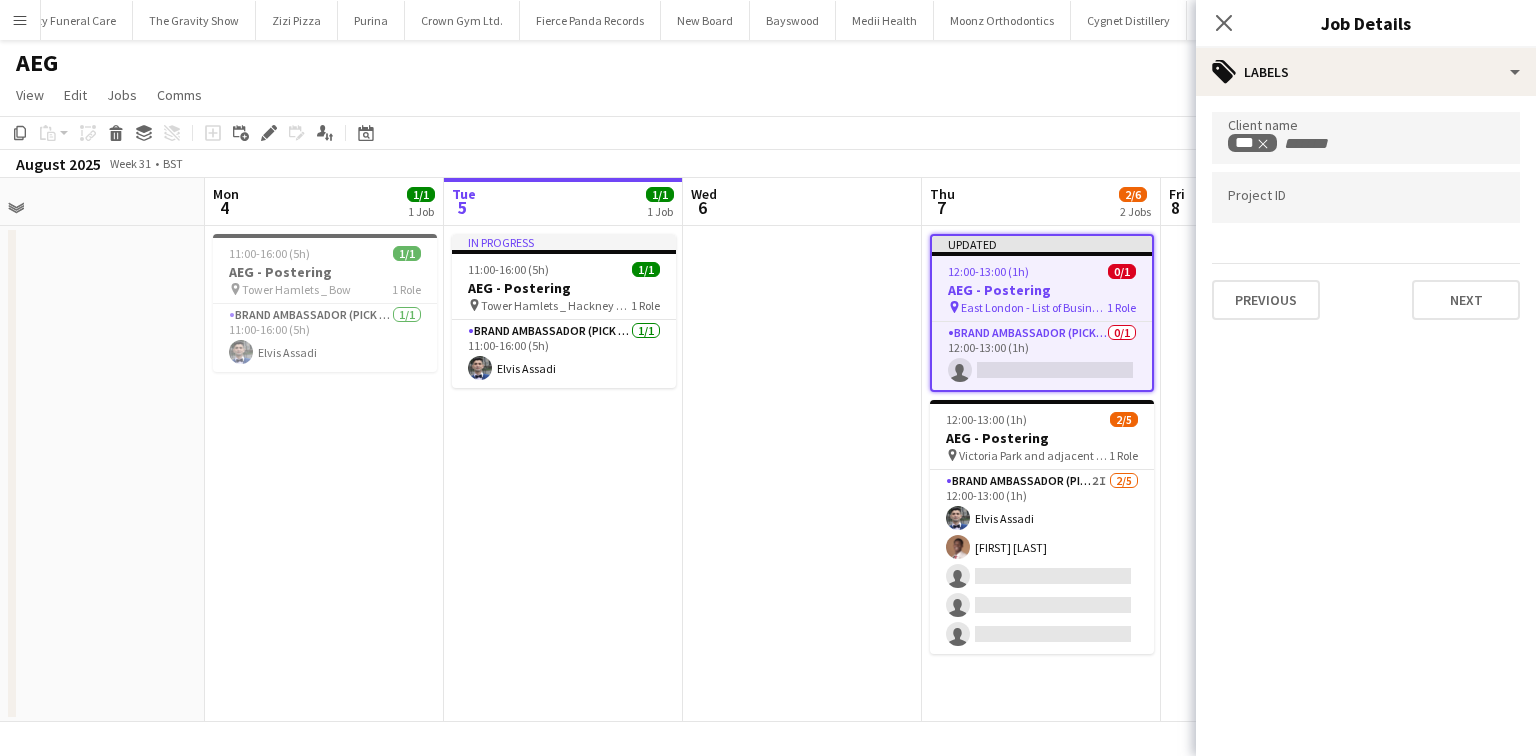 scroll, scrollTop: 0, scrollLeft: 0, axis: both 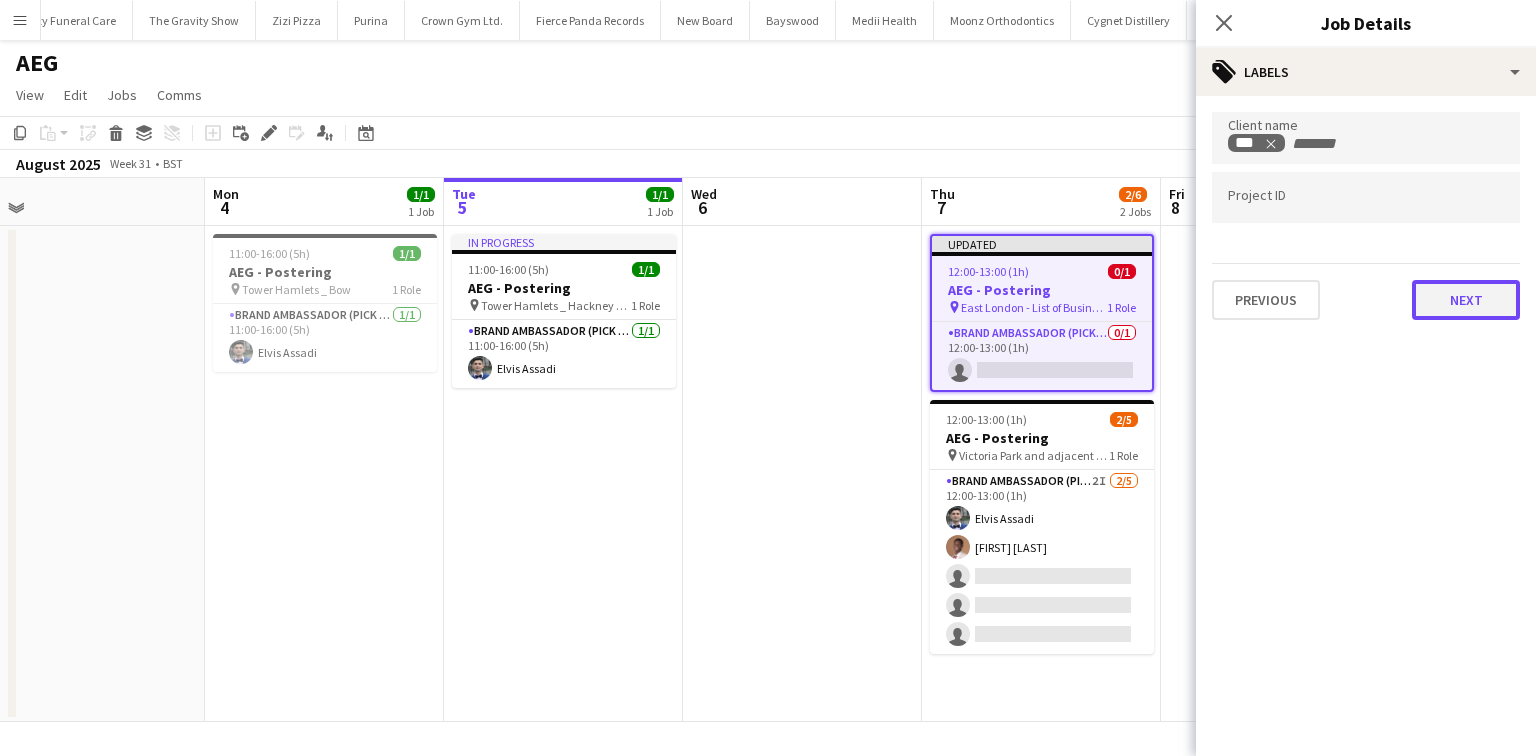 click on "Next" at bounding box center [1466, 300] 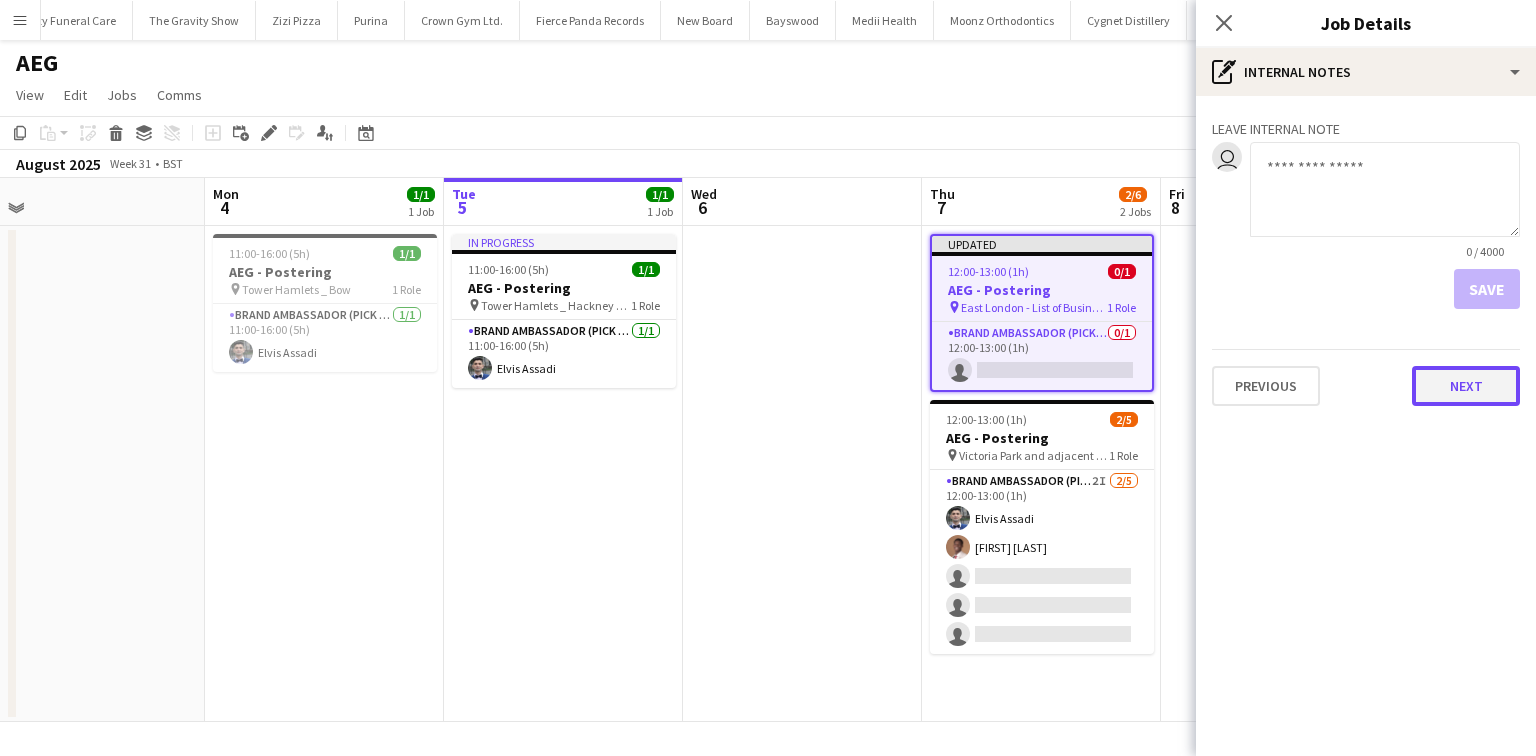 click on "Next" at bounding box center [1466, 386] 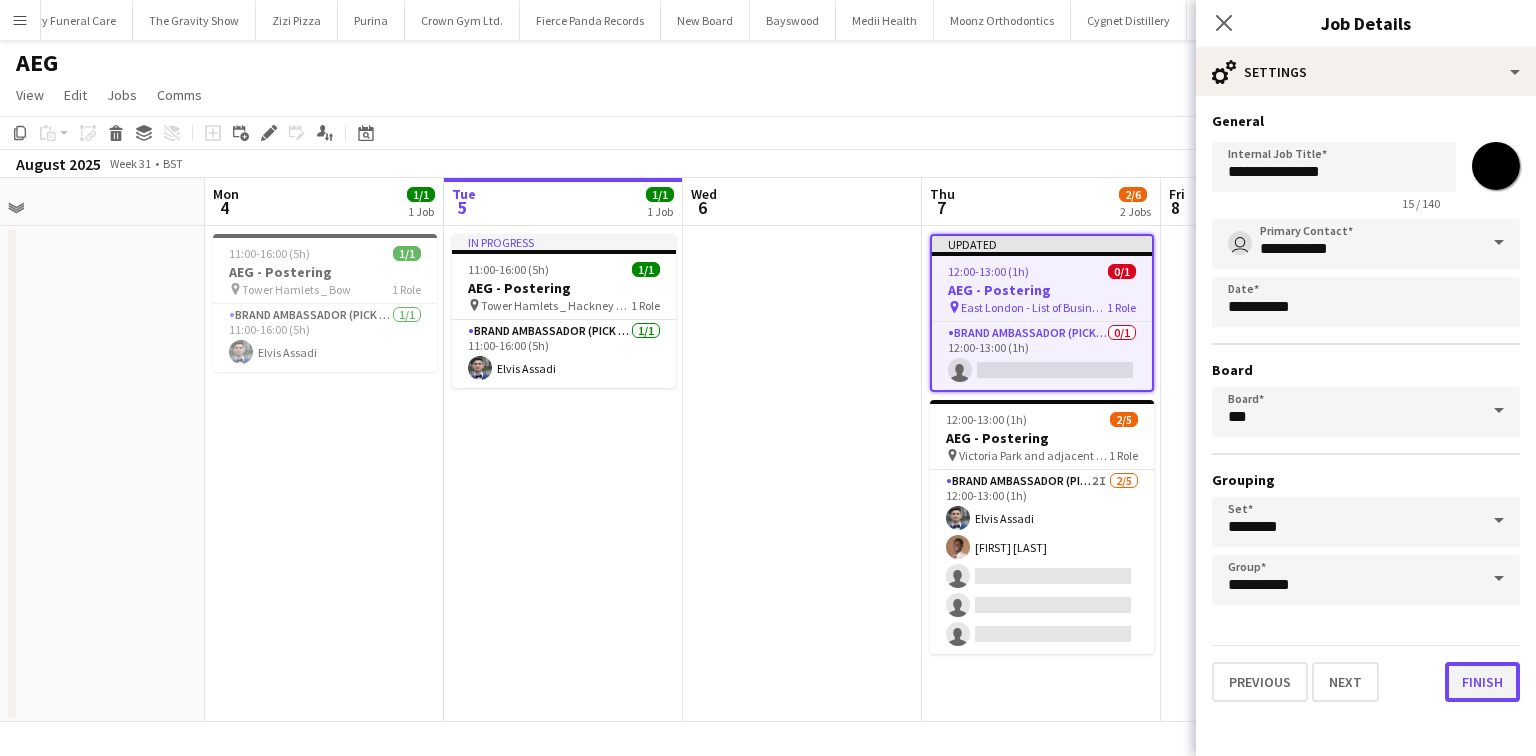 click on "Finish" at bounding box center (1482, 682) 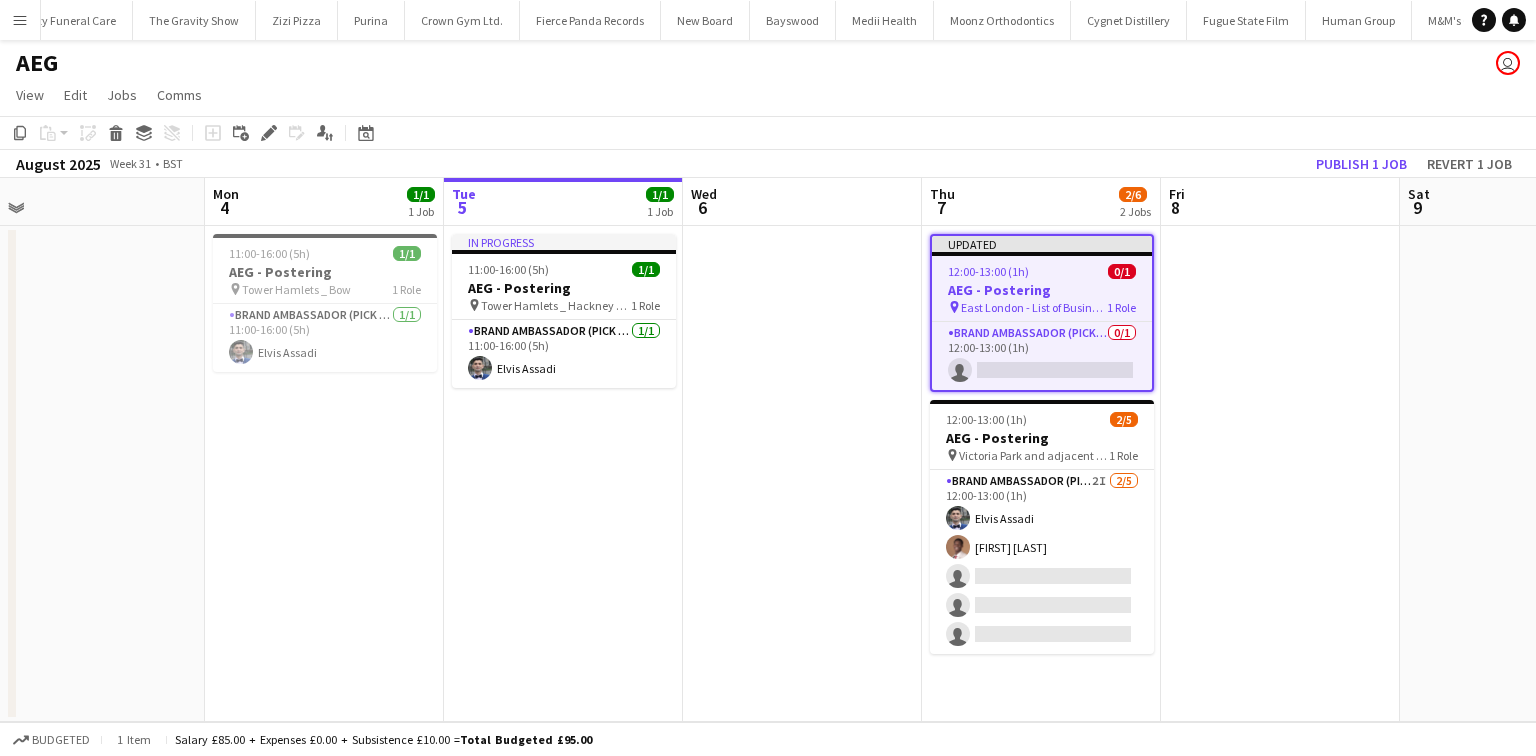 click on "August 2025   Week 31
•   BST   Publish 1 job   Revert 1 job" 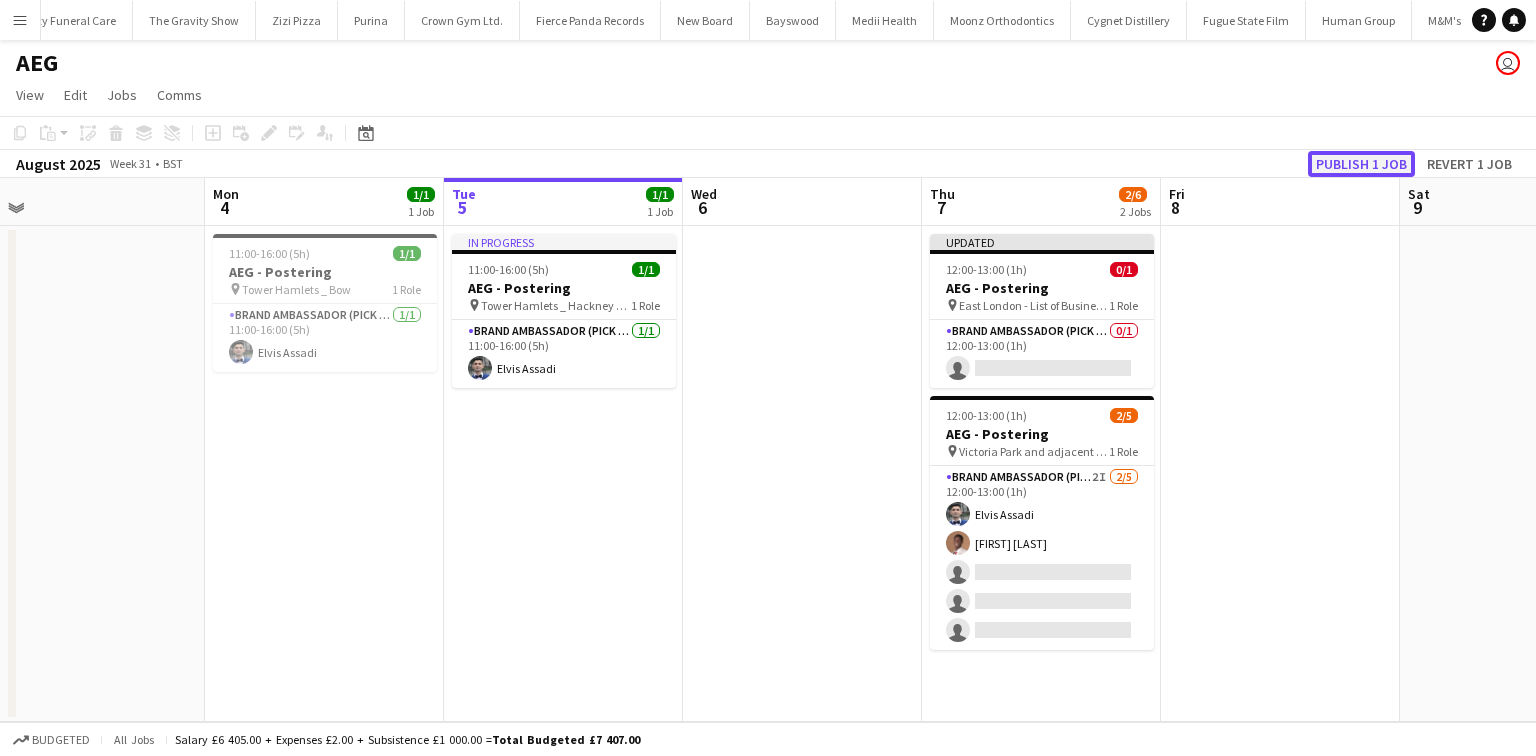 click on "Publish 1 job" 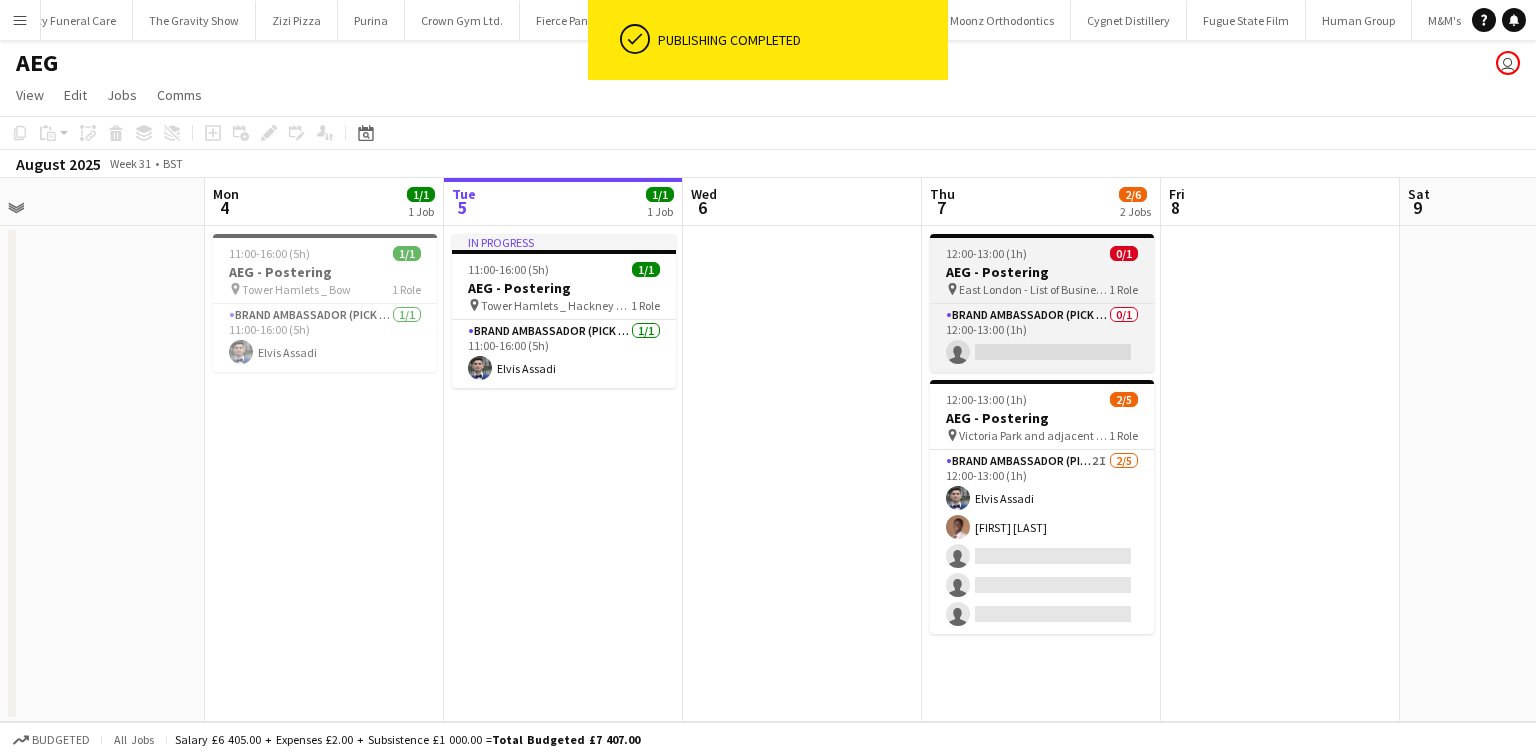 click on "12:00-13:00 (1h)    0/1" at bounding box center [1042, 253] 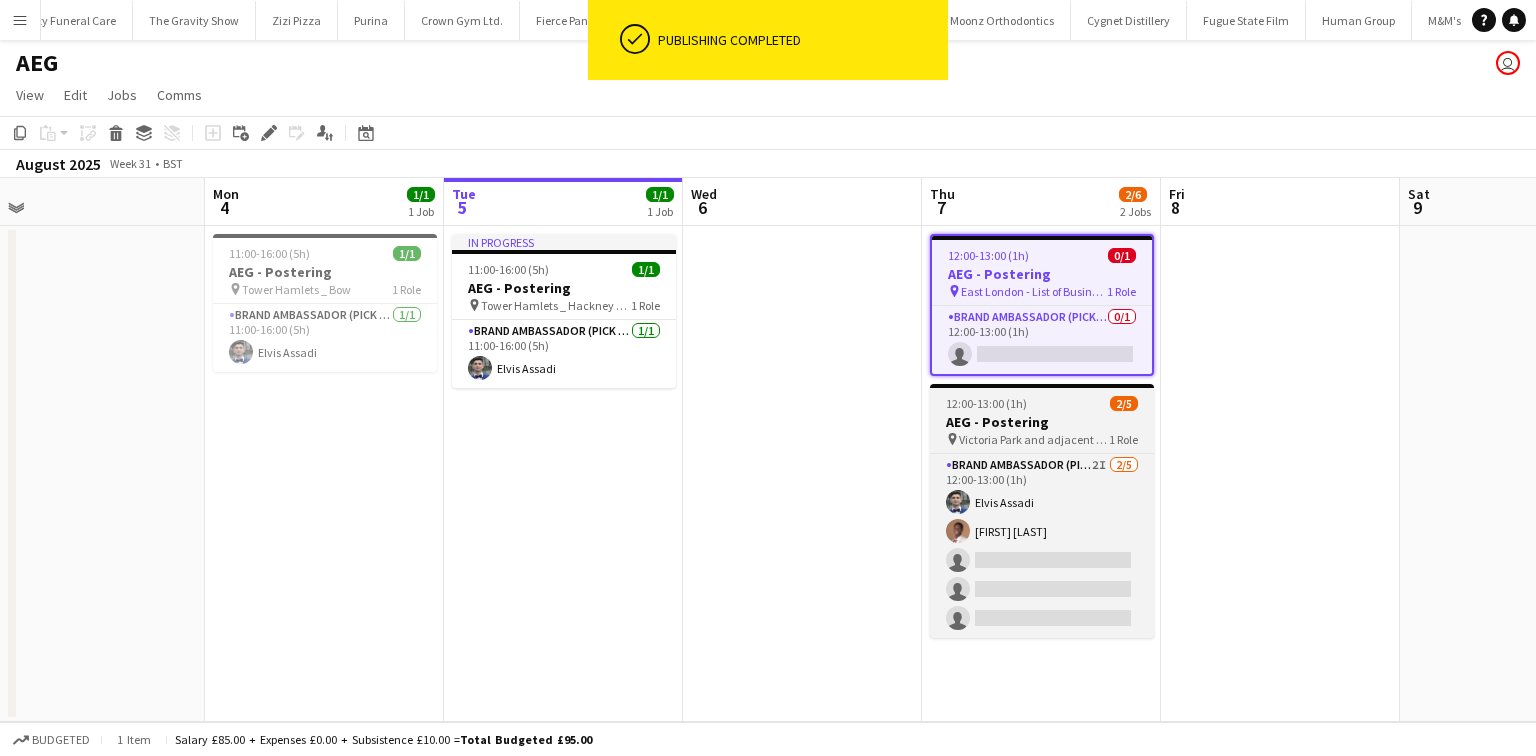 click on "12:00-13:00 (1h)    2/5" at bounding box center (1042, 403) 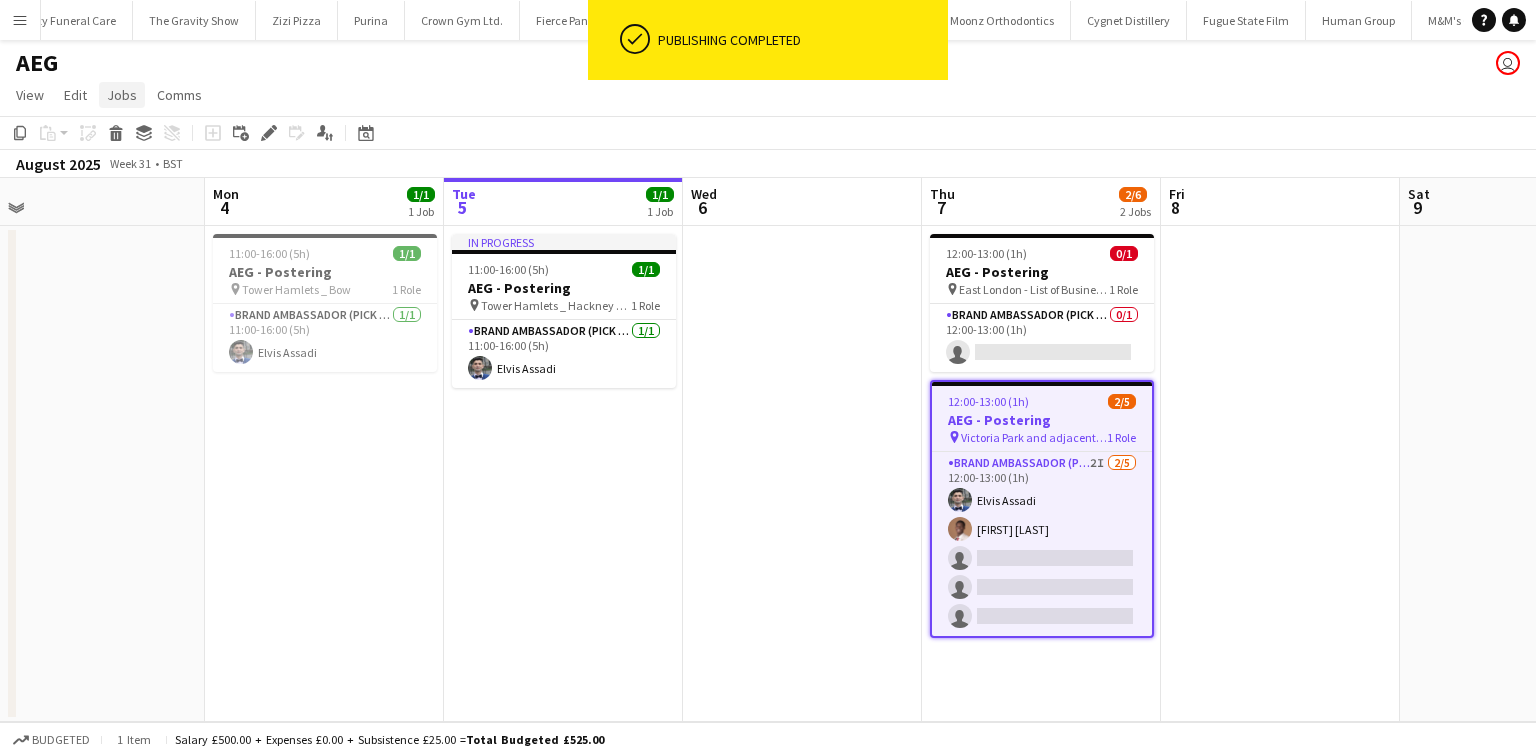 click on "Jobs" 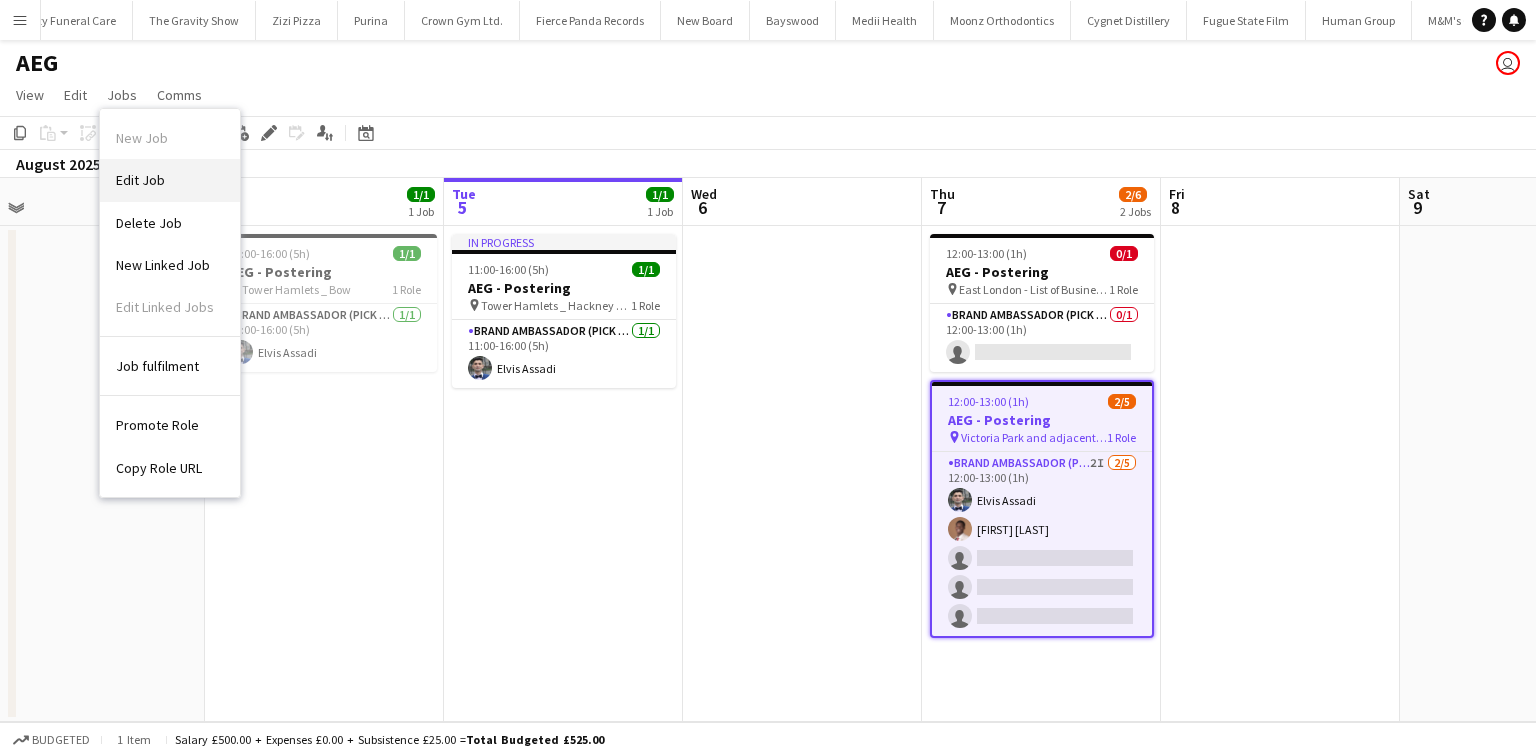 click on "Edit Job" at bounding box center [170, 180] 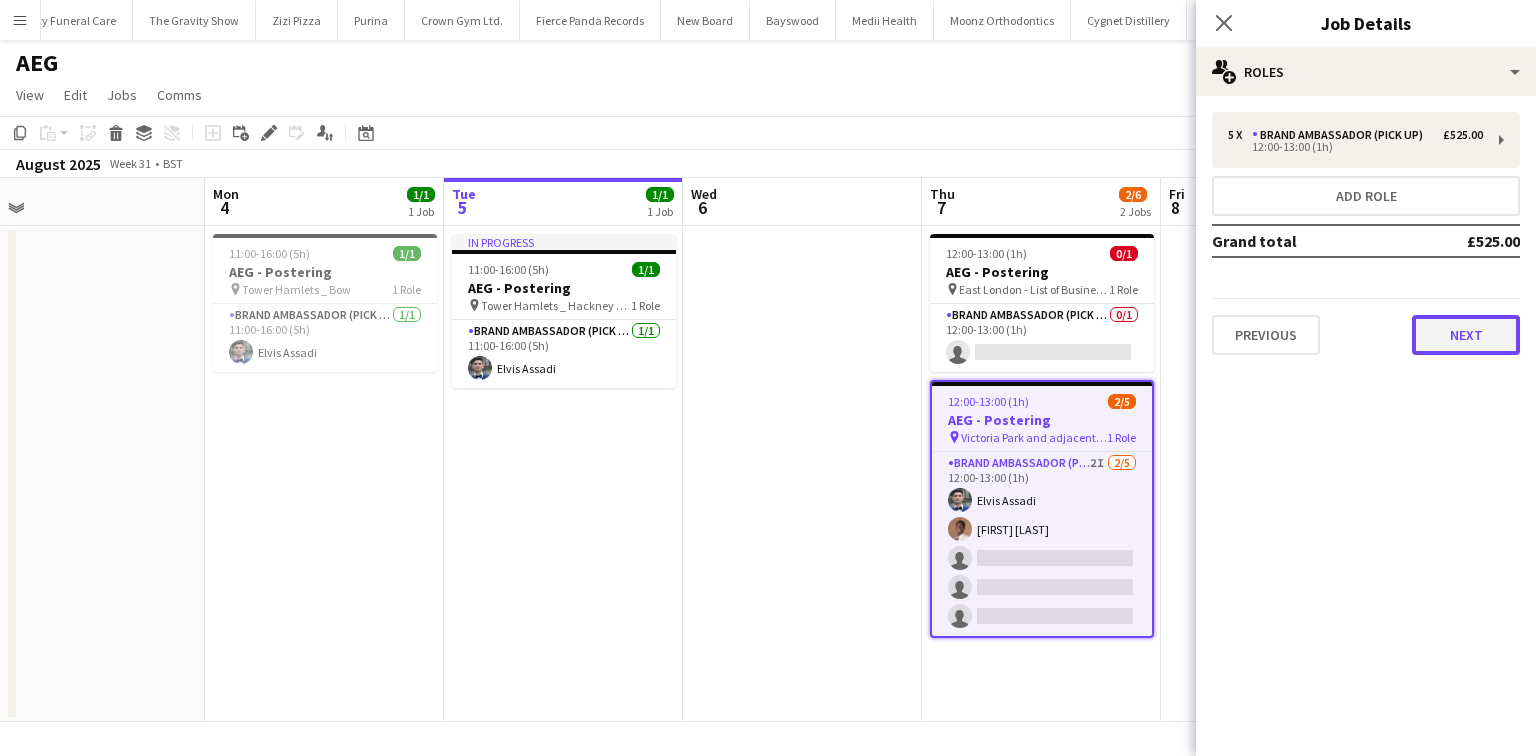 click on "Next" at bounding box center [1466, 335] 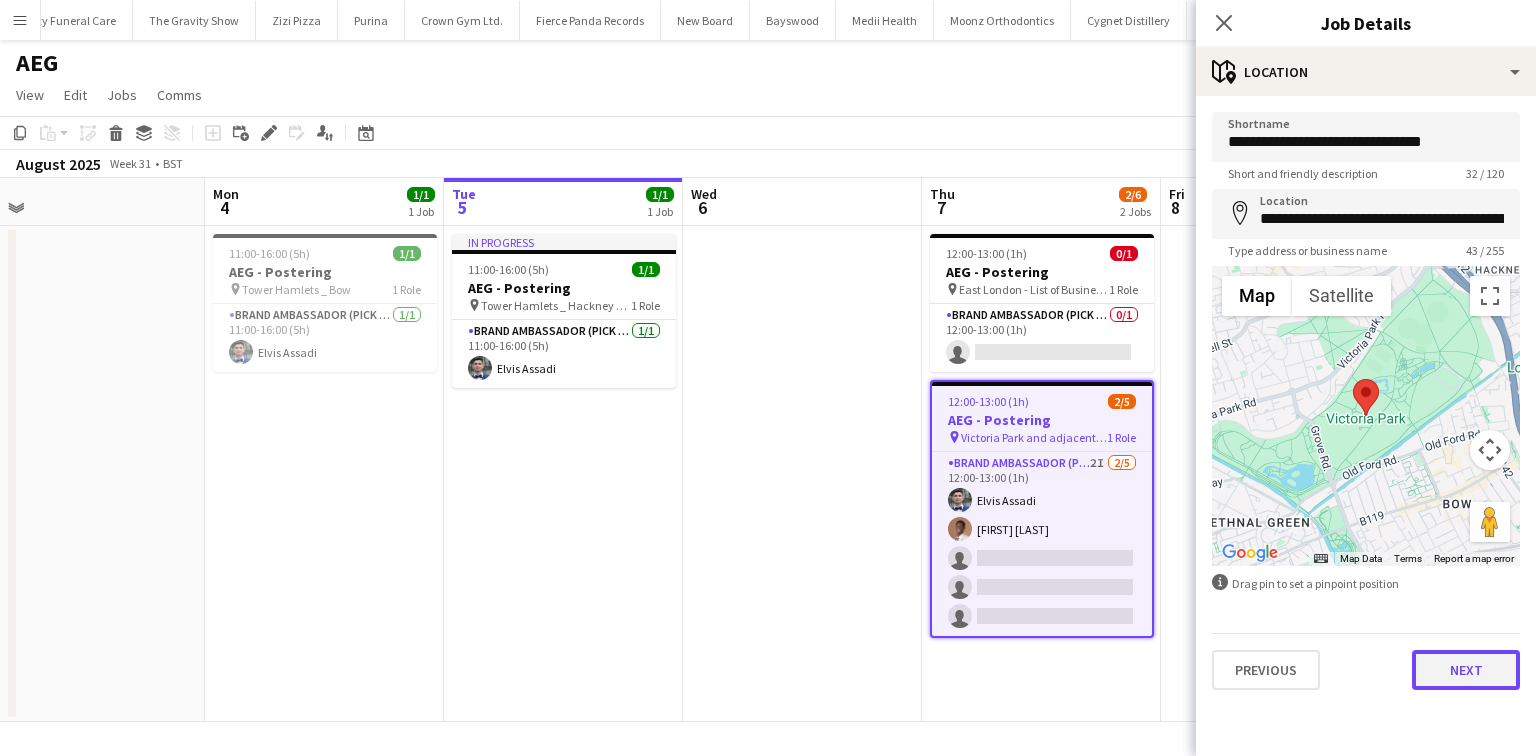 click on "Next" at bounding box center [1466, 670] 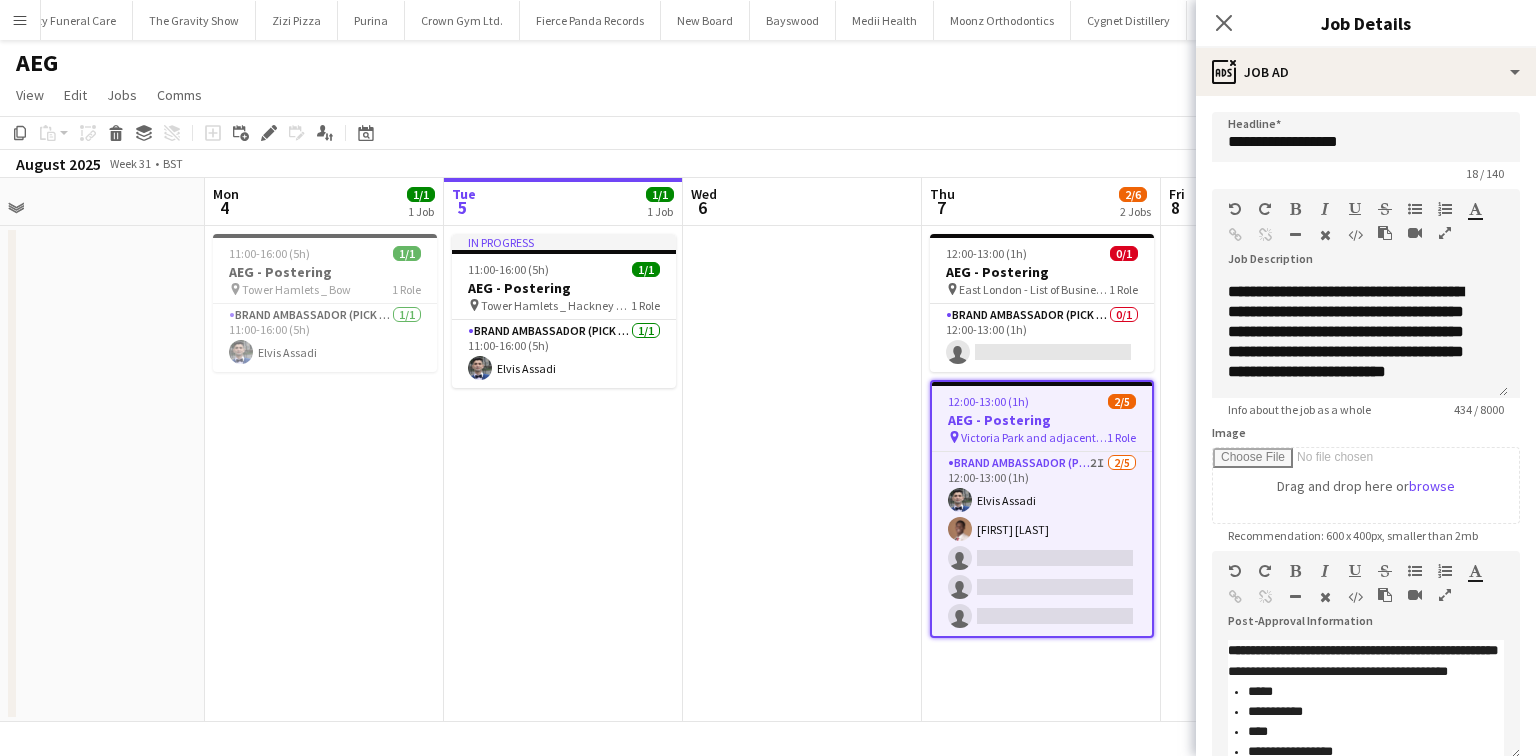 scroll, scrollTop: 176, scrollLeft: 0, axis: vertical 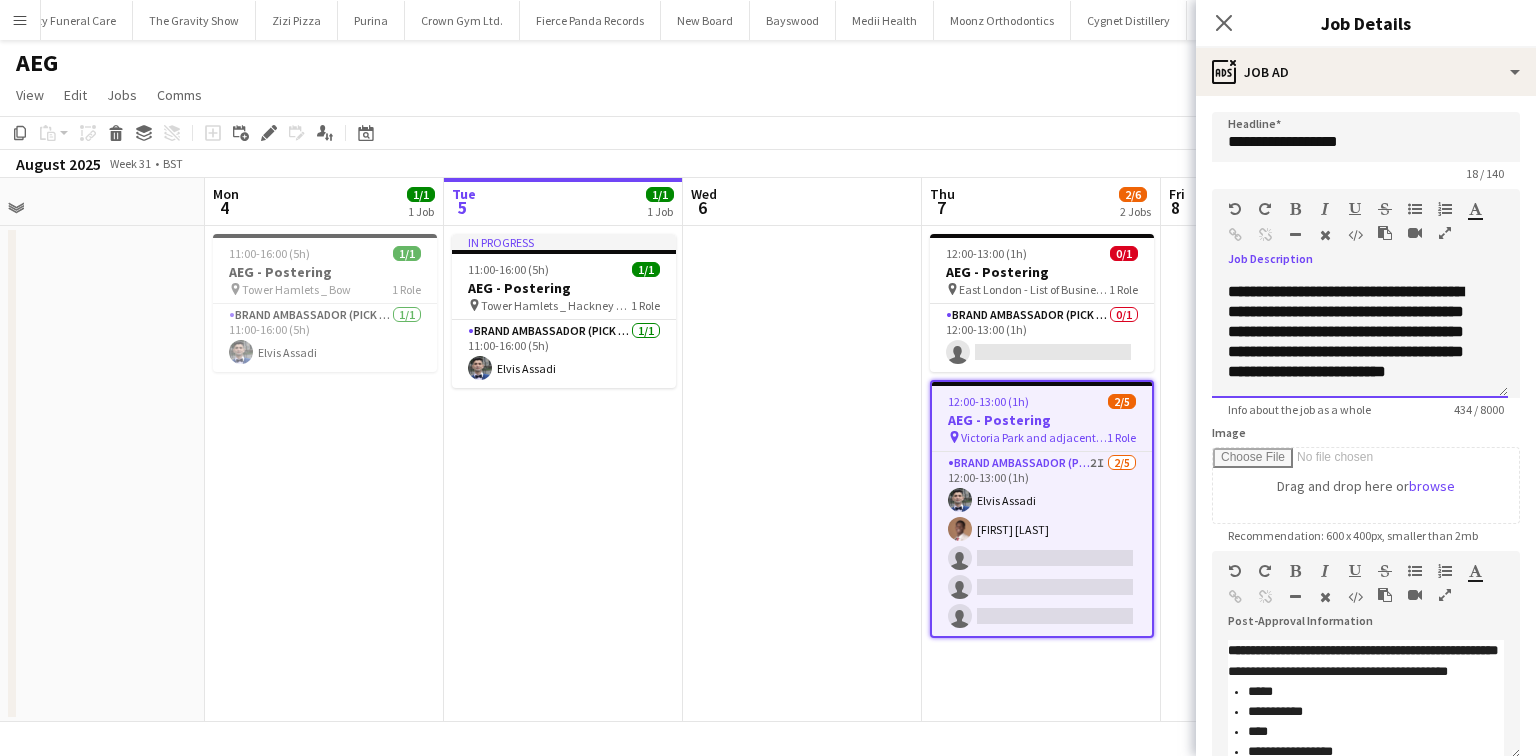 click on "**********" at bounding box center [1360, 338] 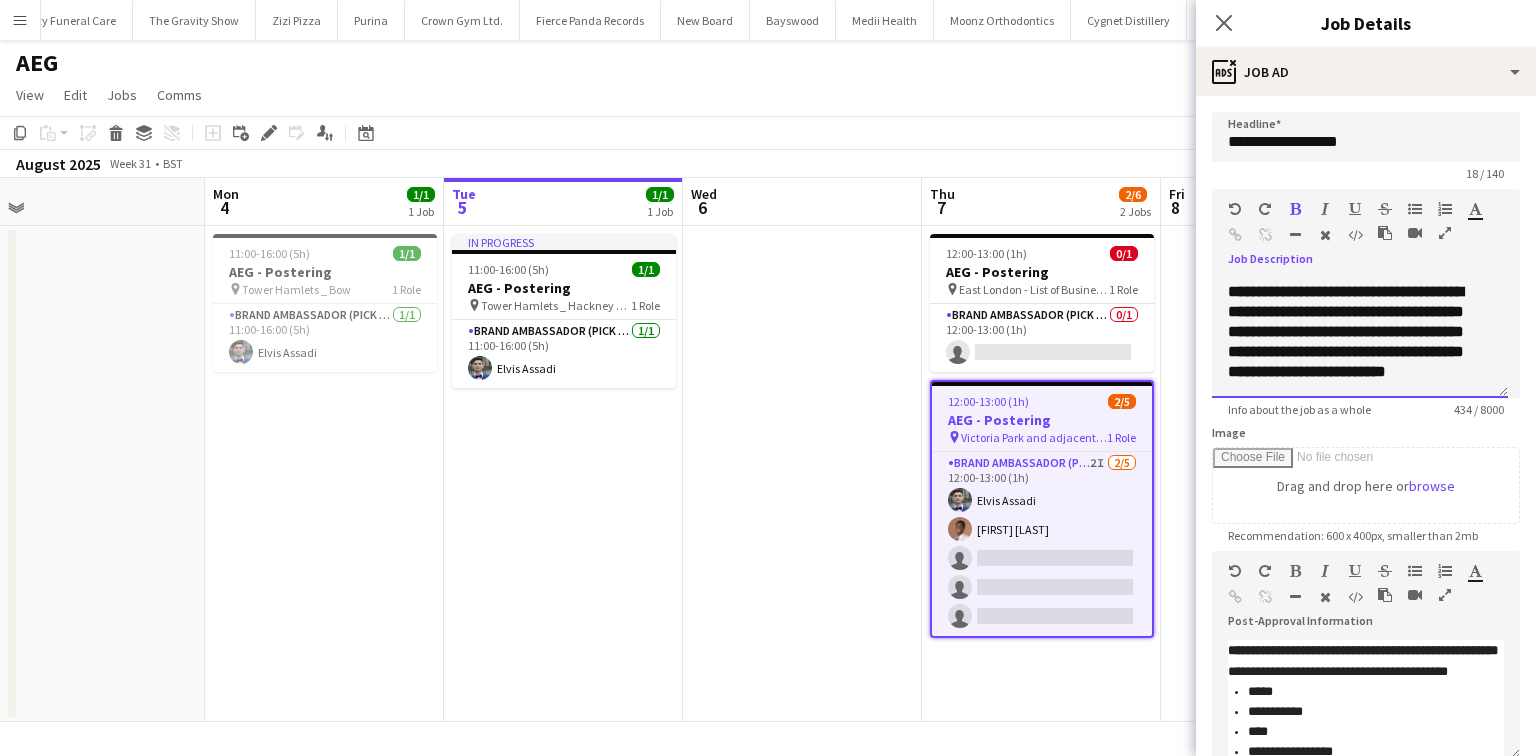scroll, scrollTop: 176, scrollLeft: 0, axis: vertical 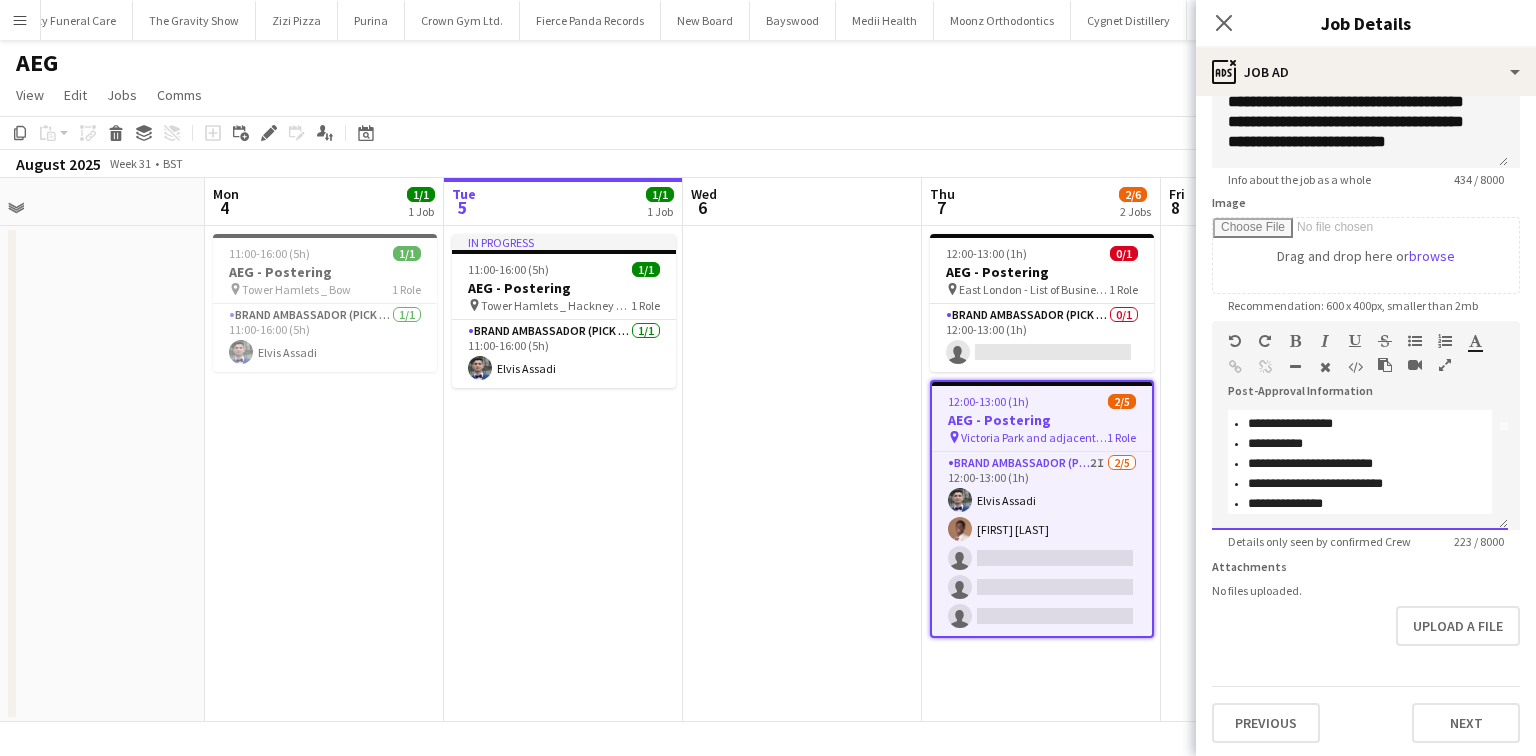 click on "**********" at bounding box center (1360, 470) 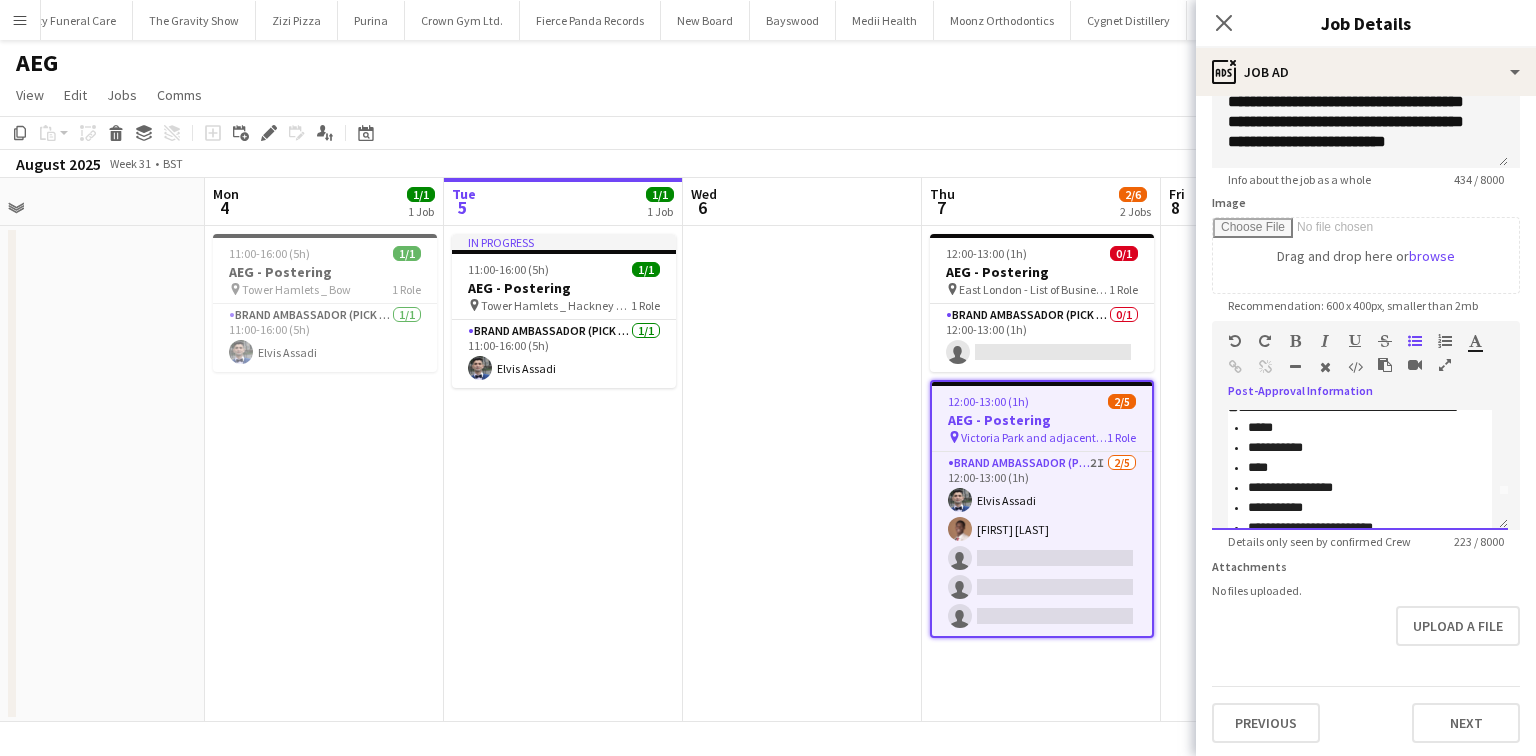 scroll, scrollTop: 0, scrollLeft: 0, axis: both 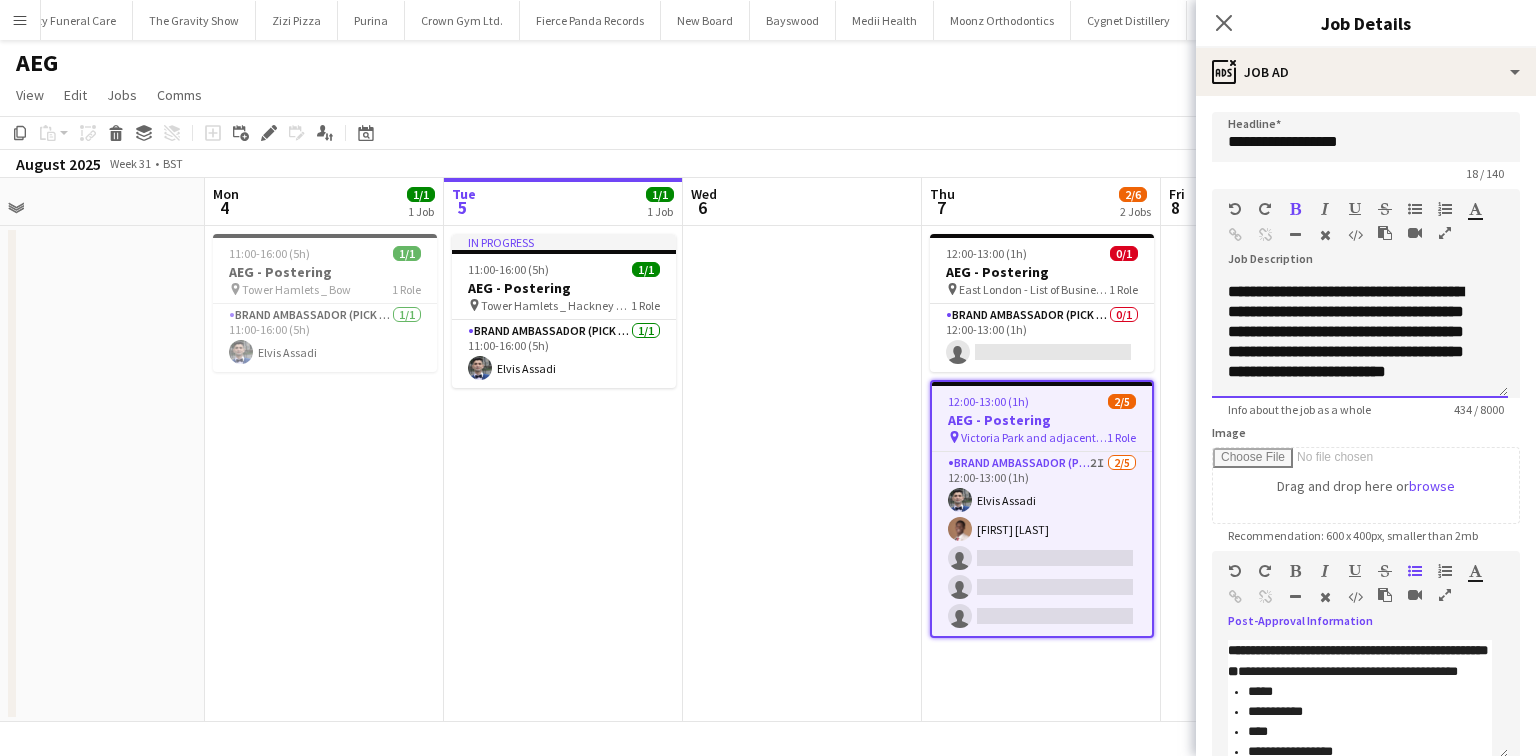 click on "**********" at bounding box center [1346, 331] 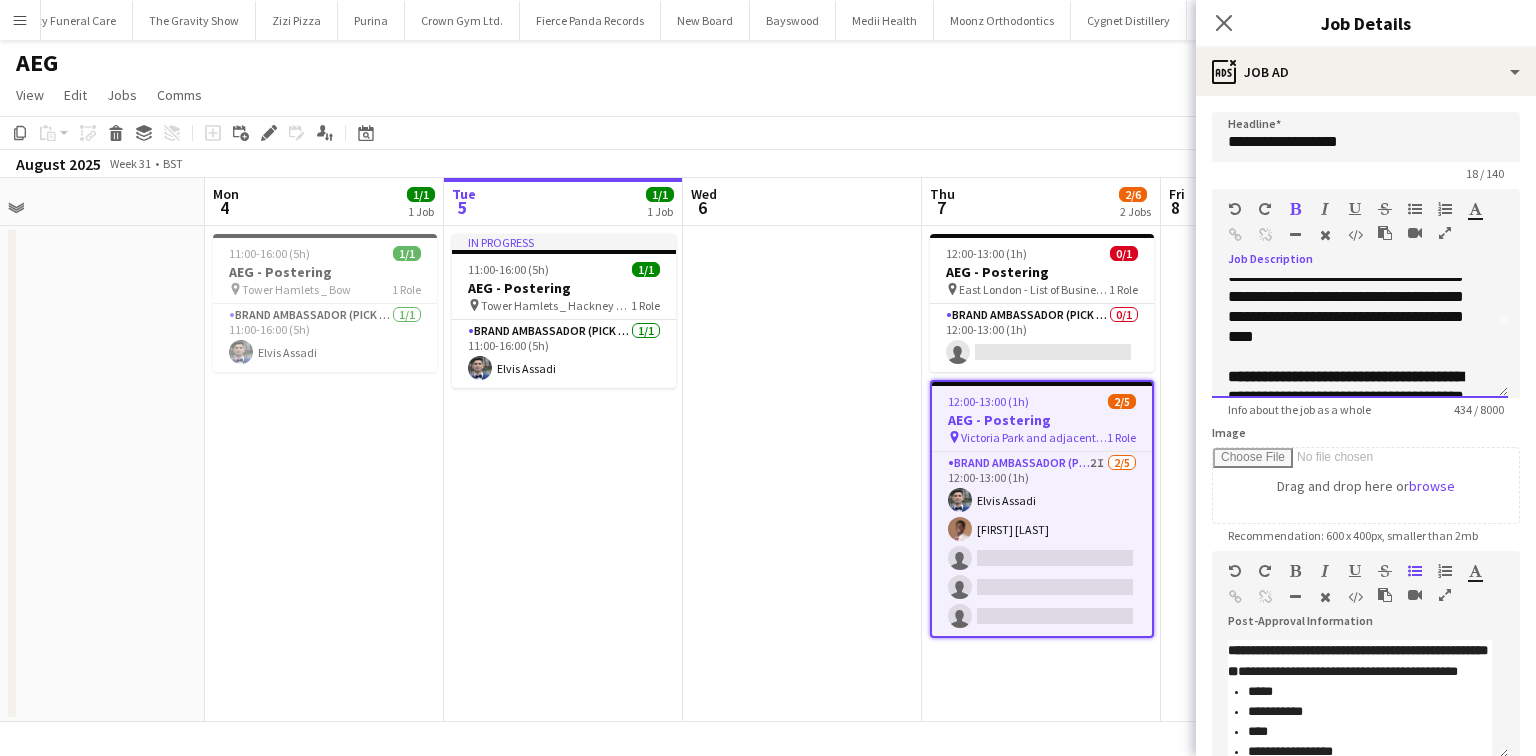 scroll, scrollTop: 96, scrollLeft: 0, axis: vertical 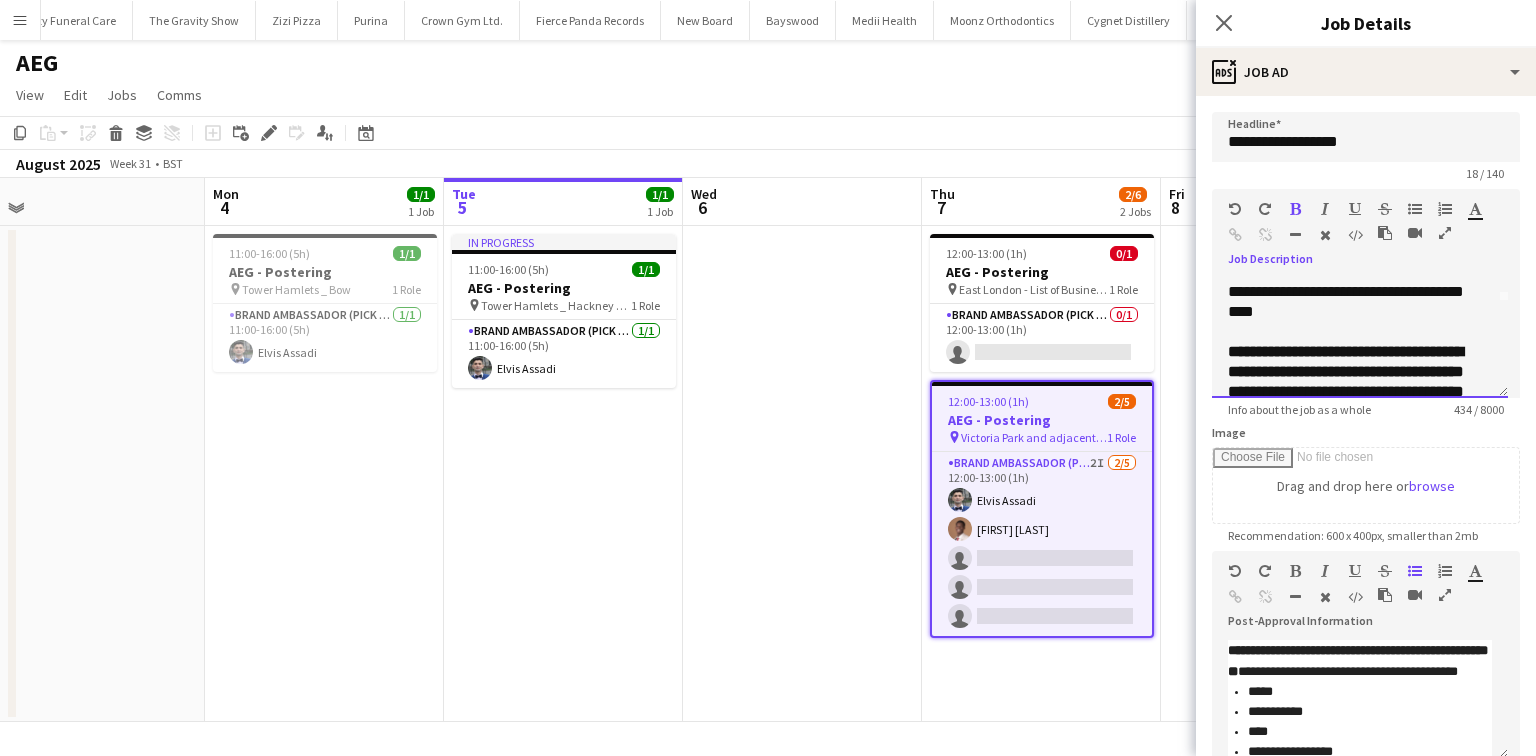 click on "**********" at bounding box center (1346, 391) 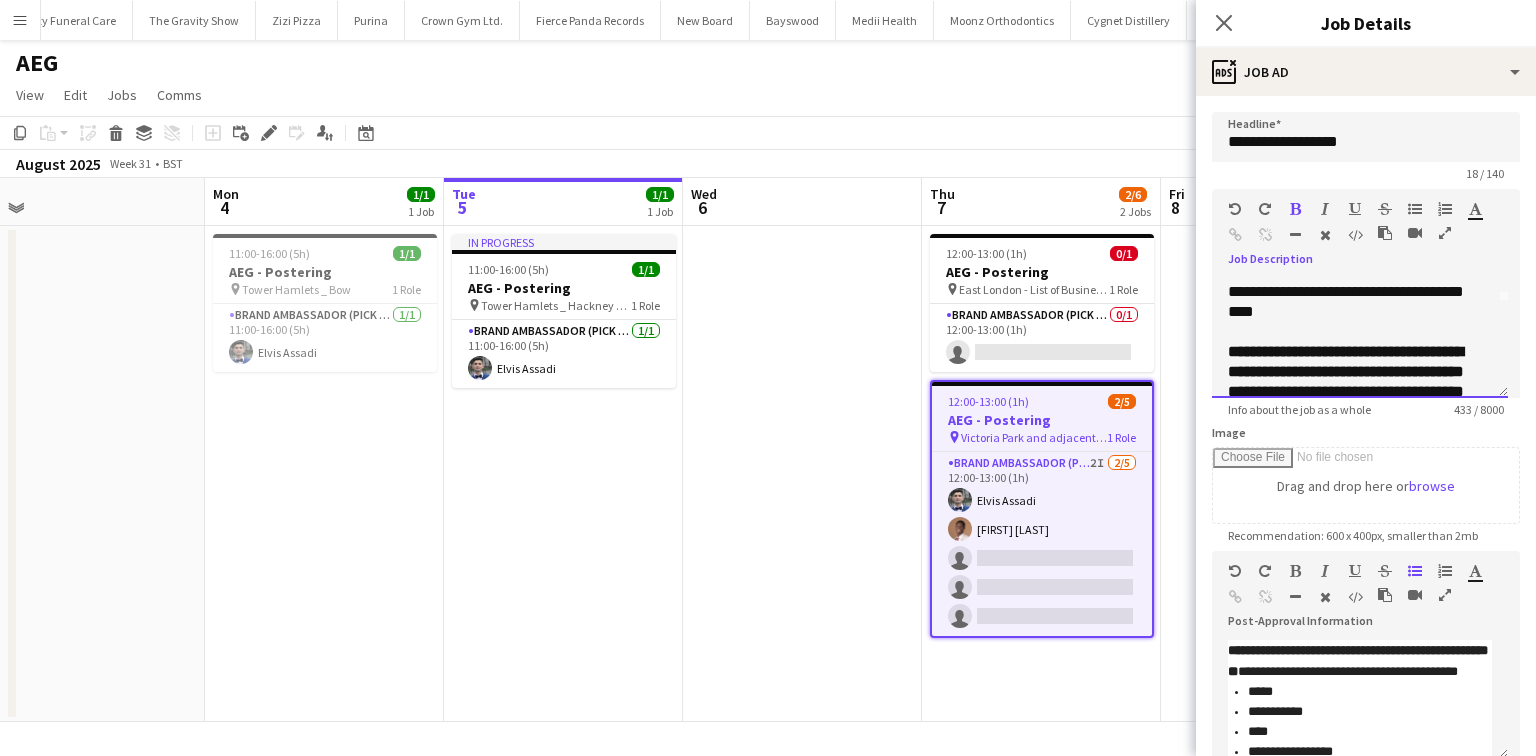 click on "**********" at bounding box center (1346, 391) 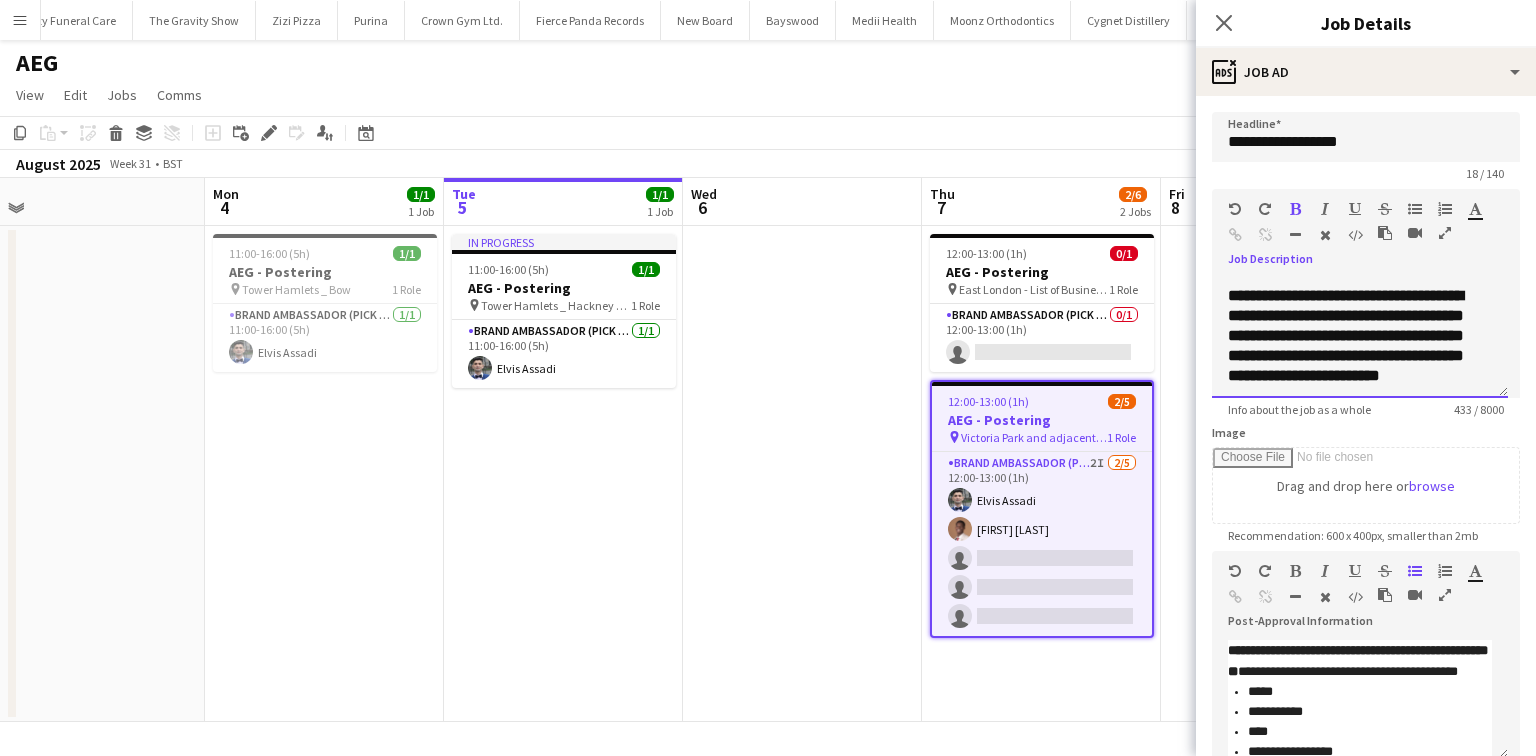 scroll, scrollTop: 176, scrollLeft: 0, axis: vertical 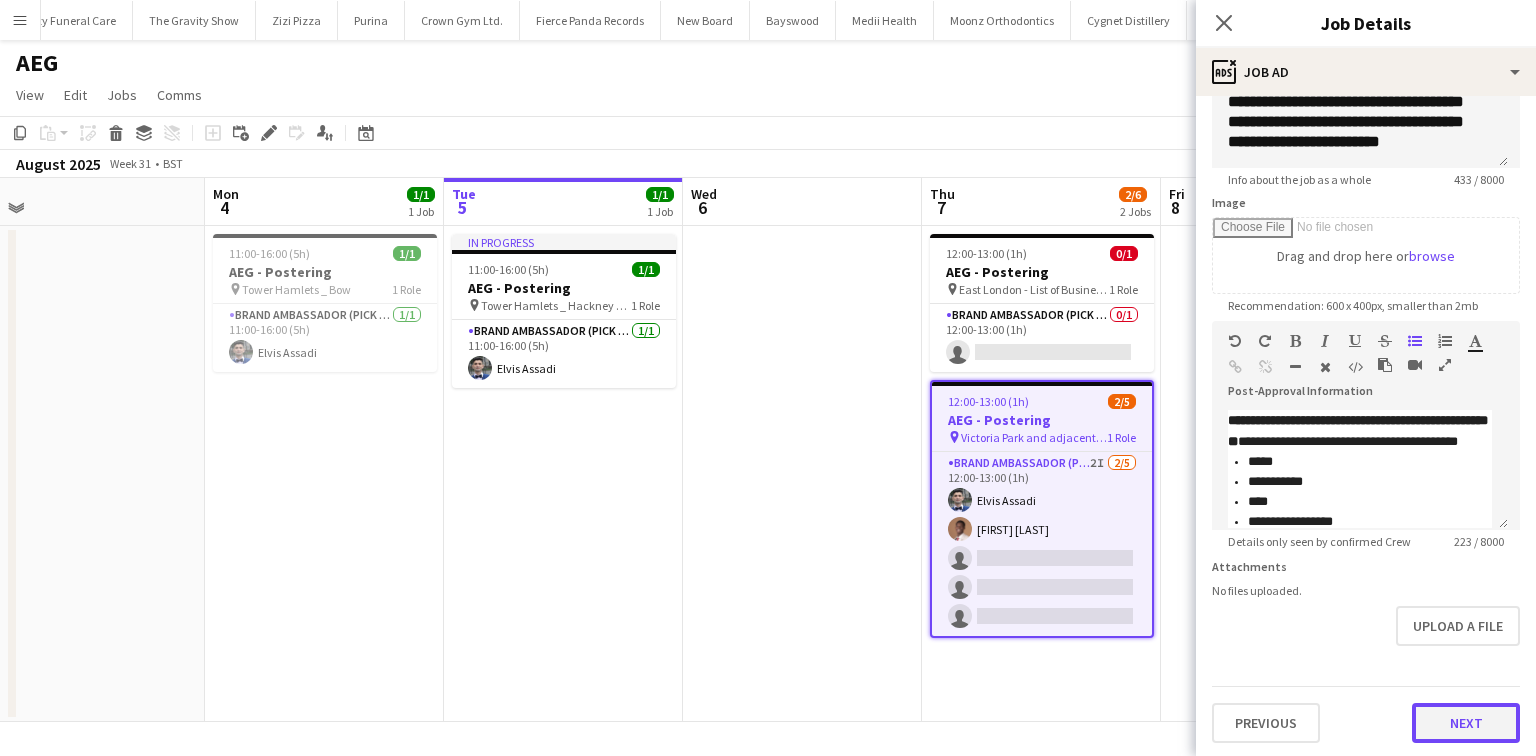 click on "Next" at bounding box center (1466, 723) 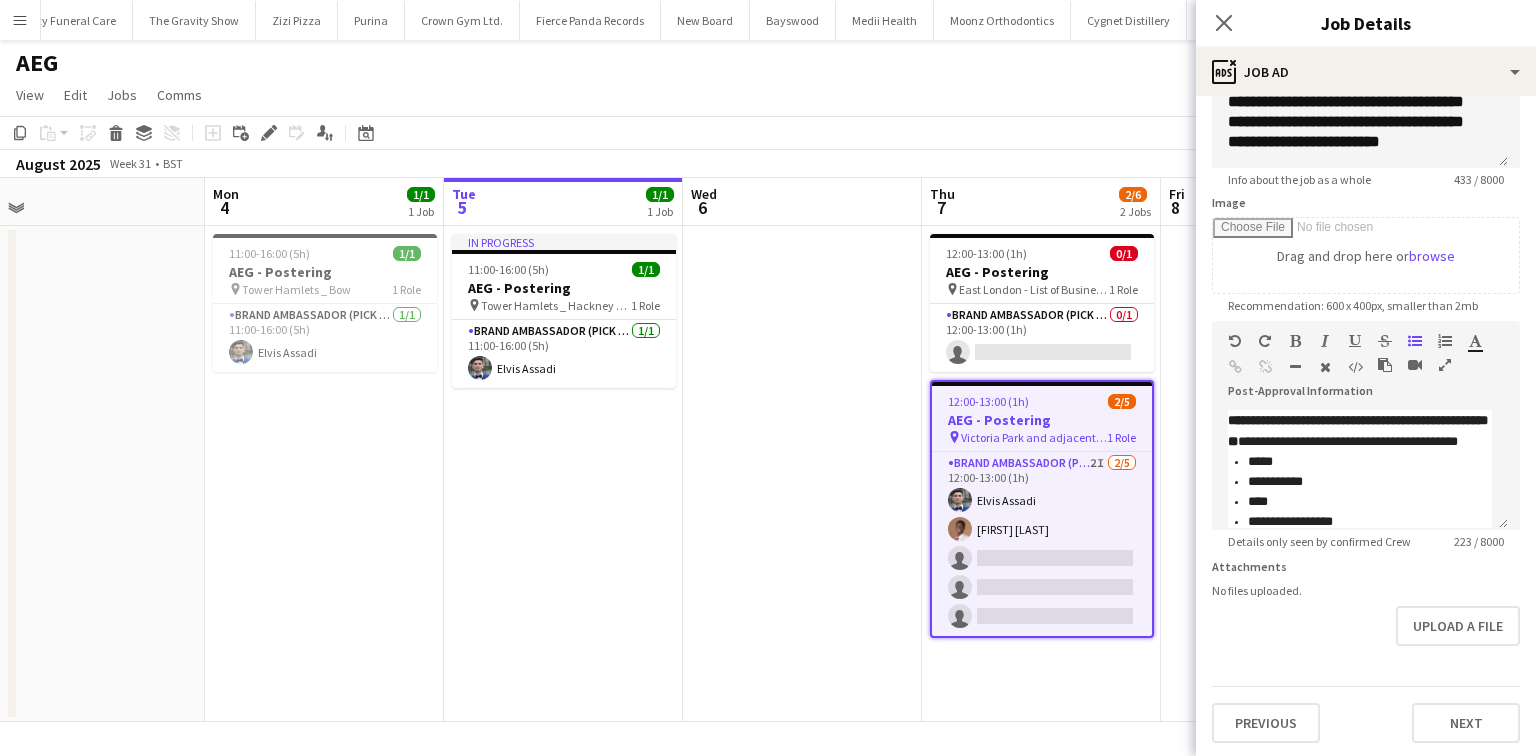 scroll, scrollTop: 0, scrollLeft: 0, axis: both 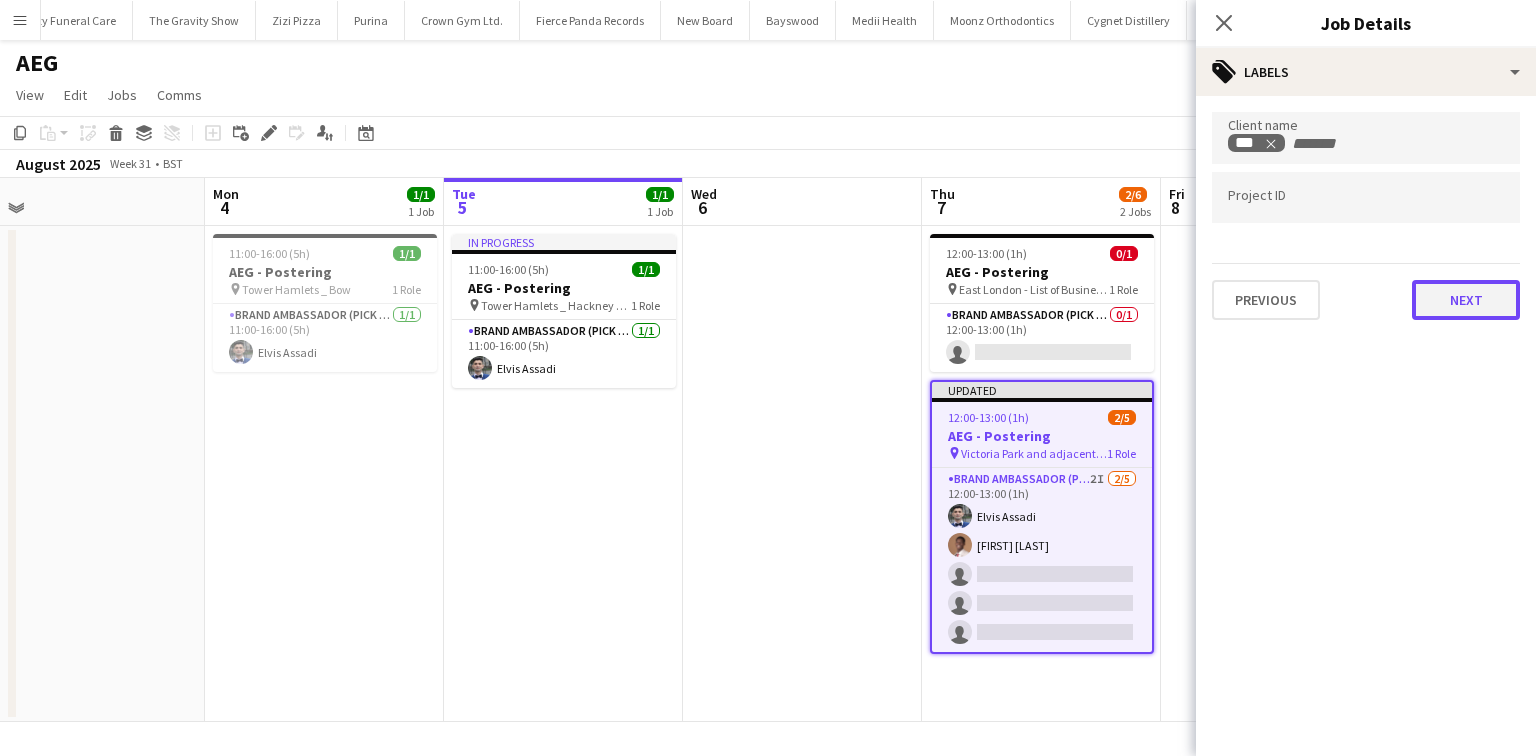 click on "Next" at bounding box center [1466, 300] 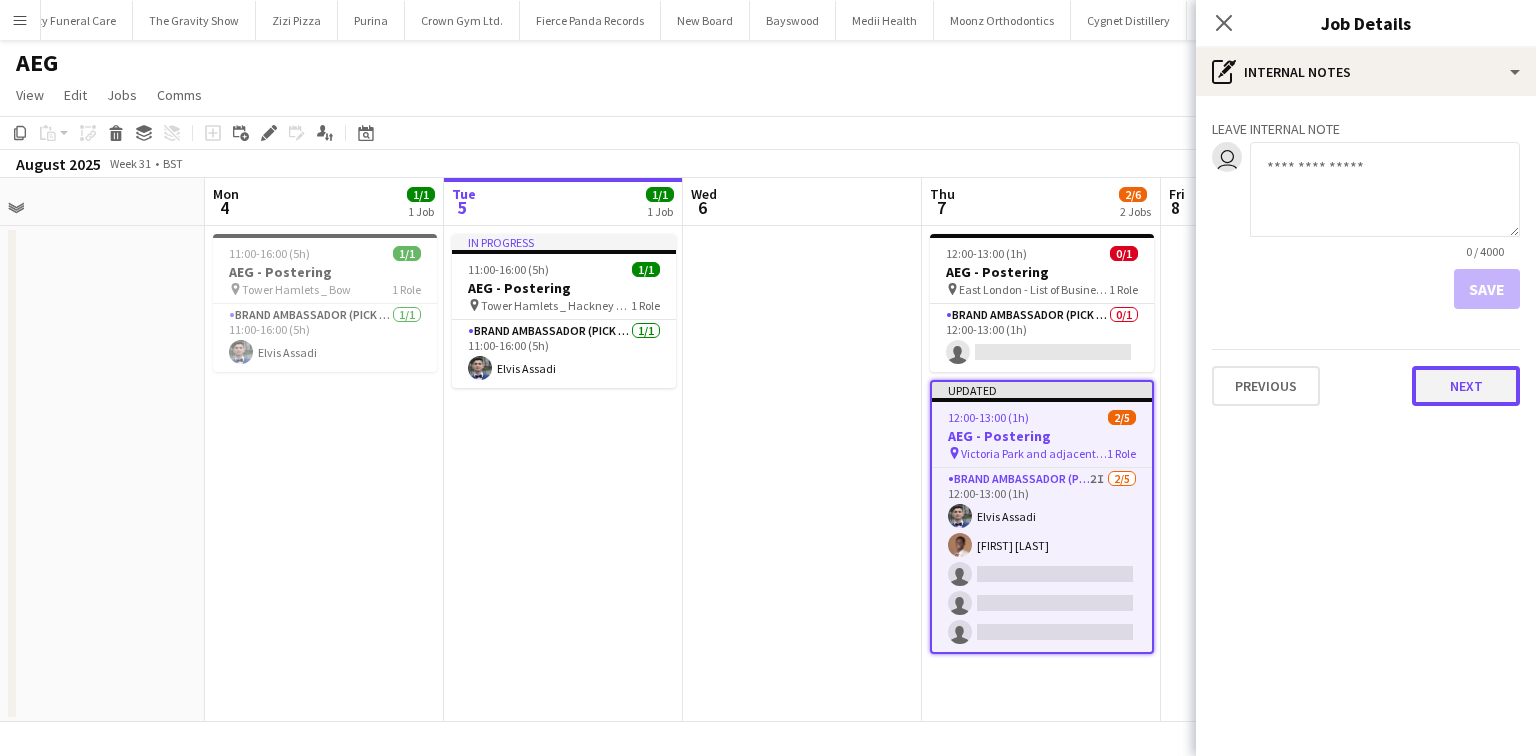 click on "Next" at bounding box center (1466, 386) 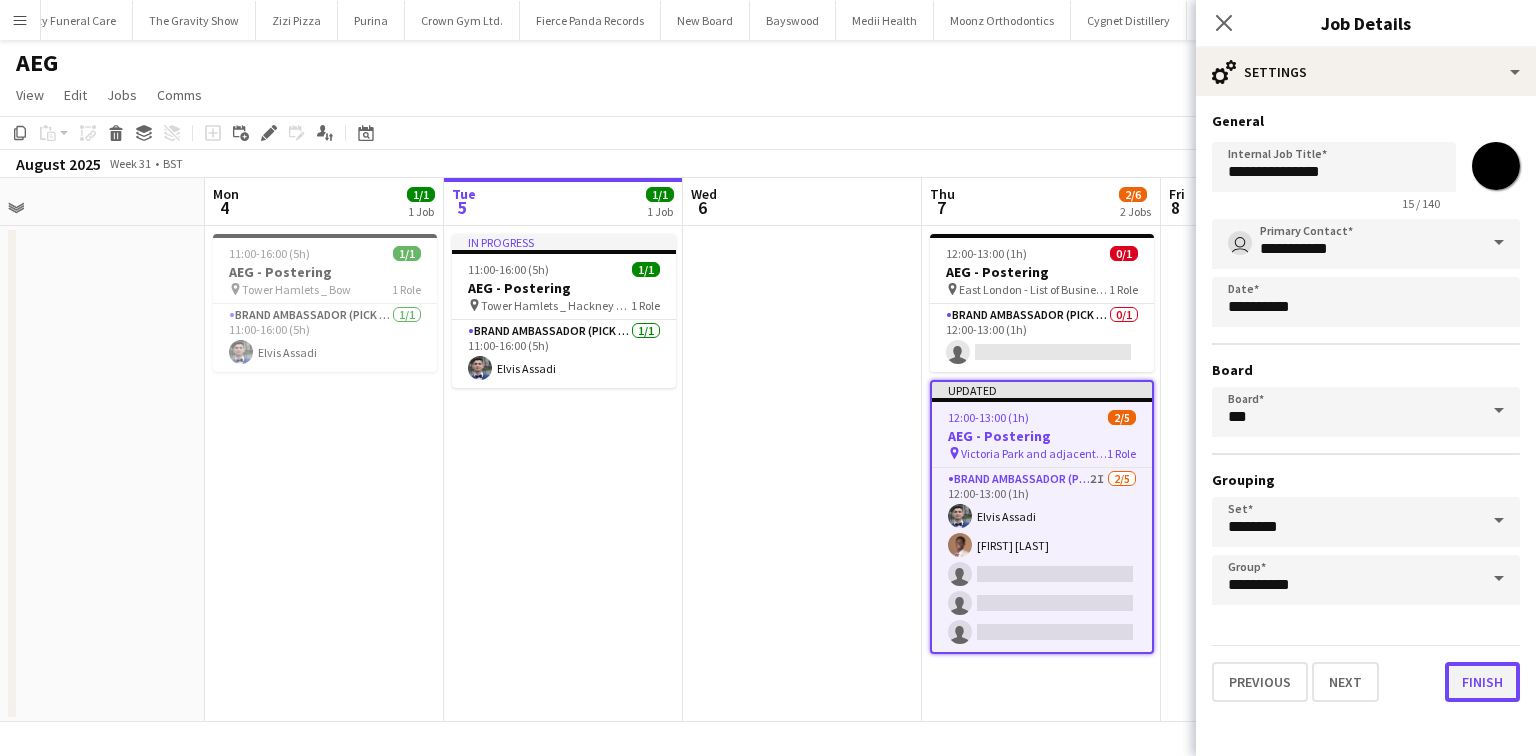 click on "Finish" at bounding box center [1482, 682] 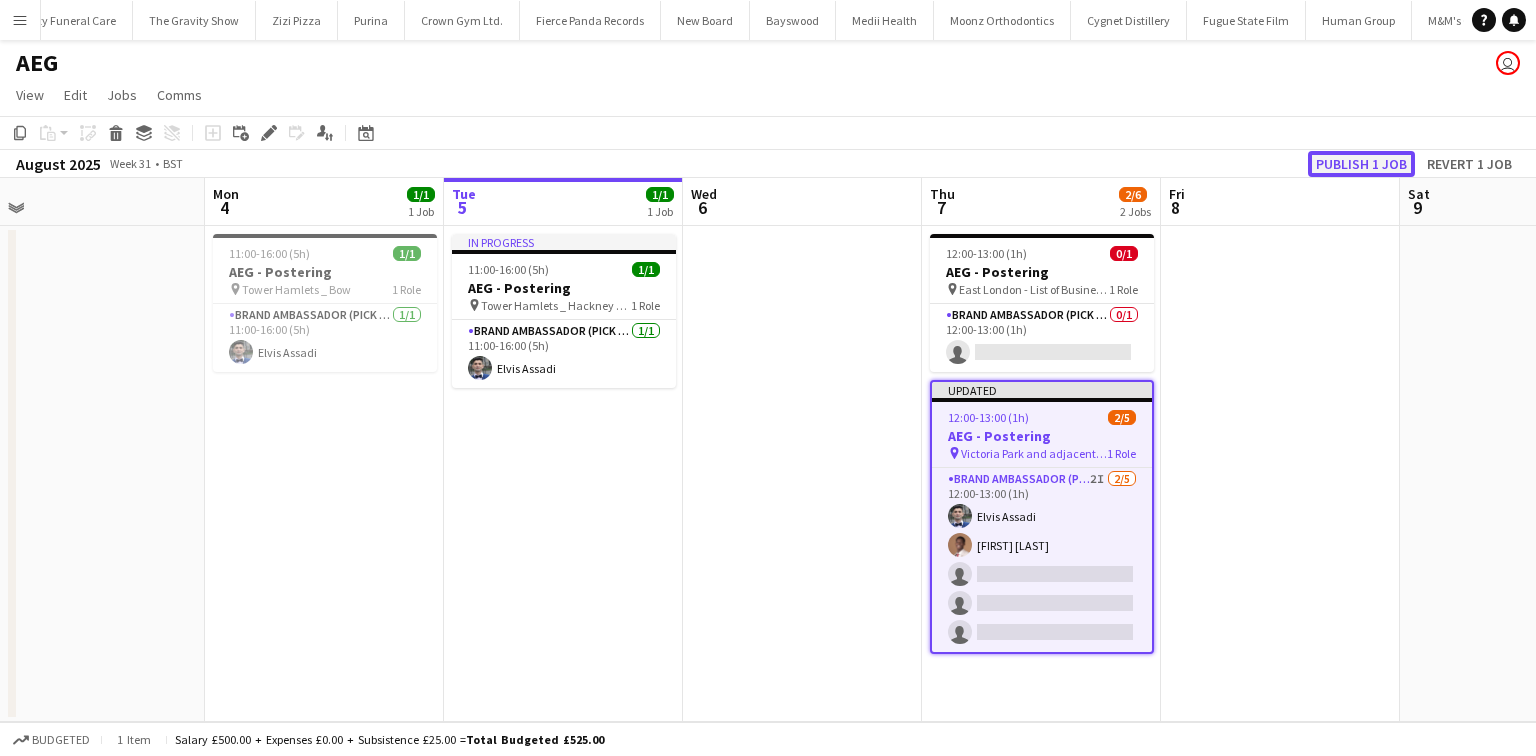 click on "Publish 1 job" 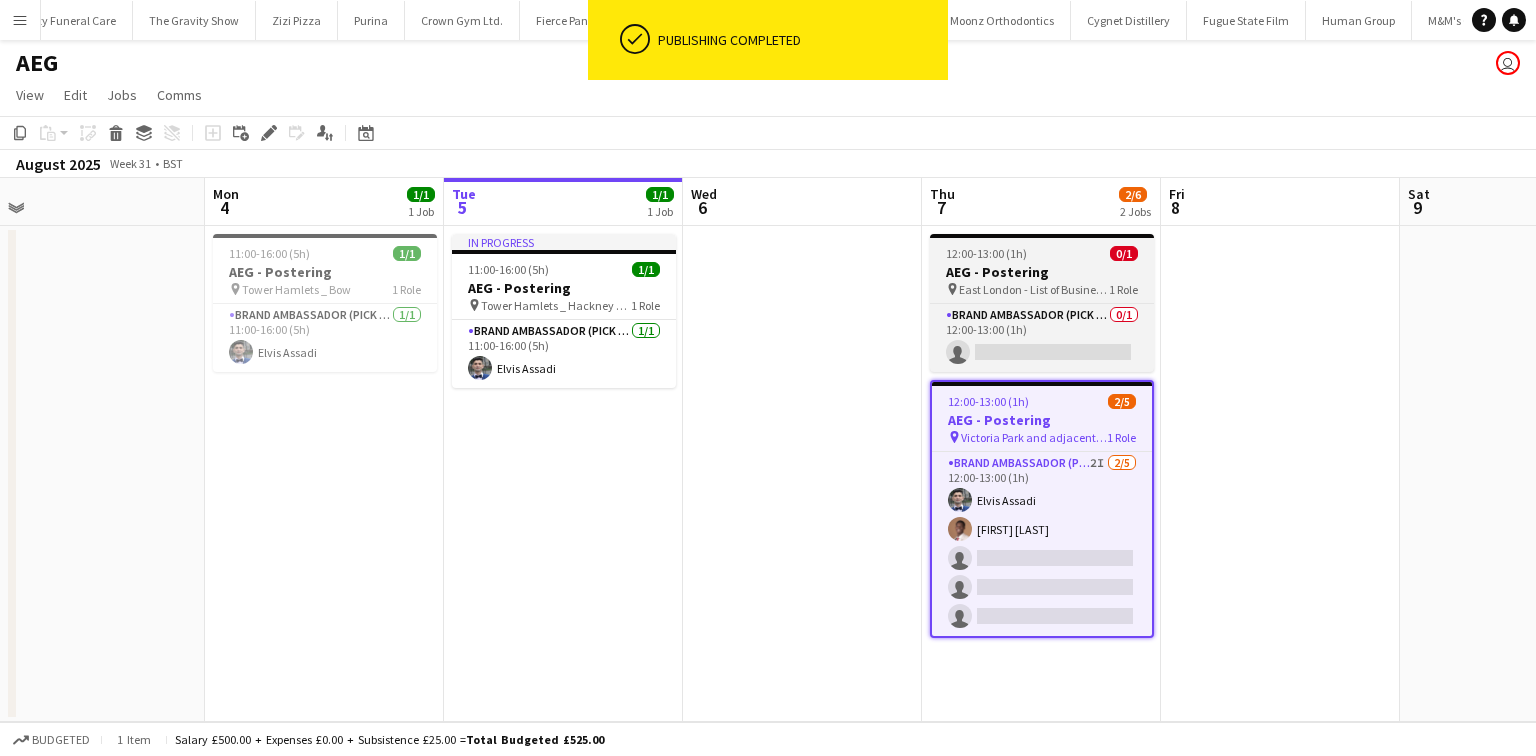 click on "AEG - Postering" at bounding box center (1042, 272) 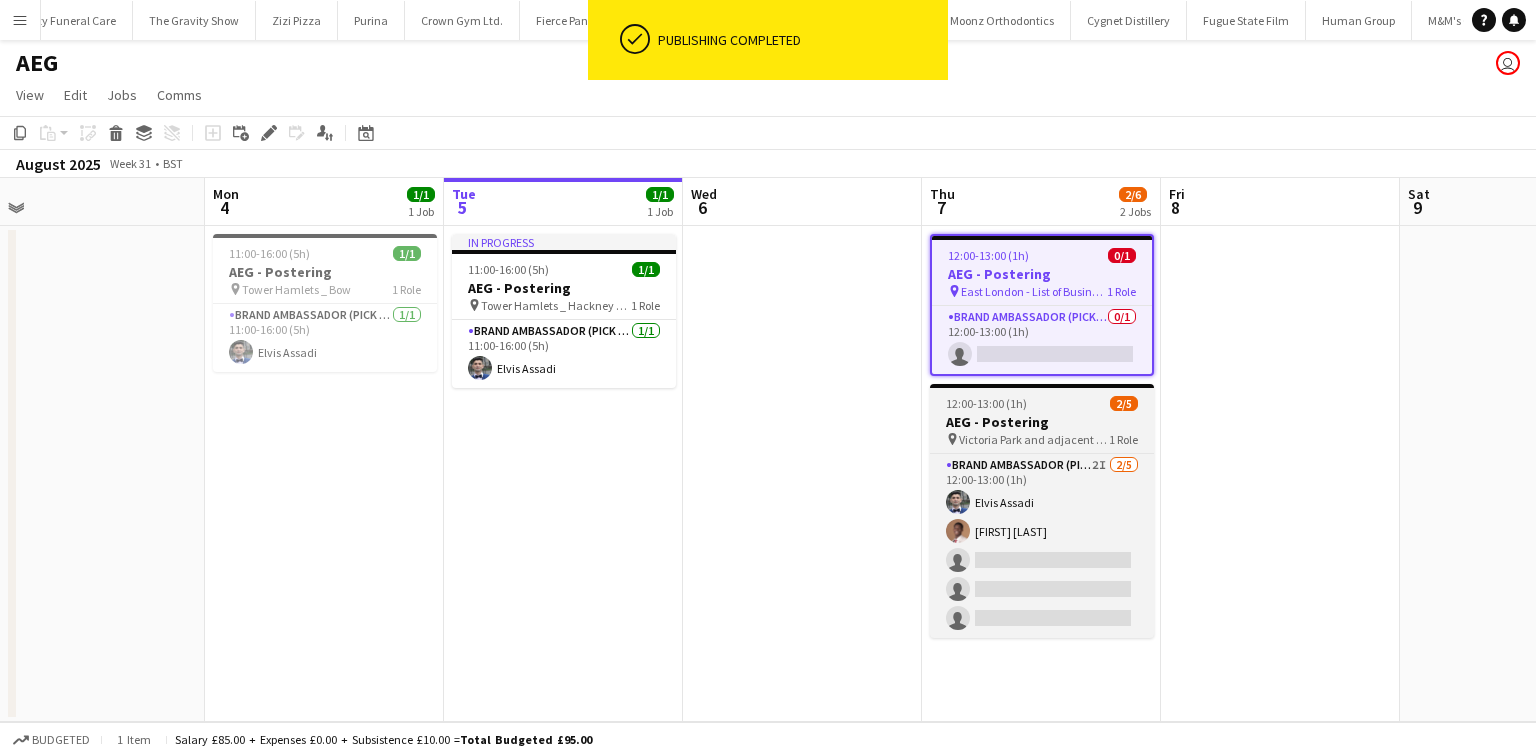 click on "AEG - Postering" at bounding box center (1042, 422) 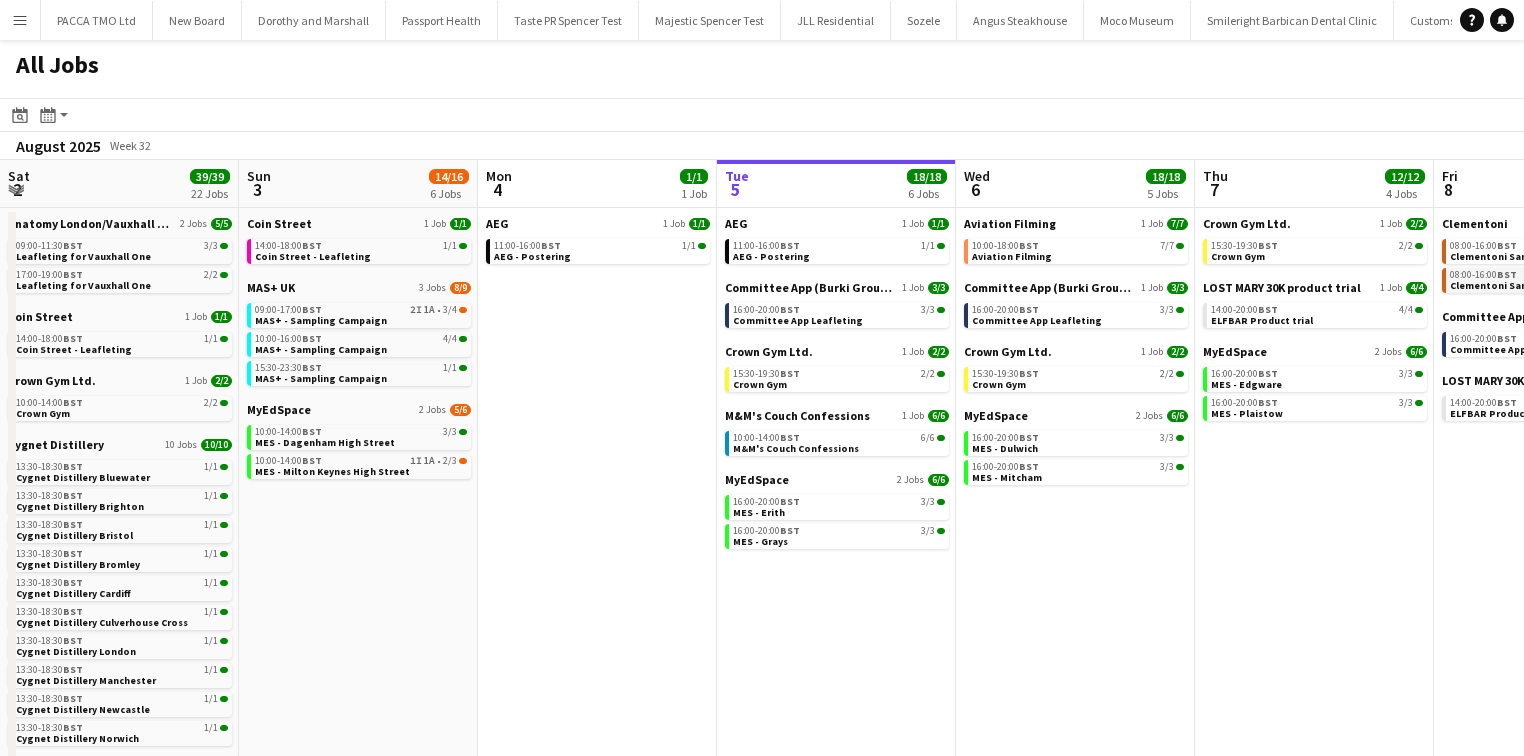 scroll, scrollTop: 0, scrollLeft: 0, axis: both 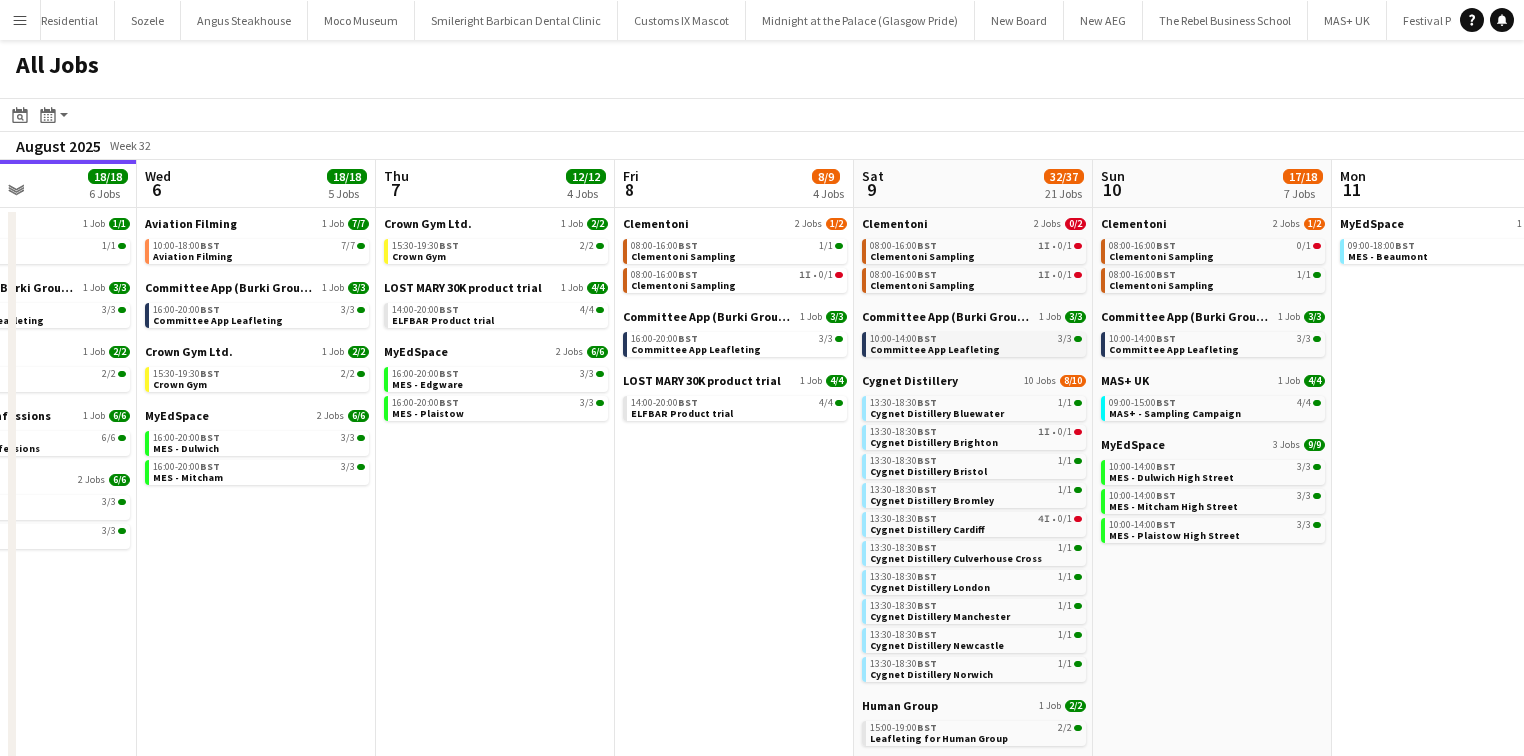click on "10:00-14:00    BST   3/3   Committee App Leafleting" at bounding box center [976, 343] 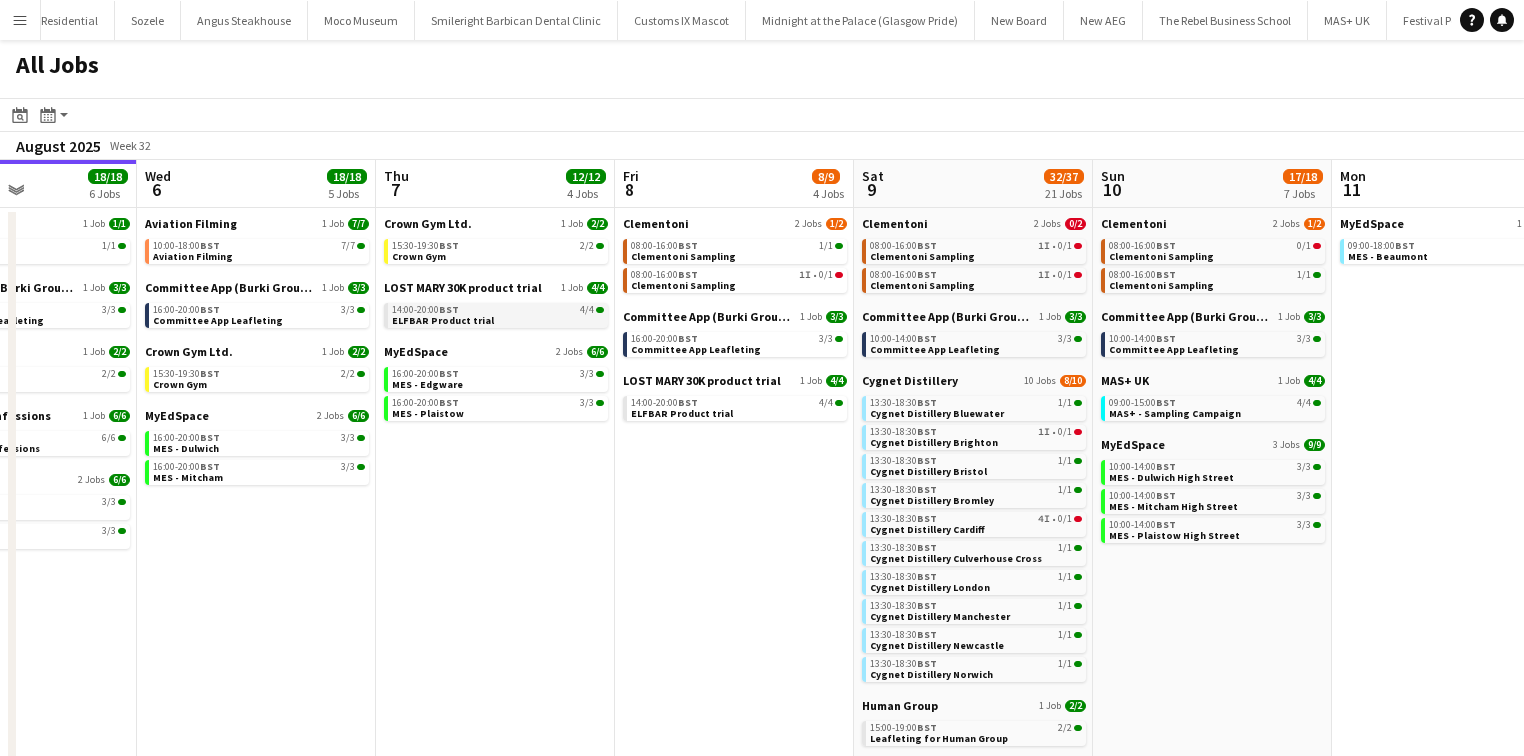 click on "ELFBAR Product trial" at bounding box center [443, 320] 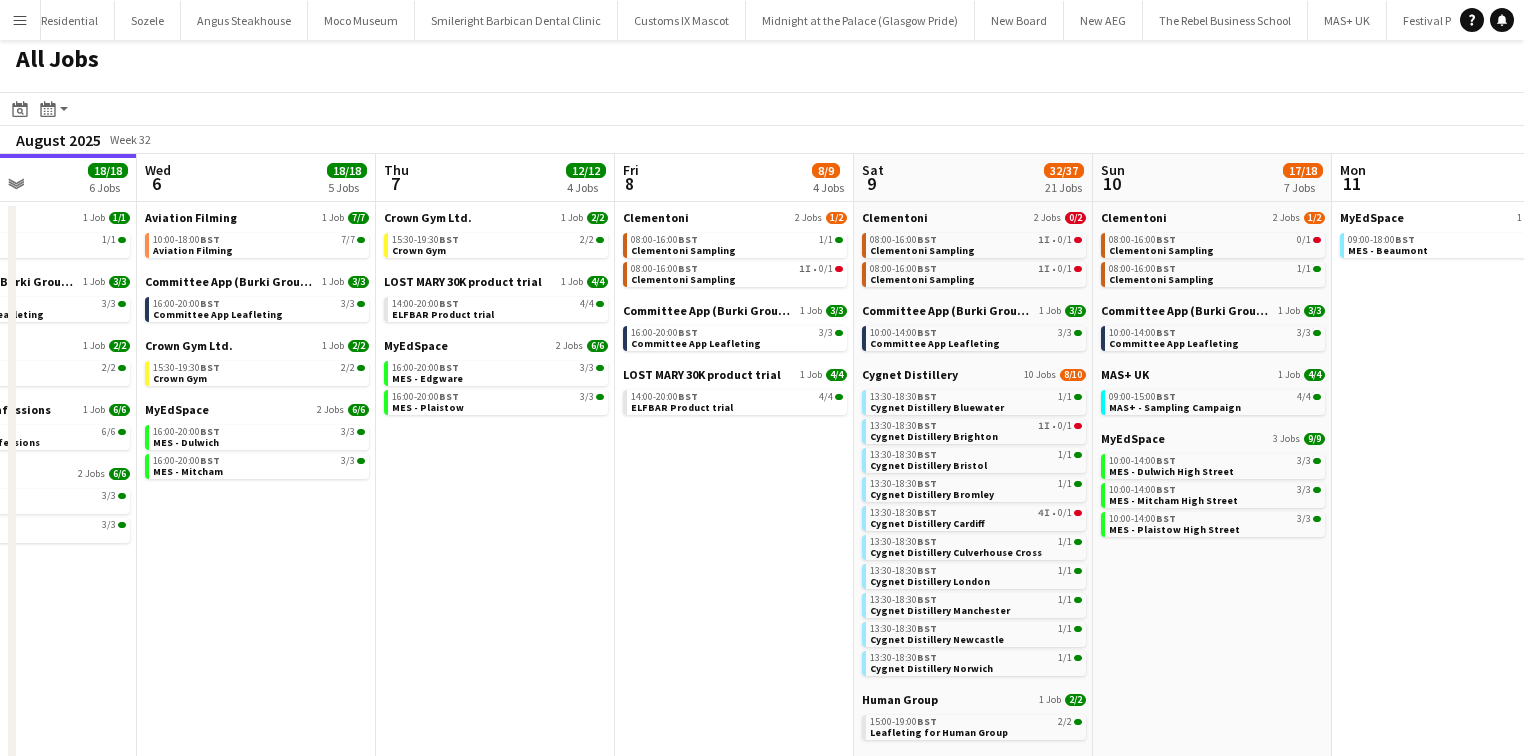 scroll, scrollTop: 0, scrollLeft: 0, axis: both 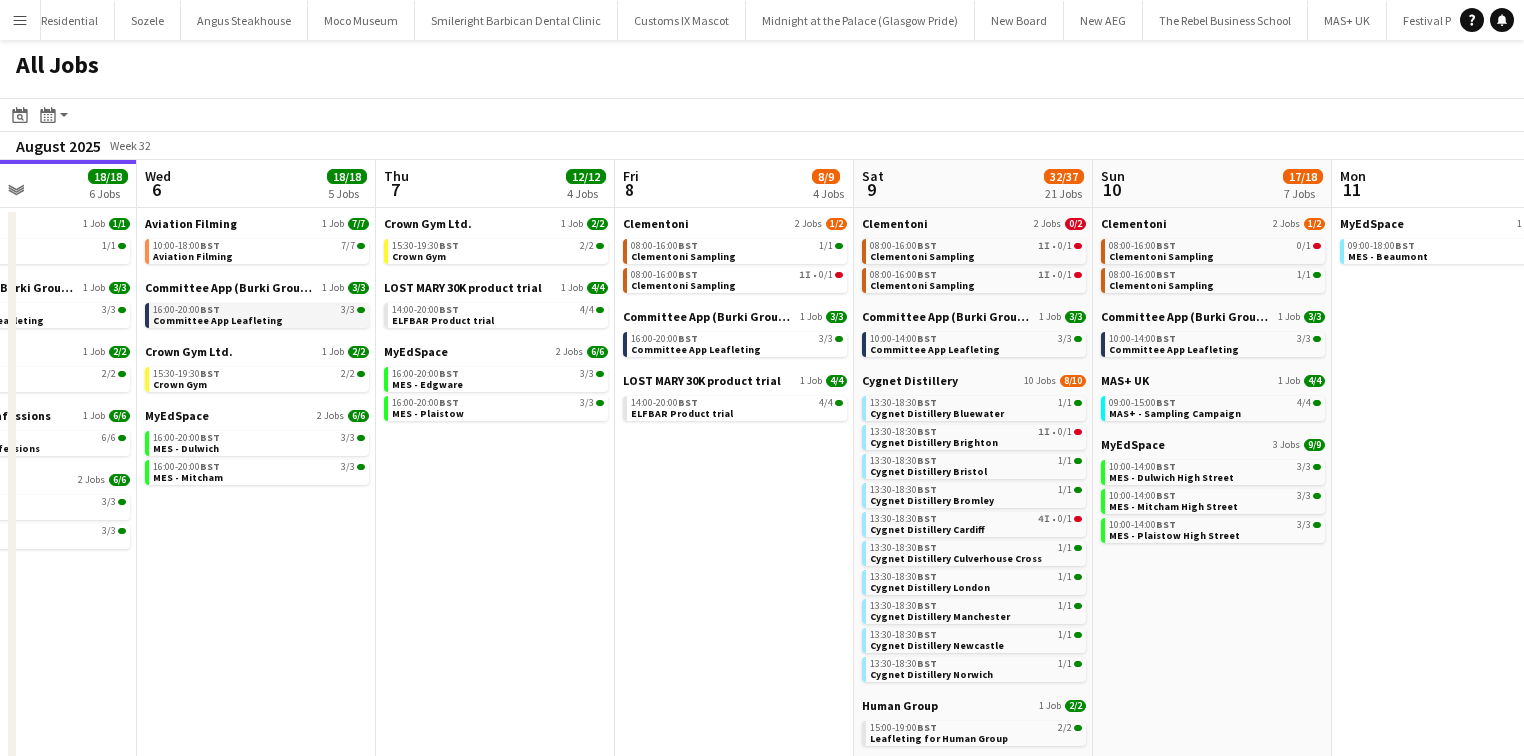 click on "16:00-20:00    BST   3/3" at bounding box center (259, 310) 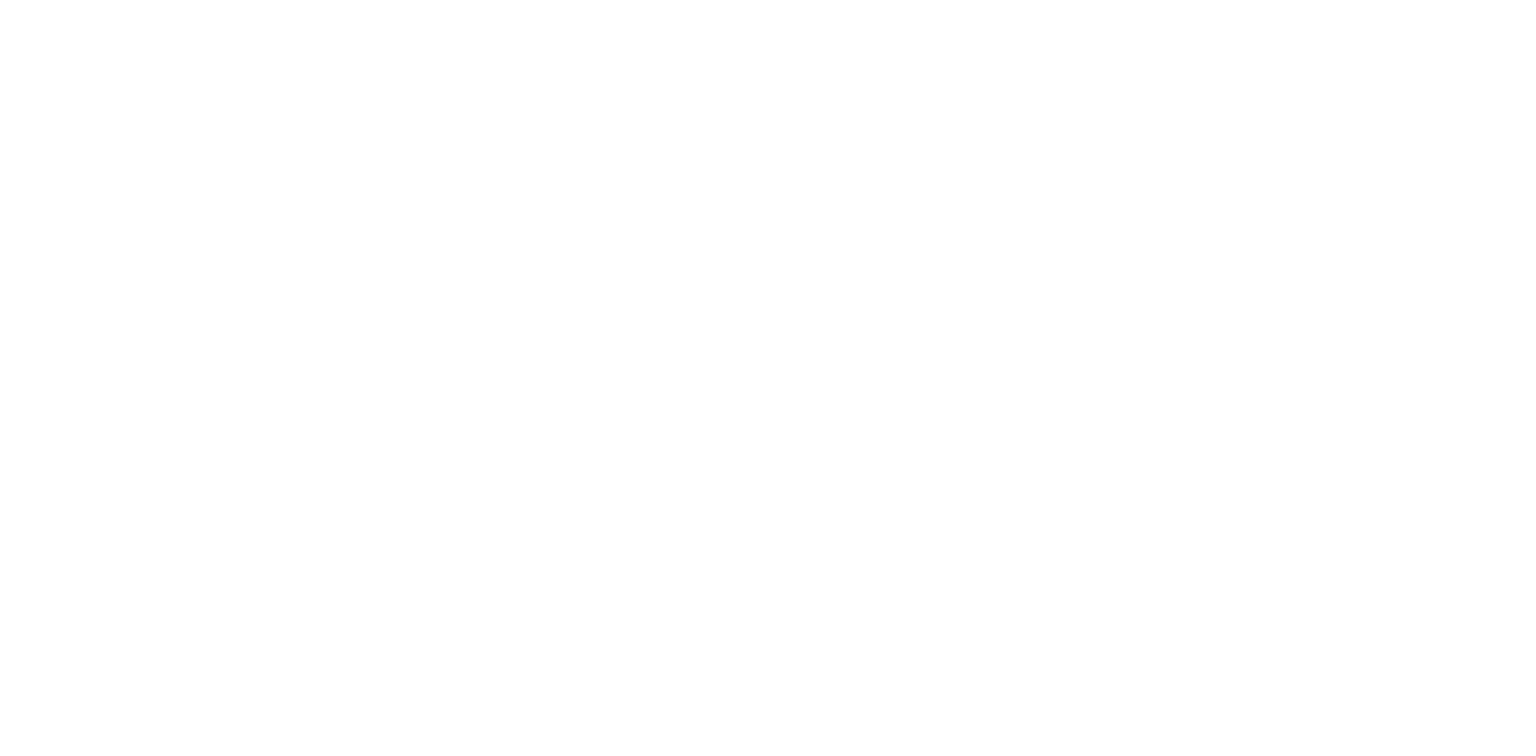 scroll, scrollTop: 0, scrollLeft: 0, axis: both 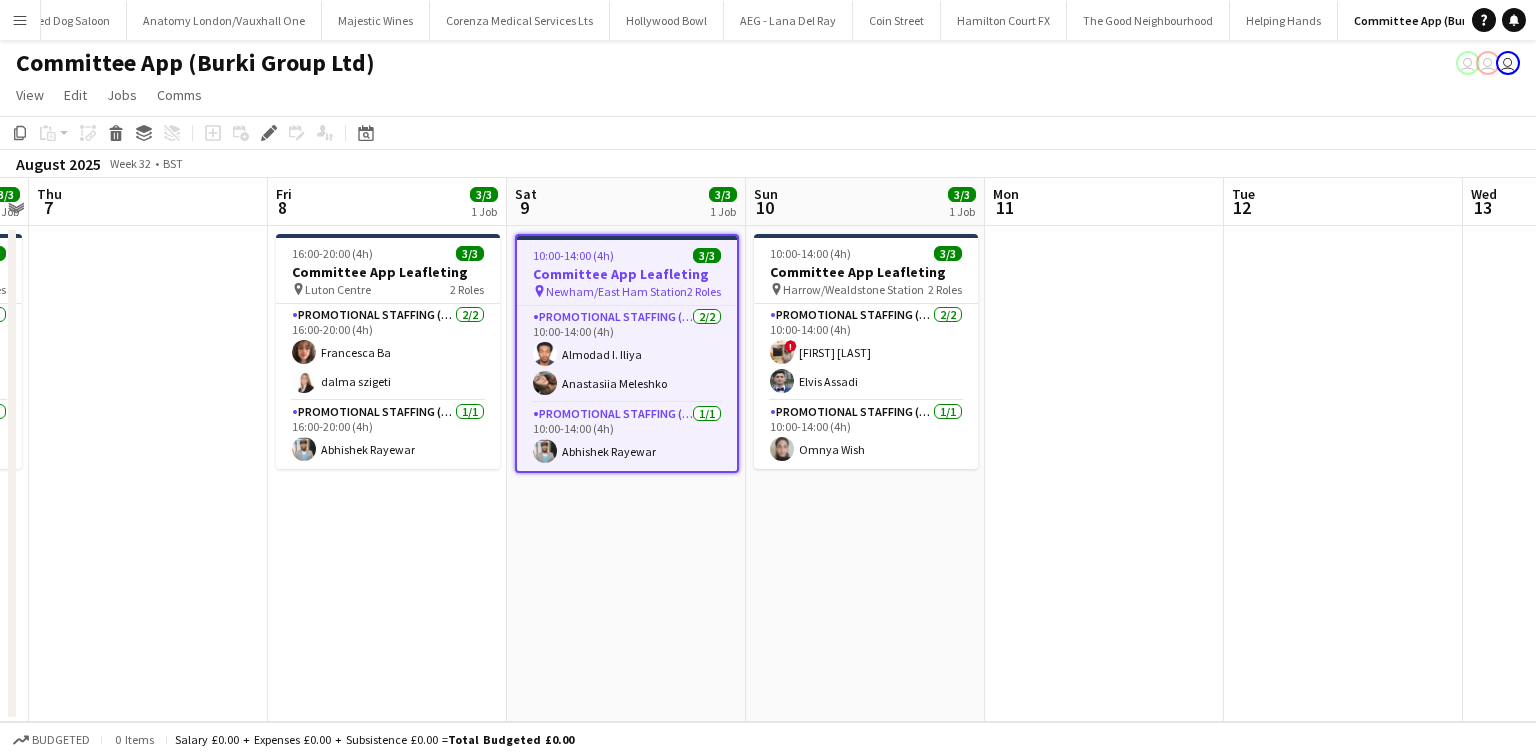 click on "Committee App Leafleting" at bounding box center [627, 274] 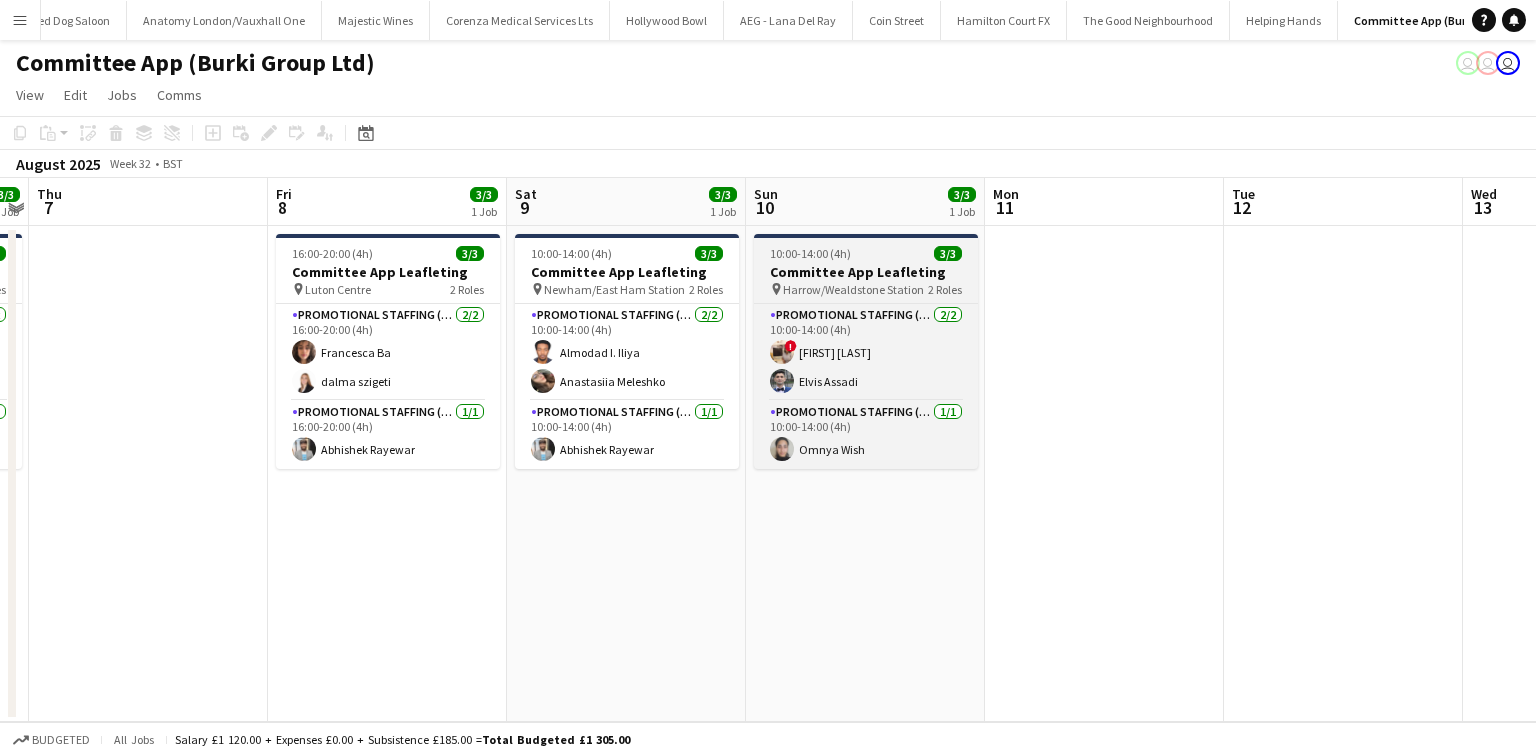 click on "10:00-14:00 (4h)" at bounding box center [810, 253] 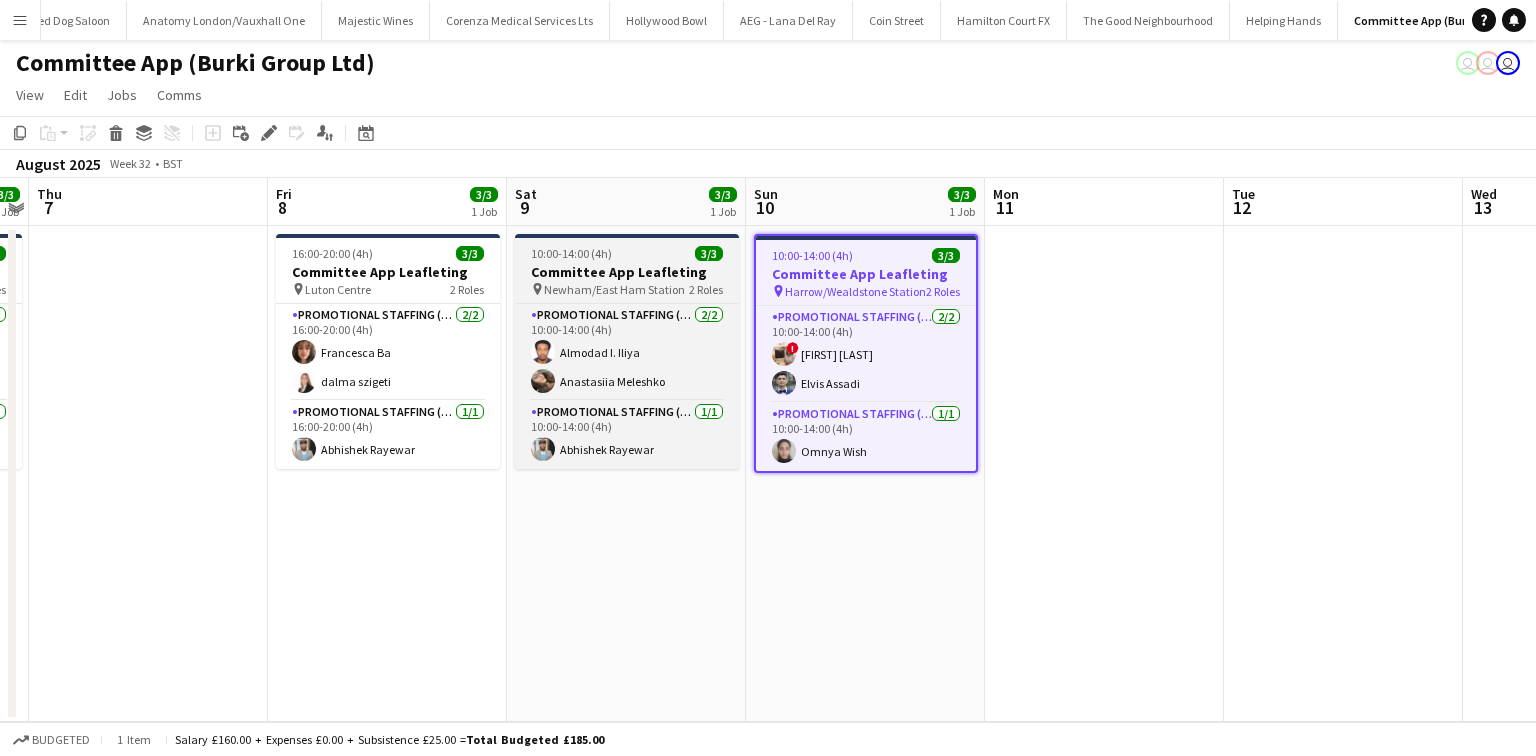 click on "Committee App Leafleting" at bounding box center (627, 272) 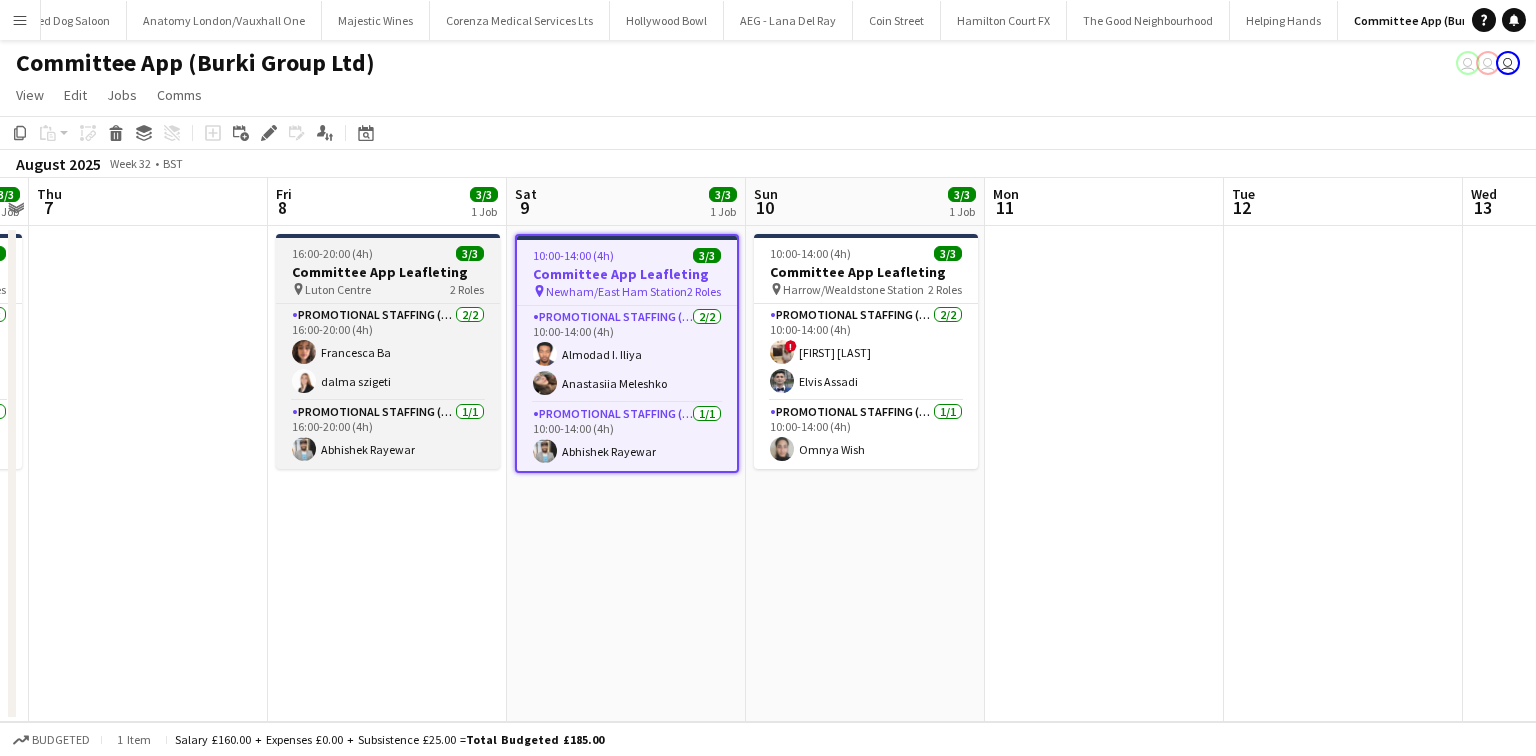 click on "16:00-20:00 (4h)" at bounding box center (332, 253) 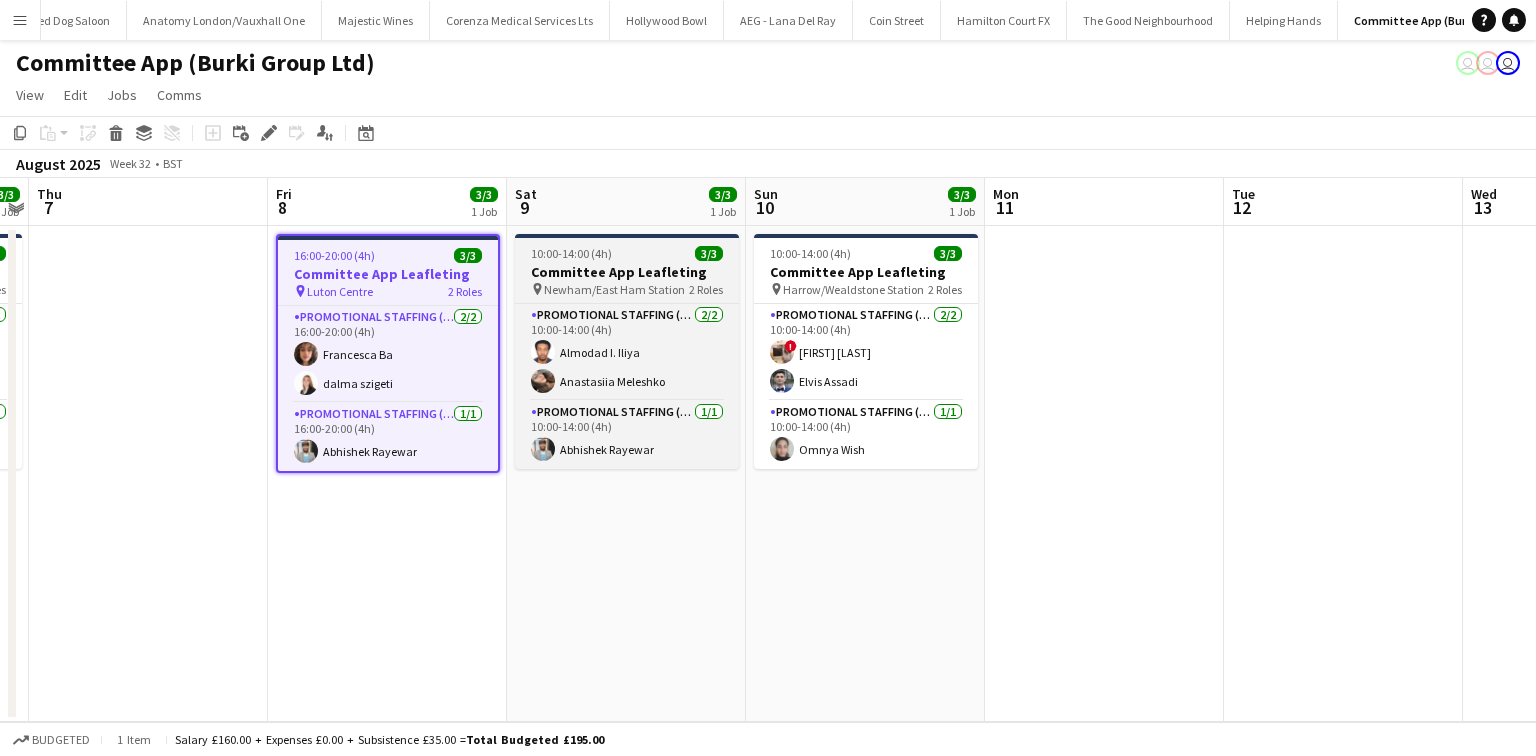 click on "Committee App Leafleting" at bounding box center (627, 272) 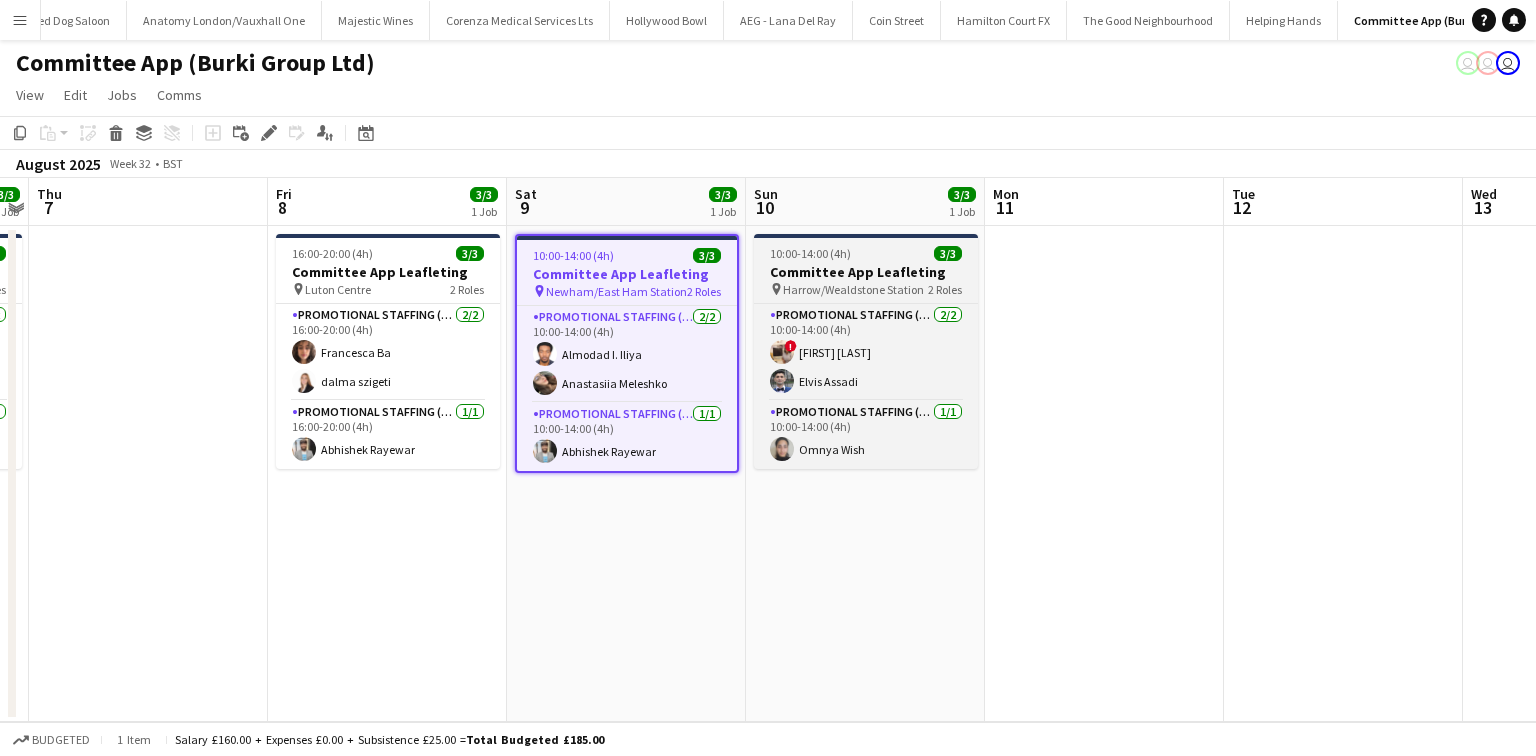 click on "10:00-14:00 (4h)    3/3" at bounding box center [866, 253] 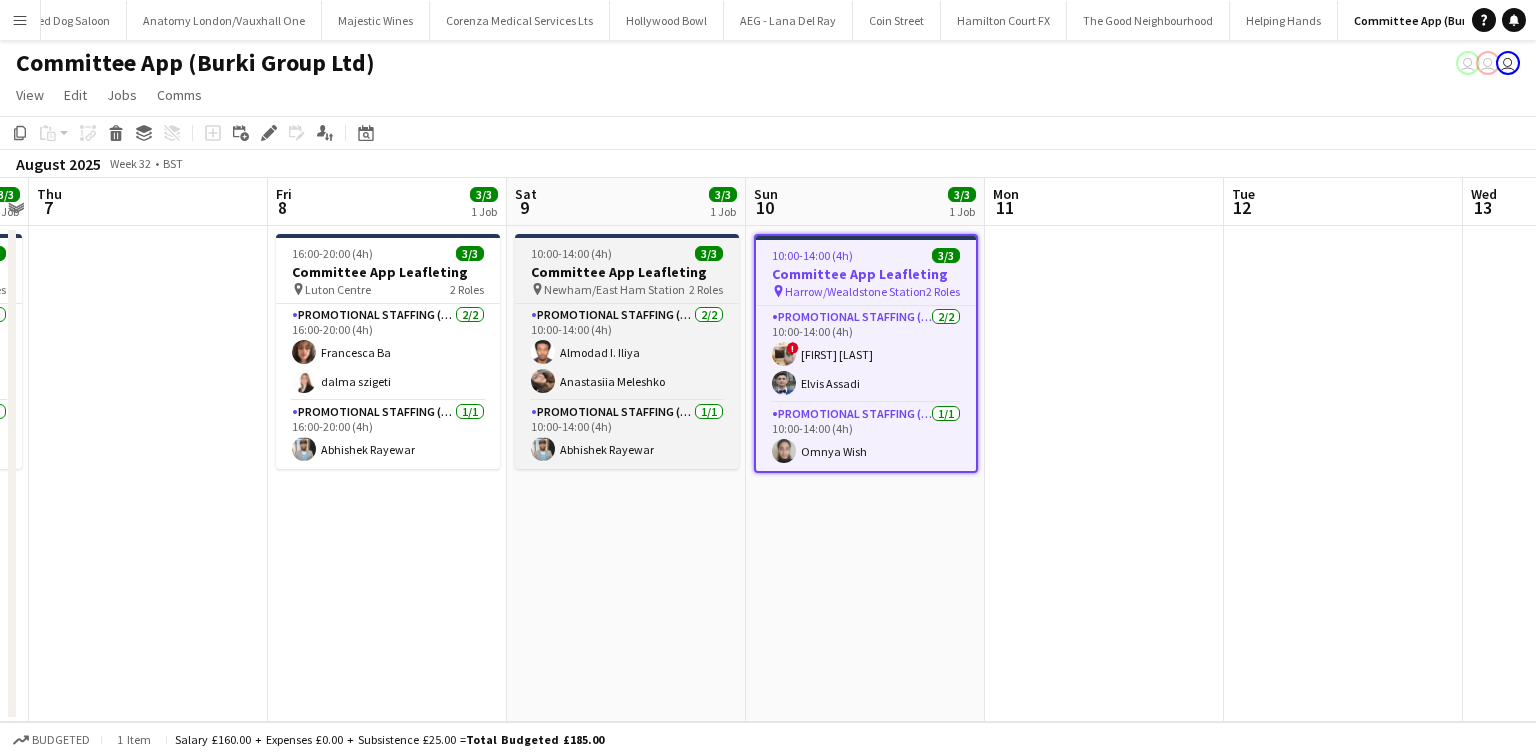 click on "Committee App Leafleting" at bounding box center [627, 272] 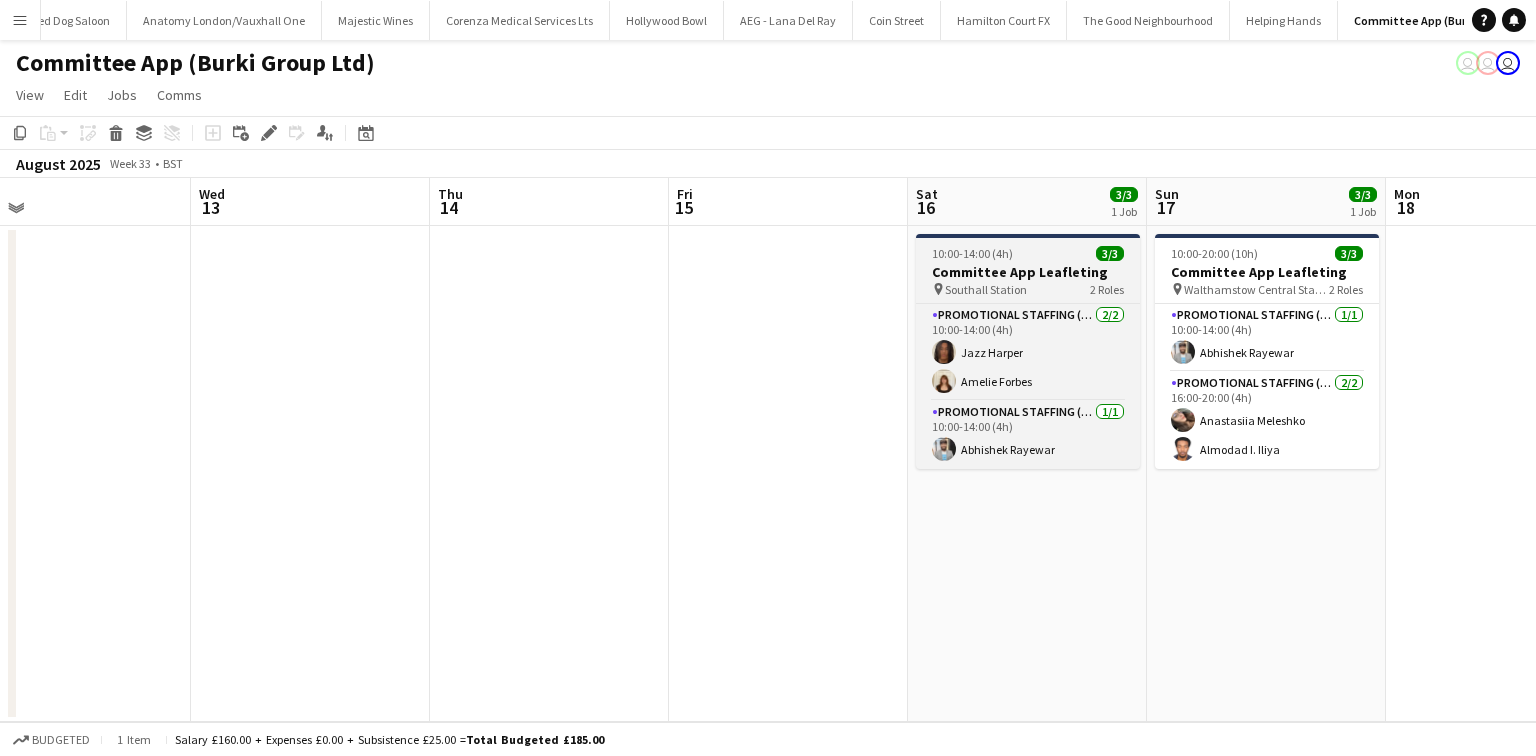 scroll, scrollTop: 0, scrollLeft: 525, axis: horizontal 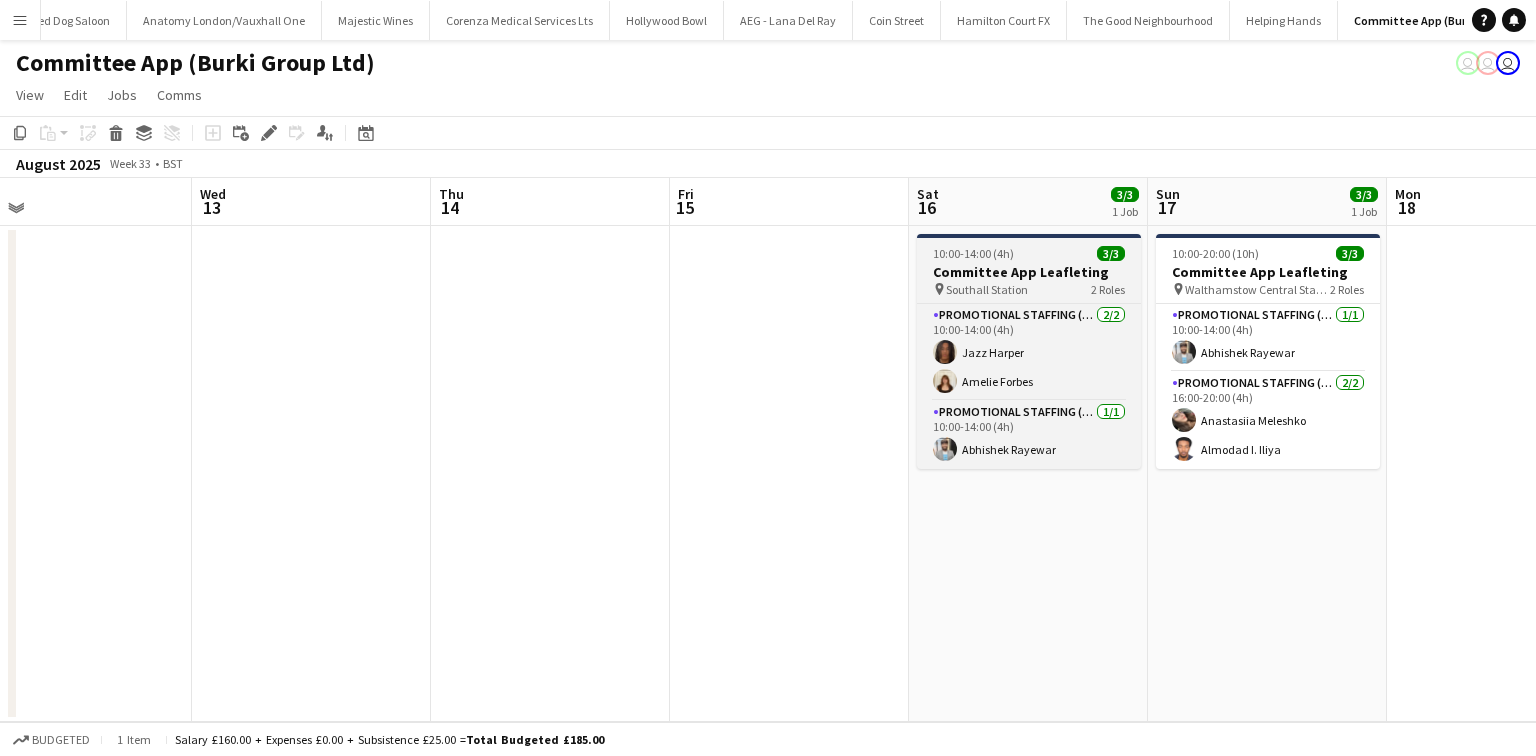 click on "10:00-14:00 (4h)" at bounding box center [973, 253] 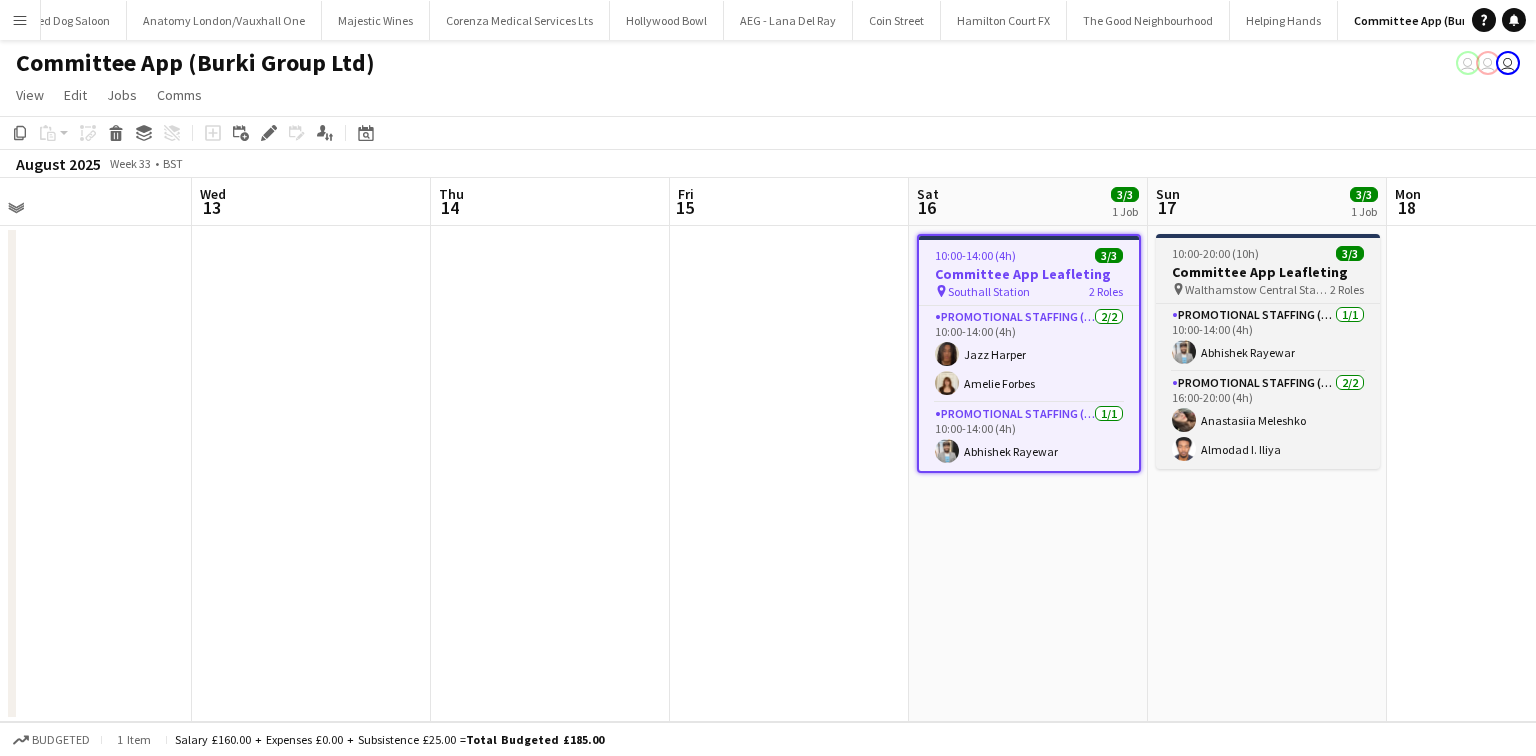 click on "10:00-20:00 (10h)" at bounding box center [1215, 253] 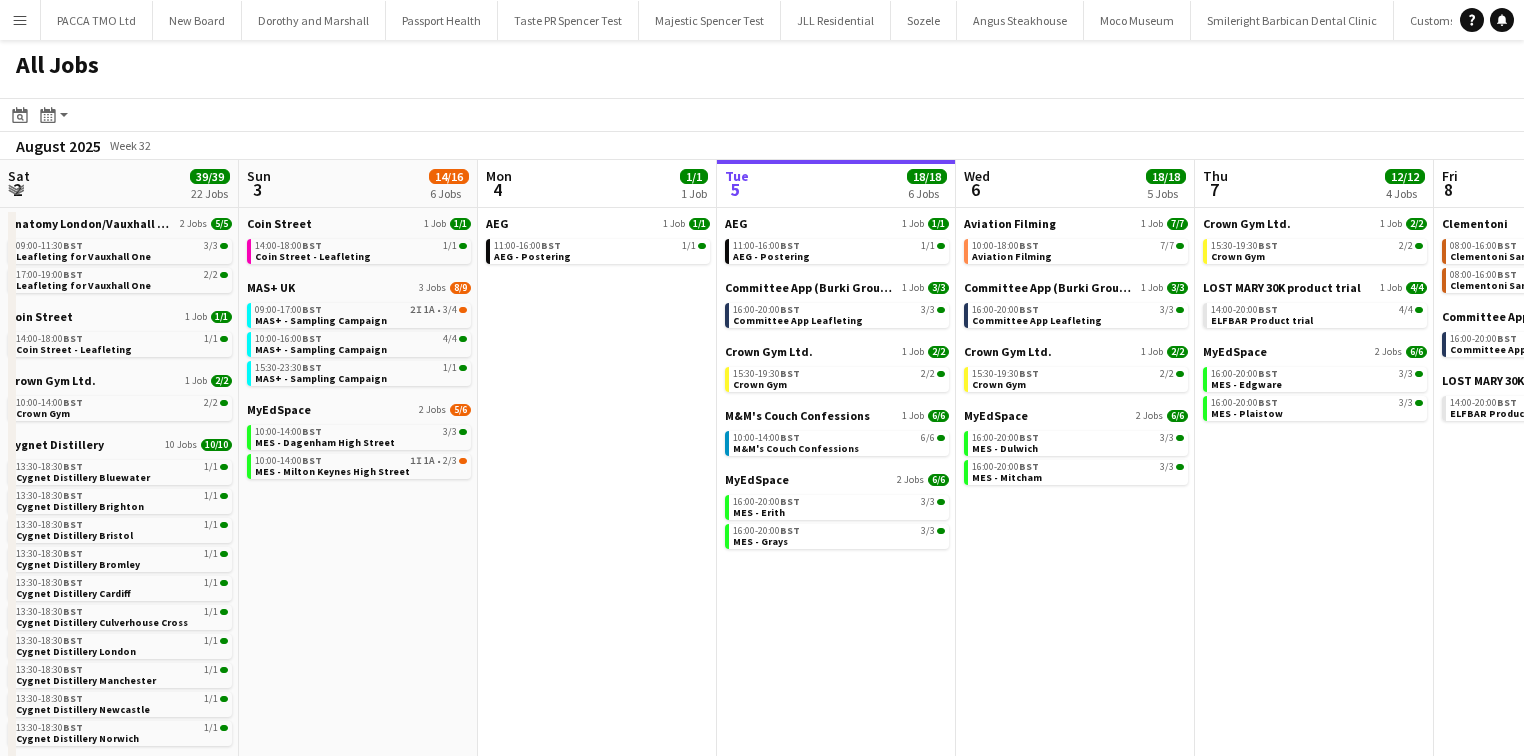 scroll, scrollTop: 0, scrollLeft: 0, axis: both 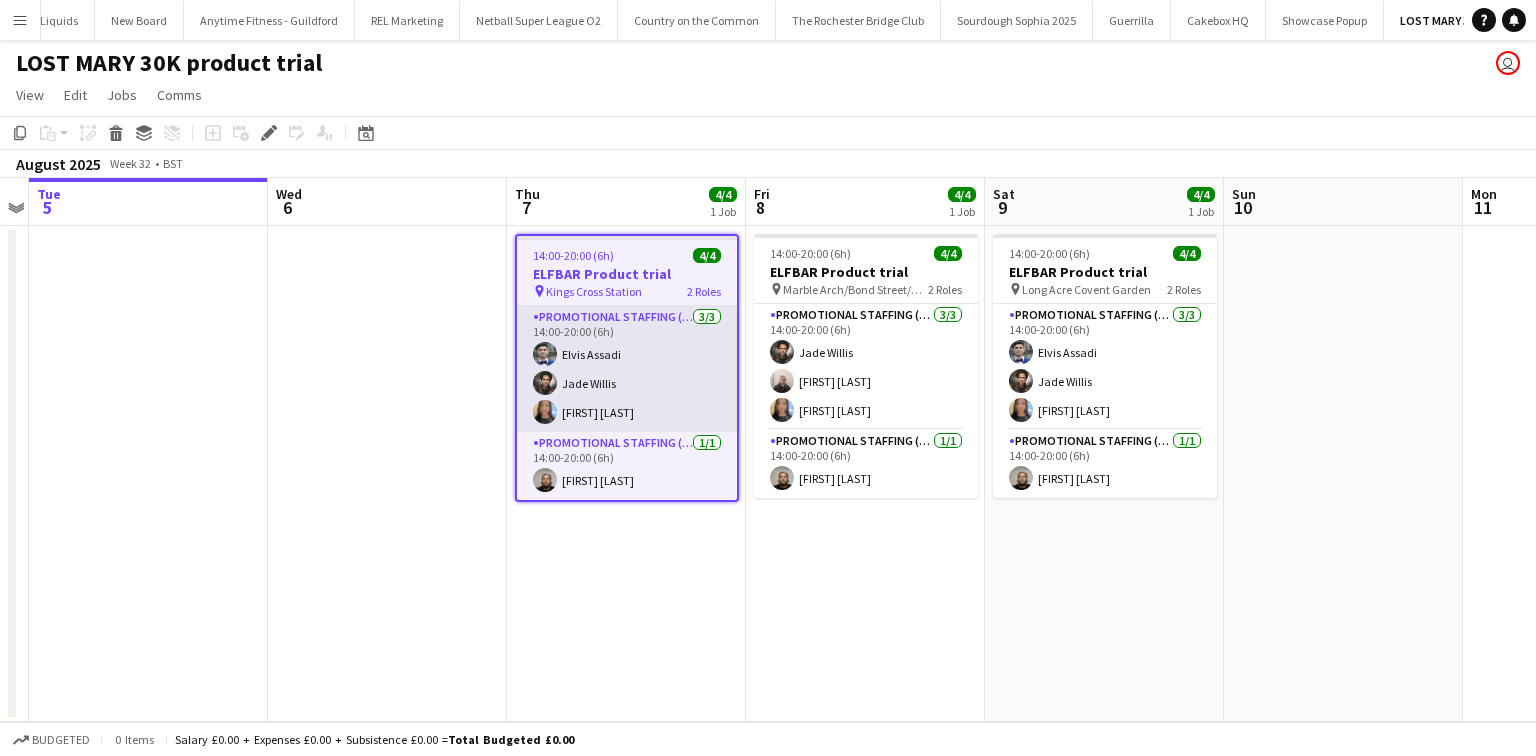 click on "Promotional Staffing (Brand Ambassadors)   3/3   14:00-20:00 (6h)
Elvis Assadi Jade Willis [FIRST] [LAST]" at bounding box center (627, 369) 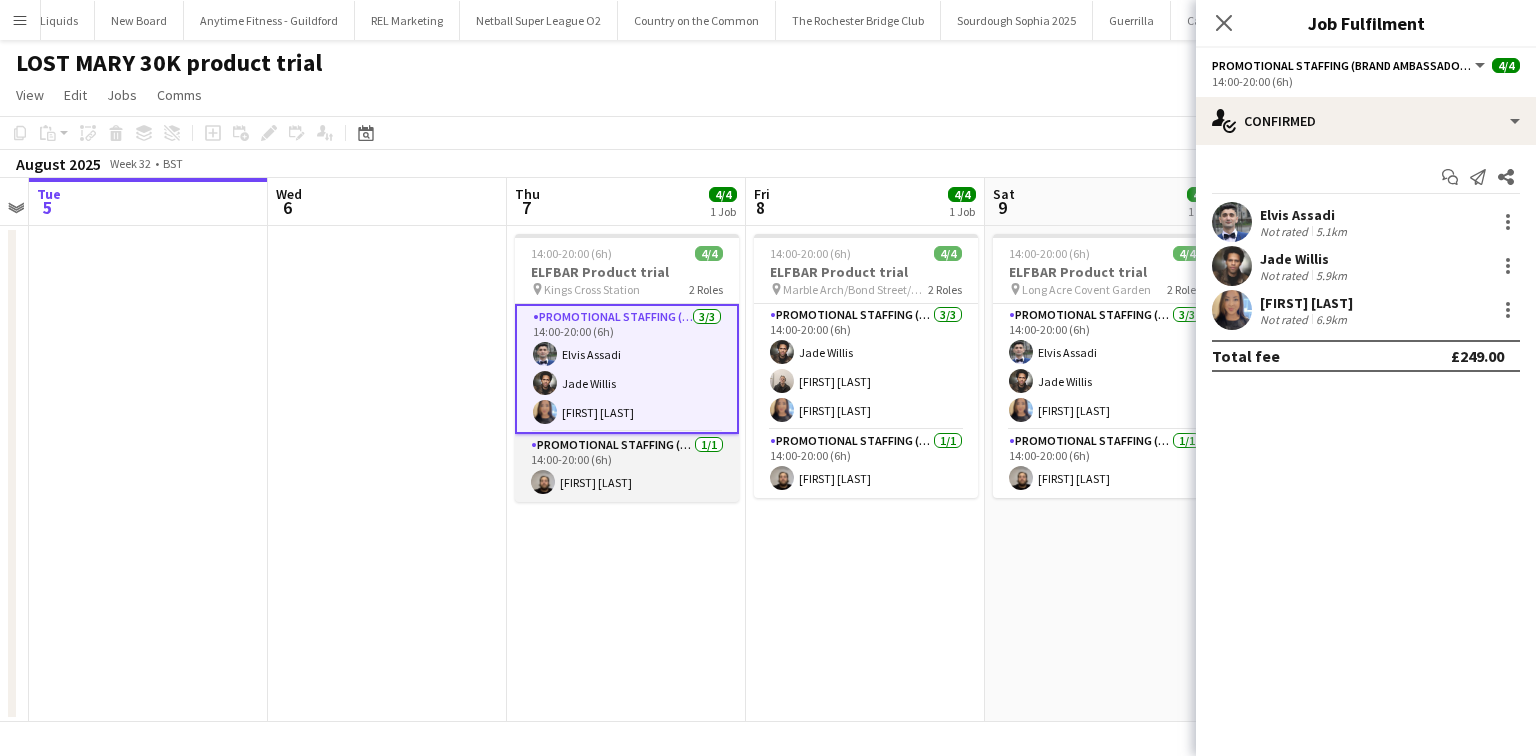 click on "Promotional Staffing (Team Leader)   1/1   14:00-20:00 (6h)
[FIRST] [LAST]" at bounding box center [627, 468] 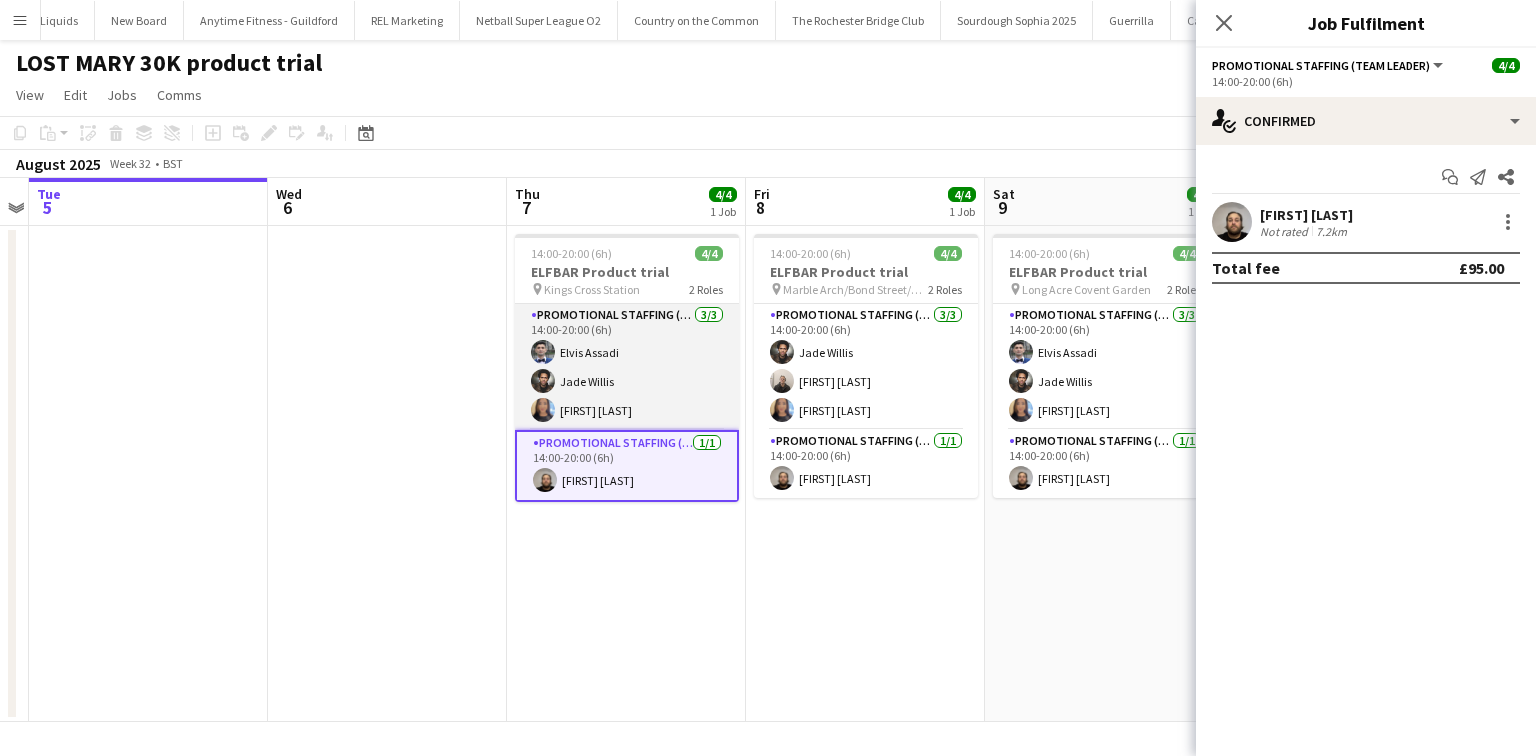 click on "Promotional Staffing (Brand Ambassadors)   3/3   14:00-20:00 (6h)
Elvis Assadi Jade Willis [FIRST] [LAST]" at bounding box center [627, 367] 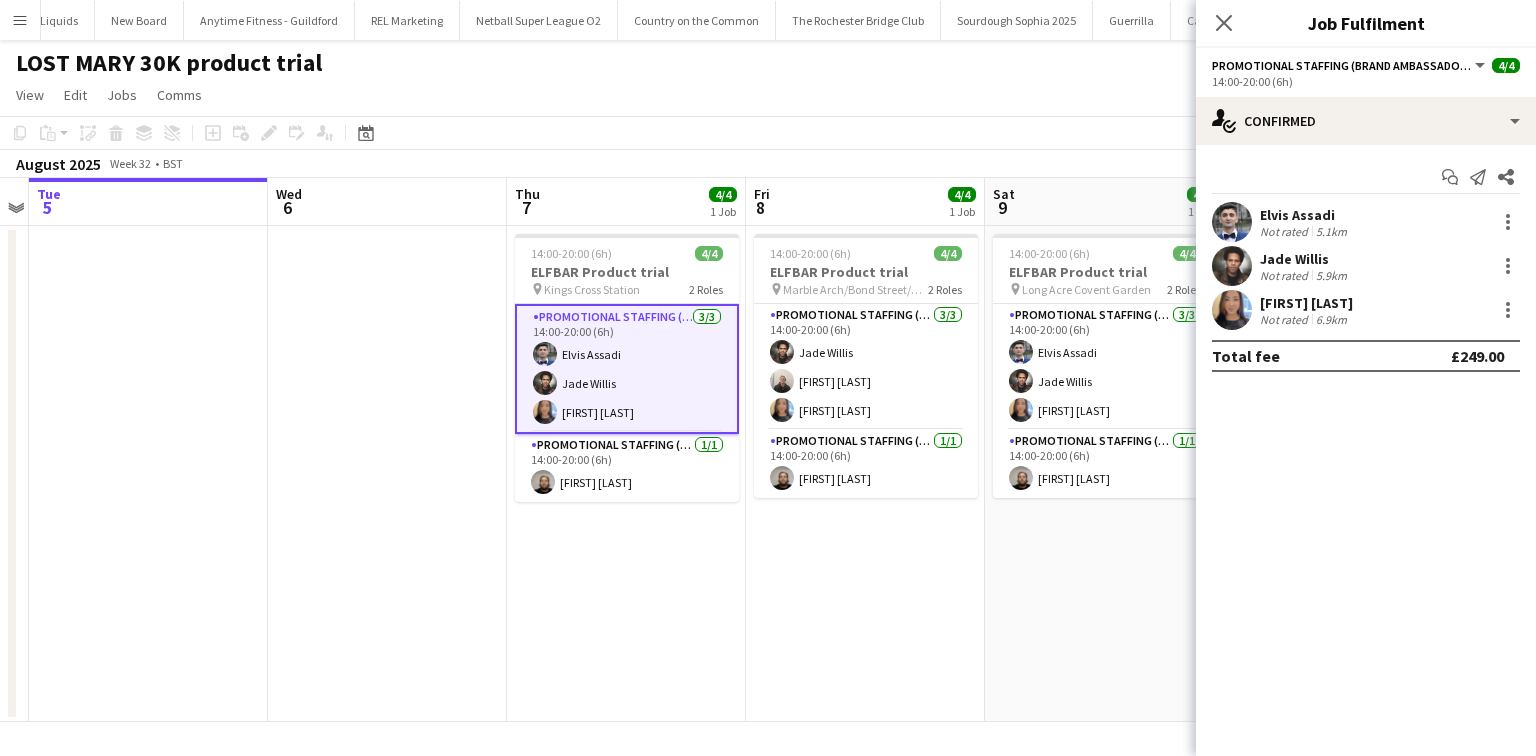 click on "[FIRST] [LAST]" at bounding box center [1306, 303] 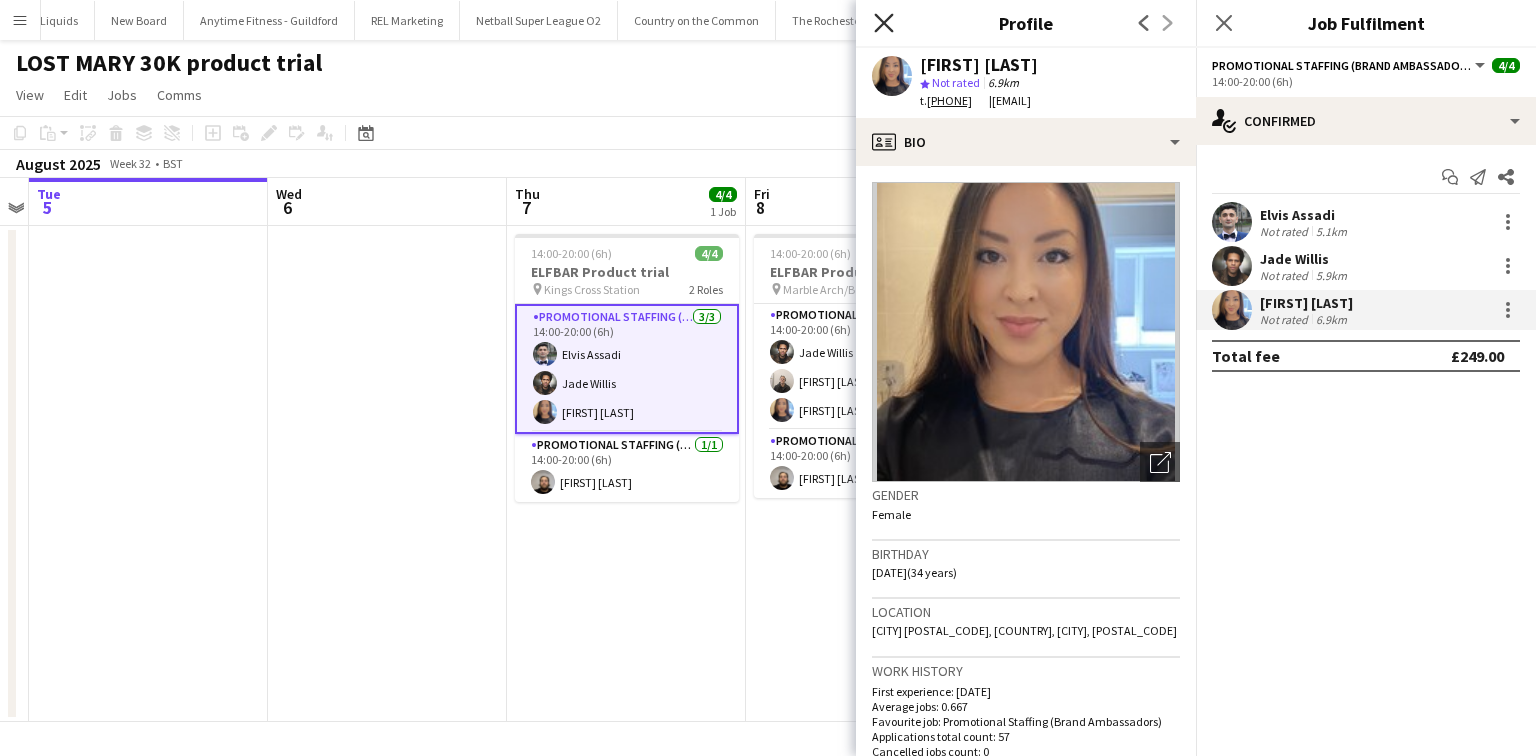 click on "Close pop-in" 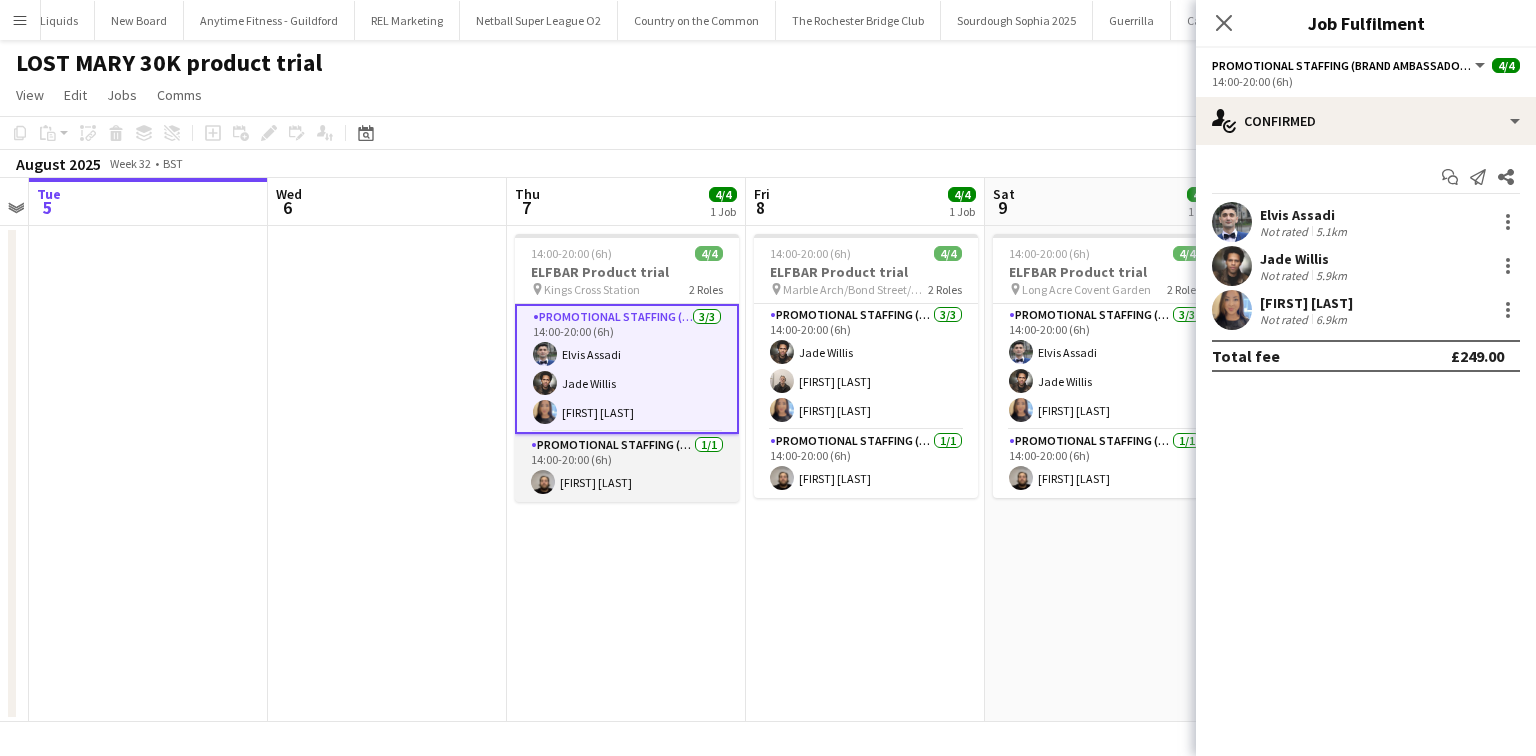 scroll, scrollTop: 0, scrollLeft: 688, axis: horizontal 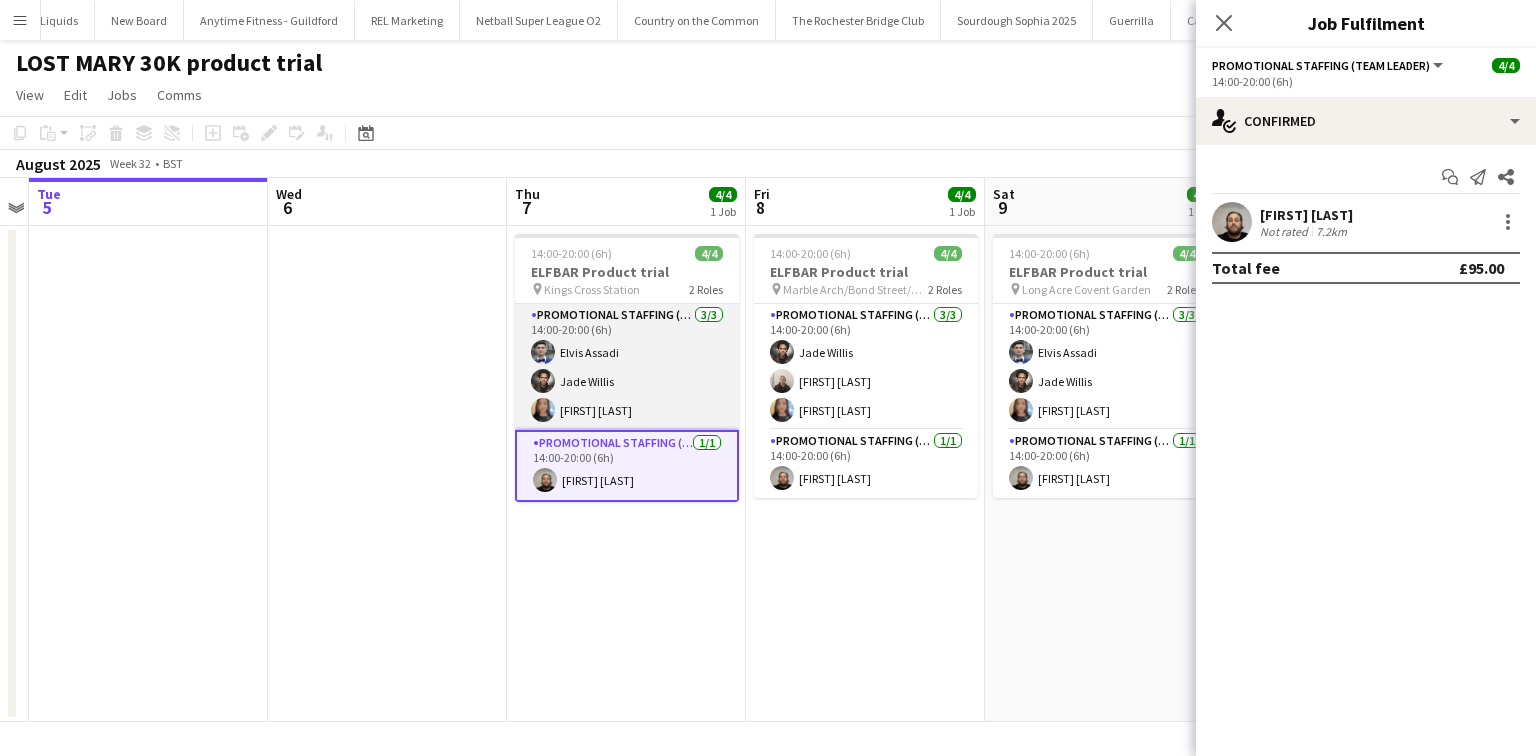 click on "Promotional Staffing (Brand Ambassadors)   3/3   14:00-20:00 (6h)
Elvis Assadi Jade Willis [FIRST] [LAST]" at bounding box center (627, 367) 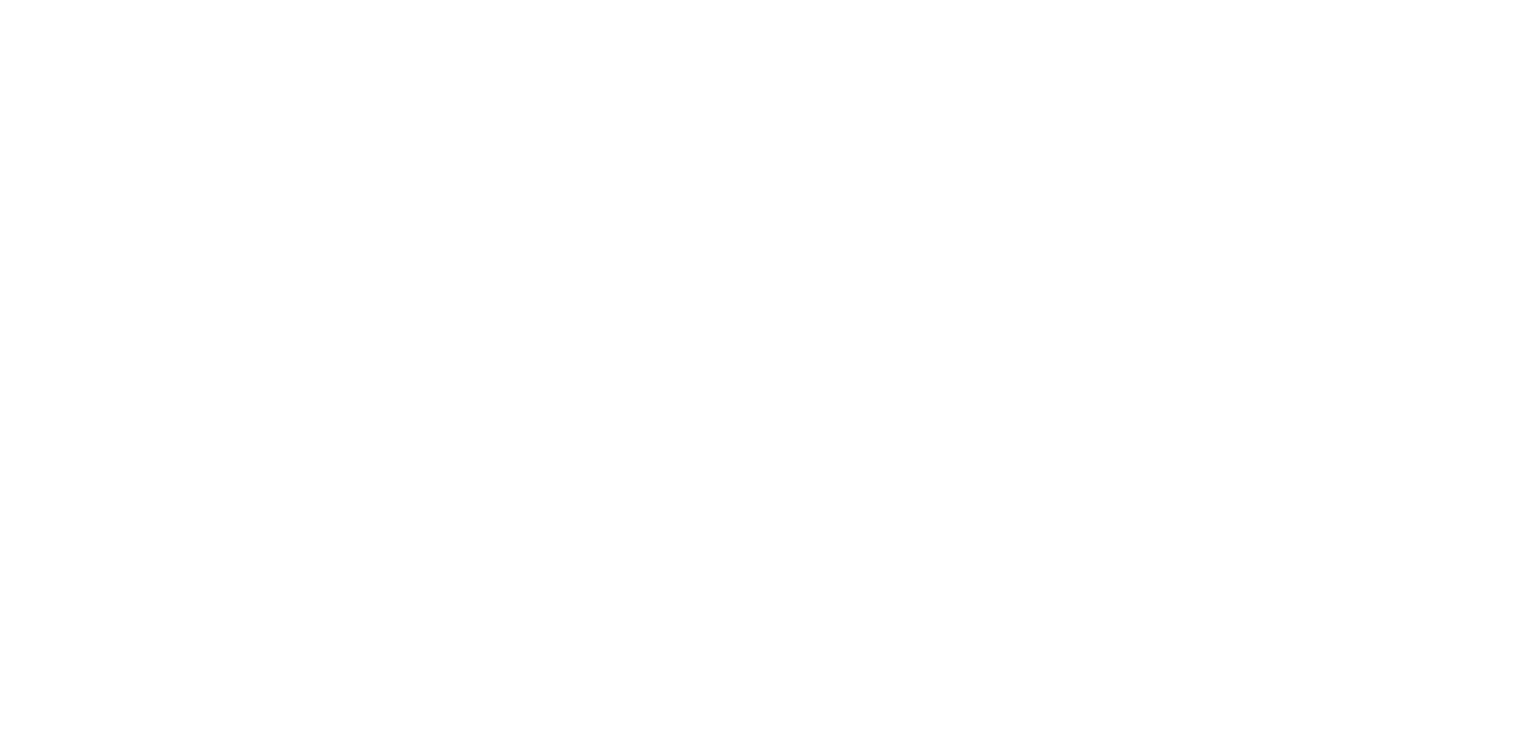 scroll, scrollTop: 0, scrollLeft: 0, axis: both 